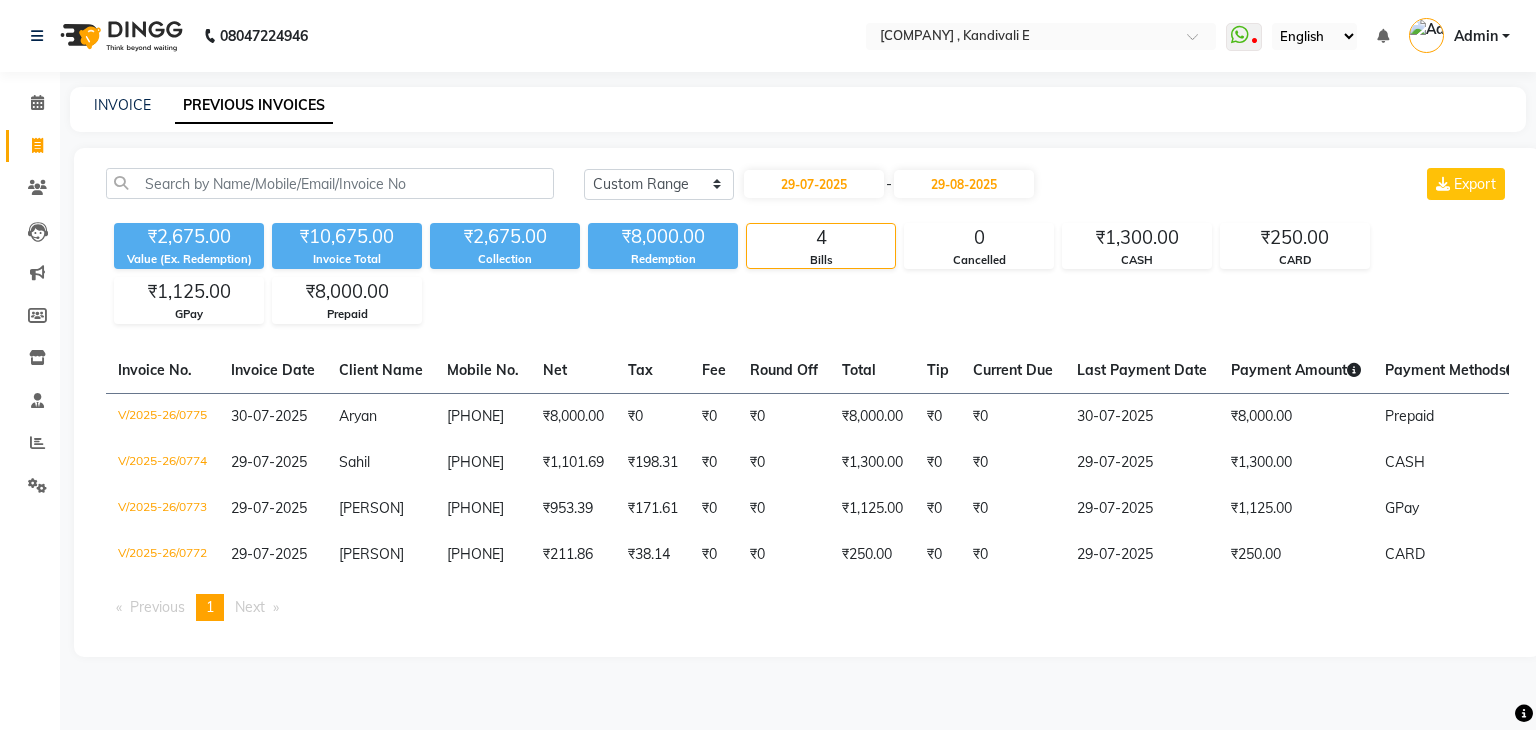 select on "range" 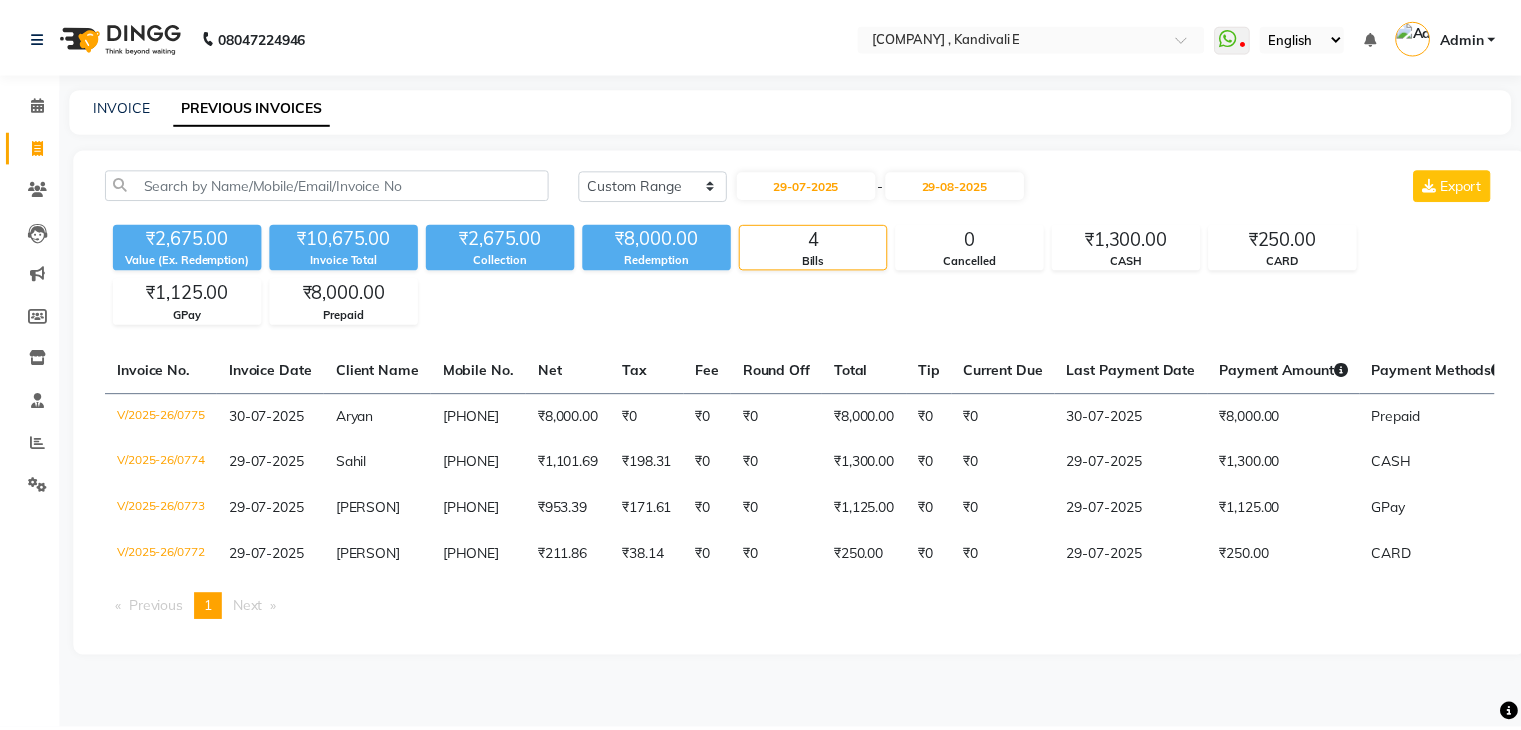scroll, scrollTop: 0, scrollLeft: 0, axis: both 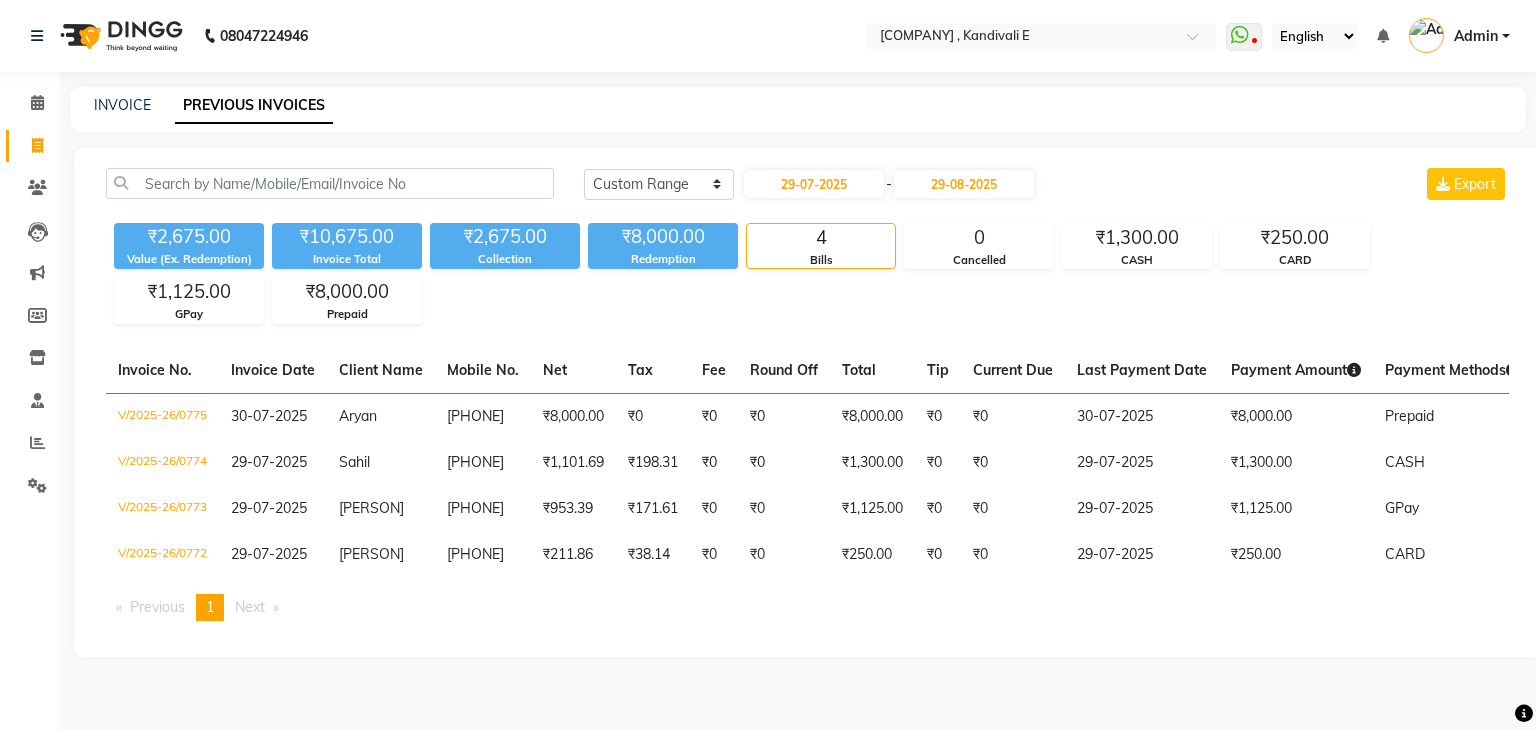 click on "08047224946 Select Location × Hq Hospitality Llp	,  Kandivali E  WhatsApp Status  ✕ Status:  Disconnected Most Recent Message: 17-07-2025     09:24 PM Recent Service Activity: 18-07-2025     12:06 PM  08047224946Whatsapp Settings English ENGLISH Español العربية मराठी हिंदी ગુજરાતી தமிழ் 中文 Notifications nothing to show Admin Manage Profile Change Password Sign out  Version:3.15.11  ☀ HQ hospitality LLP	,  Kandivali E ☀ HQ hospitality LLP, Borivali West  Calendar  Invoice  Clients  Leads   Marketing  Members  Inventory  Staff  Reports  Settings Completed InProgress Upcoming Dropped Tentative Check-In Confirm Bookings Generate Report Segments Page Builder INVOICE PREVIOUS INVOICES Today Yesterday Custom Range 29-07-2025 - 29-08-2025 Export ₹2,675.00 Value (Ex. Redemption) ₹10,675.00 Invoice Total  ₹2,675.00 Collection ₹8,000.00 Redemption 4 Bills 0 Cancelled ₹1,300.00 CASH ₹250.00 CARD ₹1,125.00 GPay ₹8,000.00 Prepaid  Net" at bounding box center [768, 365] 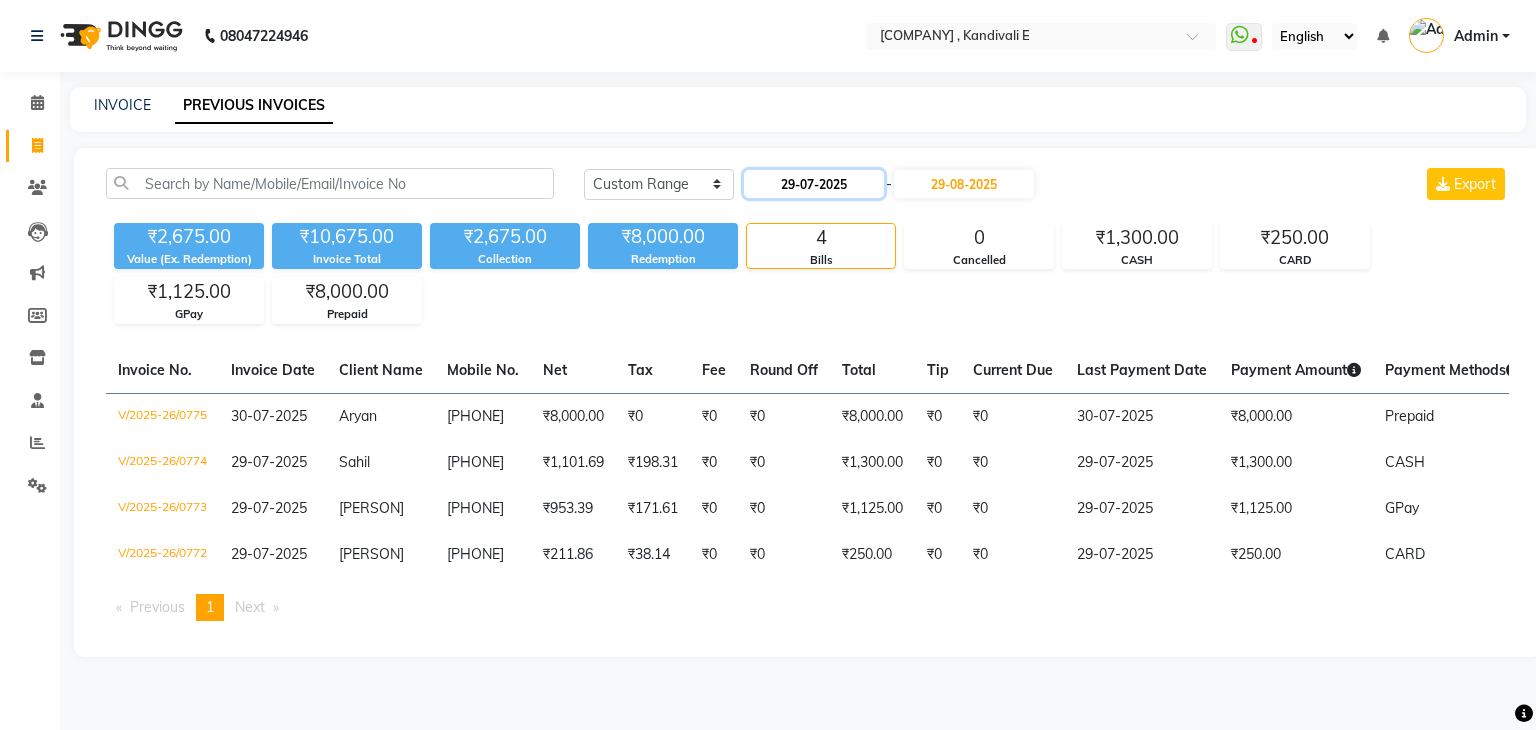 click on "29-07-2025" 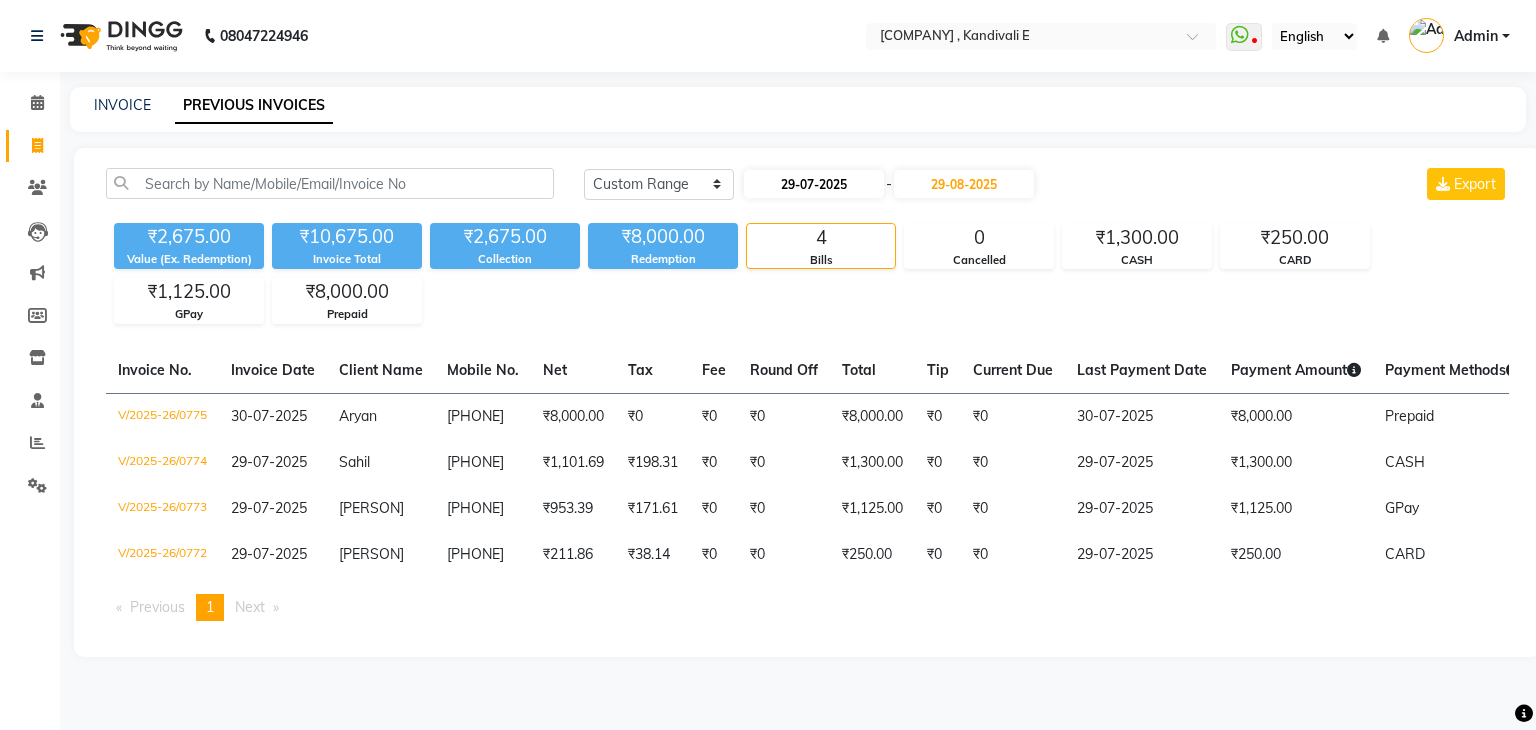 select on "7" 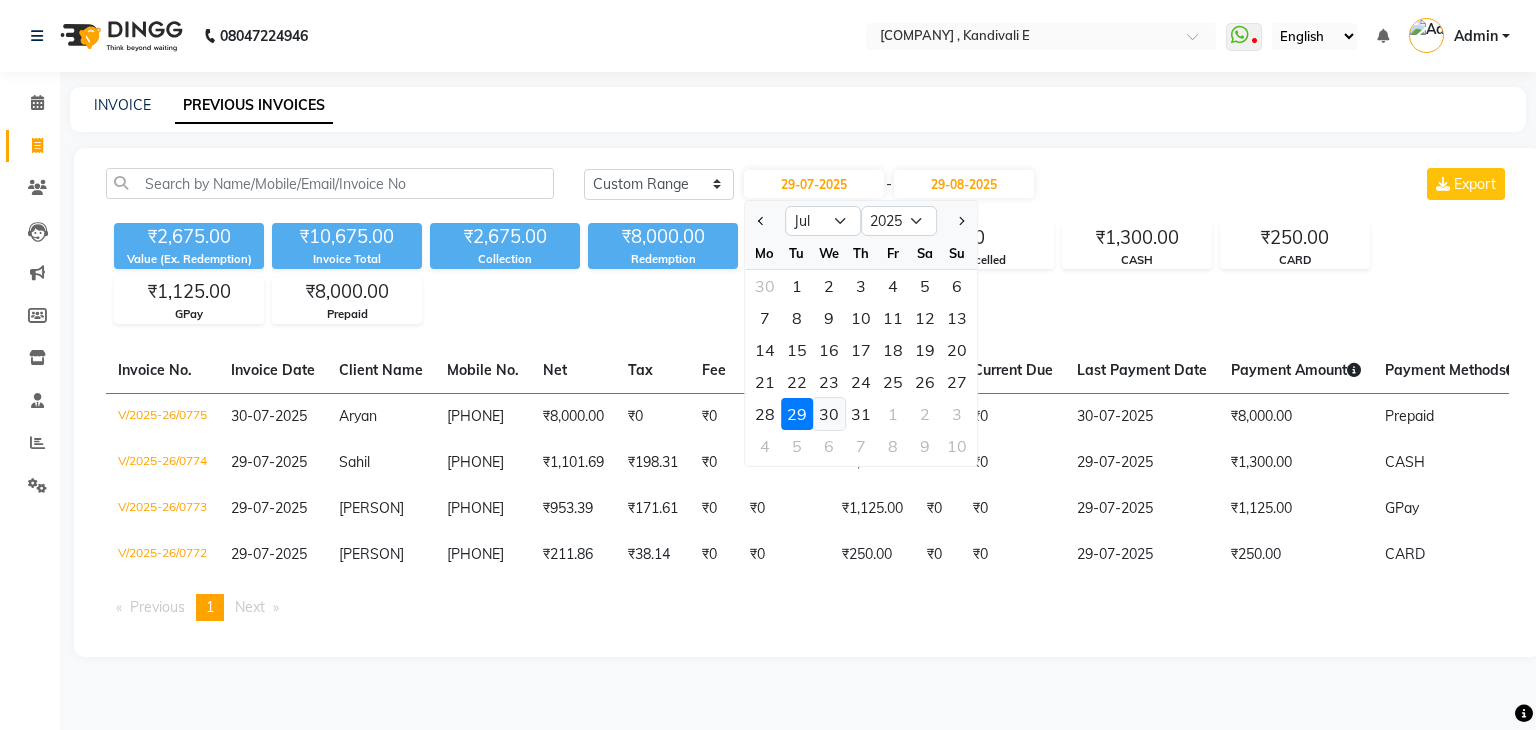 click on "30" 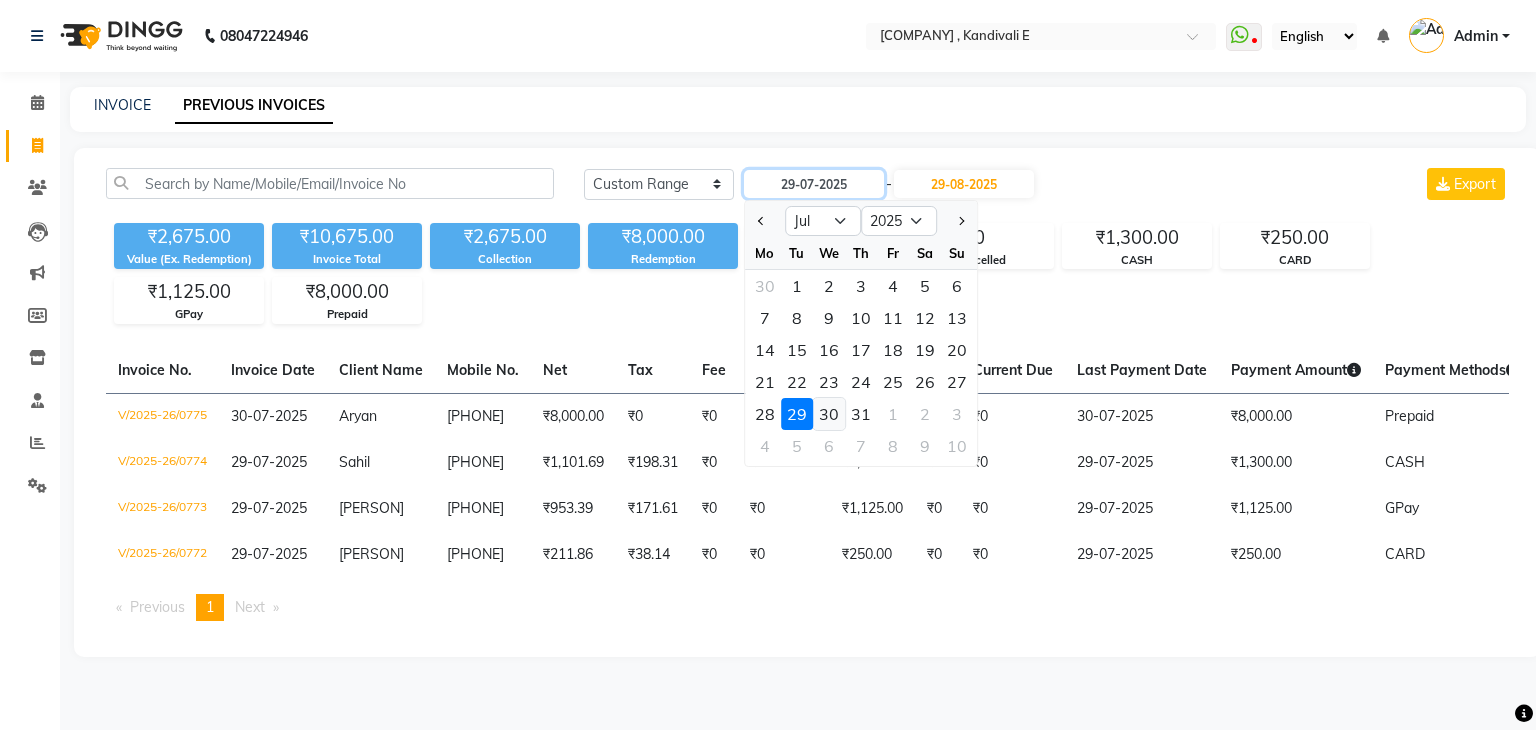 type on "30-07-2025" 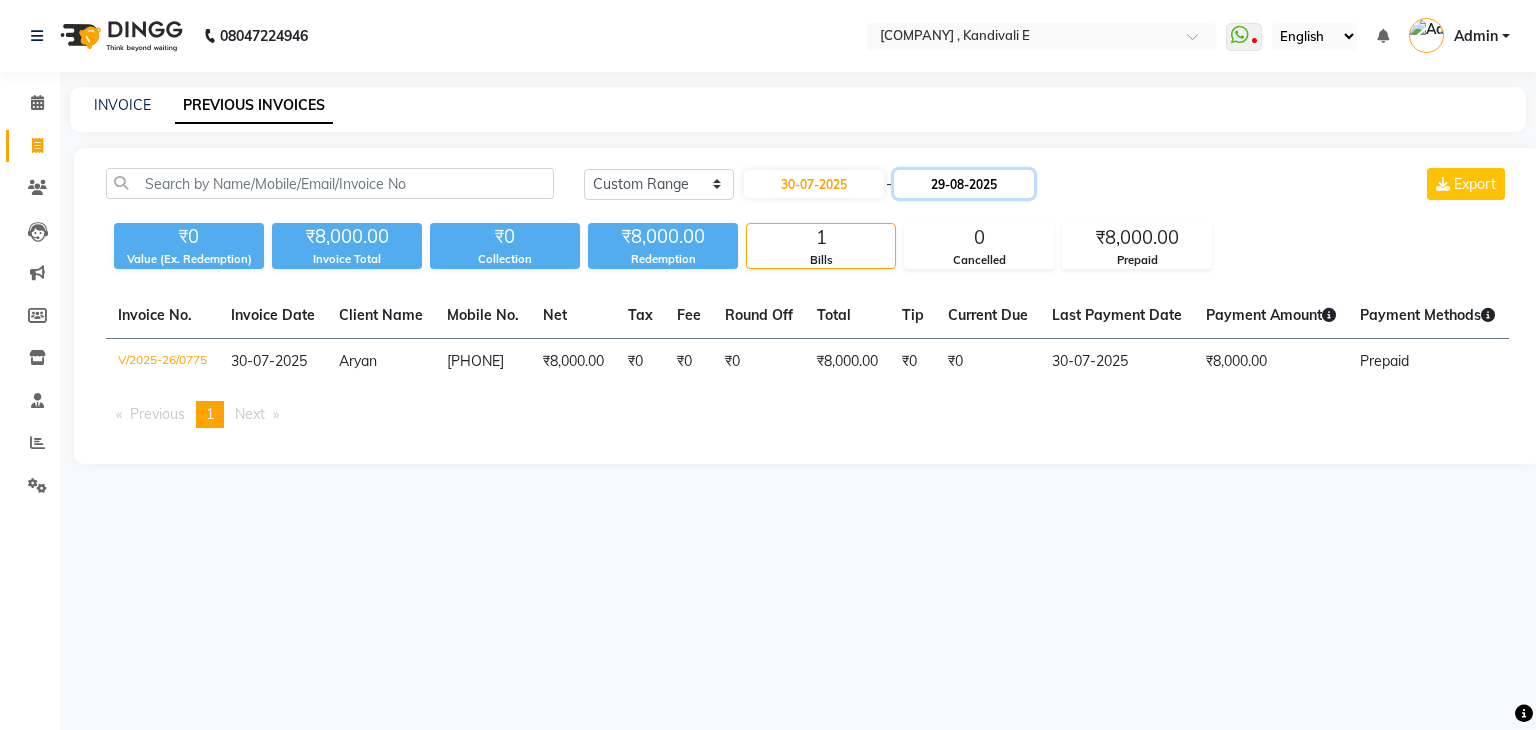 click on "29-08-2025" 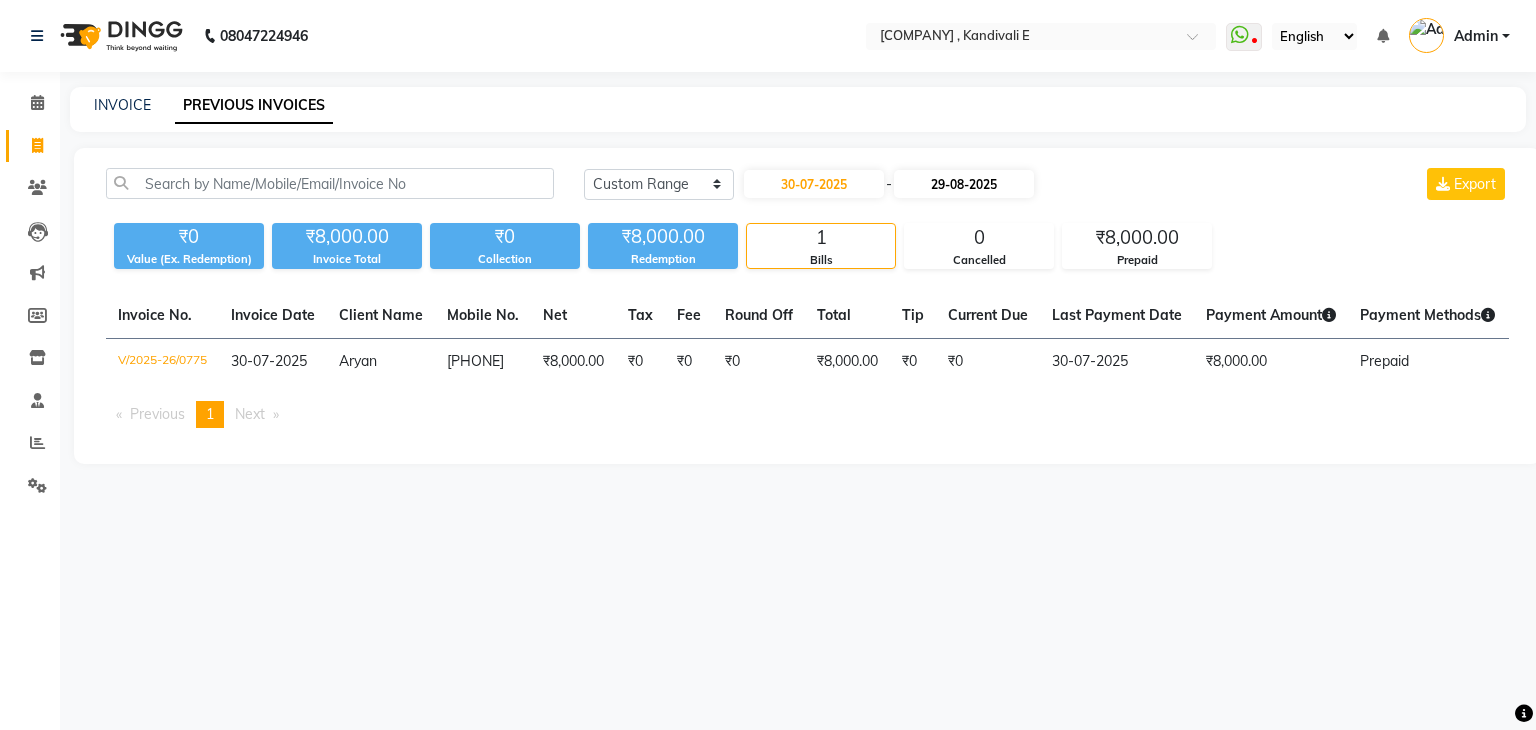 select on "8" 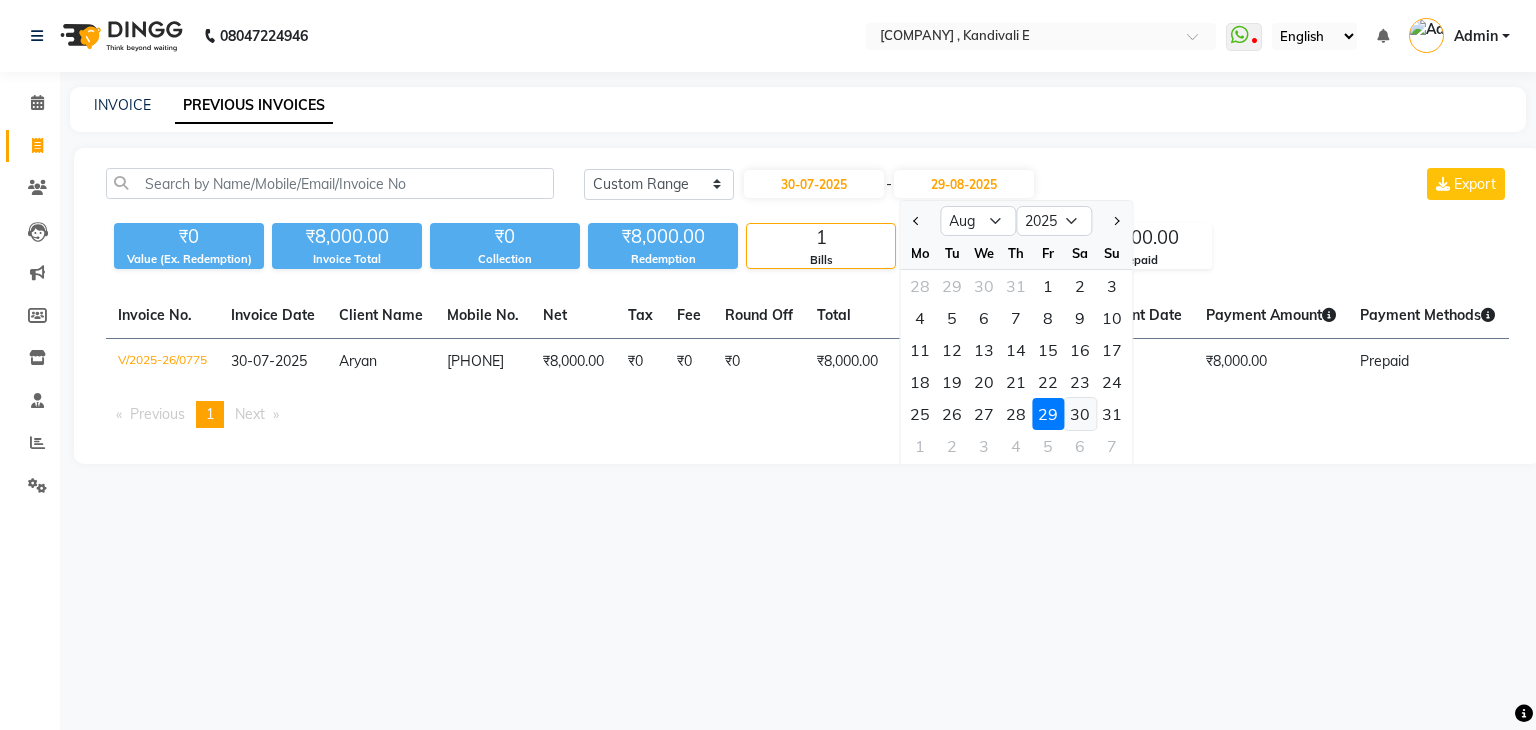 click on "30" 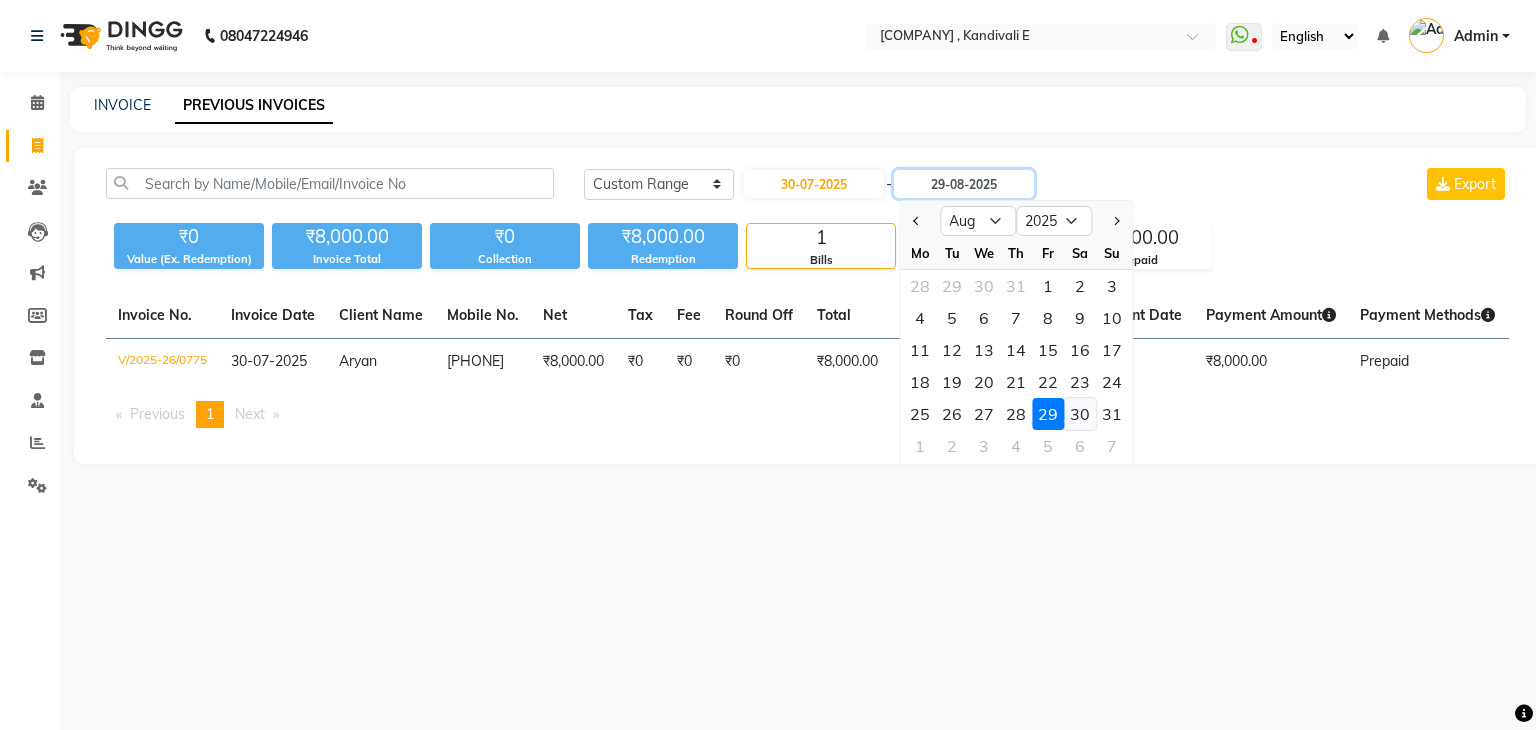 type on "30-08-2025" 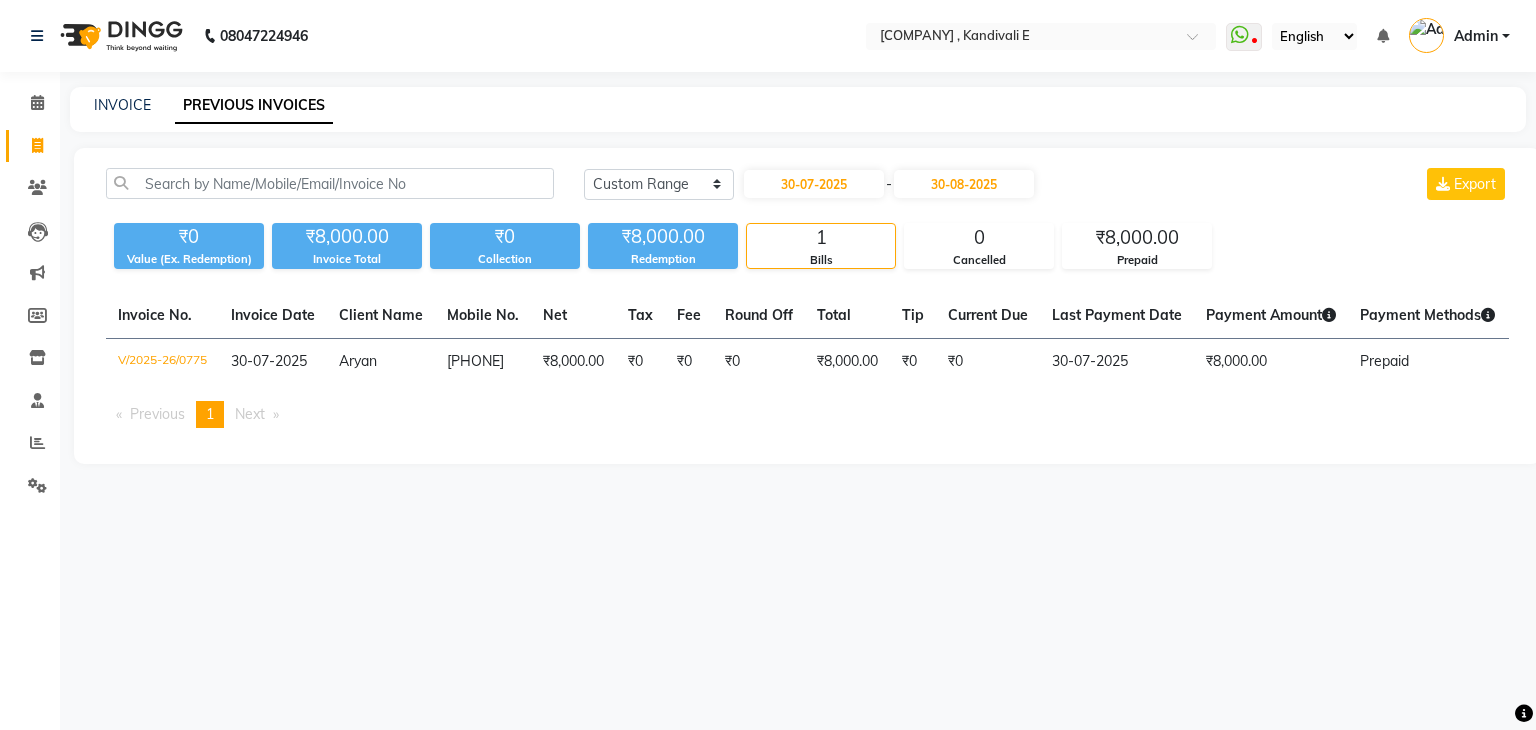 click on "Today Yesterday Custom Range 30-07-2025 - 30-08-2025 Export ₹0 Value (Ex. Redemption) ₹8,000.00 Invoice Total  ₹0 Collection ₹8,000.00 Redemption 1 Bills 0 Cancelled ₹8,000.00 Prepaid  Invoice No.   Invoice Date   Client Name   Mobile No.   Net   Tax   Fee   Round Off   Total   Tip   Current Due   Last Payment Date   Payment Amount   Payment Methods   Cancel Reason   Status   V/2025-26/0775  30-07-2025 Aryan   7045847734 ₹8,000.00 ₹0  ₹0  ₹0 ₹8,000.00 ₹0 ₹0 30-07-2025 ₹8,000.00  Prepaid - PAID  Previous  page  1 / 1  You're on page  1  Next  page" 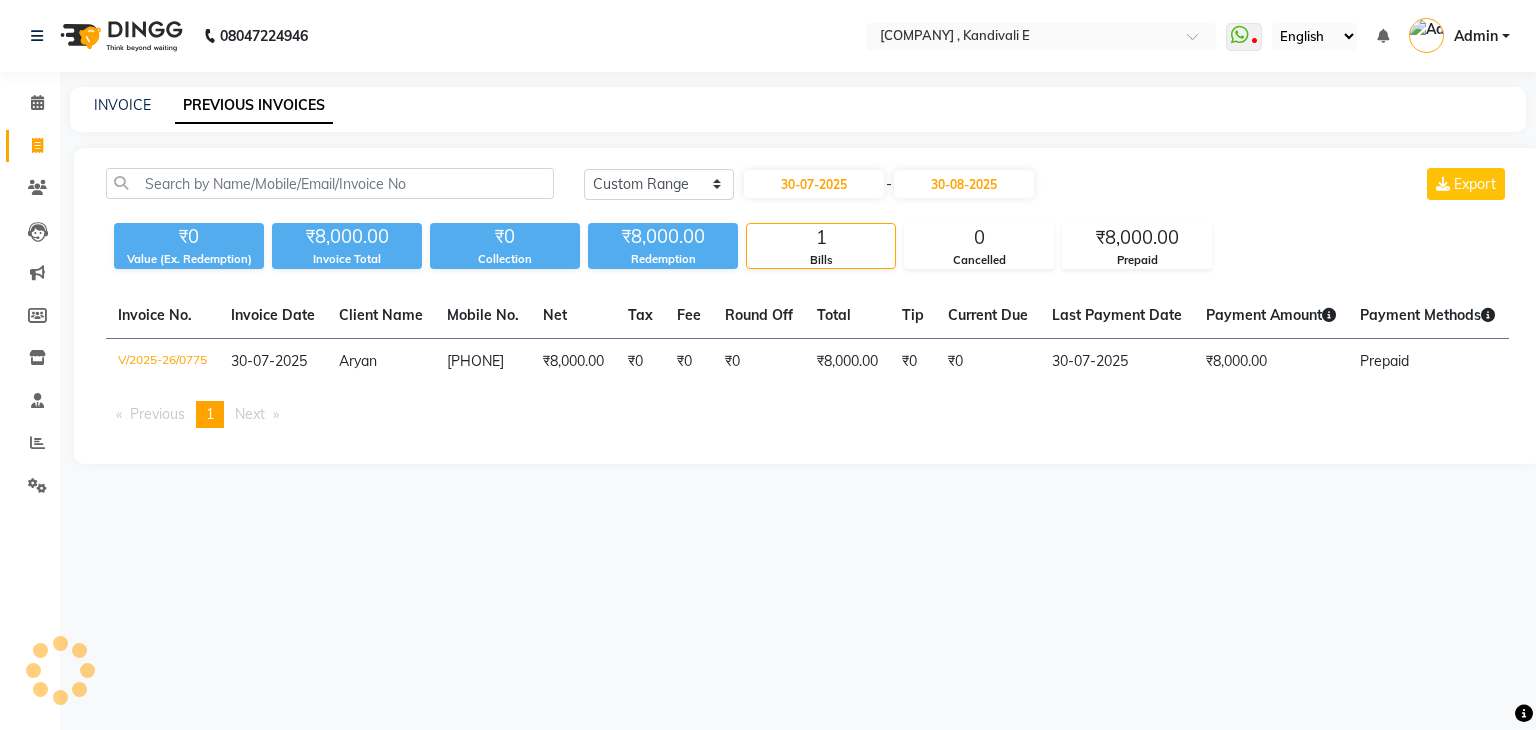 click on "Today Yesterday Custom Range 30-07-2025 - 30-08-2025 Export ₹0 Value (Ex. Redemption) ₹8,000.00 Invoice Total  ₹0 Collection ₹8,000.00 Redemption 1 Bills 0 Cancelled ₹8,000.00 Prepaid  Invoice No.   Invoice Date   Client Name   Mobile No.   Net   Tax   Fee   Round Off   Total   Tip   Current Due   Last Payment Date   Payment Amount   Payment Methods   Cancel Reason   Status   V/2025-26/0775  30-07-2025 Aryan   7045847734 ₹8,000.00 ₹0  ₹0  ₹0 ₹8,000.00 ₹0 ₹0 30-07-2025 ₹8,000.00  Prepaid - PAID  Previous  page  1 / 1  You're on page  1  Next  page" 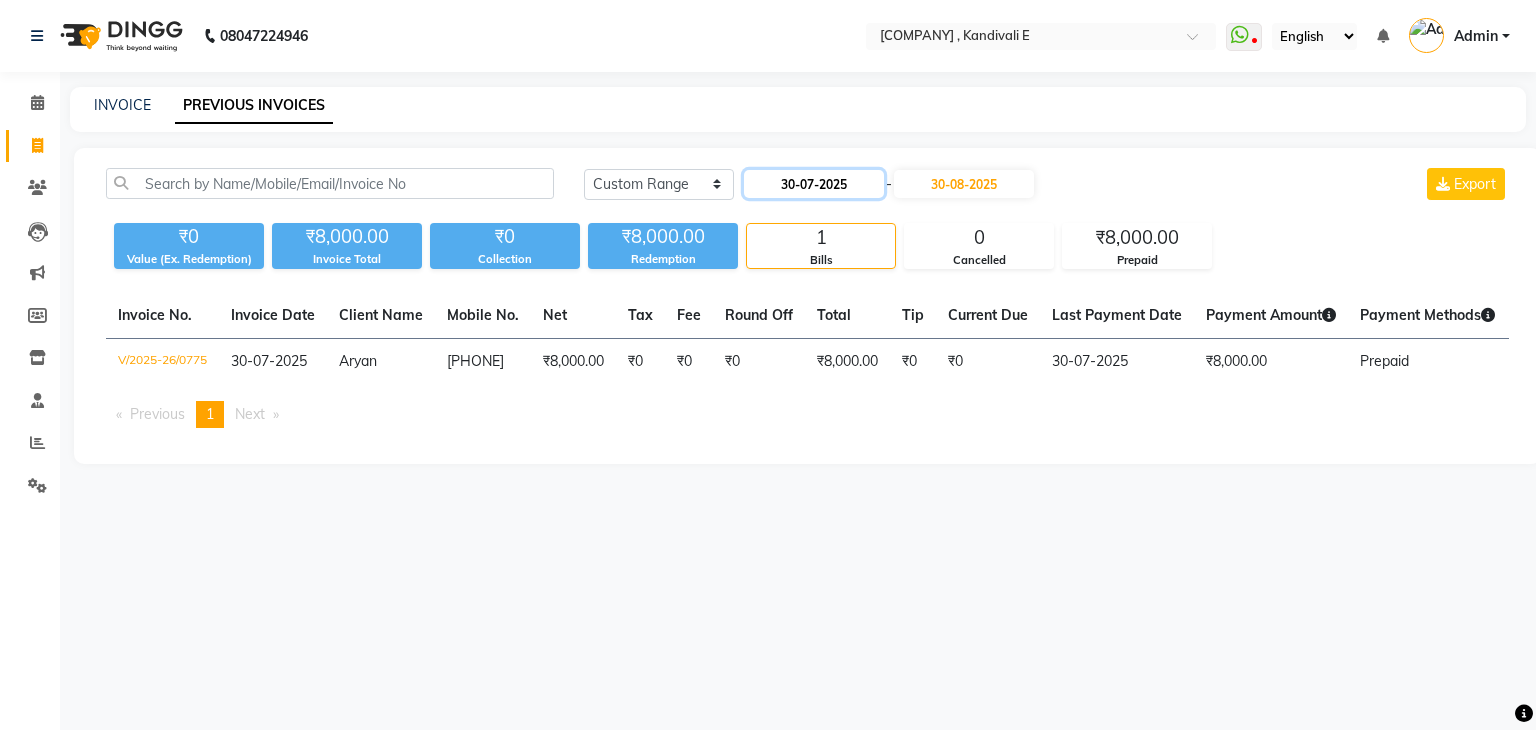 click on "30-07-2025" 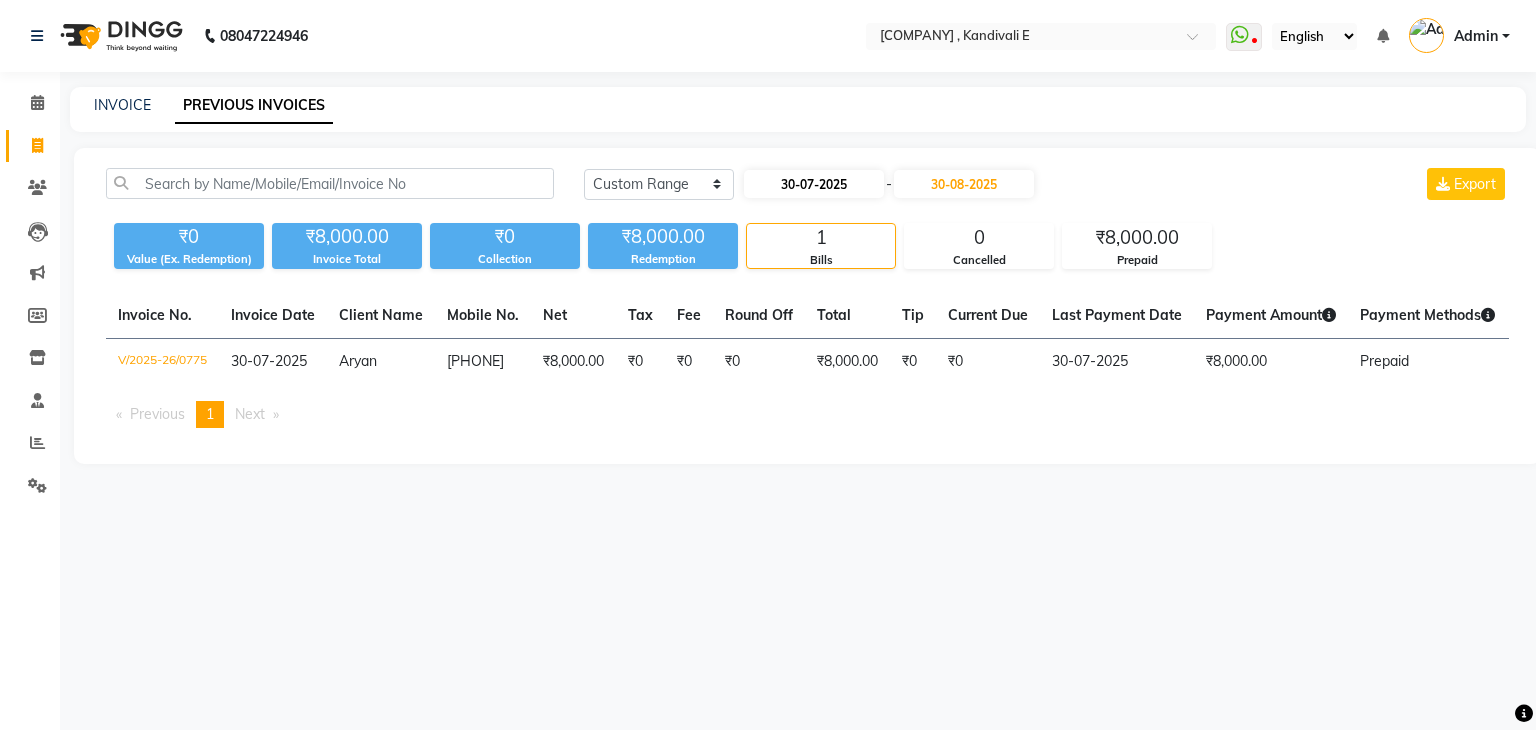 select on "7" 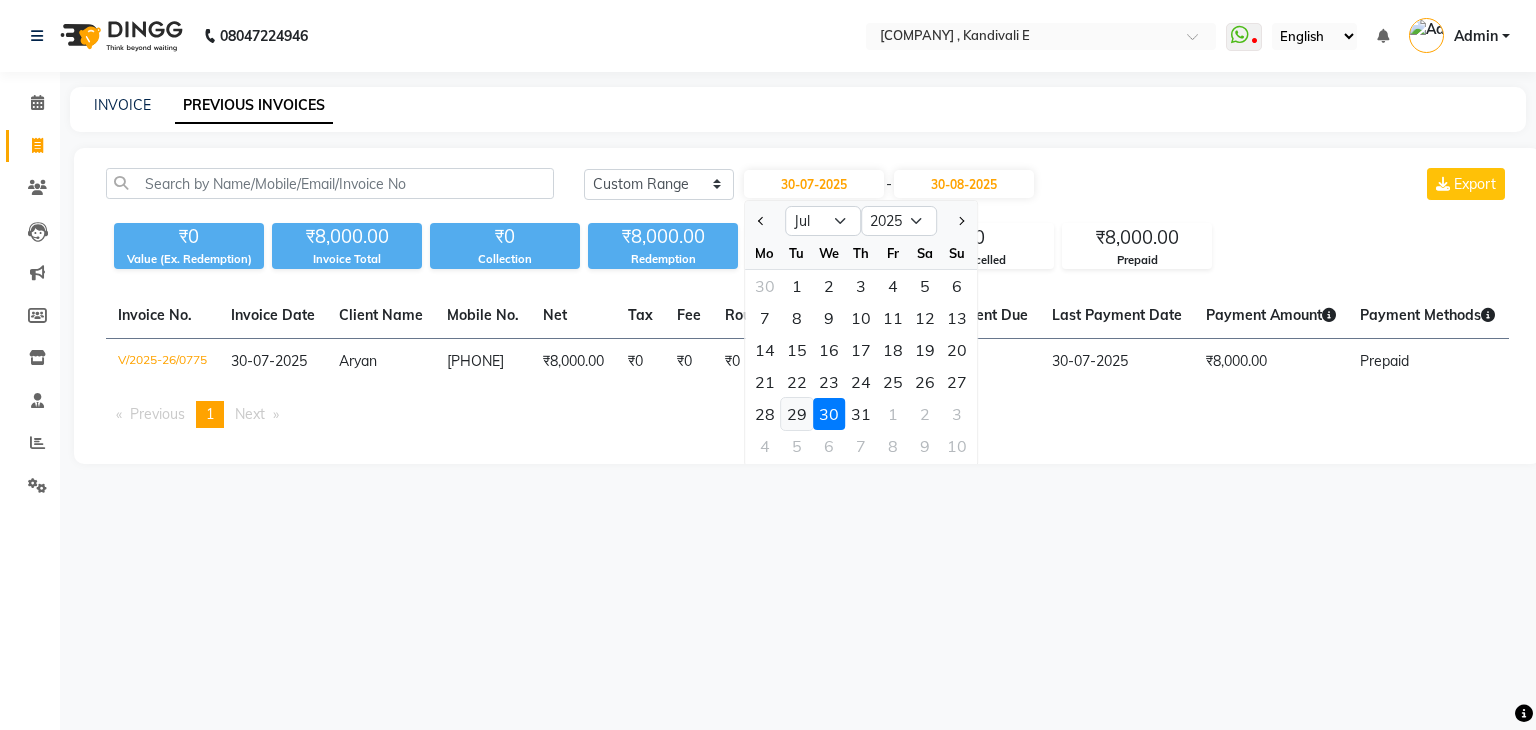 click on "29" 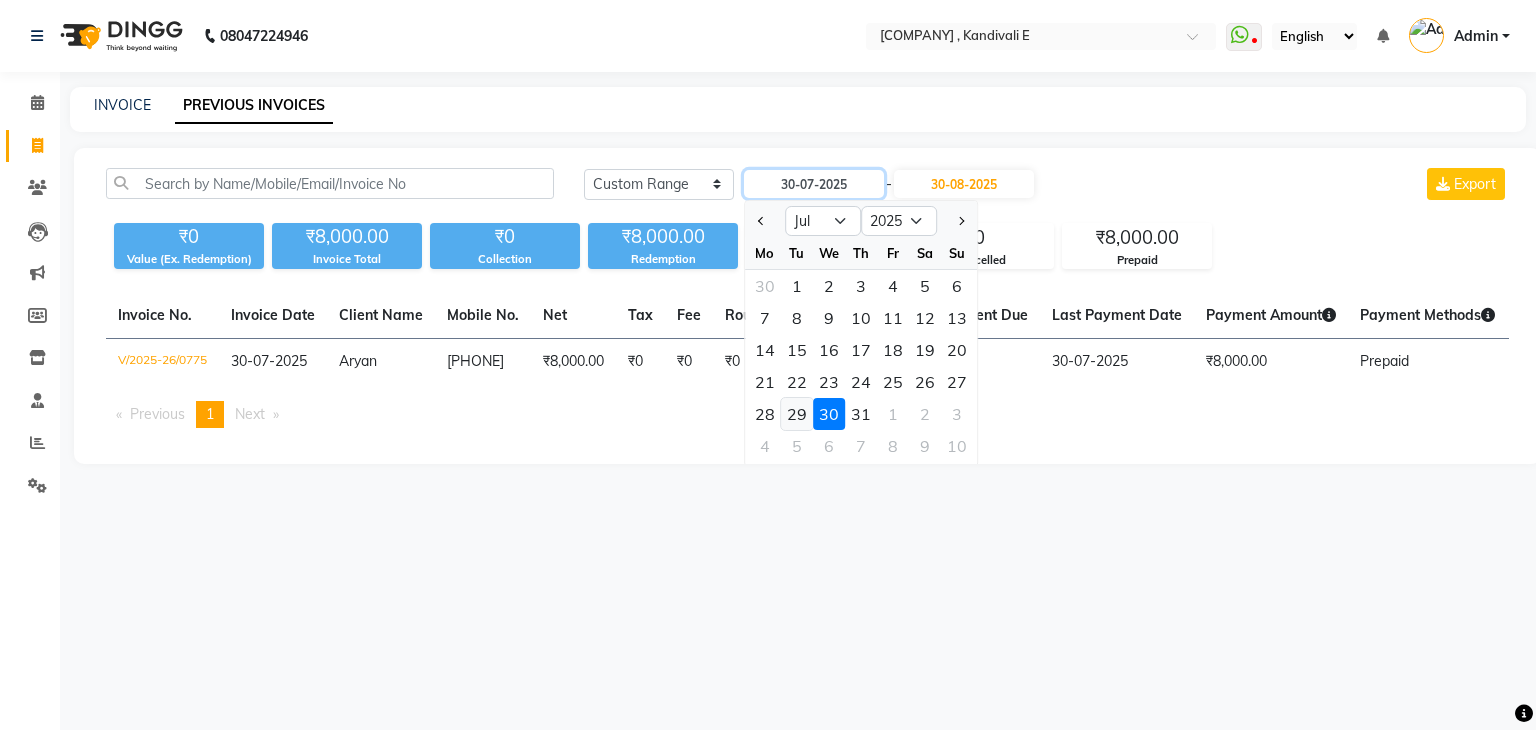 type on "29-07-2025" 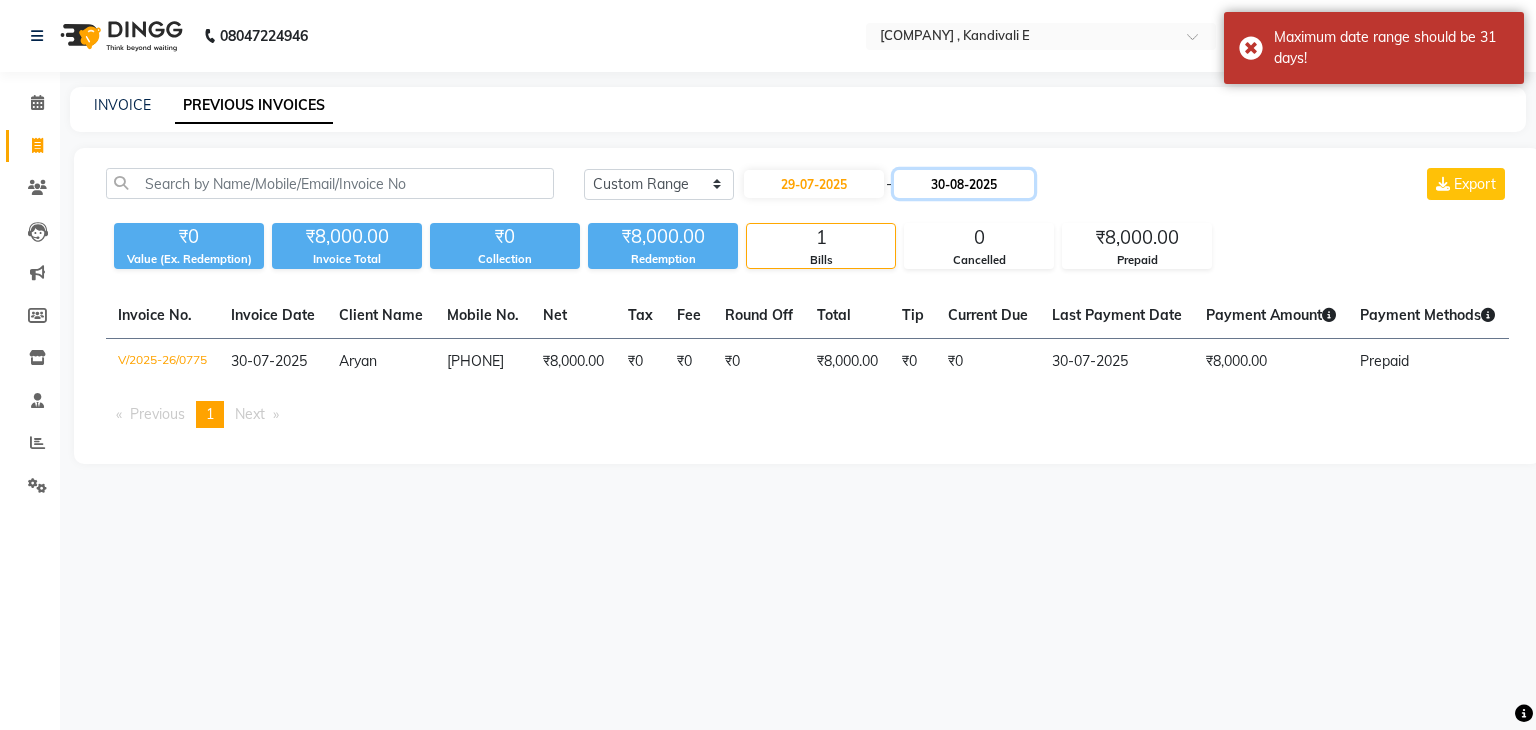 click on "30-08-2025" 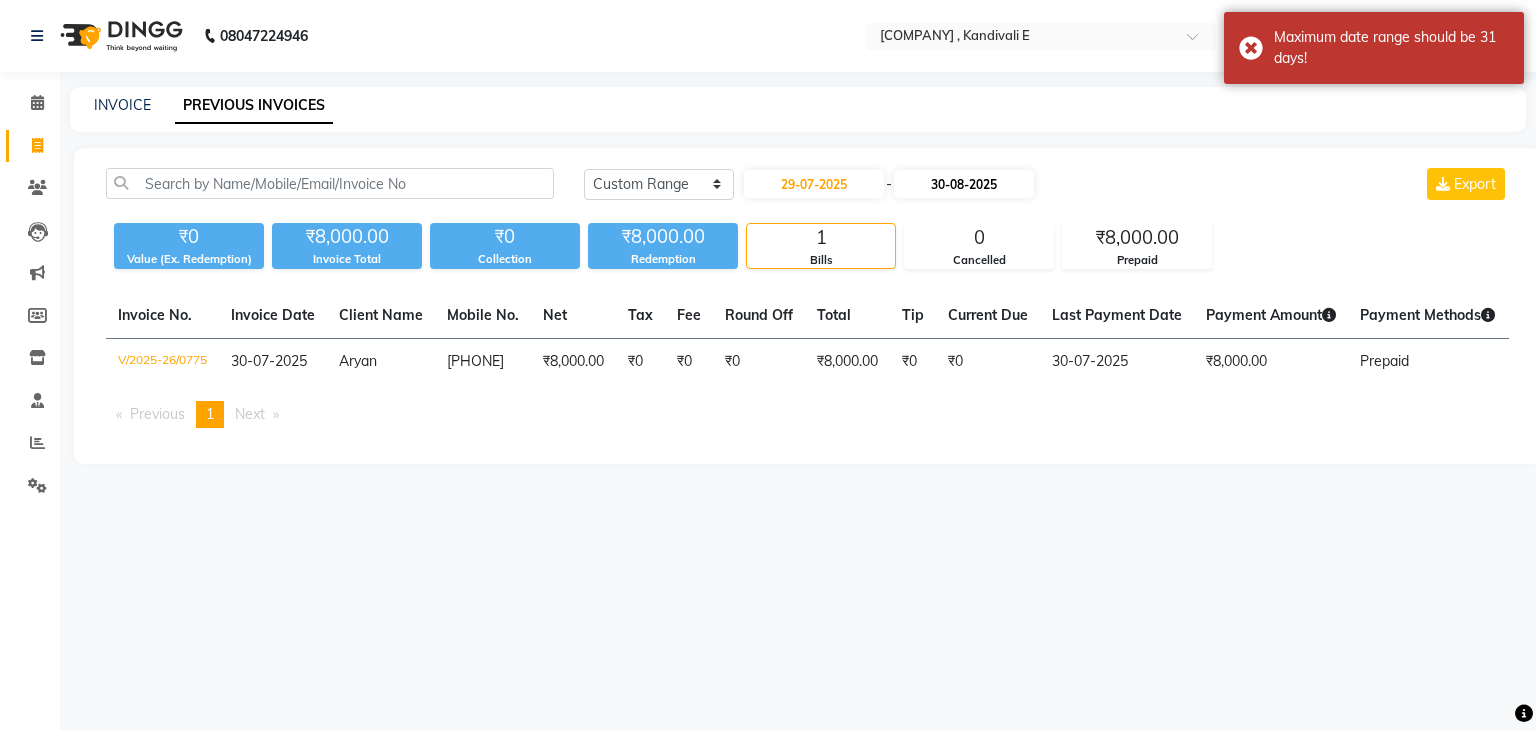 select on "8" 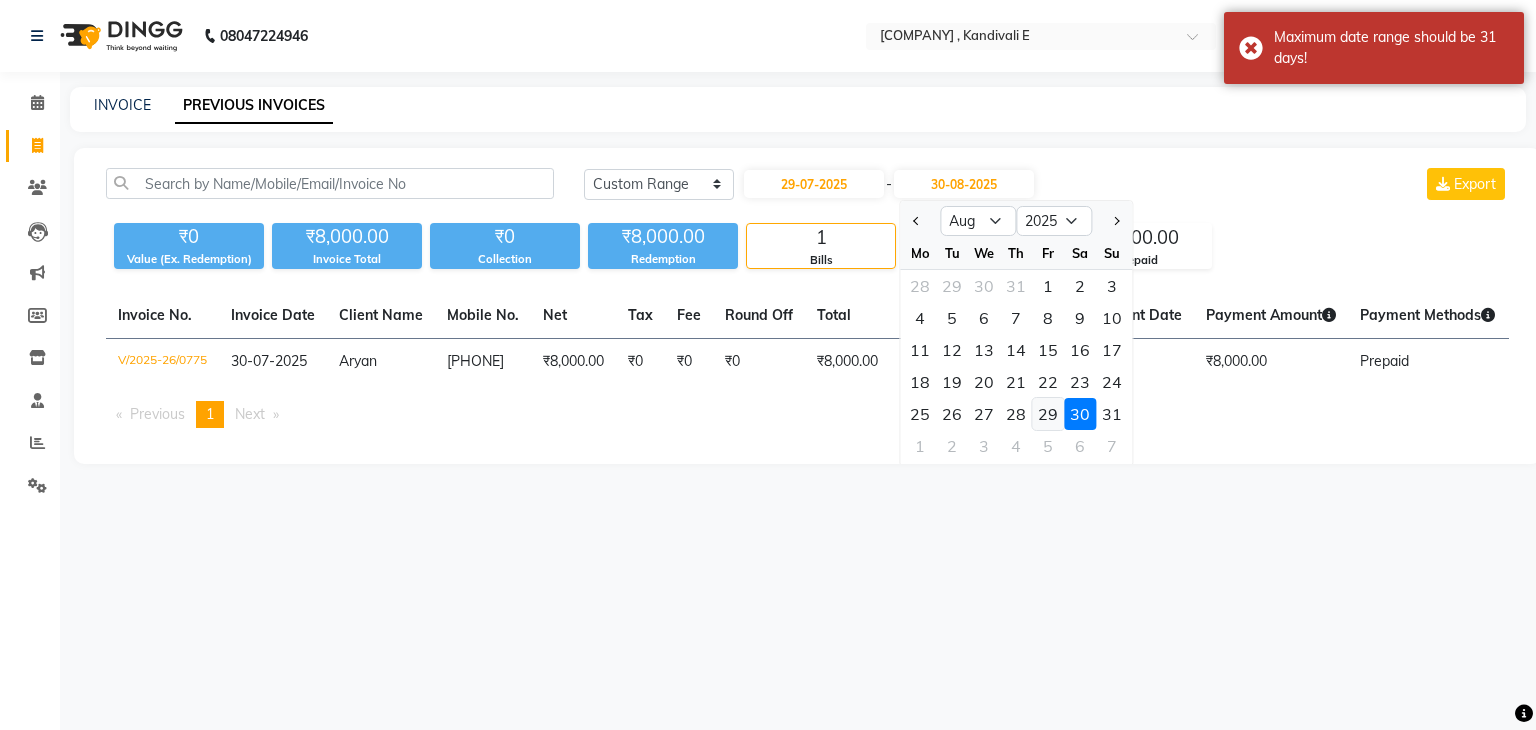 click on "29" 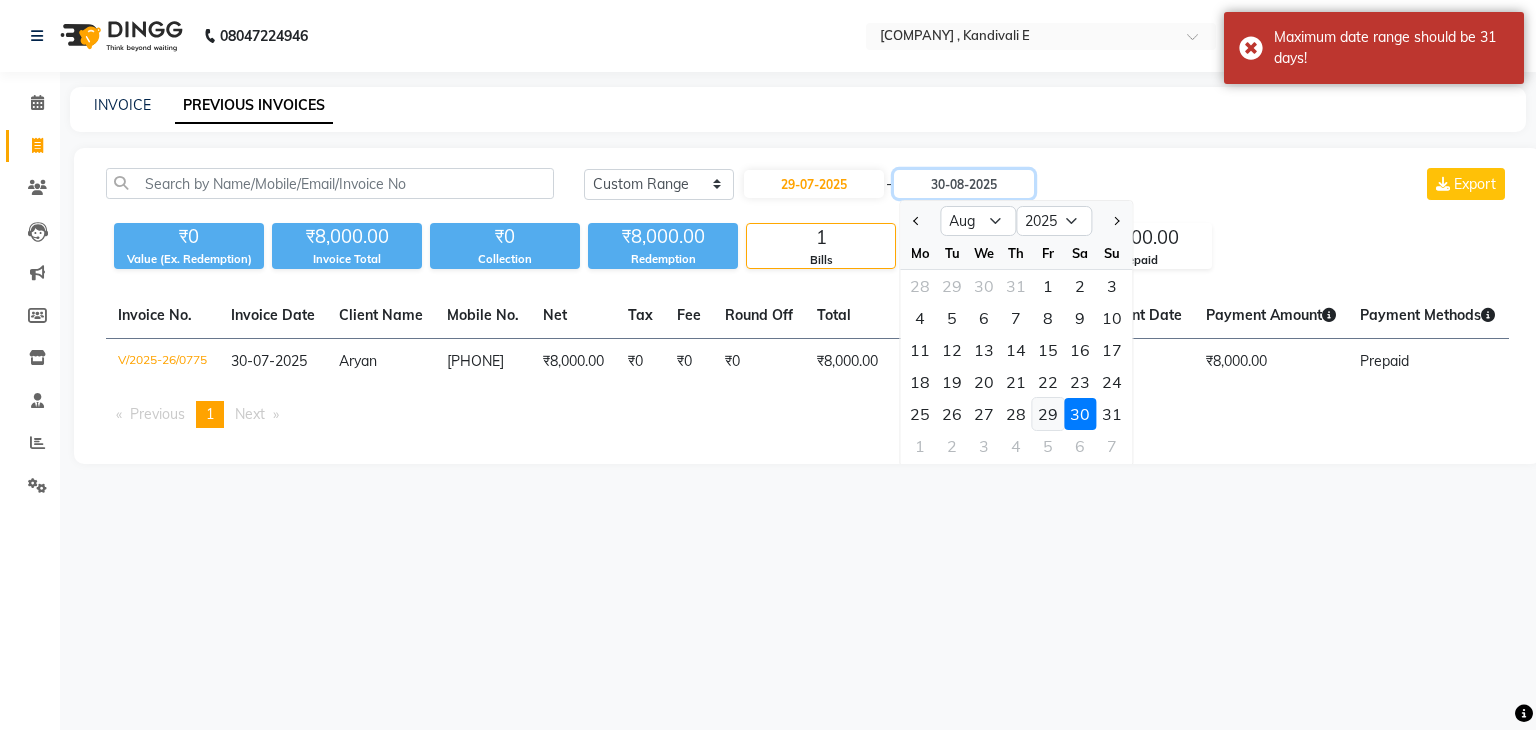 type on "29-08-2025" 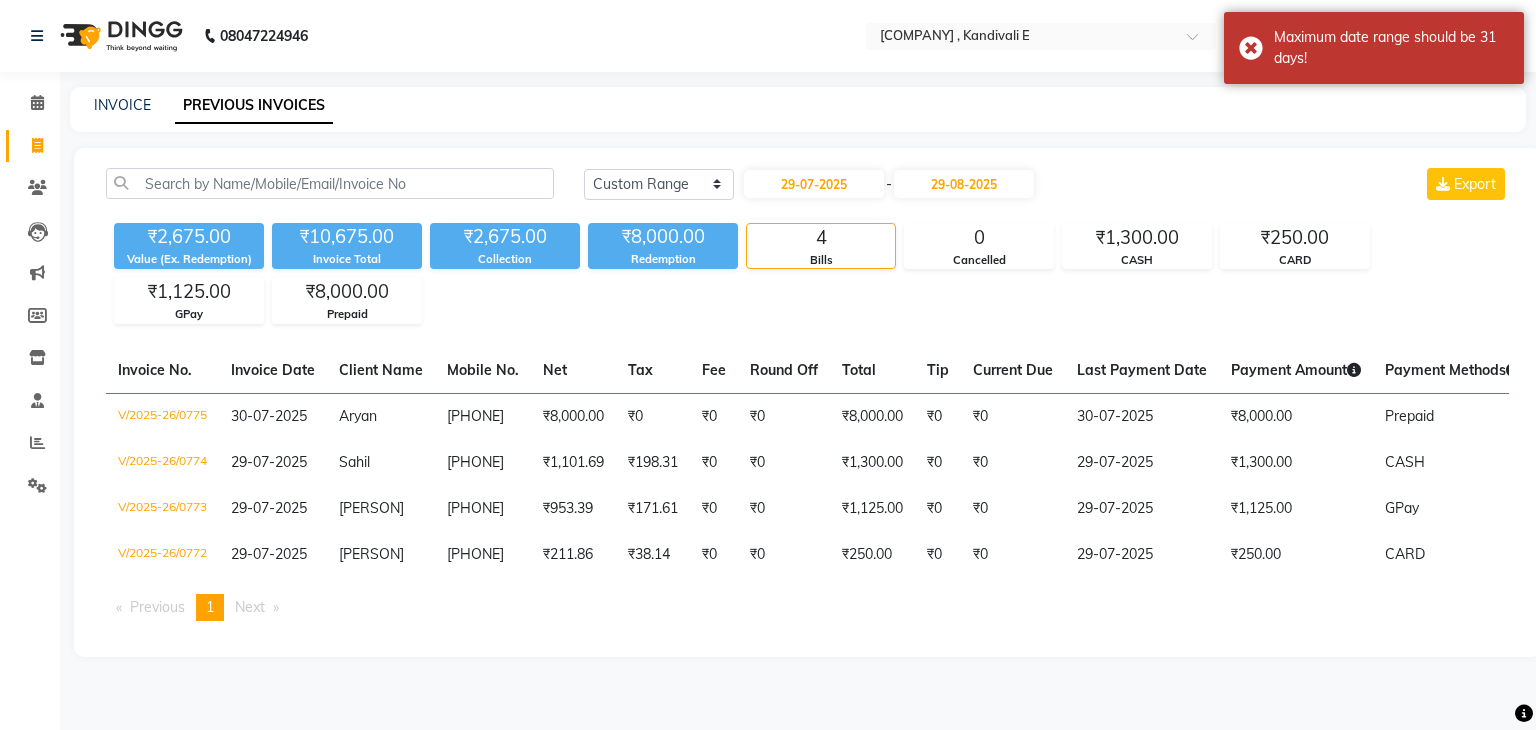 click on "INVOICE PREVIOUS INVOICES" 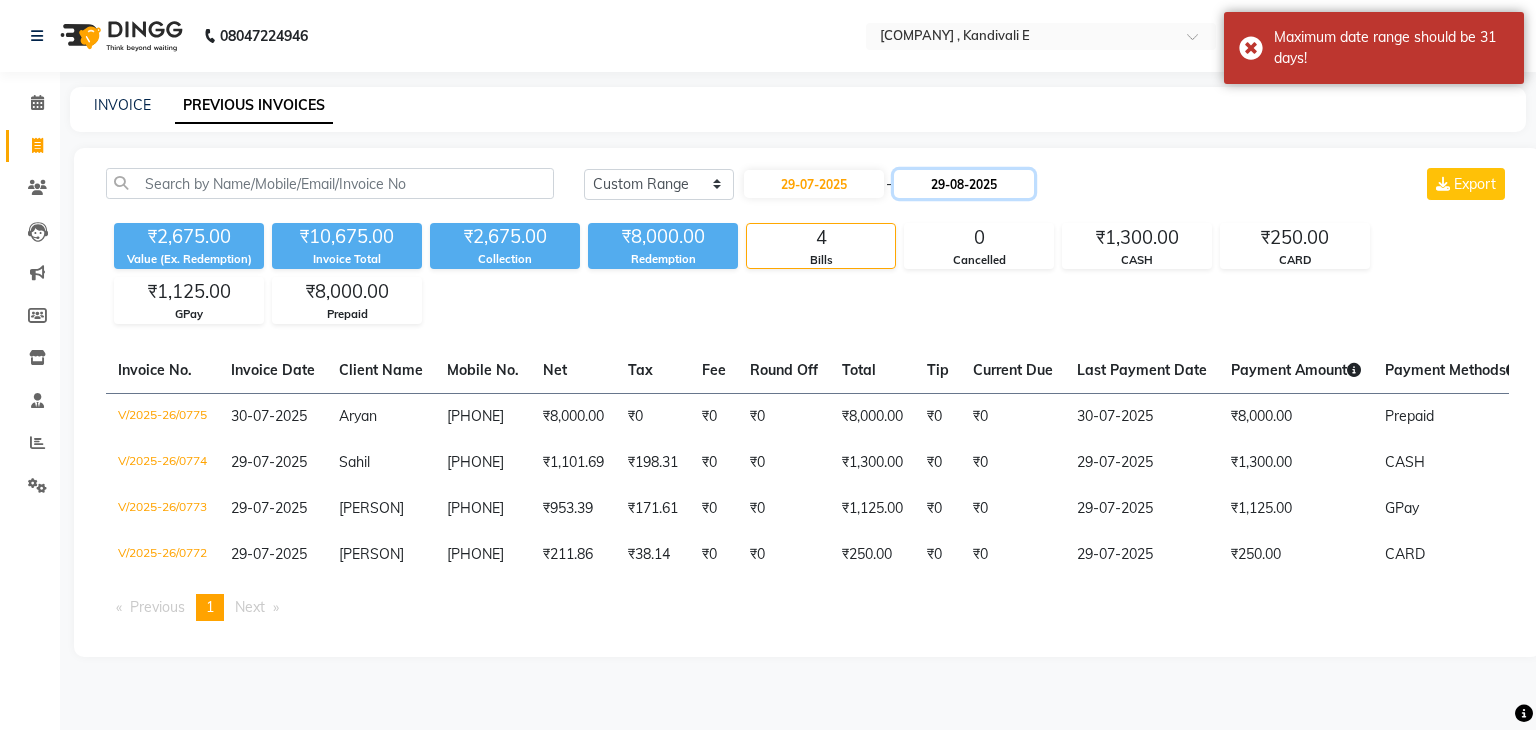 click on "29-08-2025" 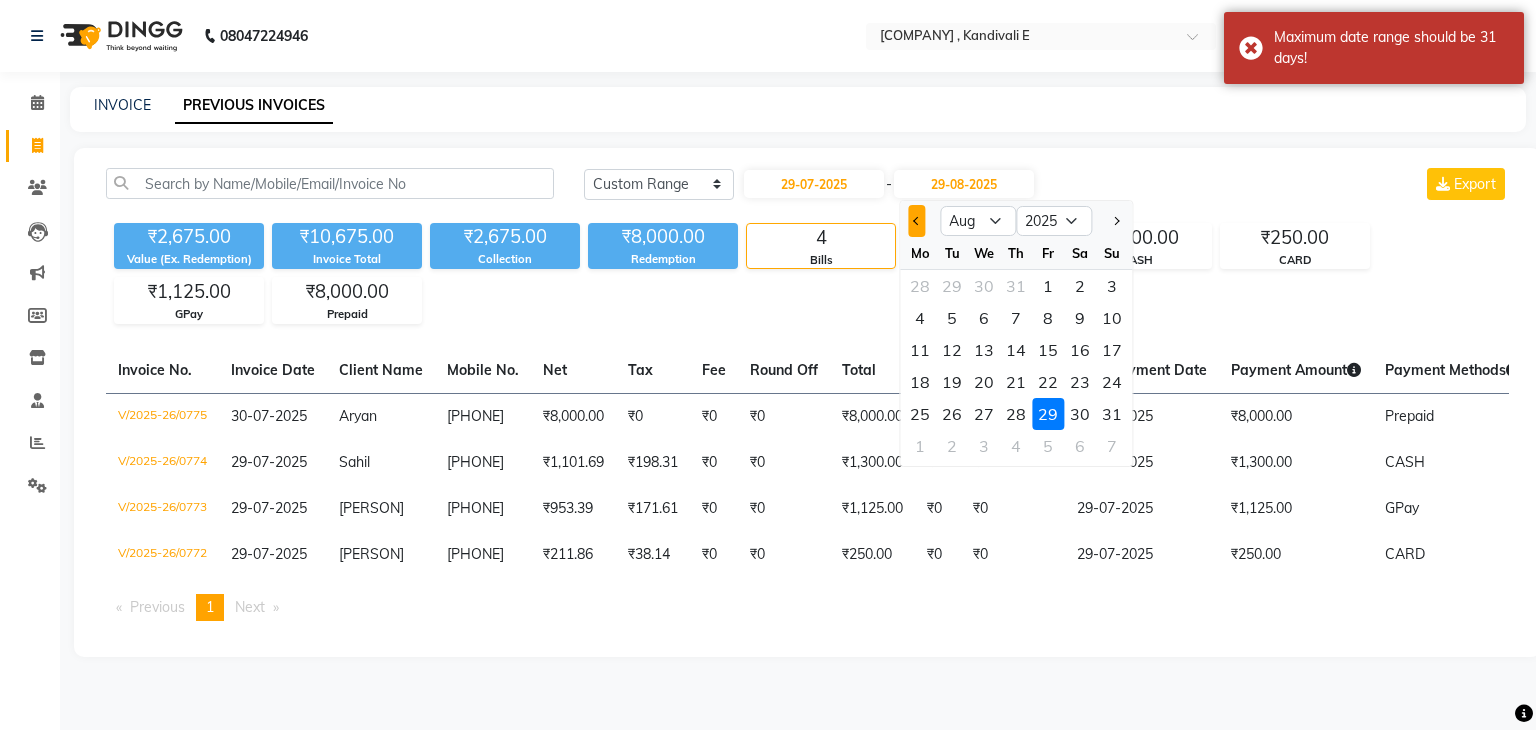 click 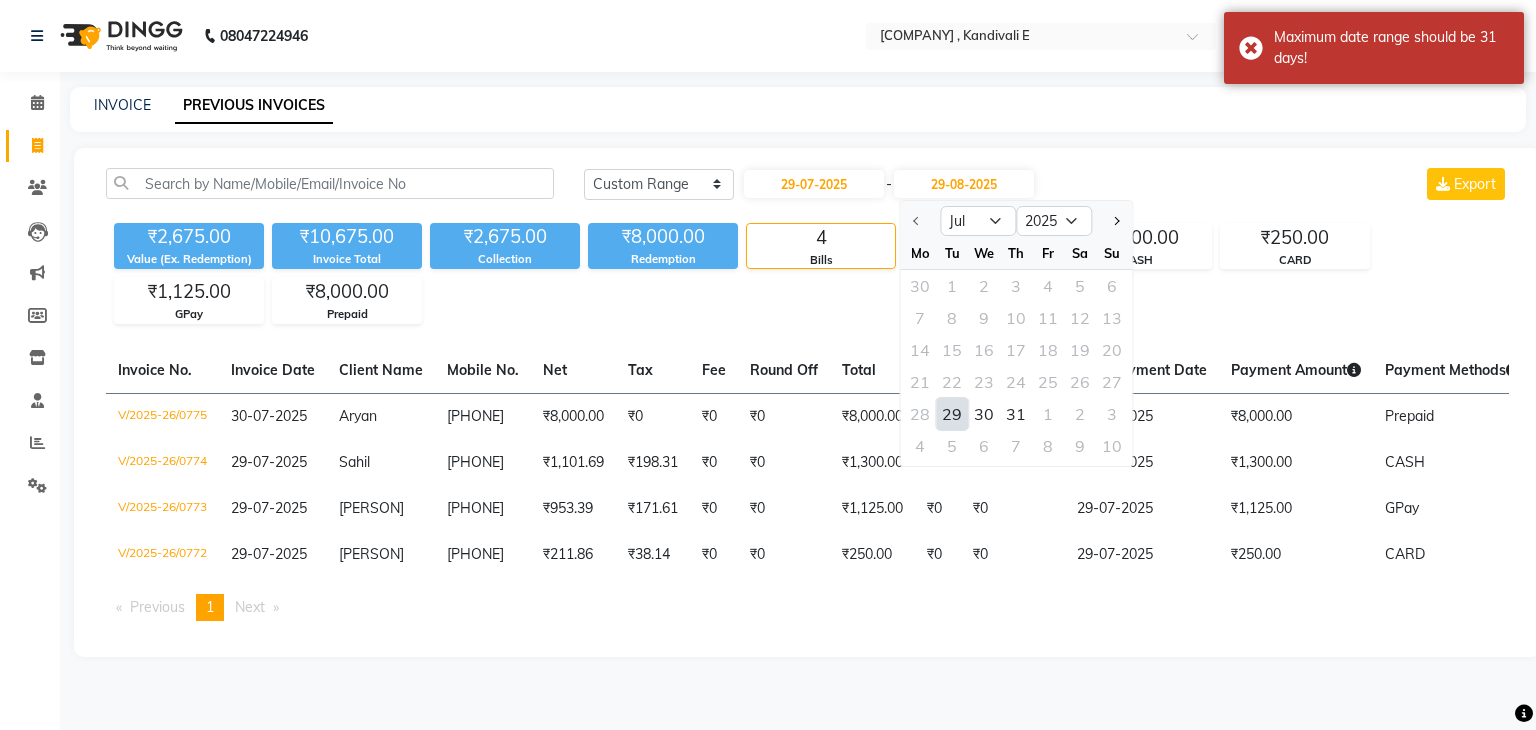 click on "29" 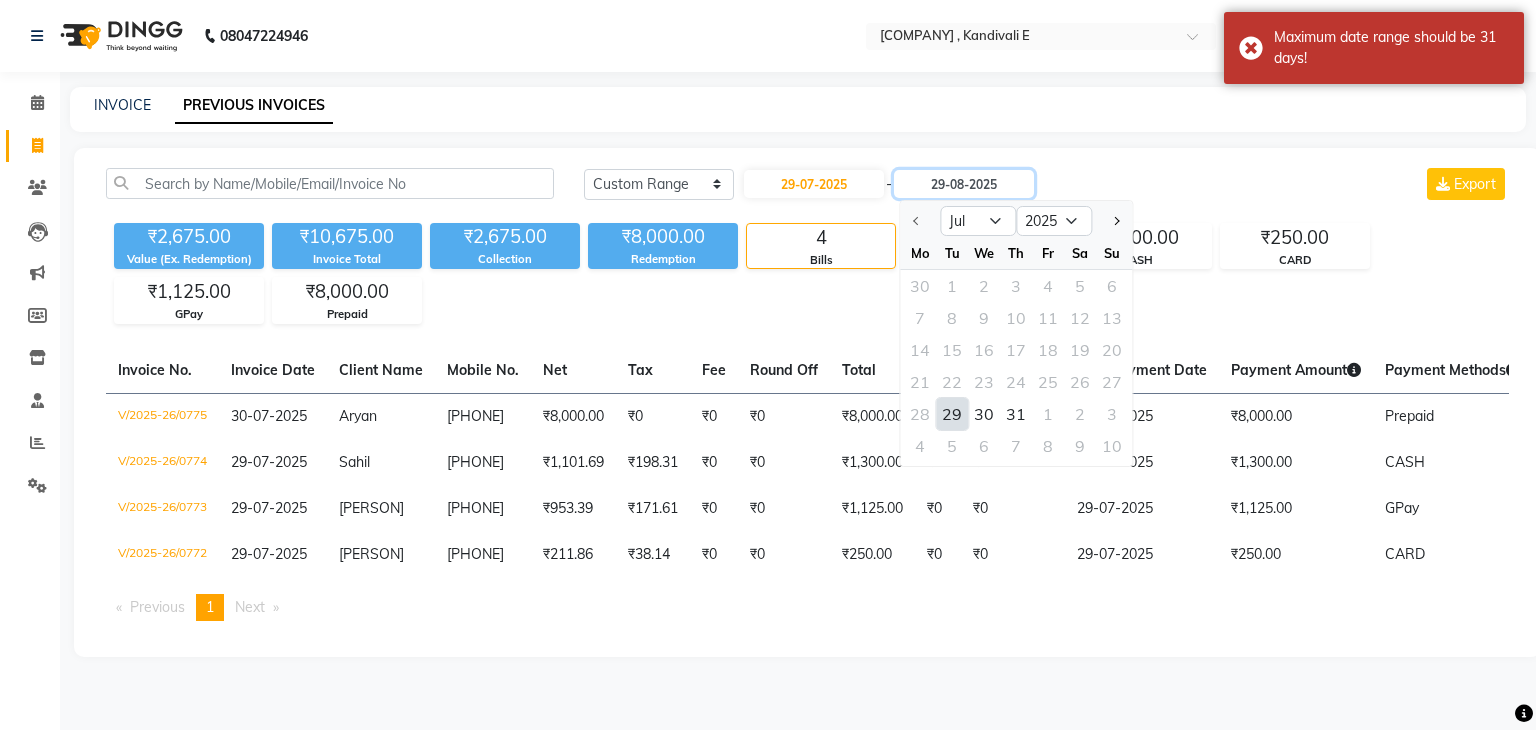 type on "29-07-2025" 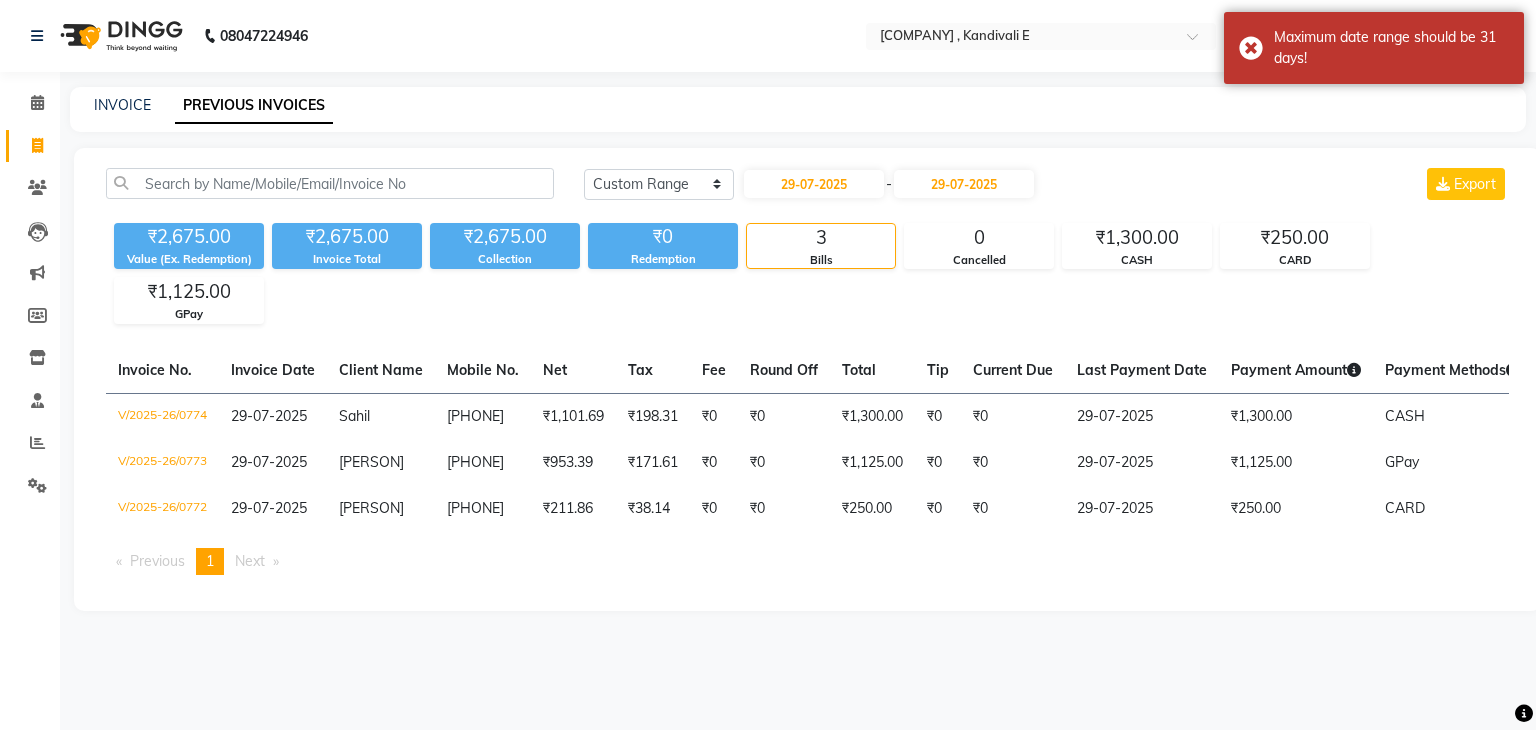 click on "Today Yesterday Custom Range 29-07-2025 - 29-07-2025 Export" 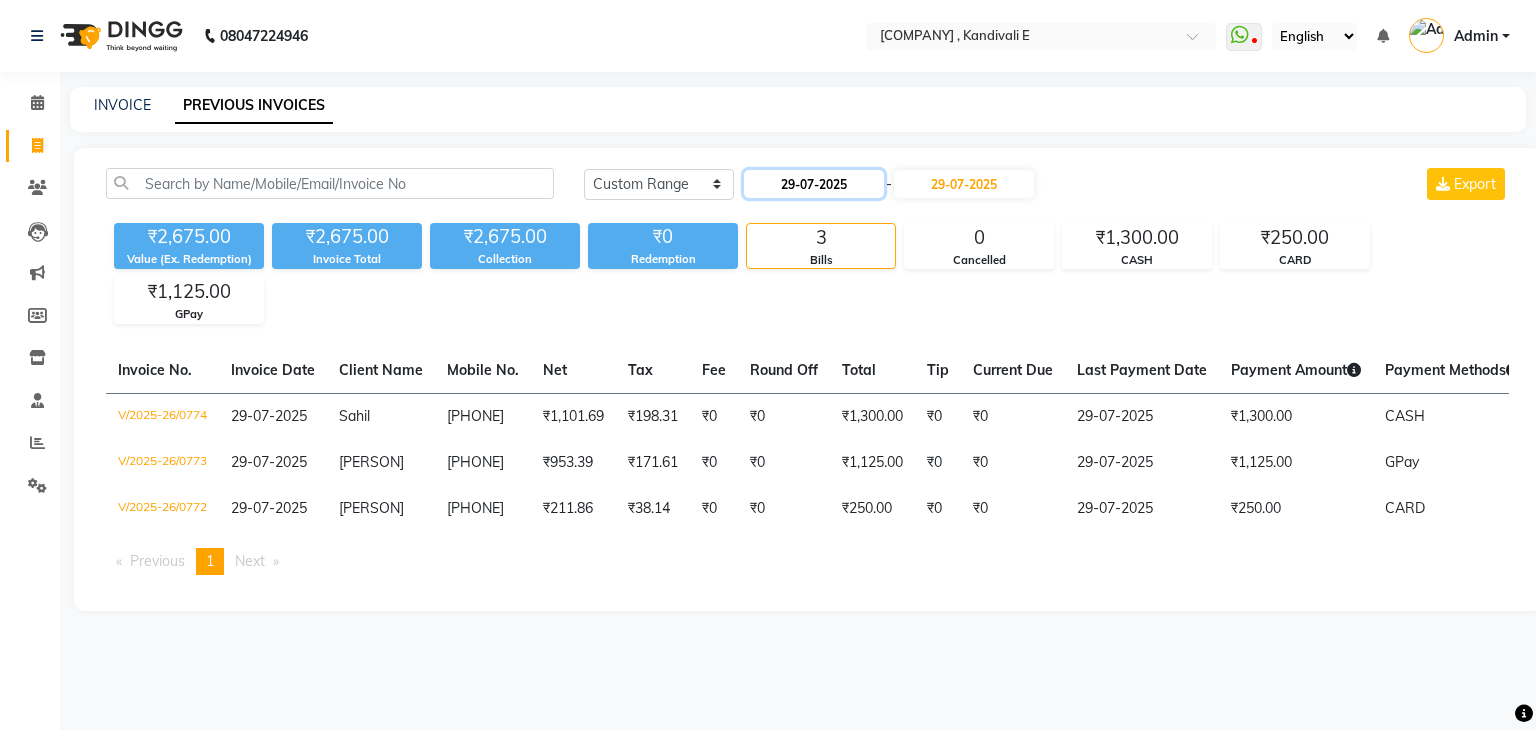 click on "29-07-2025" 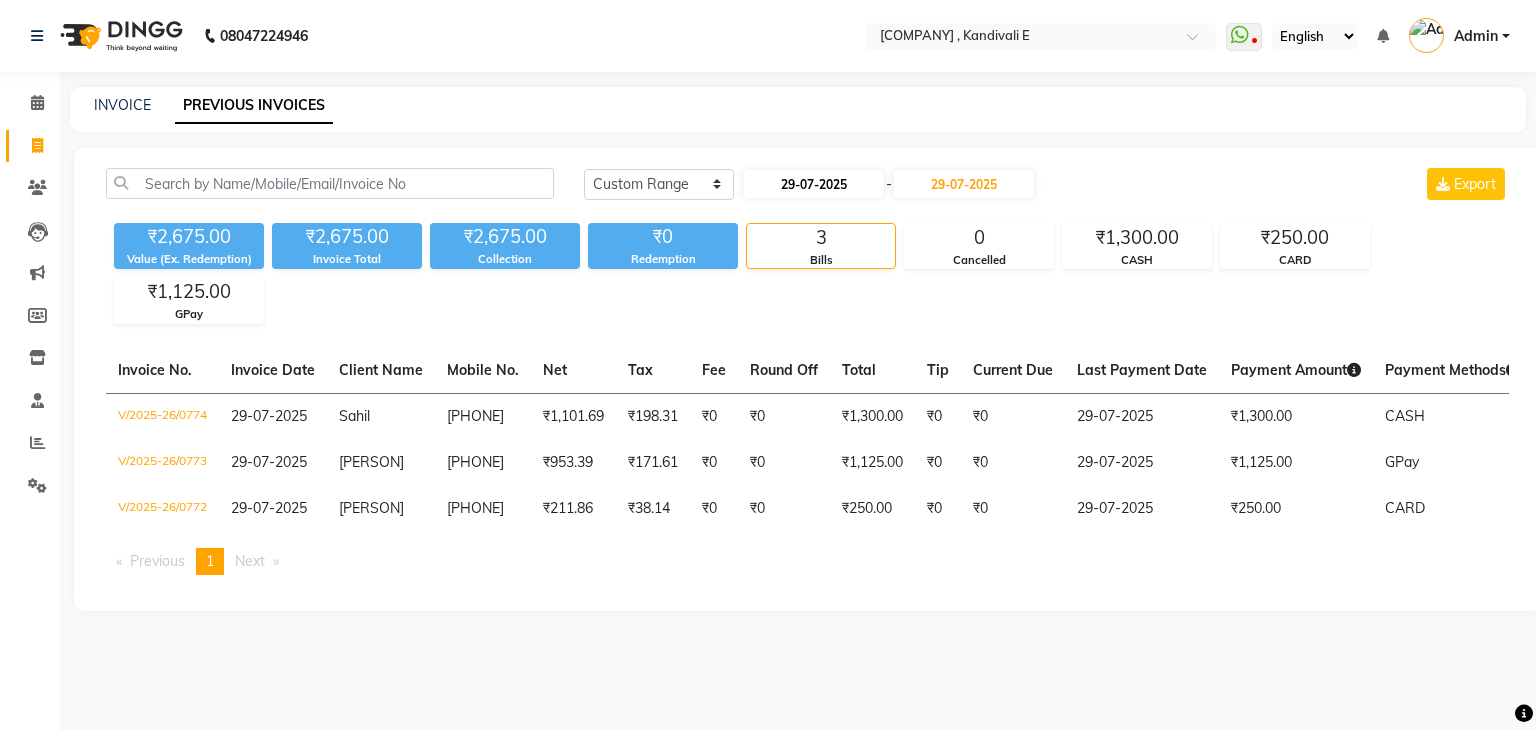 select on "7" 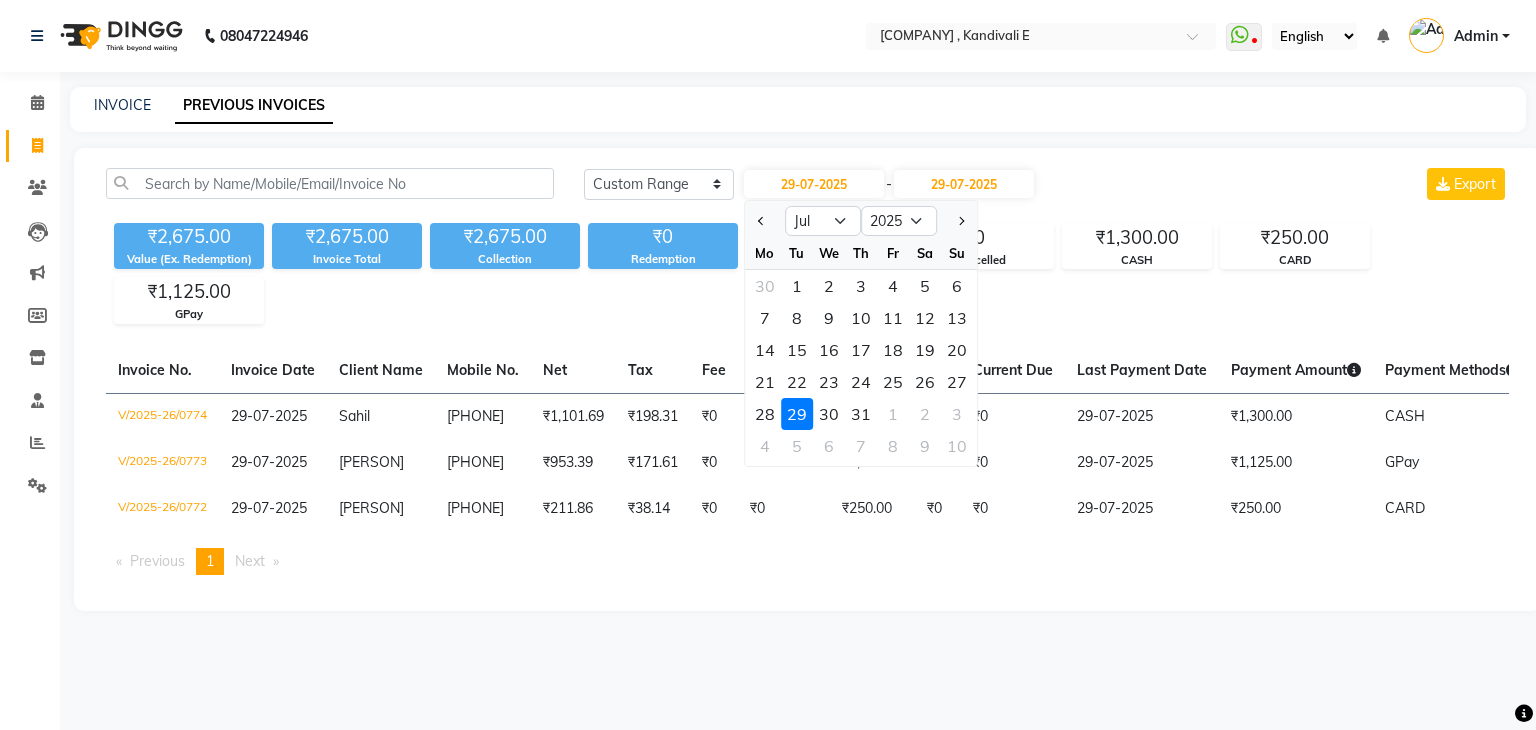 click on "INVOICE PREVIOUS INVOICES" 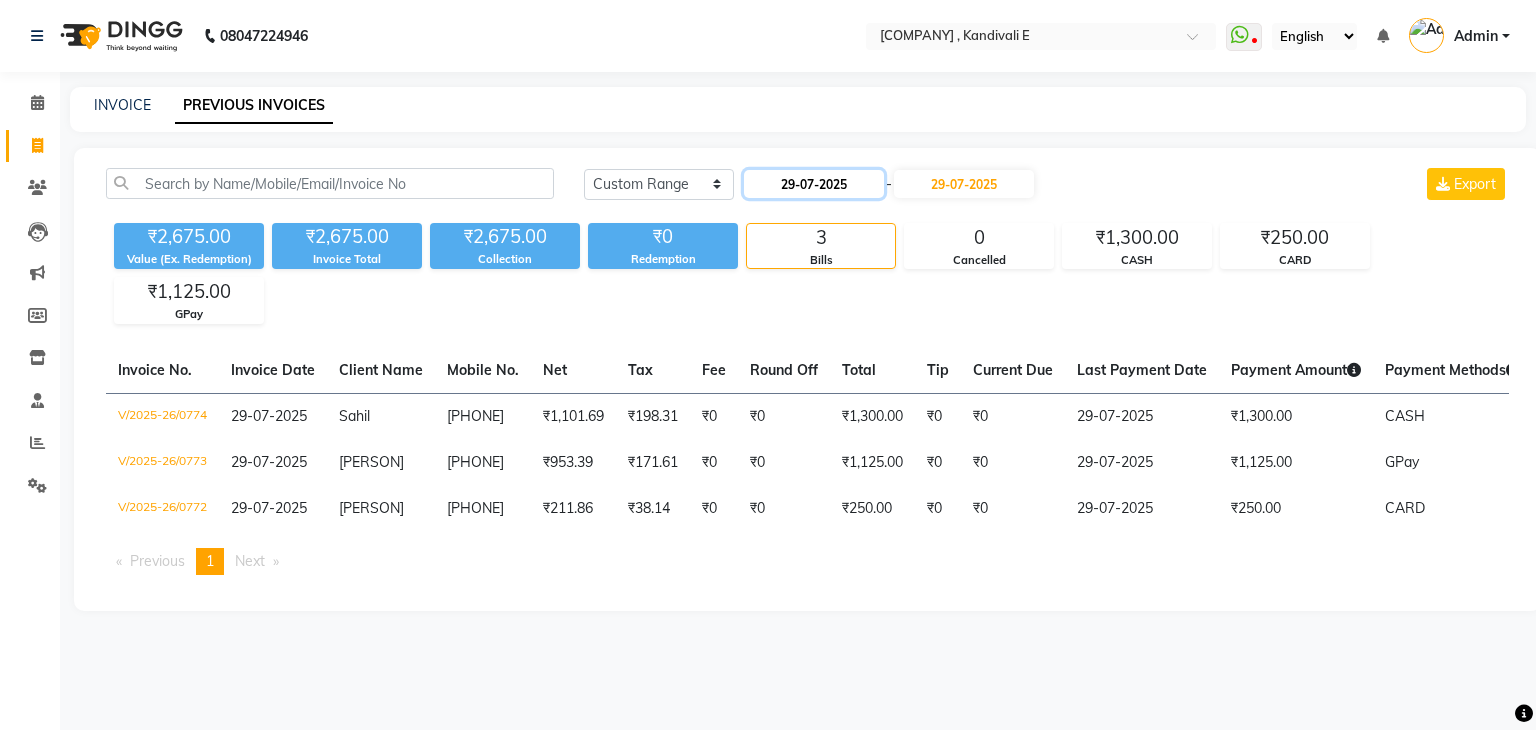 click on "29-07-2025" 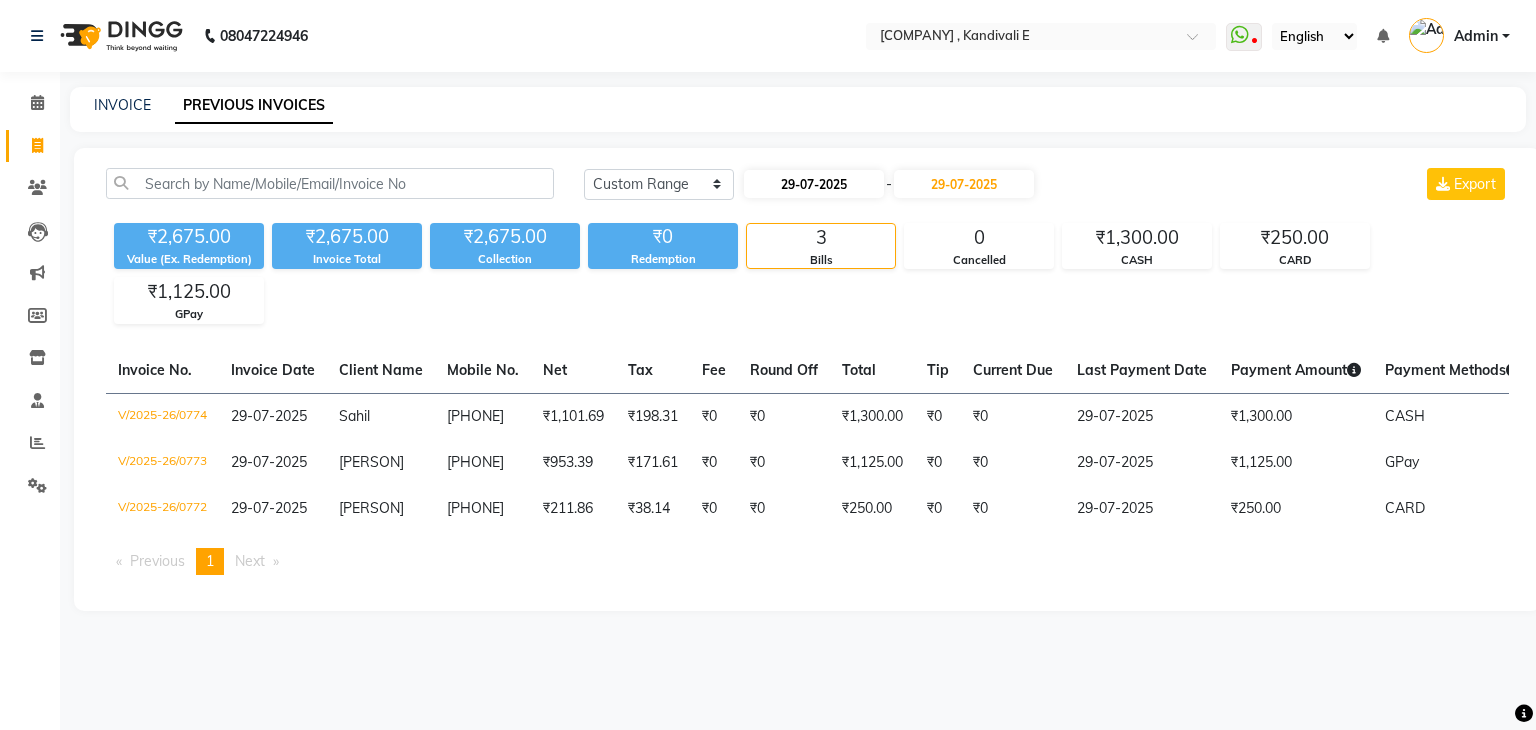select on "7" 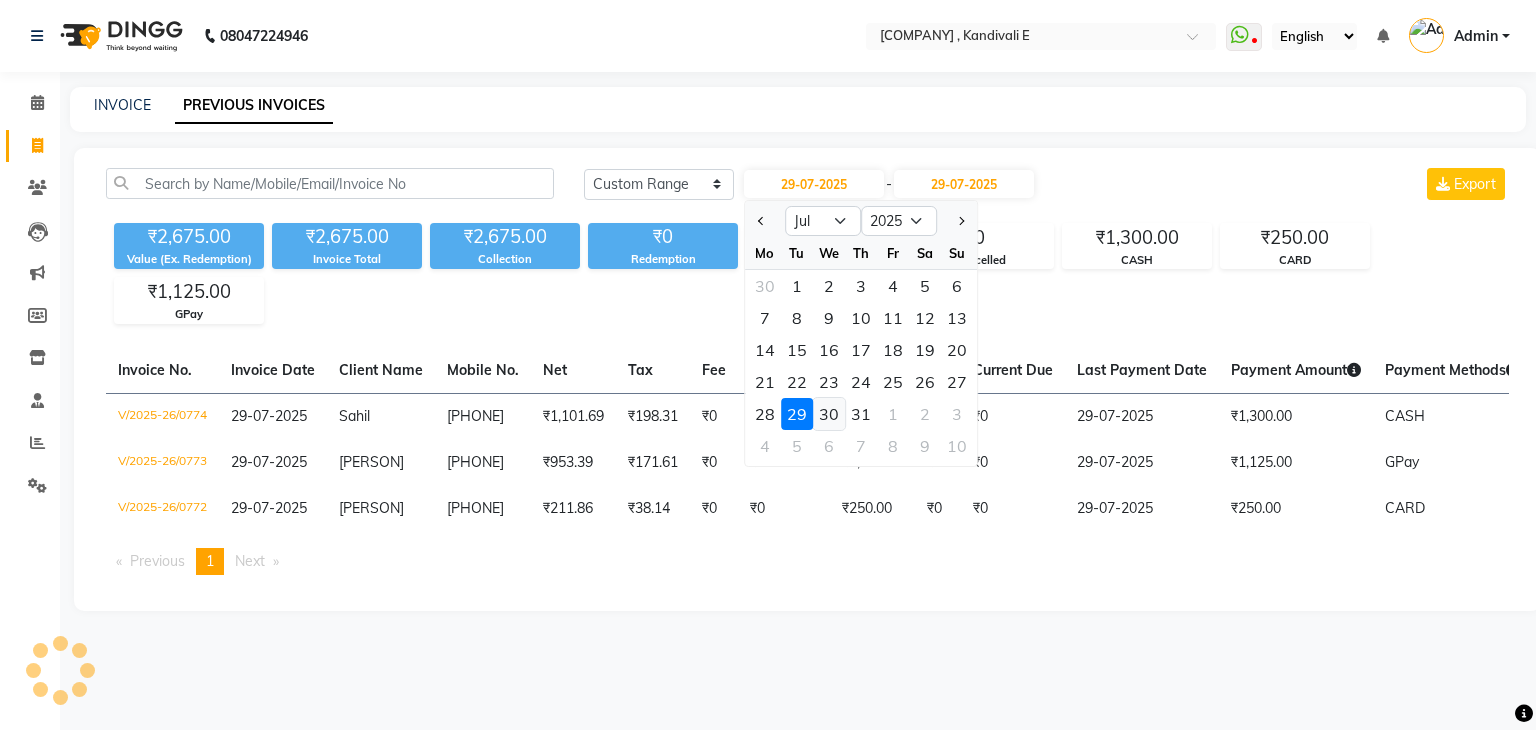click on "30" 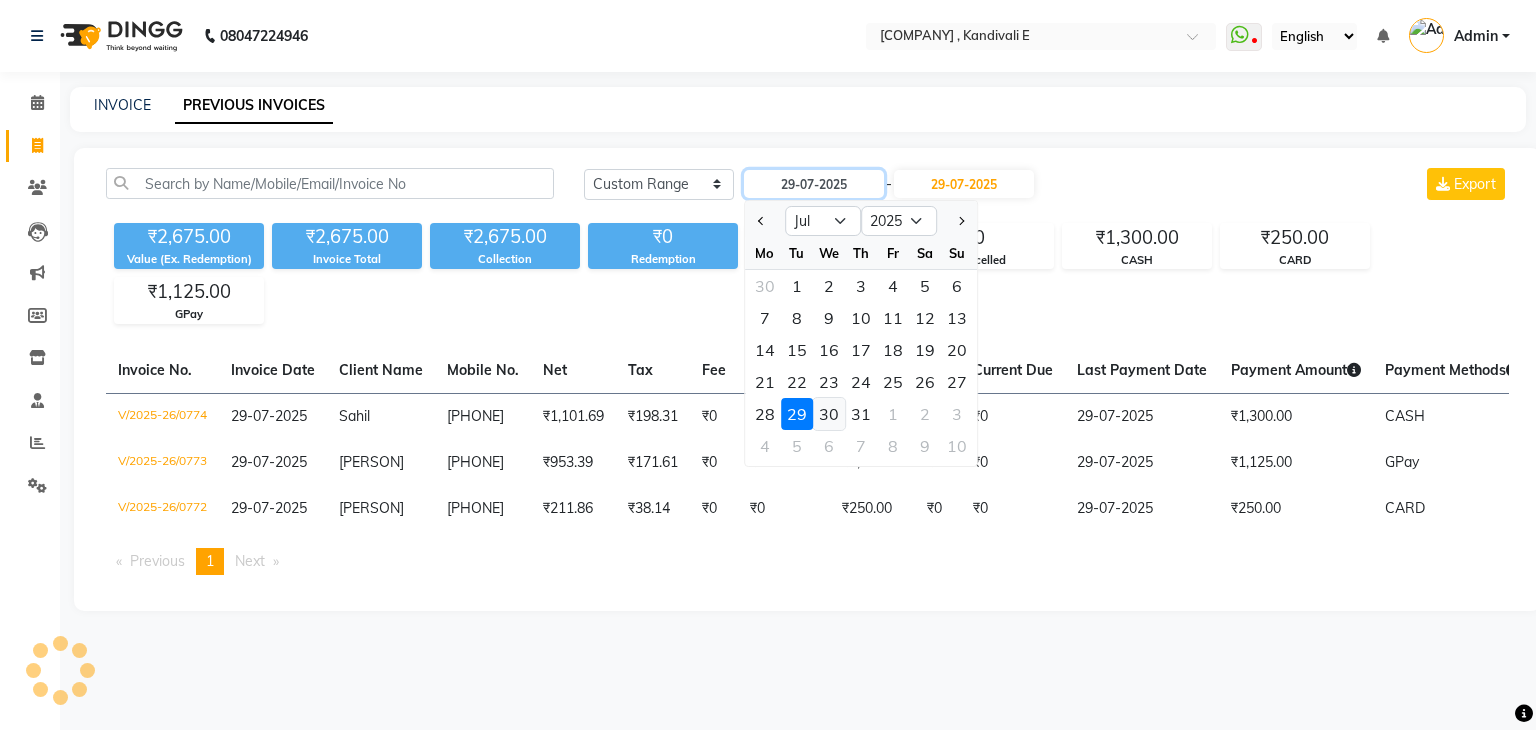 type on "30-07-2025" 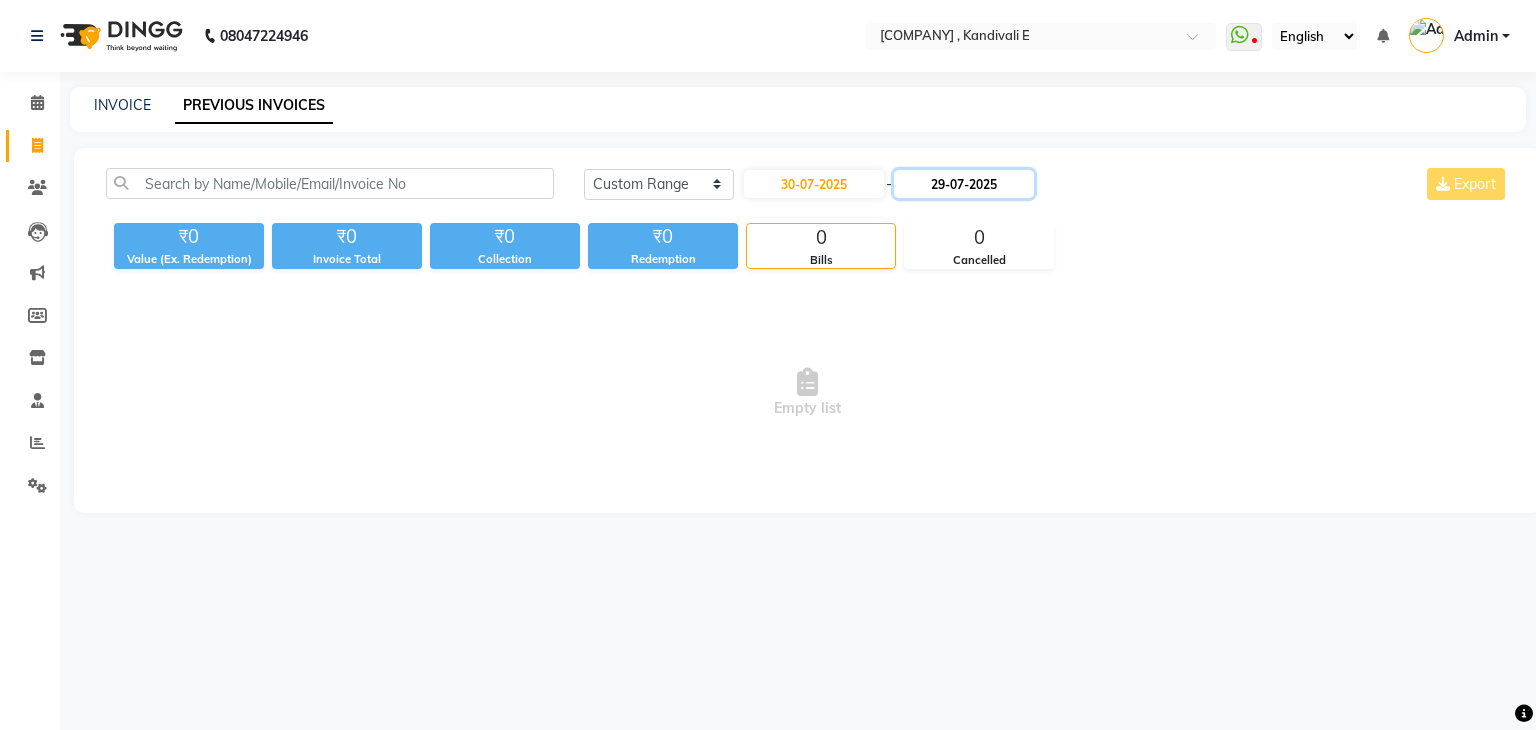 click on "29-07-2025" 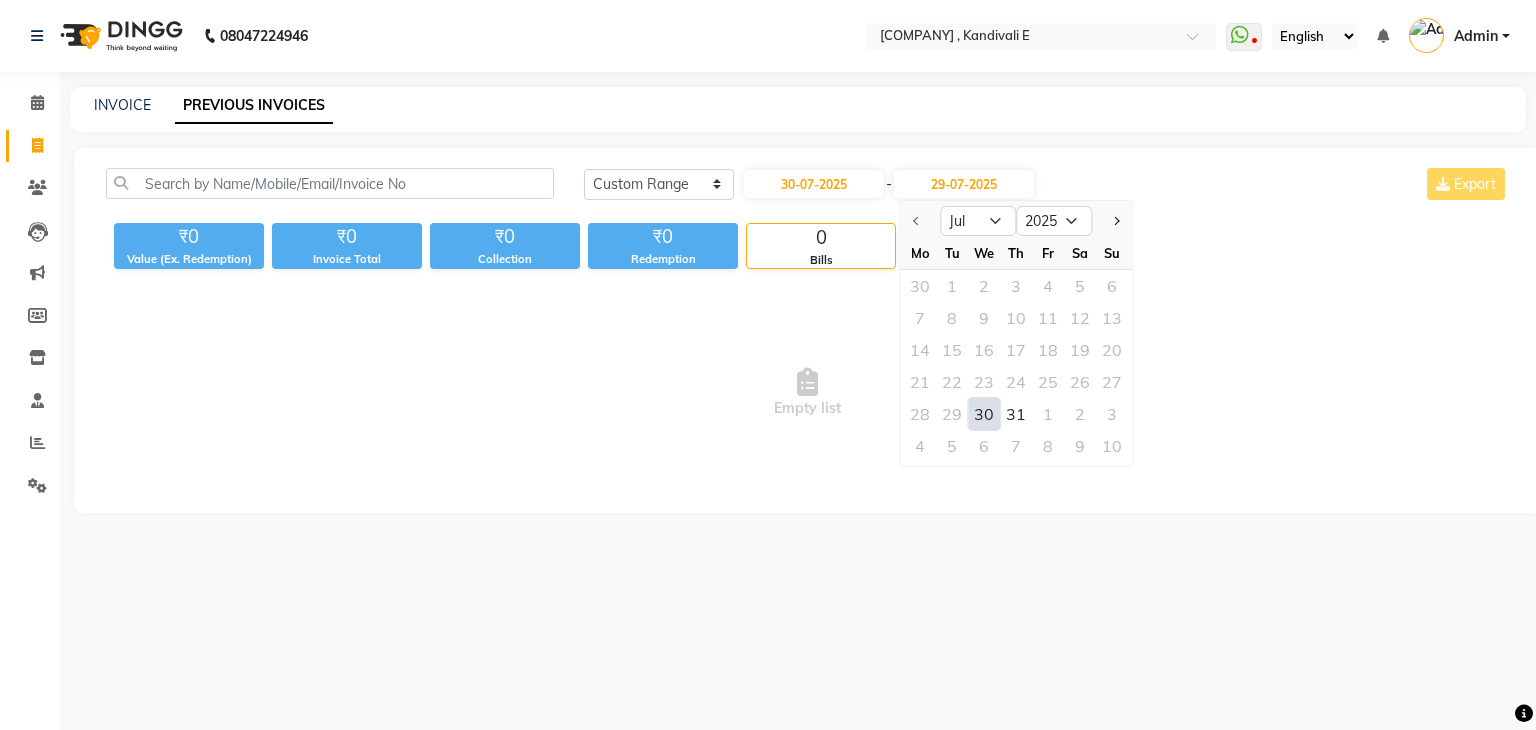click on "30" 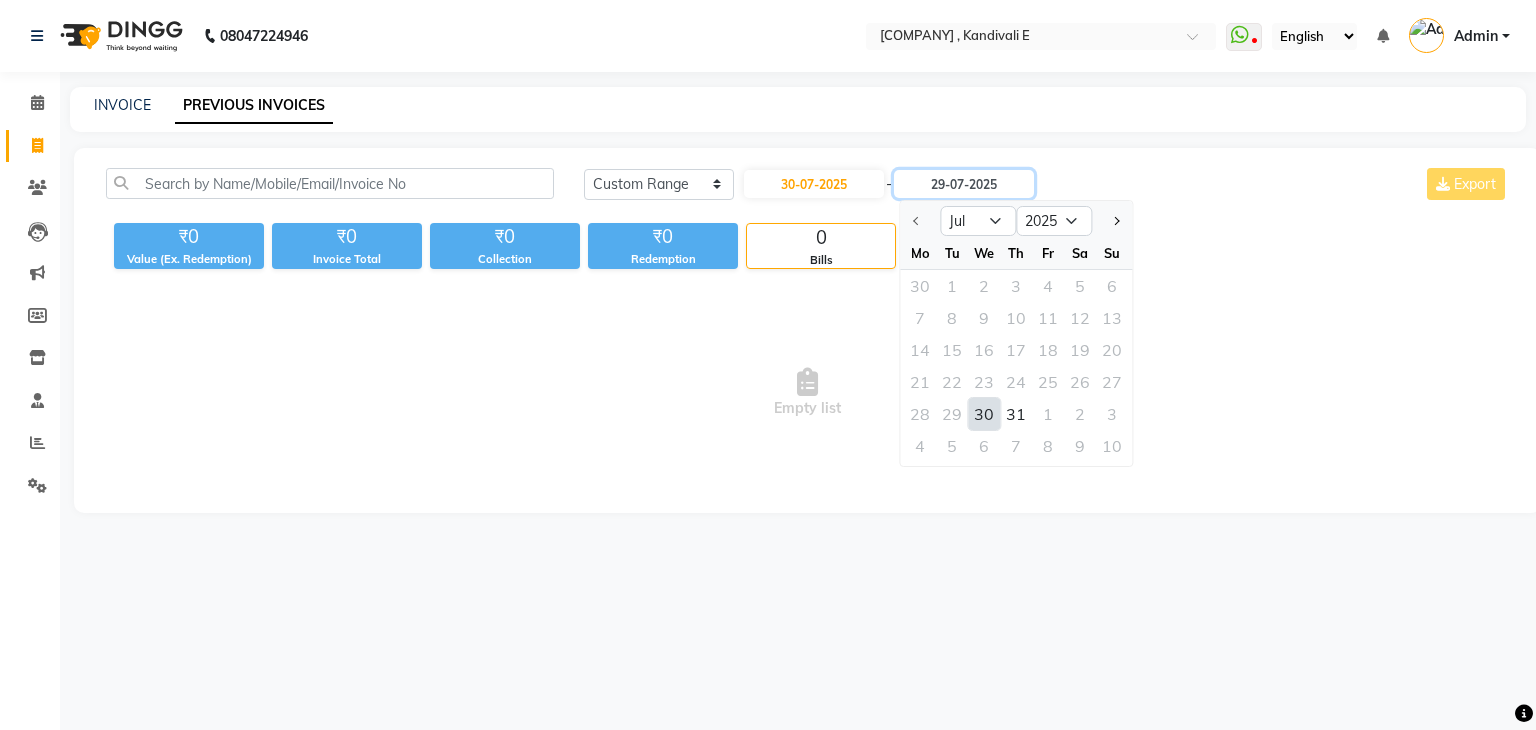 type on "30-07-2025" 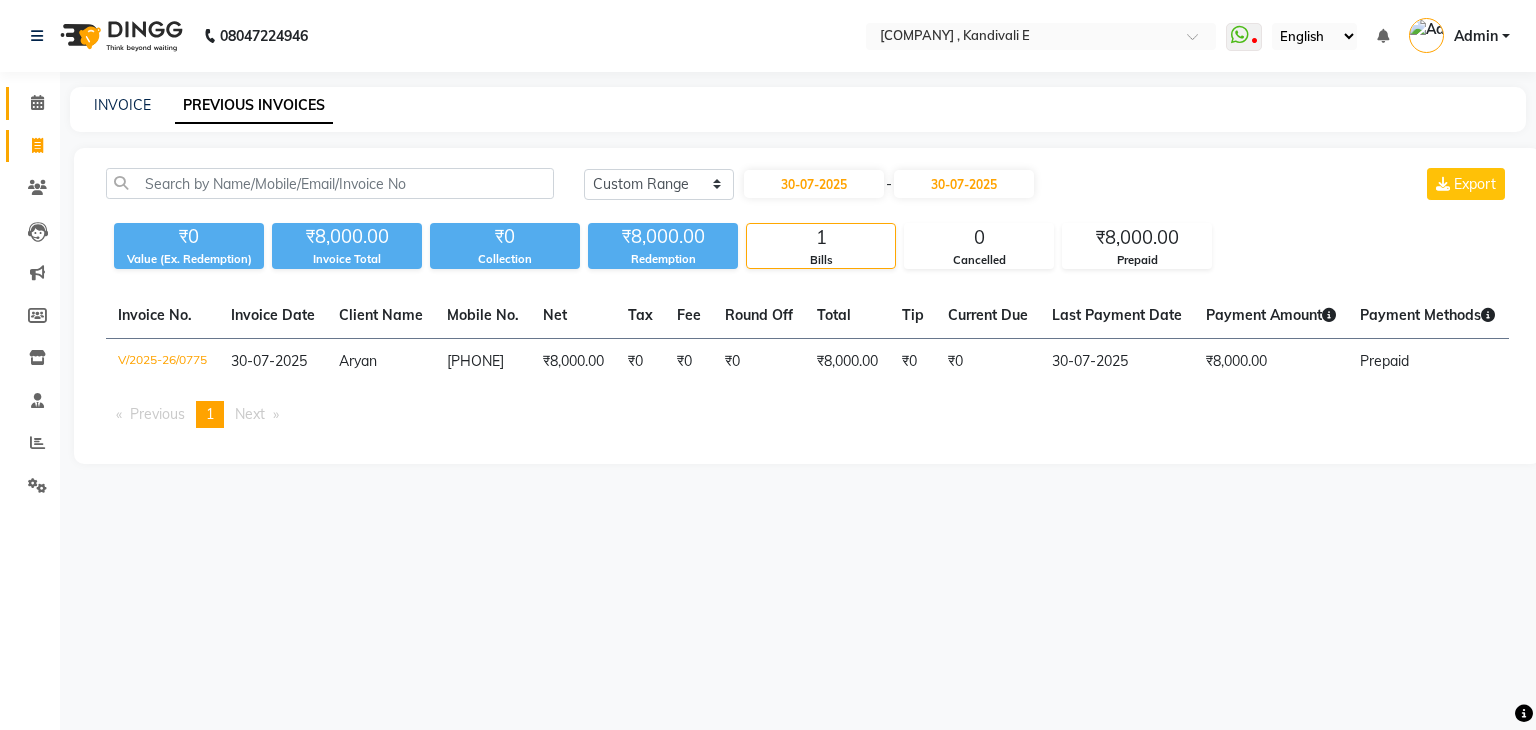 click on "Calendar" 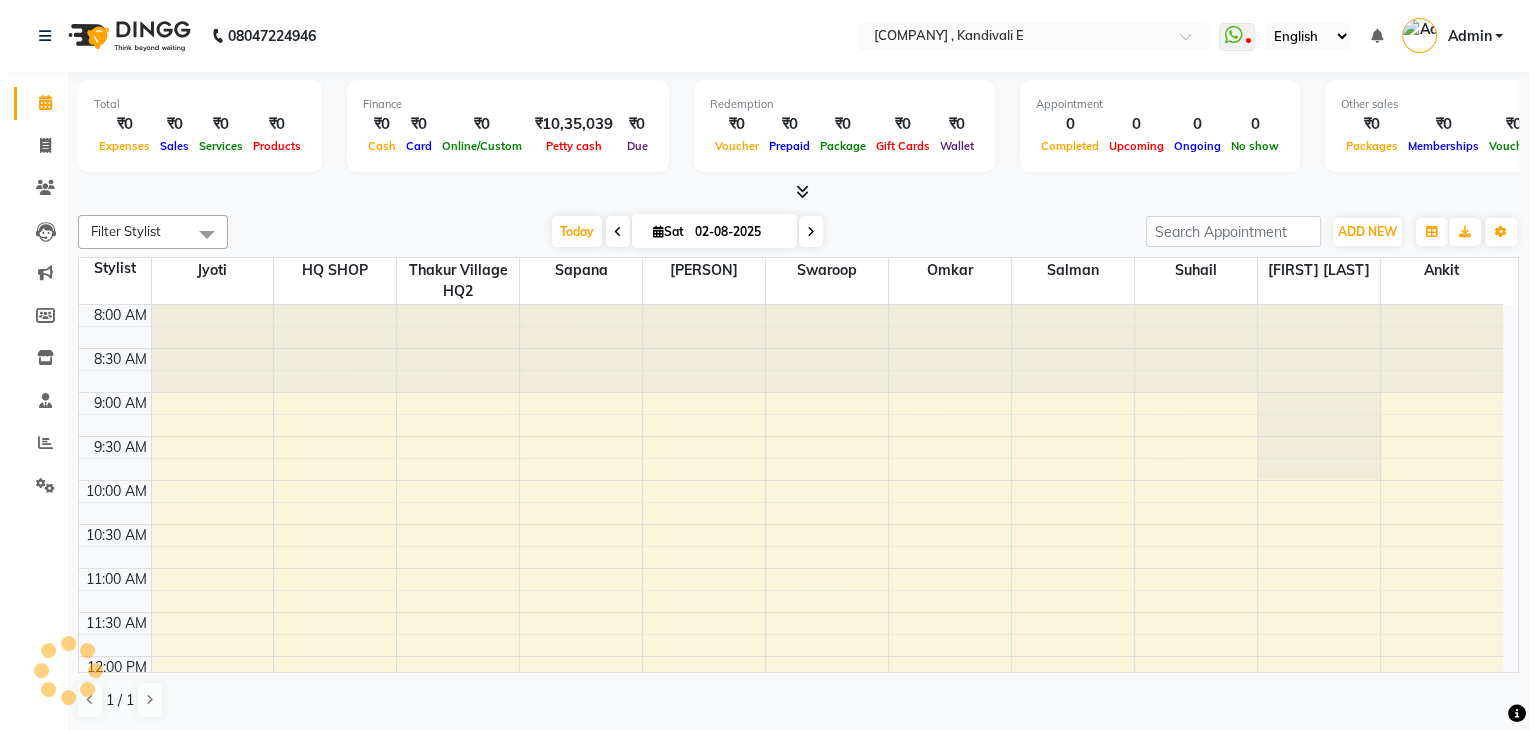 scroll, scrollTop: 0, scrollLeft: 0, axis: both 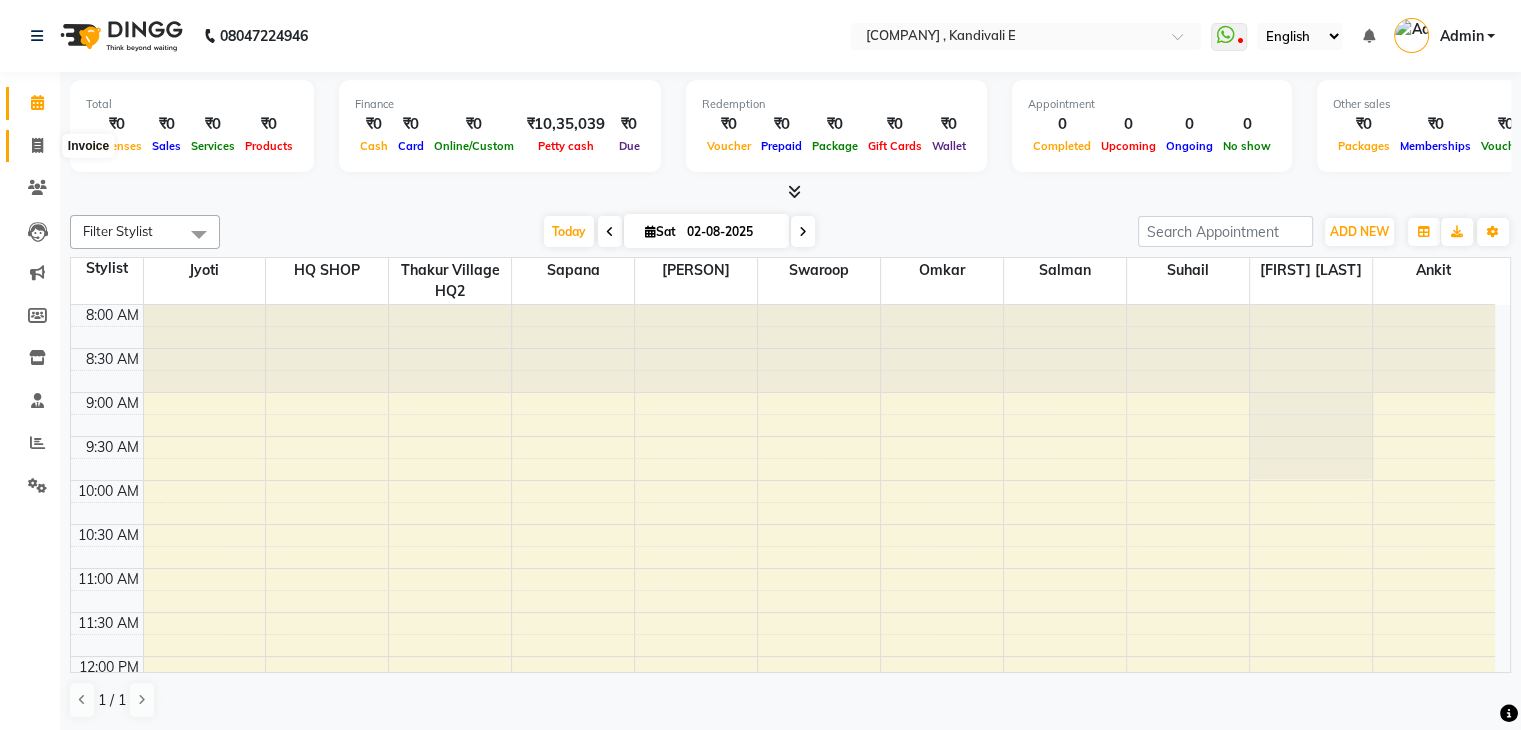 click 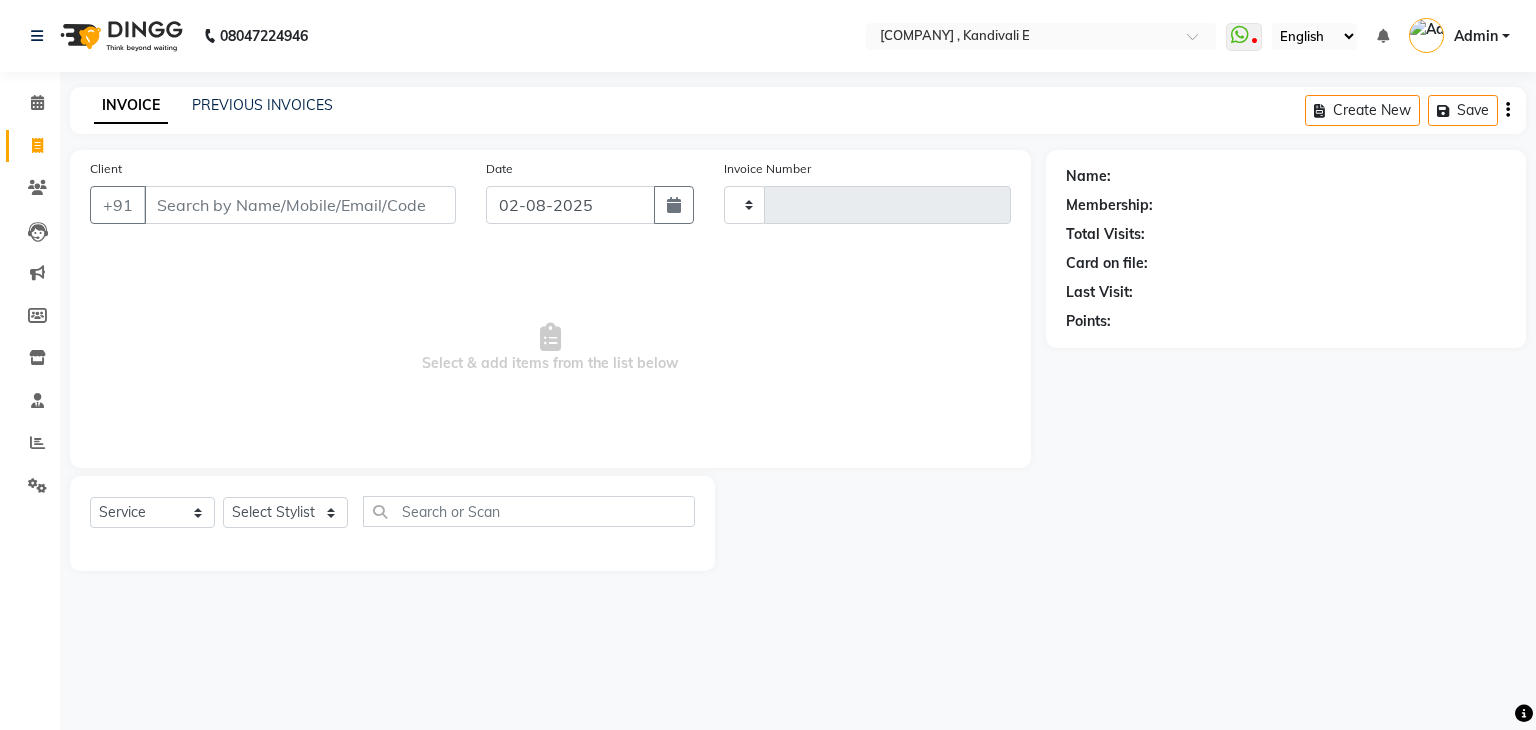 type on "0776" 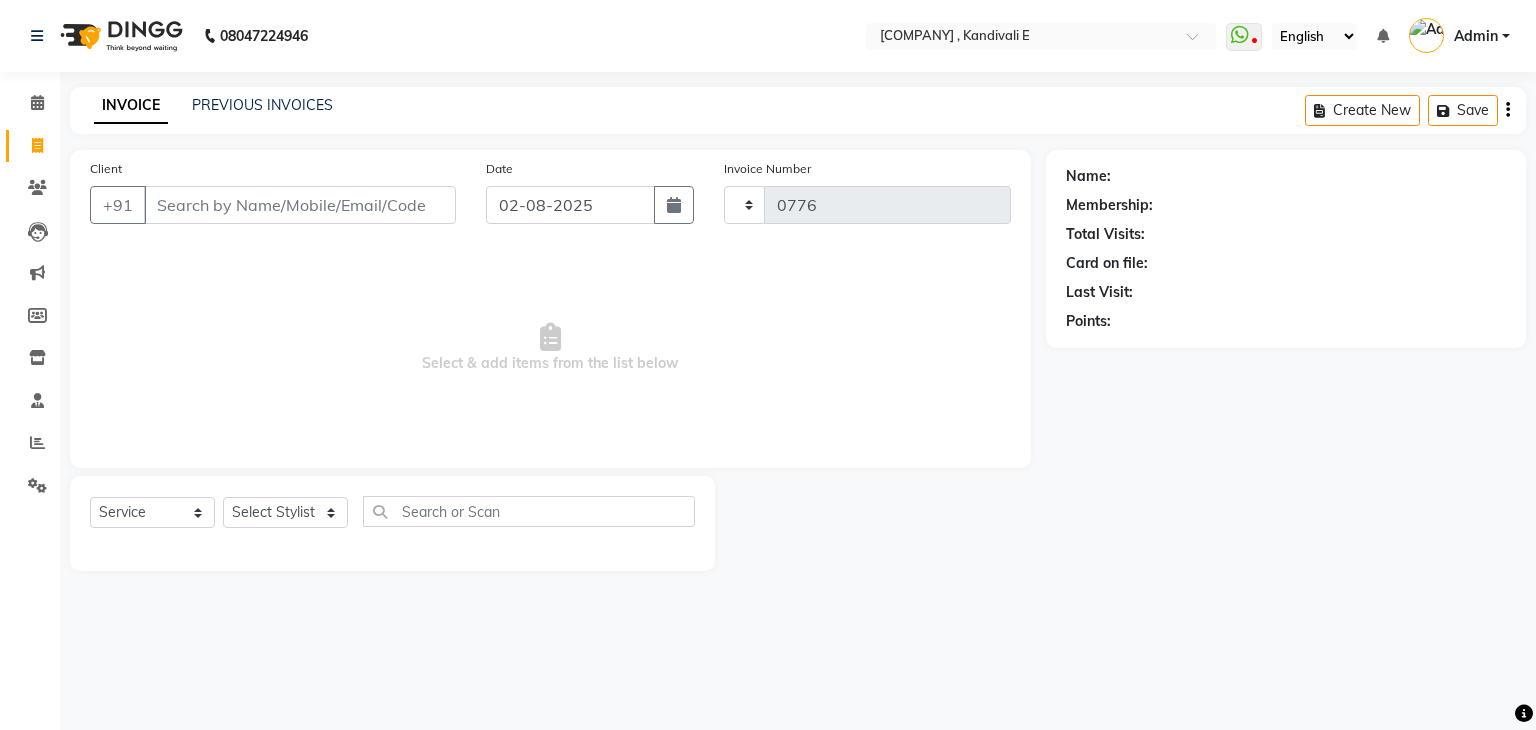 select on "5407" 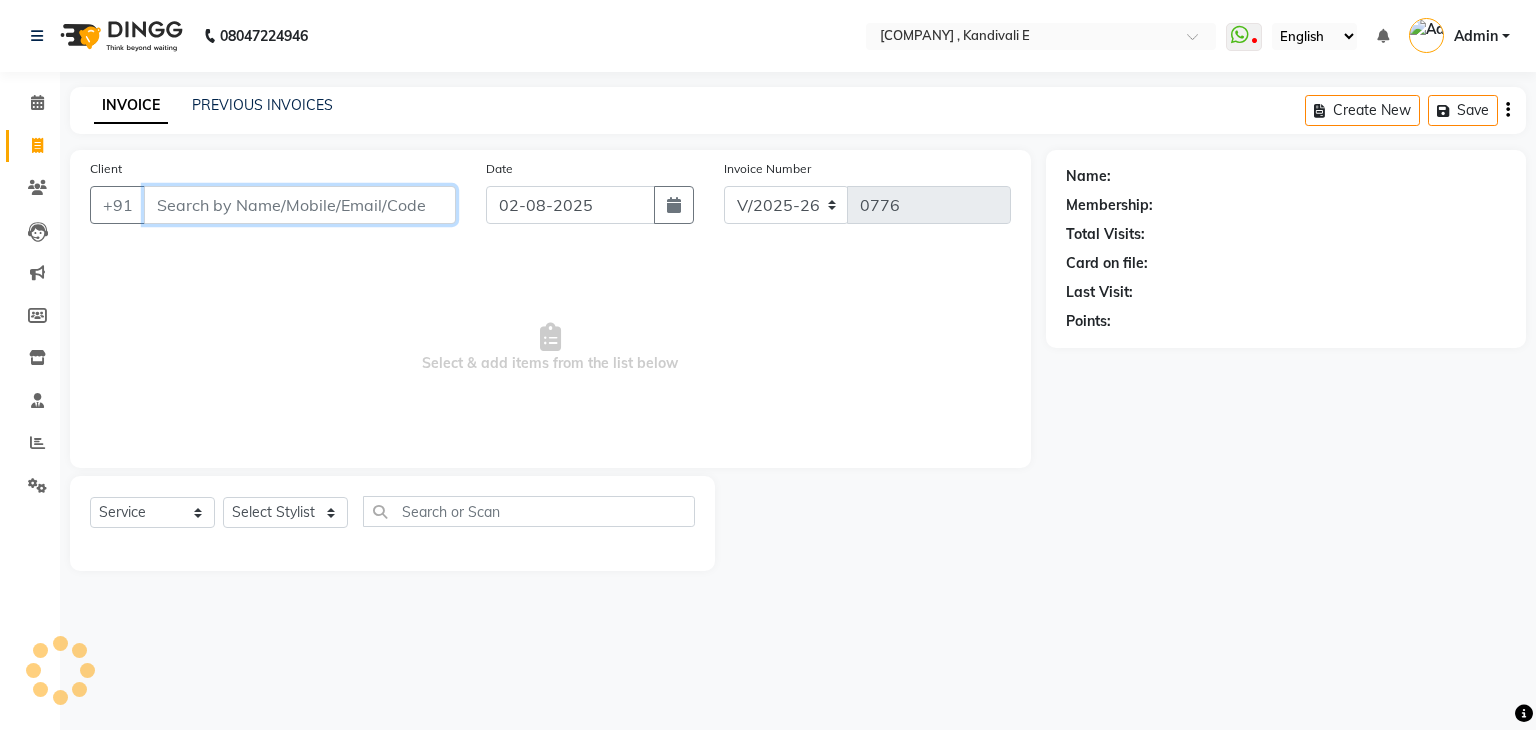 click on "Client" at bounding box center [300, 205] 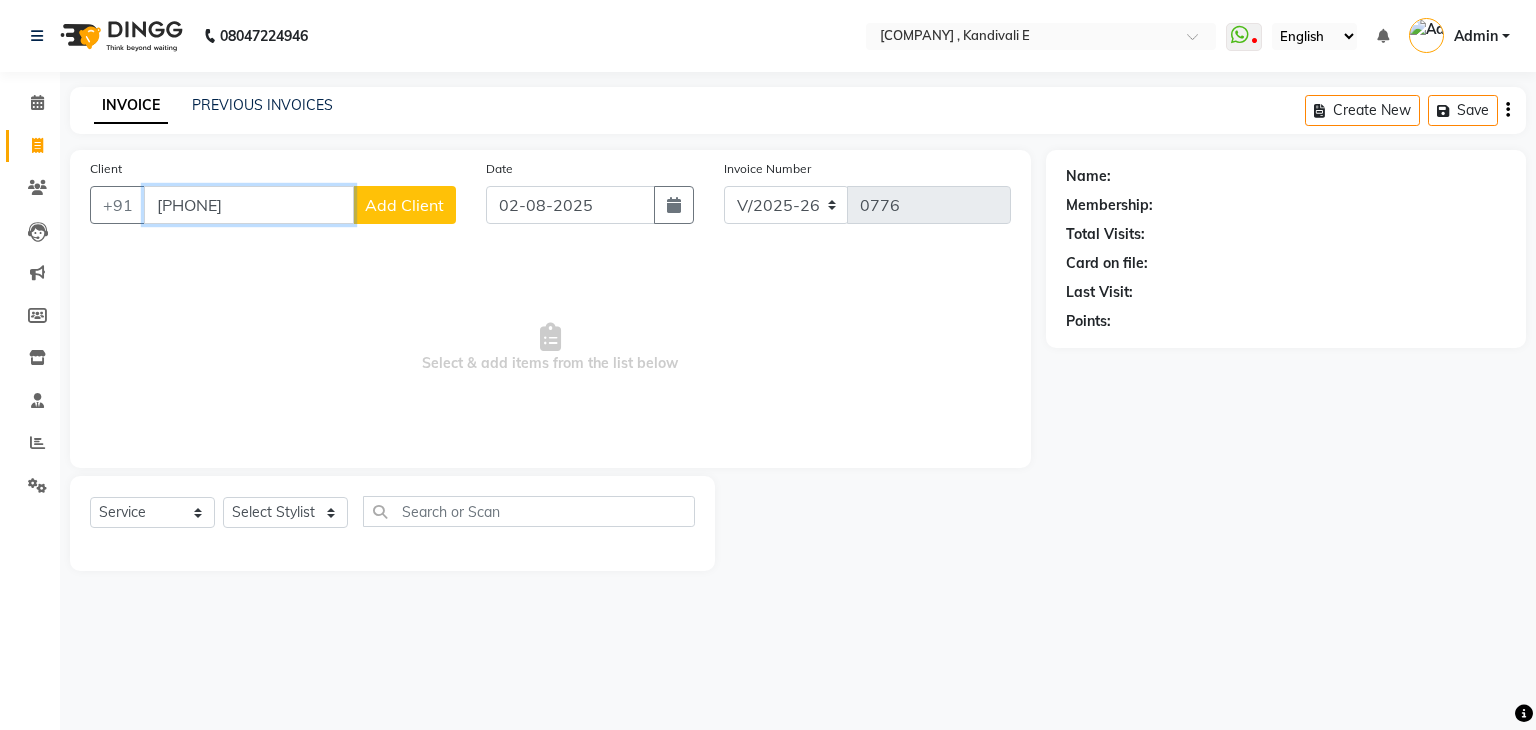 type on "9571640740" 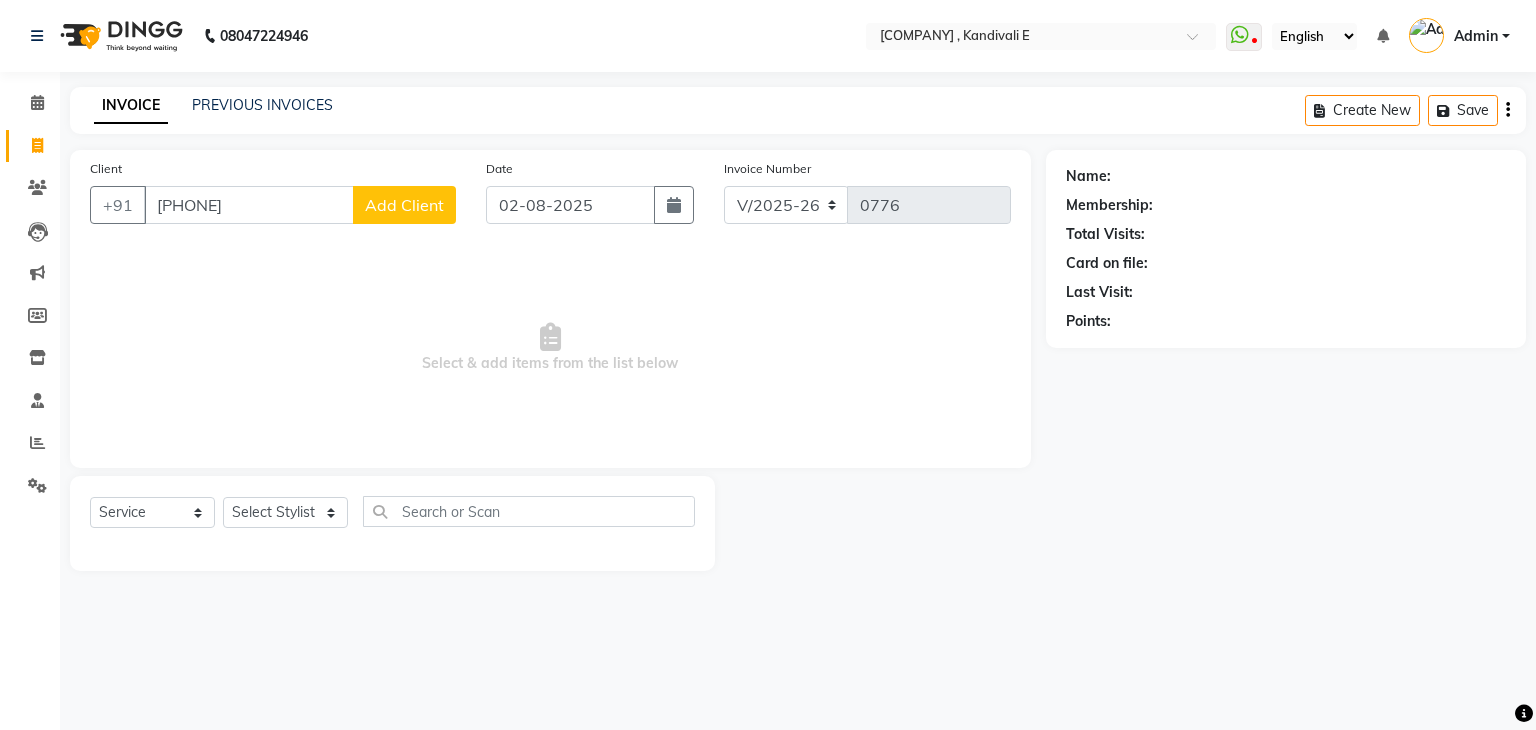 click on "Add Client" 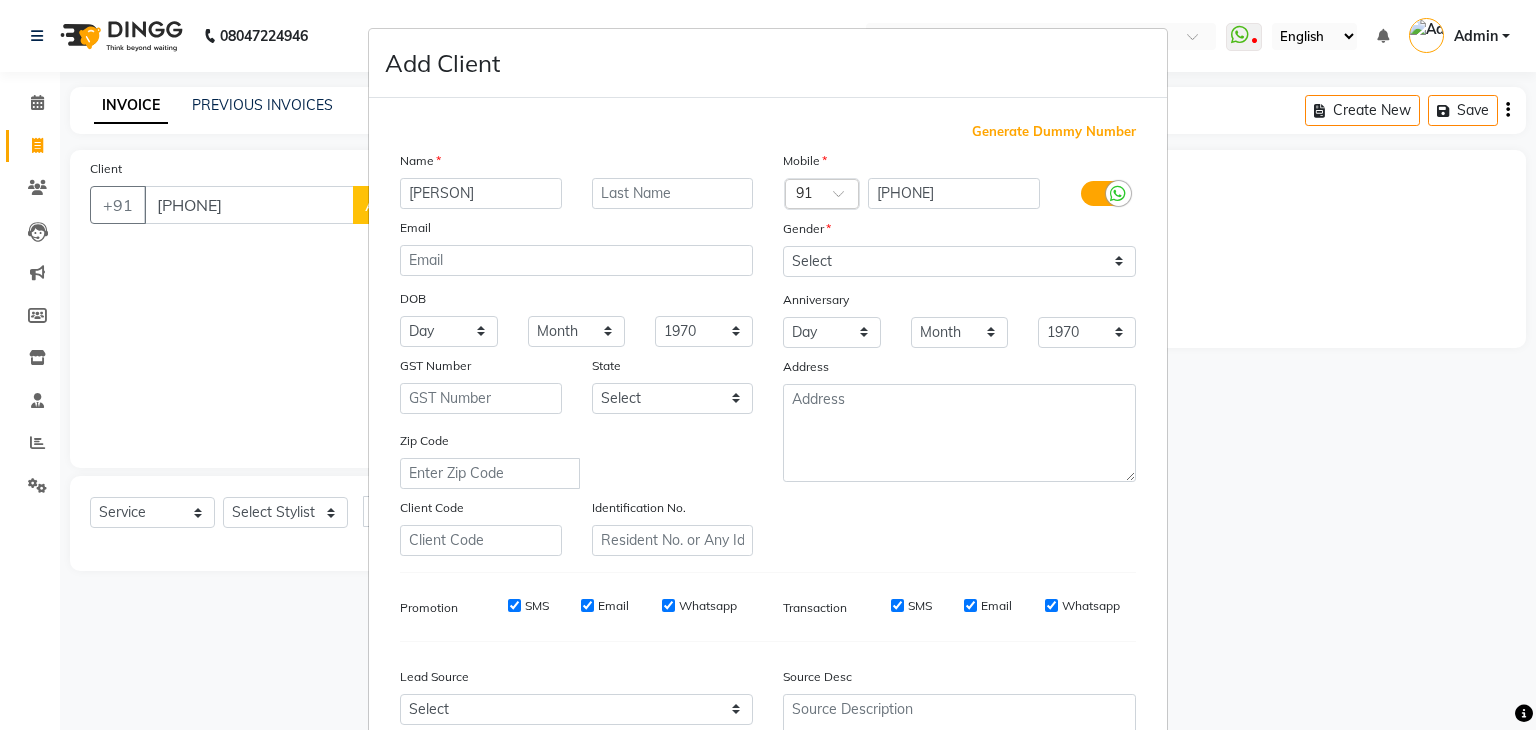 type on "kanisksh" 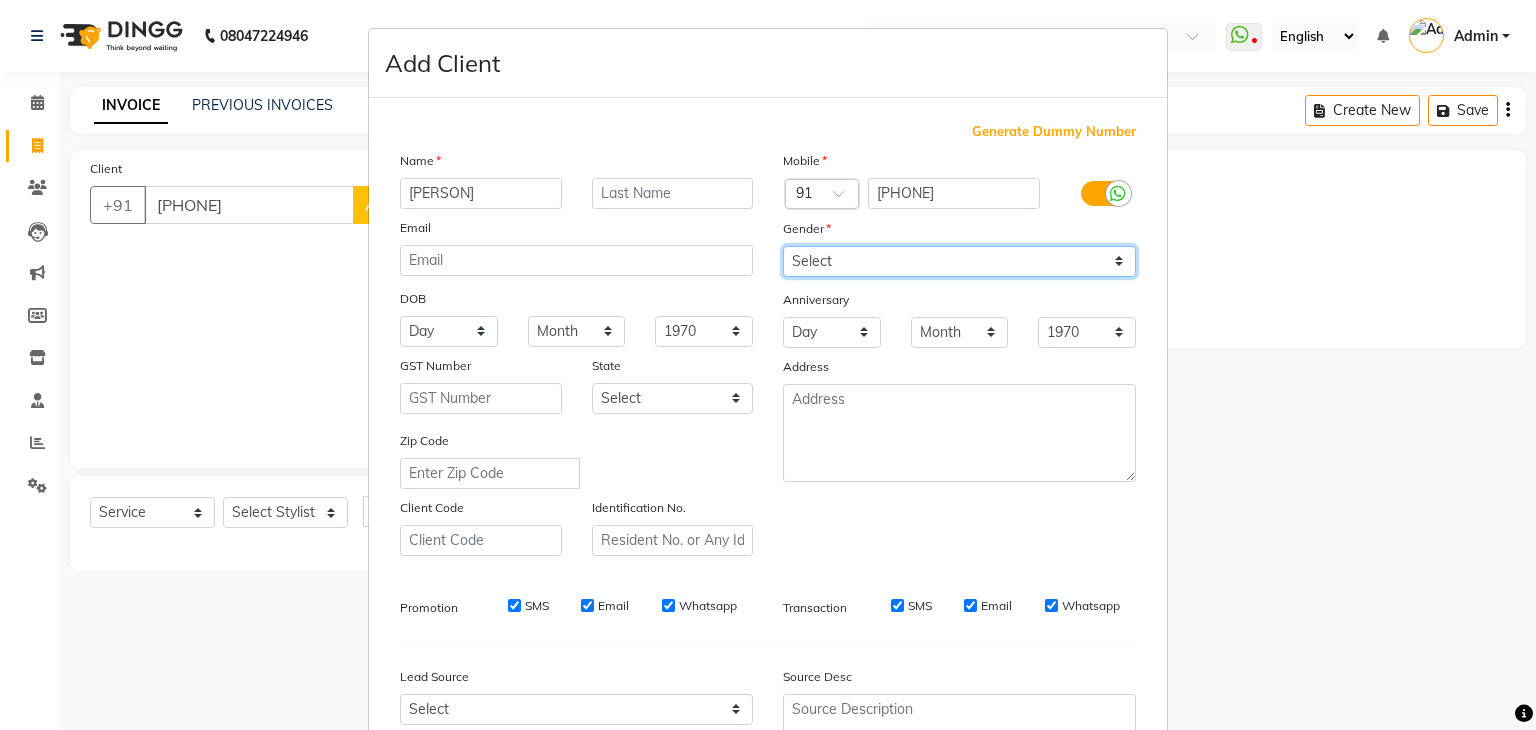 click on "Select Male Female Other Prefer Not To Say" at bounding box center (959, 261) 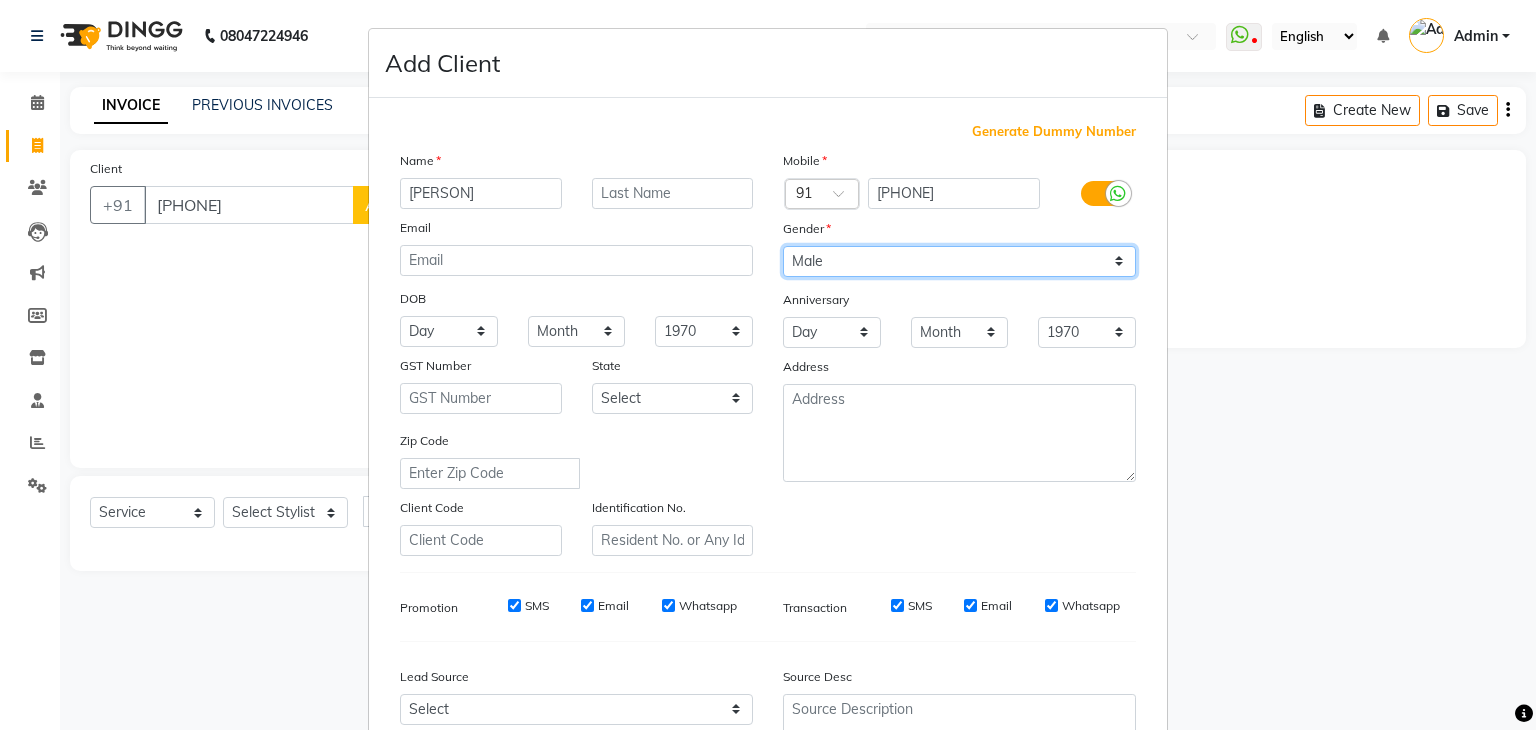 click on "Select Male Female Other Prefer Not To Say" at bounding box center [959, 261] 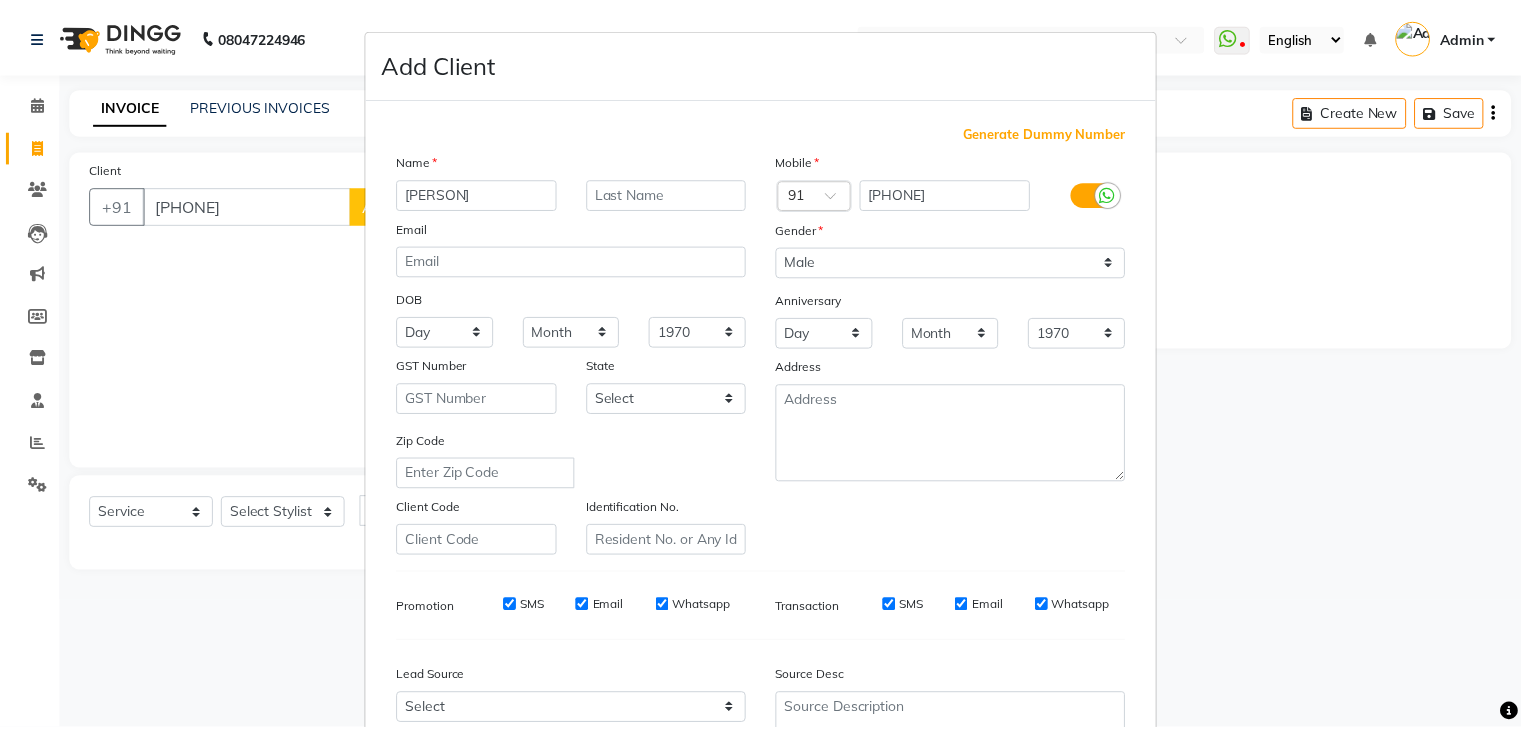 scroll, scrollTop: 203, scrollLeft: 0, axis: vertical 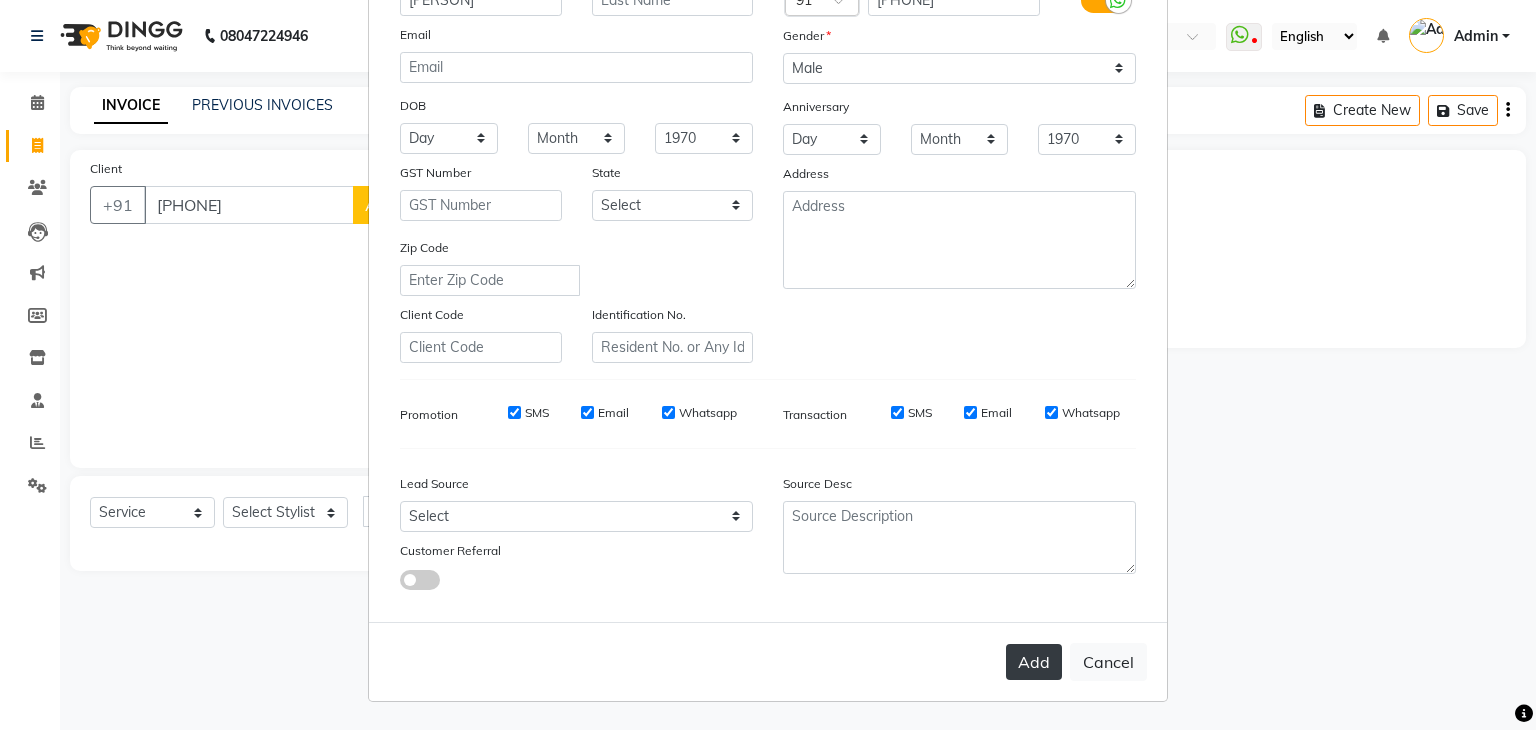 click on "Add" at bounding box center (1034, 662) 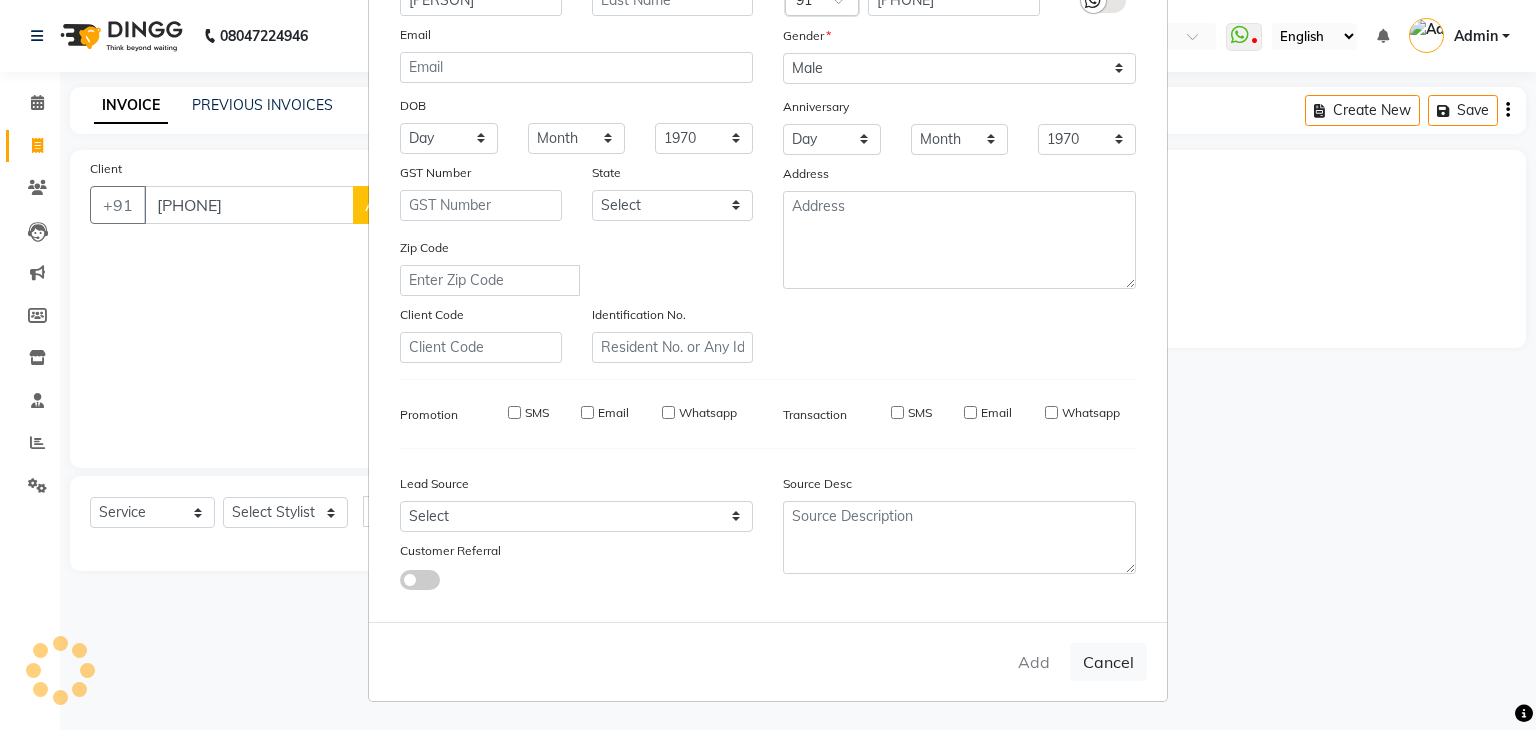 type 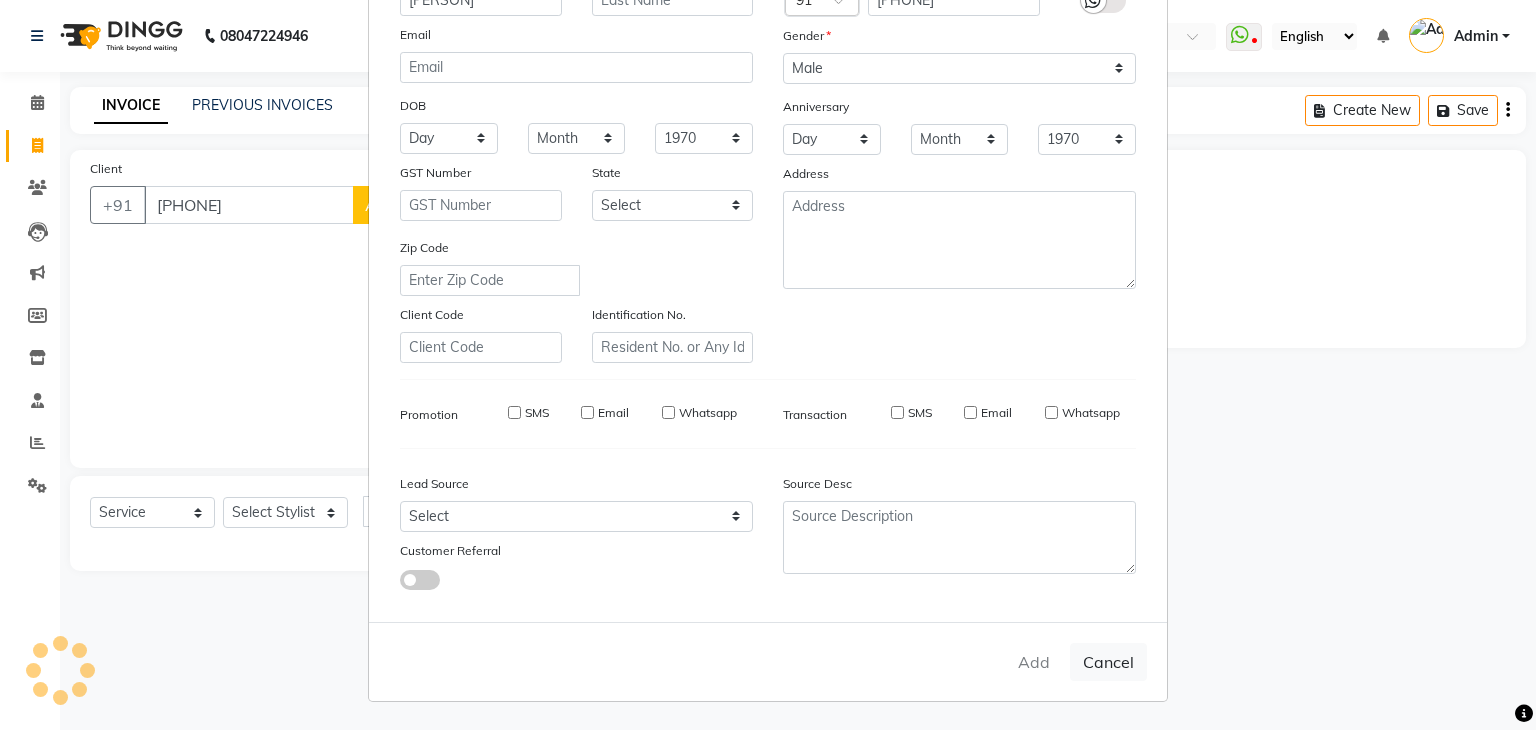 select 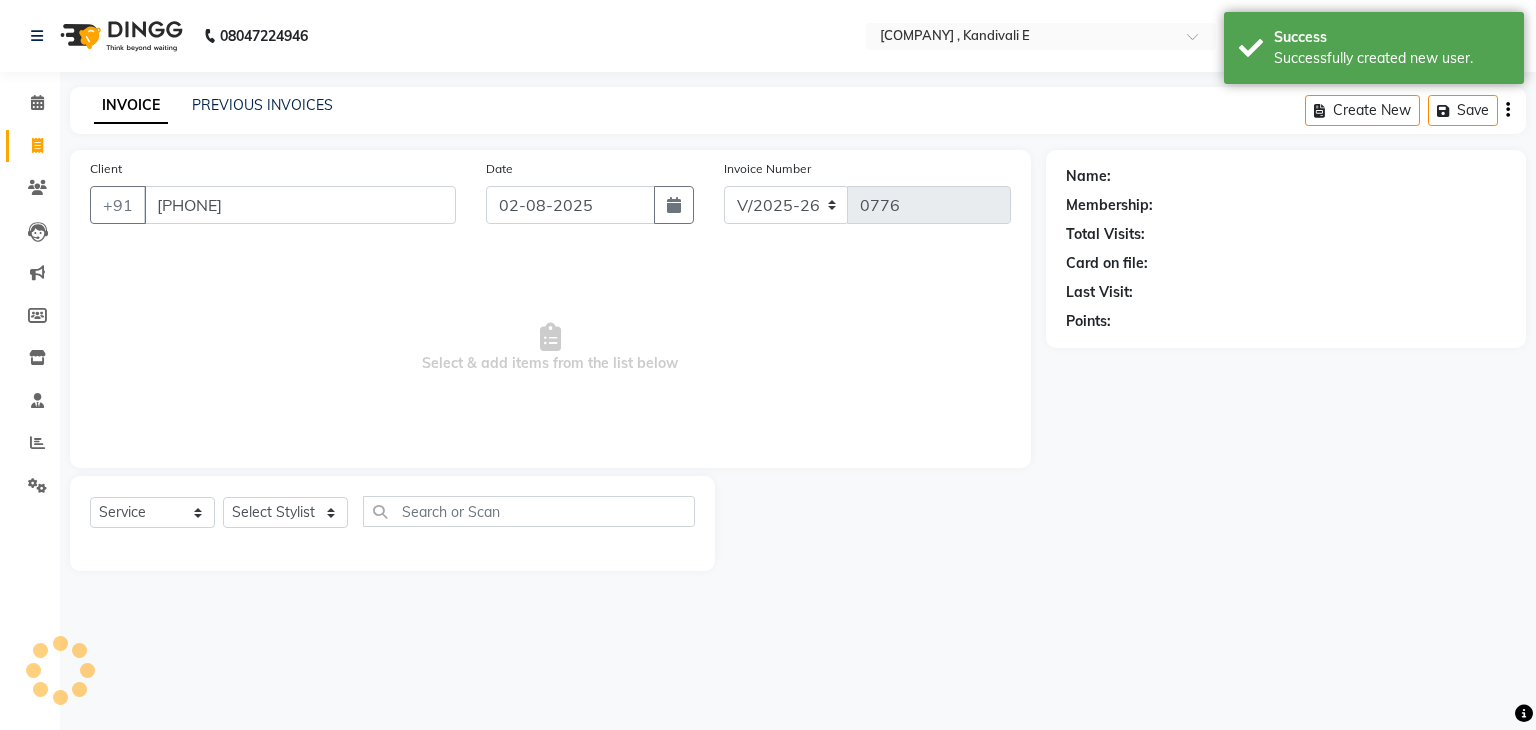 select on "1: Object" 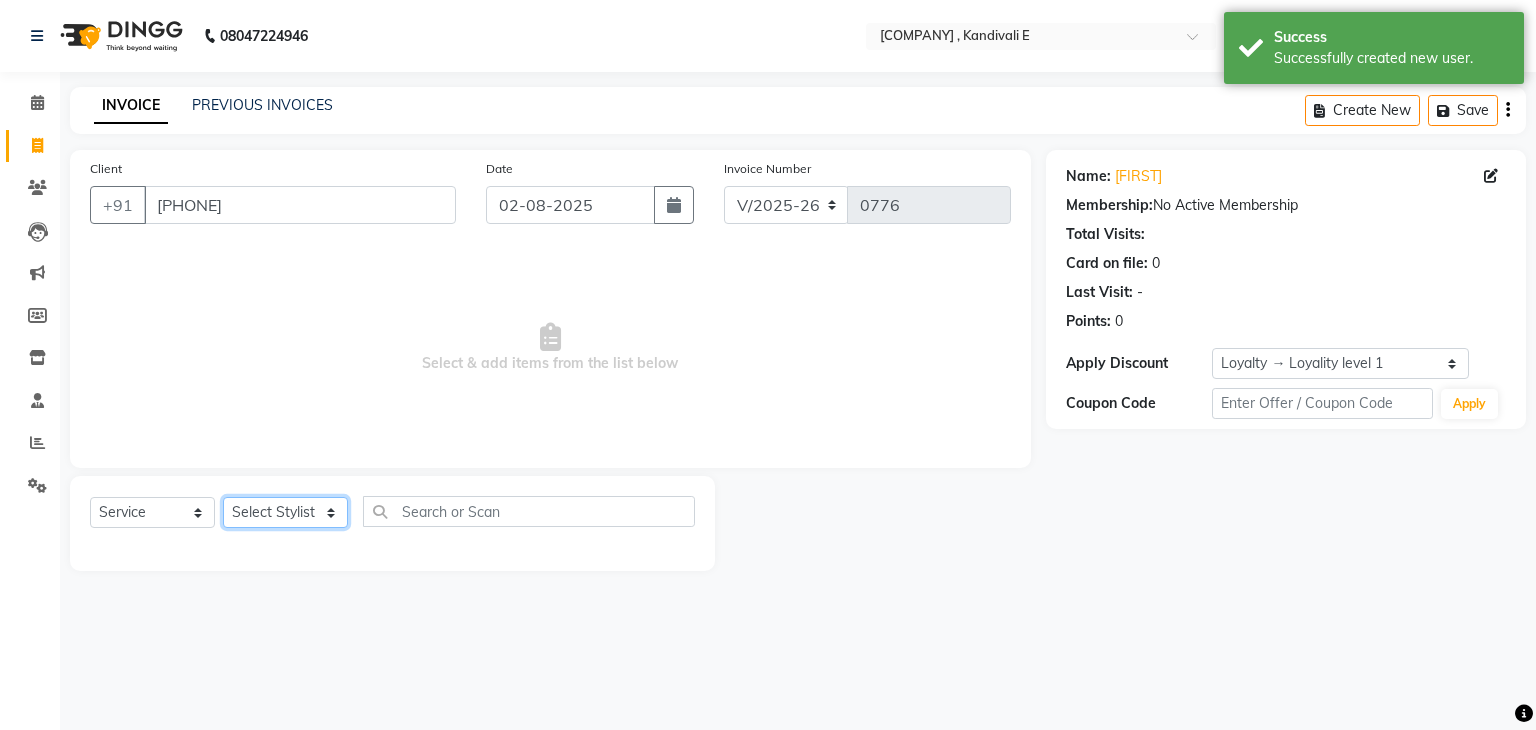 click on "Select Stylist Ankit DIPALI HQ SHOP jyoti Omkar Reshma Mustari Salman Sameer Ahmad Sapana Suhail Swaroop Thakur Village HQ2" 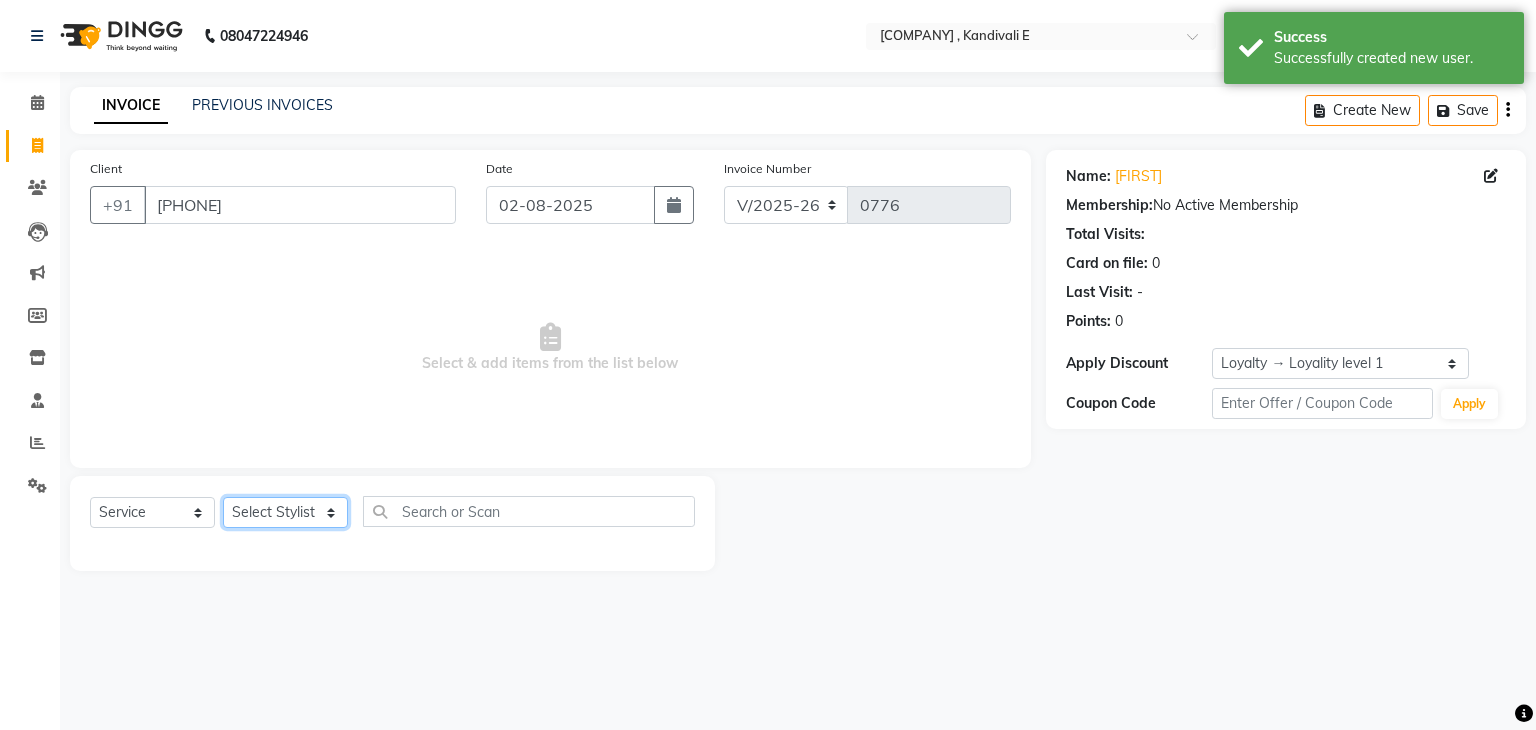 select on "85818" 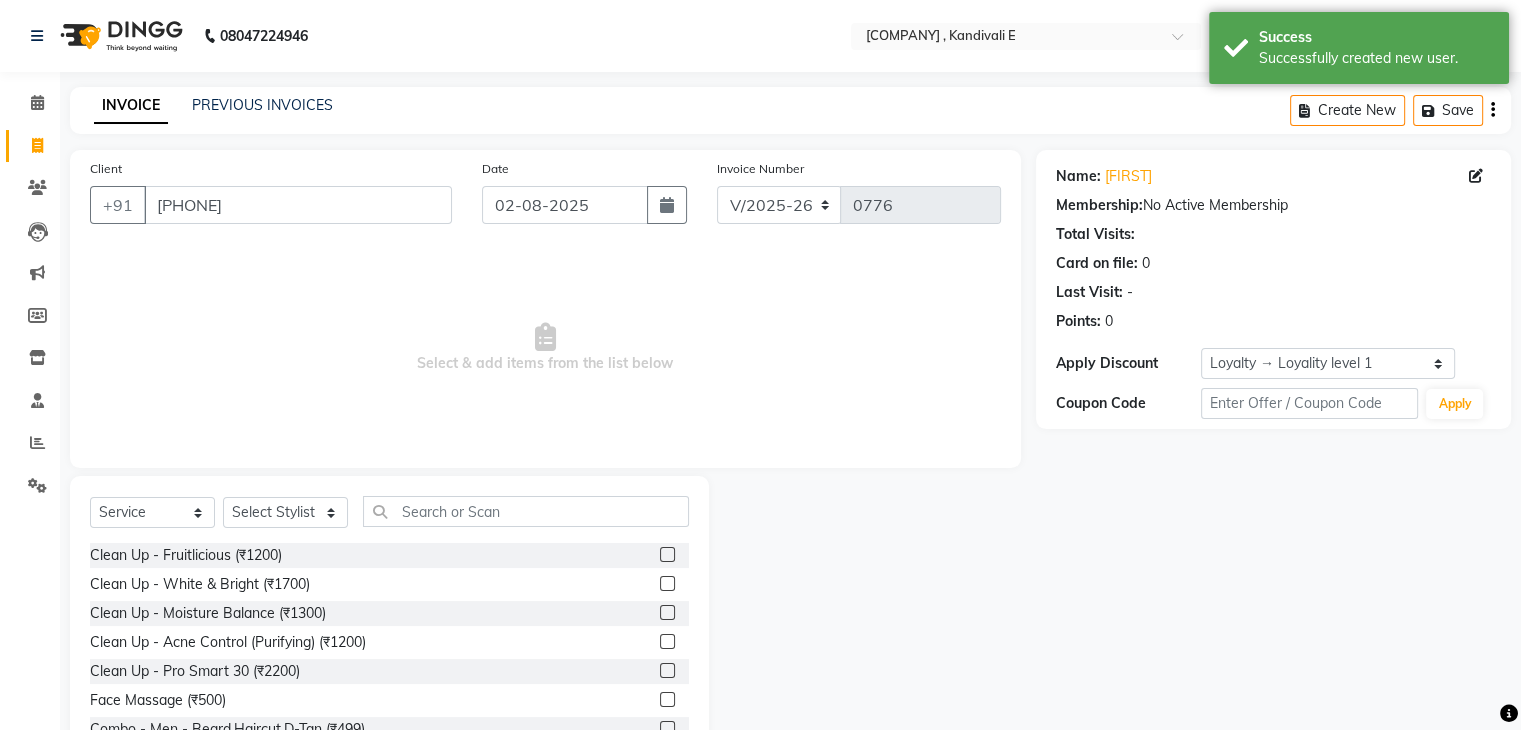 drag, startPoint x: 446, startPoint y: 529, endPoint x: 483, endPoint y: 512, distance: 40.718548 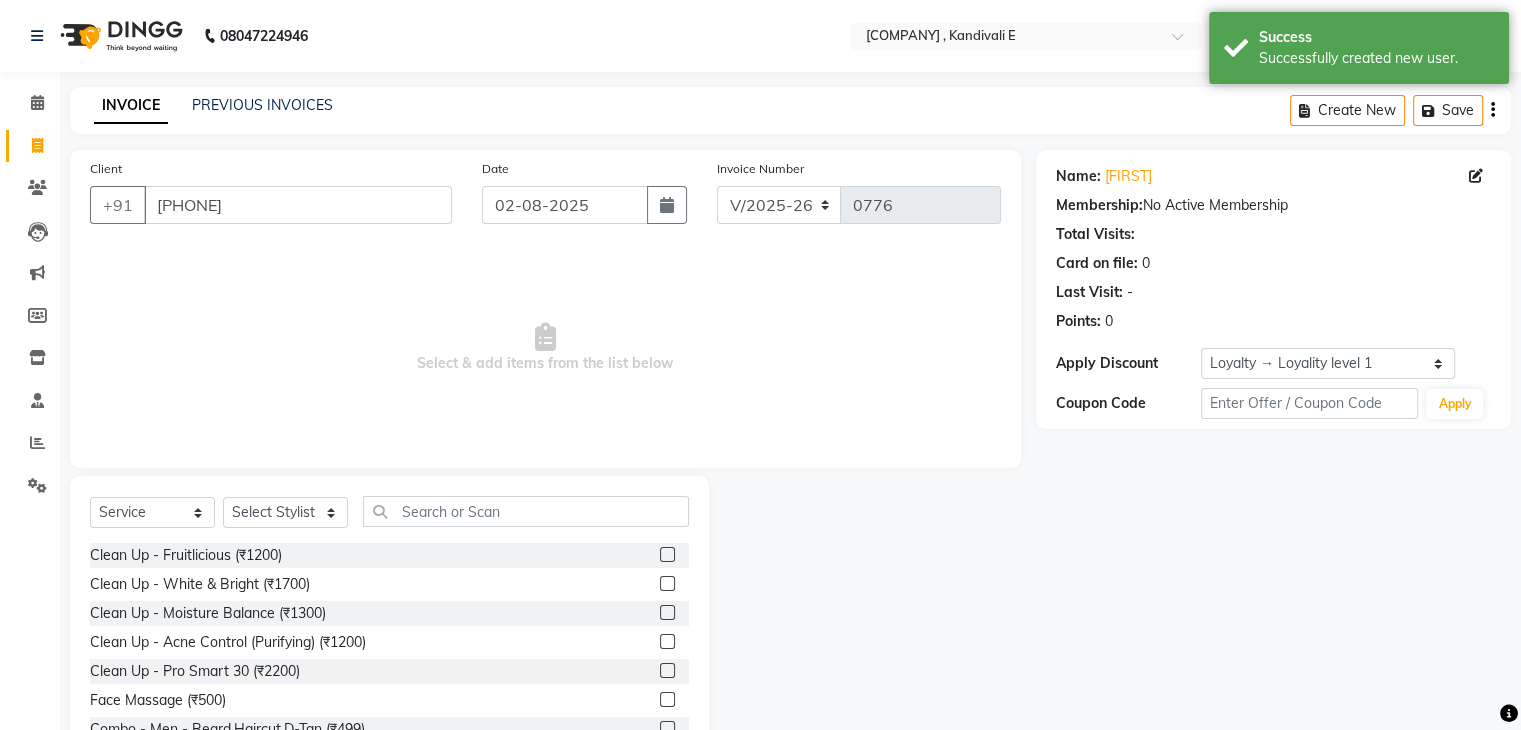 click on "Select  Service  Product  Membership  Package Voucher Prepaid Gift Card  Select Stylist Ankit DIPALI HQ SHOP jyoti Omkar Reshma Mustari Salman Sameer Ahmad Sapana Suhail Swaroop Thakur Village HQ2" 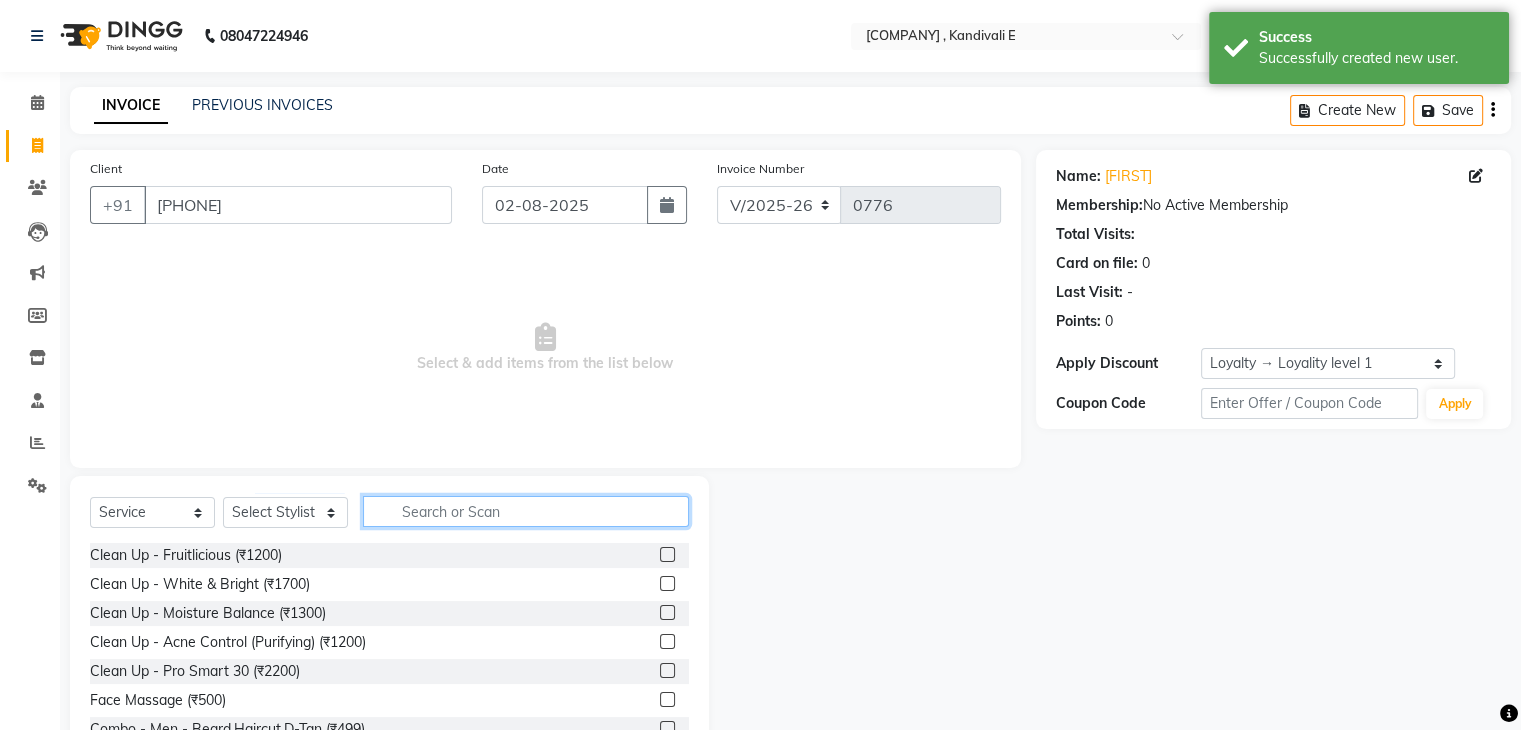 click 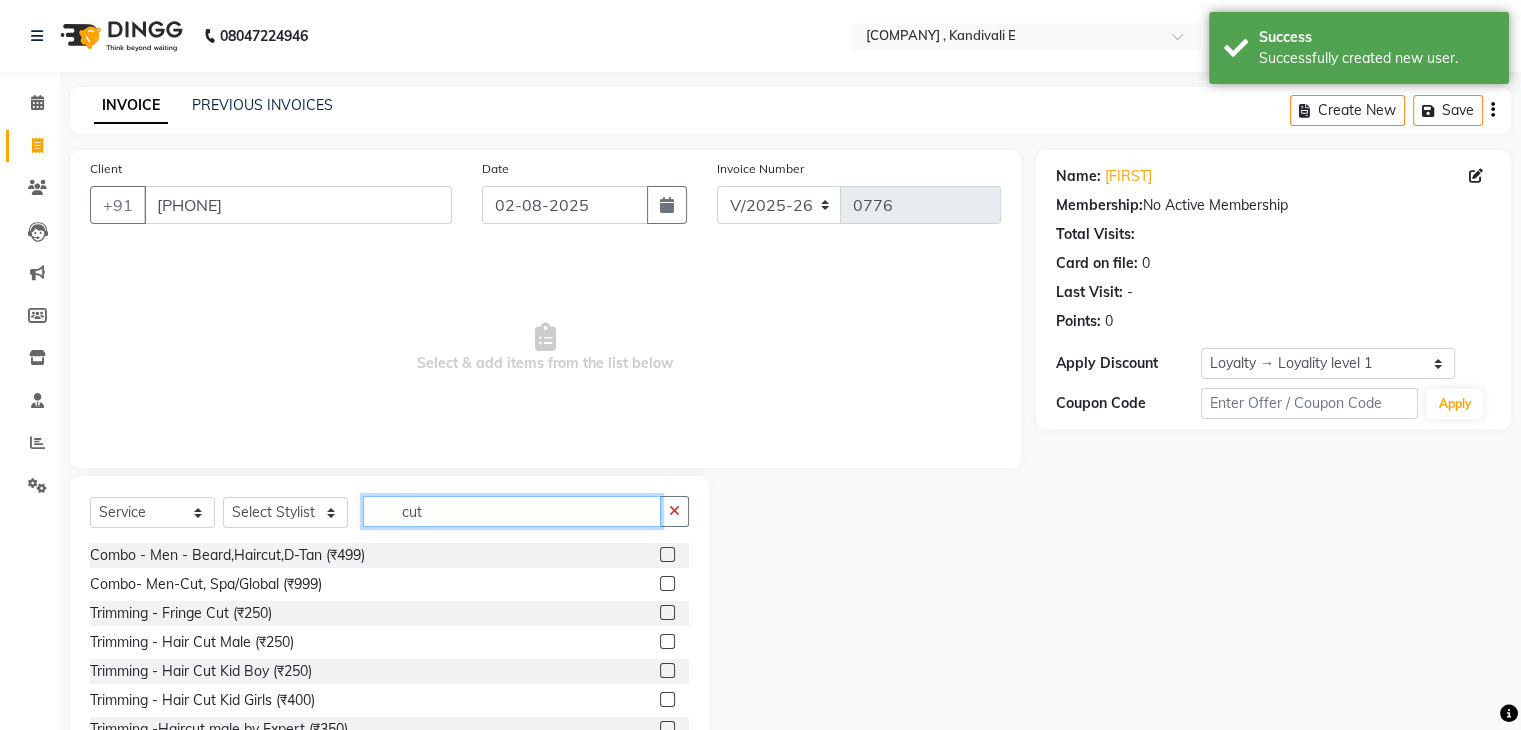 type on "cut" 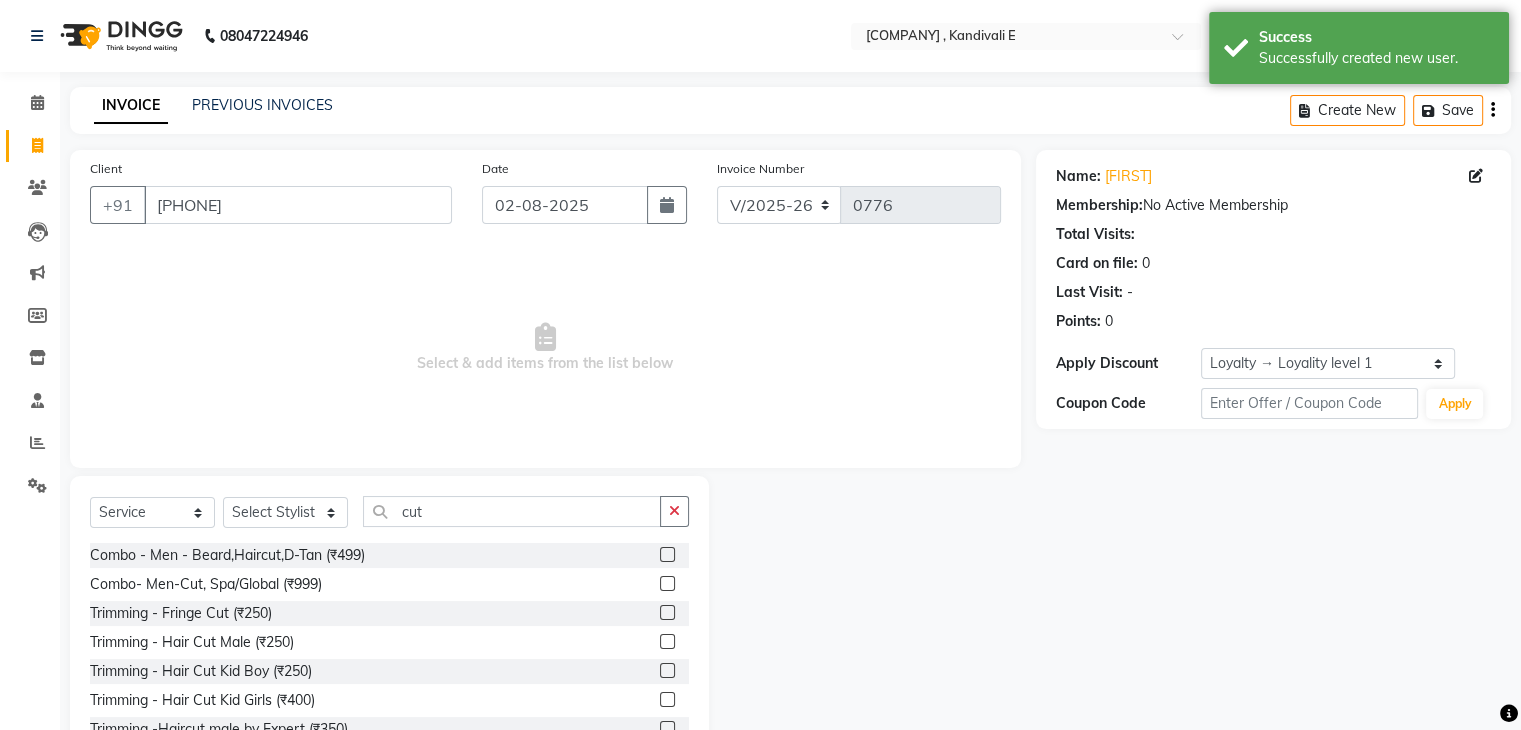 click 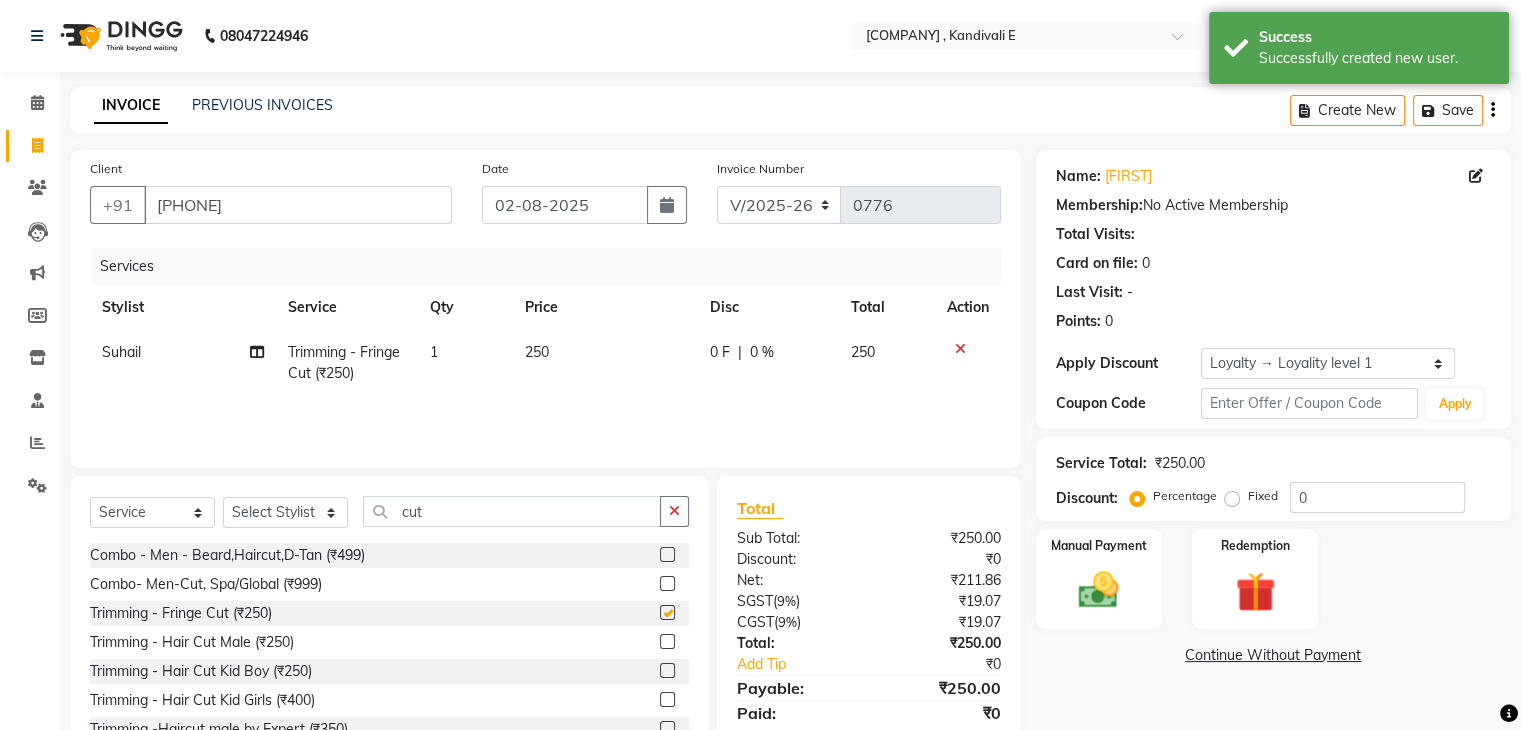 checkbox on "false" 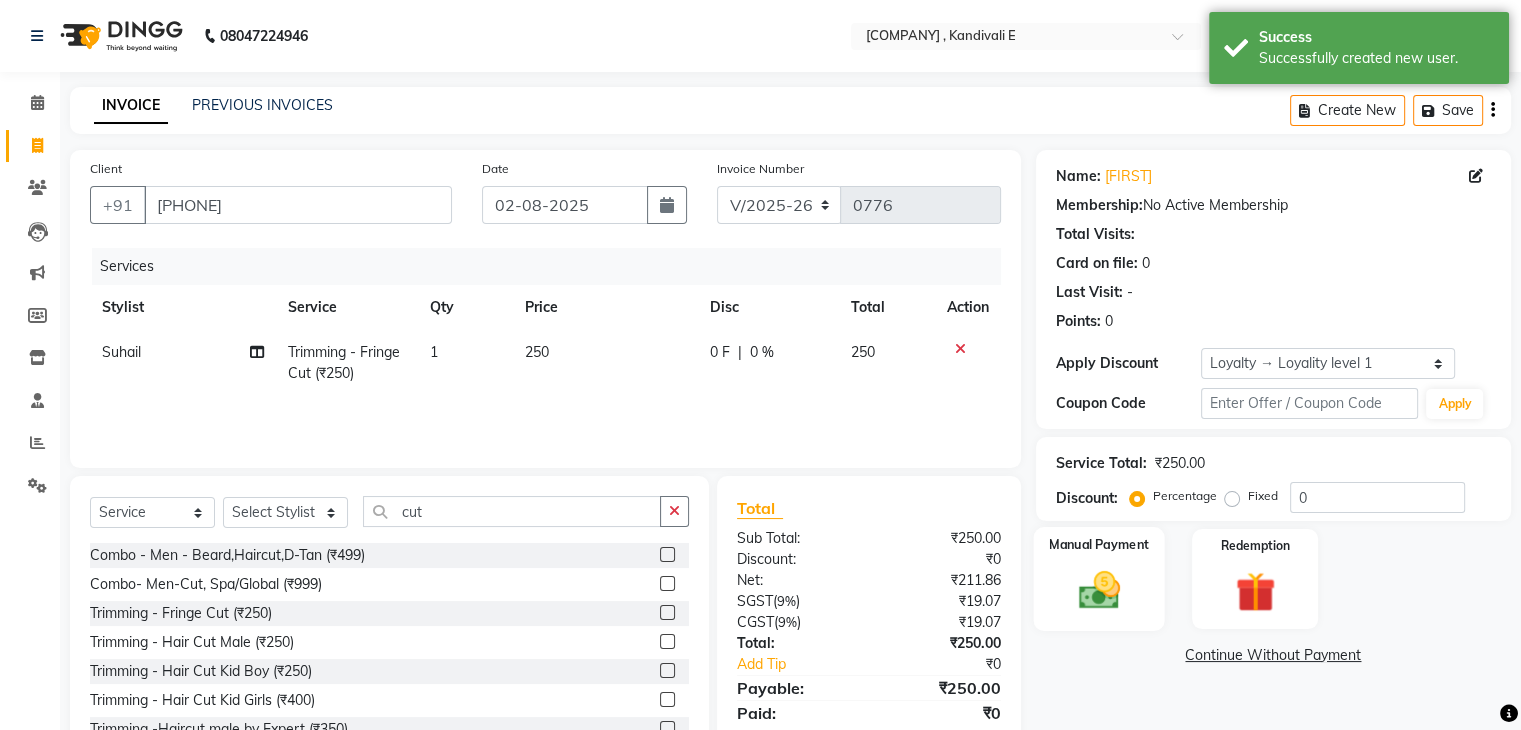 click 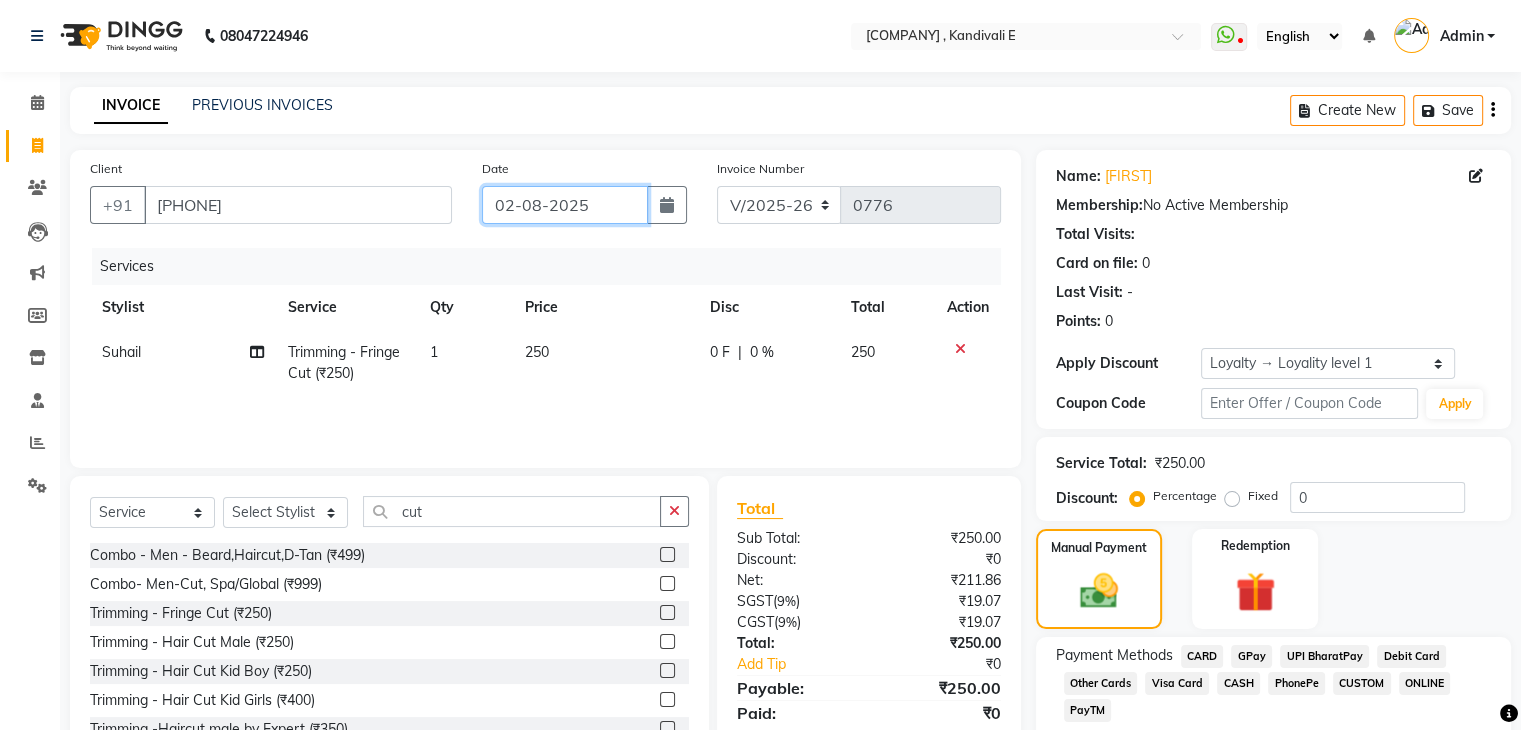 click on "02-08-2025" 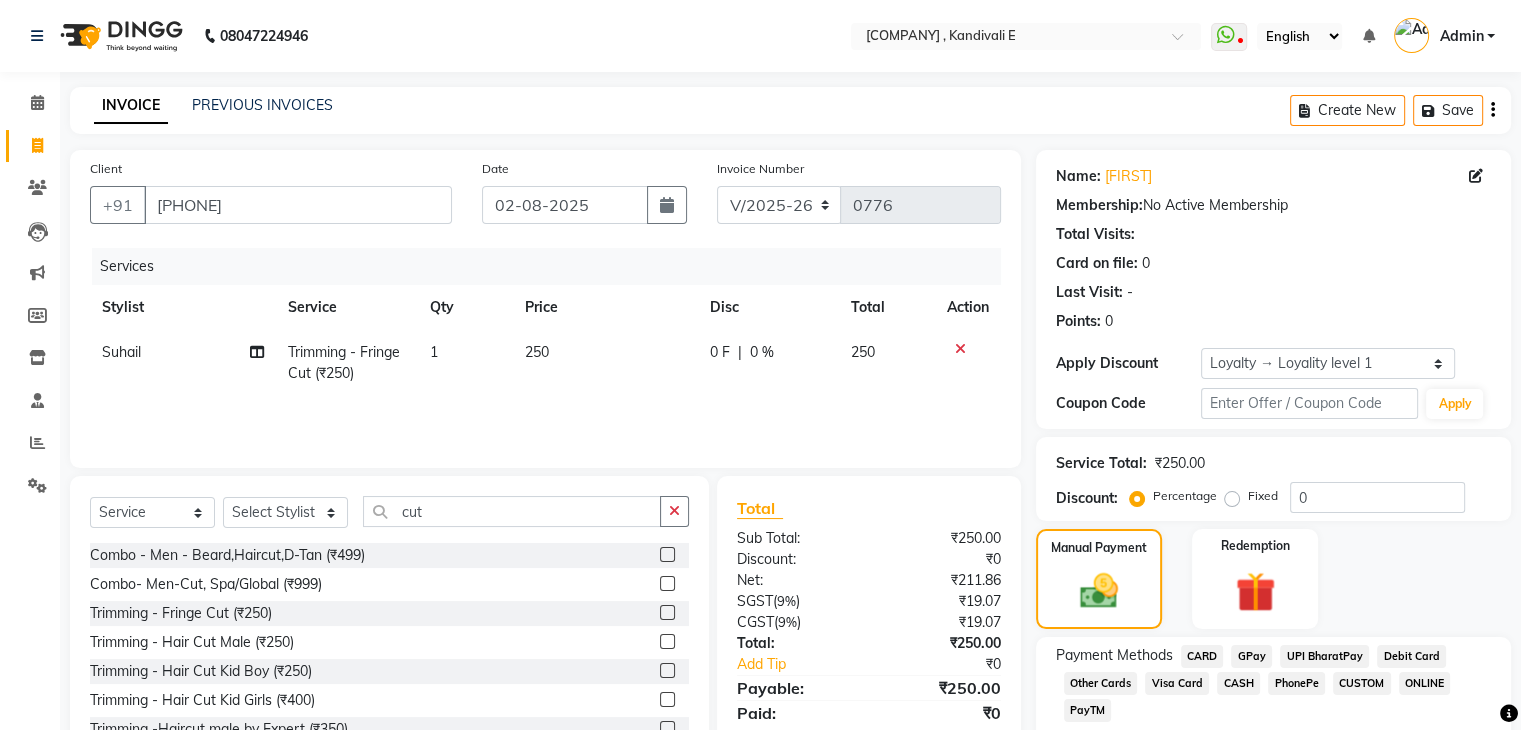 select on "8" 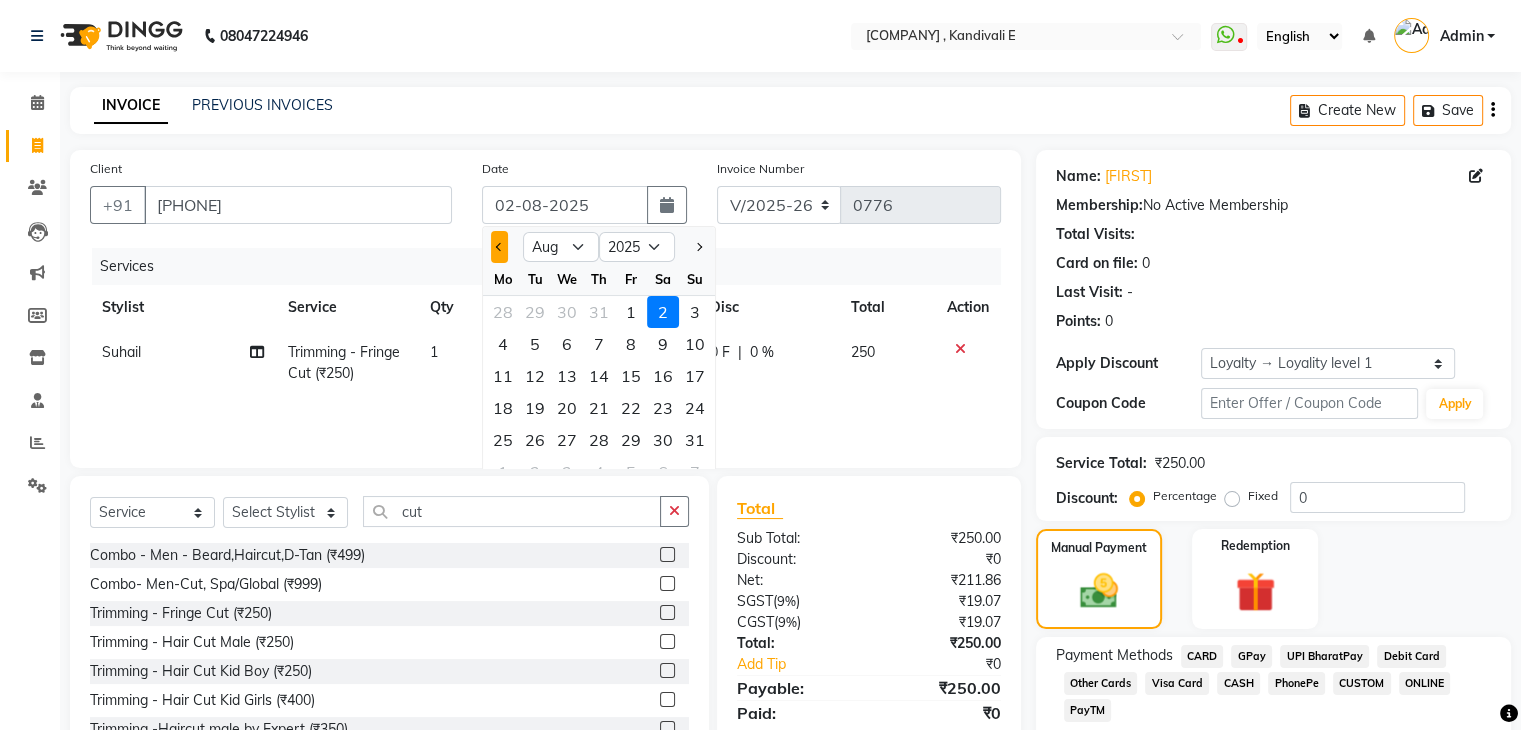 click 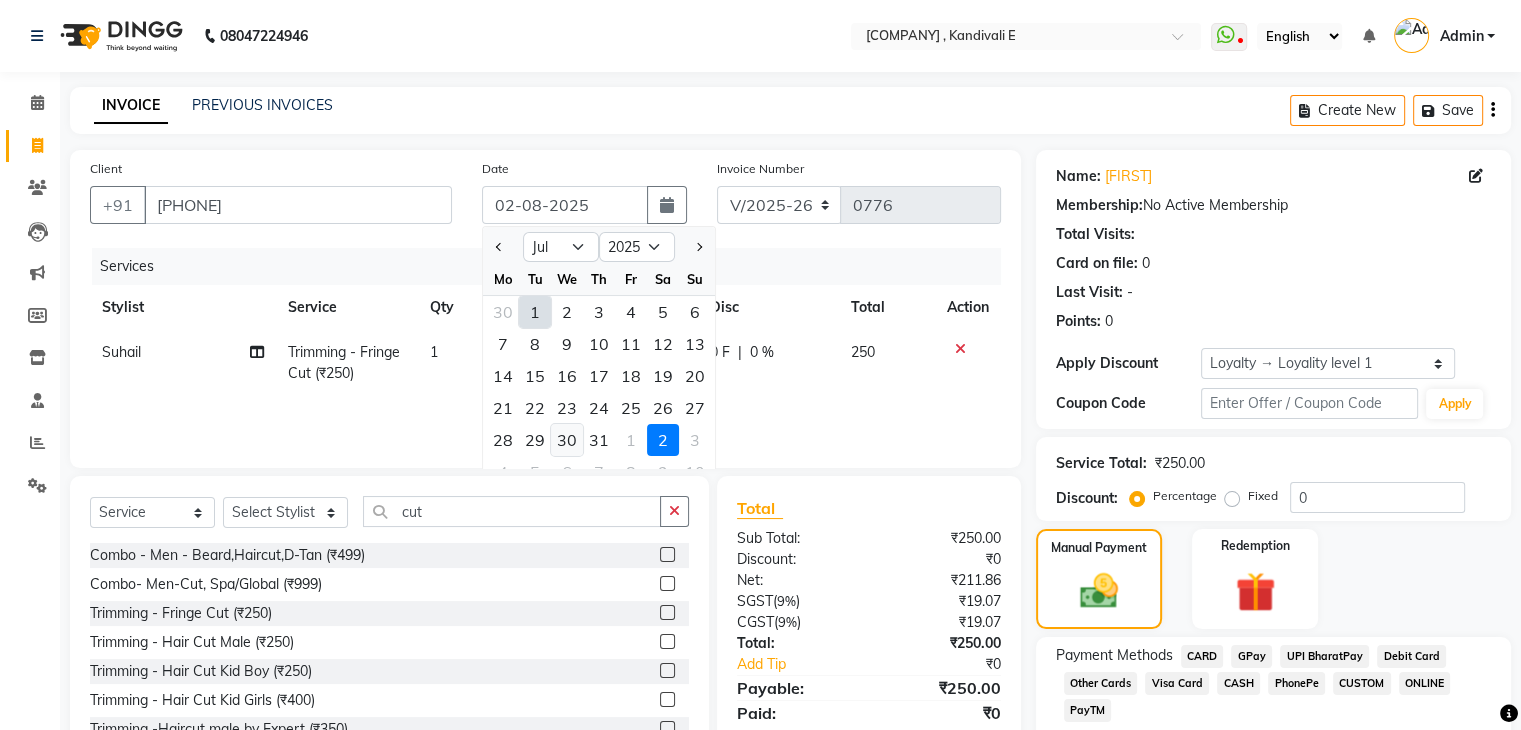 click on "30" 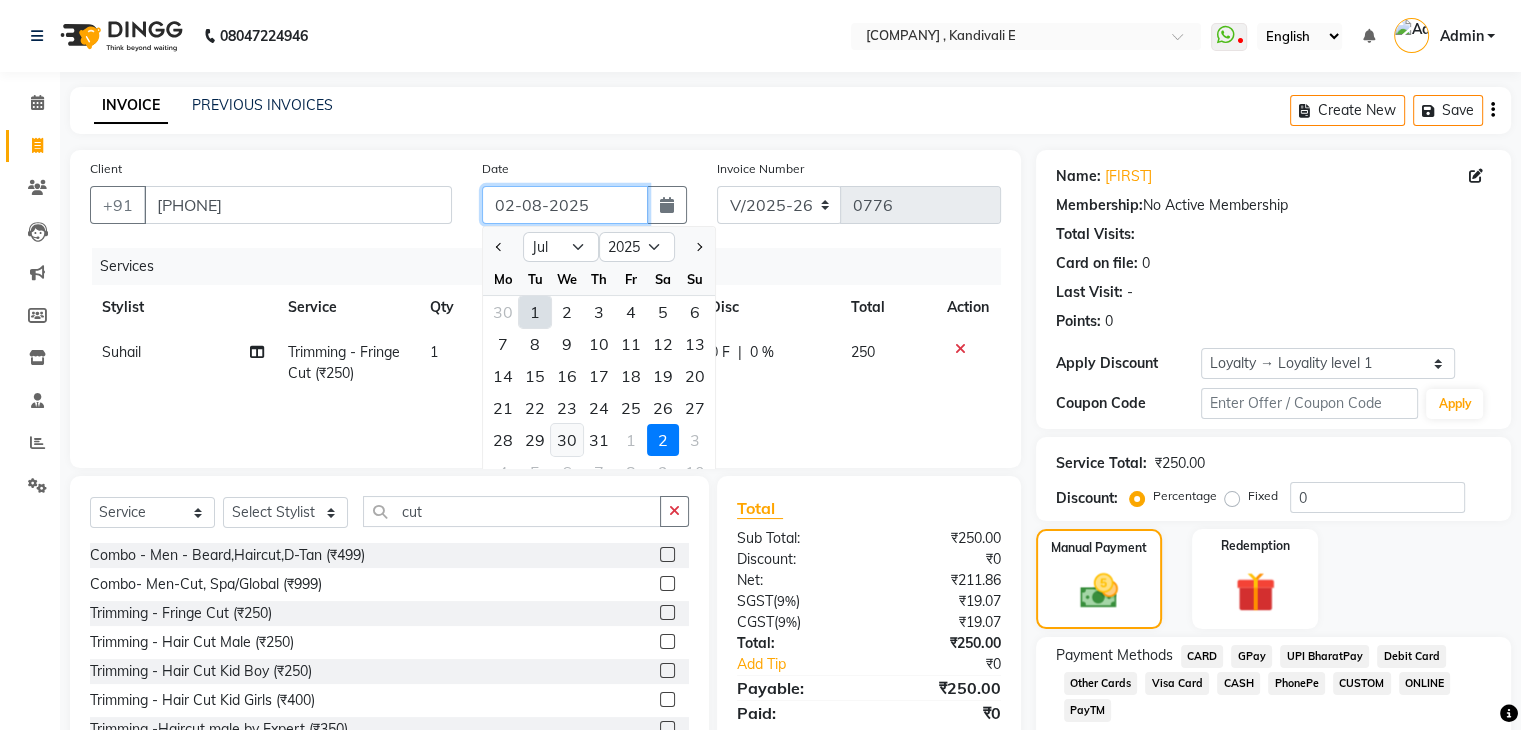 type on "30-07-2025" 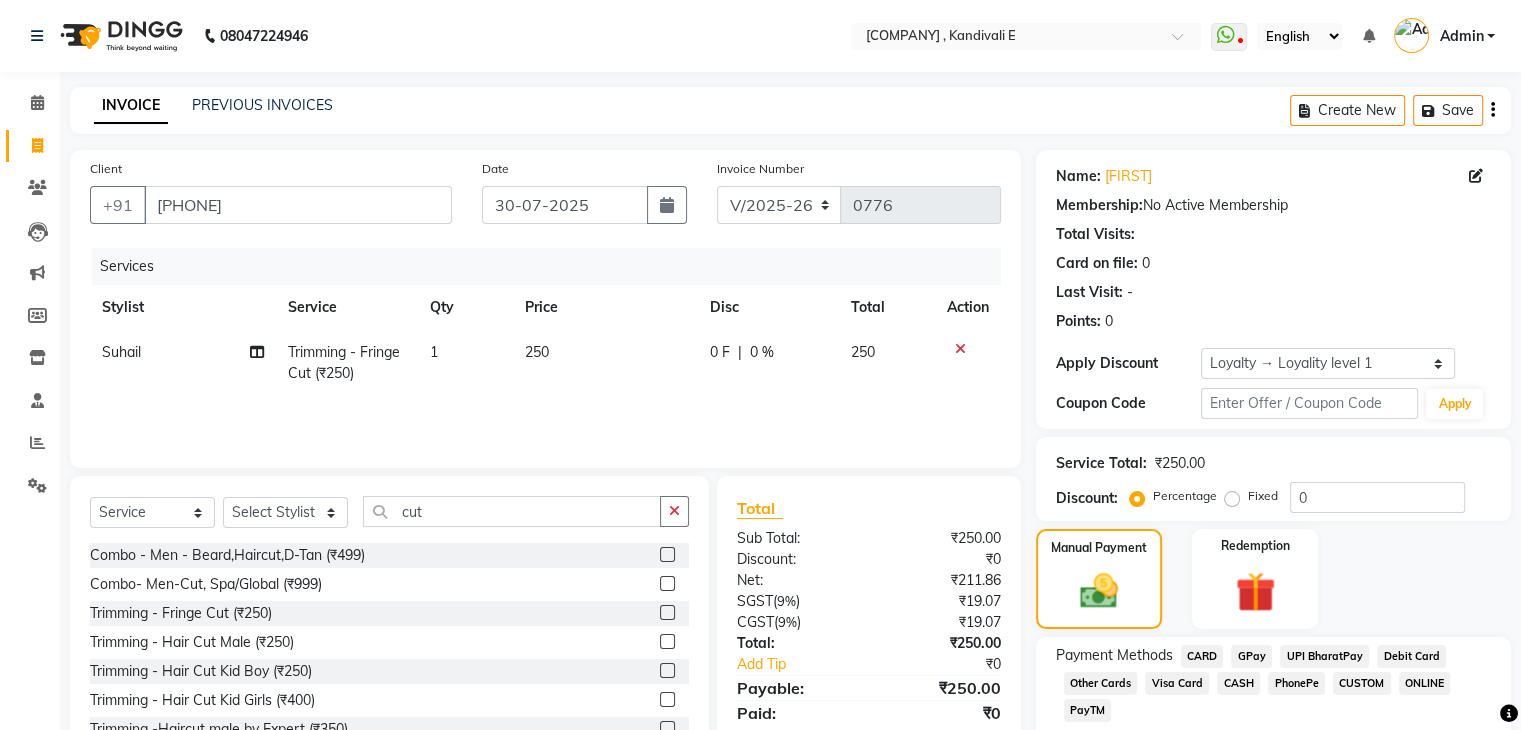 click on "GPay" 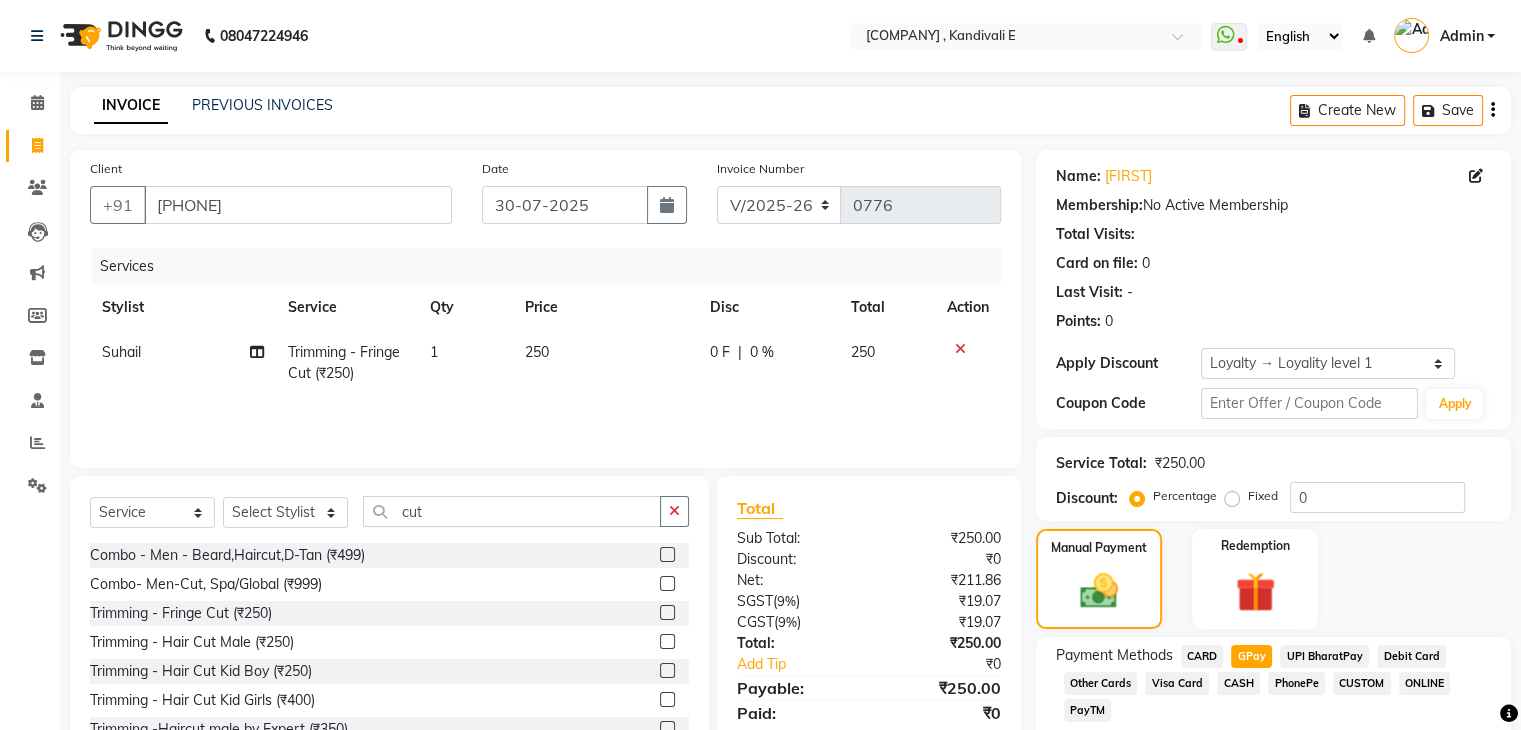 scroll, scrollTop: 184, scrollLeft: 0, axis: vertical 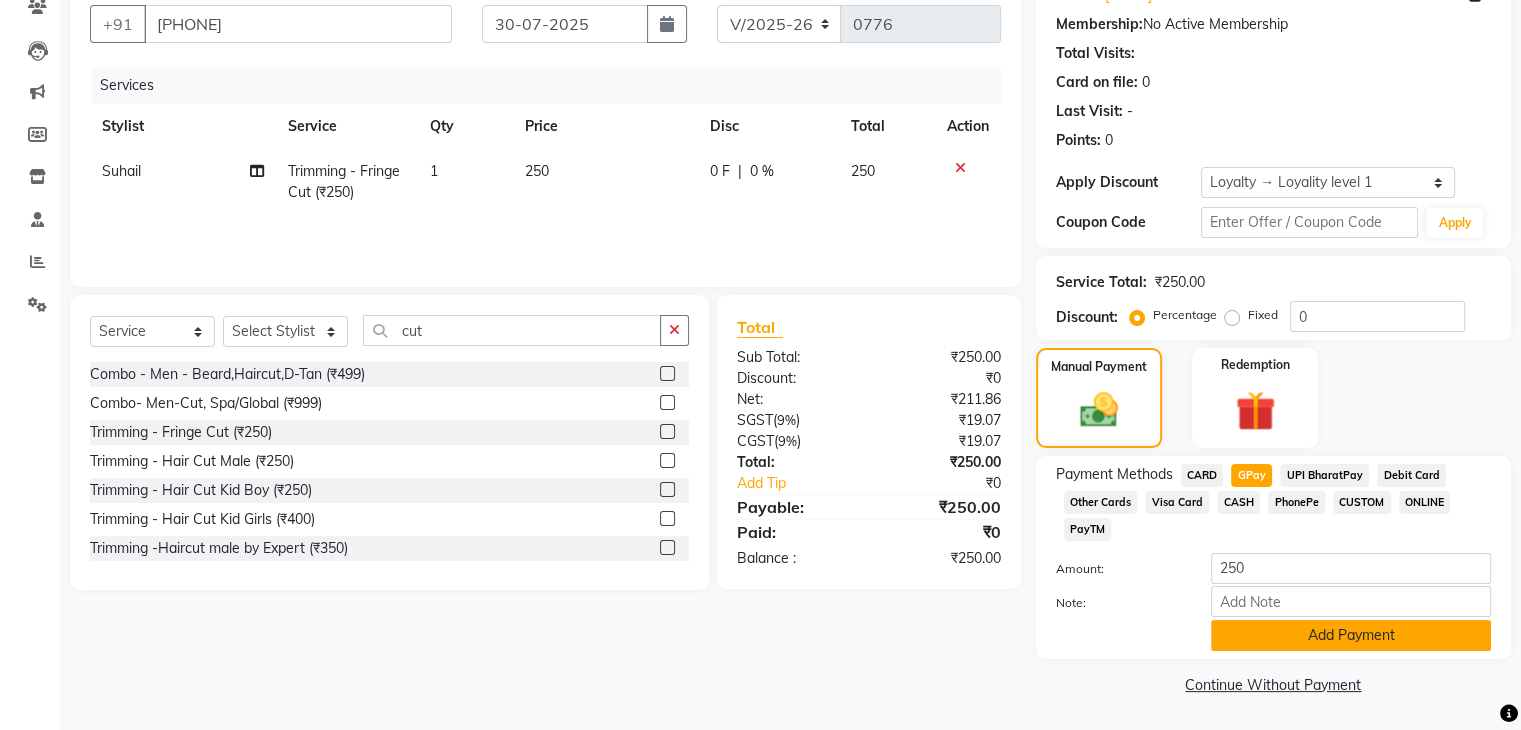 click on "Add Payment" 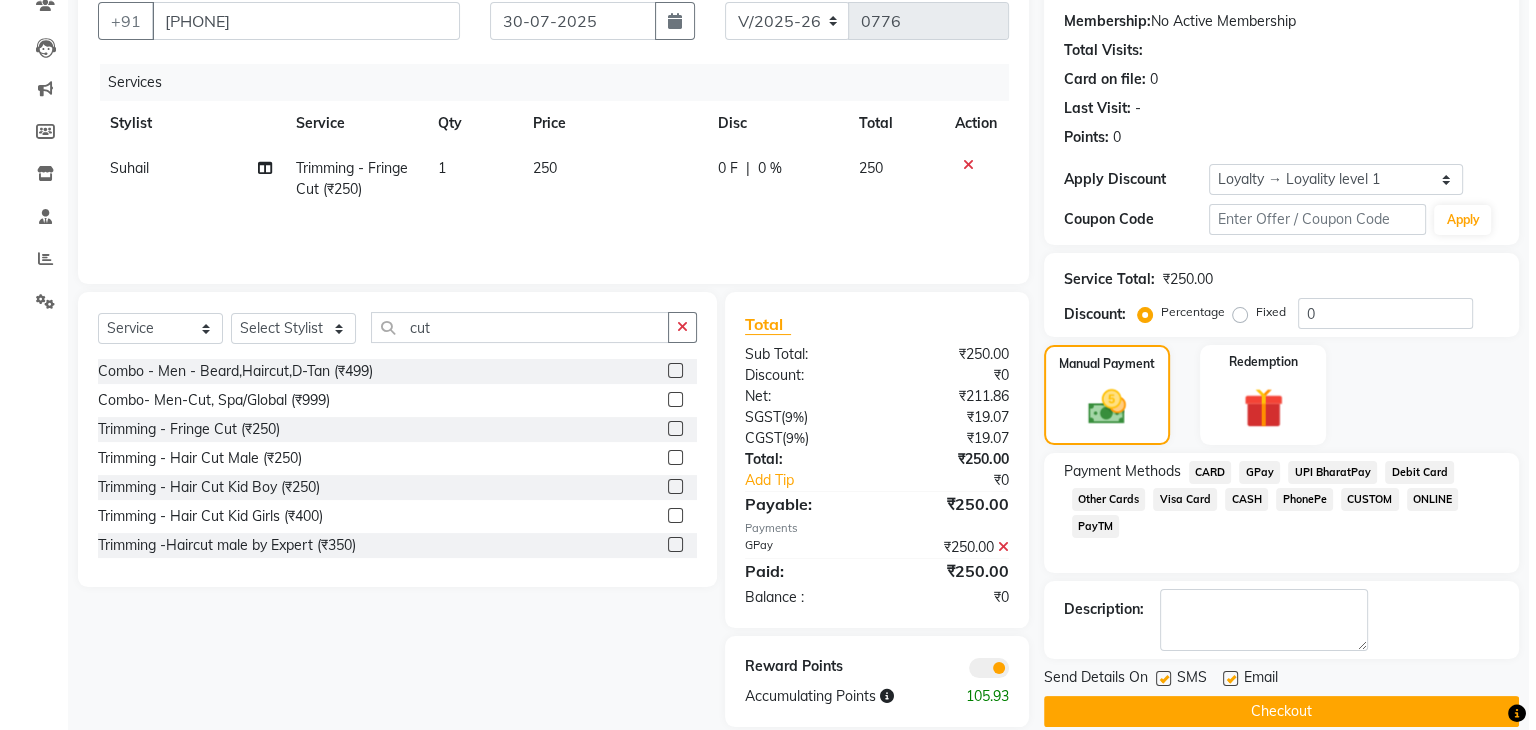scroll, scrollTop: 234, scrollLeft: 0, axis: vertical 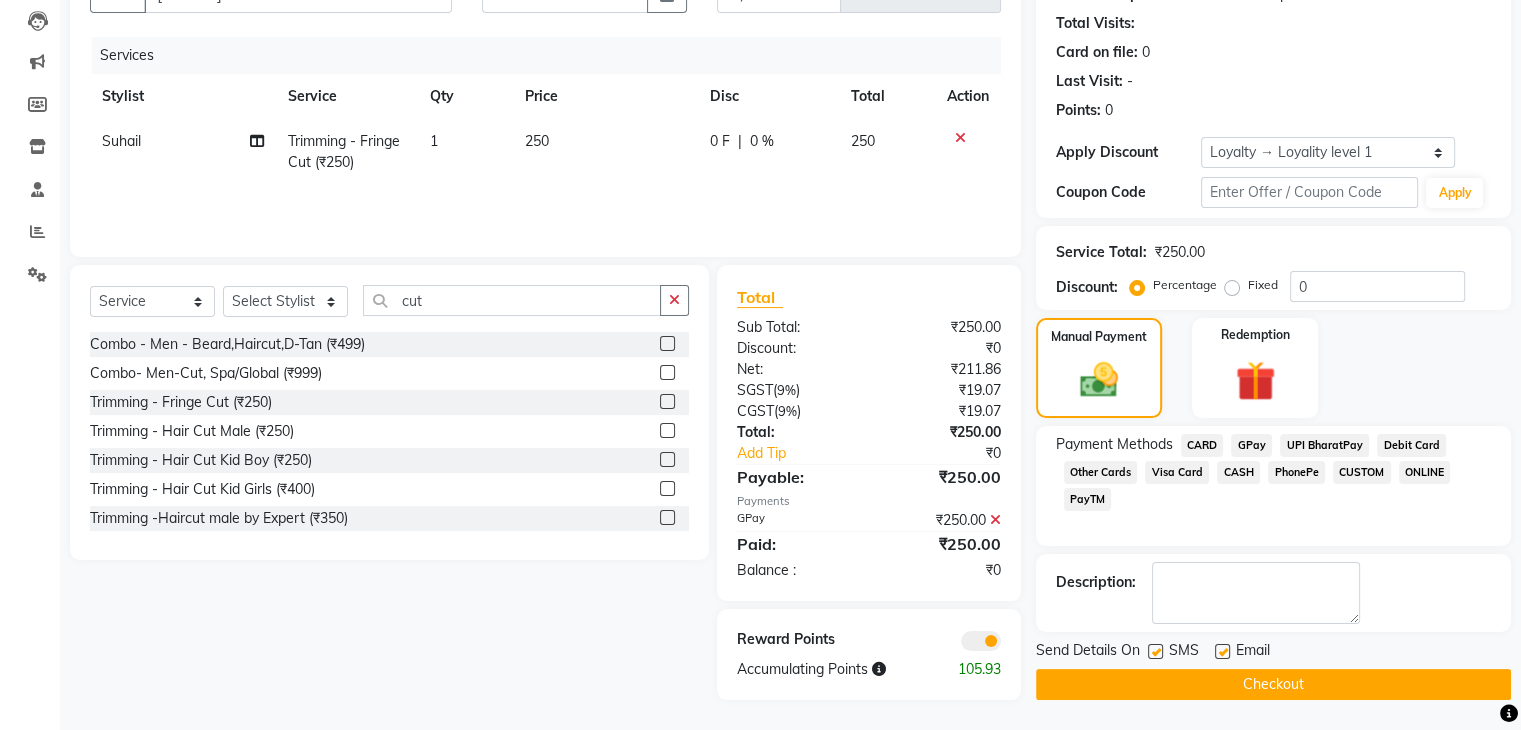 click 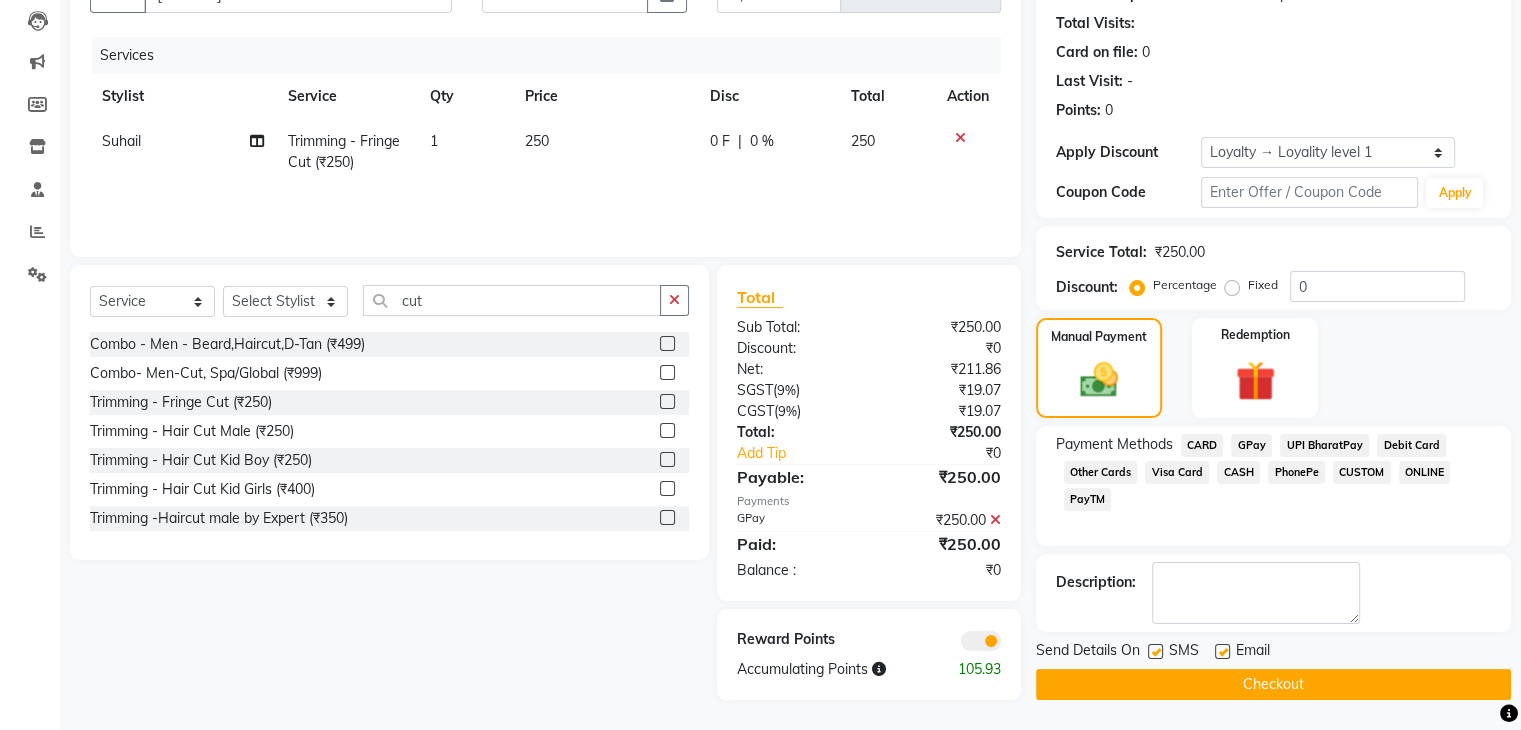 click 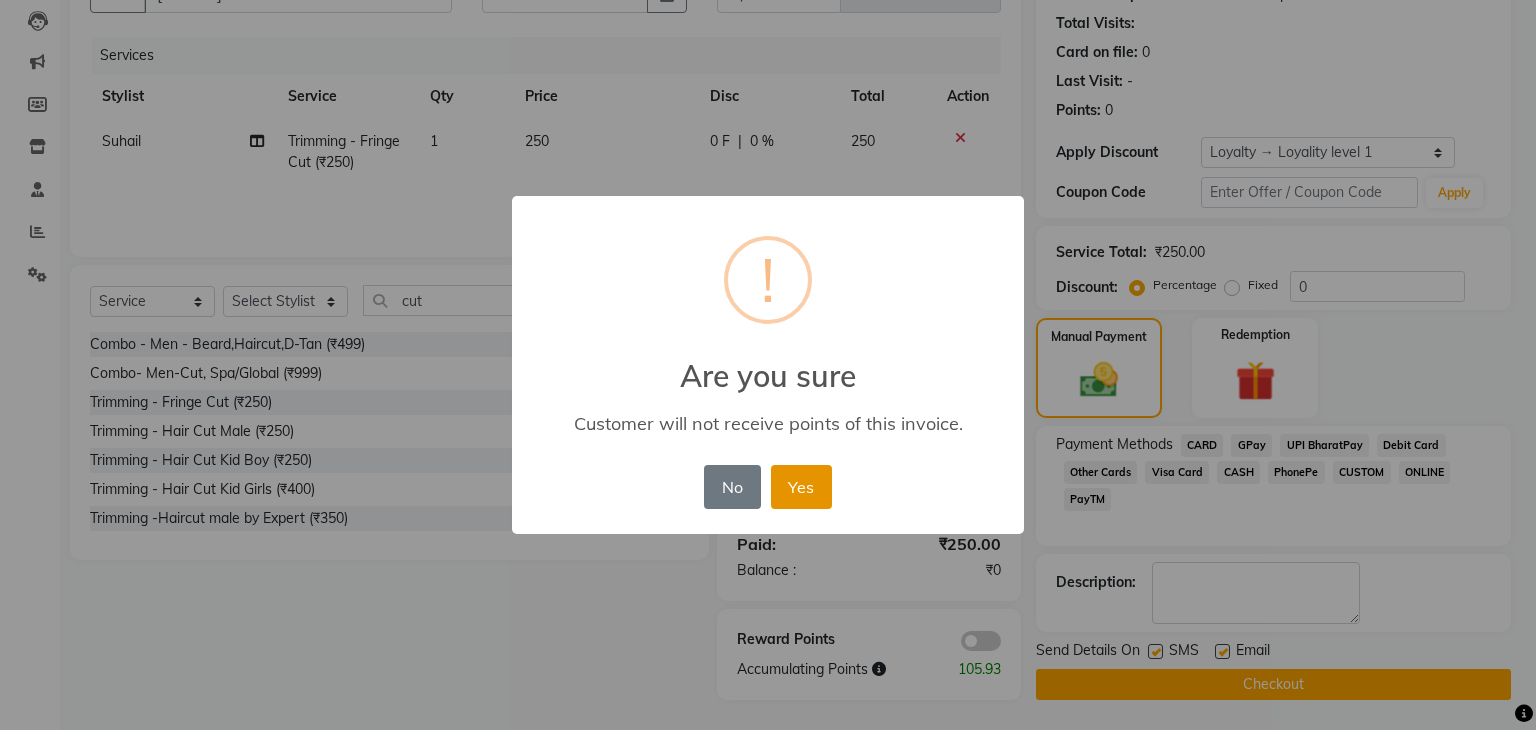 click on "Yes" at bounding box center [801, 487] 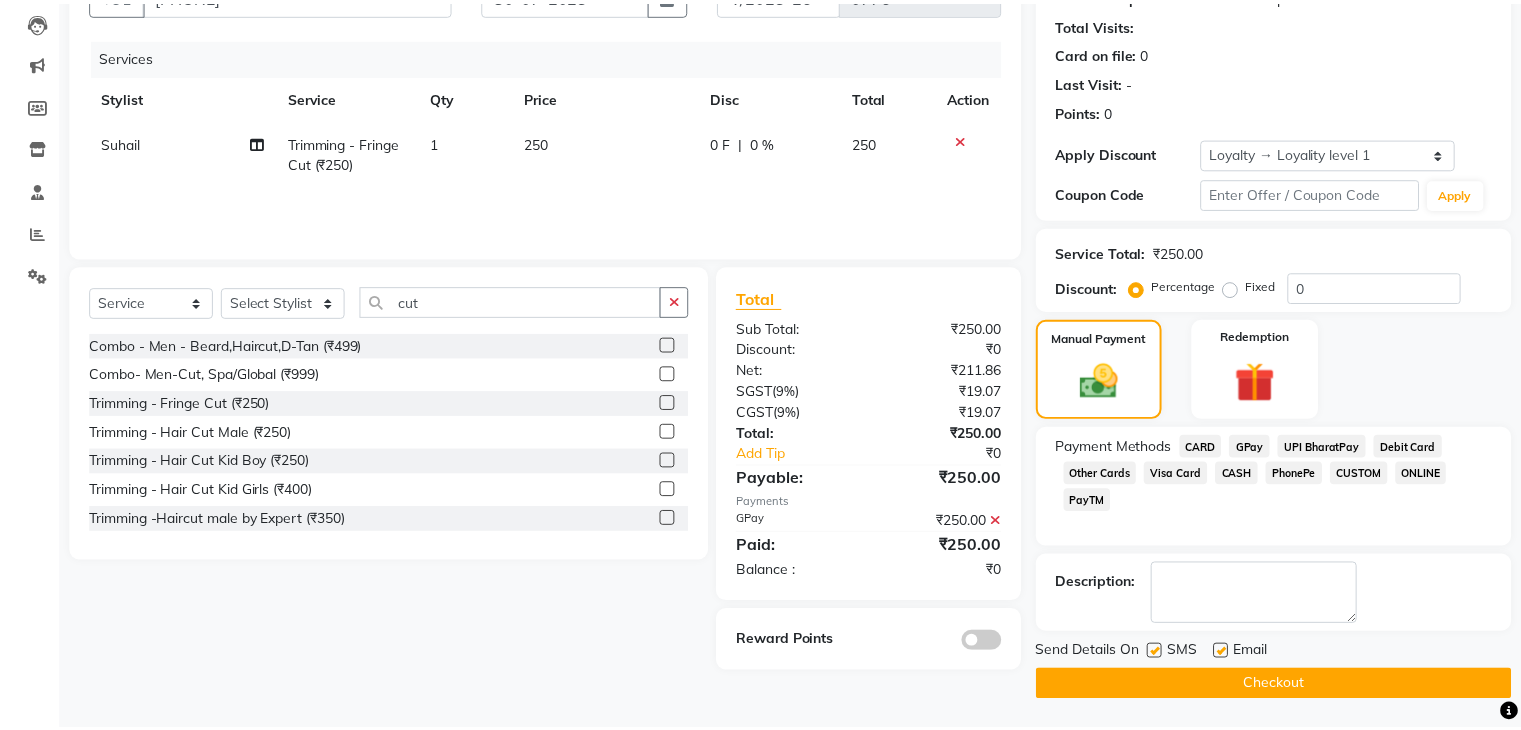scroll, scrollTop: 209, scrollLeft: 0, axis: vertical 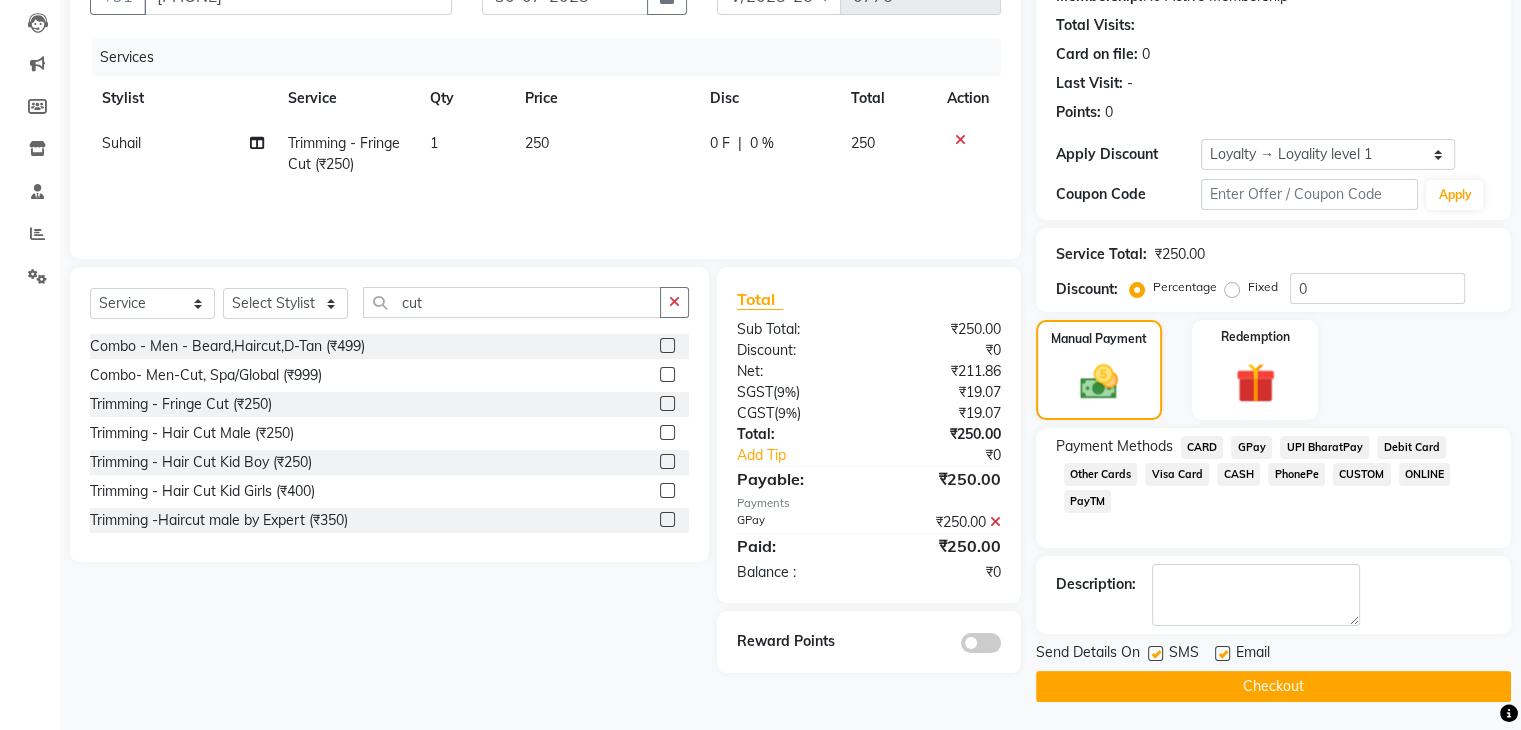 click on "Checkout" 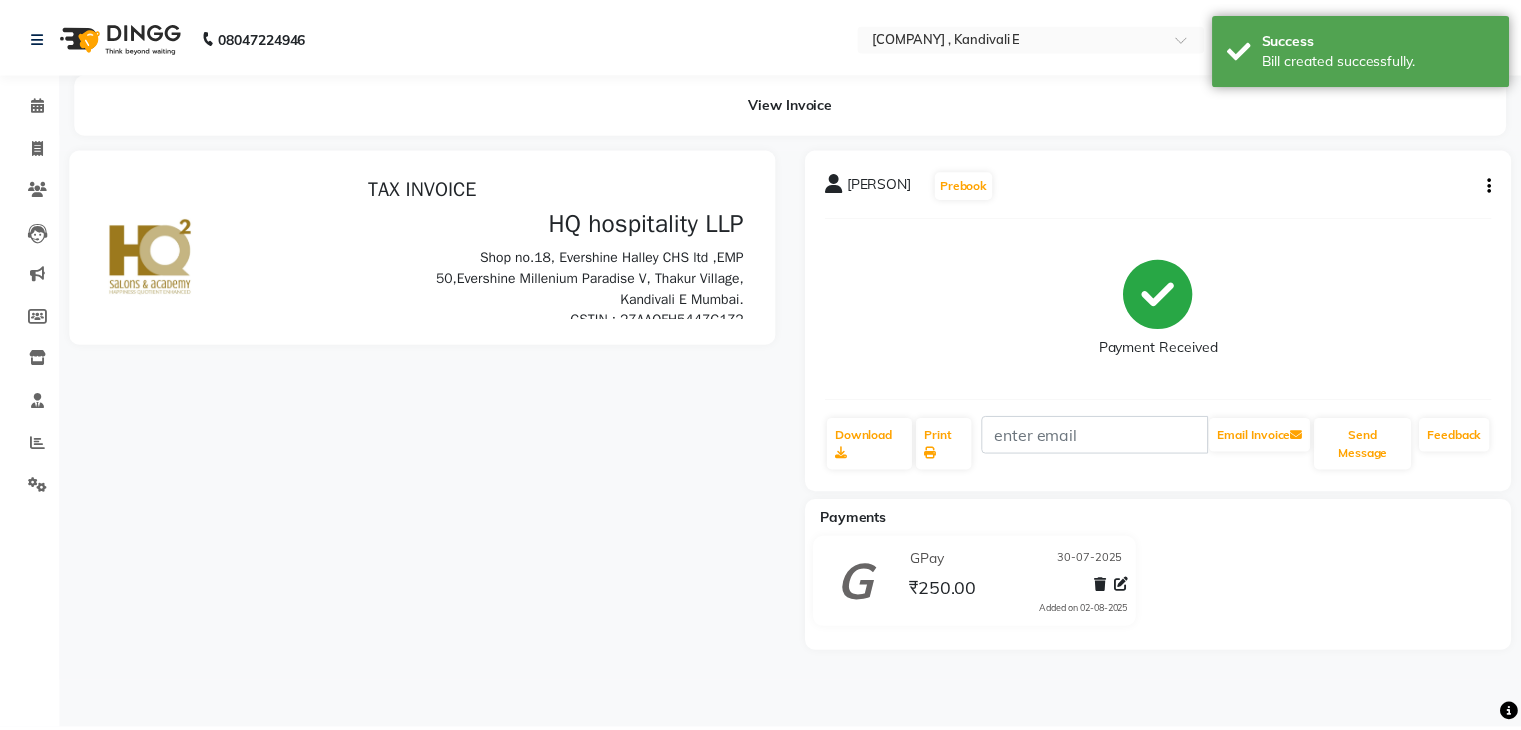 scroll, scrollTop: 0, scrollLeft: 0, axis: both 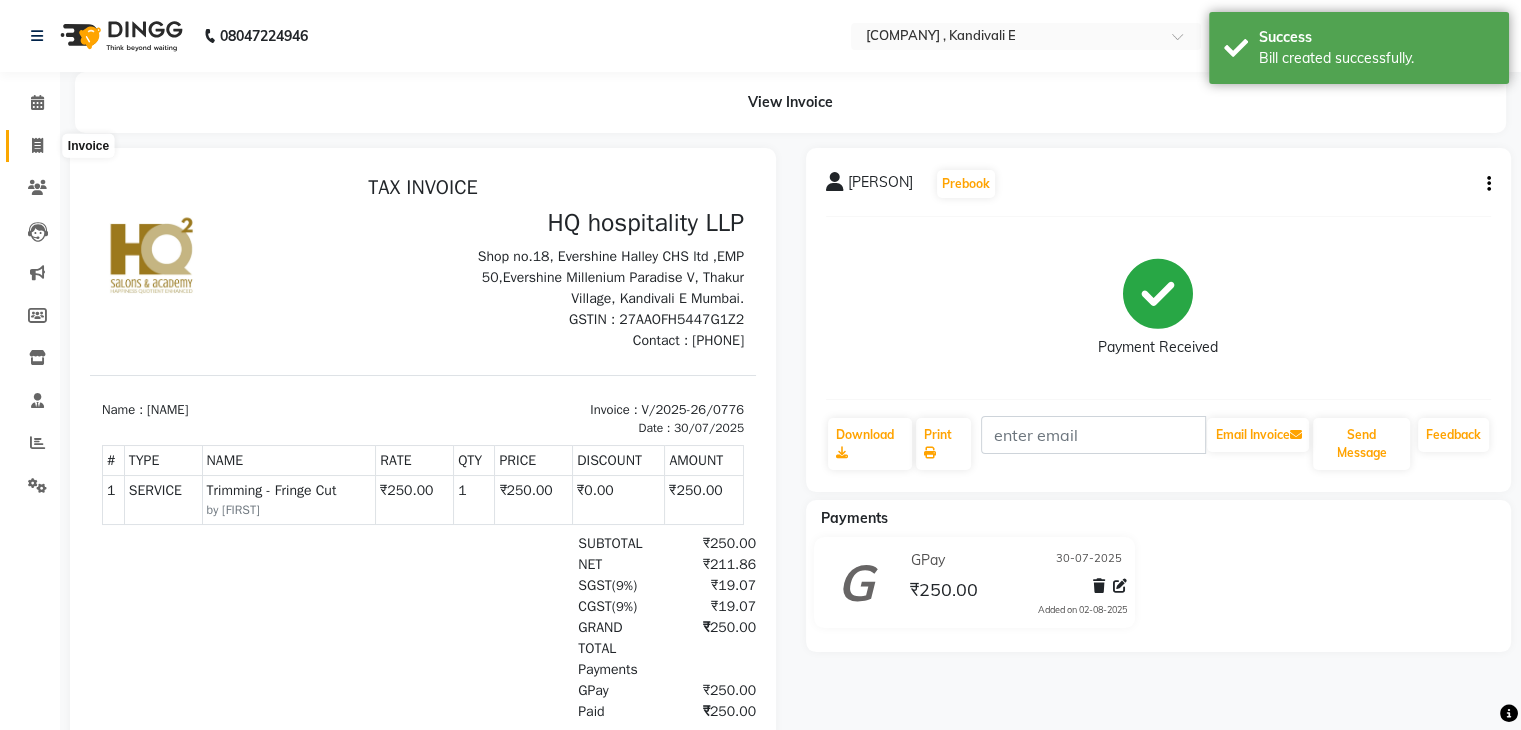 click 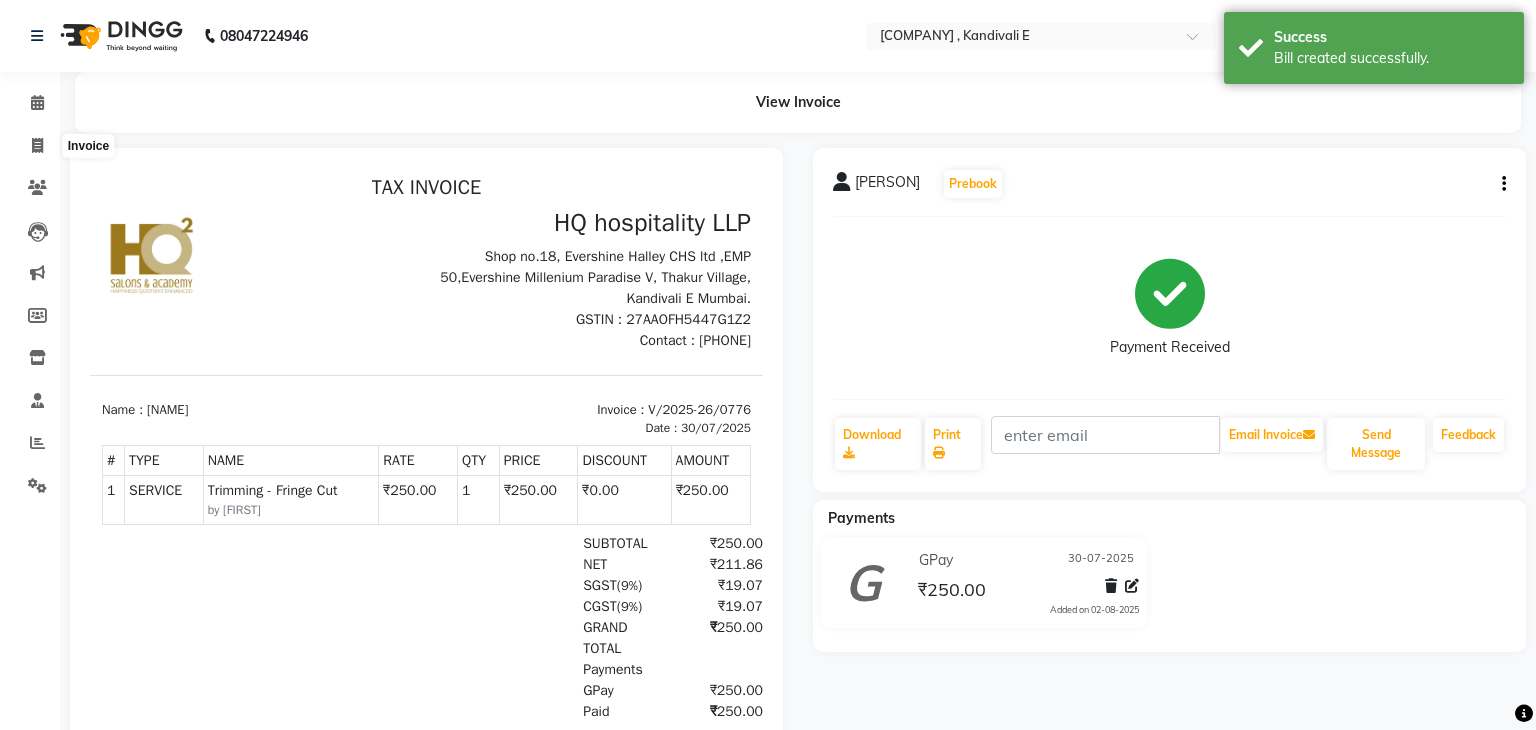 select on "5407" 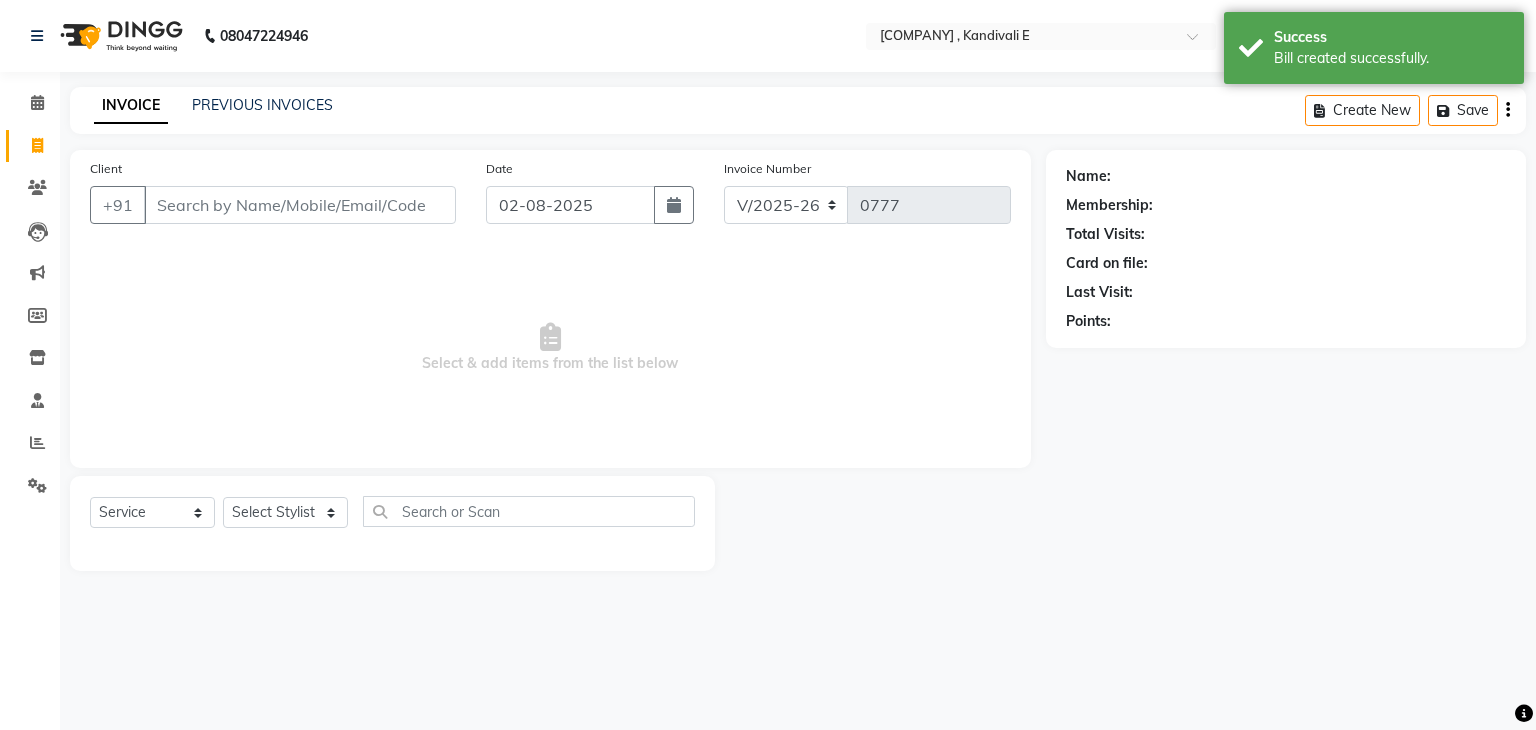 click on "Client" at bounding box center [300, 205] 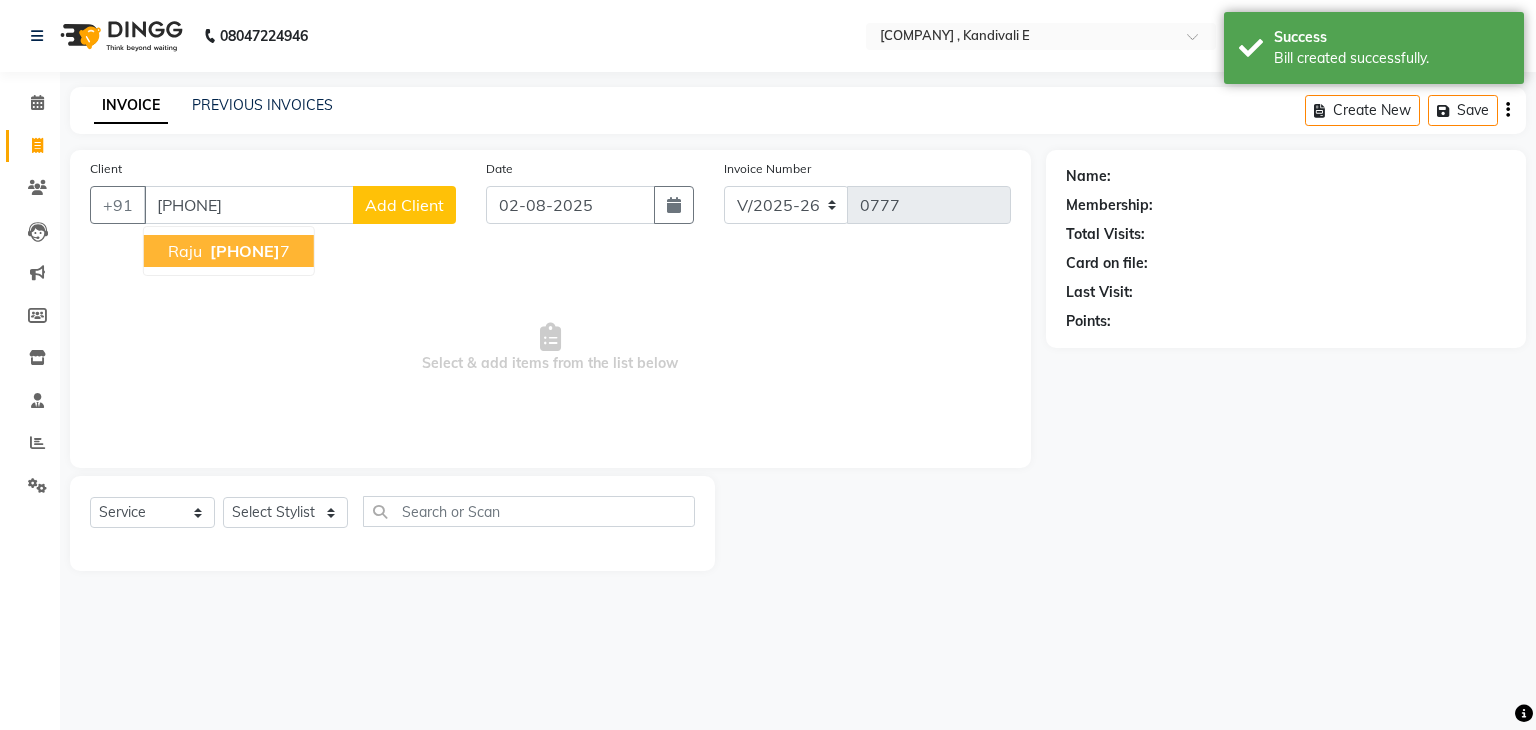 click on "996754244" at bounding box center (245, 251) 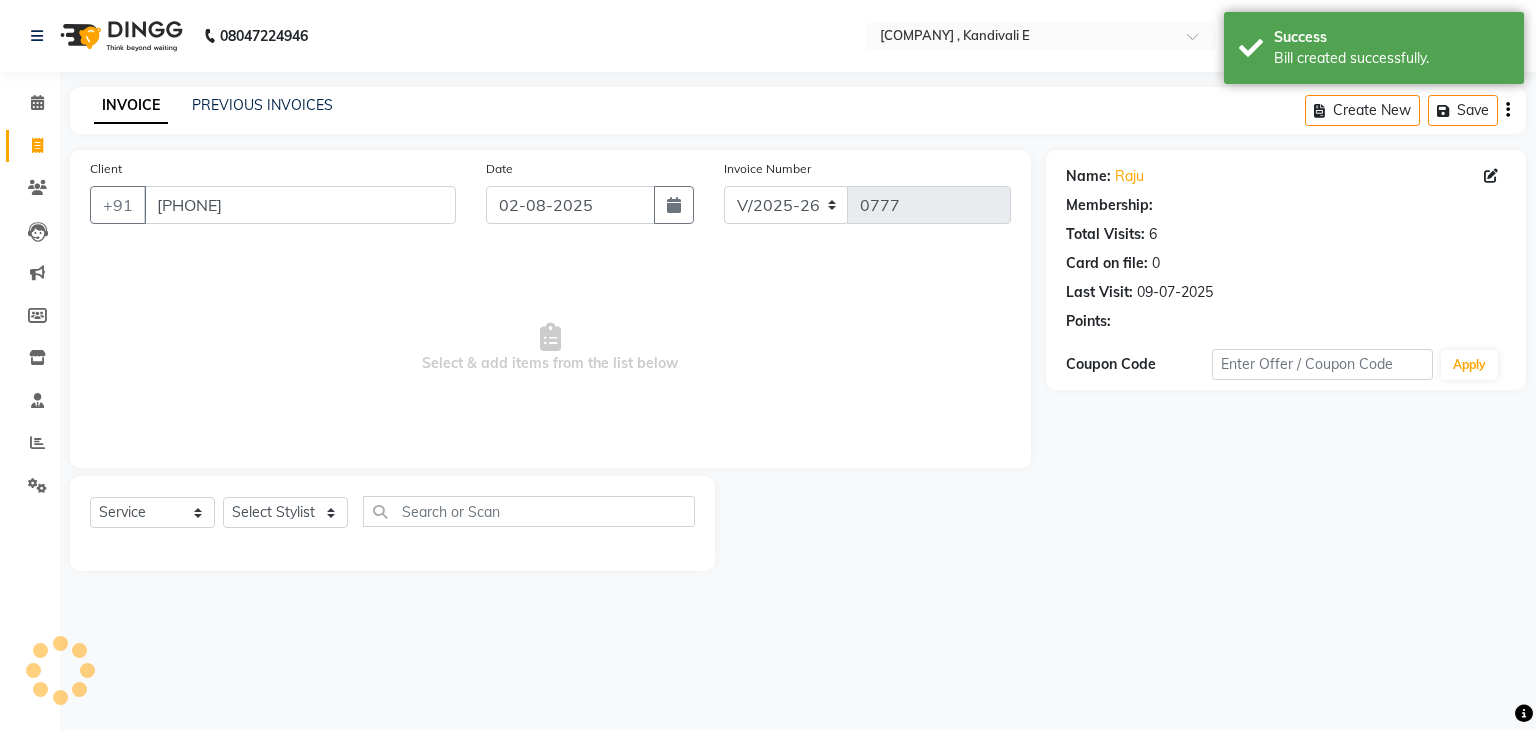 select on "2: Object" 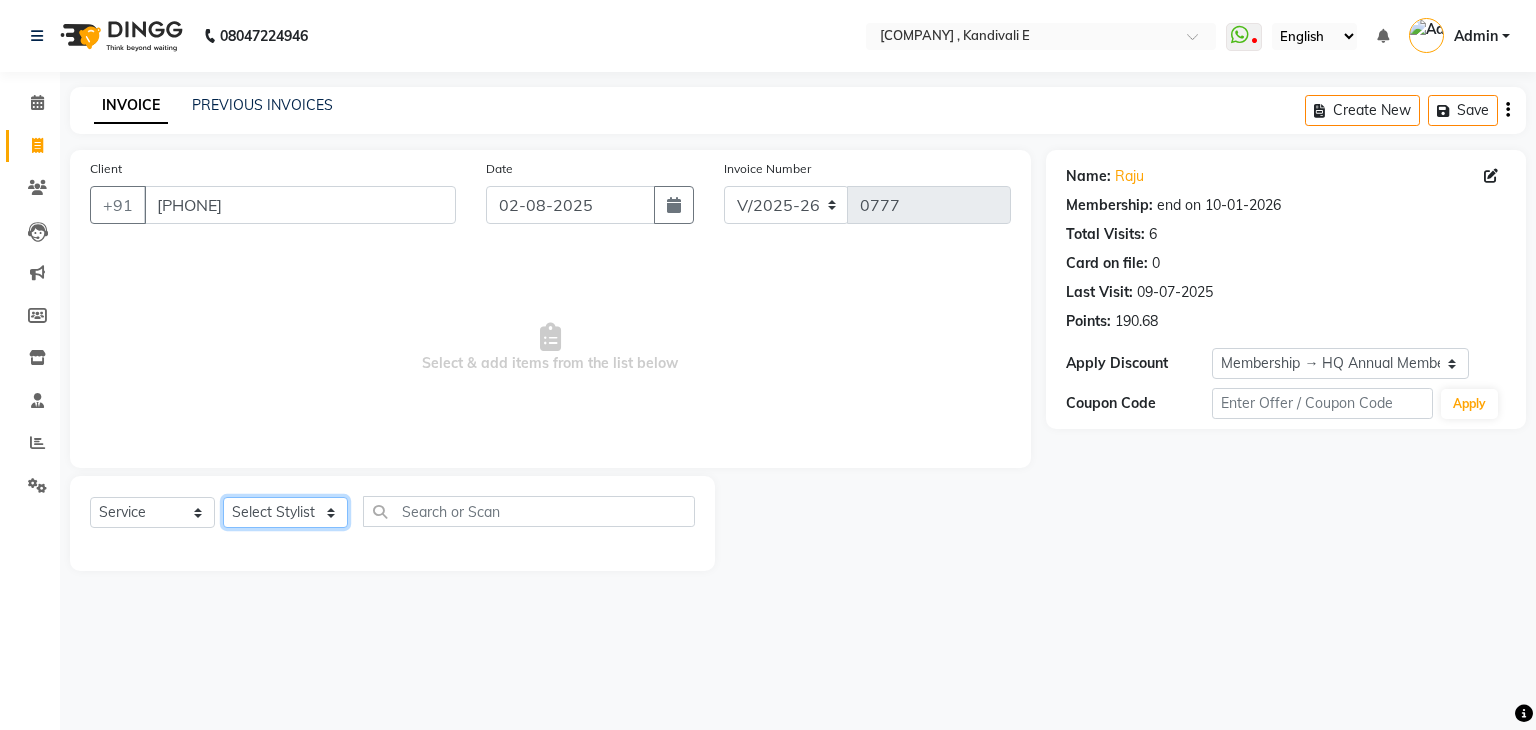click on "Select Stylist Ankit DIPALI HQ SHOP jyoti Omkar Reshma Mustari Salman Sameer Ahmad Sapana Suhail Swaroop Thakur Village HQ2" 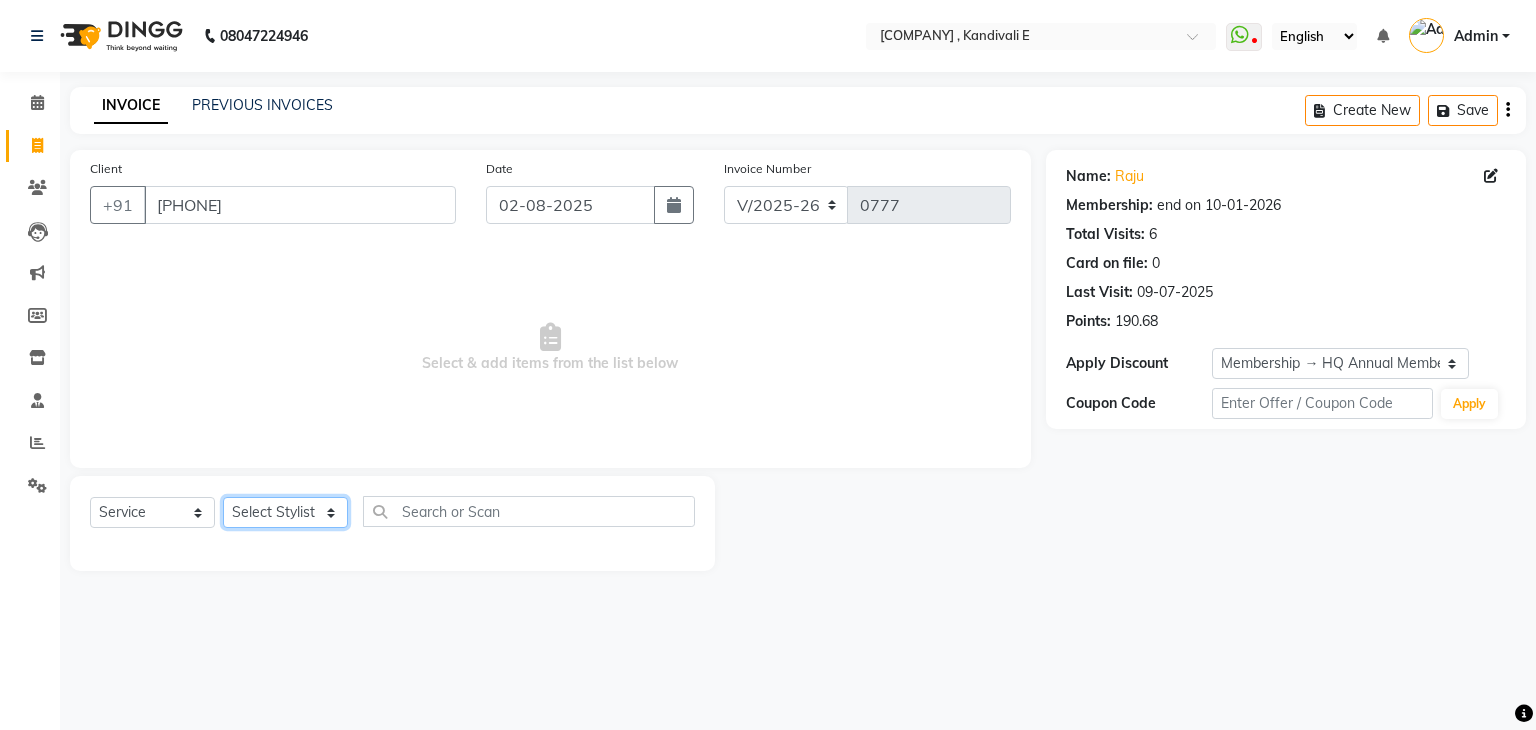 select on "85818" 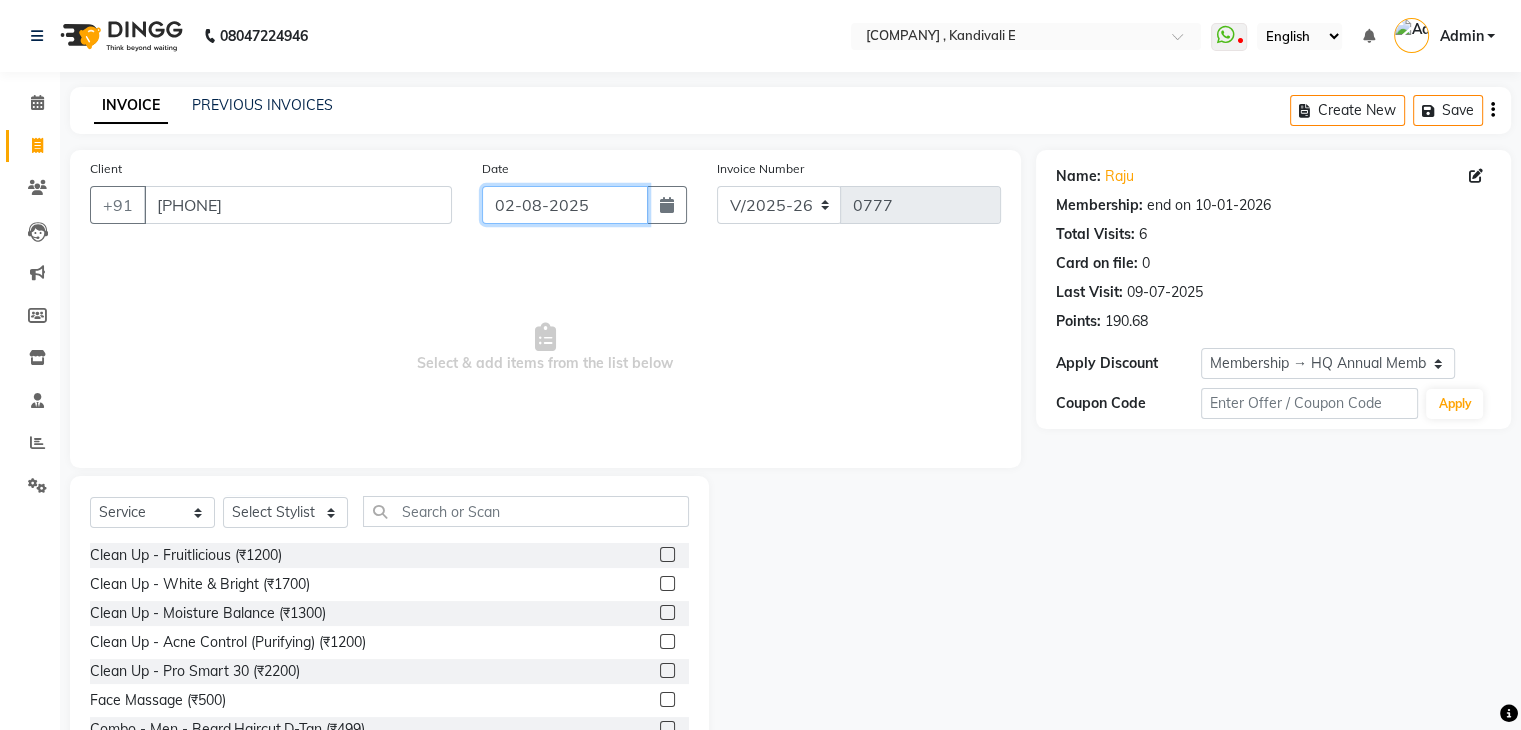 click on "02-08-2025" 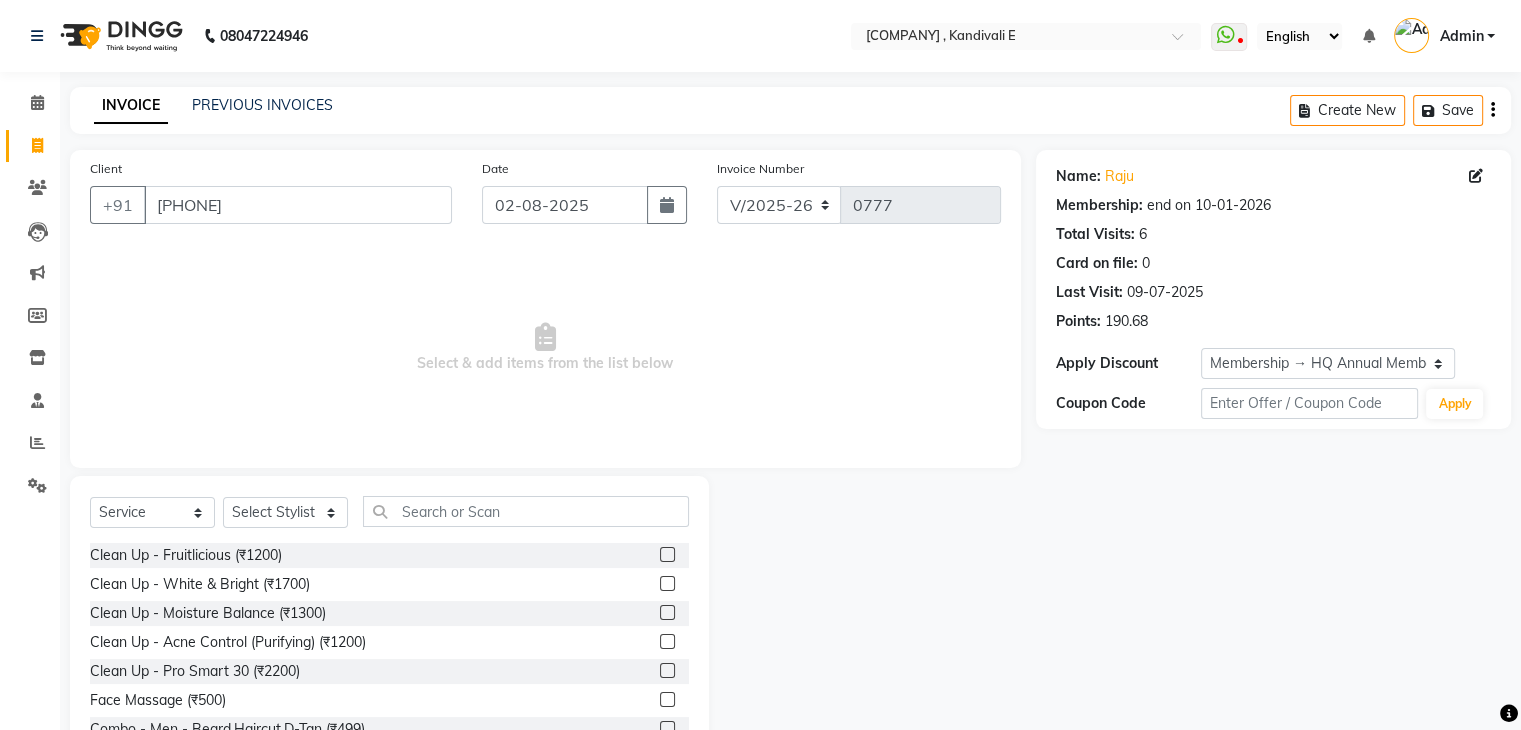select on "8" 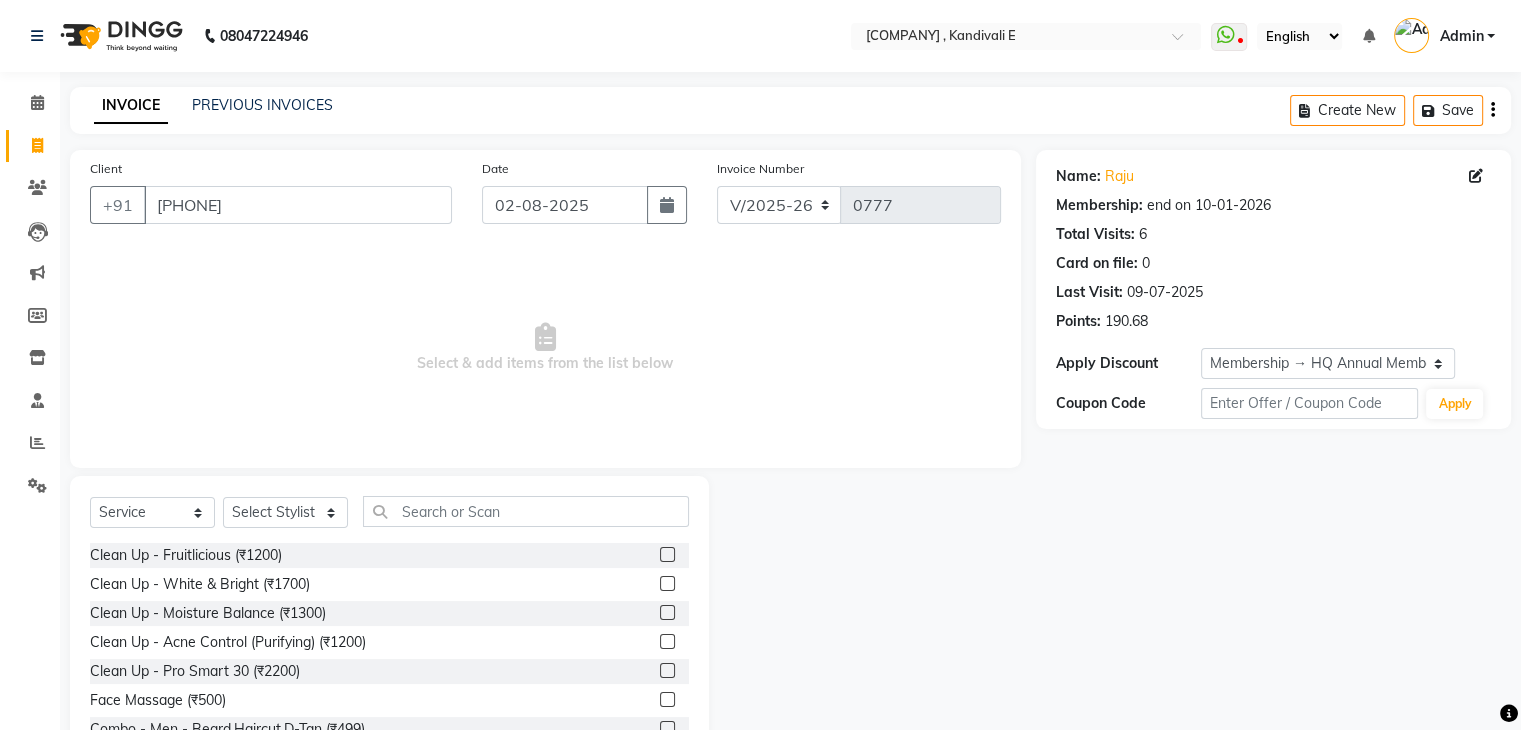 select on "2025" 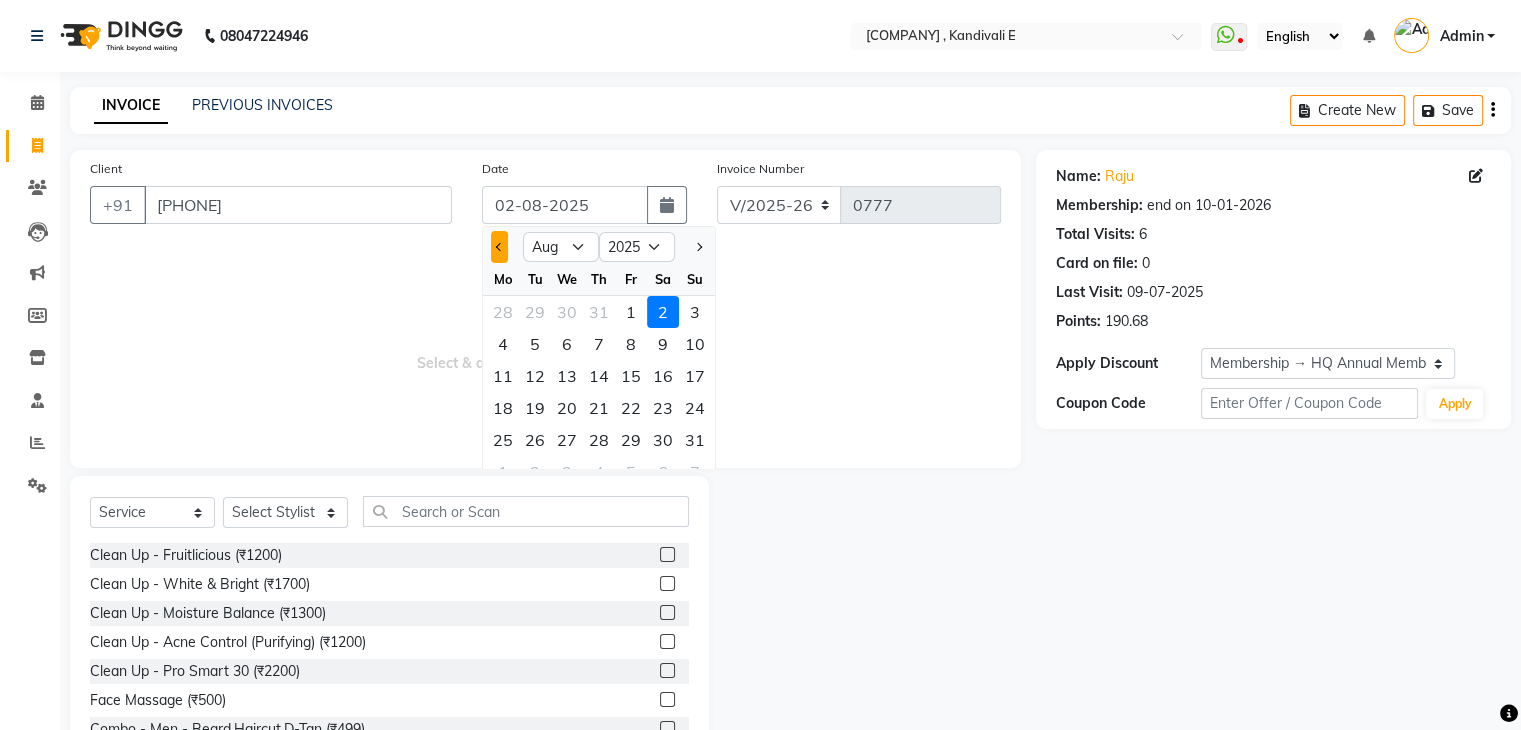 click 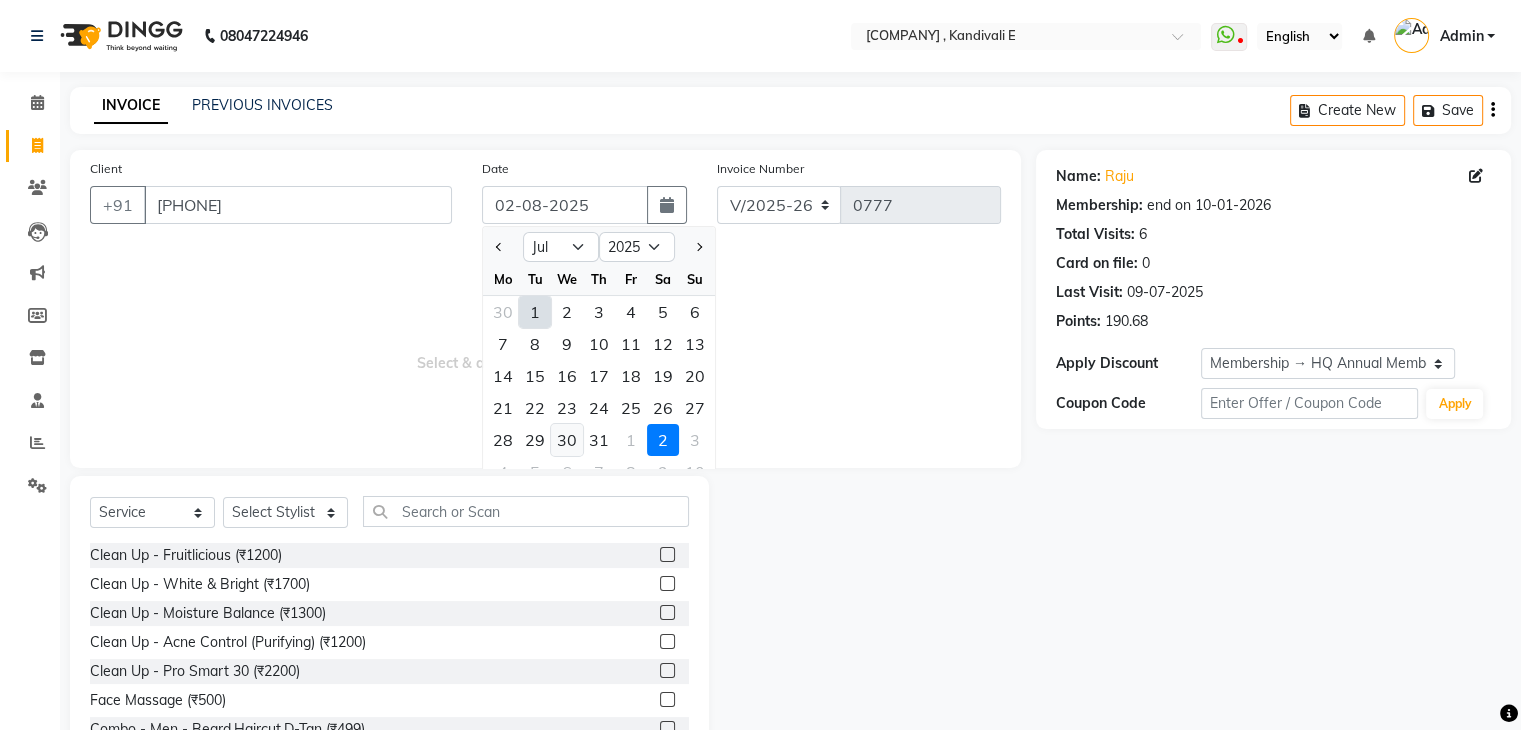click on "30" 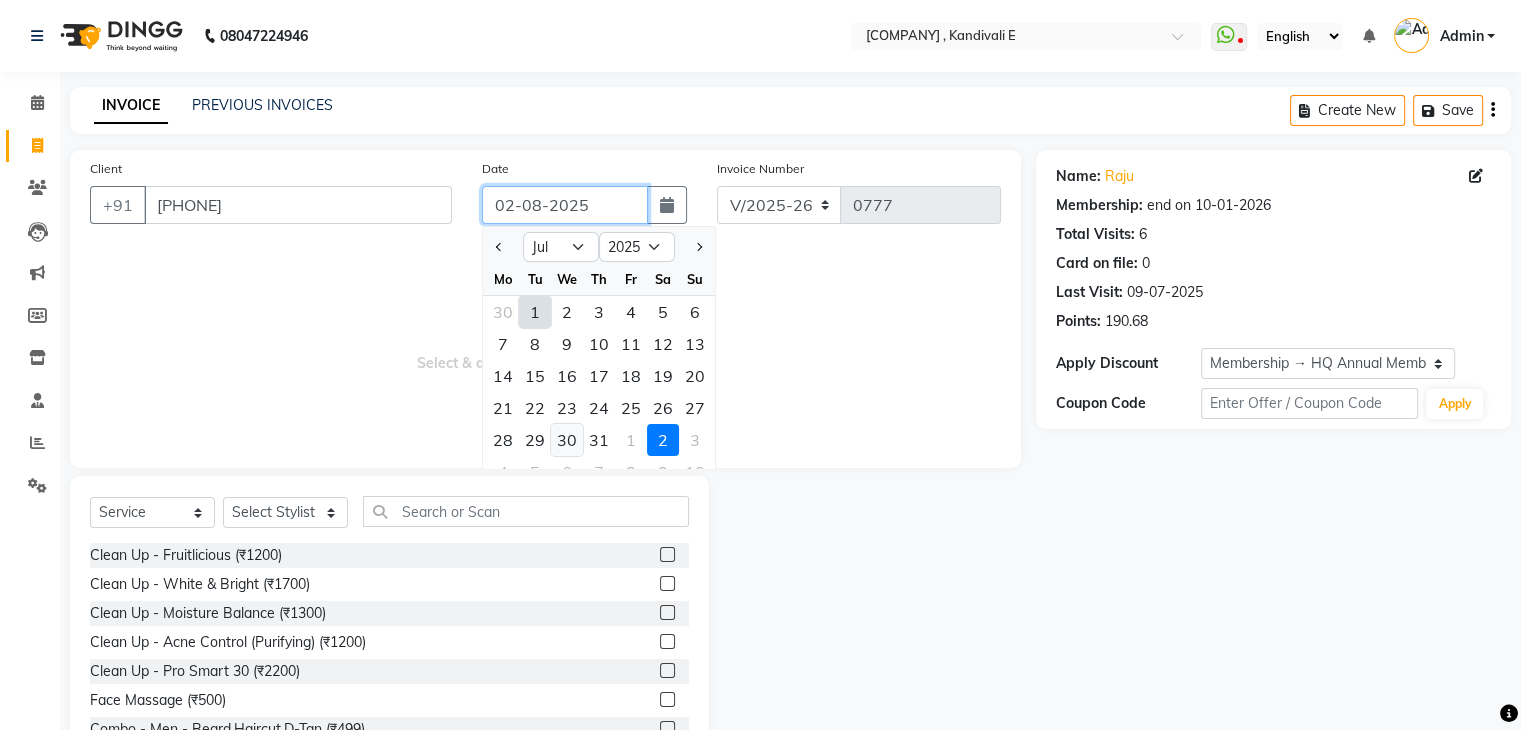type on "30-07-2025" 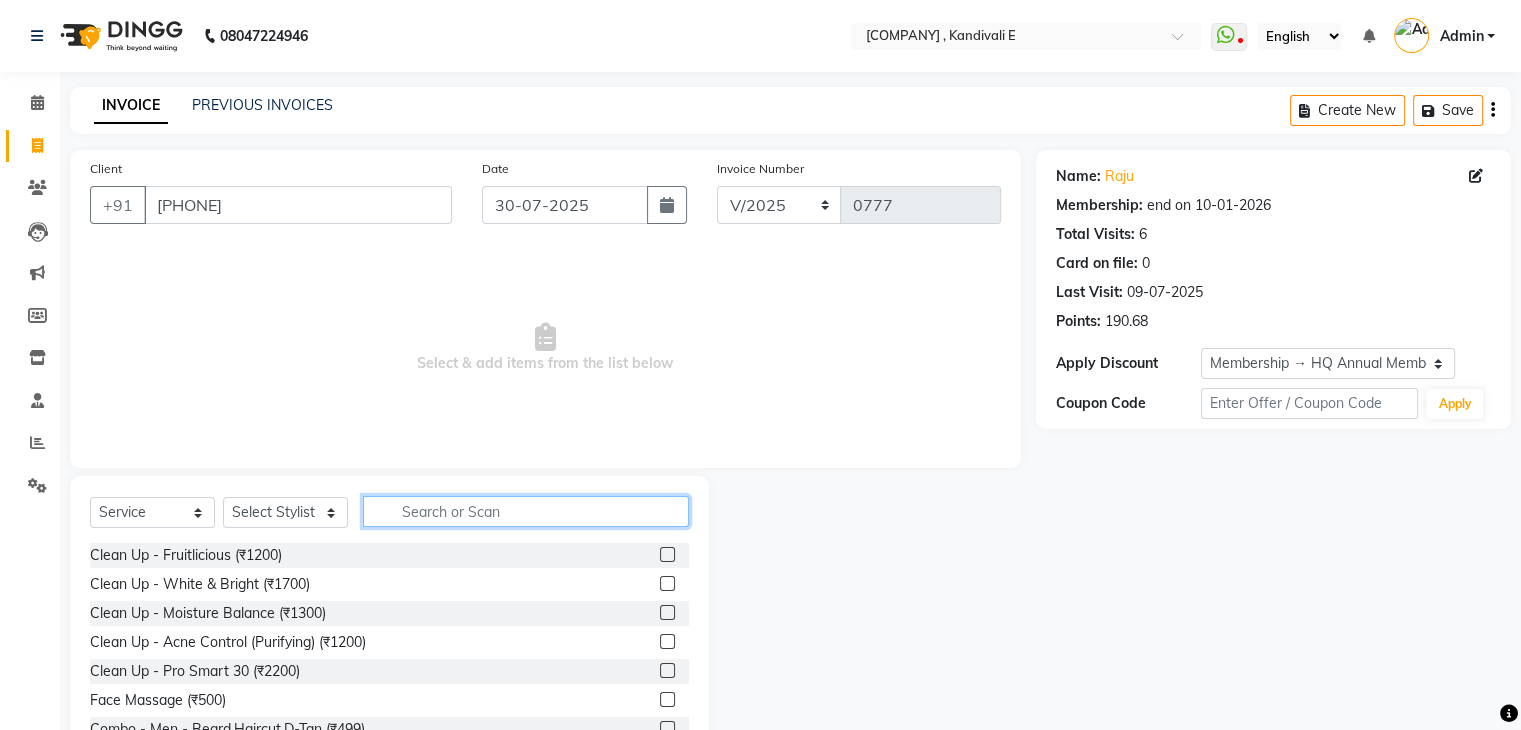 click 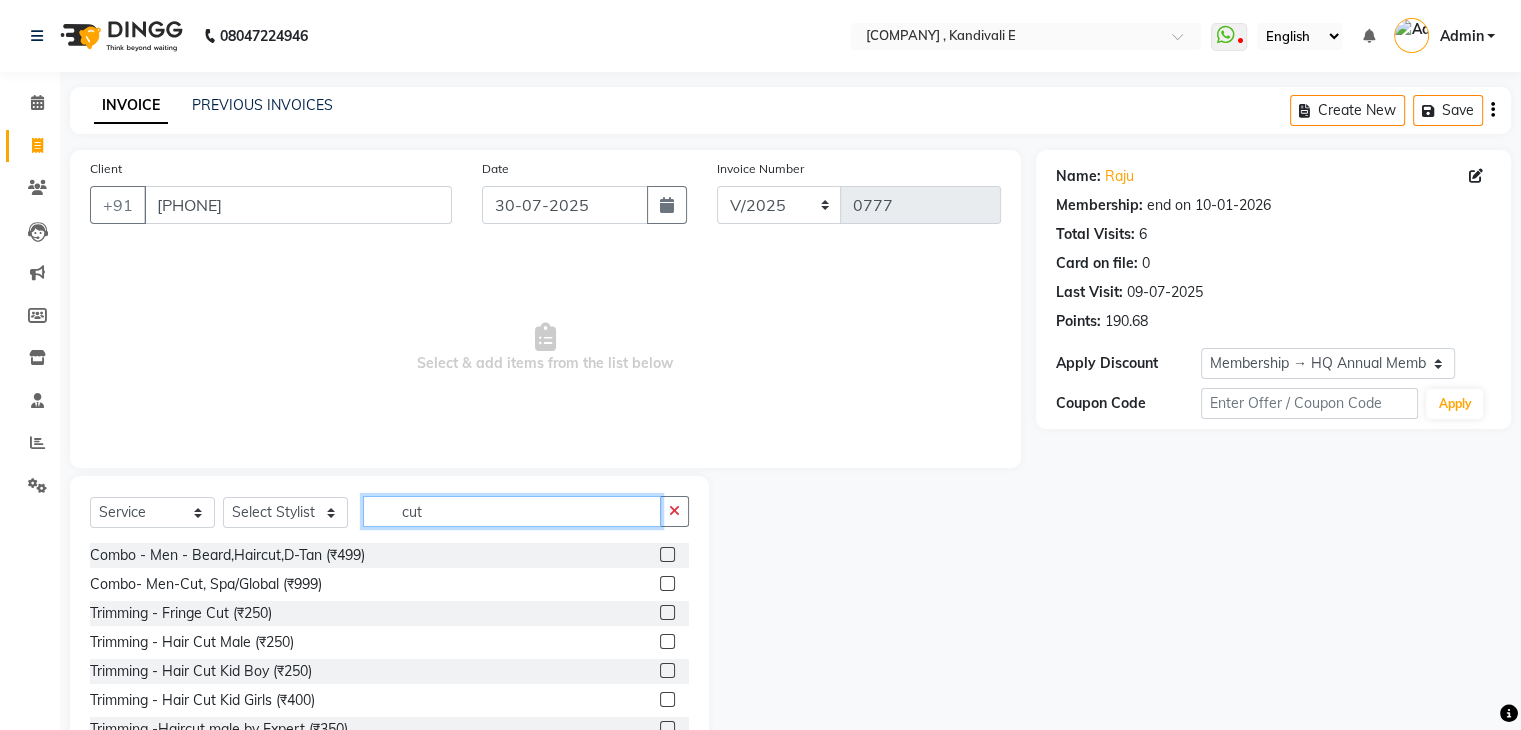 type on "cut" 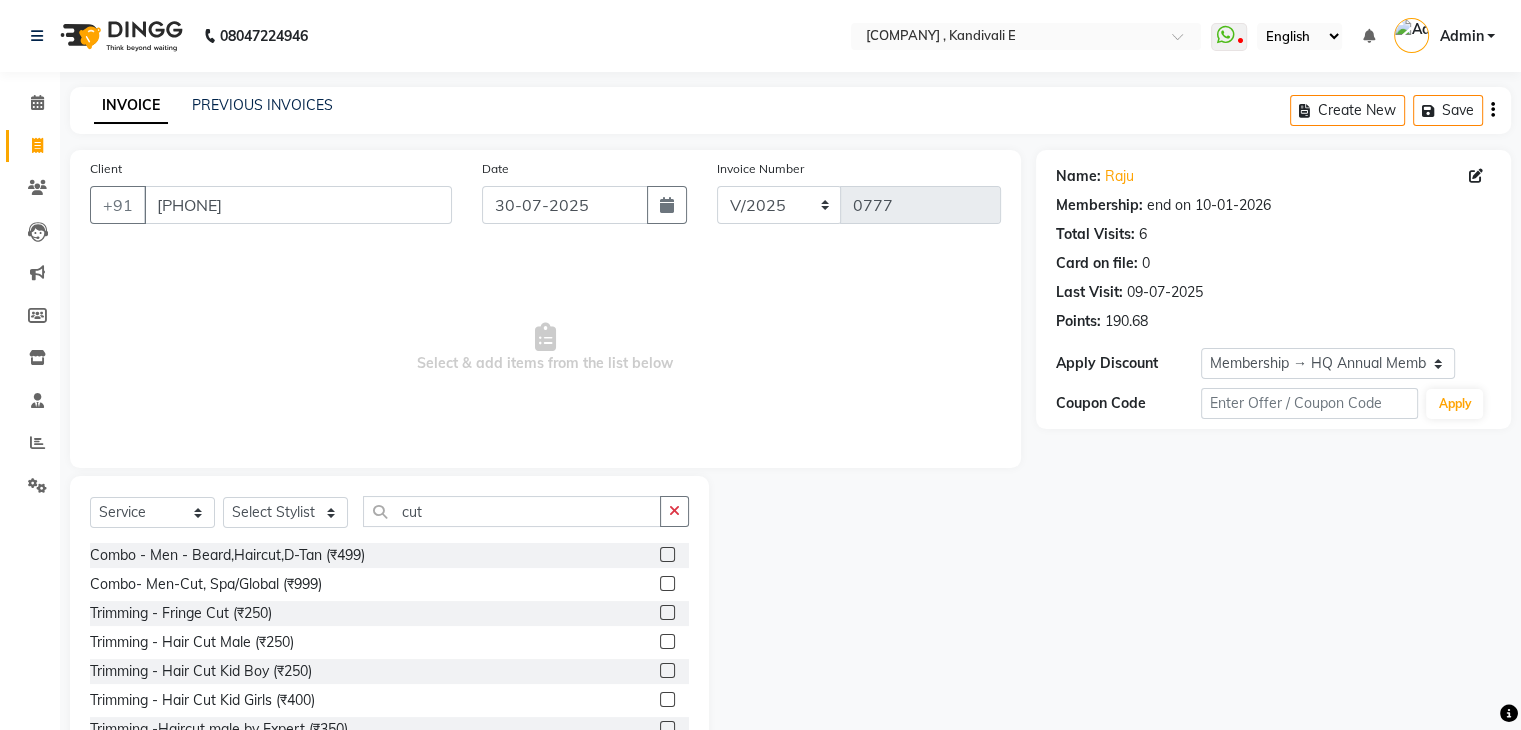 click 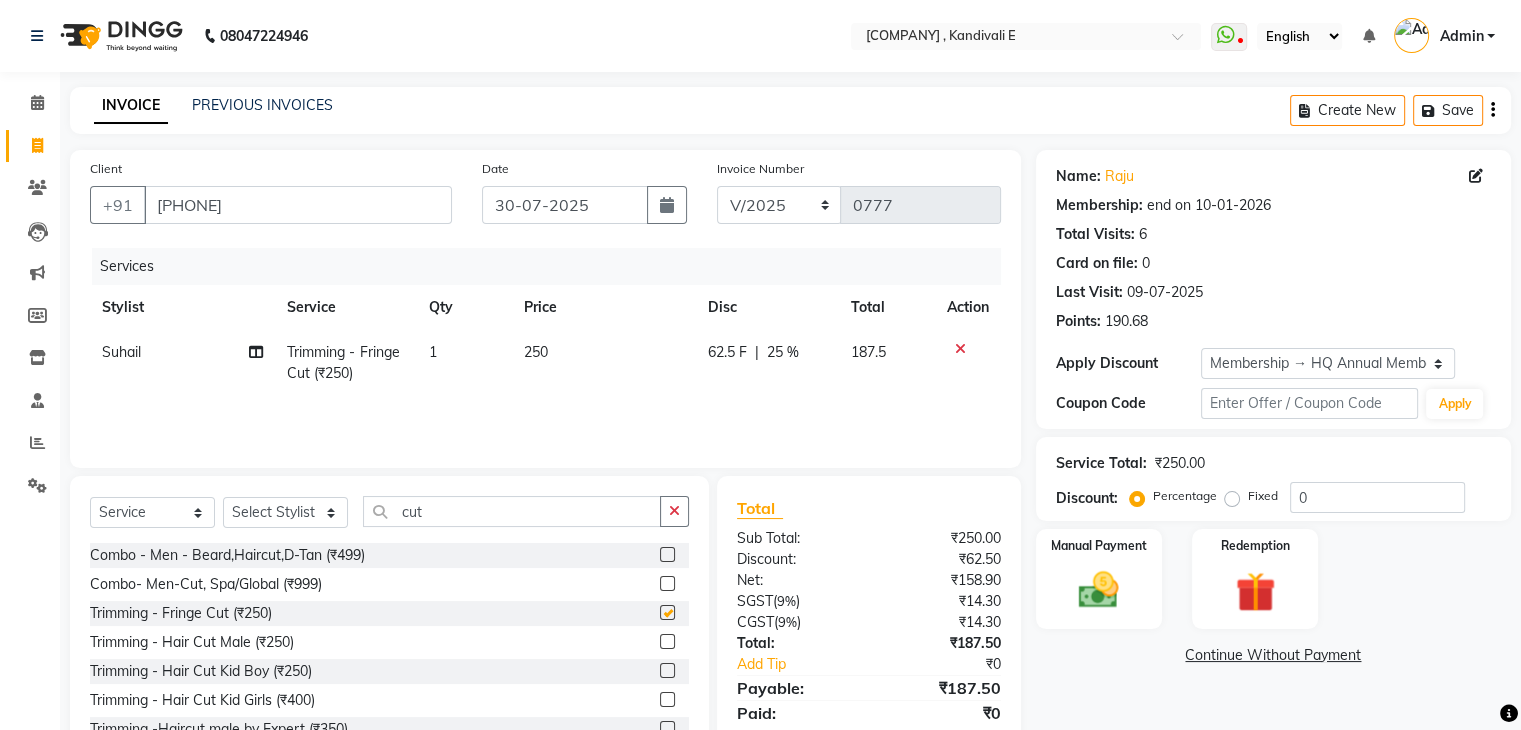 checkbox on "false" 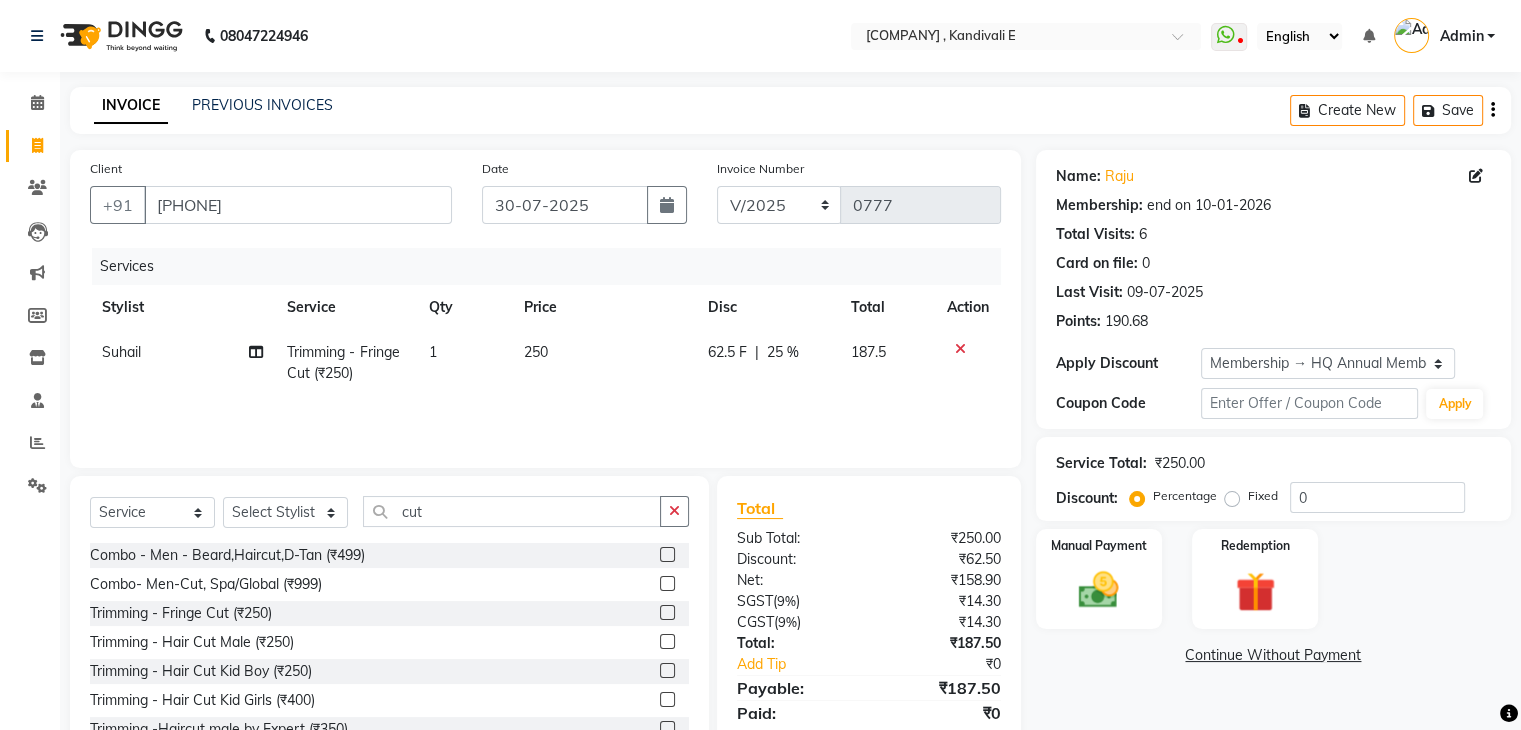click on "62.5 F" 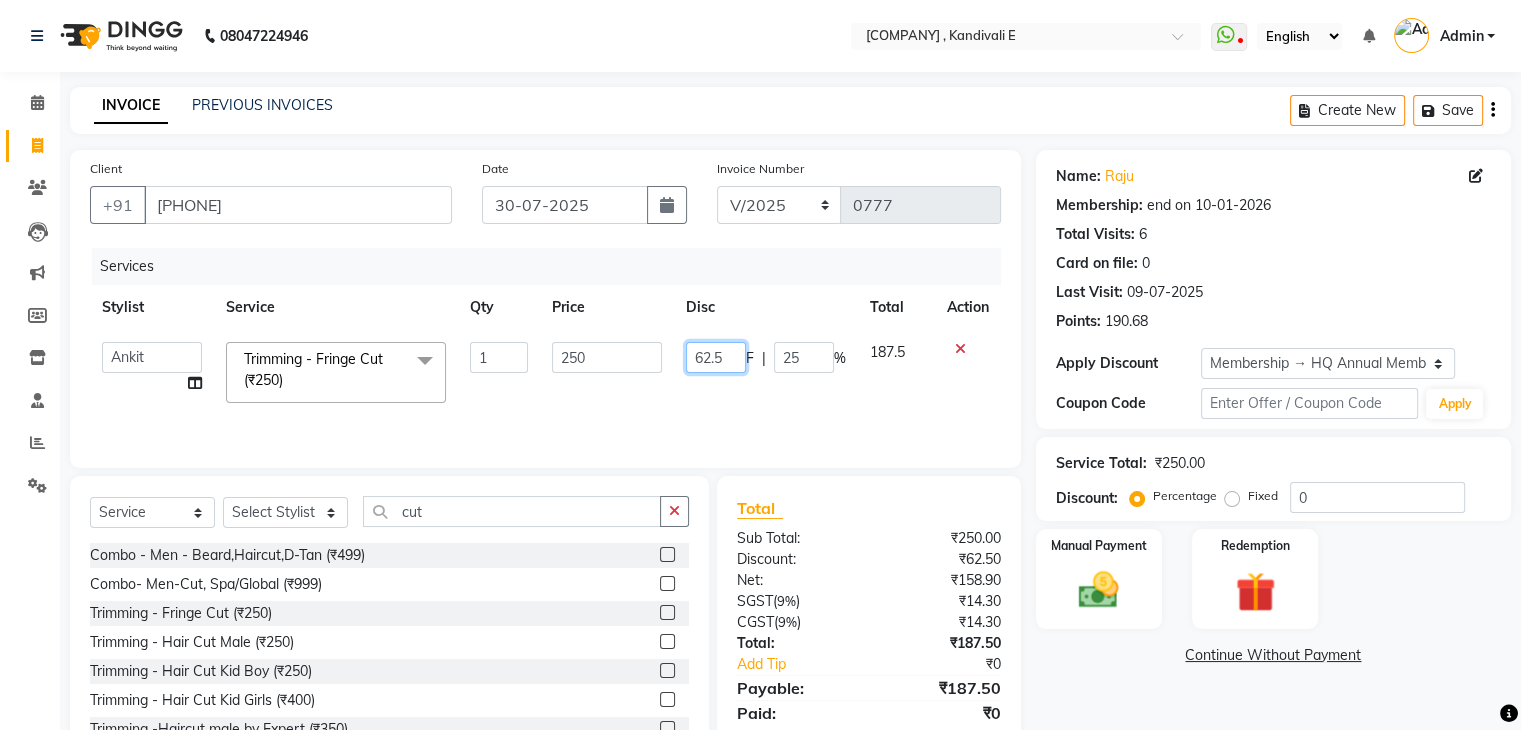 click on "62.5" 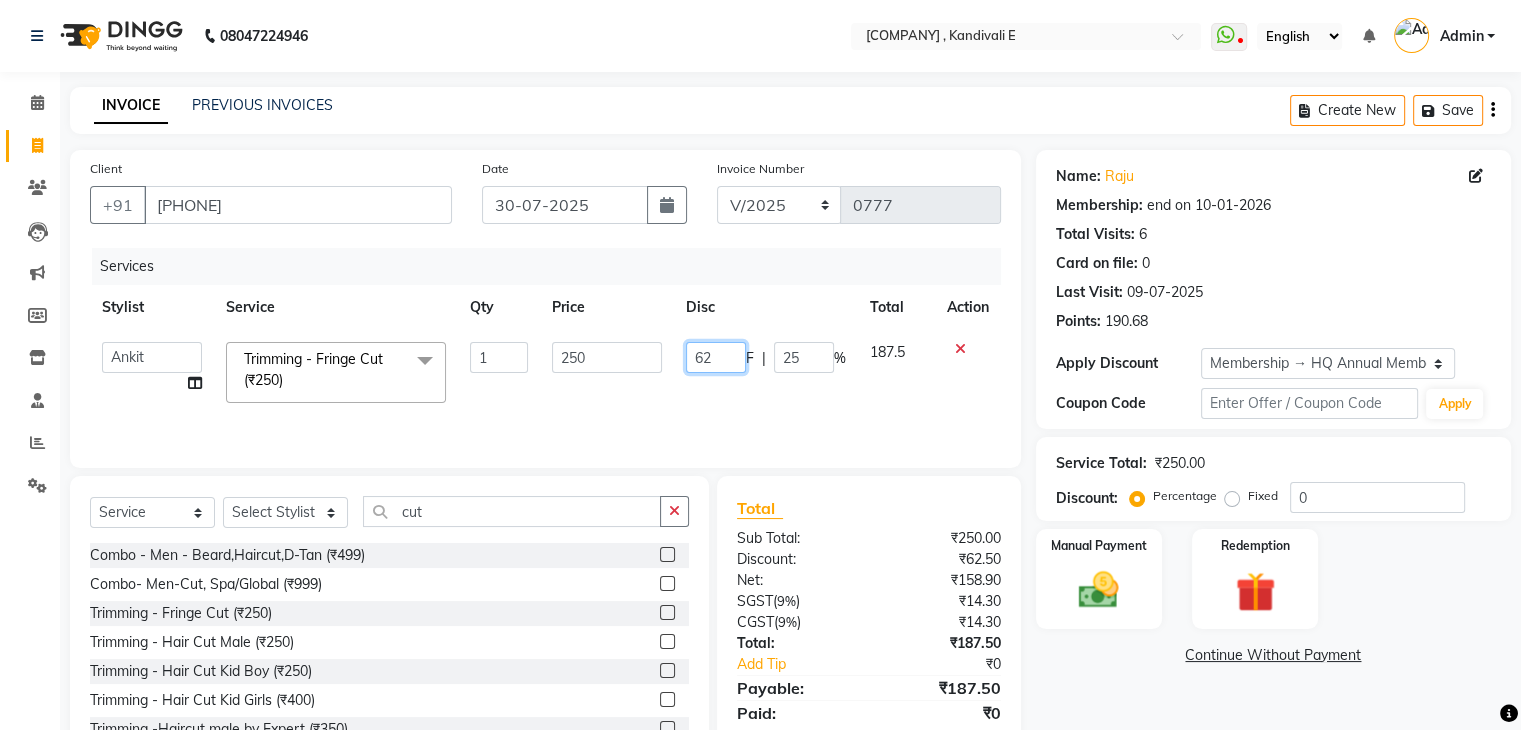 type on "6" 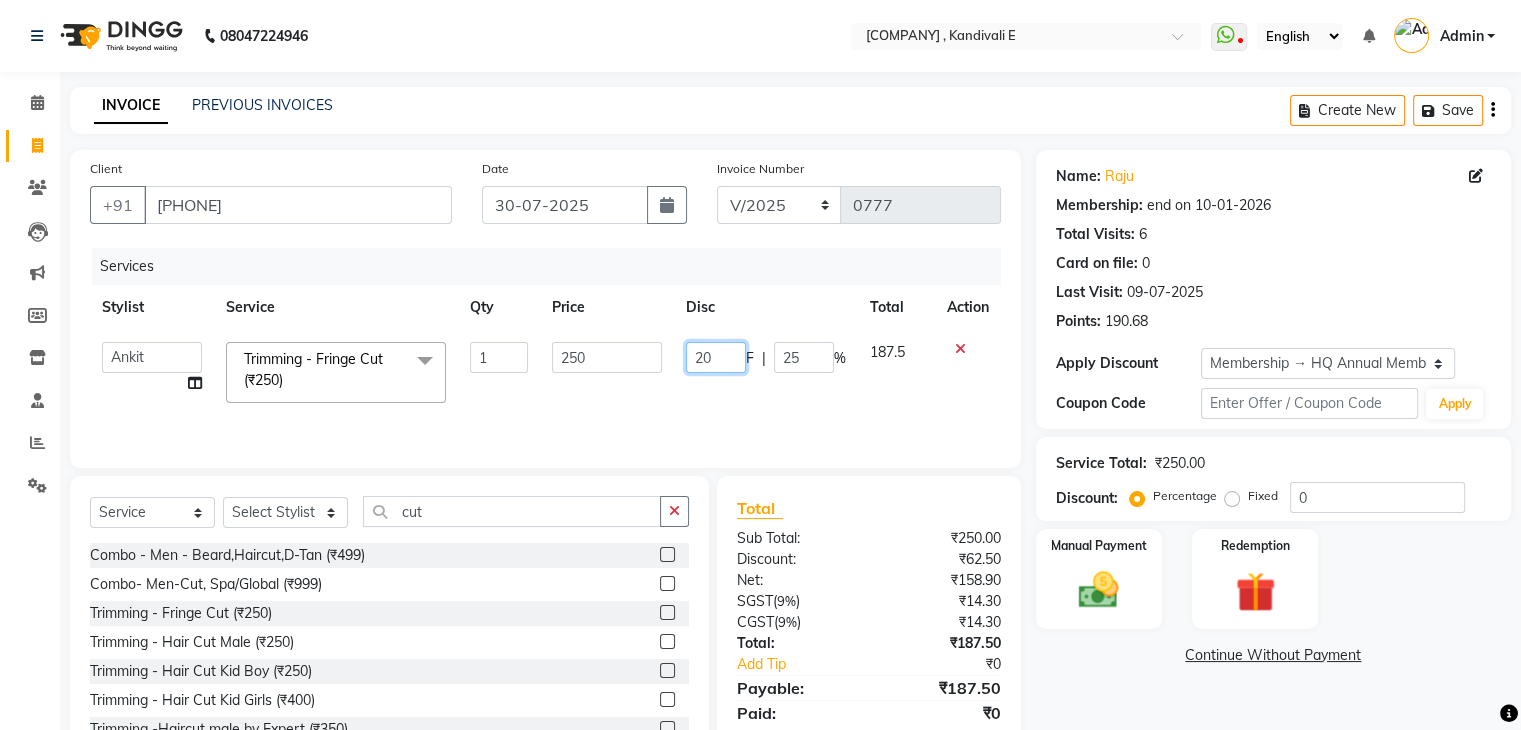 type on "200" 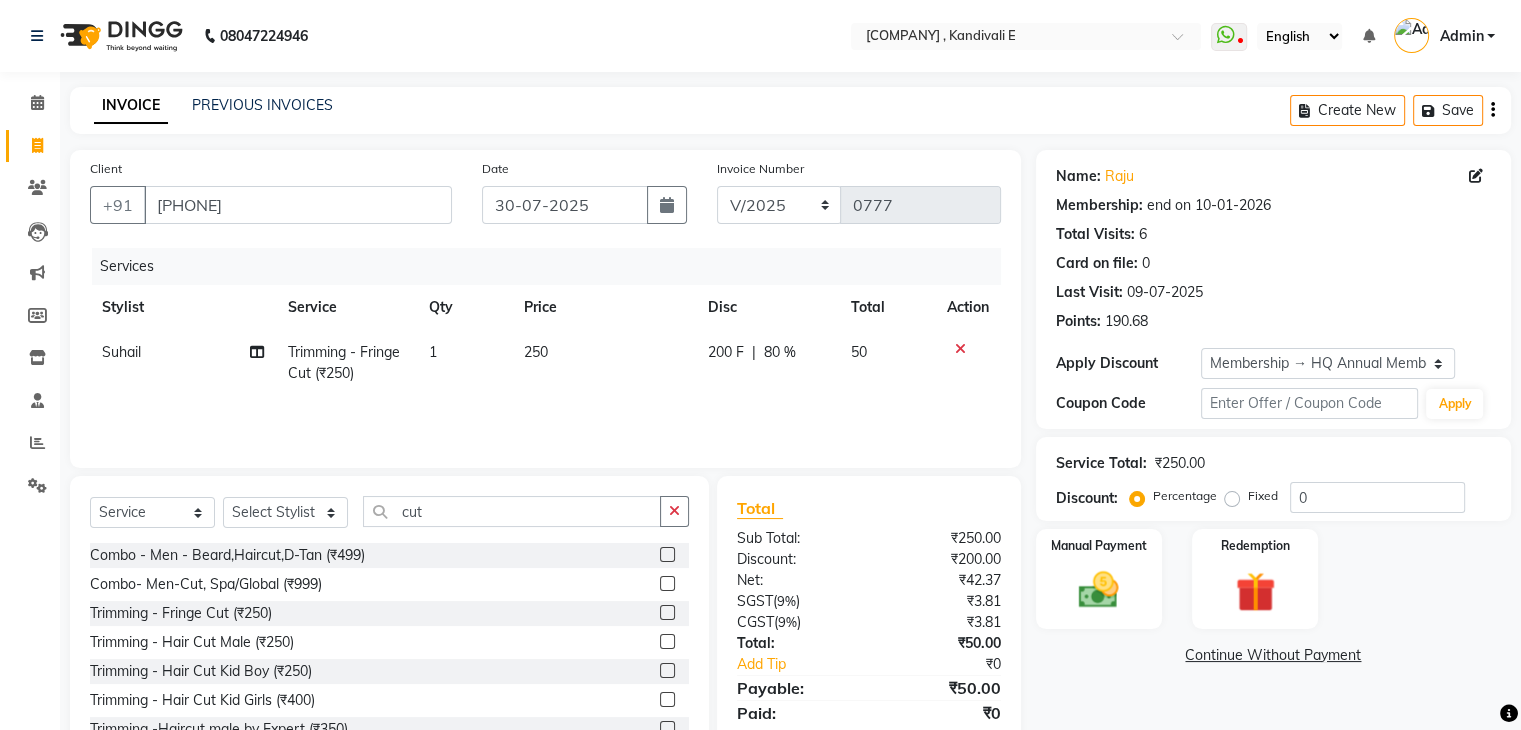 click on "80 %" 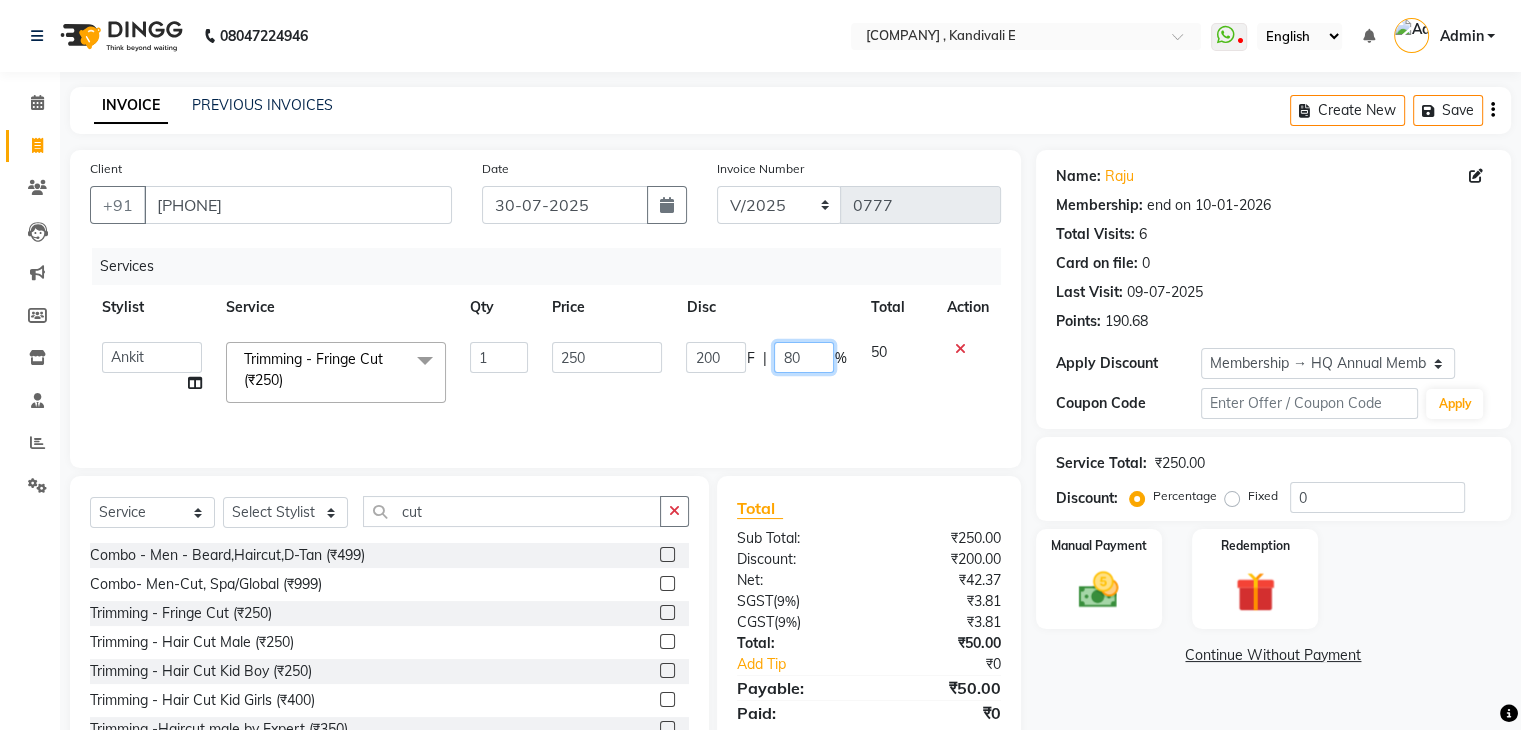 click on "80" 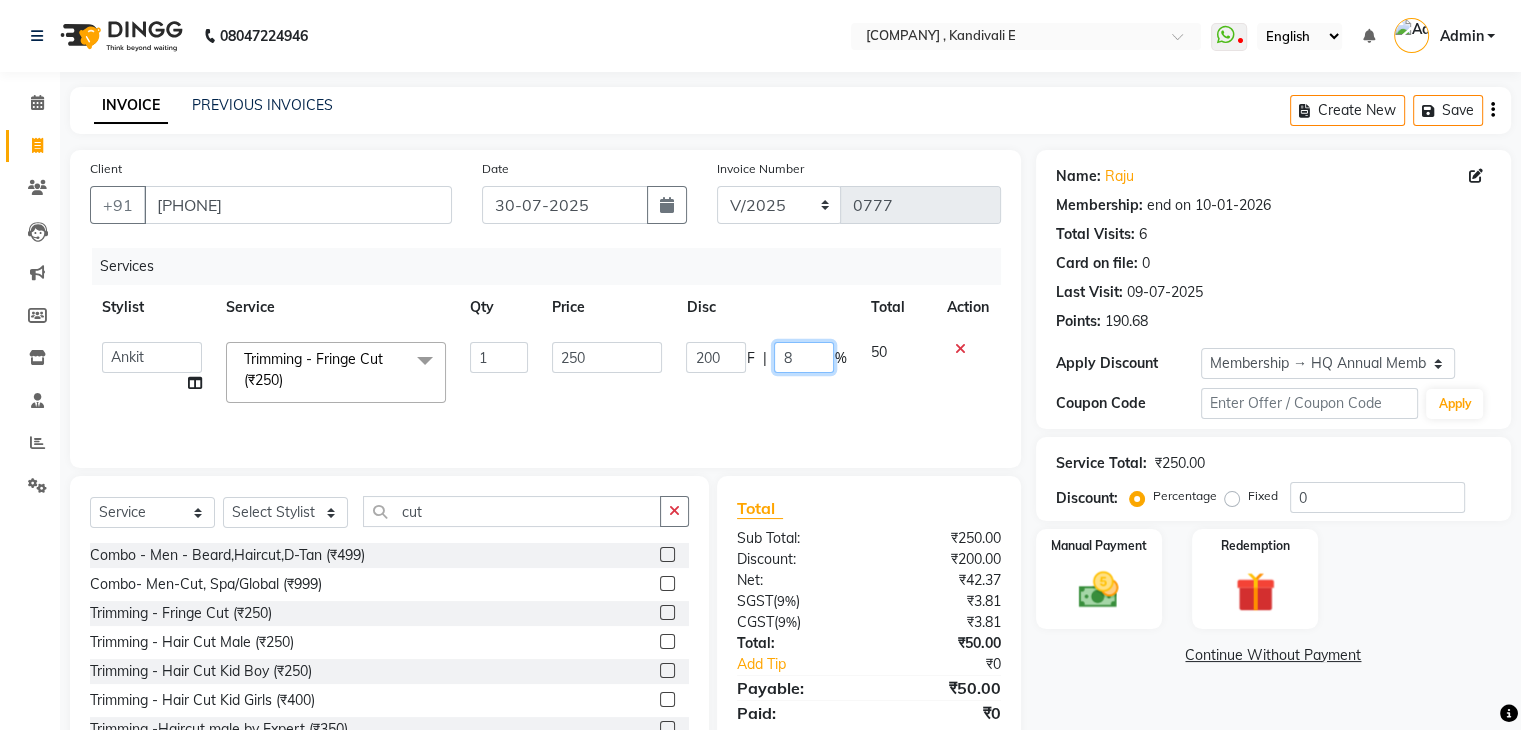 type 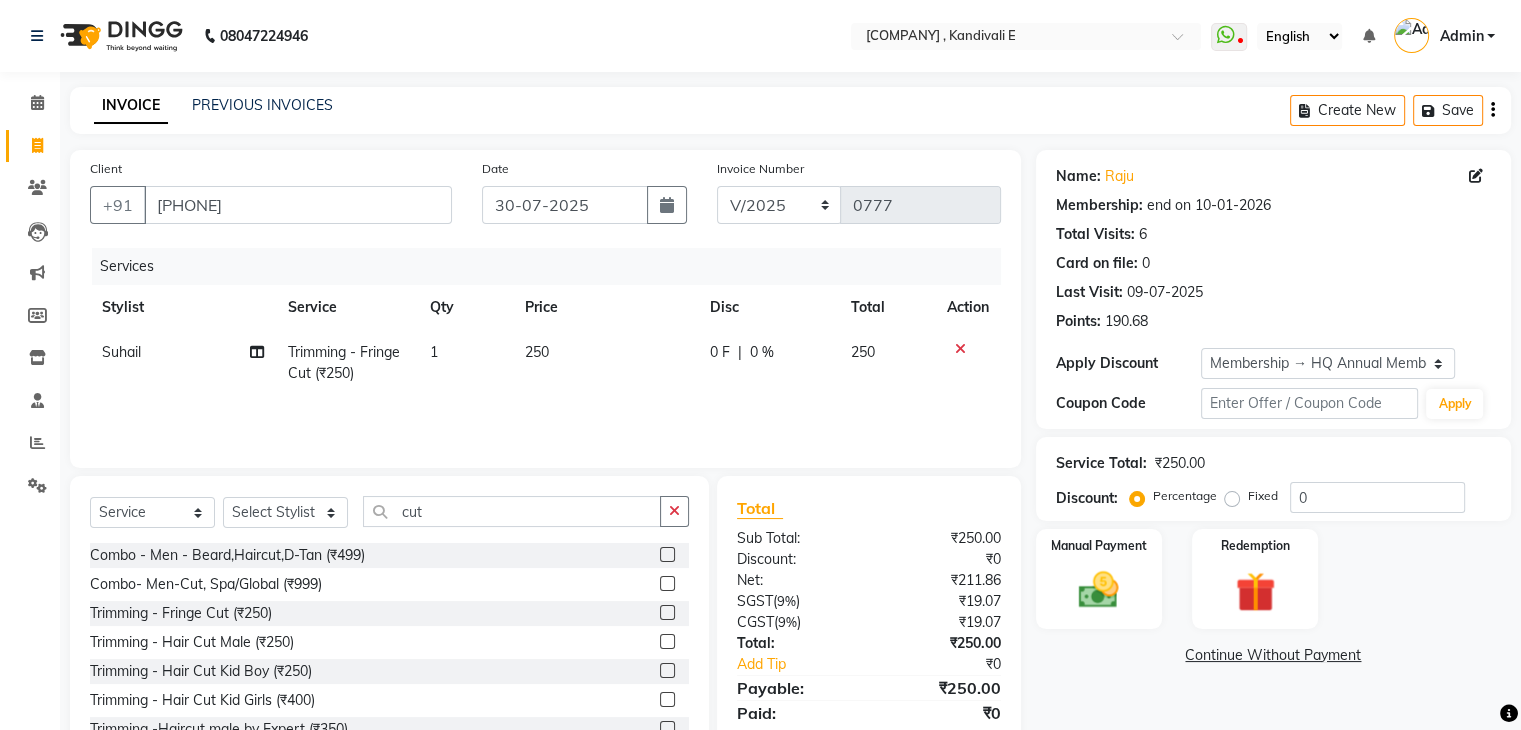 click on "Disc" 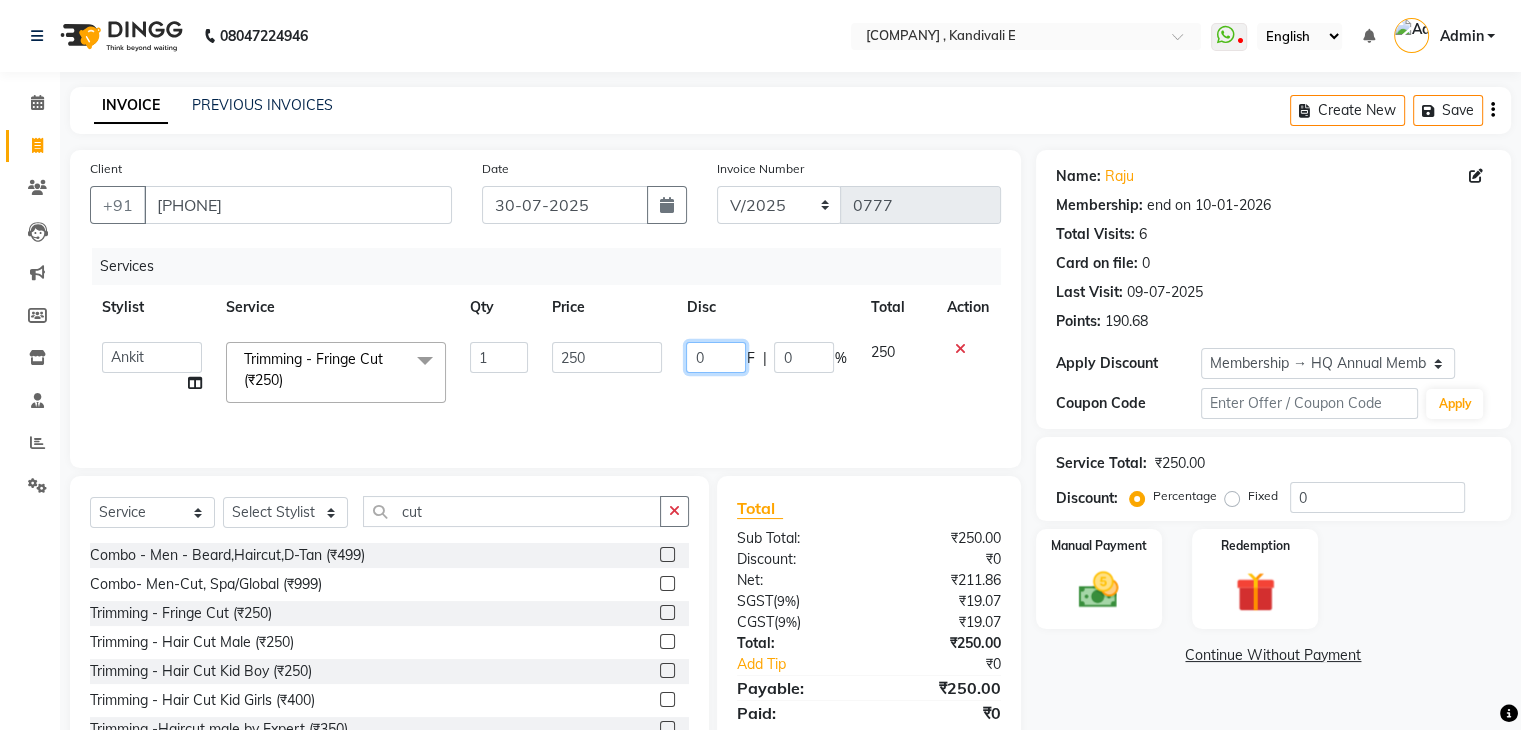 click on "0" 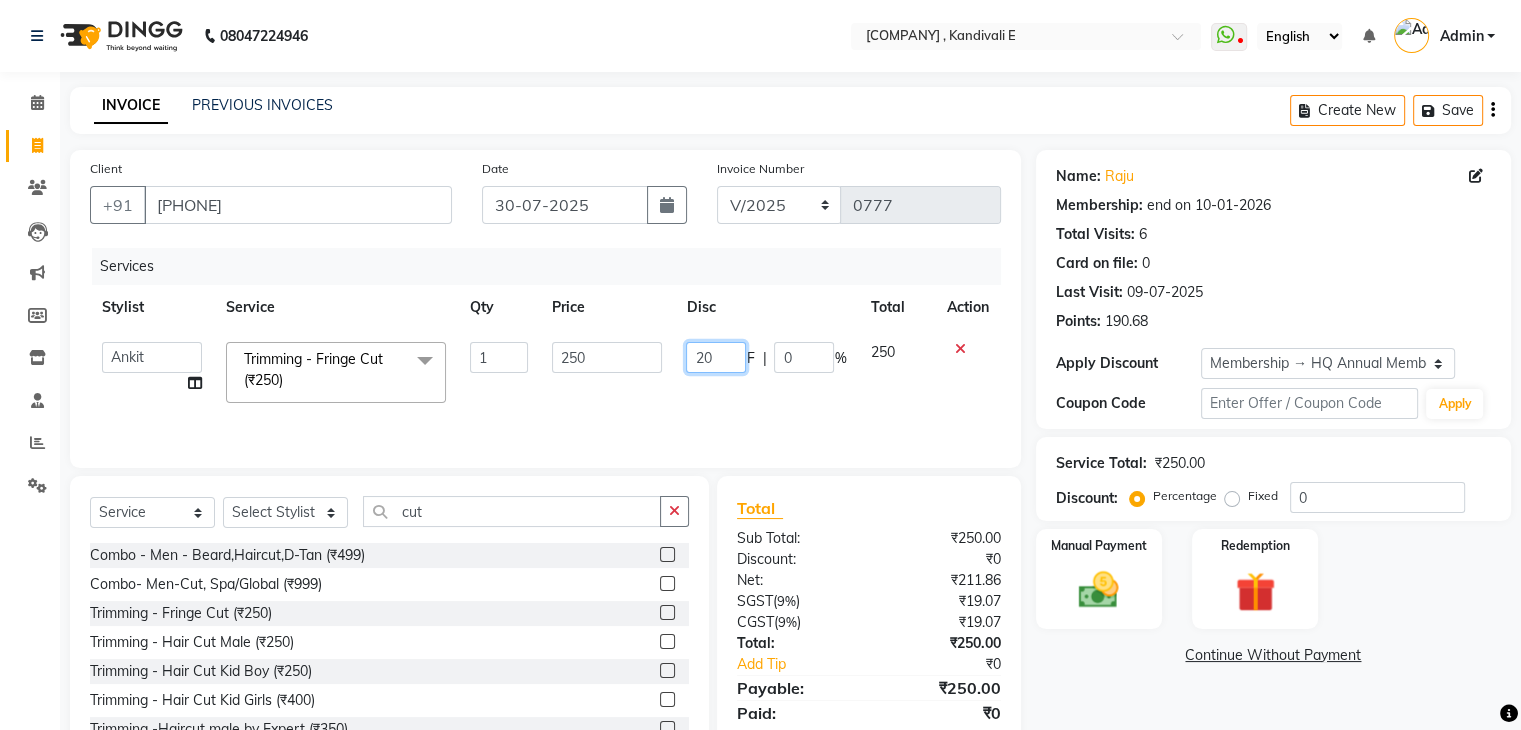type on "200" 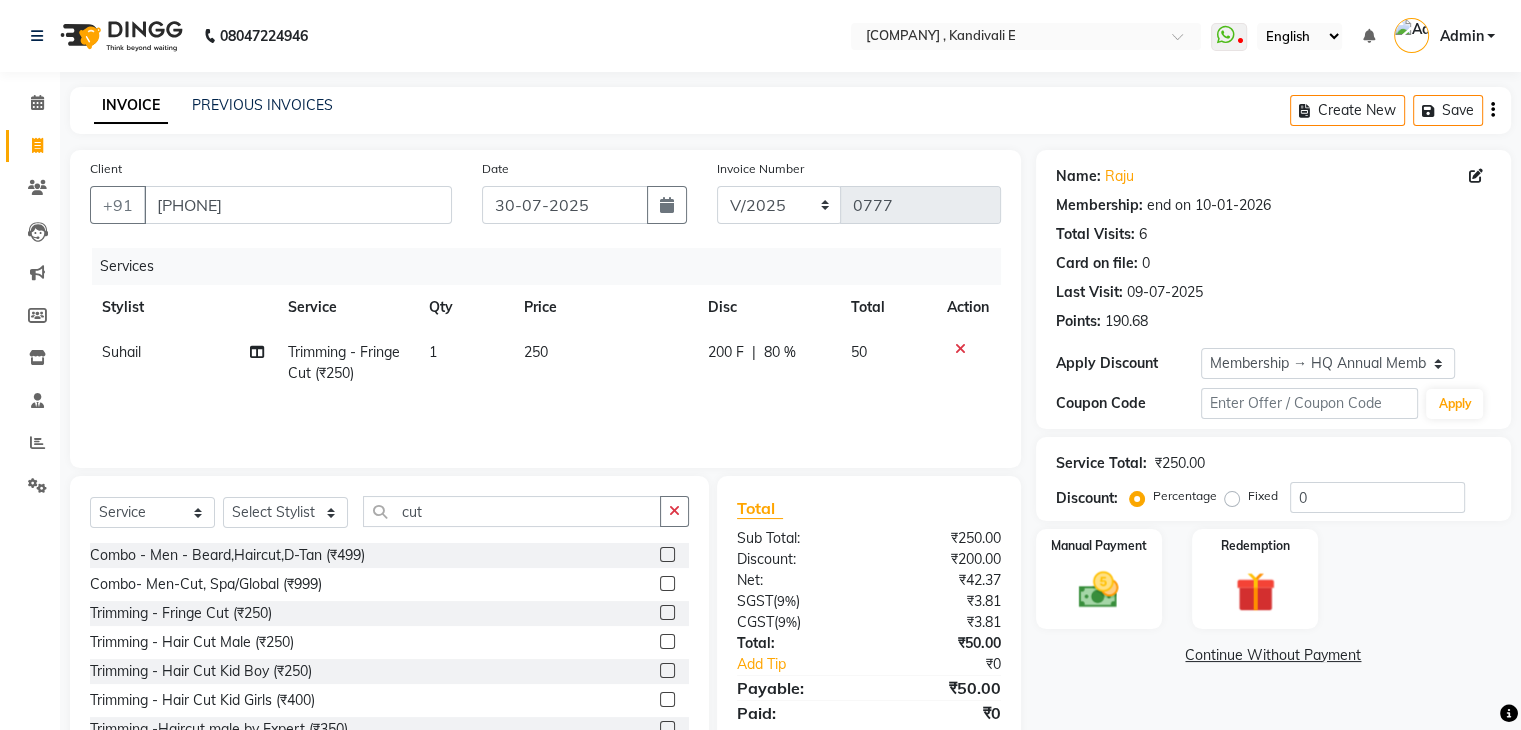 click on "Disc" 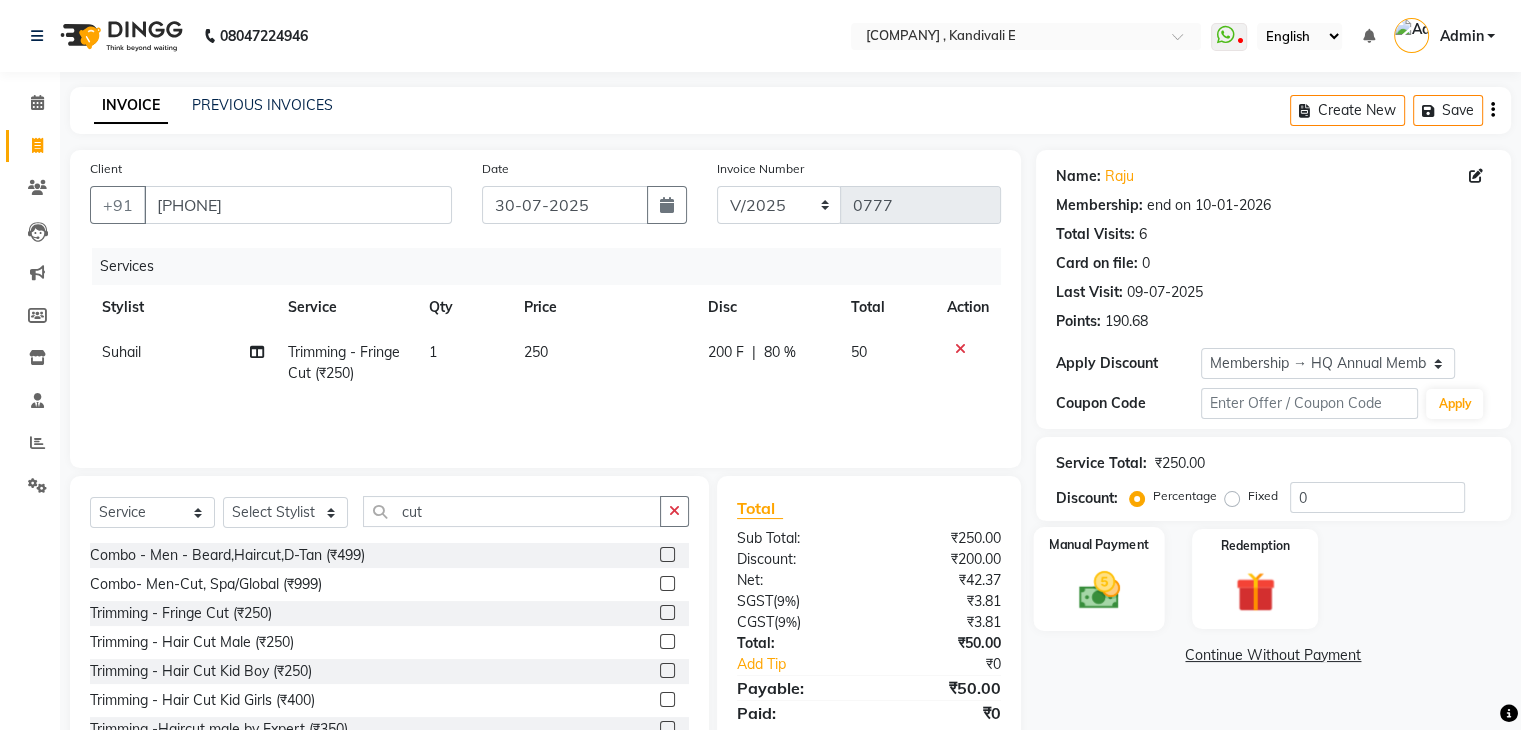 click 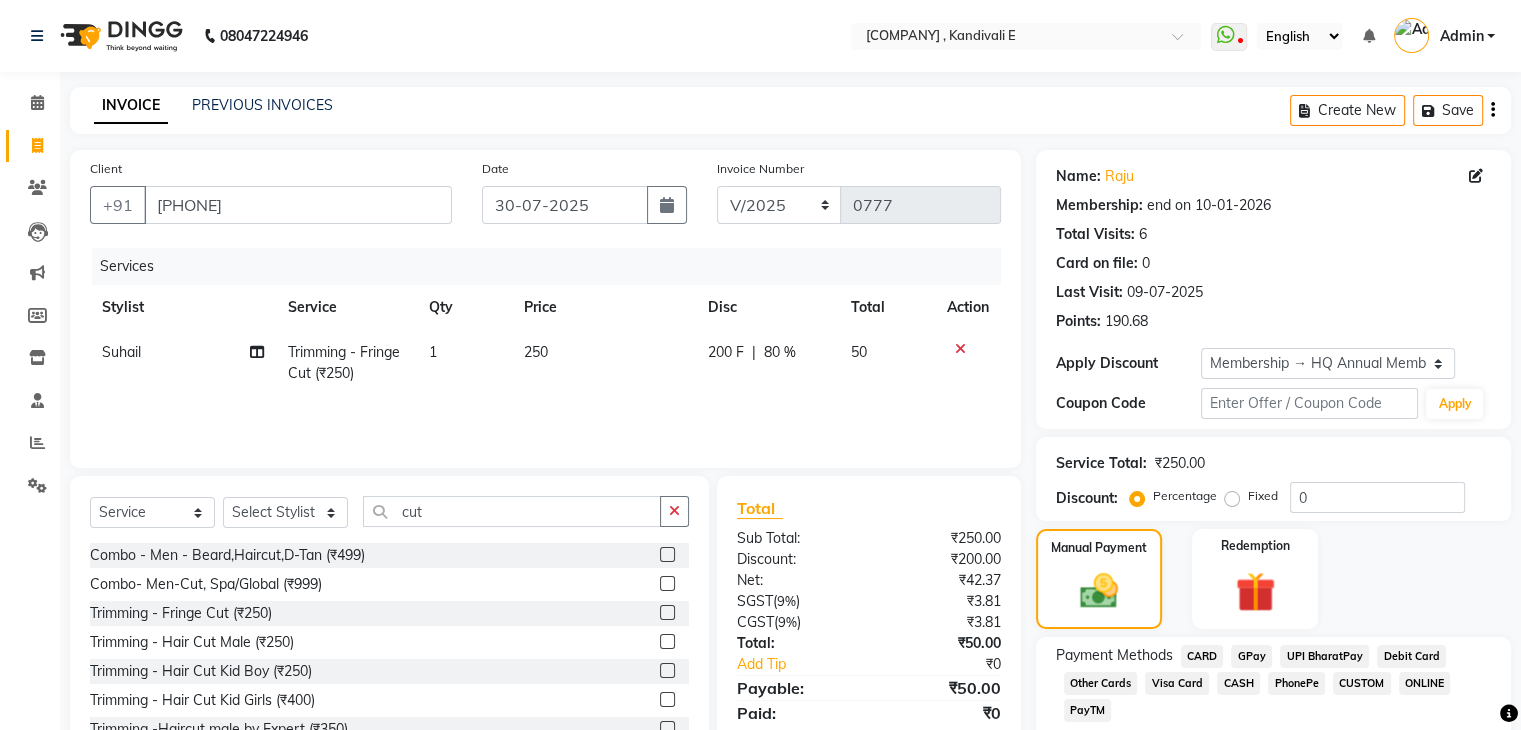 click on "GPay" 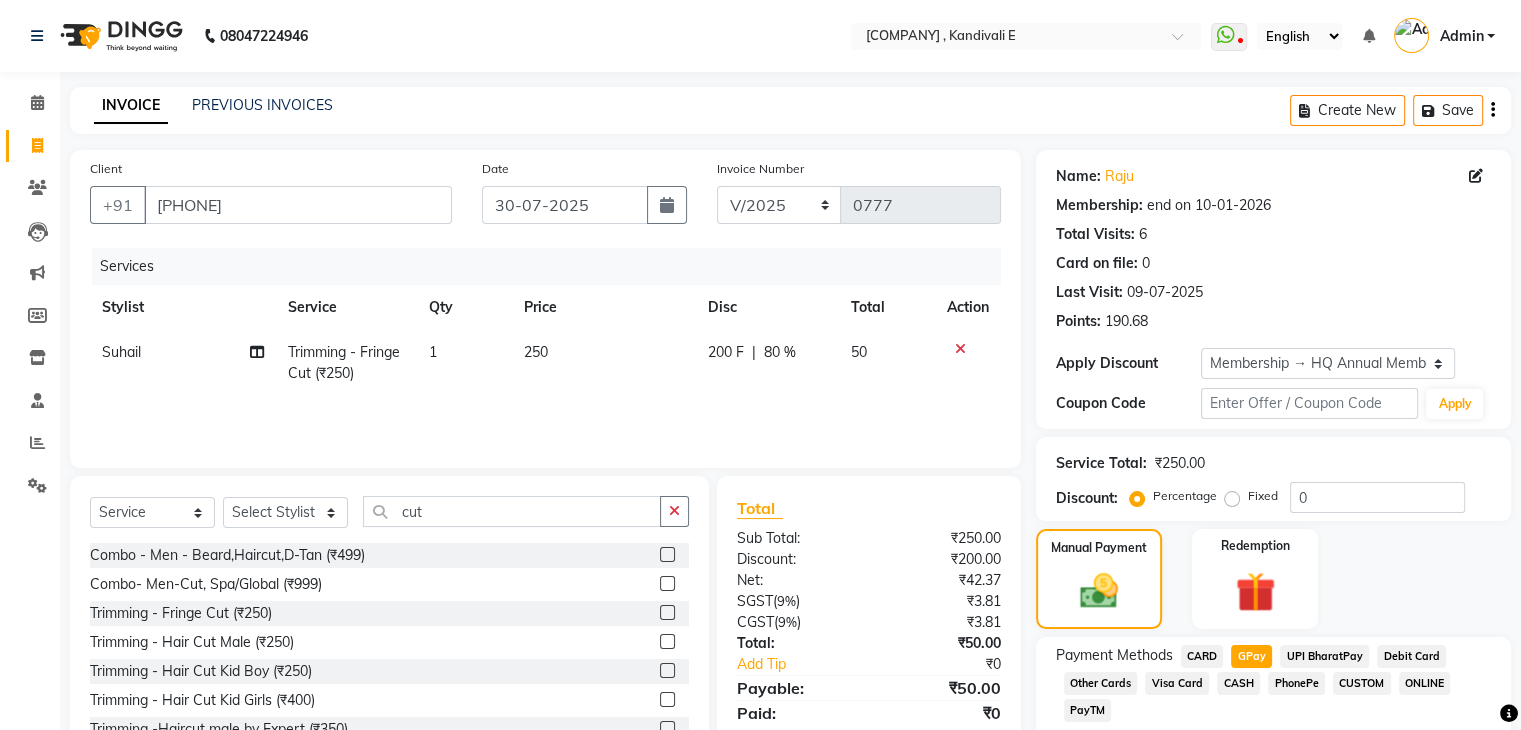 scroll, scrollTop: 184, scrollLeft: 0, axis: vertical 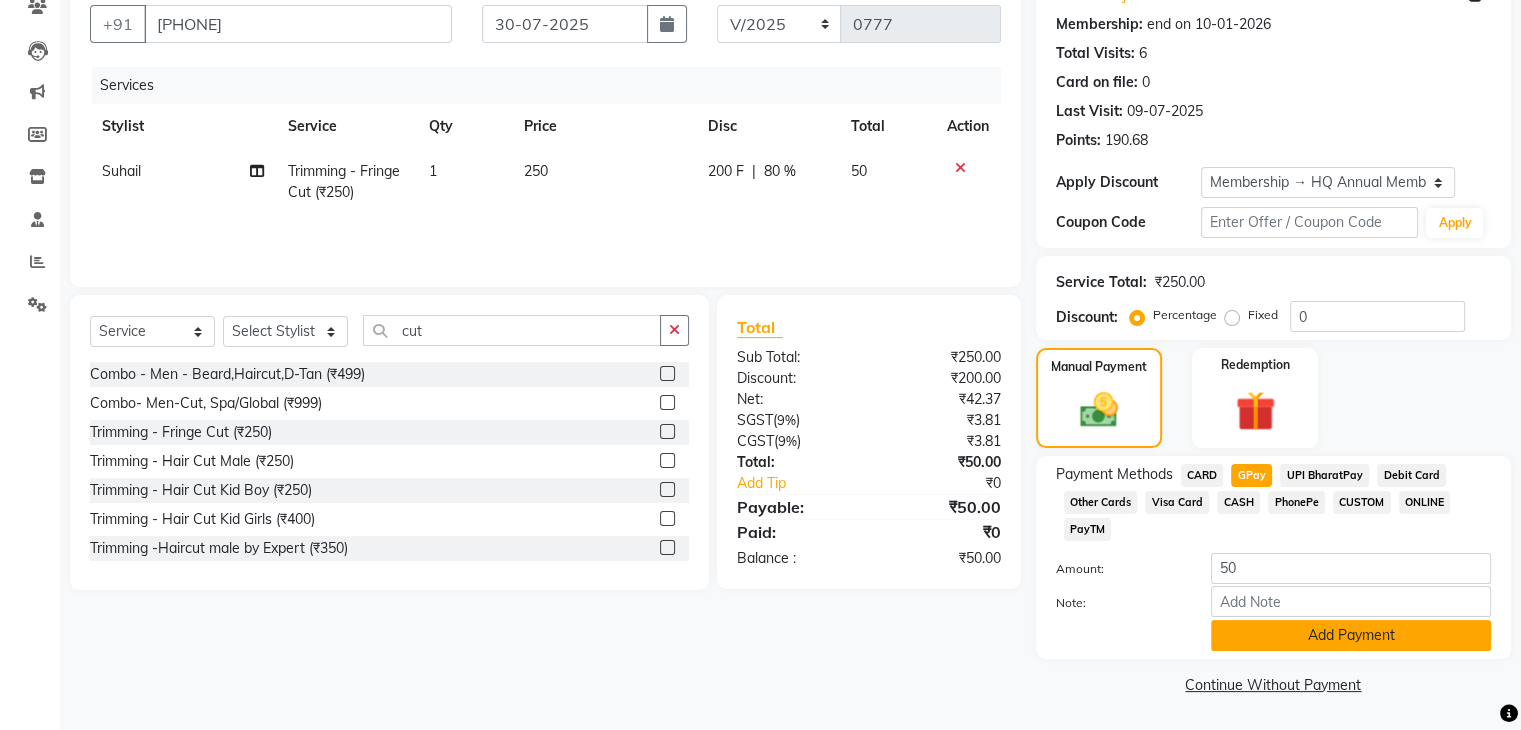 click on "Add Payment" 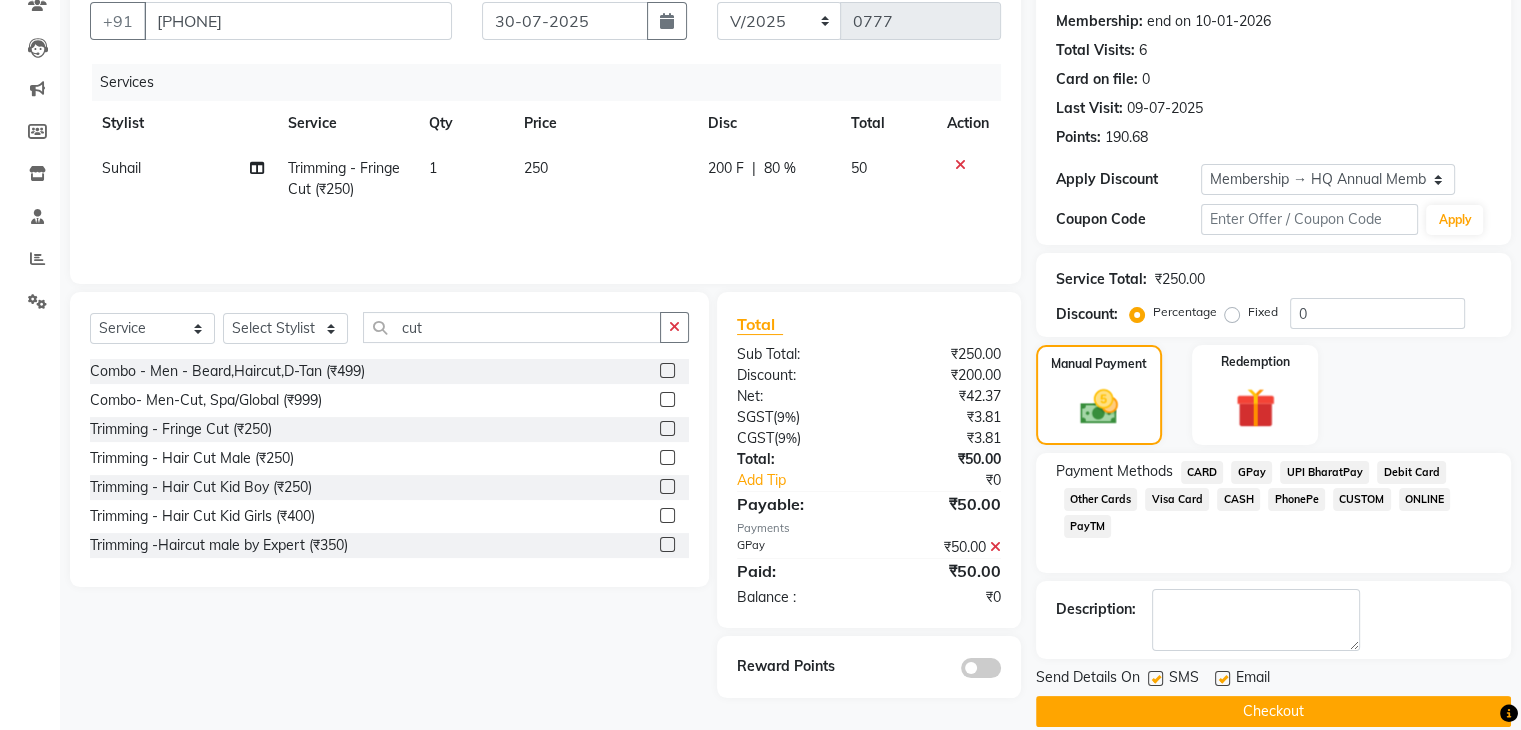 scroll, scrollTop: 209, scrollLeft: 0, axis: vertical 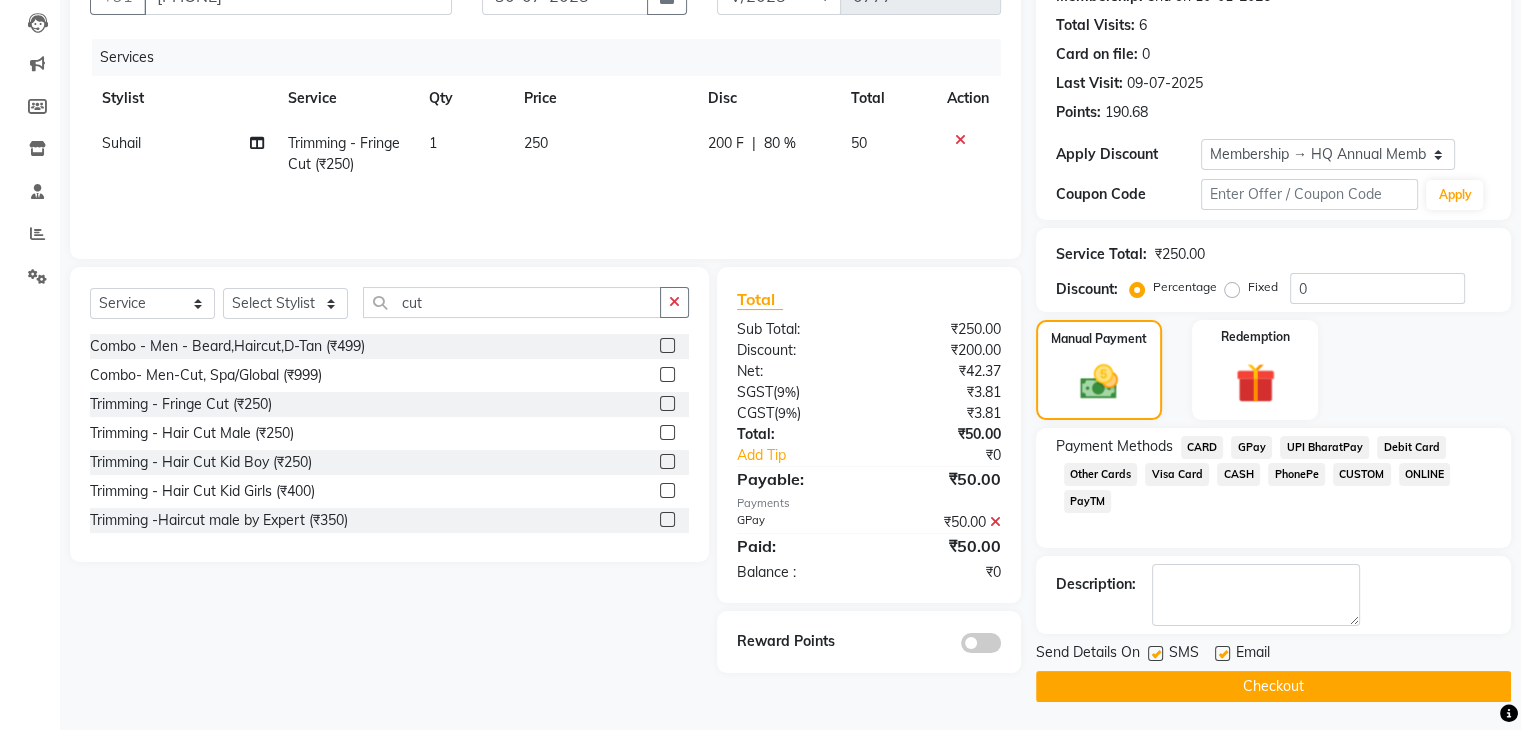 click on "Checkout" 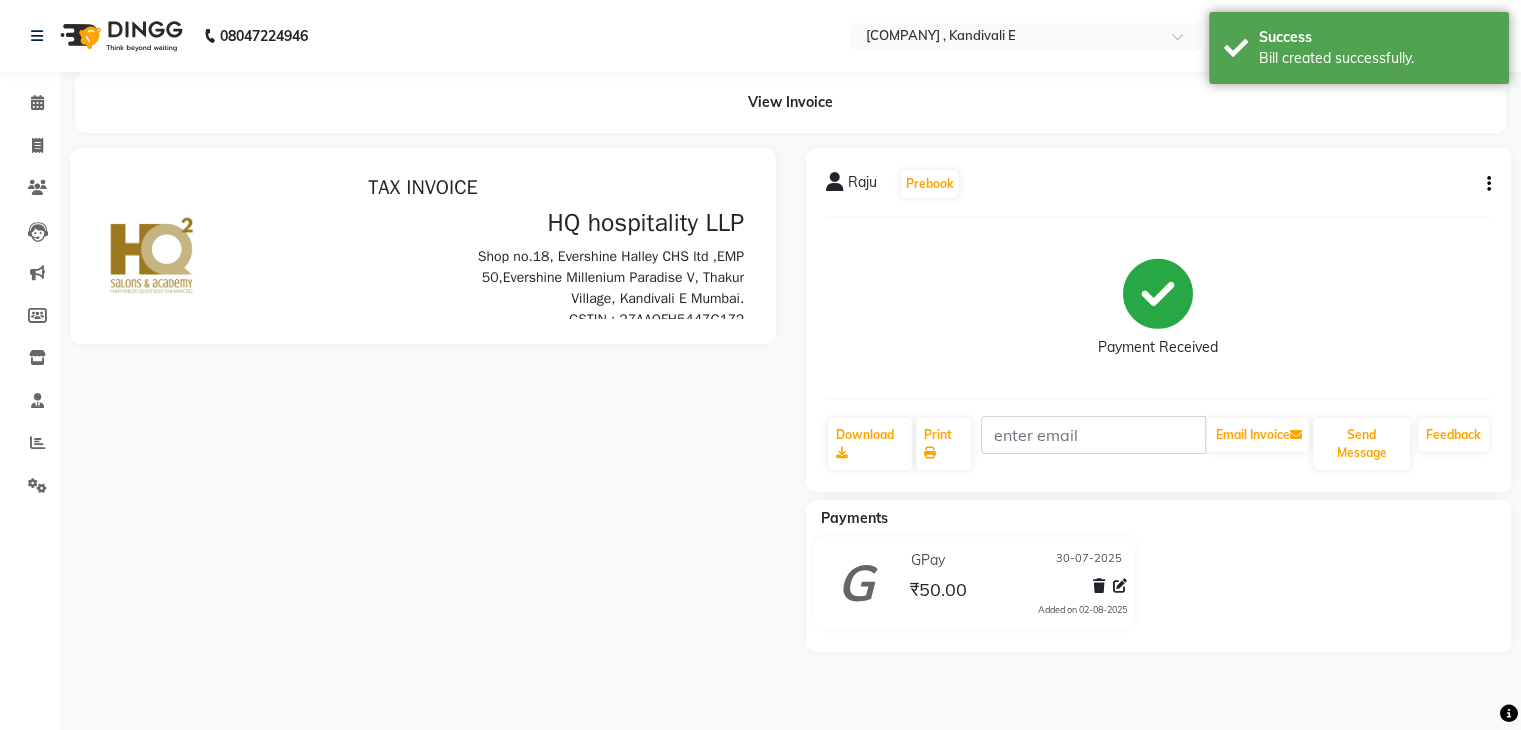 scroll, scrollTop: 0, scrollLeft: 0, axis: both 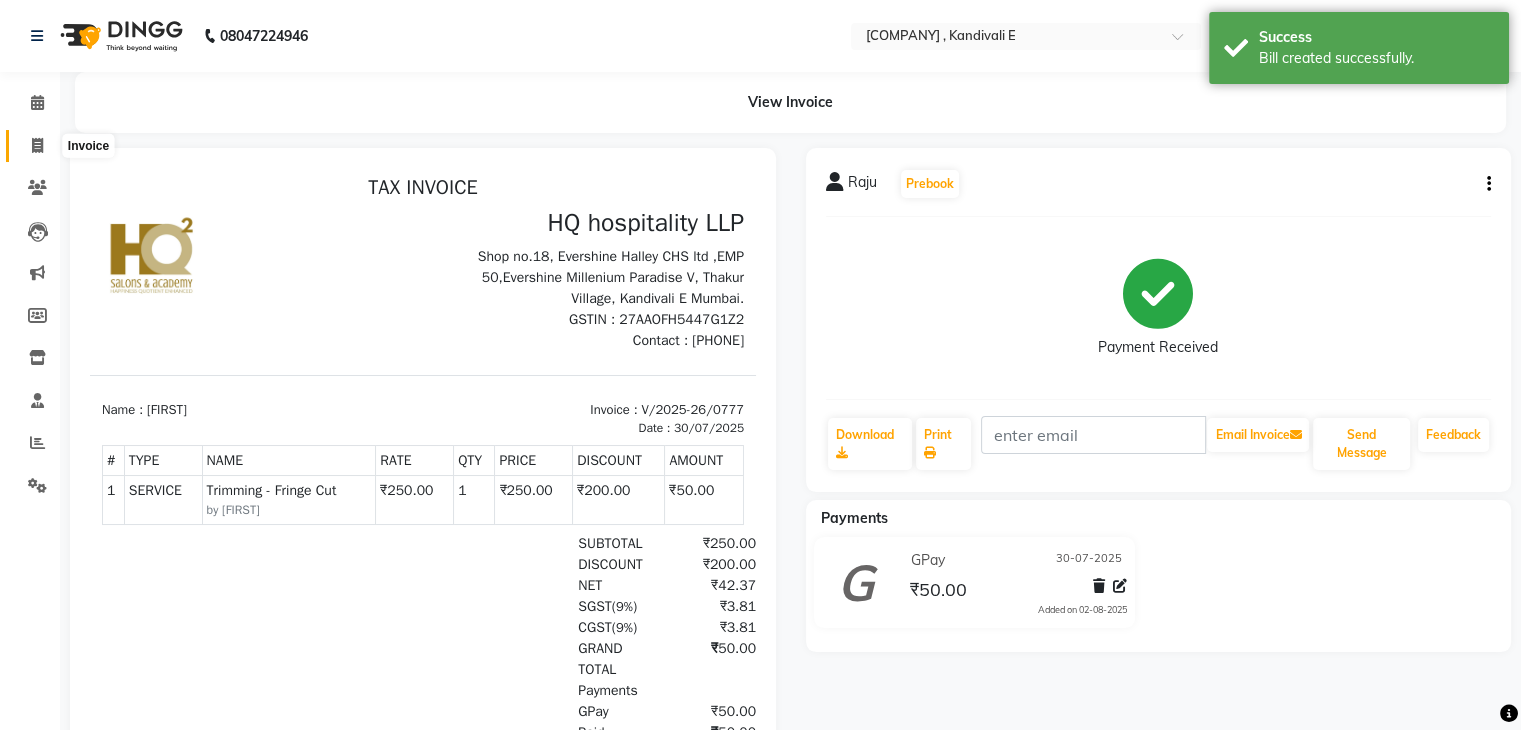 click 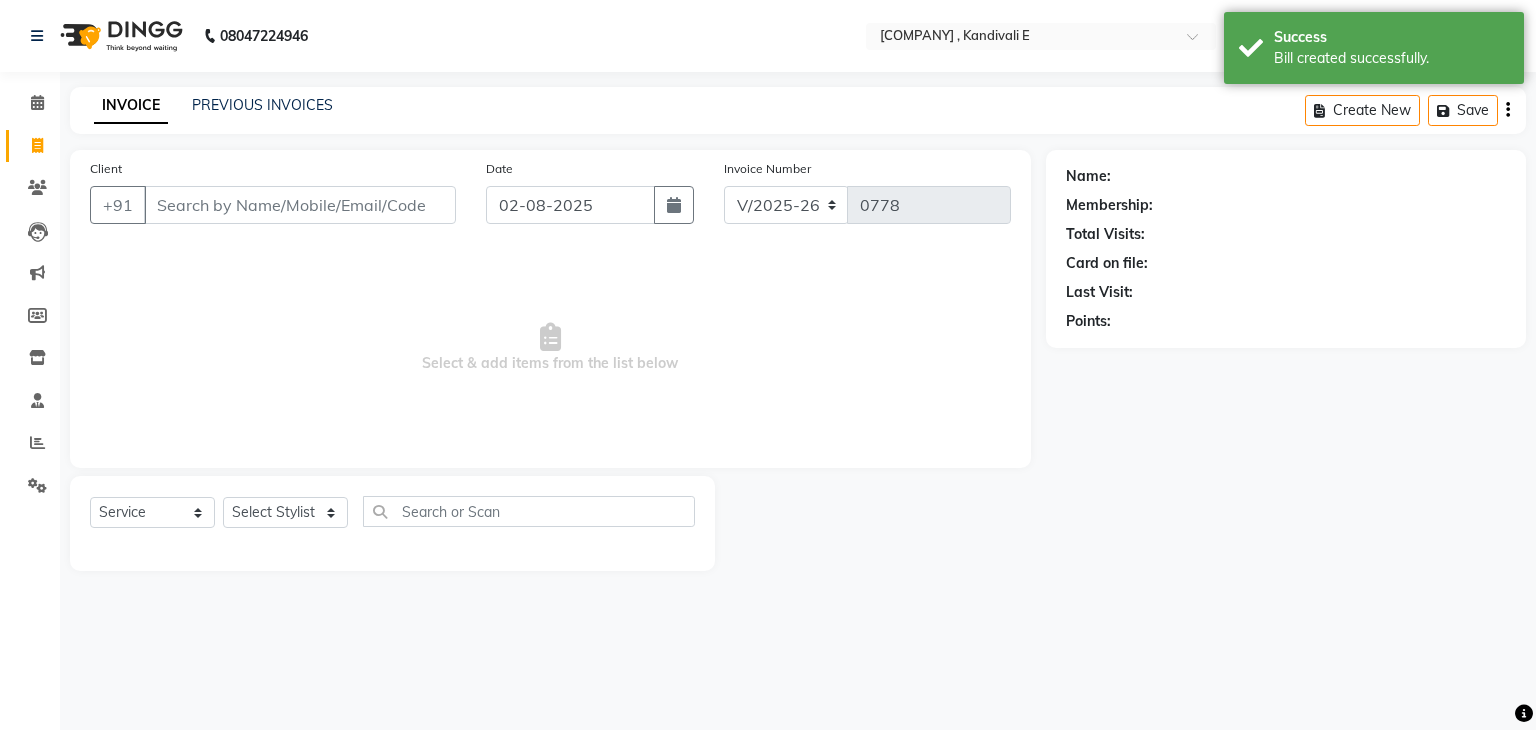 click on "Client" at bounding box center [300, 205] 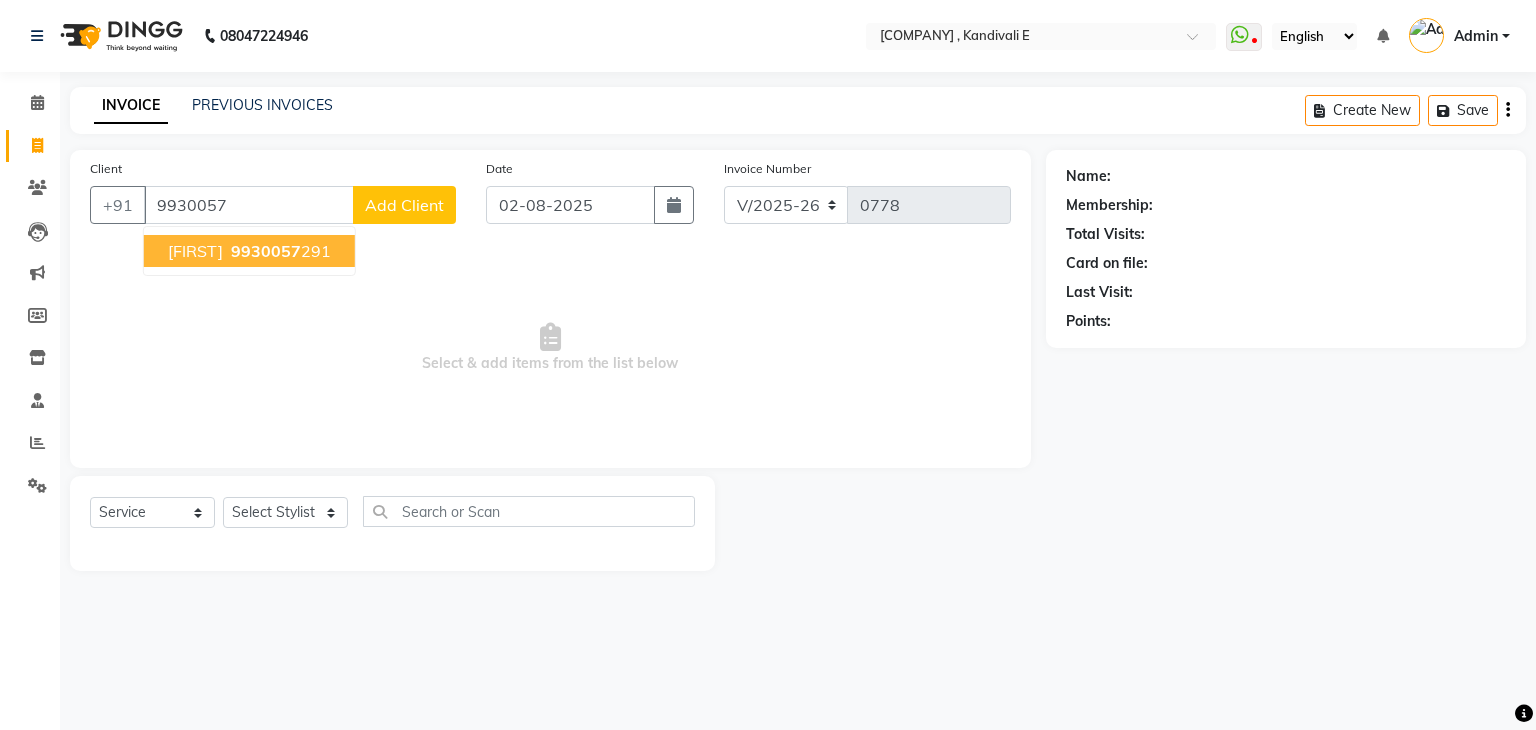 click on "9930057" at bounding box center [266, 251] 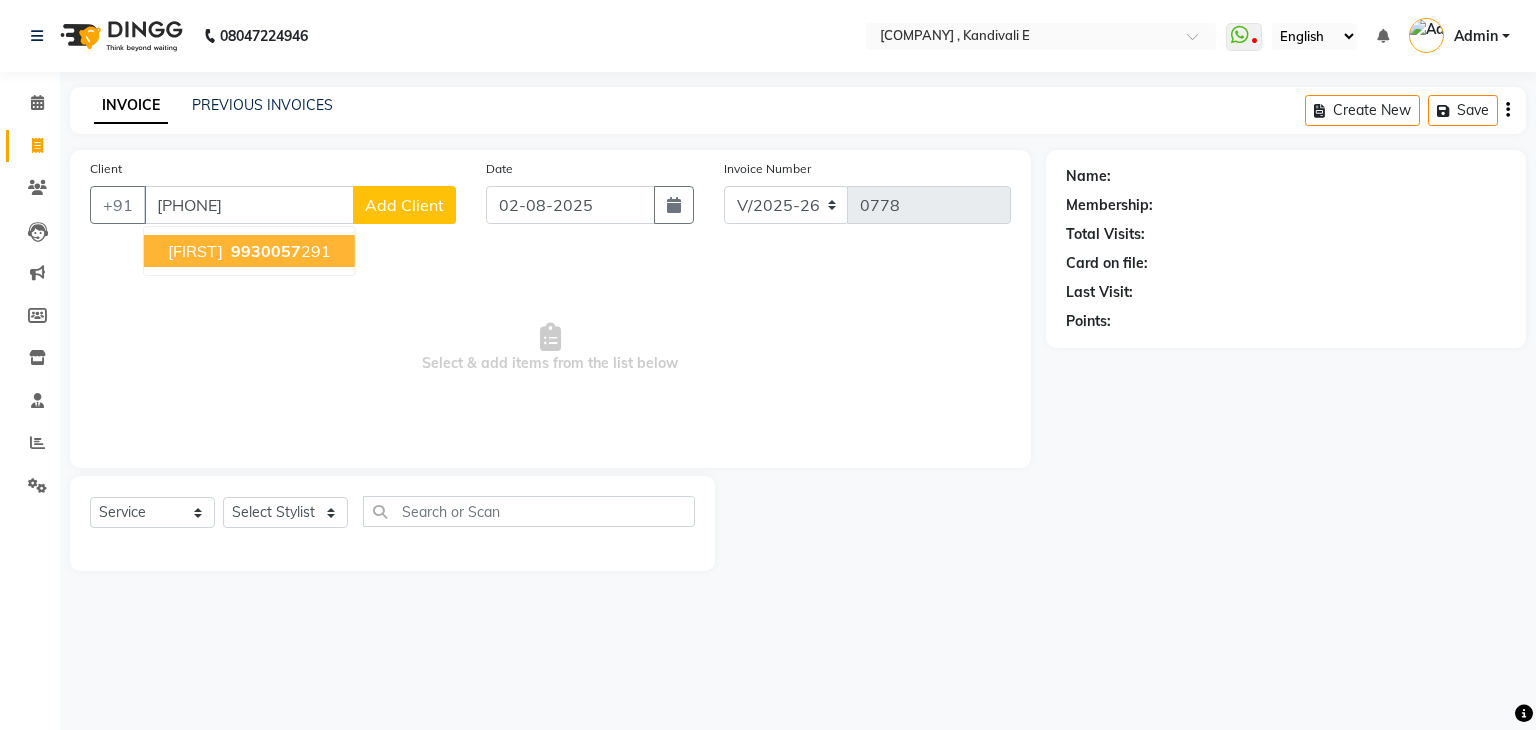 type on "9930057291" 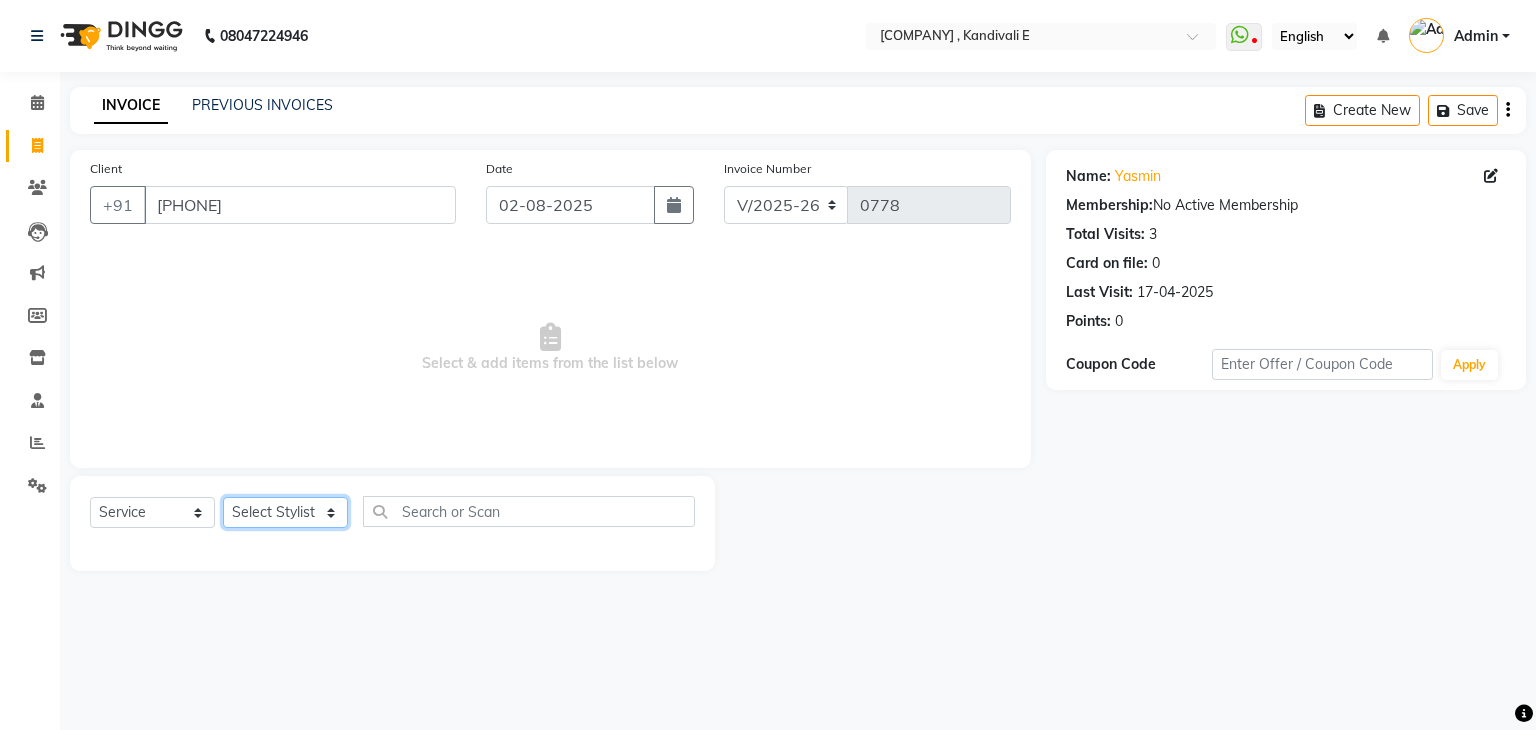 click on "Select Stylist Ankit DIPALI HQ SHOP jyoti Omkar Reshma Mustari Salman Sameer Ahmad Sapana Suhail Swaroop Thakur Village HQ2" 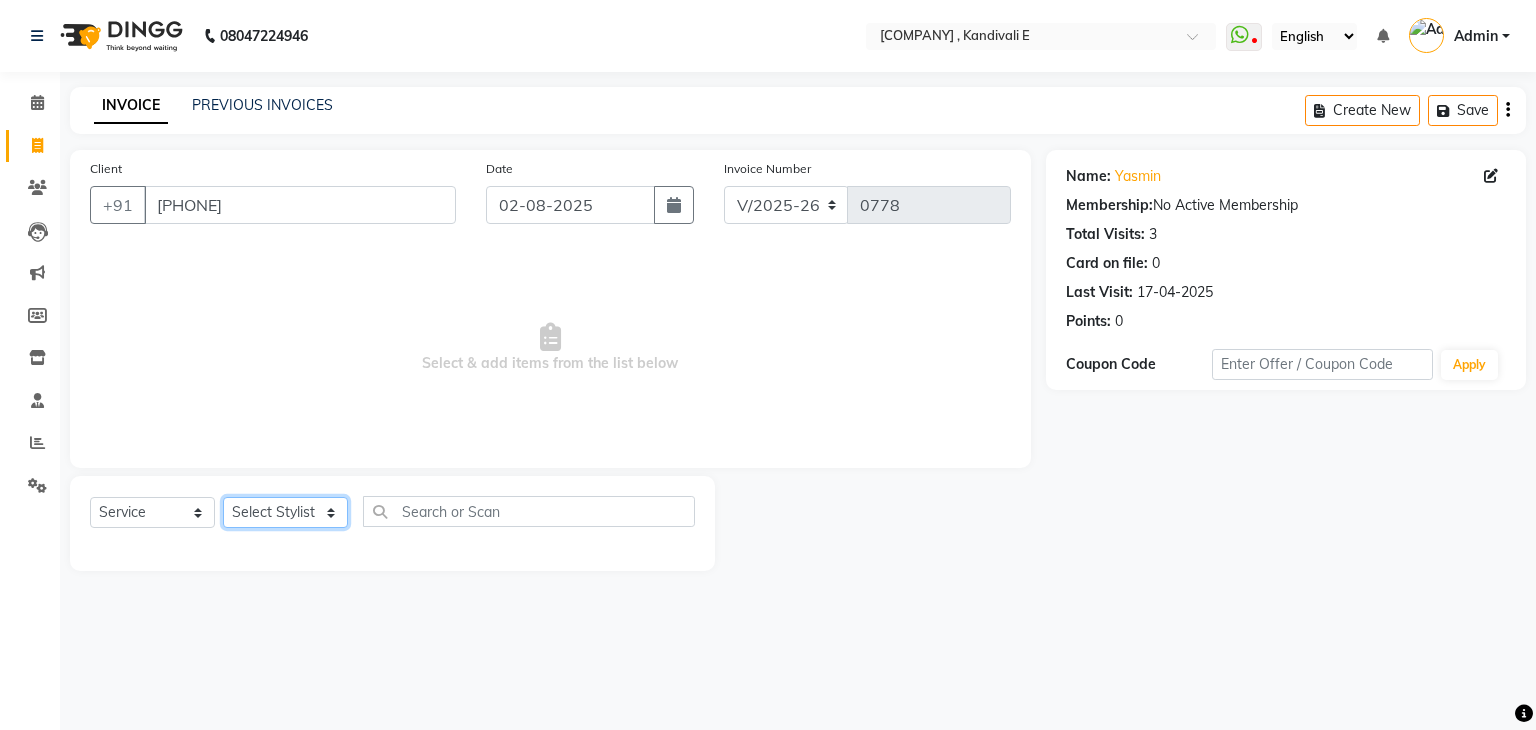 select on "47774" 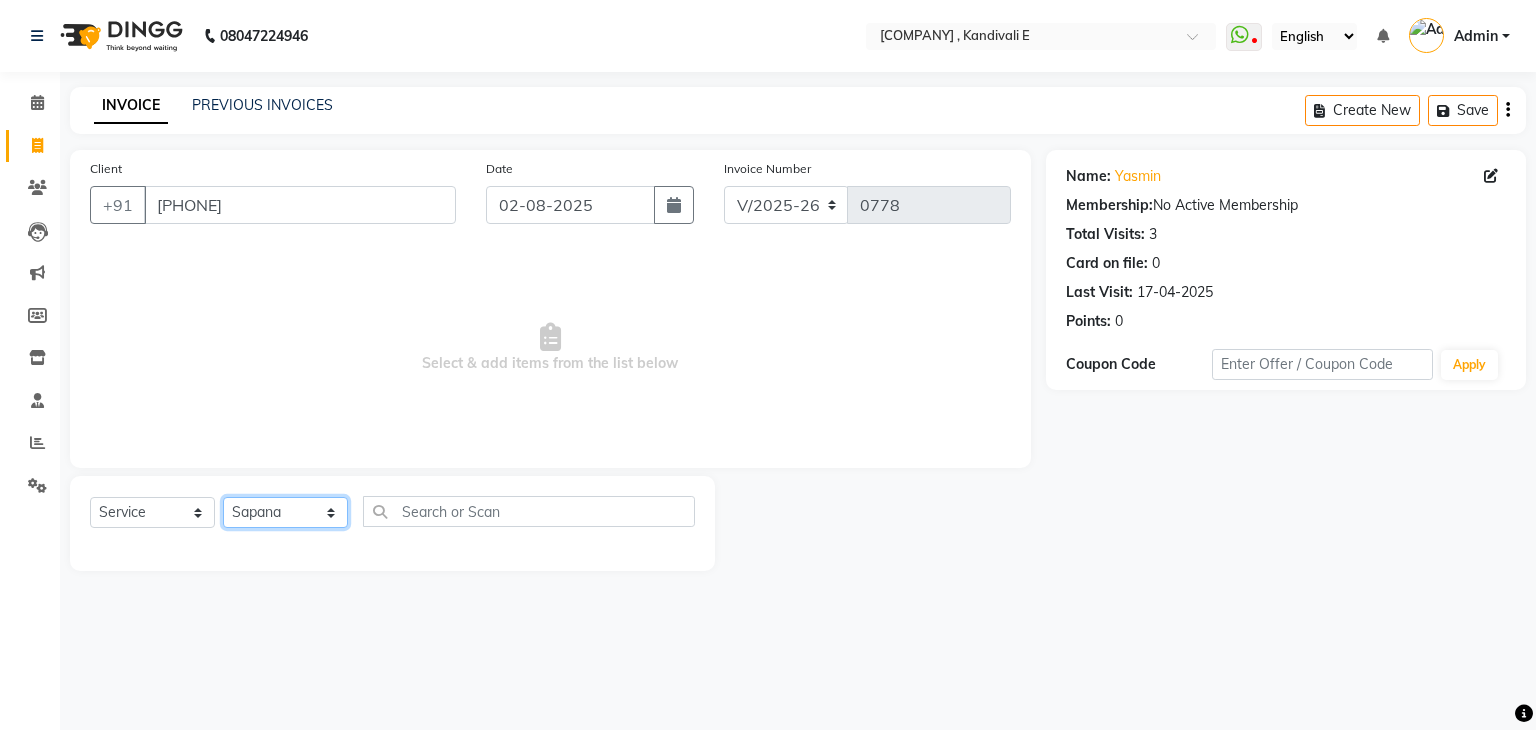click on "Select Stylist Ankit DIPALI HQ SHOP jyoti Omkar Reshma Mustari Salman Sameer Ahmad Sapana Suhail Swaroop Thakur Village HQ2" 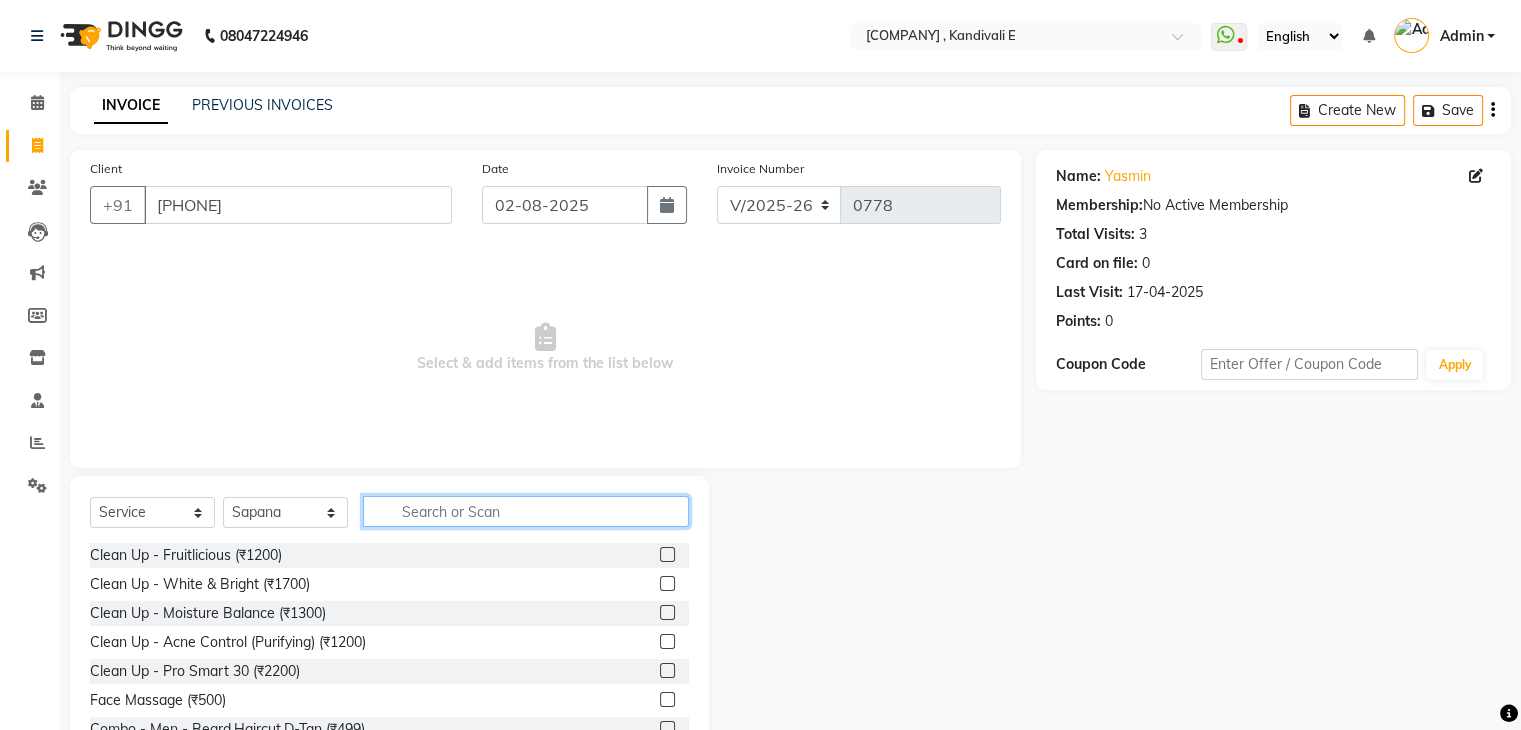 click 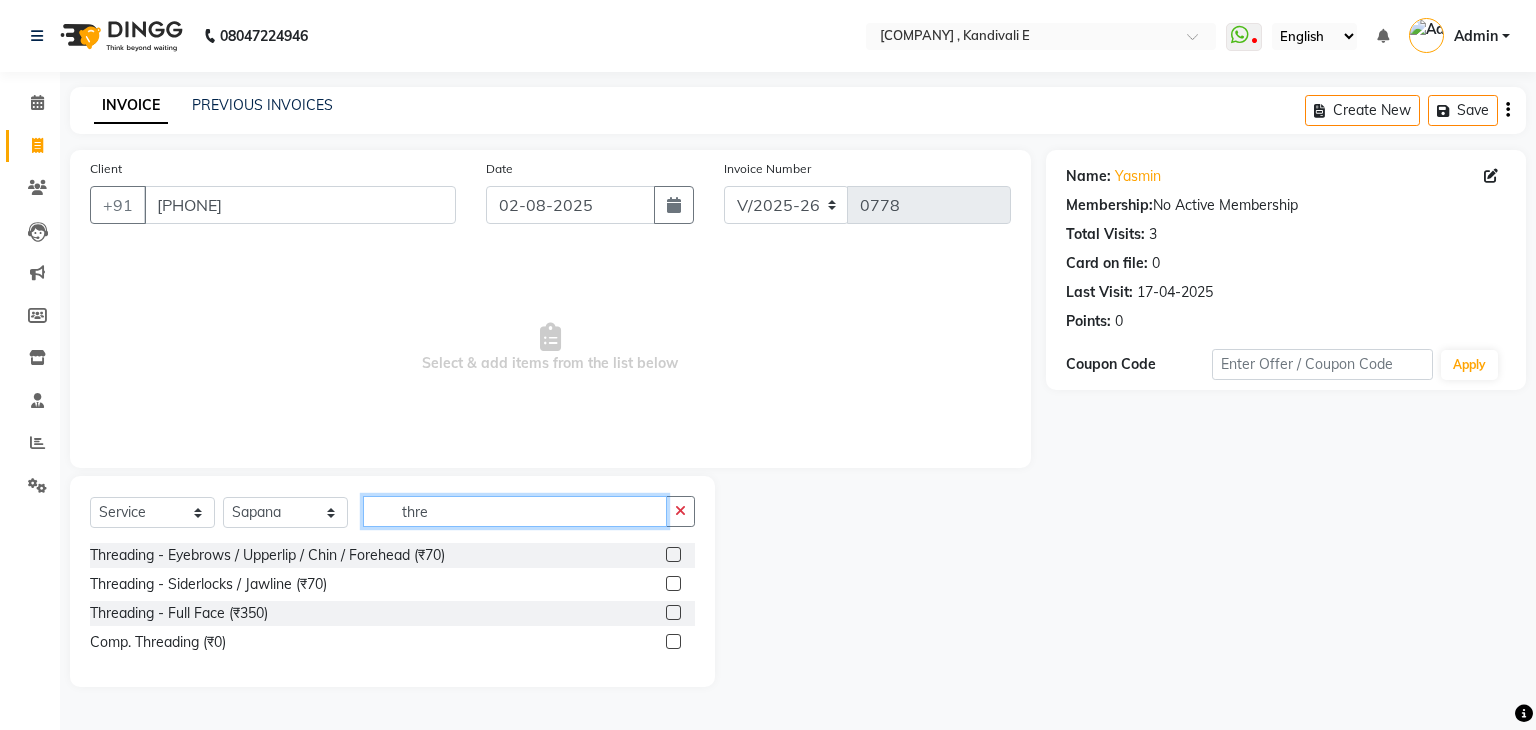 type on "thre" 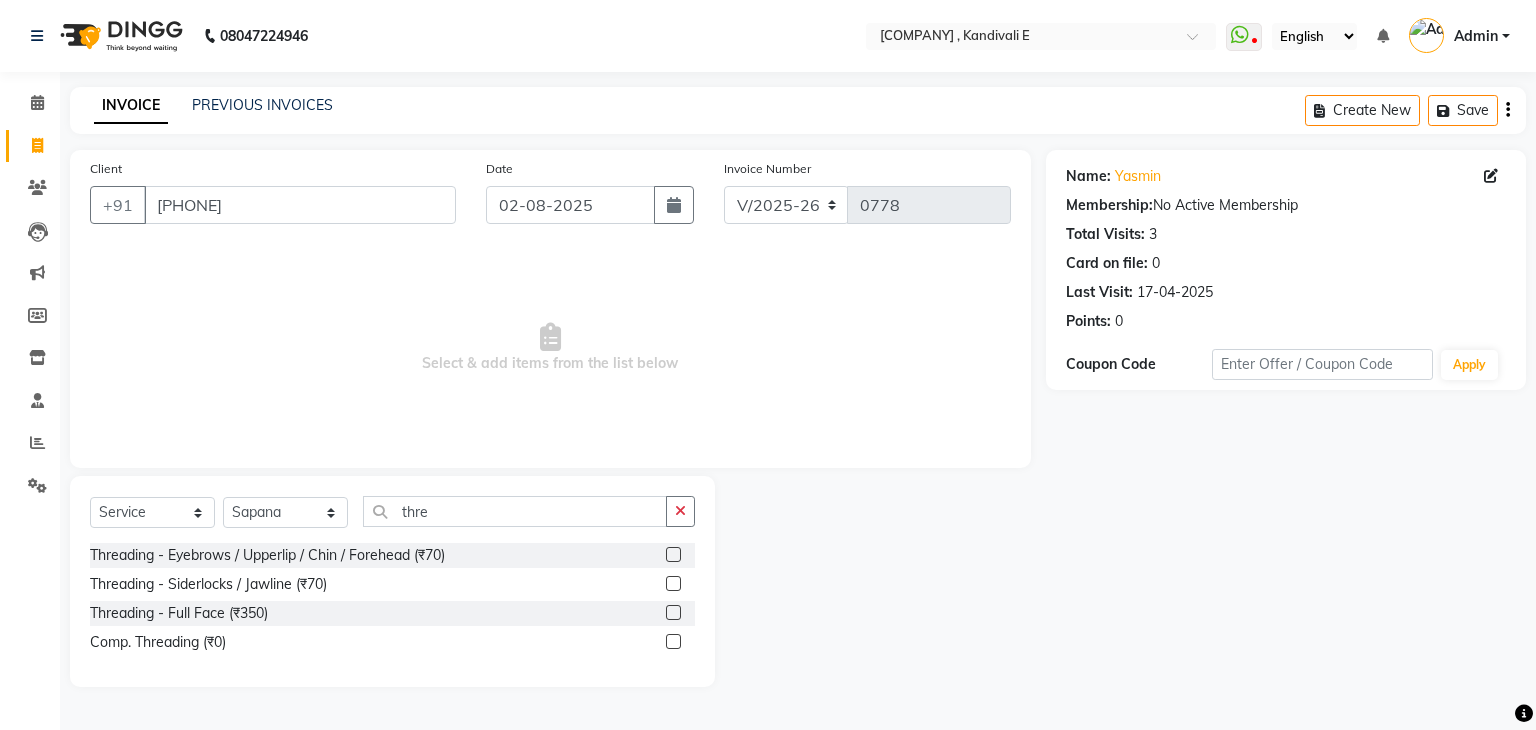 click 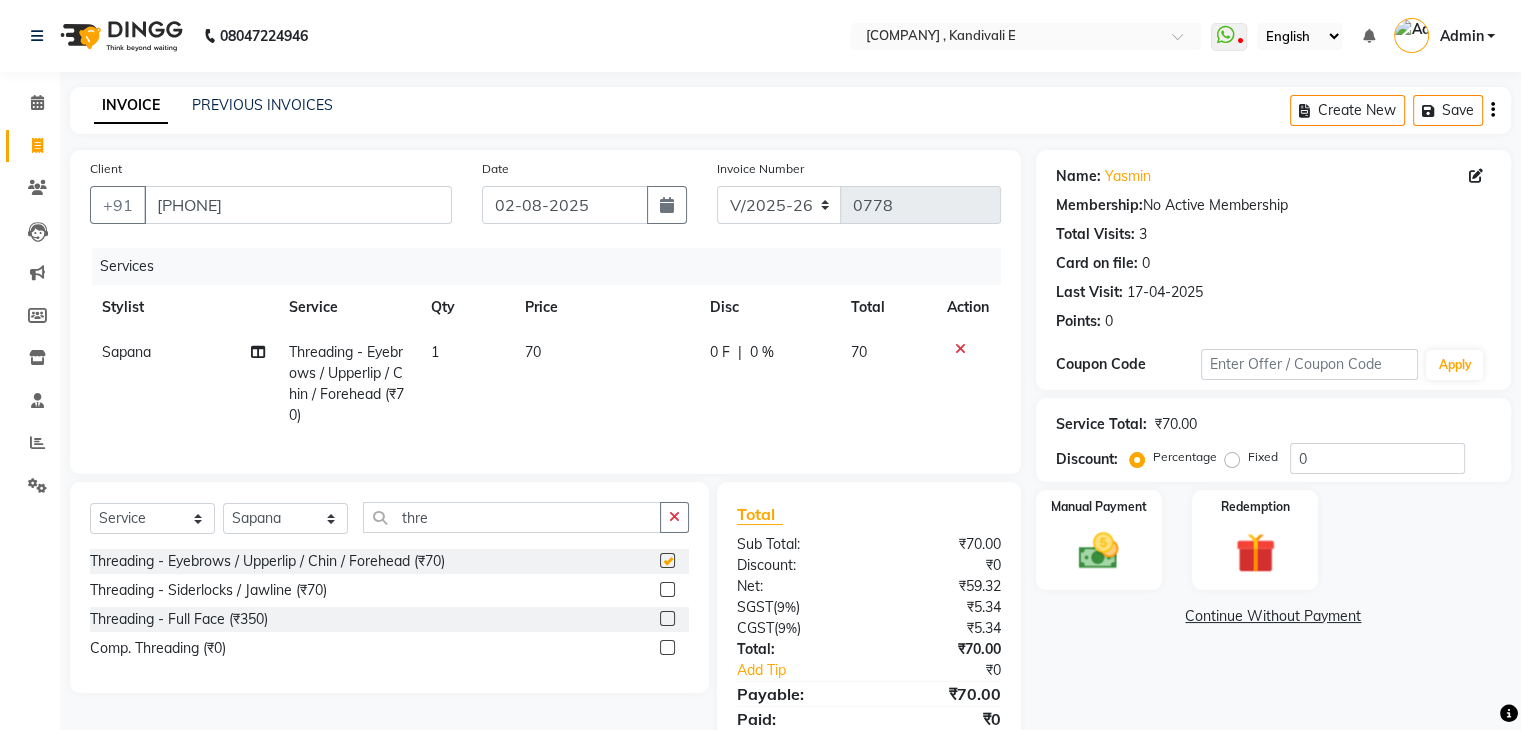 checkbox on "false" 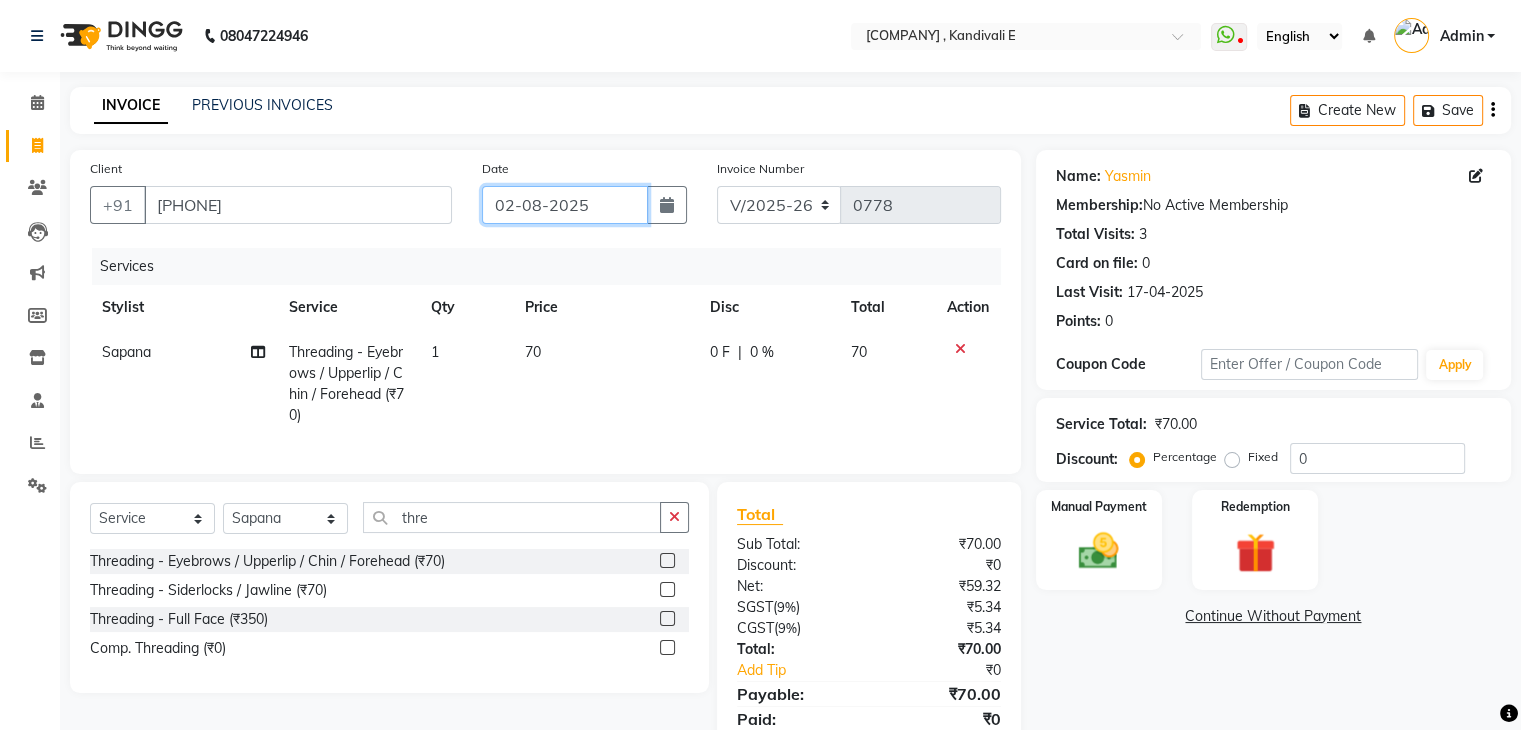 click on "02-08-2025" 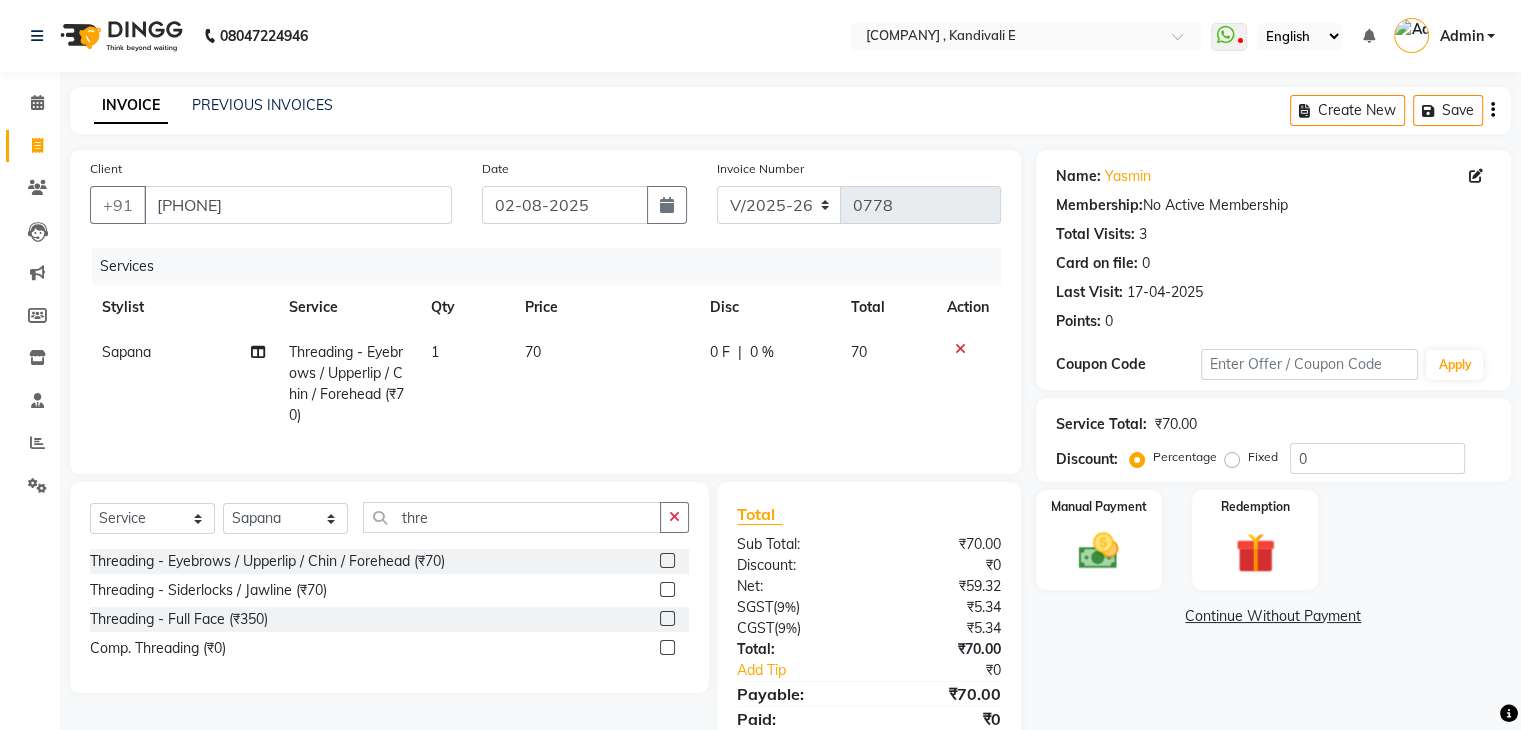 select on "8" 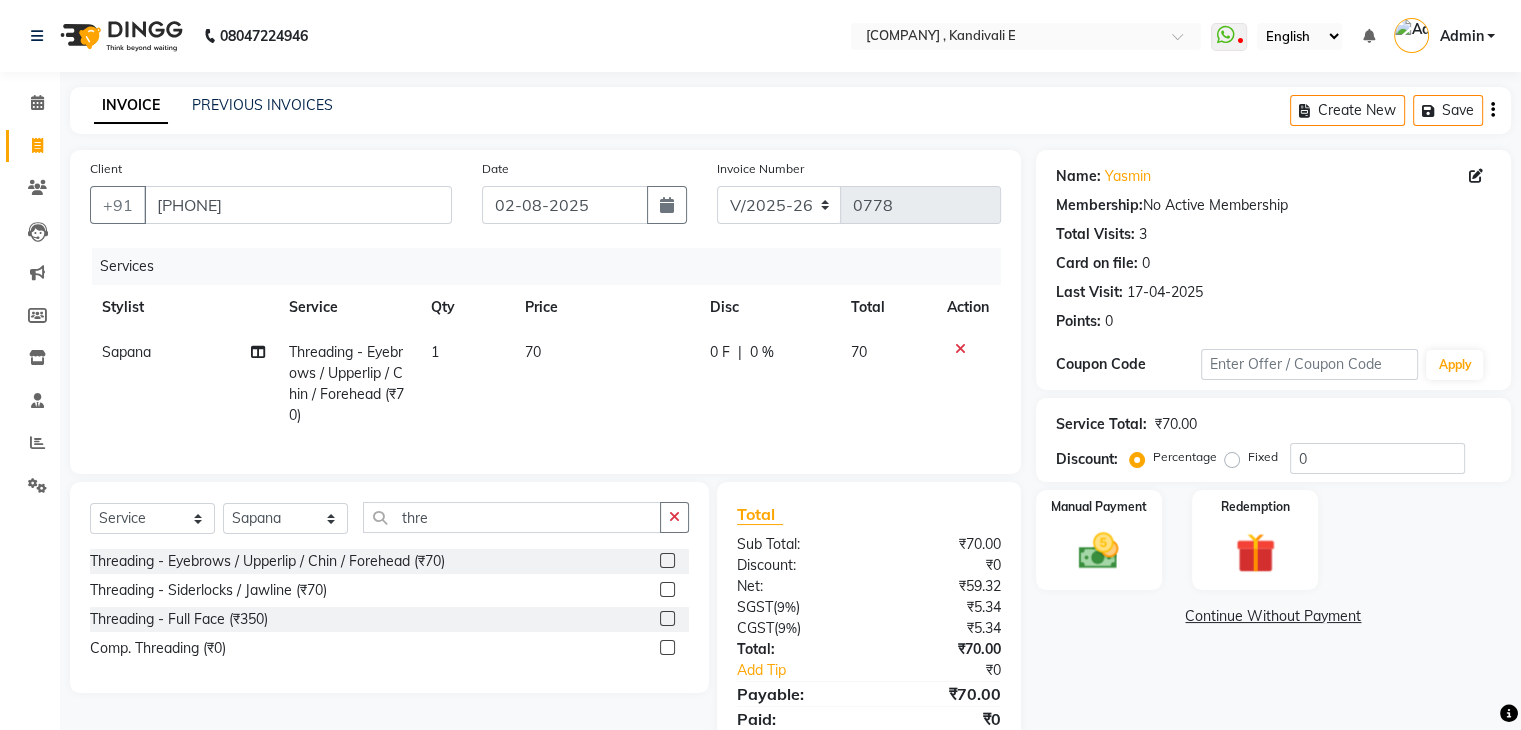 select on "2025" 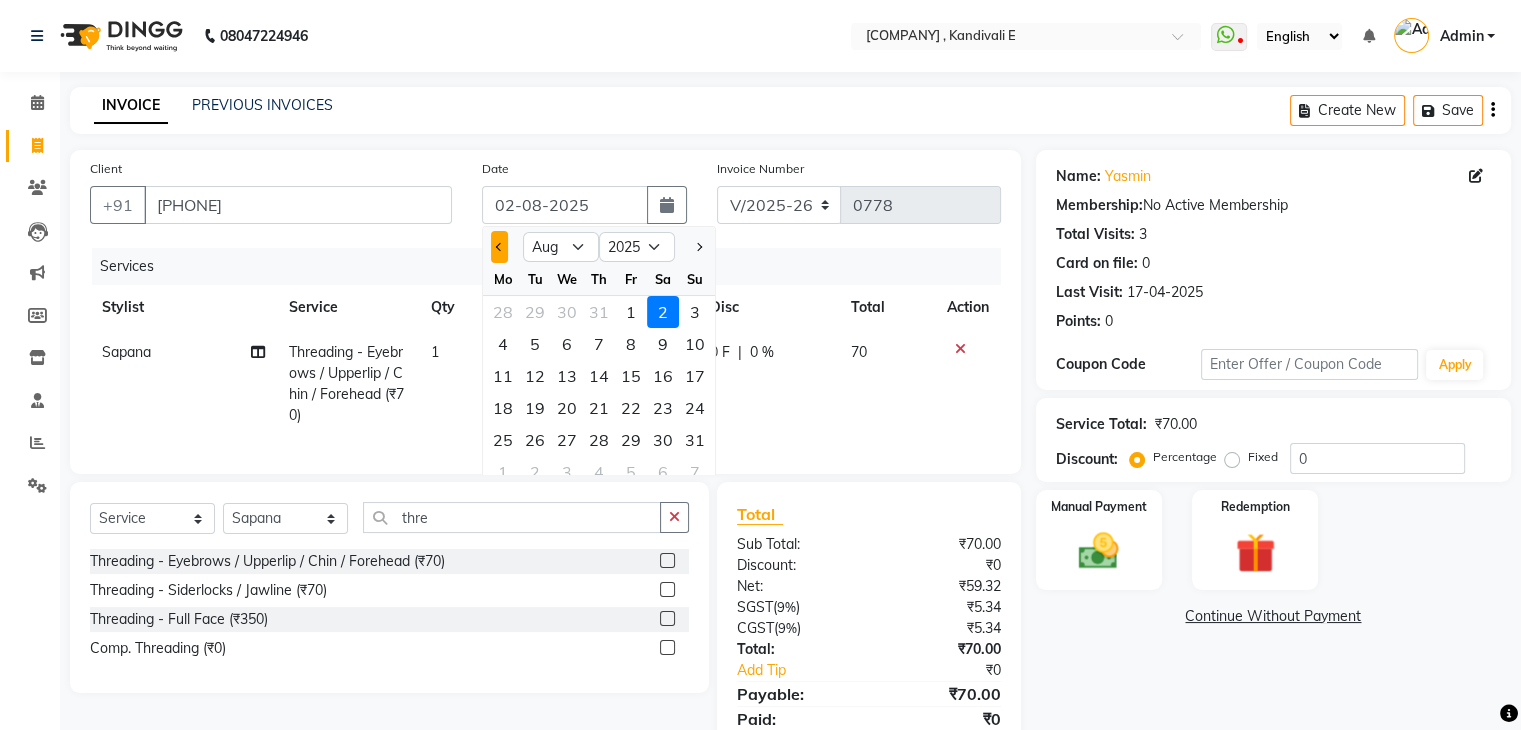 click 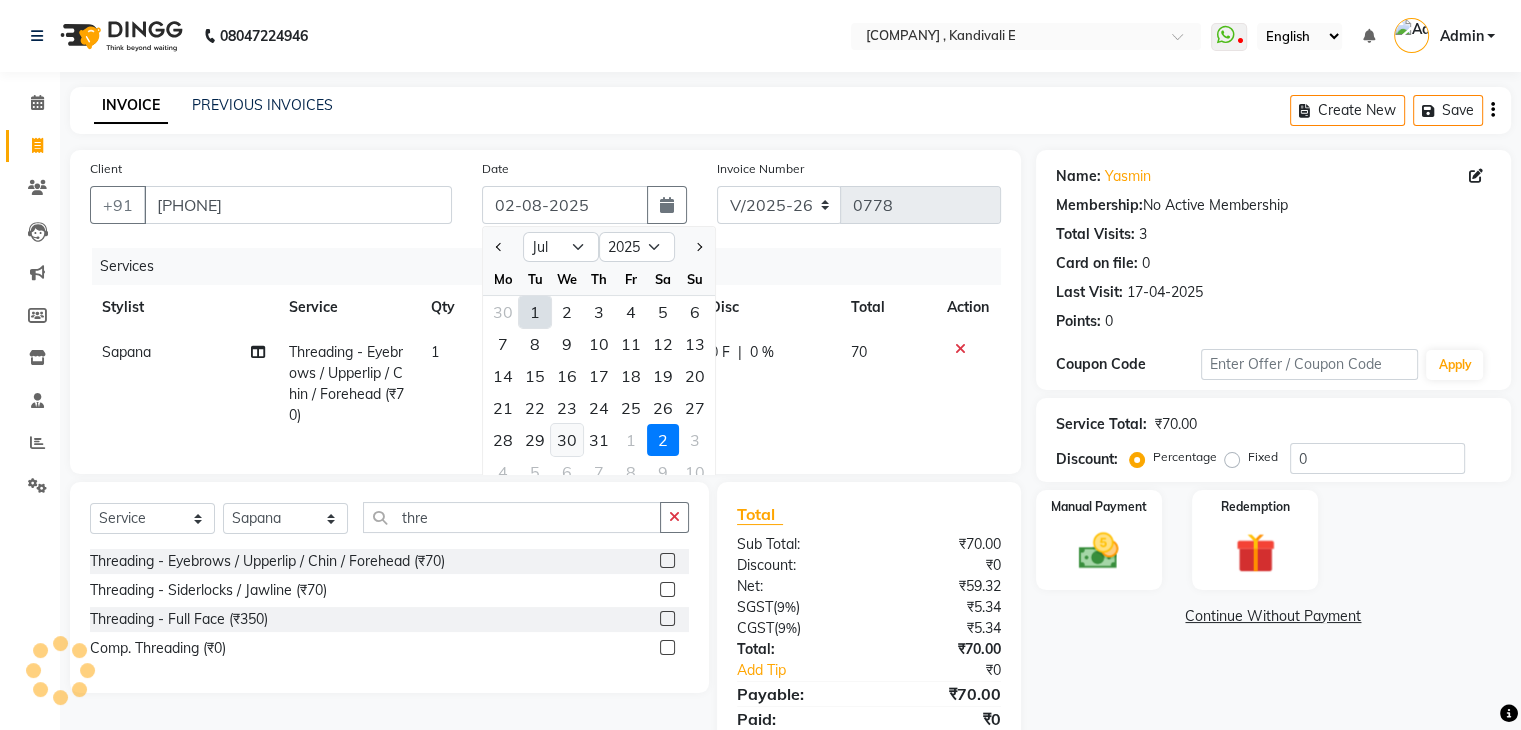 click on "30" 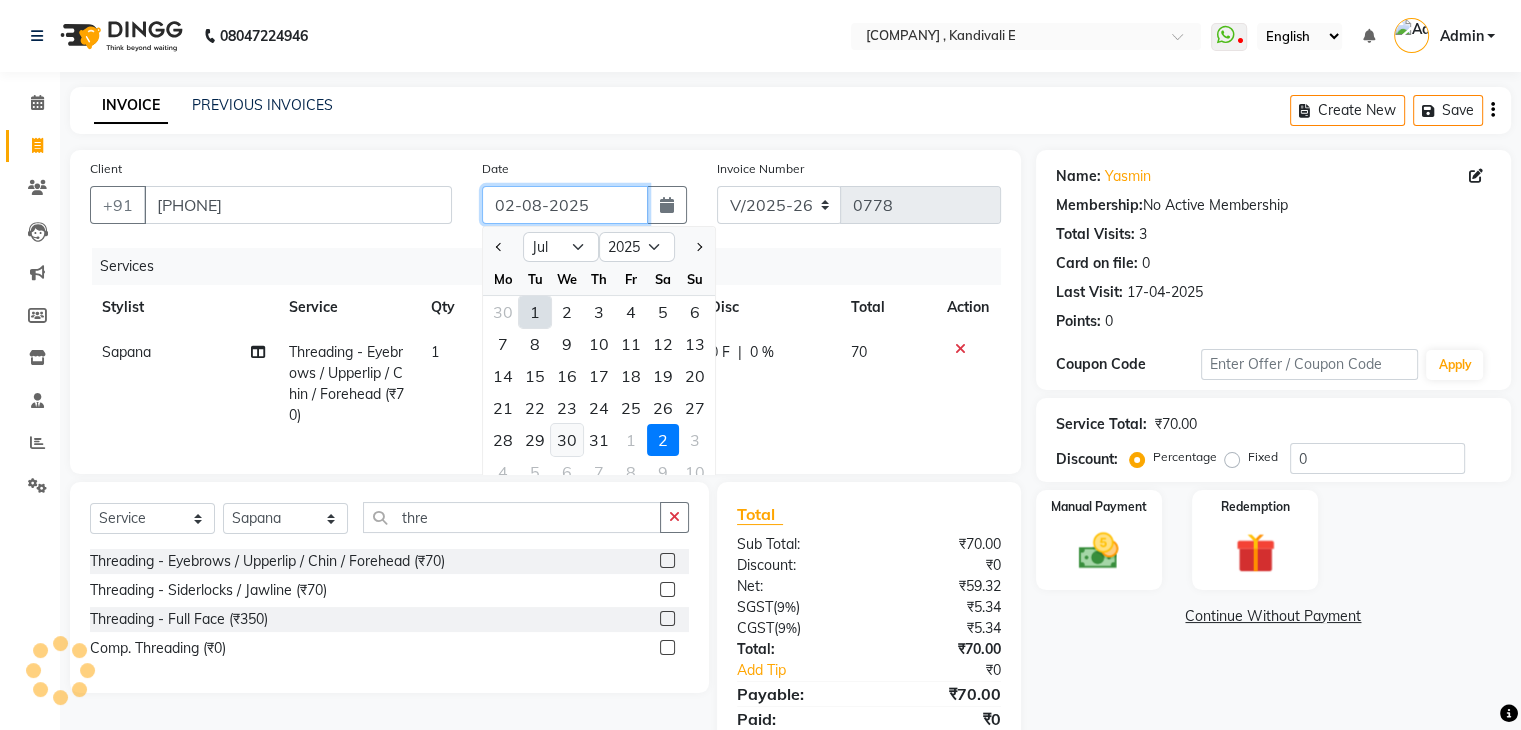 type on "30-07-2025" 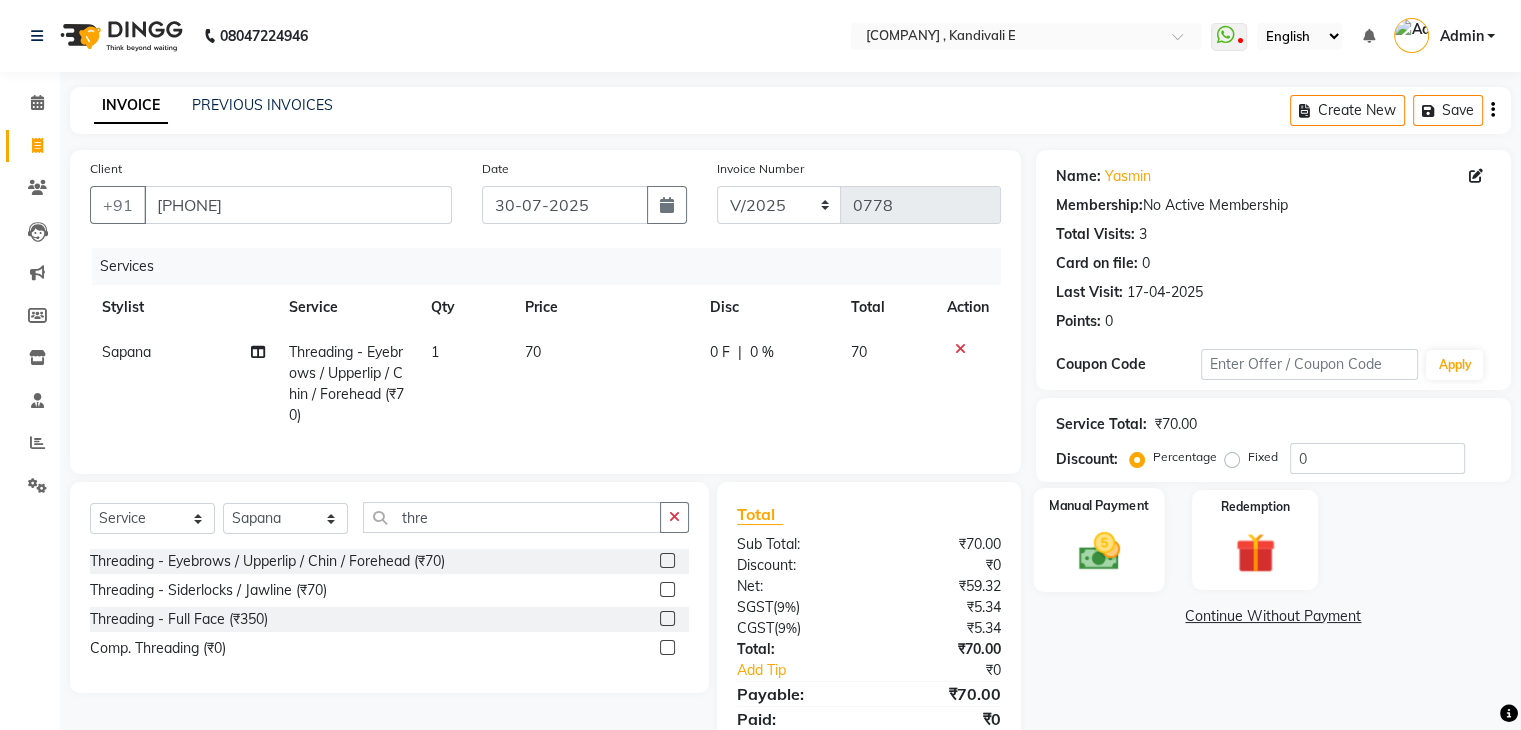 click 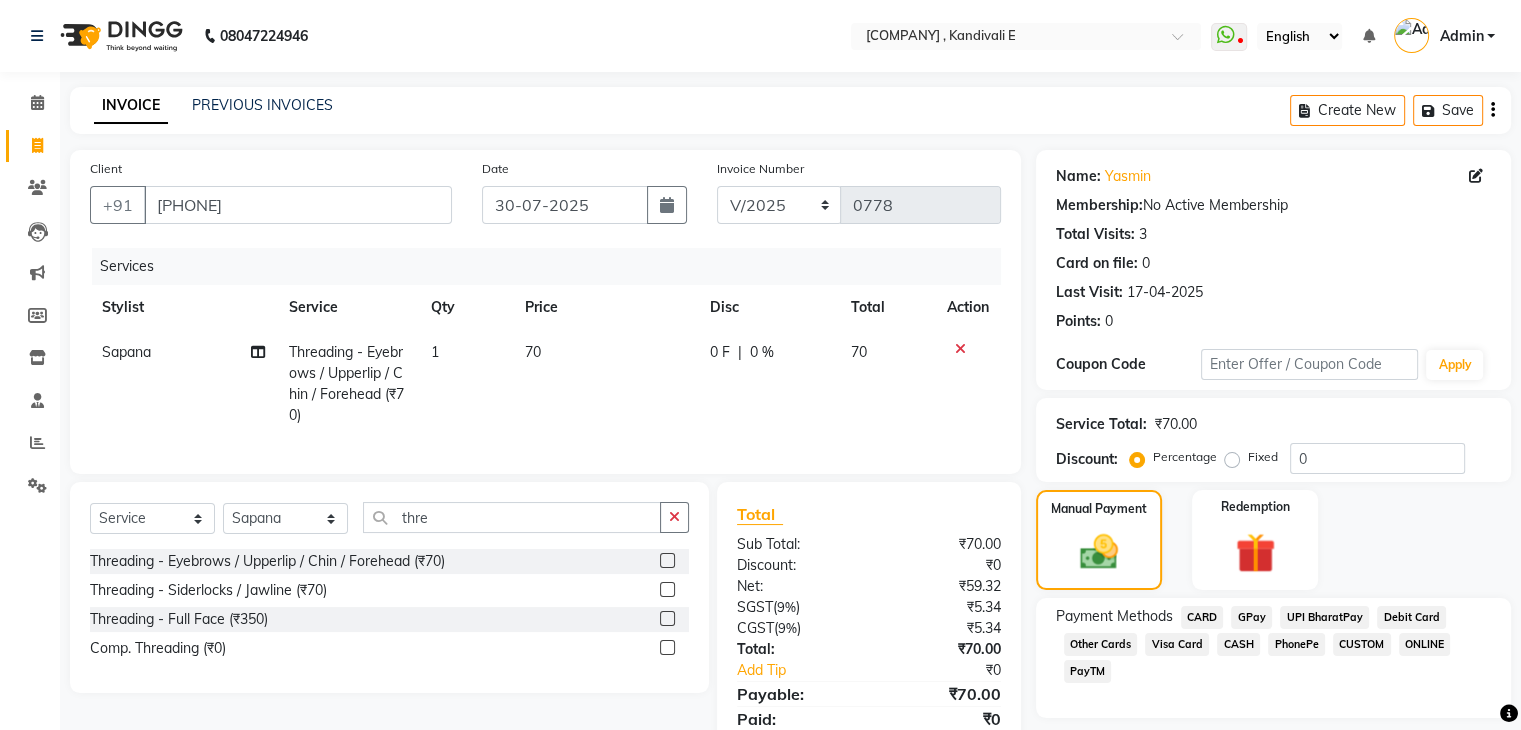 scroll, scrollTop: 92, scrollLeft: 0, axis: vertical 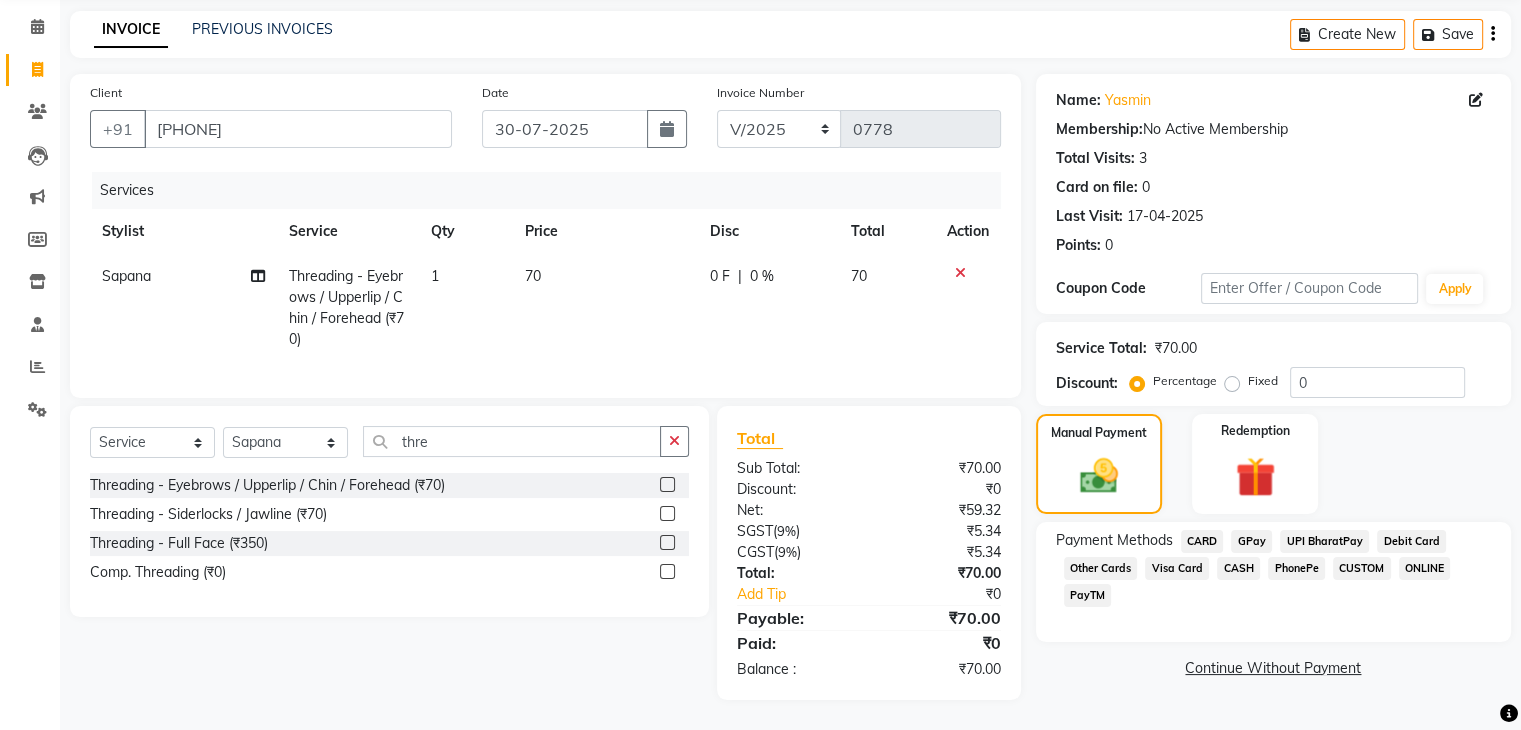 click on "GPay" 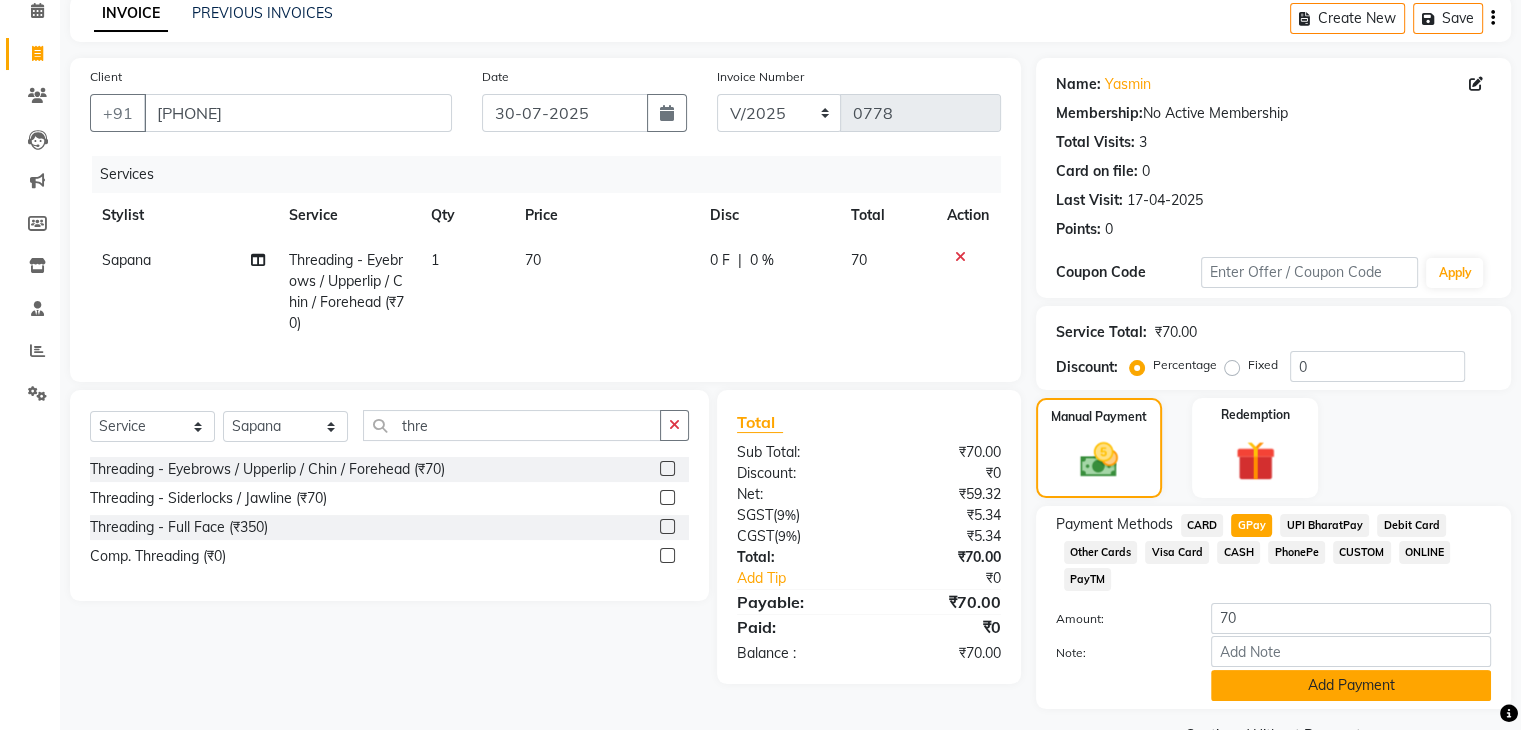 click on "Add Payment" 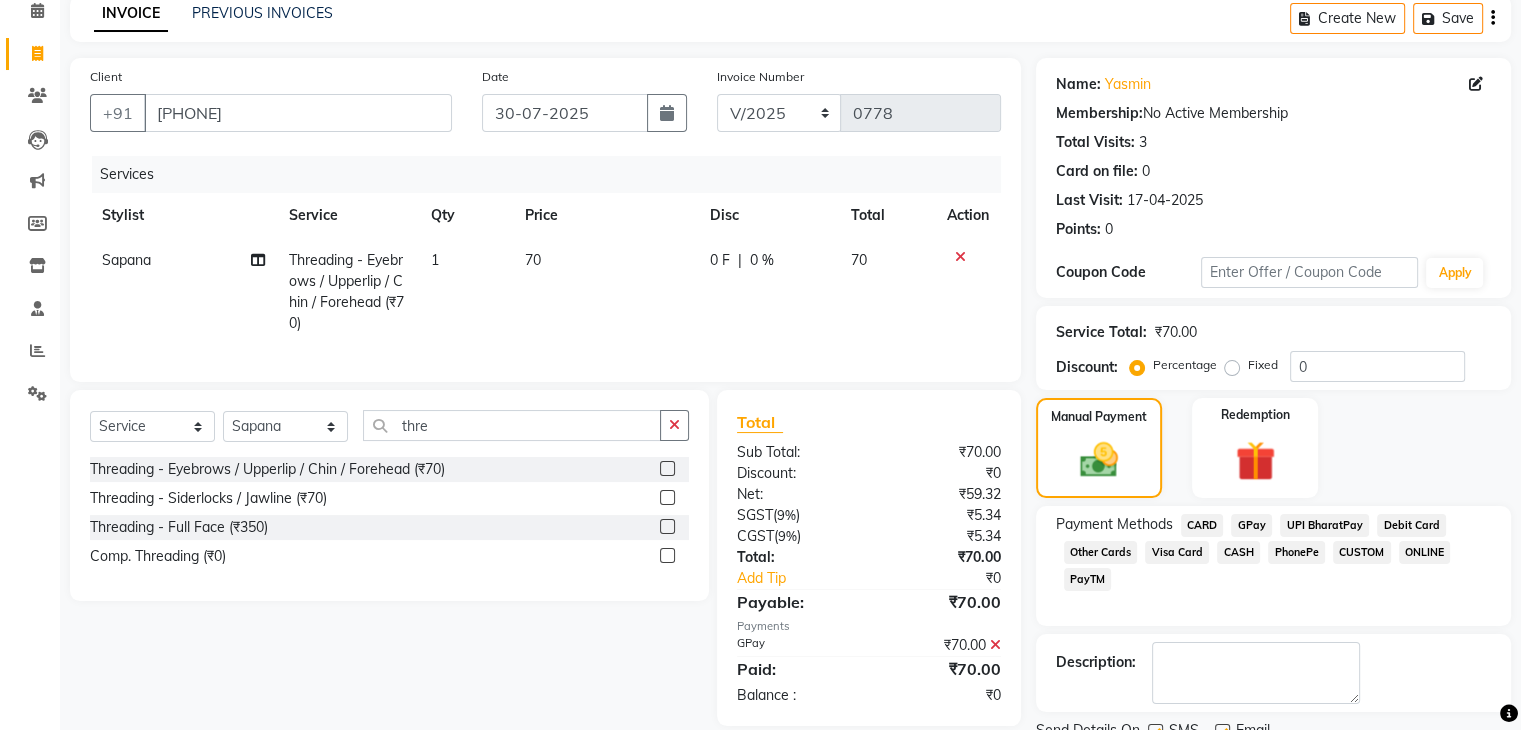 scroll, scrollTop: 171, scrollLeft: 0, axis: vertical 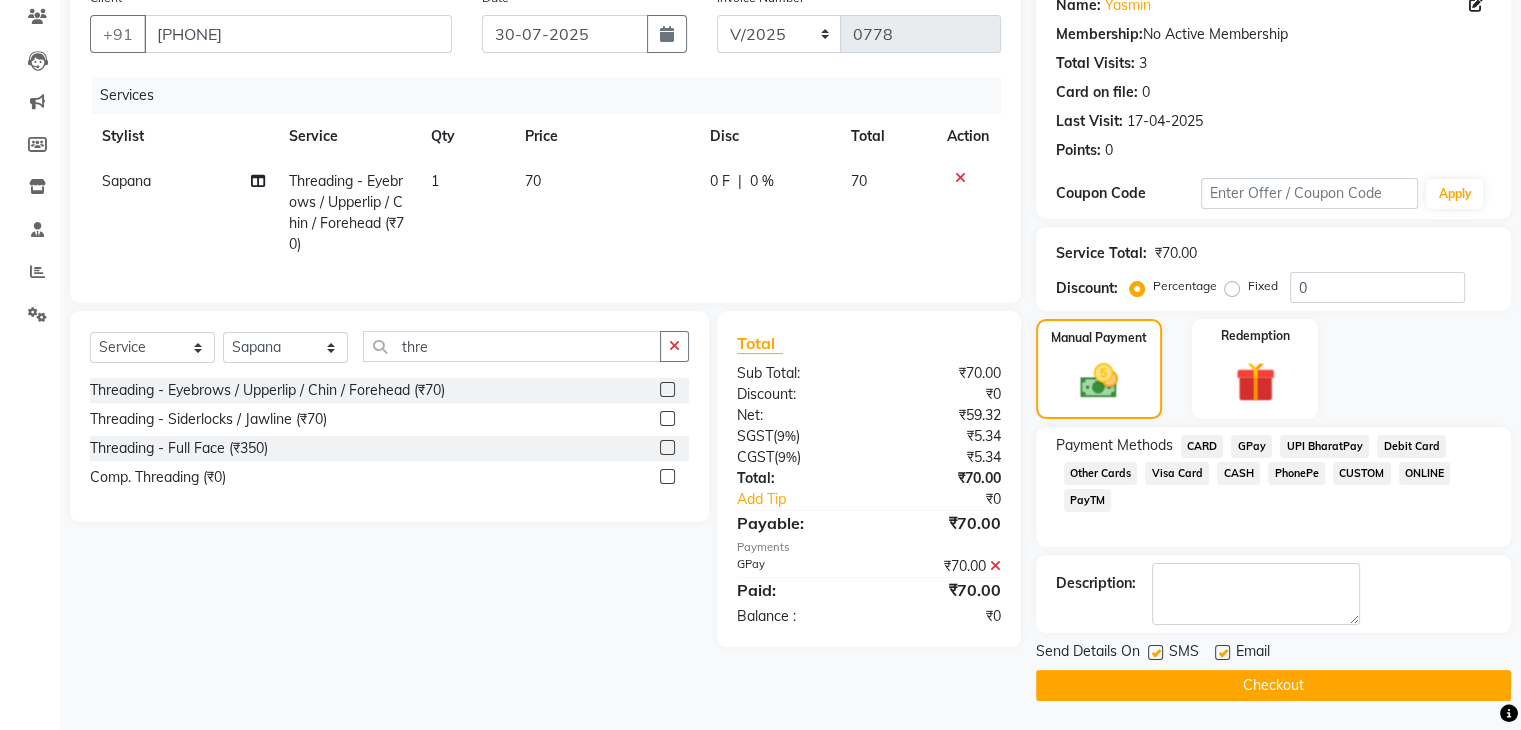click on "Checkout" 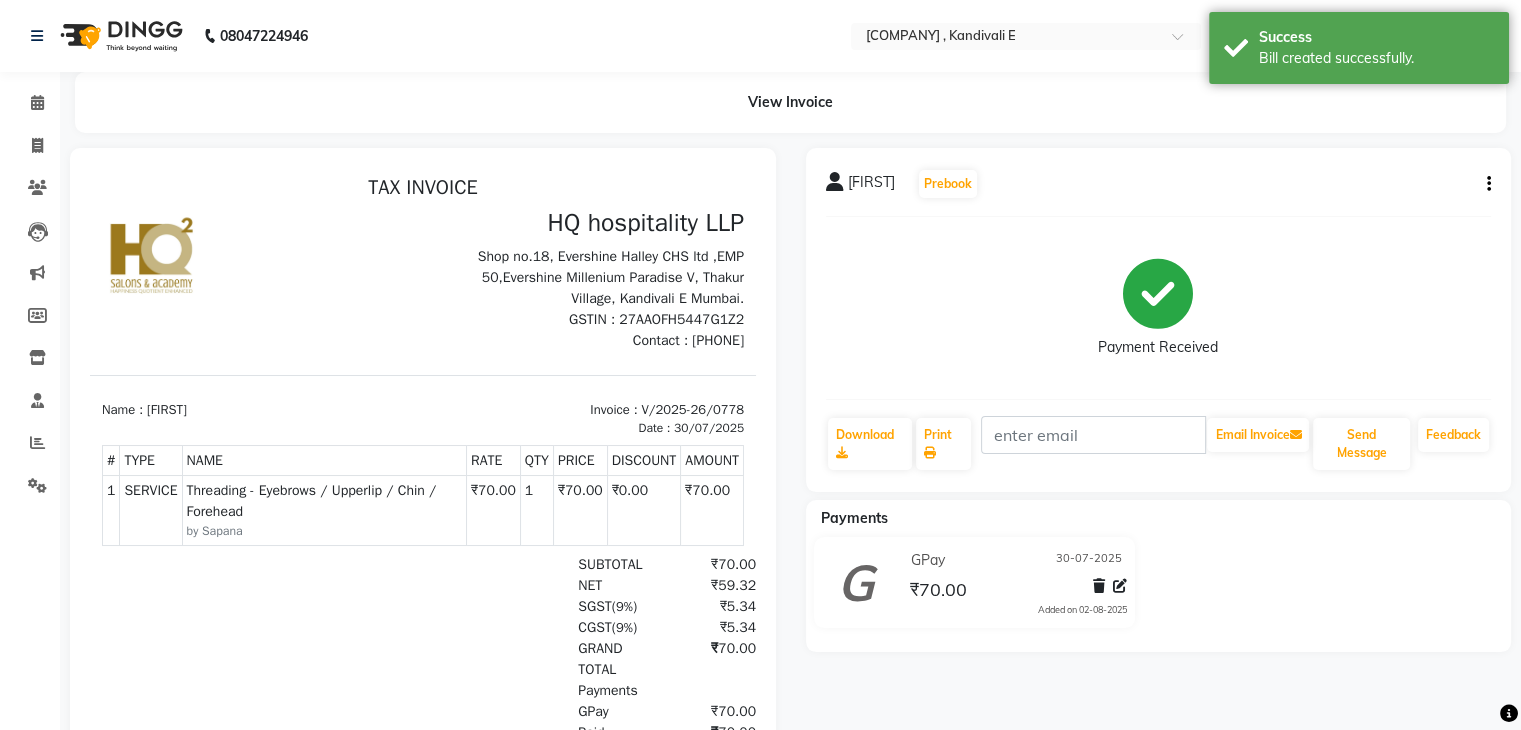 scroll, scrollTop: 0, scrollLeft: 0, axis: both 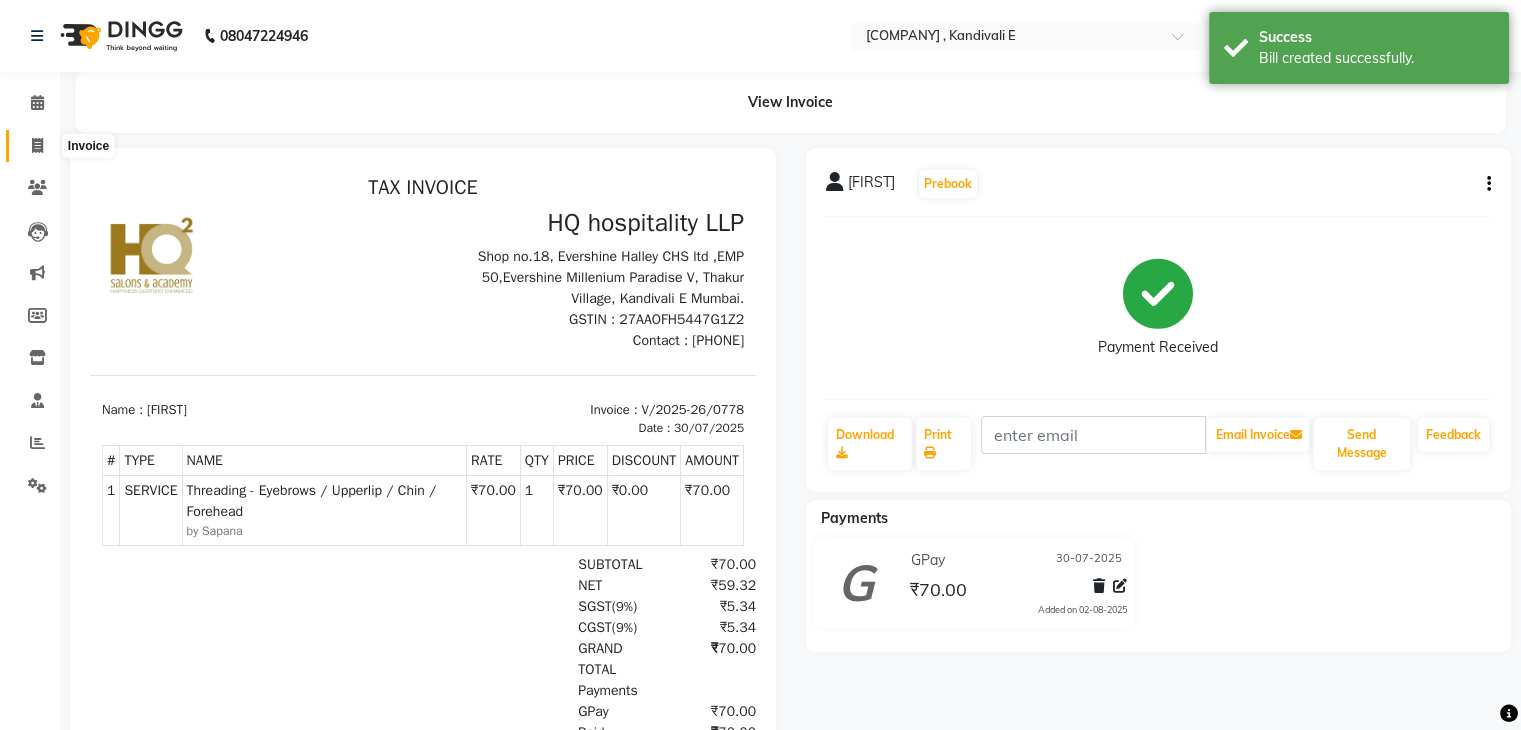 click 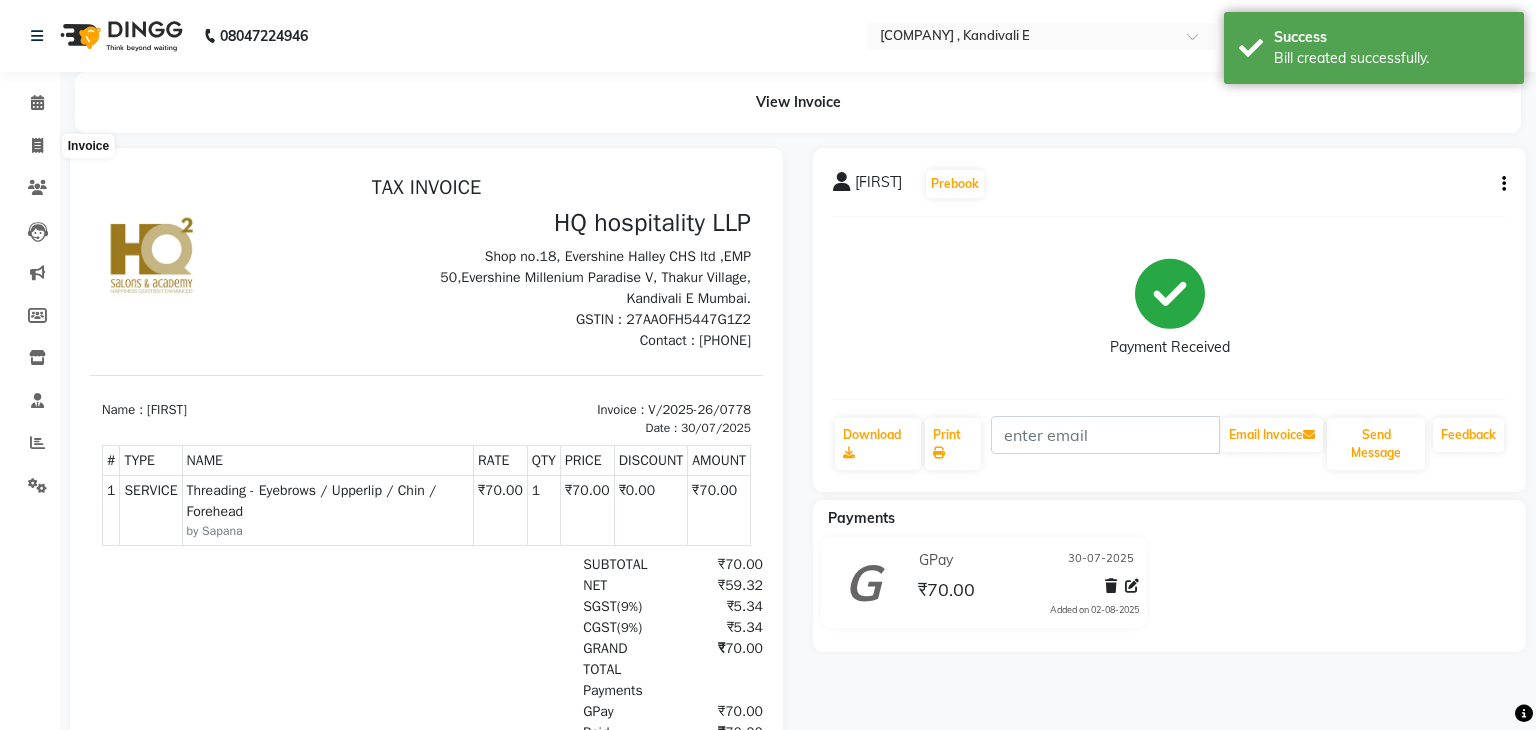 select on "5407" 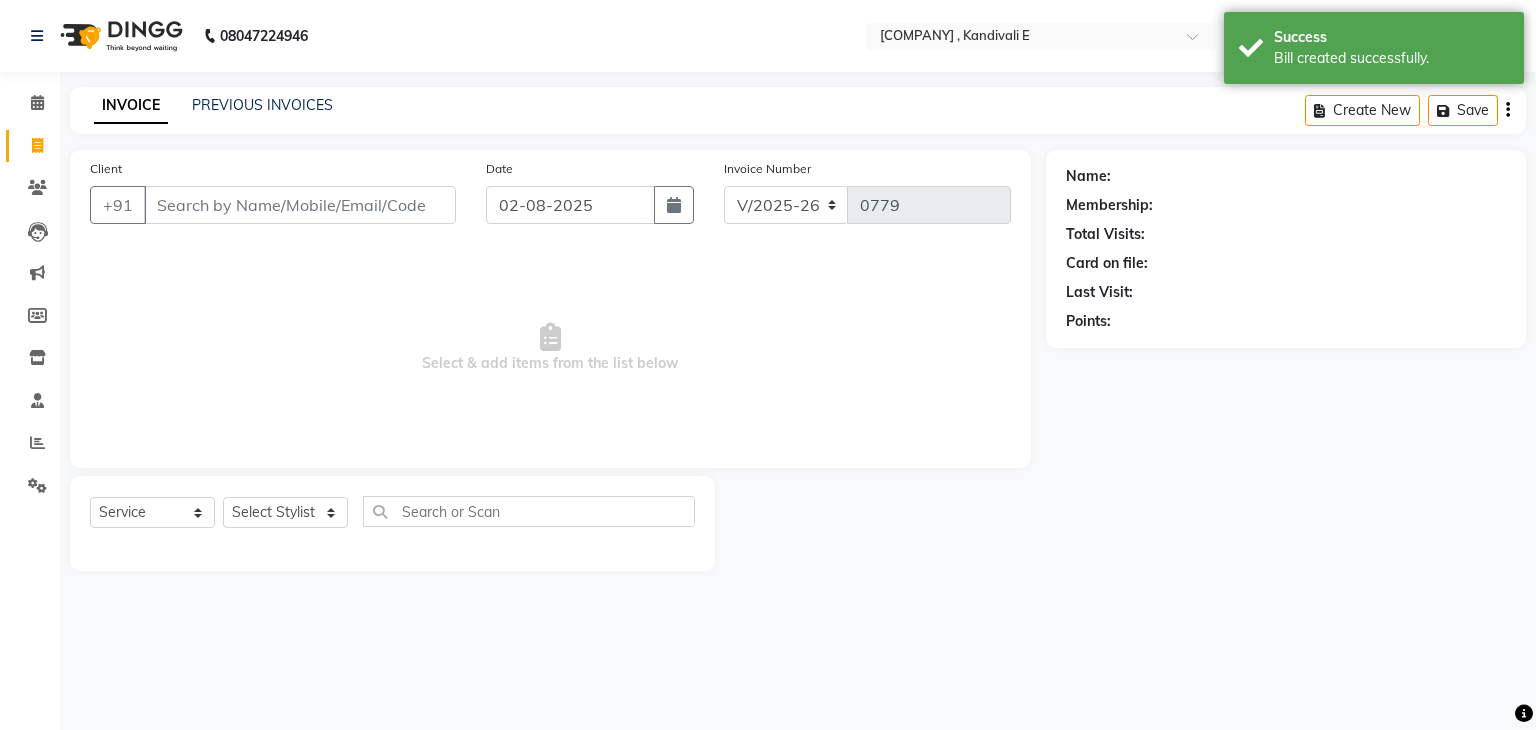click on "Client" at bounding box center [300, 205] 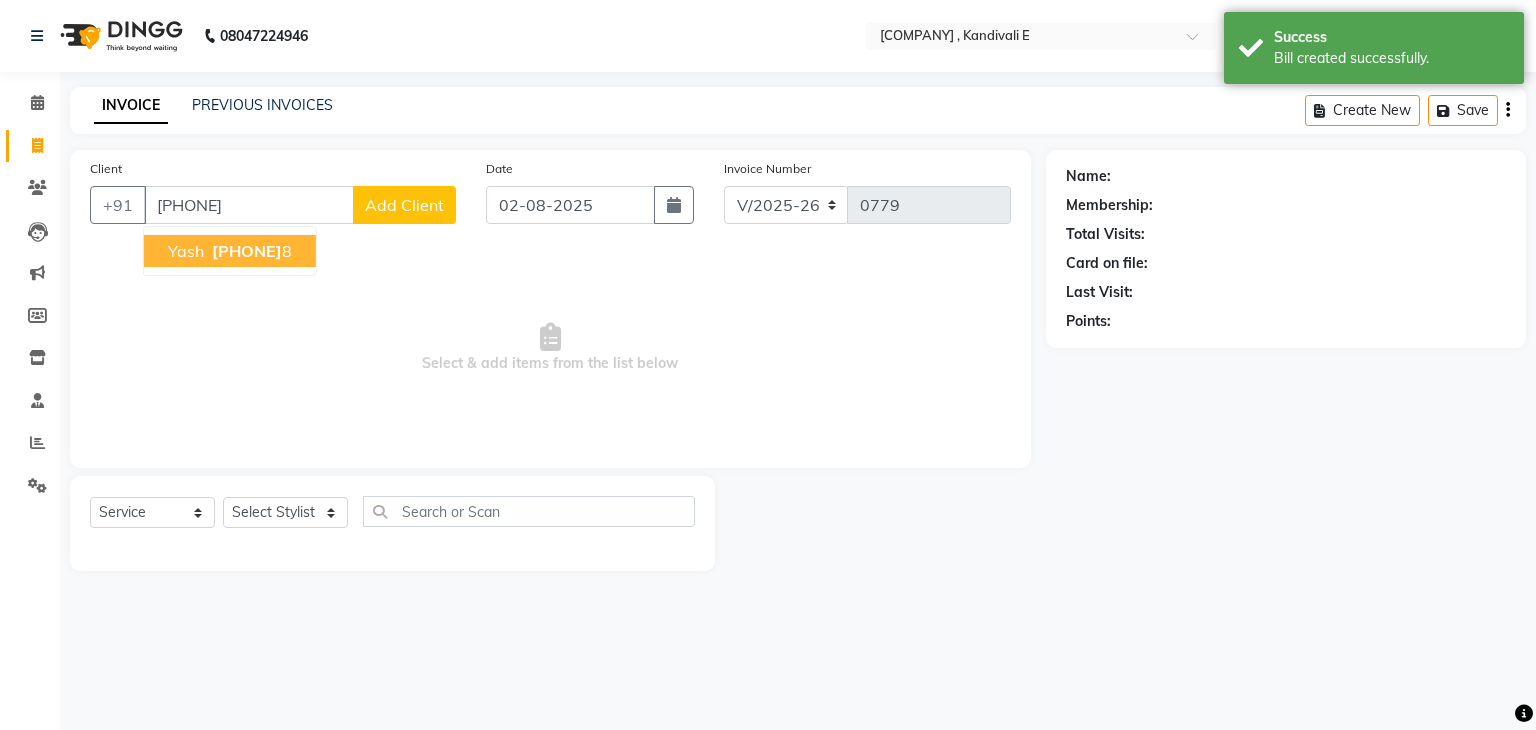 click on "976932023" at bounding box center [247, 251] 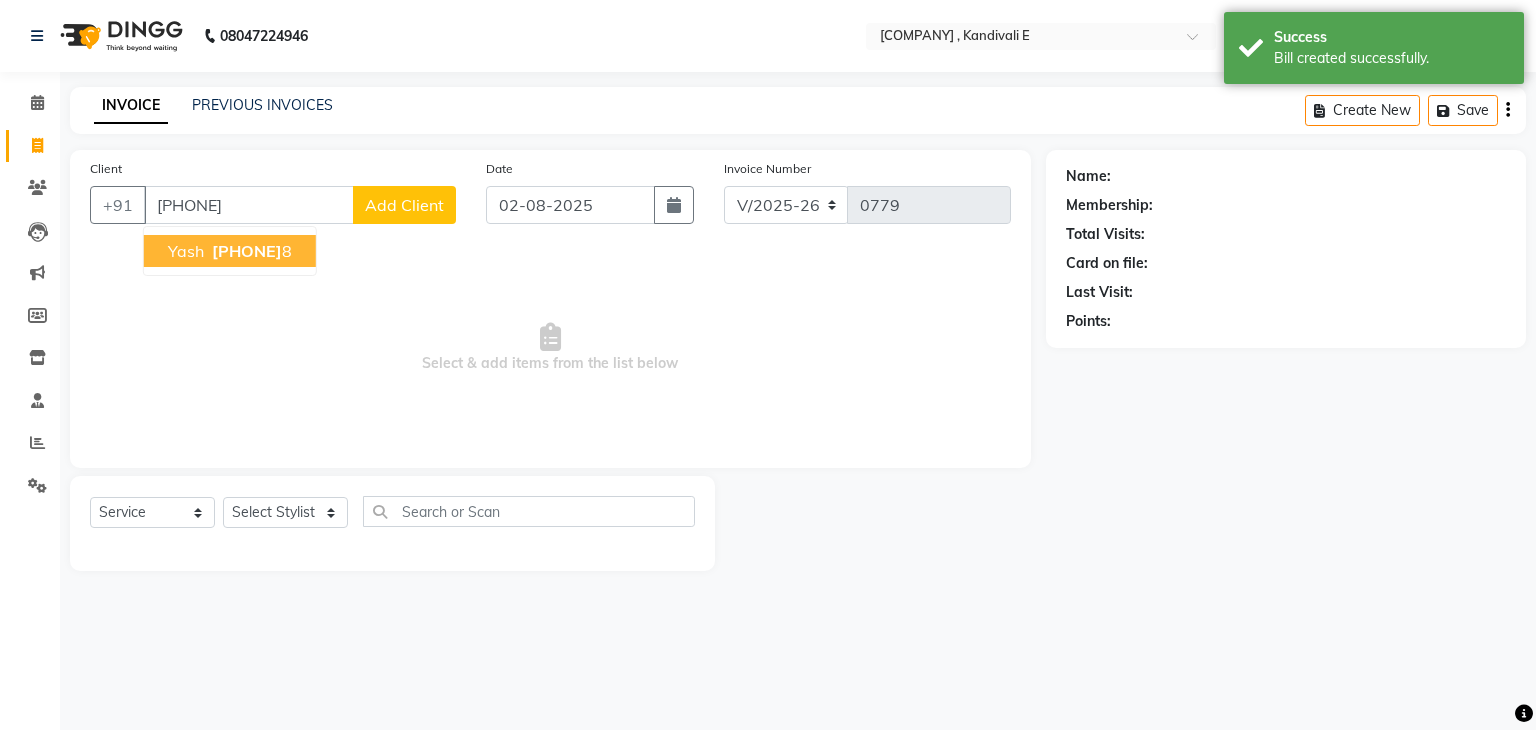 select on "1: Object" 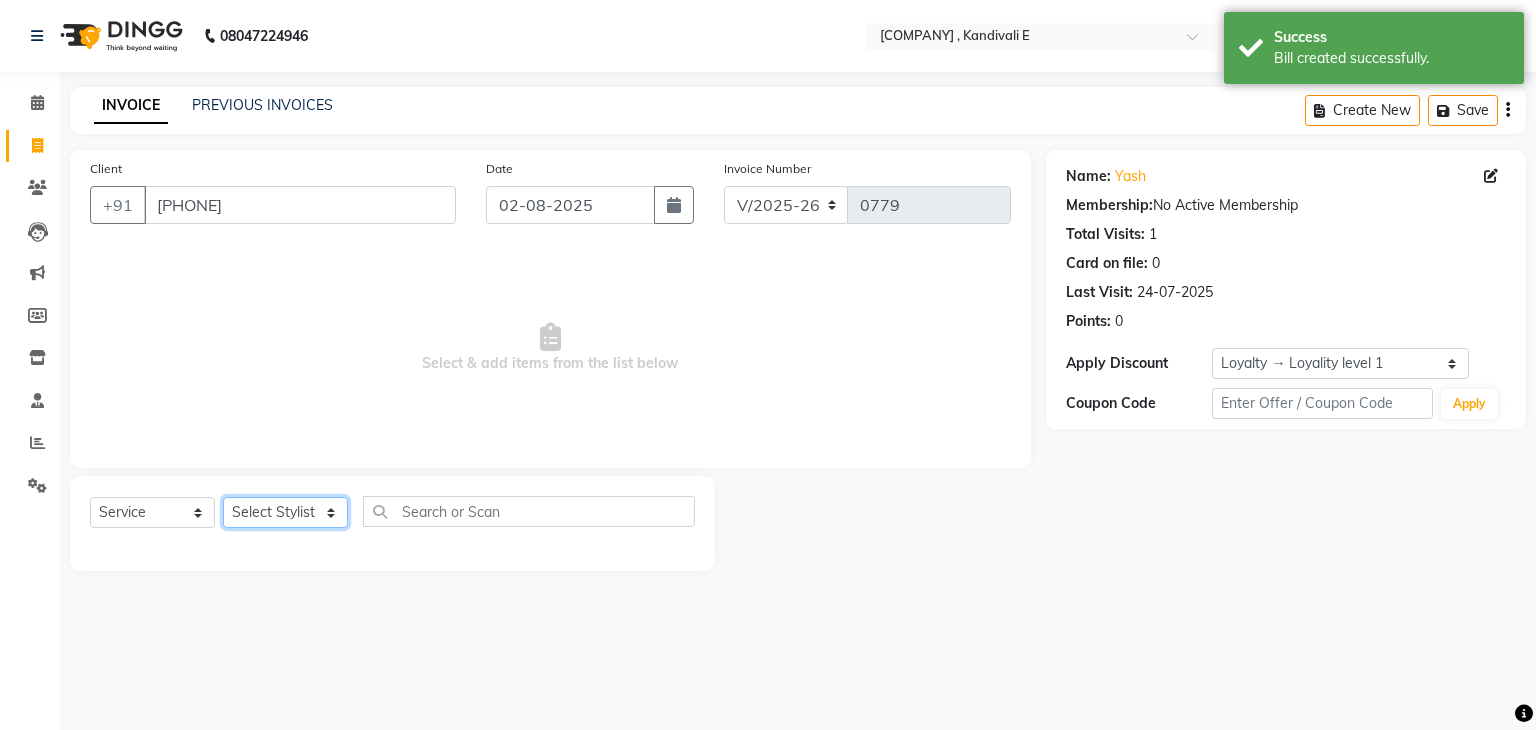 click on "Select Stylist Ankit DIPALI HQ SHOP jyoti Omkar Reshma Mustari Salman Sameer Ahmad Sapana Suhail Swaroop Thakur Village HQ2" 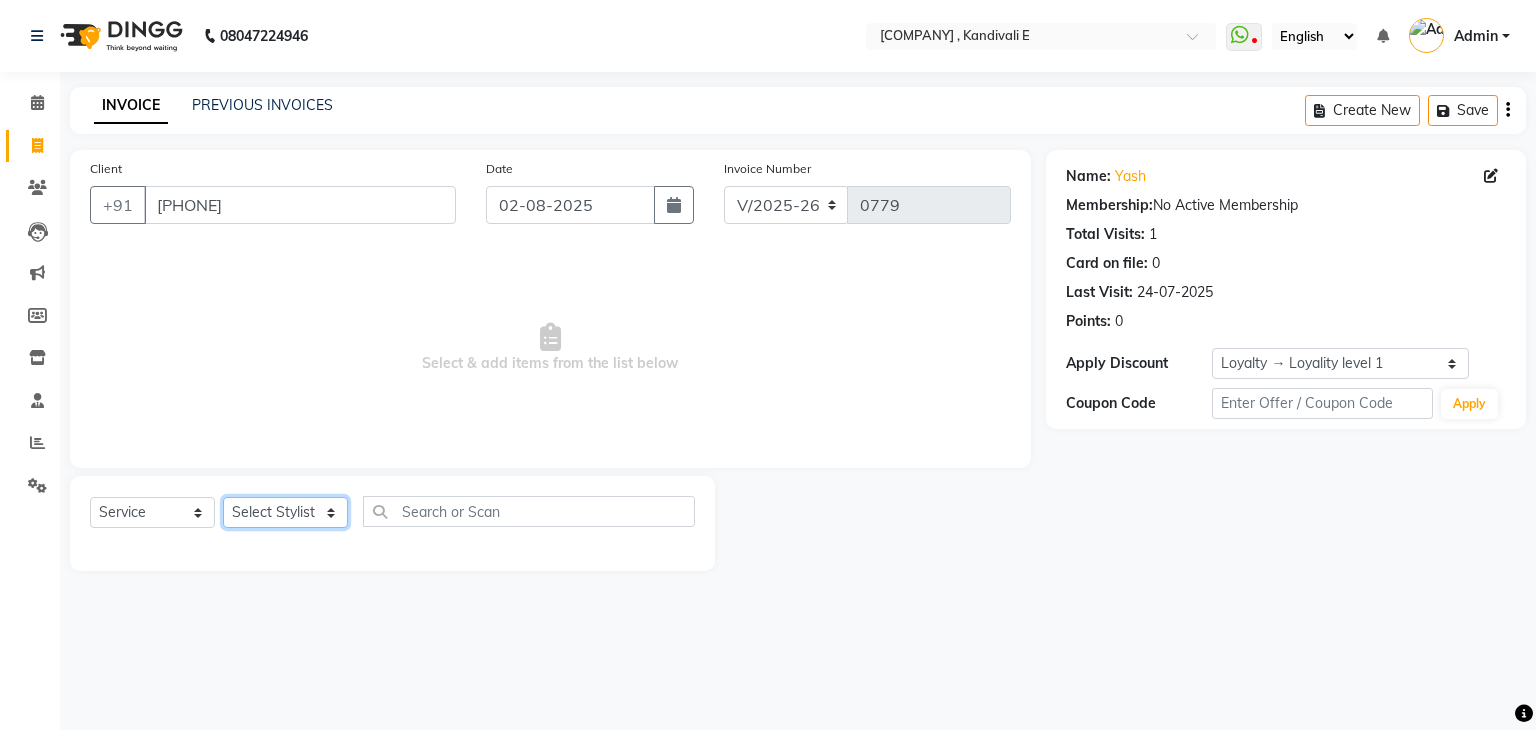 select on "47774" 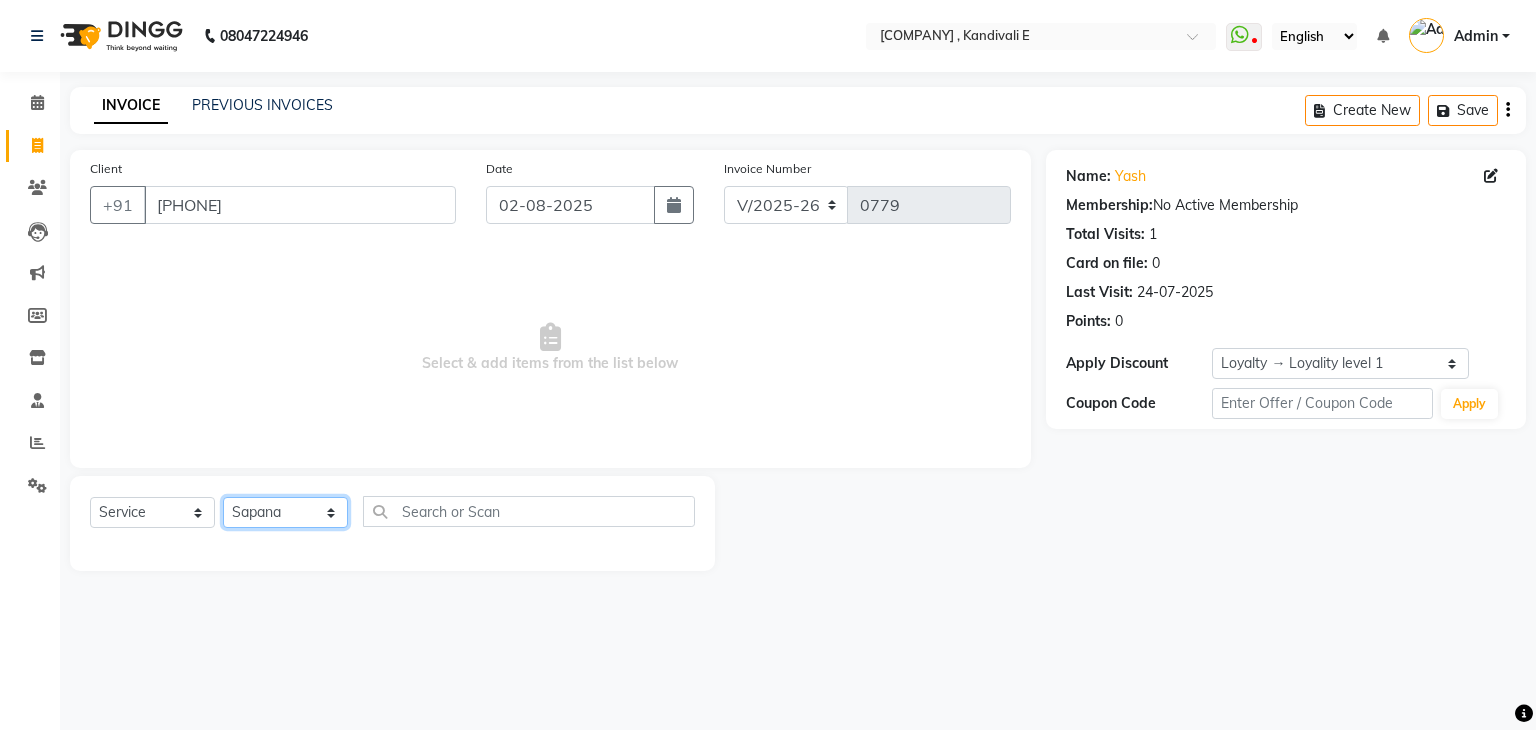click on "Select Stylist Ankit DIPALI HQ SHOP jyoti Omkar Reshma Mustari Salman Sameer Ahmad Sapana Suhail Swaroop Thakur Village HQ2" 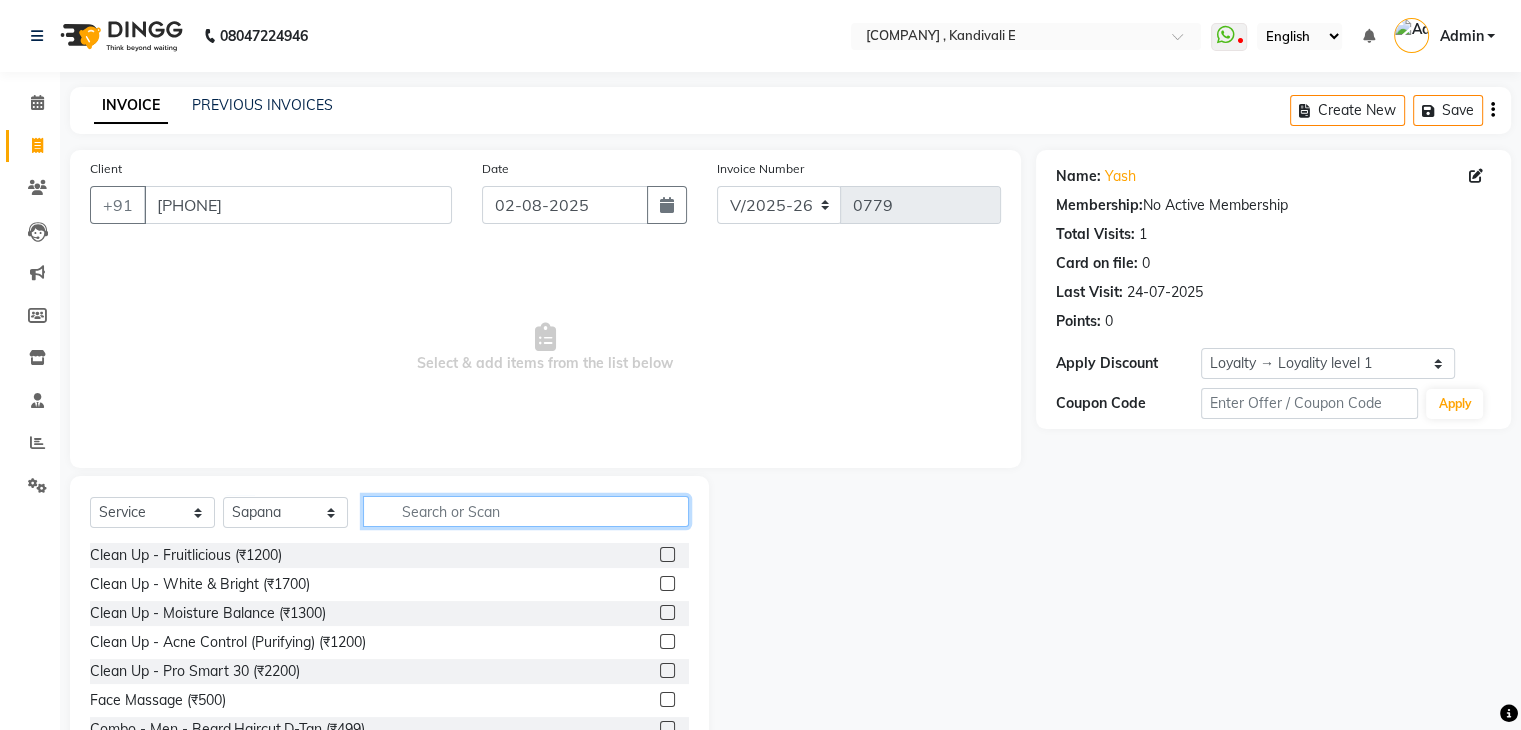 click 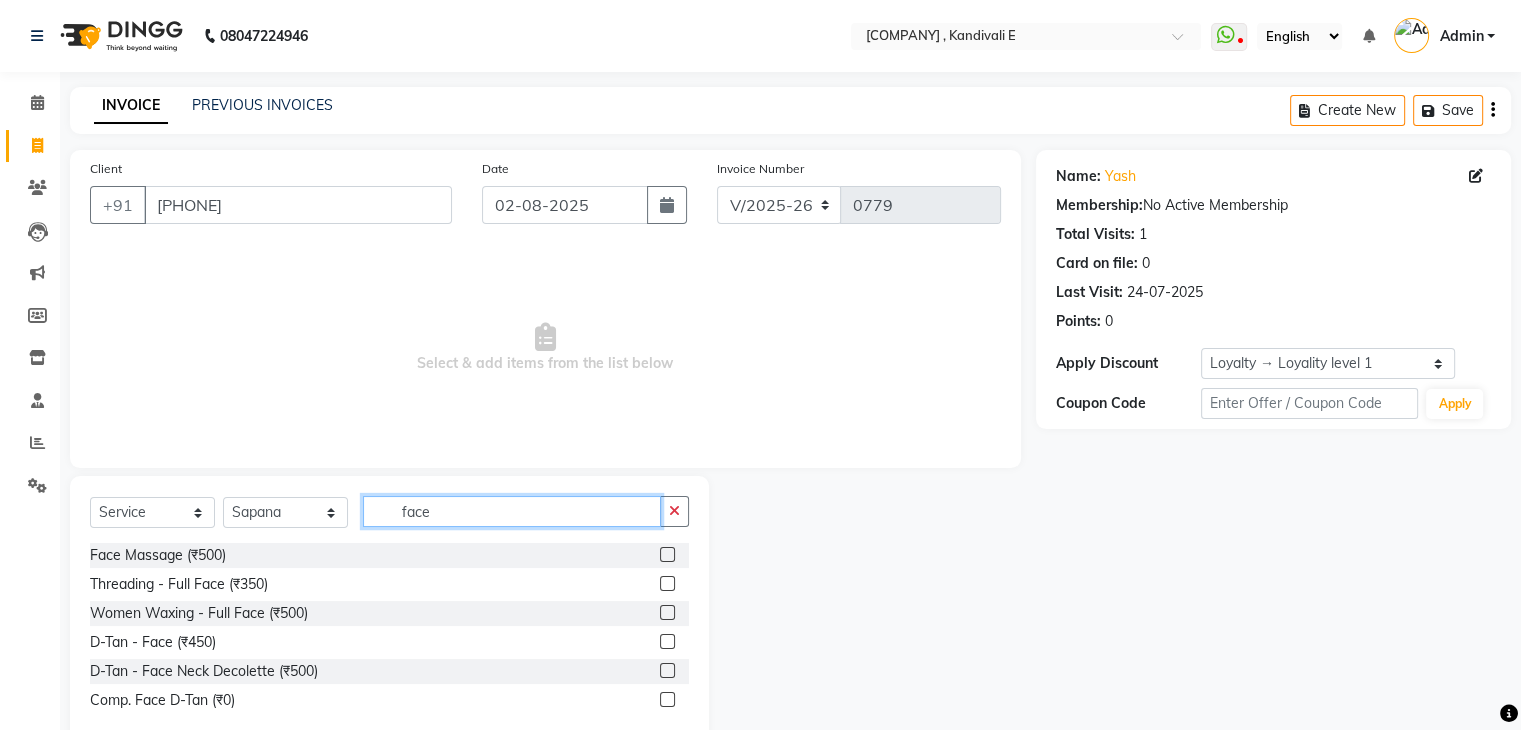 type on "face" 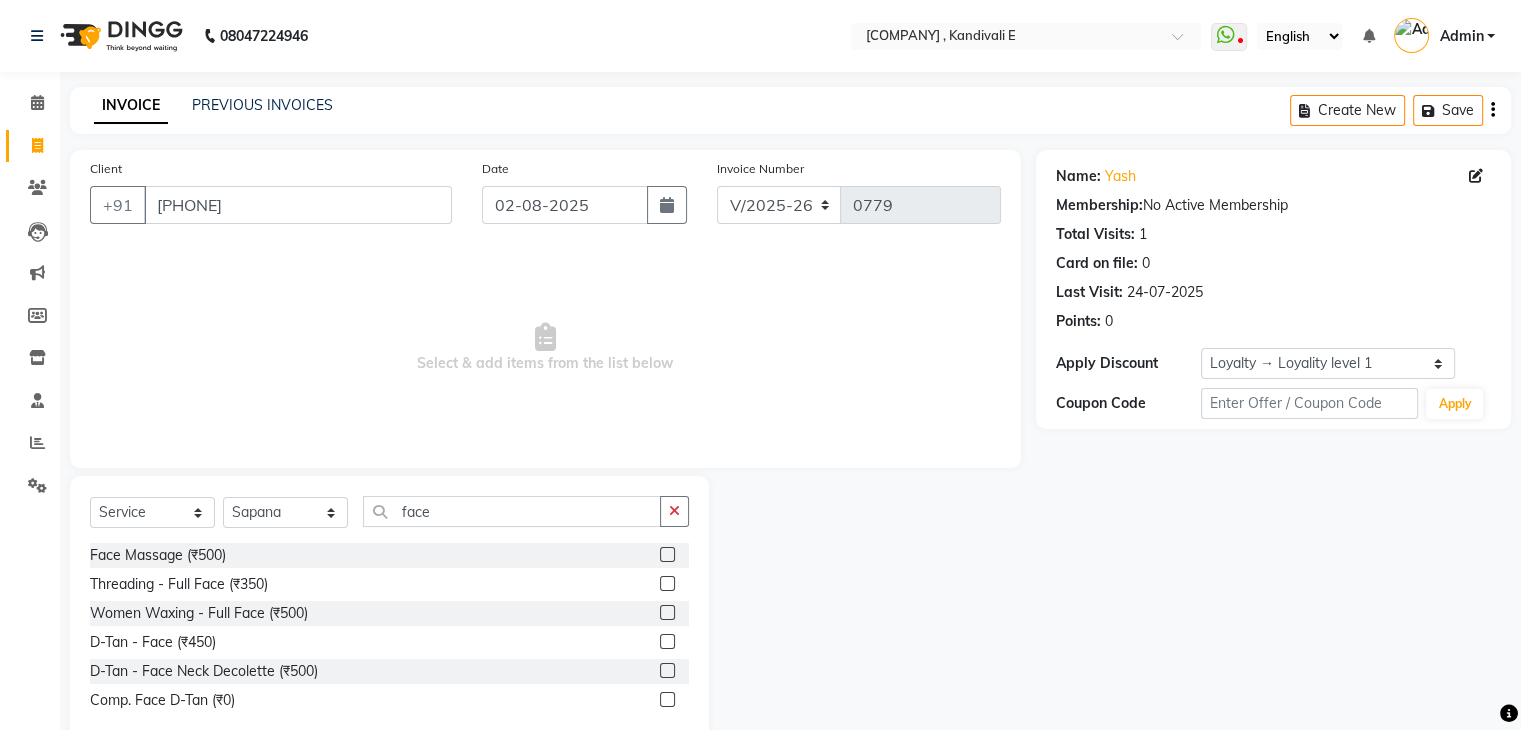 click 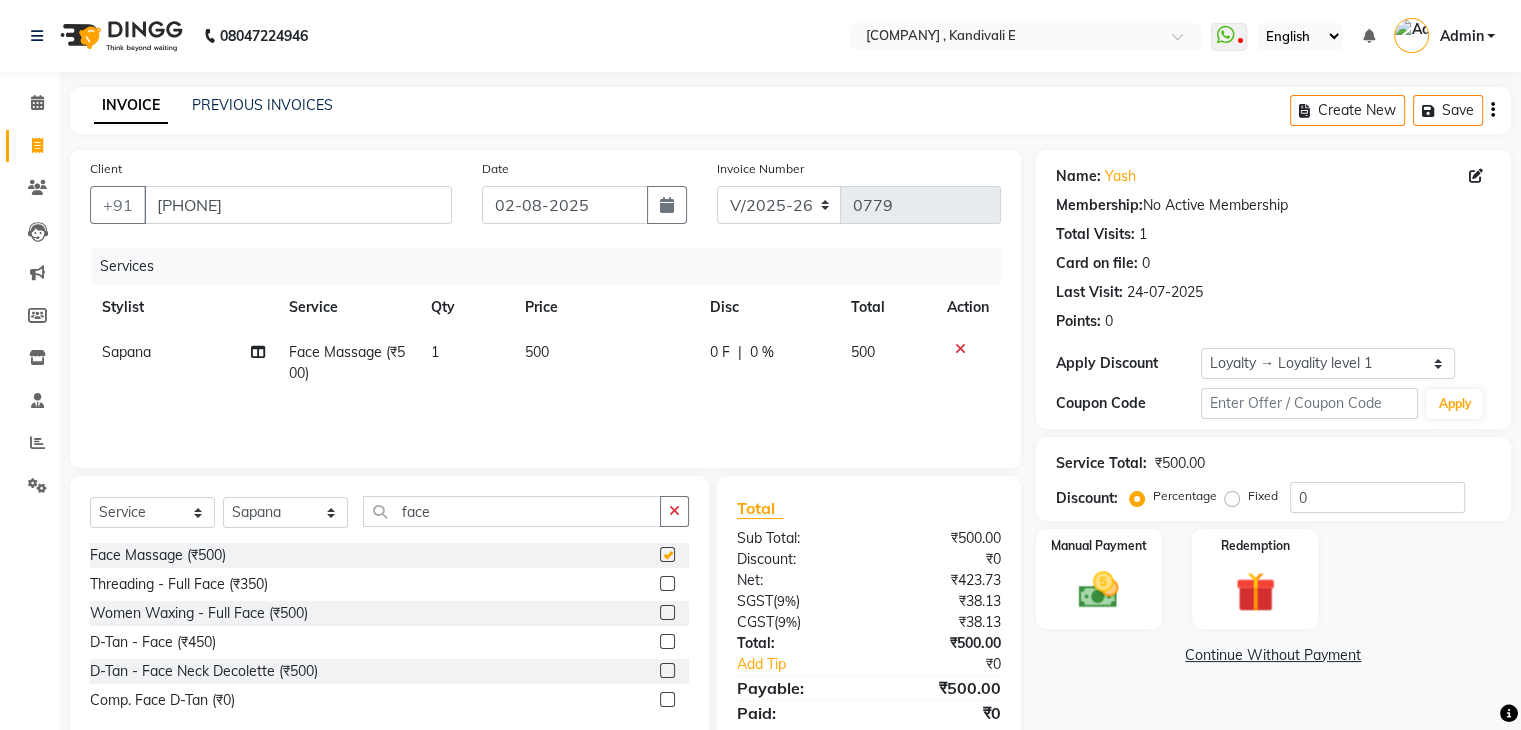 checkbox on "false" 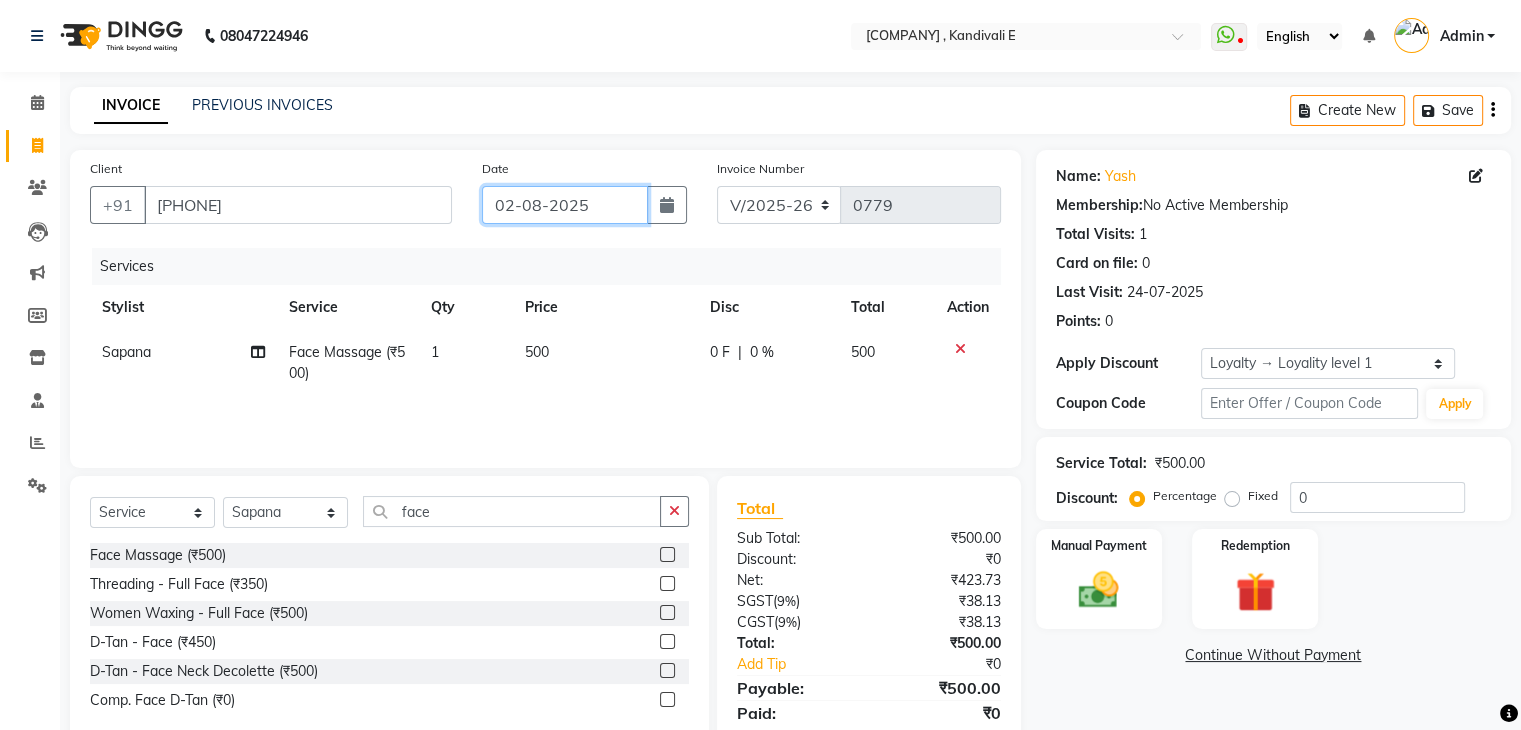 click on "02-08-2025" 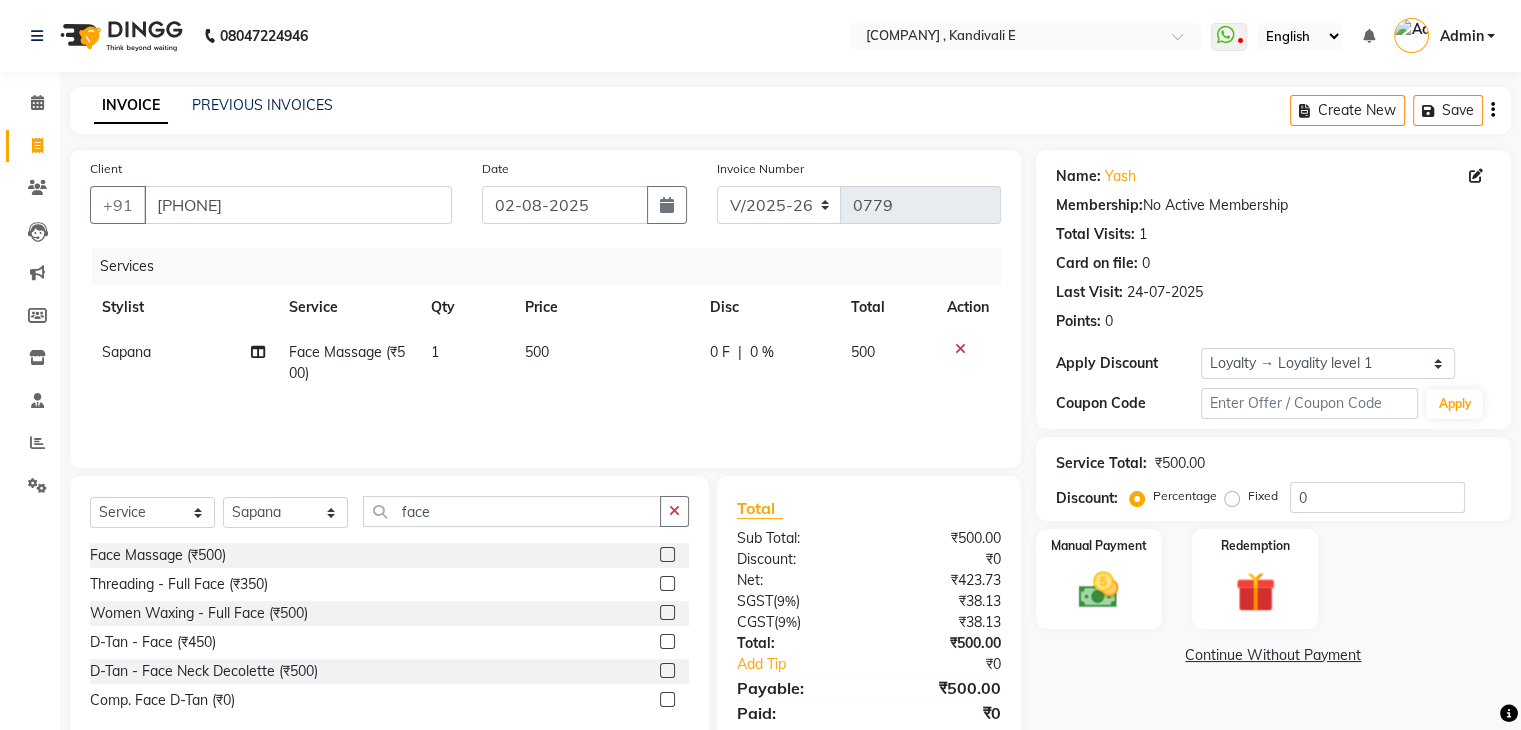 select on "8" 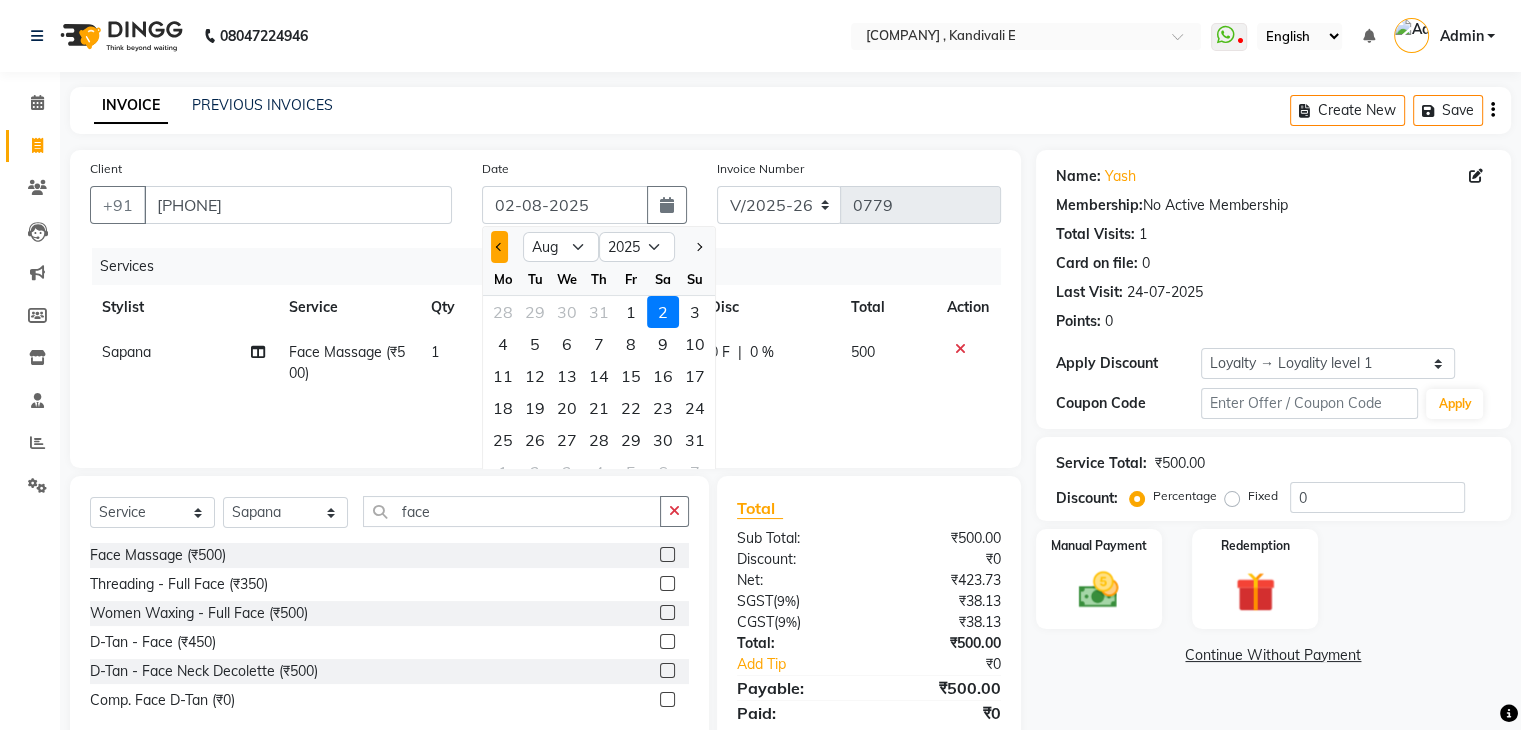 click 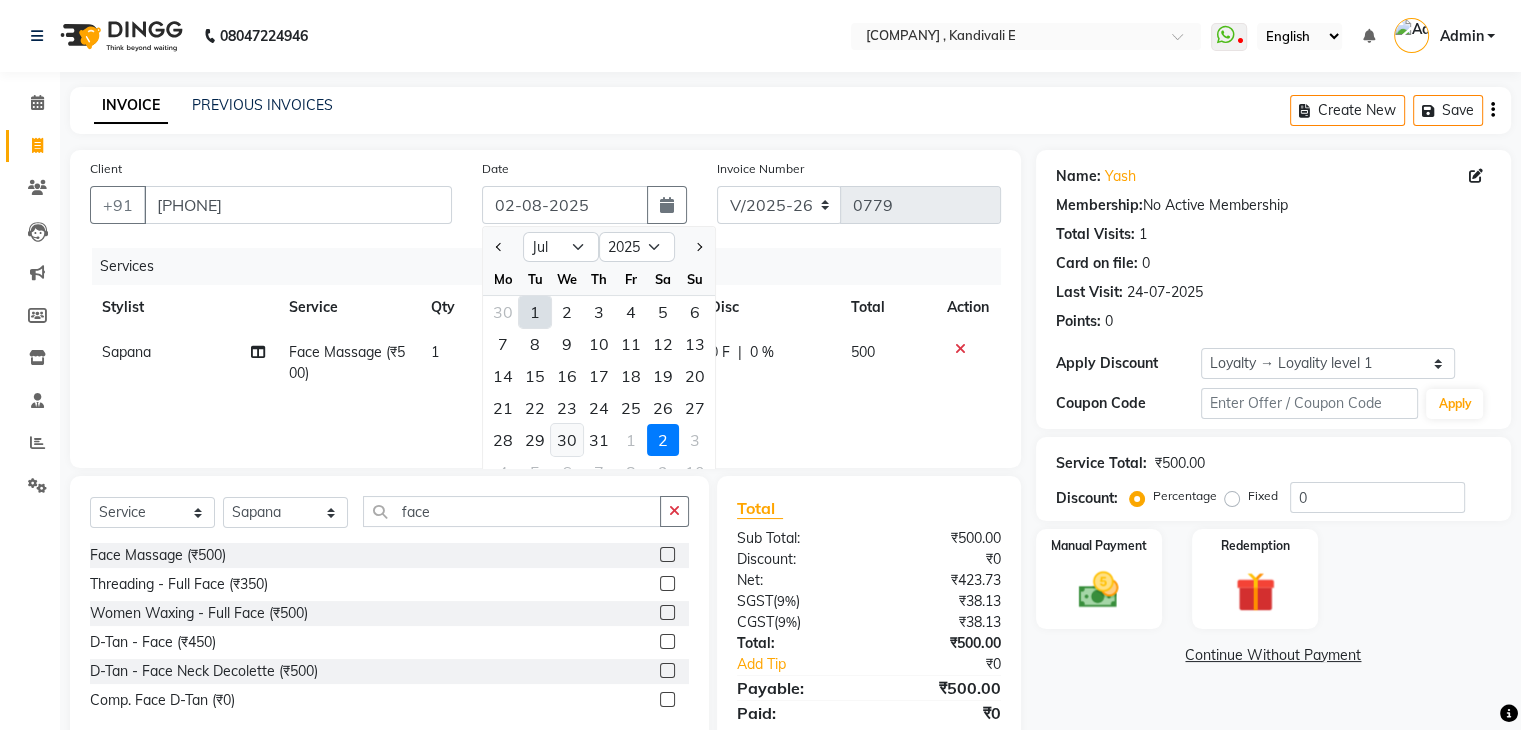 click on "30" 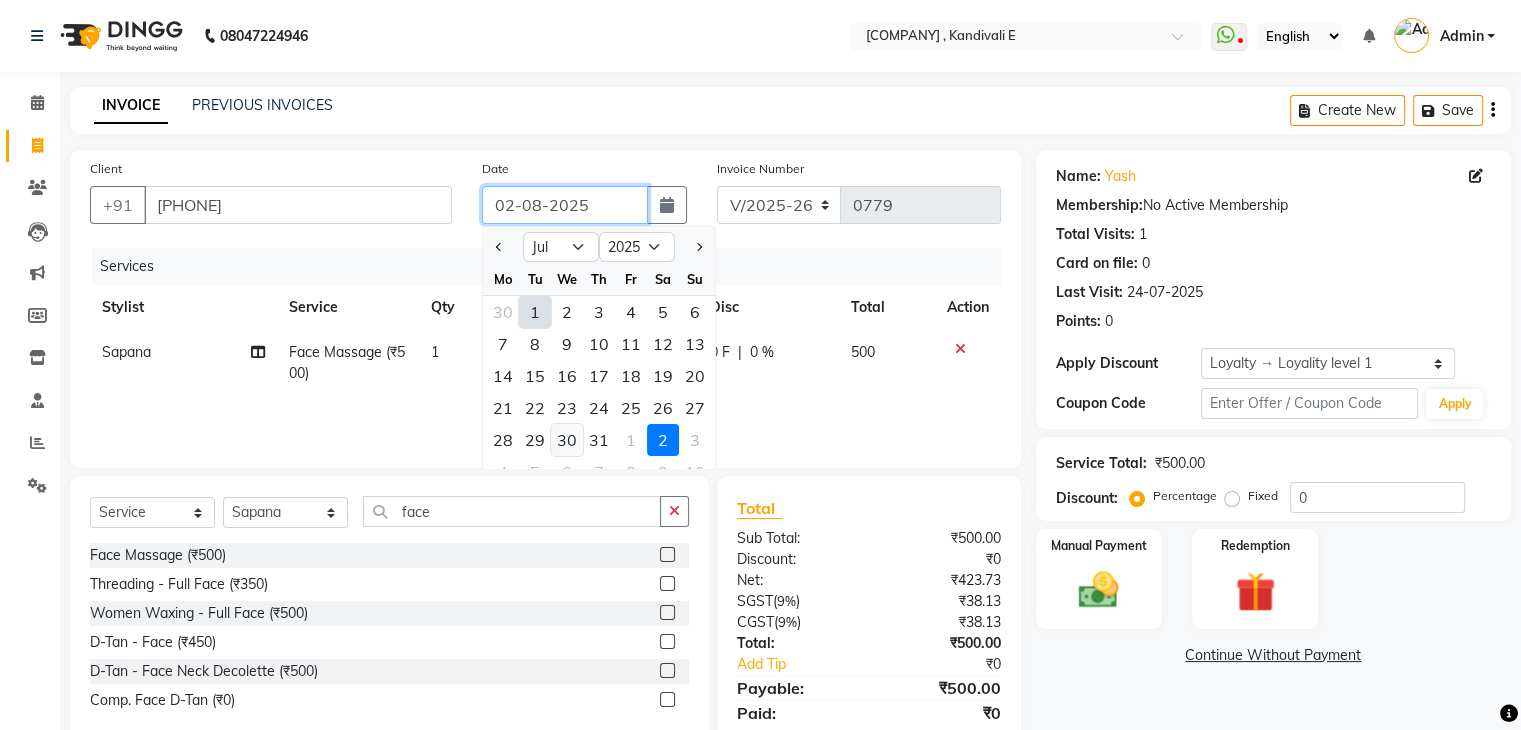 type on "30-07-2025" 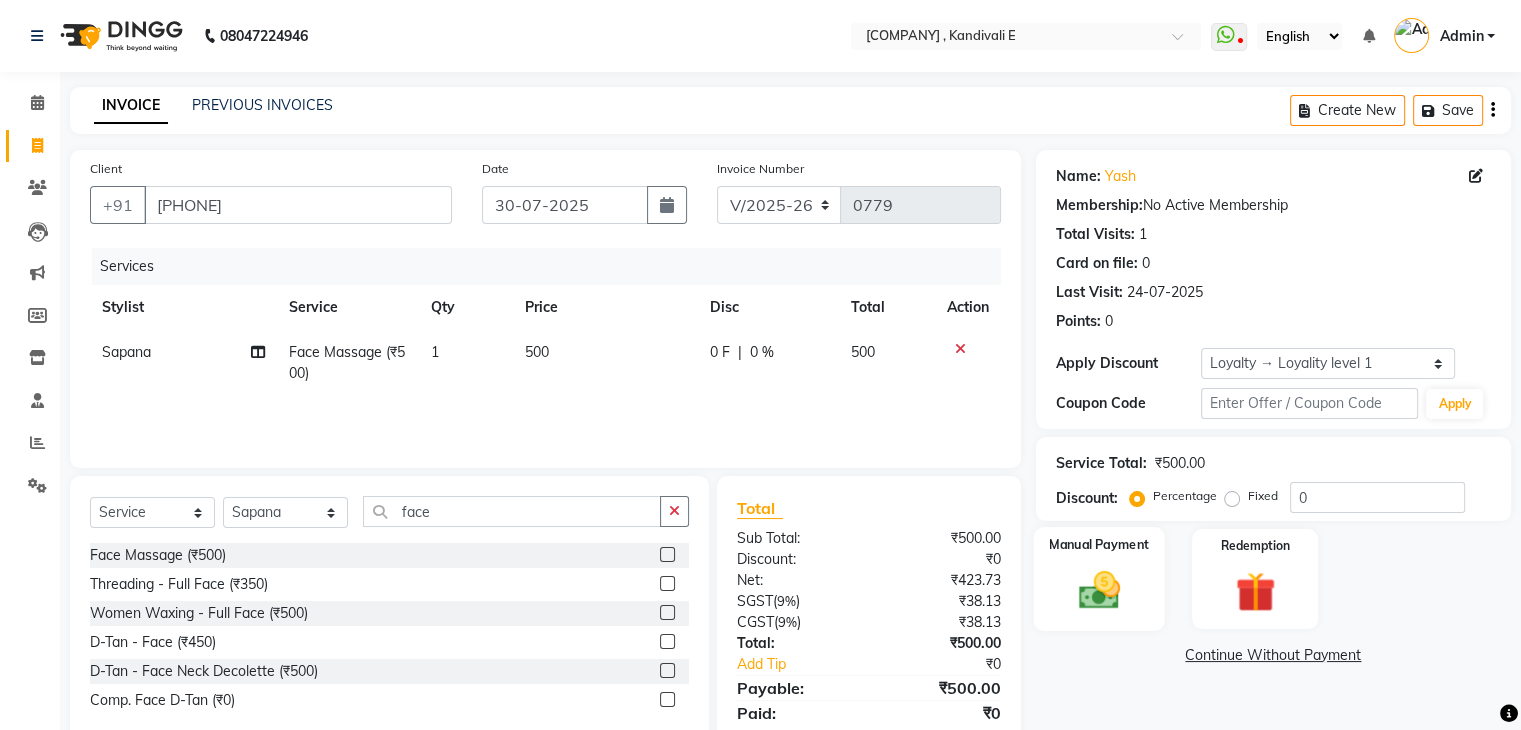 click on "Manual Payment" 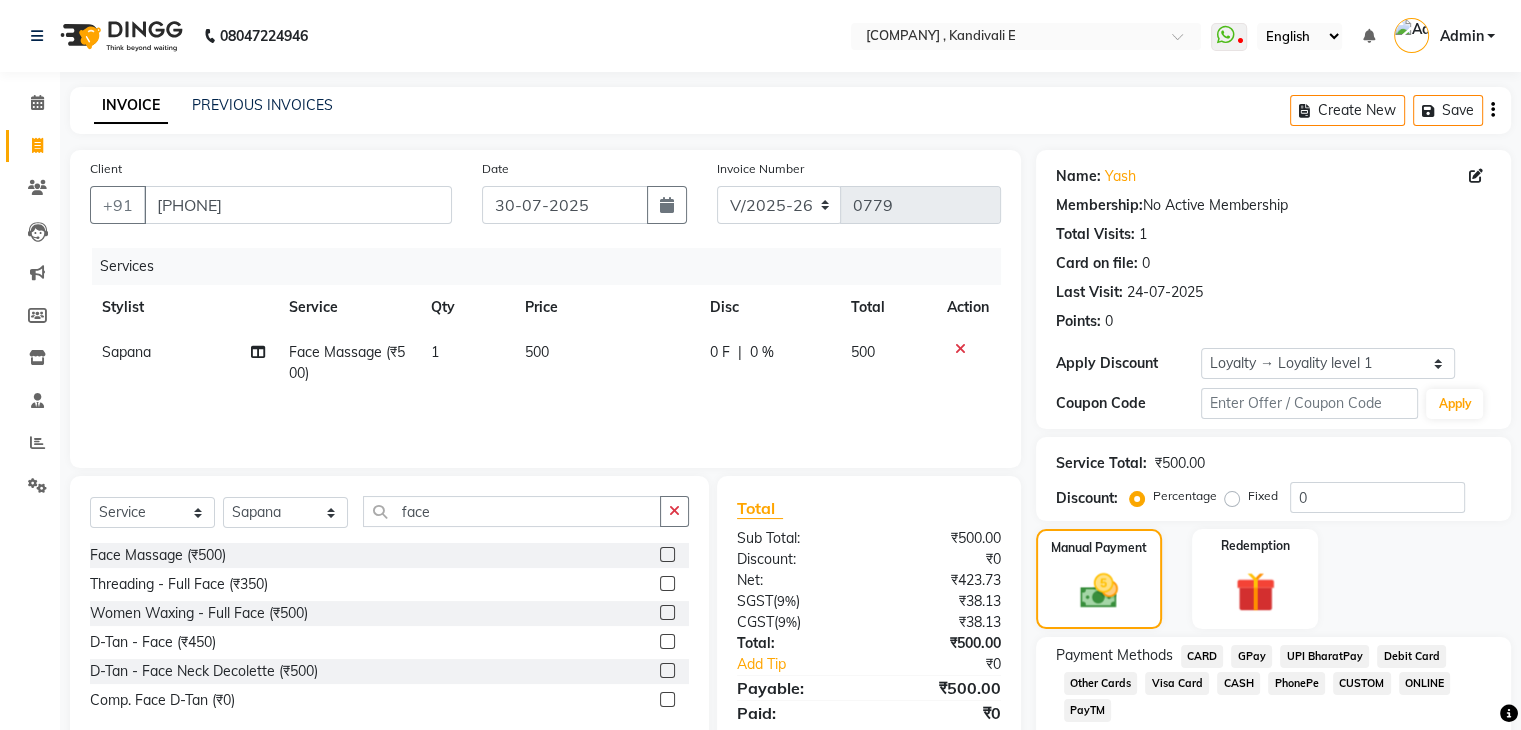 scroll, scrollTop: 97, scrollLeft: 0, axis: vertical 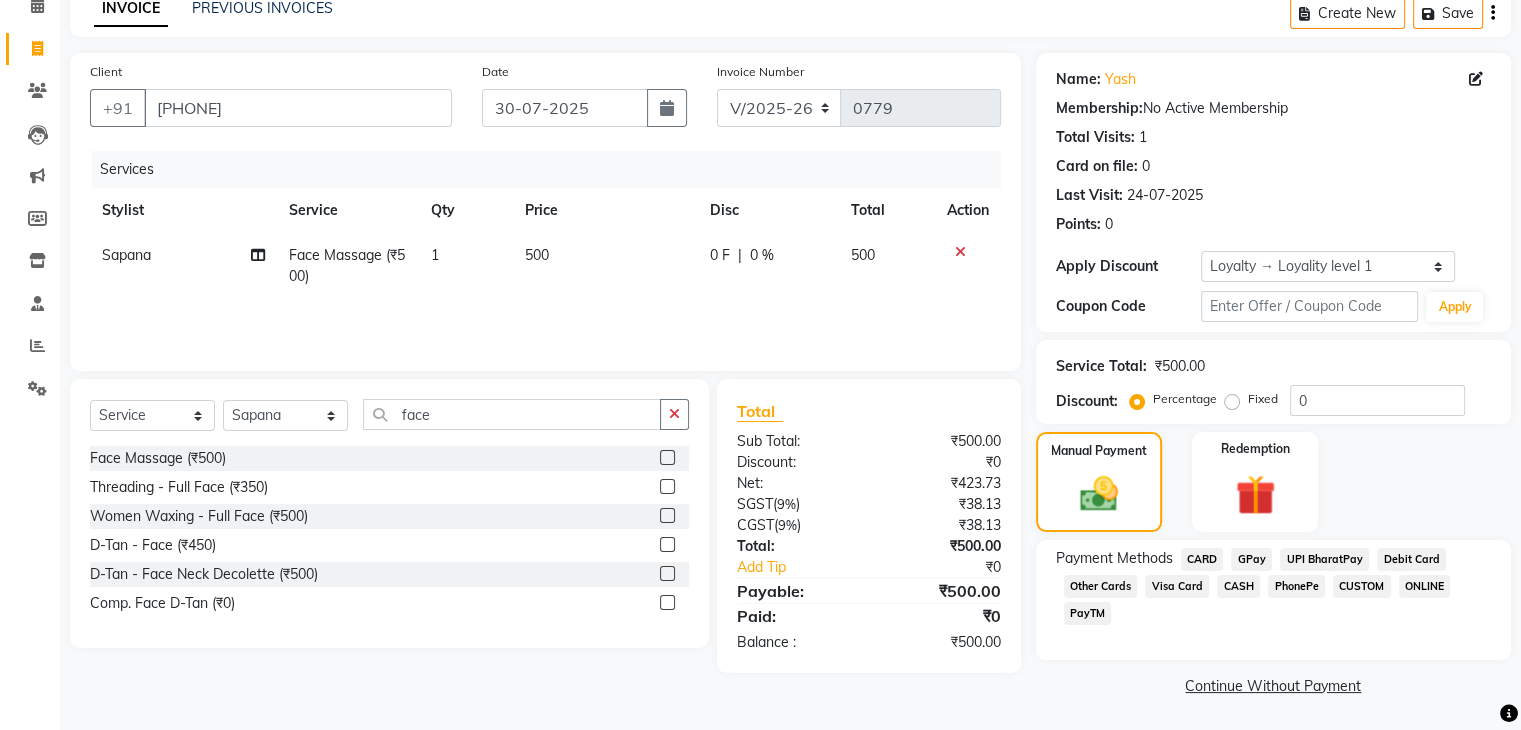 click on "GPay" 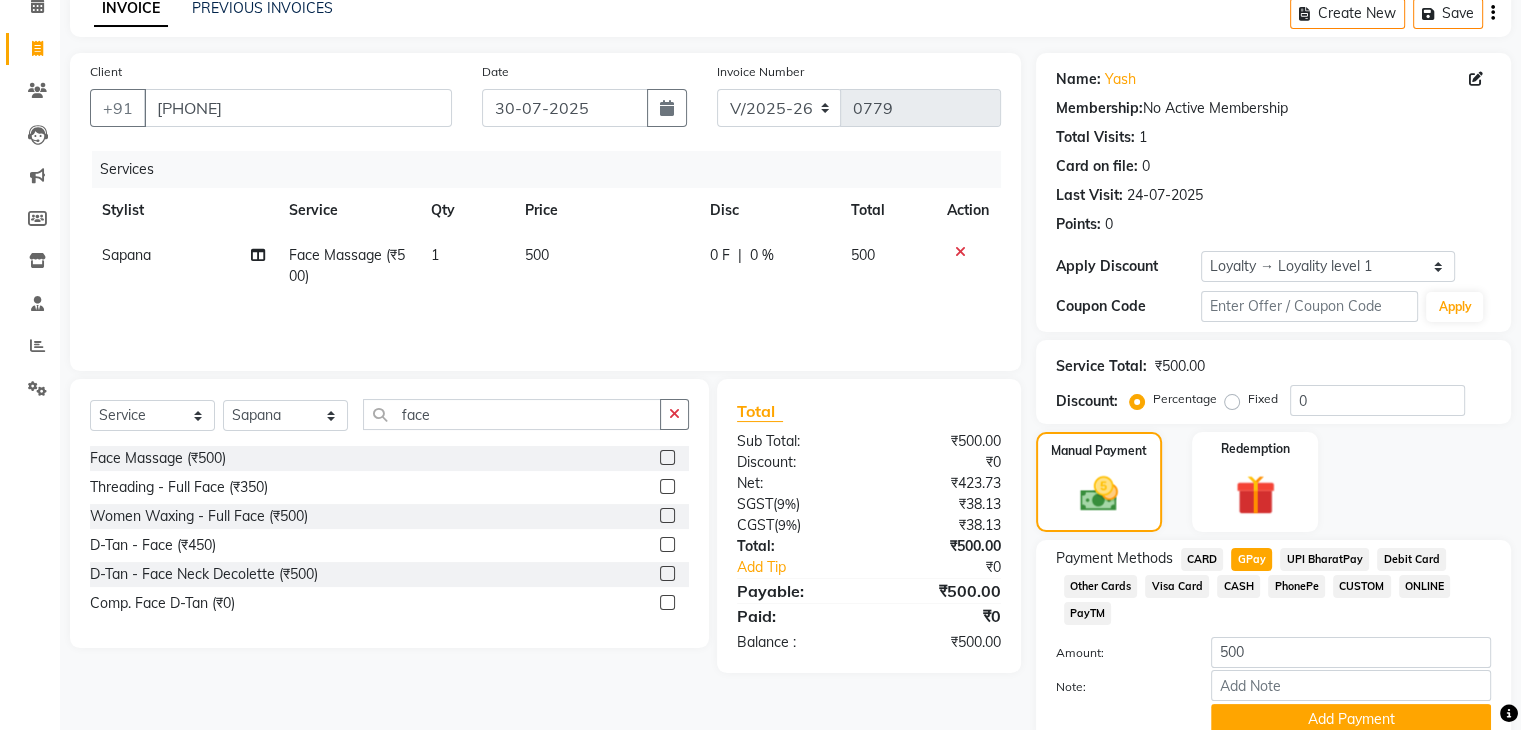 scroll, scrollTop: 184, scrollLeft: 0, axis: vertical 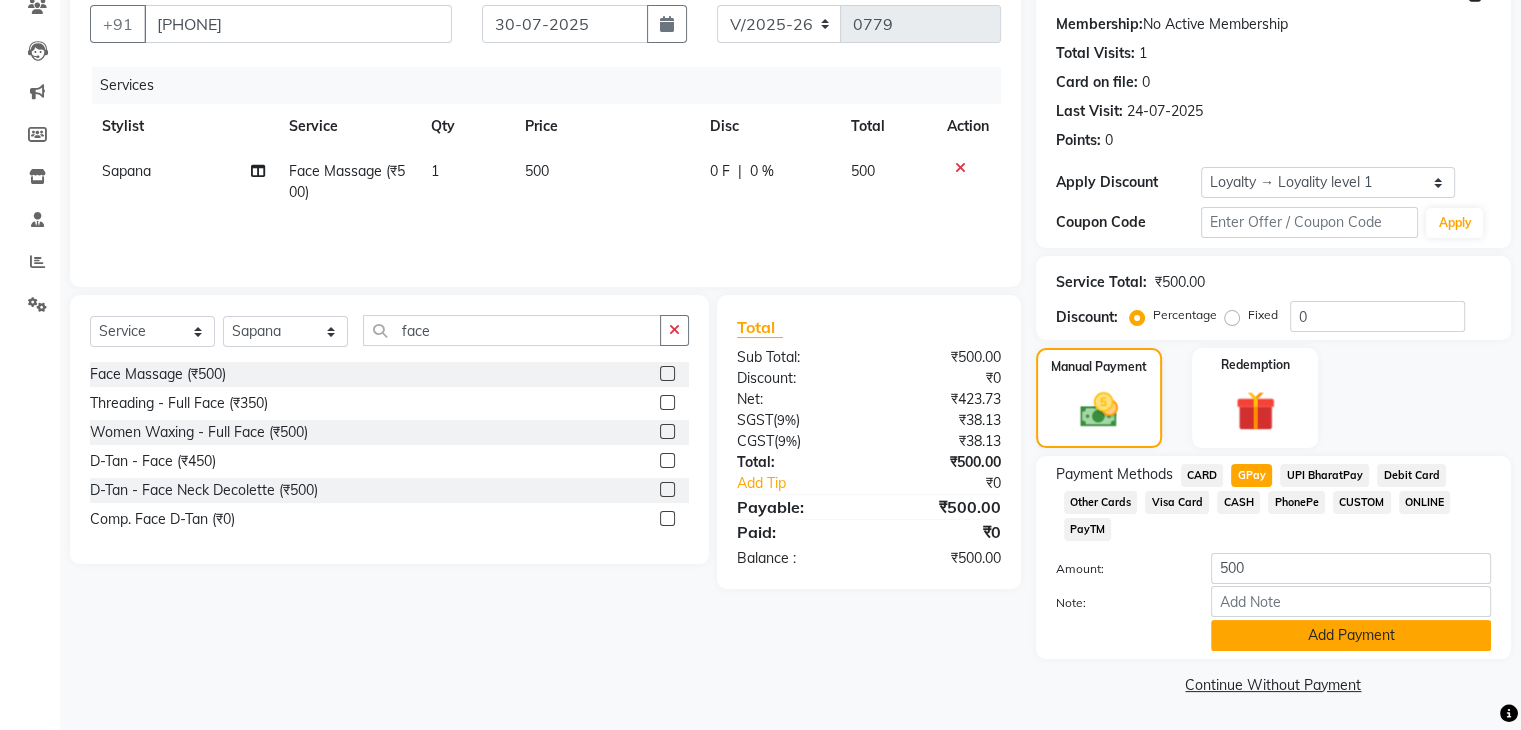 click on "Add Payment" 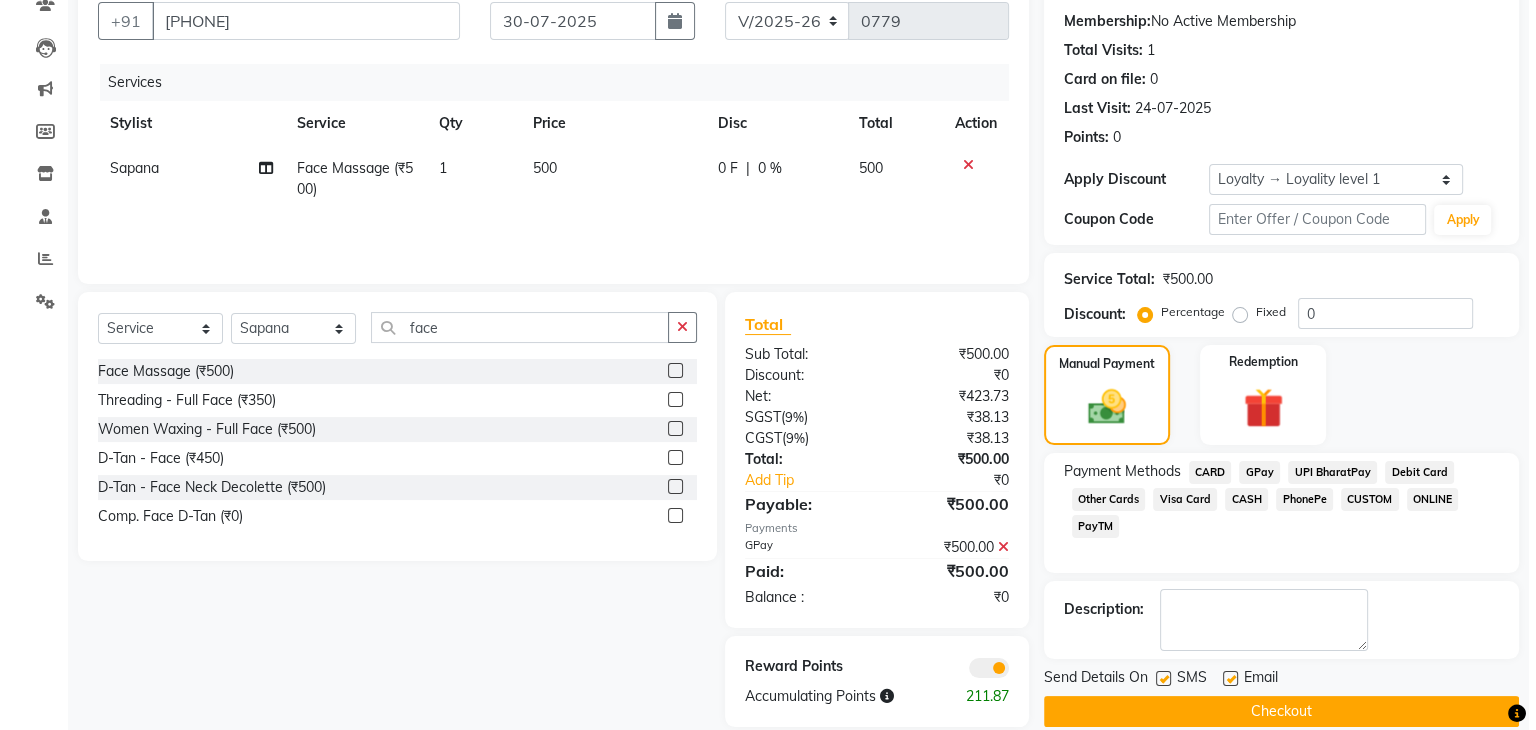 scroll, scrollTop: 234, scrollLeft: 0, axis: vertical 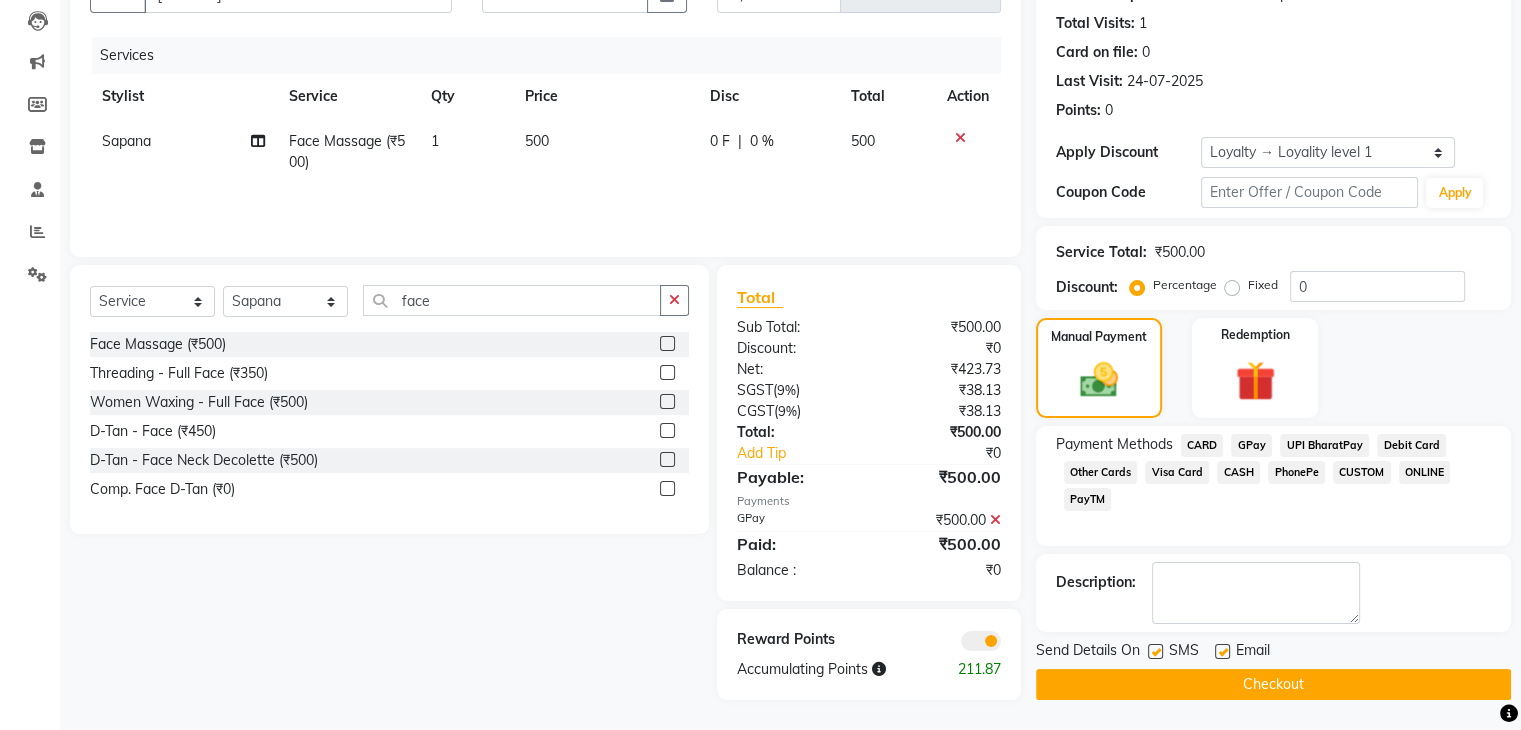 click 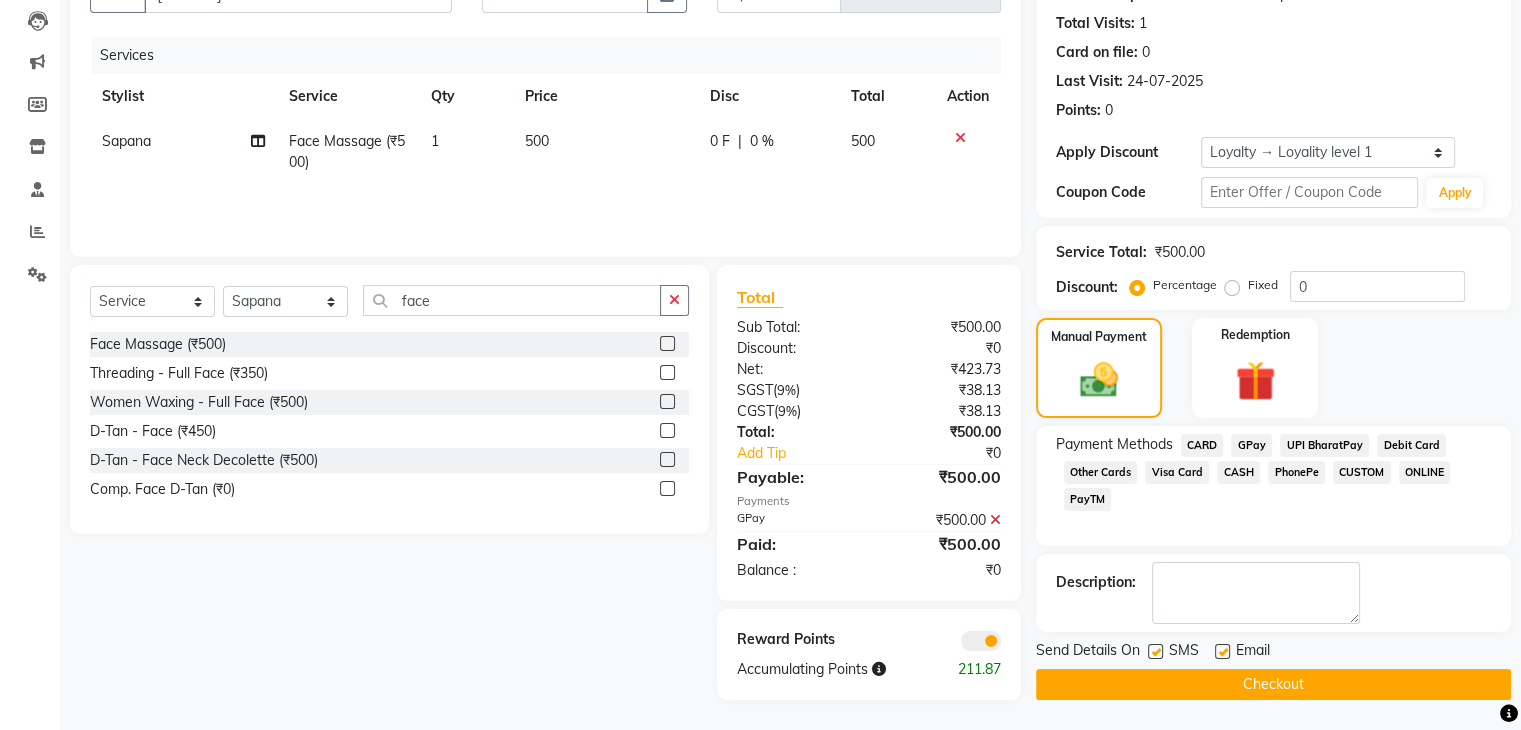 click 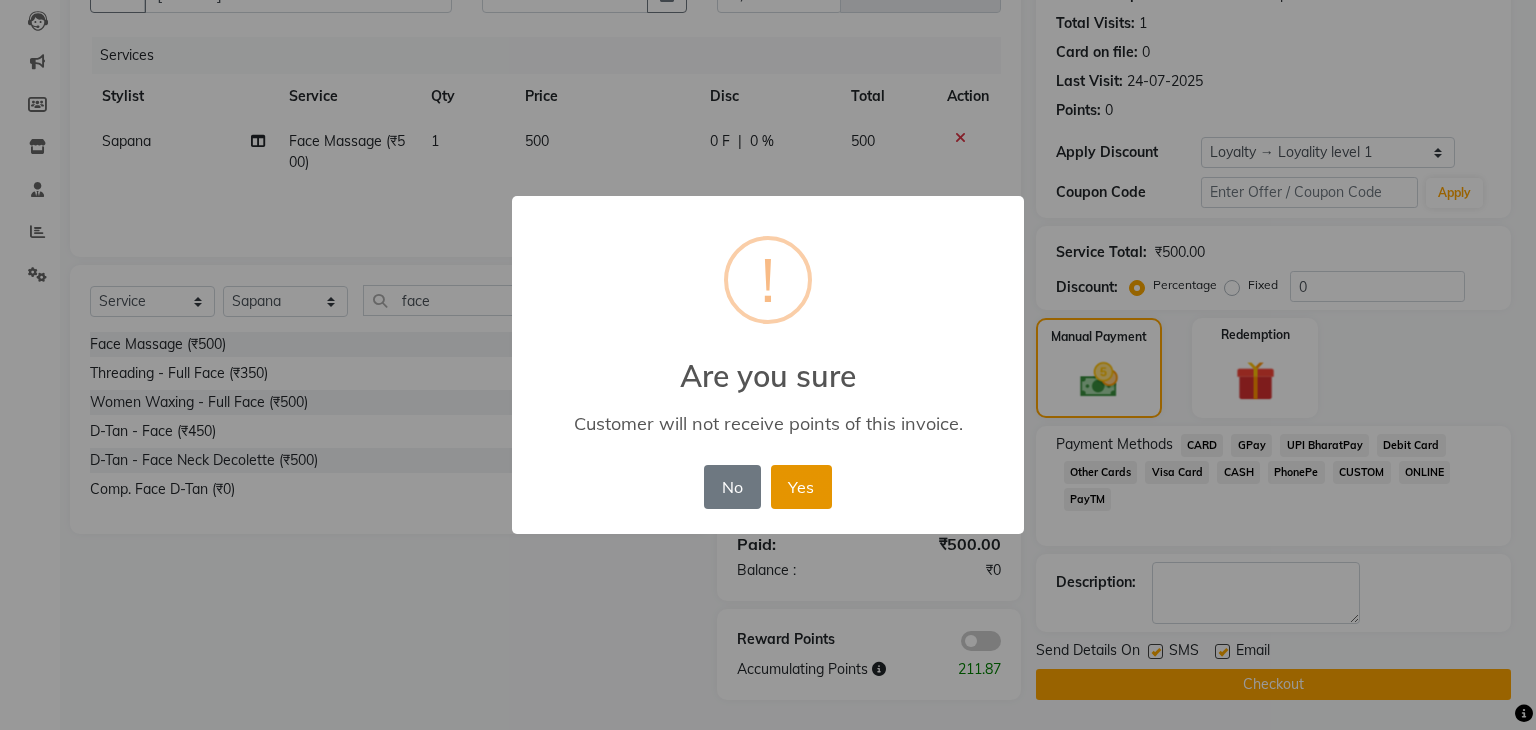 click on "Yes" at bounding box center (801, 487) 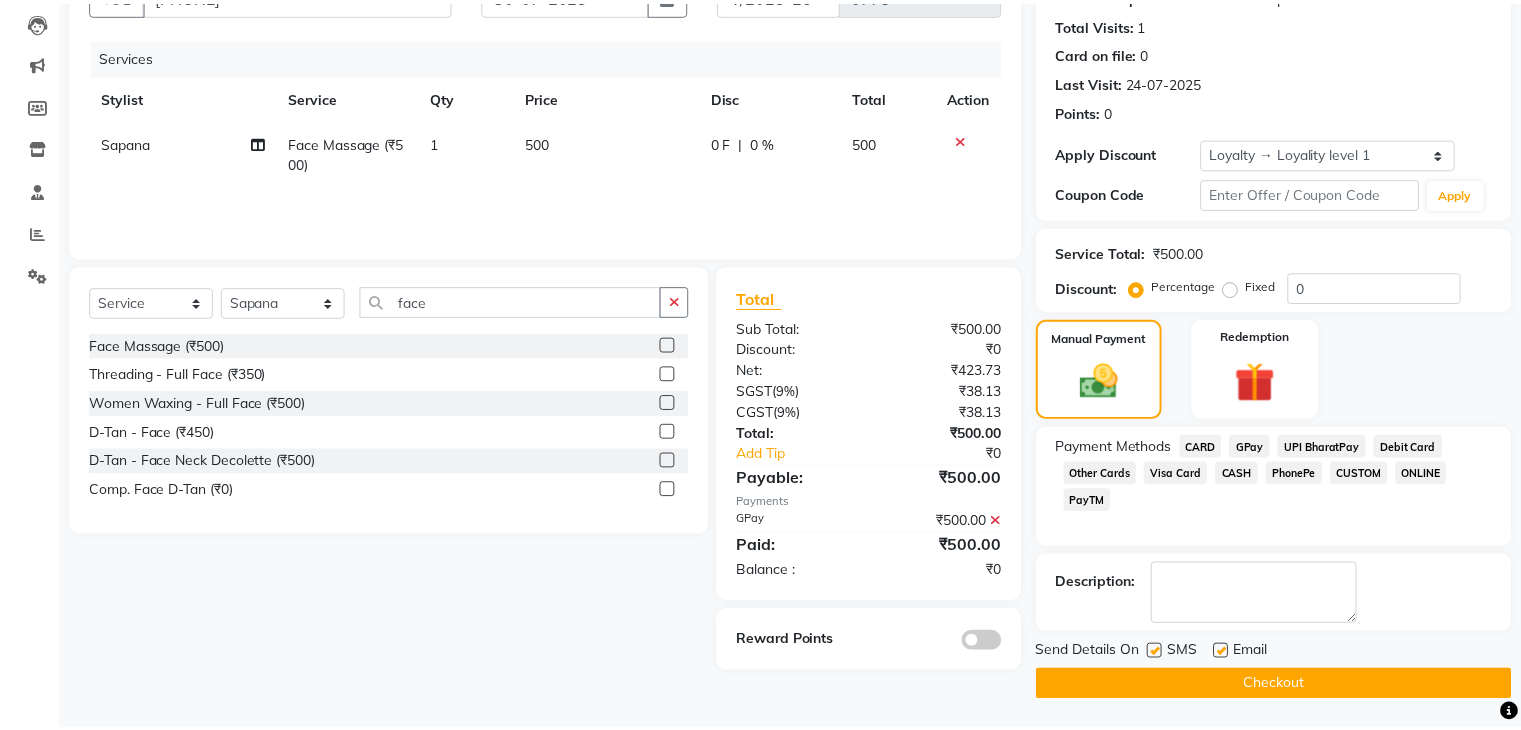 scroll, scrollTop: 209, scrollLeft: 0, axis: vertical 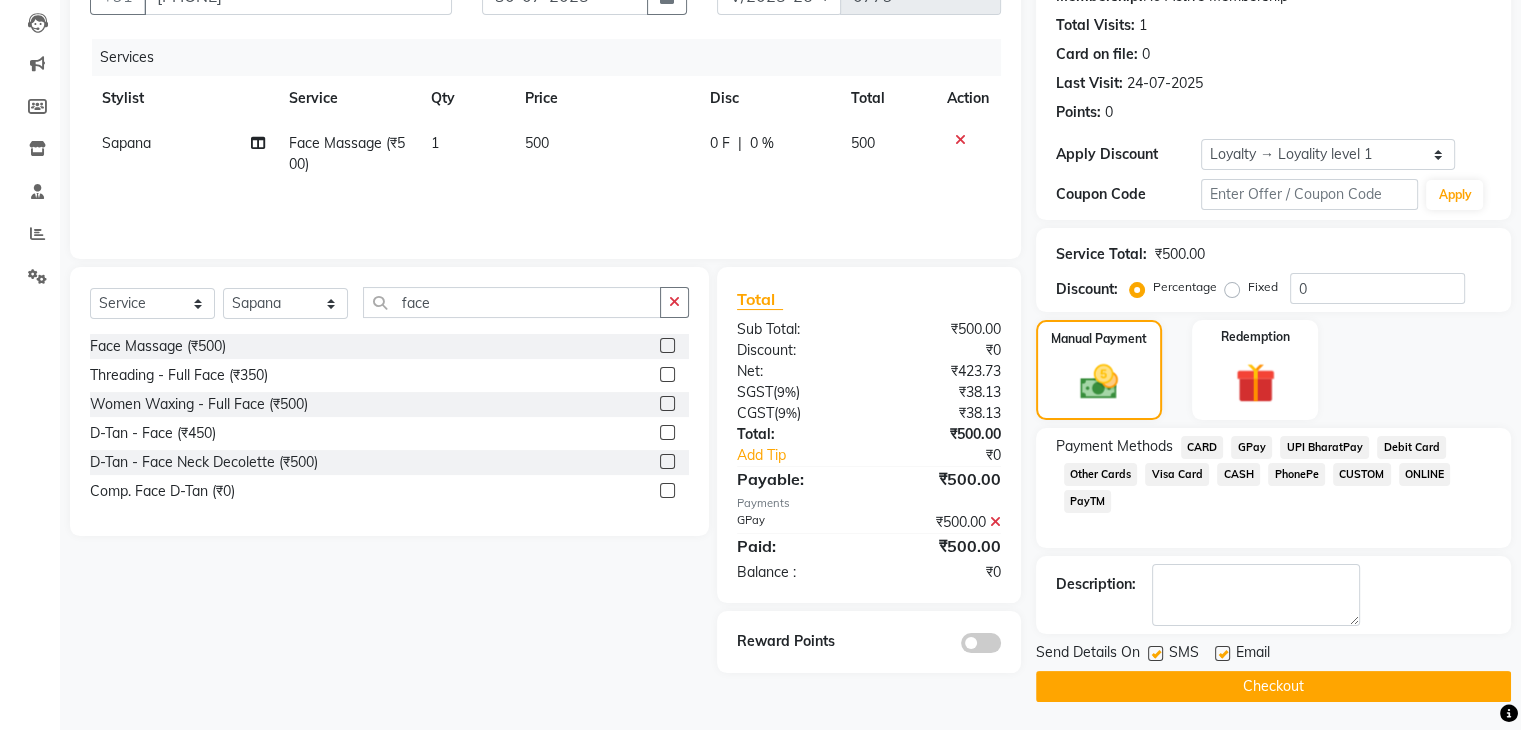 click on "Checkout" 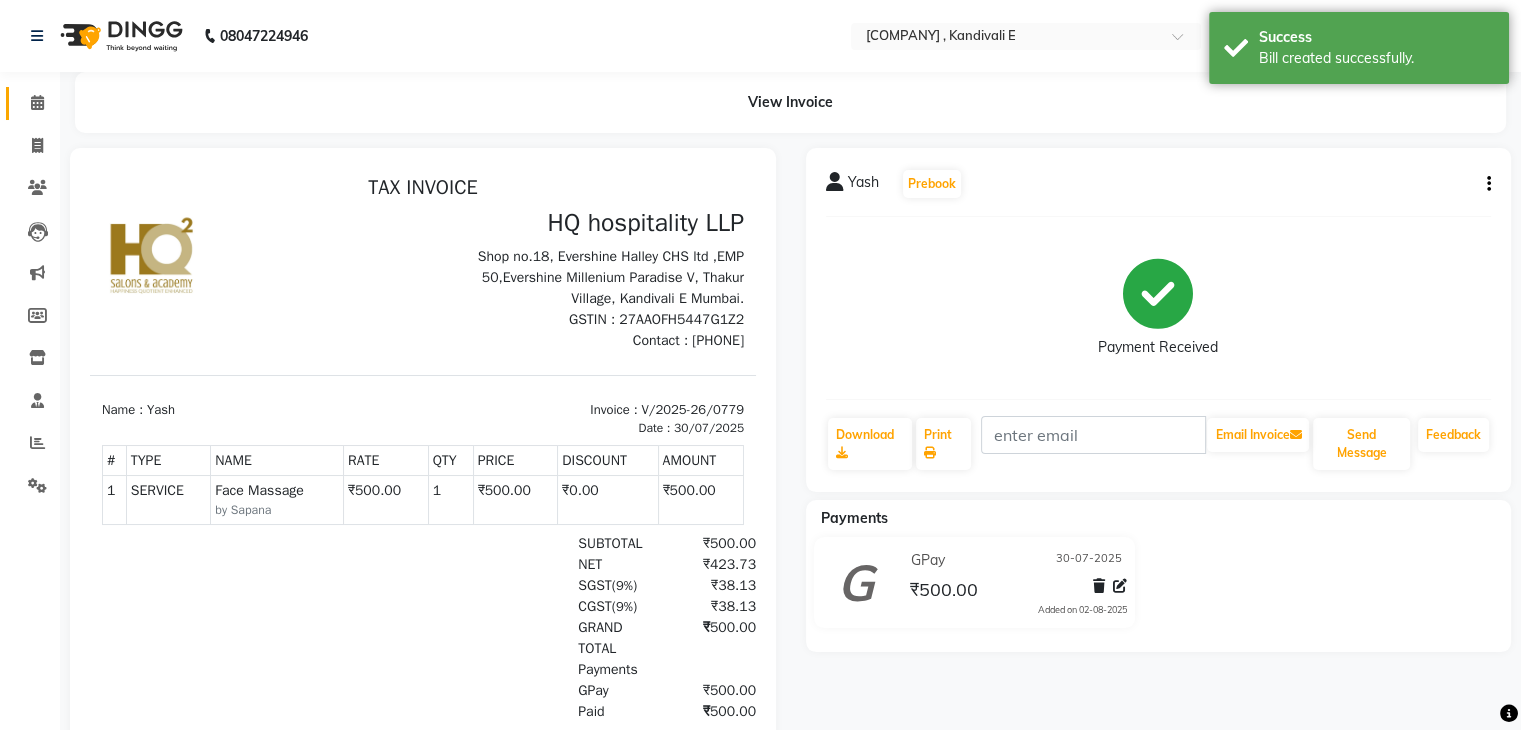 scroll, scrollTop: 0, scrollLeft: 0, axis: both 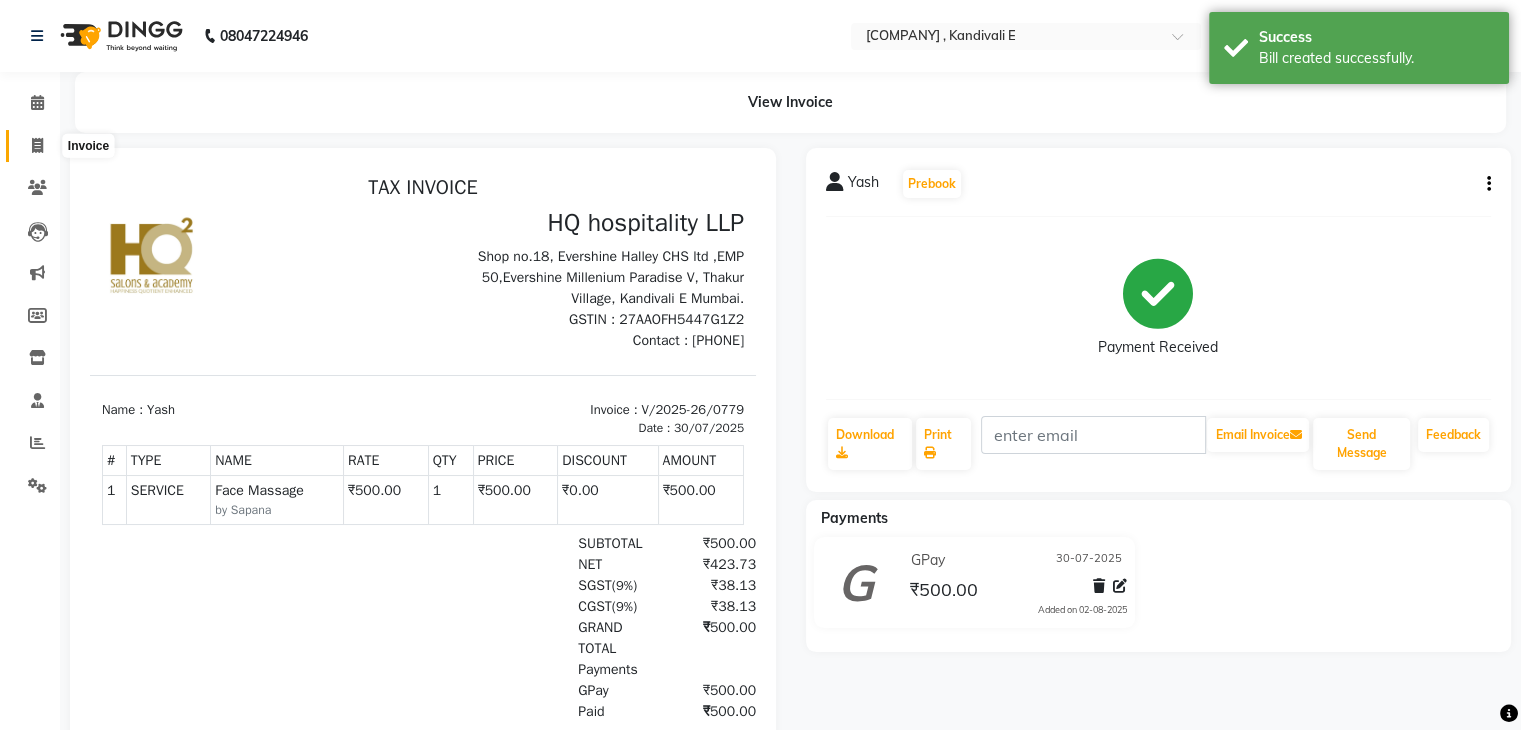 click 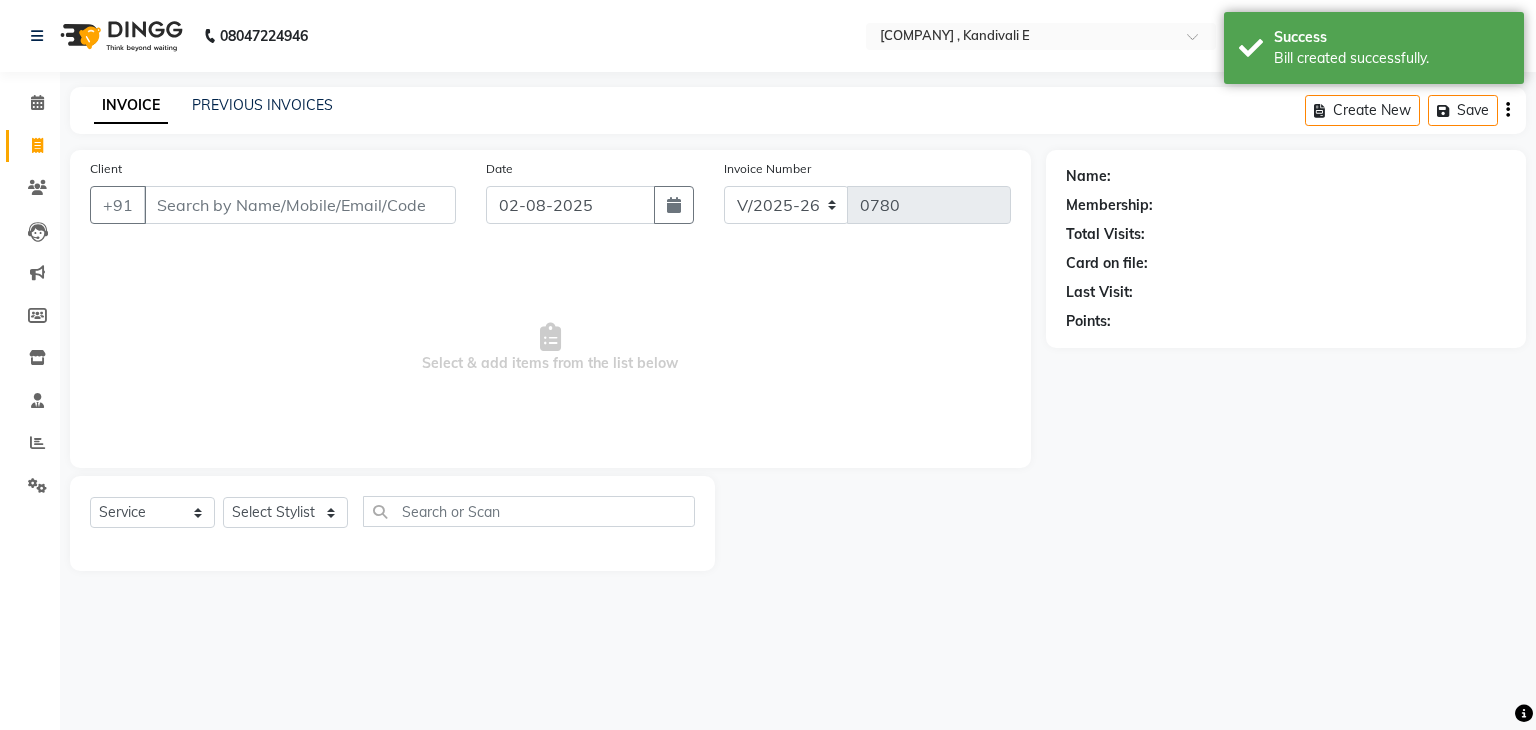 click on "Client" at bounding box center (300, 205) 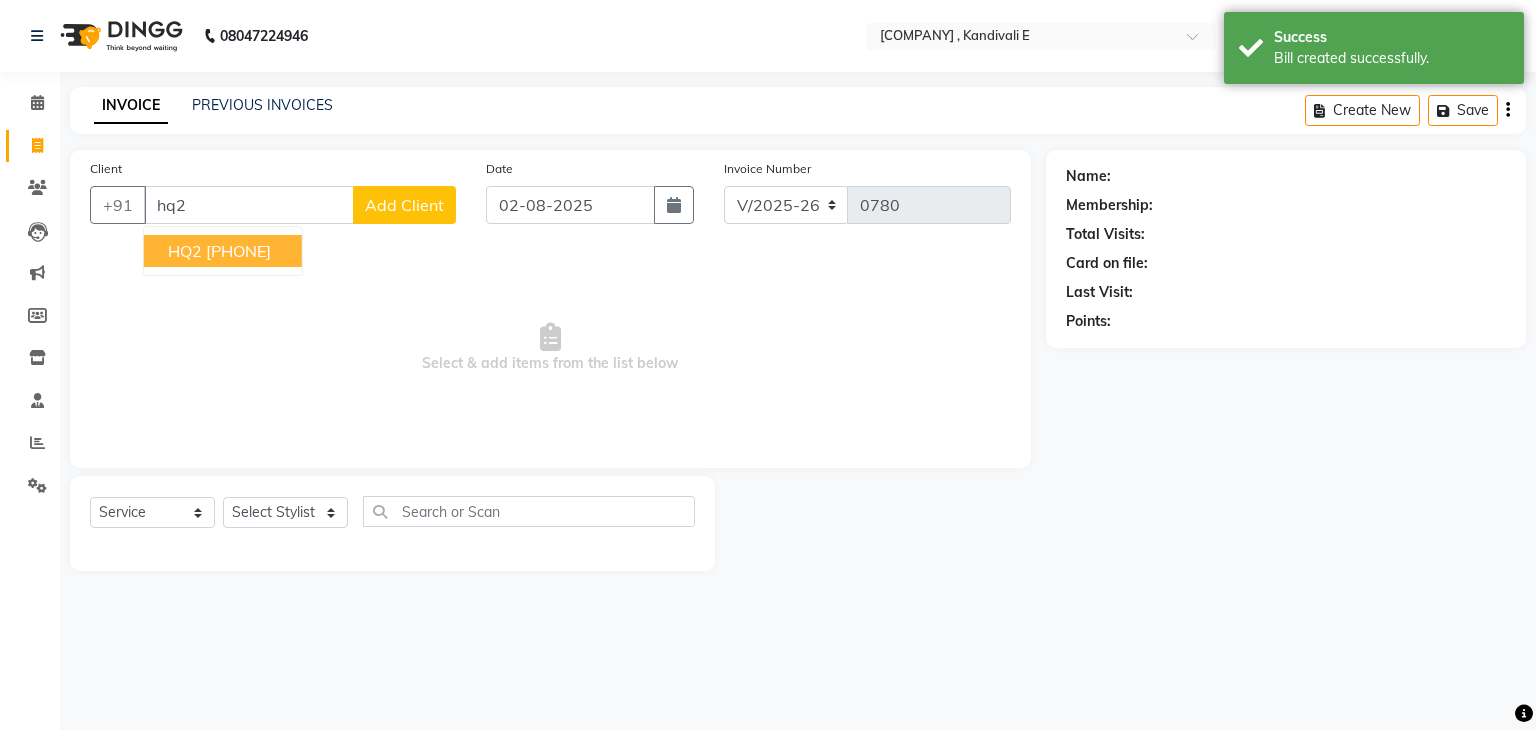 click on "9769765650" at bounding box center (238, 251) 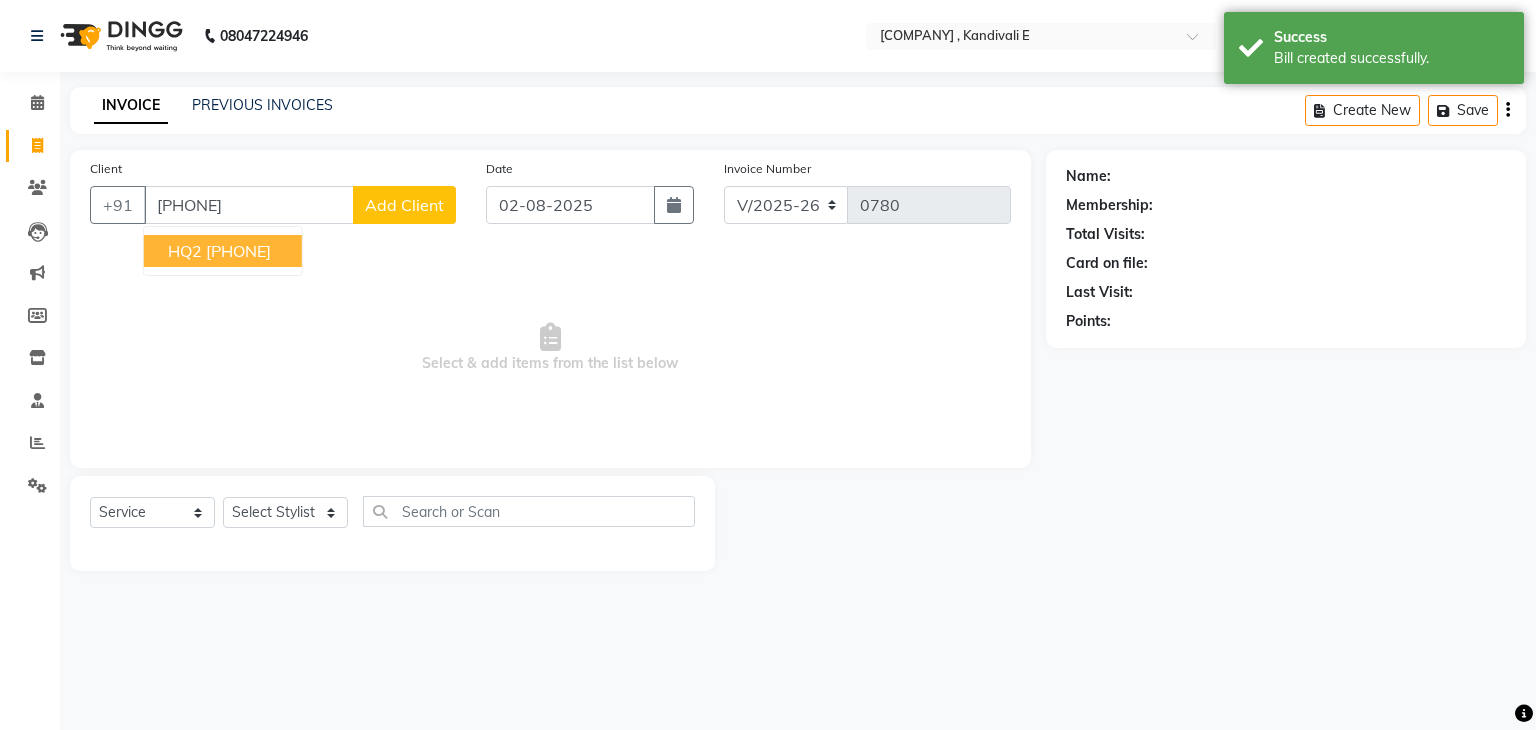 type on "9769765650" 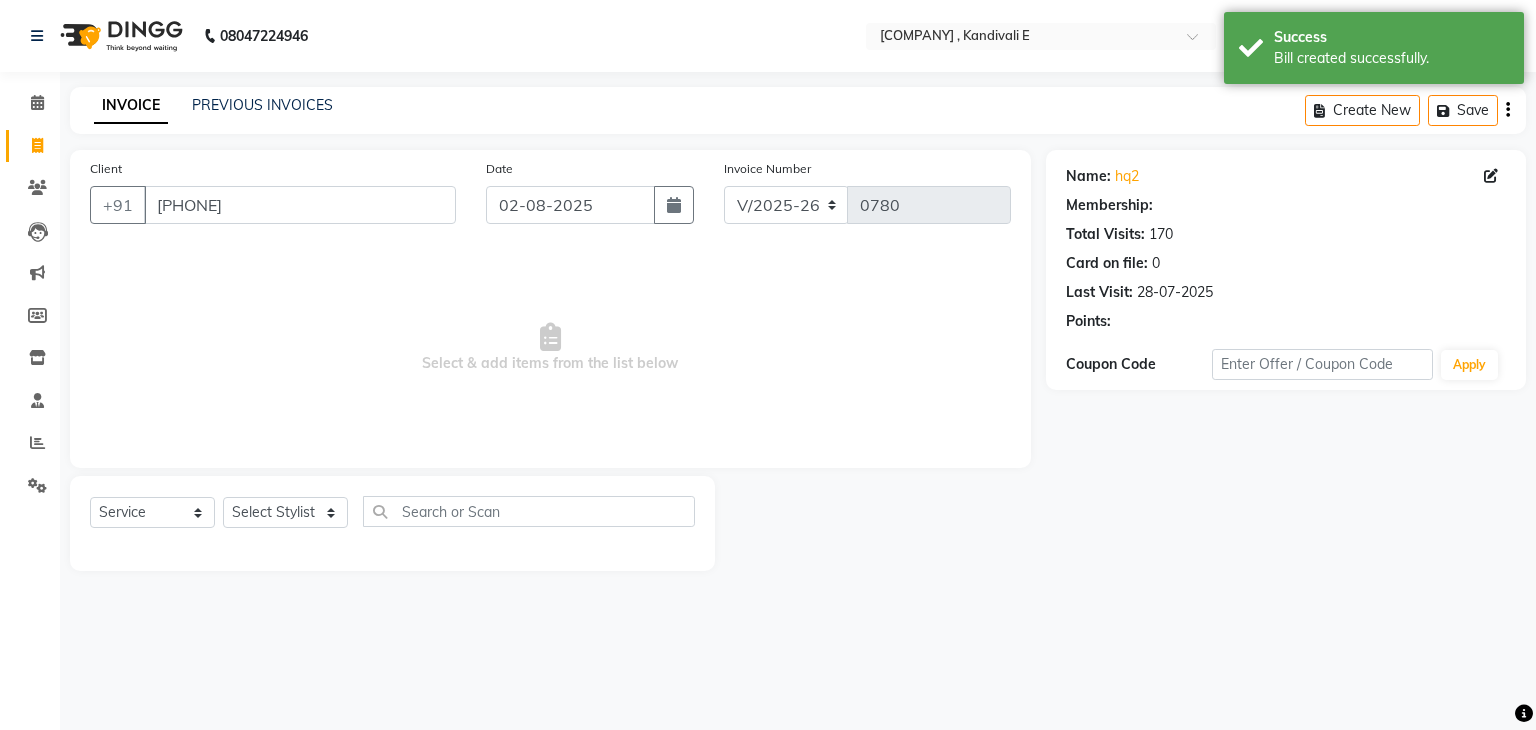 select on "1: Object" 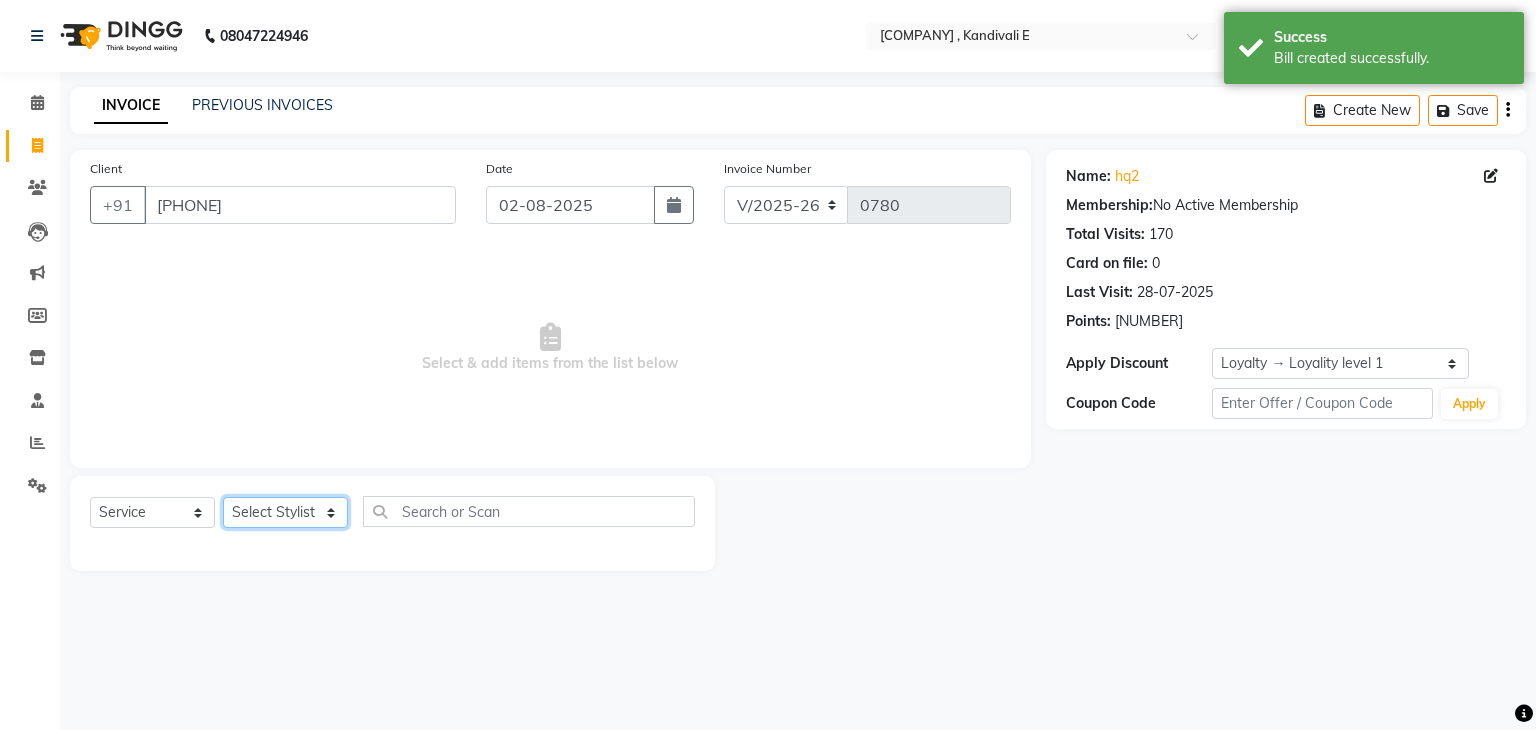 click on "Select Stylist Ankit DIPALI HQ SHOP jyoti Omkar Reshma Mustari Salman Sameer Ahmad Sapana Suhail Swaroop Thakur Village HQ2" 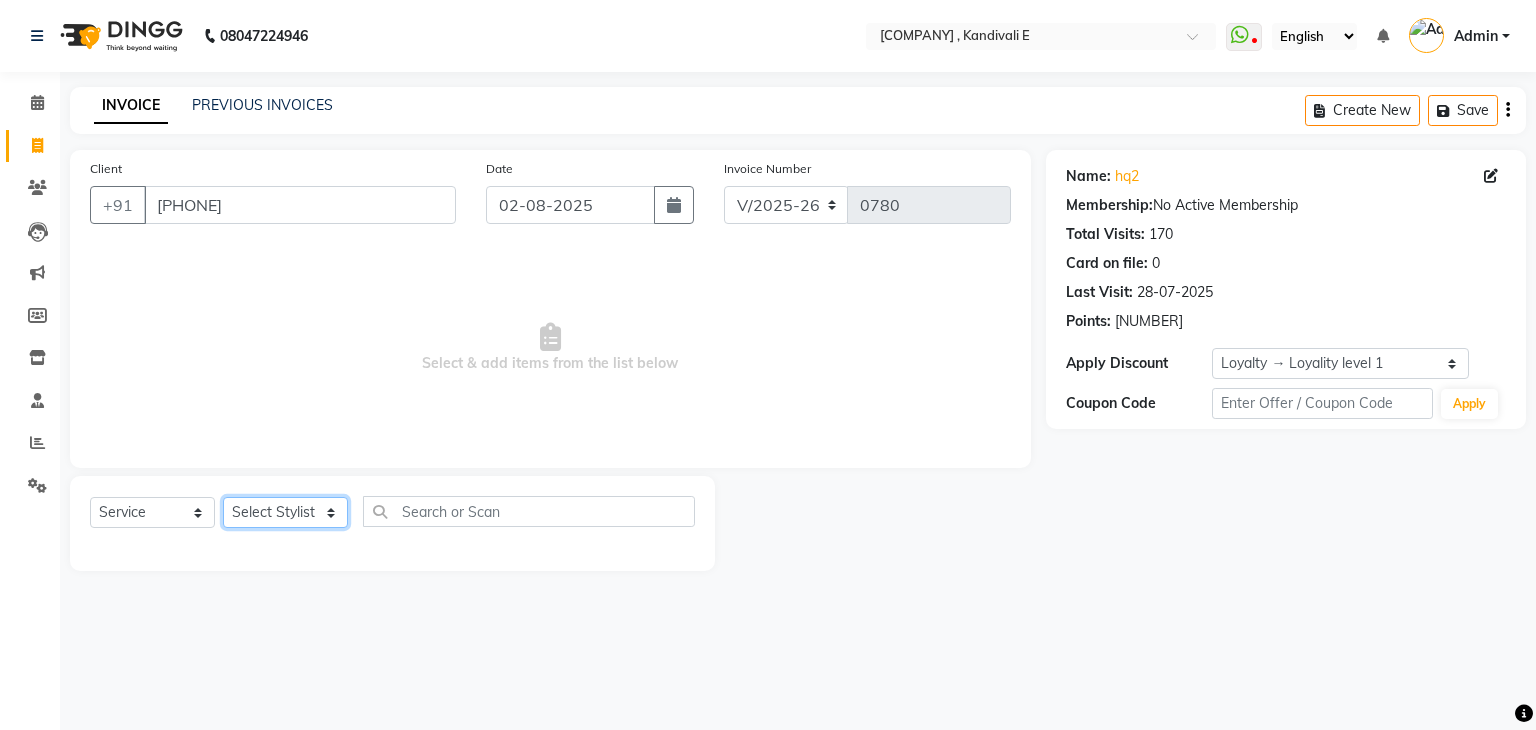 select on "85911" 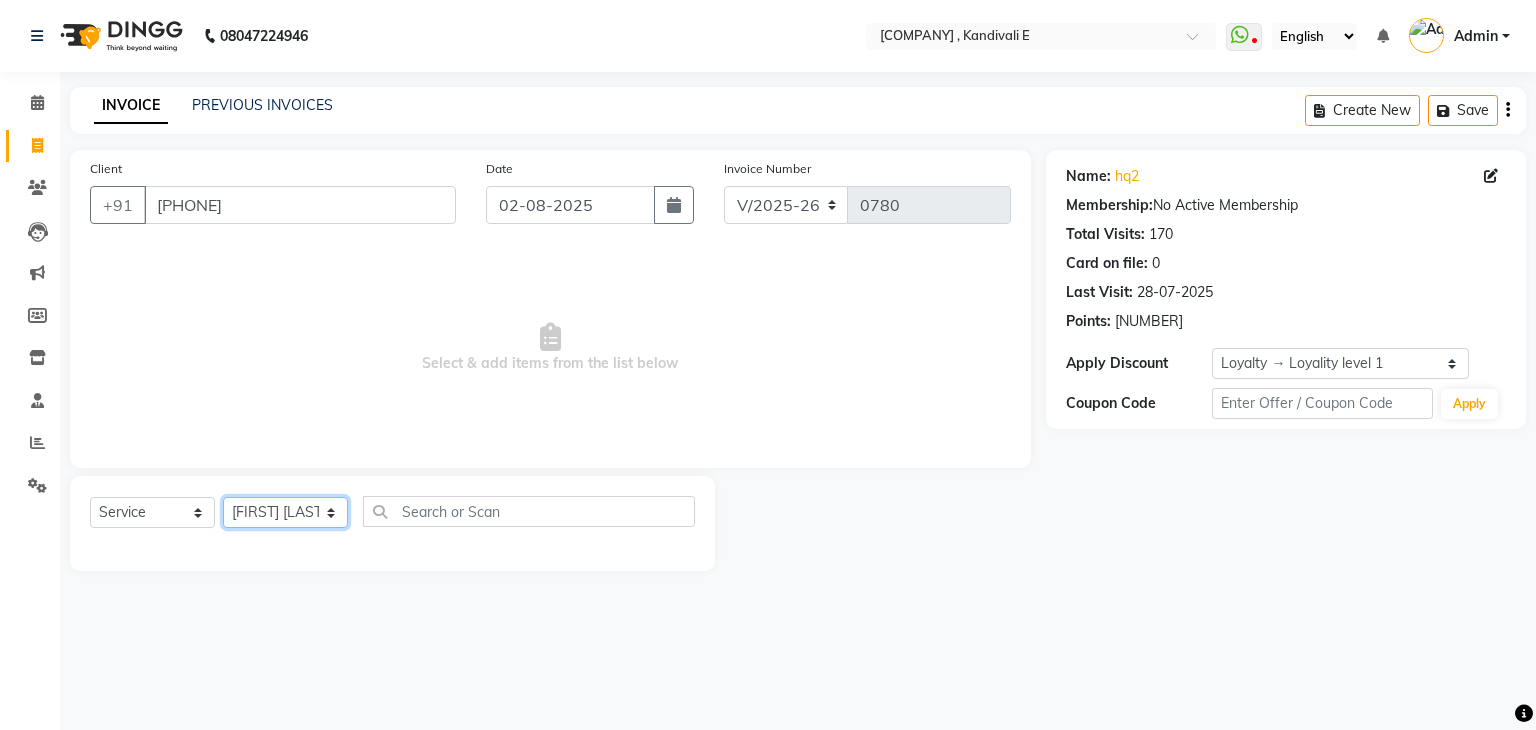 click on "Select Stylist Ankit DIPALI HQ SHOP jyoti Omkar Reshma Mustari Salman Sameer Ahmad Sapana Suhail Swaroop Thakur Village HQ2" 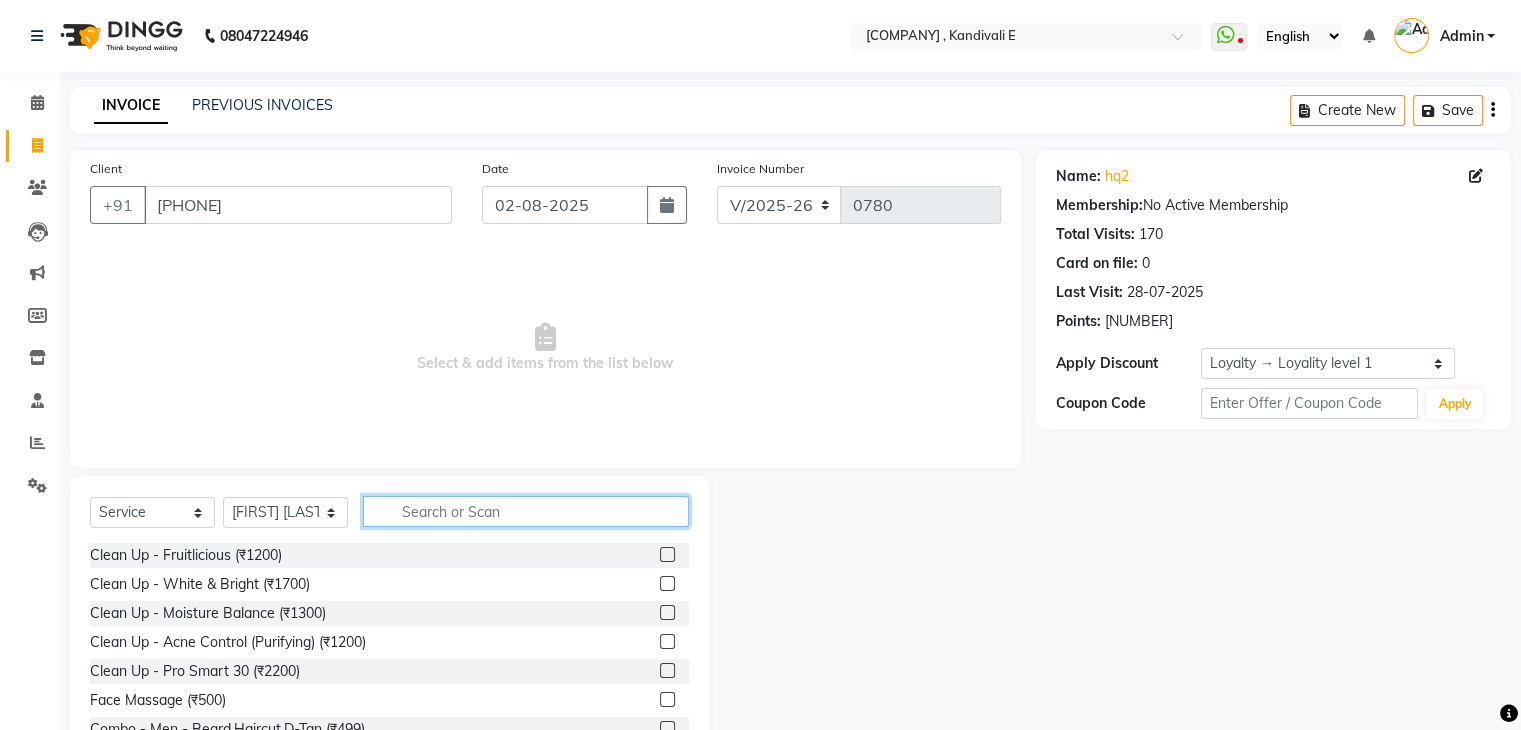 click 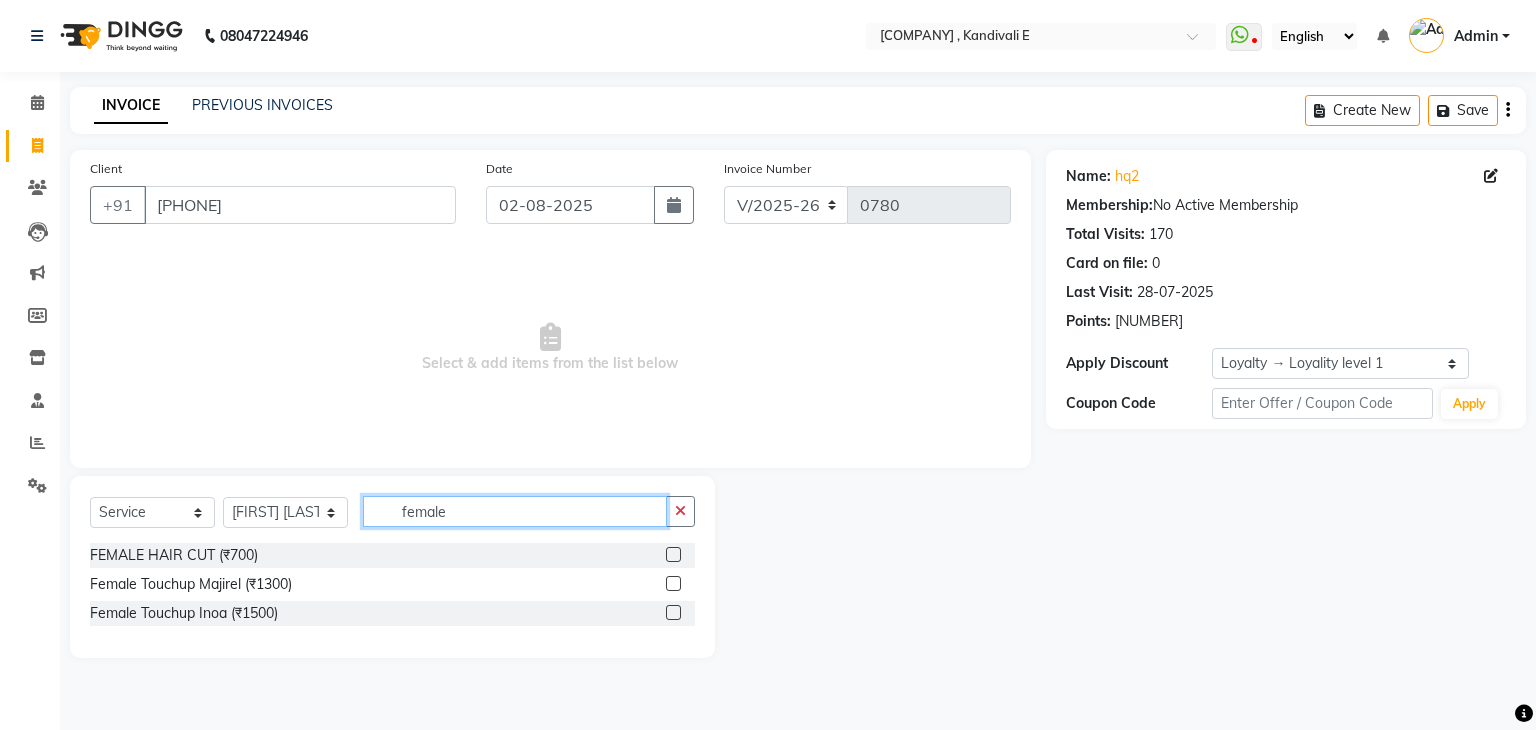type on "female" 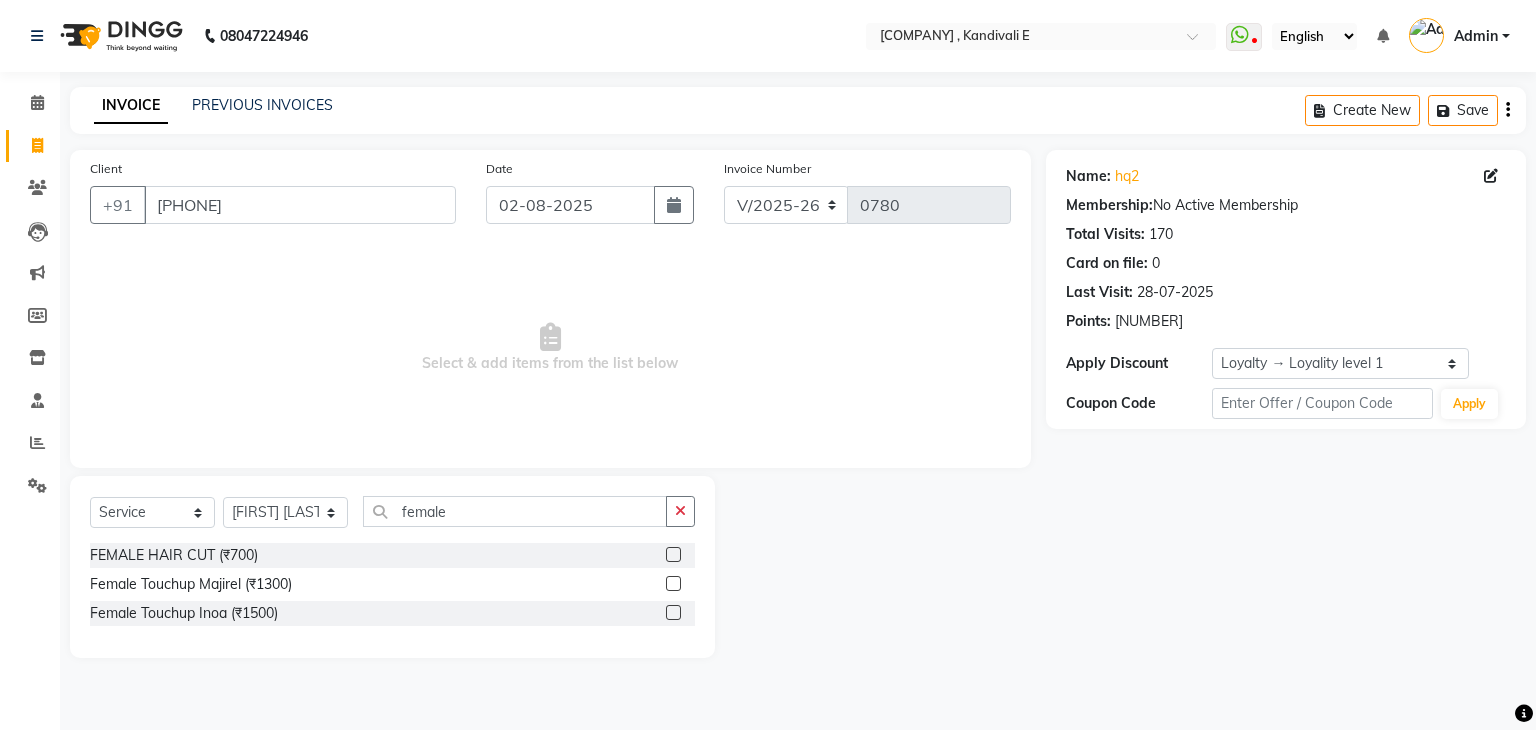 click 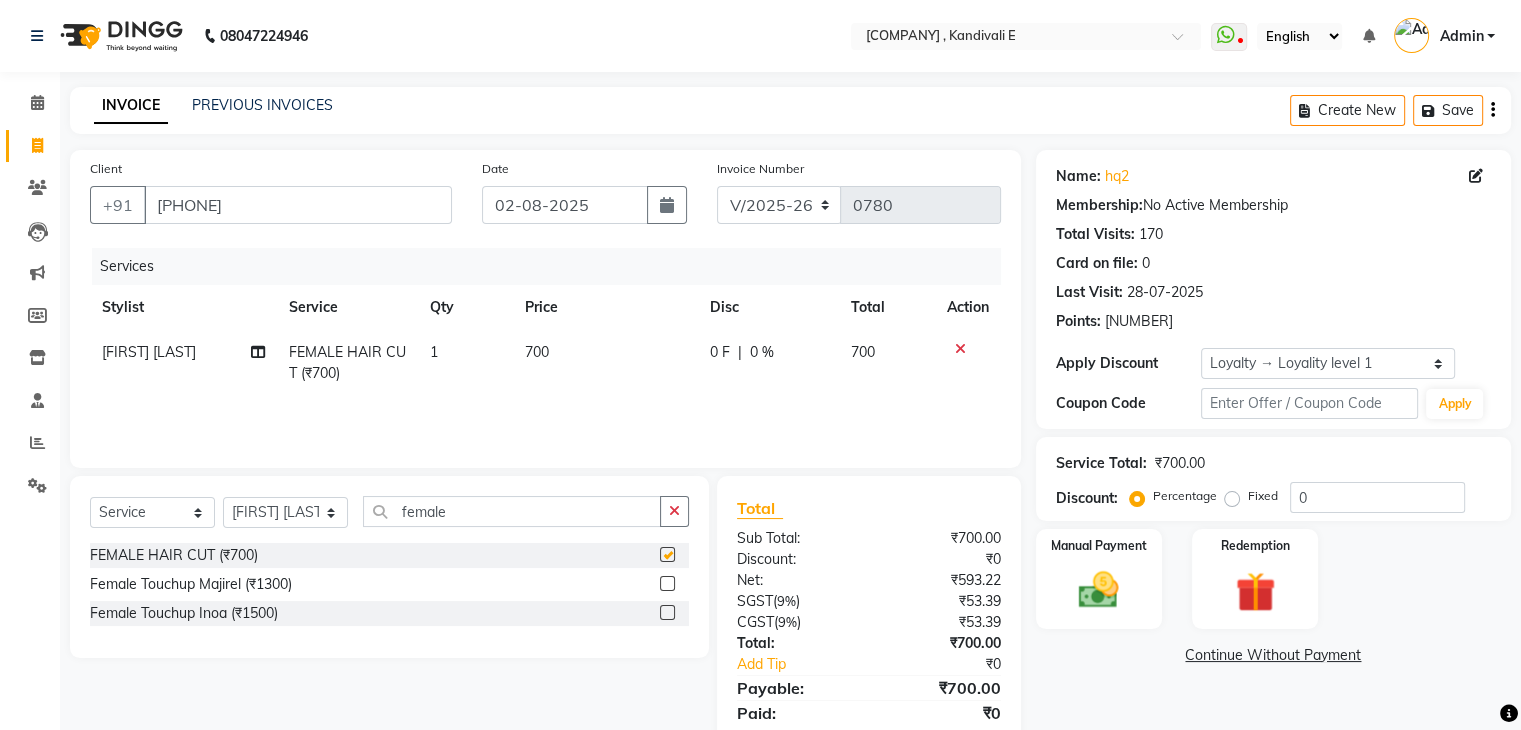 checkbox on "false" 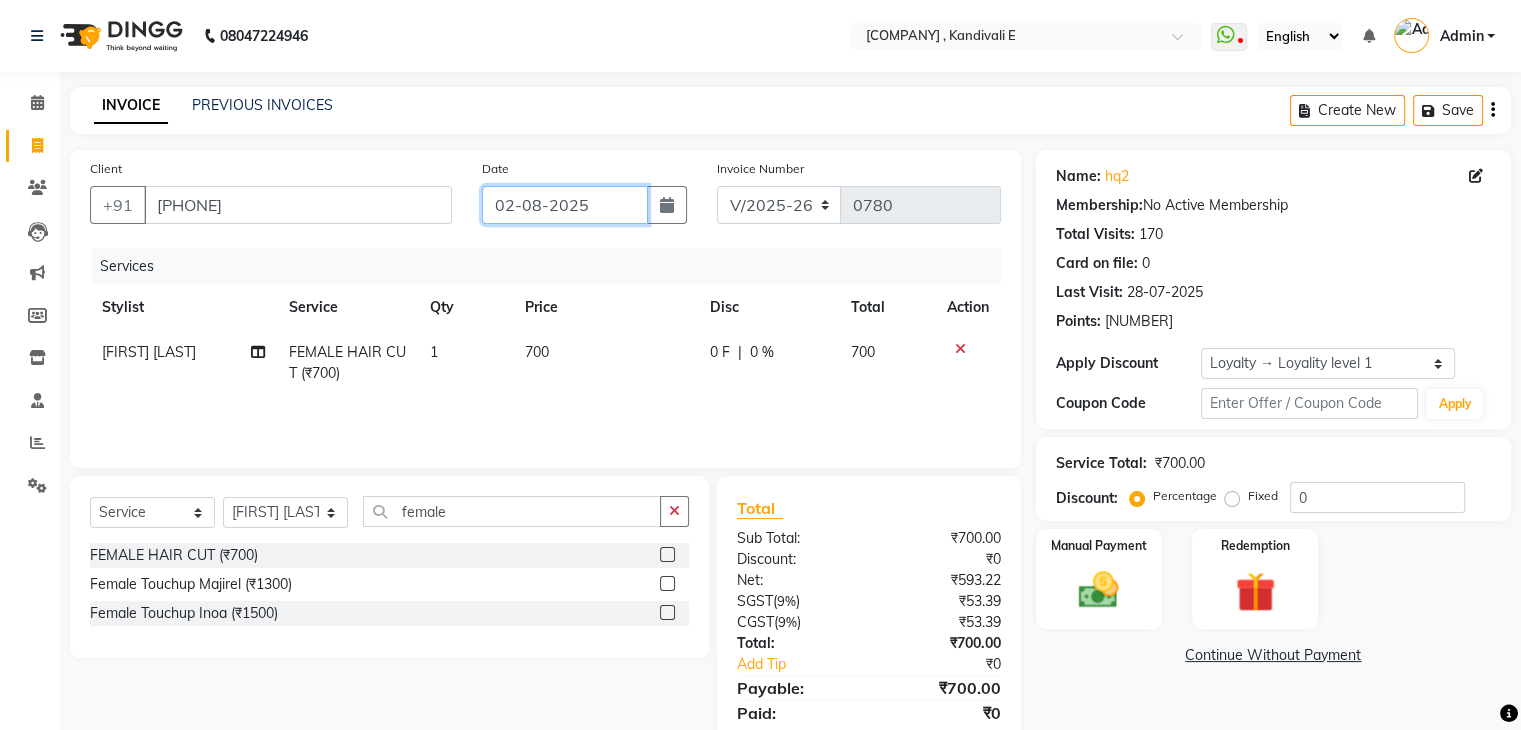 click on "02-08-2025" 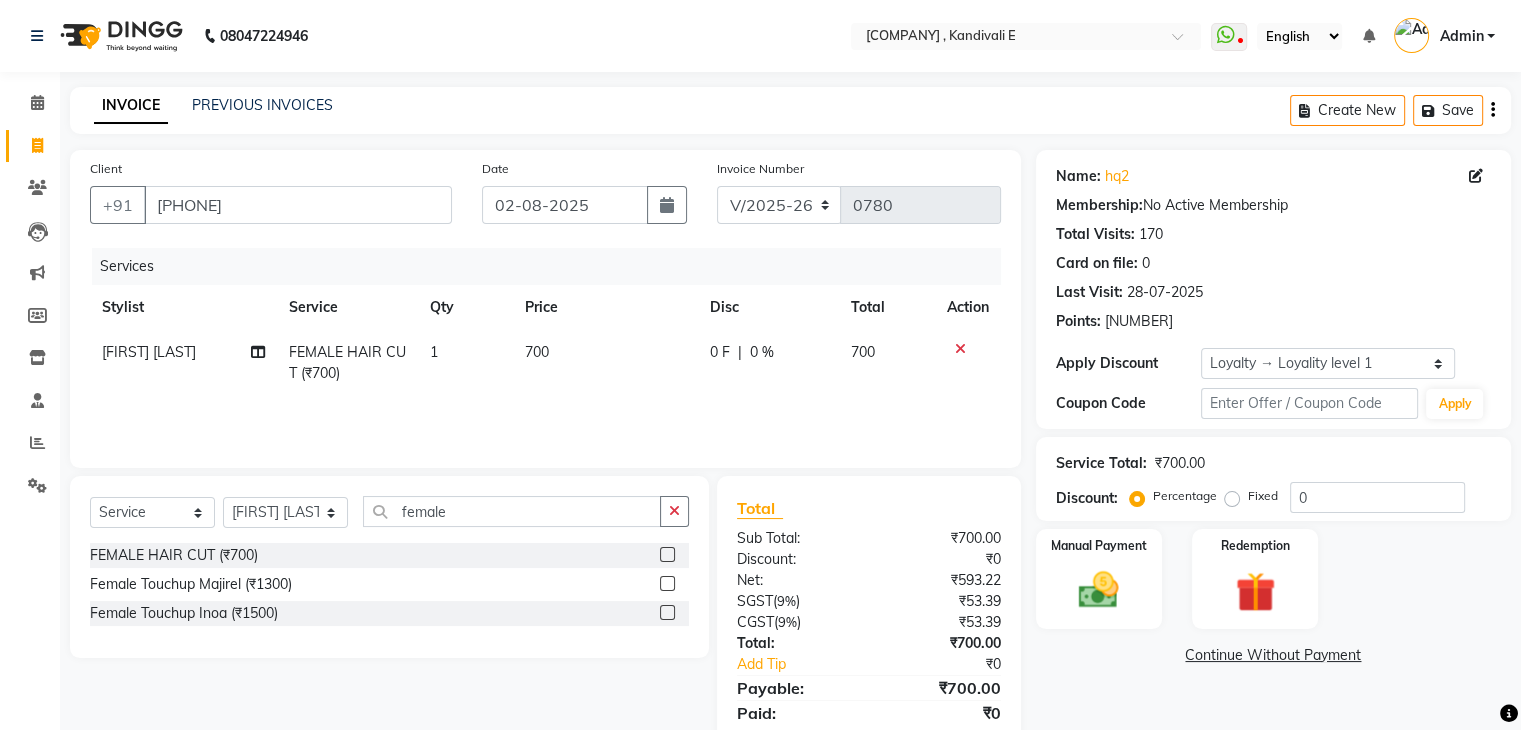 select on "8" 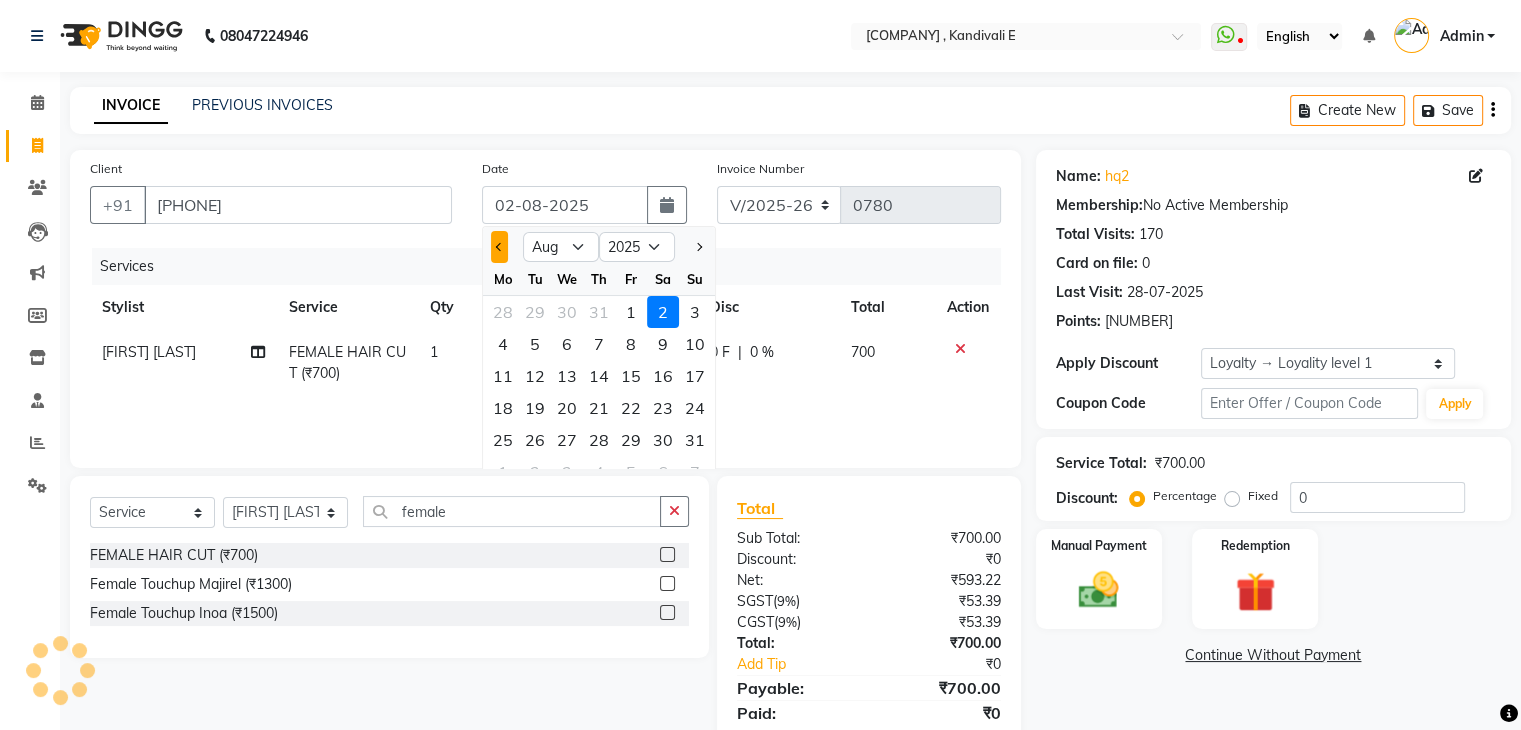 click 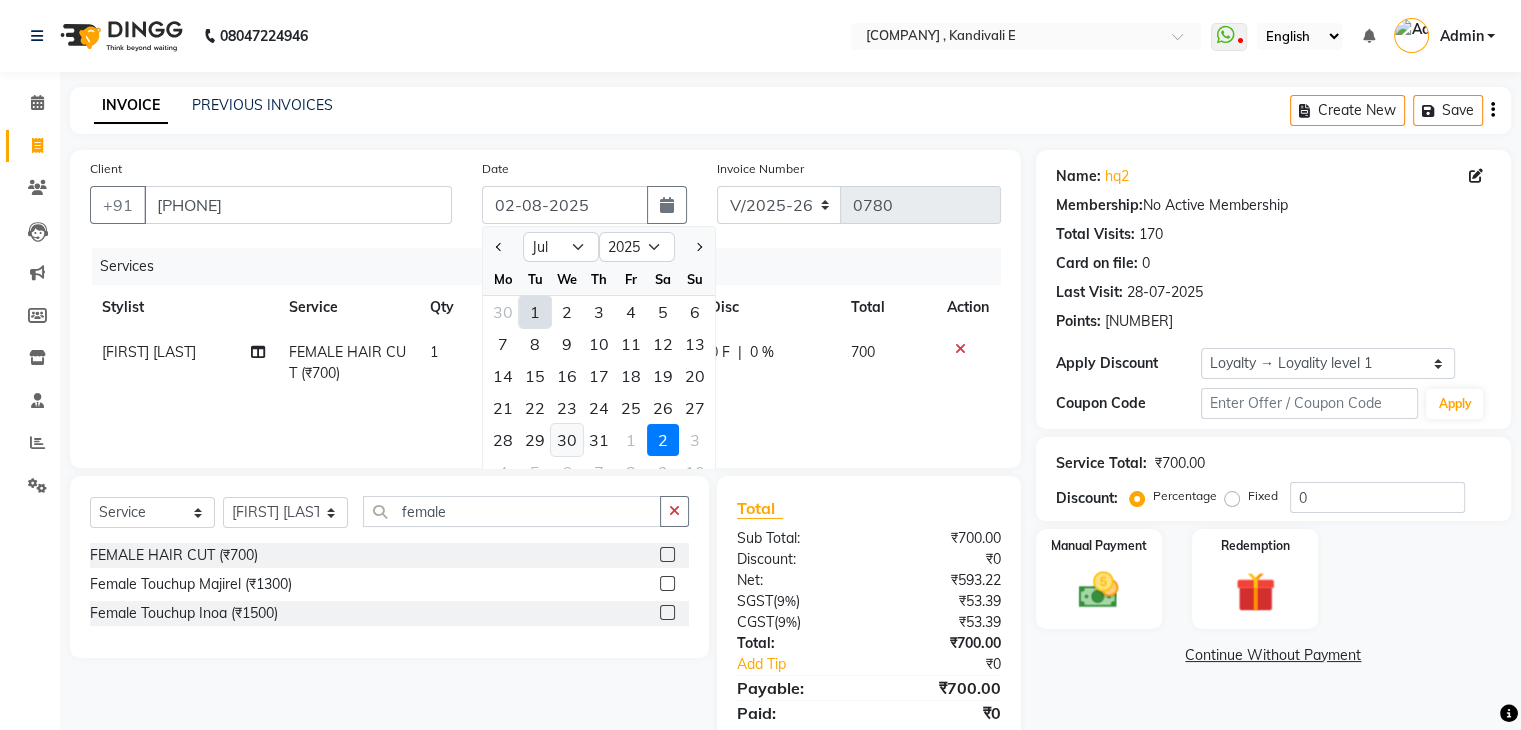 click on "30" 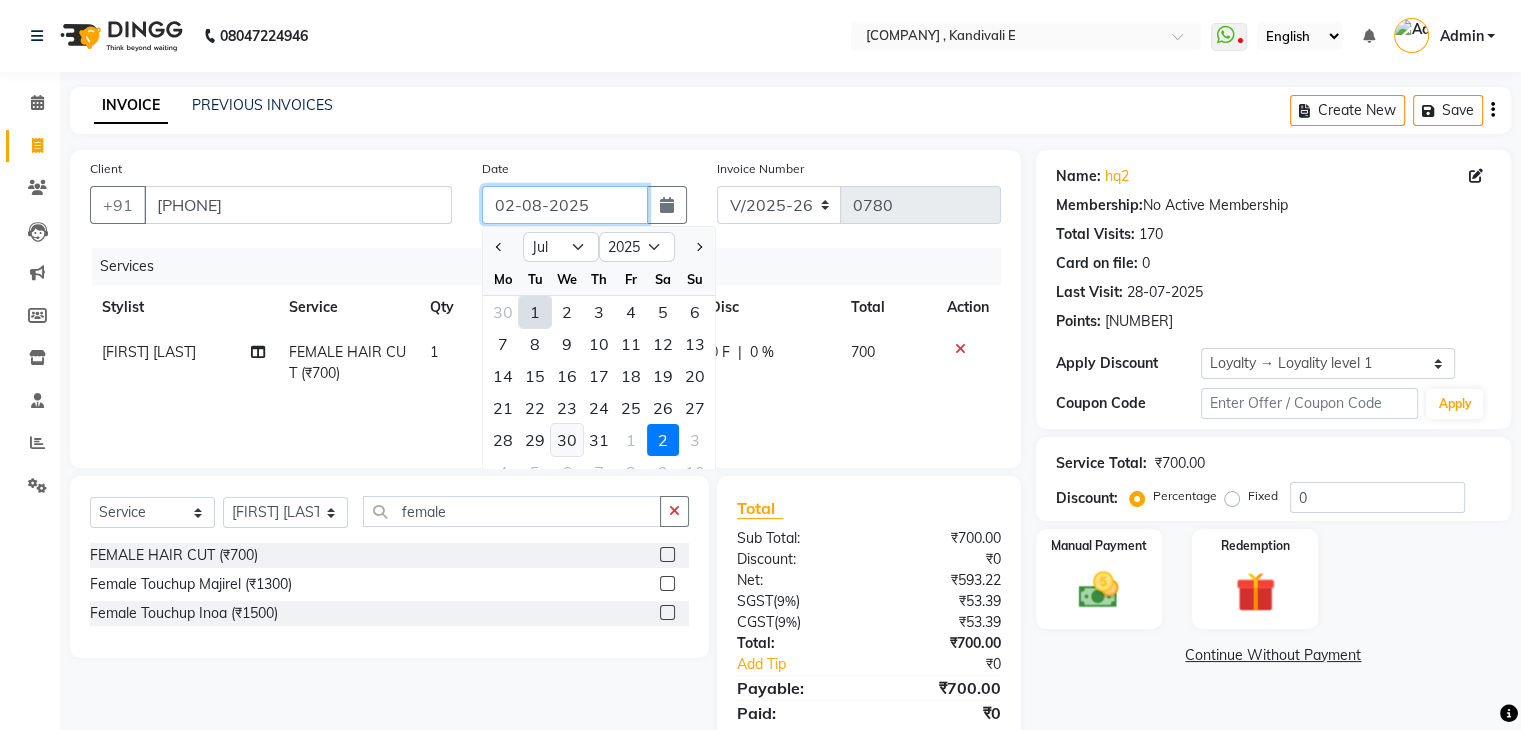 type on "30-07-2025" 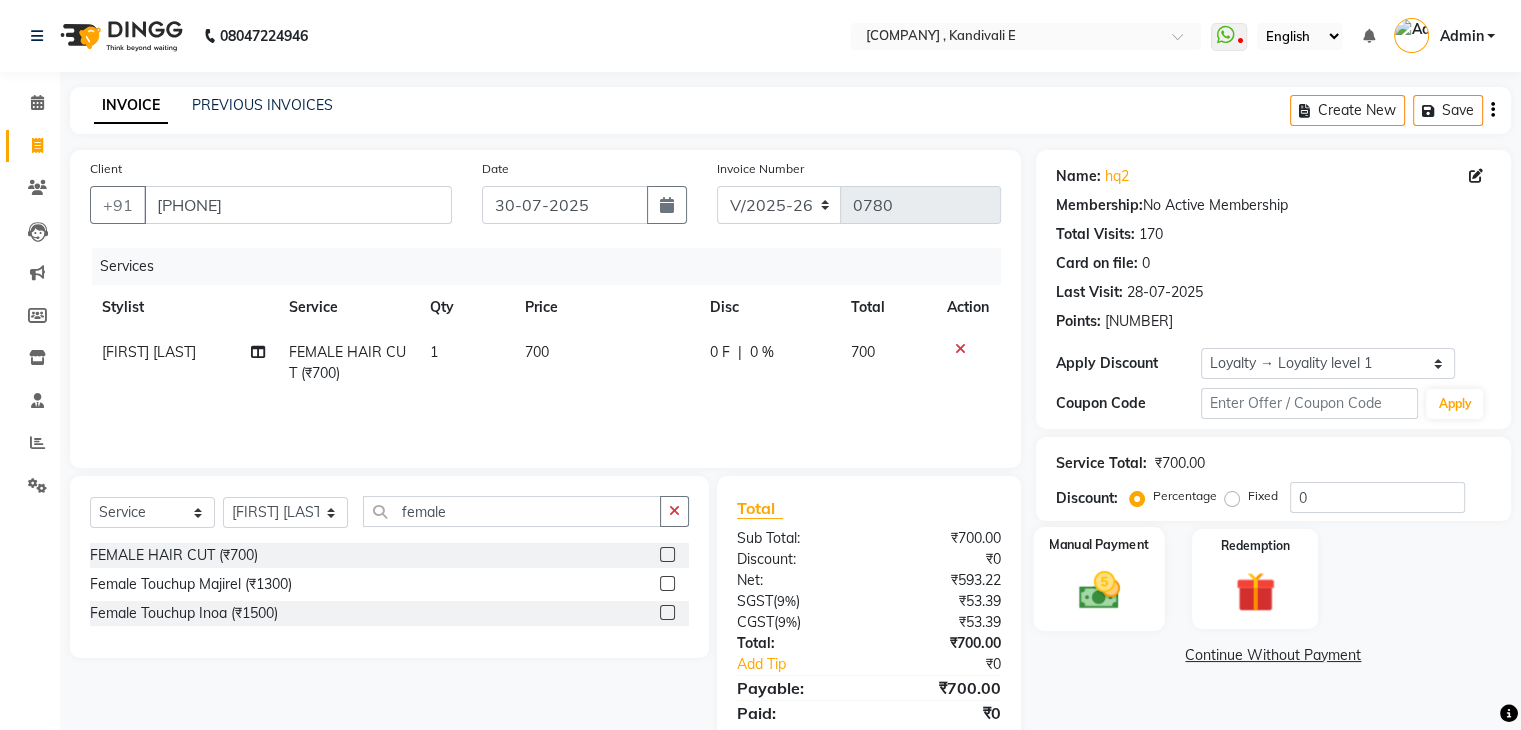 click 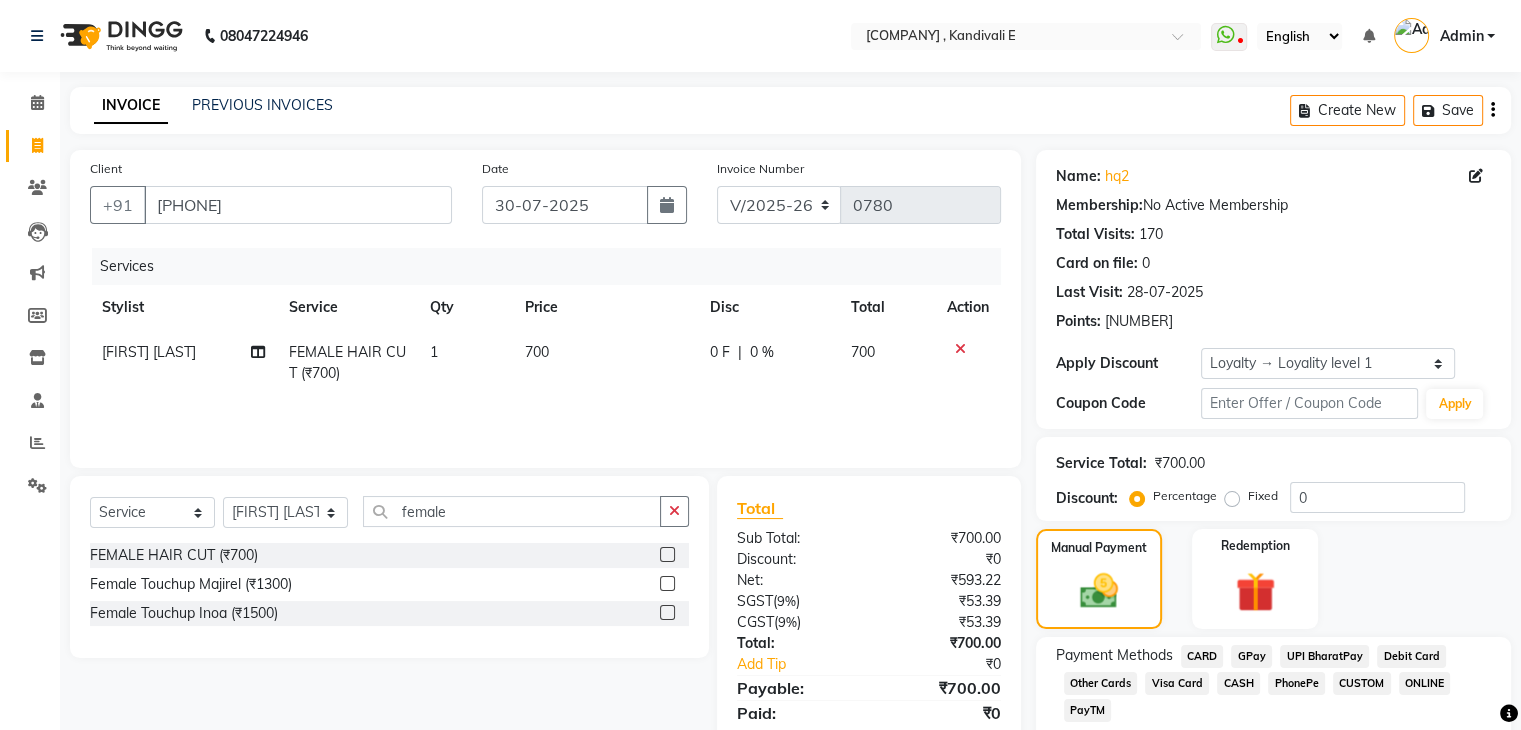 scroll, scrollTop: 97, scrollLeft: 0, axis: vertical 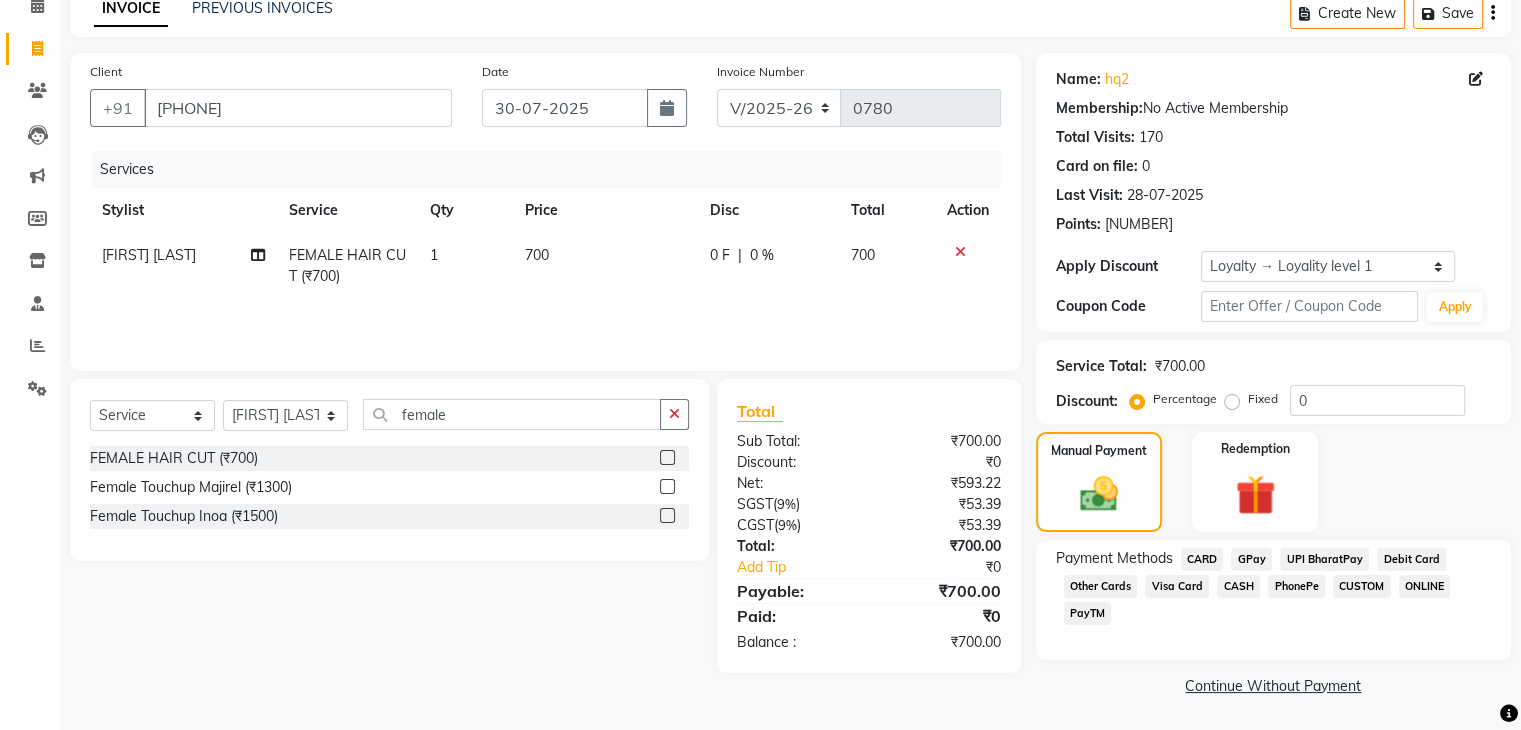 click on "CASH" 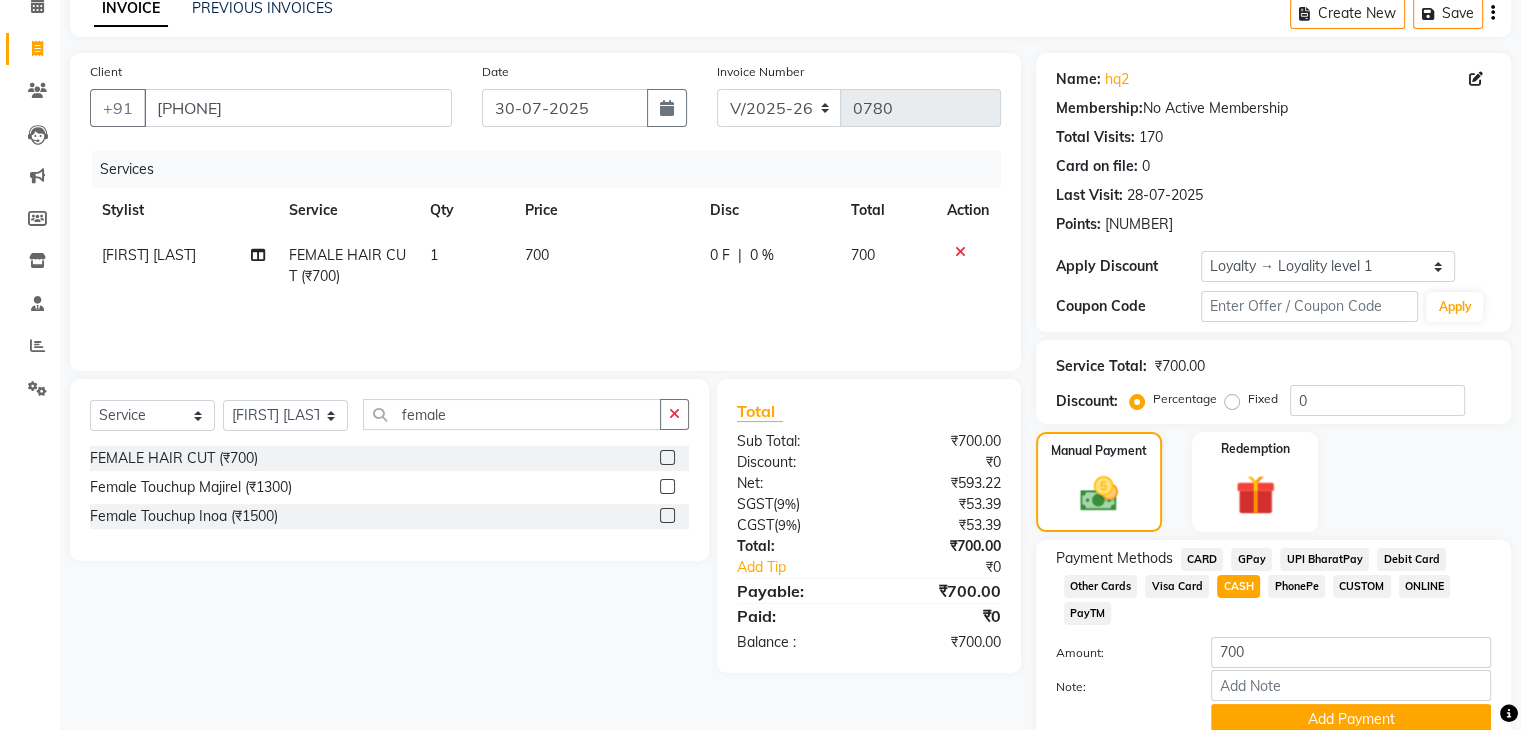 scroll, scrollTop: 184, scrollLeft: 0, axis: vertical 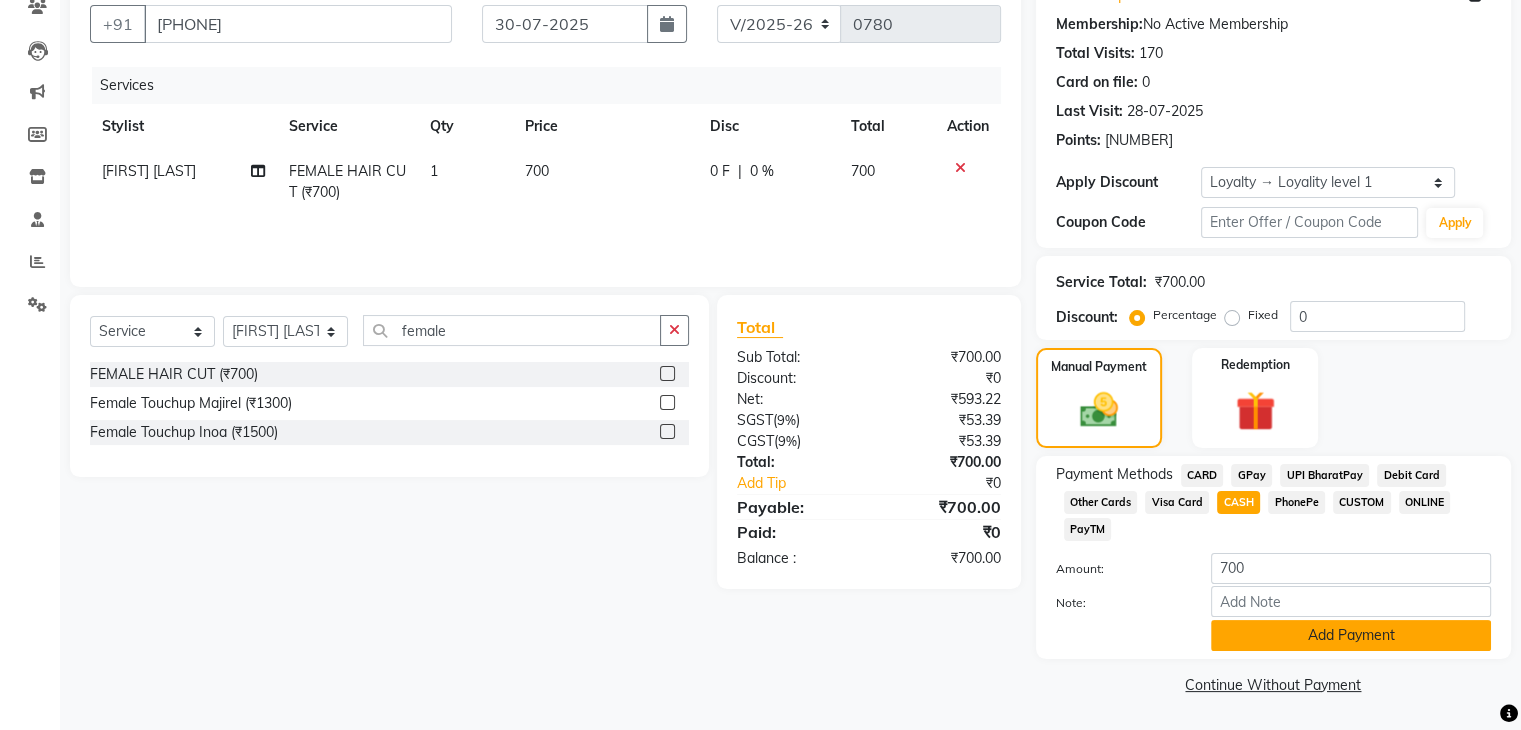 click on "Add Payment" 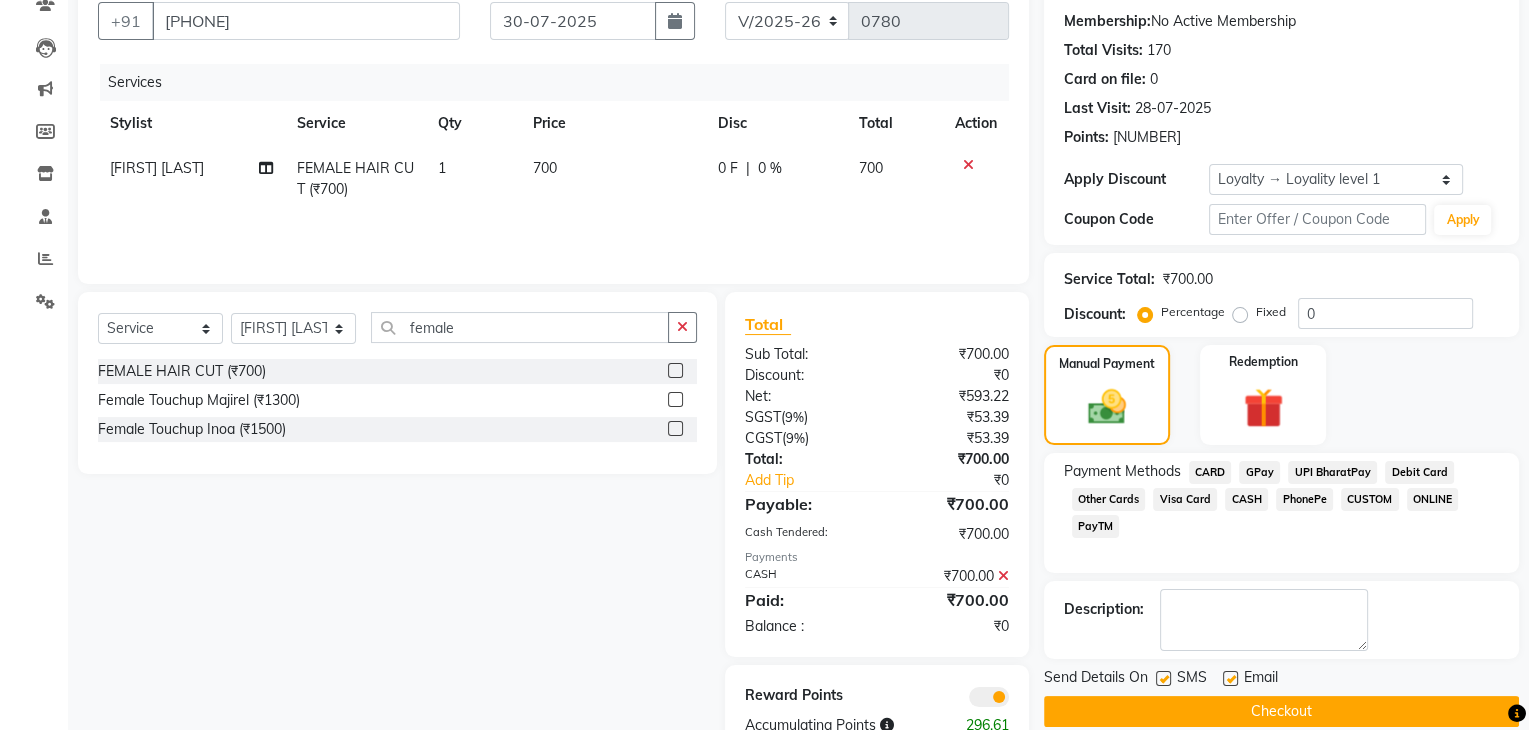 scroll, scrollTop: 263, scrollLeft: 0, axis: vertical 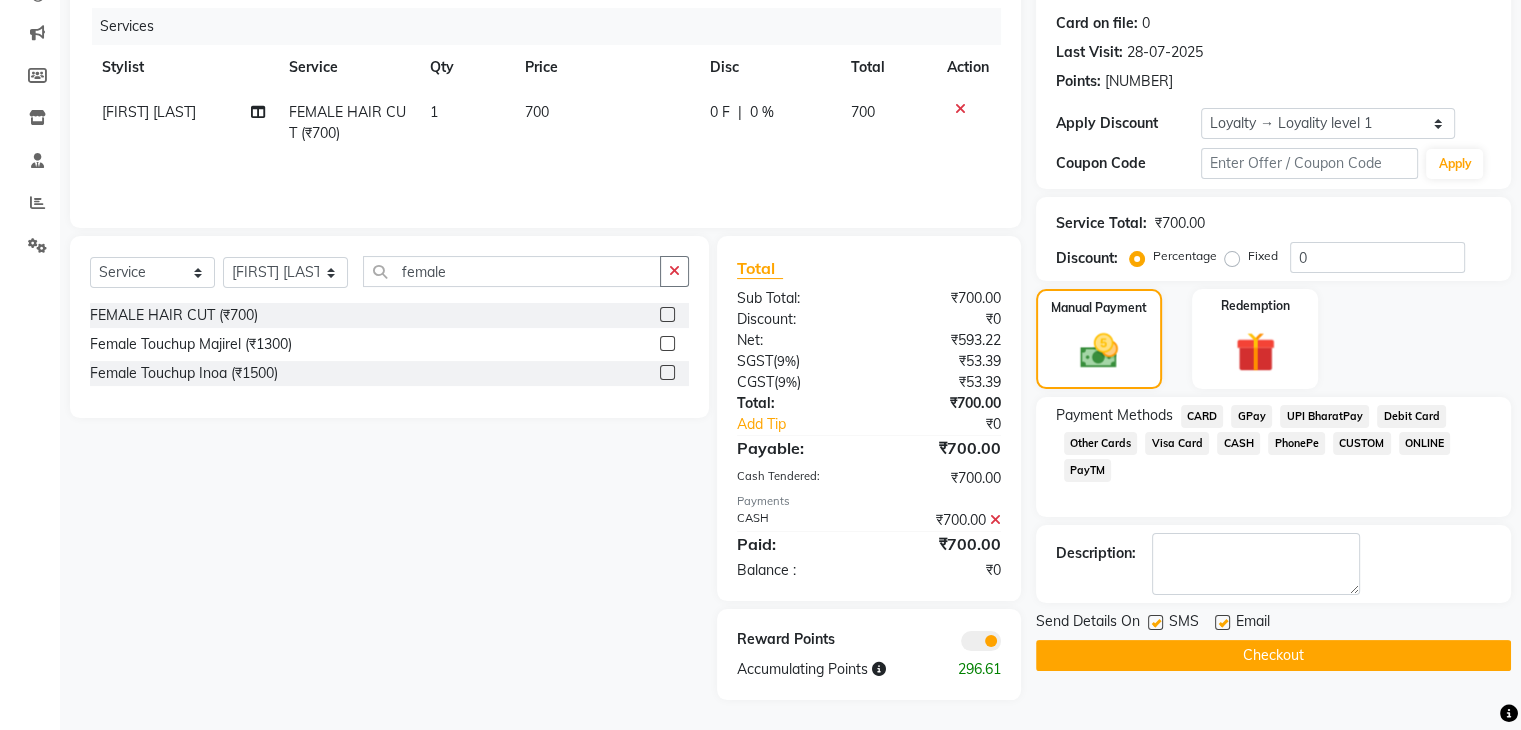 click 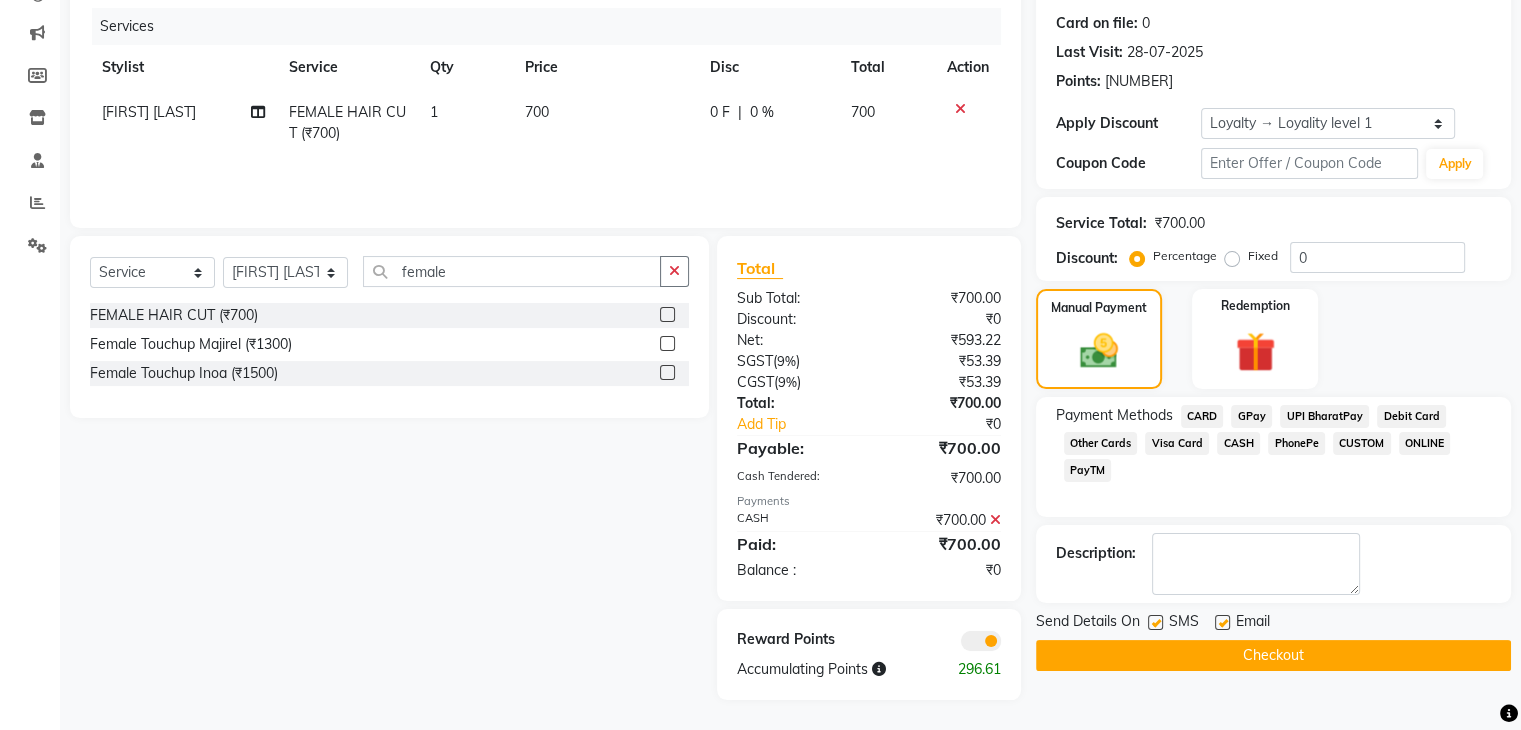 click 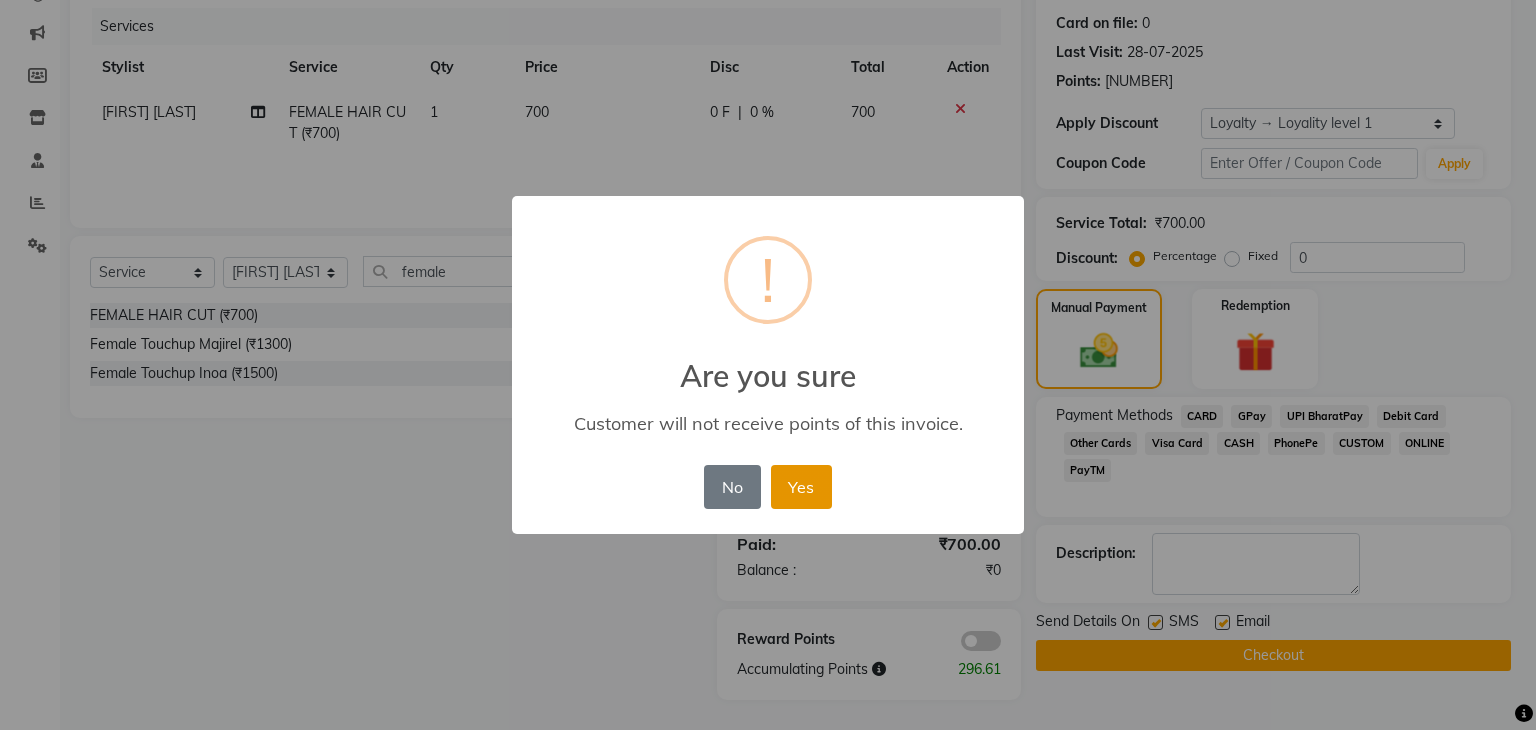 click on "Yes" at bounding box center (801, 487) 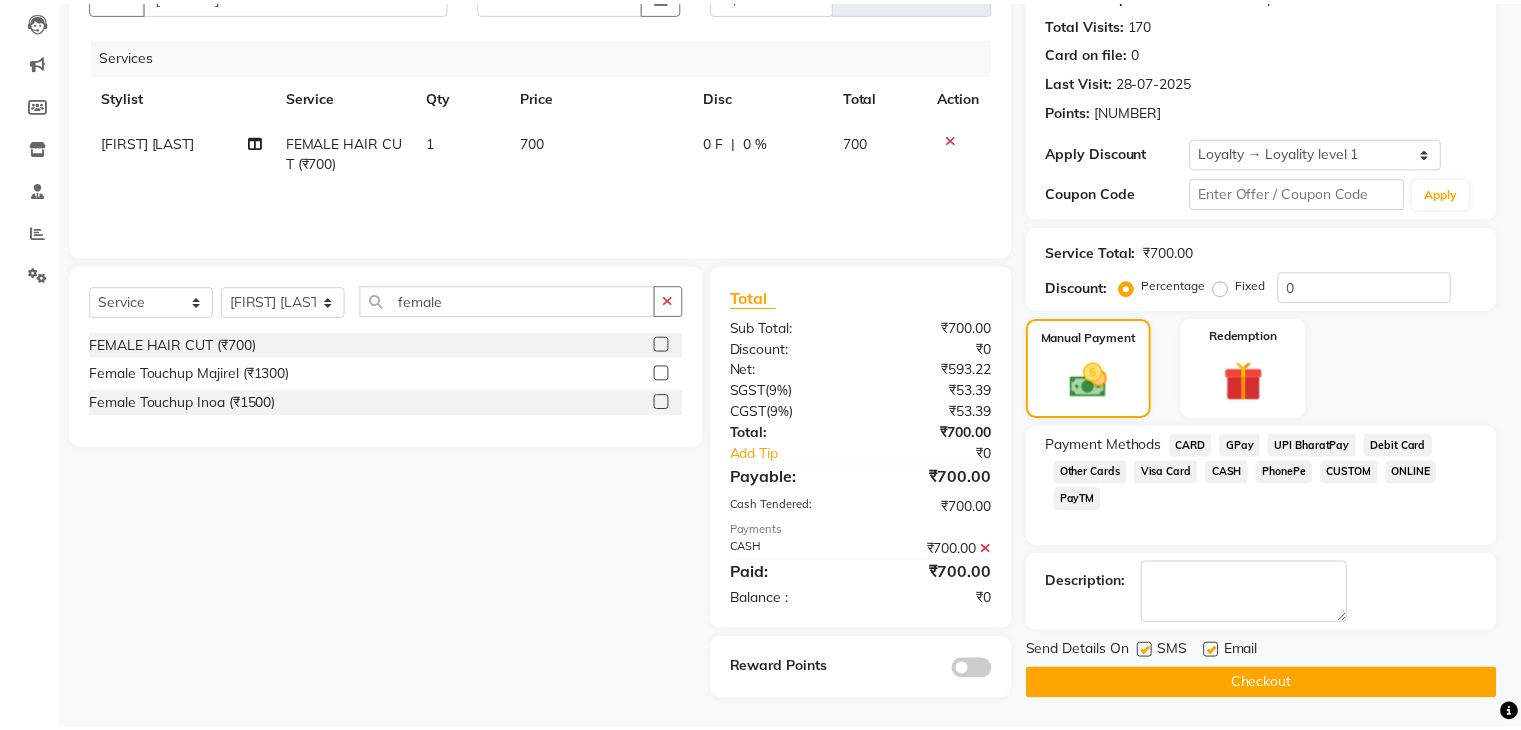 scroll, scrollTop: 212, scrollLeft: 0, axis: vertical 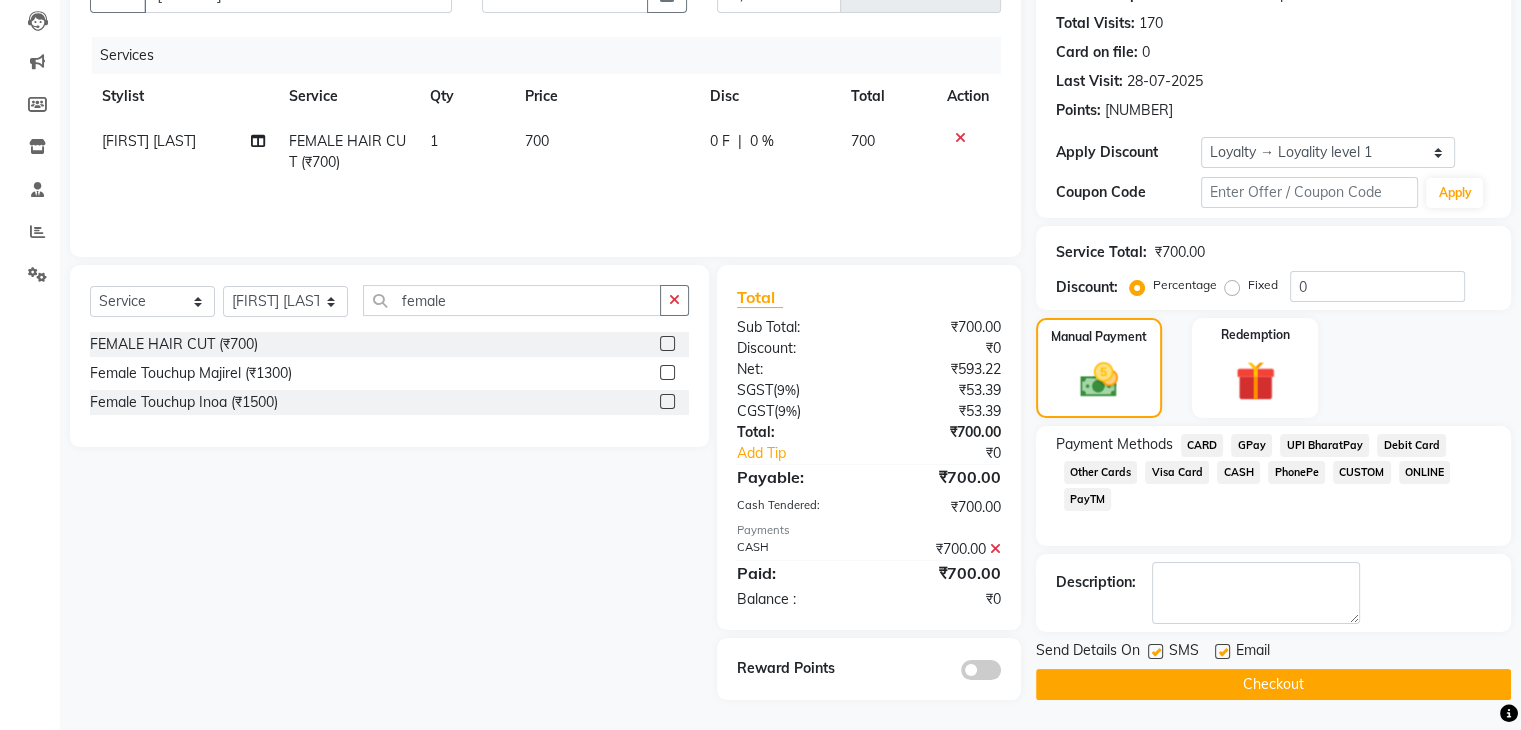 click on "Checkout" 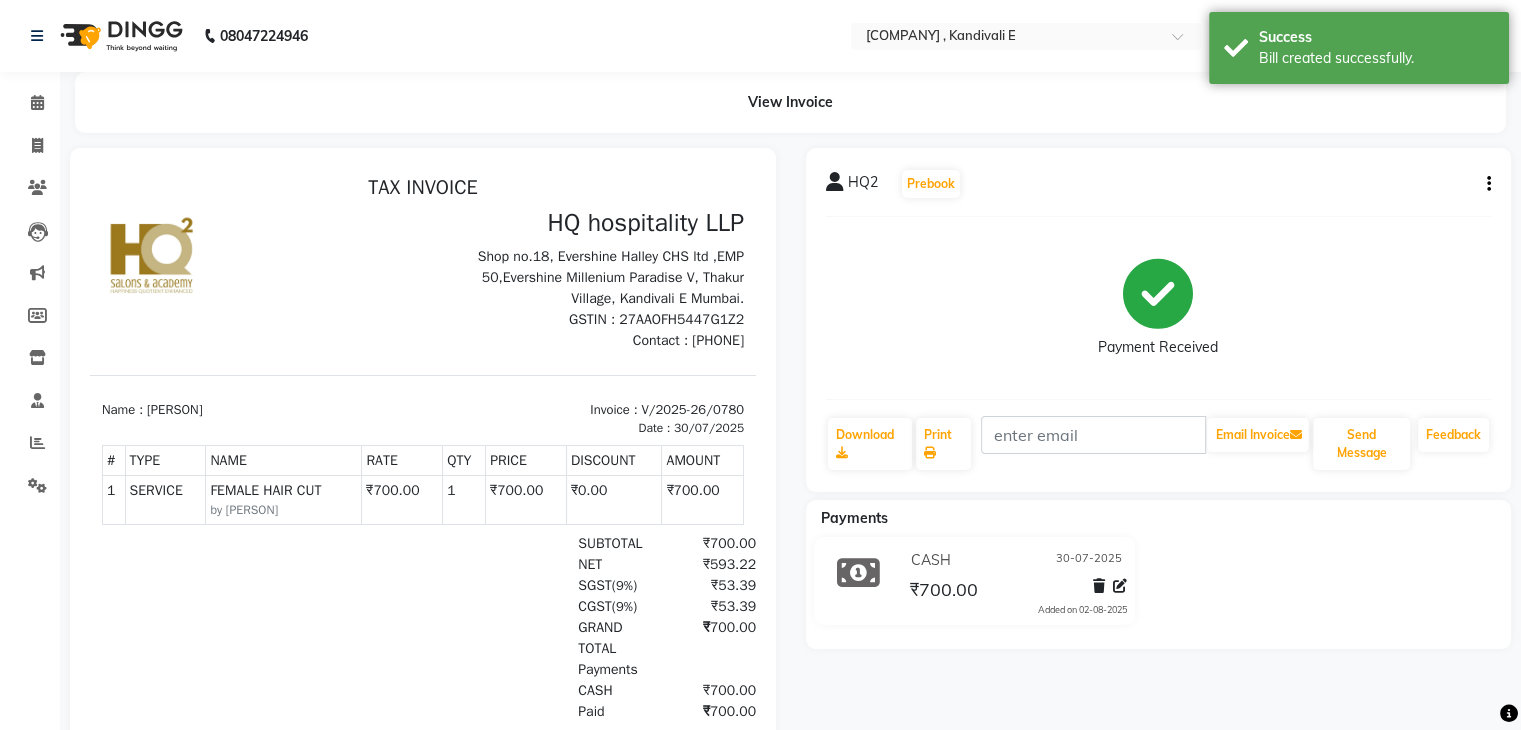 scroll, scrollTop: 0, scrollLeft: 0, axis: both 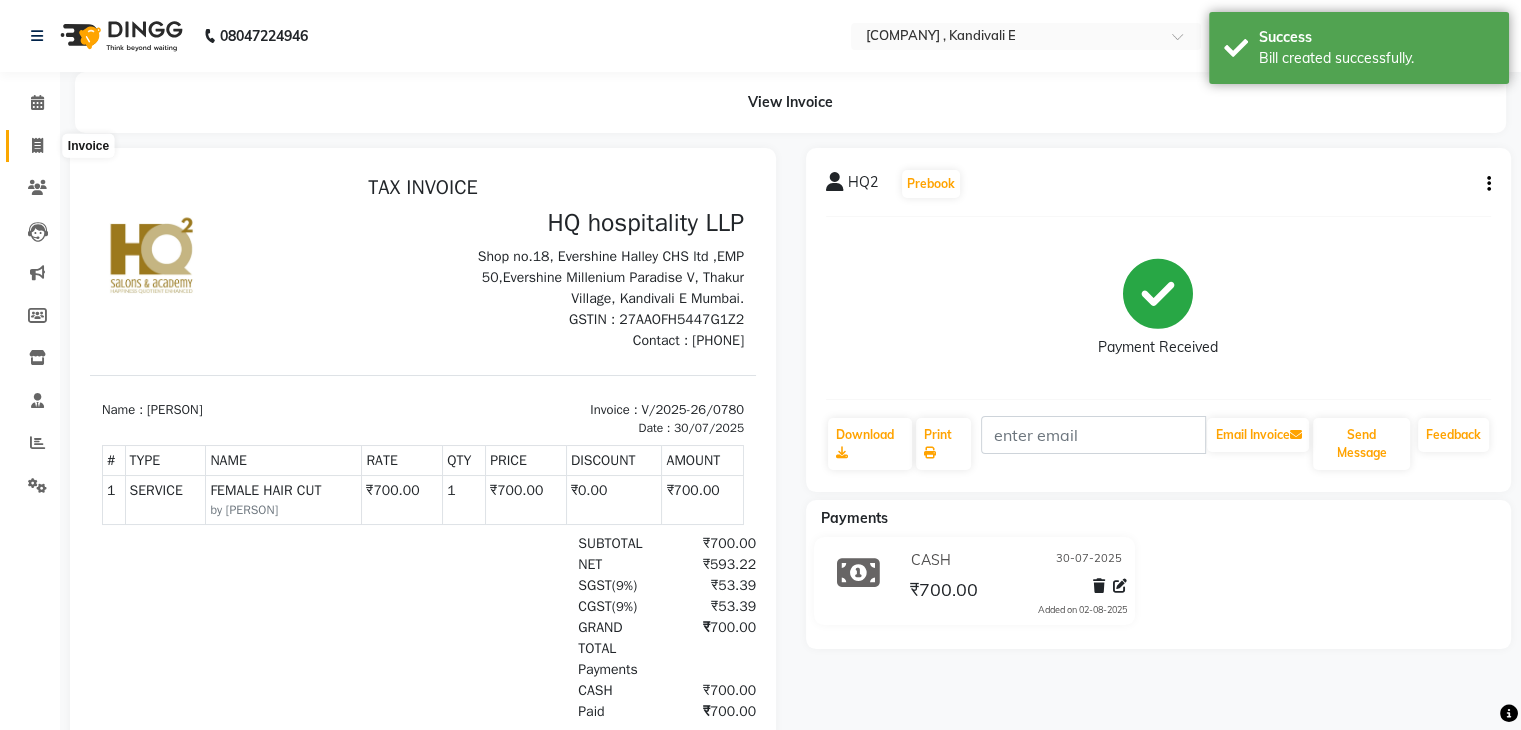 click 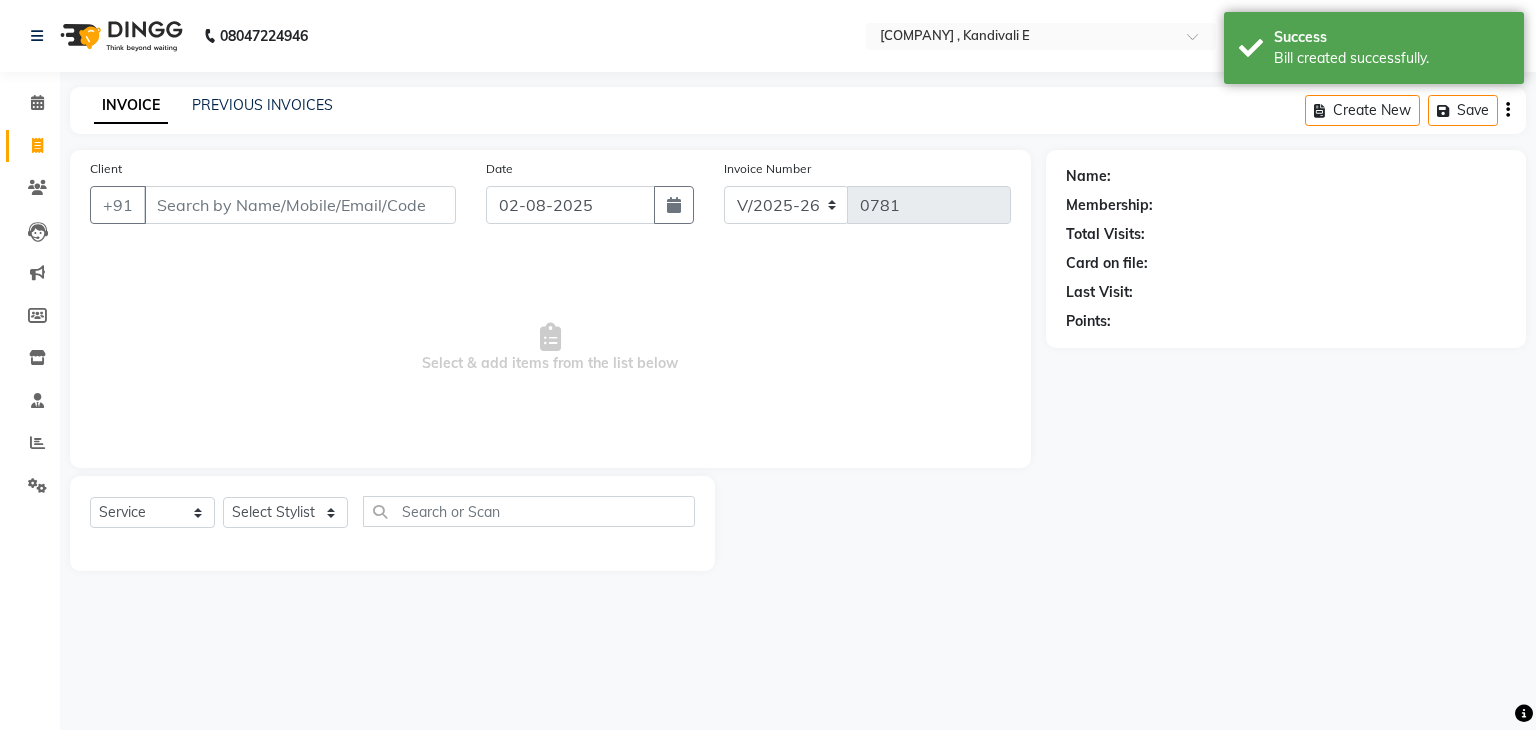 click on "Client" at bounding box center (300, 205) 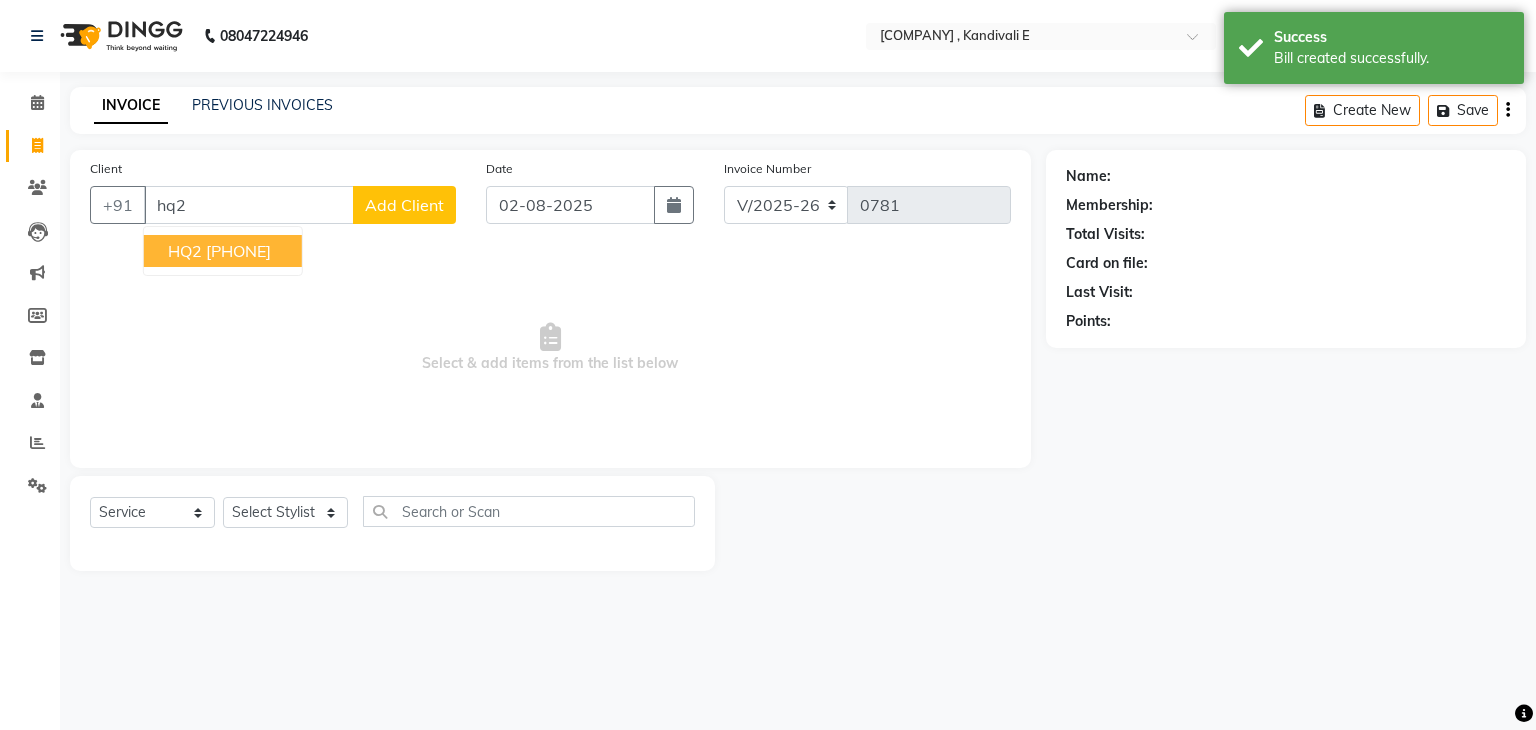 click on "9769765650" at bounding box center (238, 251) 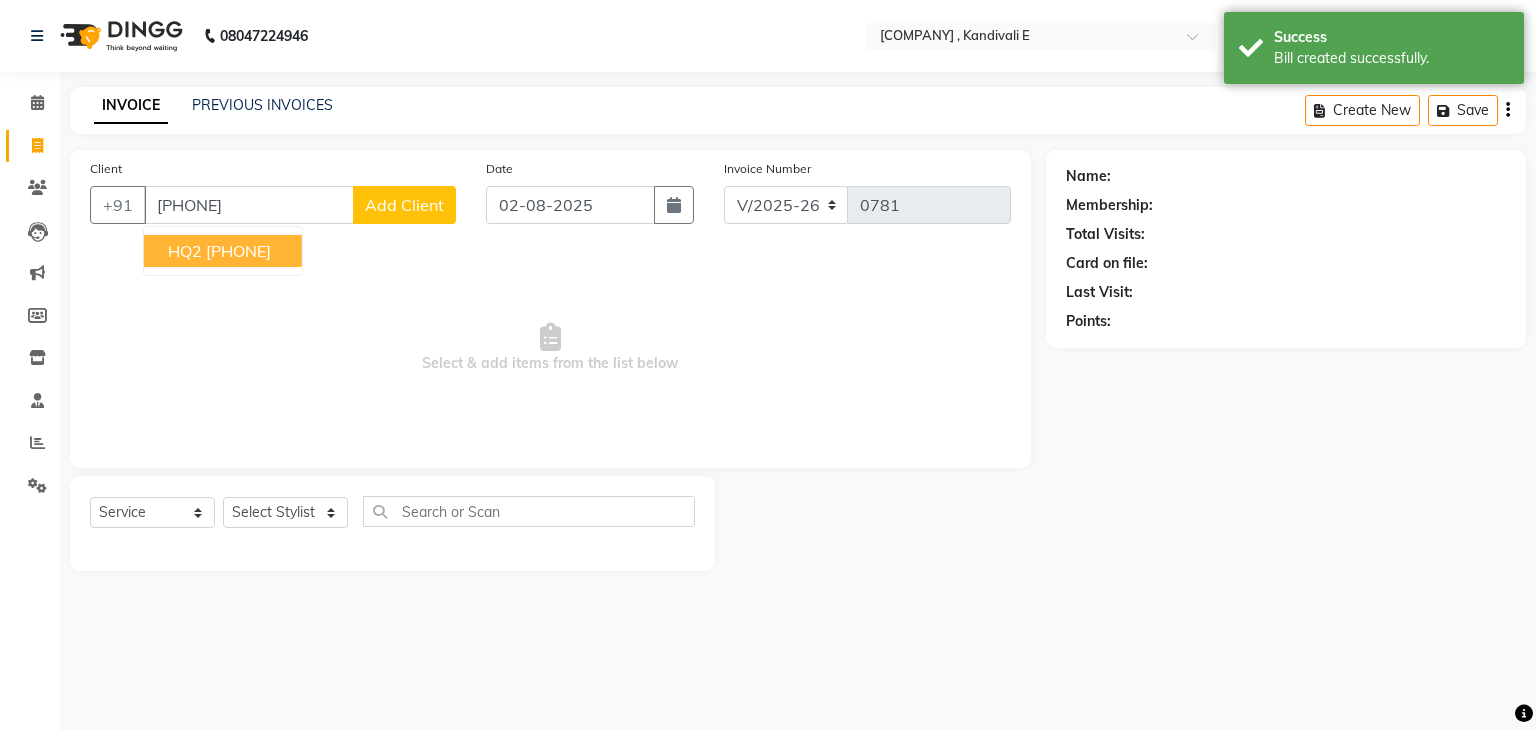 type on "9769765650" 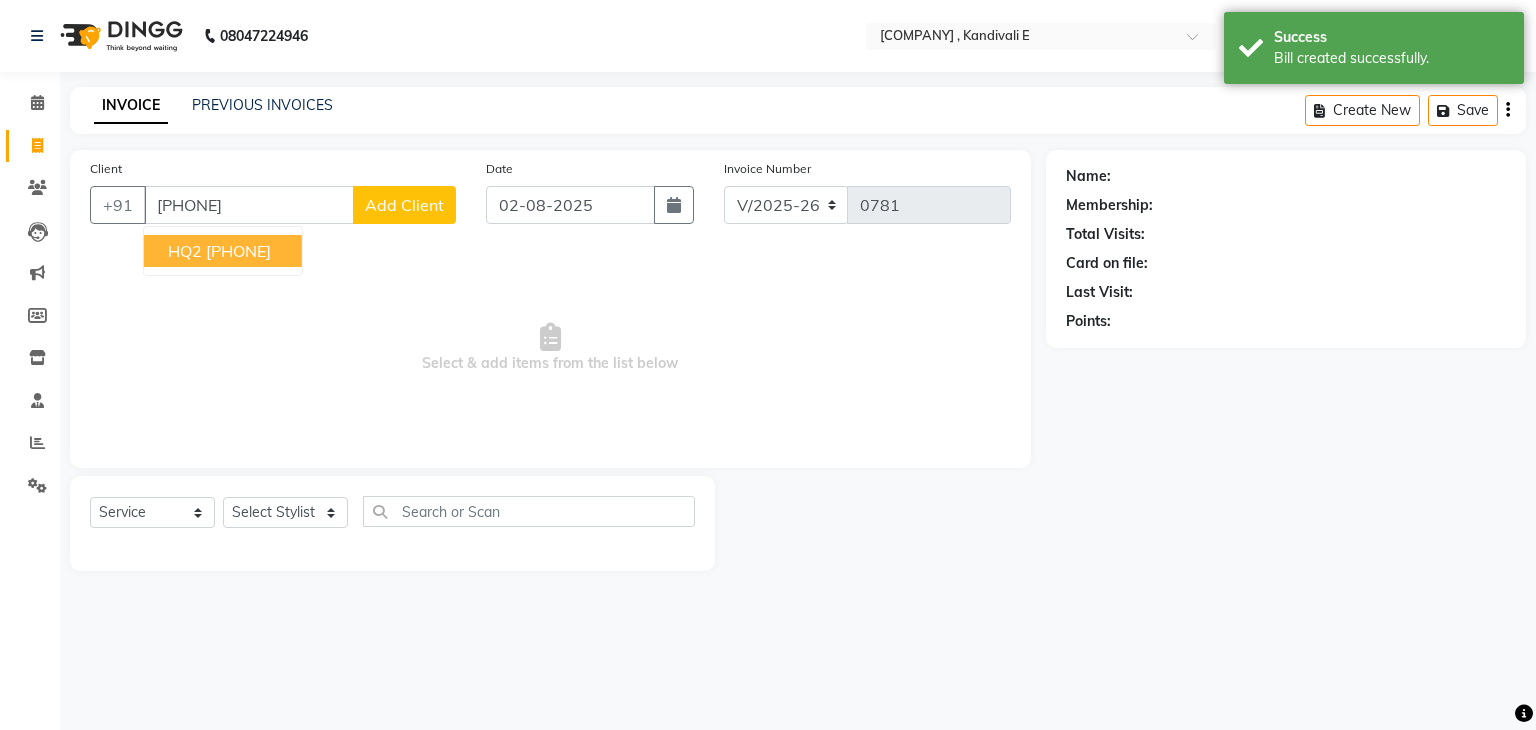 select on "1: Object" 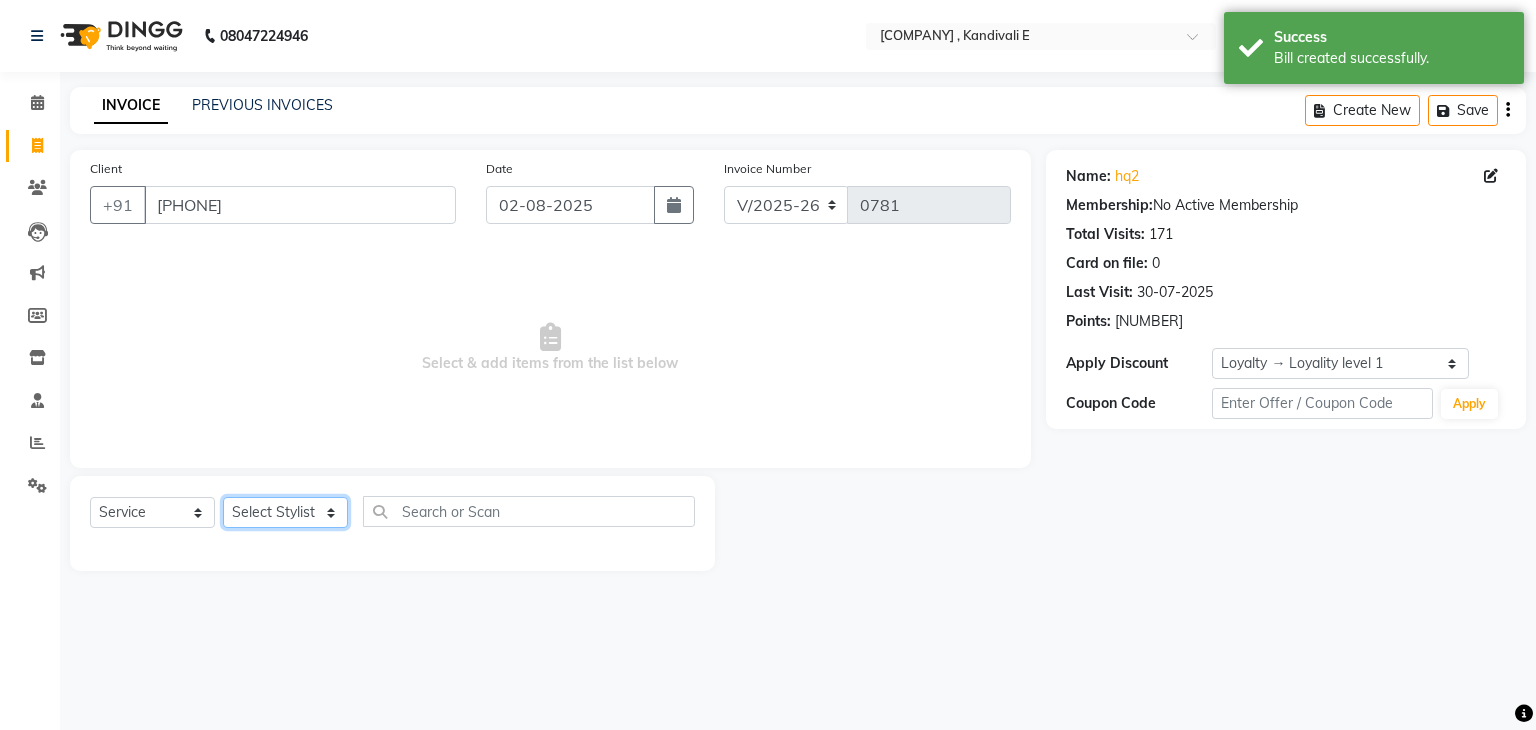 click on "Select Stylist Ankit DIPALI HQ SHOP jyoti Omkar Reshma Mustari Salman Sameer Ahmad Sapana Suhail Swaroop Thakur Village HQ2" 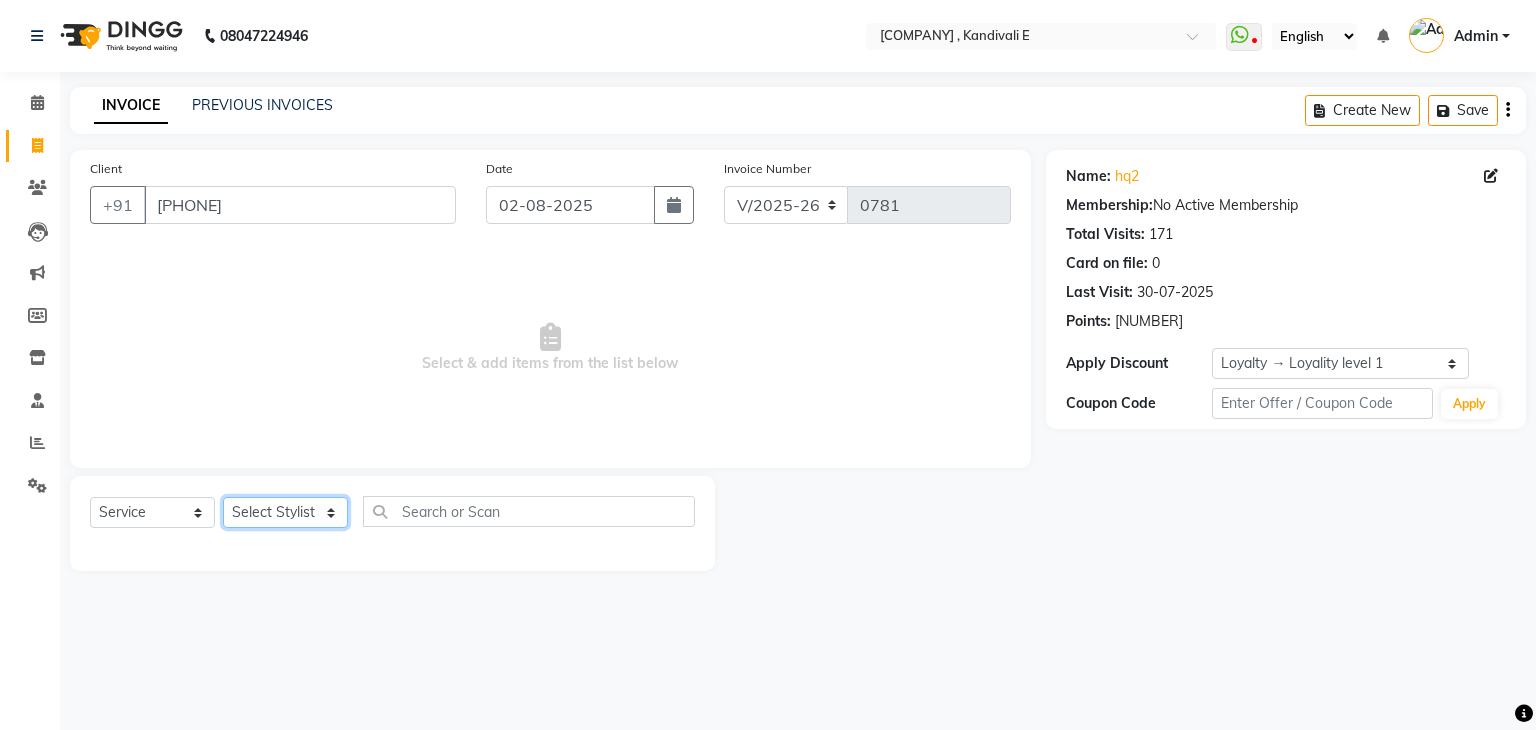 select on "85911" 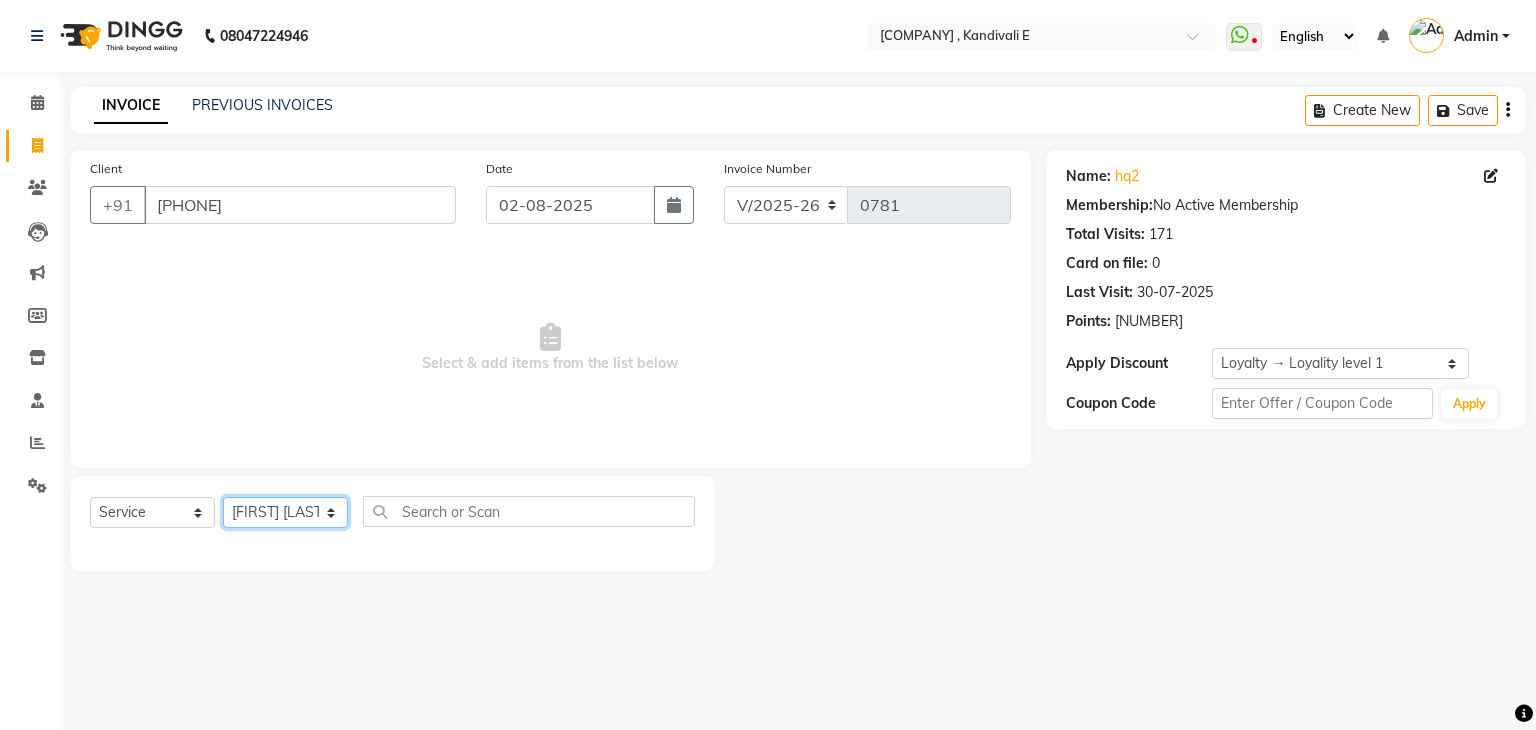 click on "Select Stylist Ankit DIPALI HQ SHOP jyoti Omkar Reshma Mustari Salman Sameer Ahmad Sapana Suhail Swaroop Thakur Village HQ2" 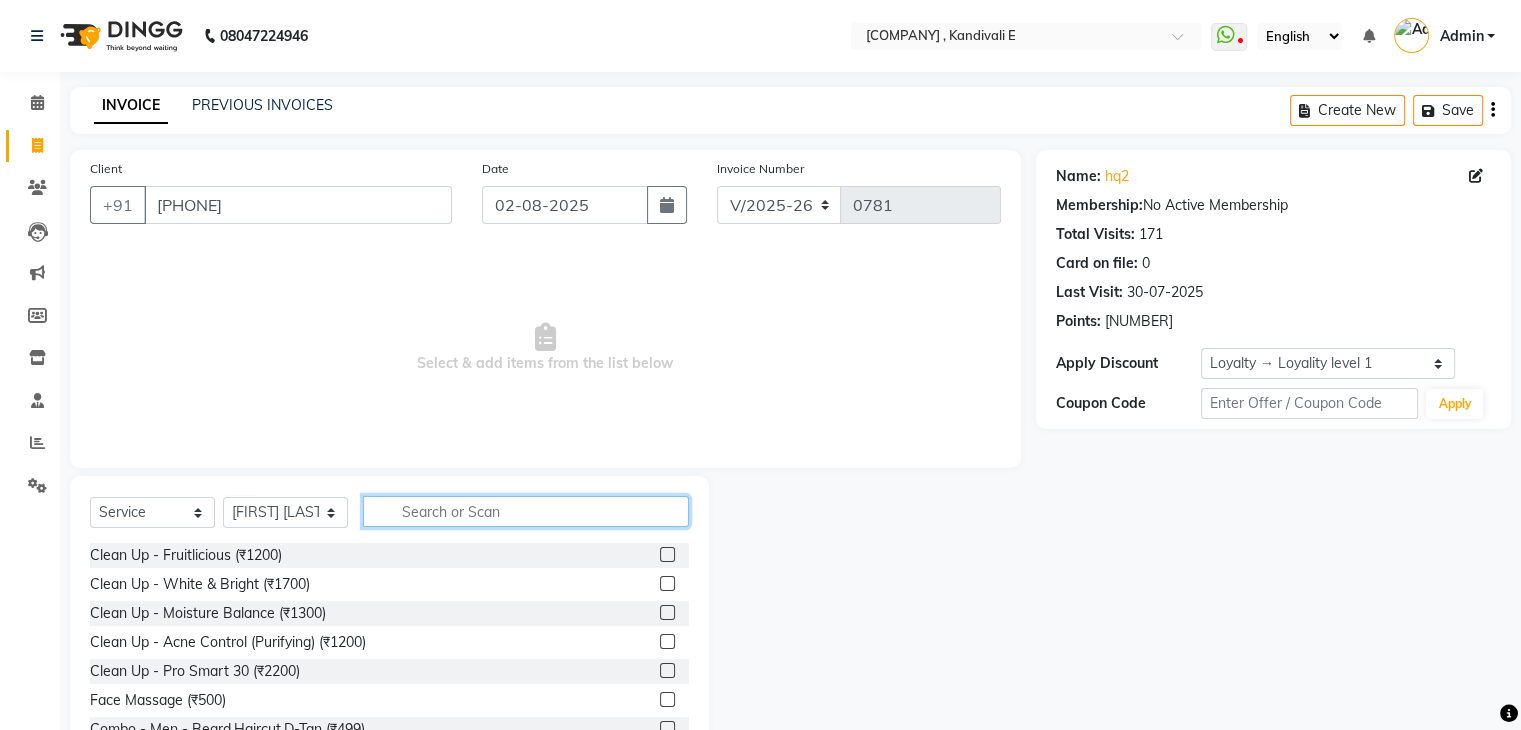 click 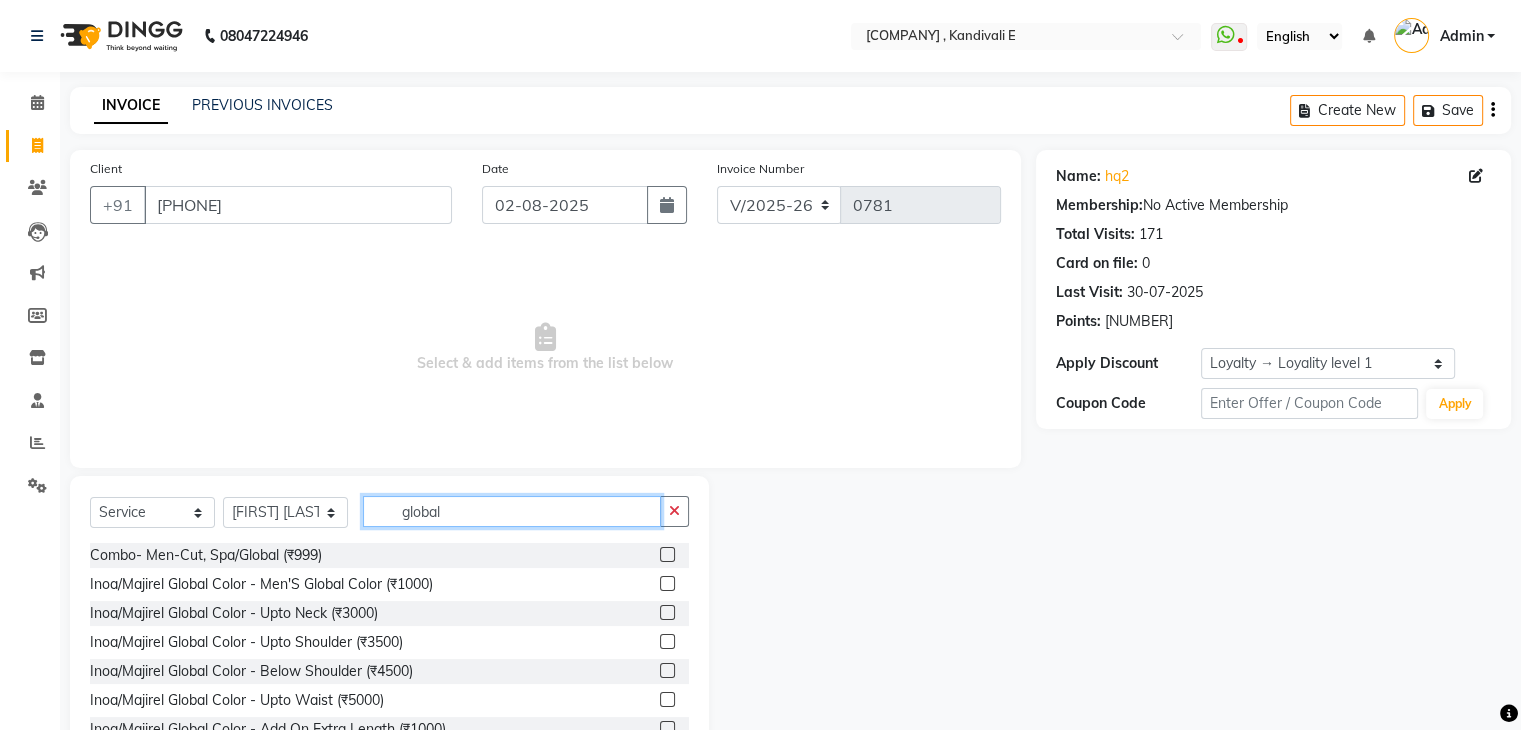 type on "global" 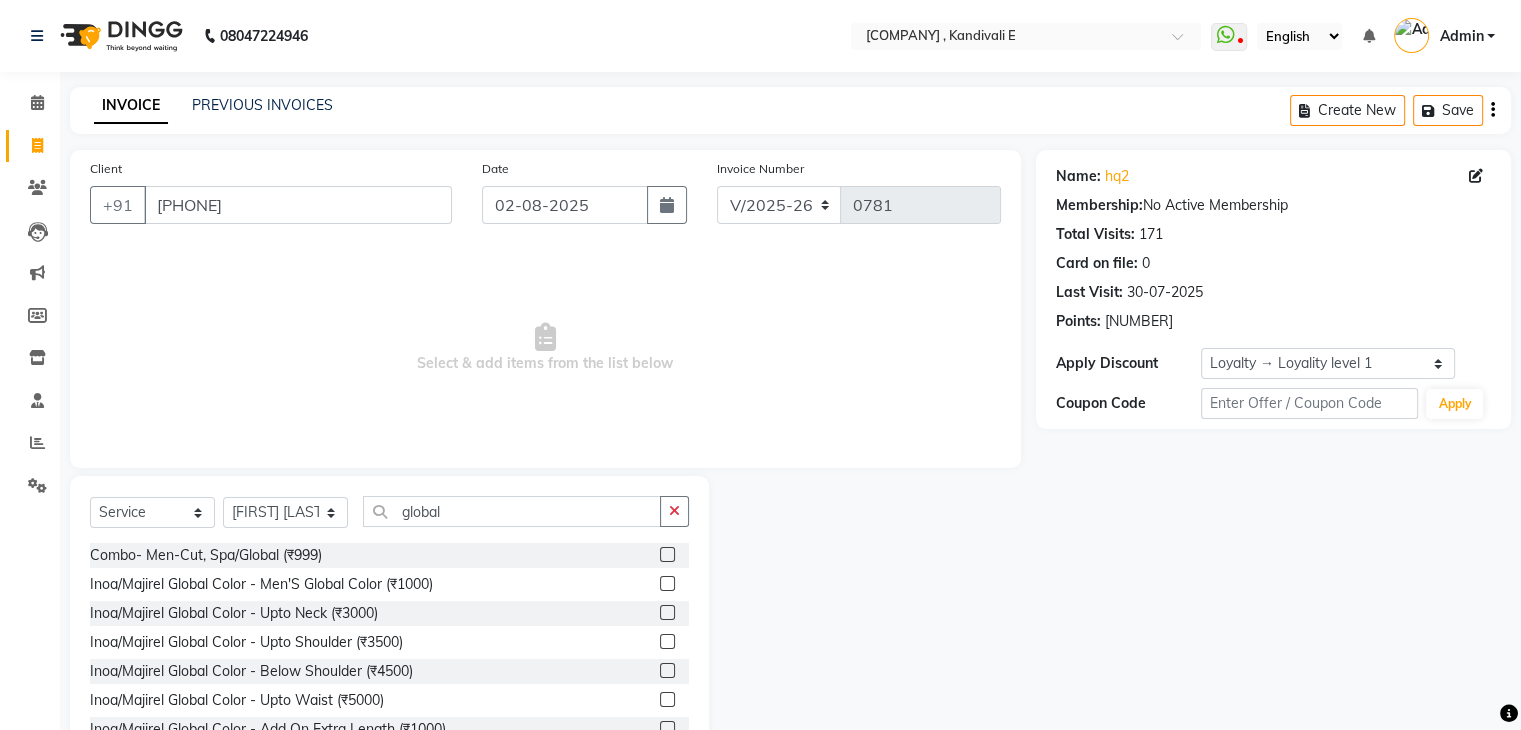 click 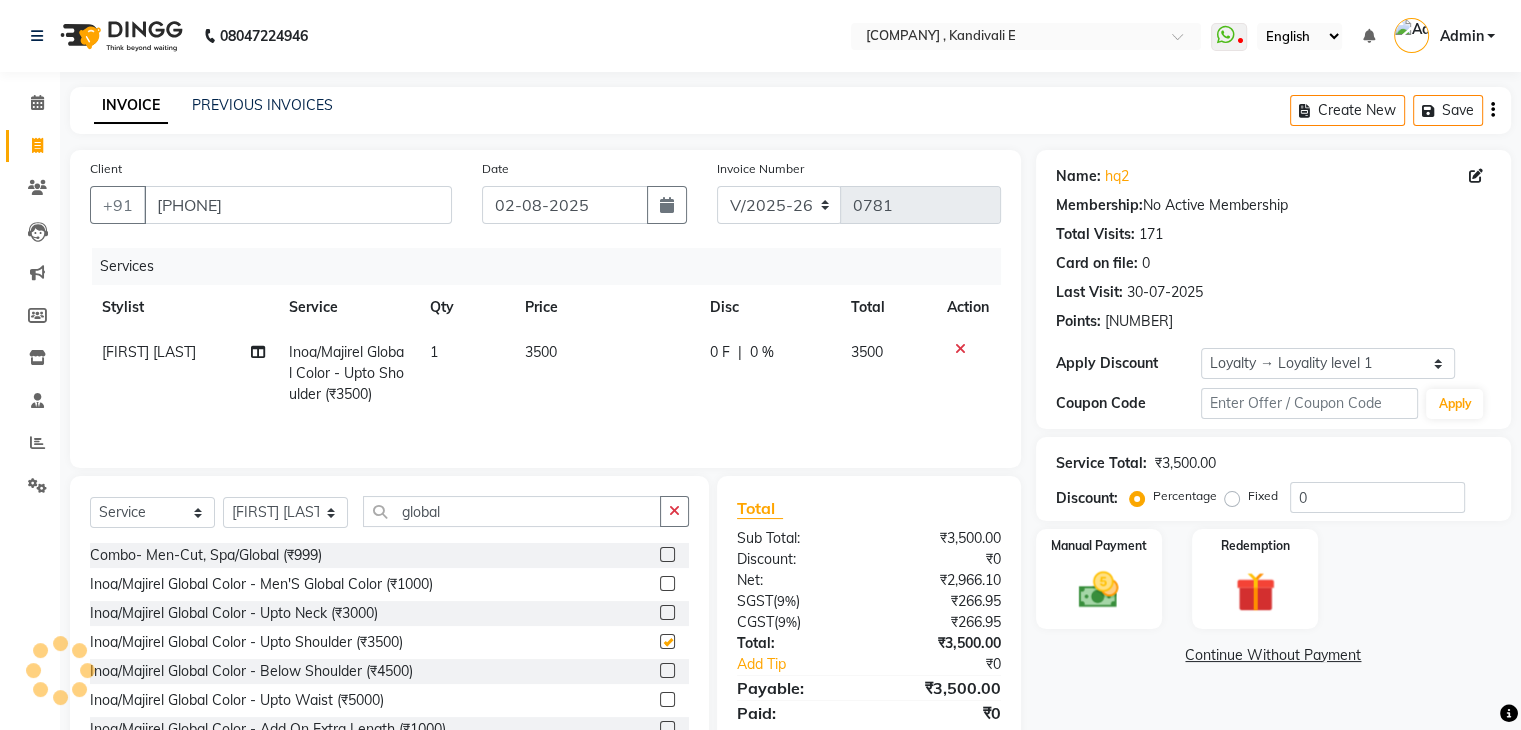 checkbox on "false" 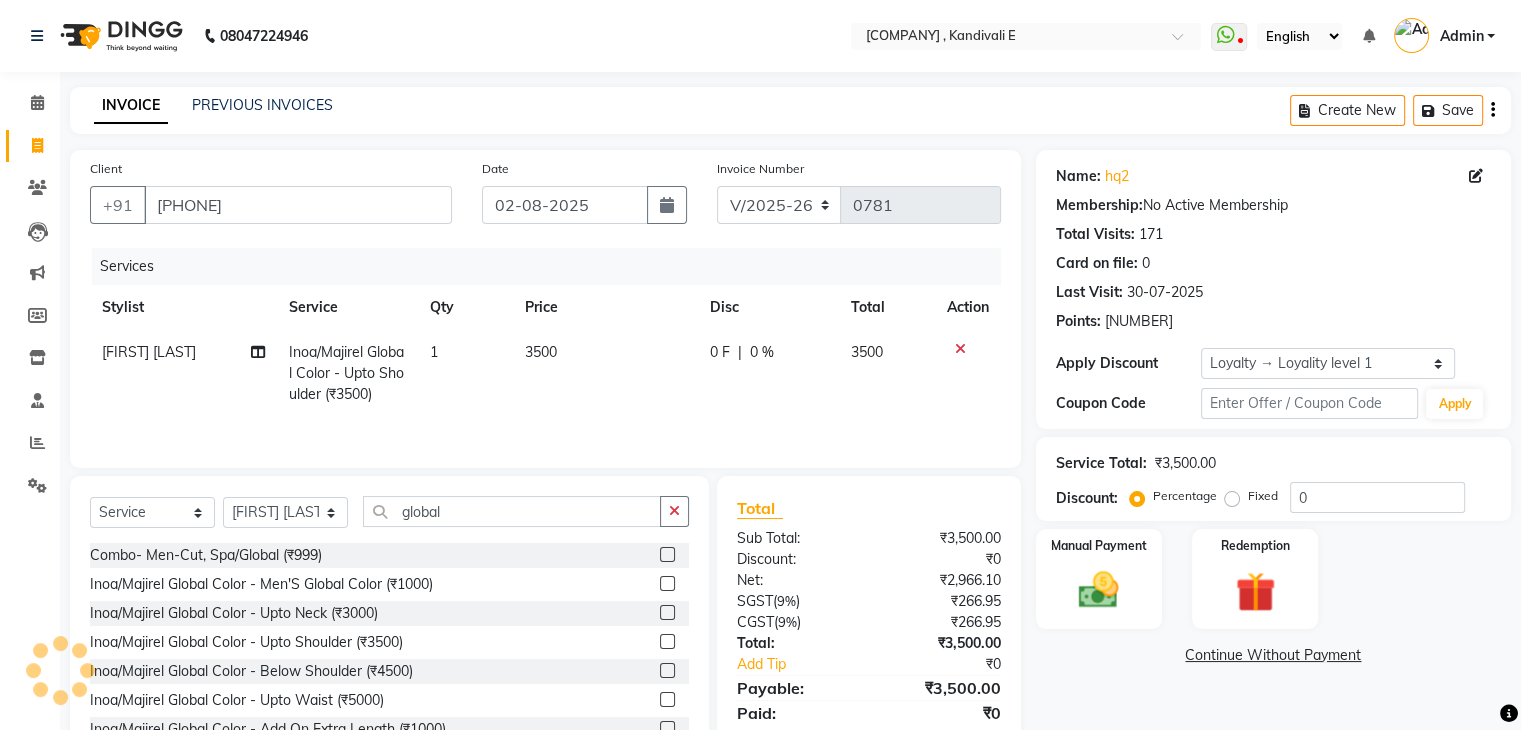 click on "0 F" 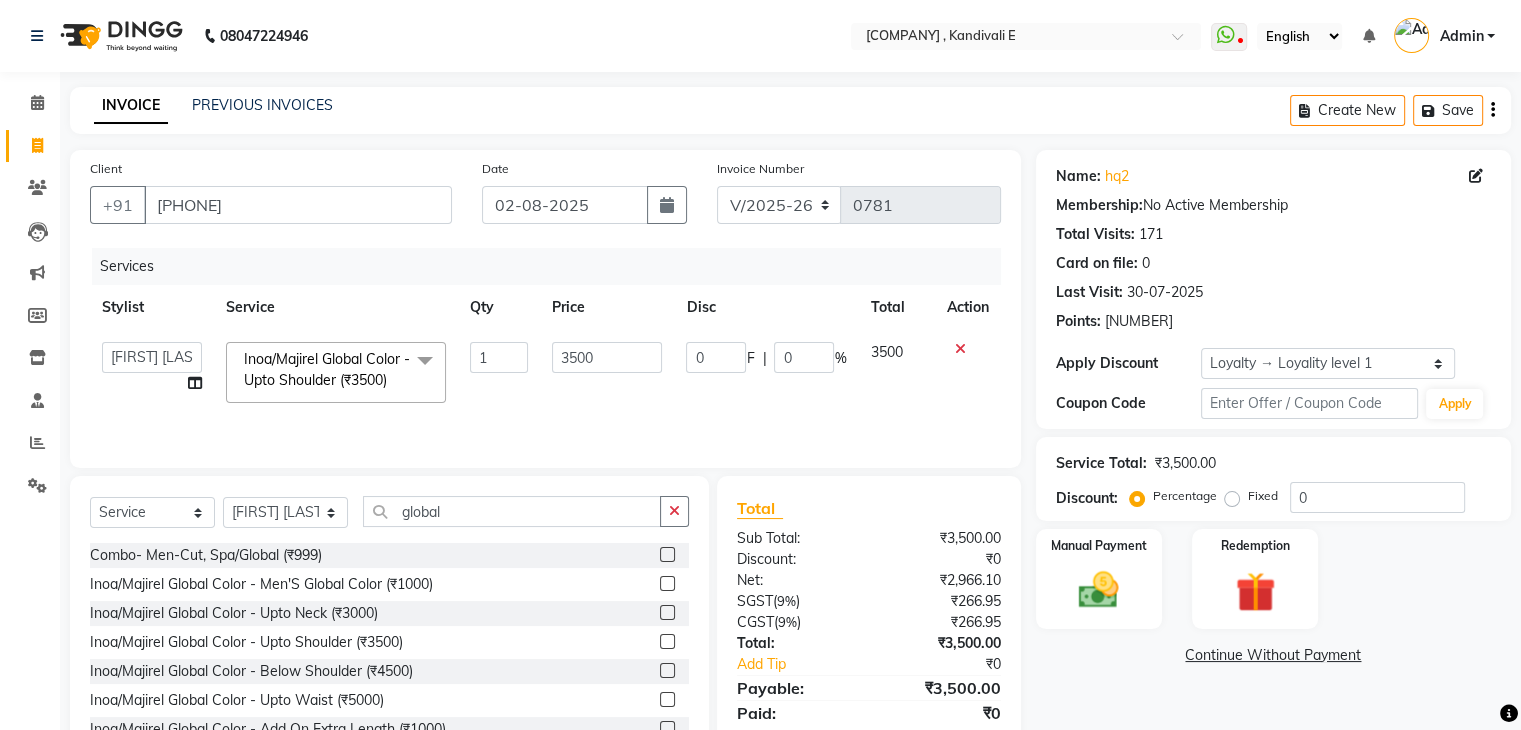 click on "0 F | 0 %" 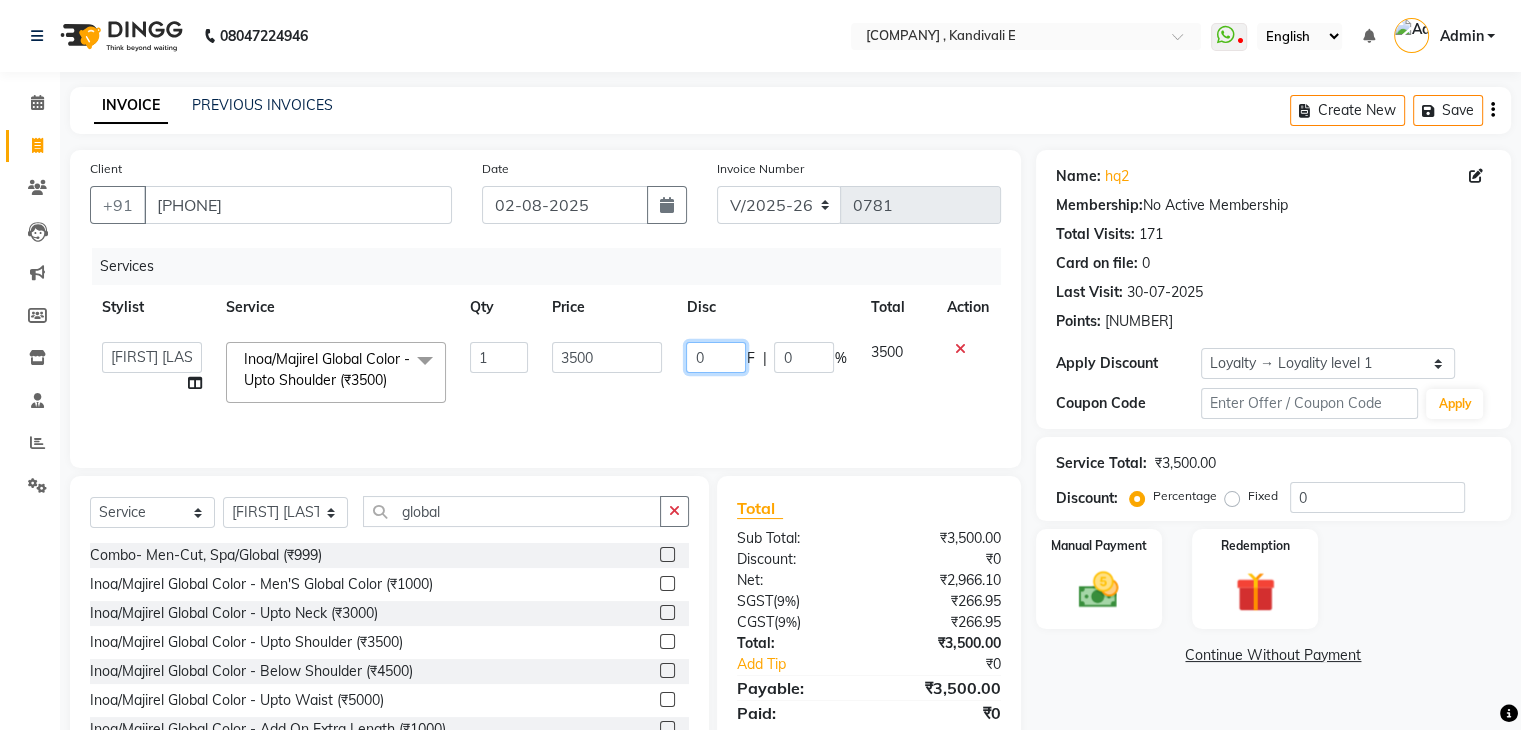 click on "0" 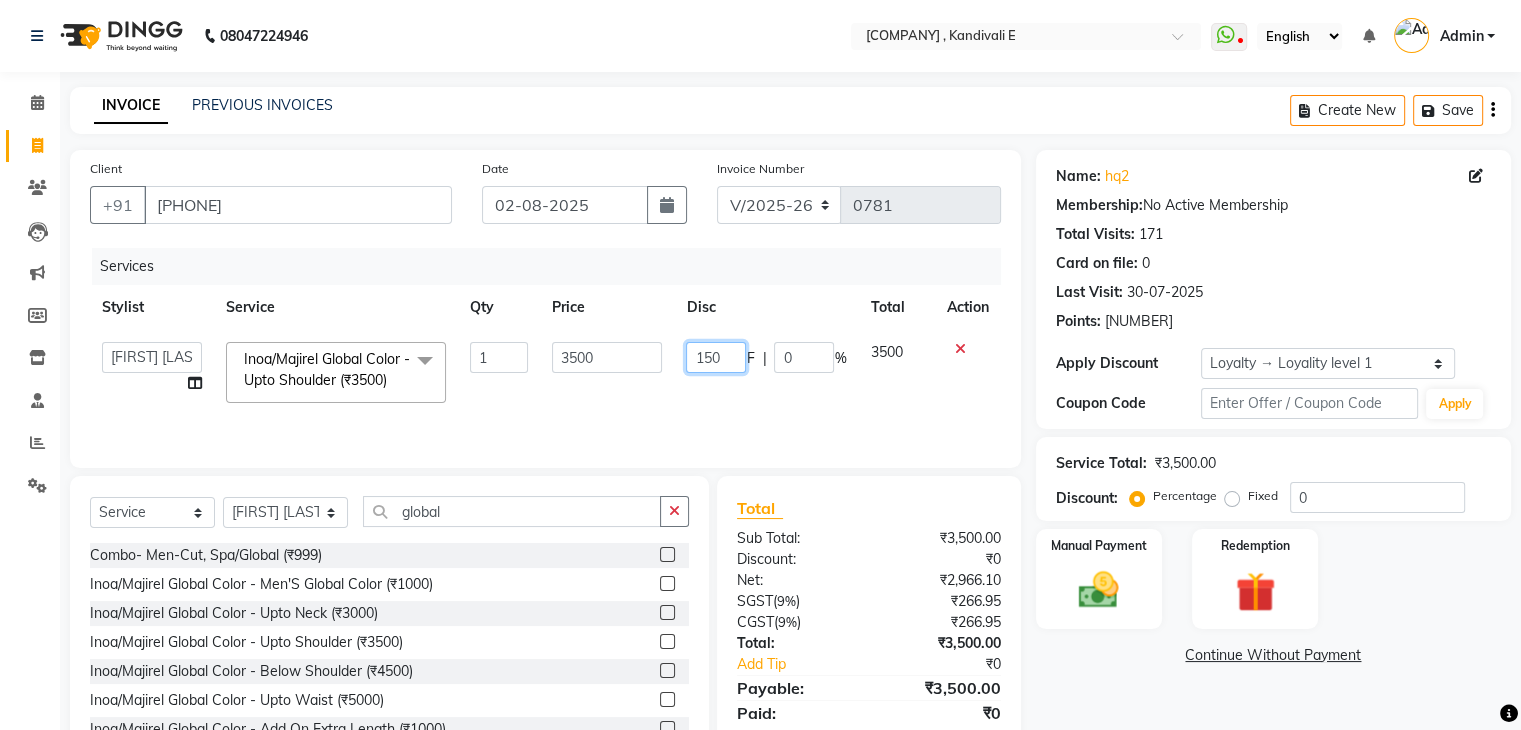 type on "1500" 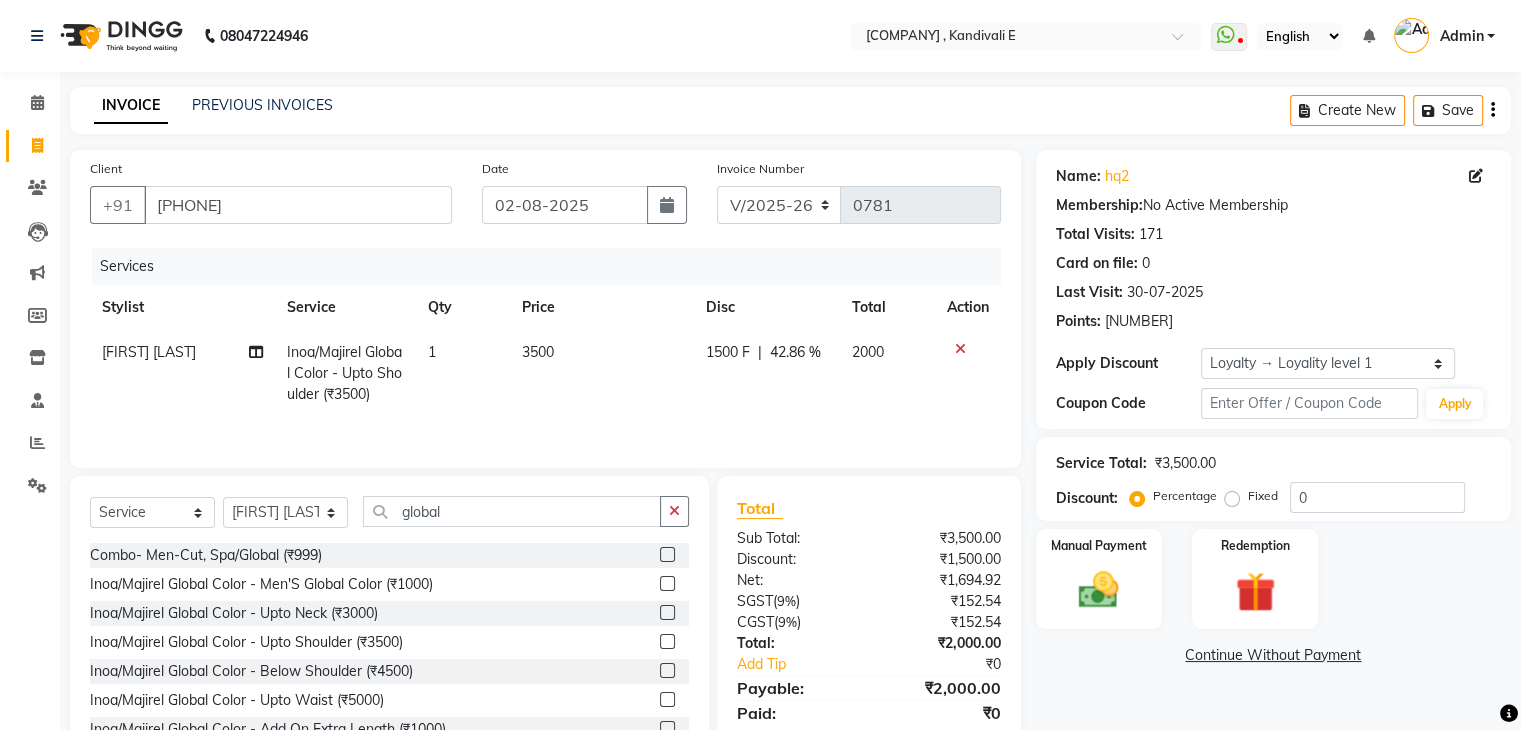 click on "Total" 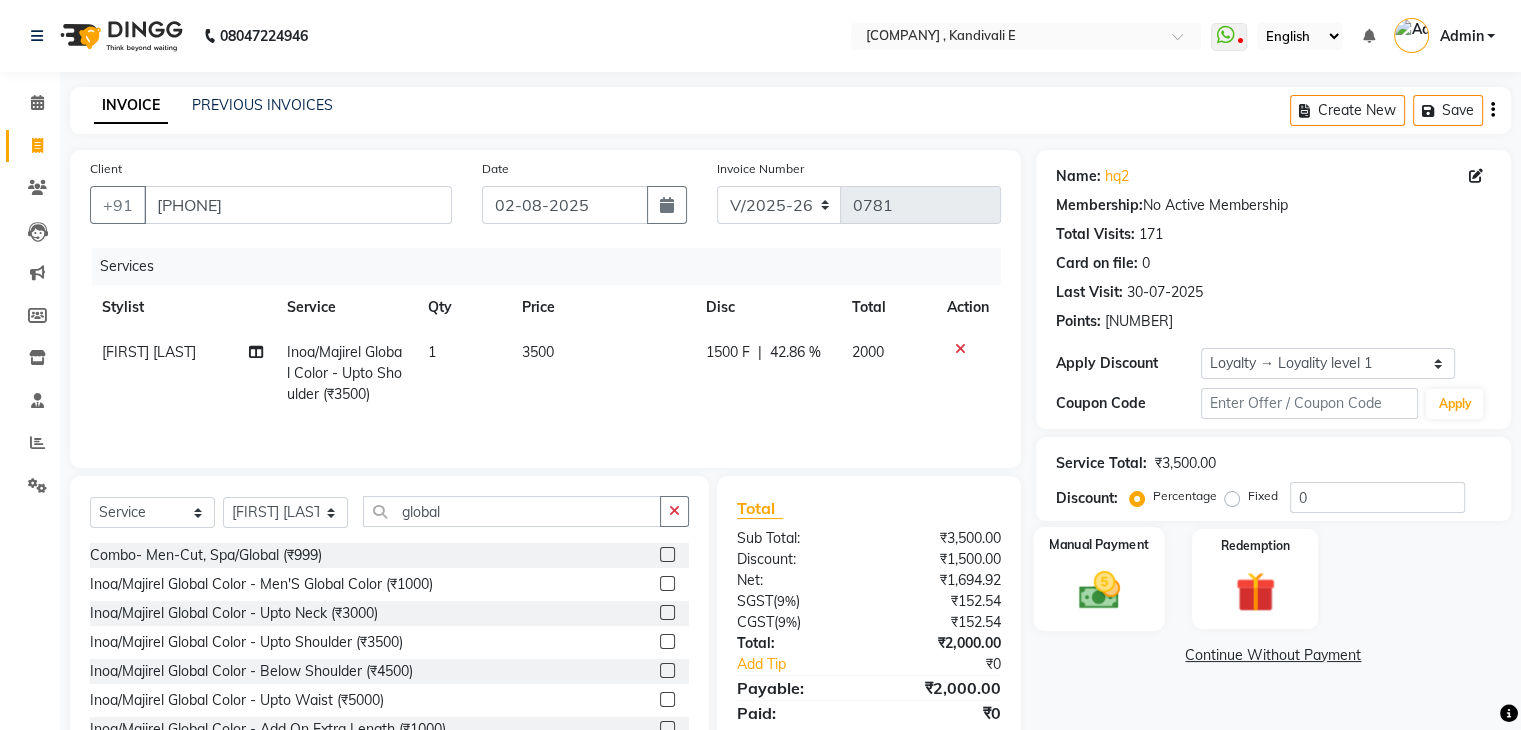 click 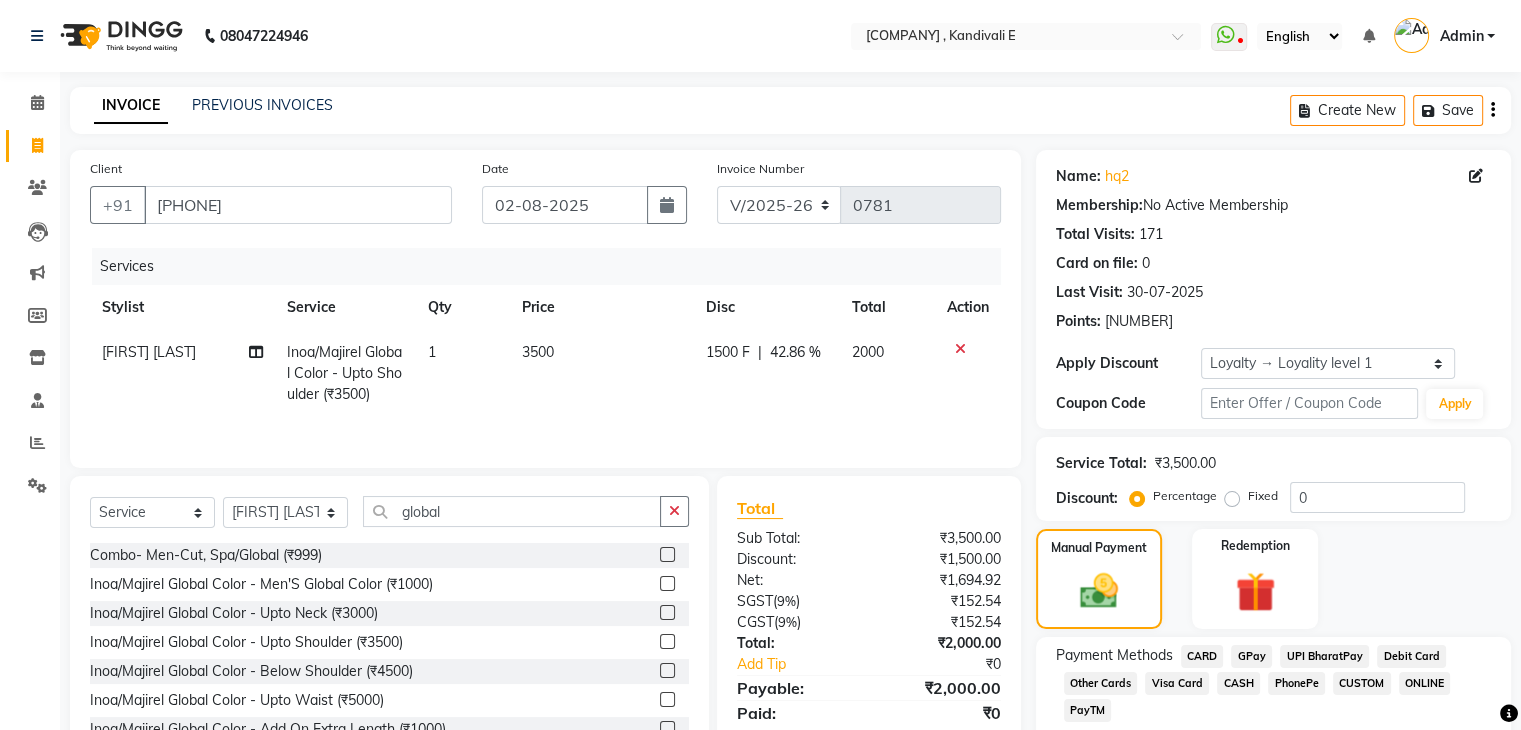 scroll, scrollTop: 97, scrollLeft: 0, axis: vertical 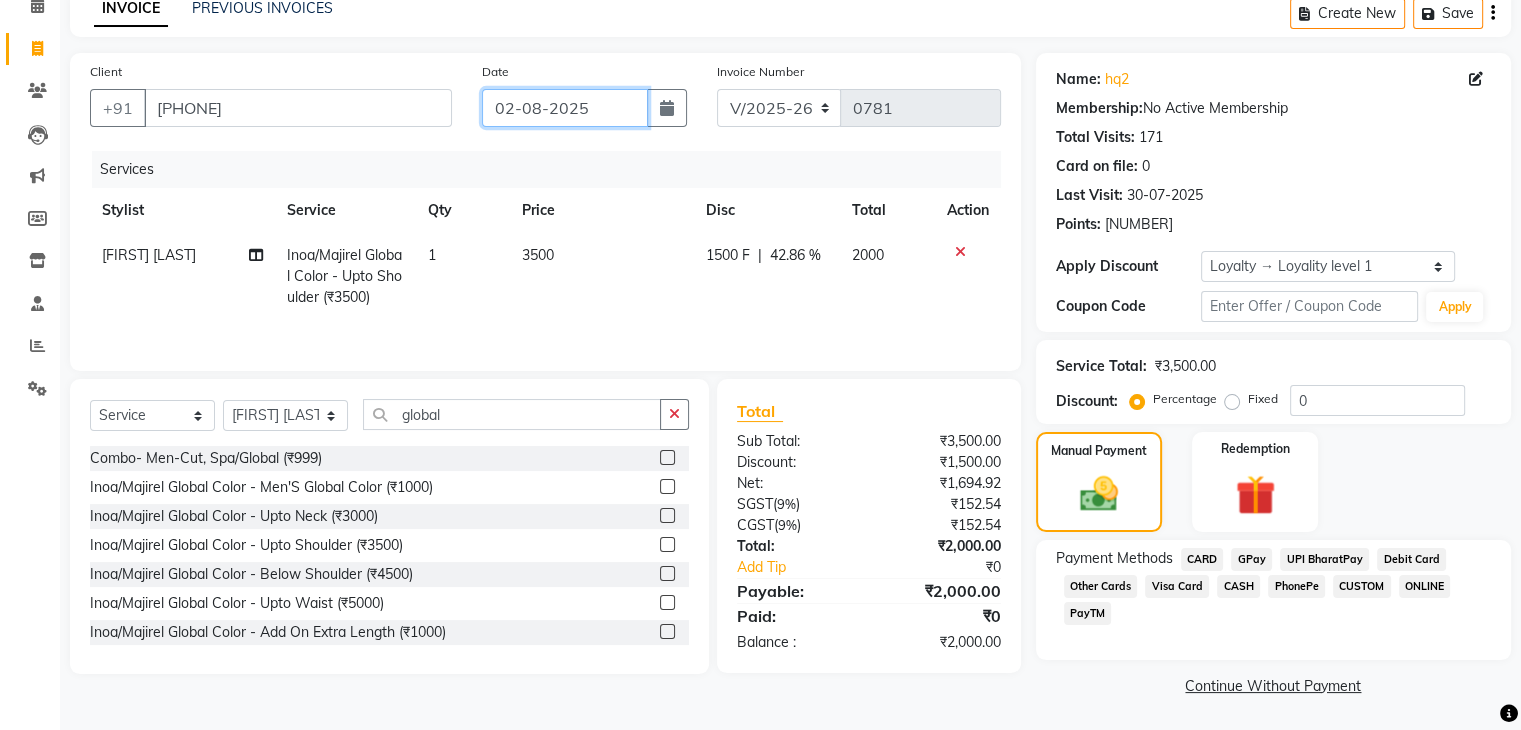 click on "02-08-2025" 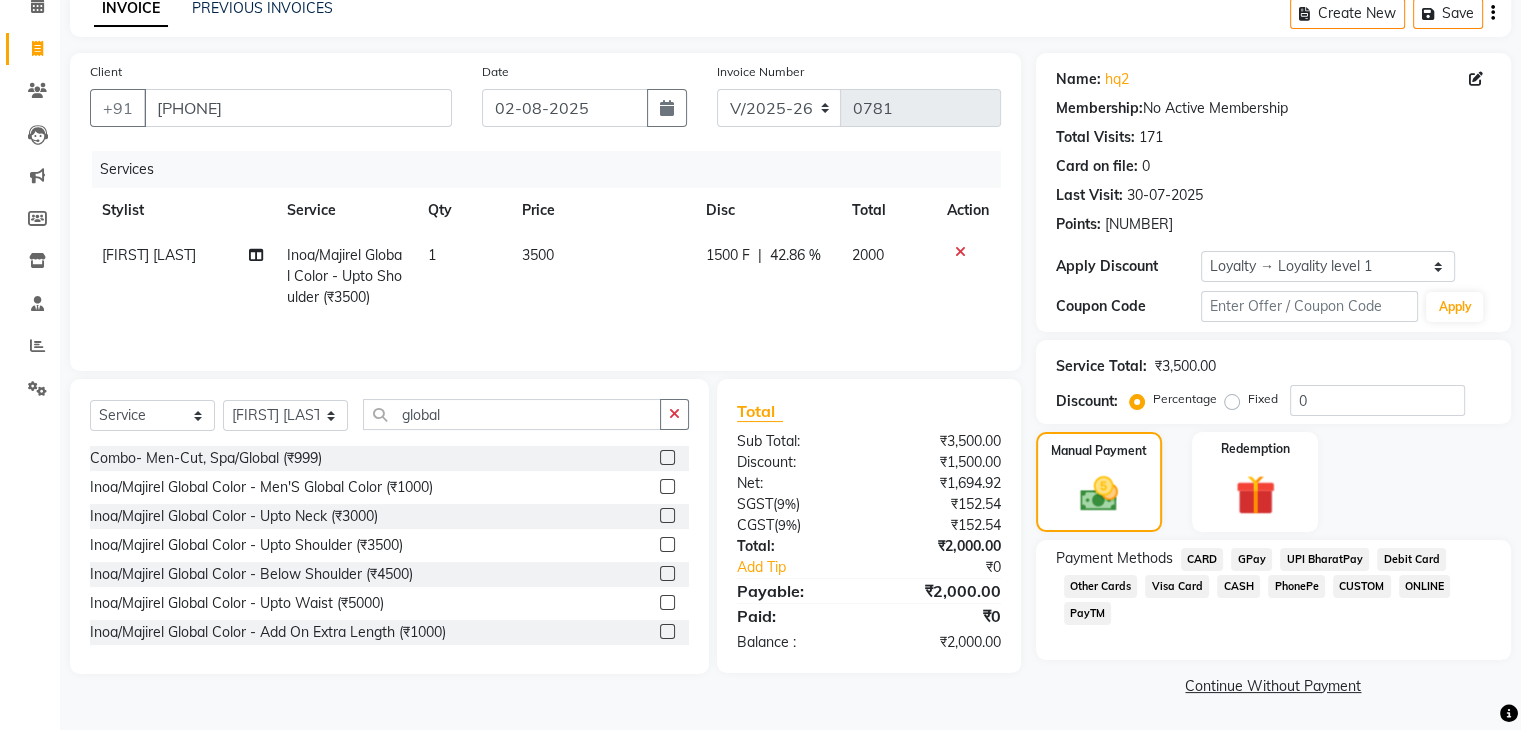 select on "8" 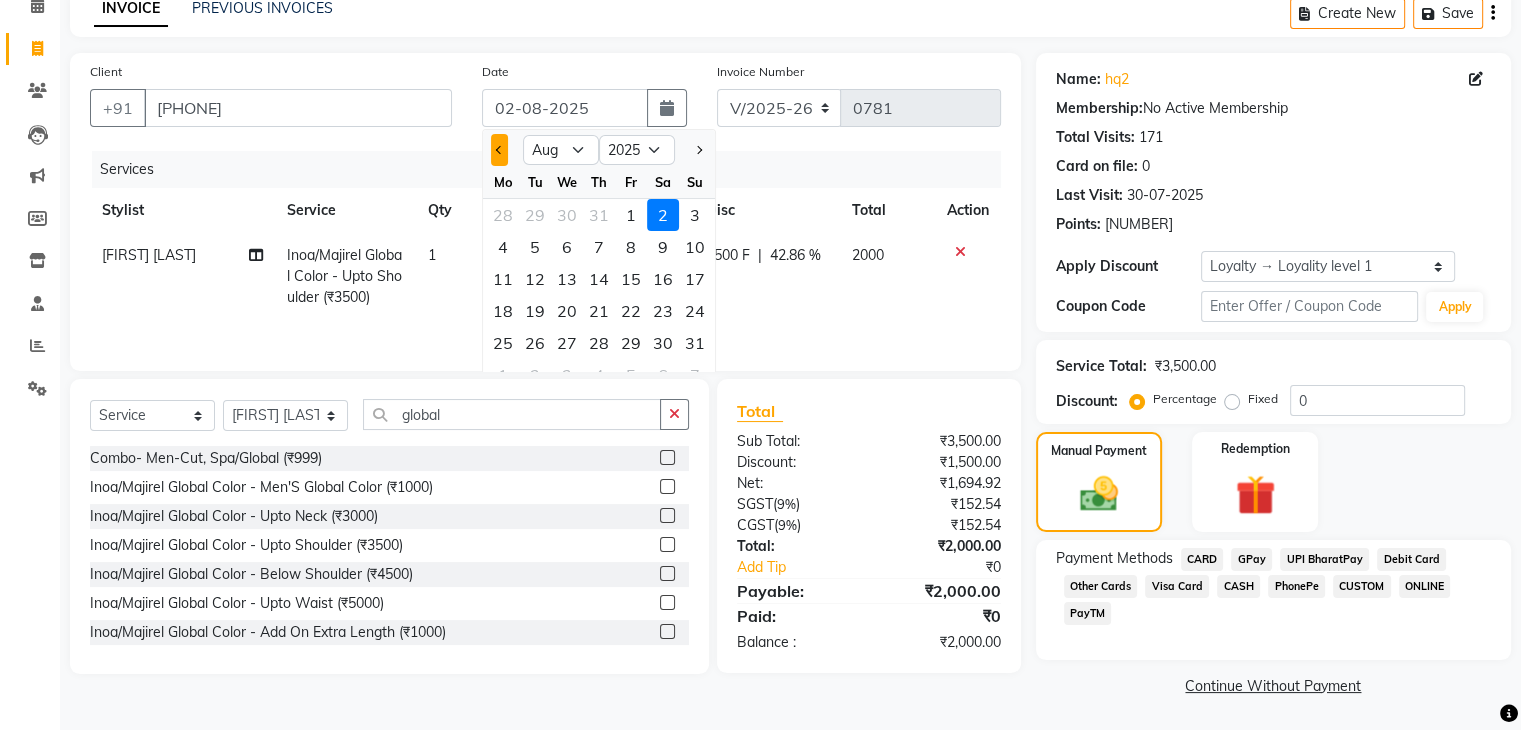 click 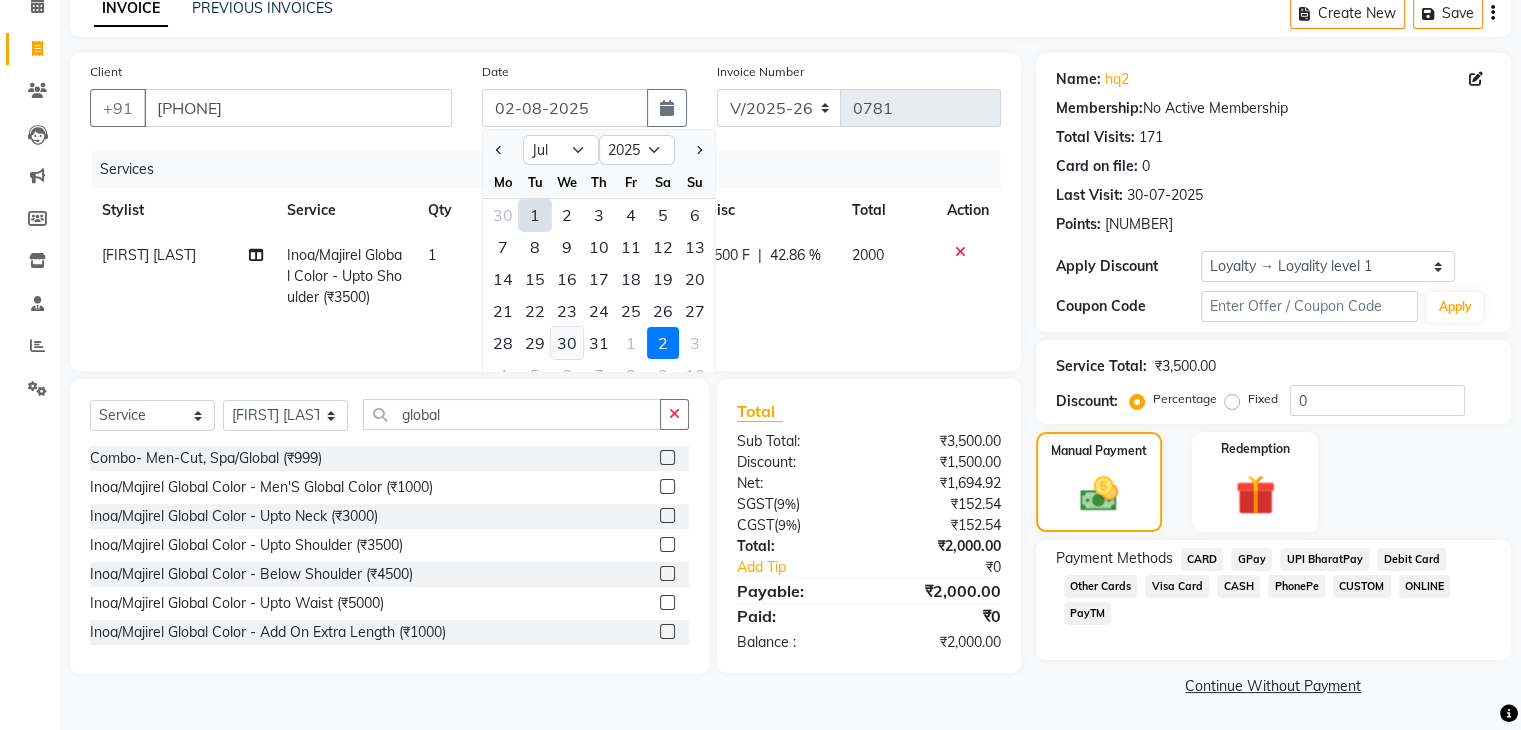 click on "30" 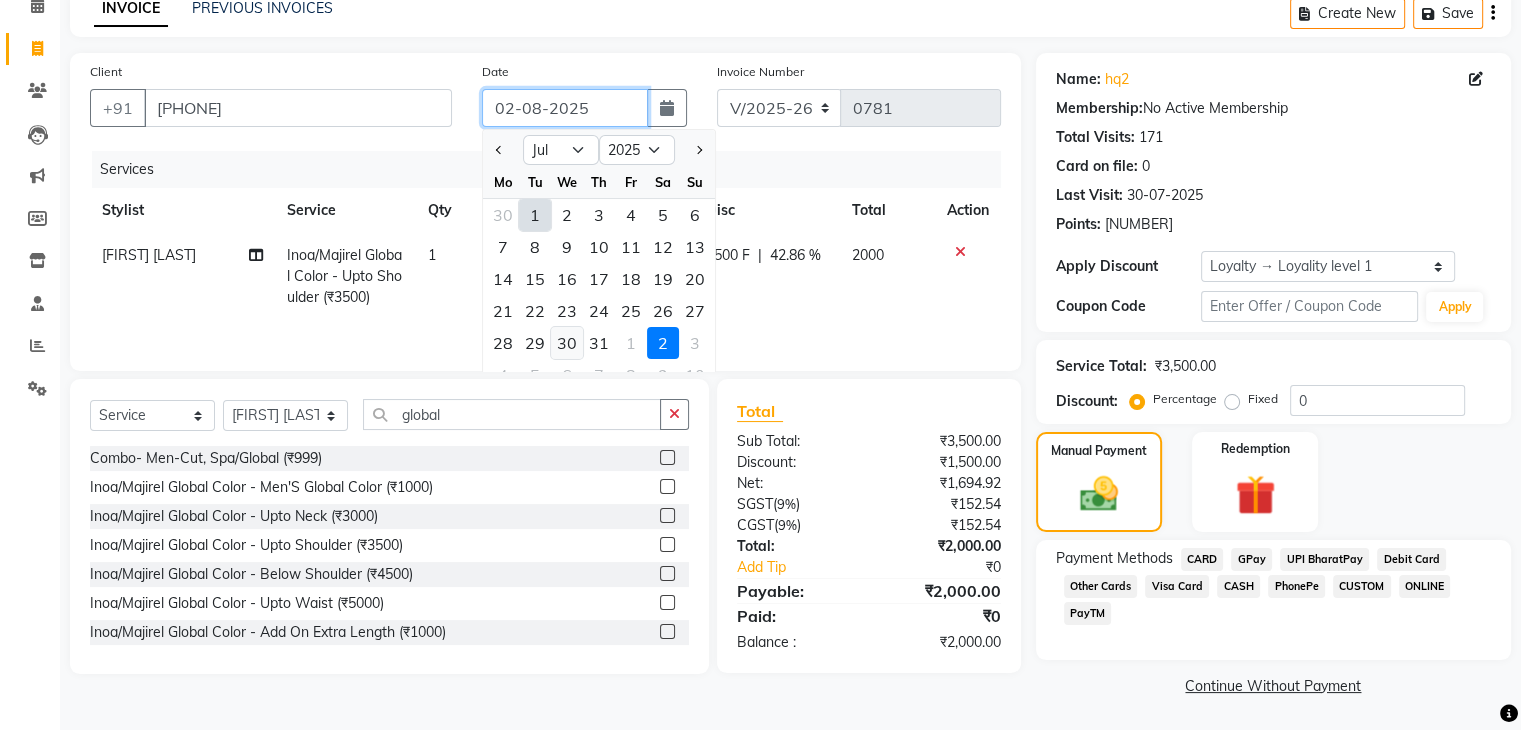 type on "30-07-2025" 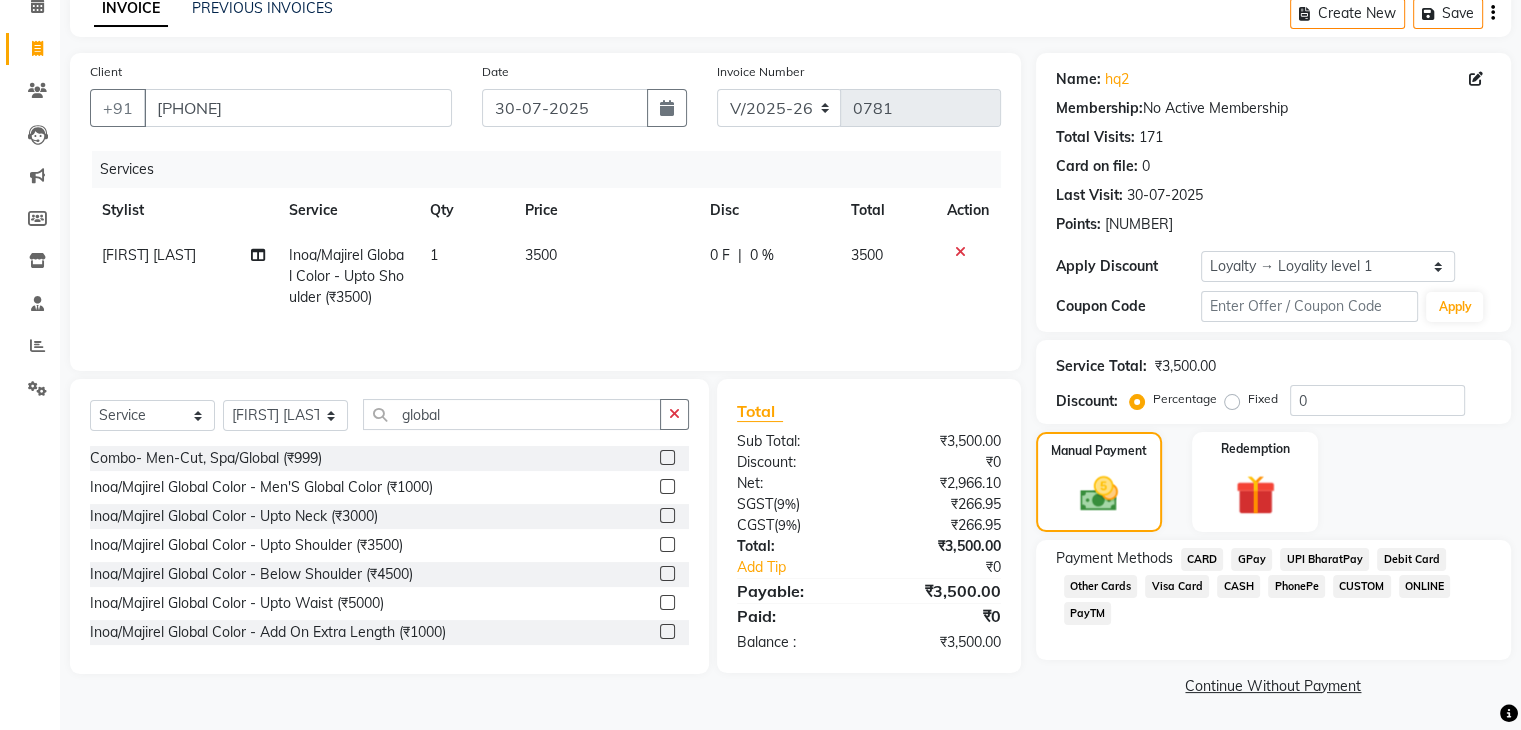 click on "GPay" 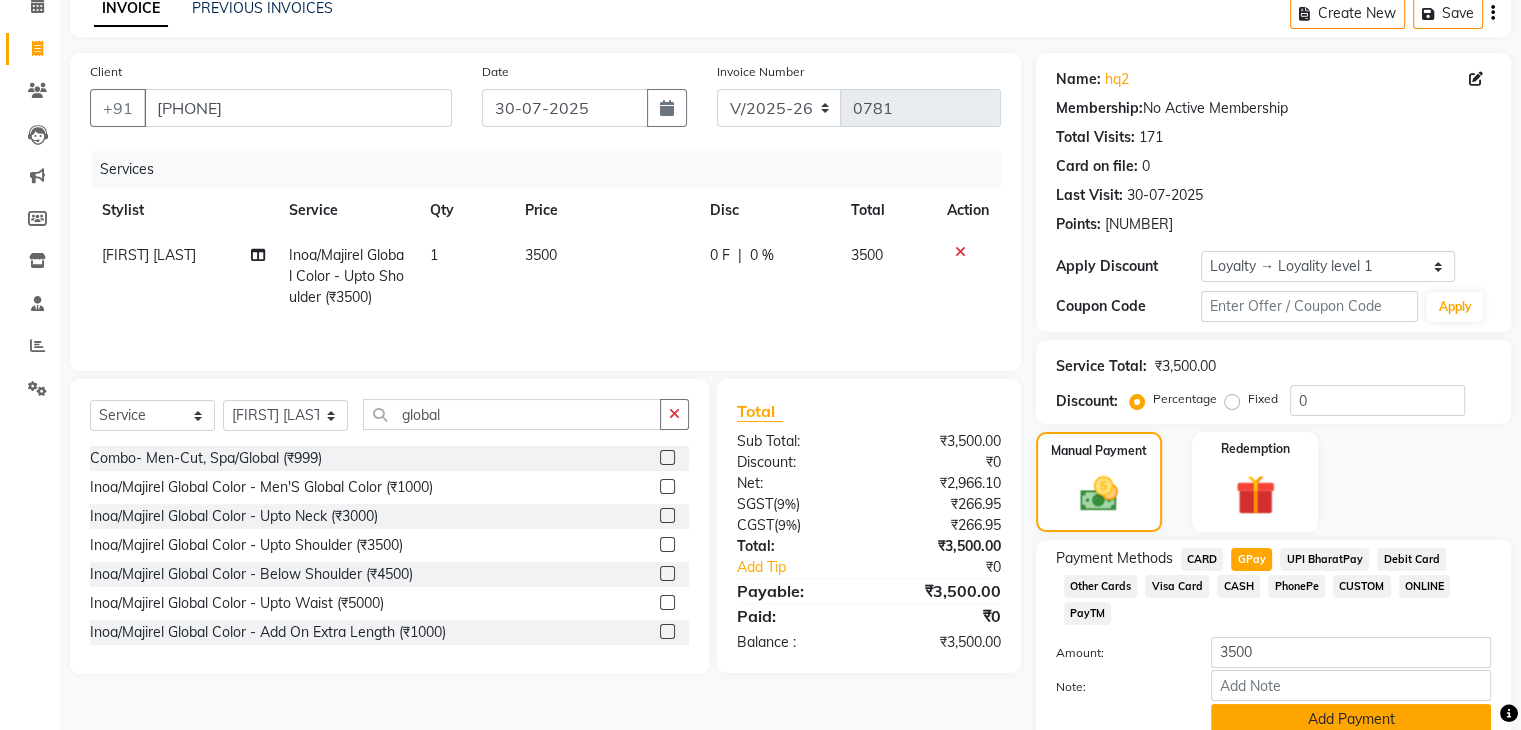 click on "Add Payment" 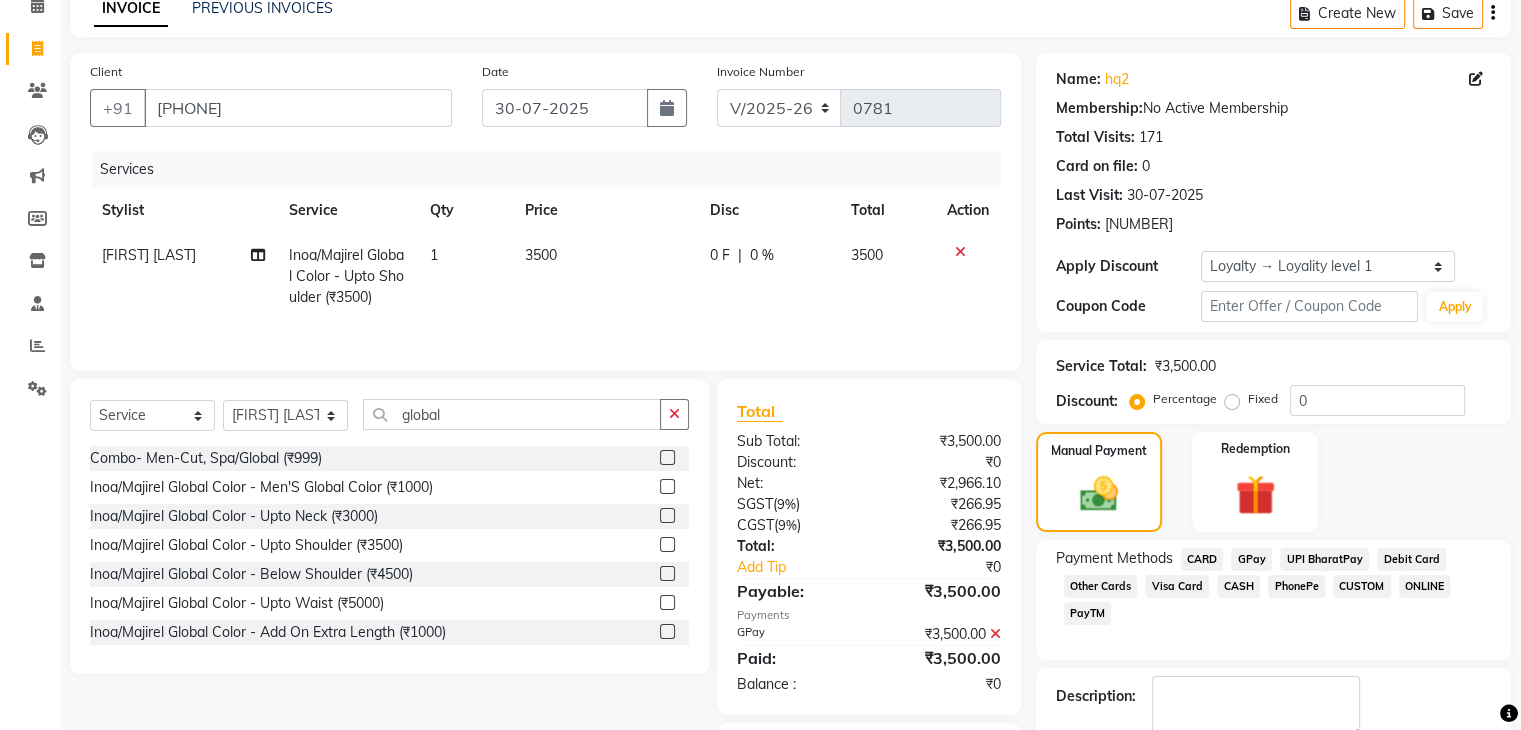 click on "3500" 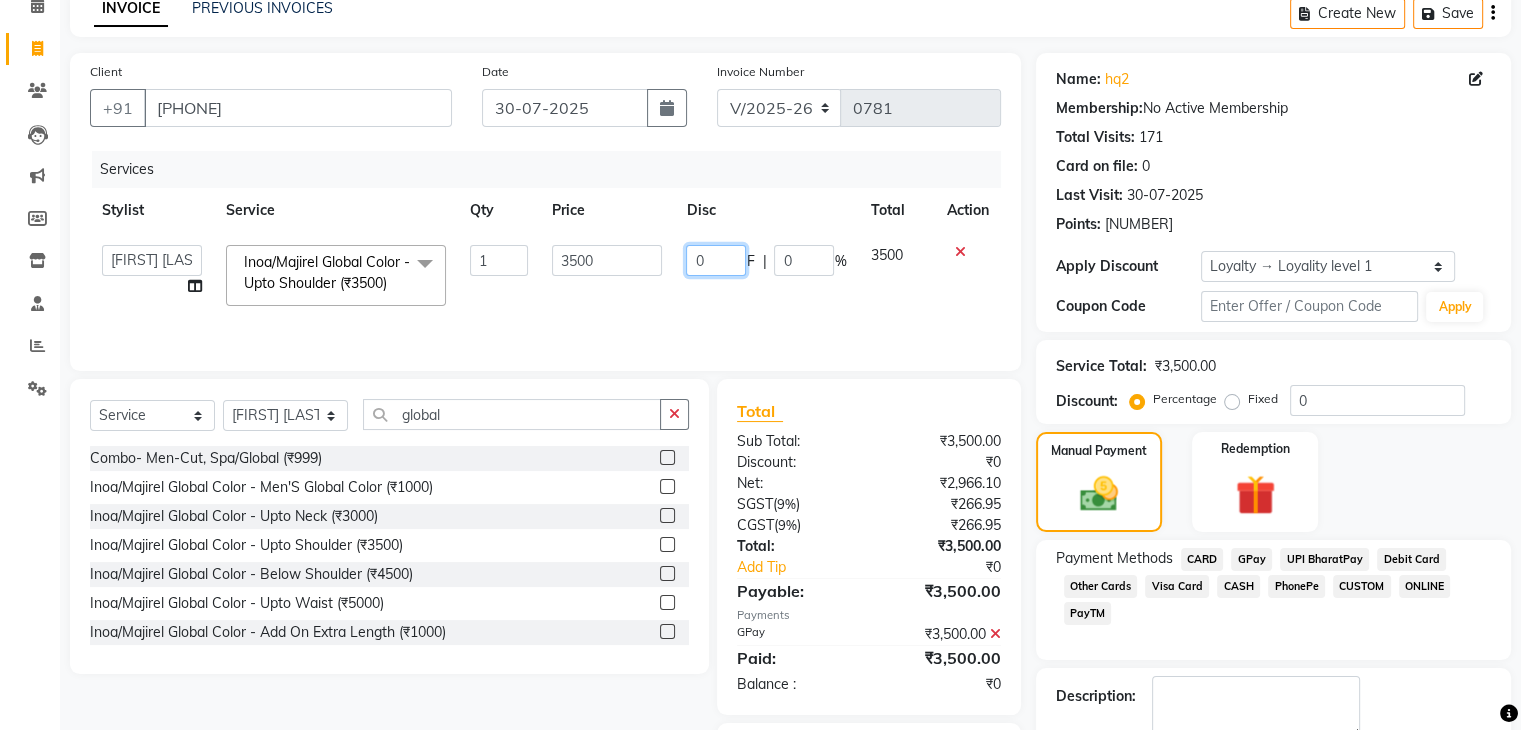 click on "0" 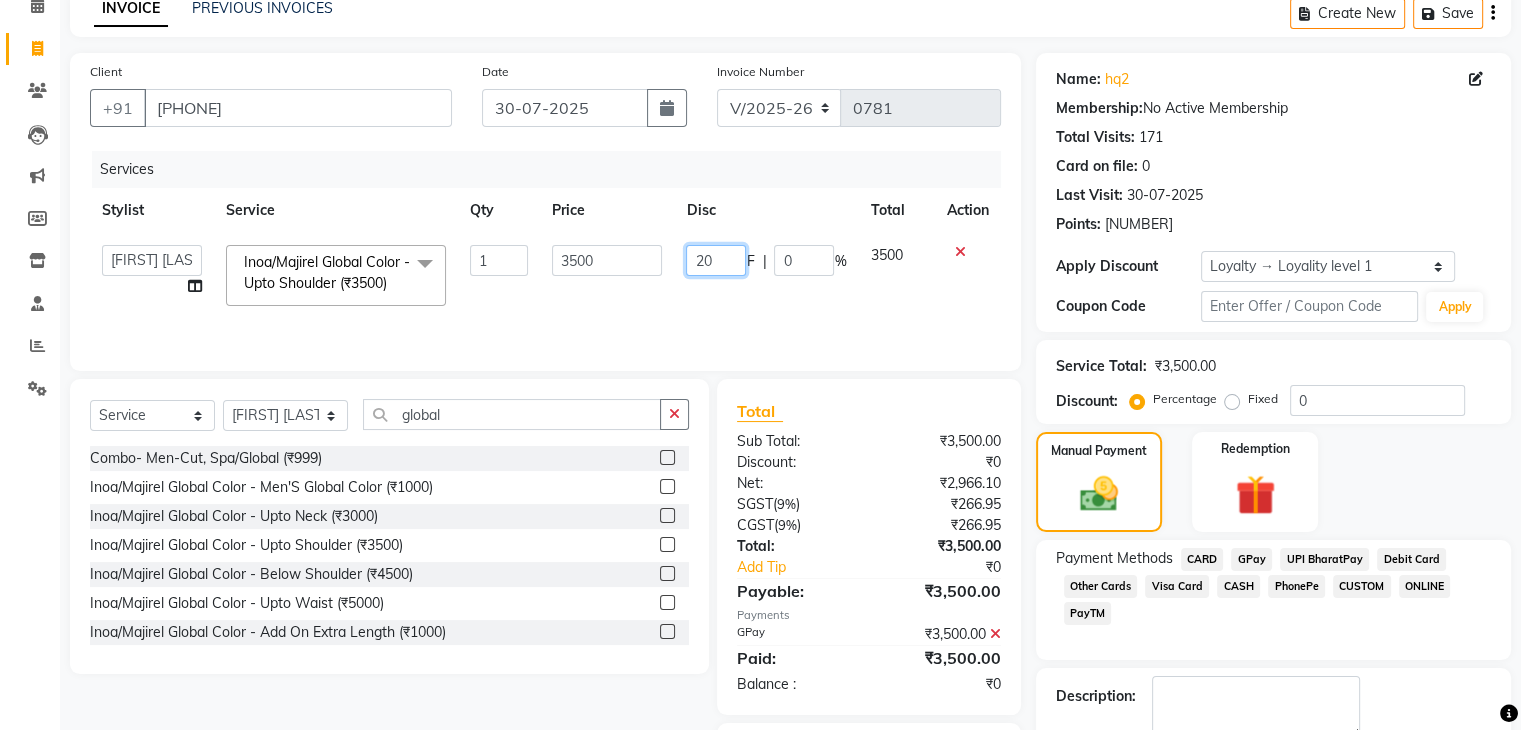 type on "2" 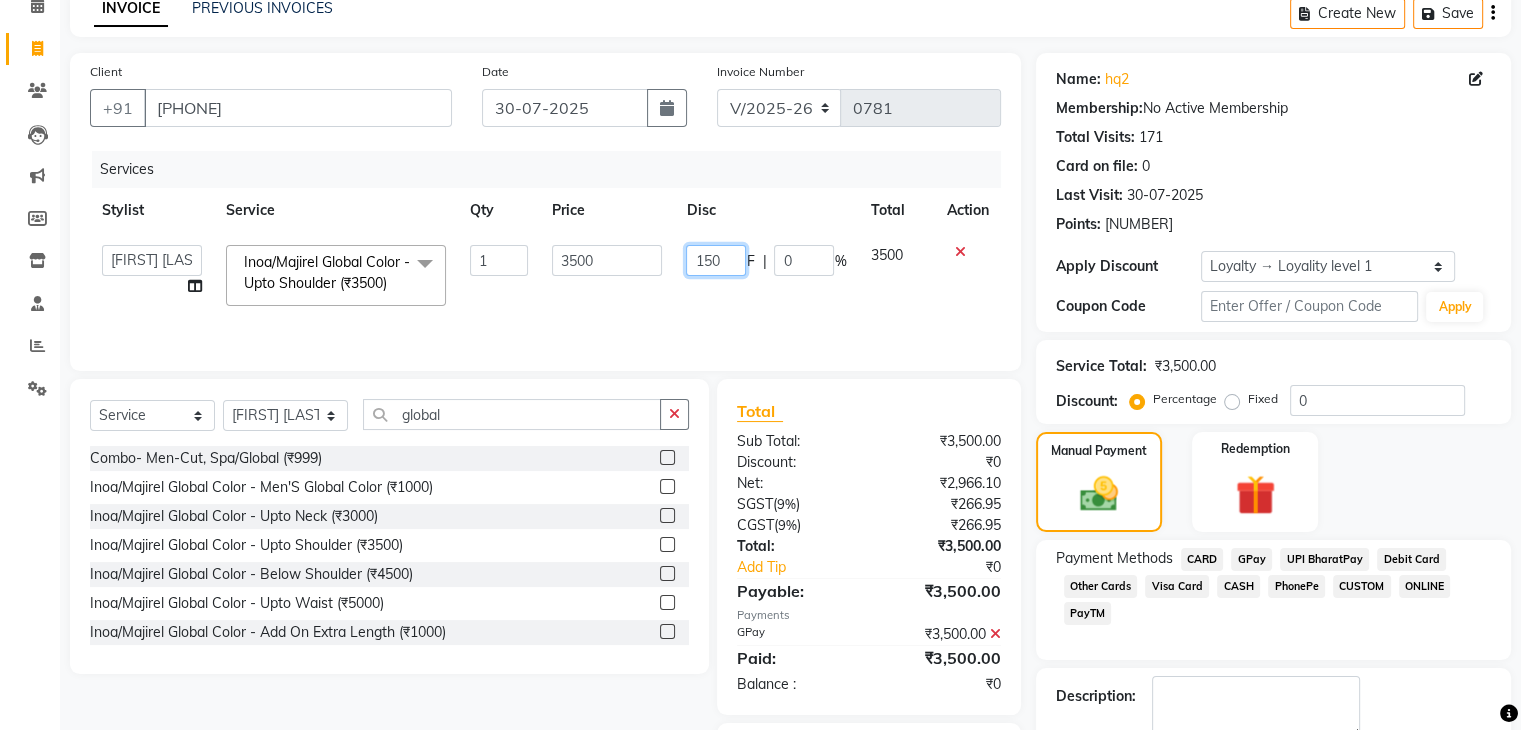 type on "1500" 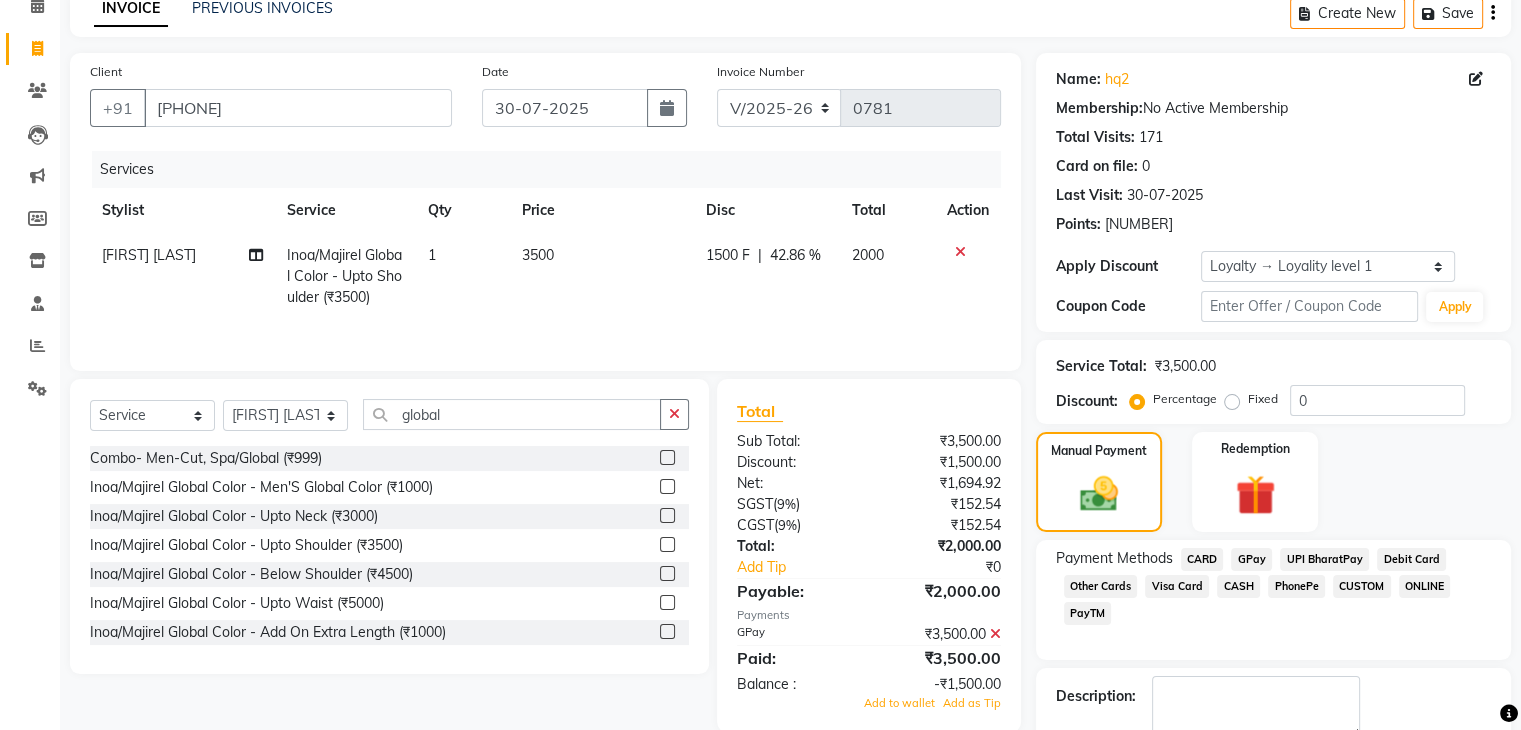 click on "Client +91 9769765650 Date 30-07-2025 Invoice Number V/2025 V/2025-26 0781 Services Stylist Service Qty Price Disc Total Action Sameer Ahmad Inoa/Majirel Global Color - Upto Shoulder (₹3500) 1 3500 1500 F | 42.86 % 2000" 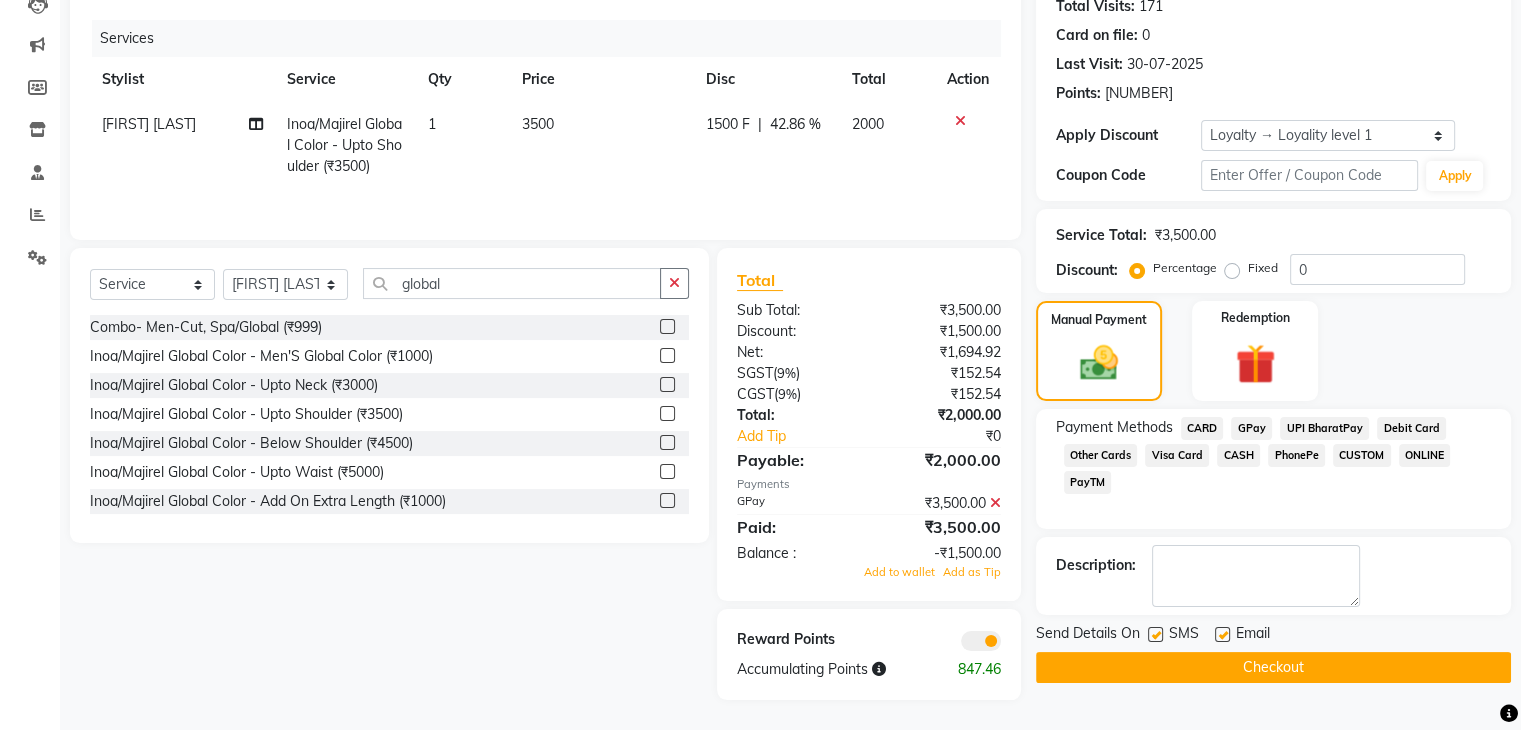click 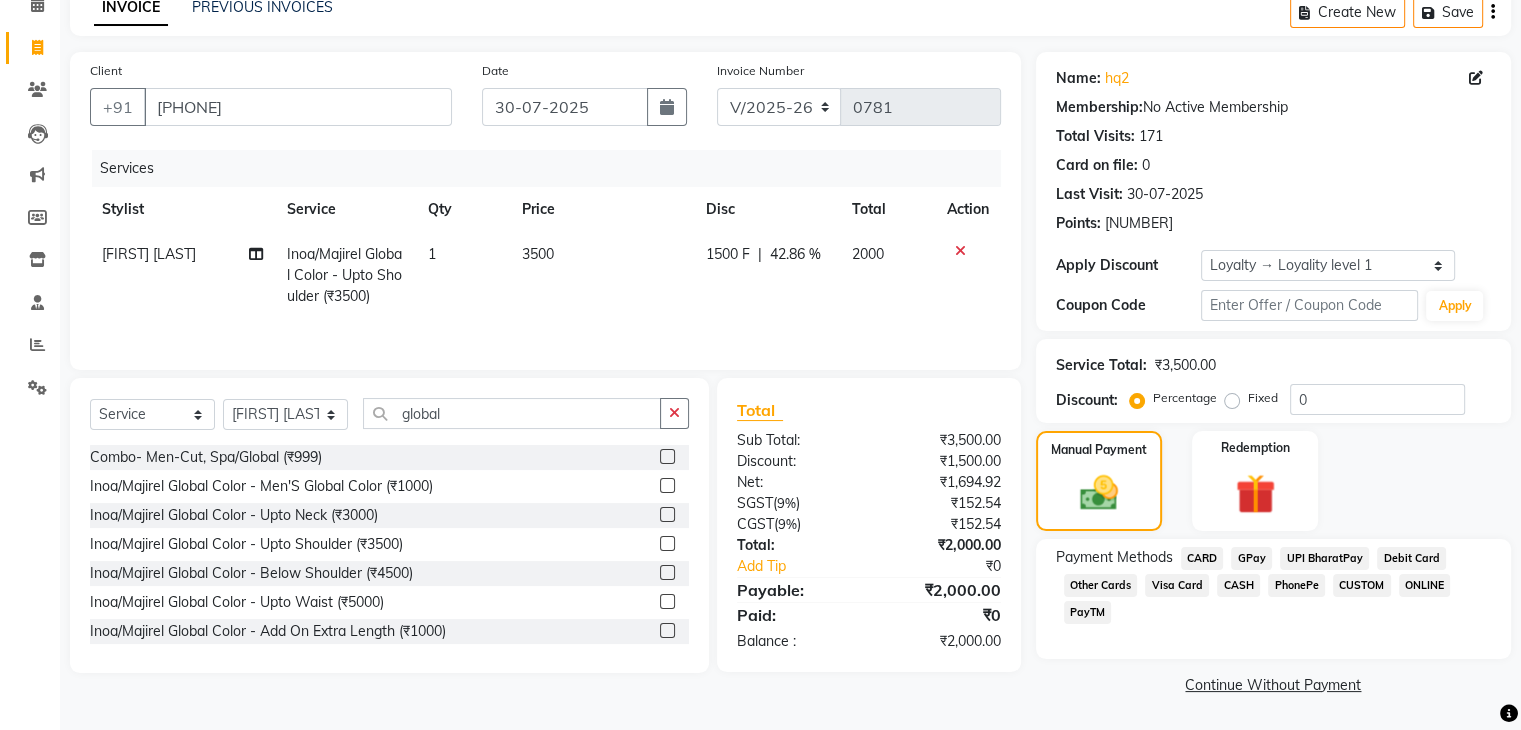 scroll, scrollTop: 97, scrollLeft: 0, axis: vertical 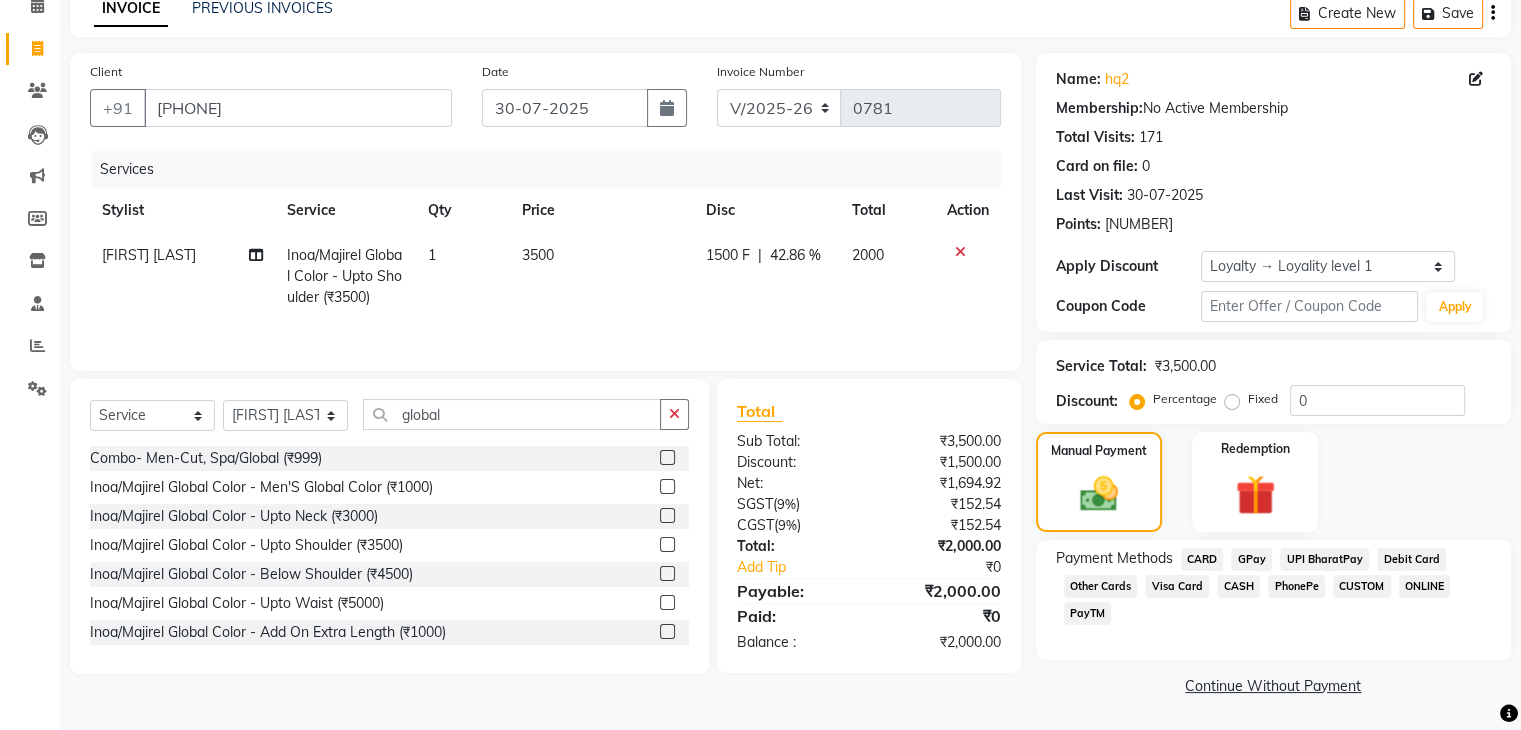 click on "GPay" 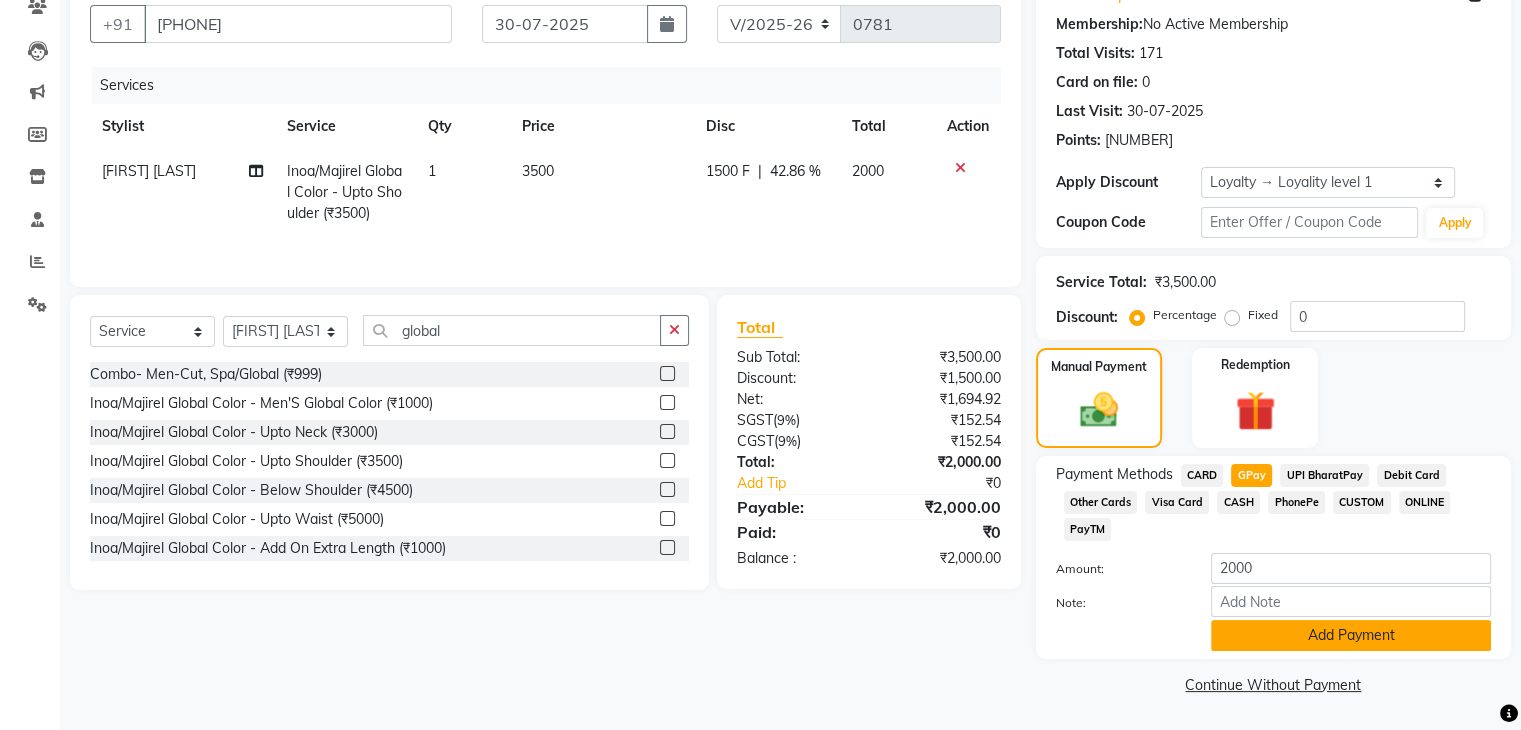click on "Add Payment" 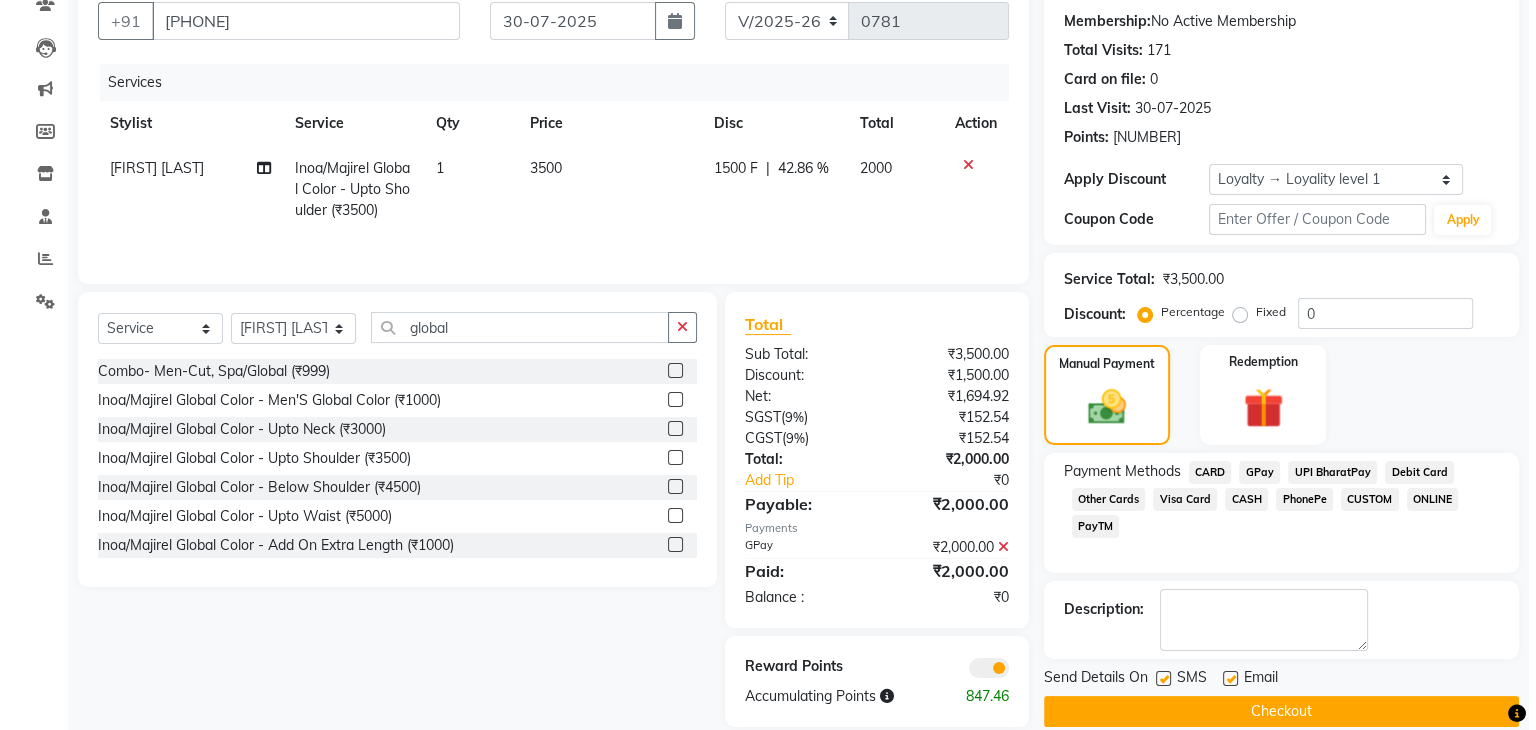scroll, scrollTop: 234, scrollLeft: 0, axis: vertical 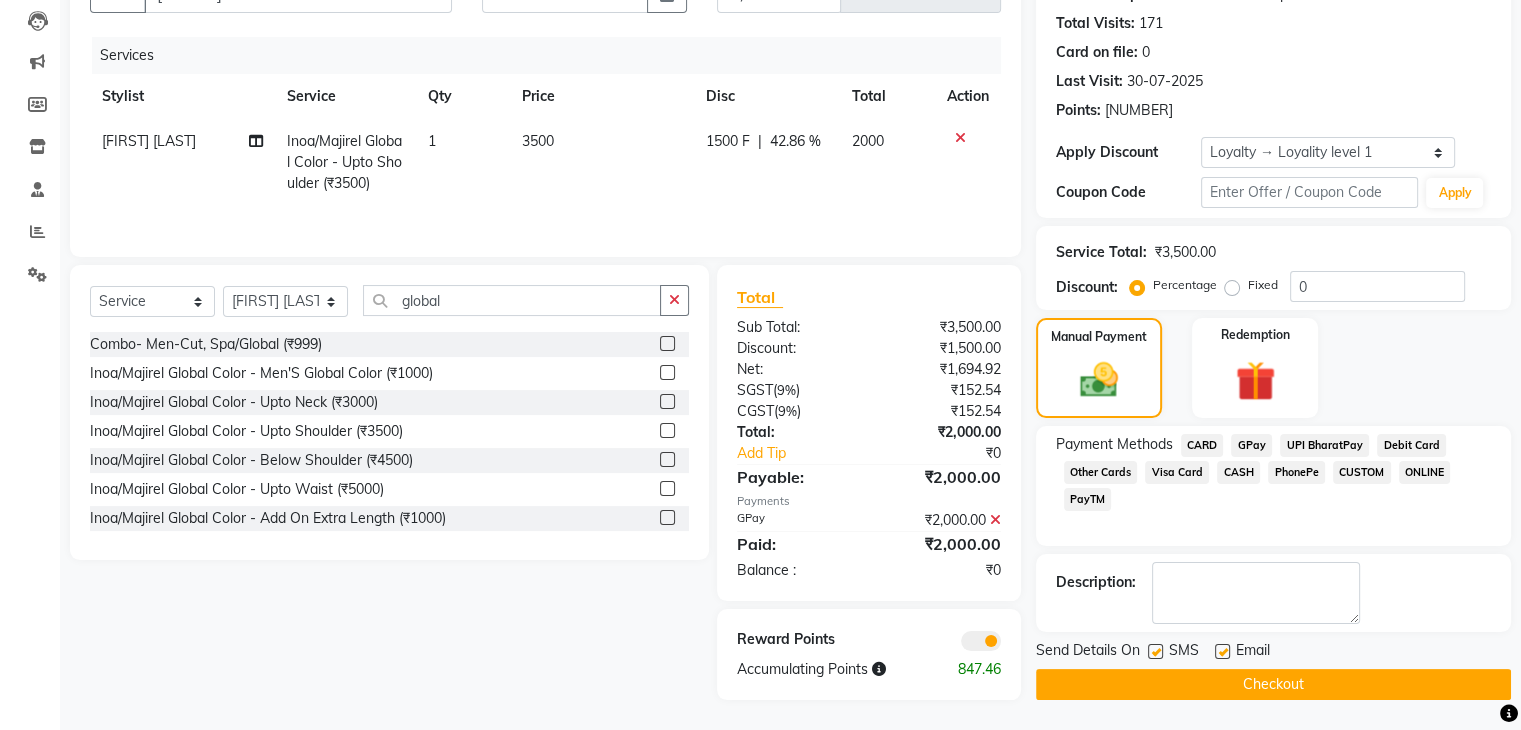 click 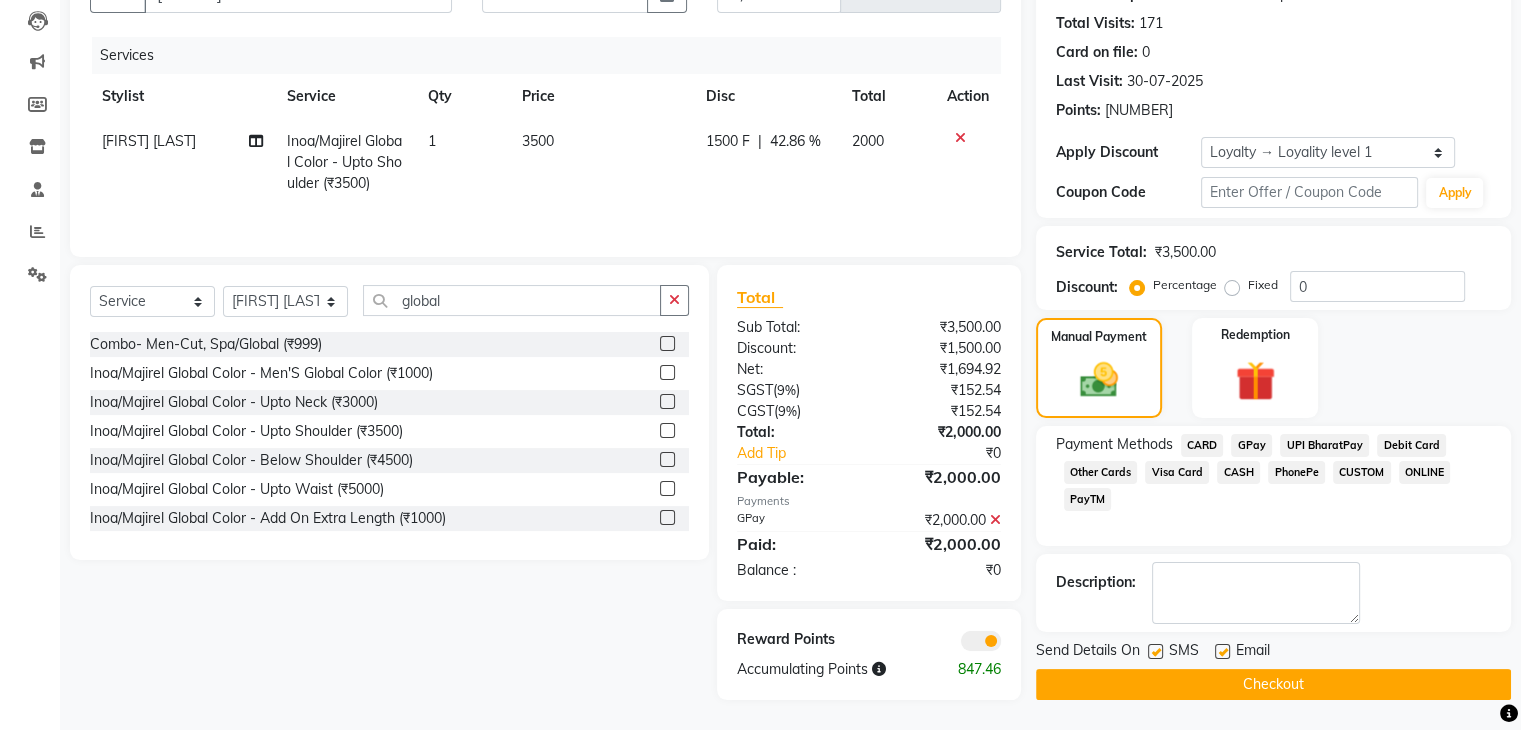 click 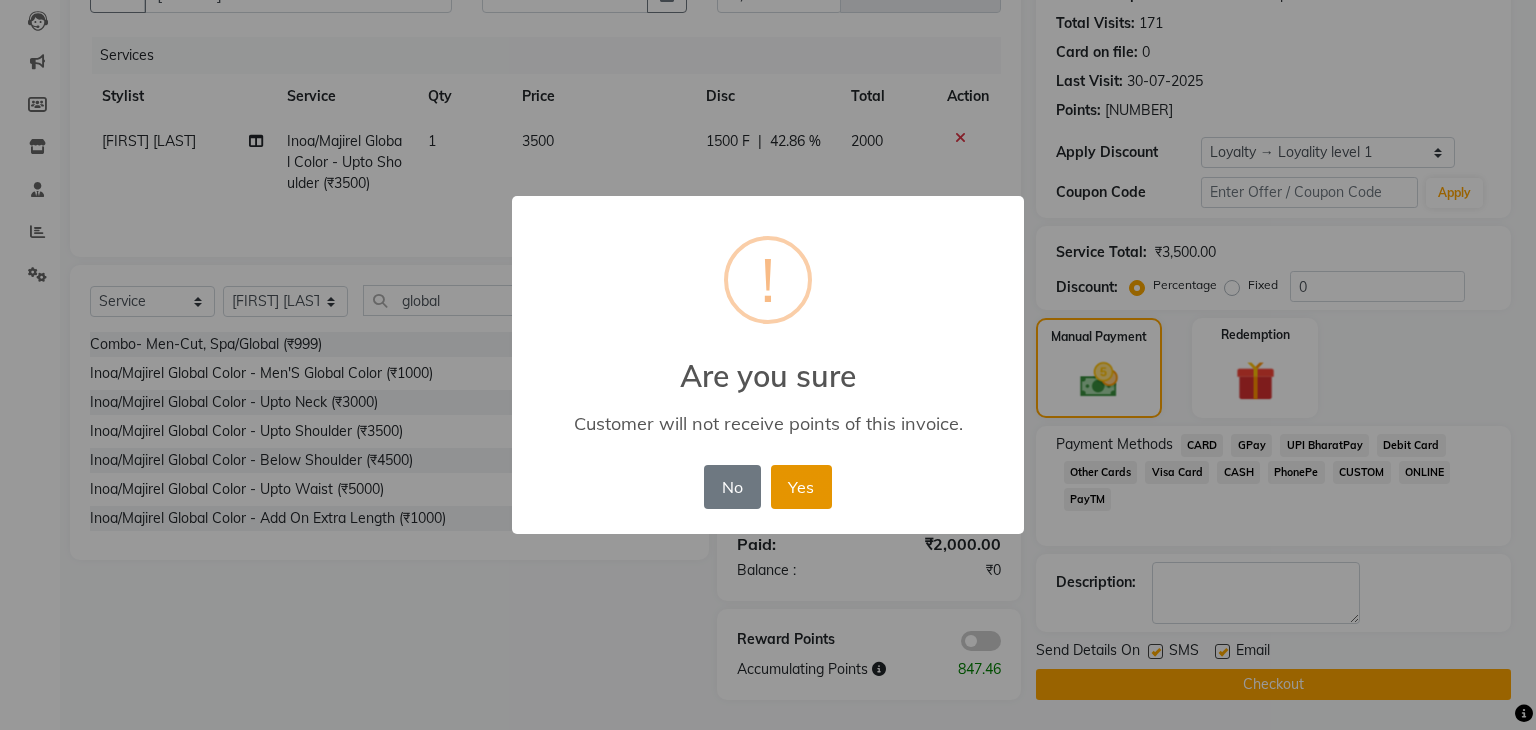 click on "Yes" at bounding box center (801, 487) 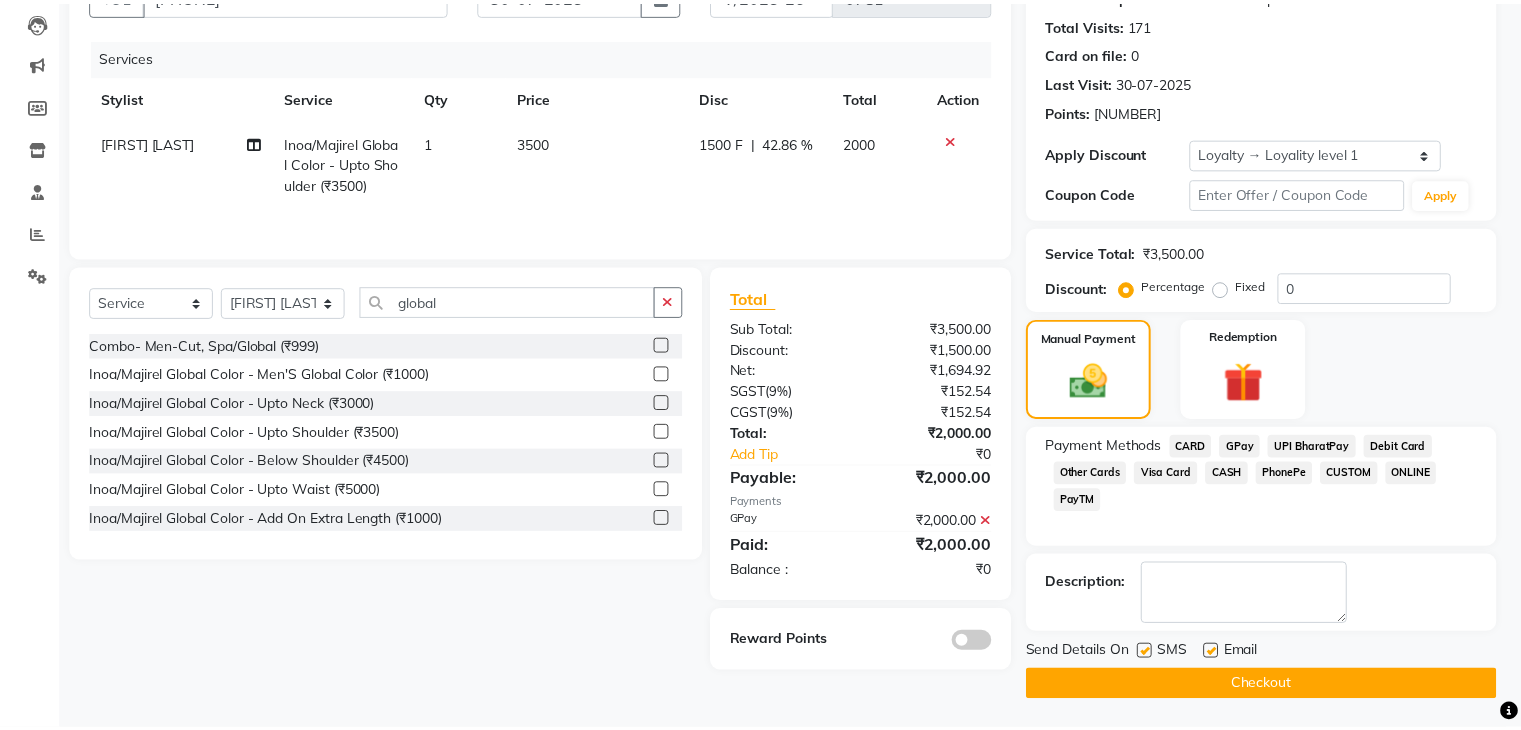scroll, scrollTop: 209, scrollLeft: 0, axis: vertical 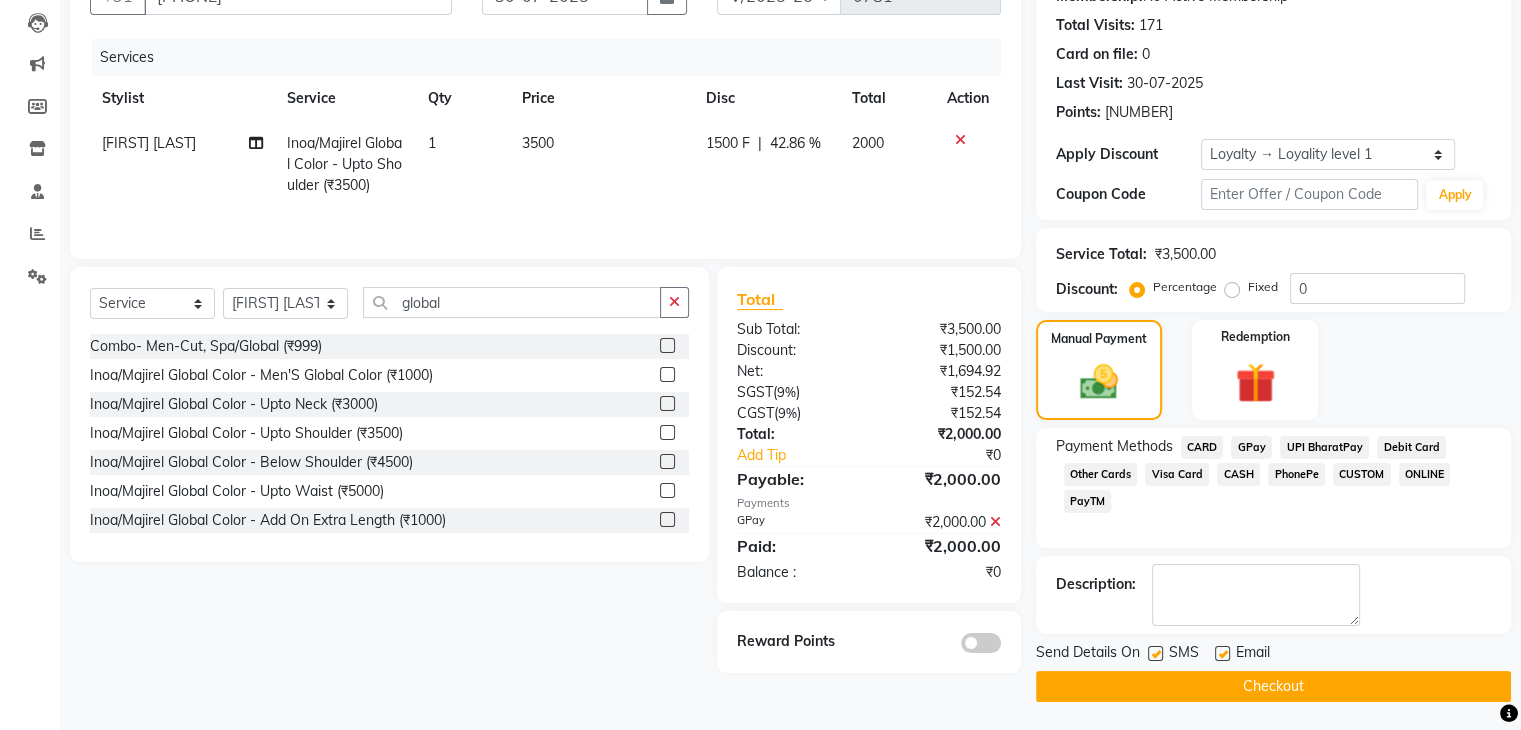 click on "Checkout" 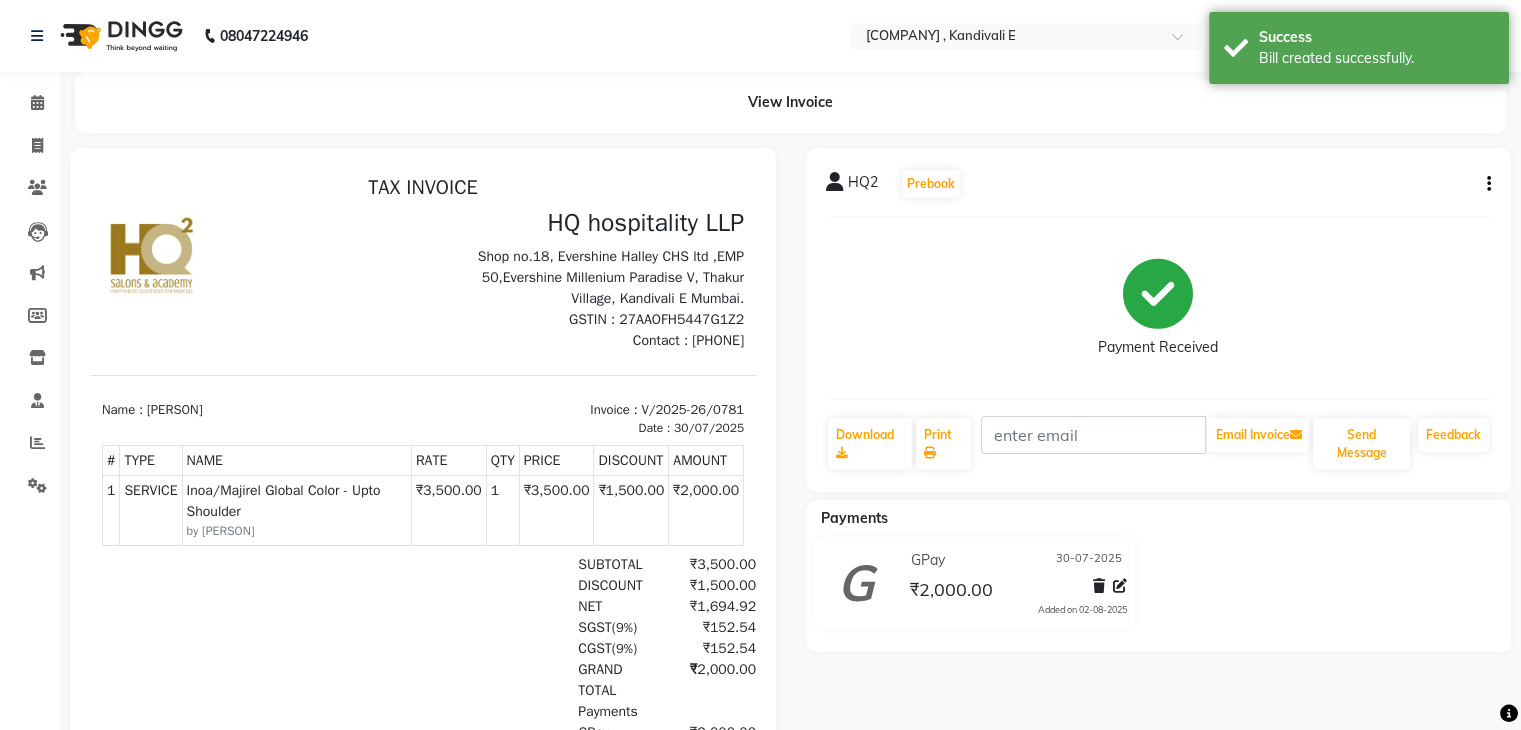 scroll, scrollTop: 0, scrollLeft: 0, axis: both 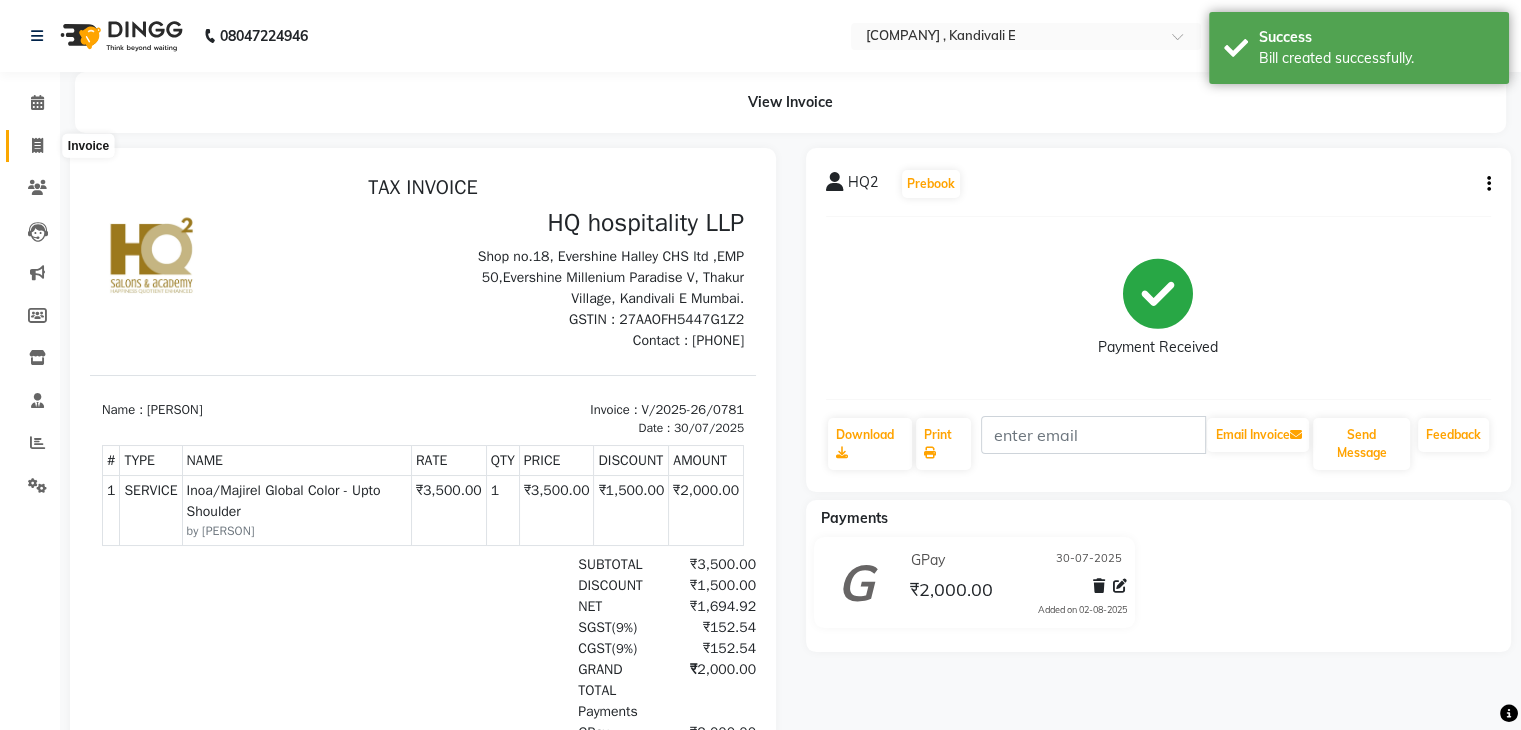 click 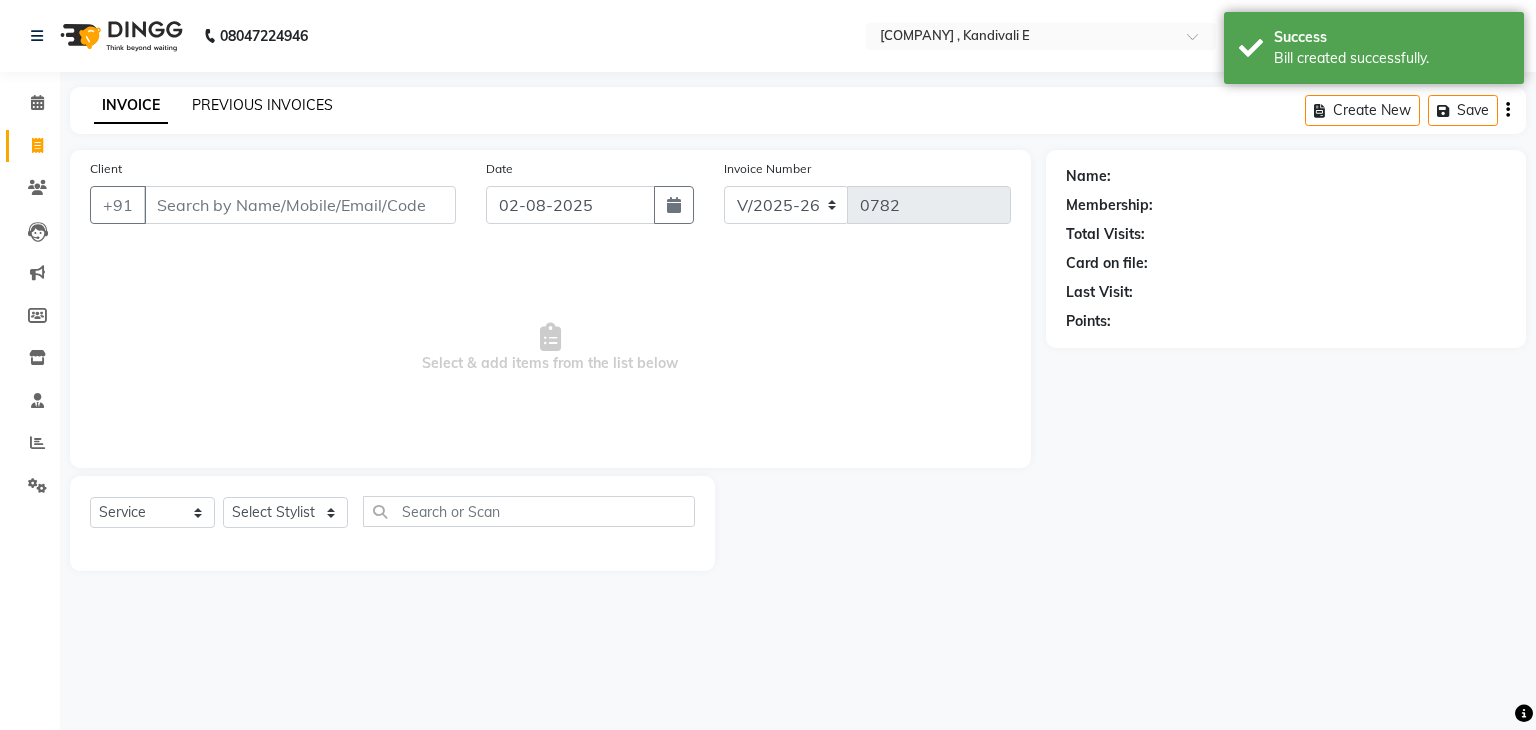 click on "PREVIOUS INVOICES" 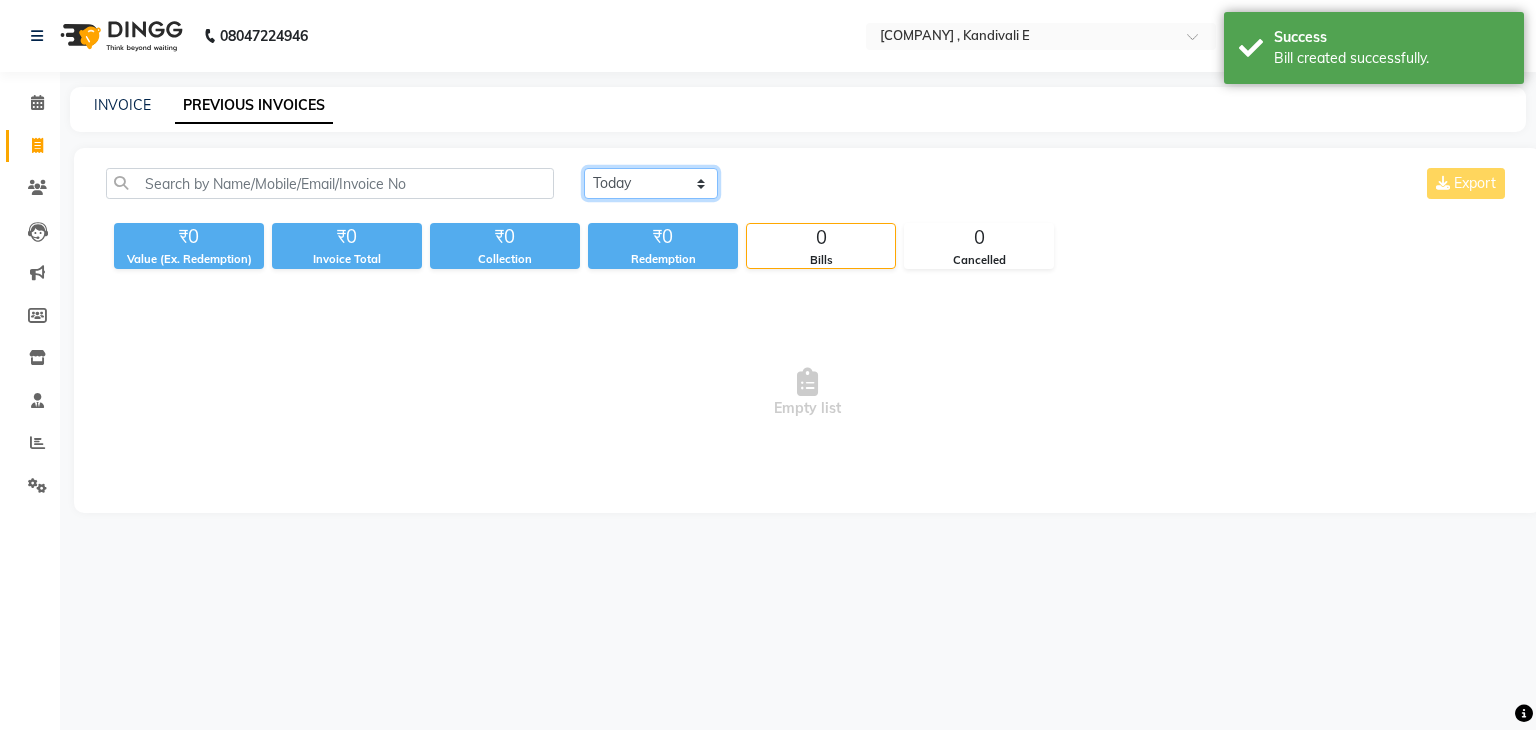 click on "Today Yesterday Custom Range" 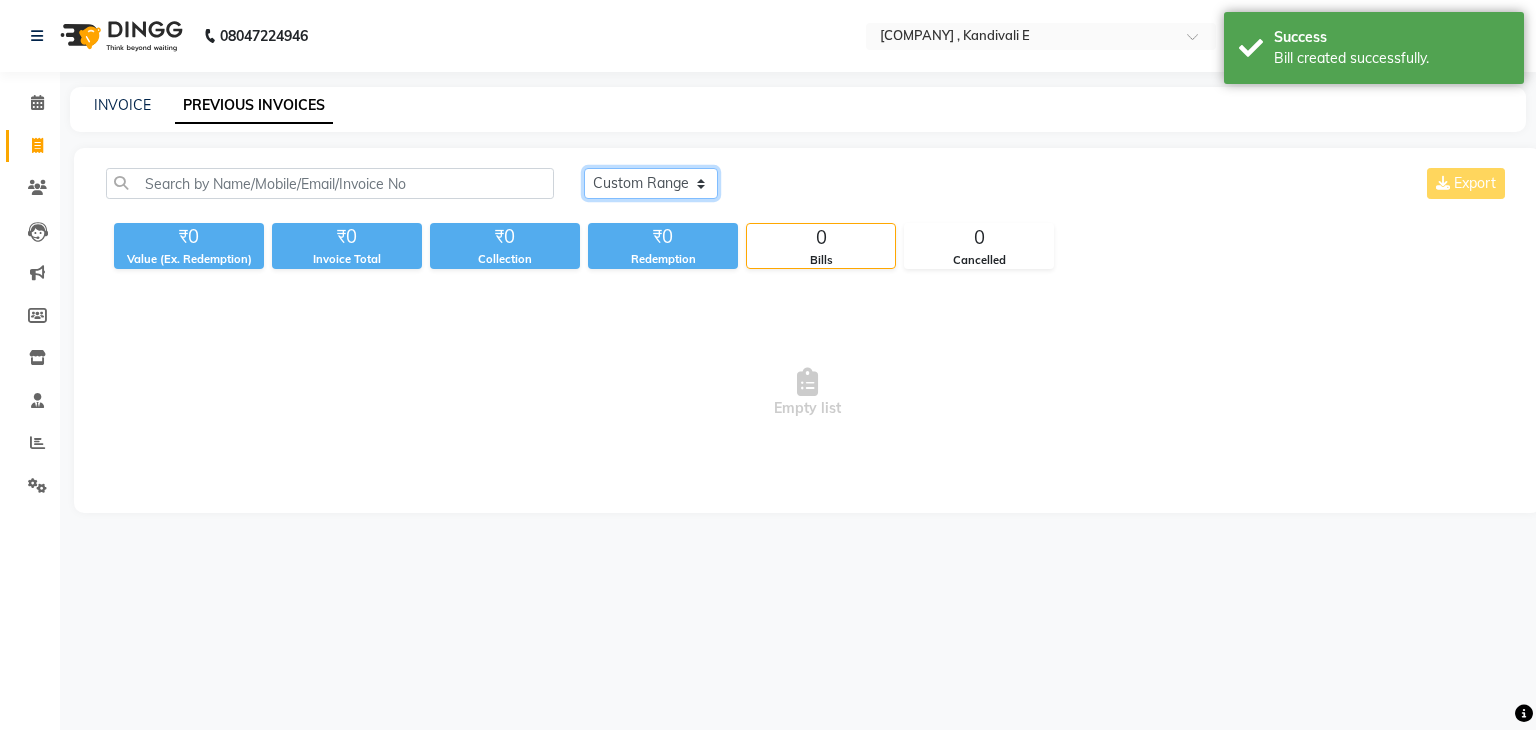 click on "Today Yesterday Custom Range" 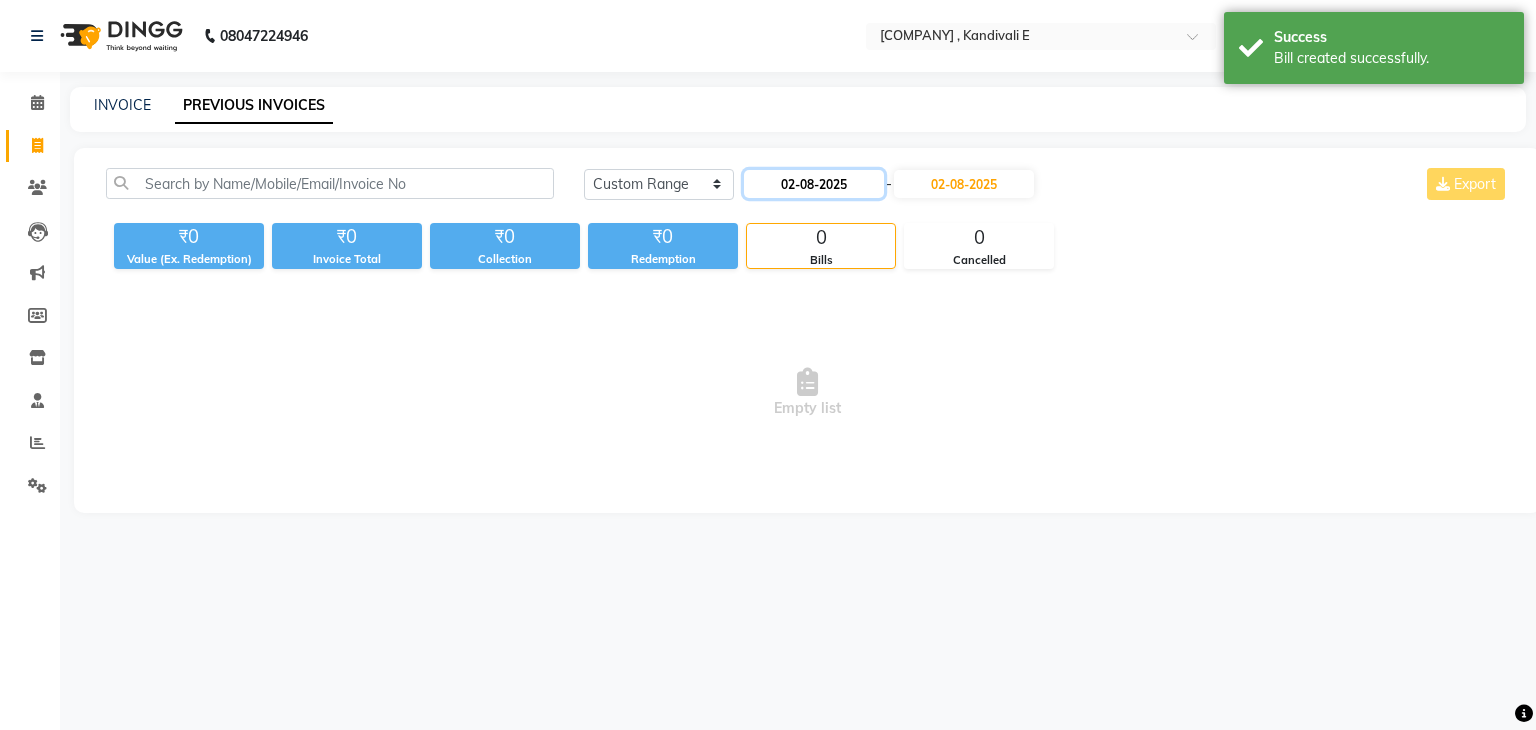 click on "02-08-2025" 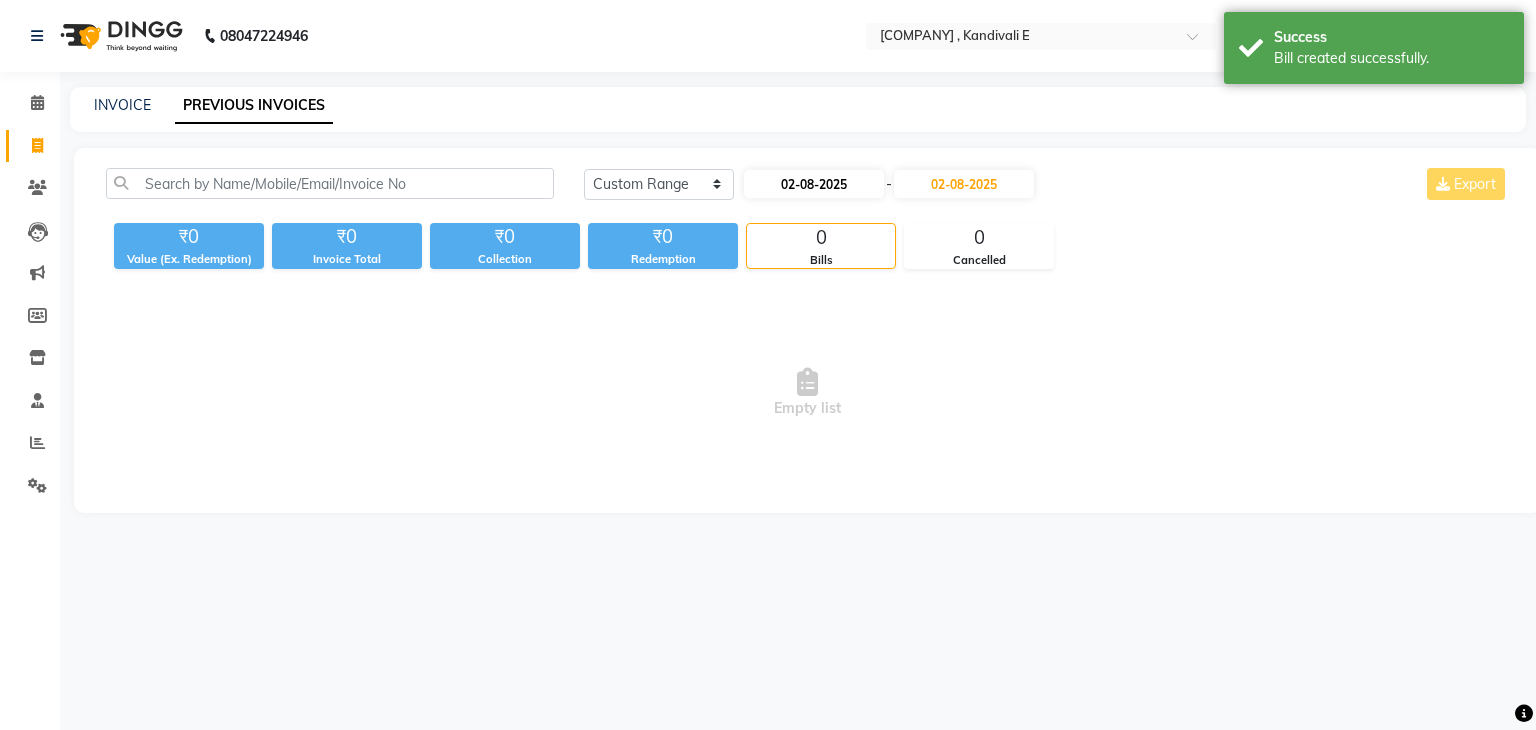 select on "8" 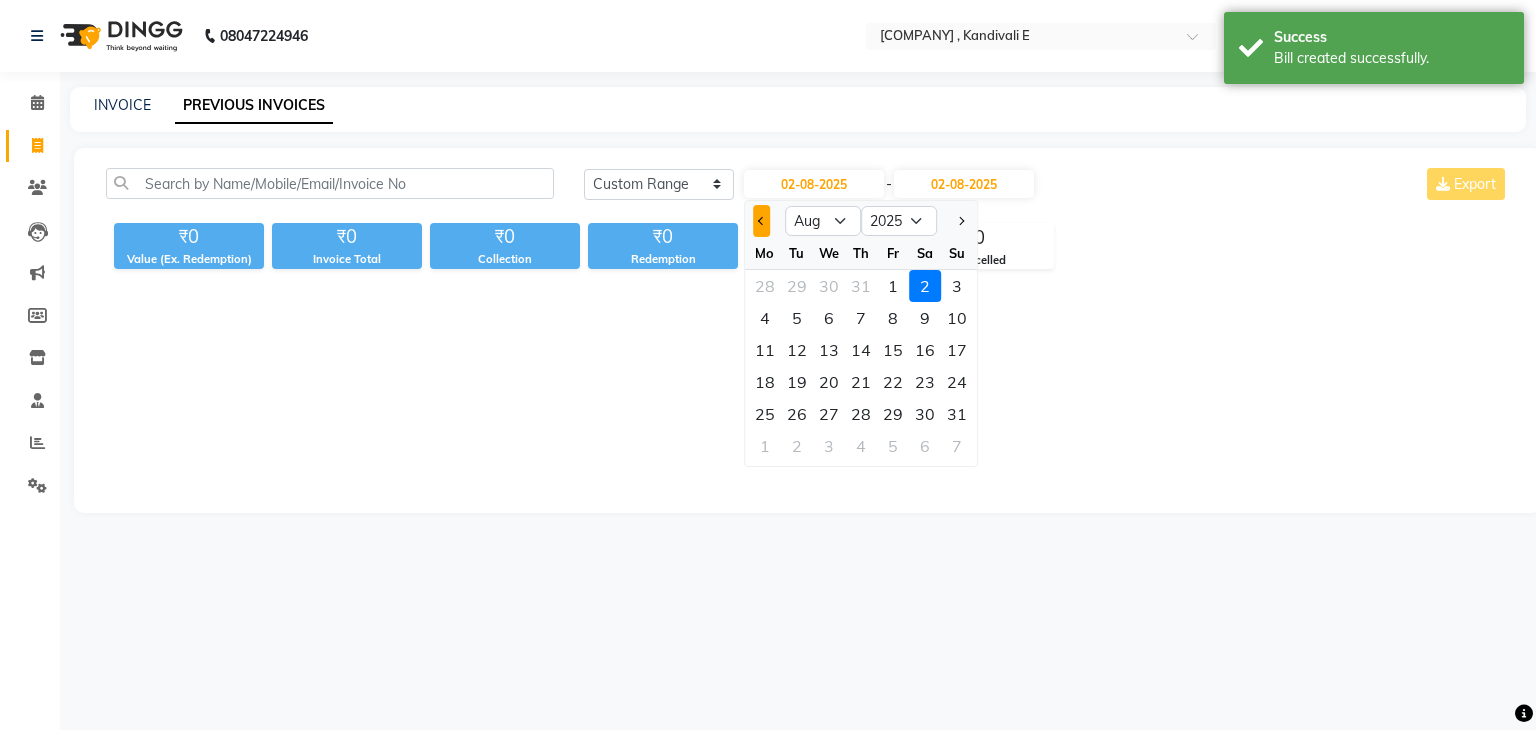click 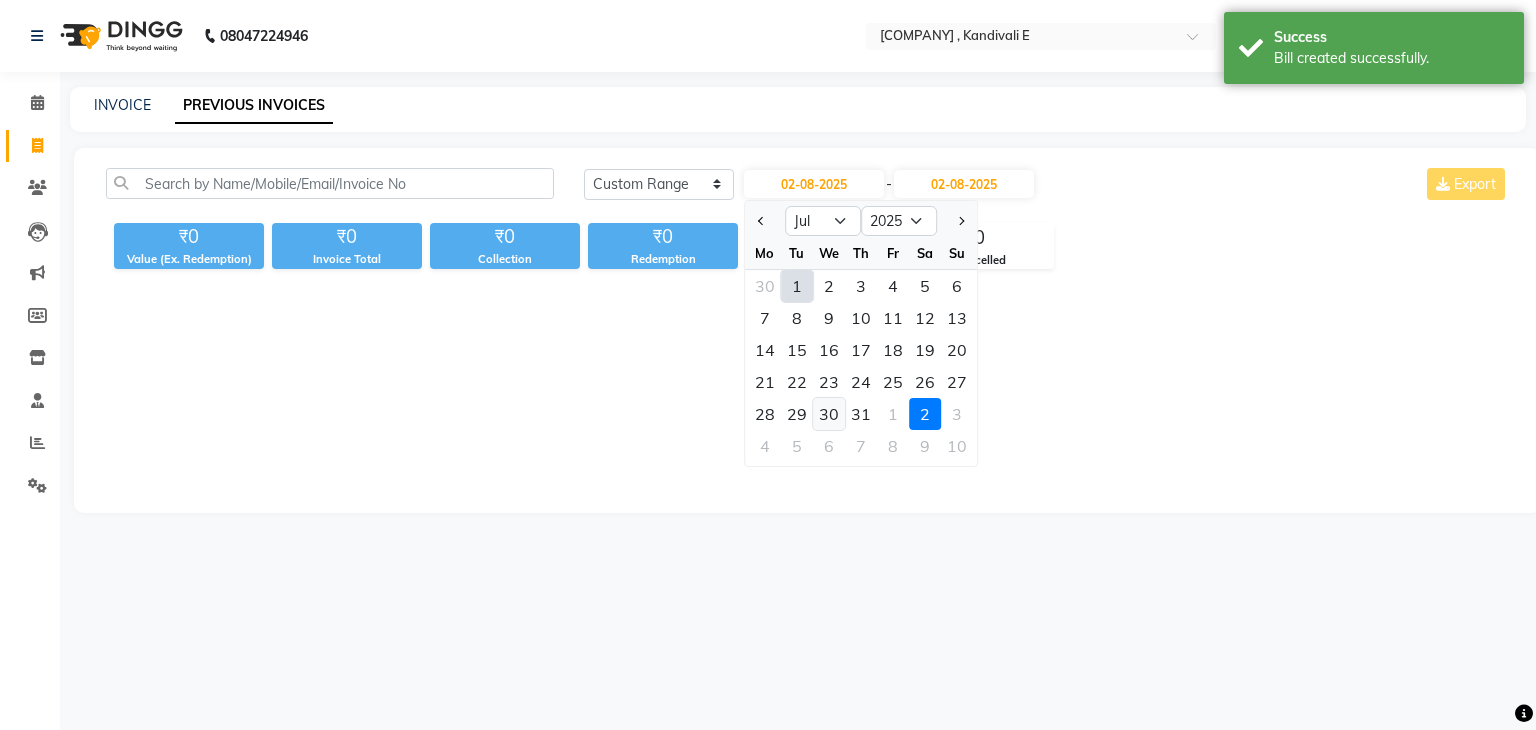 click on "30" 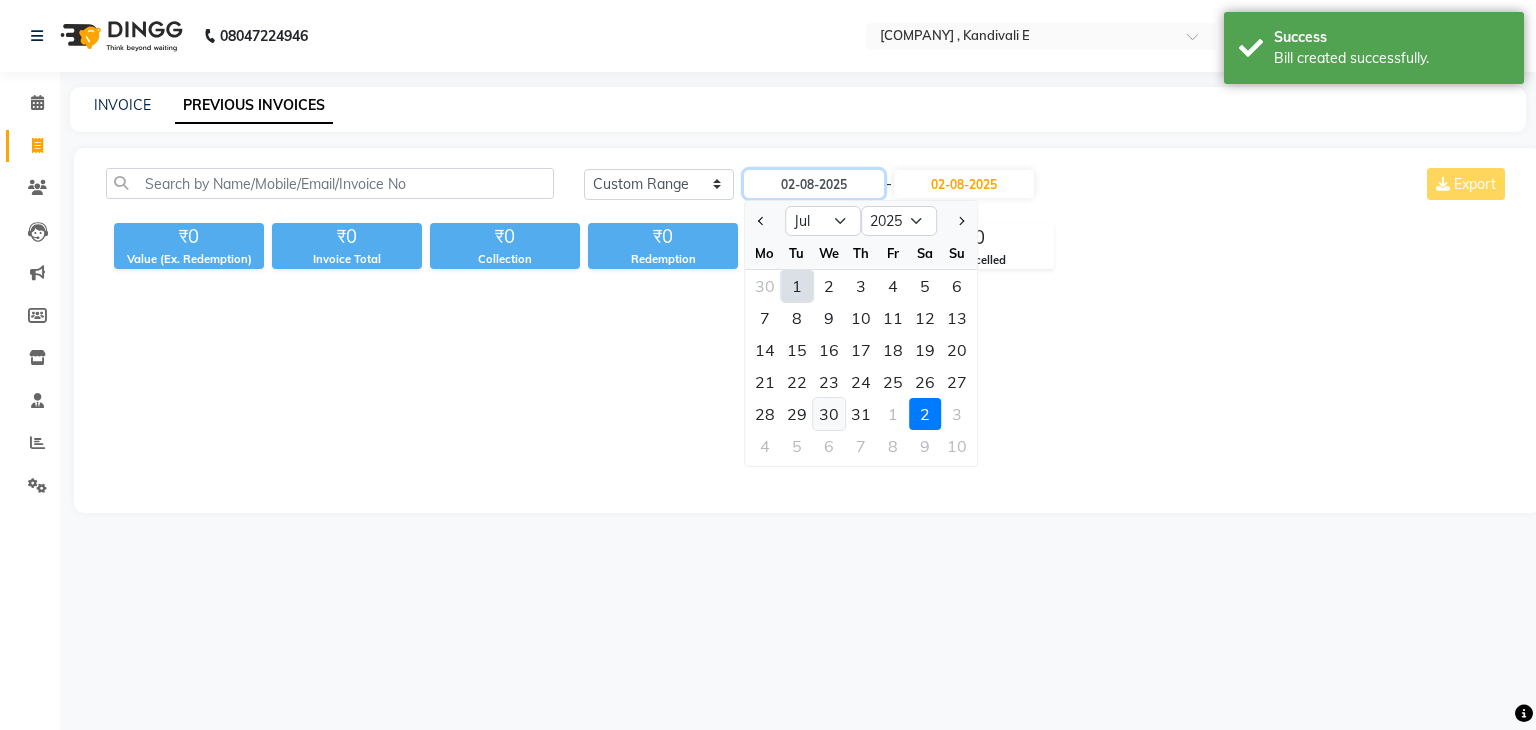 type on "30-07-2025" 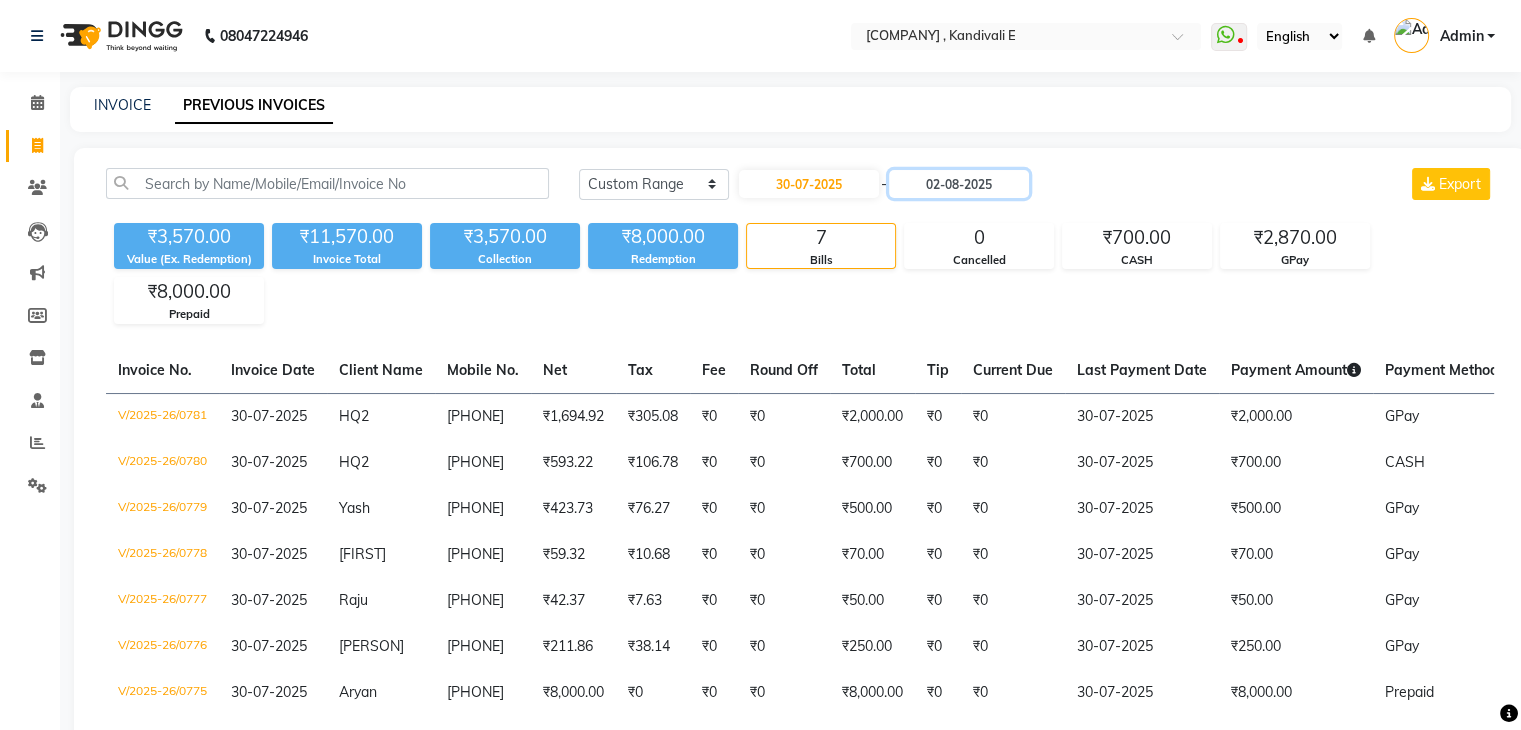 drag, startPoint x: 992, startPoint y: 179, endPoint x: 1039, endPoint y: 201, distance: 51.894123 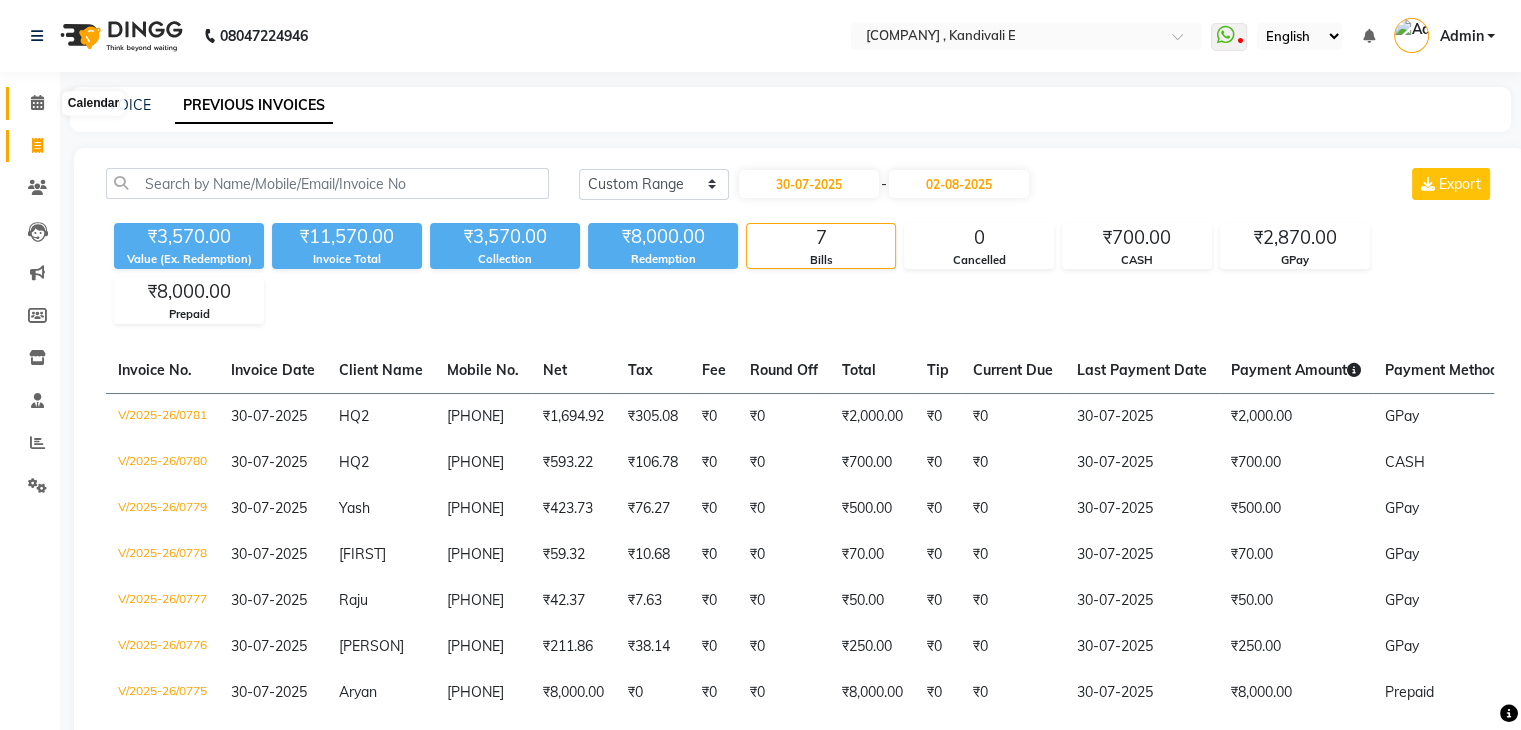 click 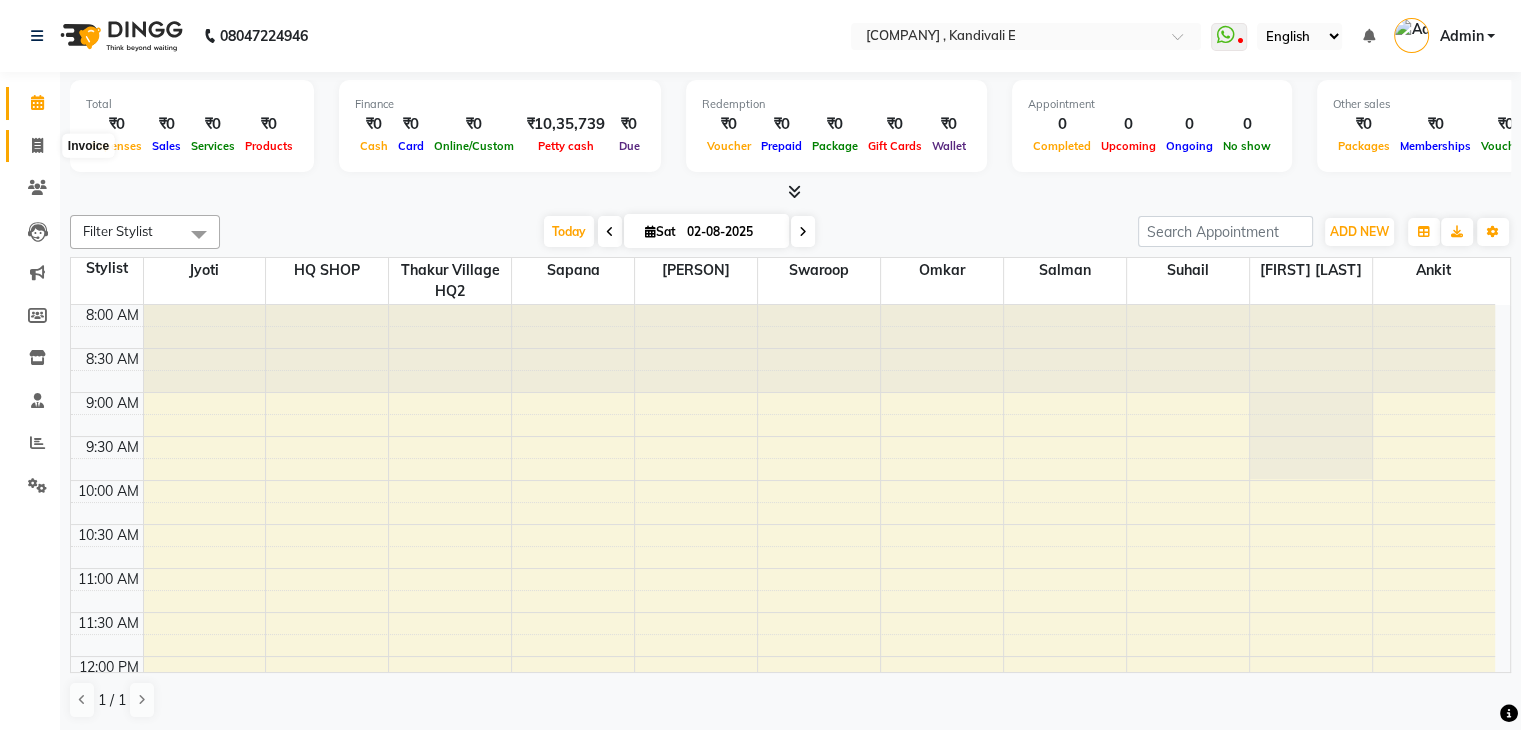 click 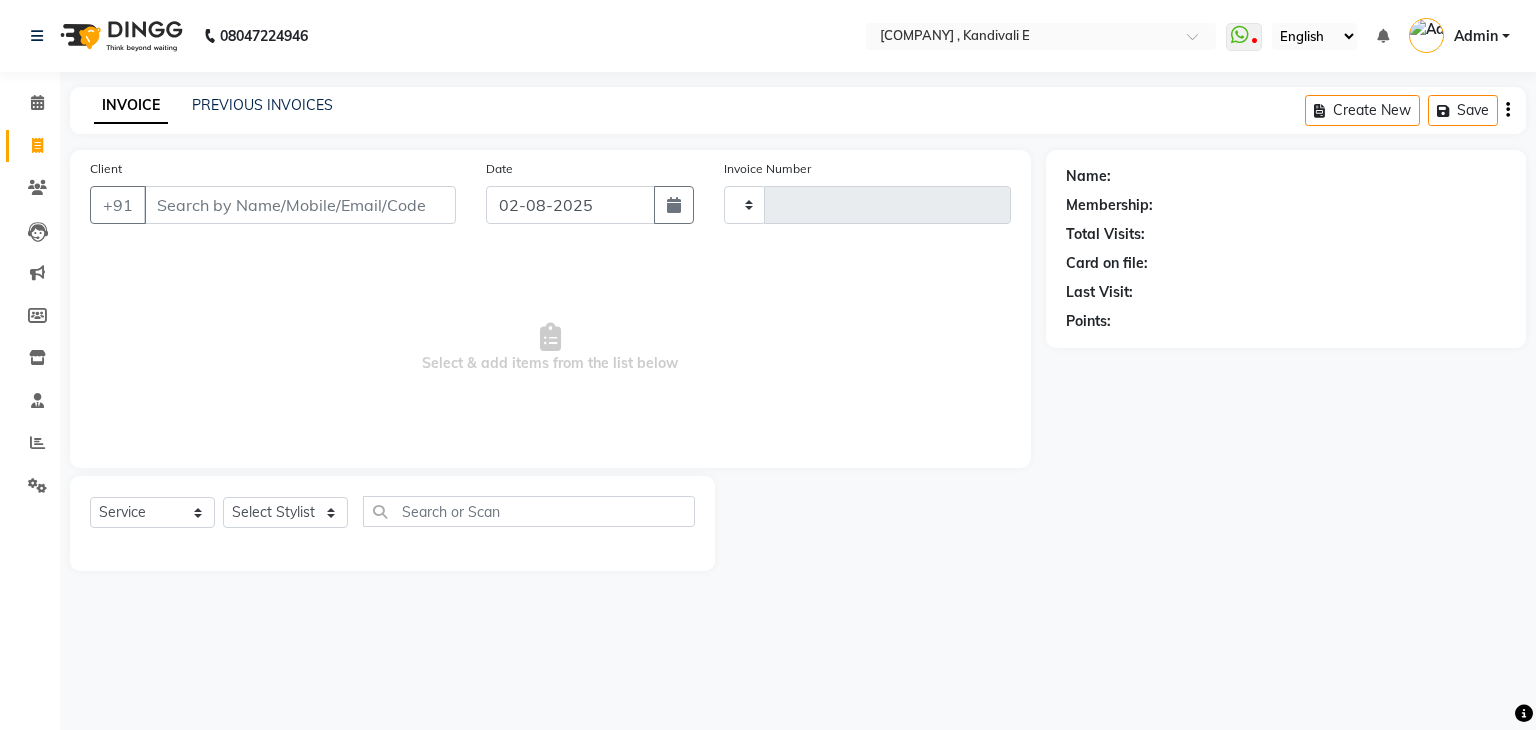 type on "0782" 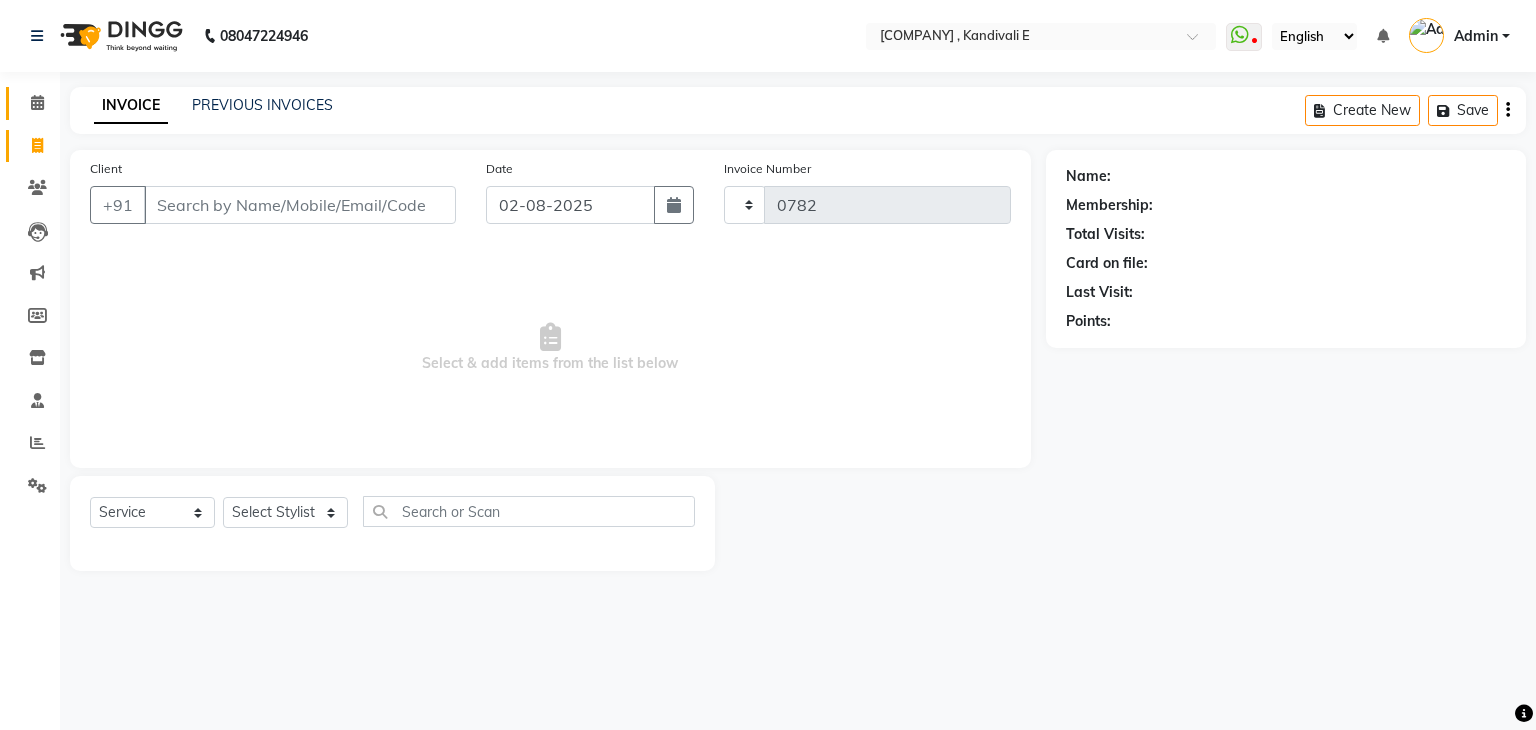 select on "5407" 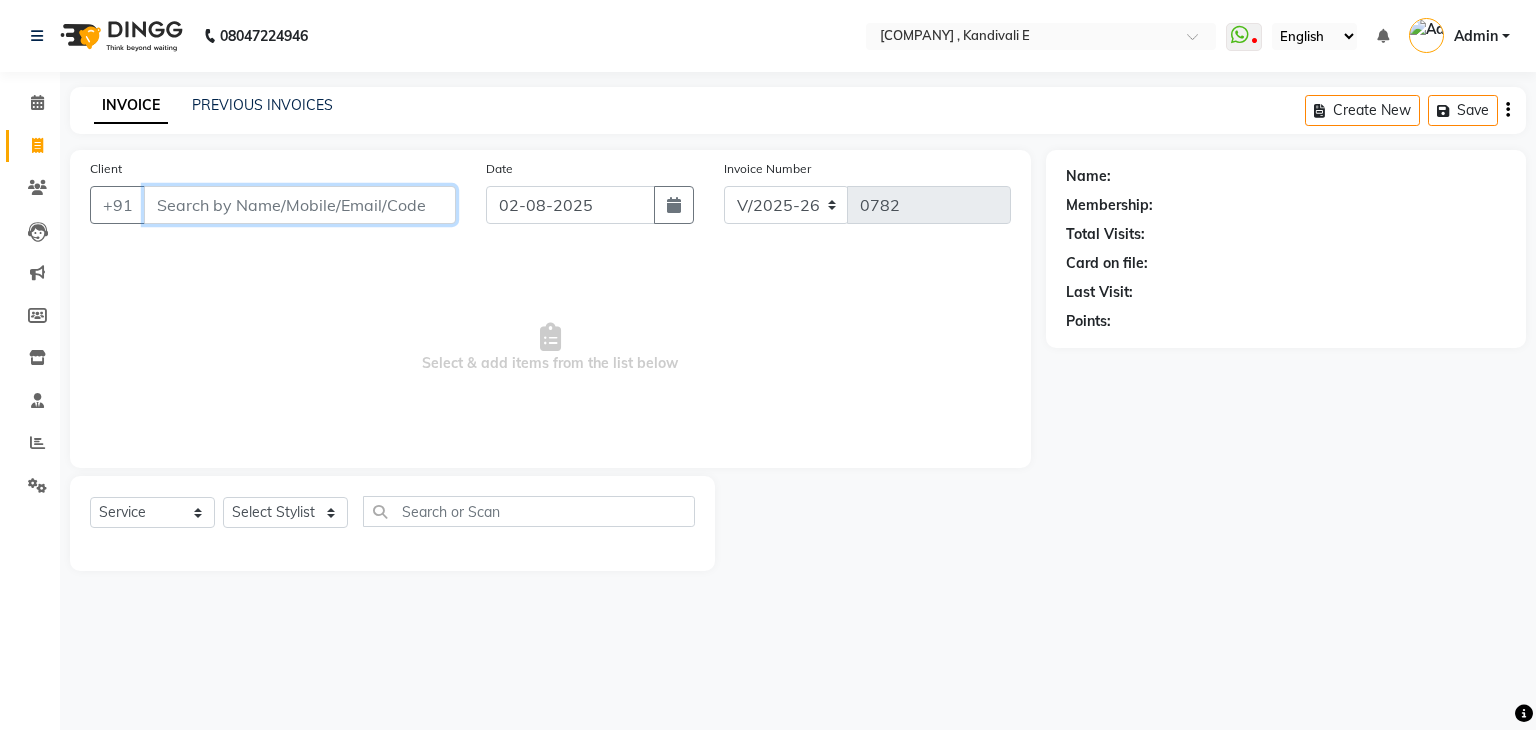 click on "Client" at bounding box center [300, 205] 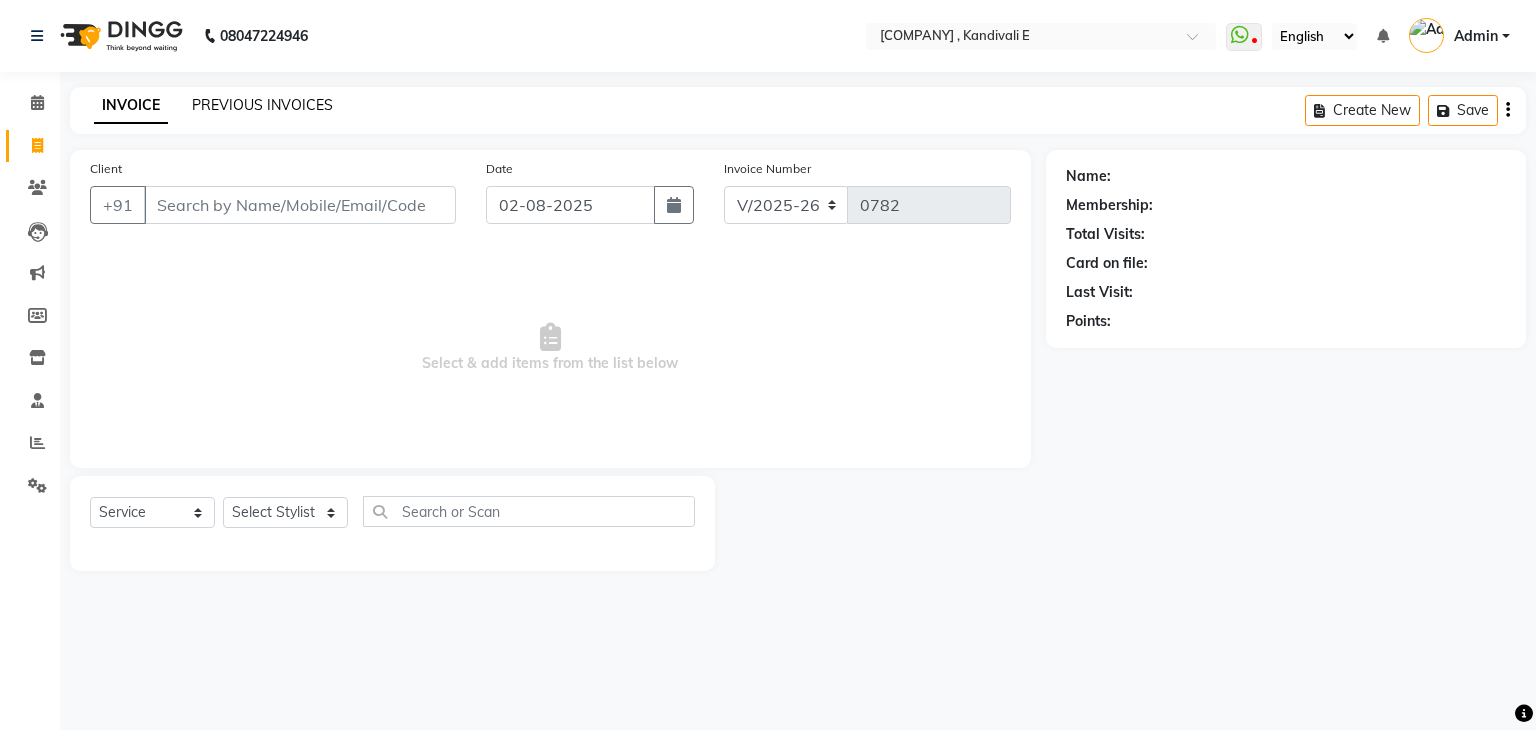 click on "PREVIOUS INVOICES" 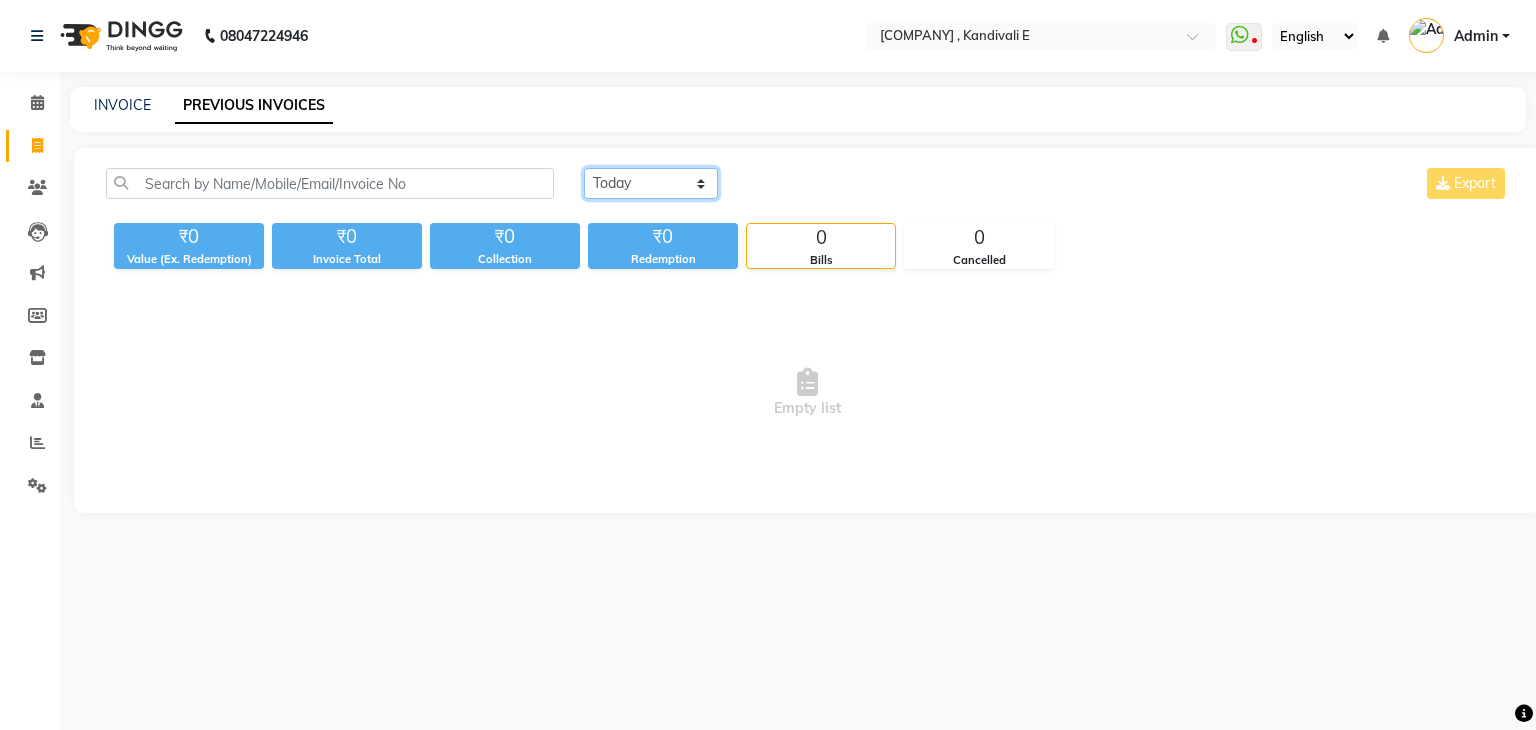 click on "Today Yesterday Custom Range" 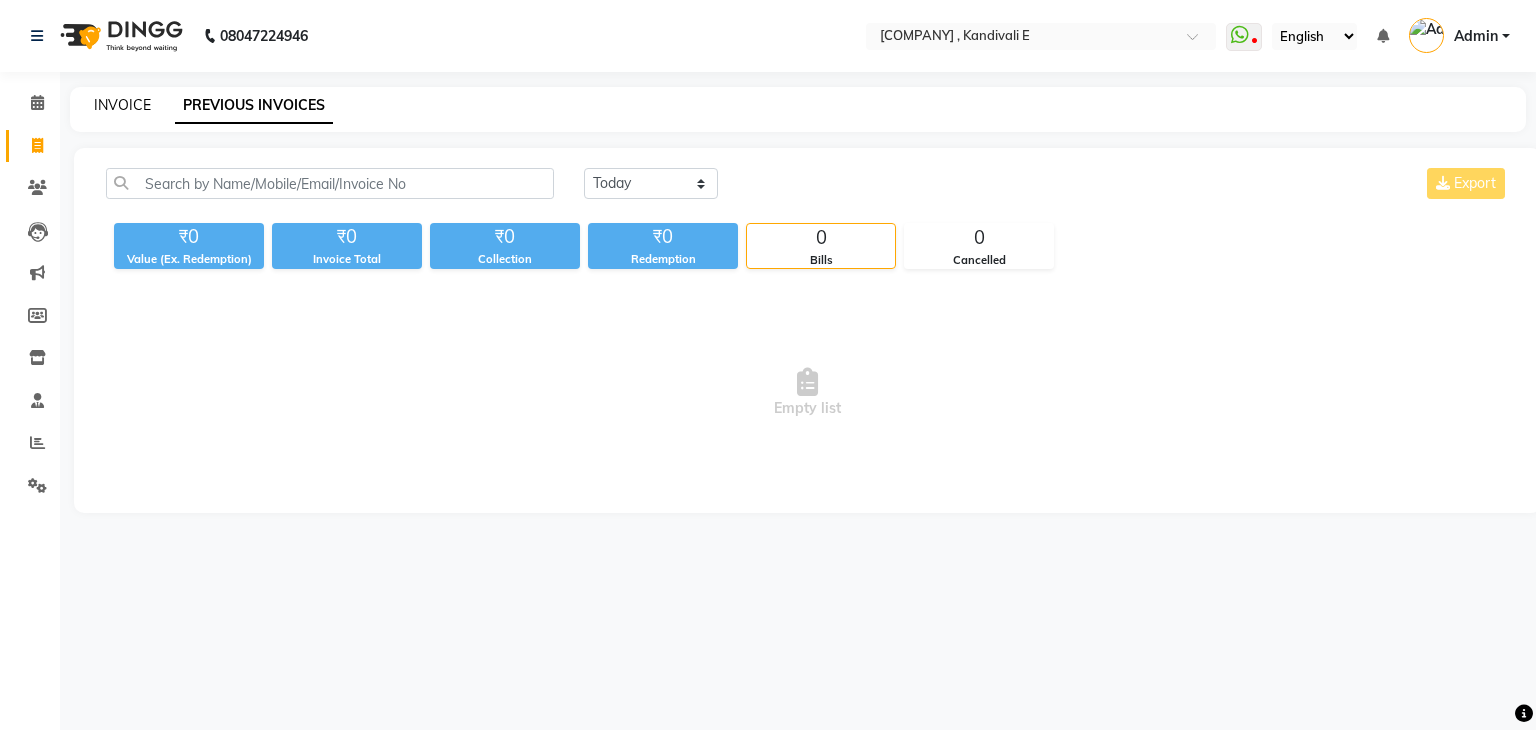click on "INVOICE" 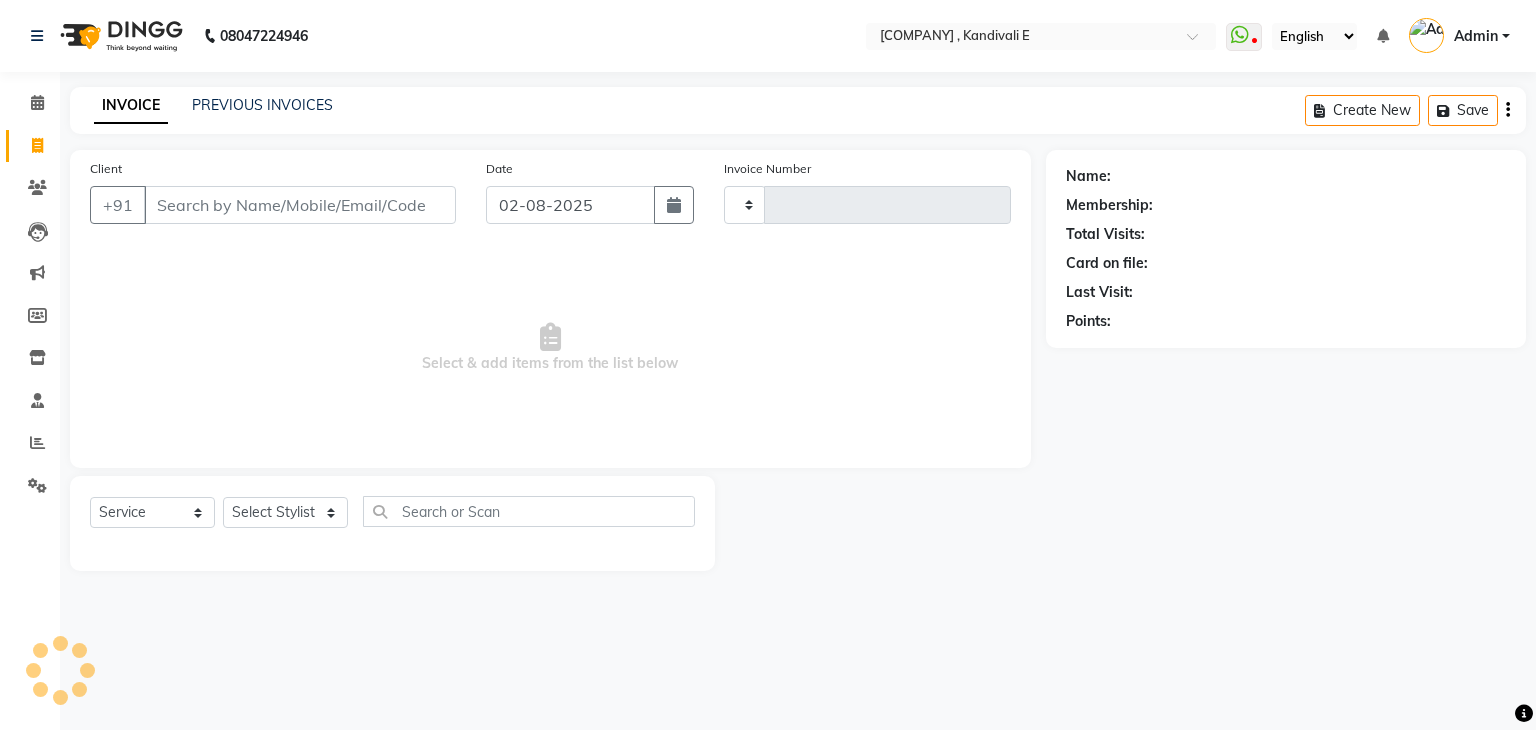 type on "0782" 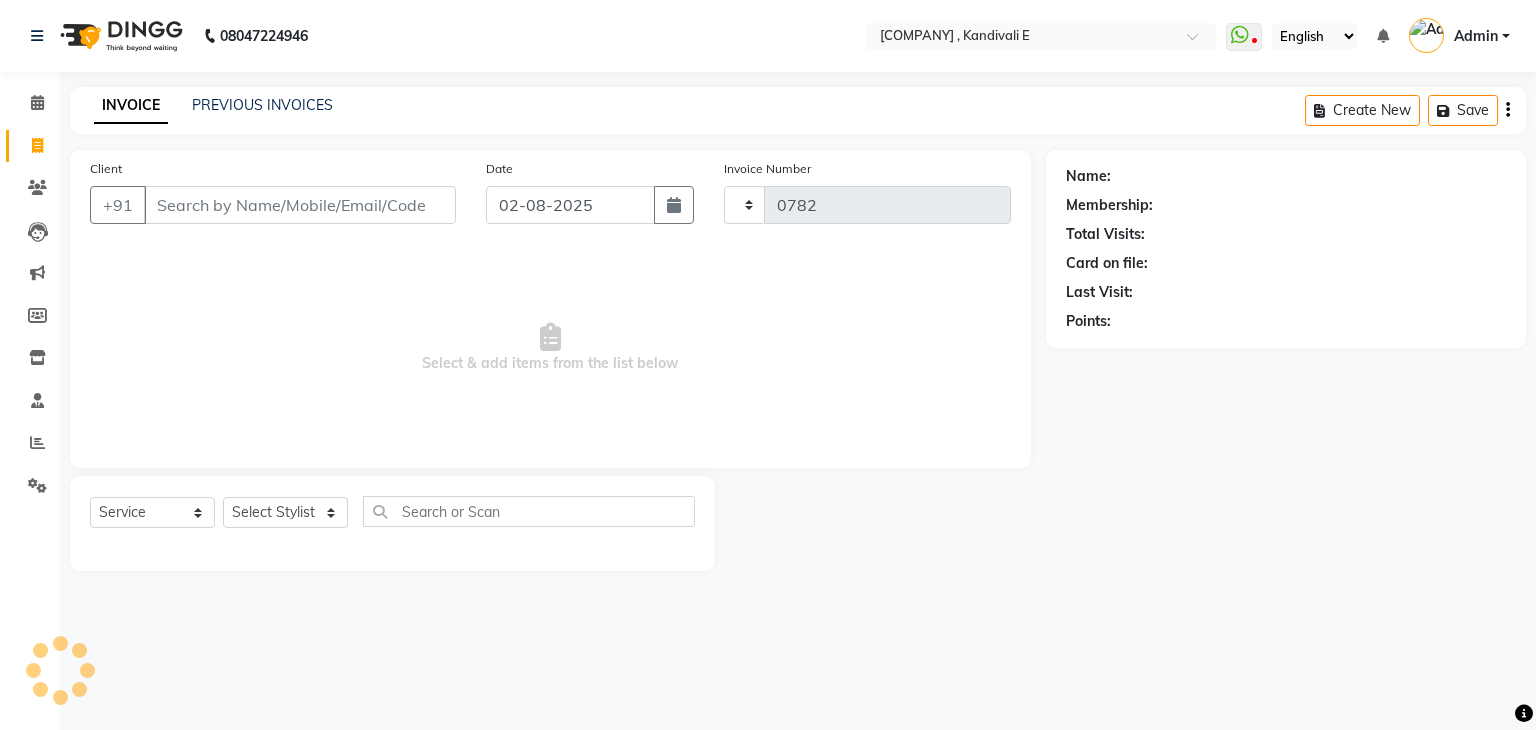 select on "5407" 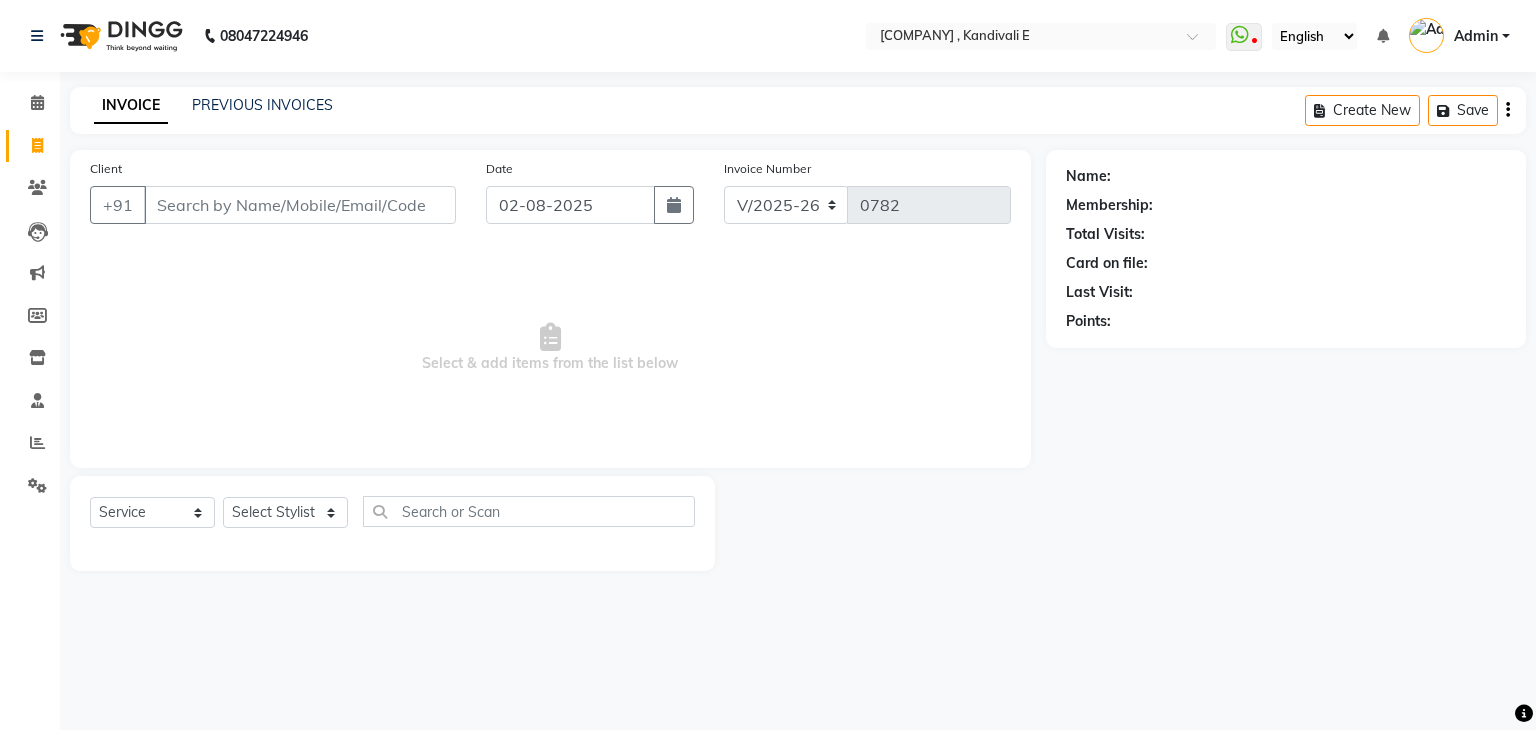 click on "Client" at bounding box center [300, 205] 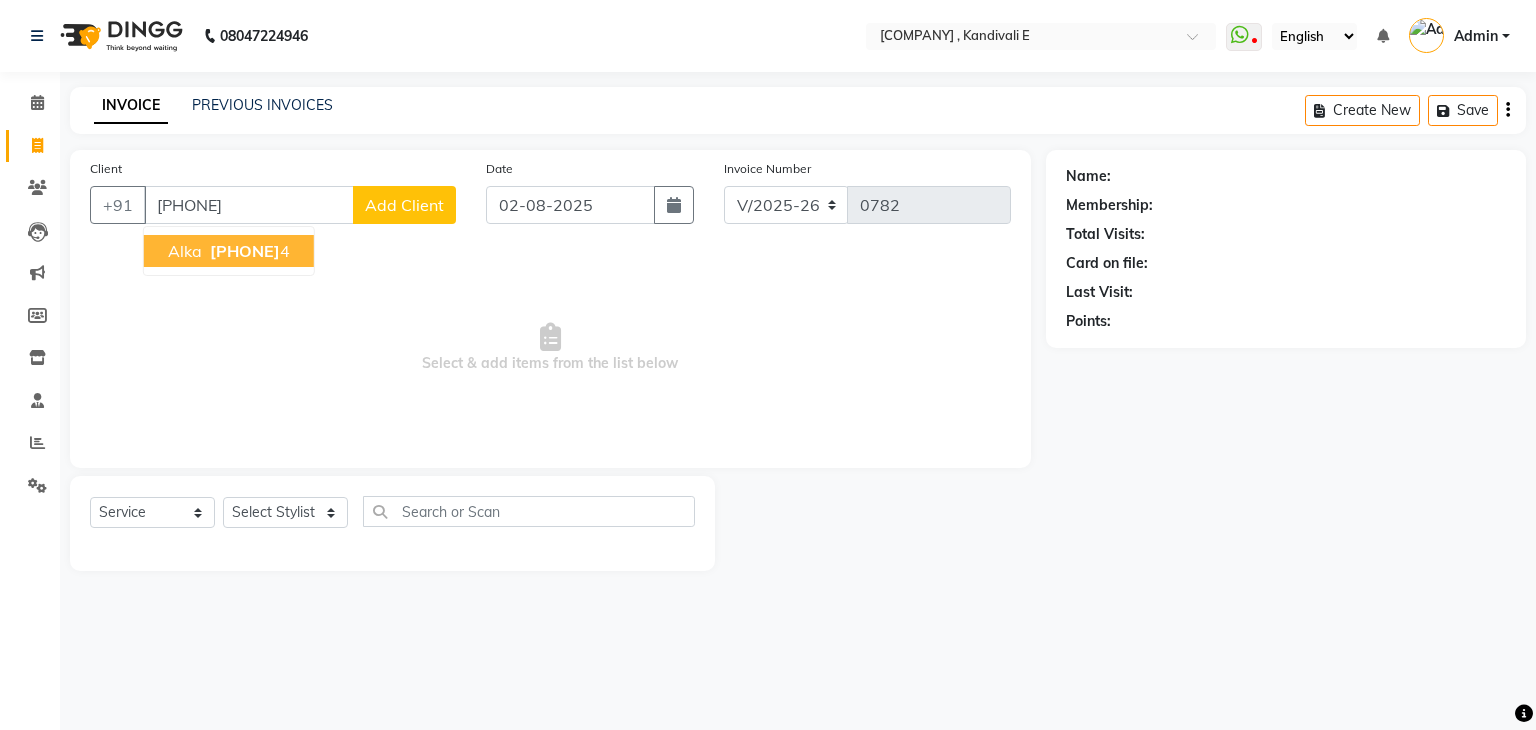 click on "996715666" at bounding box center [245, 251] 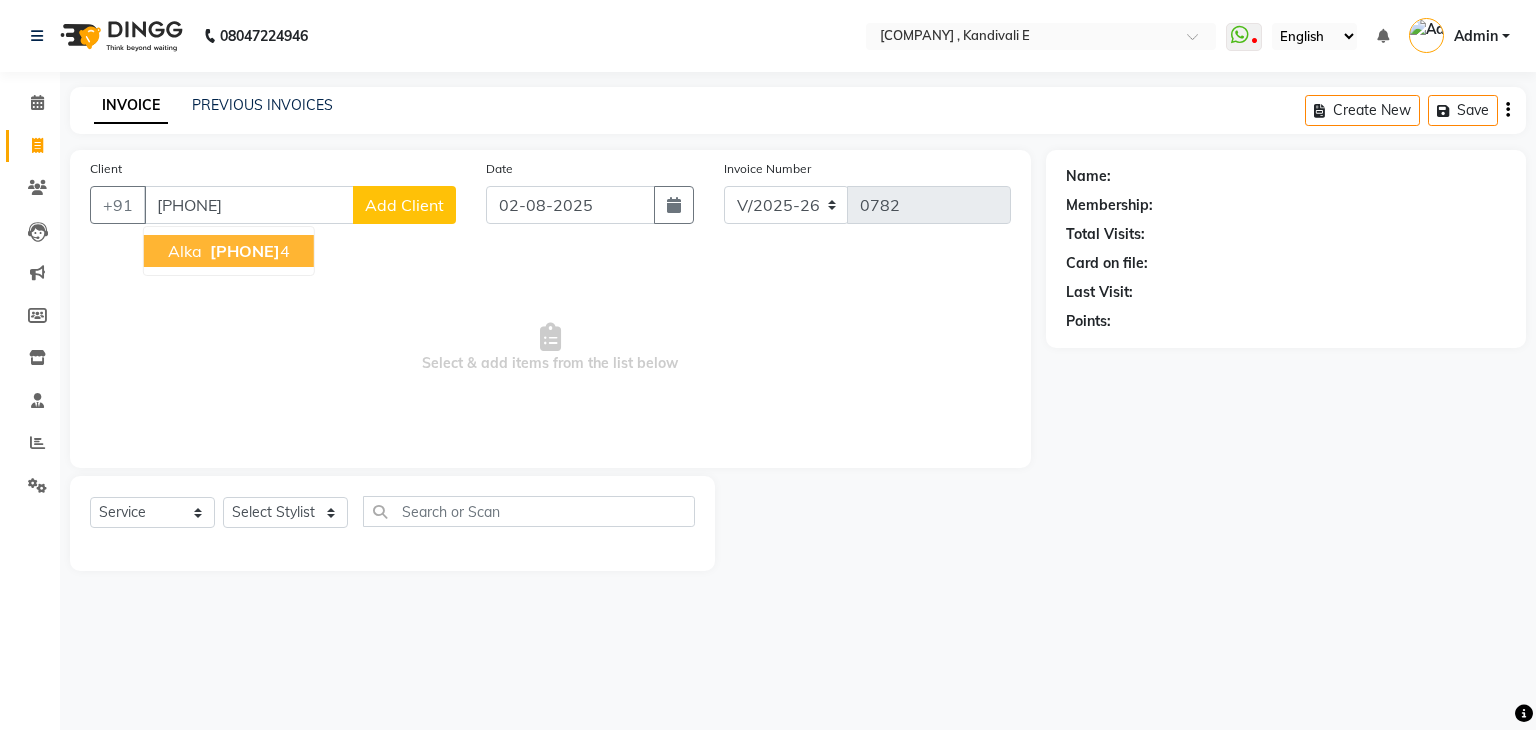 select on "1: Object" 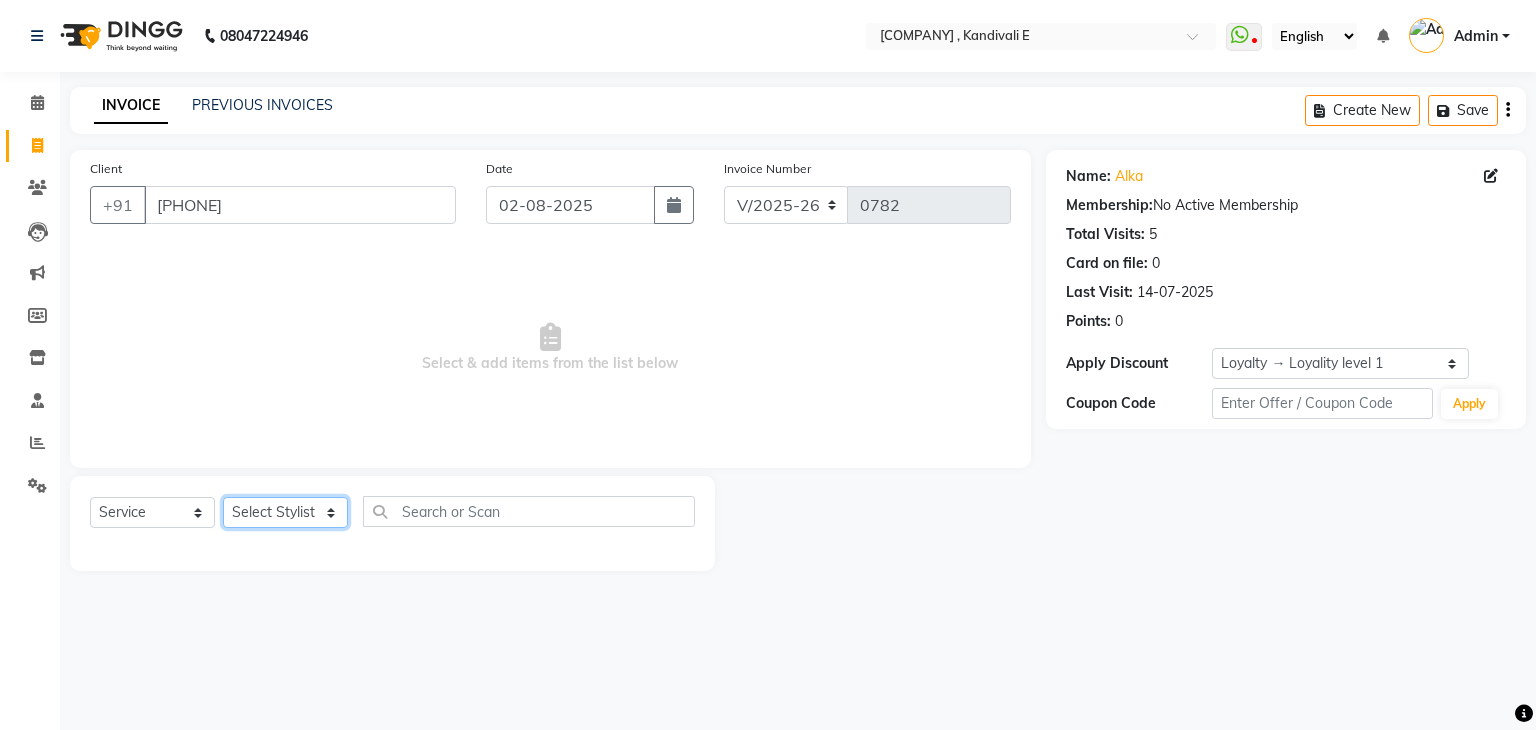 click on "Select Stylist Ankit DIPALI HQ SHOP jyoti Omkar Reshma Mustari Salman Sameer Ahmad Sapana Suhail Swaroop Thakur Village HQ2" 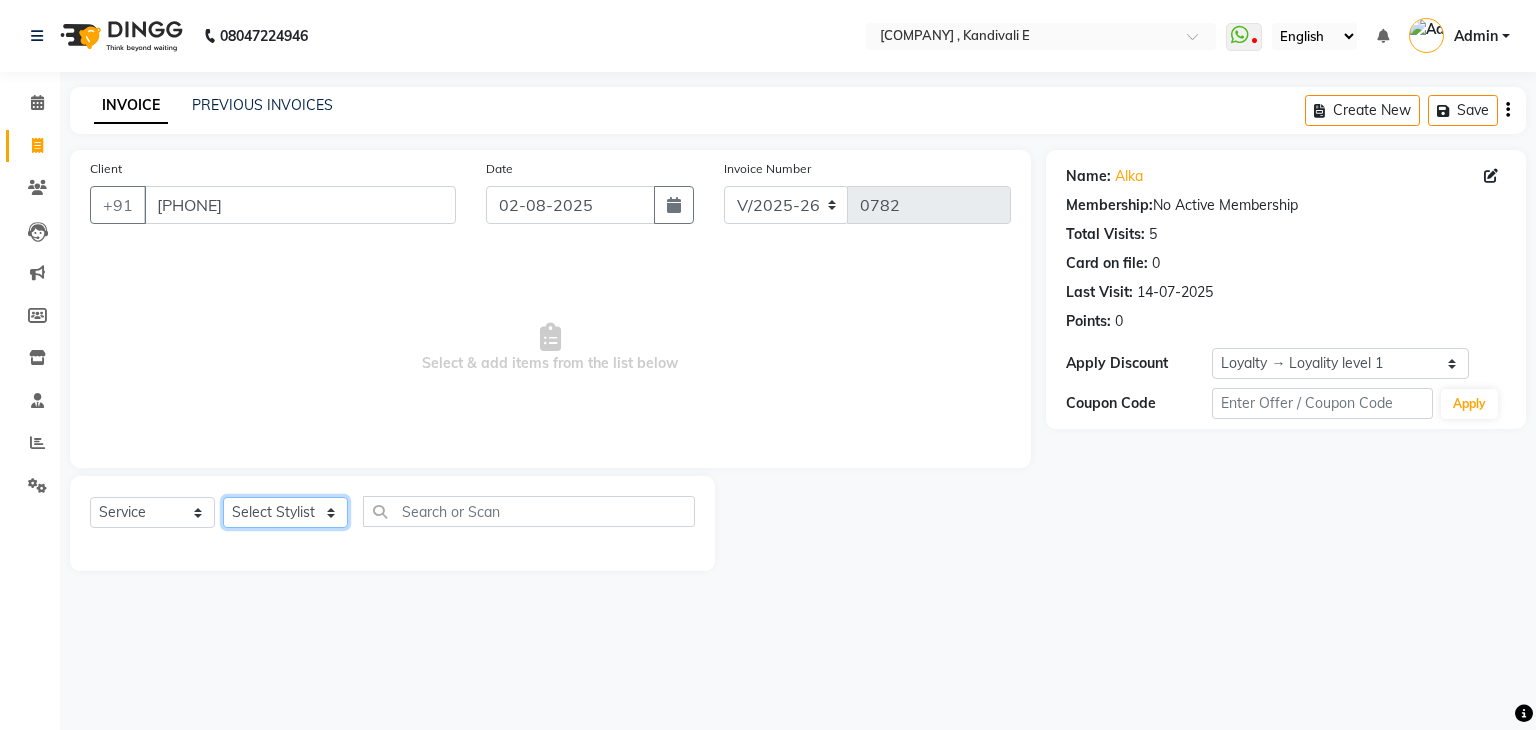 select on "75546" 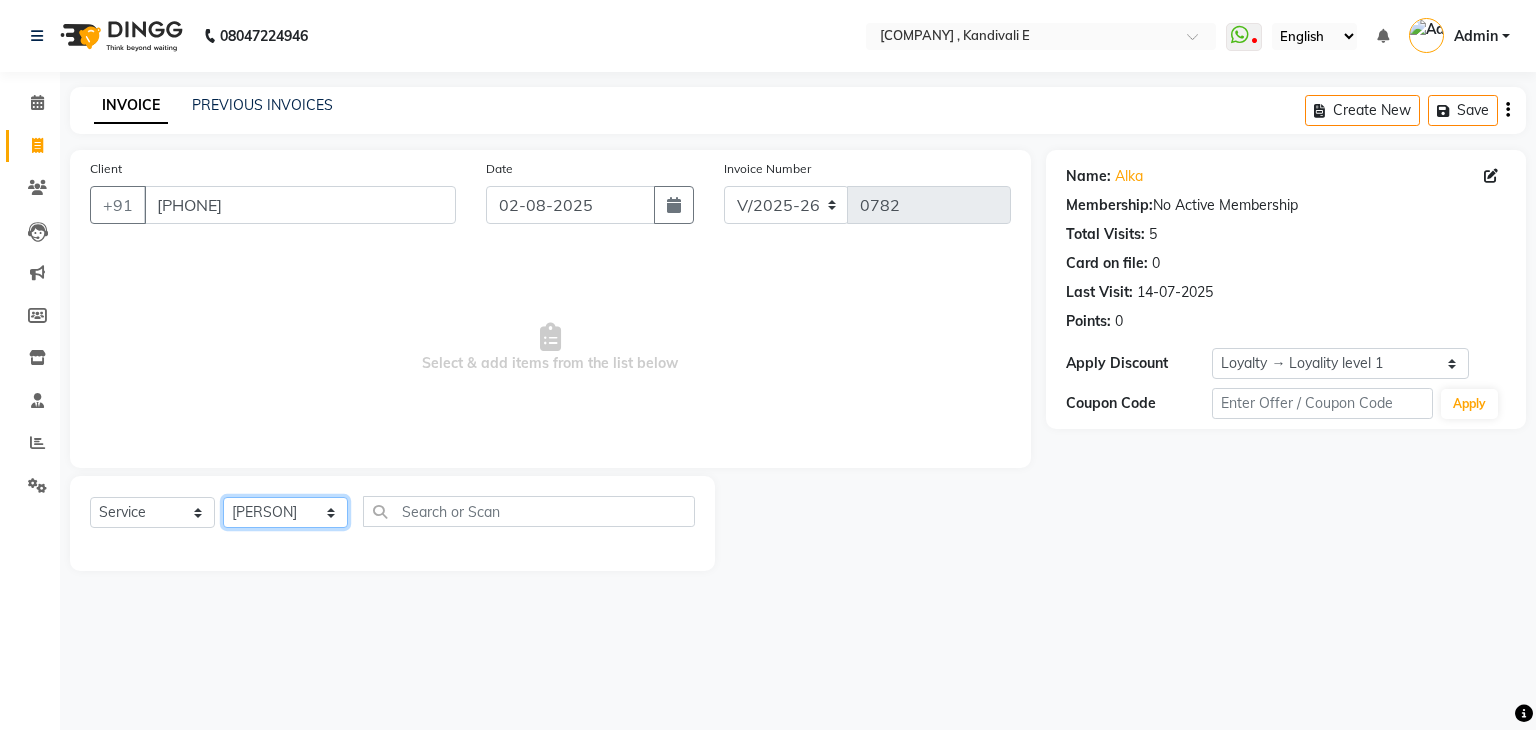 click on "Select Stylist Ankit DIPALI HQ SHOP jyoti Omkar Reshma Mustari Salman Sameer Ahmad Sapana Suhail Swaroop Thakur Village HQ2" 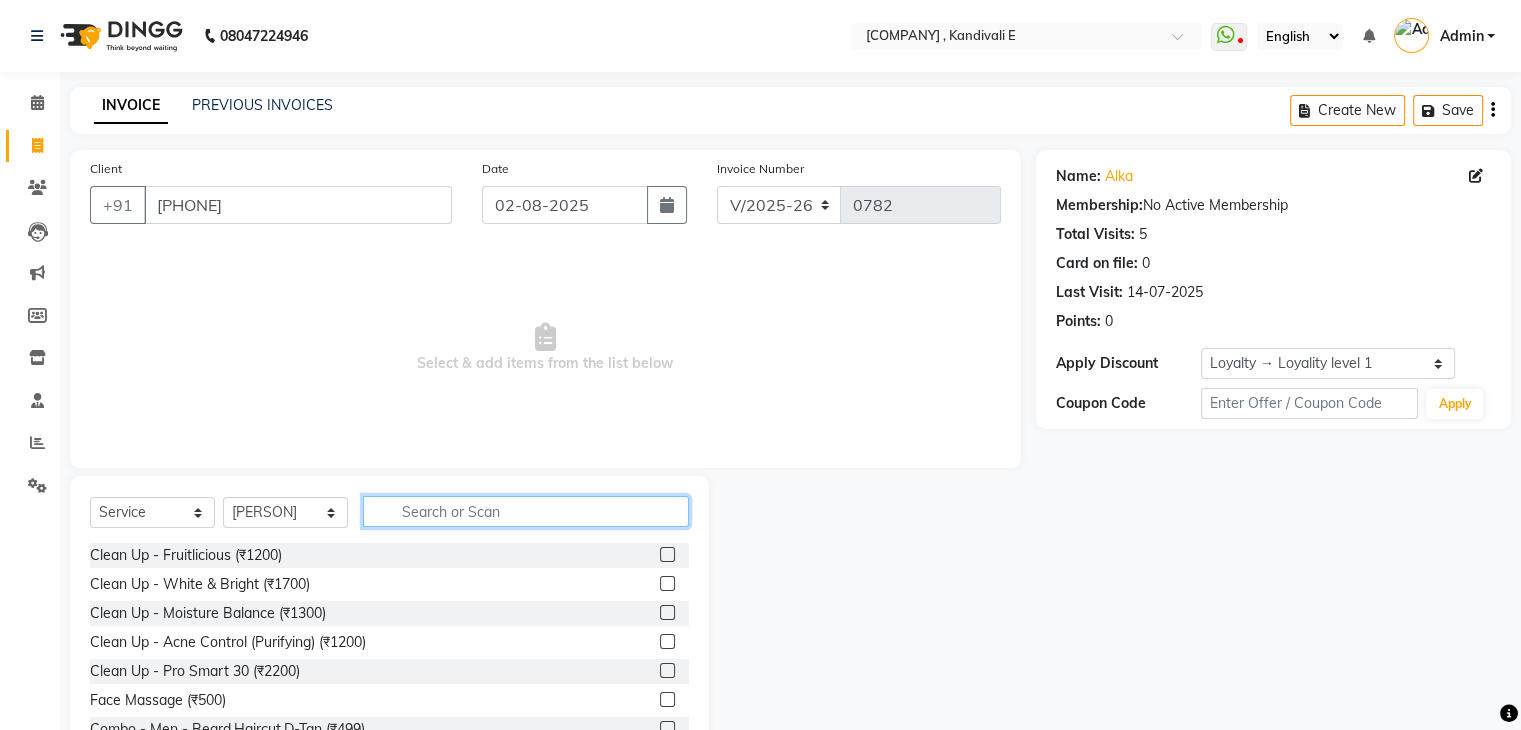 click 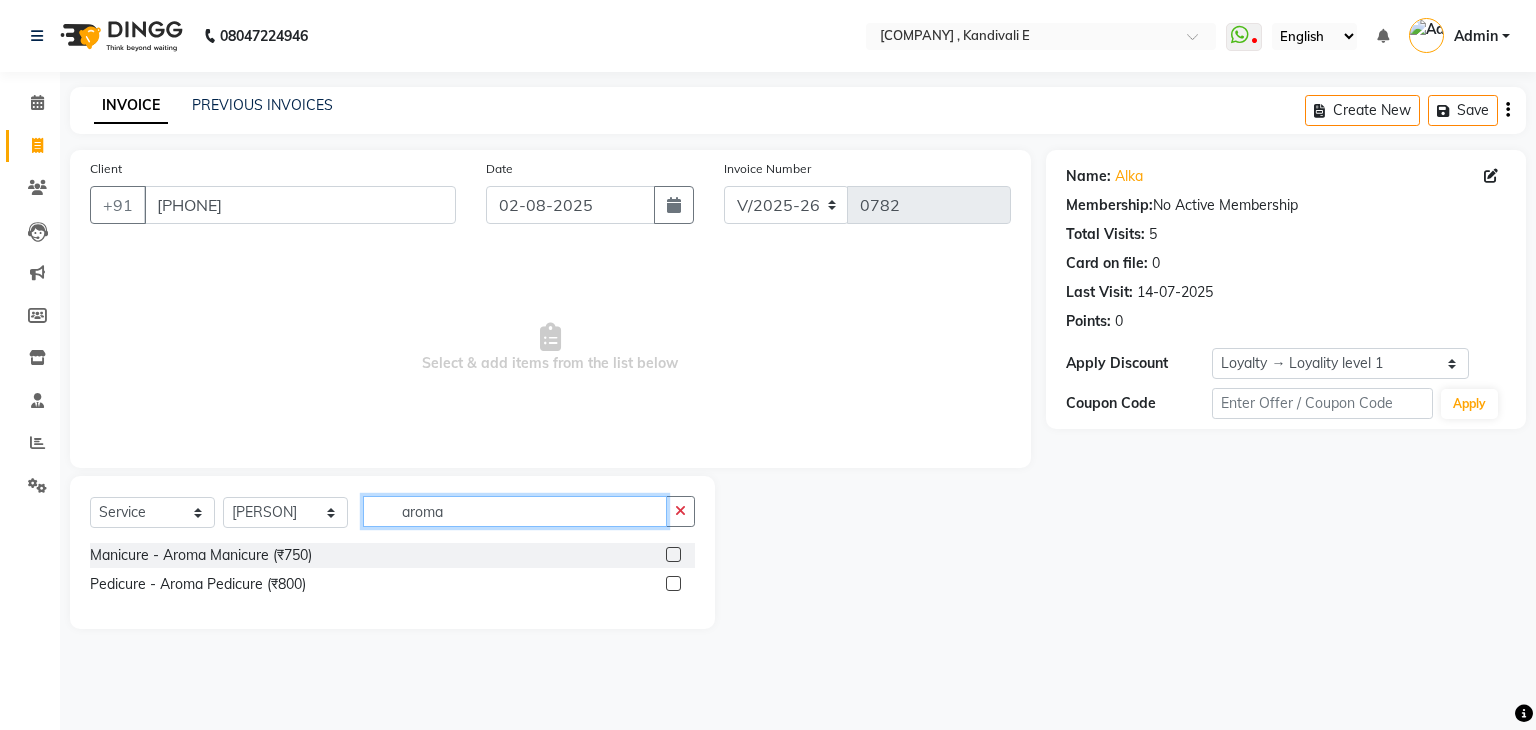 type on "aroma" 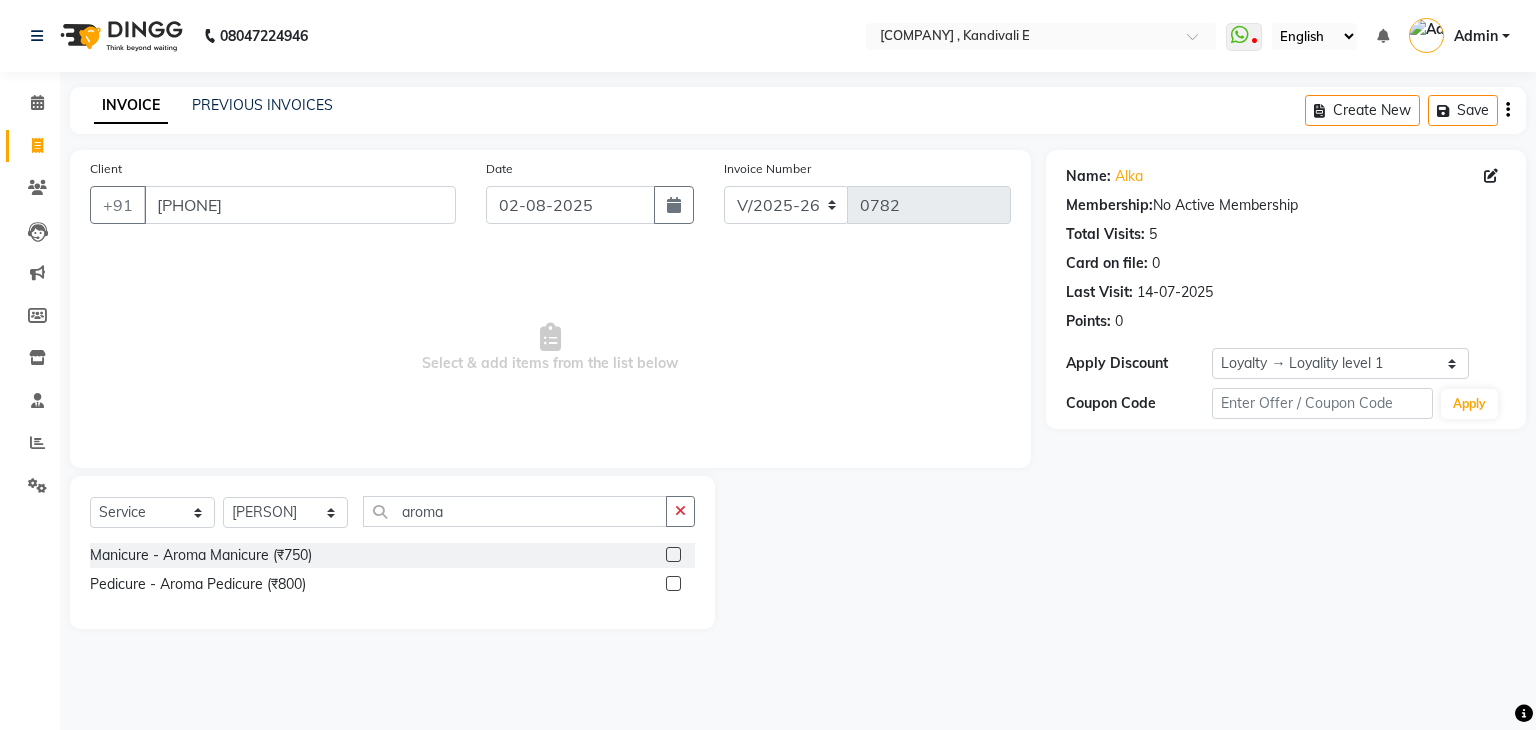 click 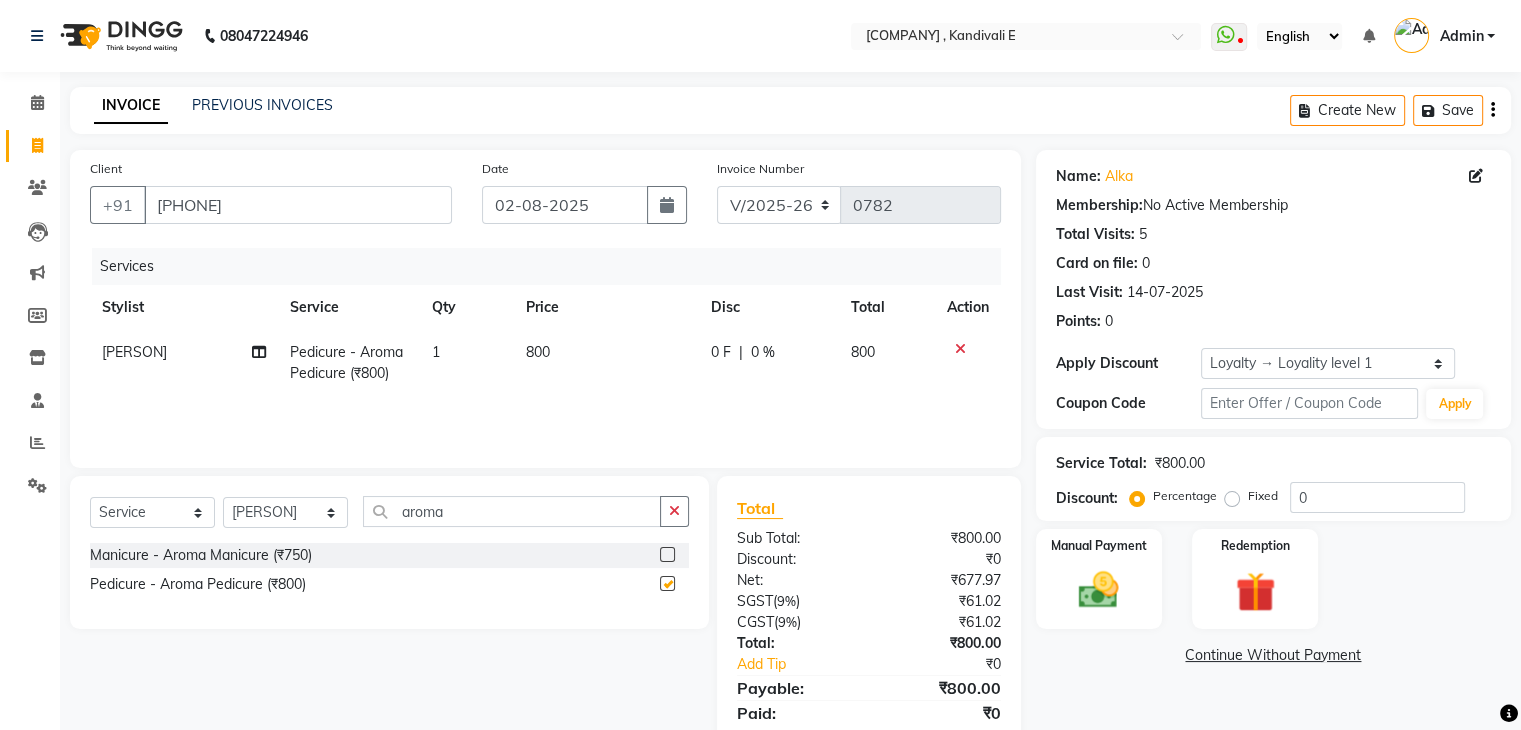 checkbox on "false" 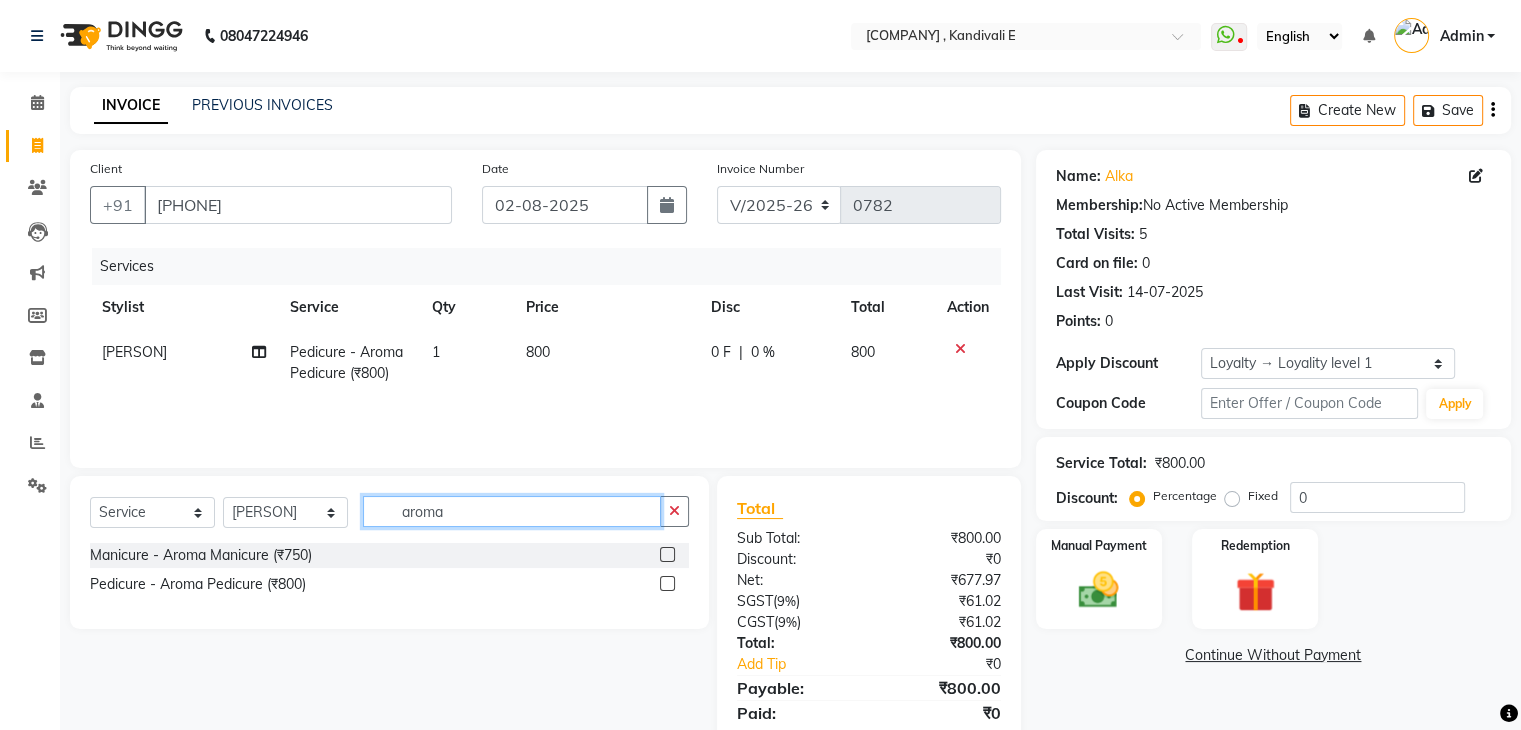 click on "aroma" 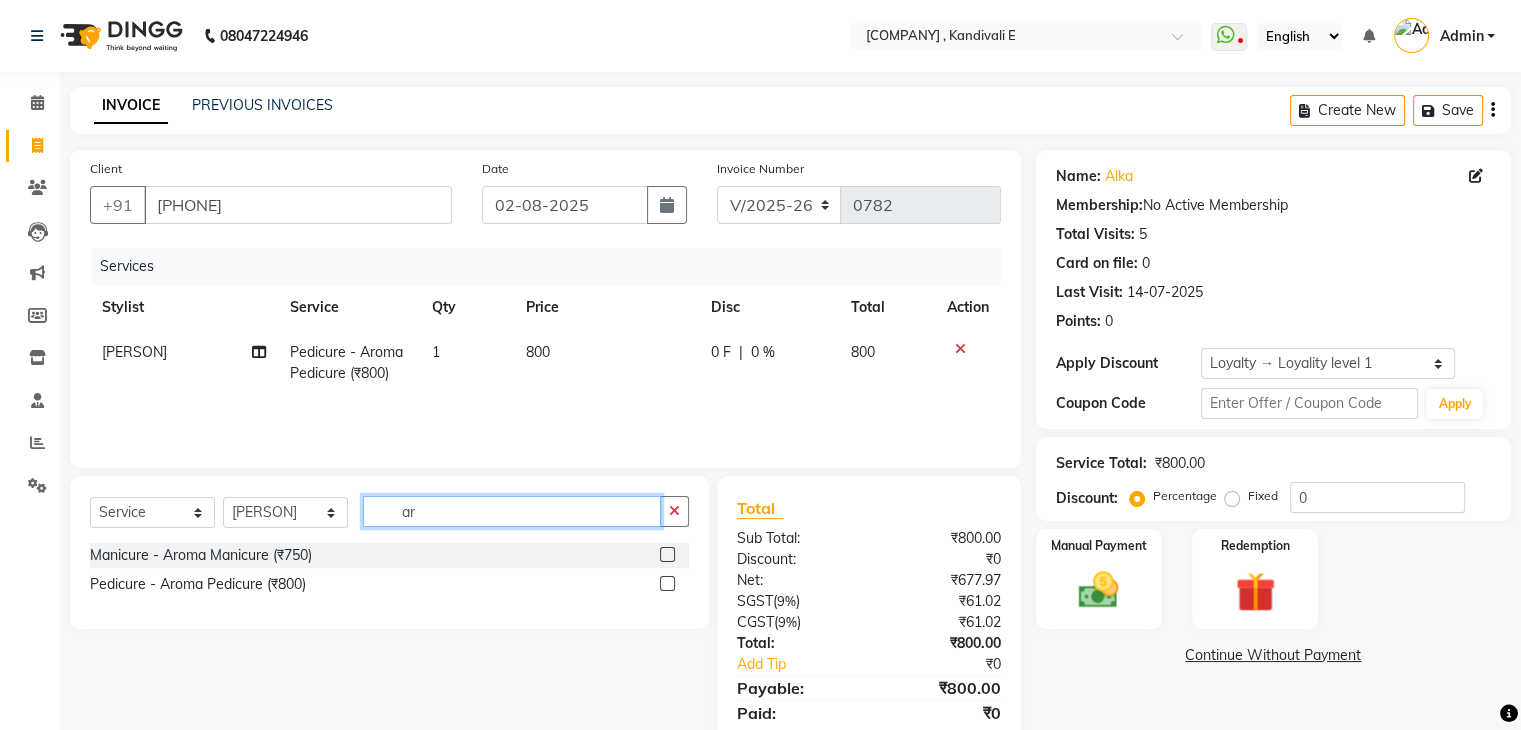 type on "a" 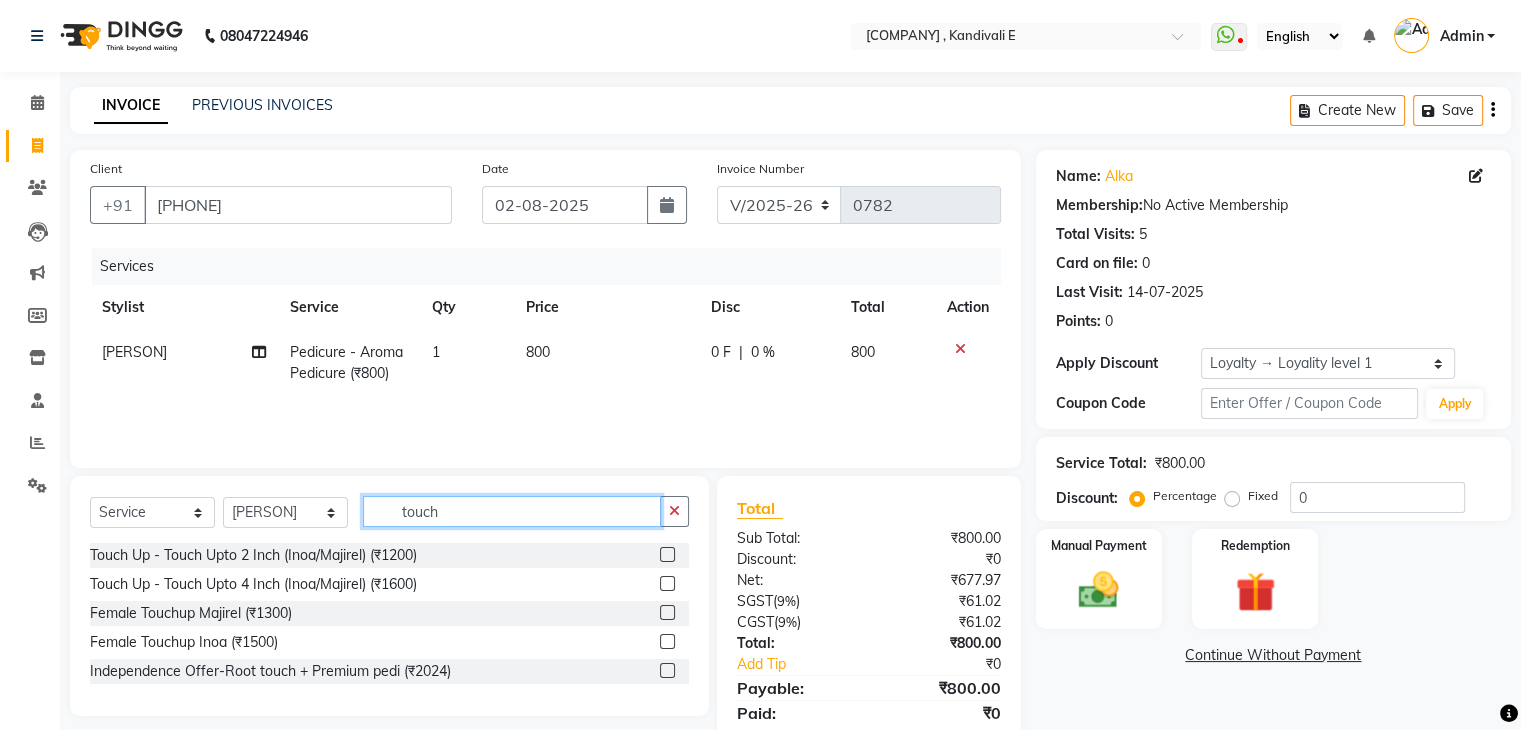 type on "touch" 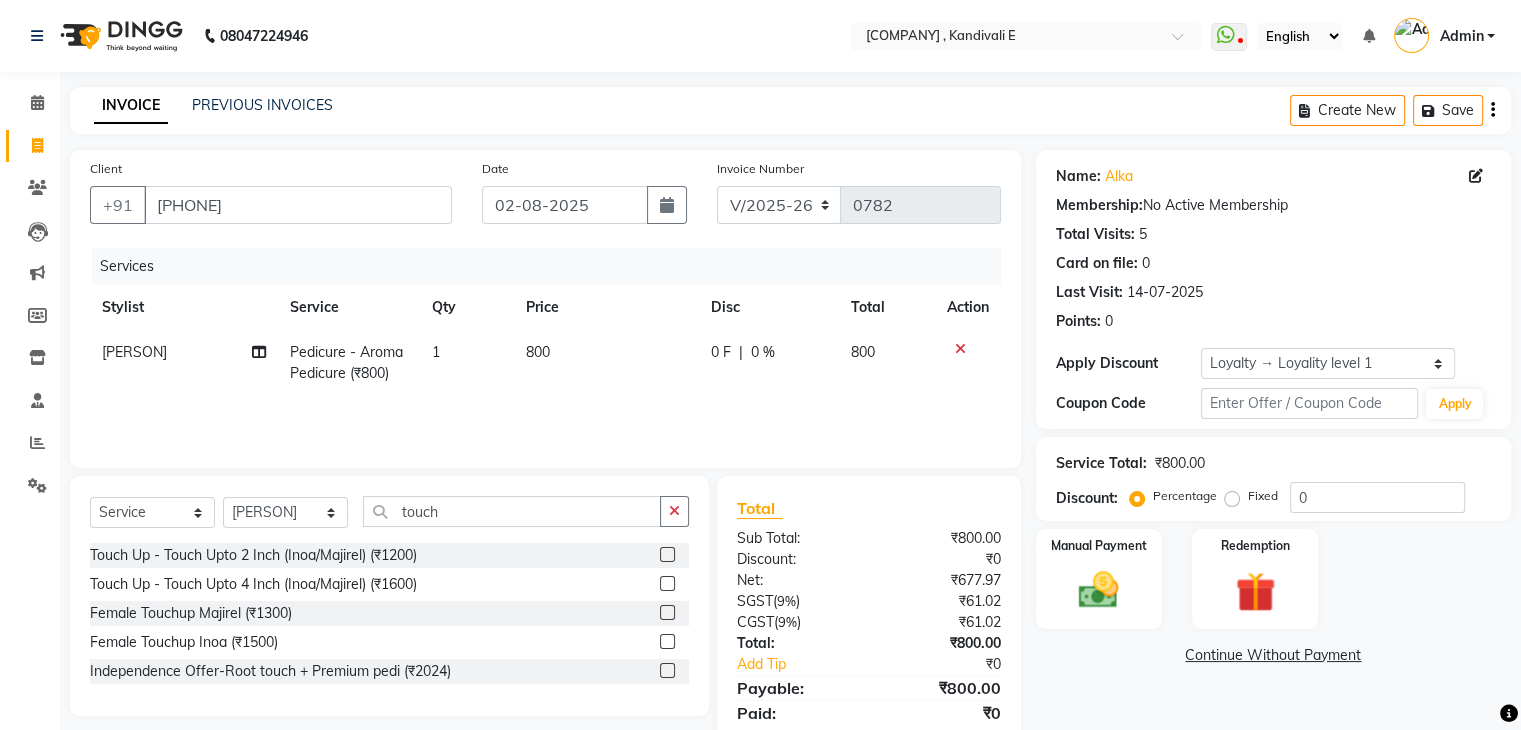 click 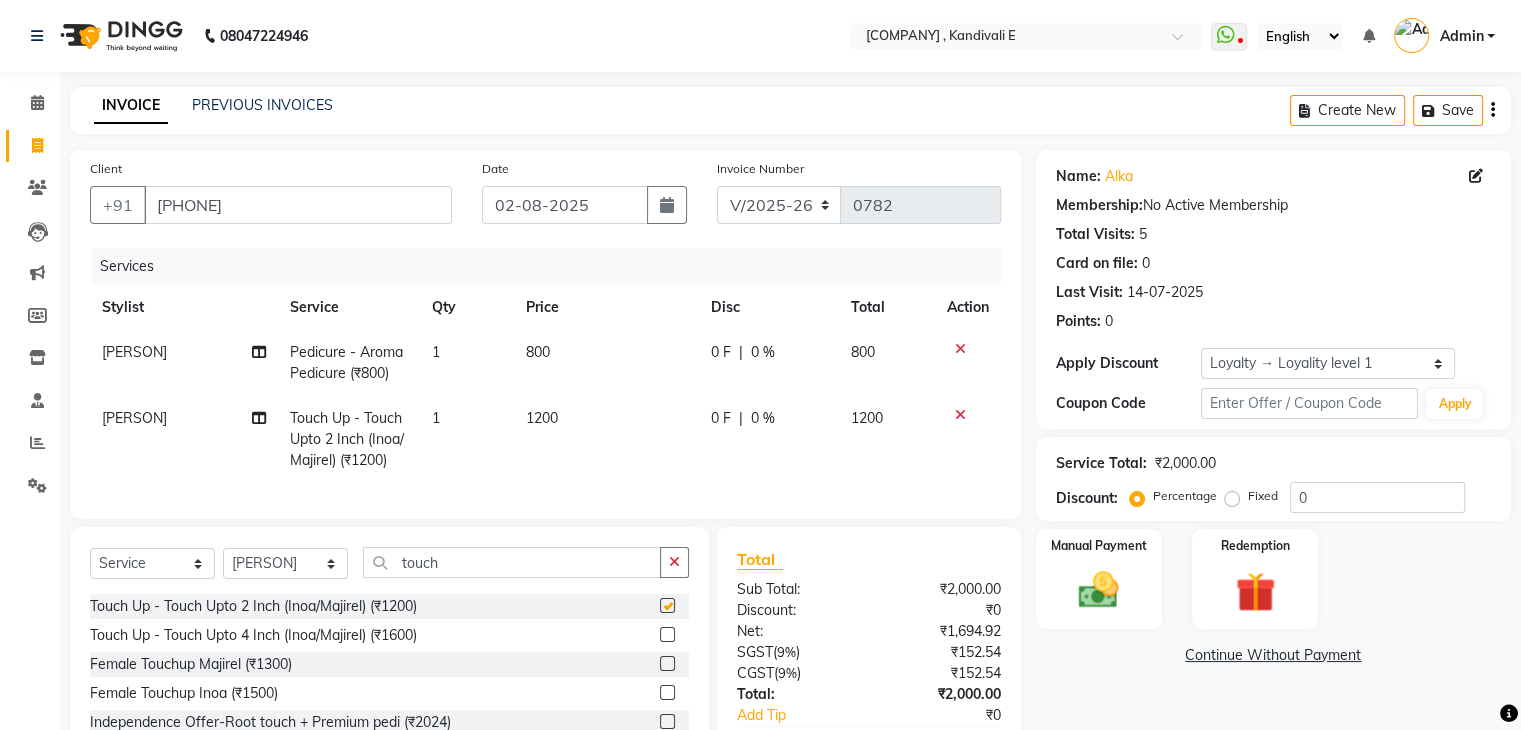 checkbox on "false" 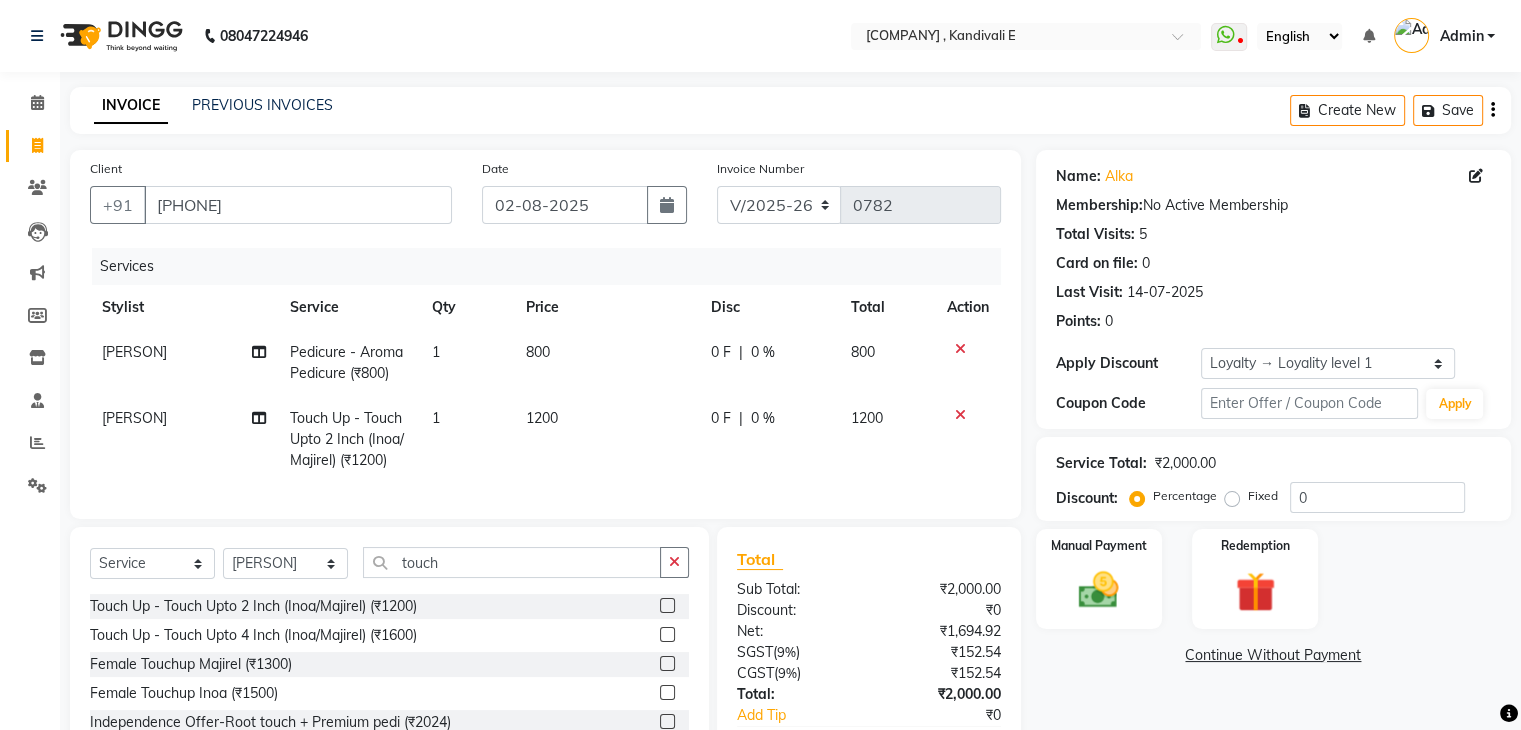 click on "1200" 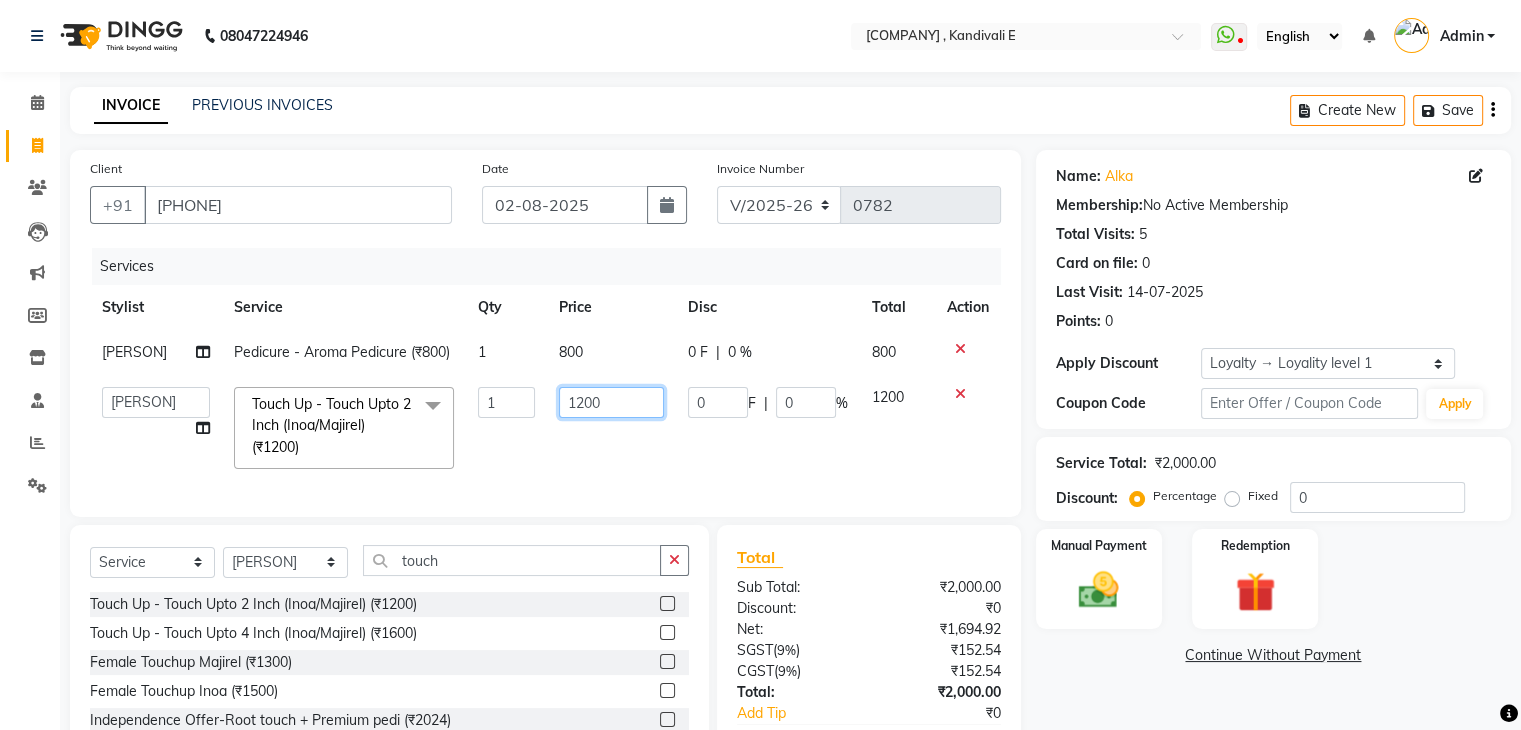 click on "1200" 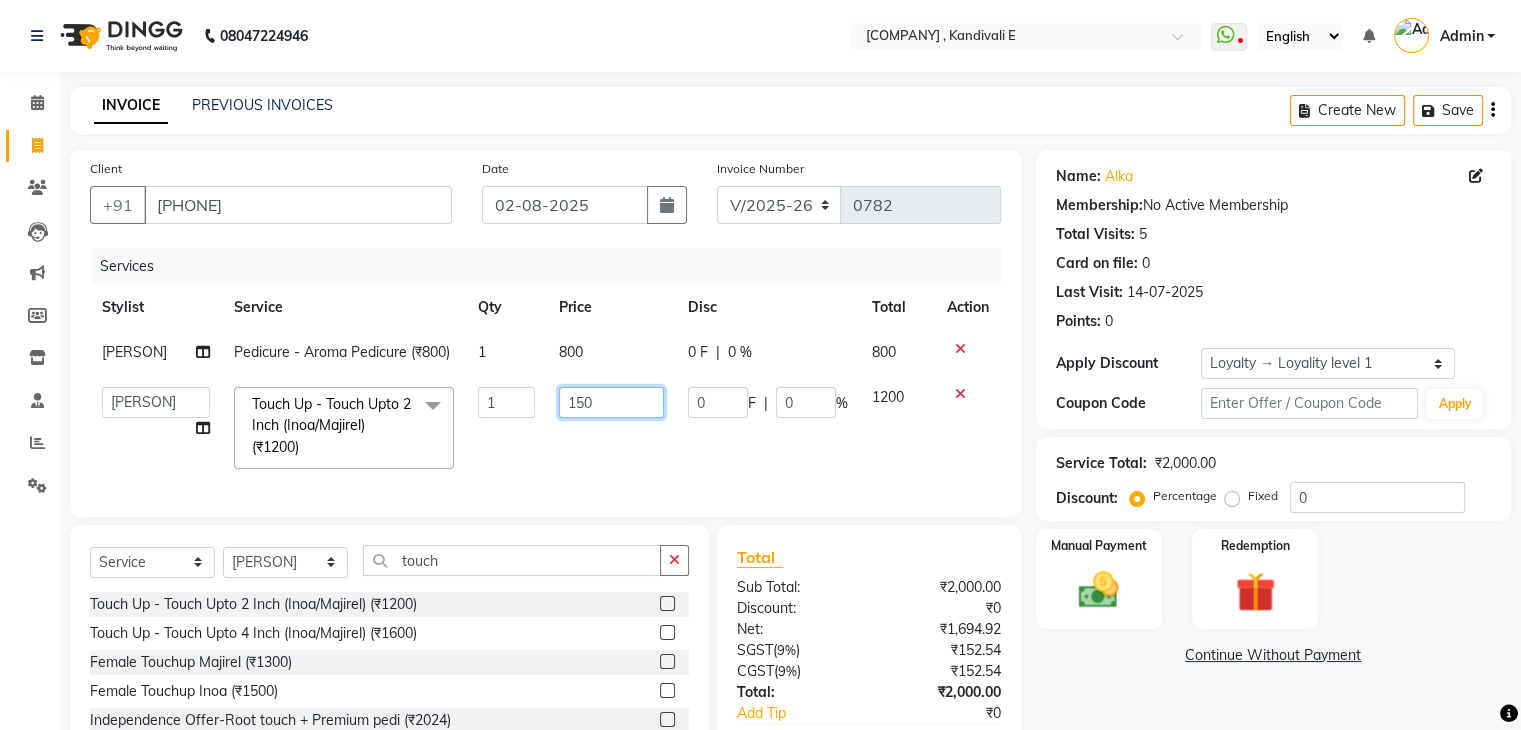 type on "1500" 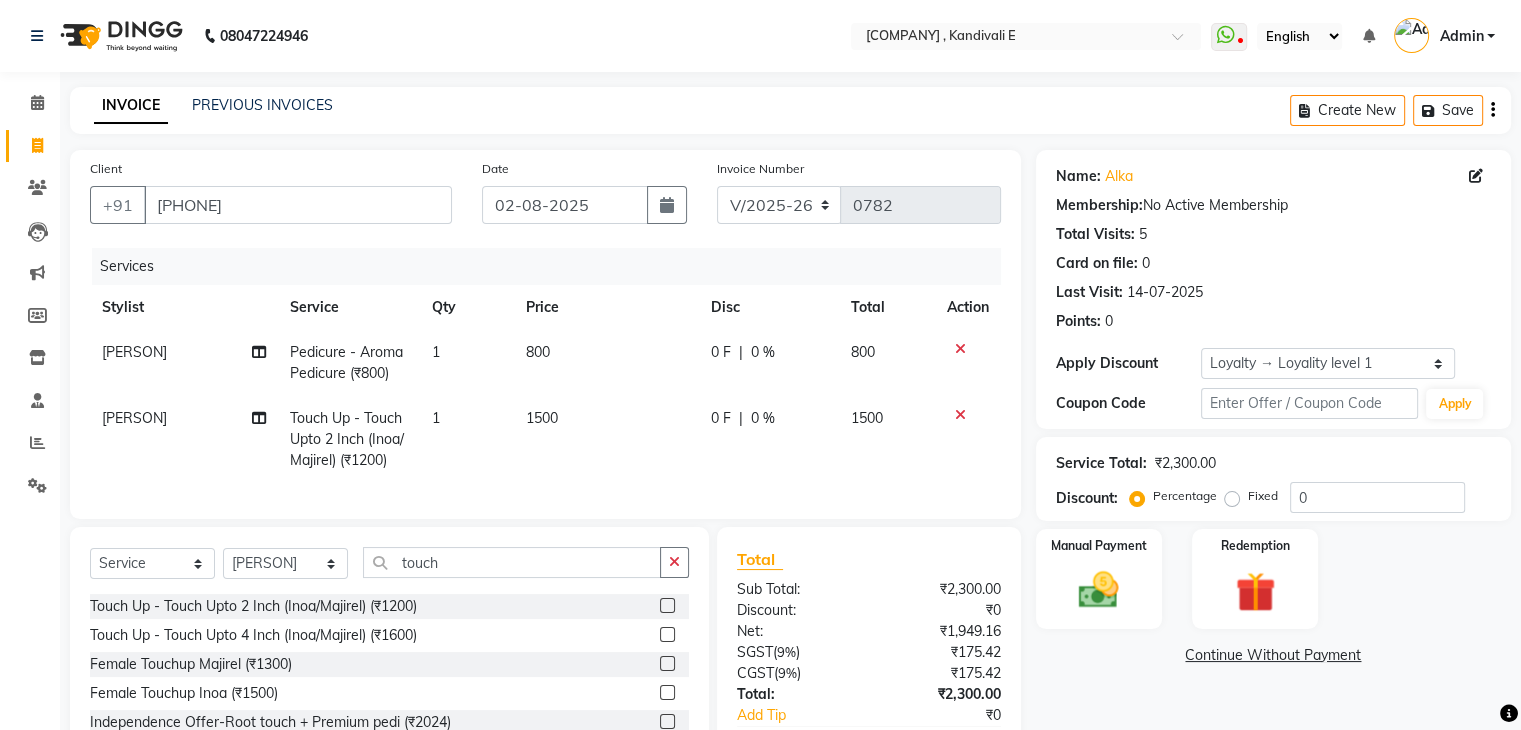 click on "Services" 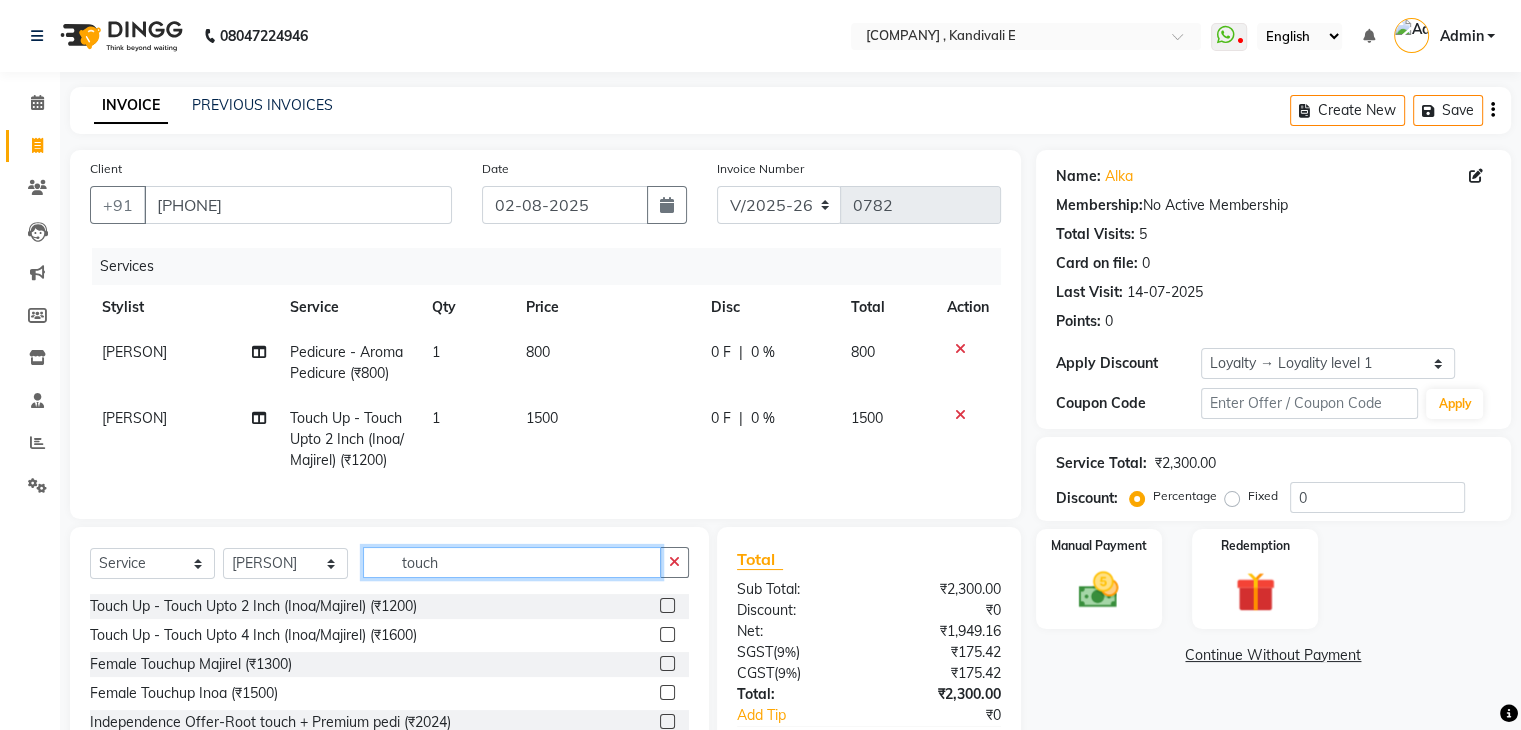 click on "touch" 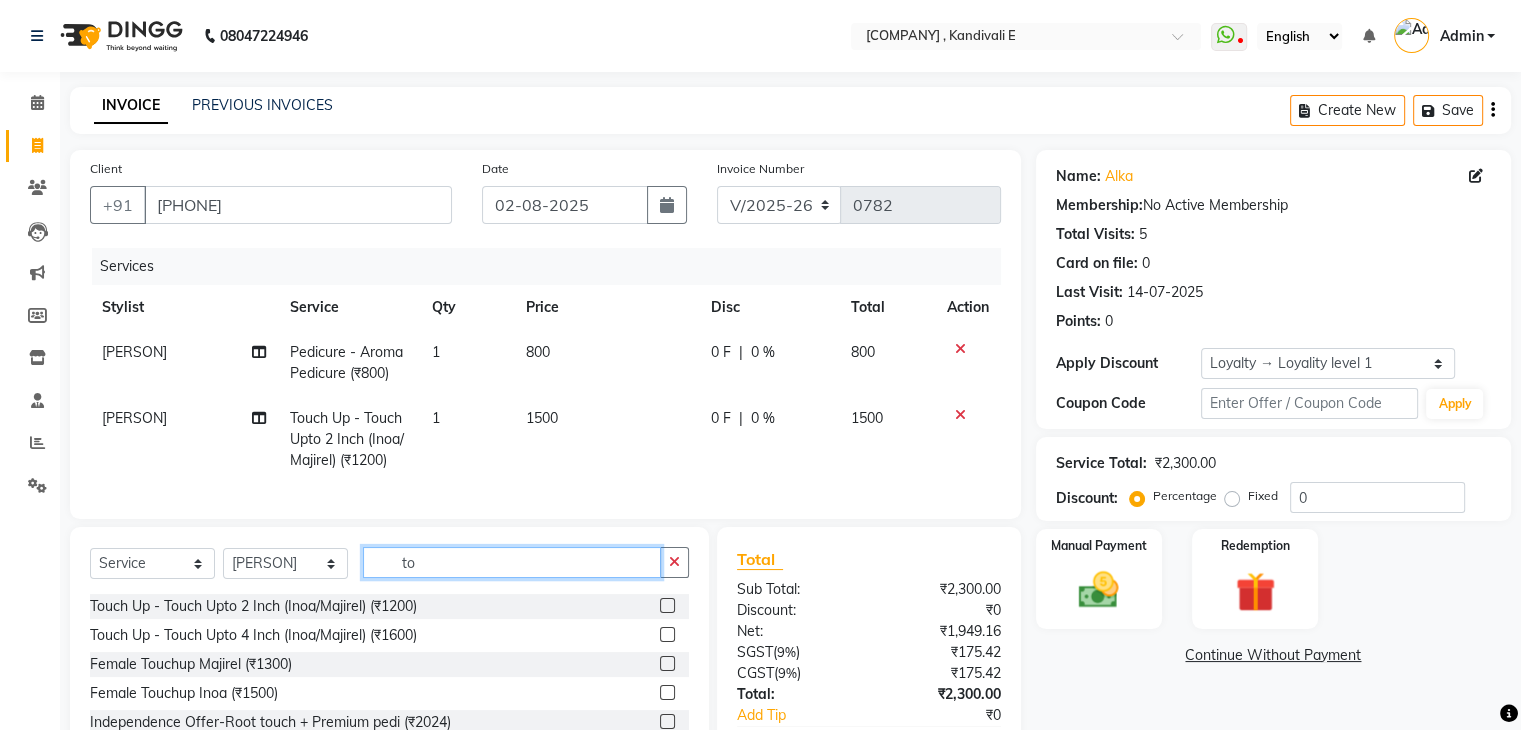 type on "t" 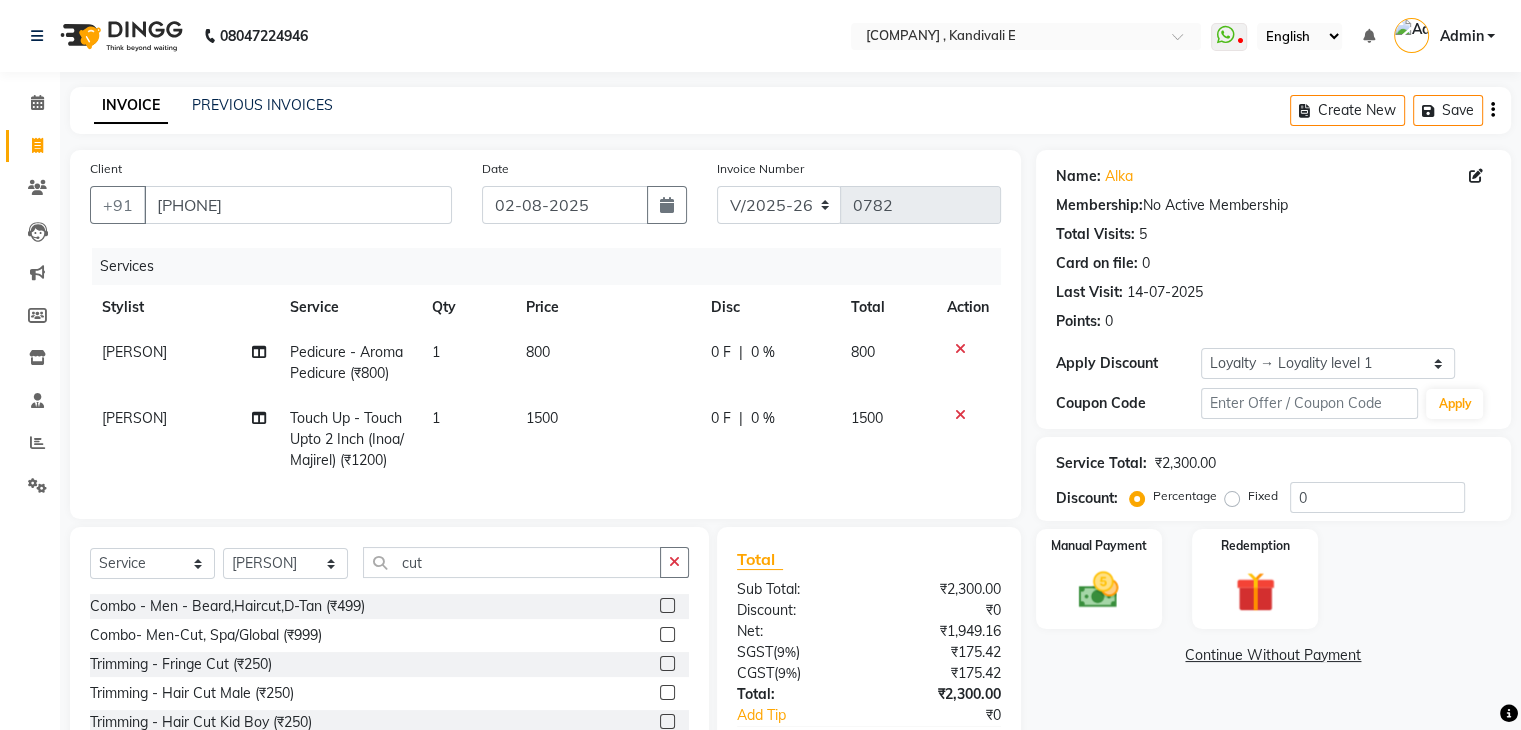 click on "Select  Service  Product  Membership  Package Voucher Prepaid Gift Card  Select Stylist Ankit DIPALI HQ SHOP jyoti Omkar Reshma Mustari Salman Sameer Ahmad Sapana Suhail Swaroop Thakur Village HQ2 cut Combo - Men - Beard,Haircut,D-Tan (₹499)  Combo- Men-Cut, Spa/Global (₹999)  Trimming - Fringe Cut (₹250)  Trimming - Hair Cut Male (₹250)  Trimming - Hair Cut Kid Boy (₹250)  Trimming - Hair Cut Kid Girls (₹400)  Trimming -Haircut male by Expert (₹350)  FEMALE HAIR CUT (₹700)  Basic Nail Service - Cut,File & Polish (₹150)  Basic Nail Service - Cut,File & French Polish (₹230)  Independence Offer-Luxury Hair Spa + Cut  (₹2024)" 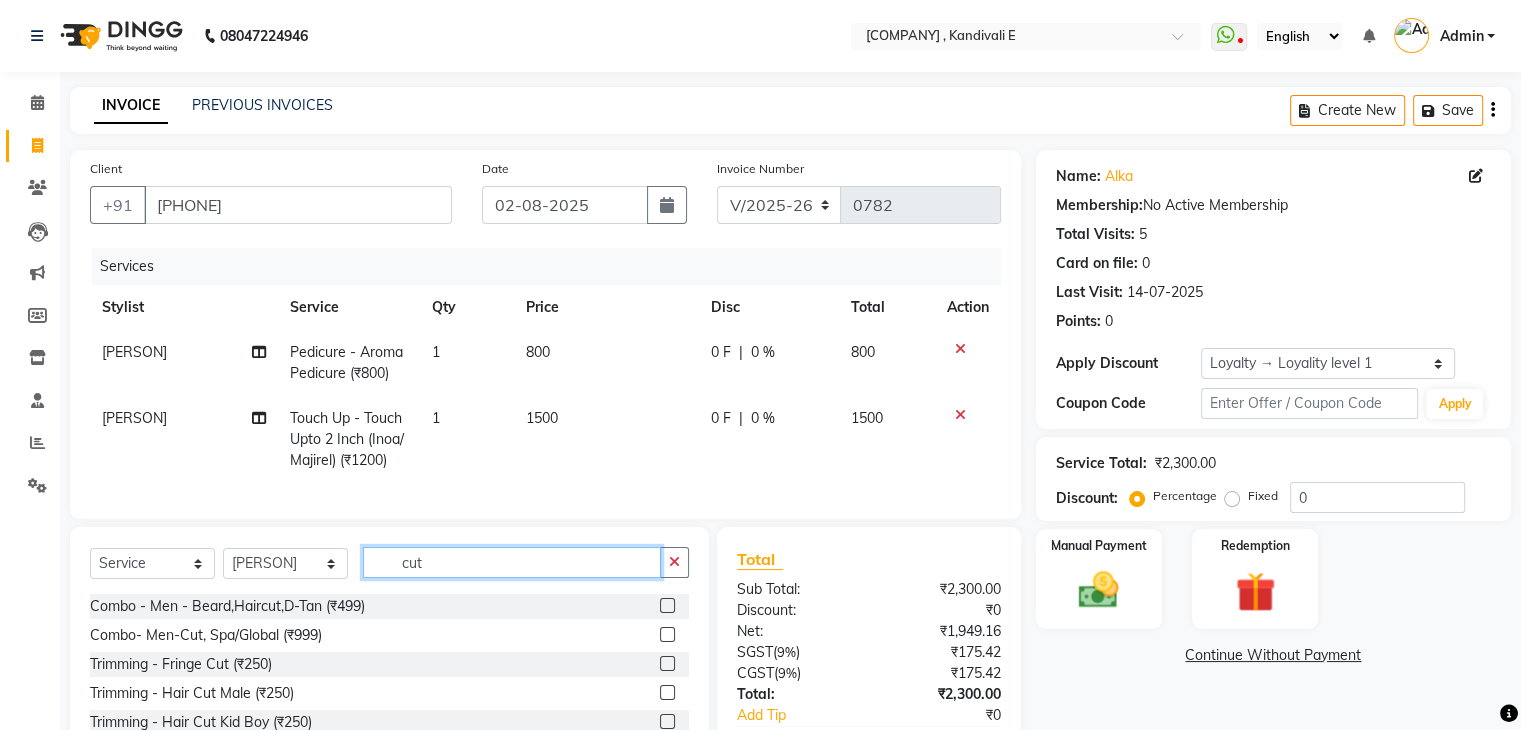 click on "cut" 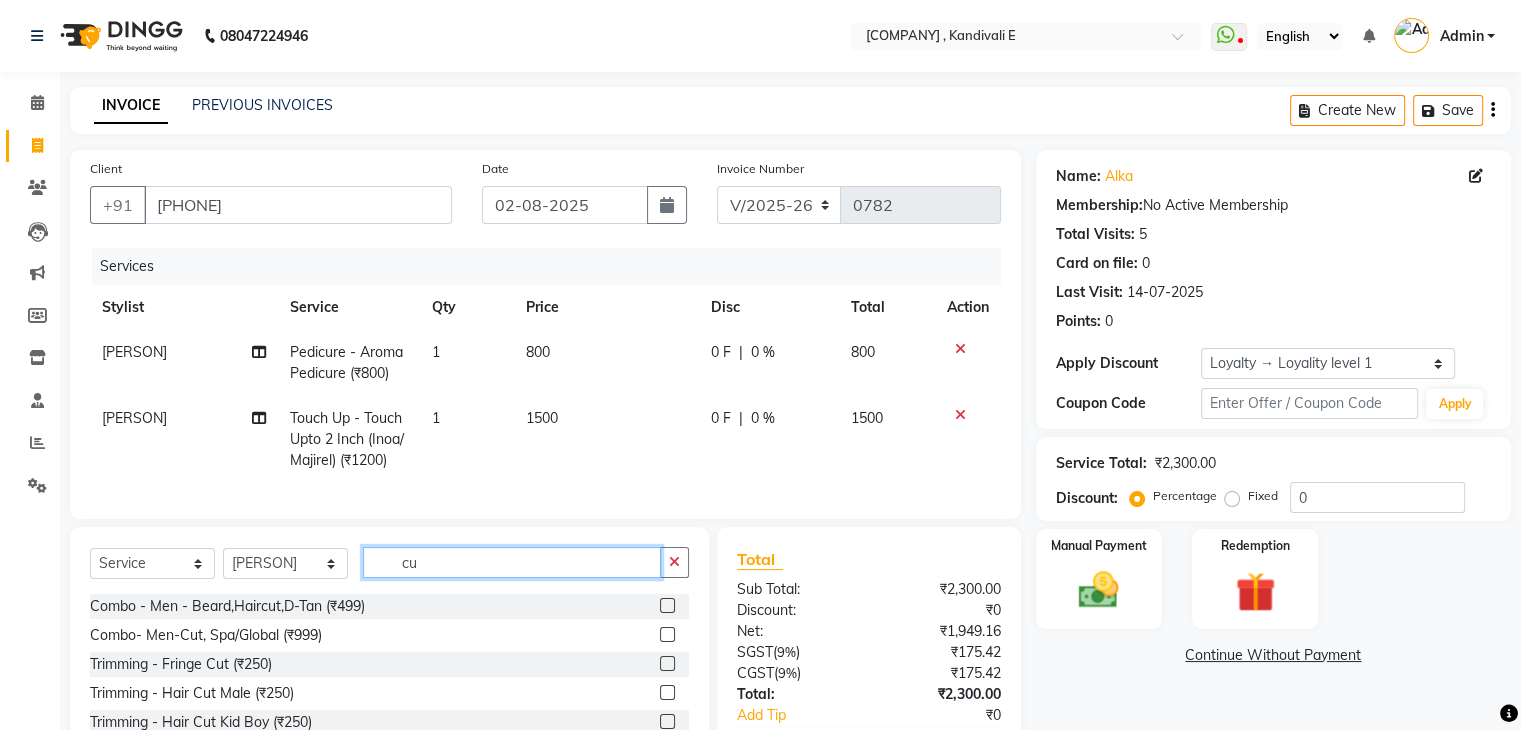 type on "c" 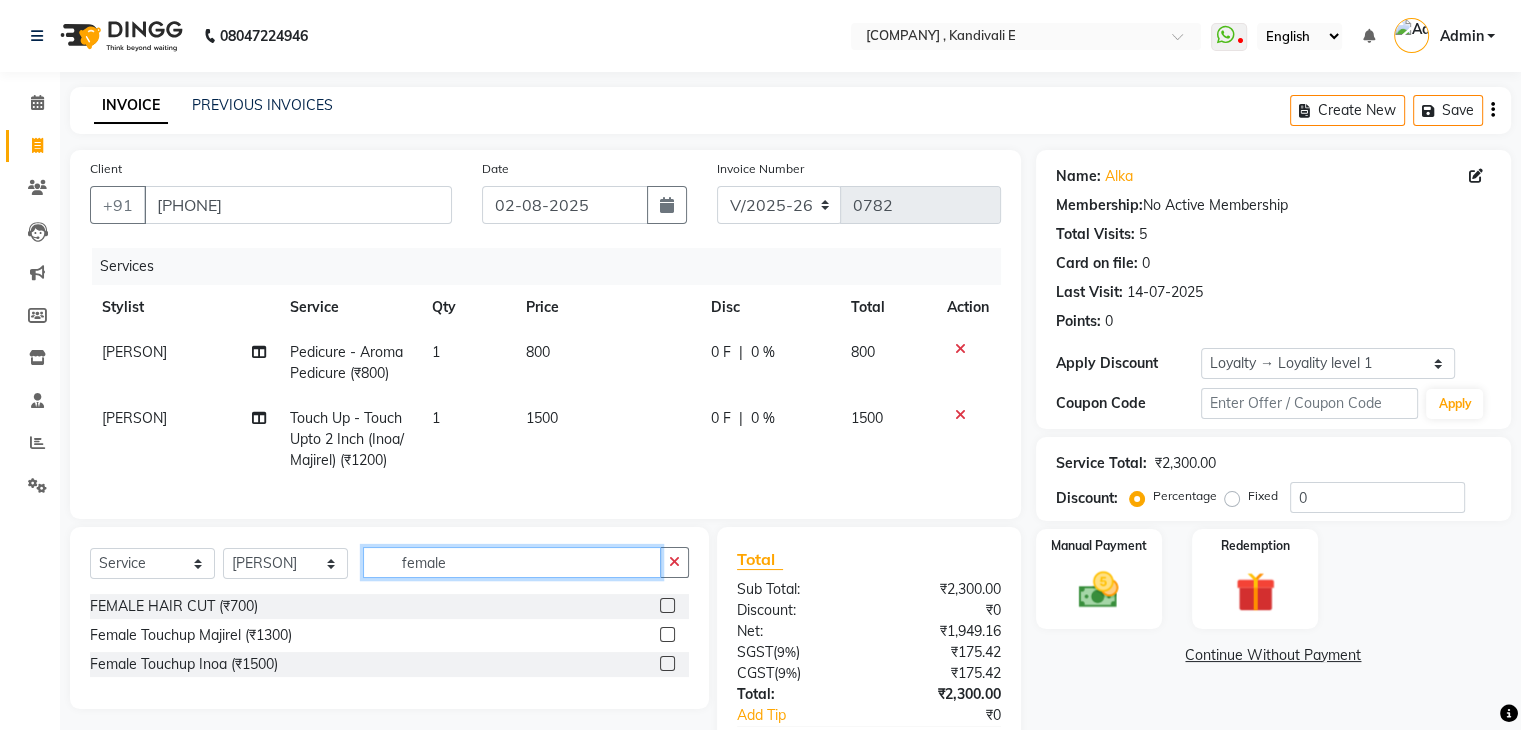 type on "female" 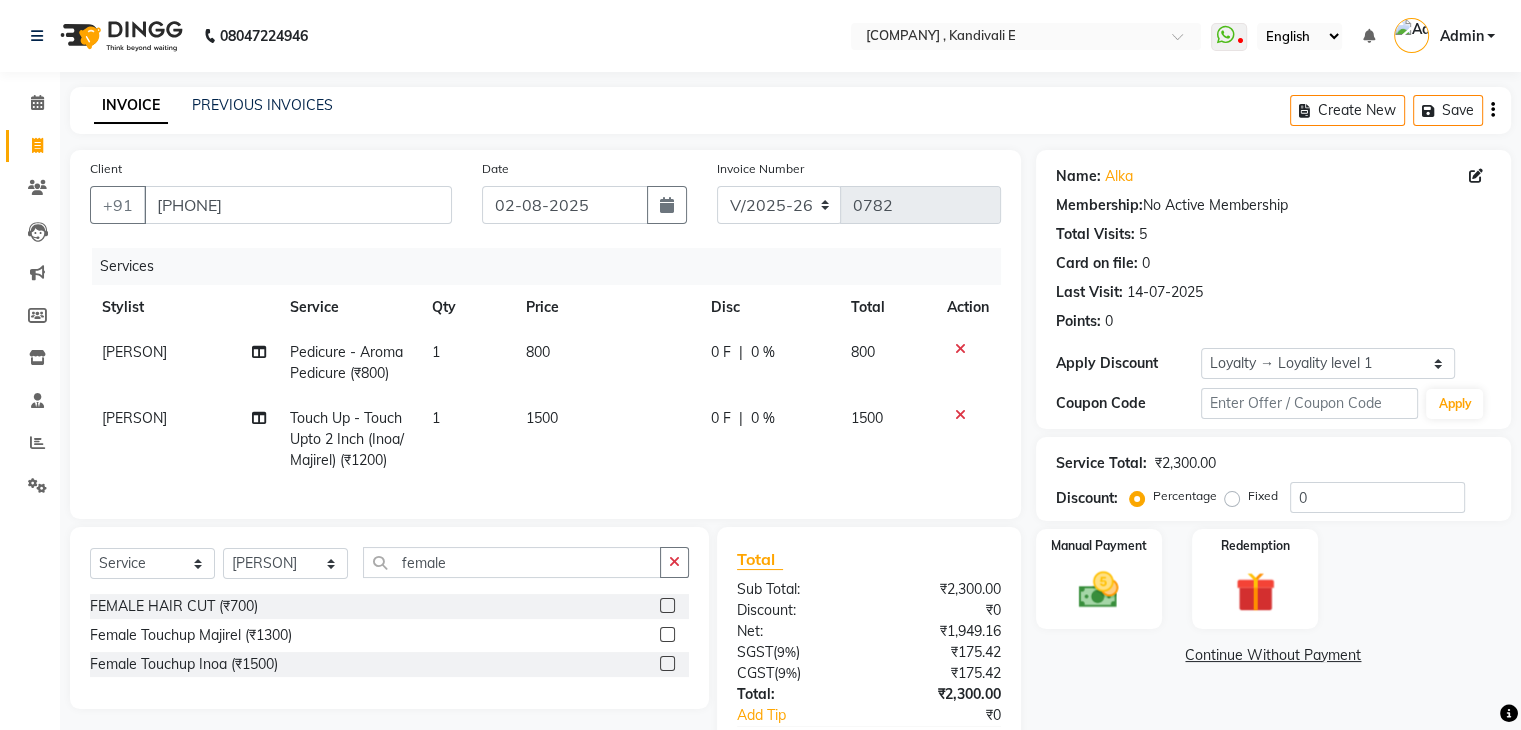 click 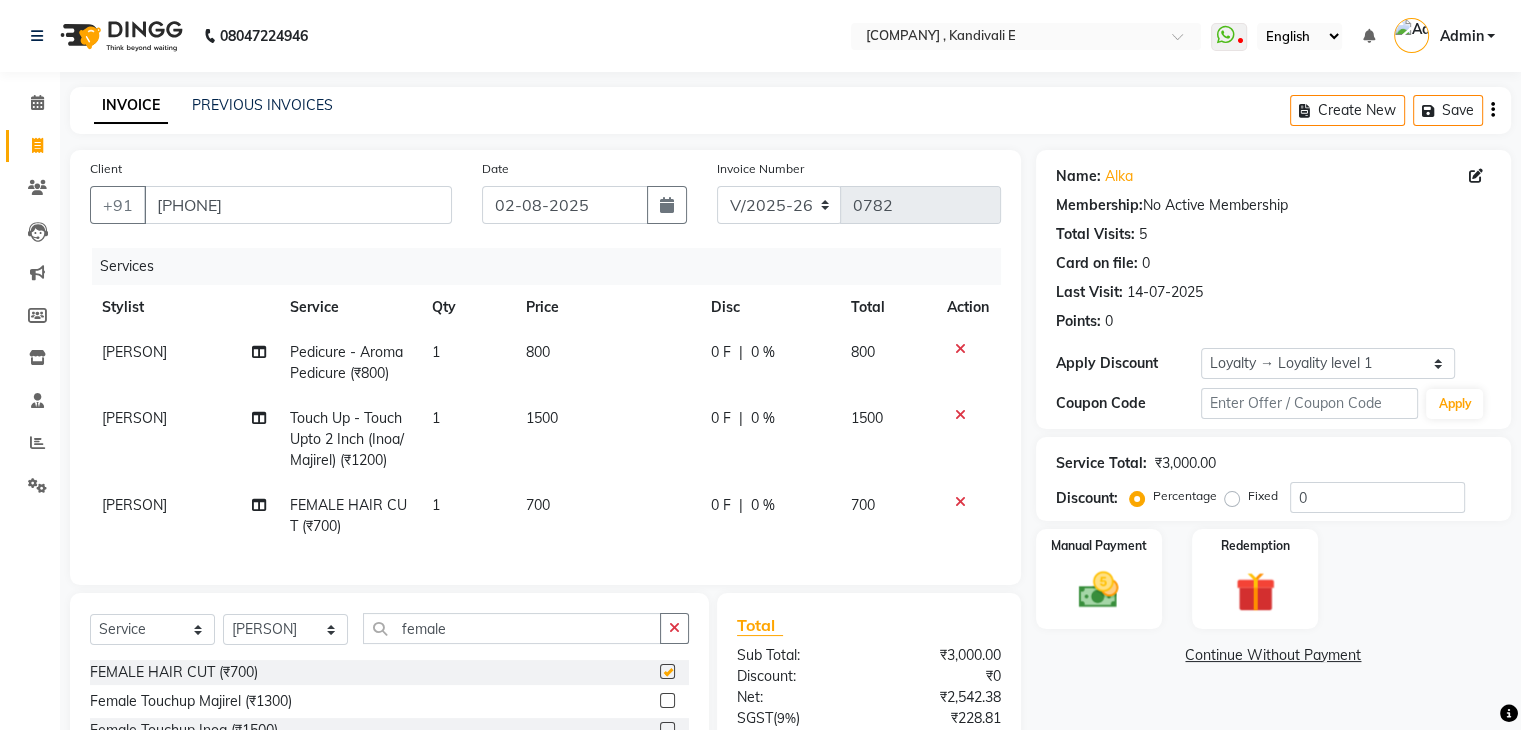 checkbox on "false" 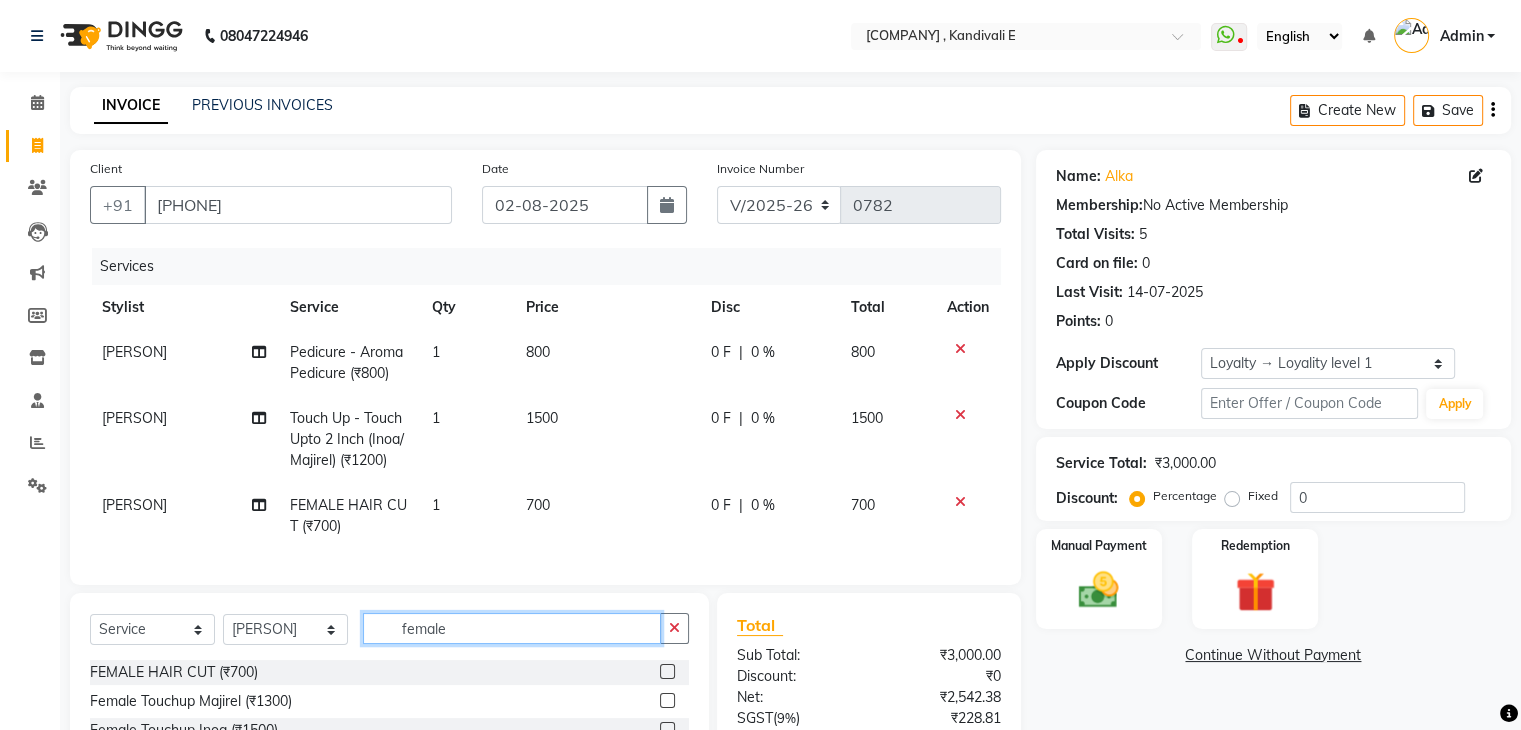 click on "female" 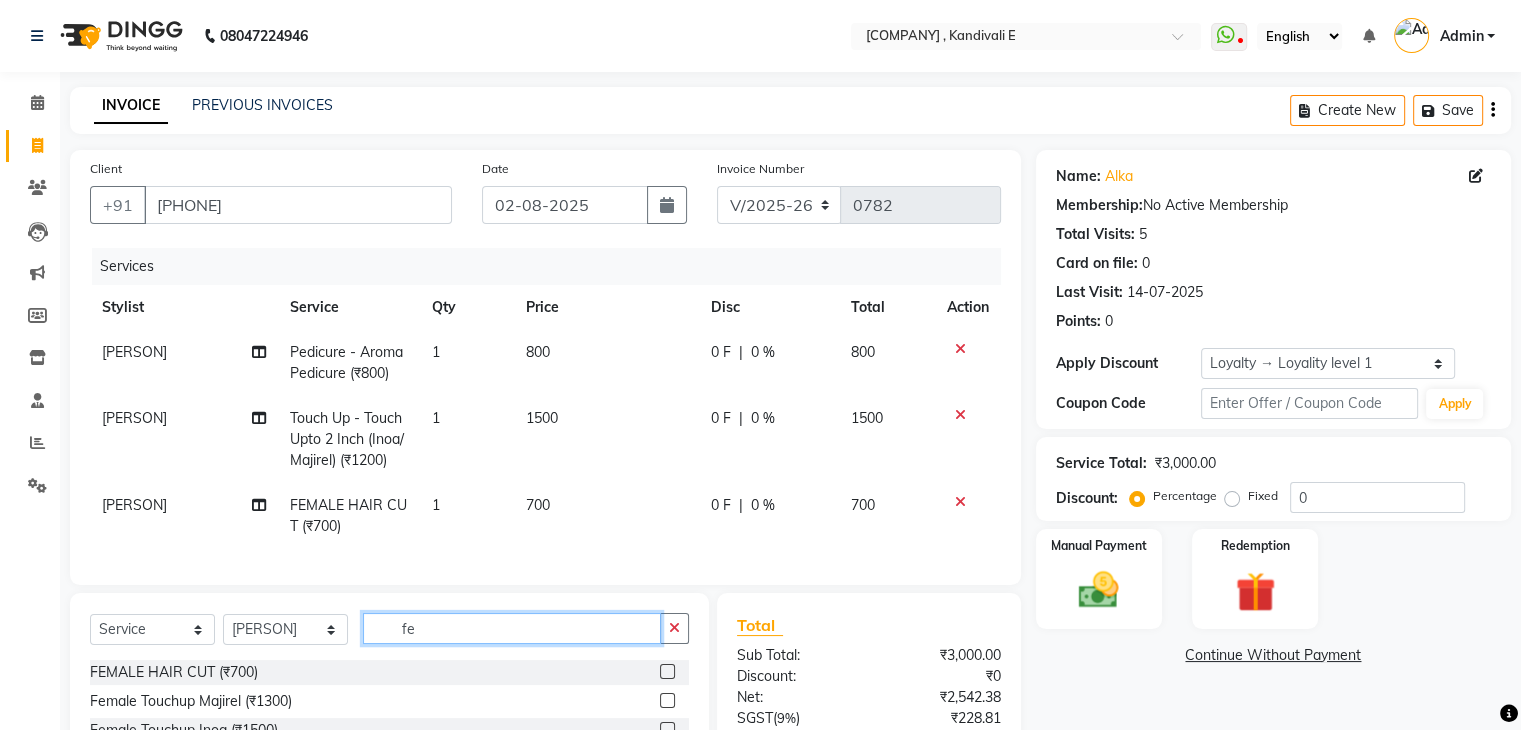 type on "f" 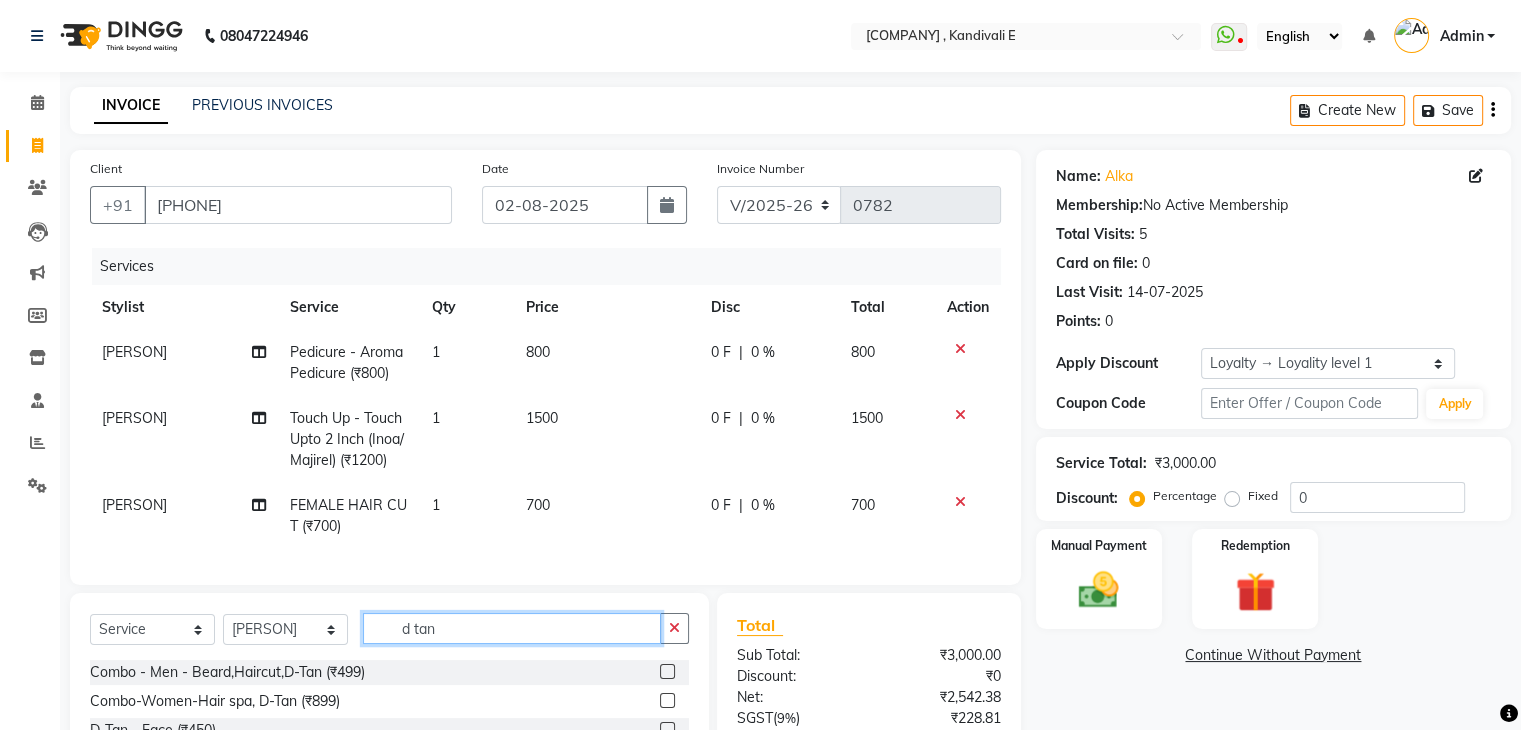 scroll, scrollTop: 204, scrollLeft: 0, axis: vertical 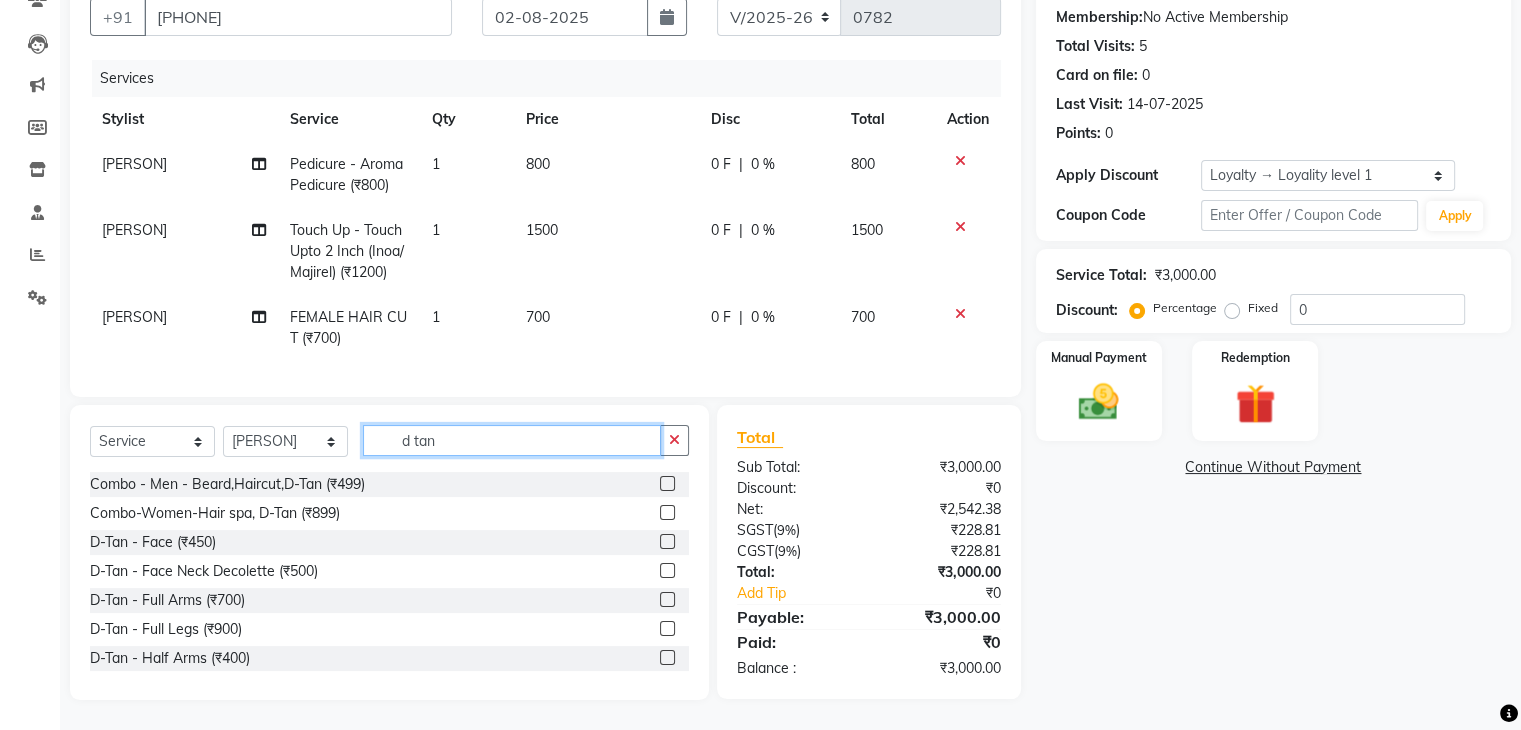 type on "d tan" 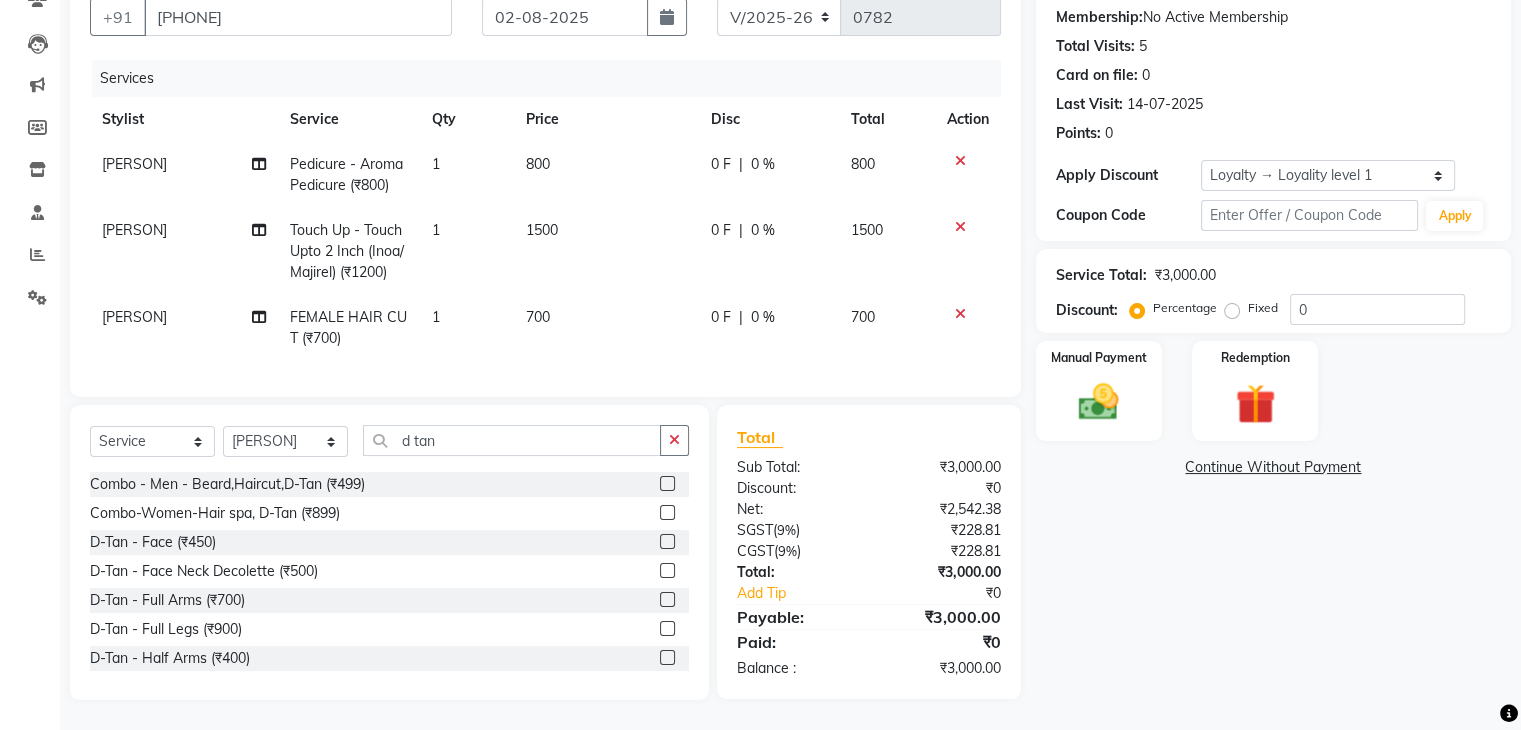 click 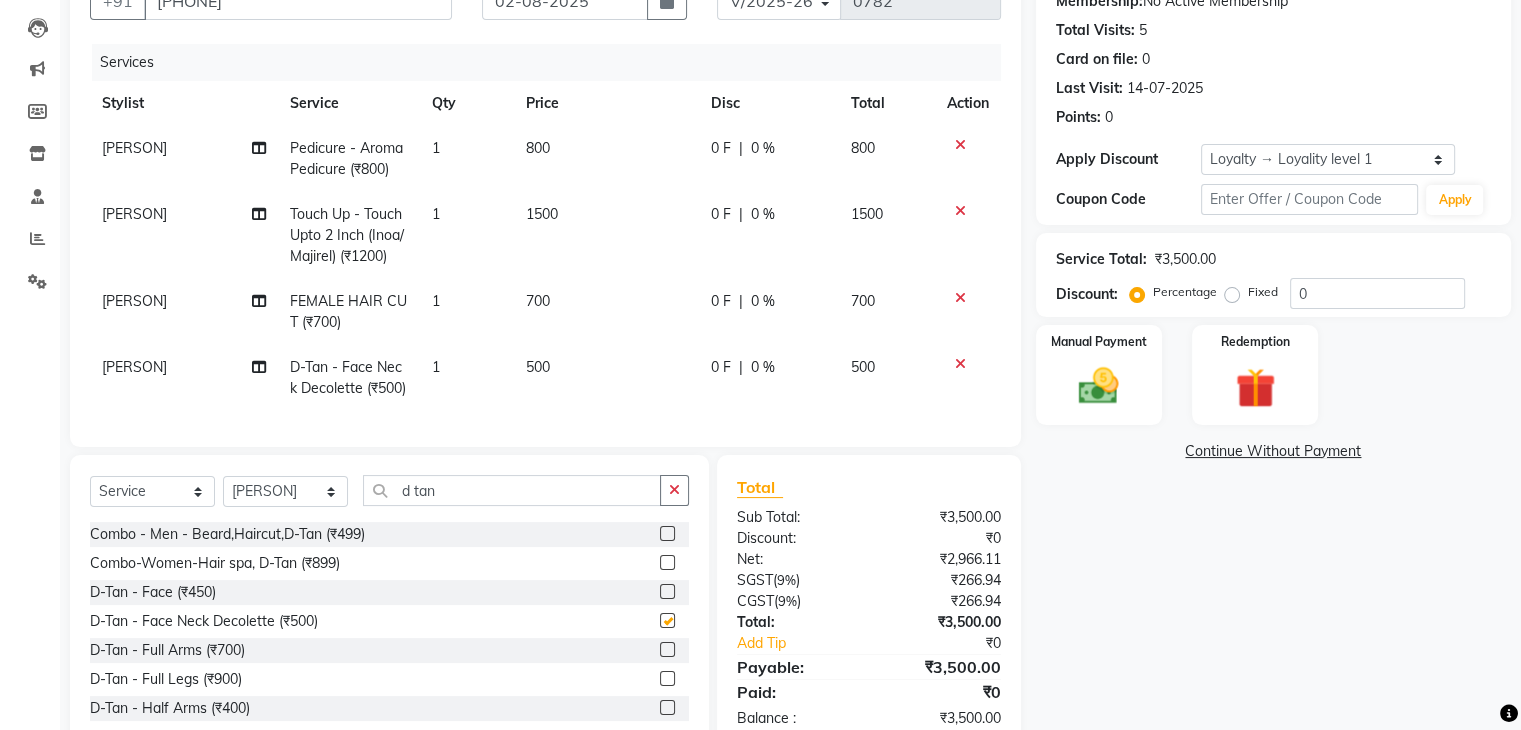 checkbox on "false" 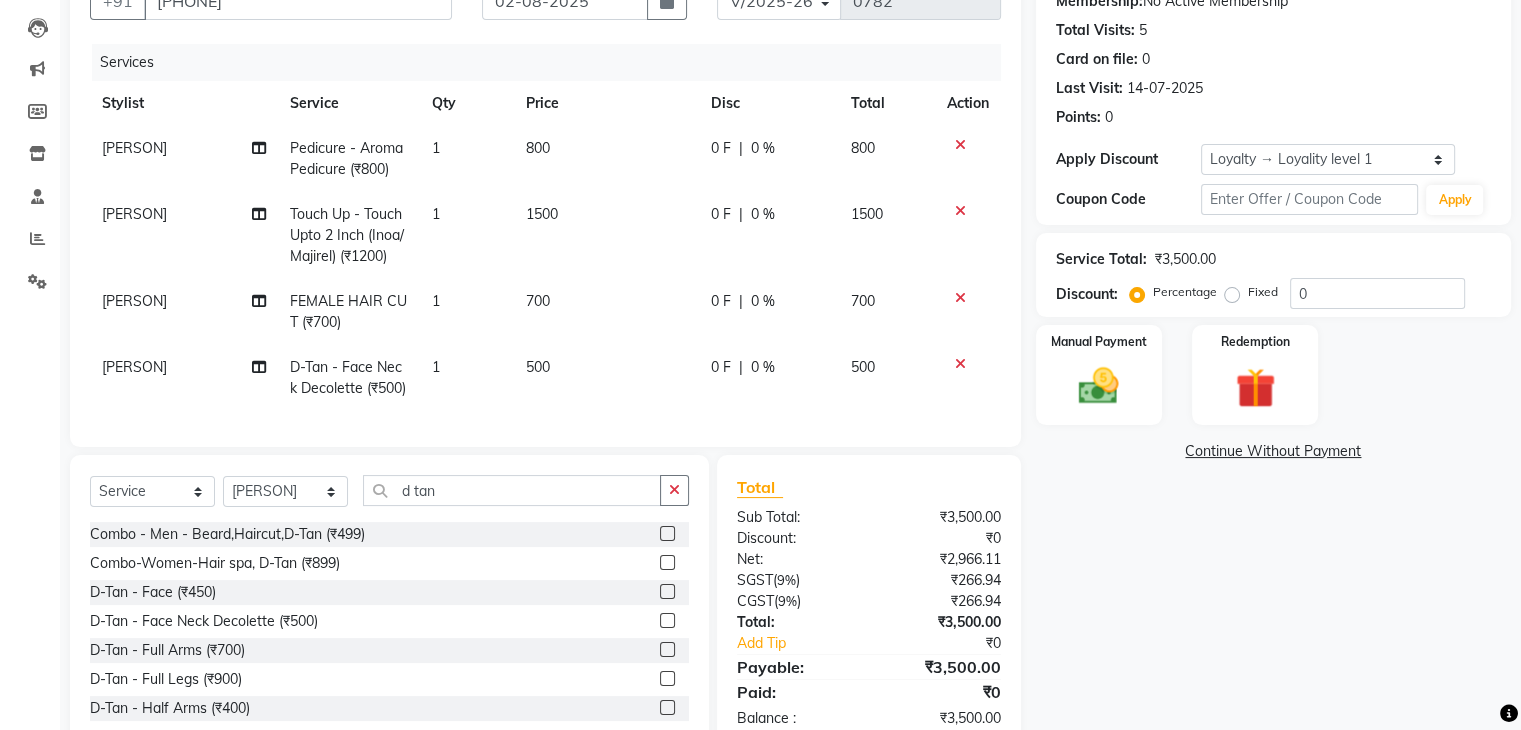 click on "Service Total:  ₹3,500.00  Discount:  Percentage   Fixed  0" 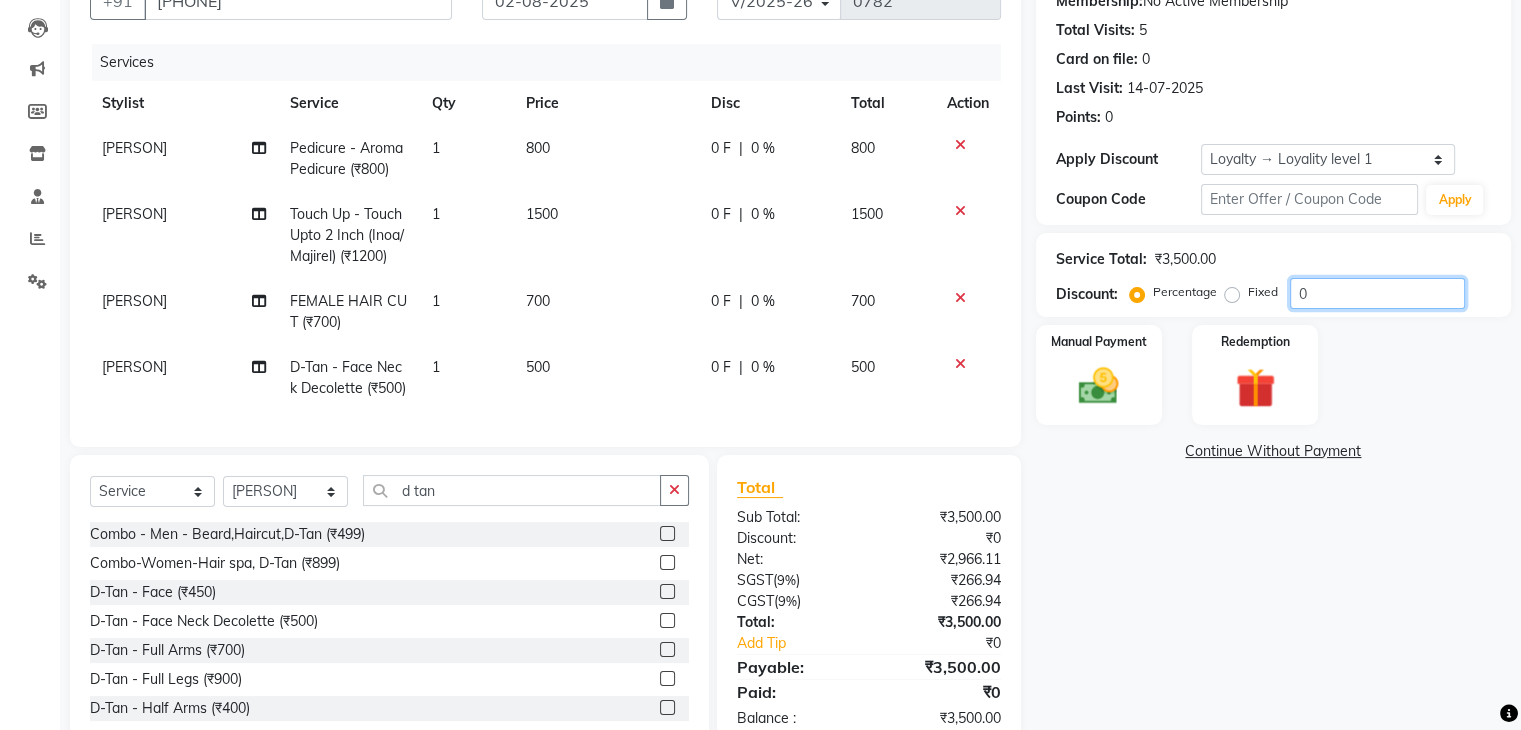click on "0" 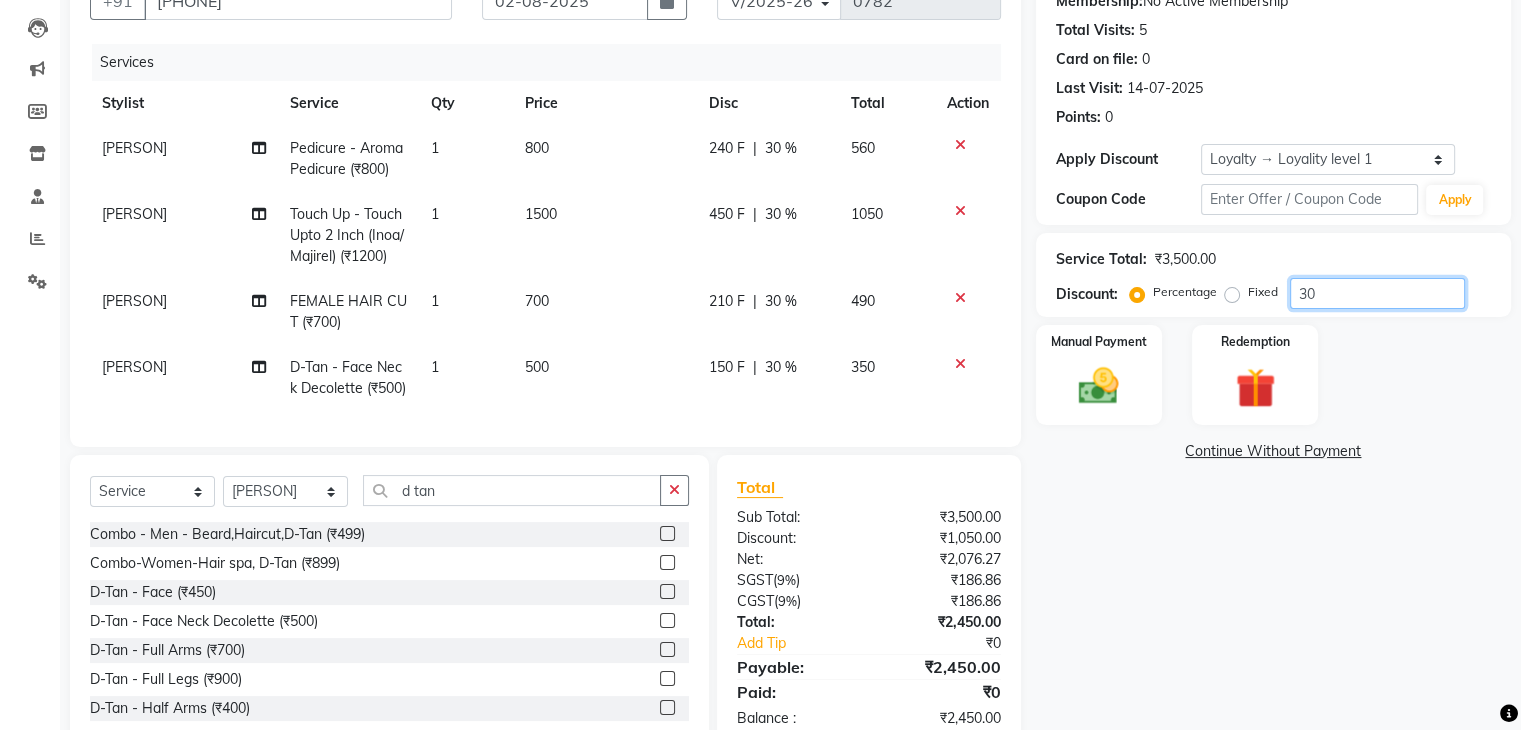 scroll, scrollTop: 0, scrollLeft: 0, axis: both 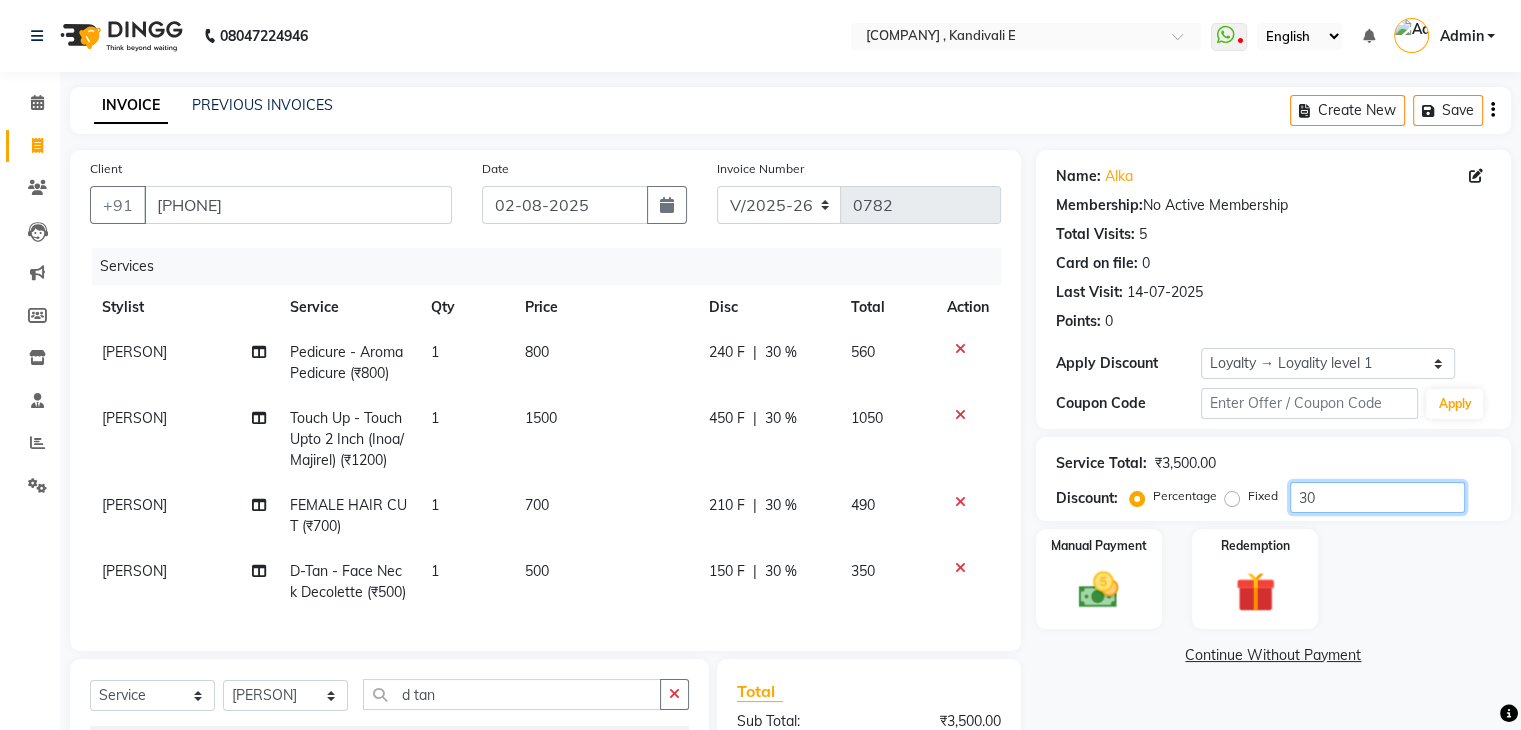 type on "30" 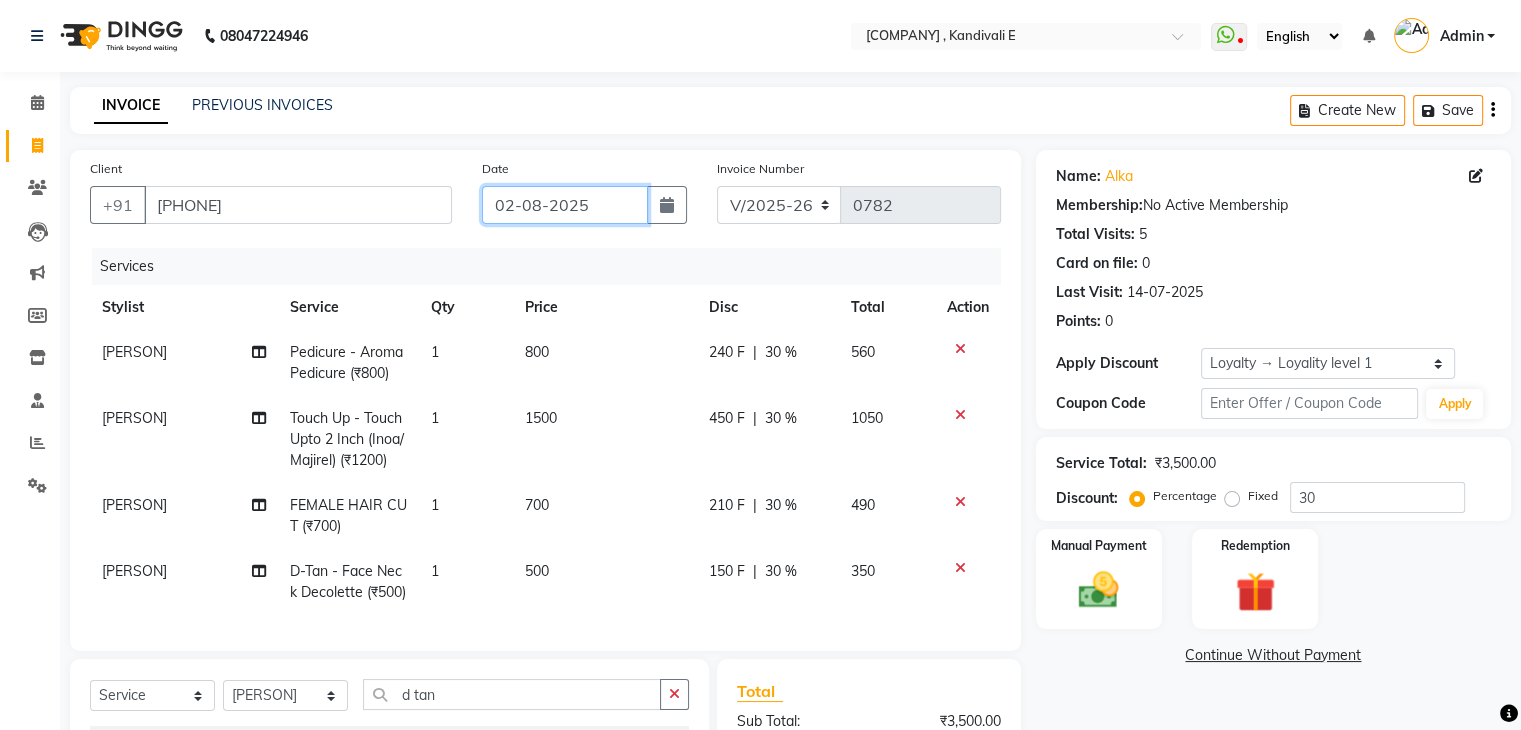 click on "02-08-2025" 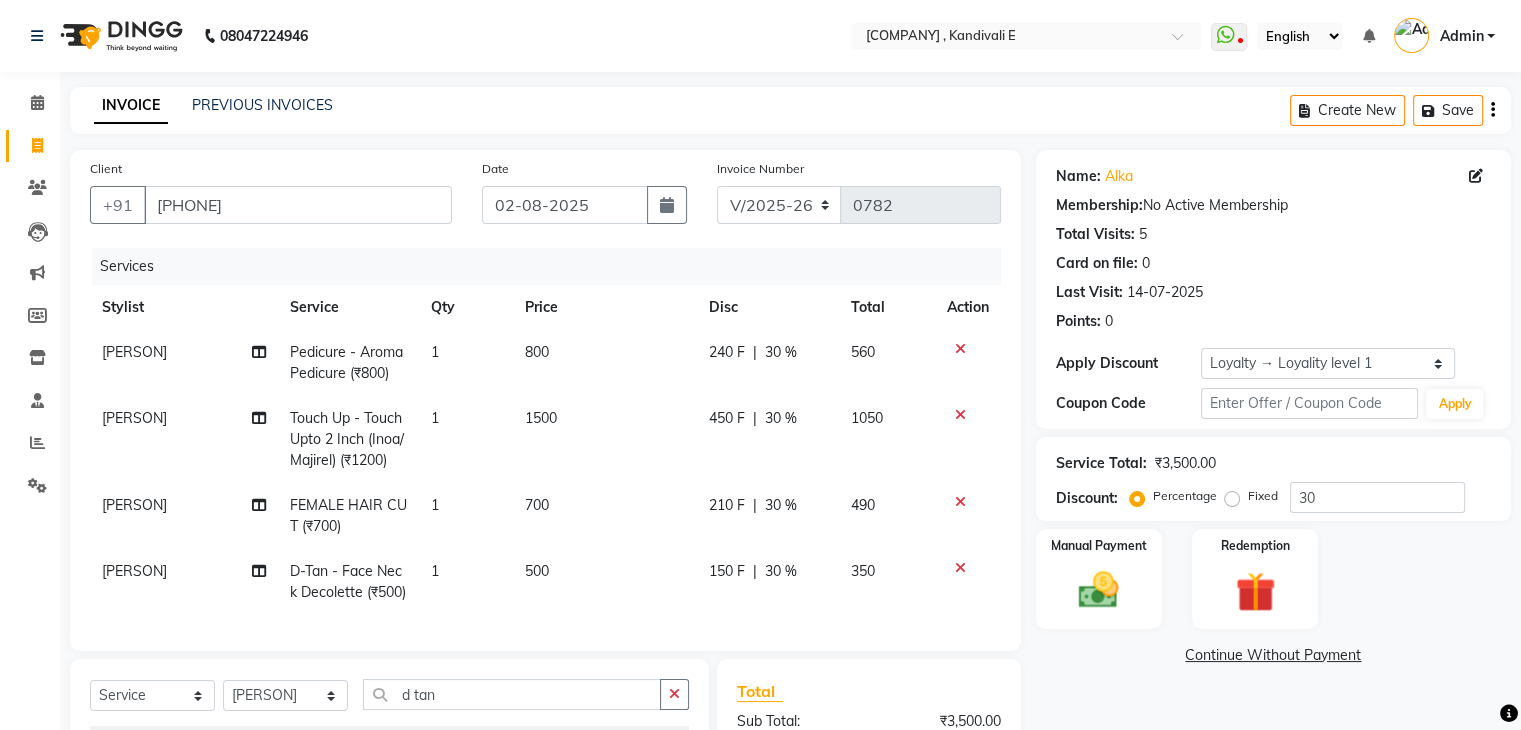 select on "8" 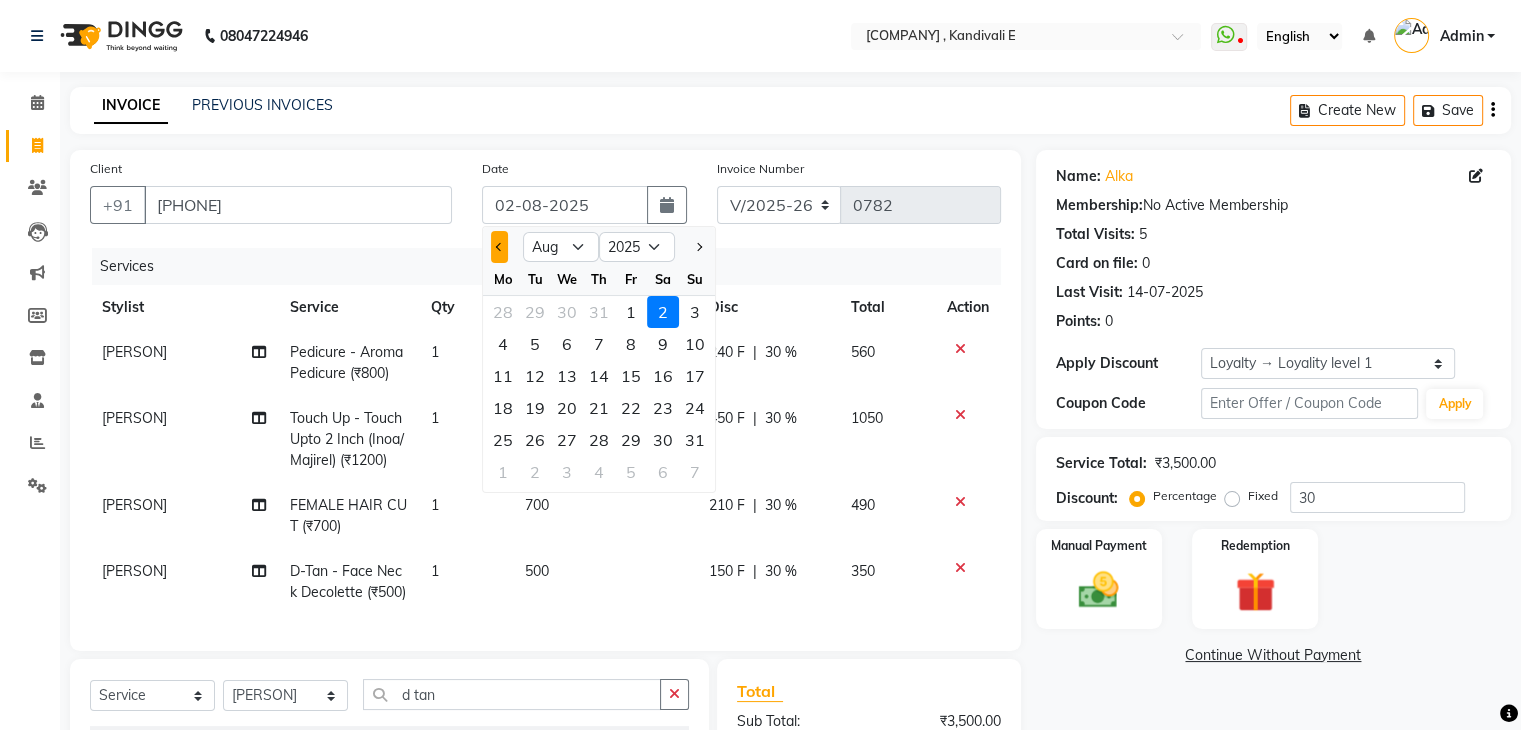 drag, startPoint x: 508, startPoint y: 254, endPoint x: 494, endPoint y: 245, distance: 16.643316 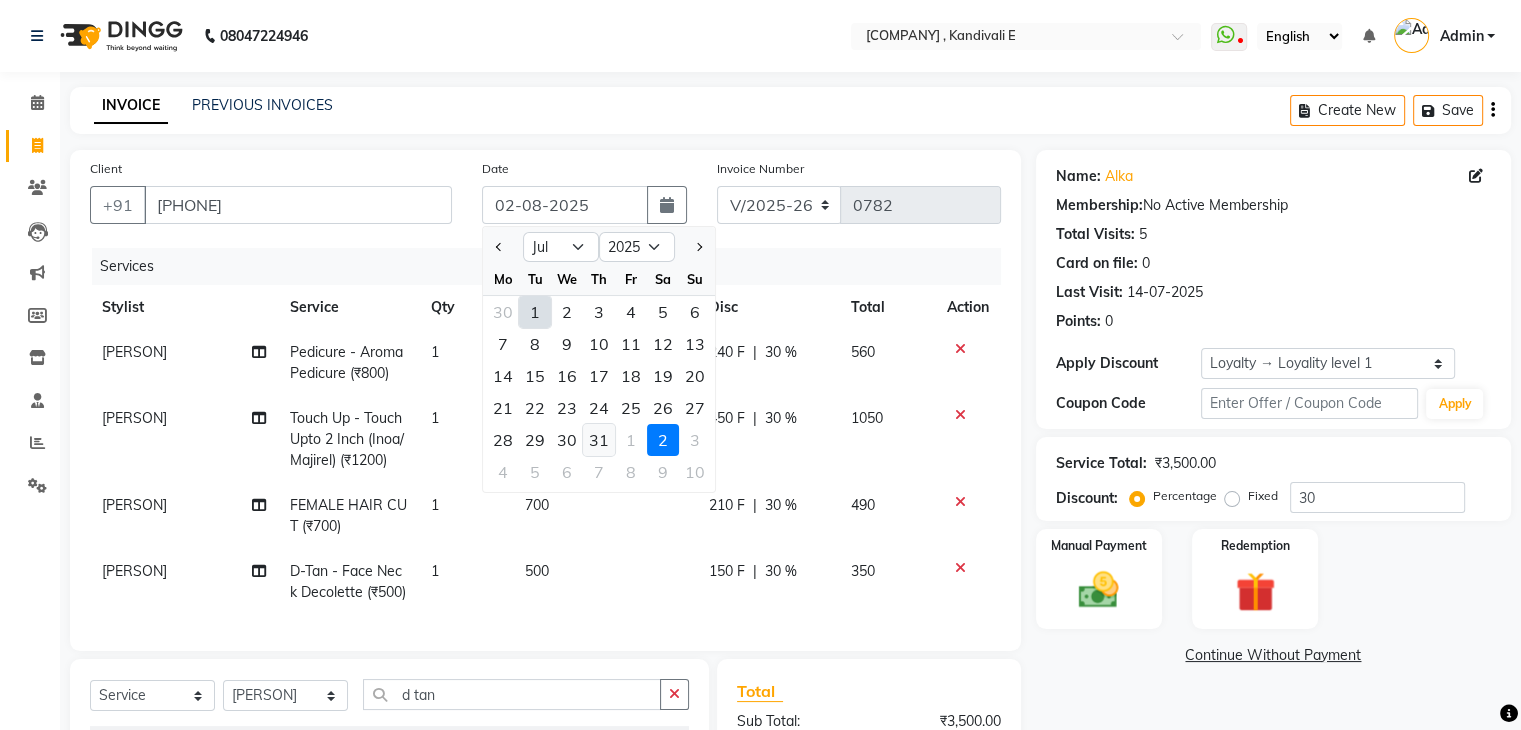 click on "31" 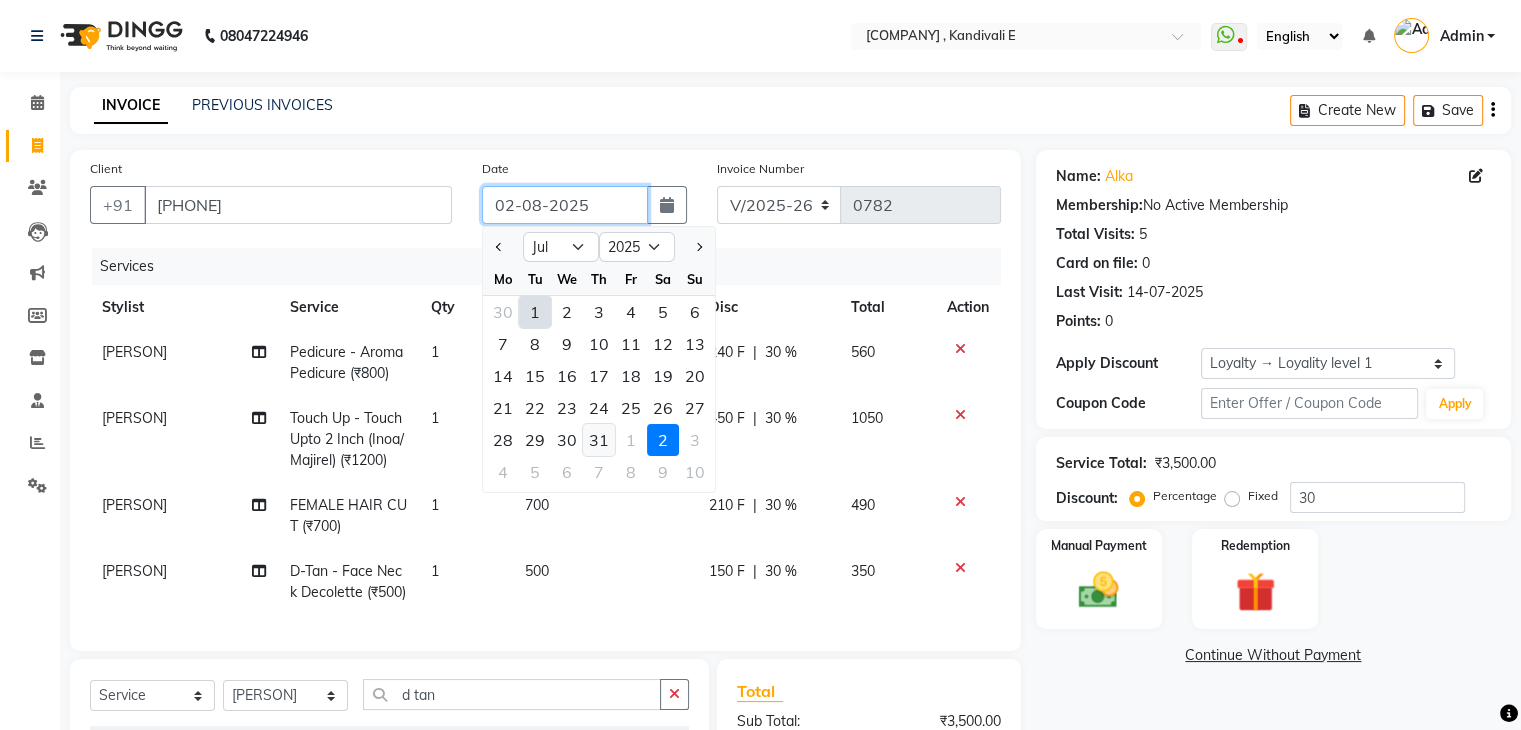 type on "31-07-2025" 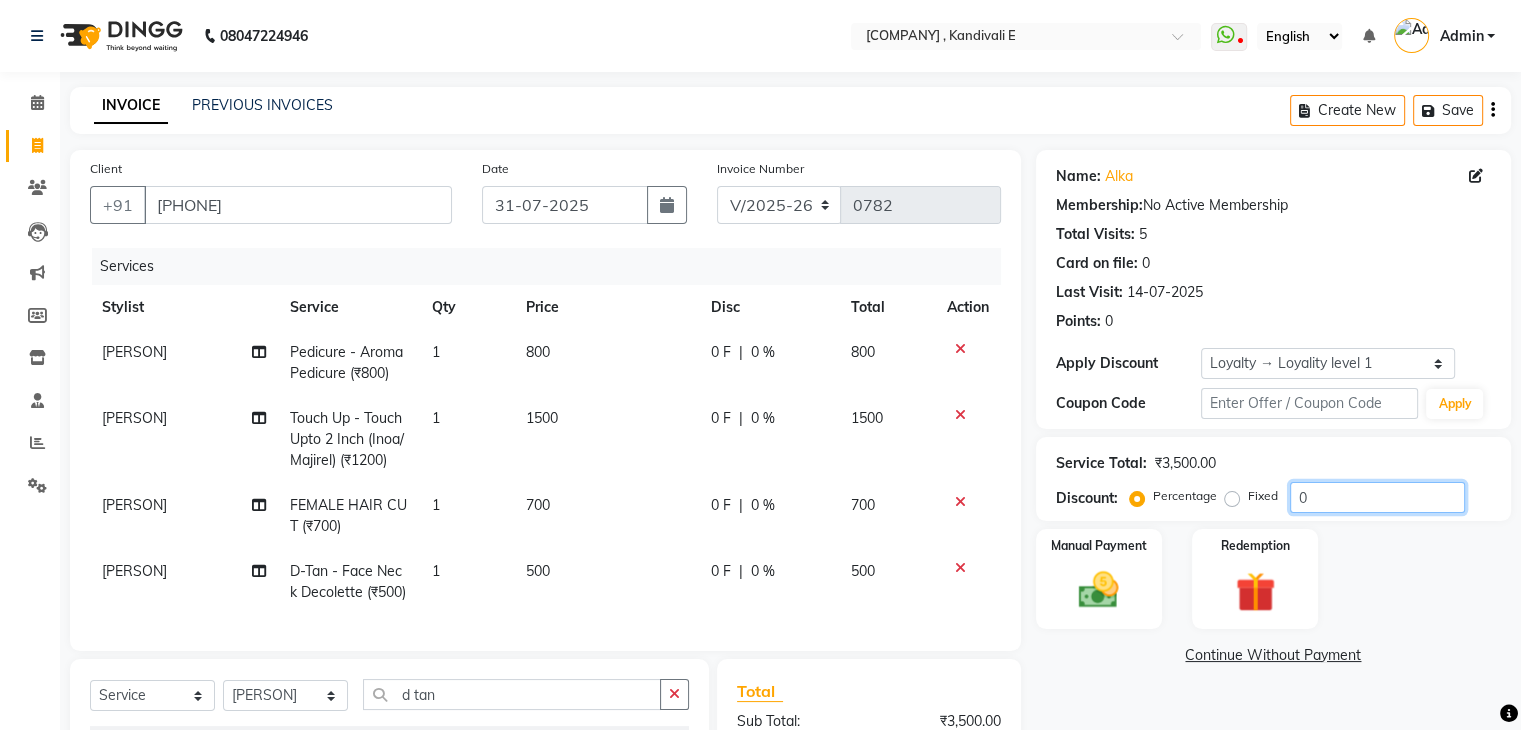 click on "0" 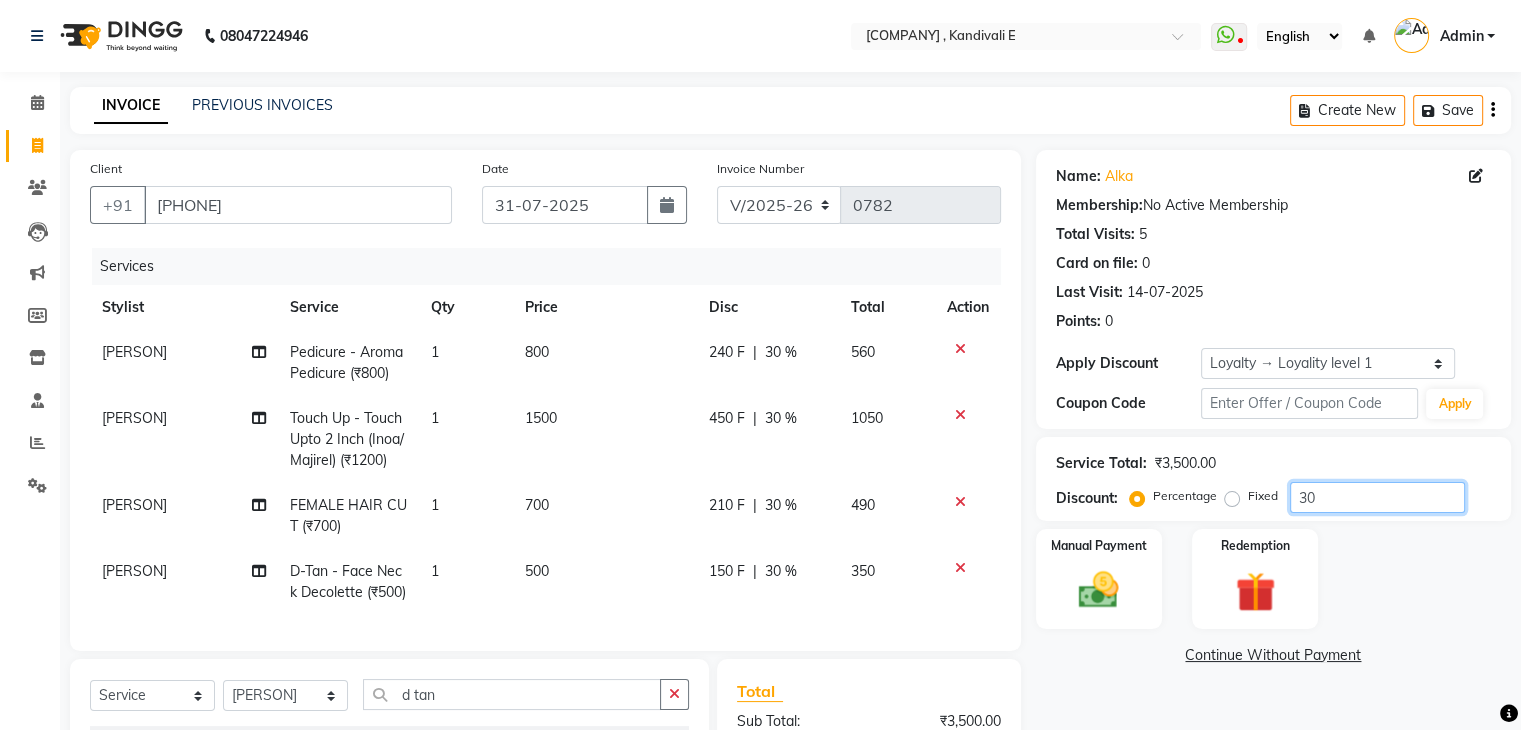 type on "30" 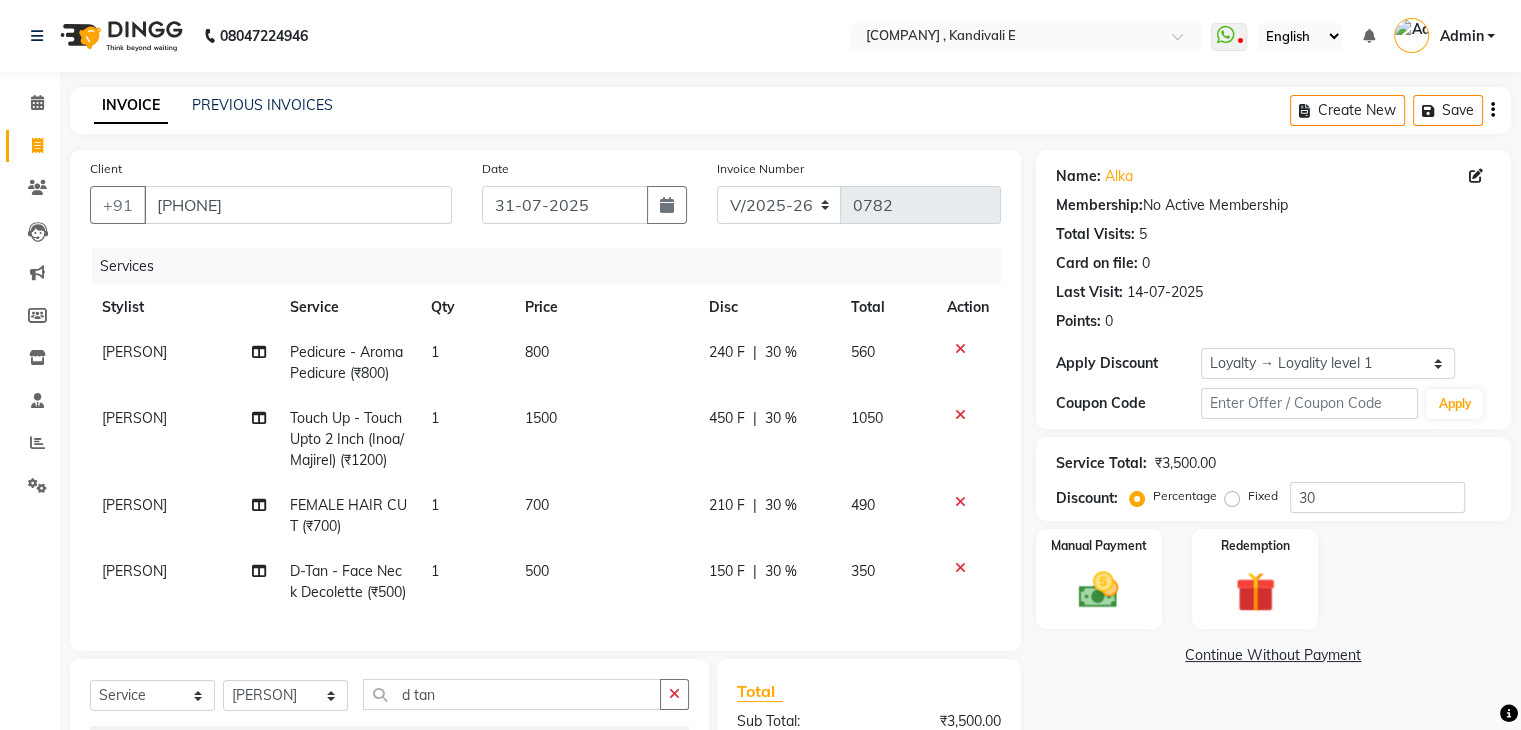 click on "150 F" 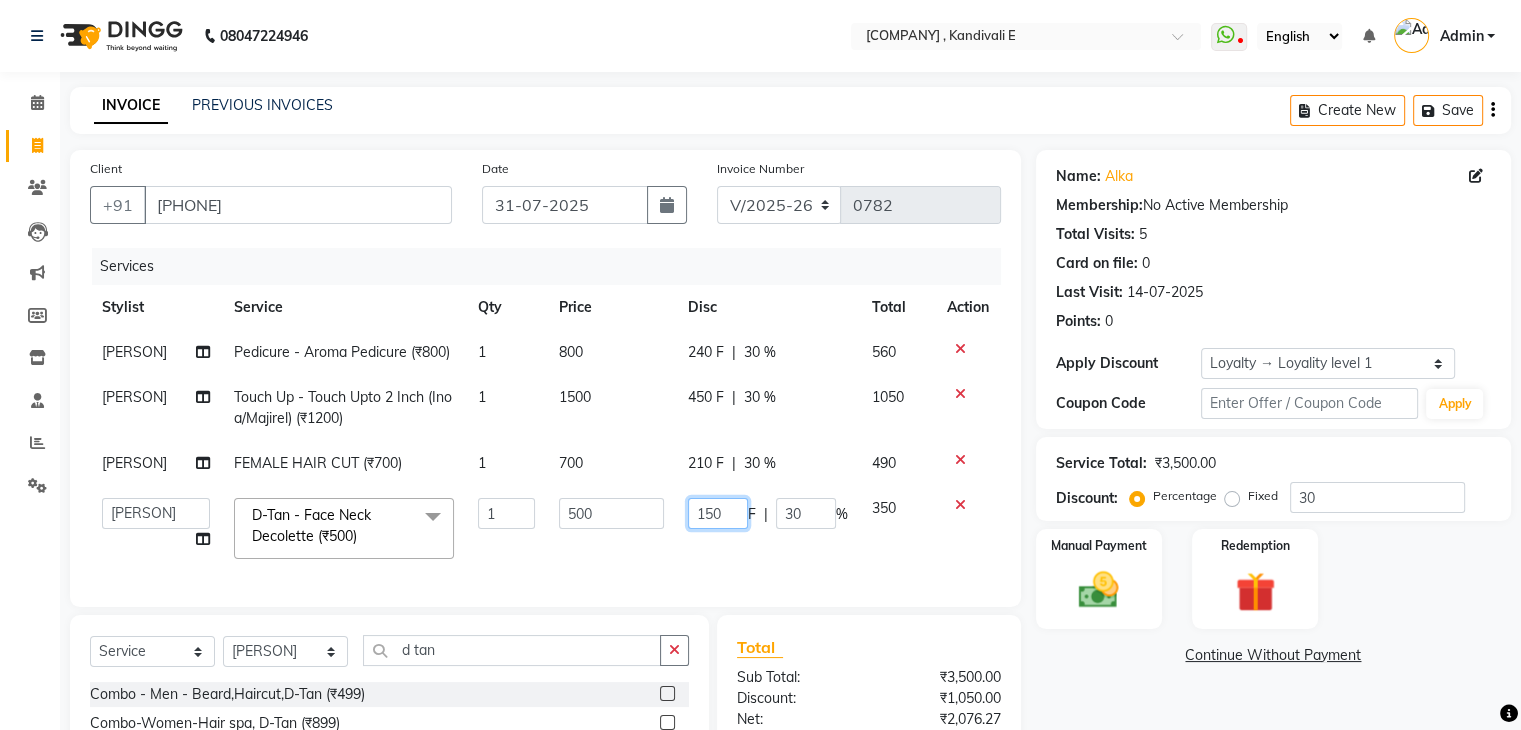 click on "150" 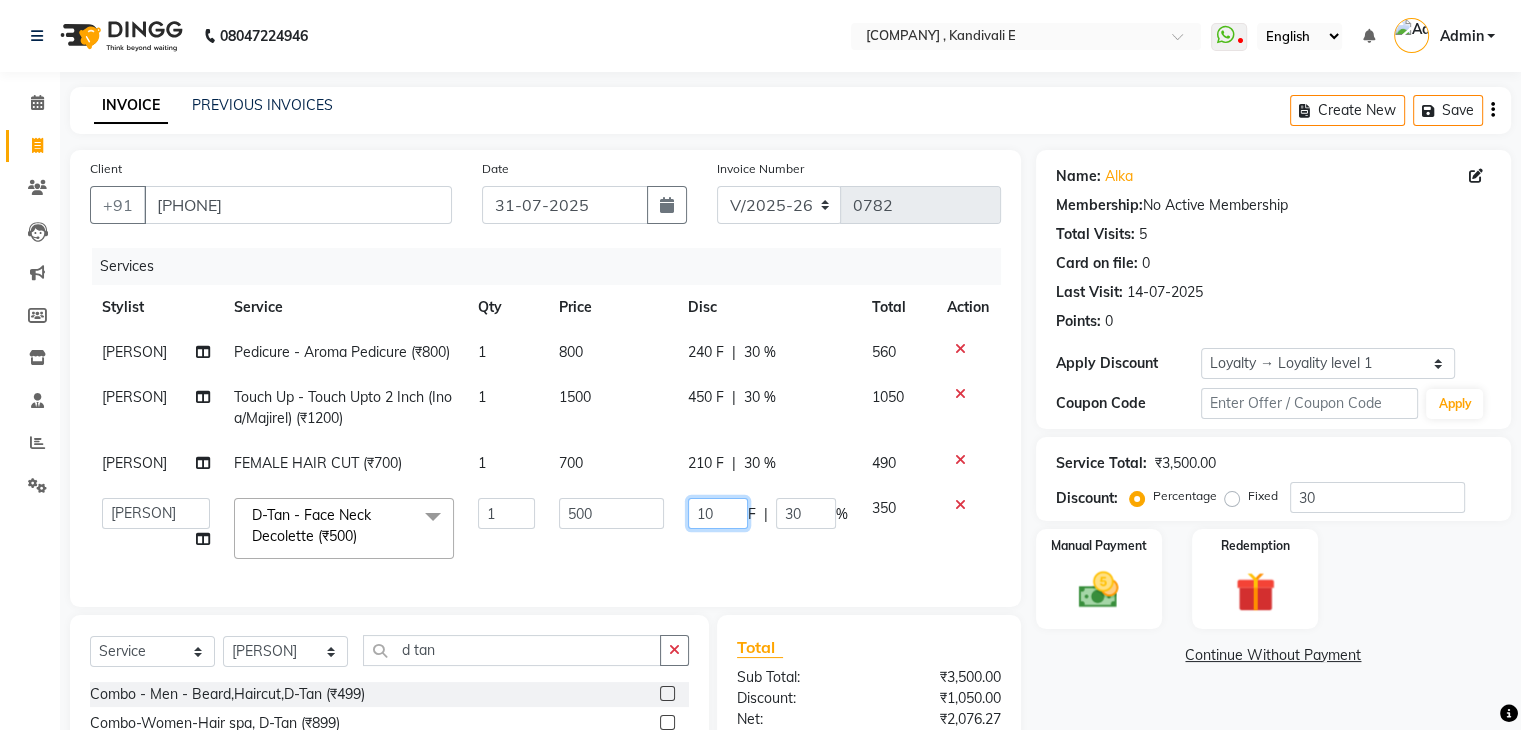 type on "100" 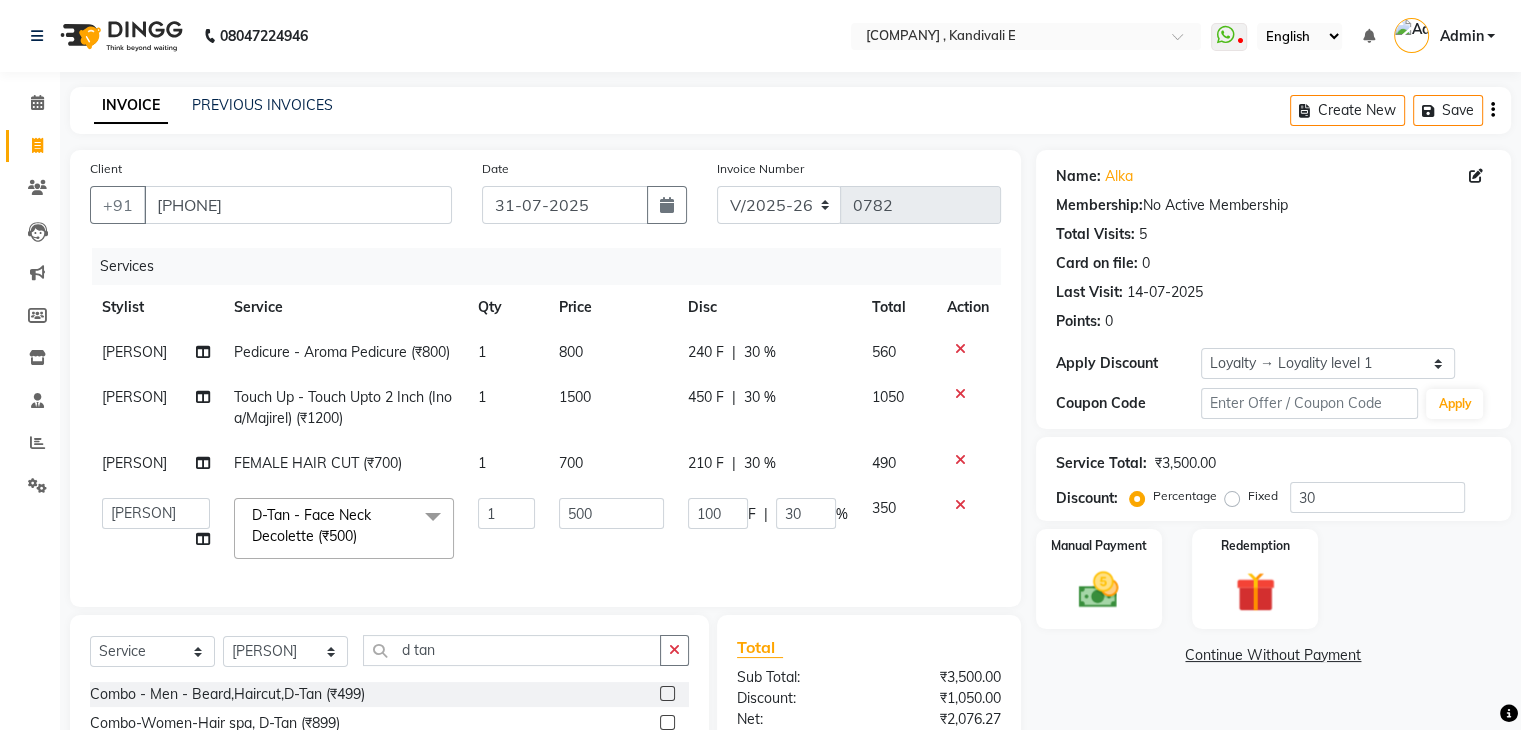click on "Name: Alka  Membership:  No Active Membership  Total Visits:  5 Card on file:  0 Last Visit:   14-07-2025 Points:   0  Apply Discount Select  Loyalty → Loyality level 1  Coupon Code Apply Service Total:  ₹3,500.00  Discount:  Percentage   Fixed  30 Manual Payment Redemption  Continue Without Payment" 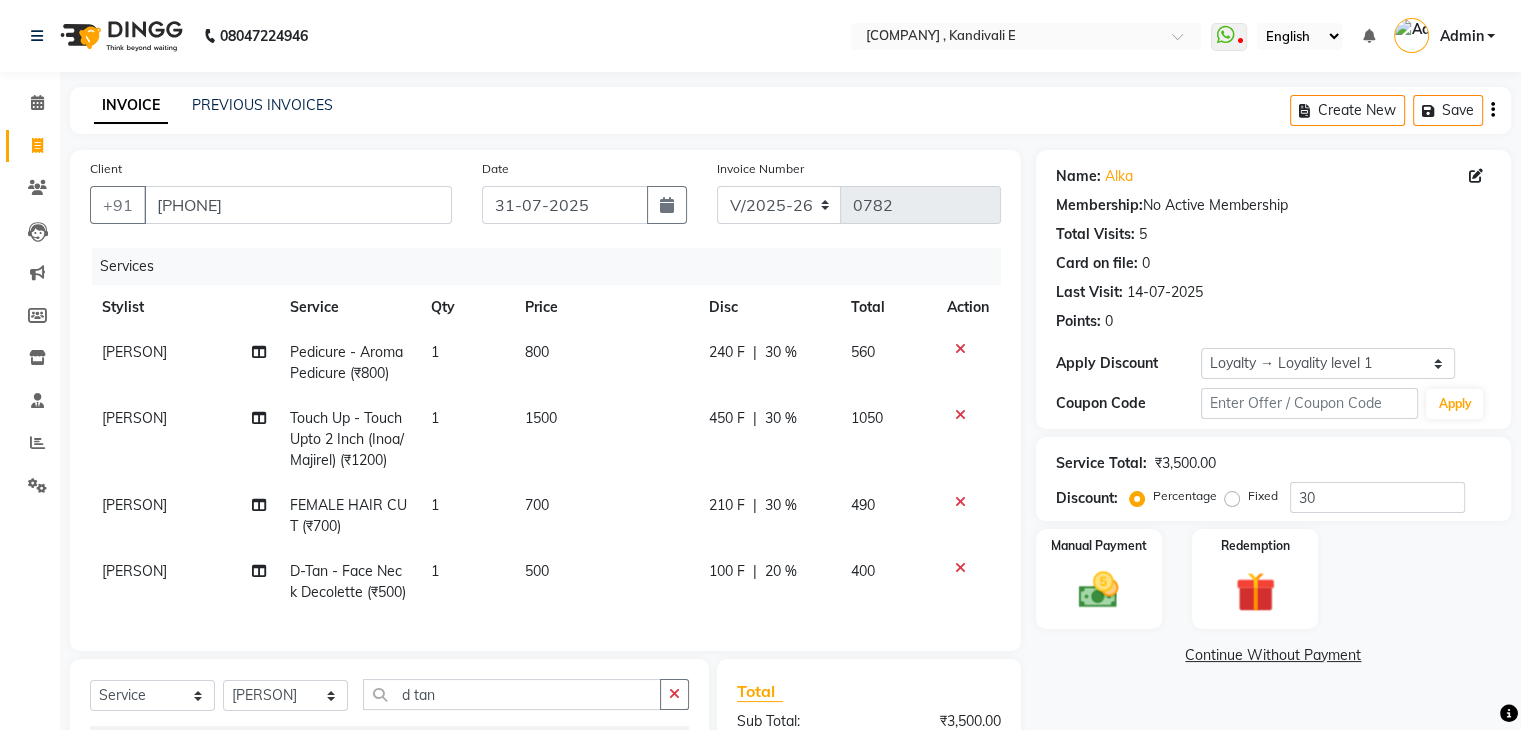 scroll, scrollTop: 291, scrollLeft: 0, axis: vertical 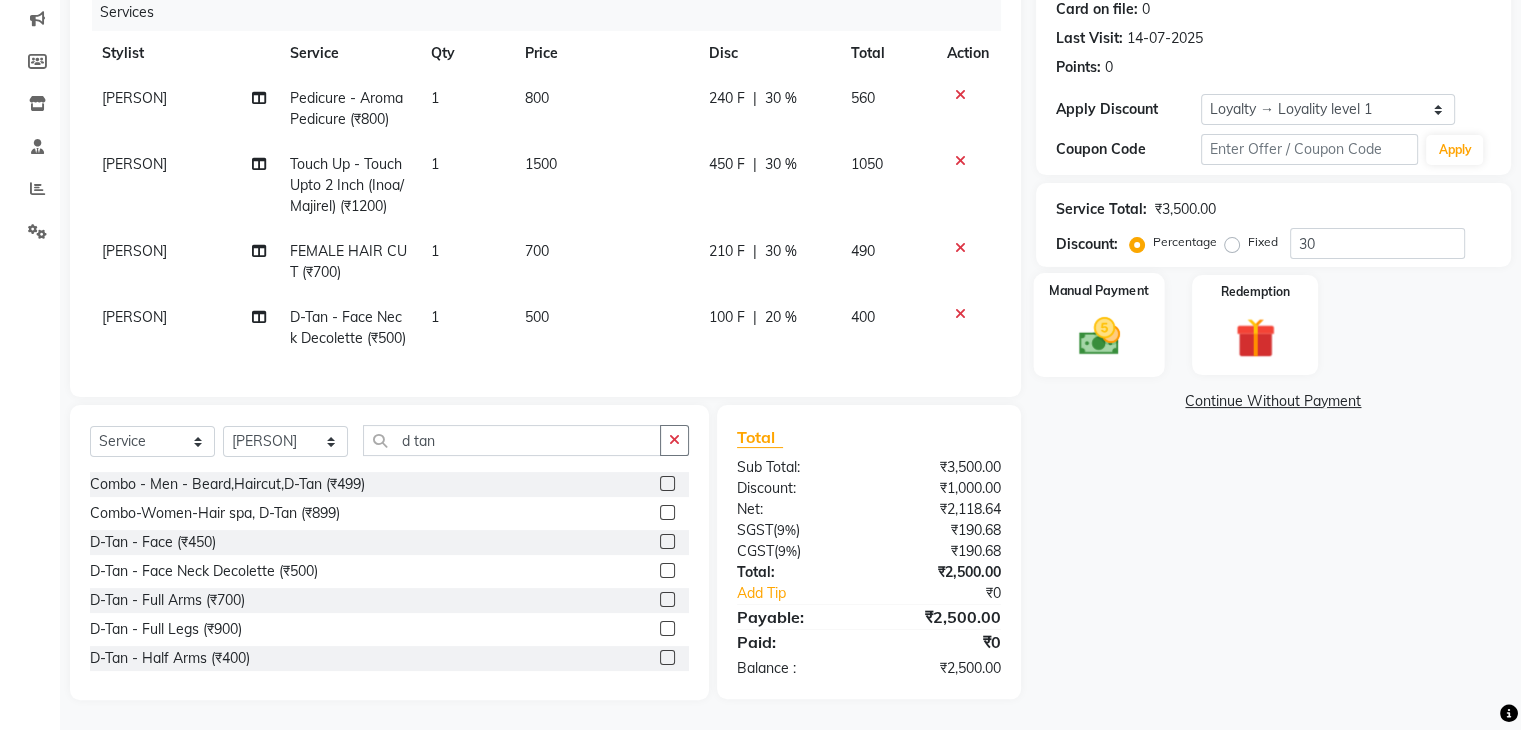 click 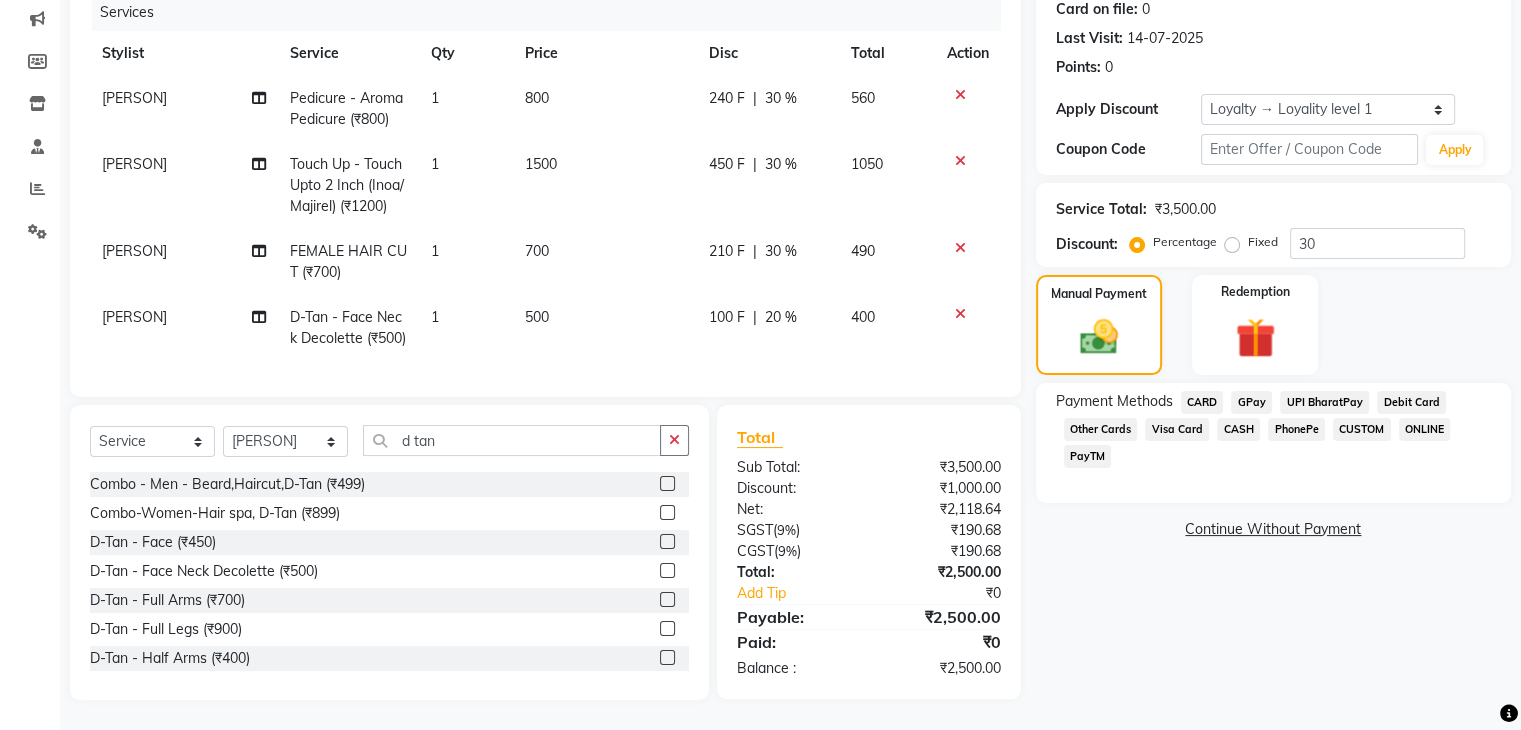 click on "GPay" 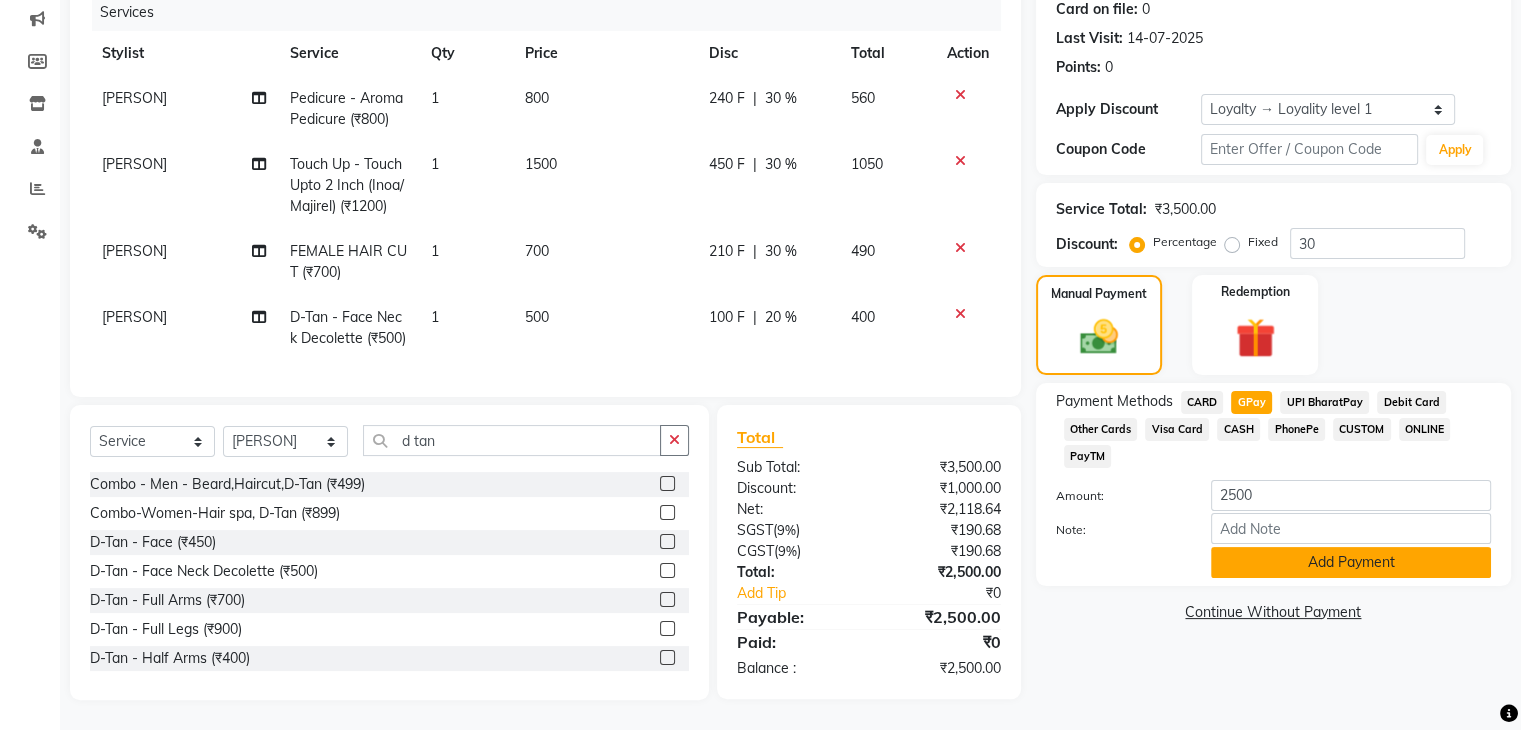 drag, startPoint x: 1352, startPoint y: 544, endPoint x: 1369, endPoint y: 536, distance: 18.788294 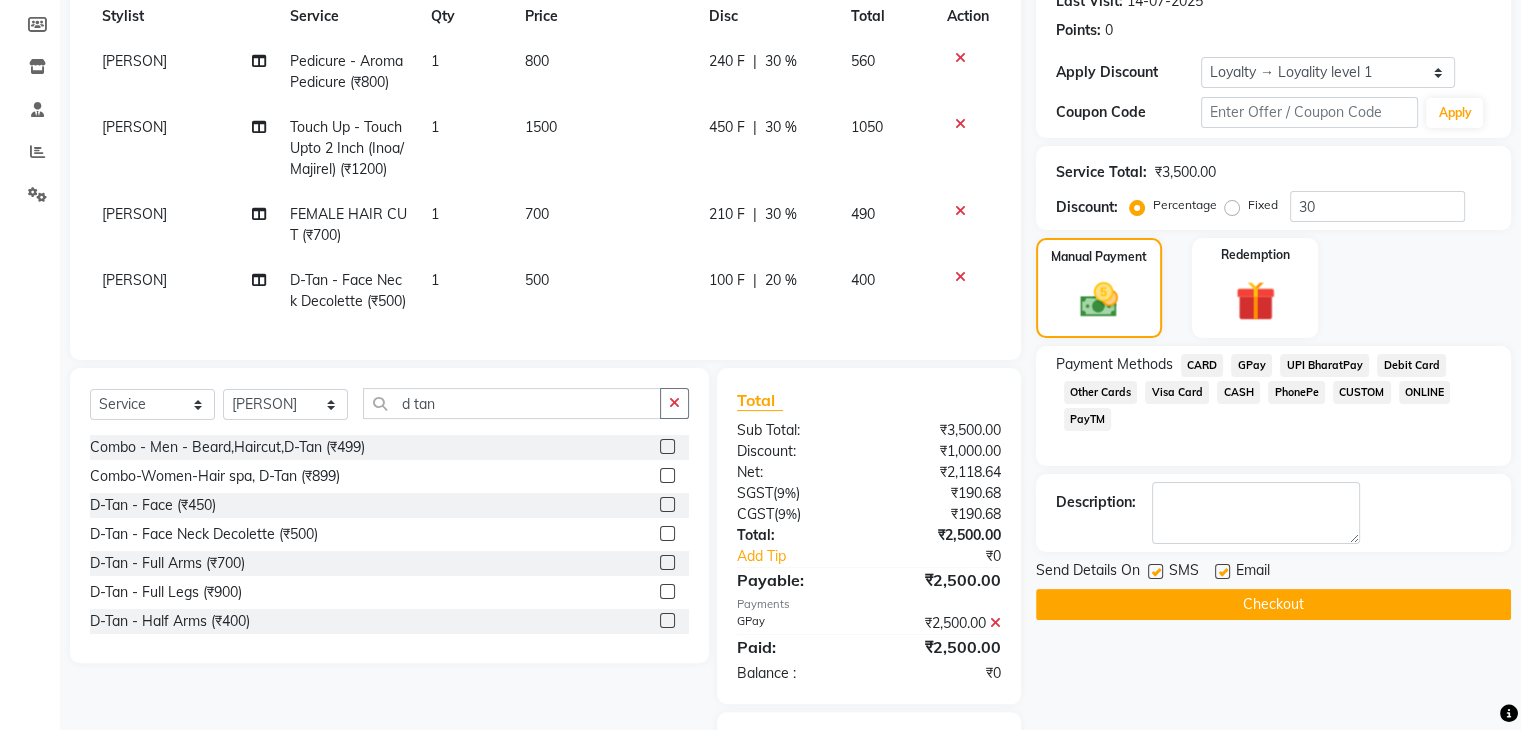 scroll, scrollTop: 453, scrollLeft: 0, axis: vertical 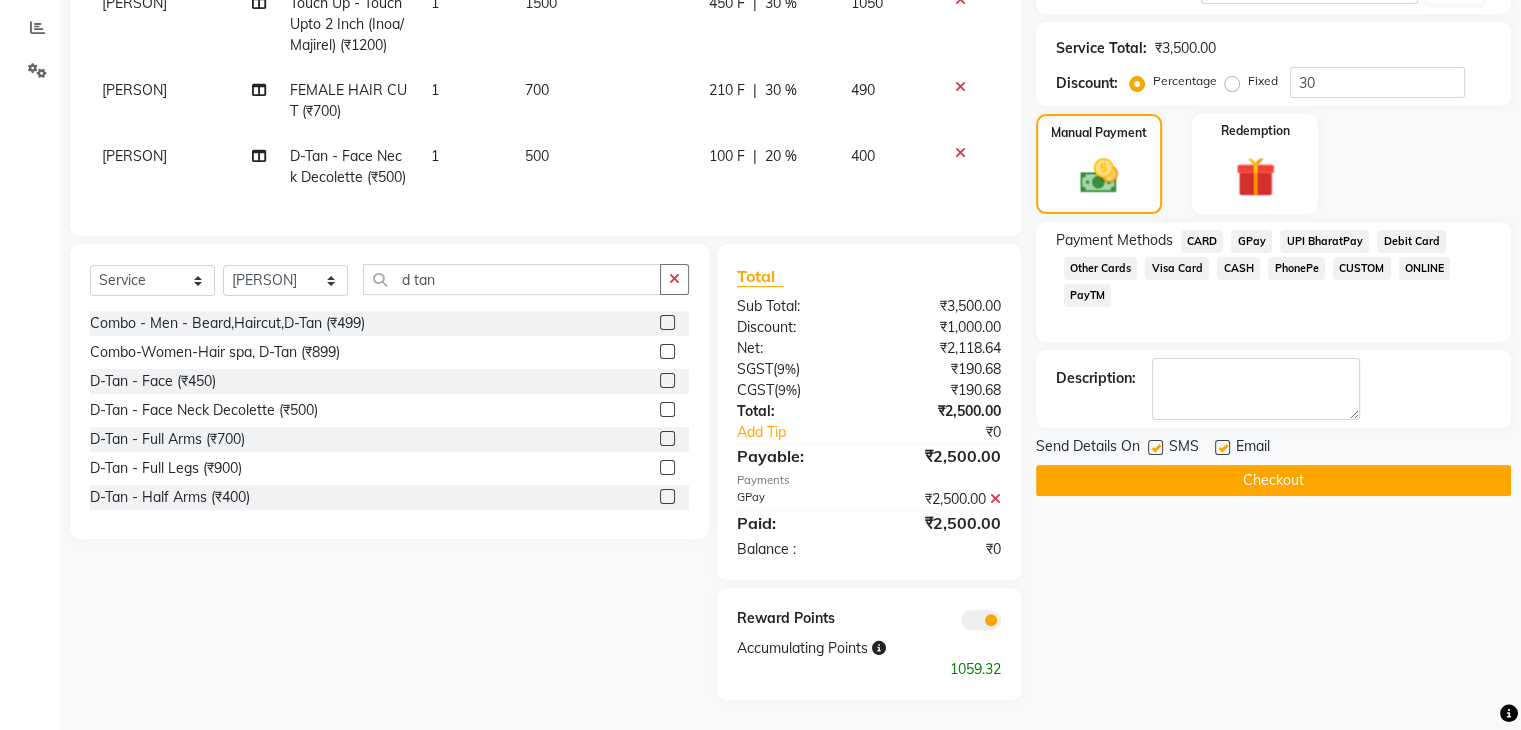 click 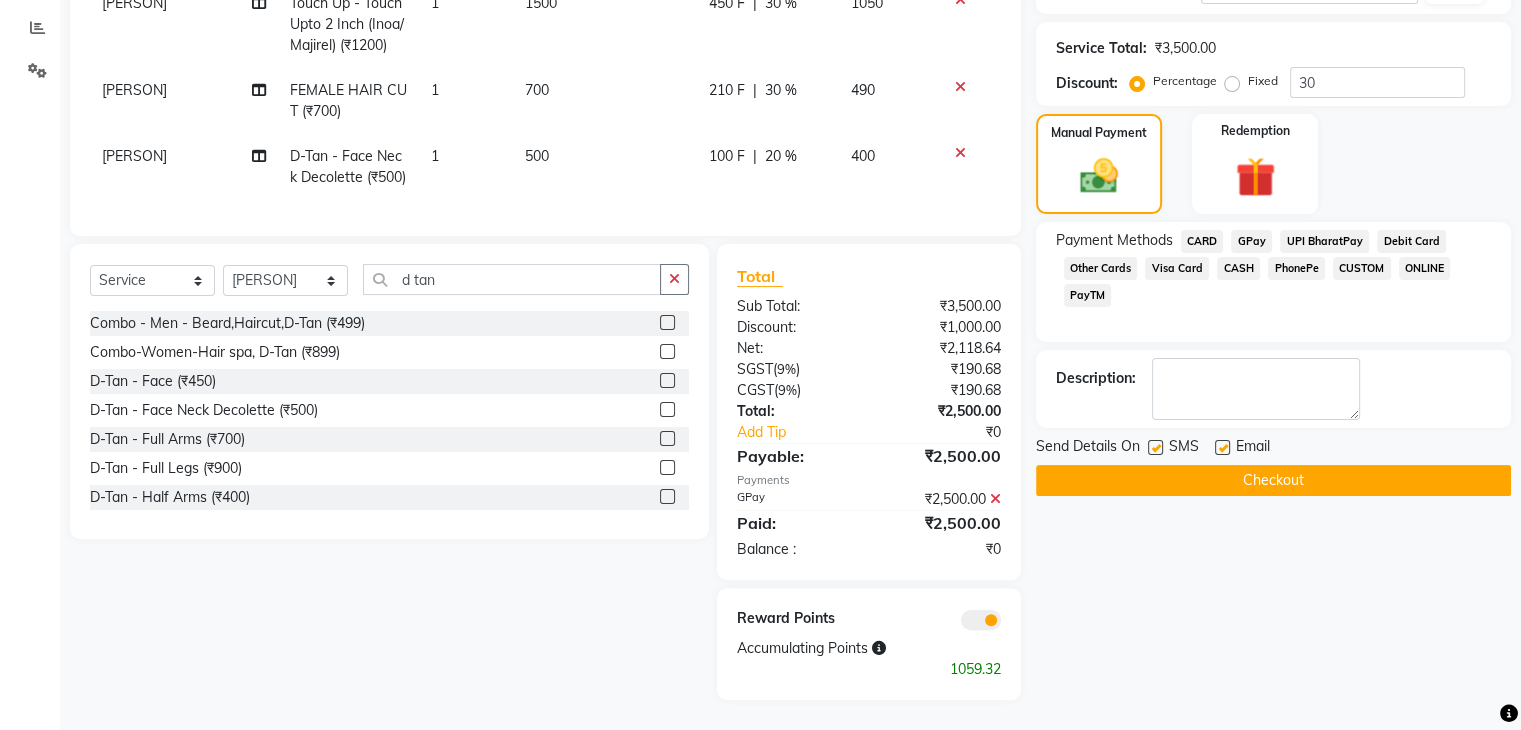 click 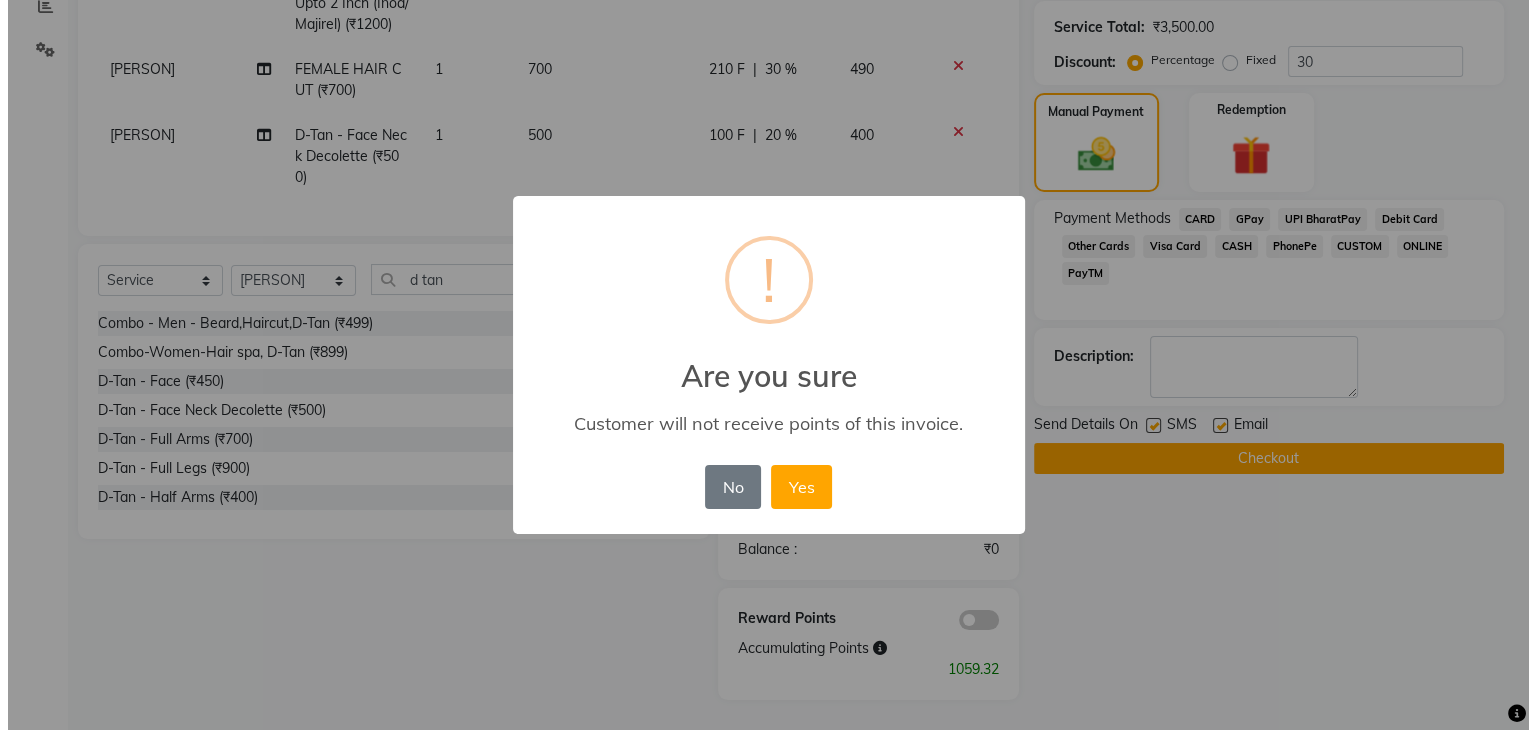 scroll, scrollTop: 432, scrollLeft: 0, axis: vertical 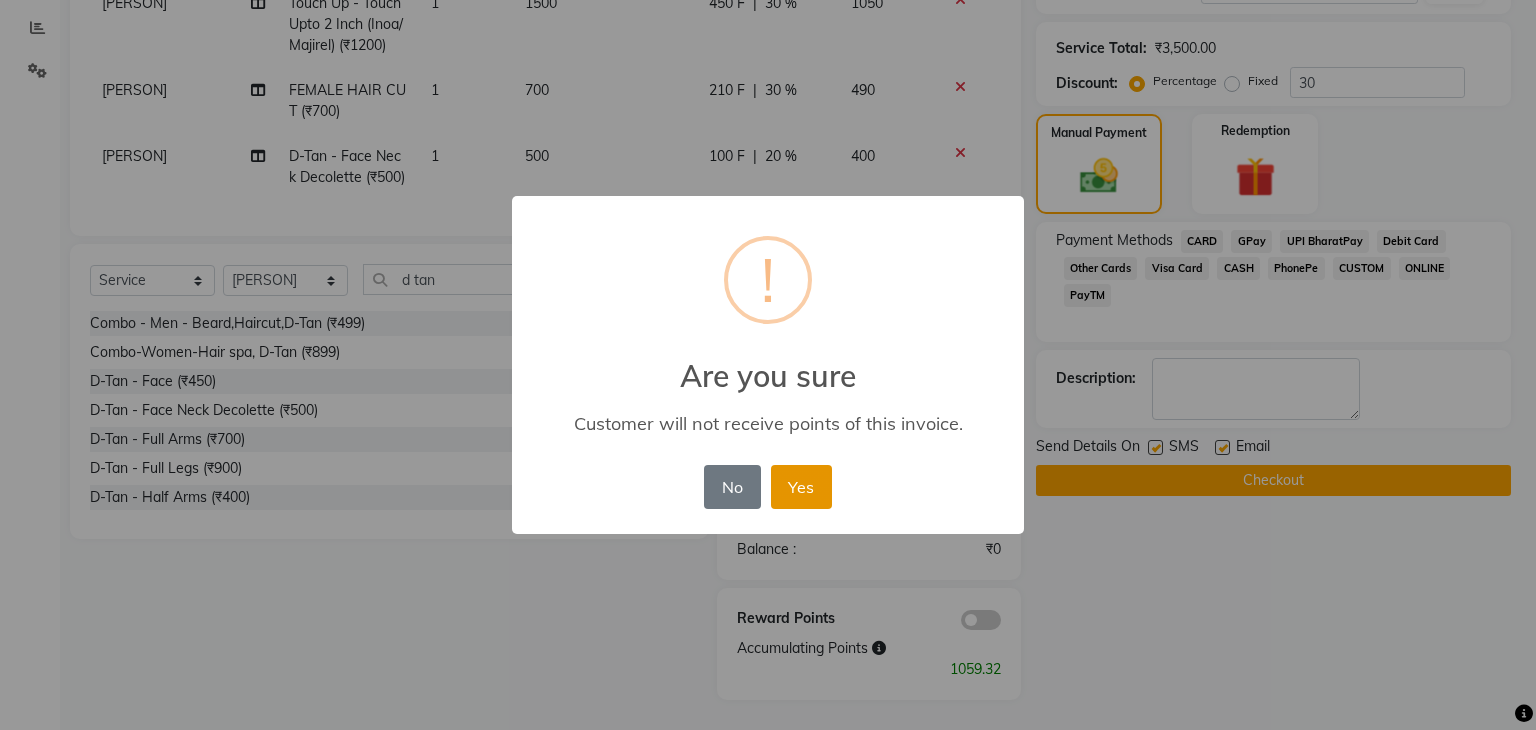 click on "Yes" at bounding box center (801, 487) 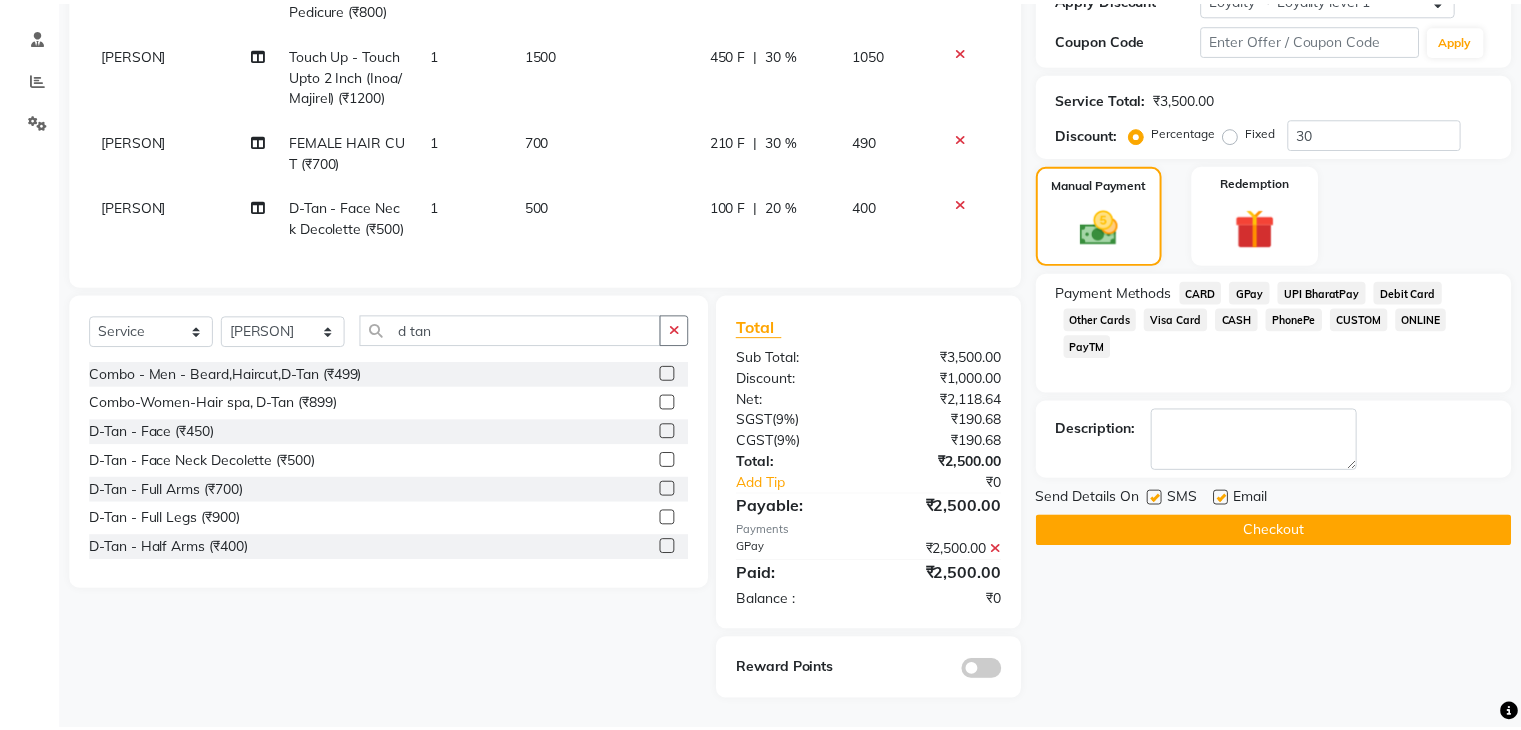scroll, scrollTop: 382, scrollLeft: 0, axis: vertical 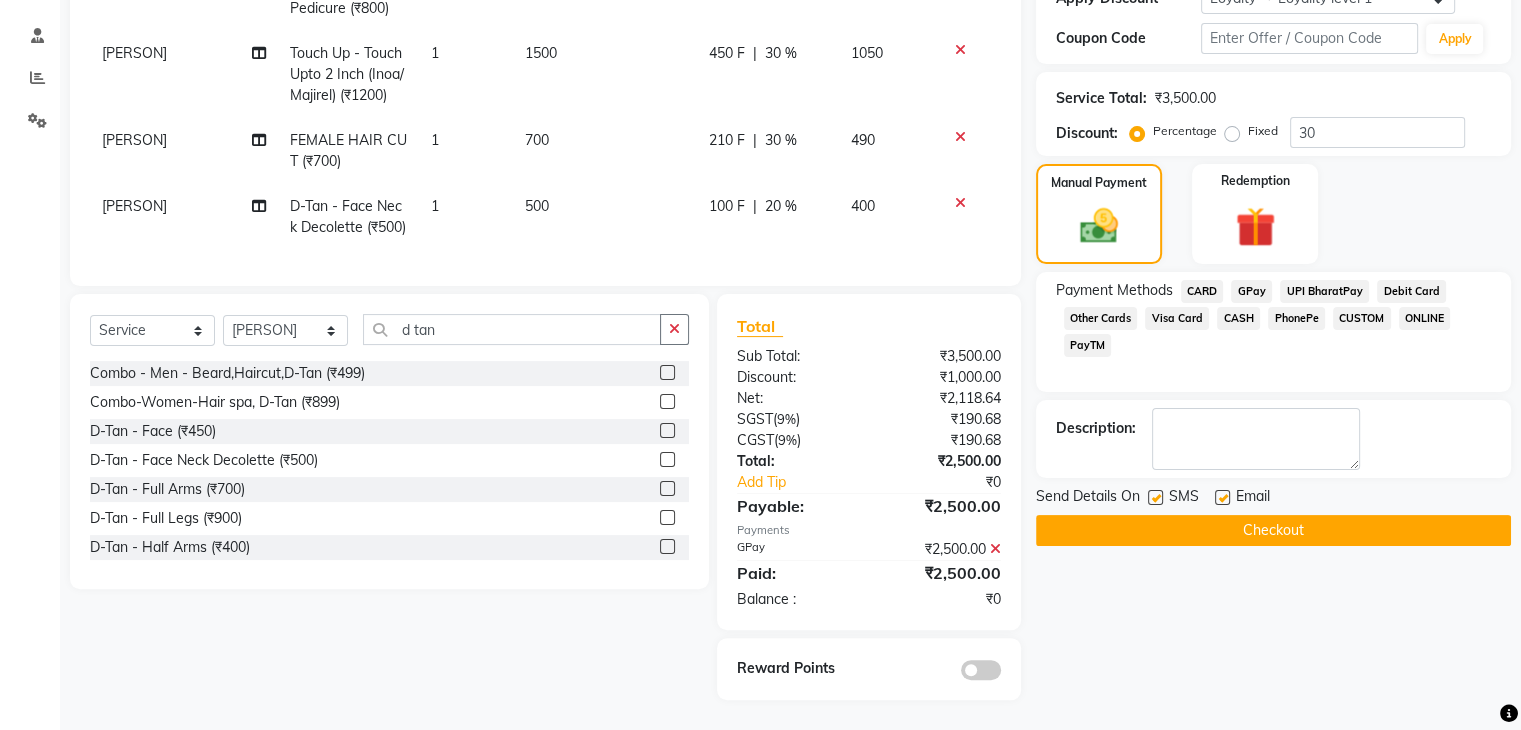 click on "Checkout" 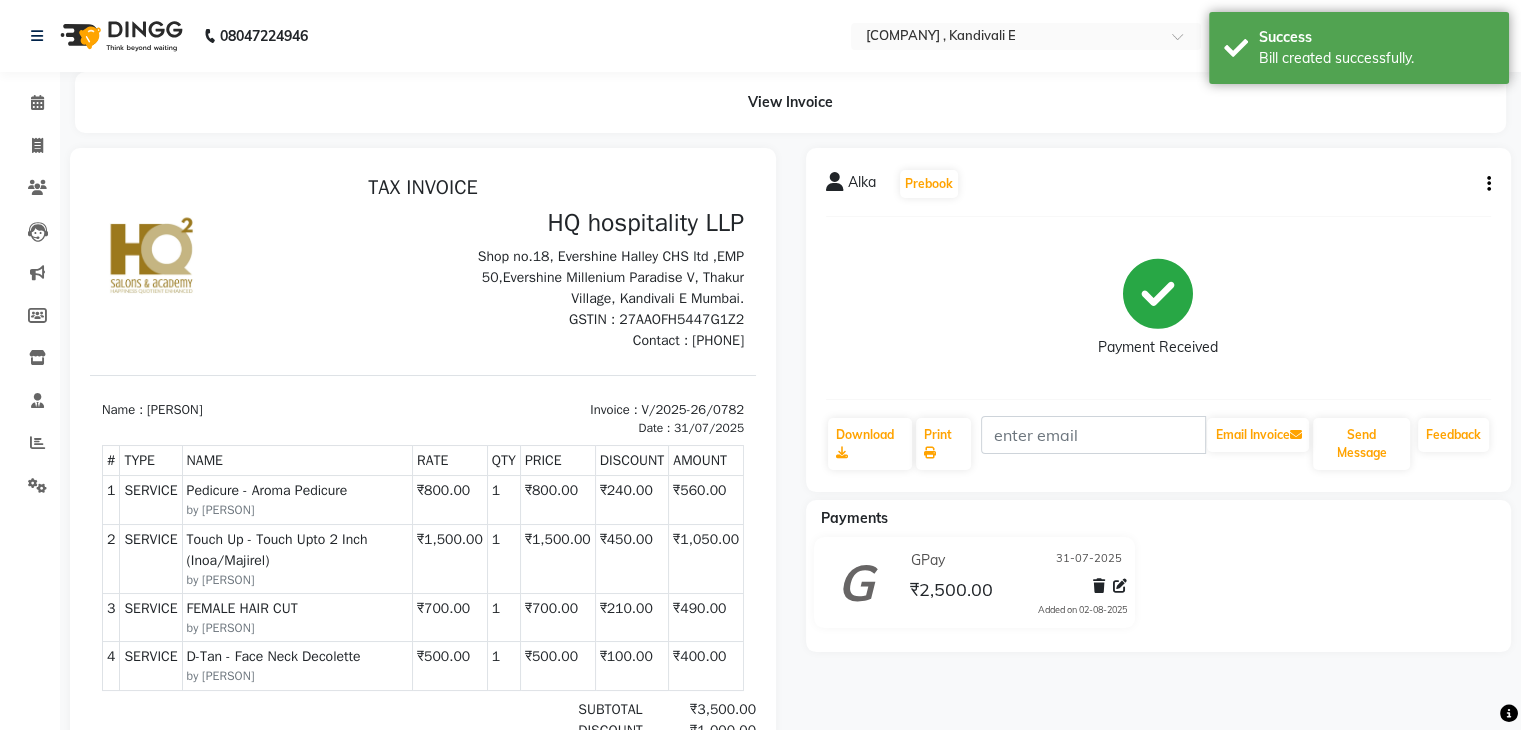 scroll, scrollTop: 0, scrollLeft: 0, axis: both 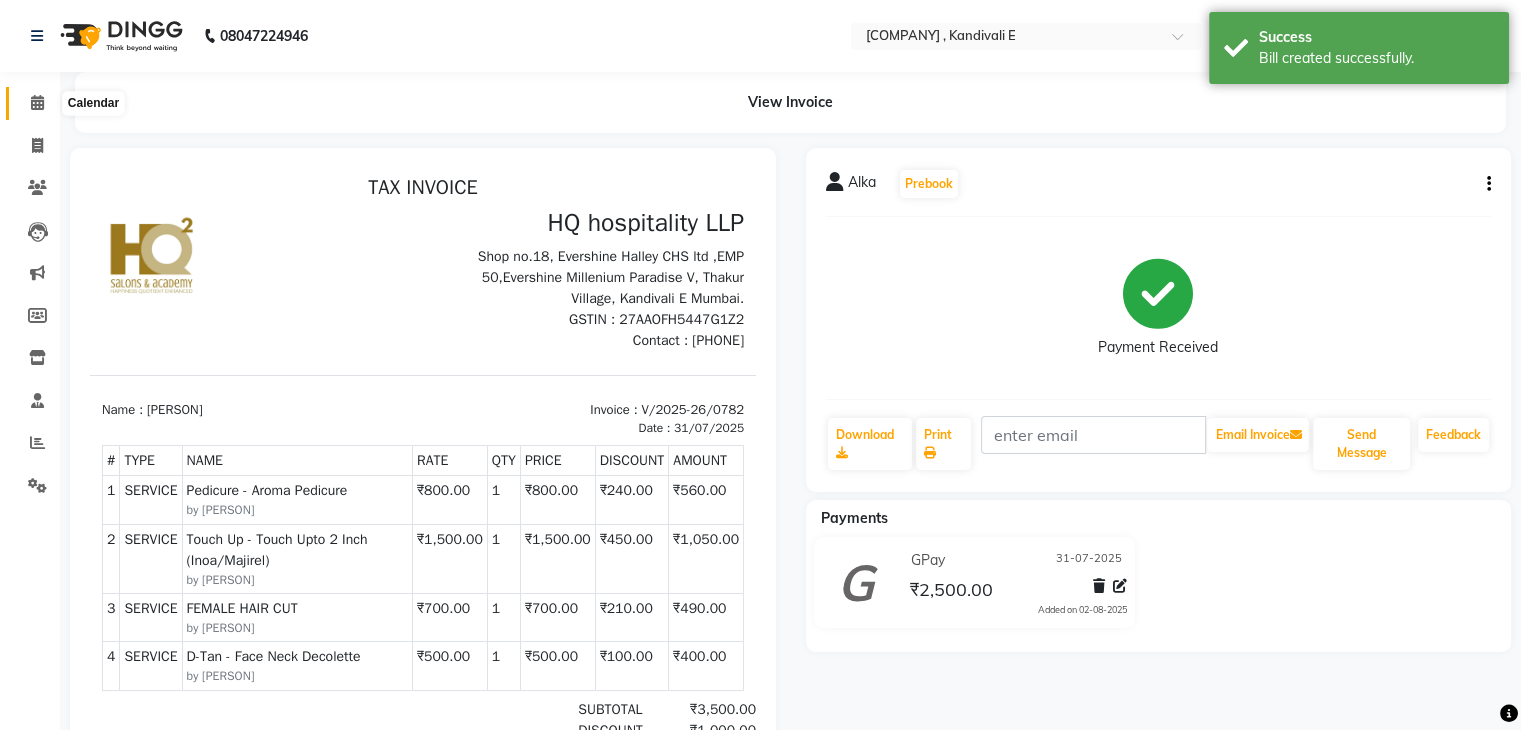 click 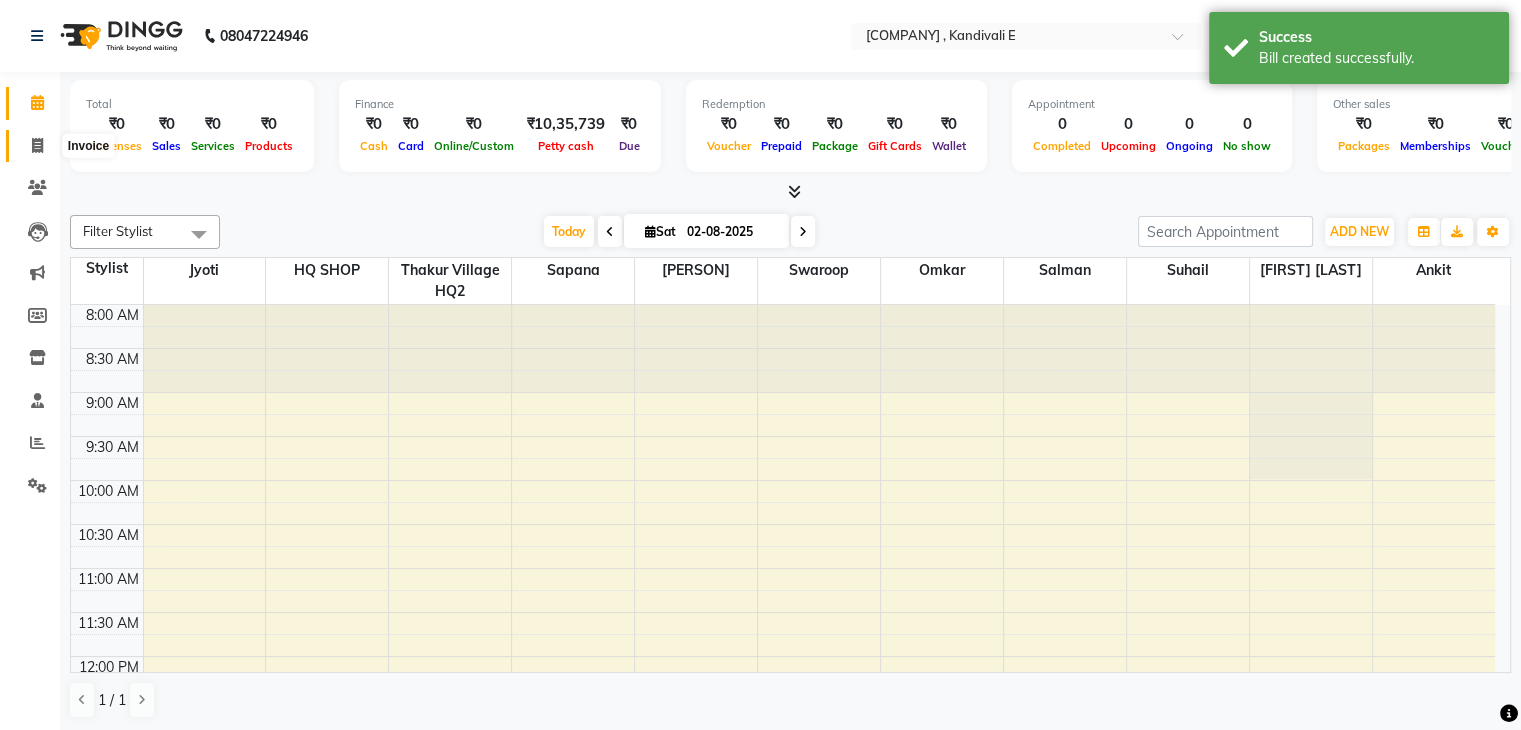 click 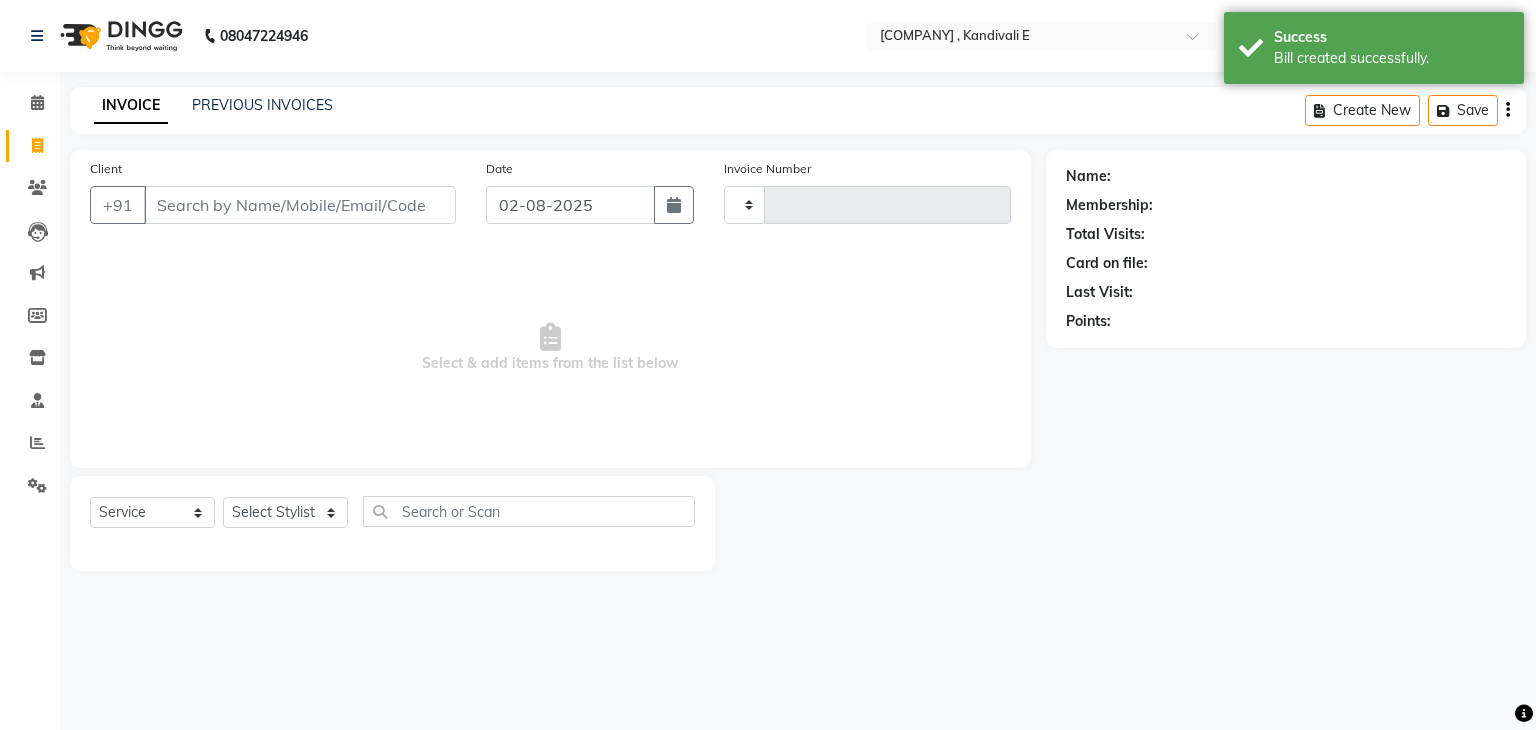 type on "0783" 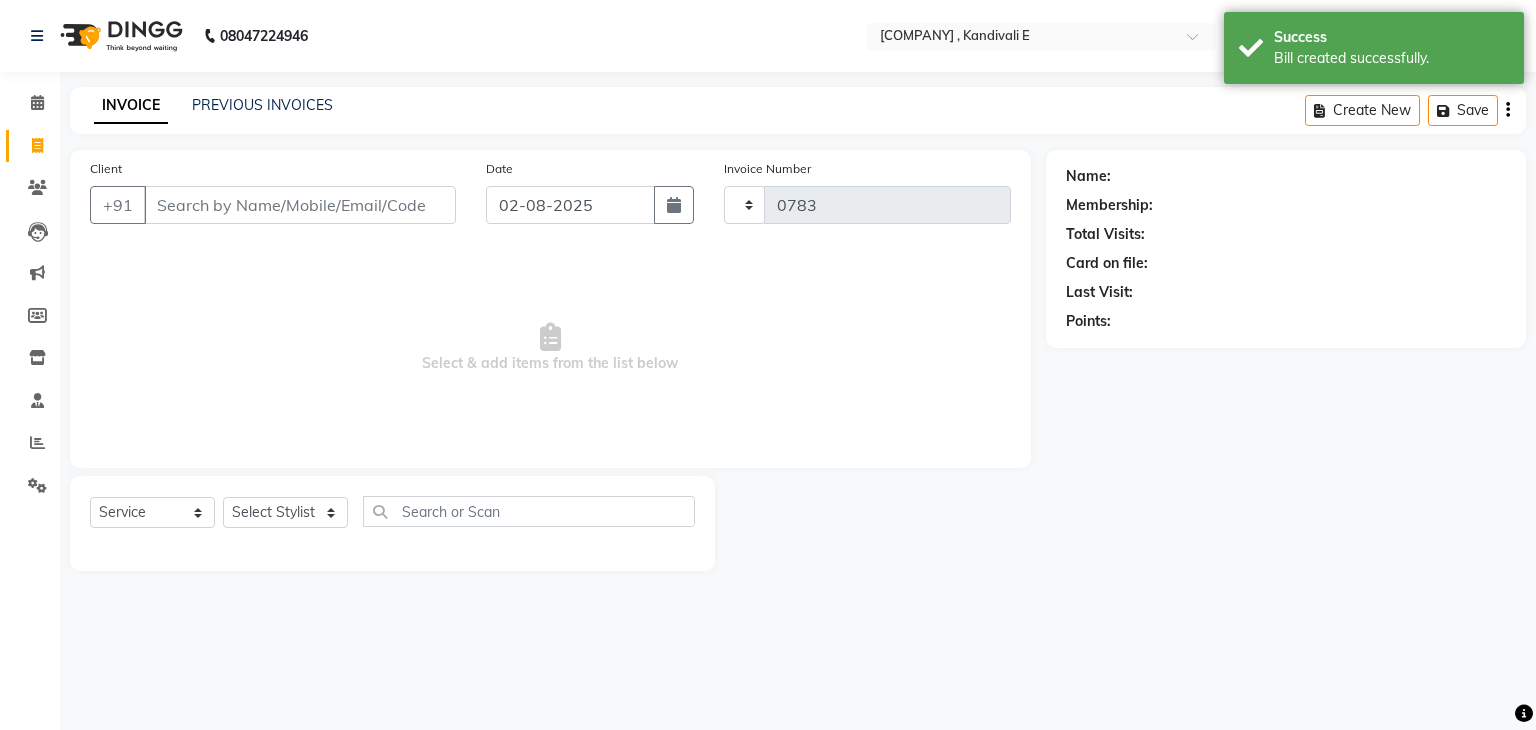 select on "5407" 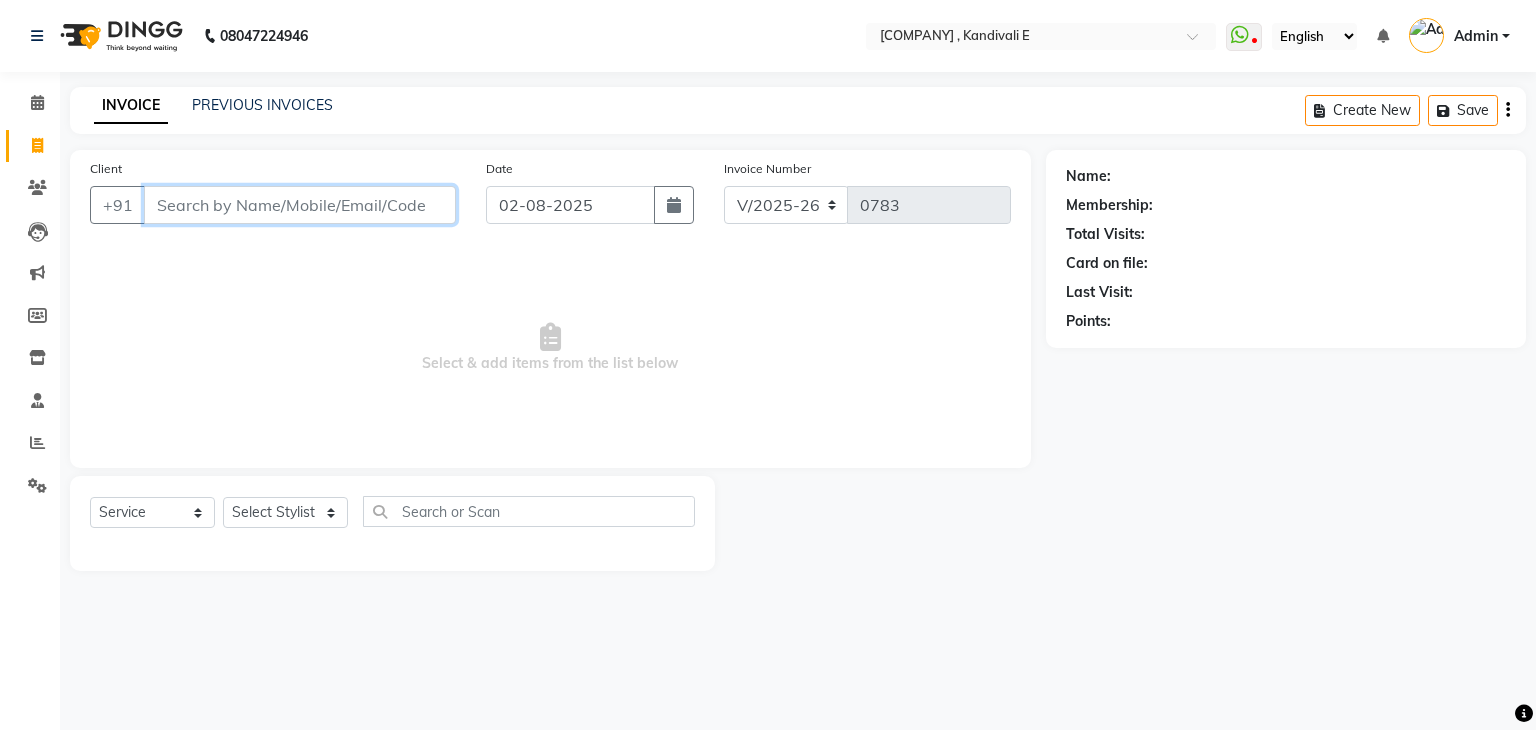 click on "Client" at bounding box center [300, 205] 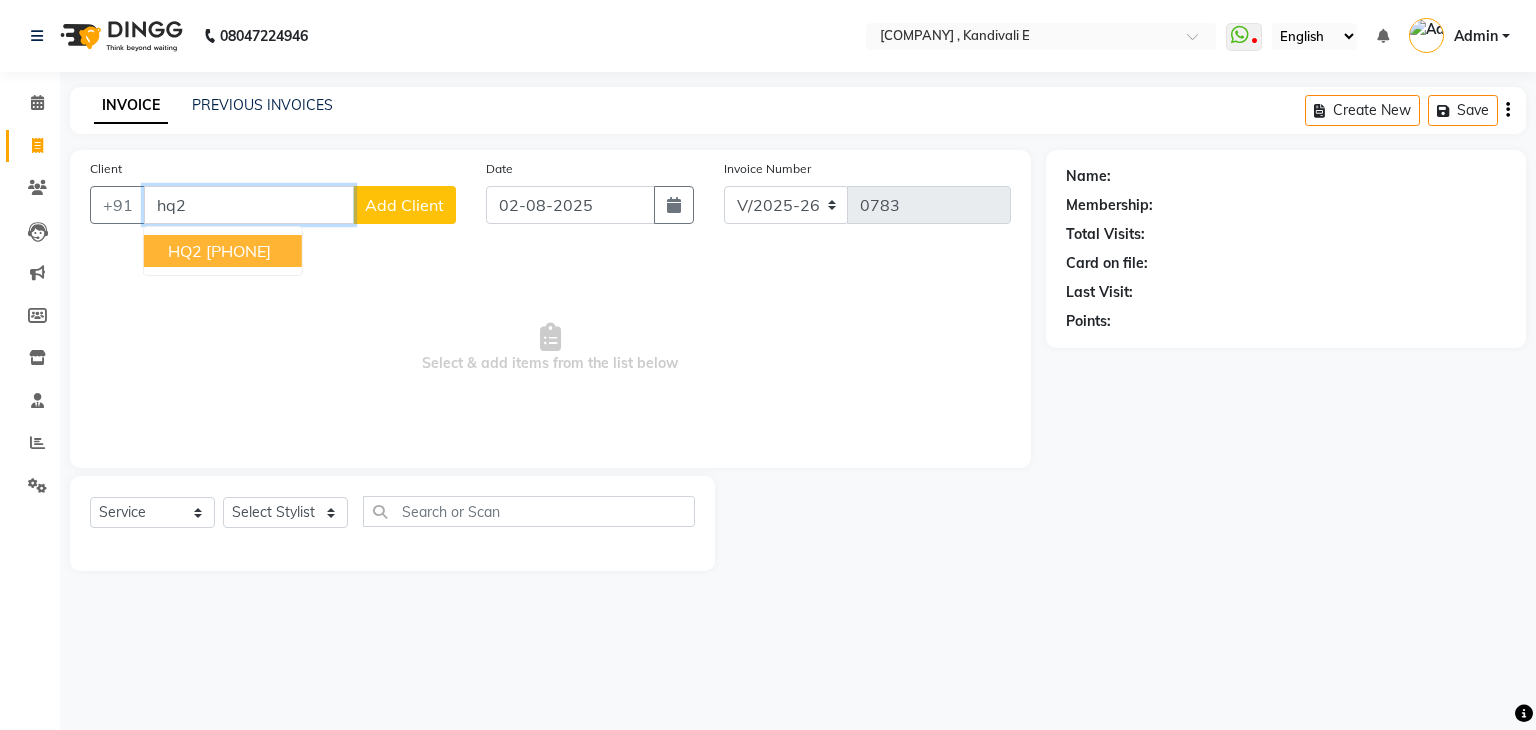 click on "9769765650" at bounding box center [238, 251] 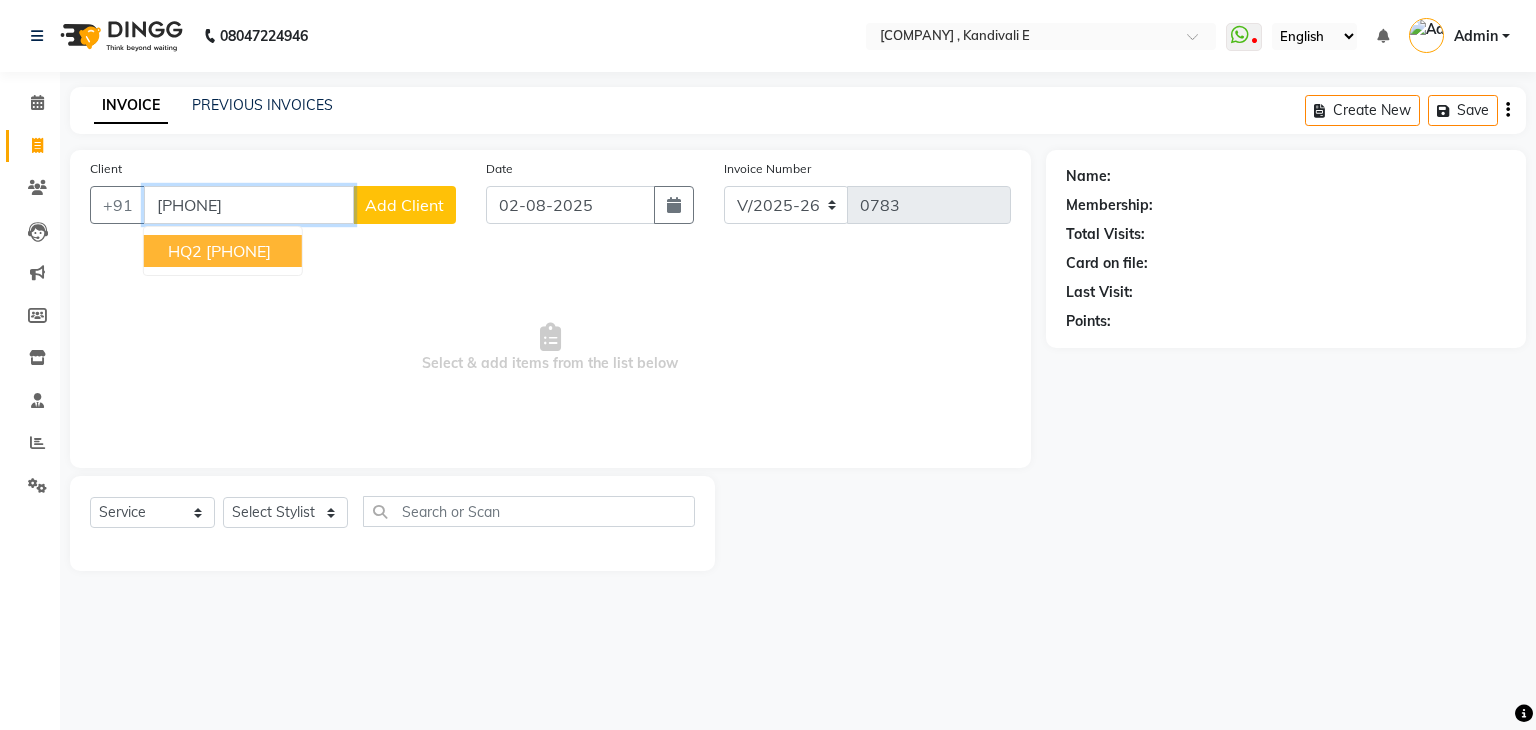 type on "9769765650" 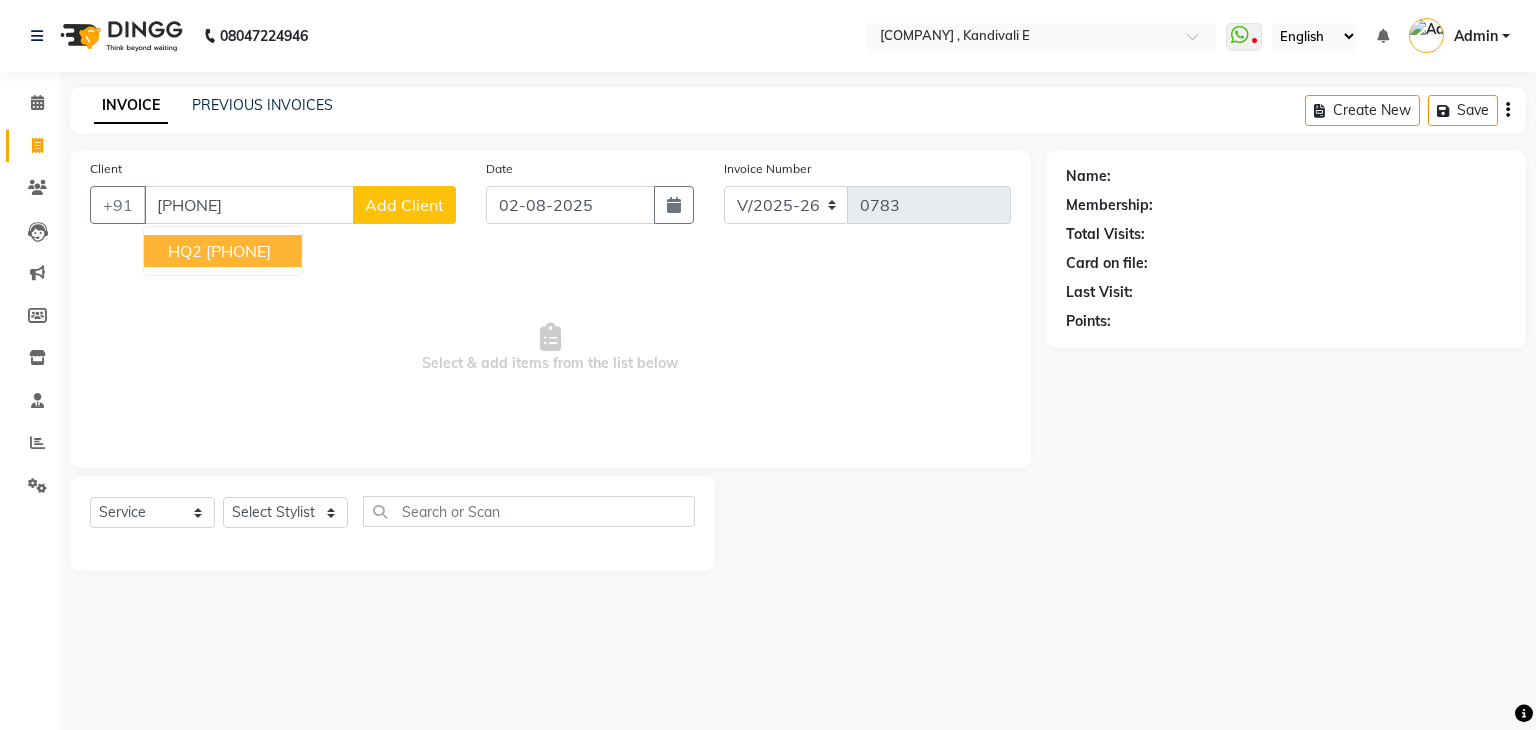 select on "1: Object" 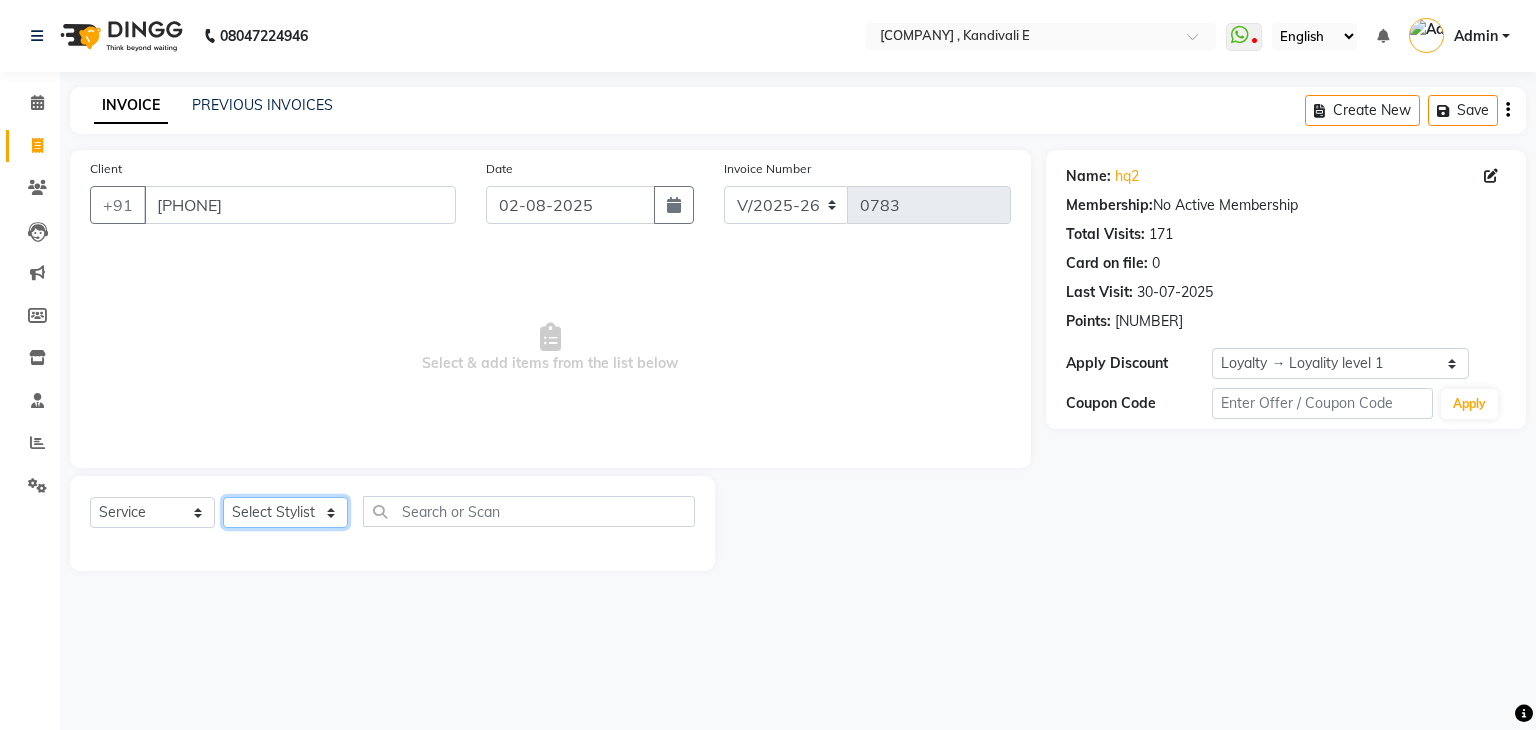 click on "Select Stylist Ankit DIPALI HQ SHOP jyoti Omkar Reshma Mustari Salman Sameer Ahmad Sapana Suhail Swaroop Thakur Village HQ2" 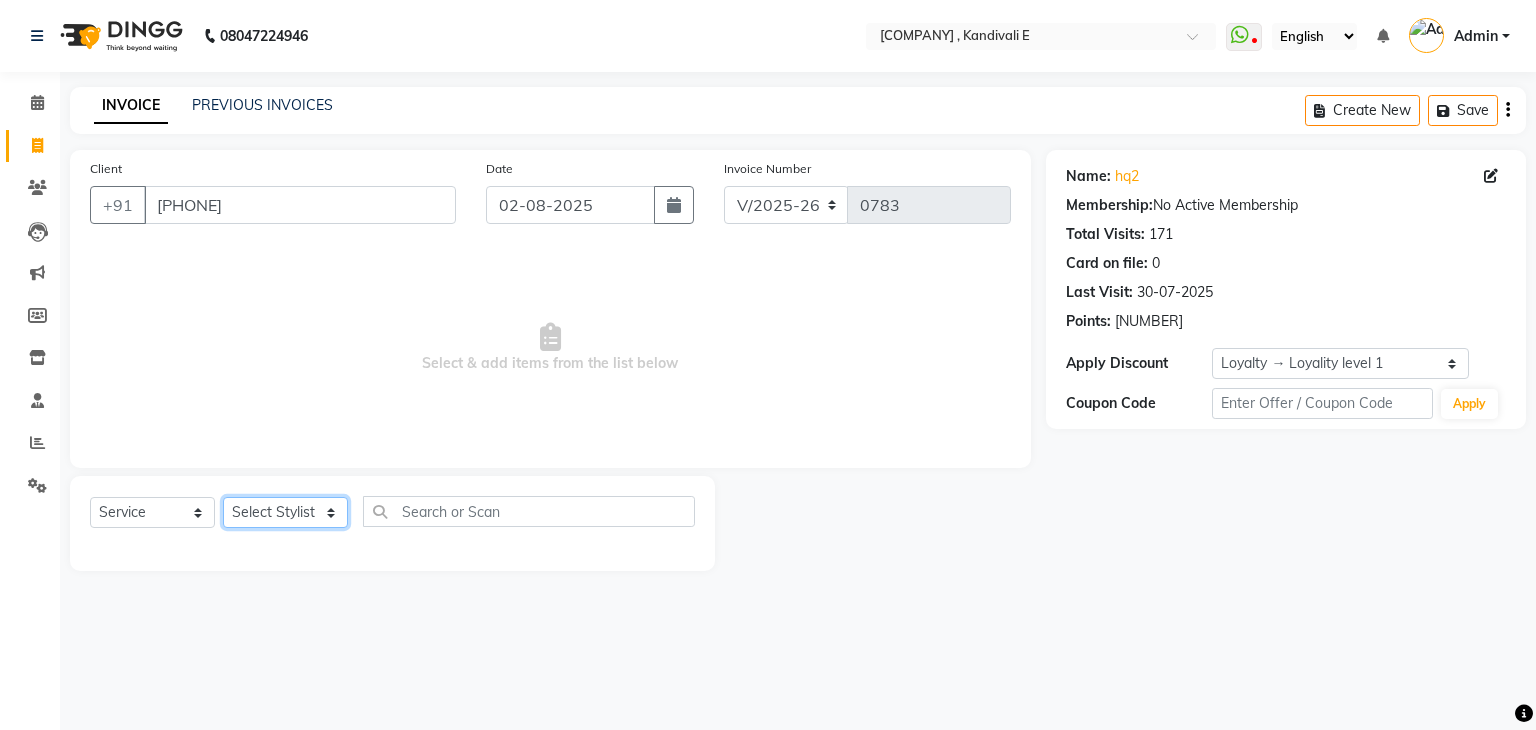 select on "85911" 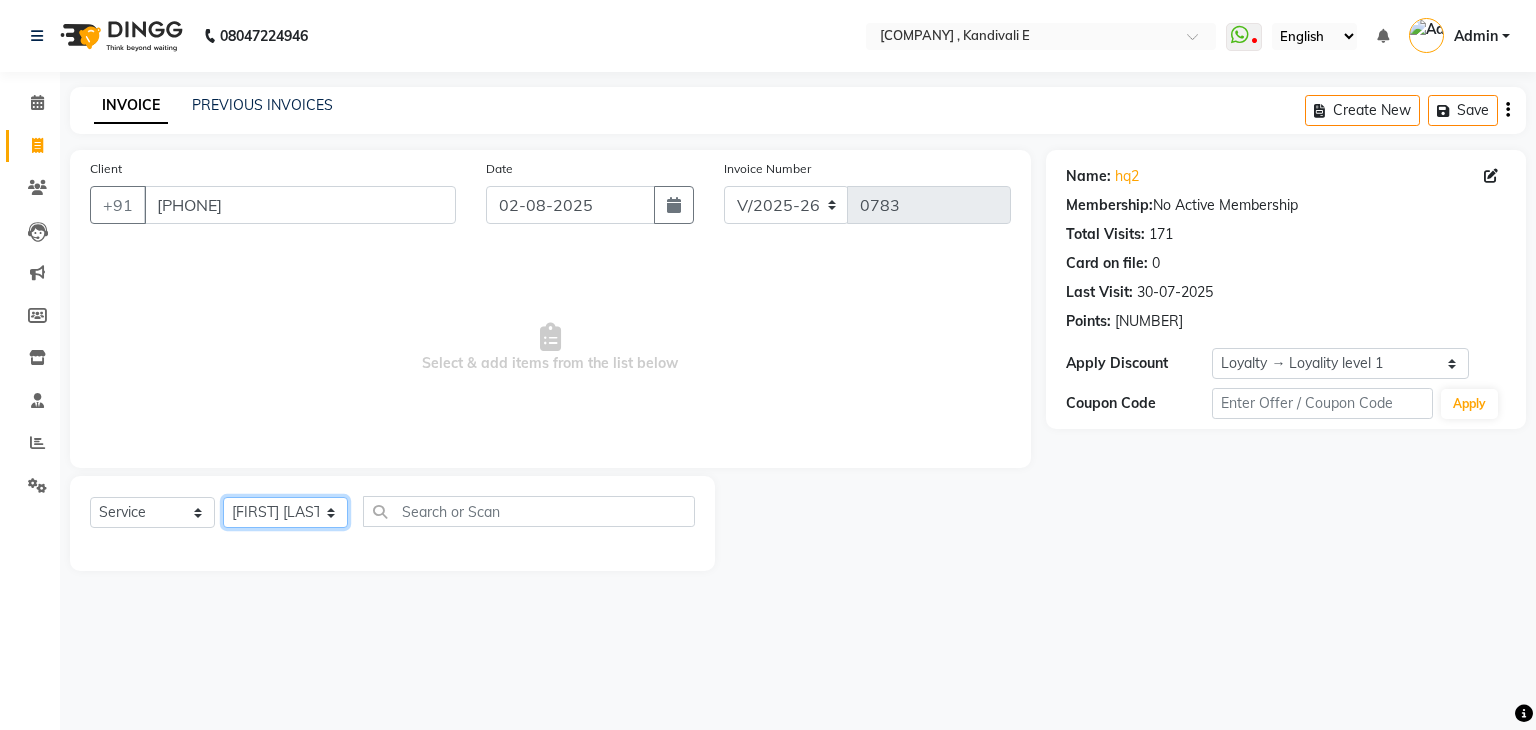 click on "Select Stylist Ankit DIPALI HQ SHOP jyoti Omkar Reshma Mustari Salman Sameer Ahmad Sapana Suhail Swaroop Thakur Village HQ2" 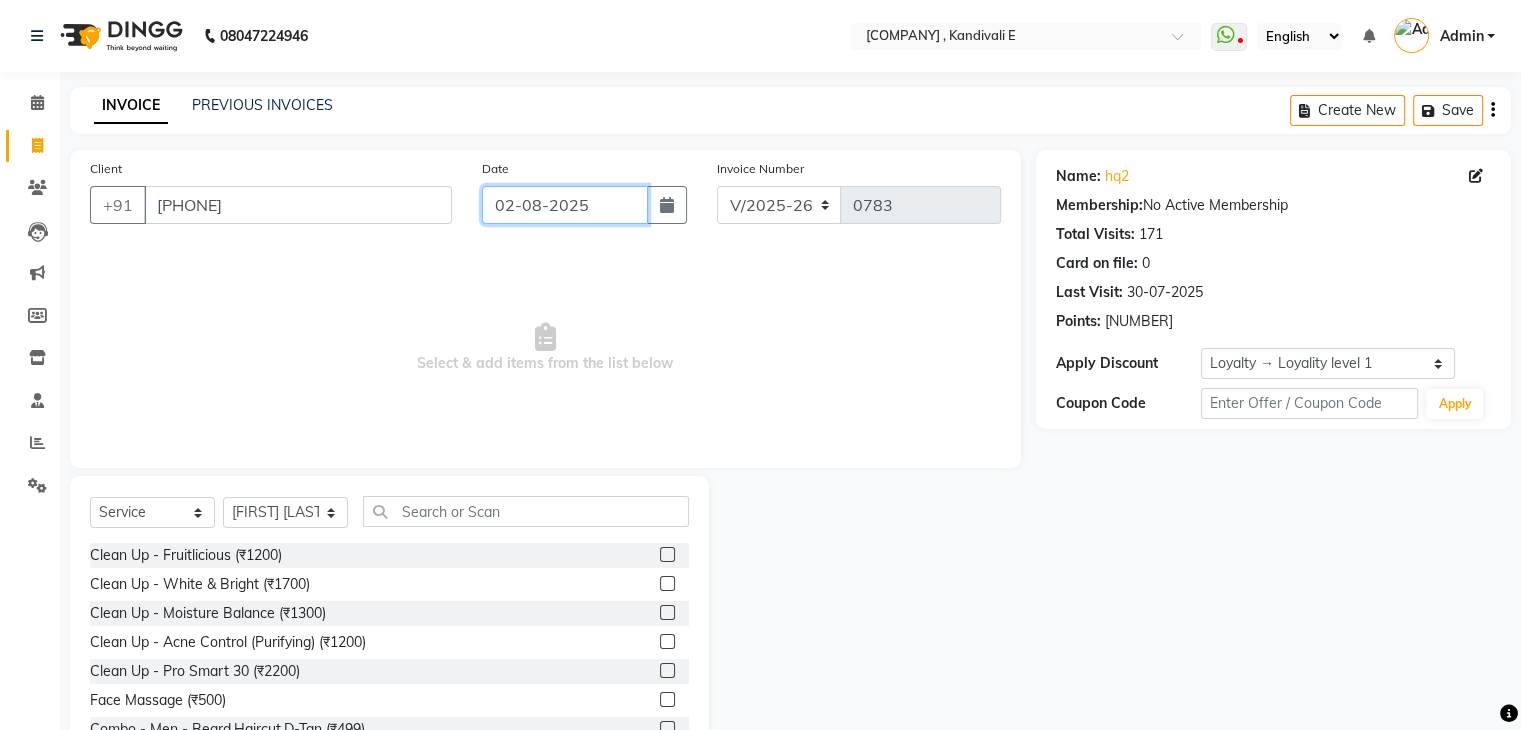 click on "02-08-2025" 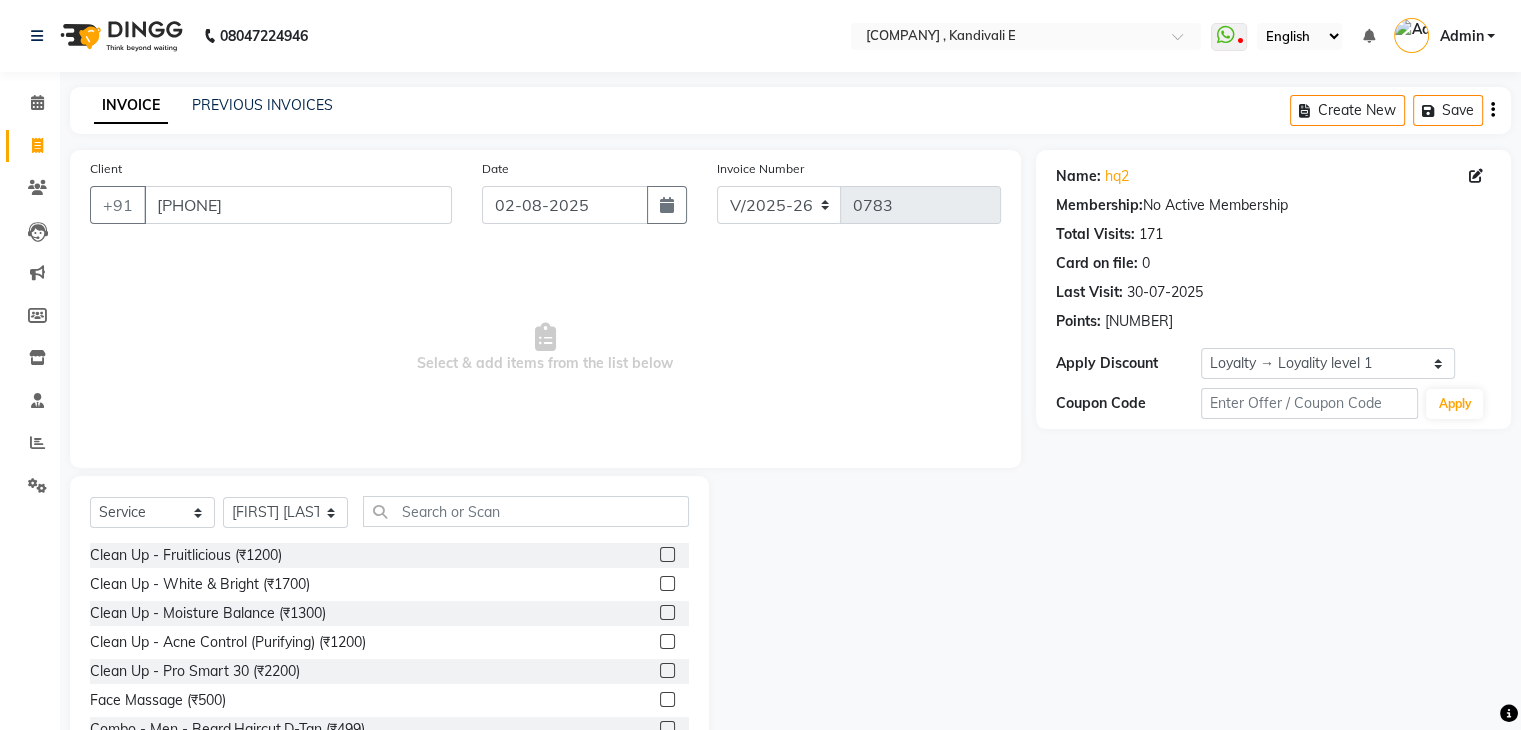 select on "8" 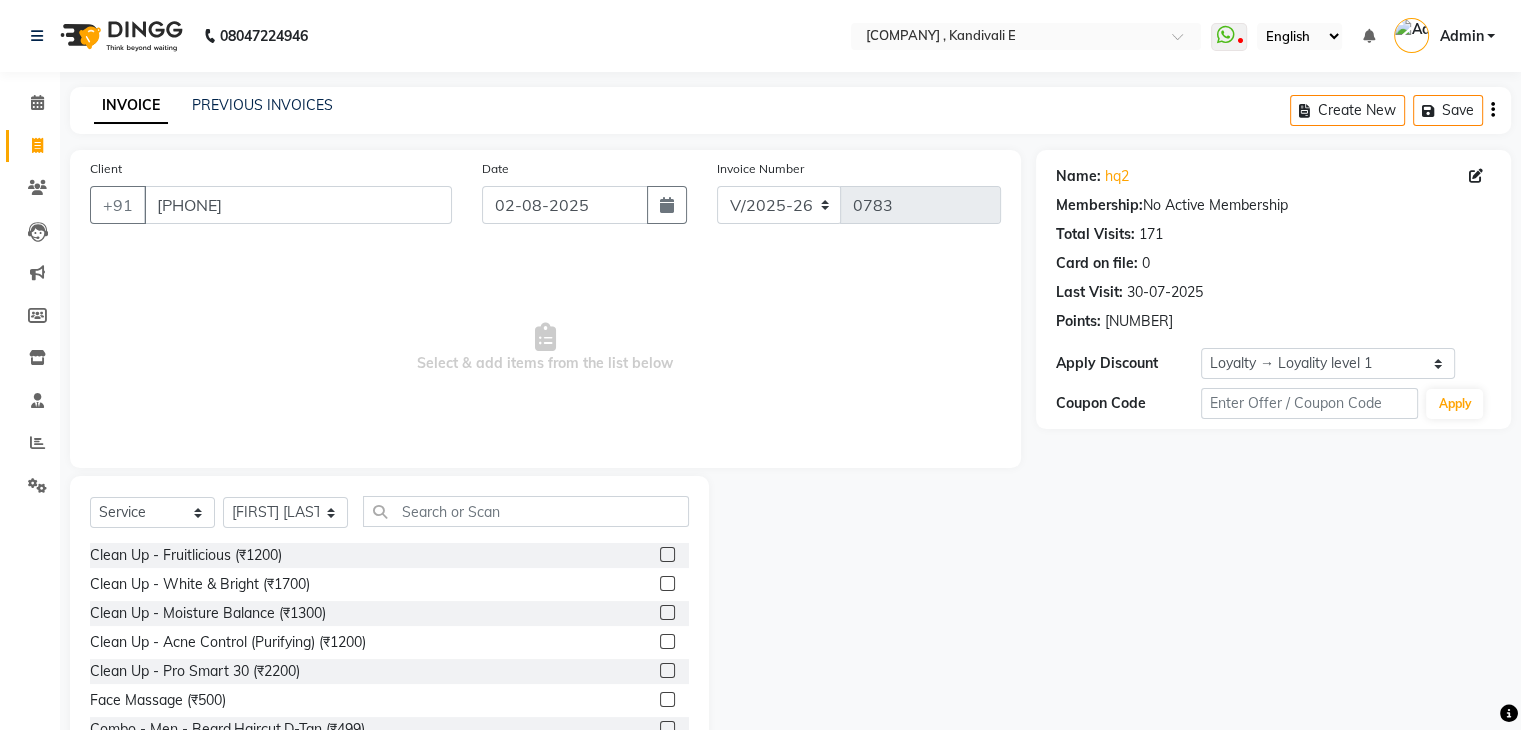 select on "2025" 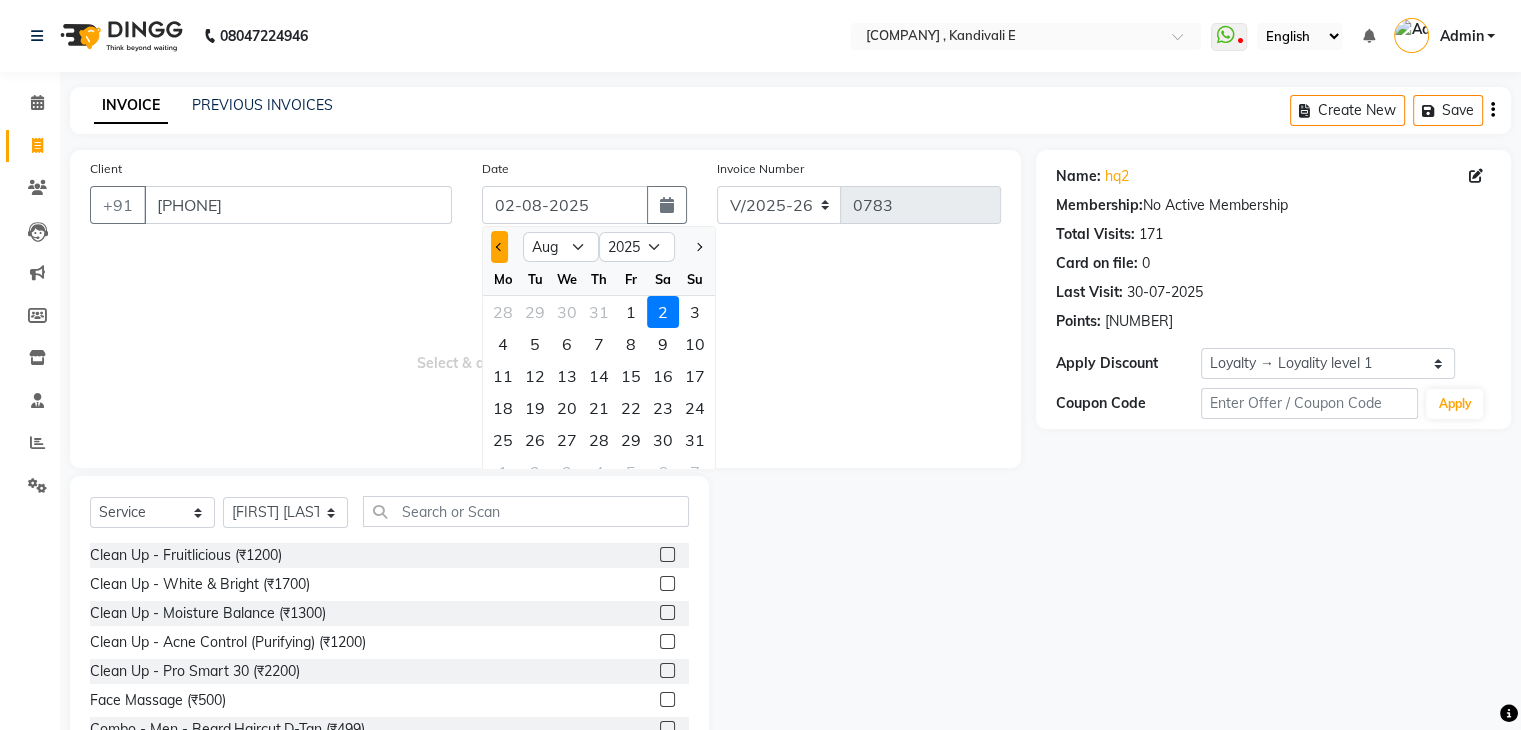 click 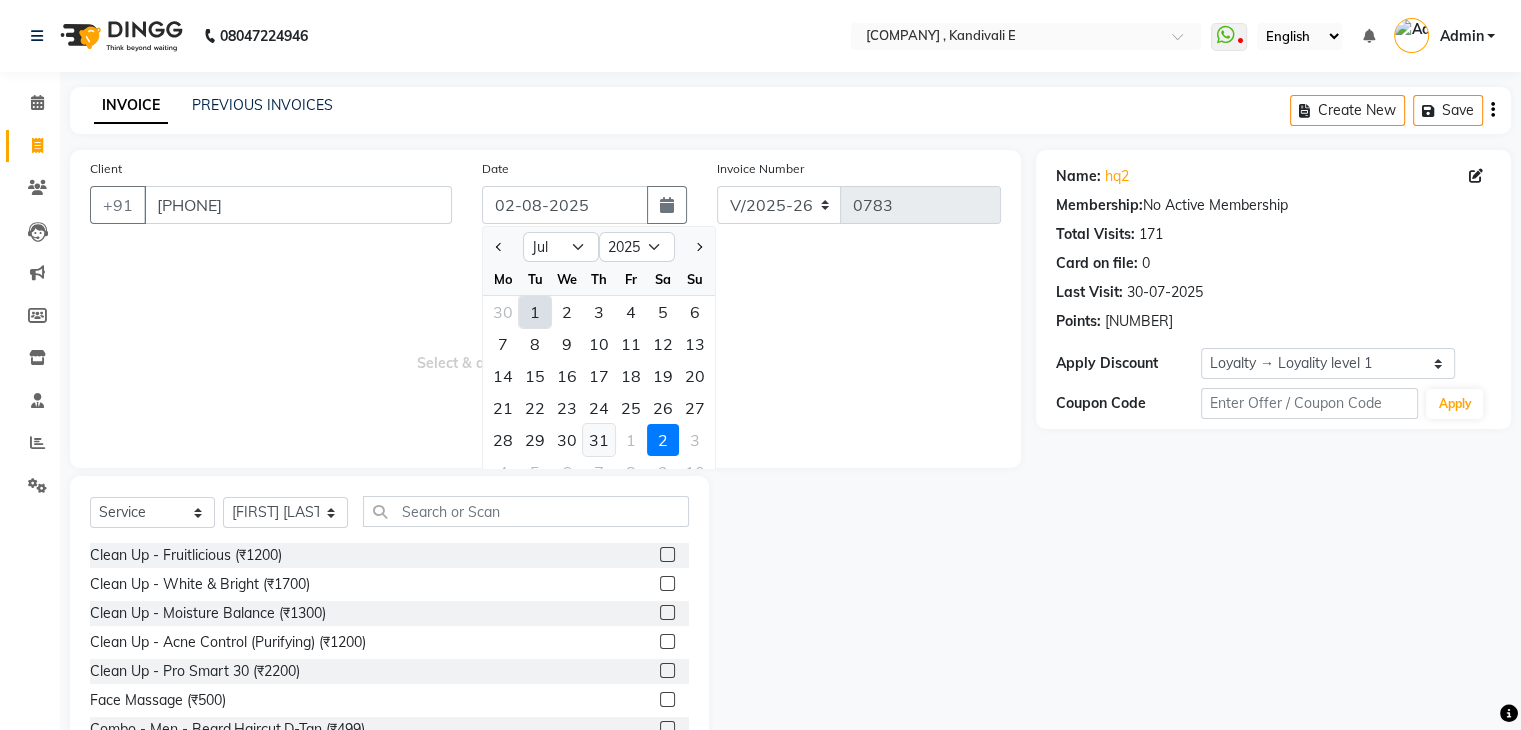 click on "31" 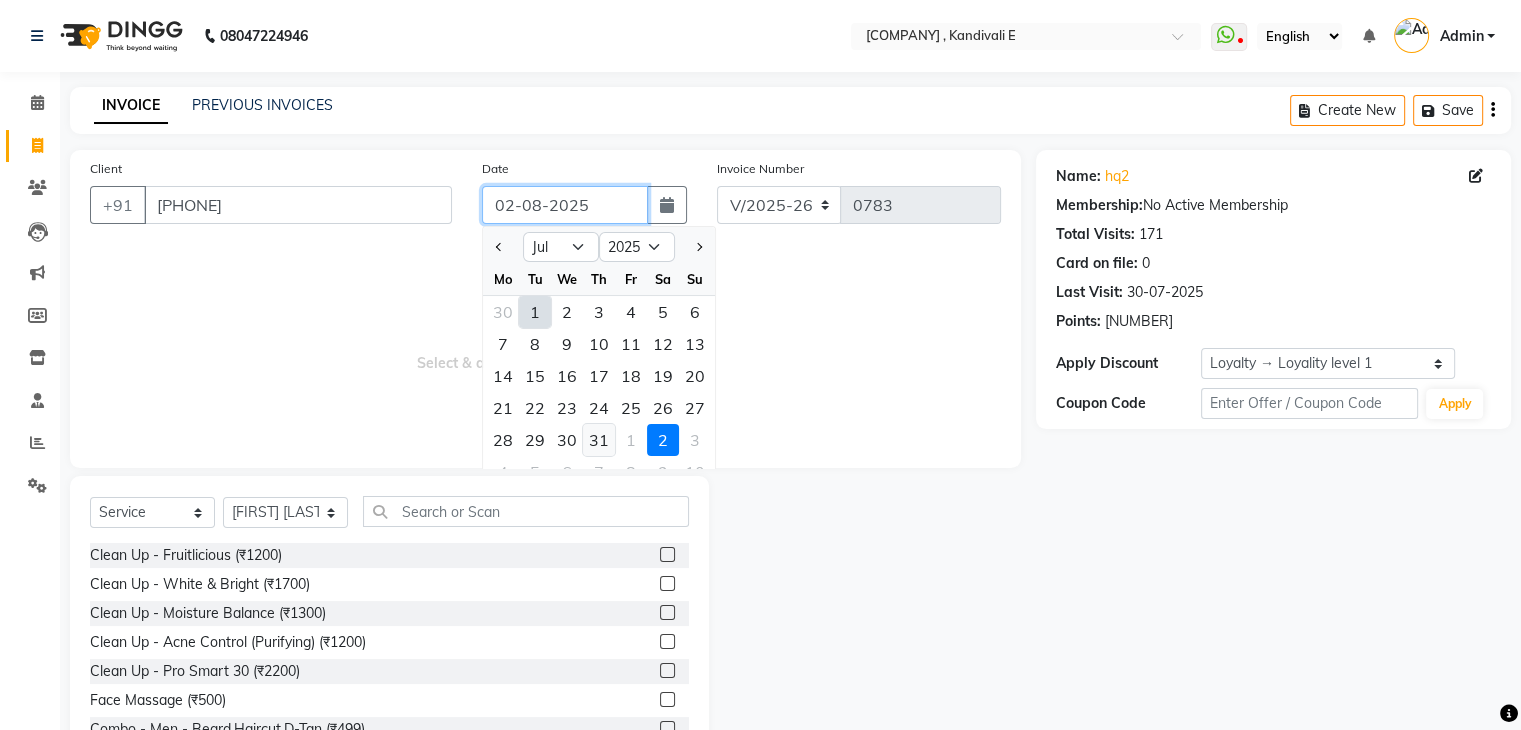 type on "31-07-2025" 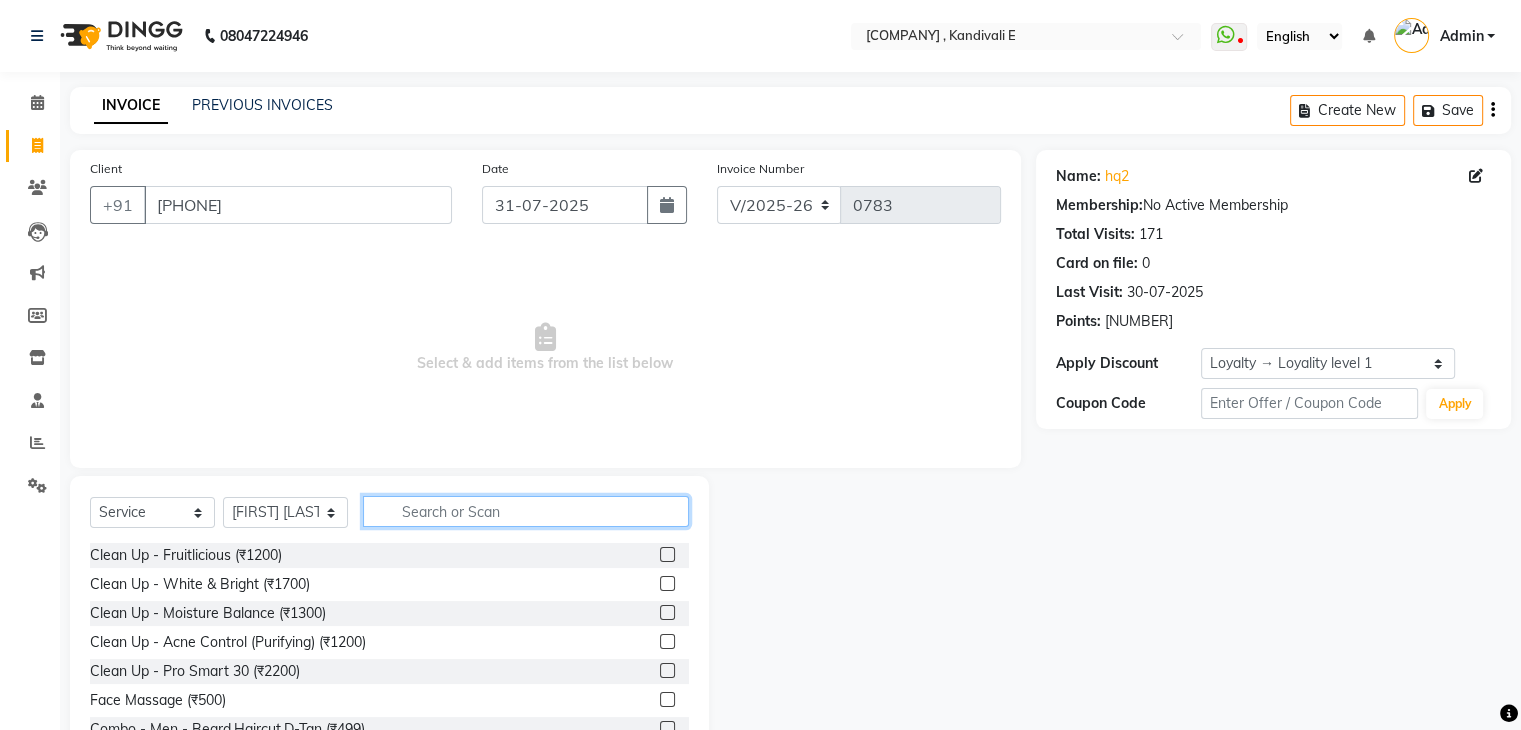 click 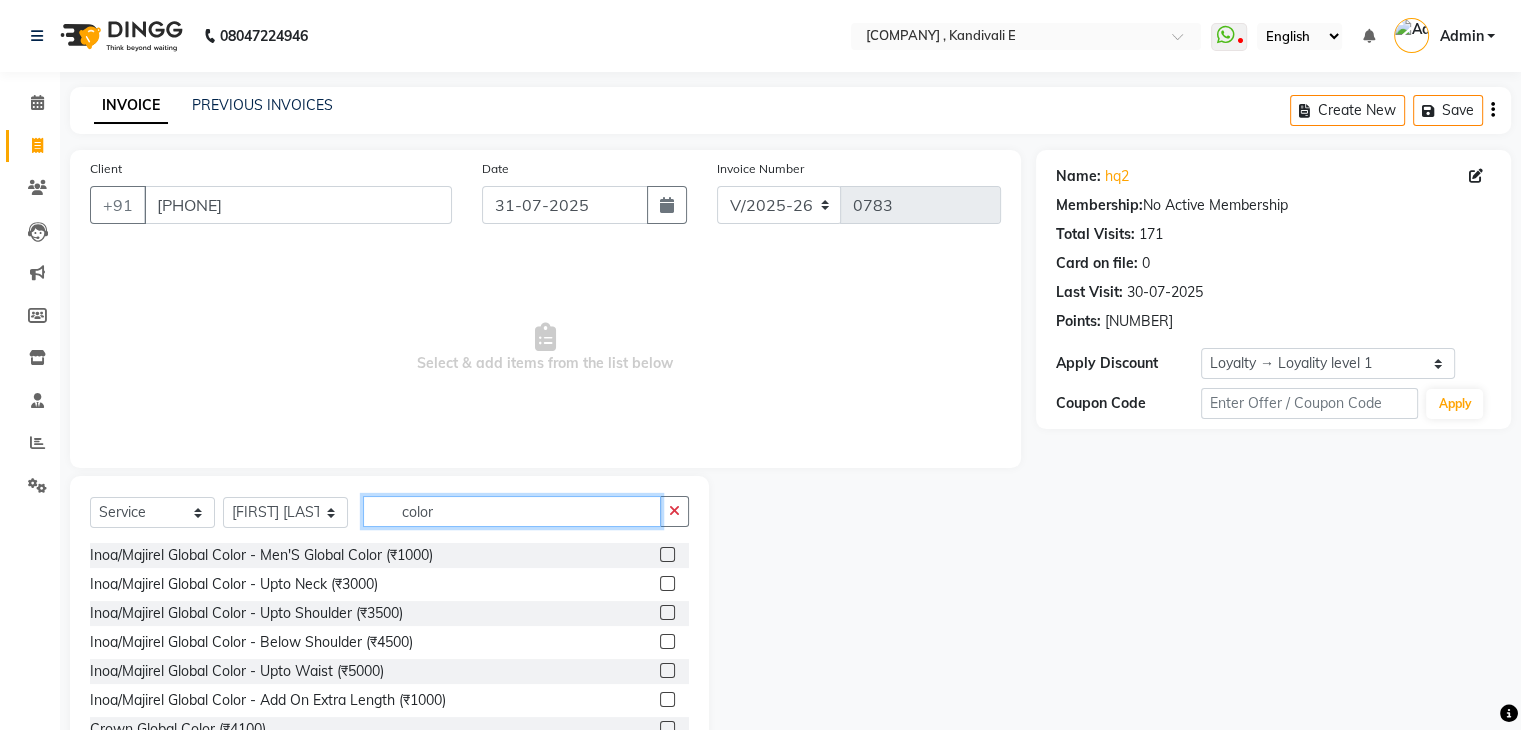 type on "color" 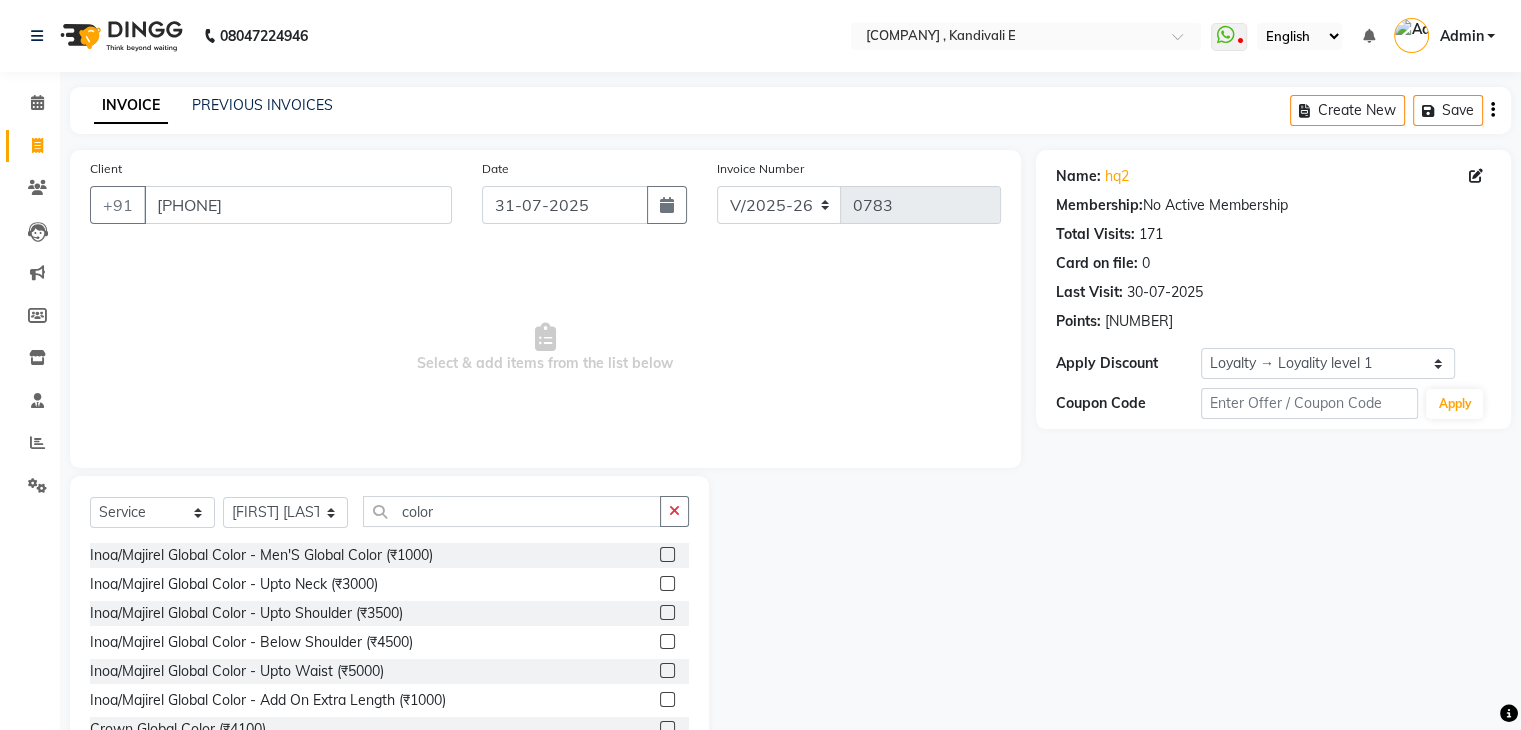 click 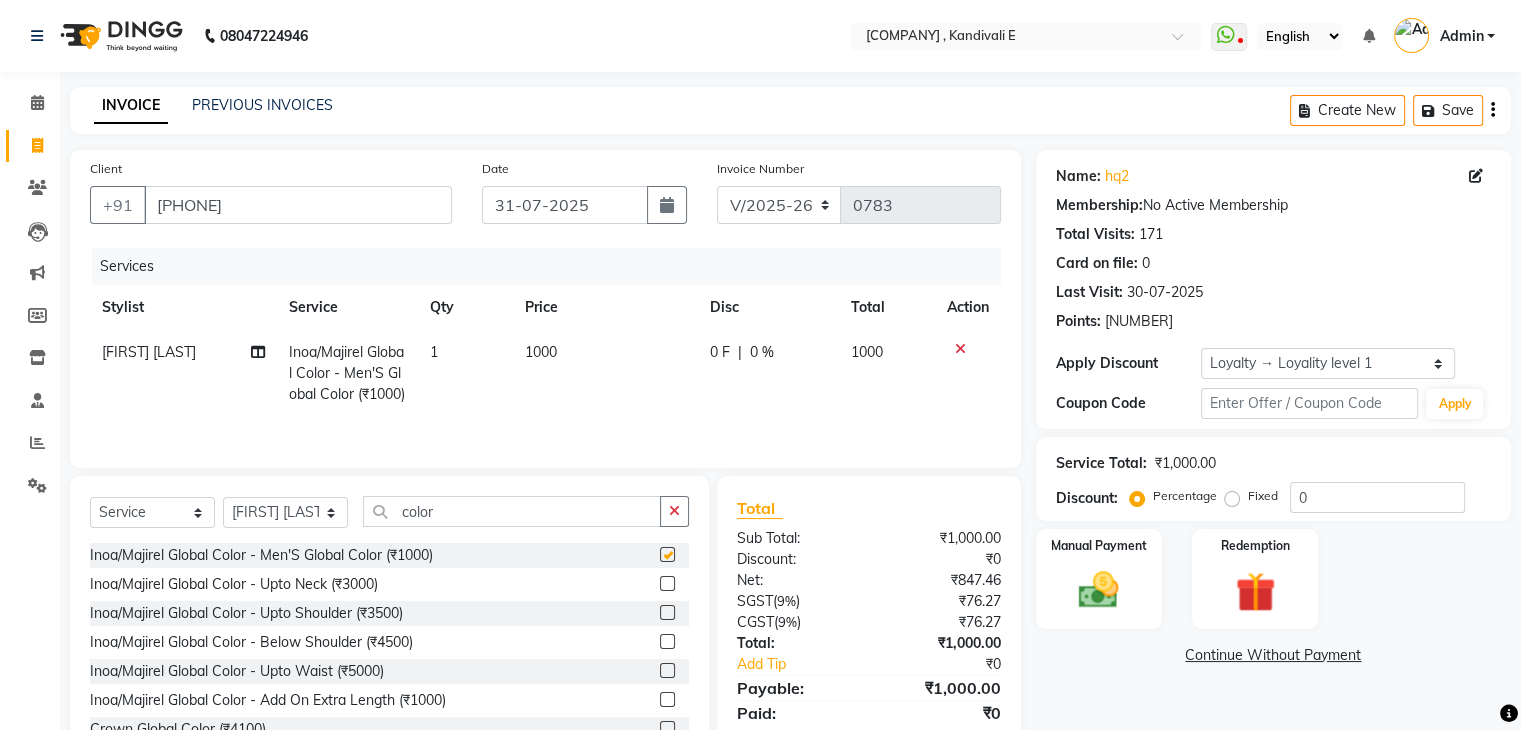 click on "Select  Service  Product  Membership  Package Voucher Prepaid Gift Card  Select Stylist Ankit DIPALI HQ SHOP jyoti Omkar Reshma Mustari Salman Sameer Ahmad Sapana Suhail Swaroop Thakur Village HQ2 color" 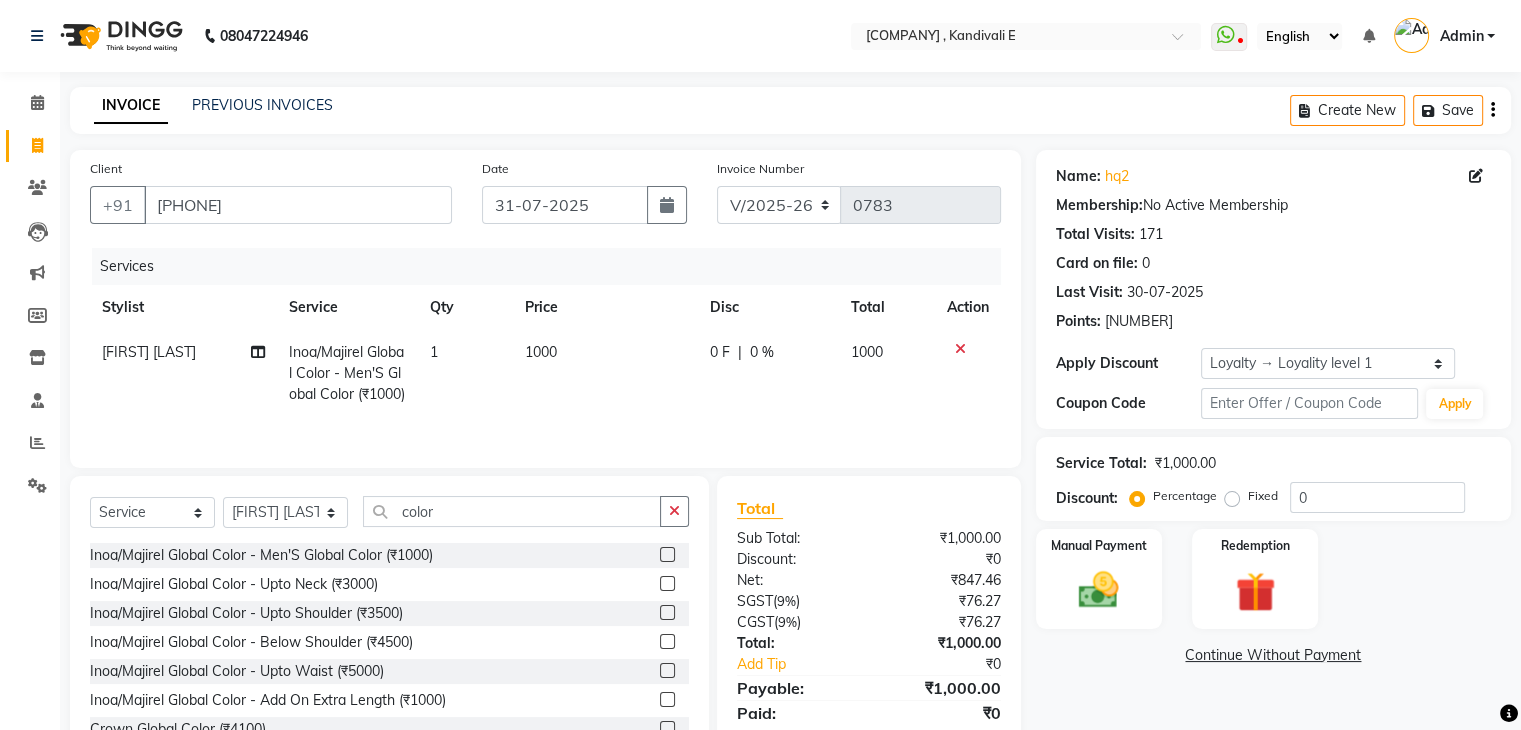 checkbox on "false" 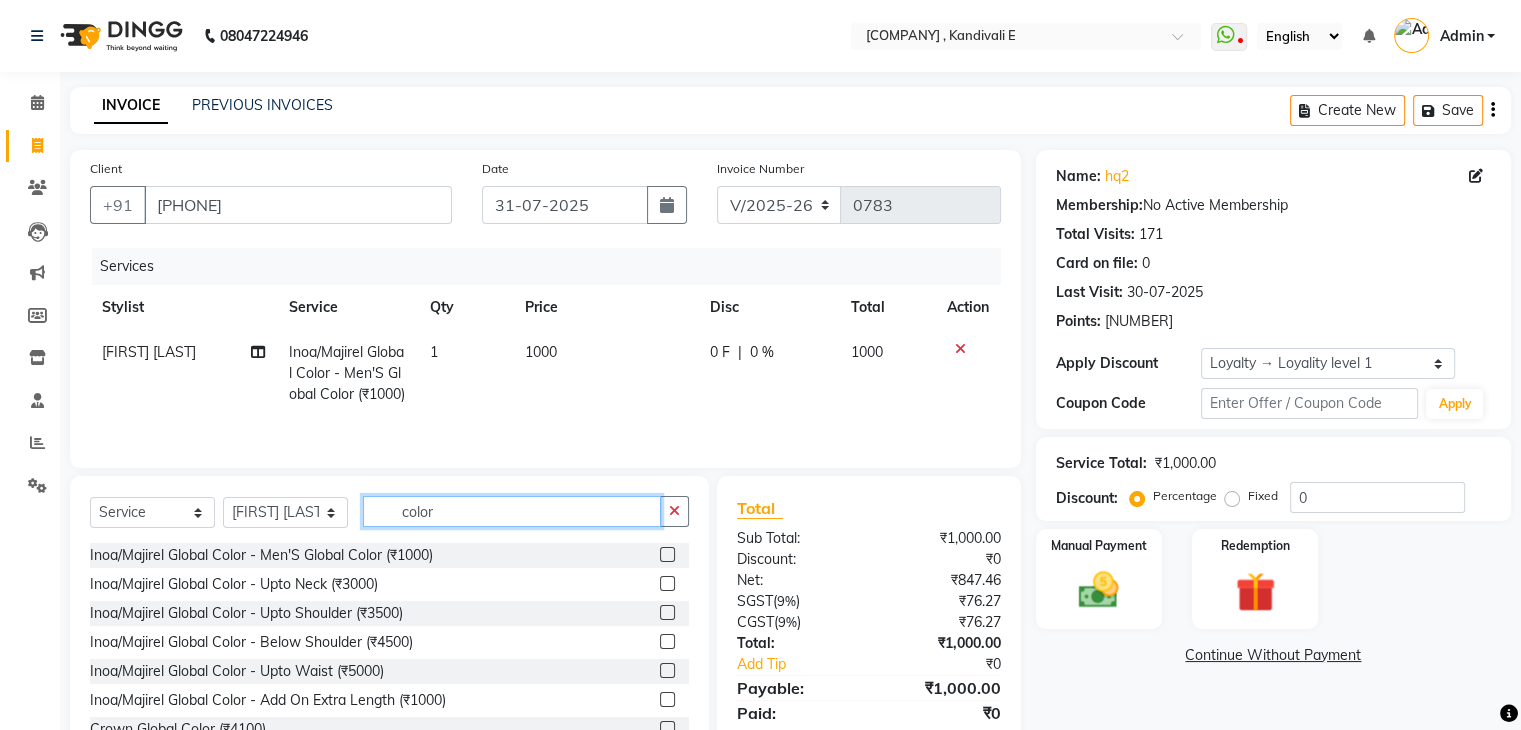 click on "color" 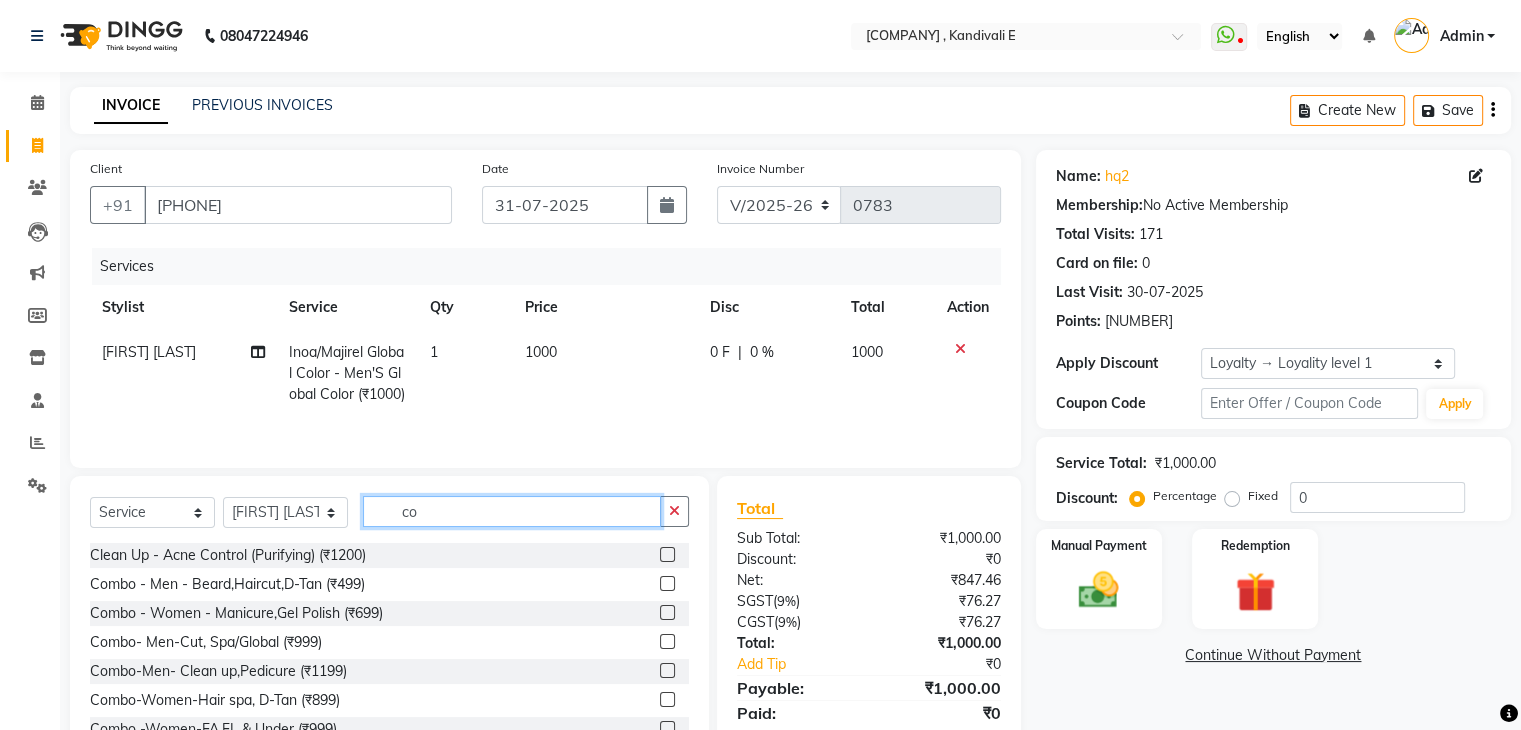 type on "c" 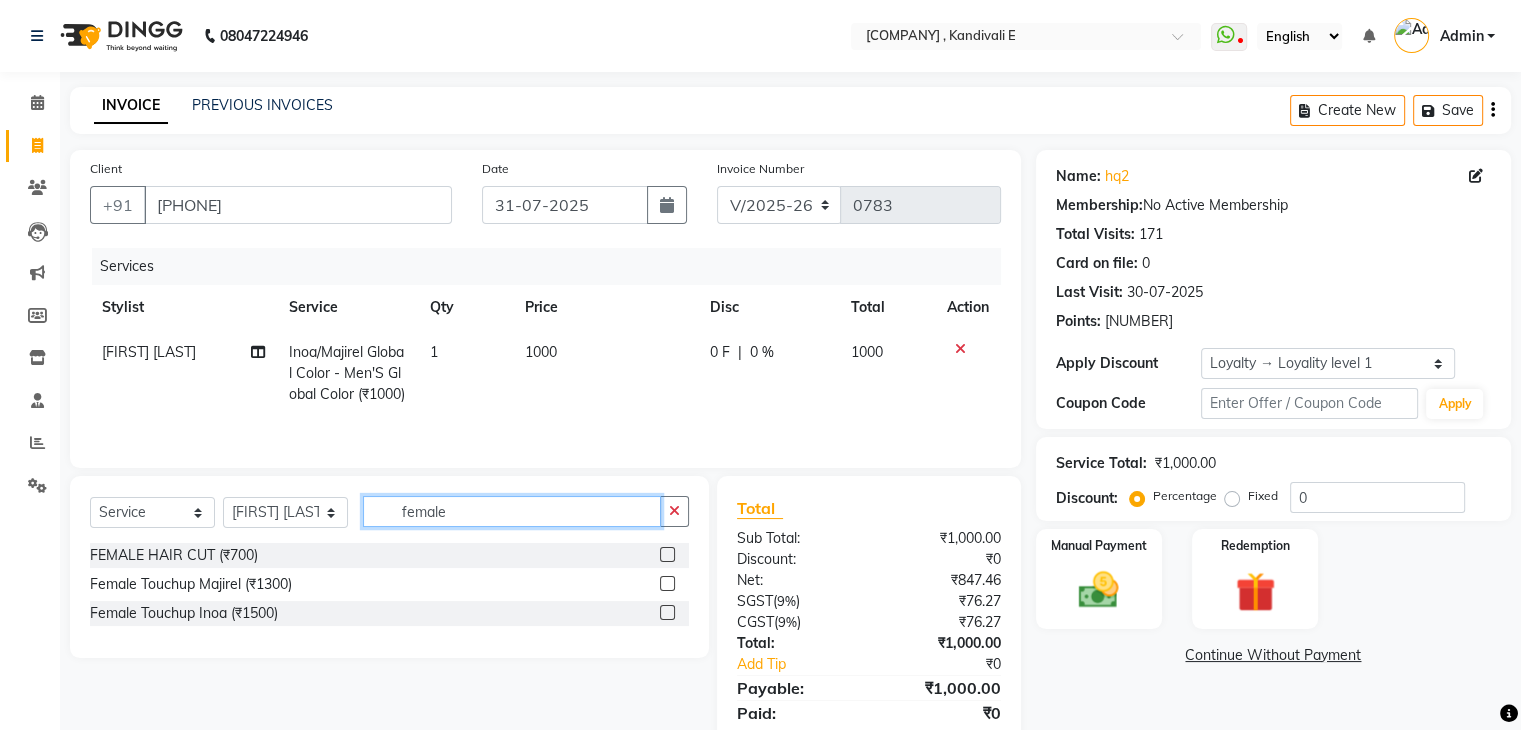 type on "female" 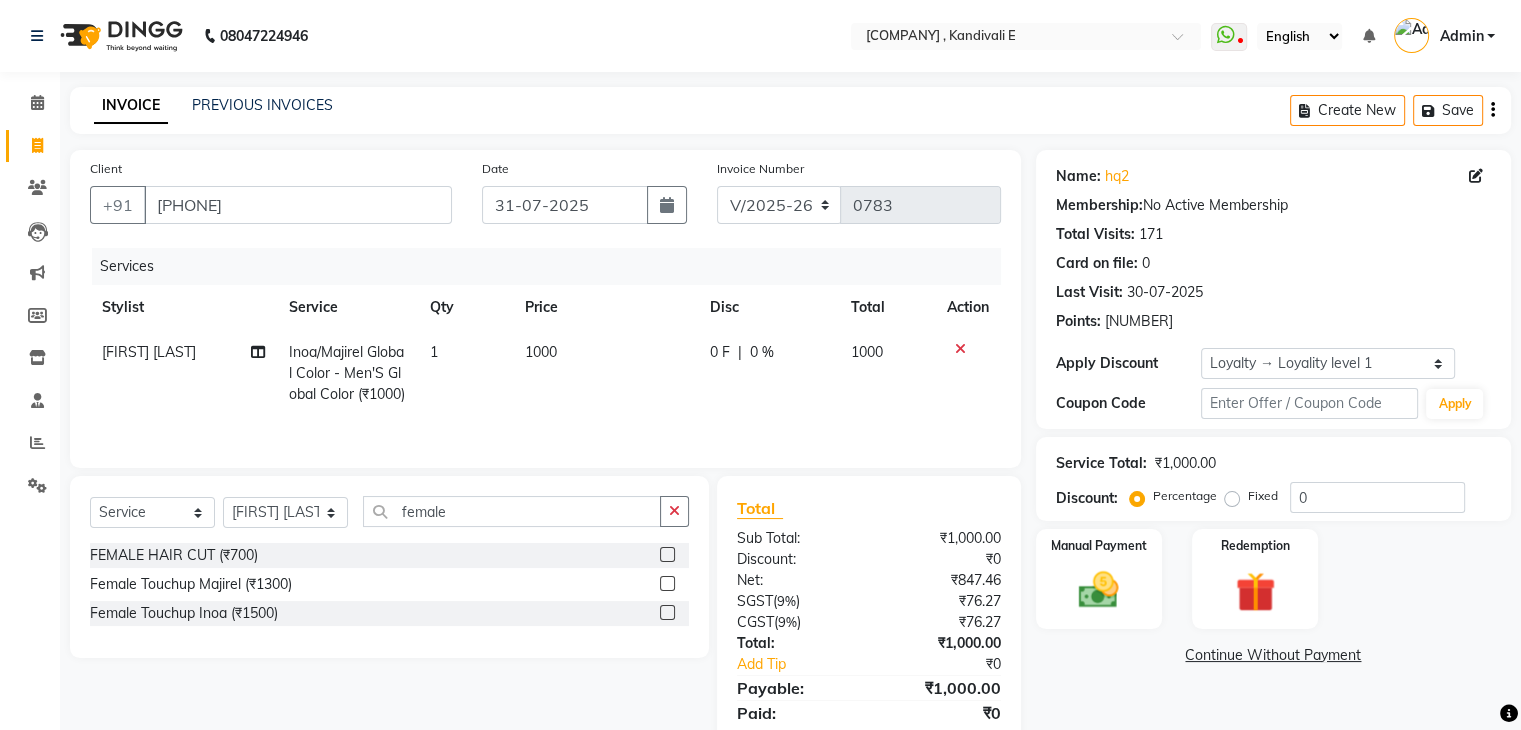 click 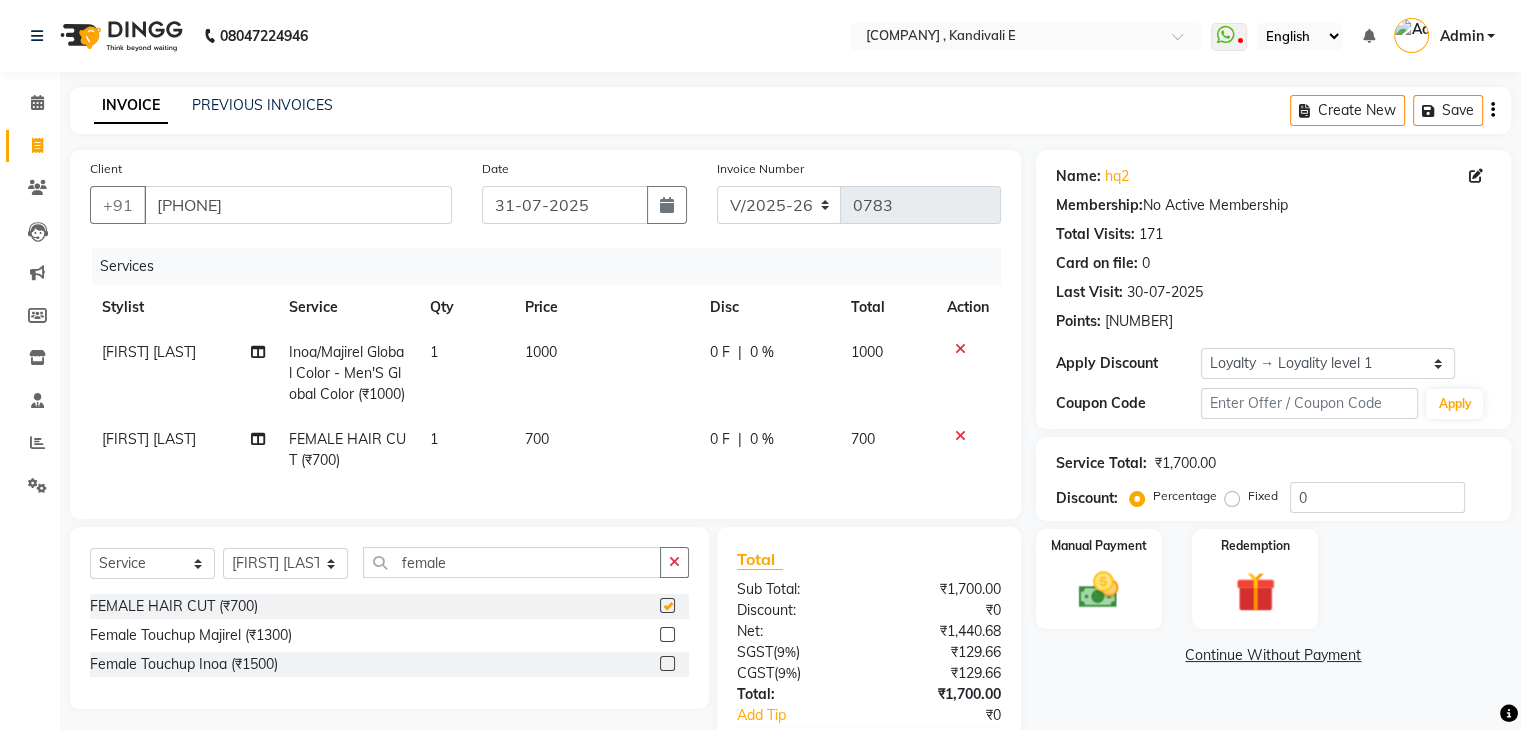 checkbox on "false" 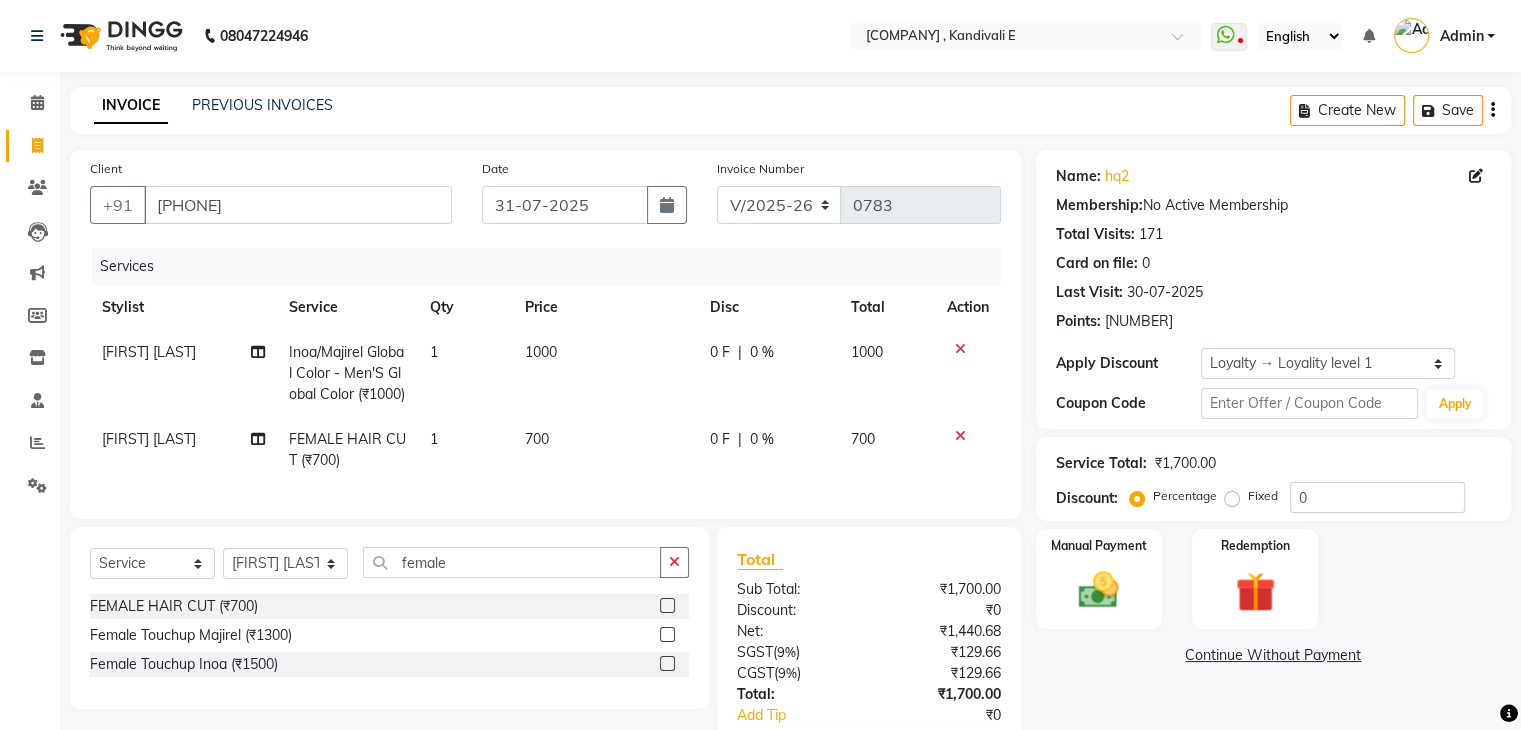click on "0 %" 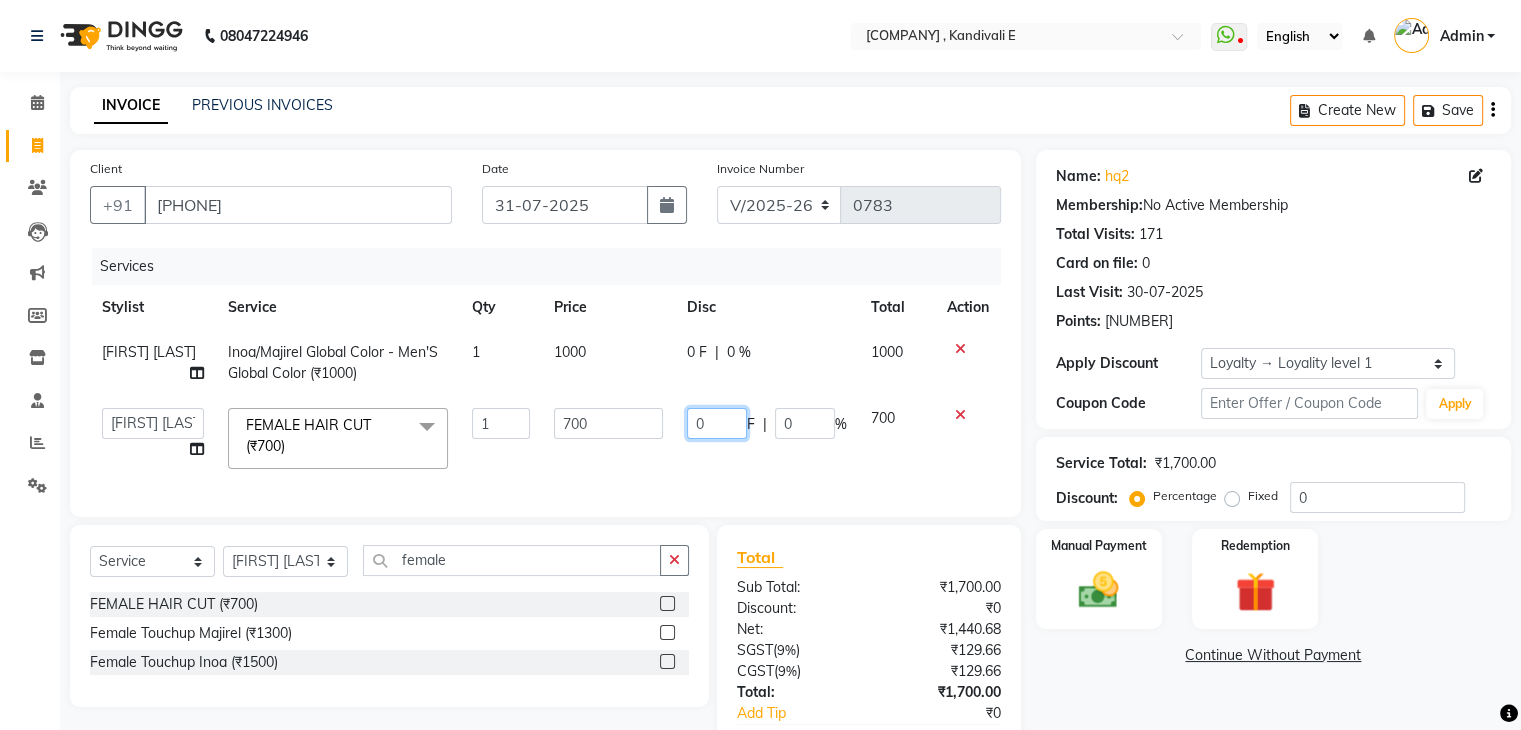 click on "0" 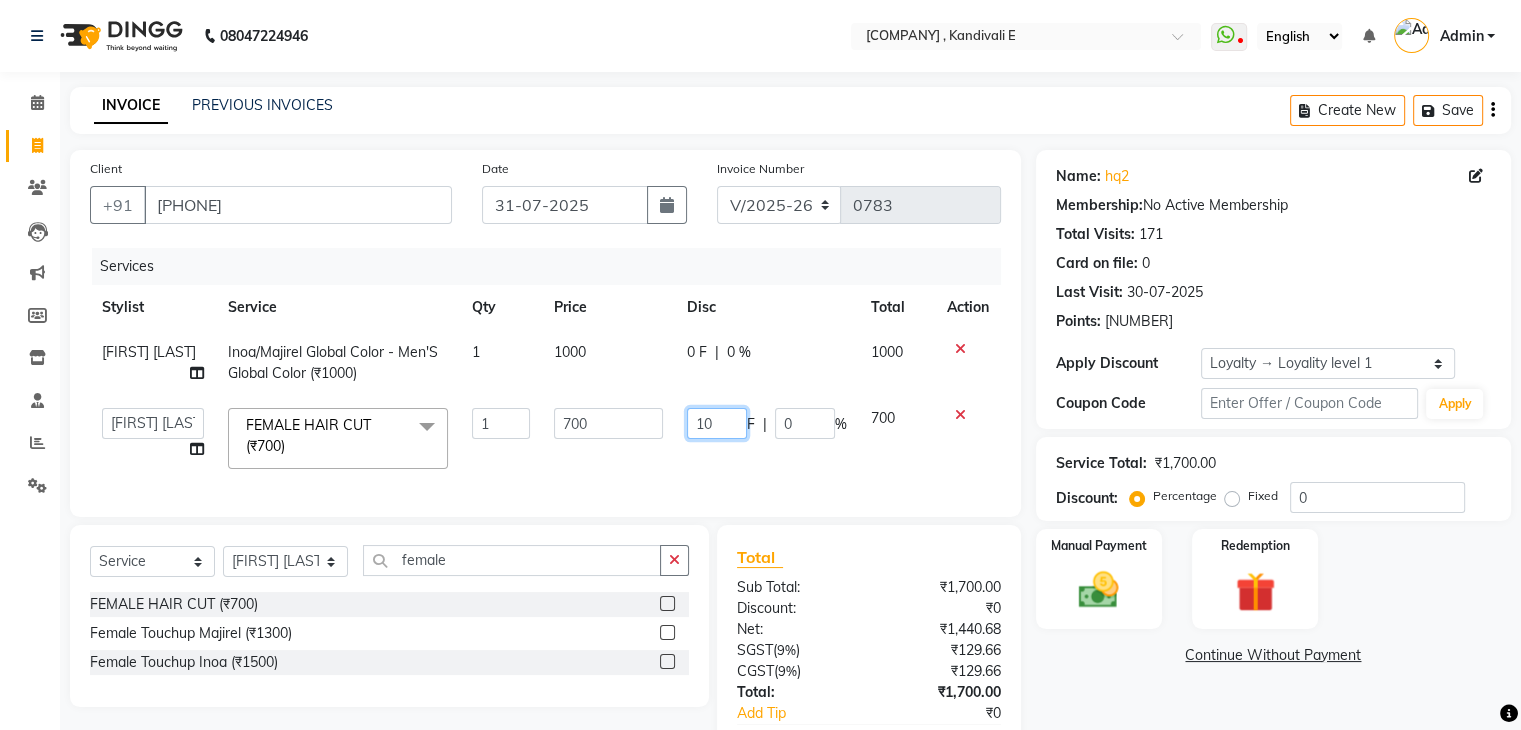 type on "100" 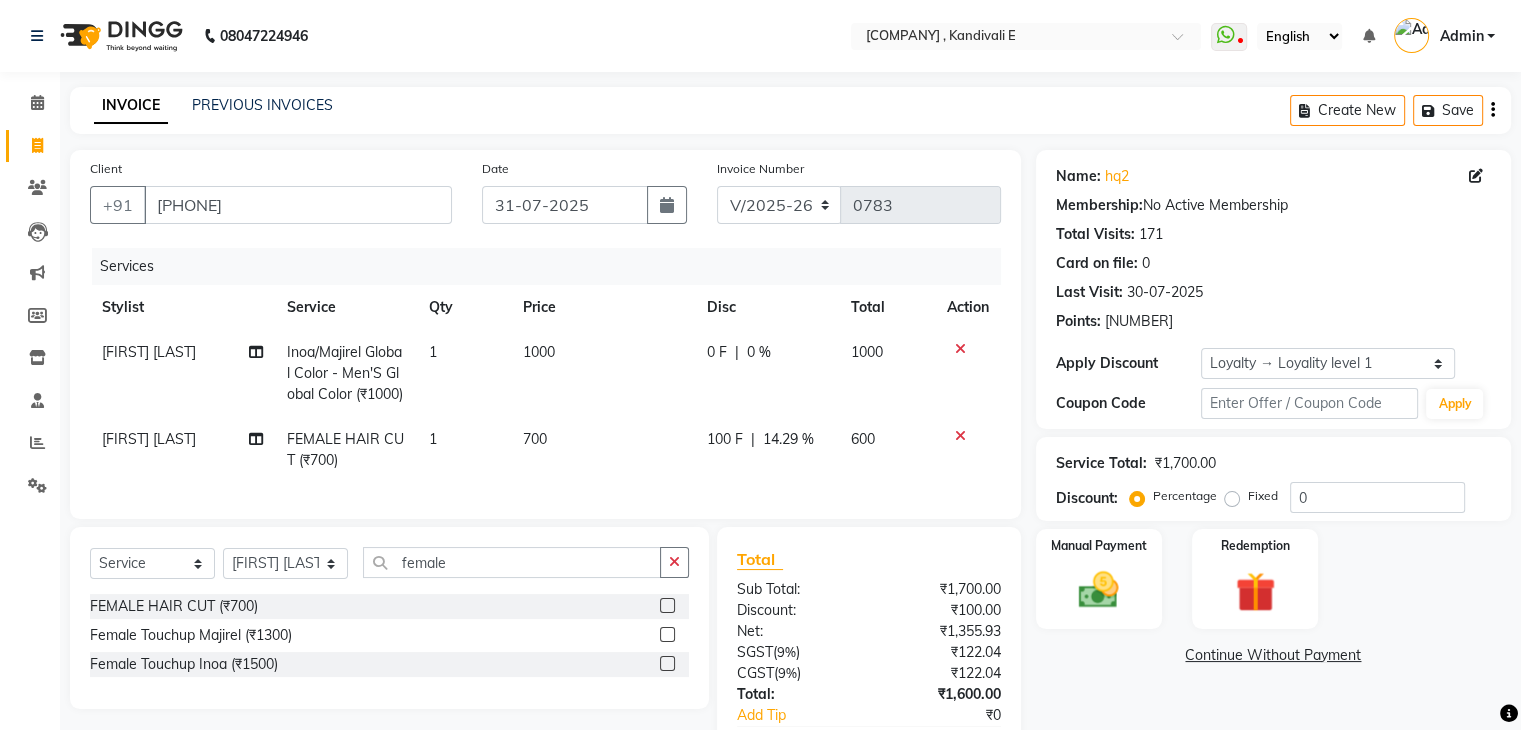 click on "Services" 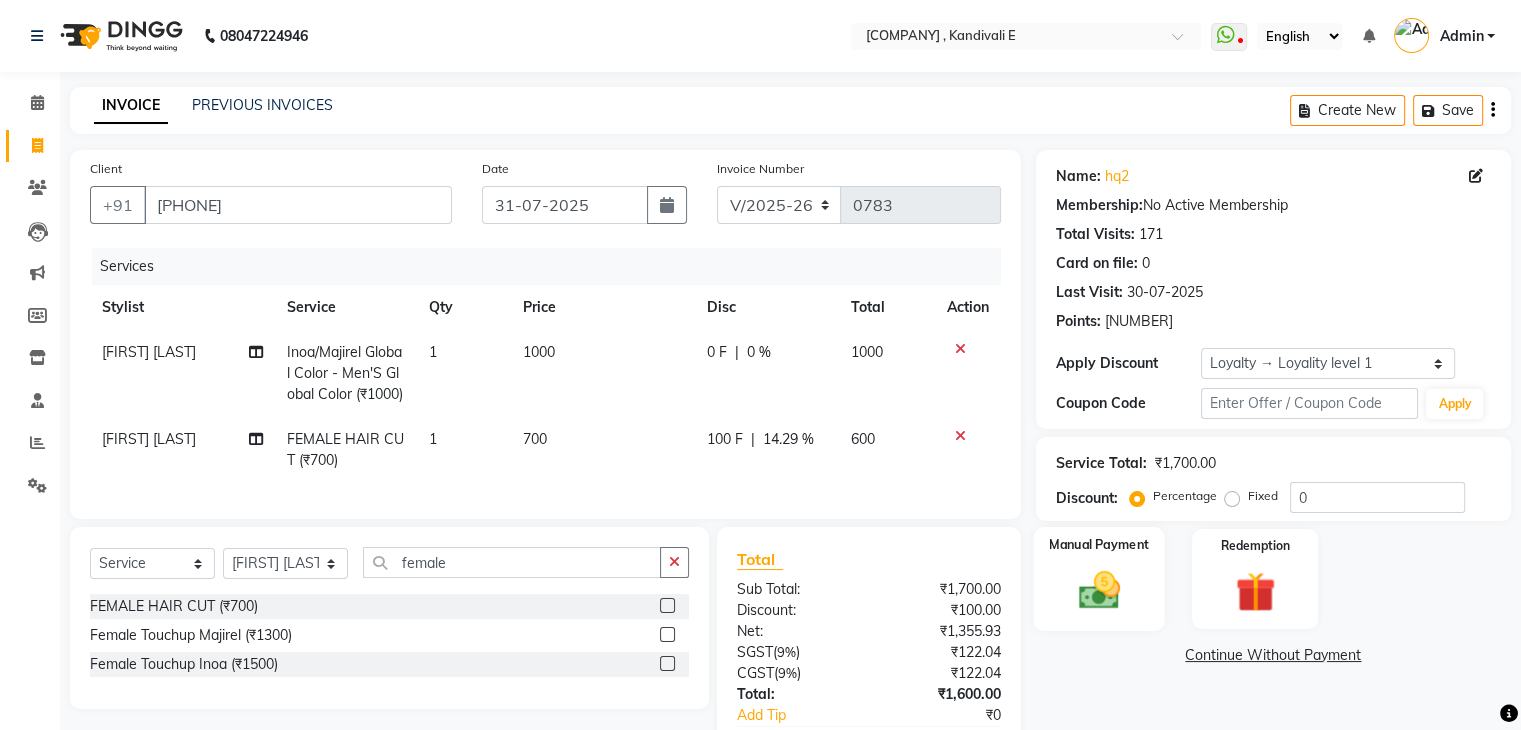 click 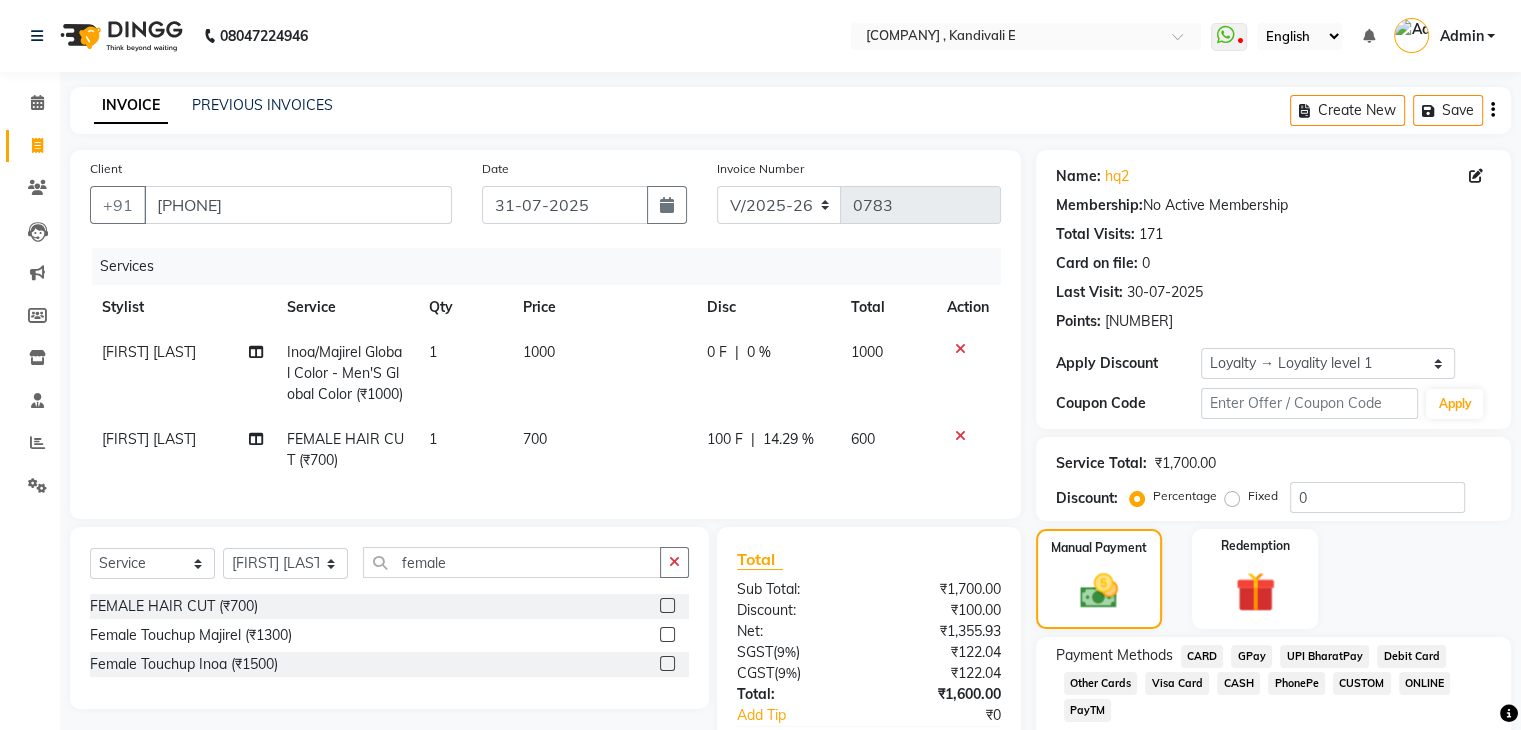 scroll, scrollTop: 158, scrollLeft: 0, axis: vertical 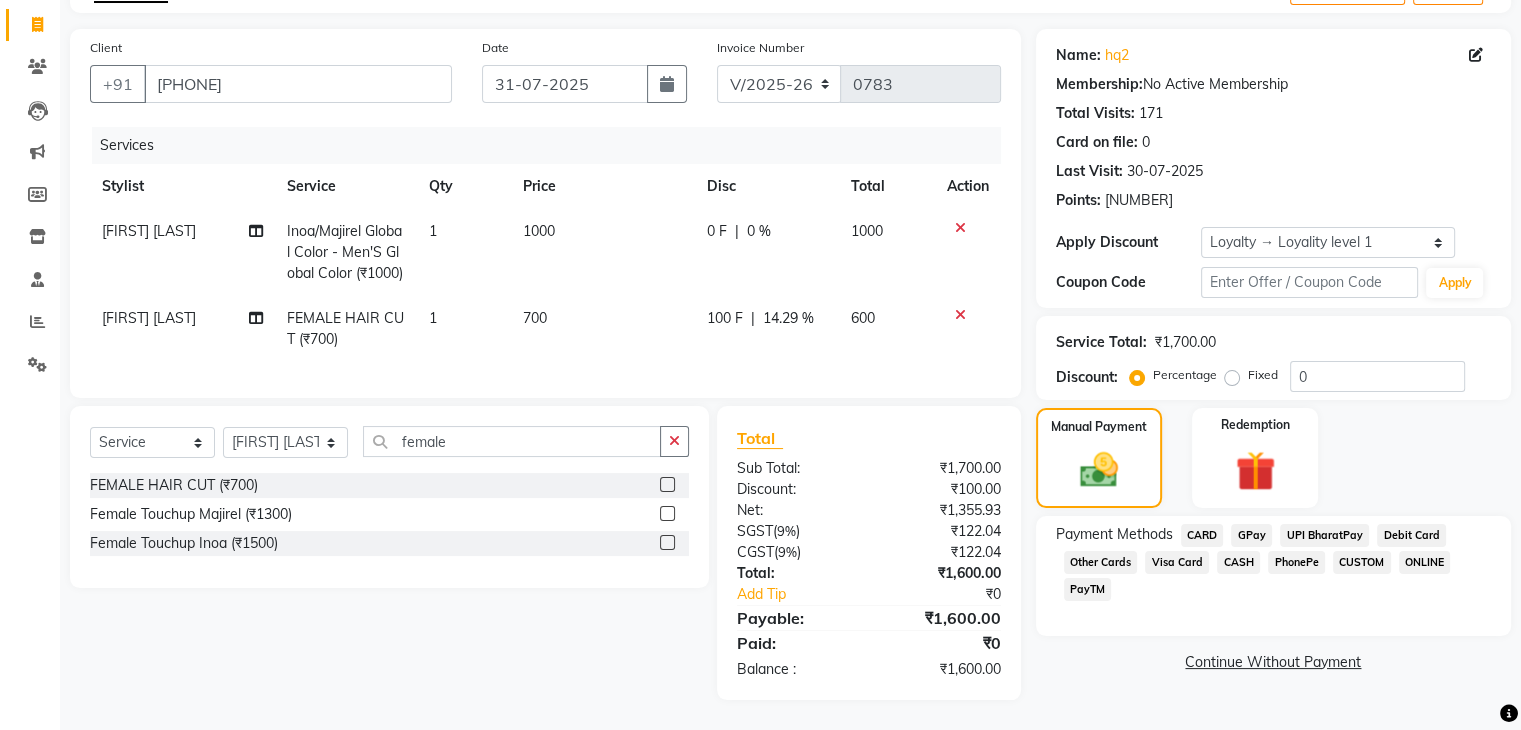 click on "GPay" 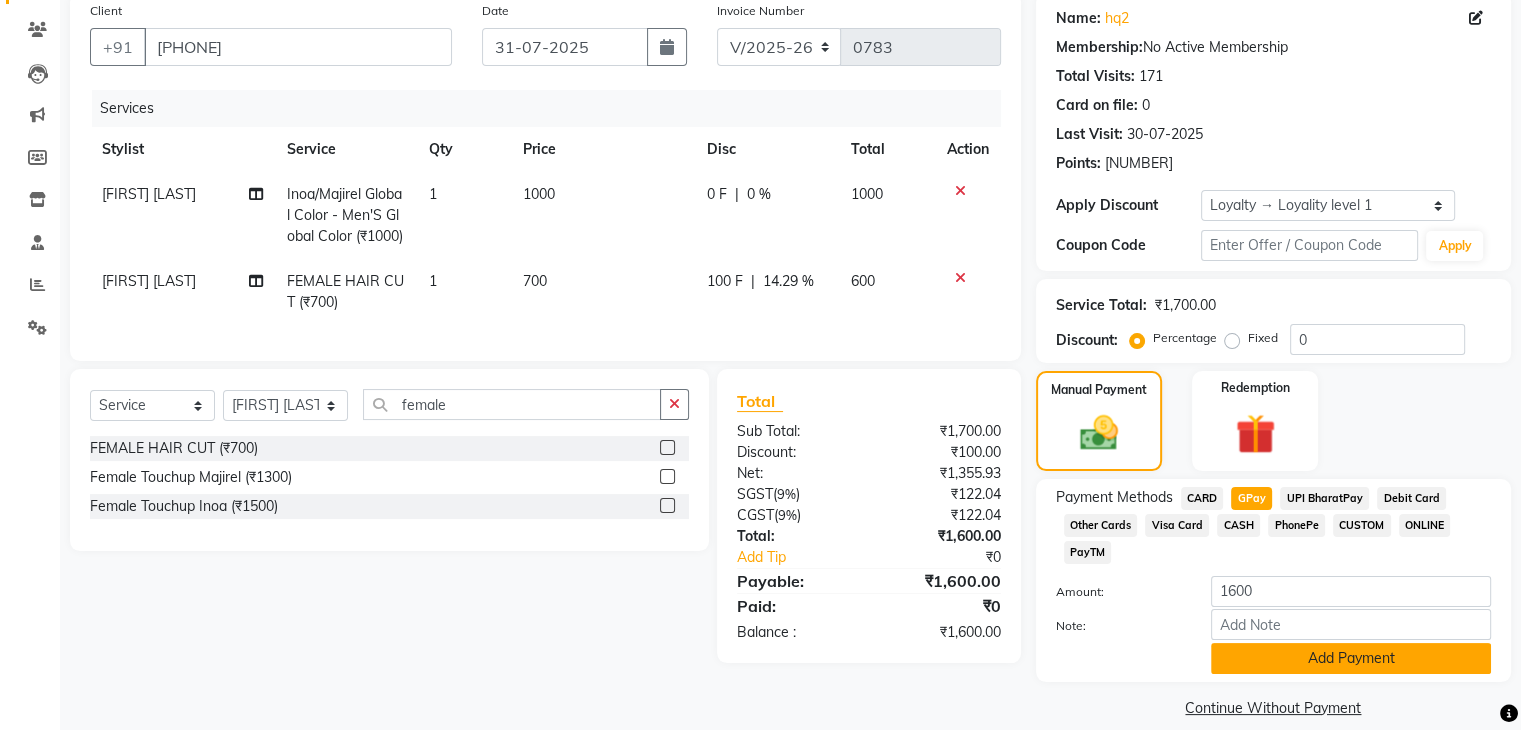 click on "Add Payment" 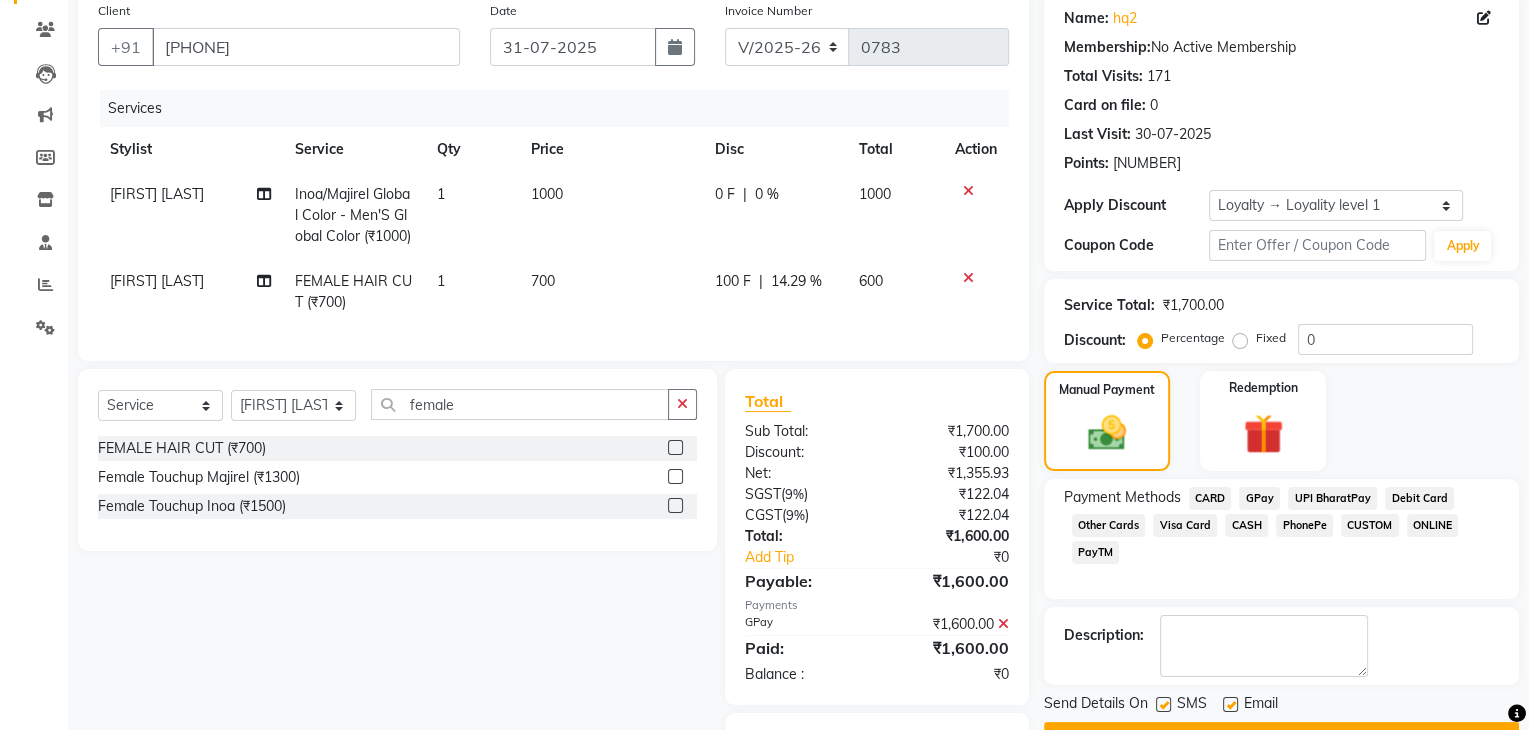 scroll, scrollTop: 321, scrollLeft: 0, axis: vertical 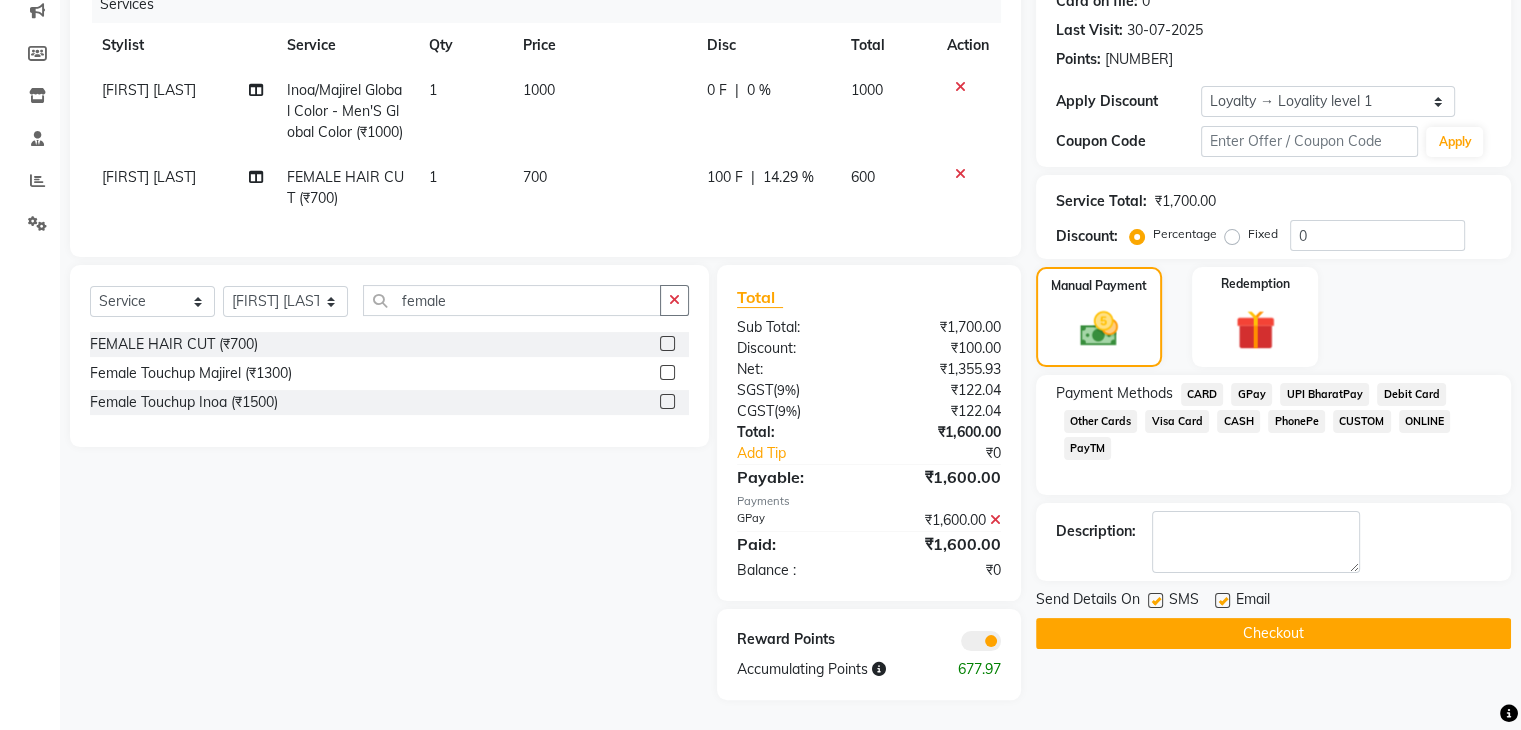 click 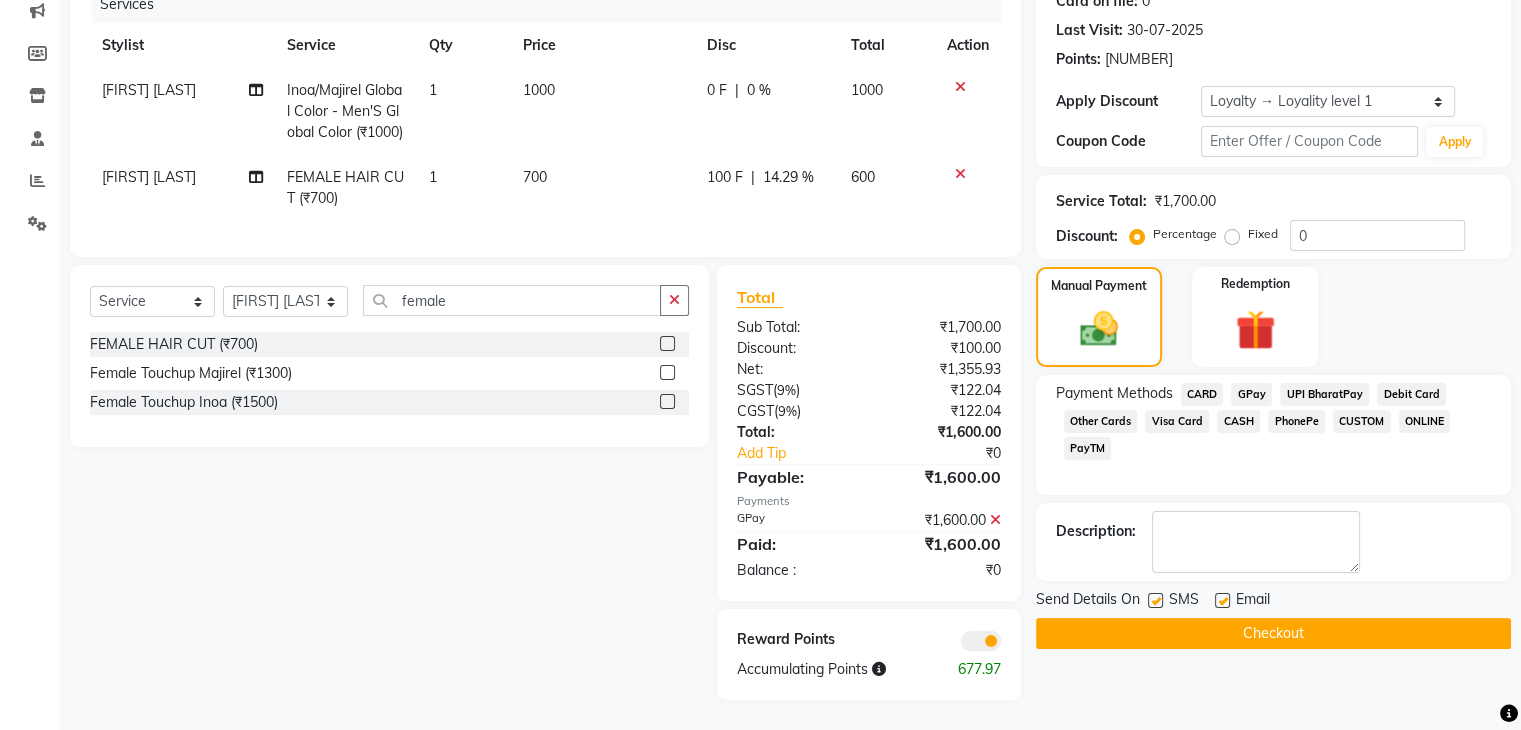 click 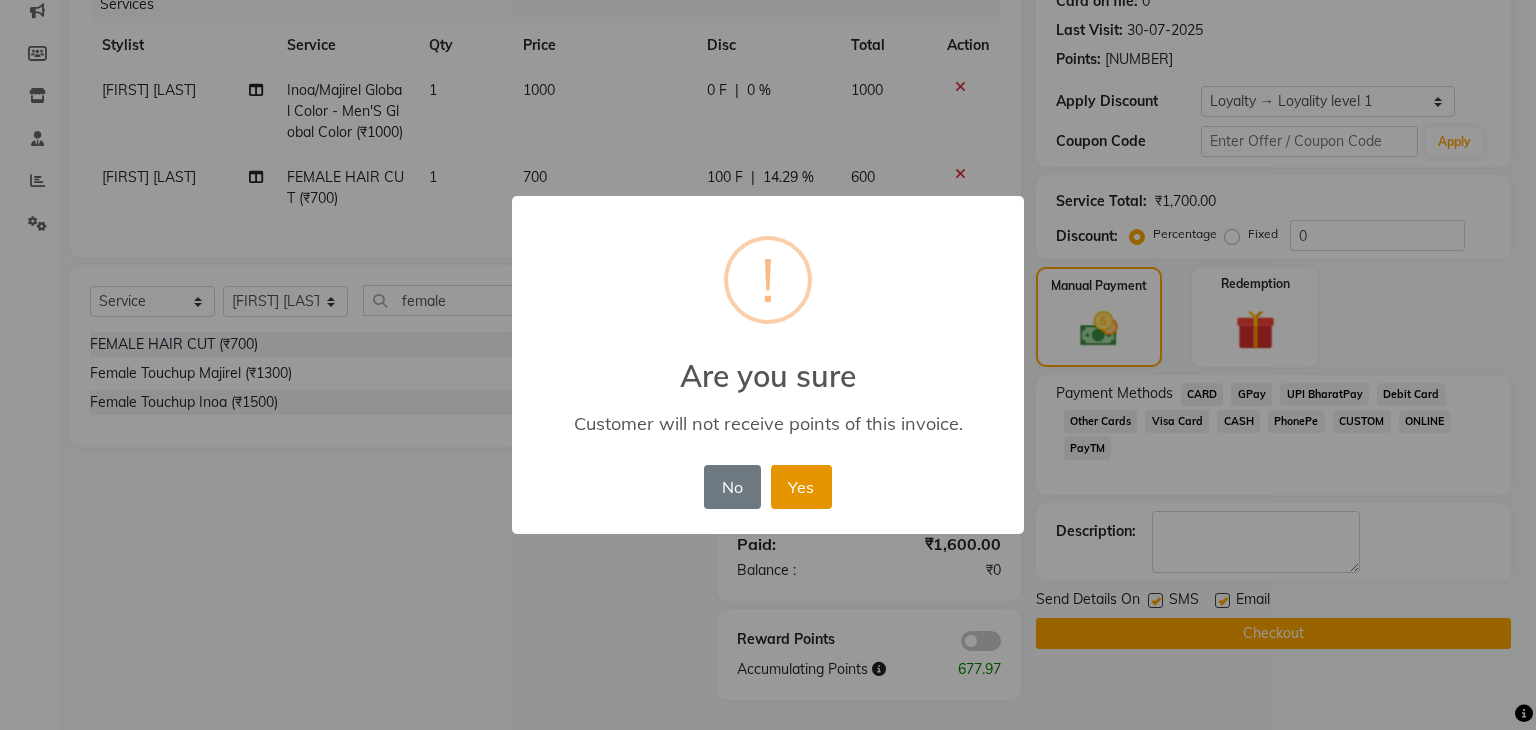 click on "Yes" at bounding box center [801, 487] 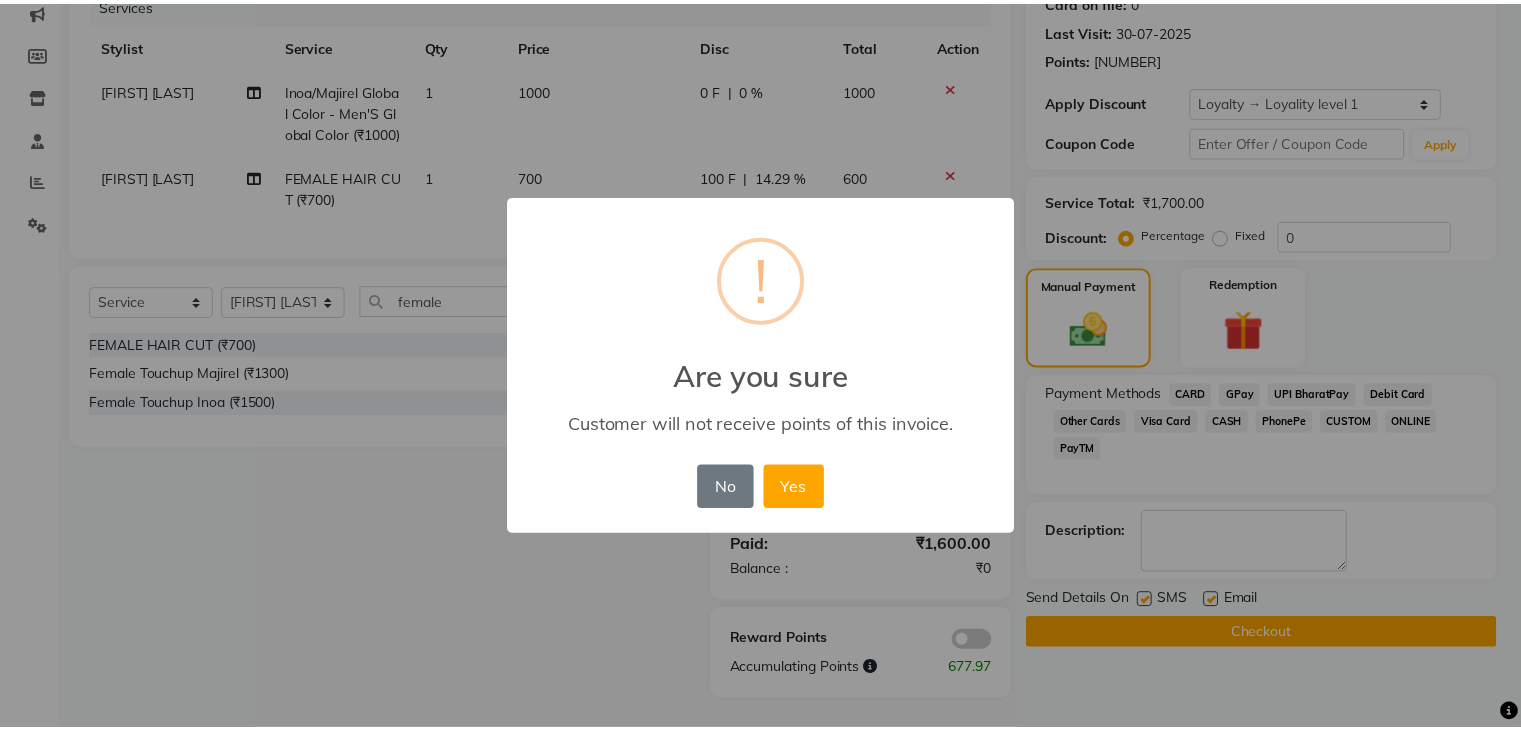 scroll, scrollTop: 271, scrollLeft: 0, axis: vertical 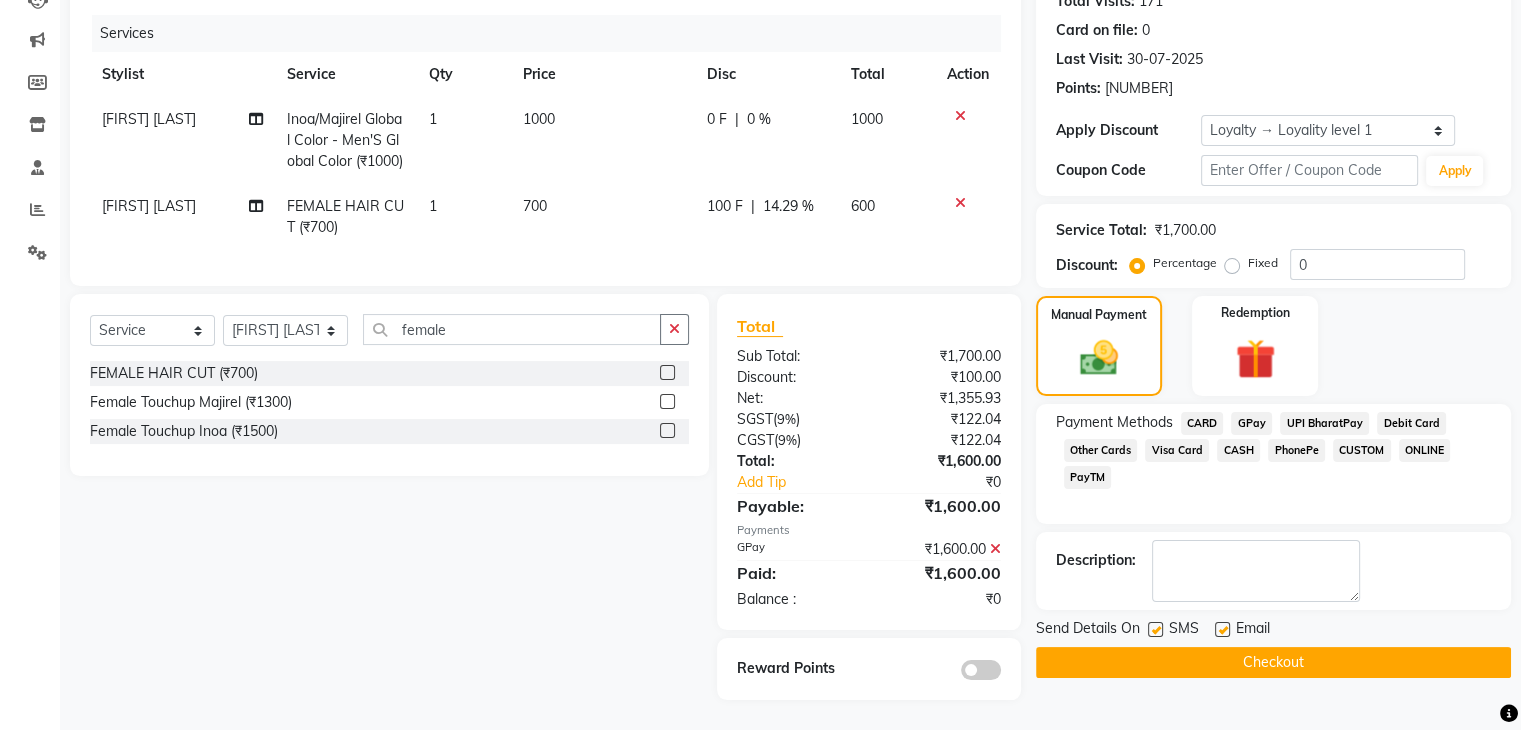 click on "Checkout" 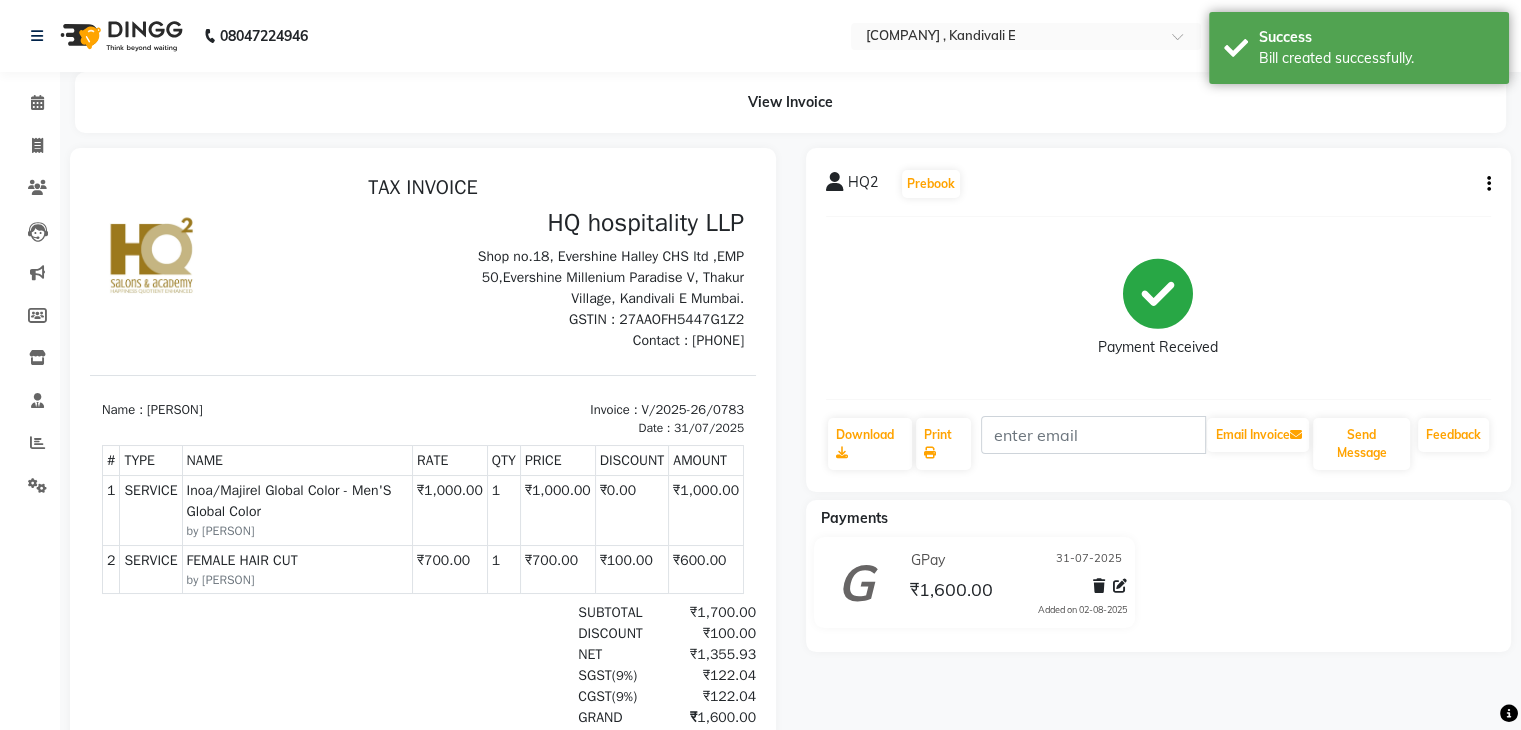 scroll, scrollTop: 0, scrollLeft: 0, axis: both 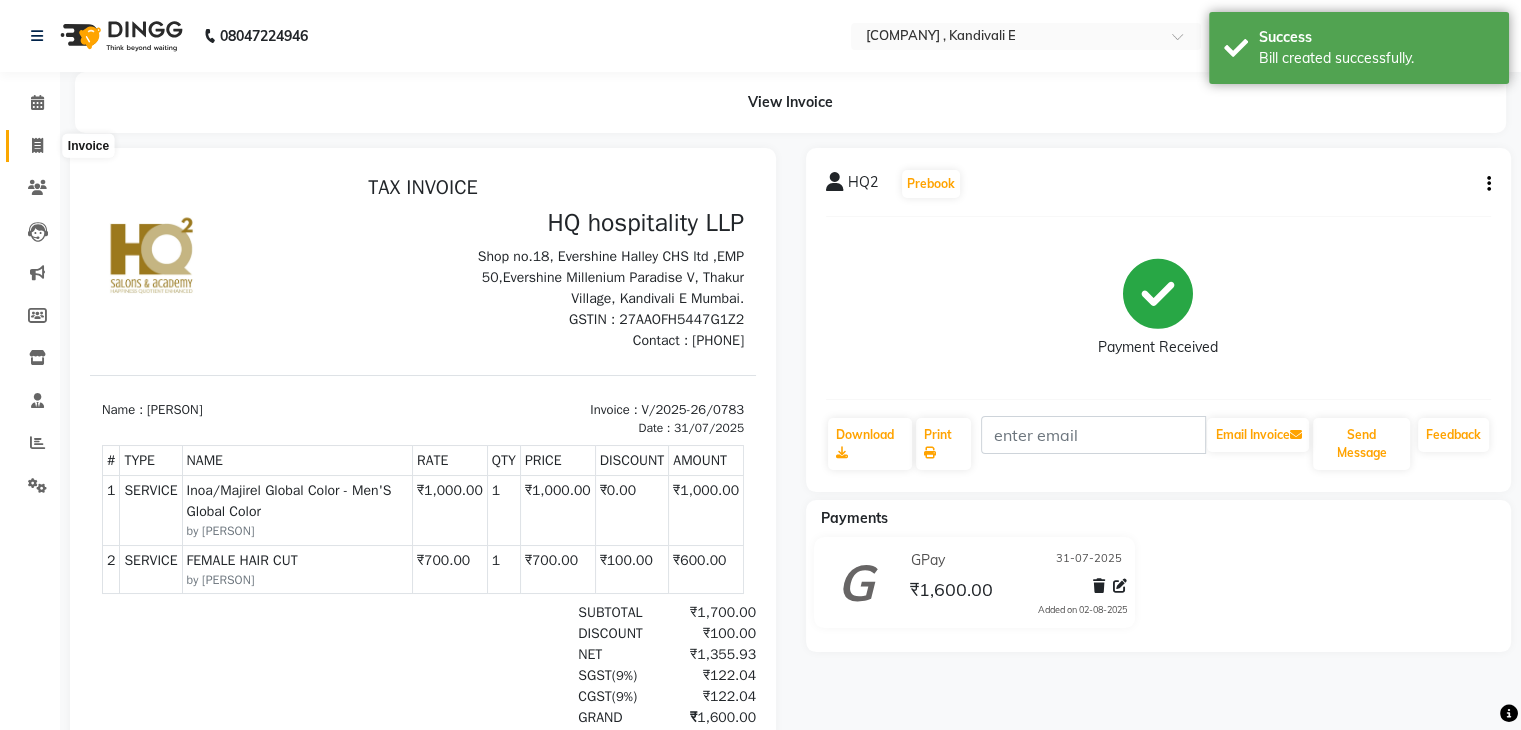 click 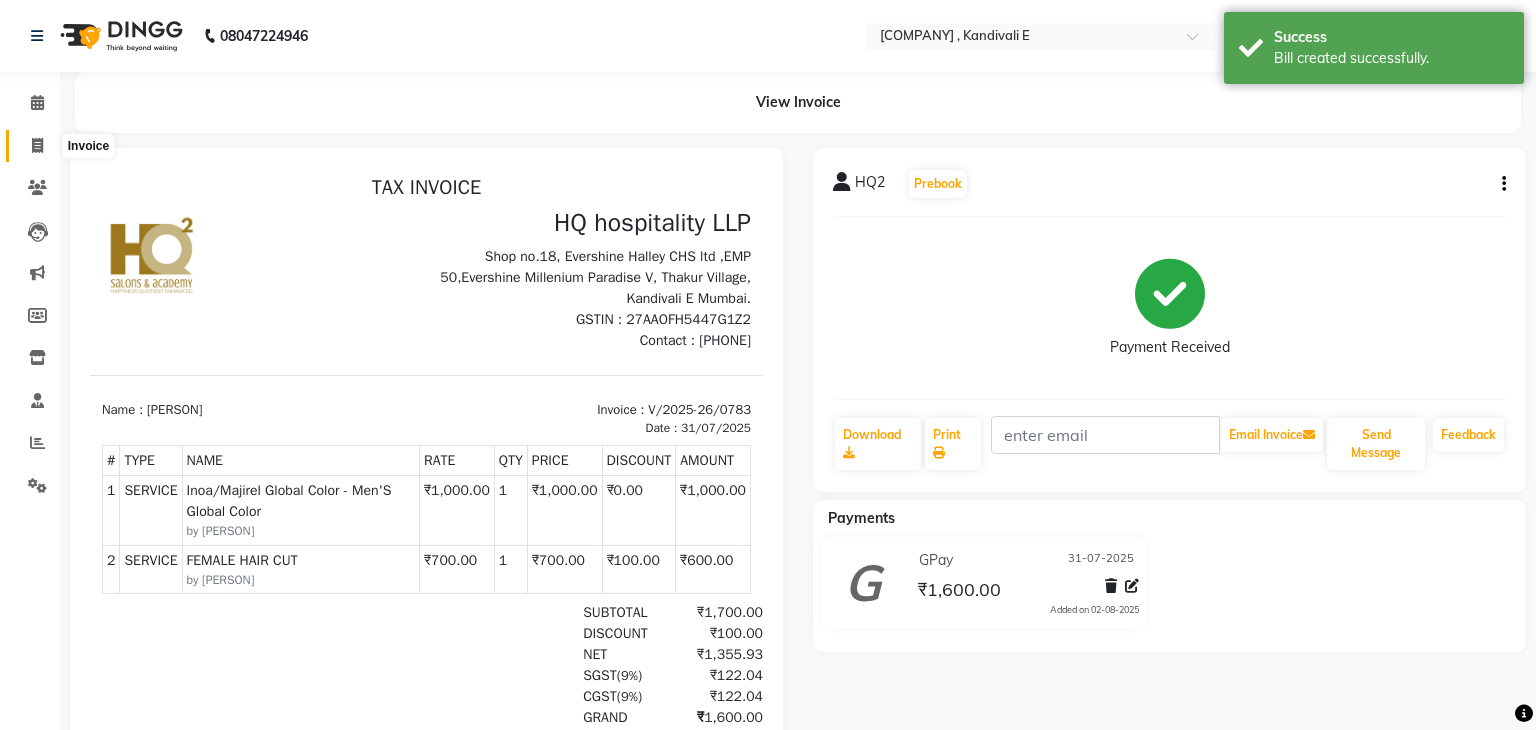 select on "5407" 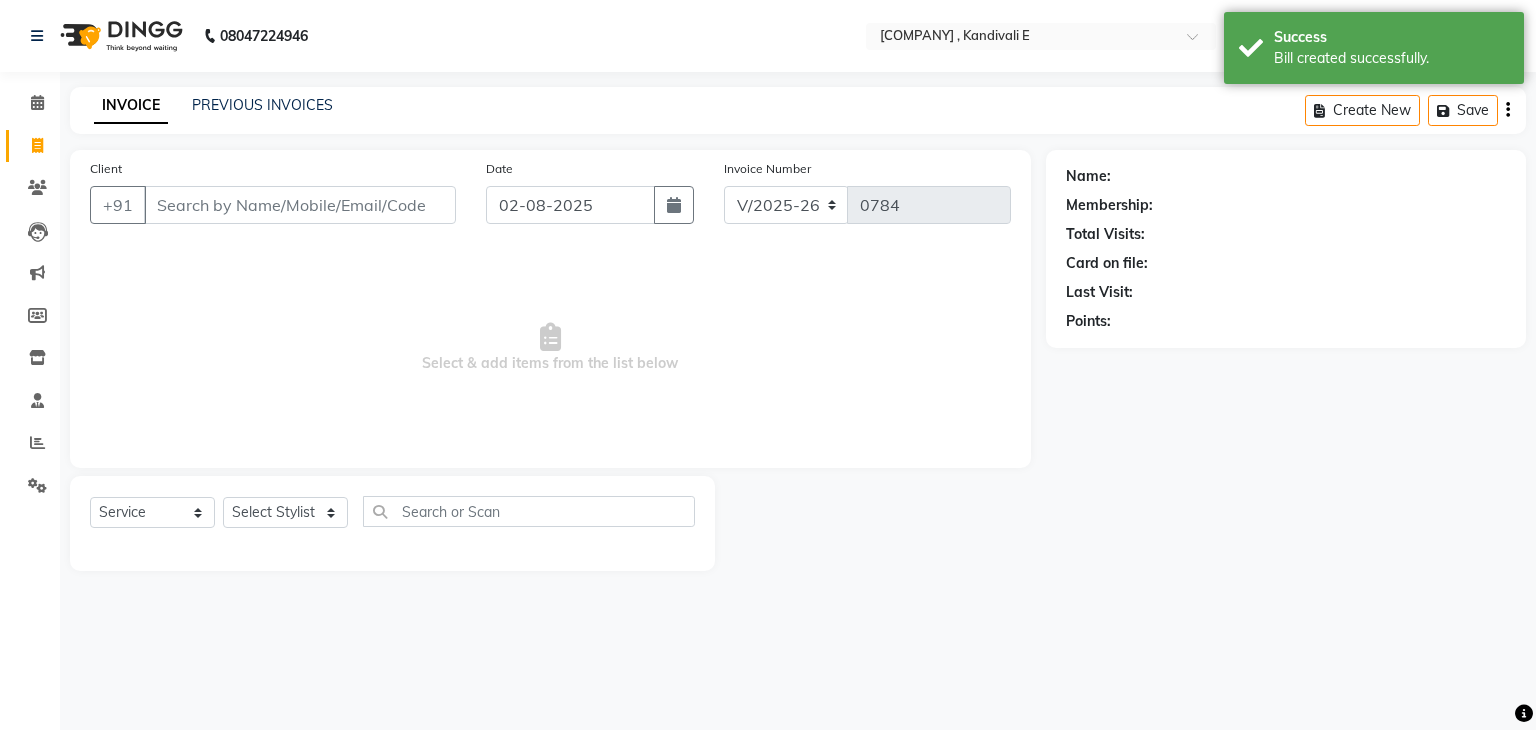 click on "Client" at bounding box center (300, 205) 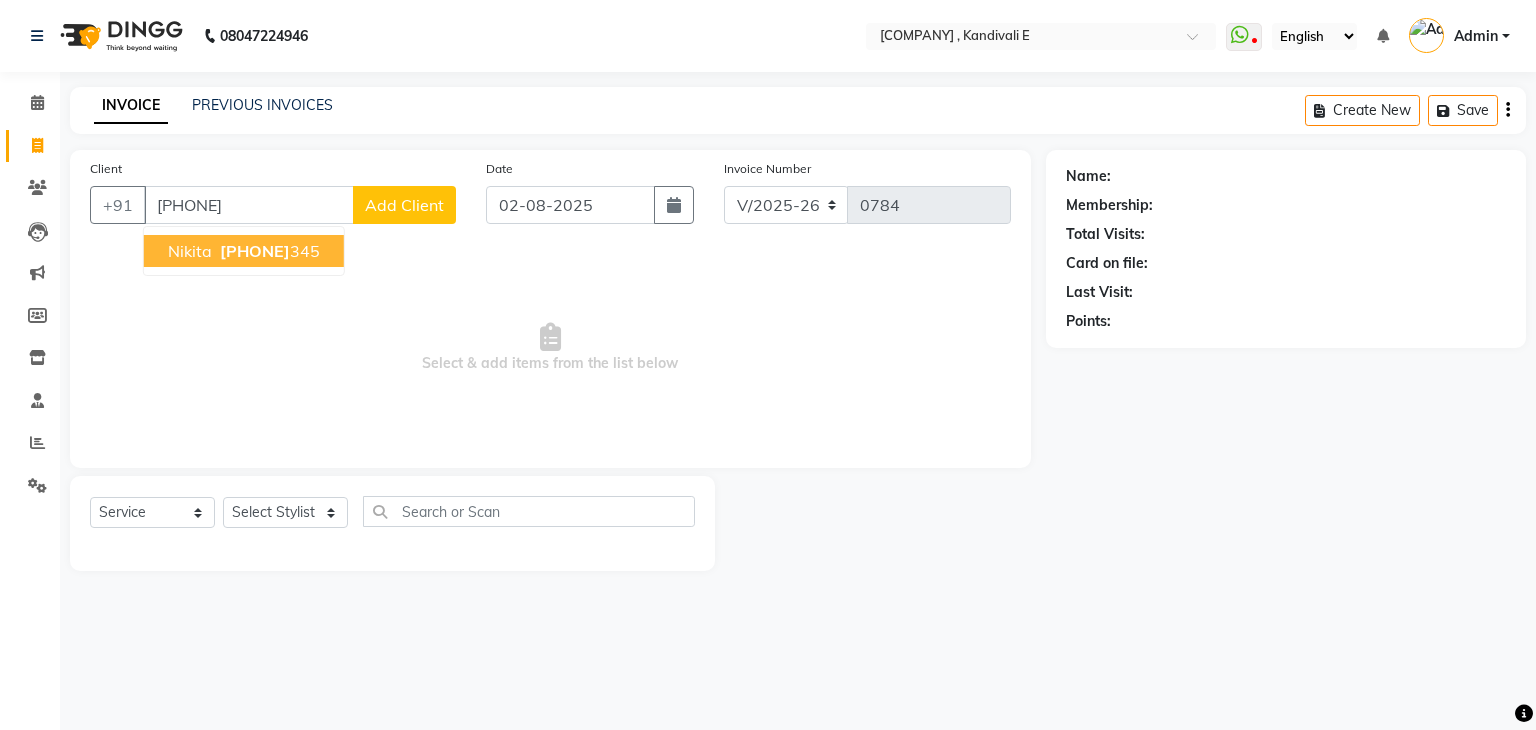 click on "9892717" at bounding box center (255, 251) 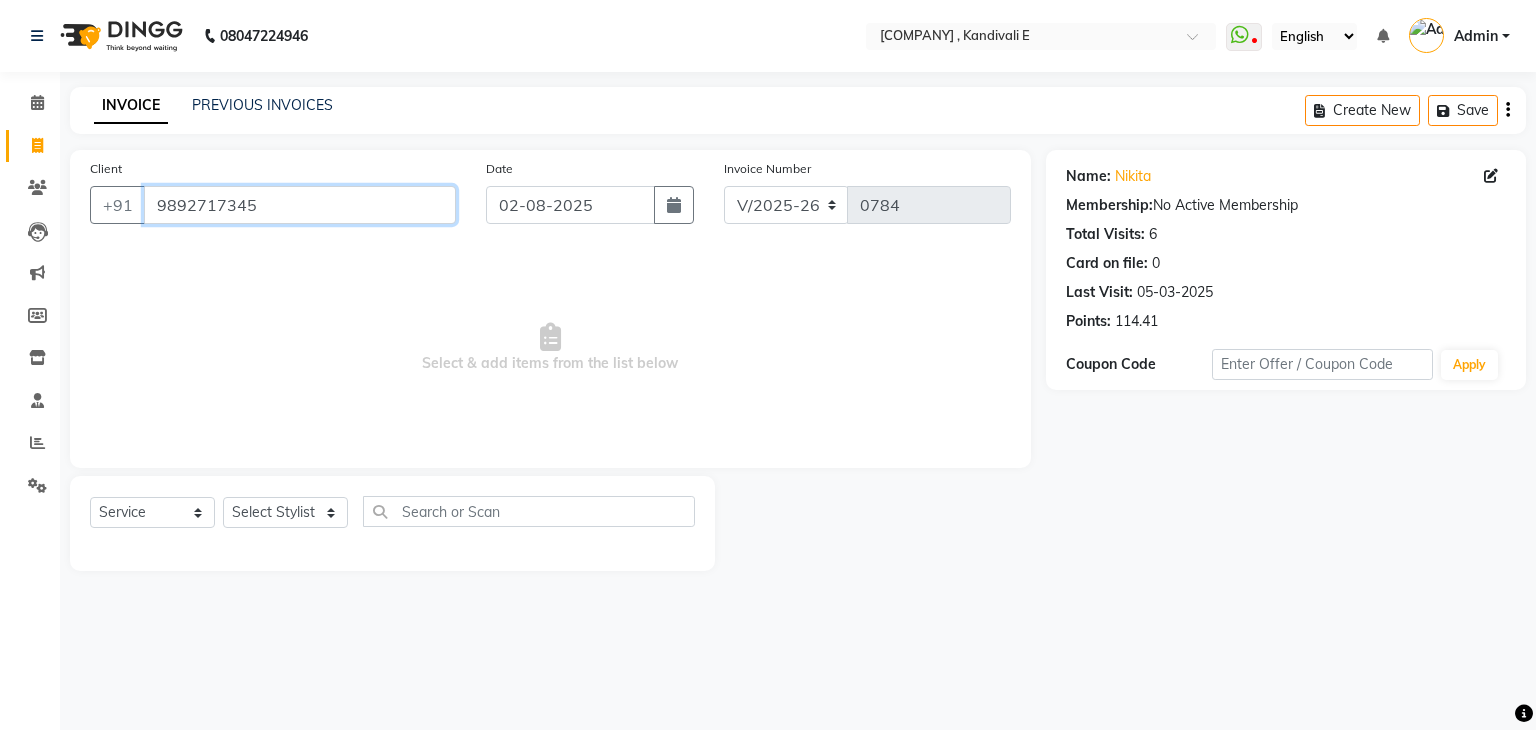 click on "9892717345" at bounding box center (300, 205) 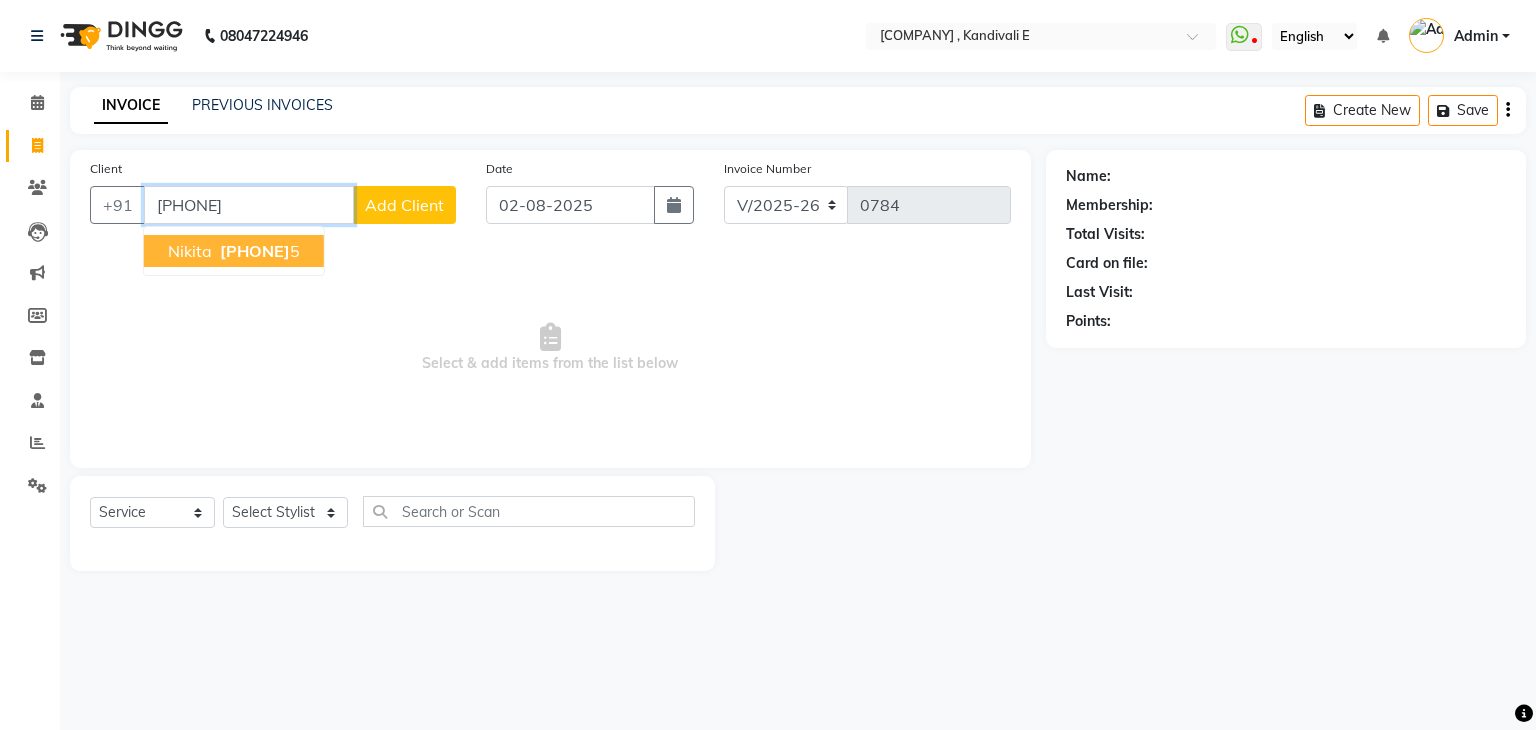type on "9892717345" 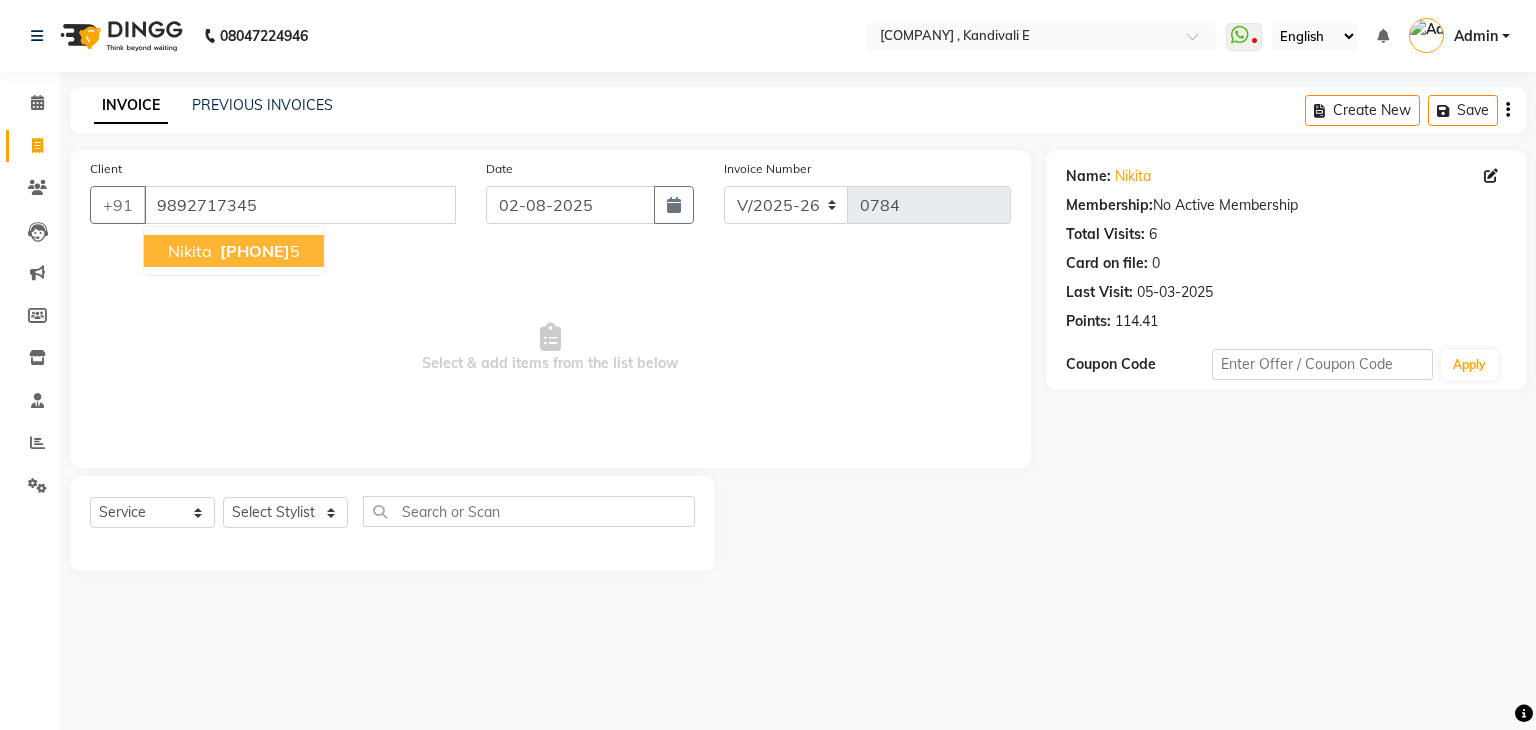 click on "INVOICE PREVIOUS INVOICES Create New   Save" 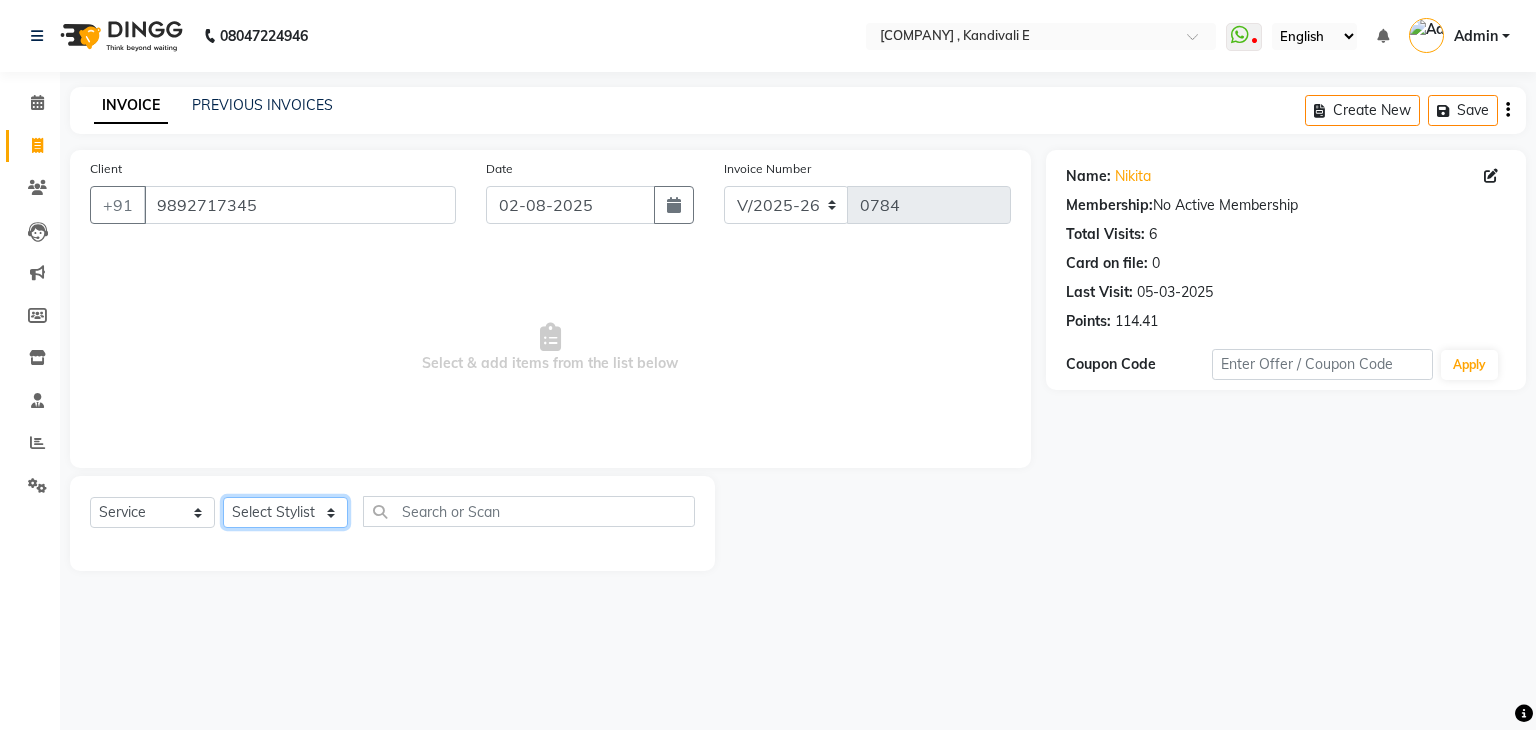 click on "Select Stylist Ankit DIPALI HQ SHOP jyoti Omkar Reshma Mustari Salman Sameer Ahmad Sapana Suhail Swaroop Thakur Village HQ2" 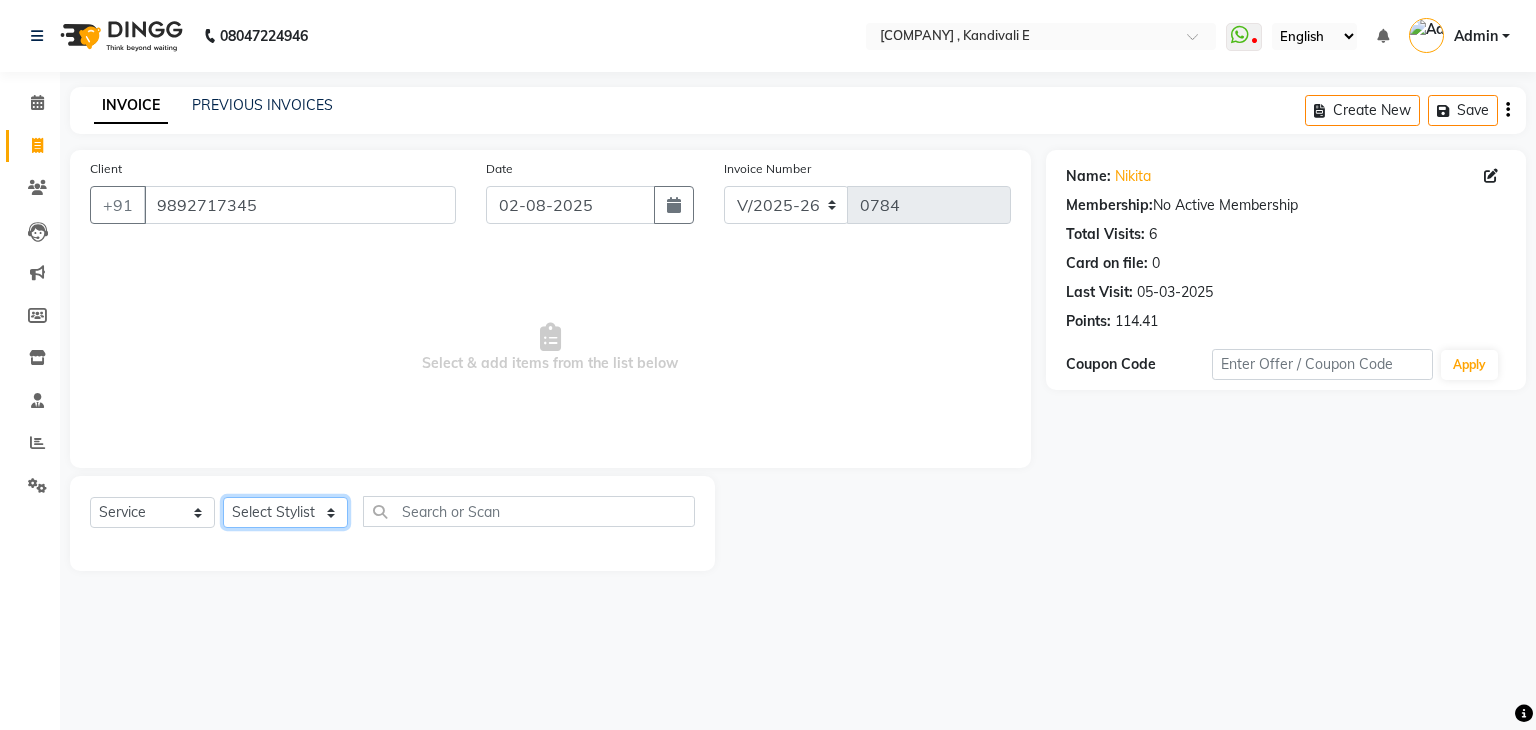 select on "75546" 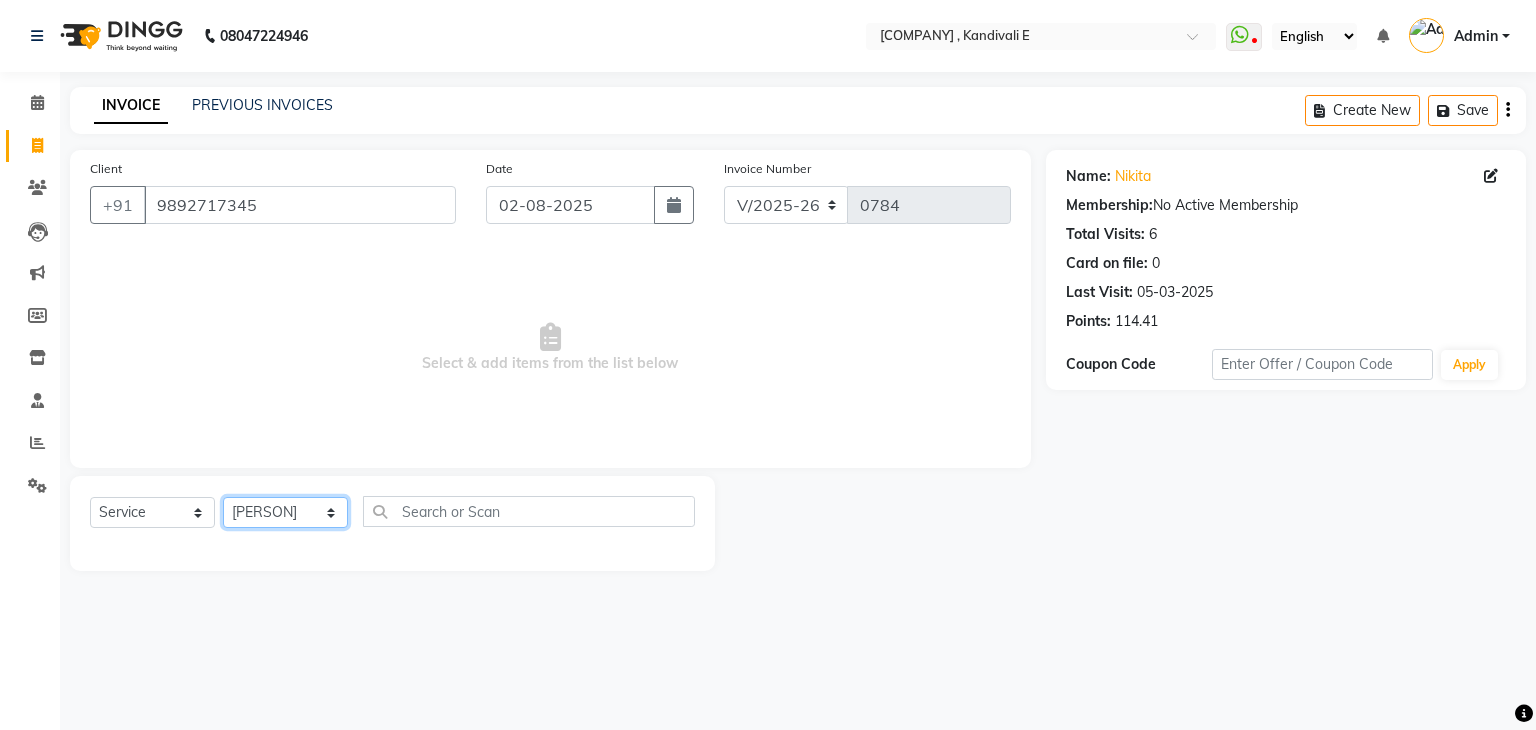 click on "Select Stylist Ankit DIPALI HQ SHOP jyoti Omkar Reshma Mustari Salman Sameer Ahmad Sapana Suhail Swaroop Thakur Village HQ2" 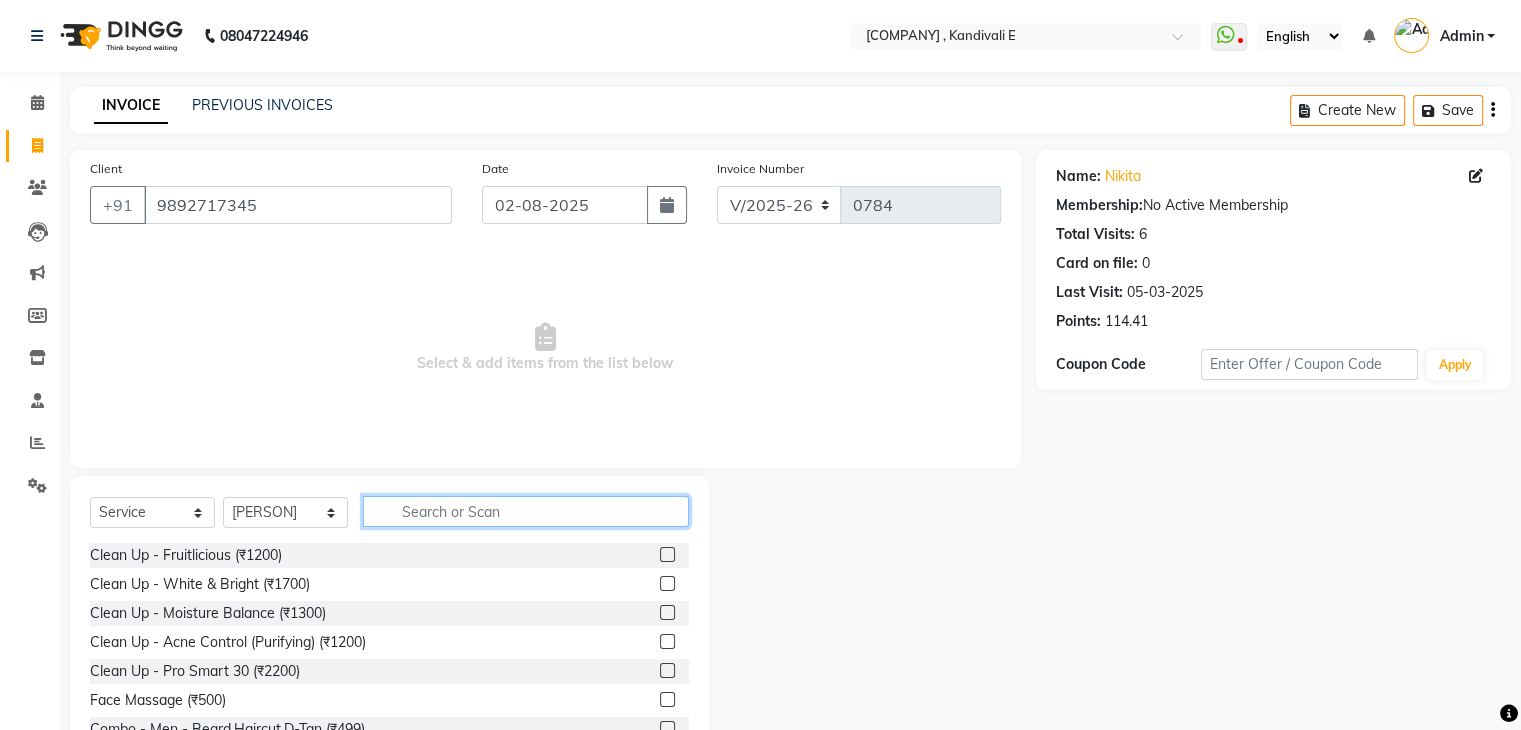 click 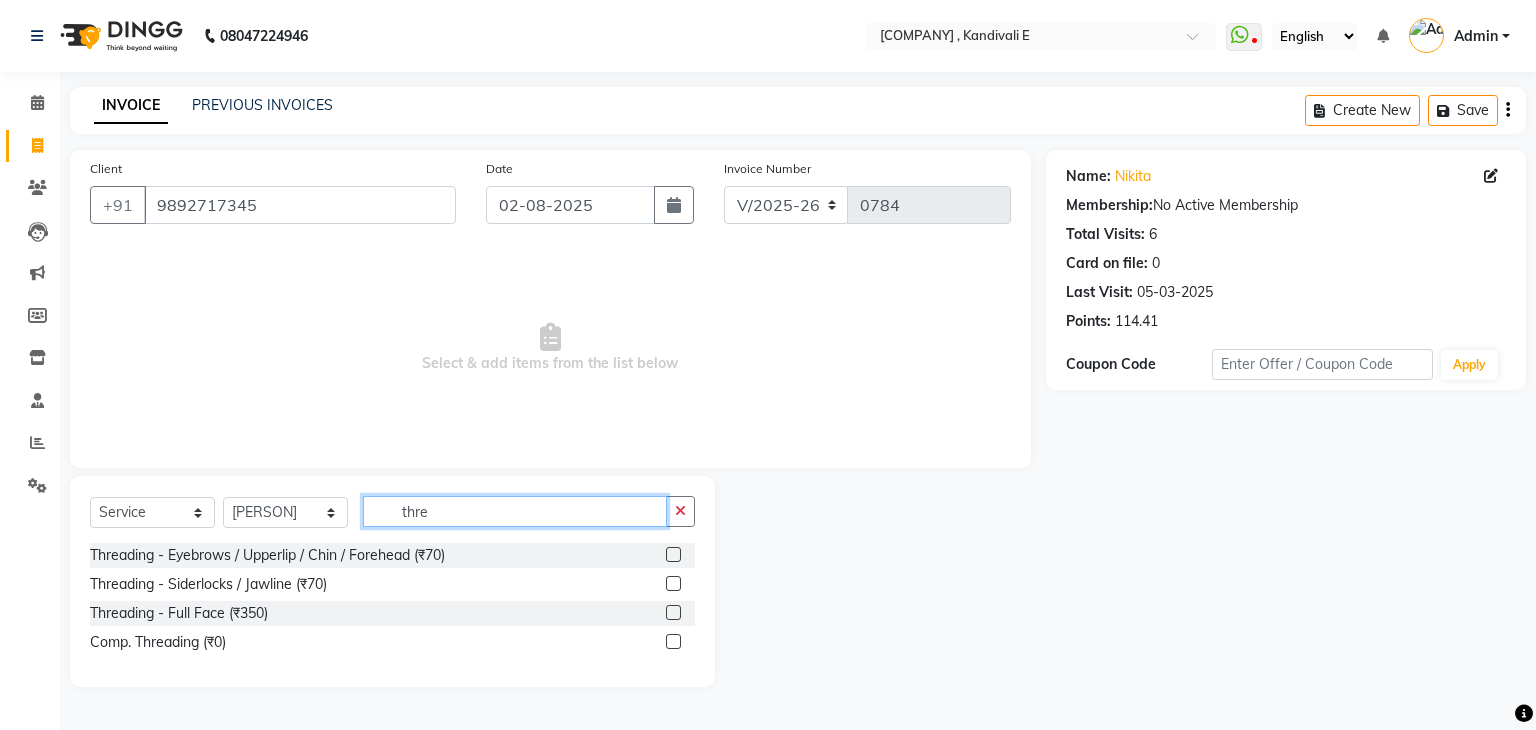 type on "thre" 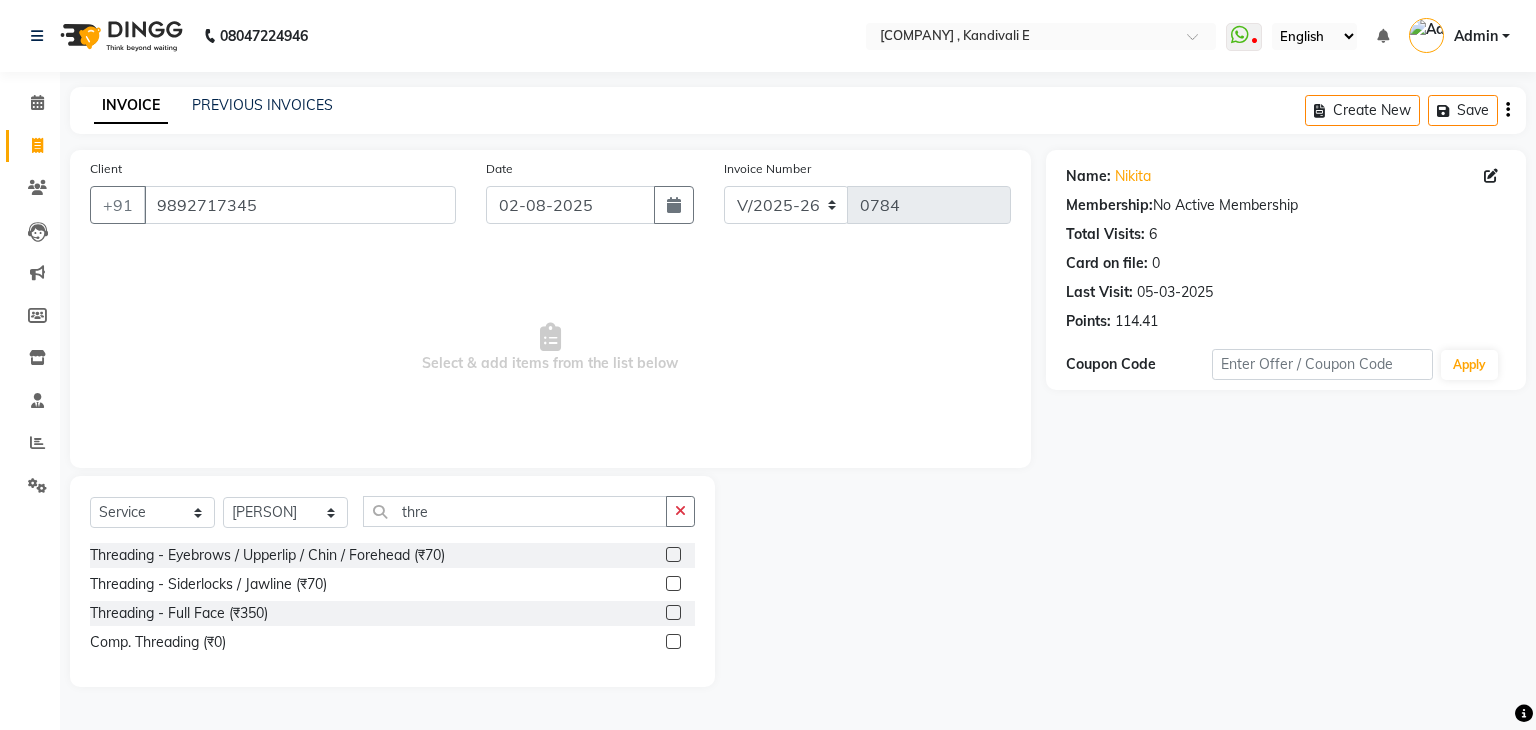click 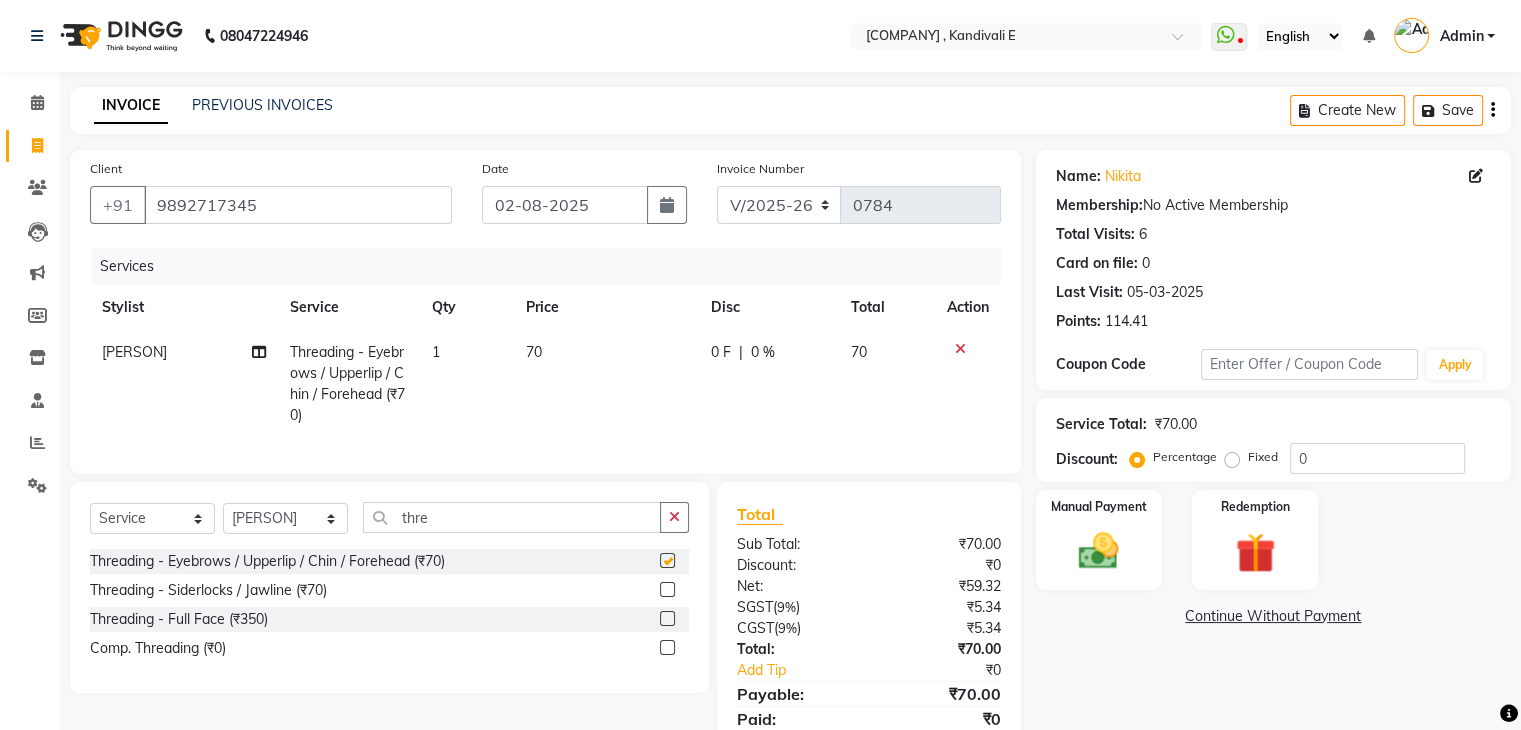 checkbox on "false" 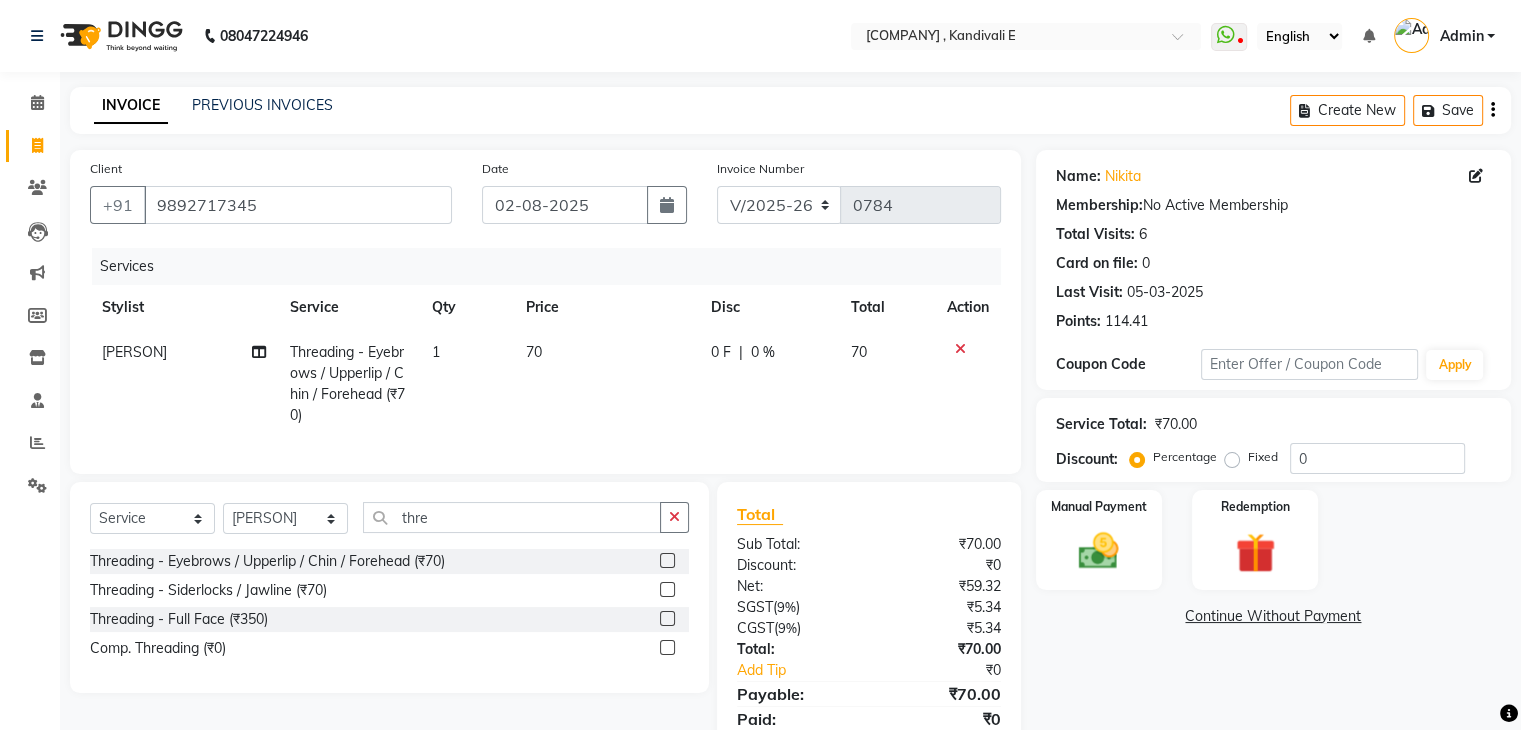 click on "70" 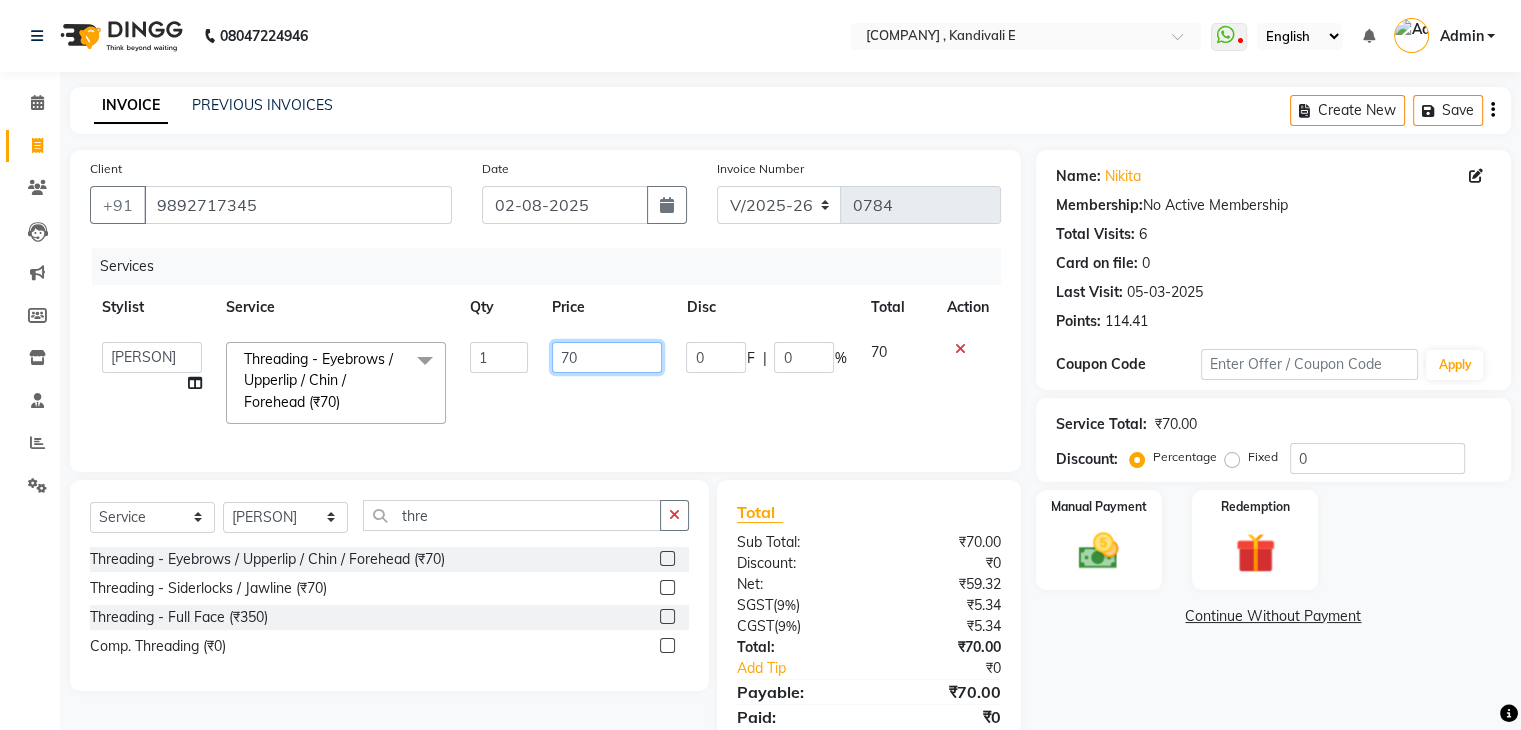 click on "70" 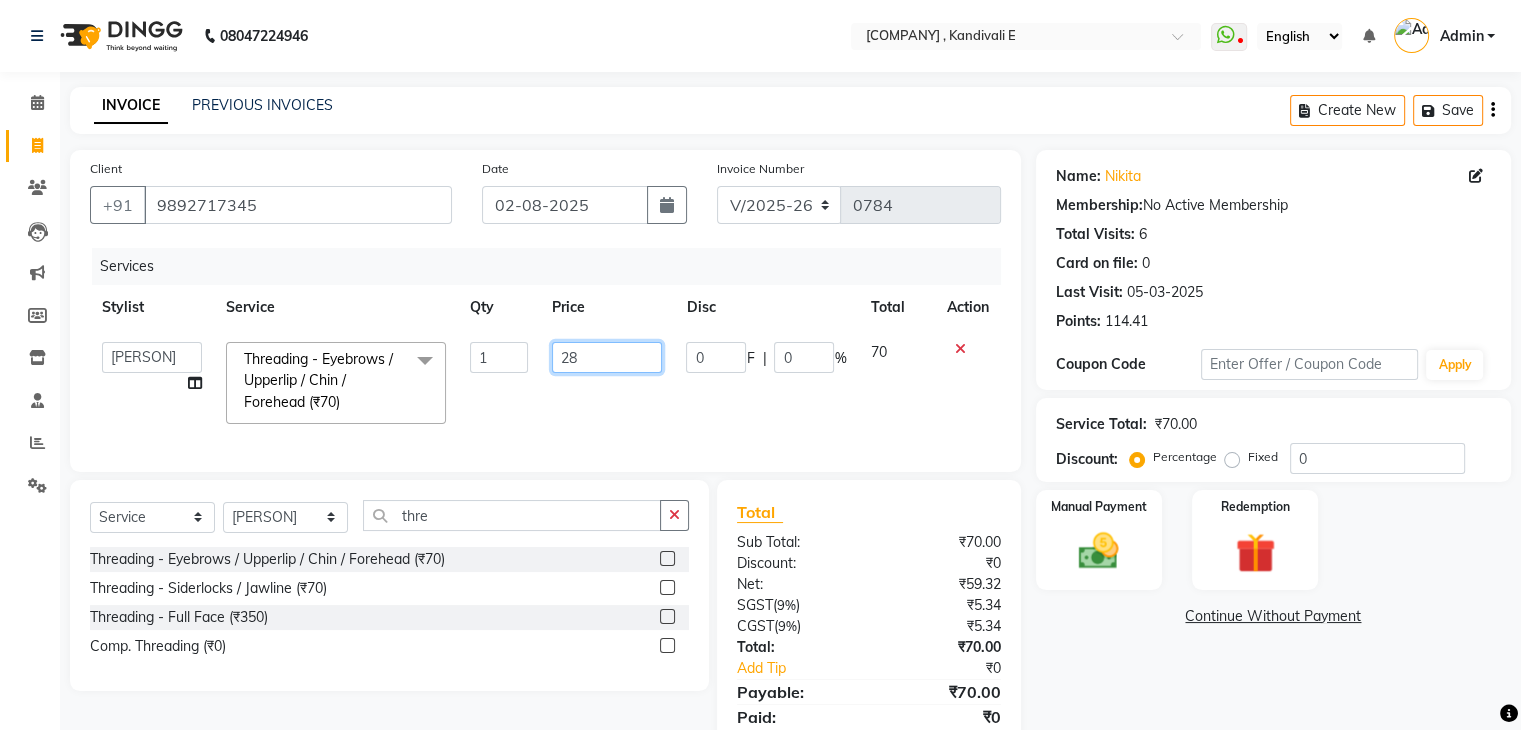 type on "2" 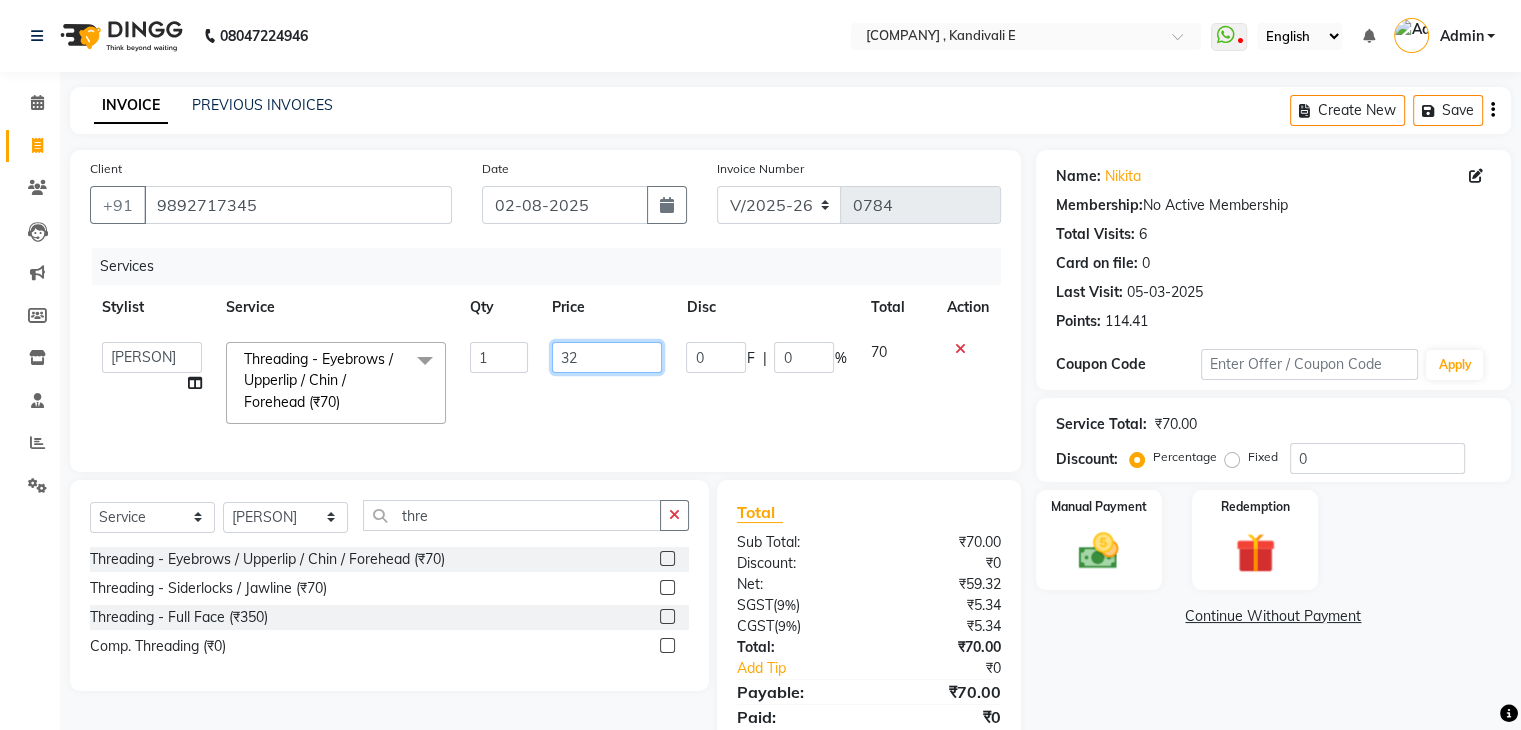 type on "320" 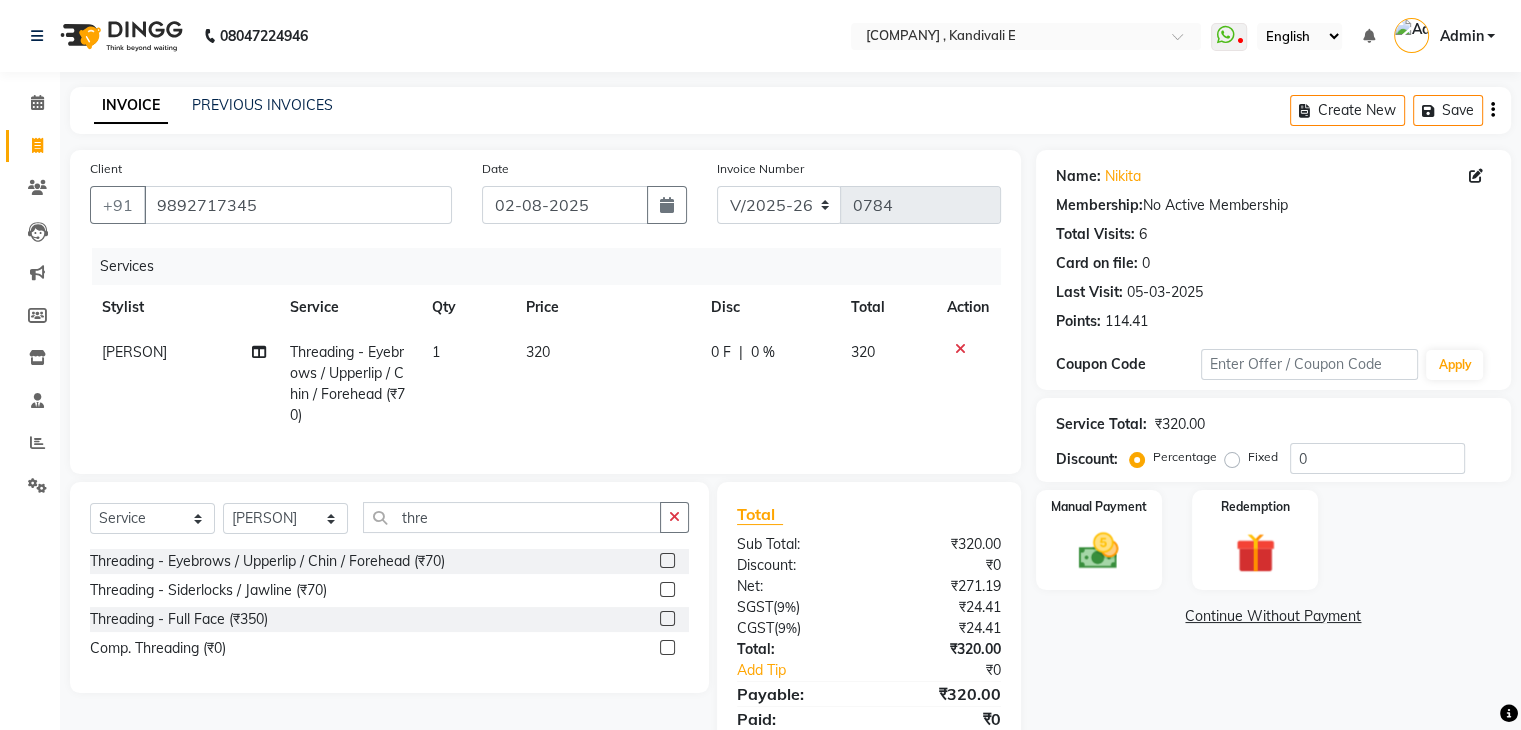 click on "Services" 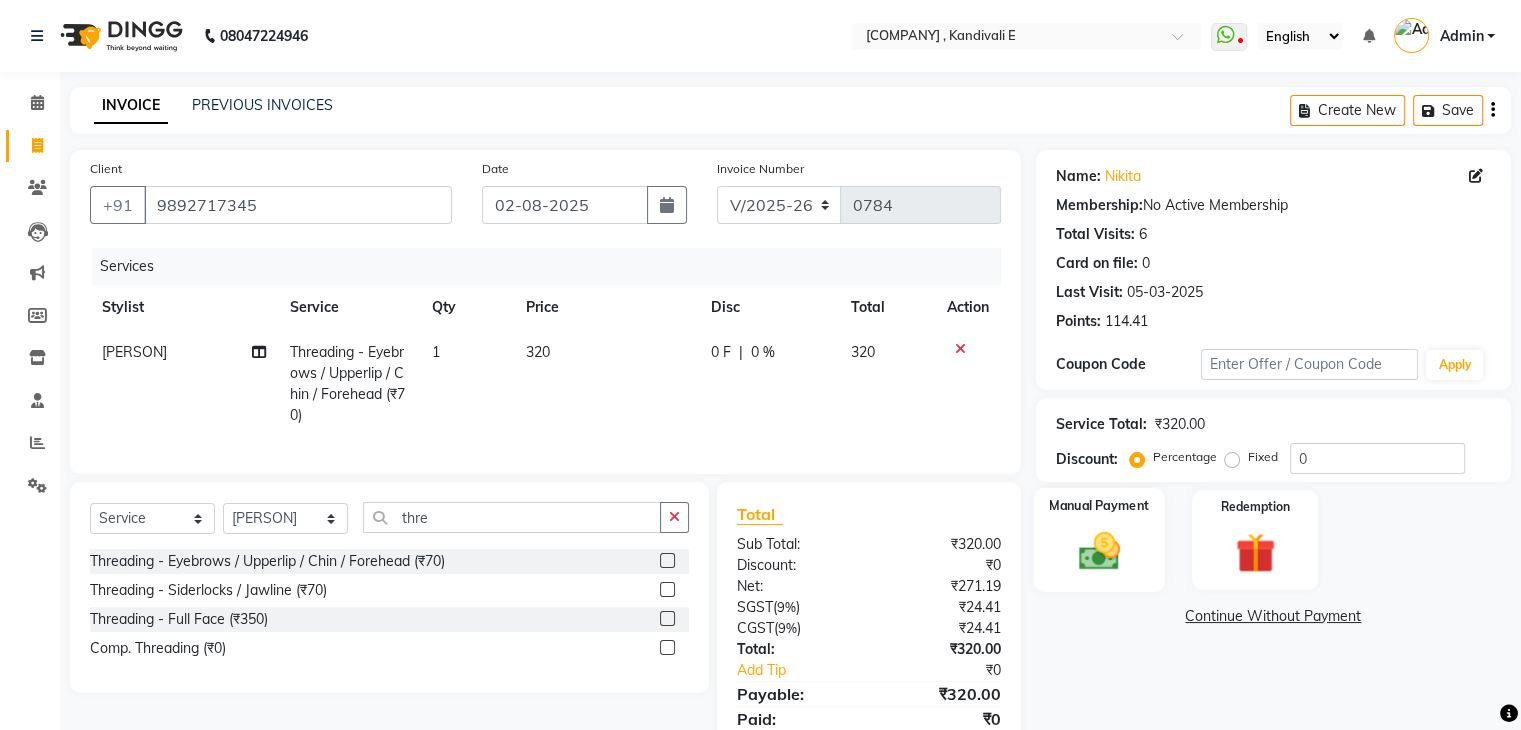 click on "Manual Payment" 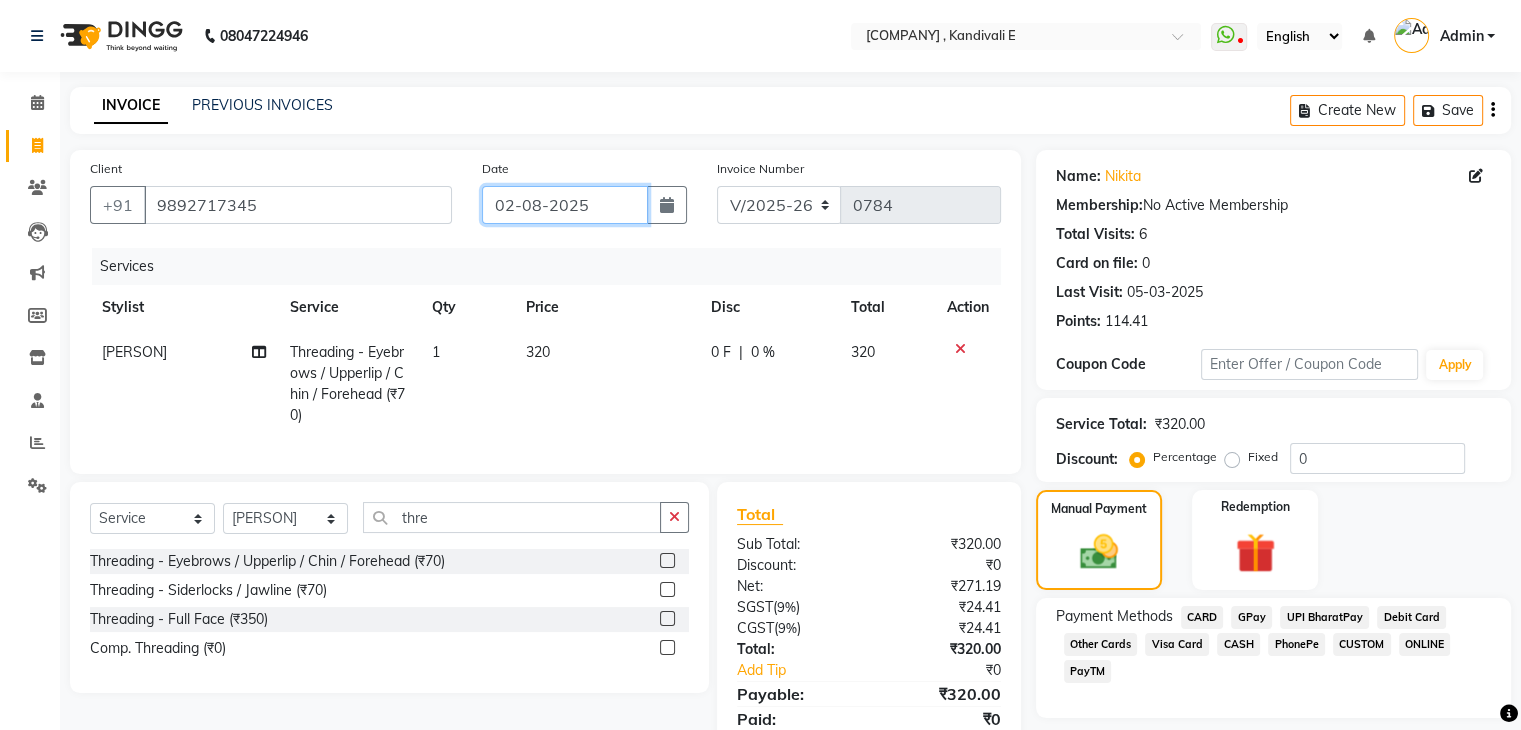 click on "02-08-2025" 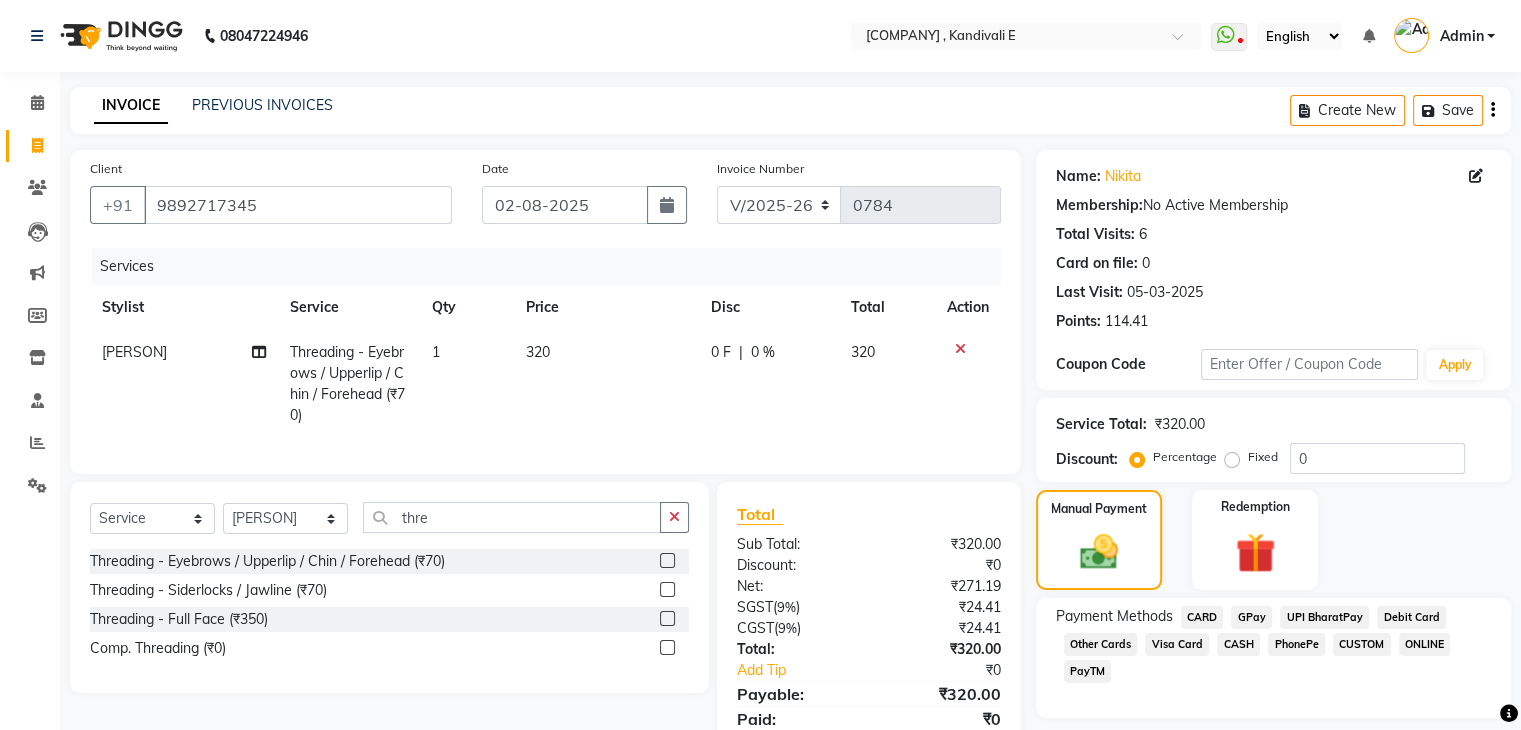 select on "8" 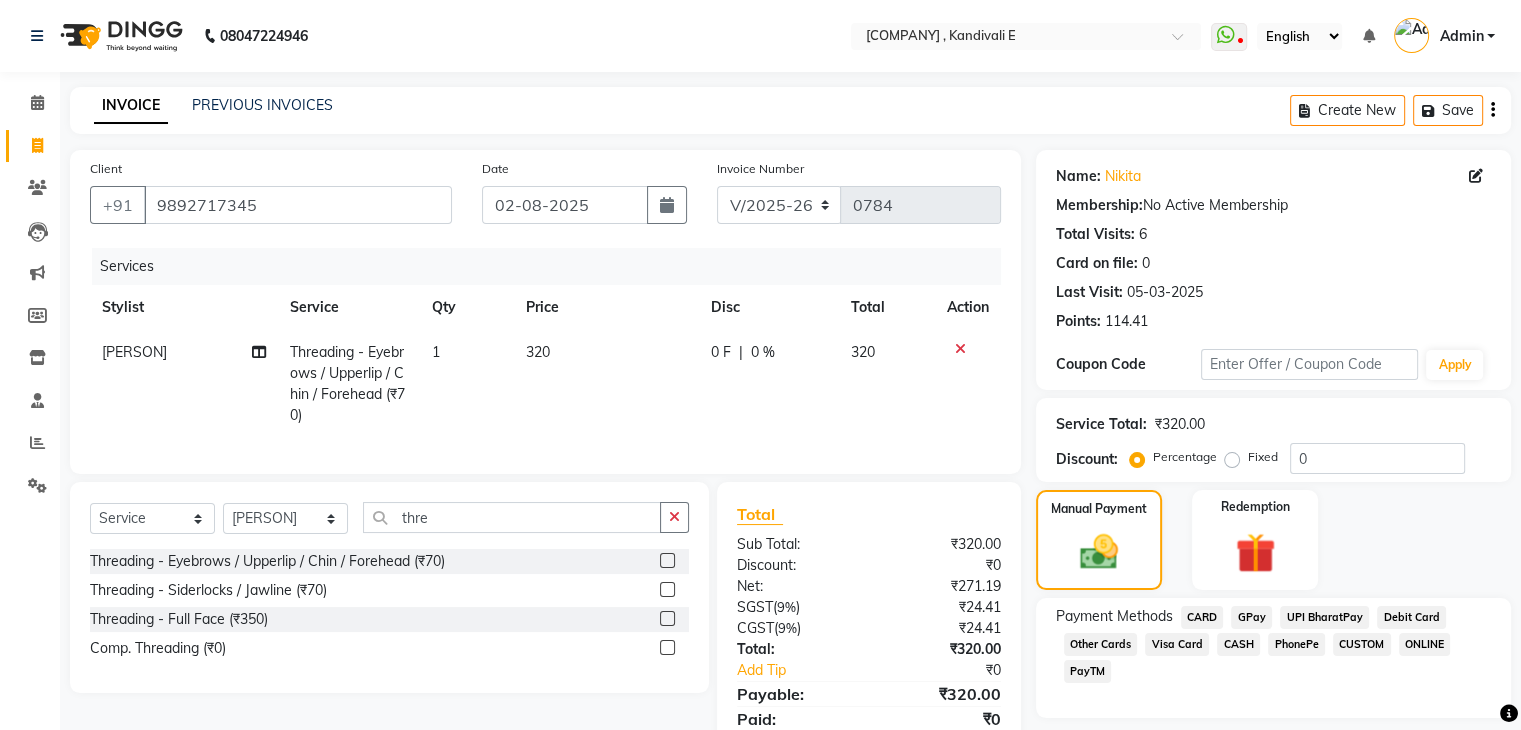 select on "2025" 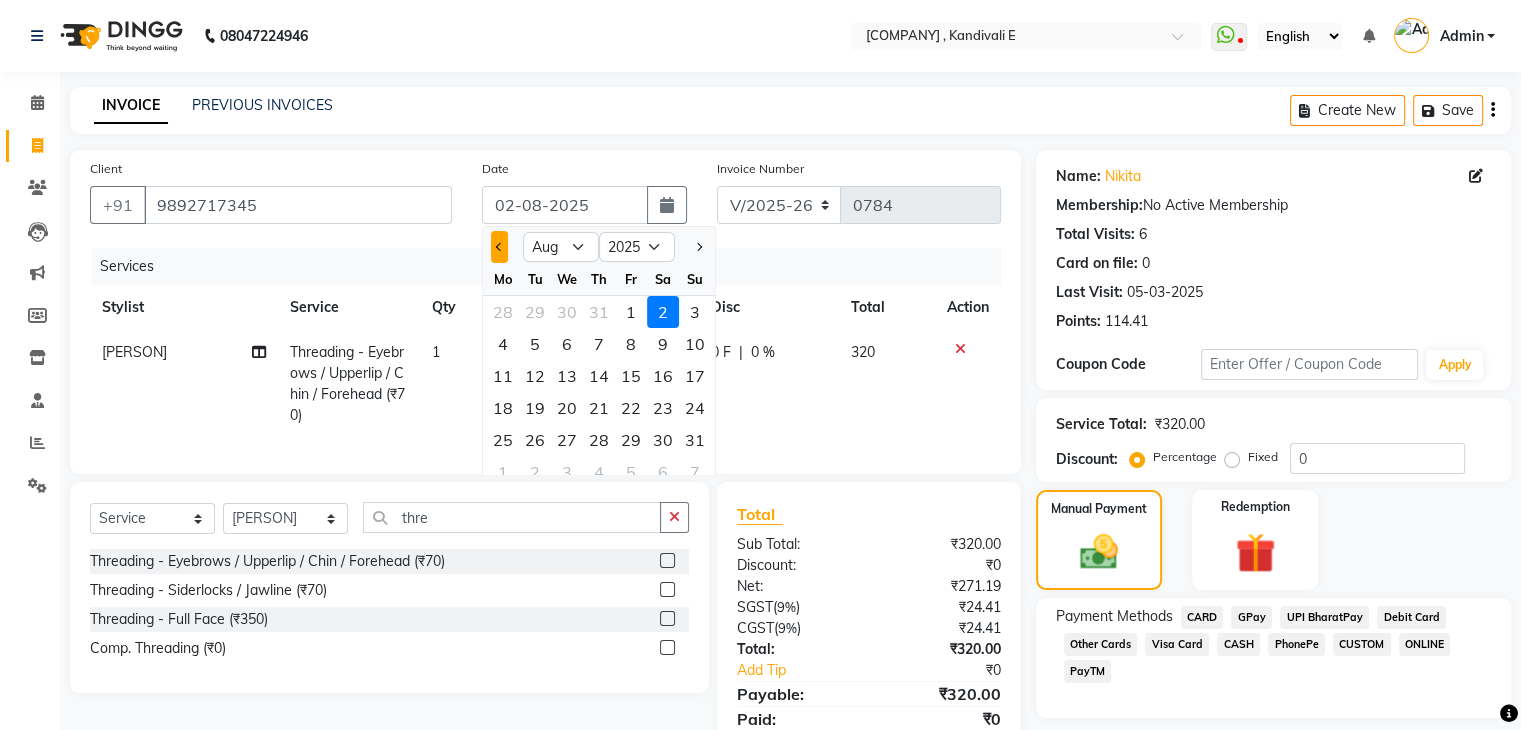 click 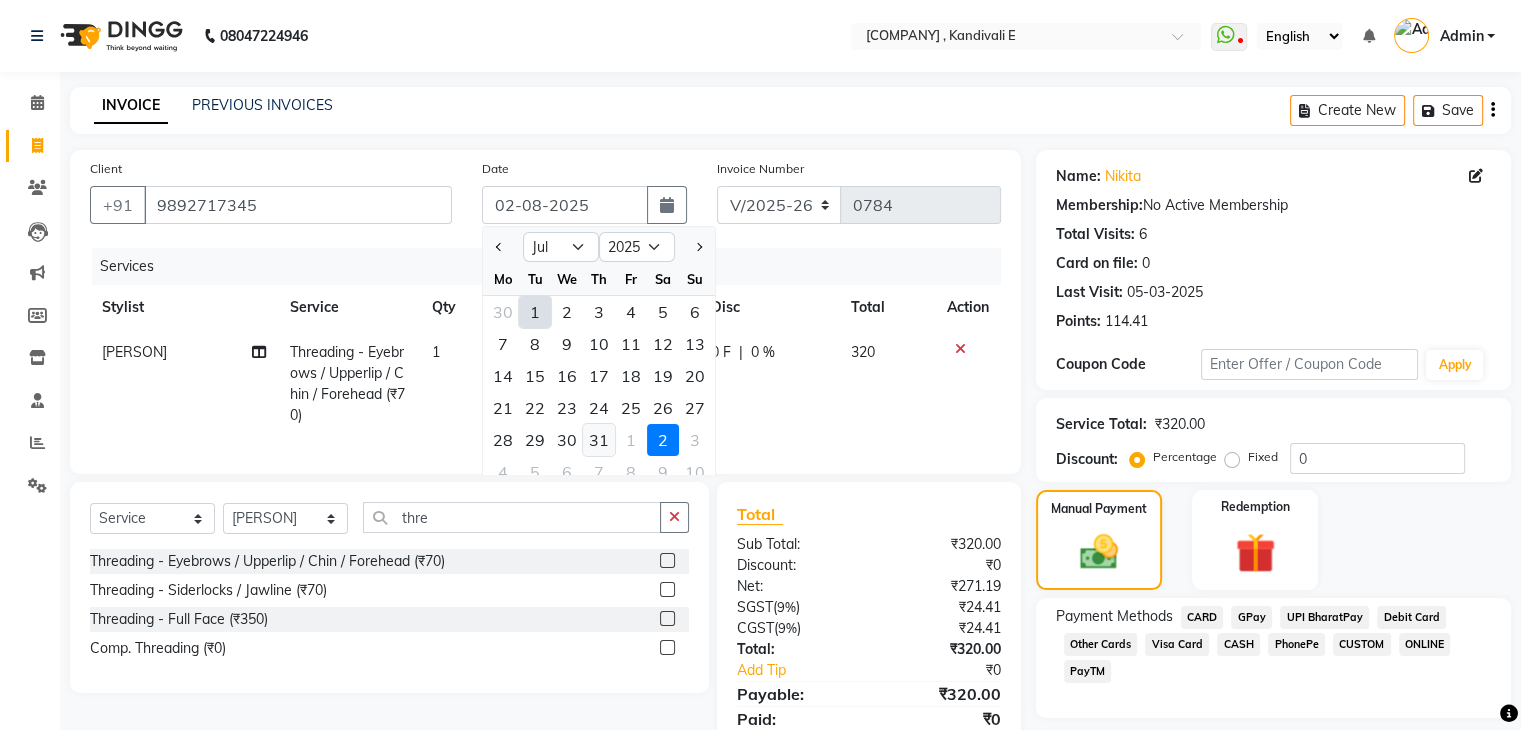 click on "31" 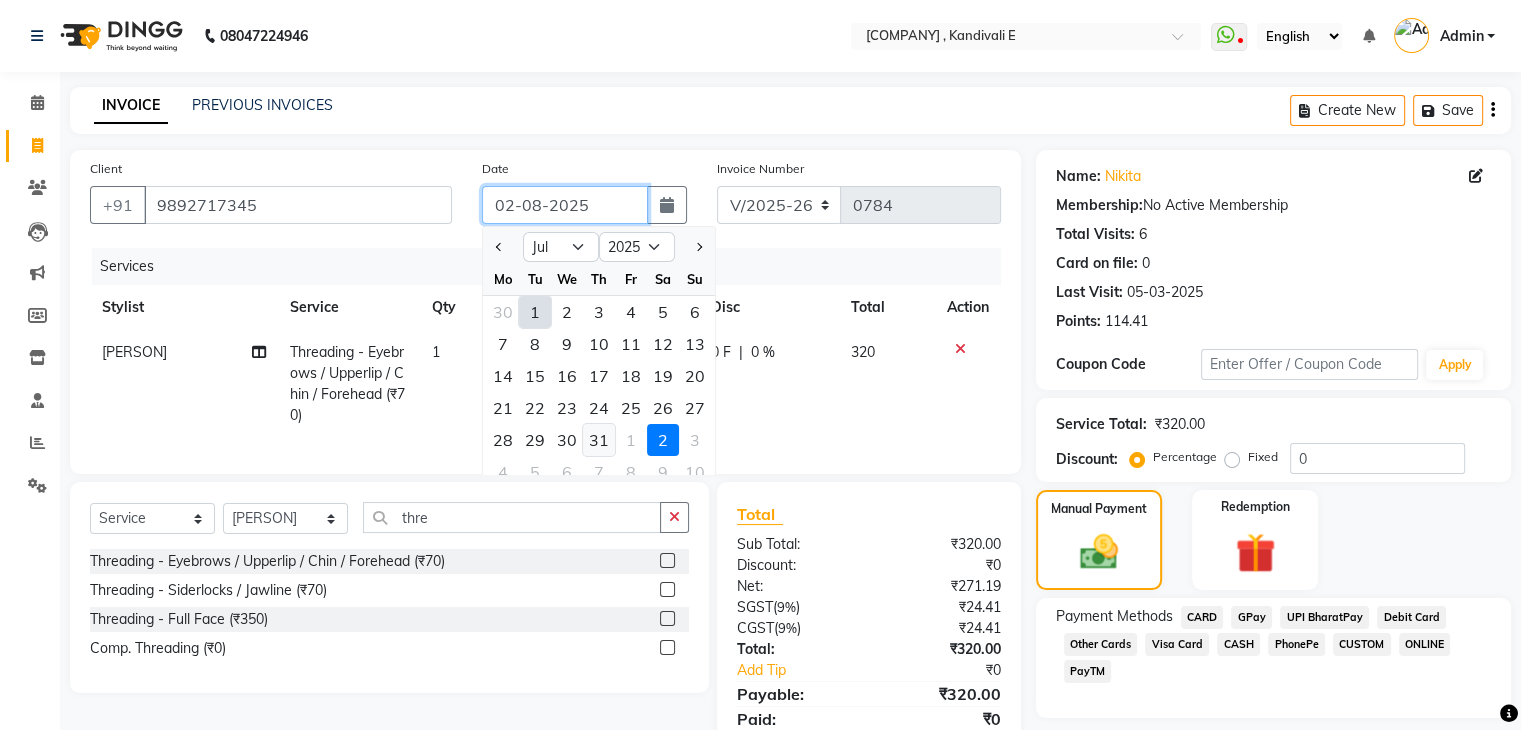 type on "31-07-2025" 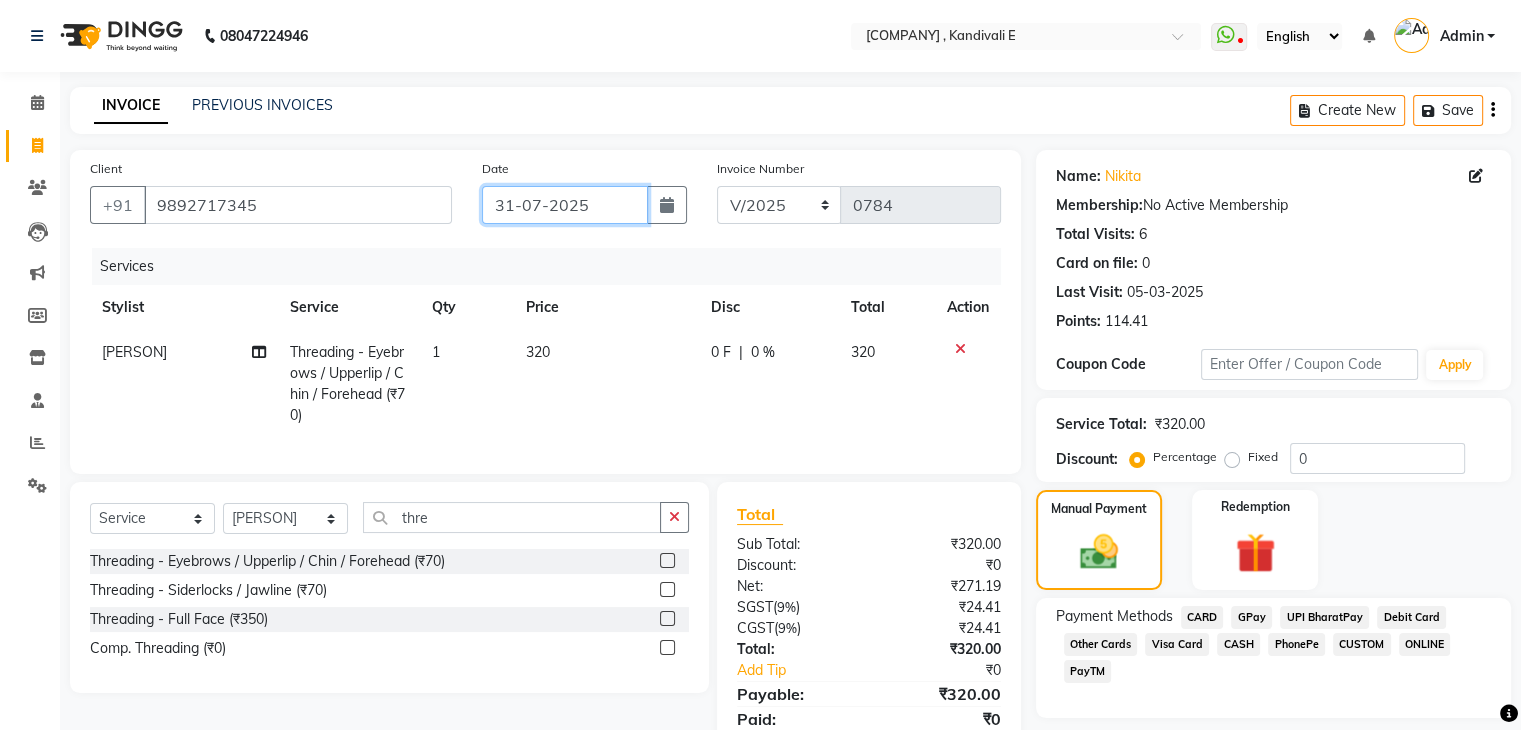 scroll, scrollTop: 92, scrollLeft: 0, axis: vertical 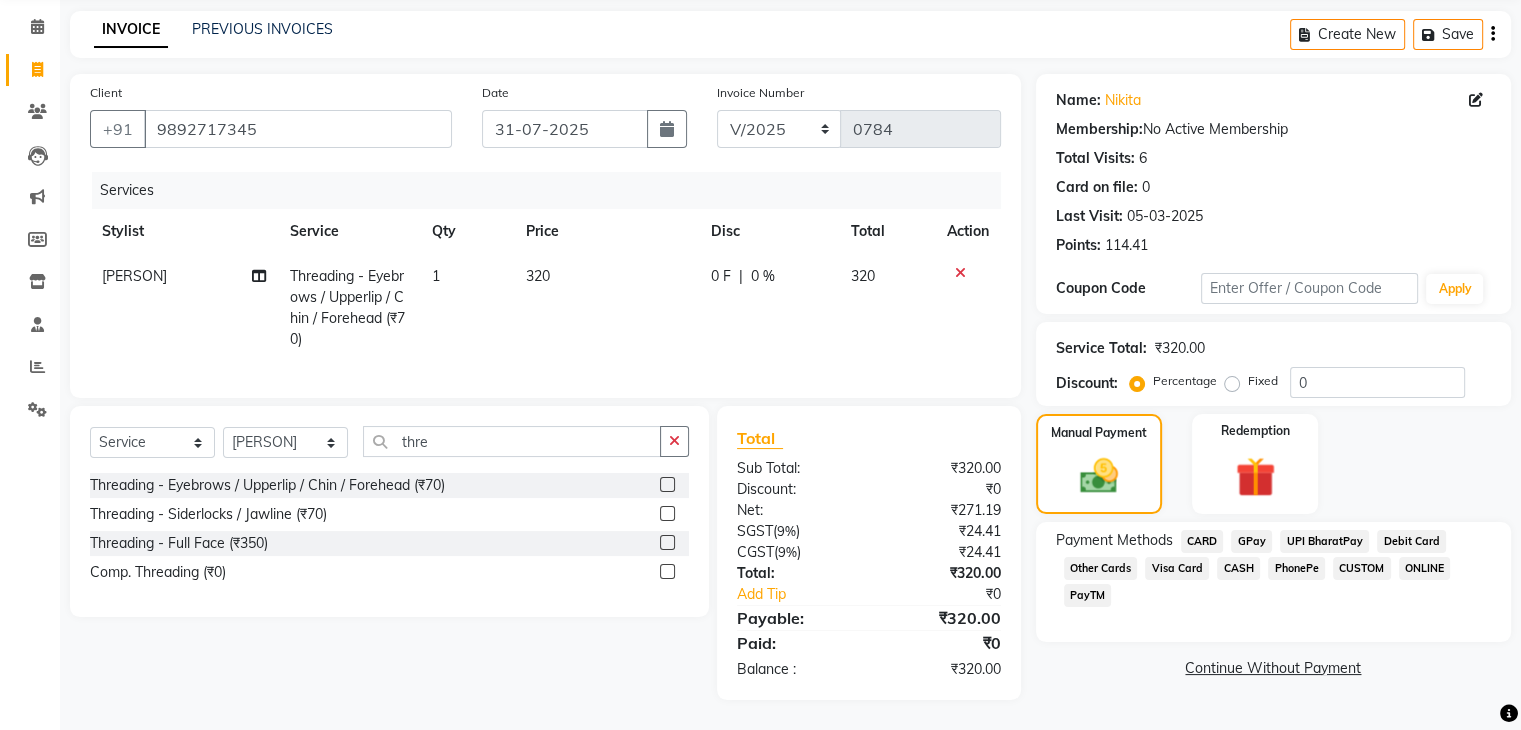 click on "GPay" 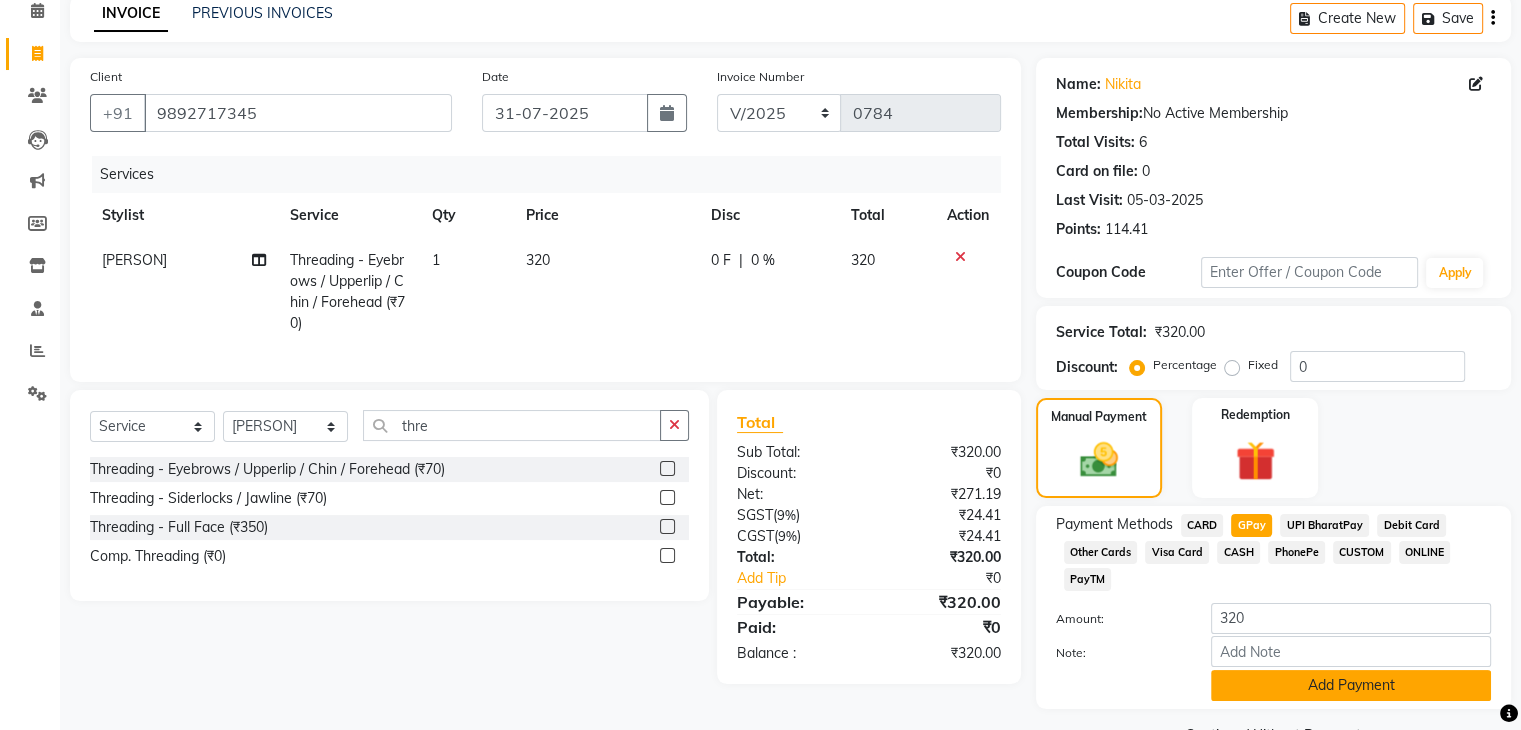 click on "Add Payment" 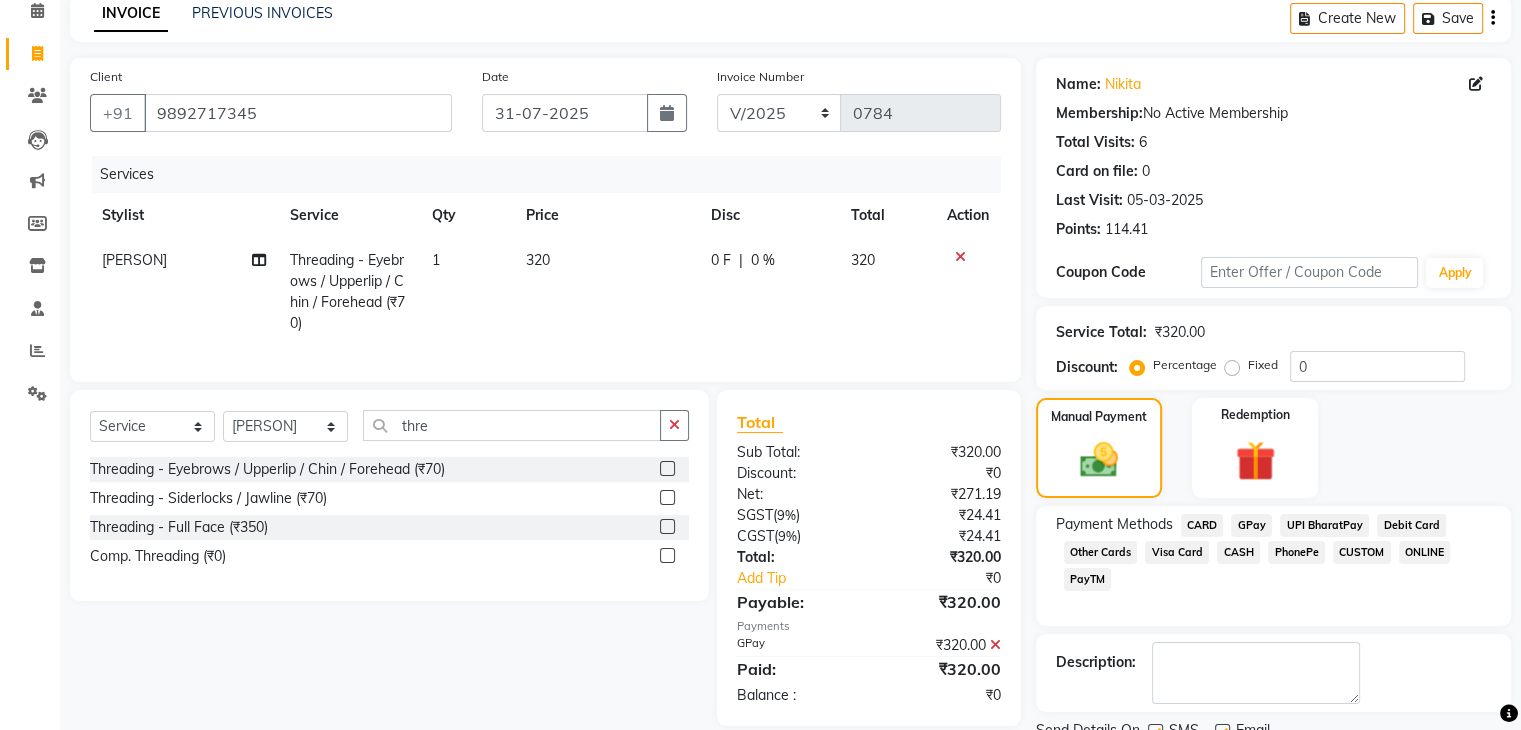 scroll, scrollTop: 171, scrollLeft: 0, axis: vertical 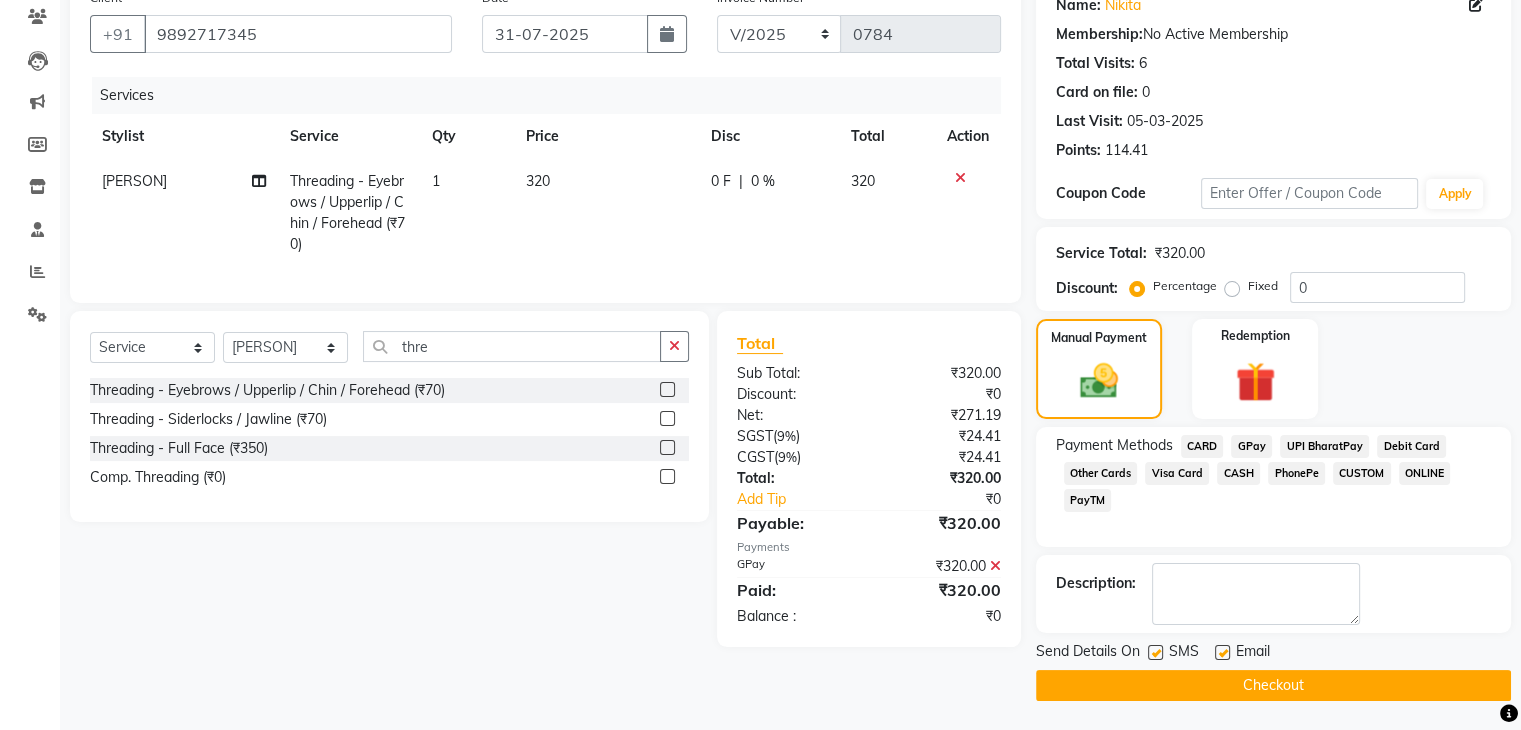 click on "Checkout" 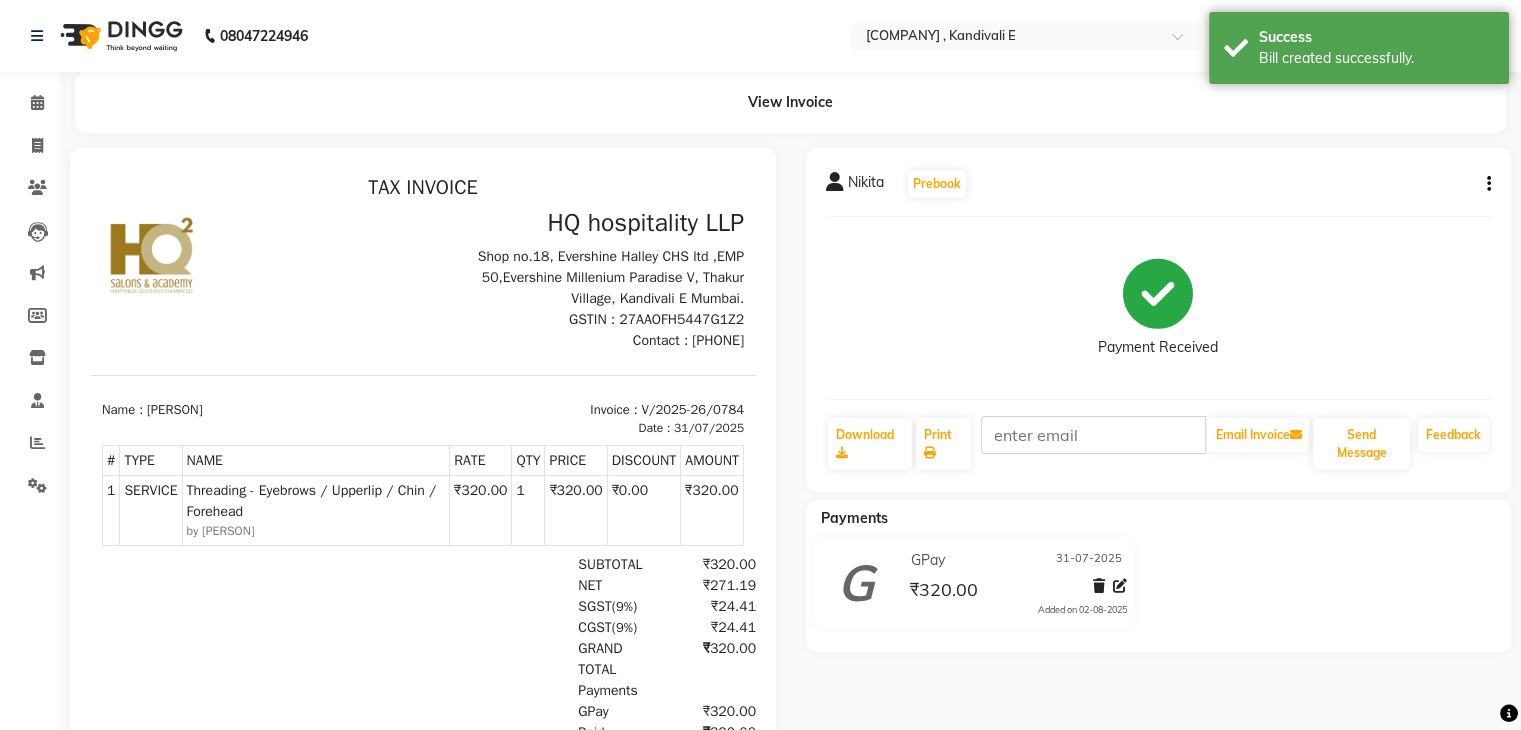 scroll, scrollTop: 0, scrollLeft: 0, axis: both 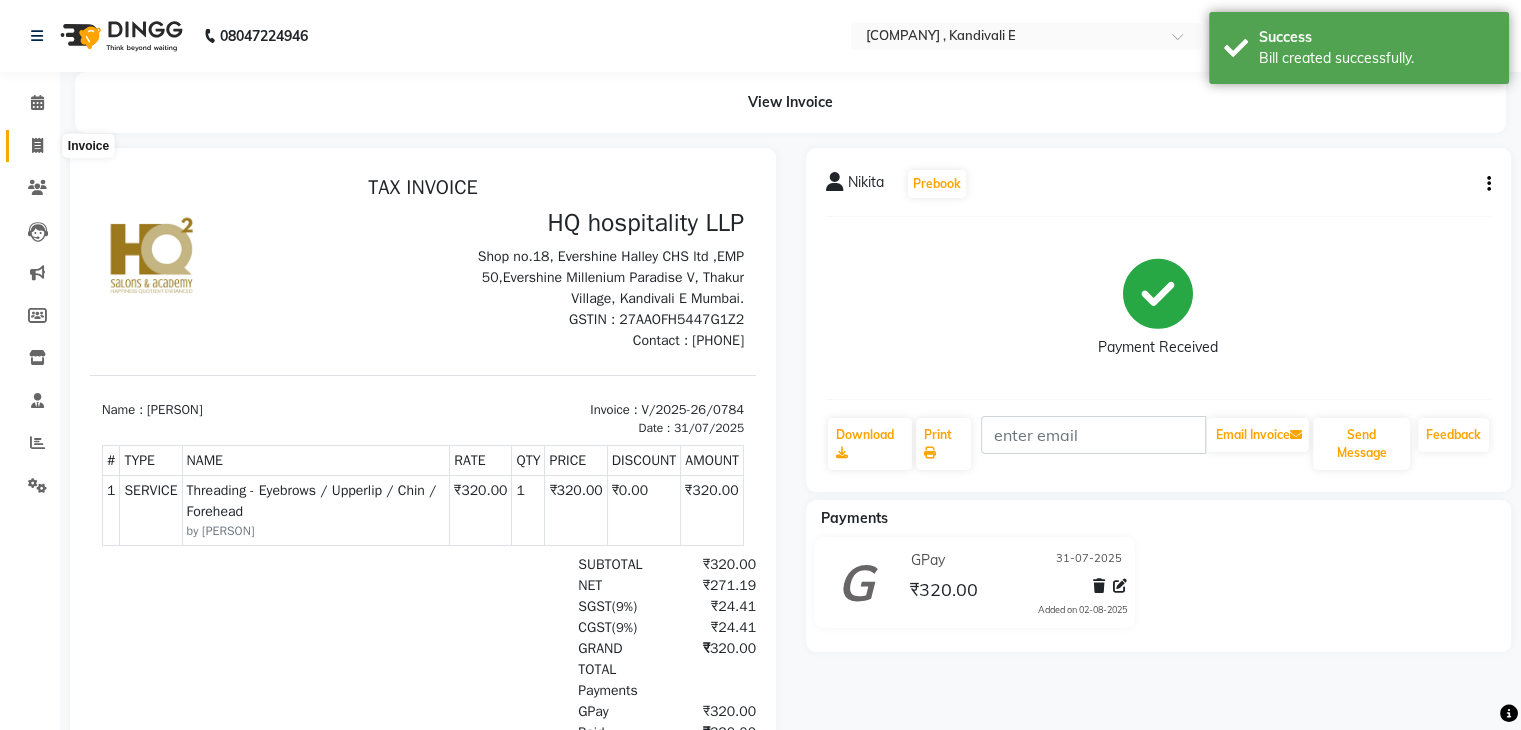 click 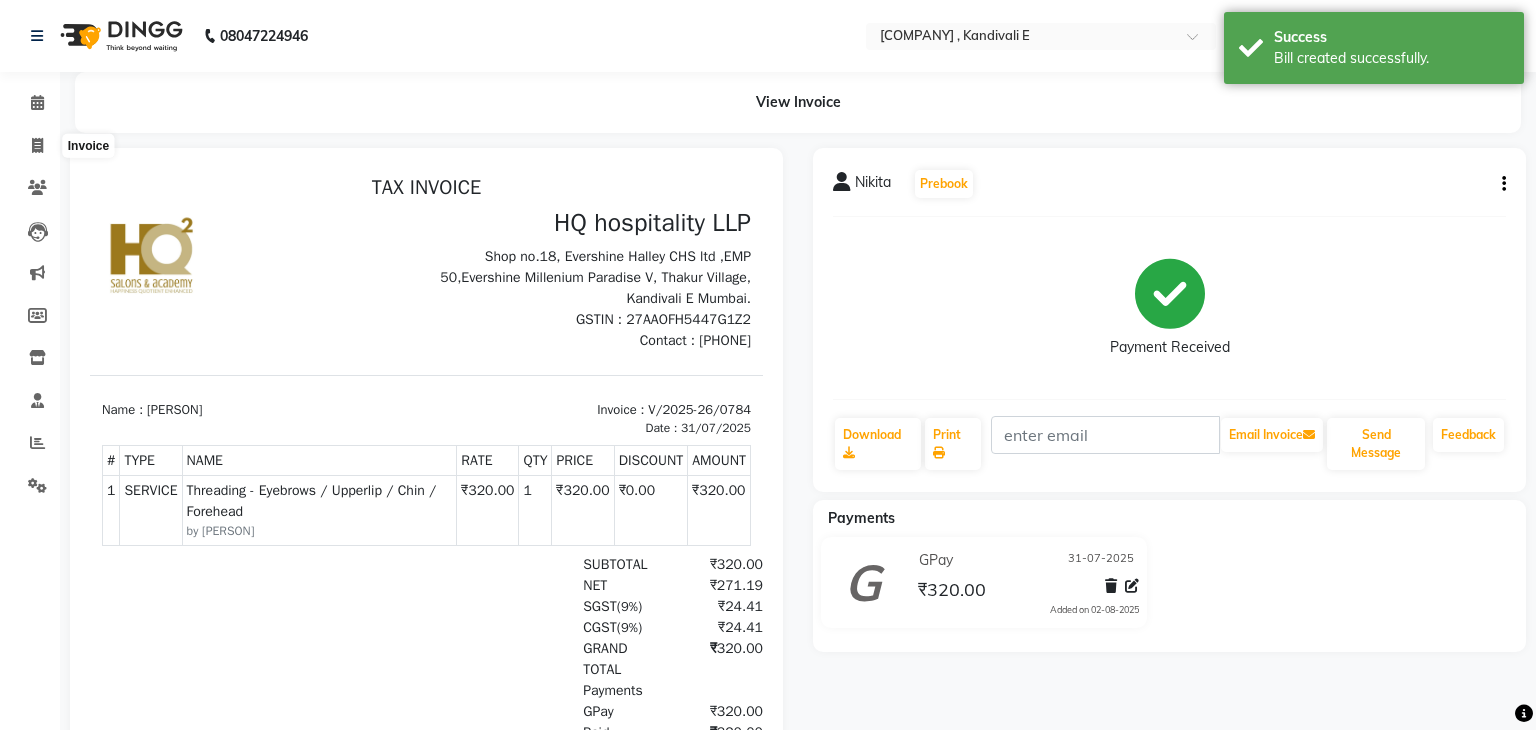 select on "5407" 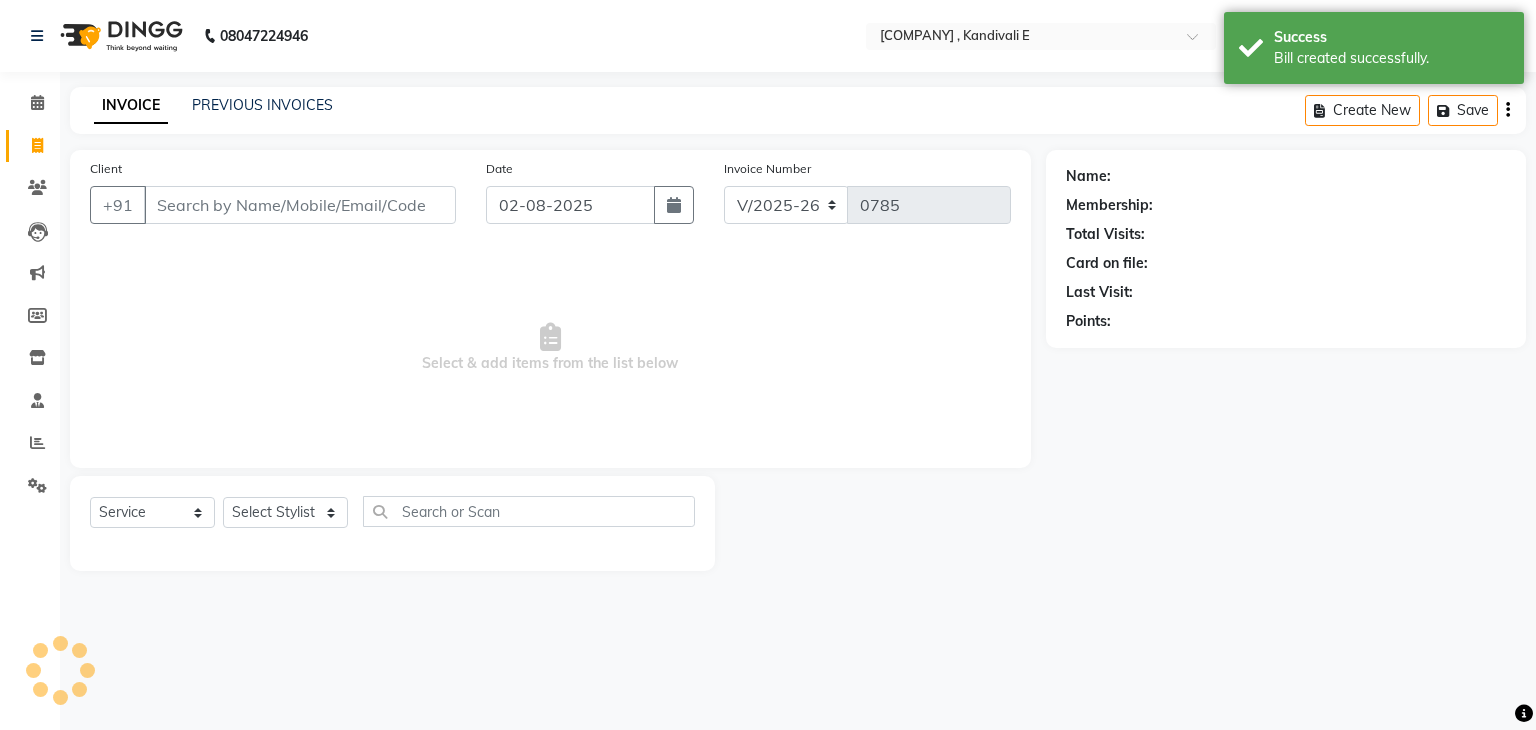 click on "Client" at bounding box center [300, 205] 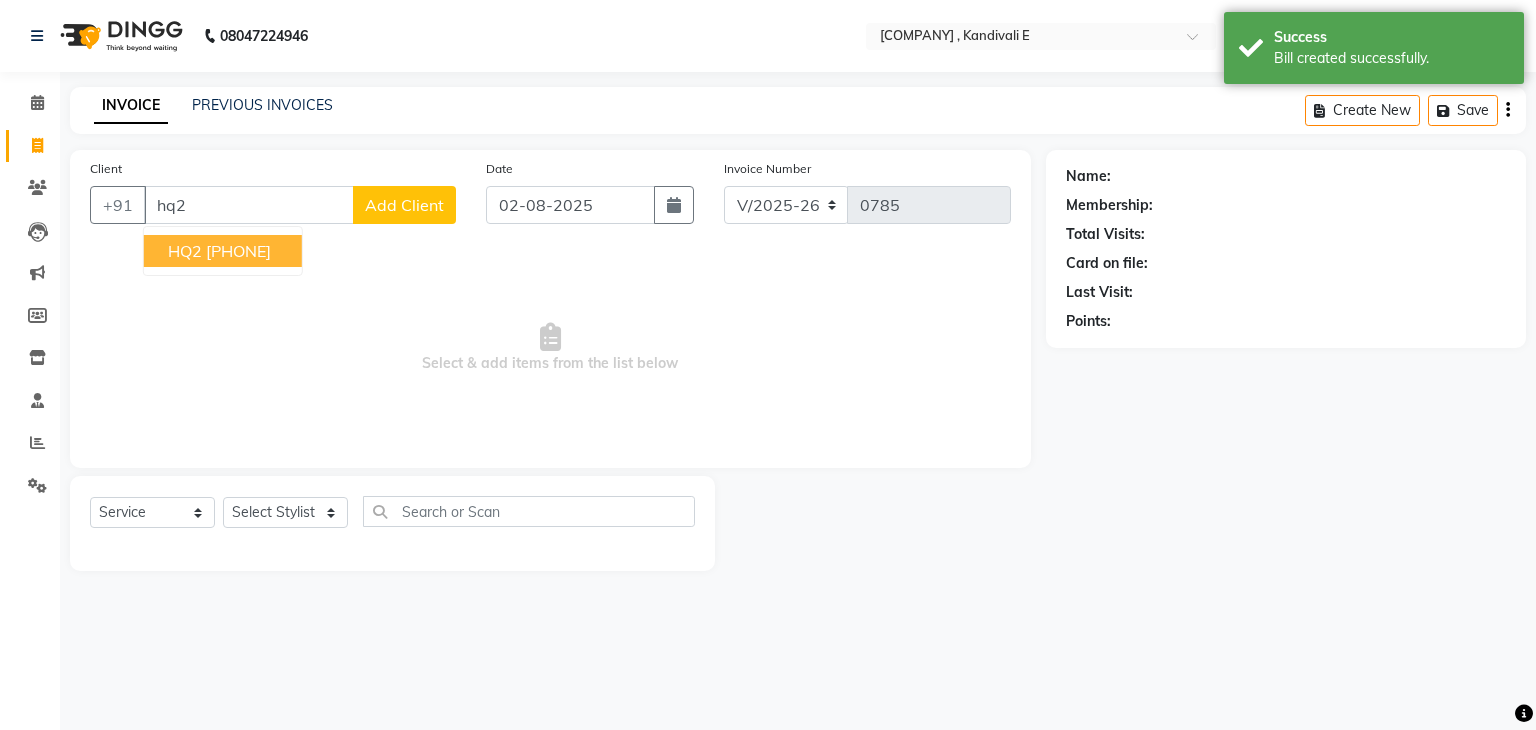 click on "9769765650" at bounding box center [238, 251] 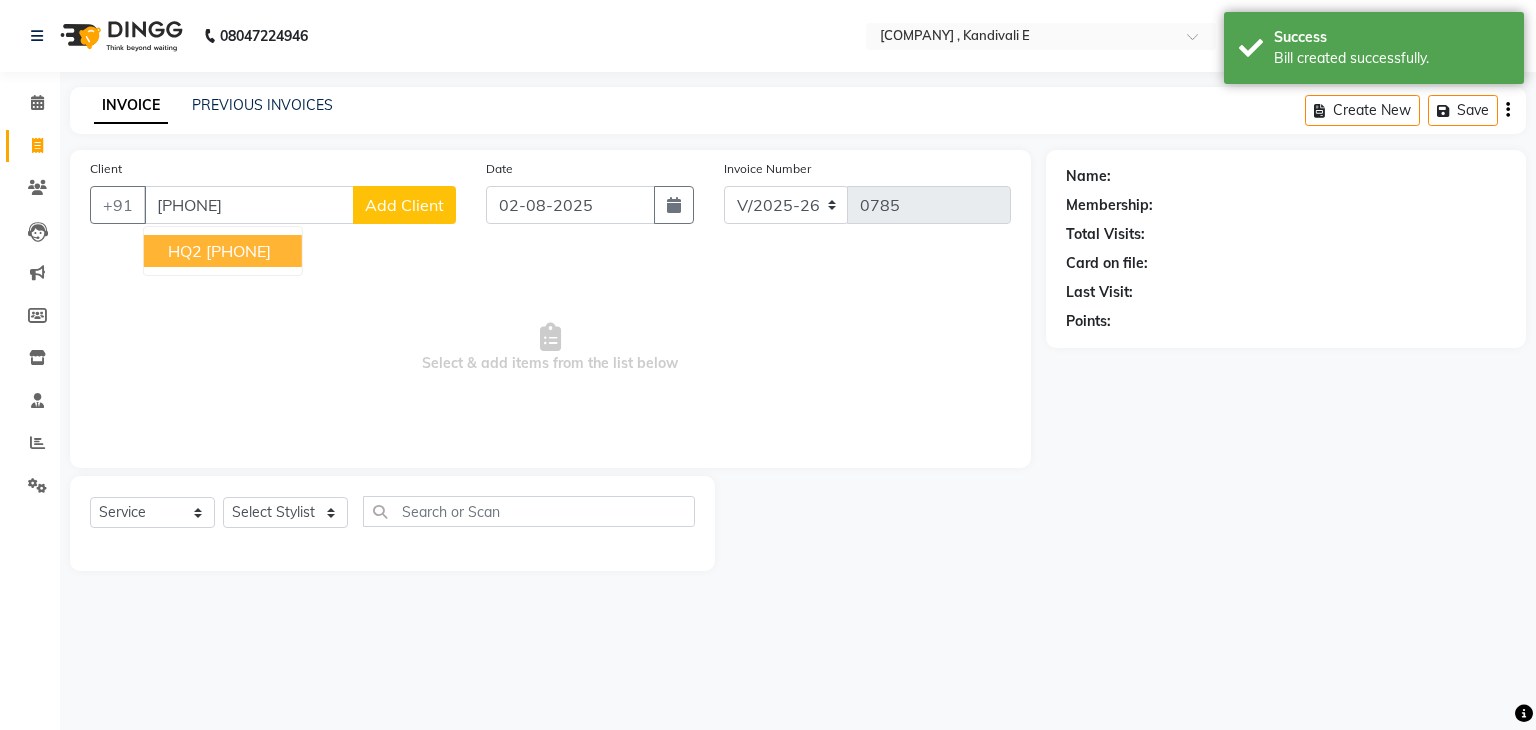 type on "9769765650" 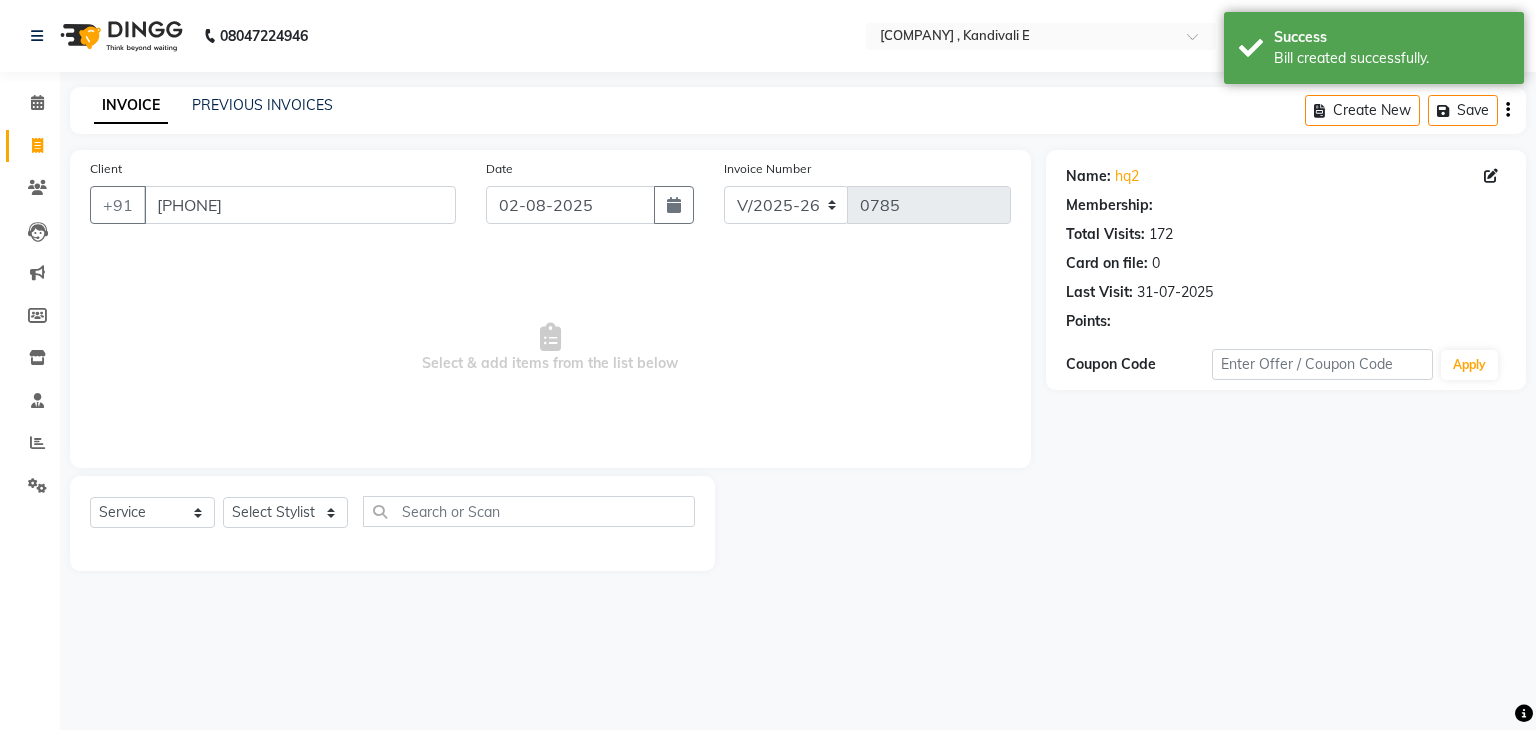 select on "1: Object" 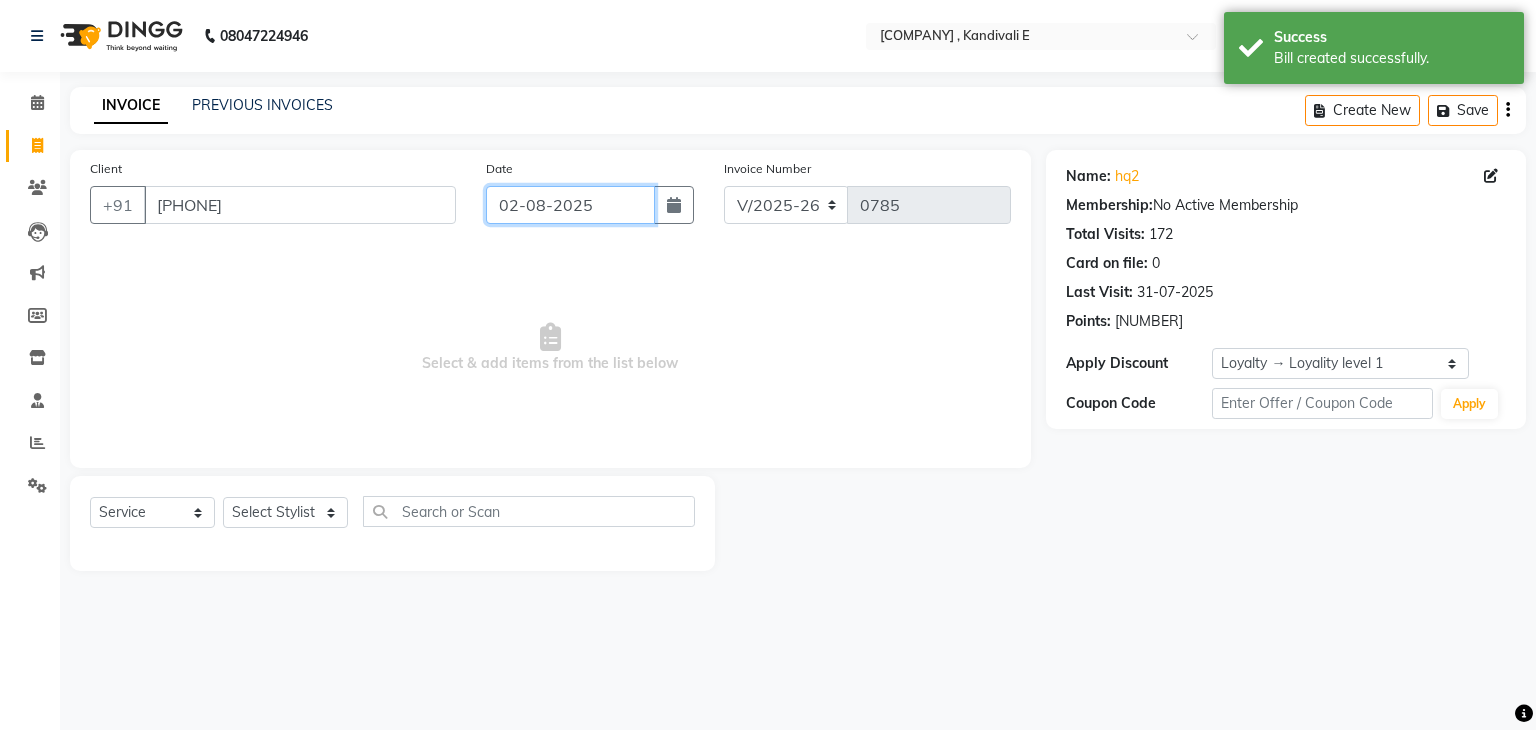 click on "02-08-2025" 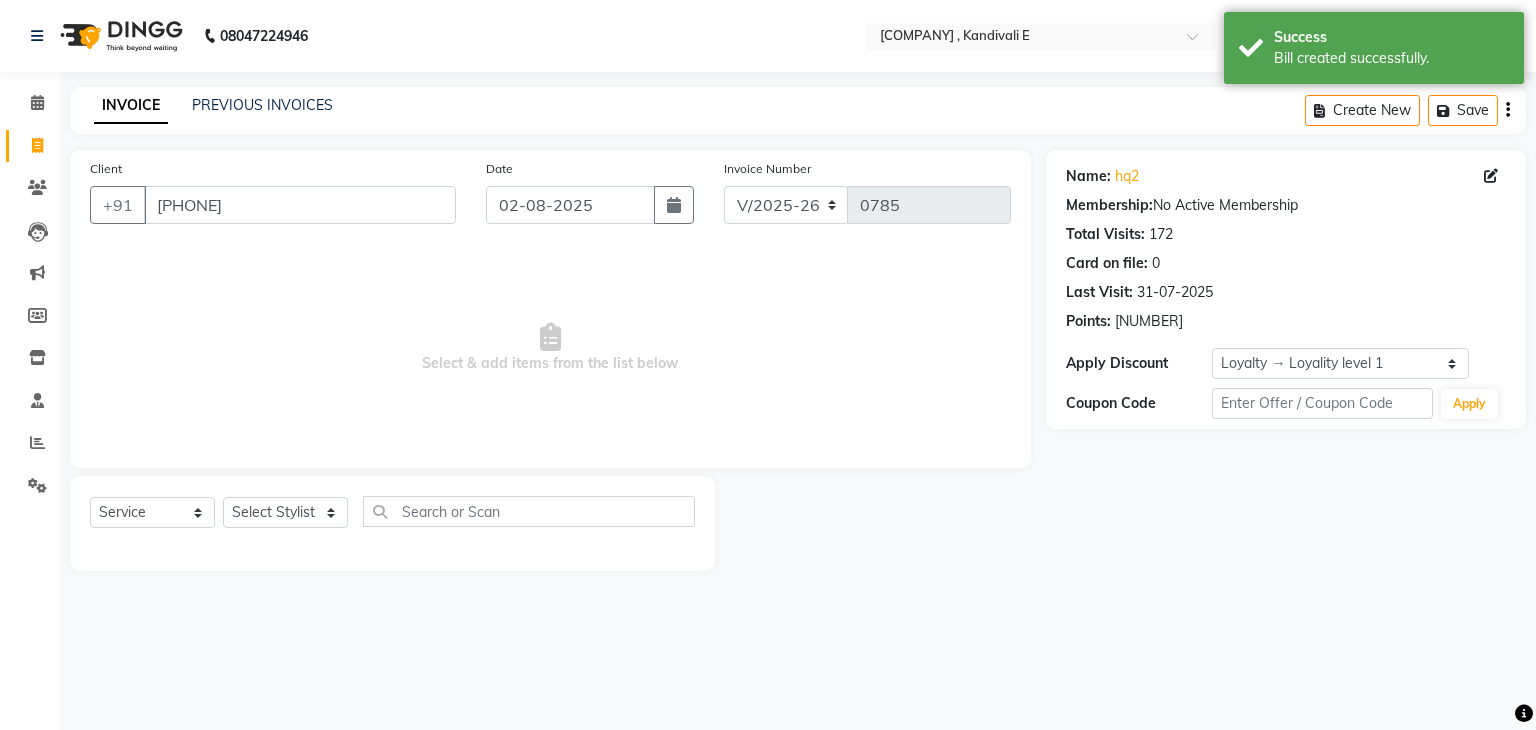 select on "8" 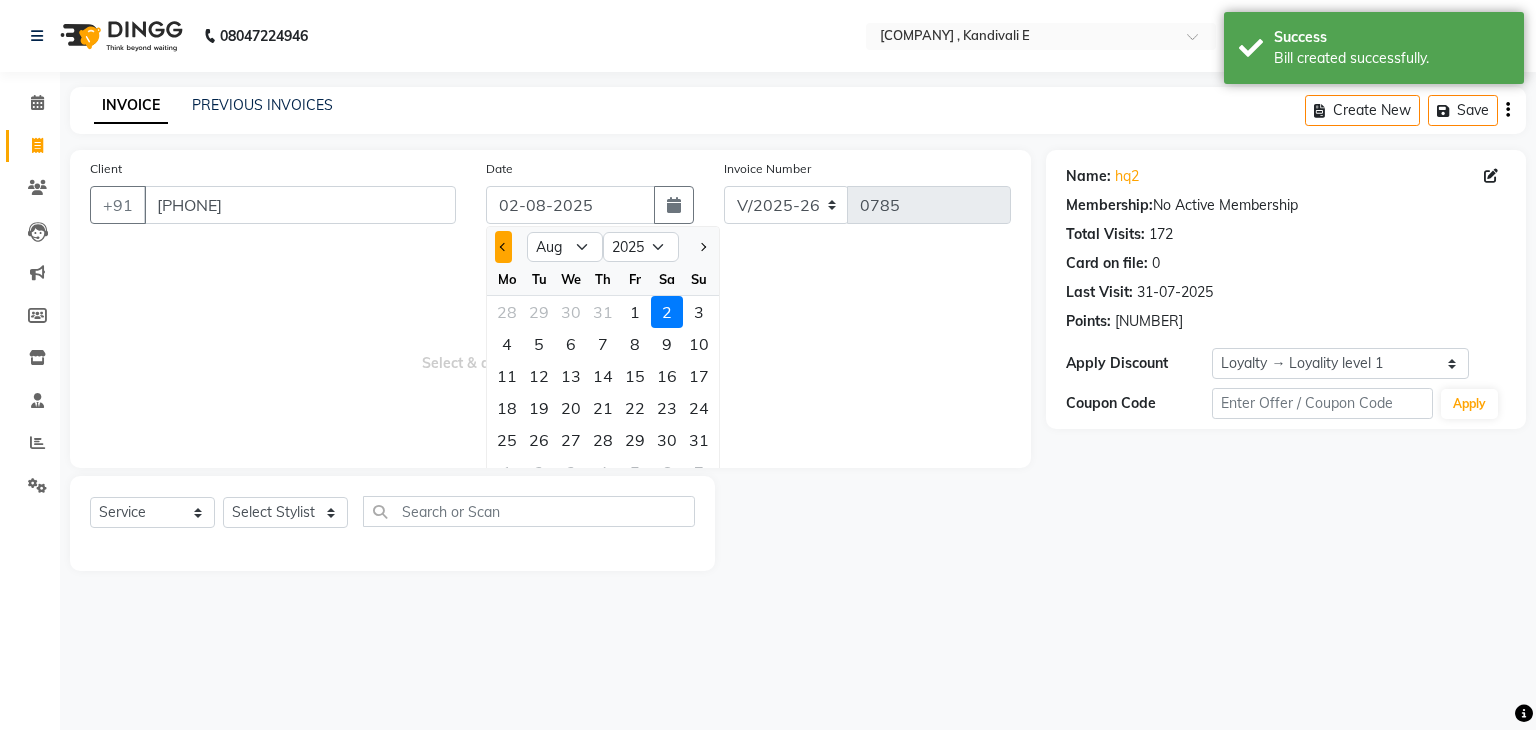 click 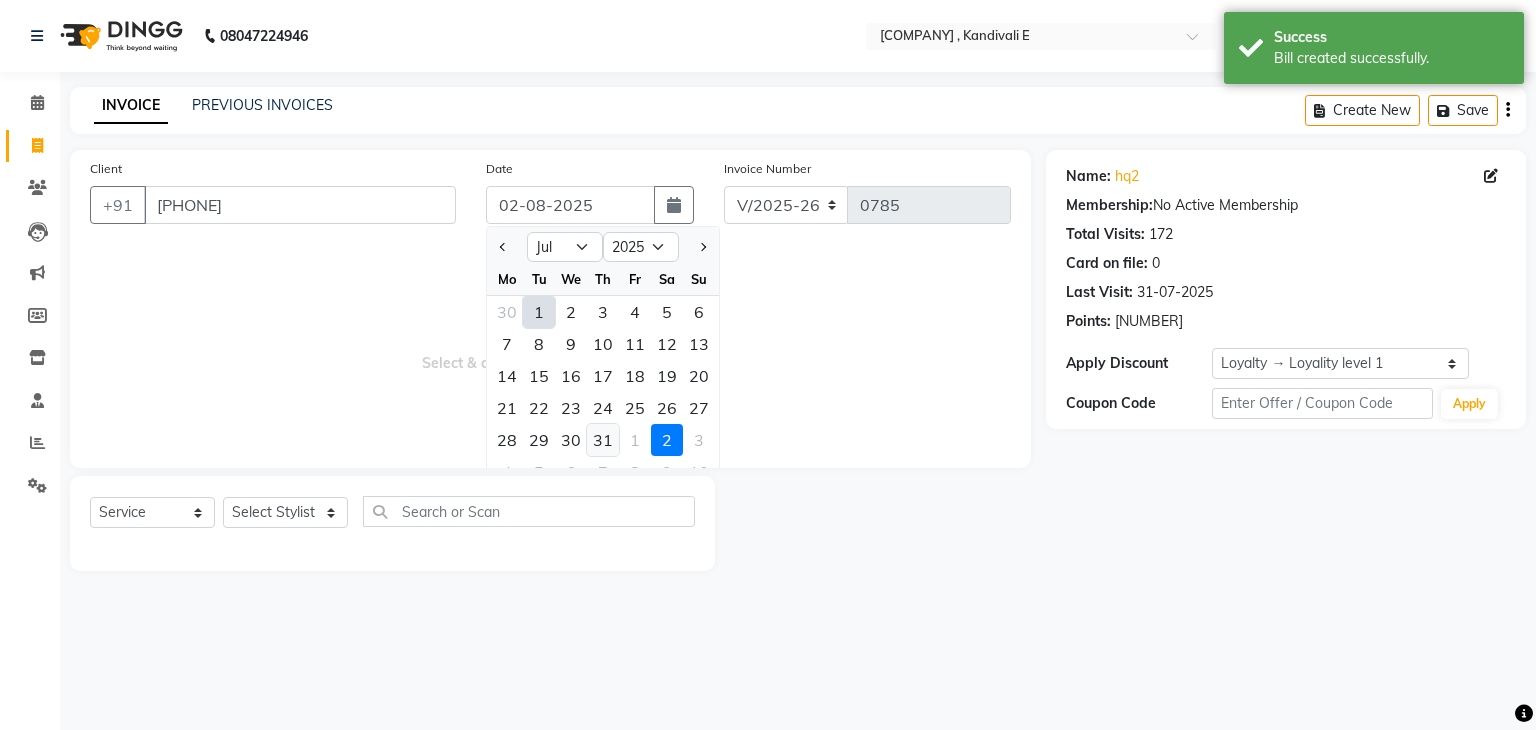 click on "31" 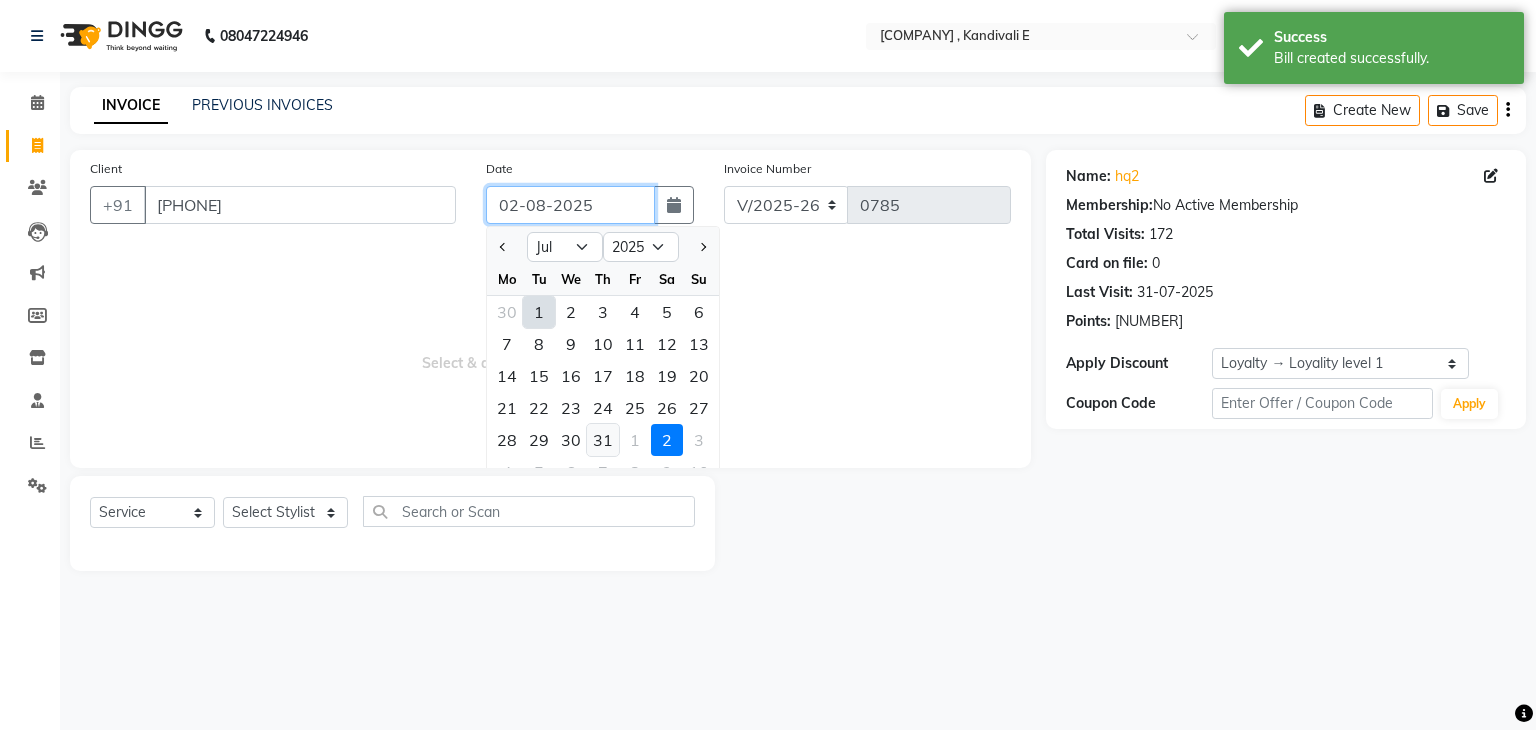 type on "31-07-2025" 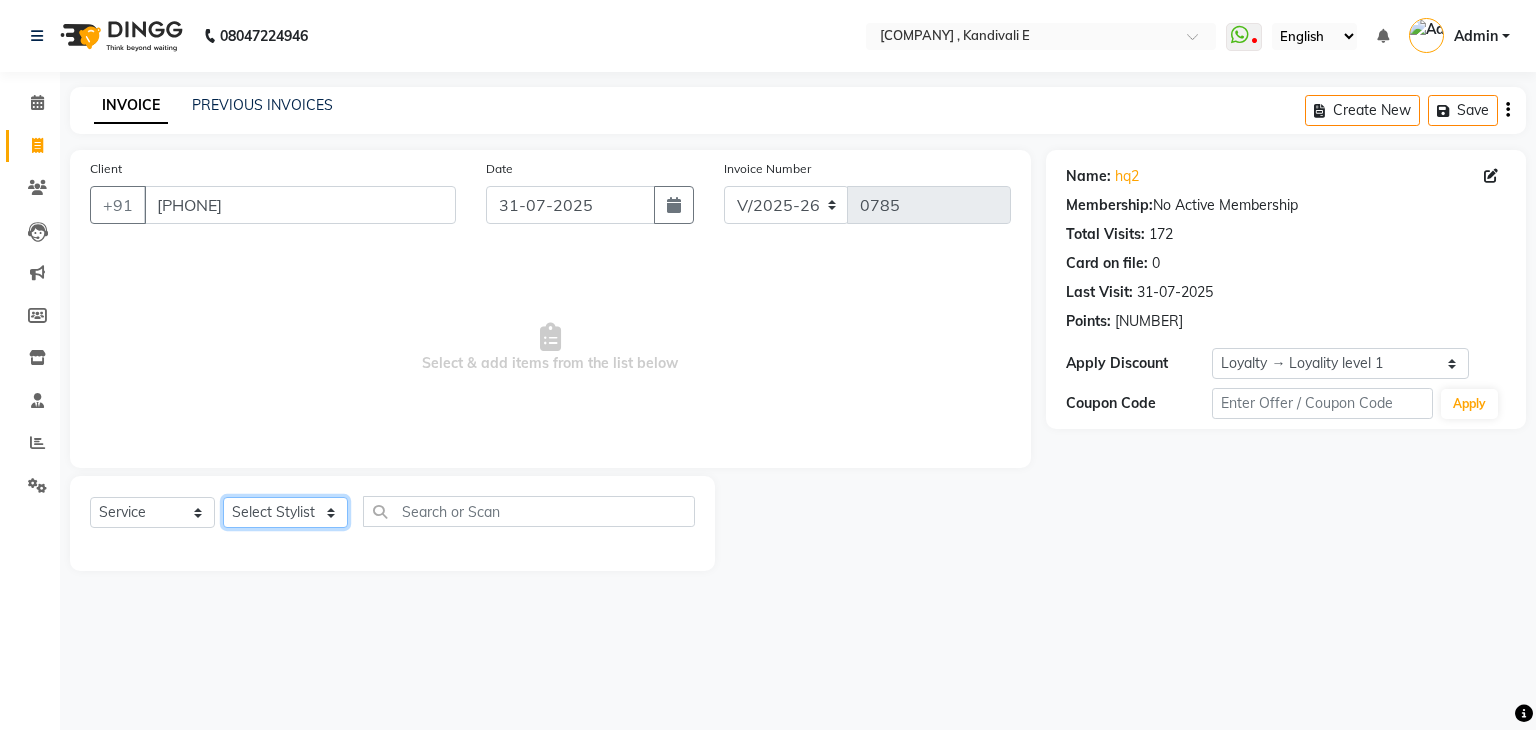 click on "Select Stylist Ankit DIPALI HQ SHOP jyoti Omkar Reshma Mustari Salman Sameer Ahmad Sapana Suhail Swaroop Thakur Village HQ2" 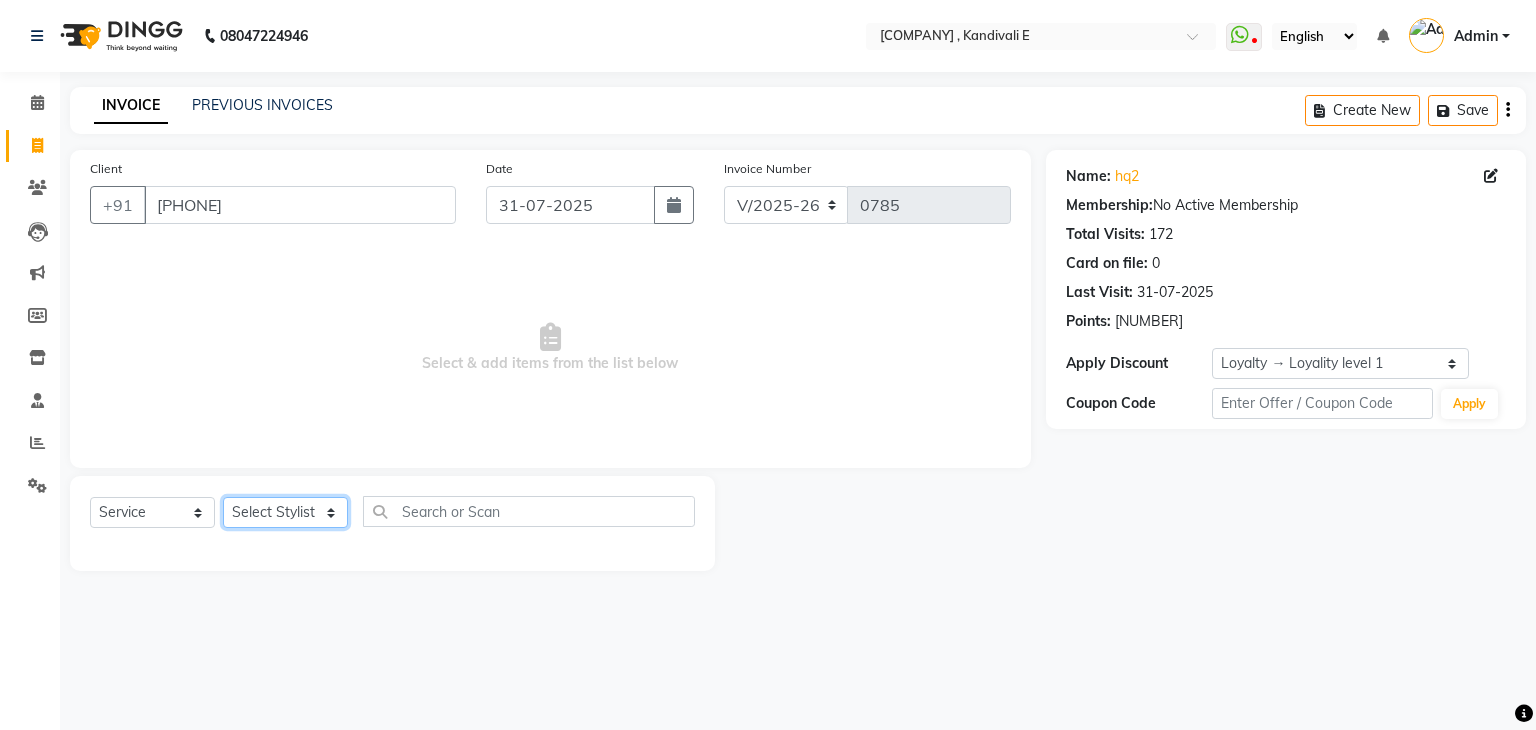 select on "85818" 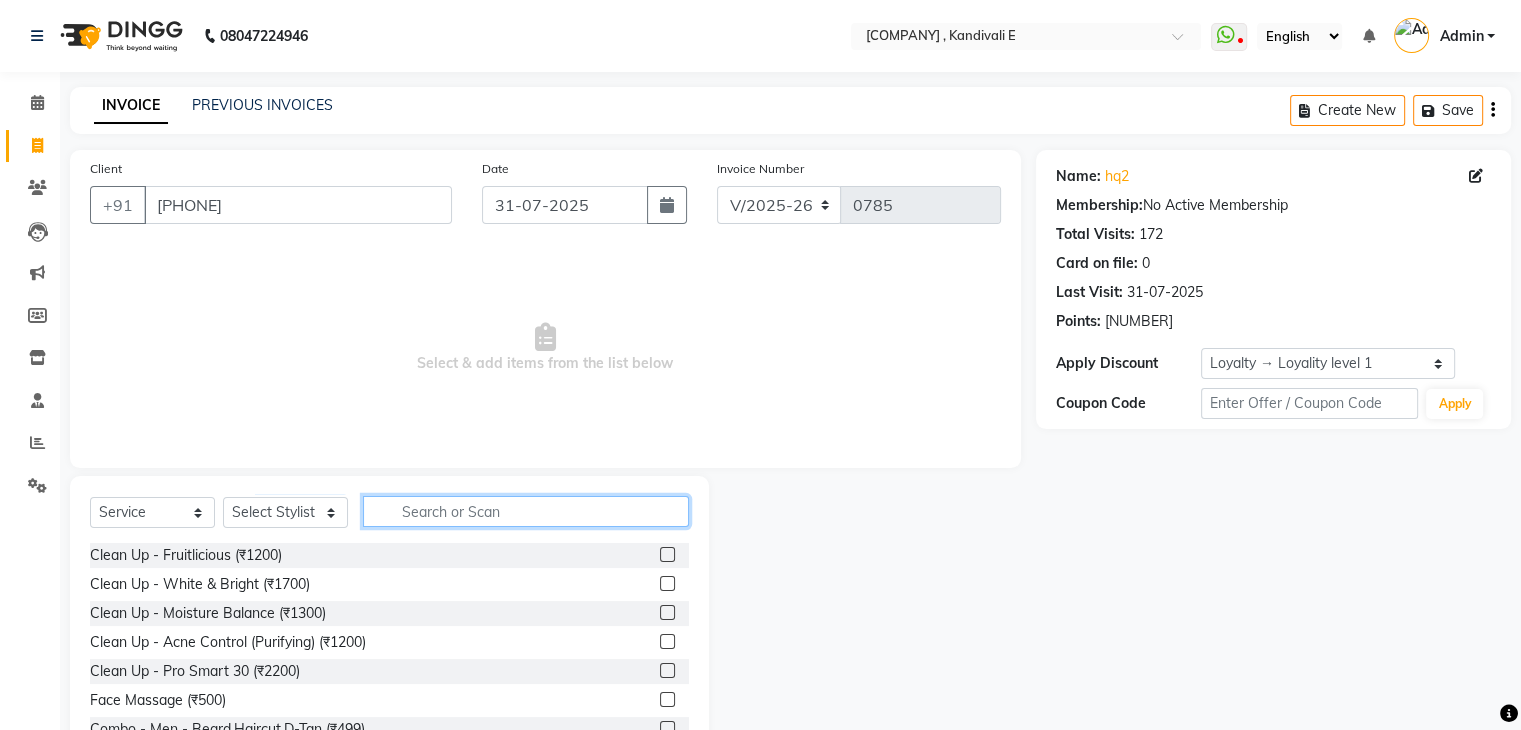 click 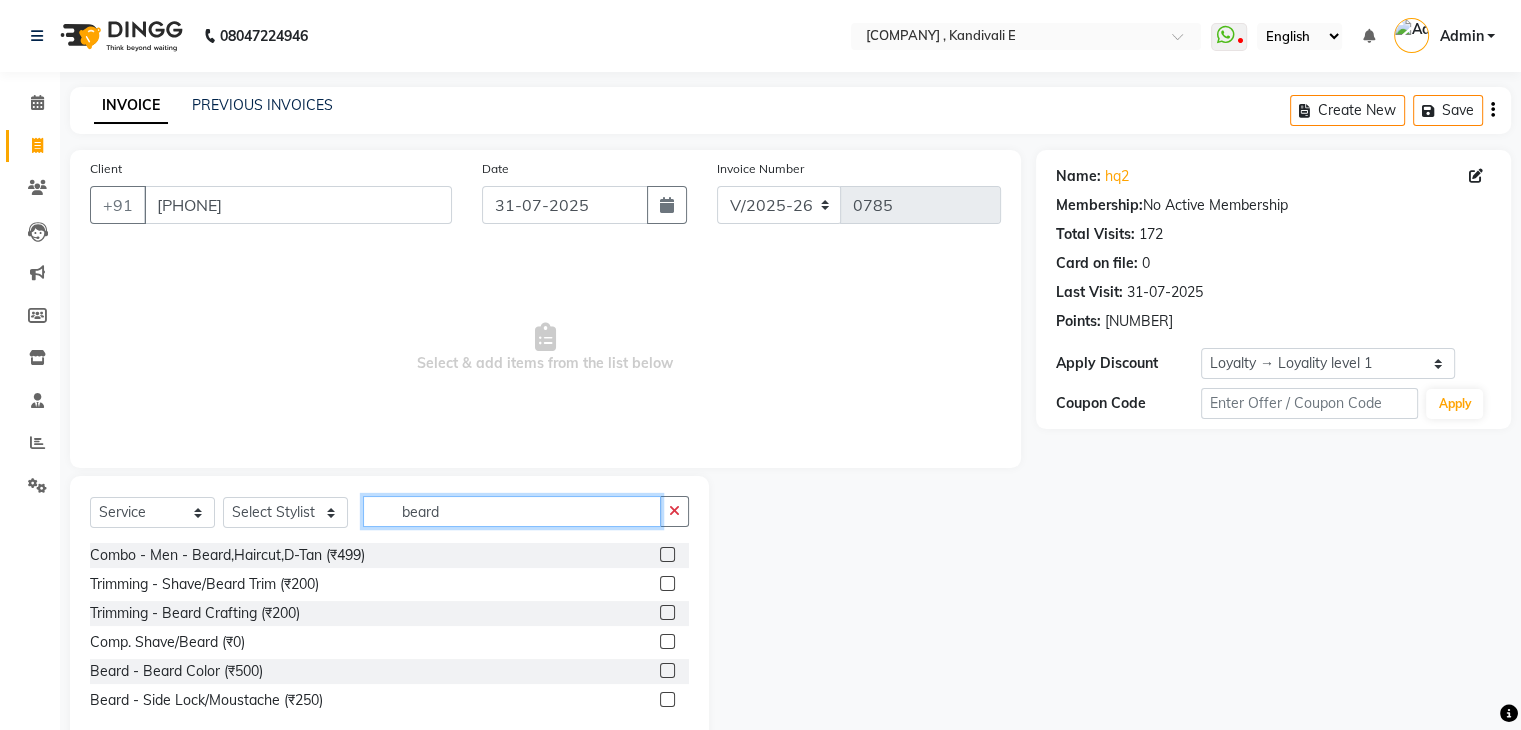 type on "beard" 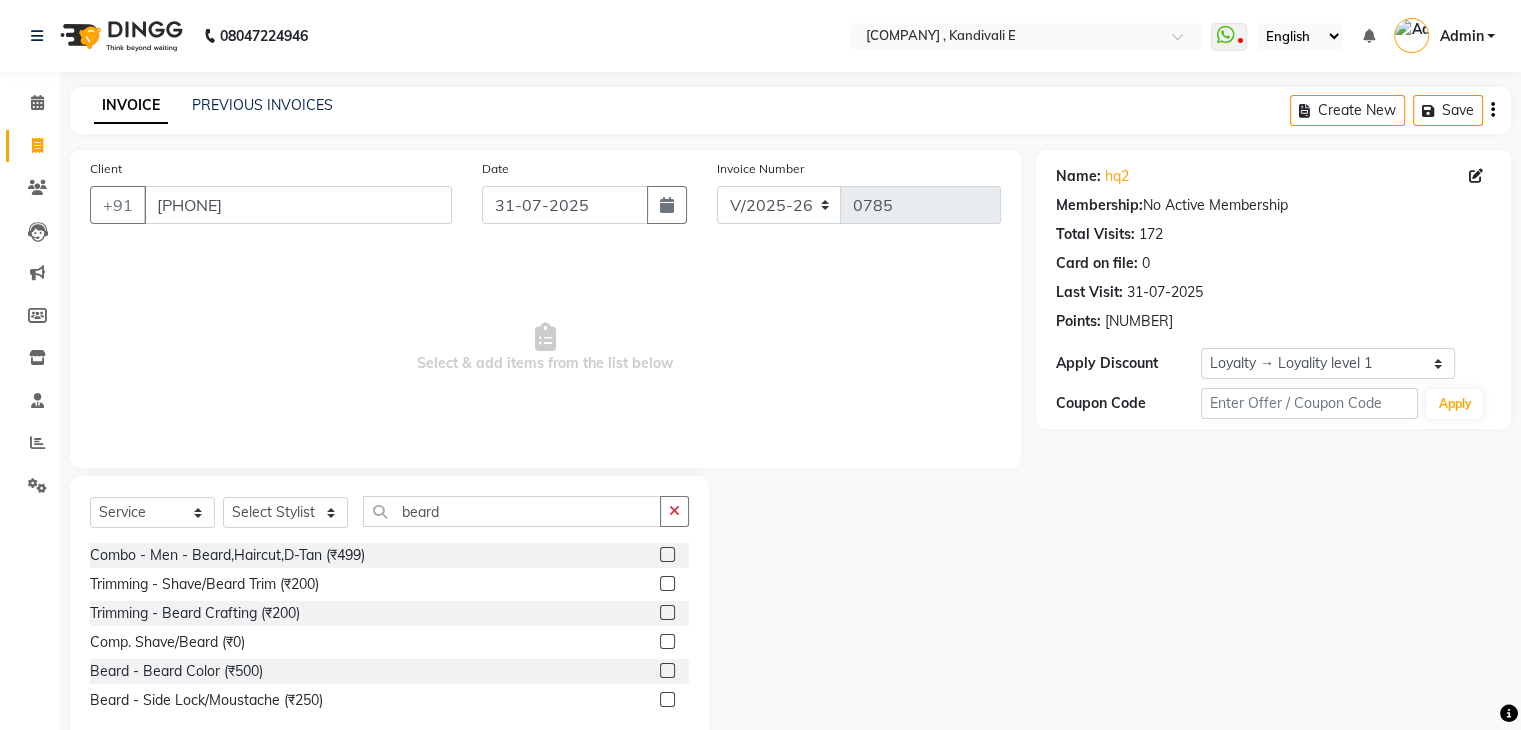 click 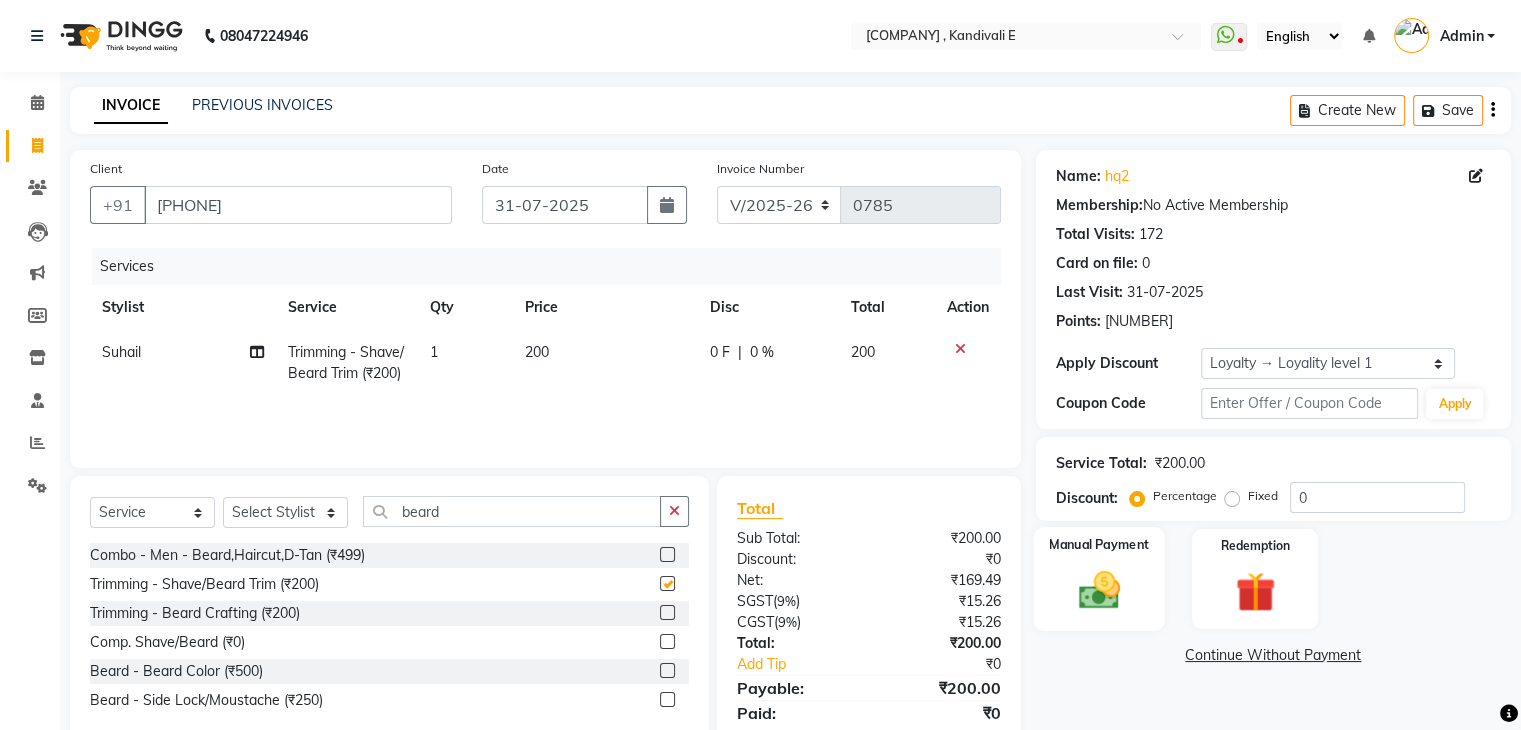 checkbox on "false" 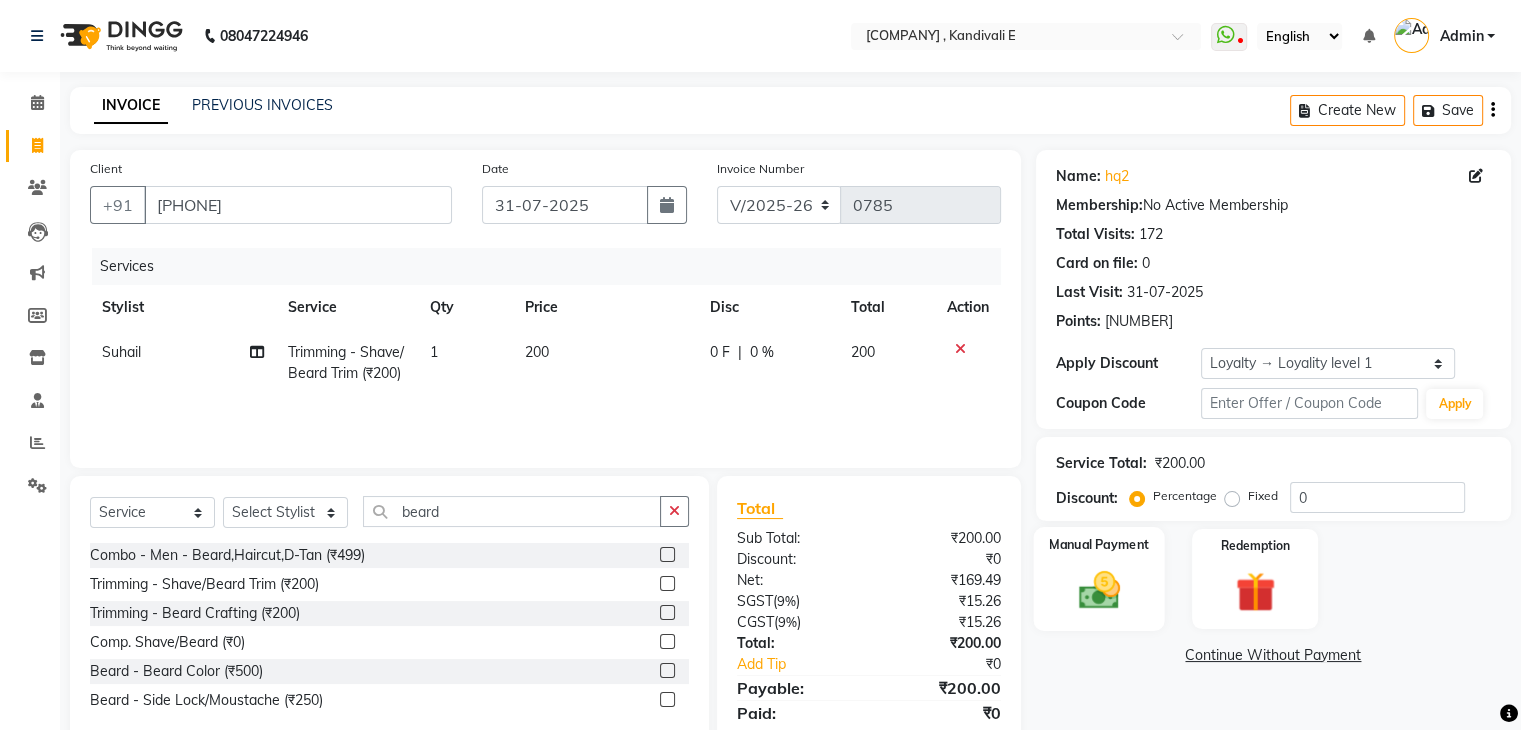 click 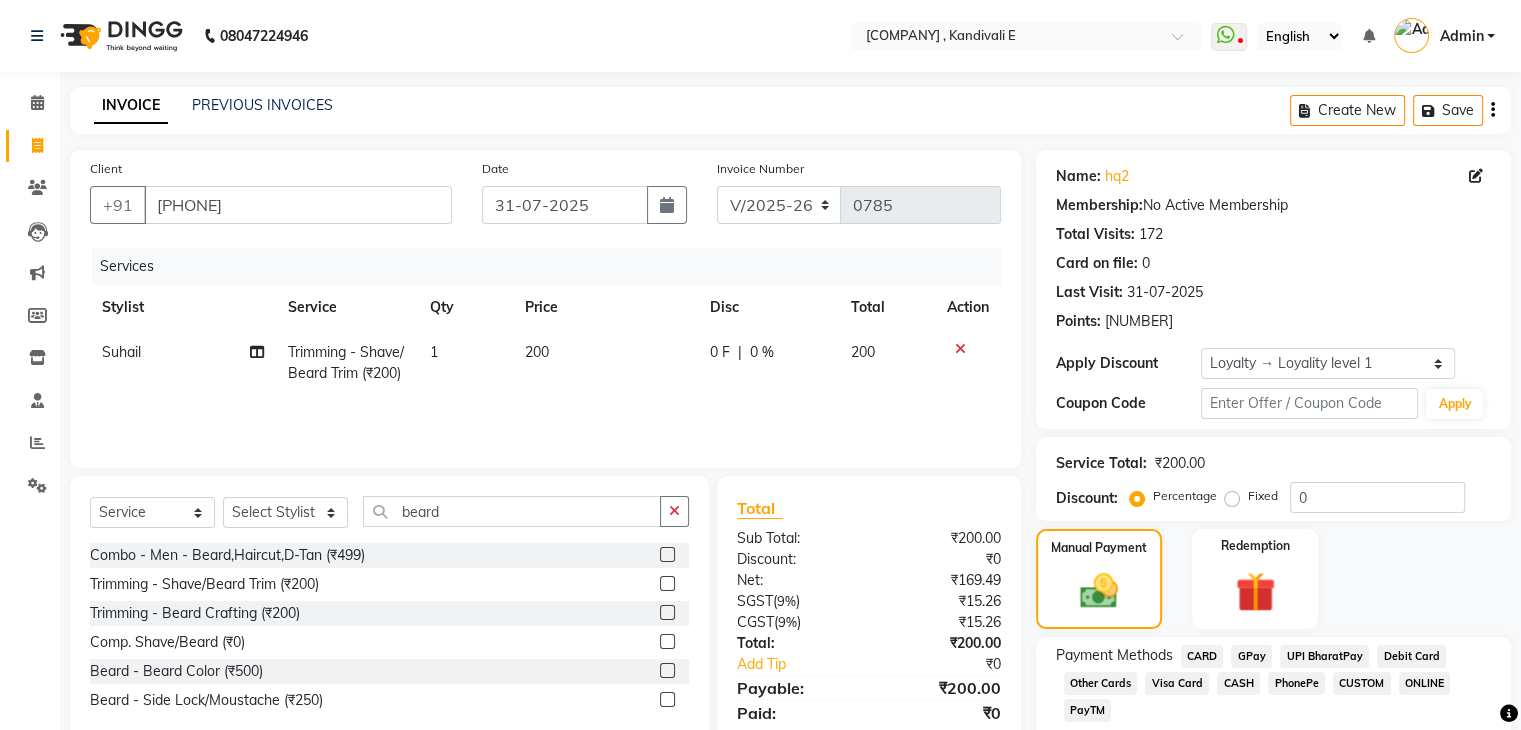 scroll, scrollTop: 97, scrollLeft: 0, axis: vertical 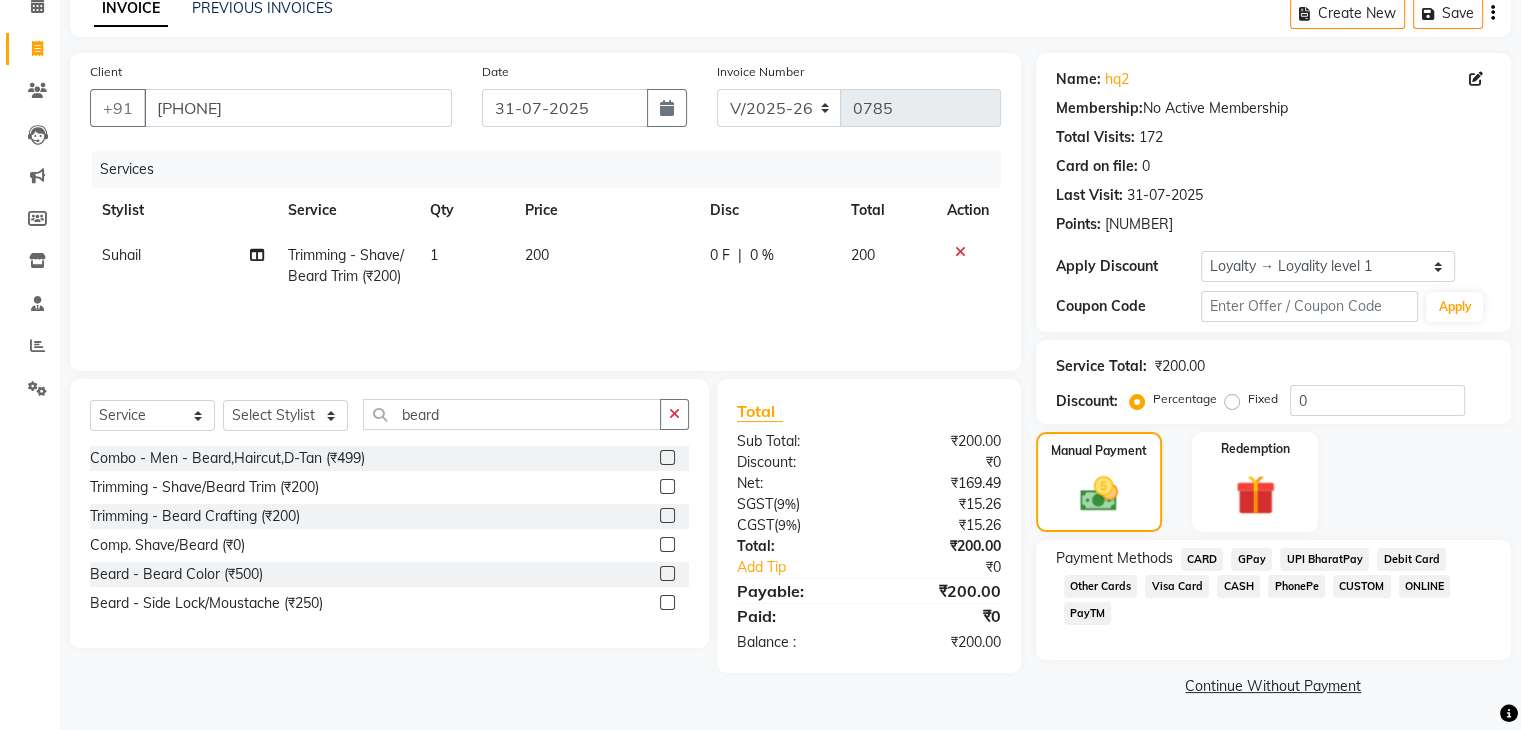 click on "GPay" 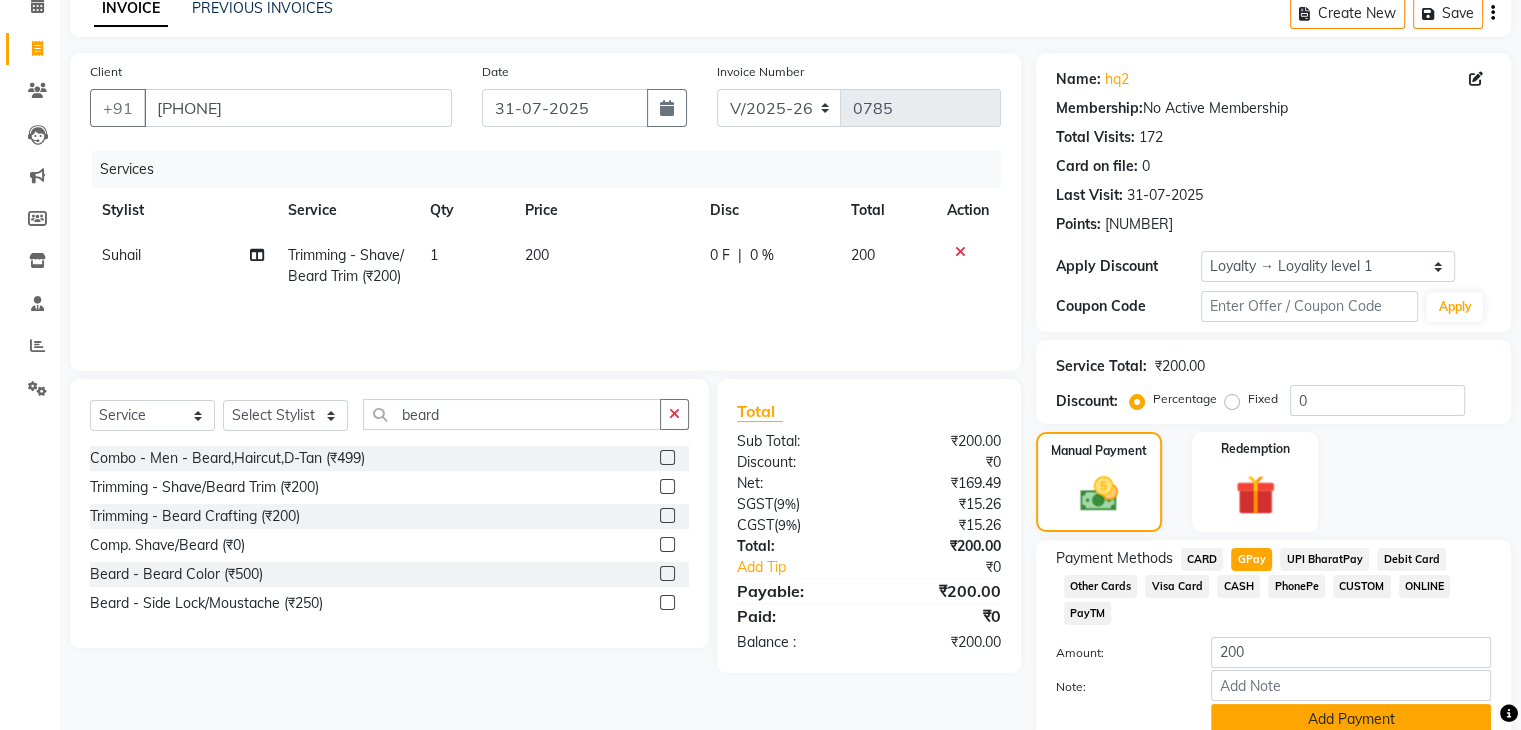 click on "Add Payment" 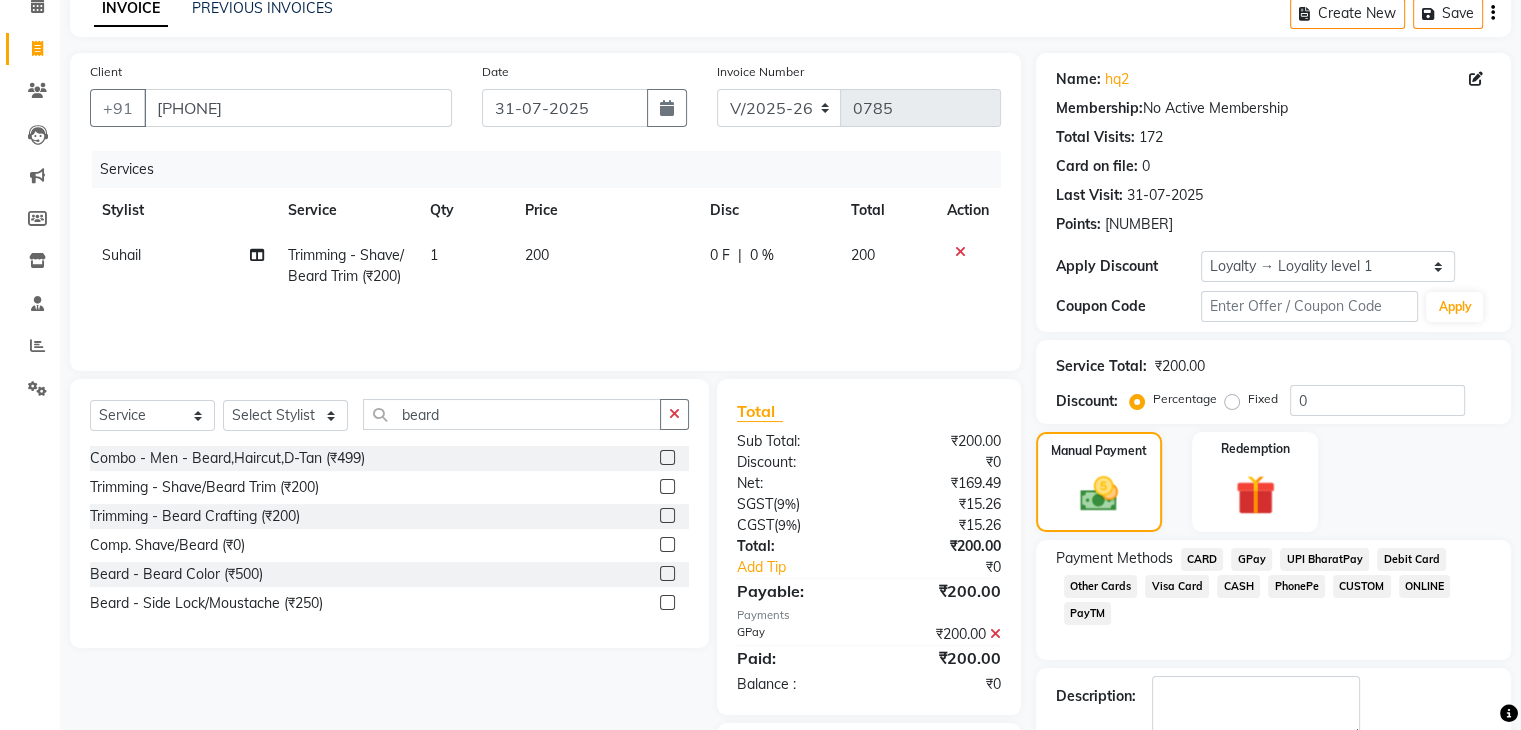 scroll, scrollTop: 213, scrollLeft: 0, axis: vertical 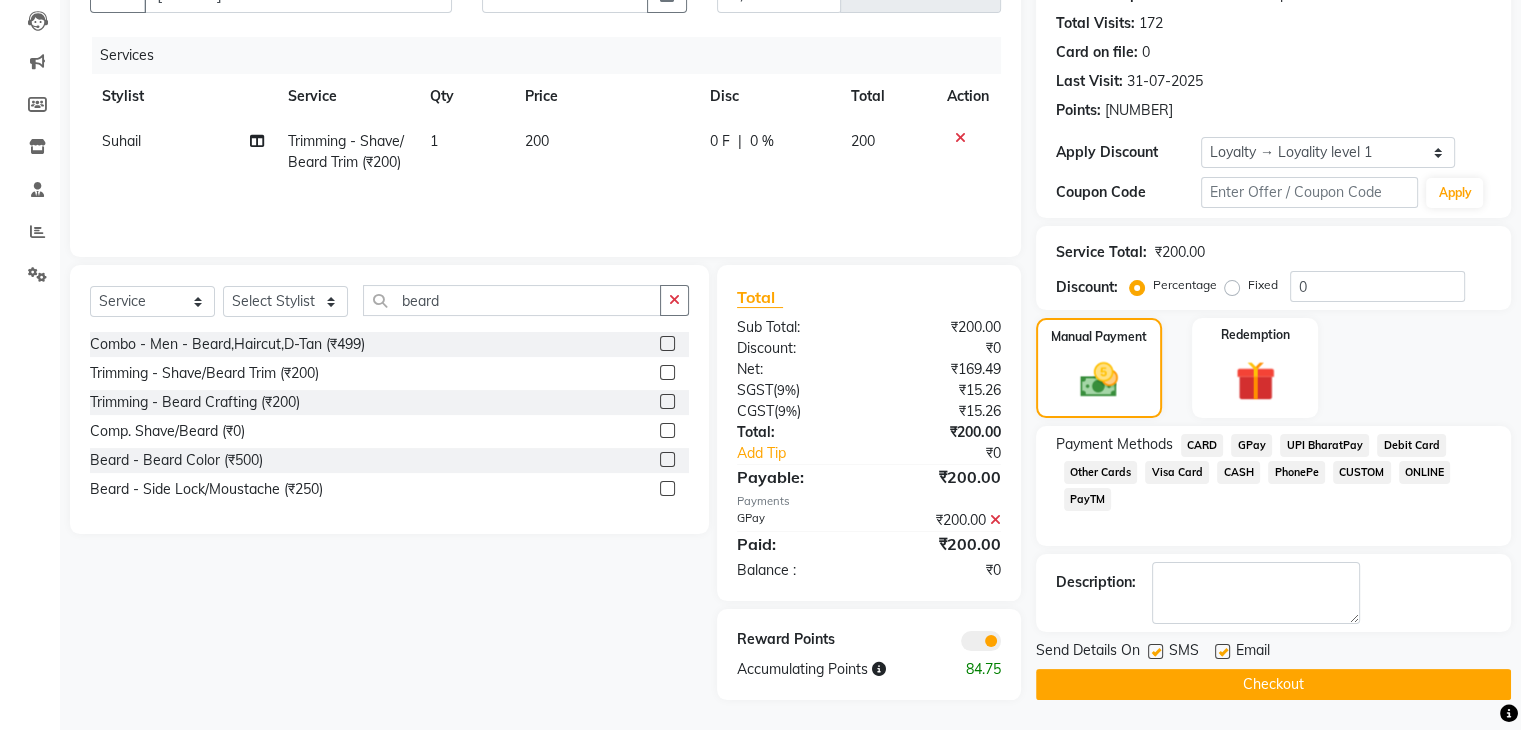 click 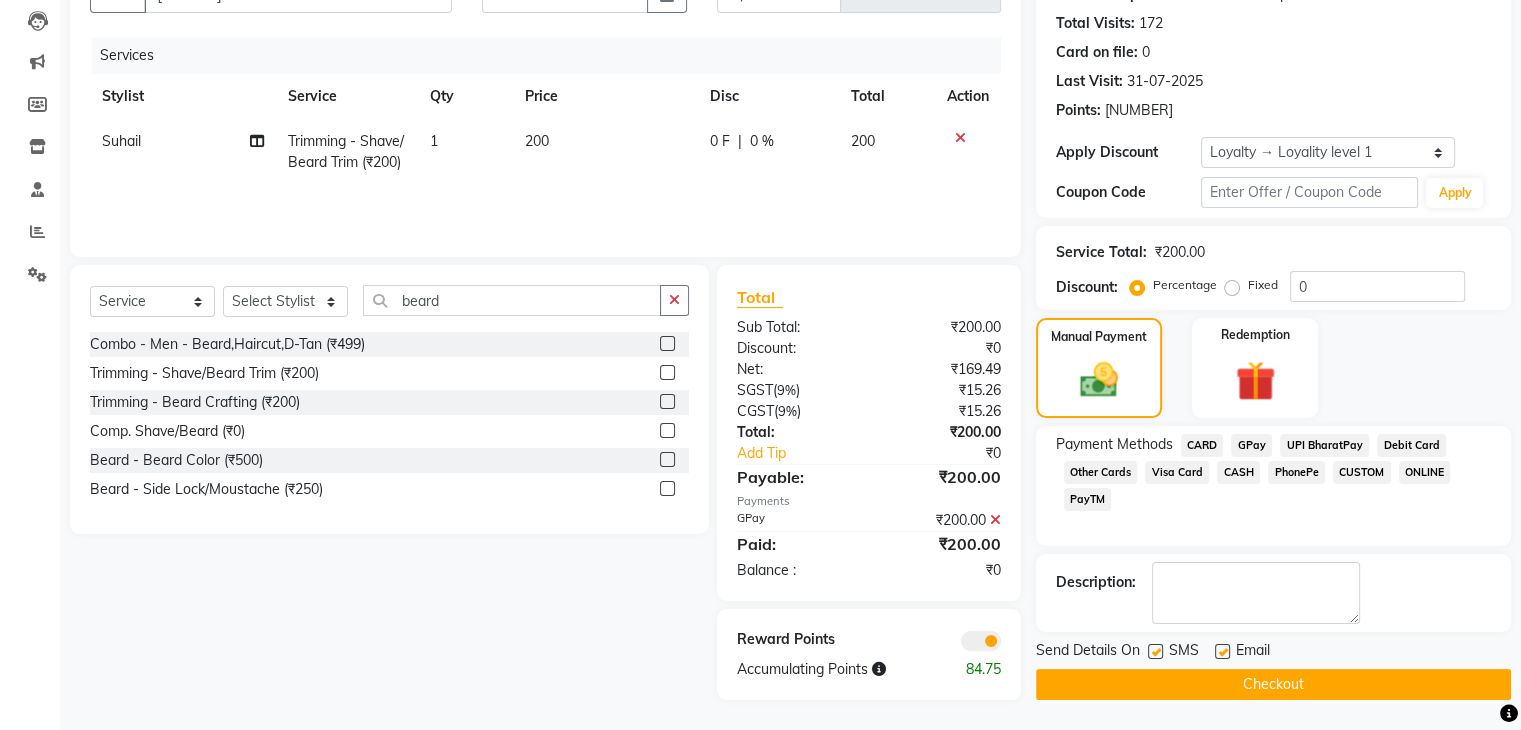 click 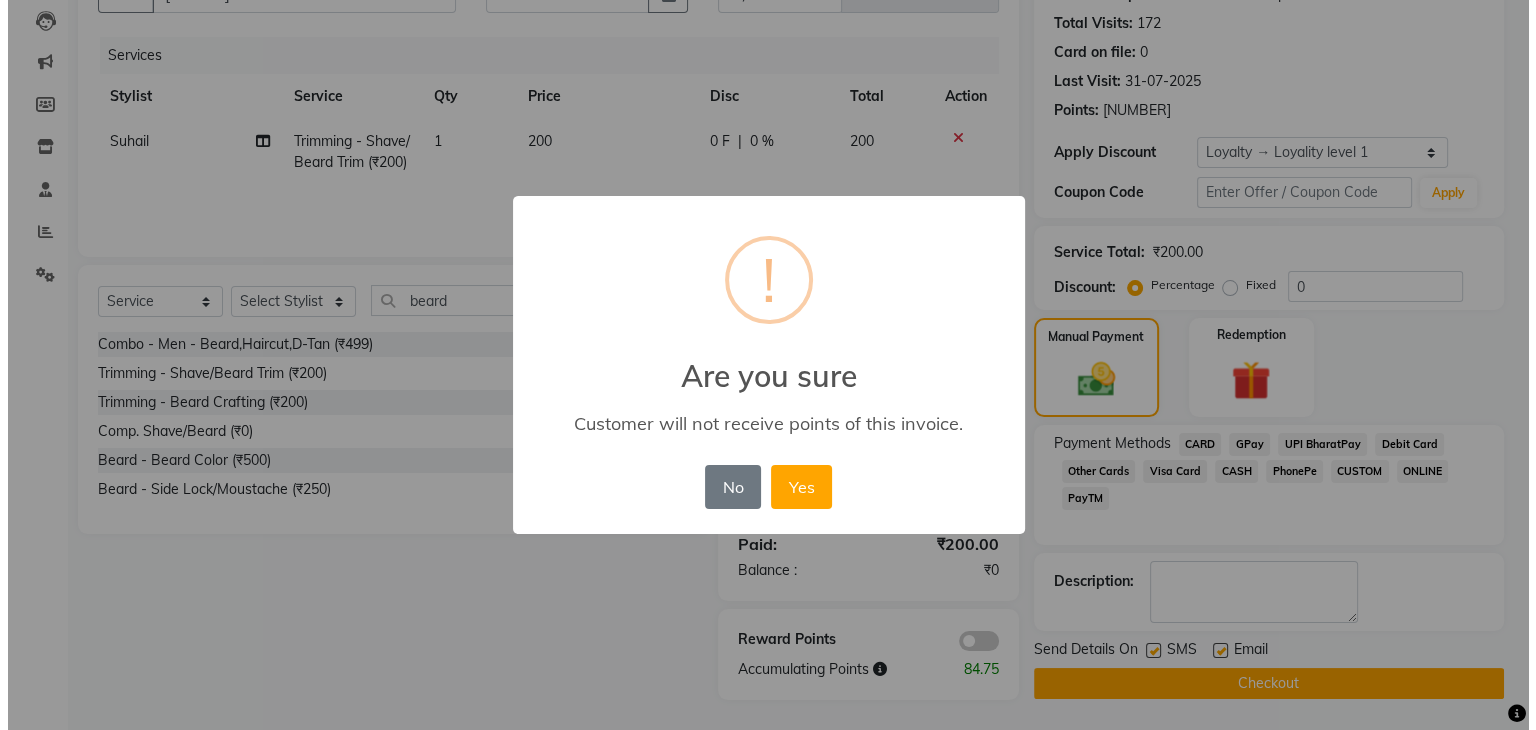 scroll, scrollTop: 212, scrollLeft: 0, axis: vertical 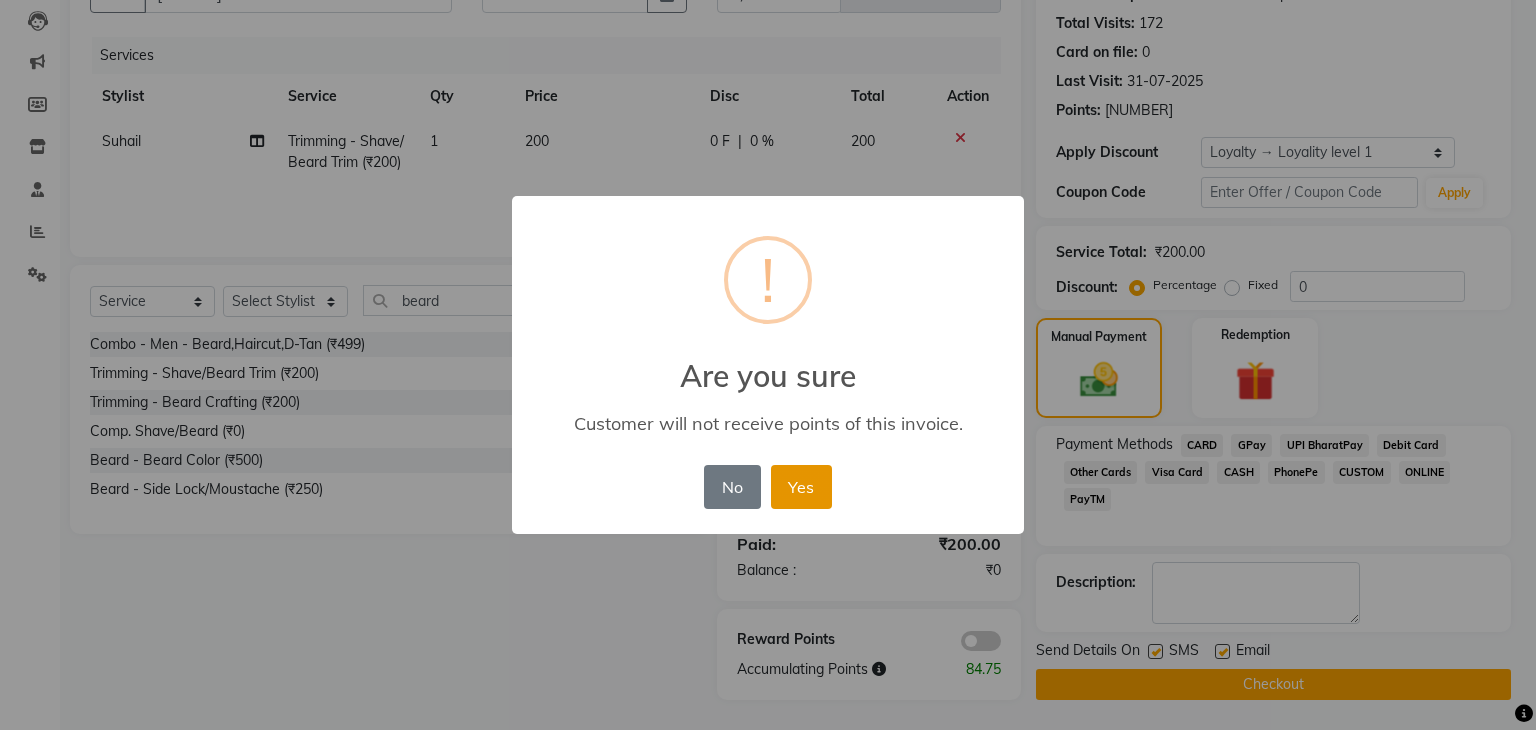 click on "Yes" at bounding box center (801, 487) 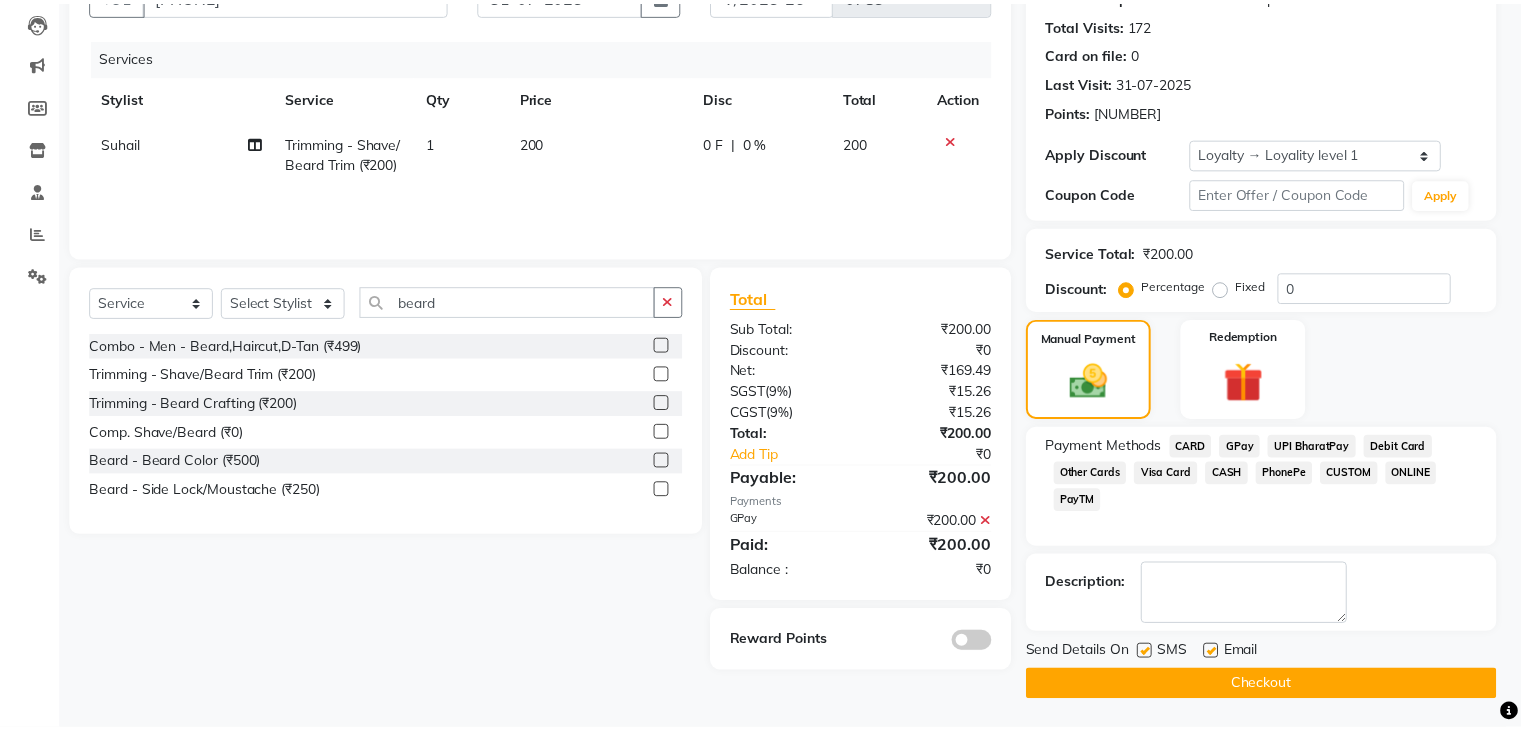 scroll, scrollTop: 209, scrollLeft: 0, axis: vertical 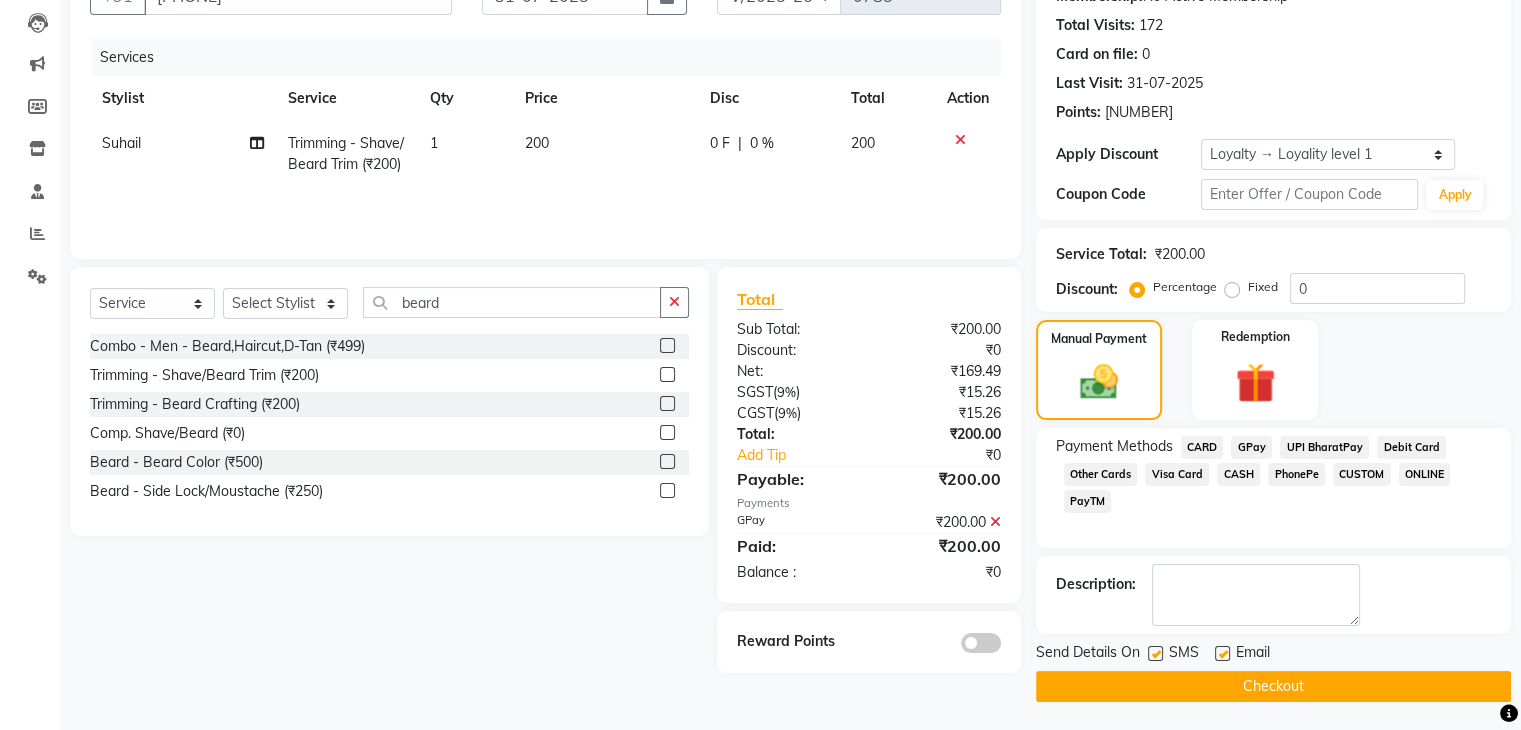click on "Checkout" 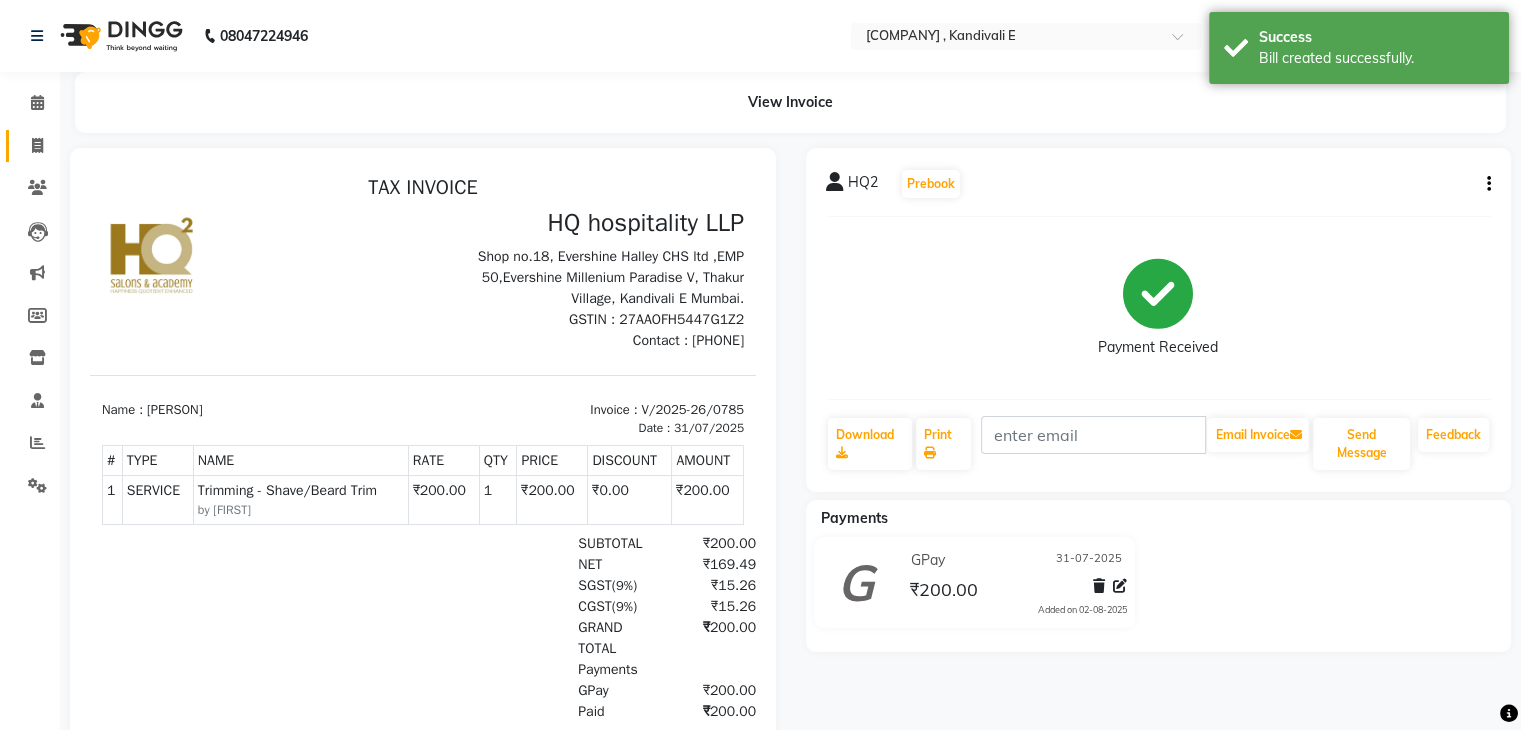 scroll, scrollTop: 0, scrollLeft: 0, axis: both 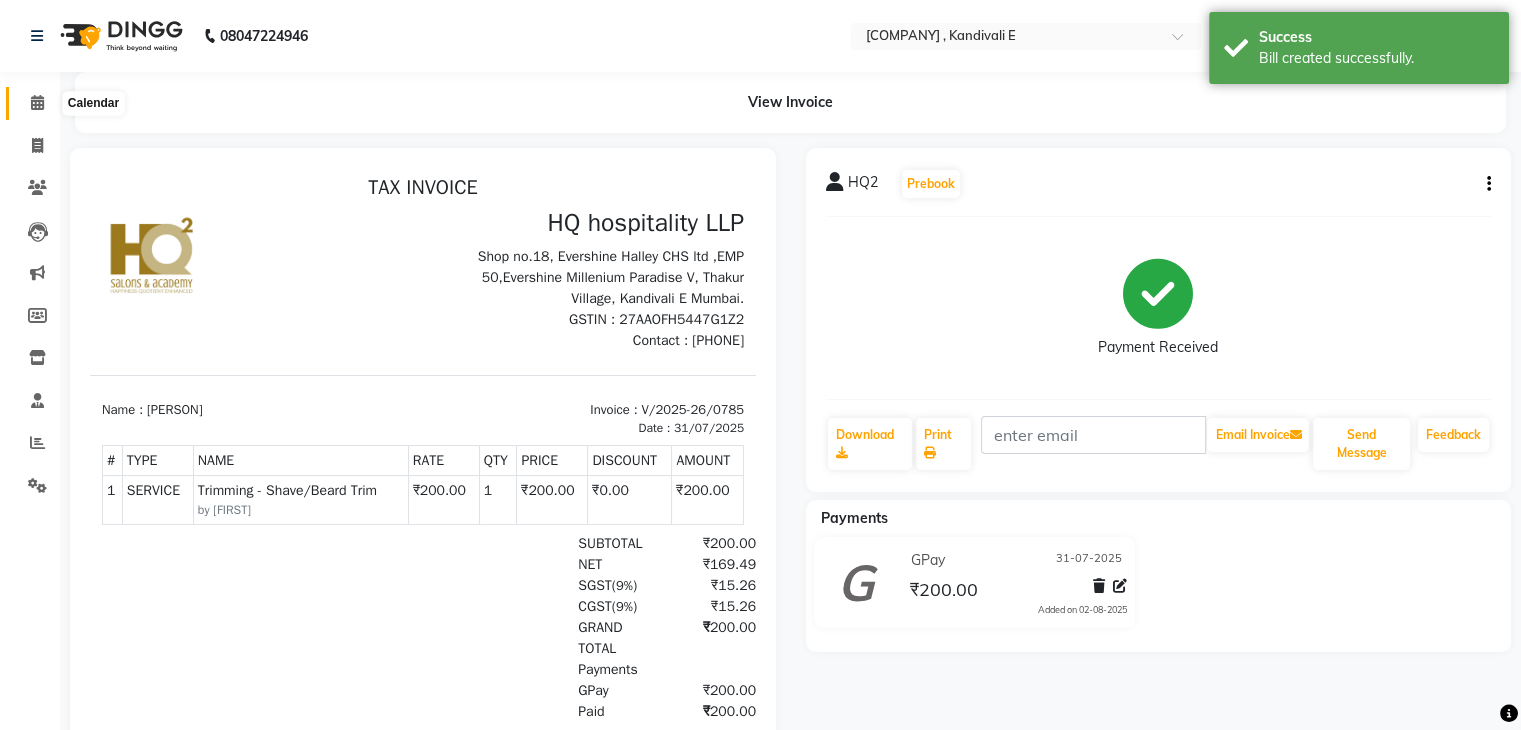 click 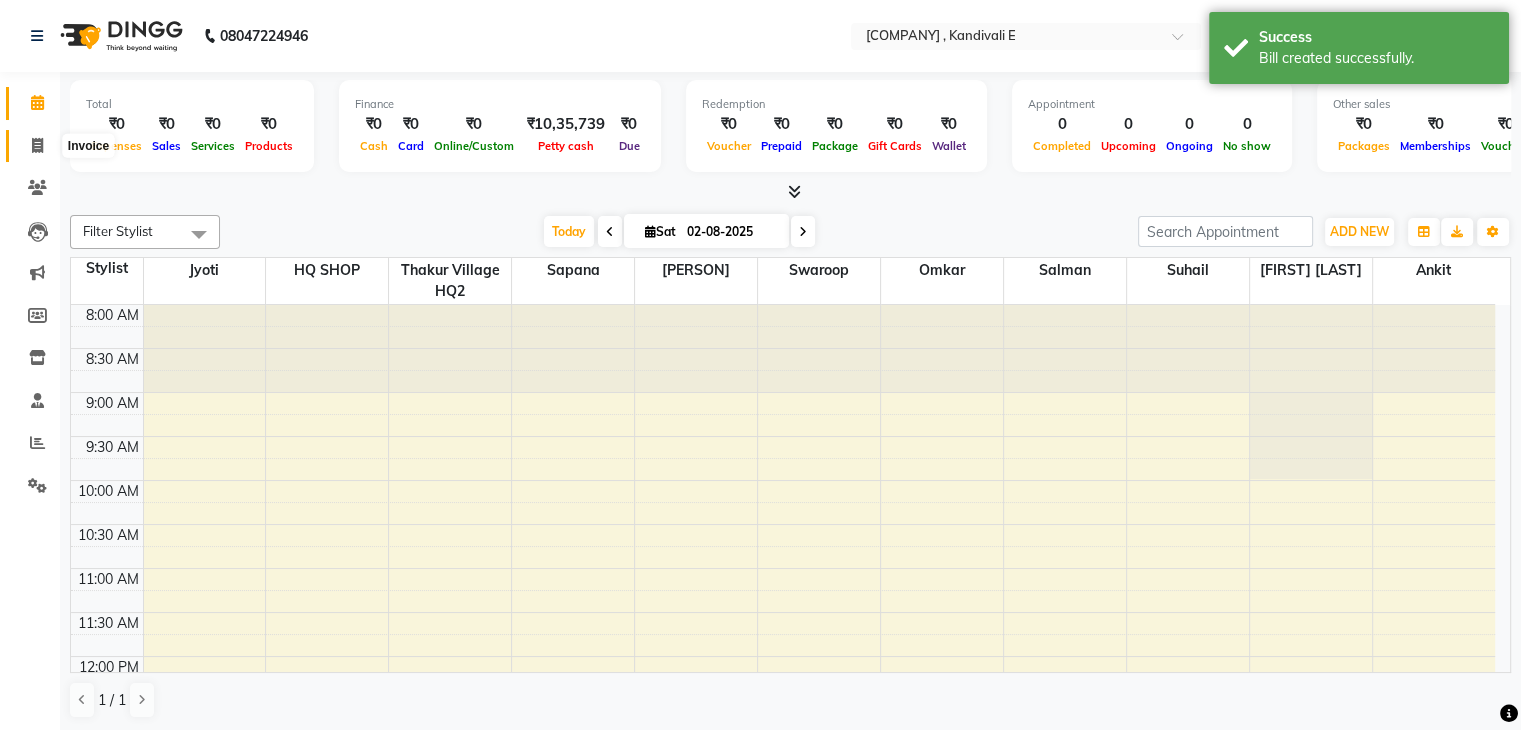 click 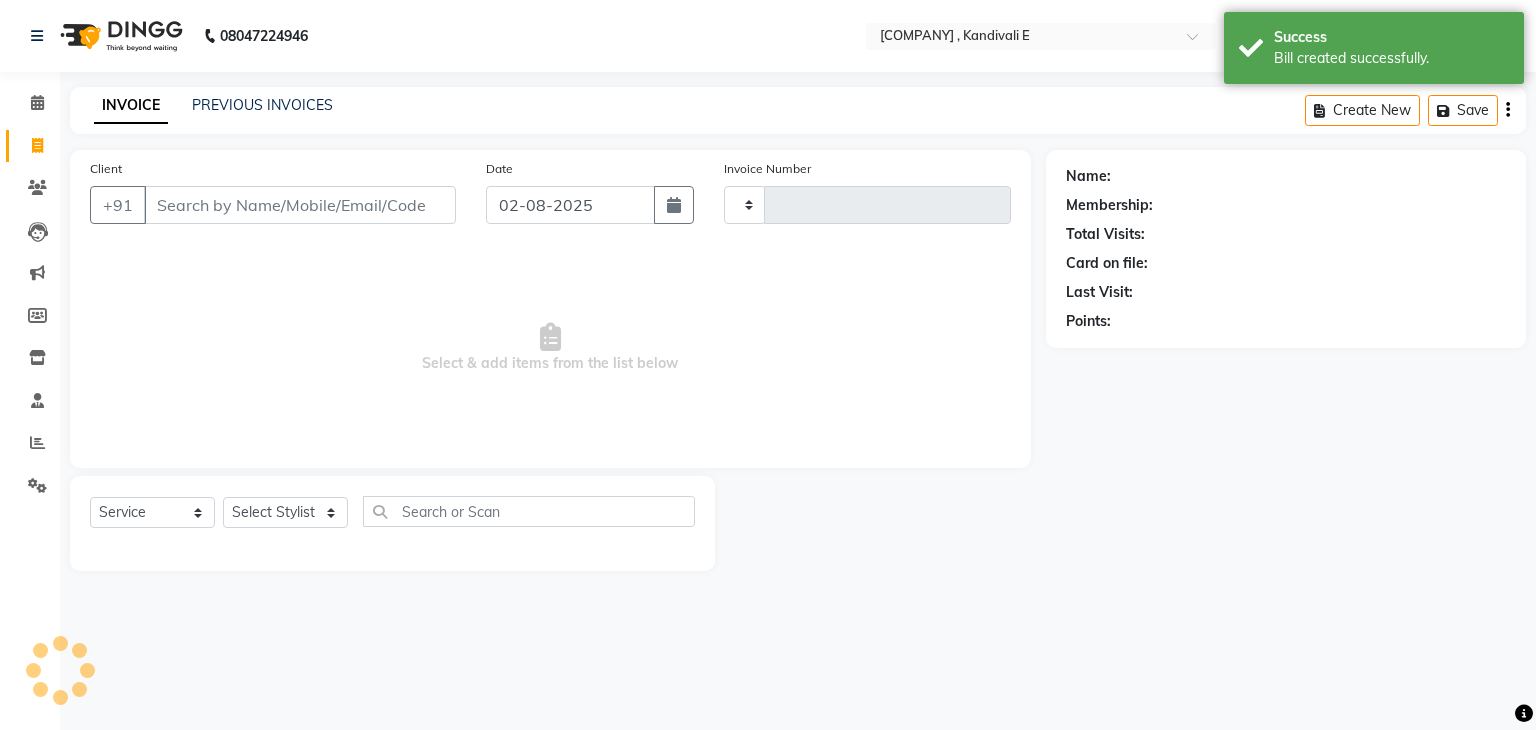 type on "0786" 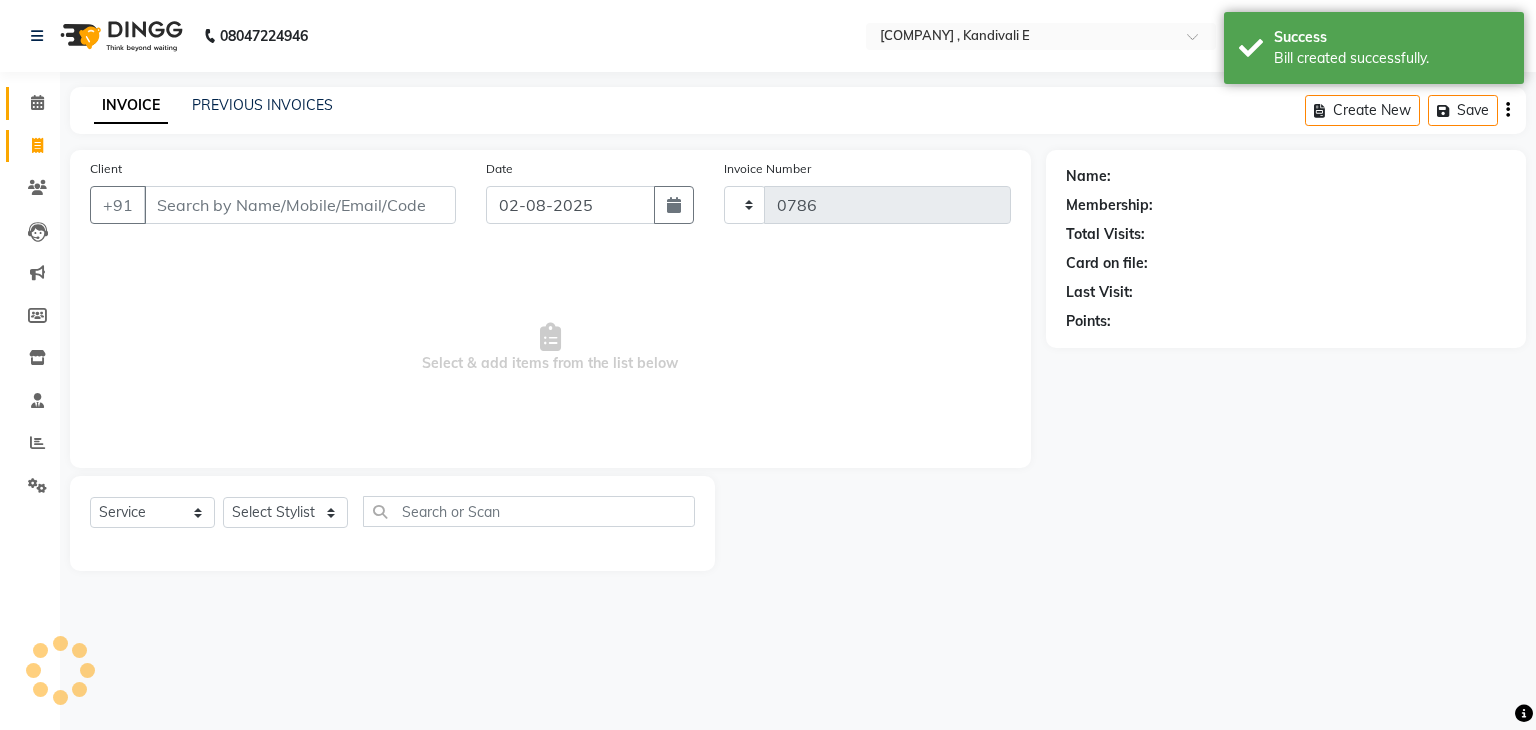 select on "5407" 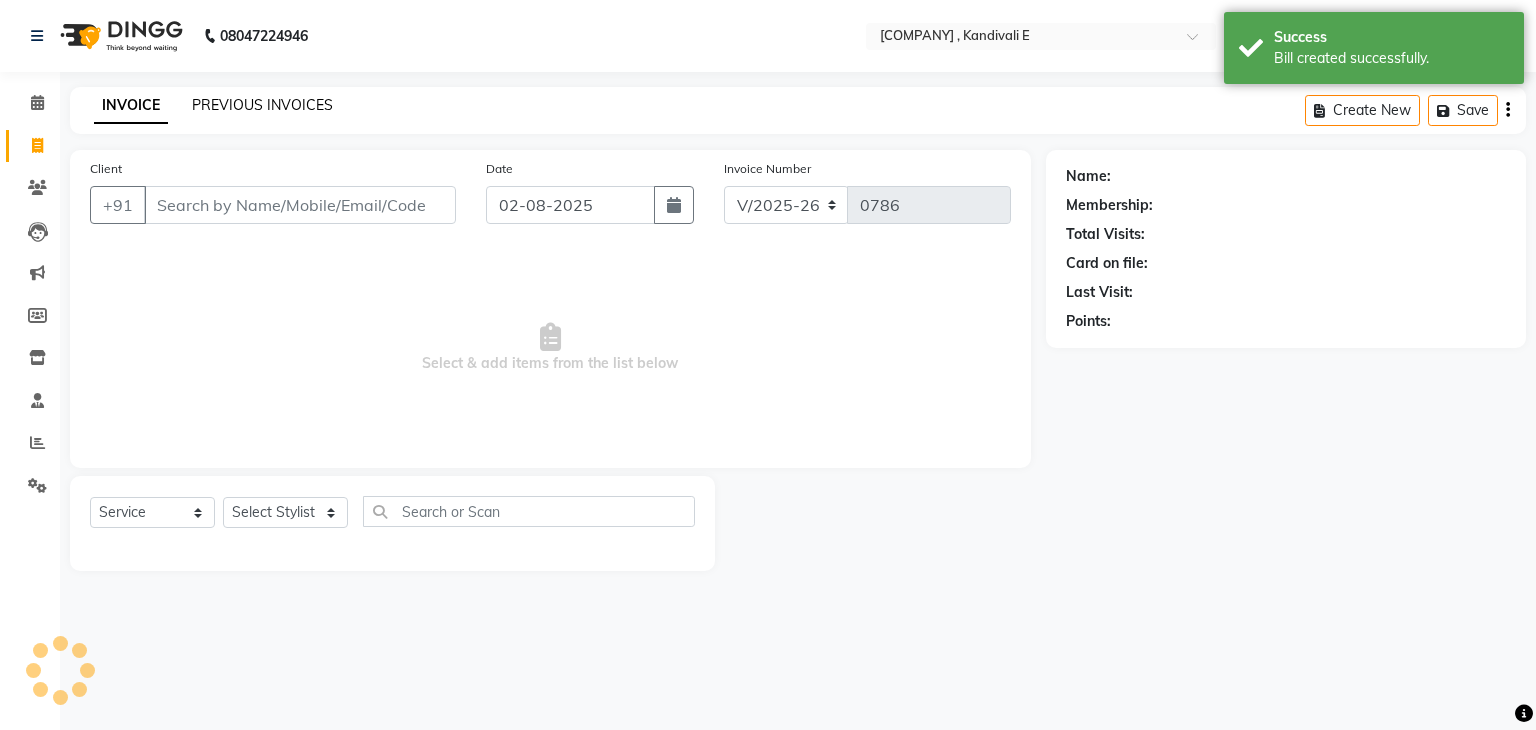 click on "PREVIOUS INVOICES" 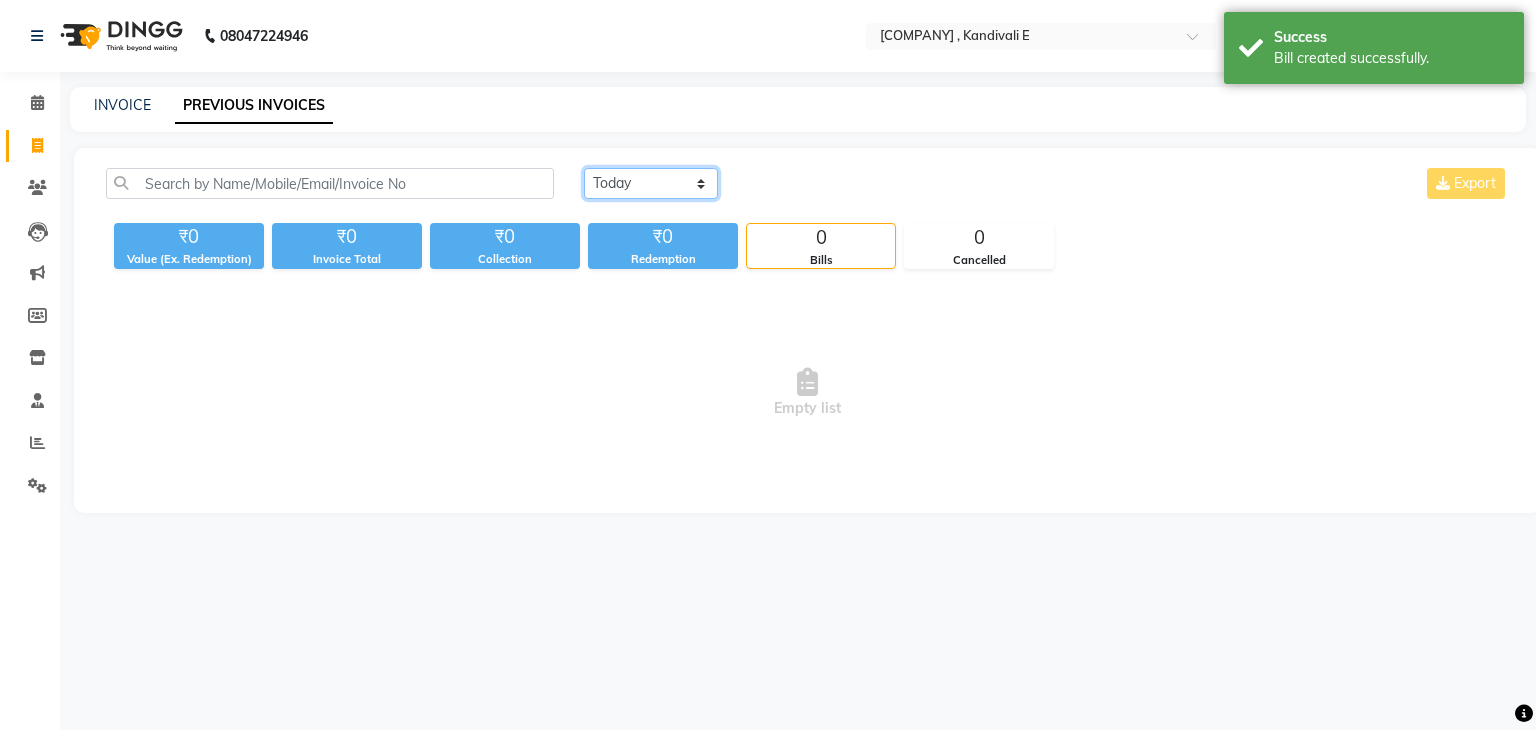 click on "Today Yesterday Custom Range" 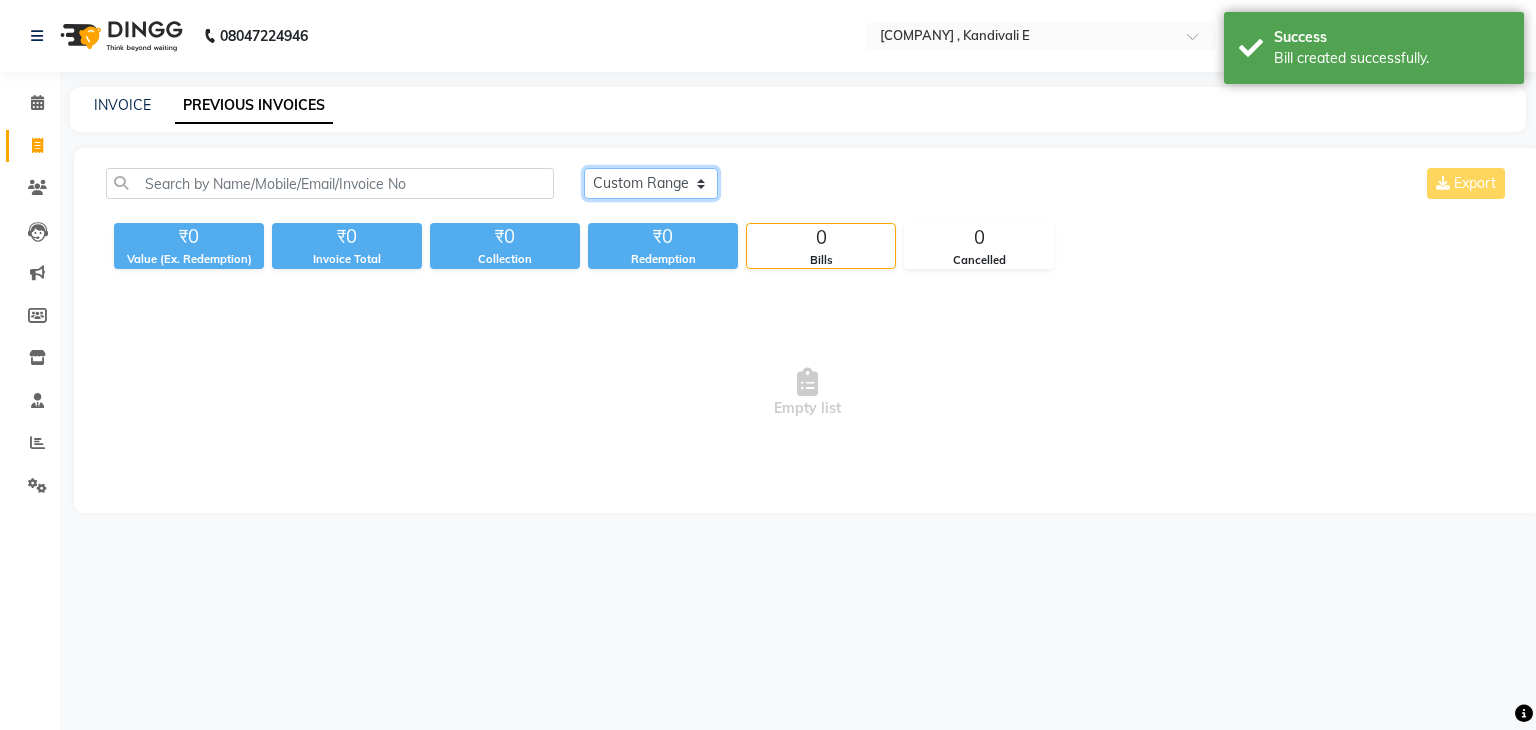 click on "Today Yesterday Custom Range" 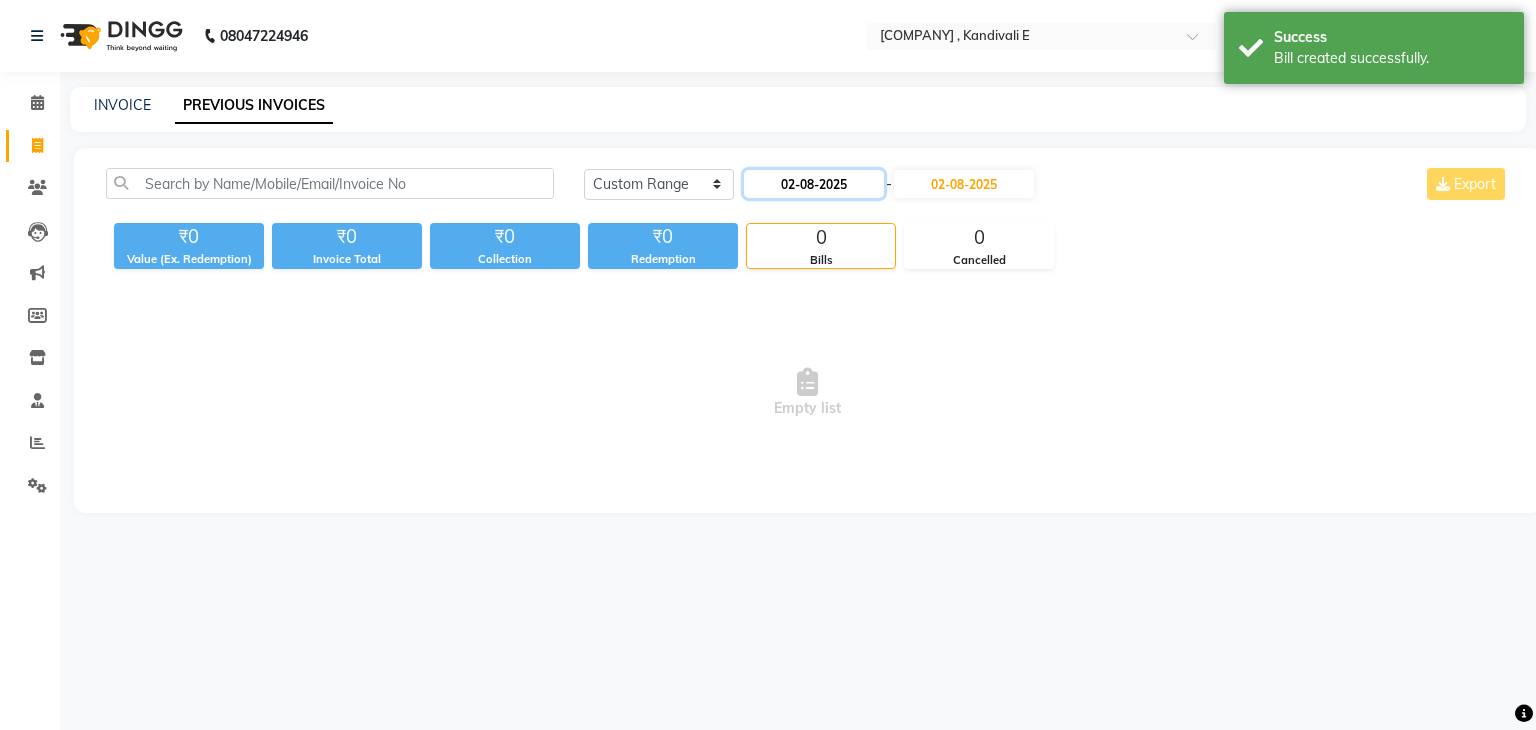 click on "02-08-2025" 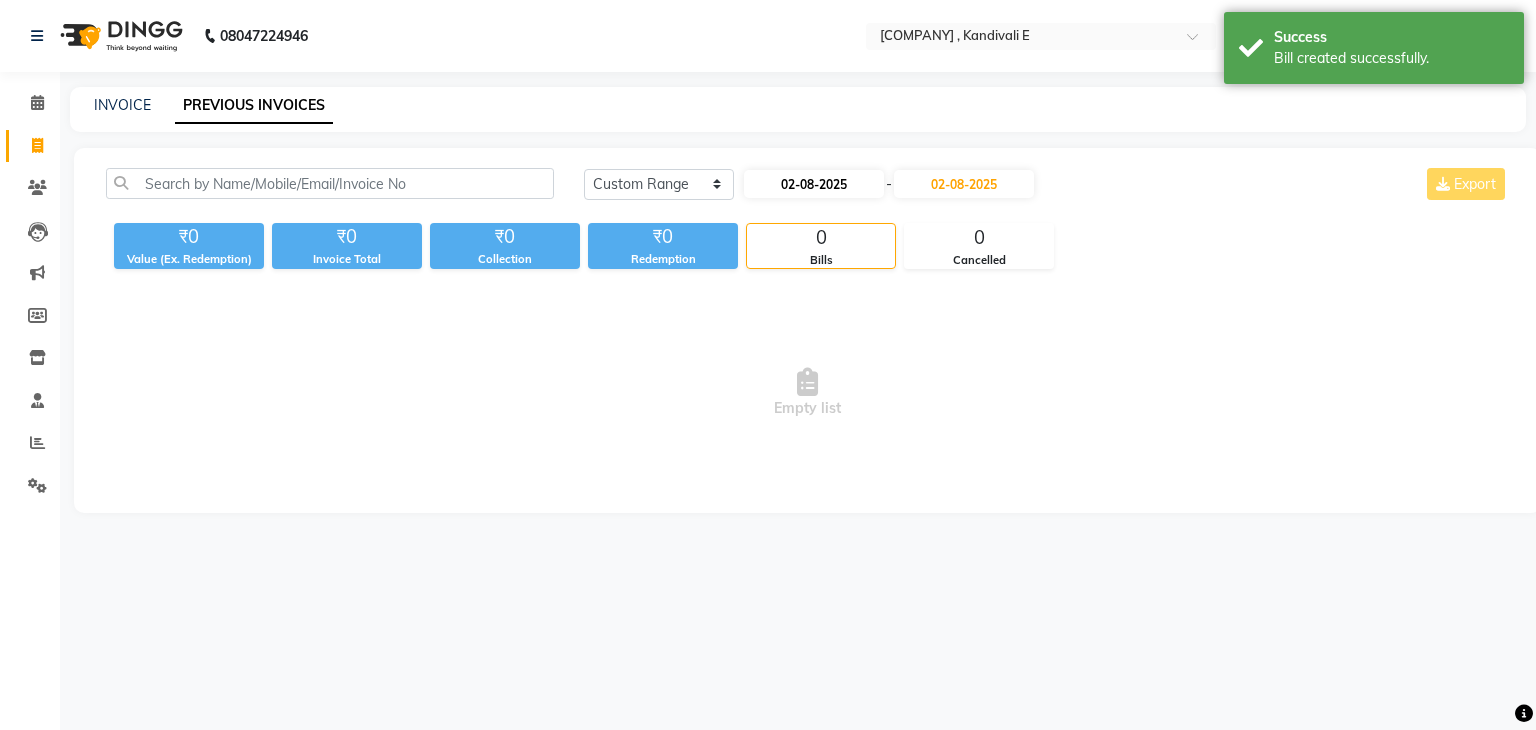 select on "8" 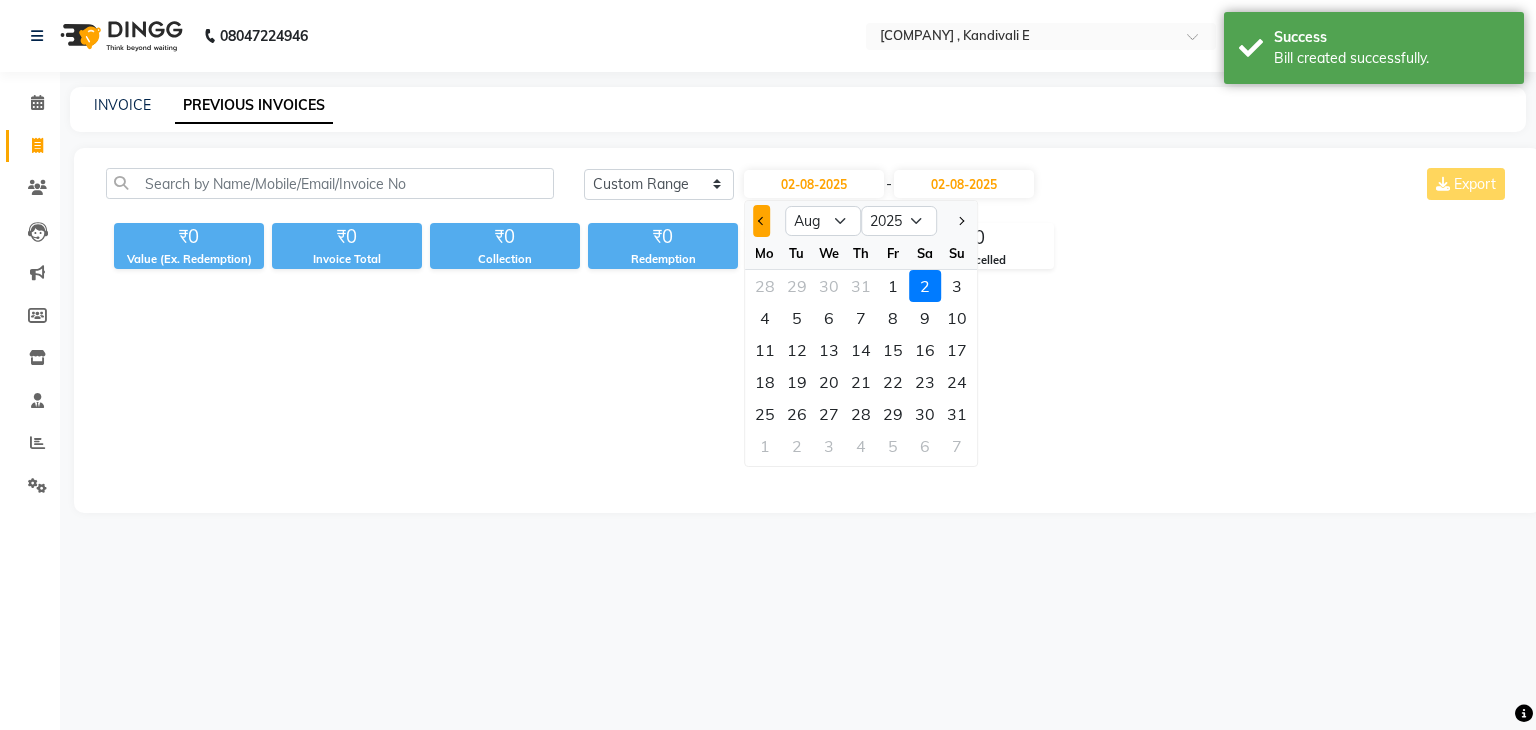 click 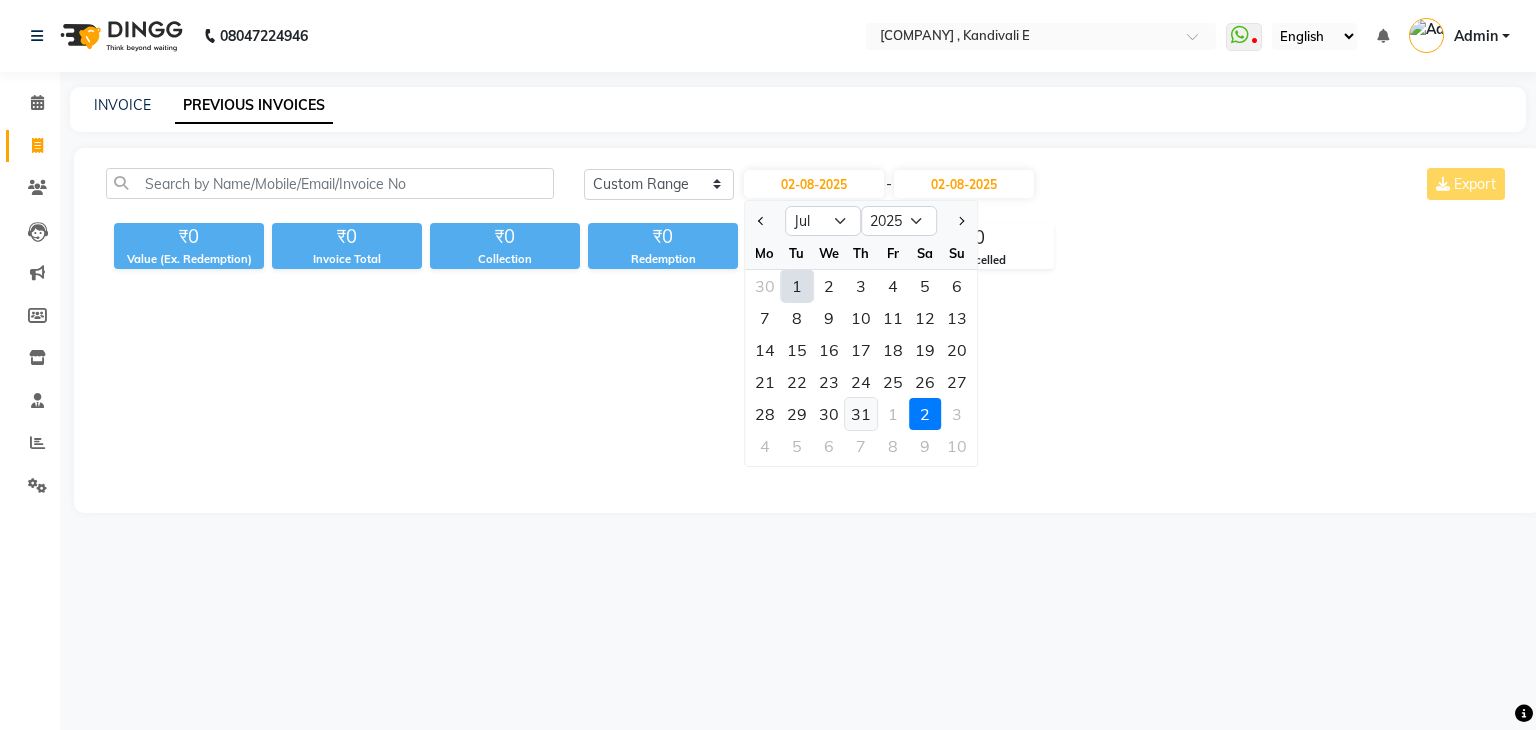click on "31" 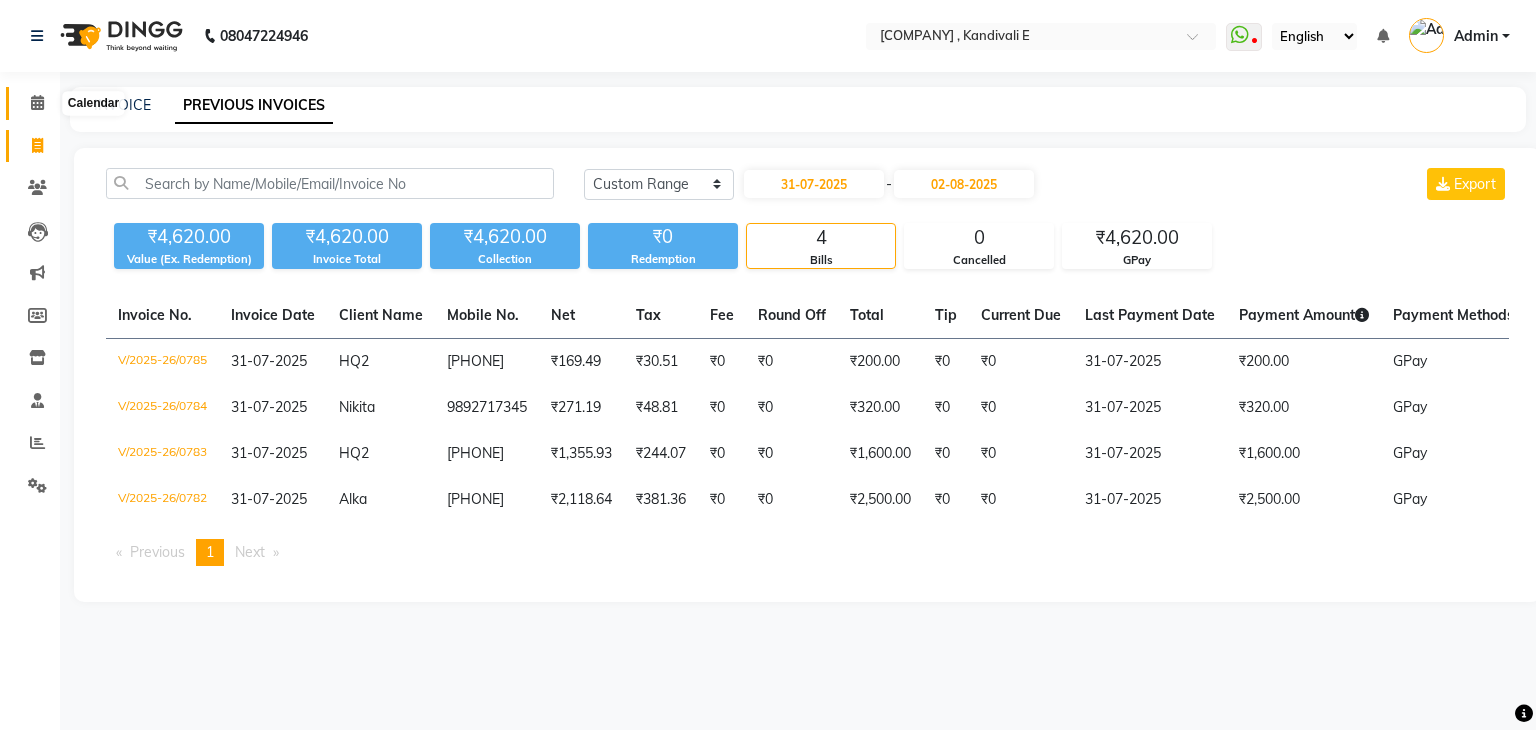 click 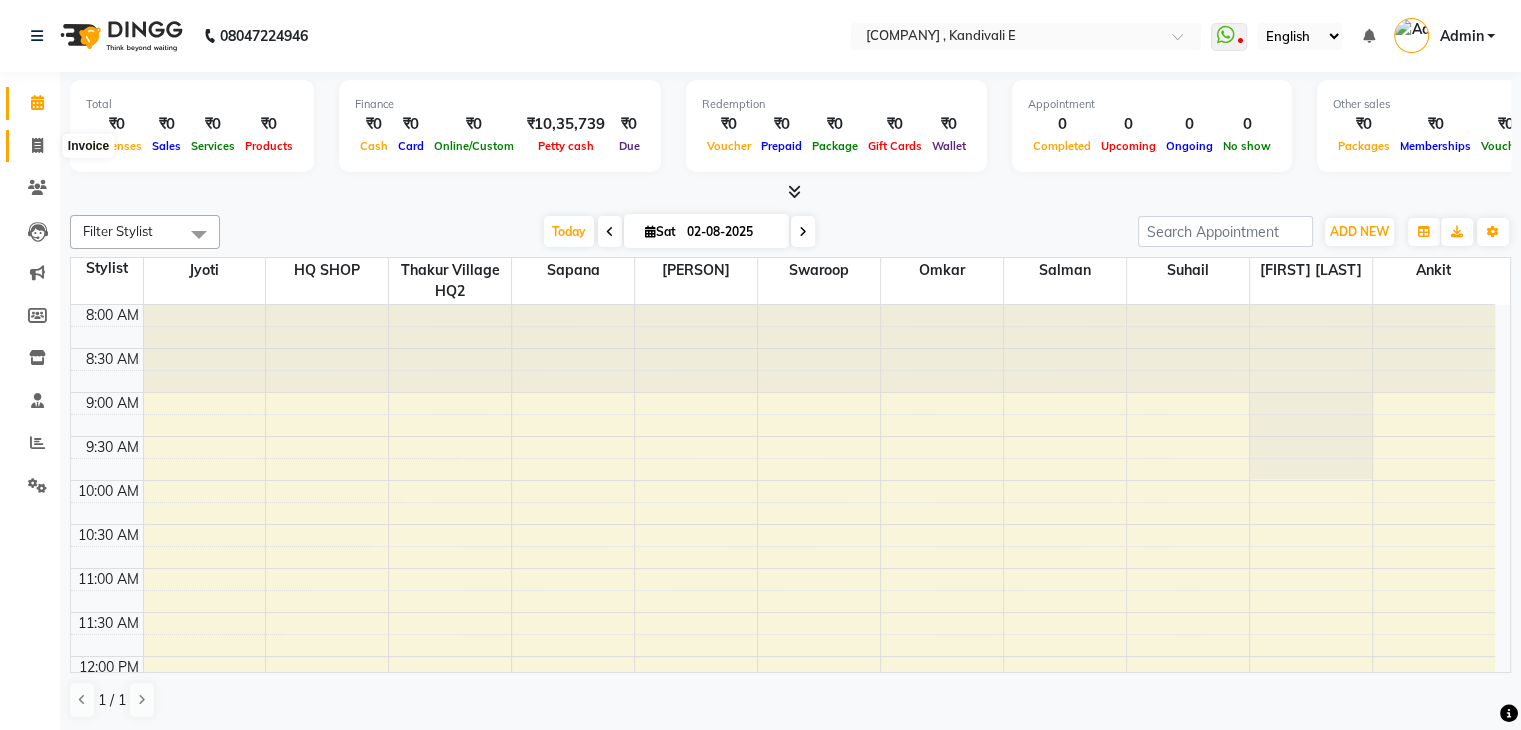 click 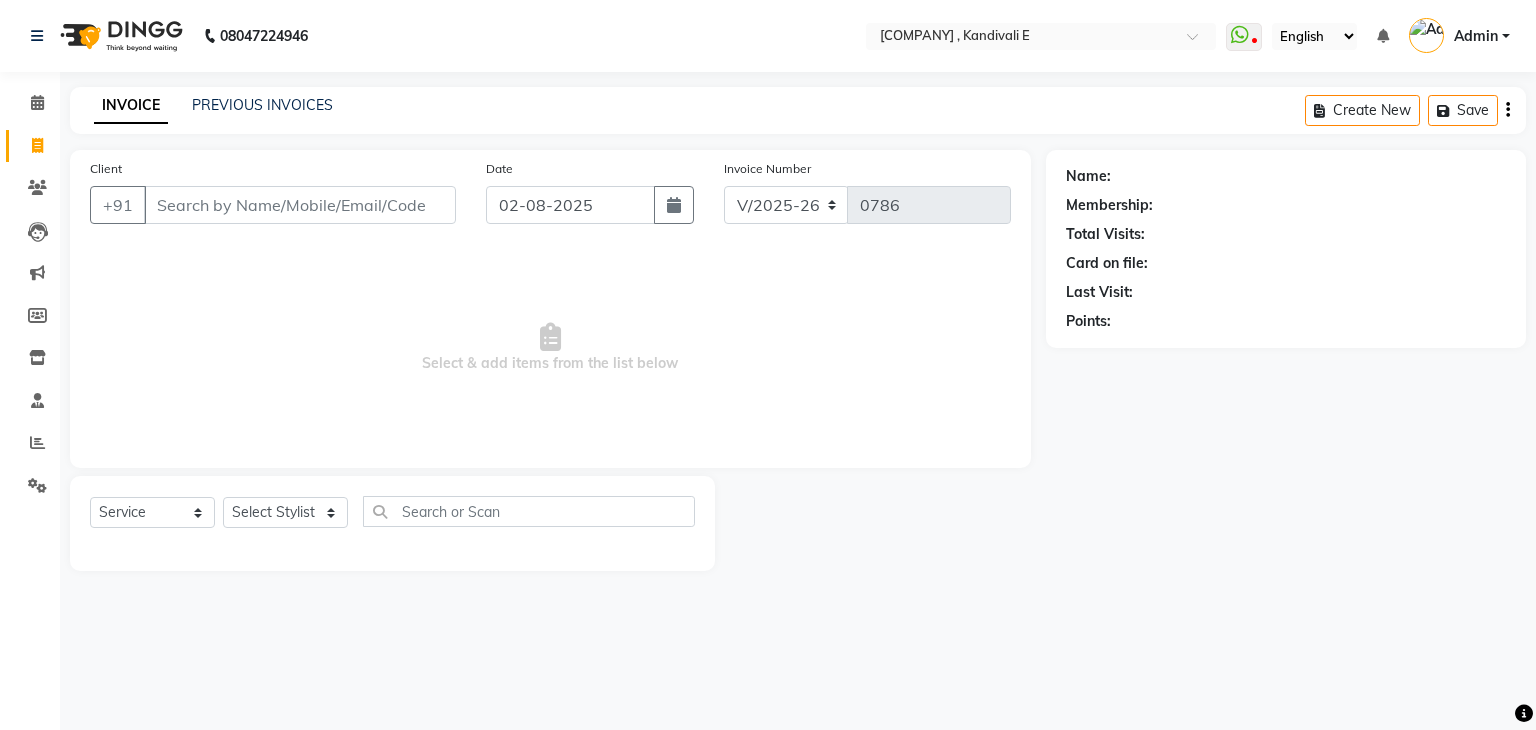 click on "Invoice" 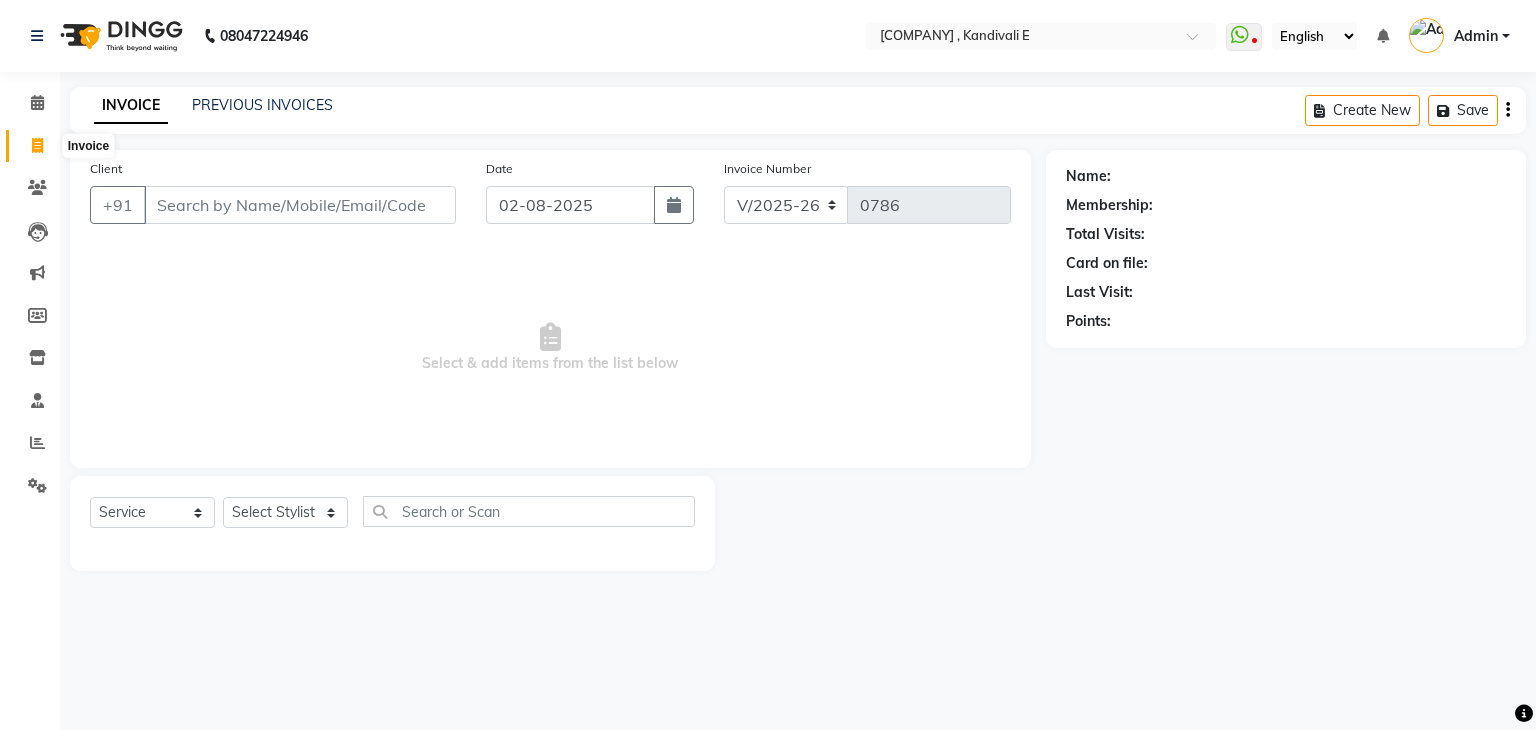 click 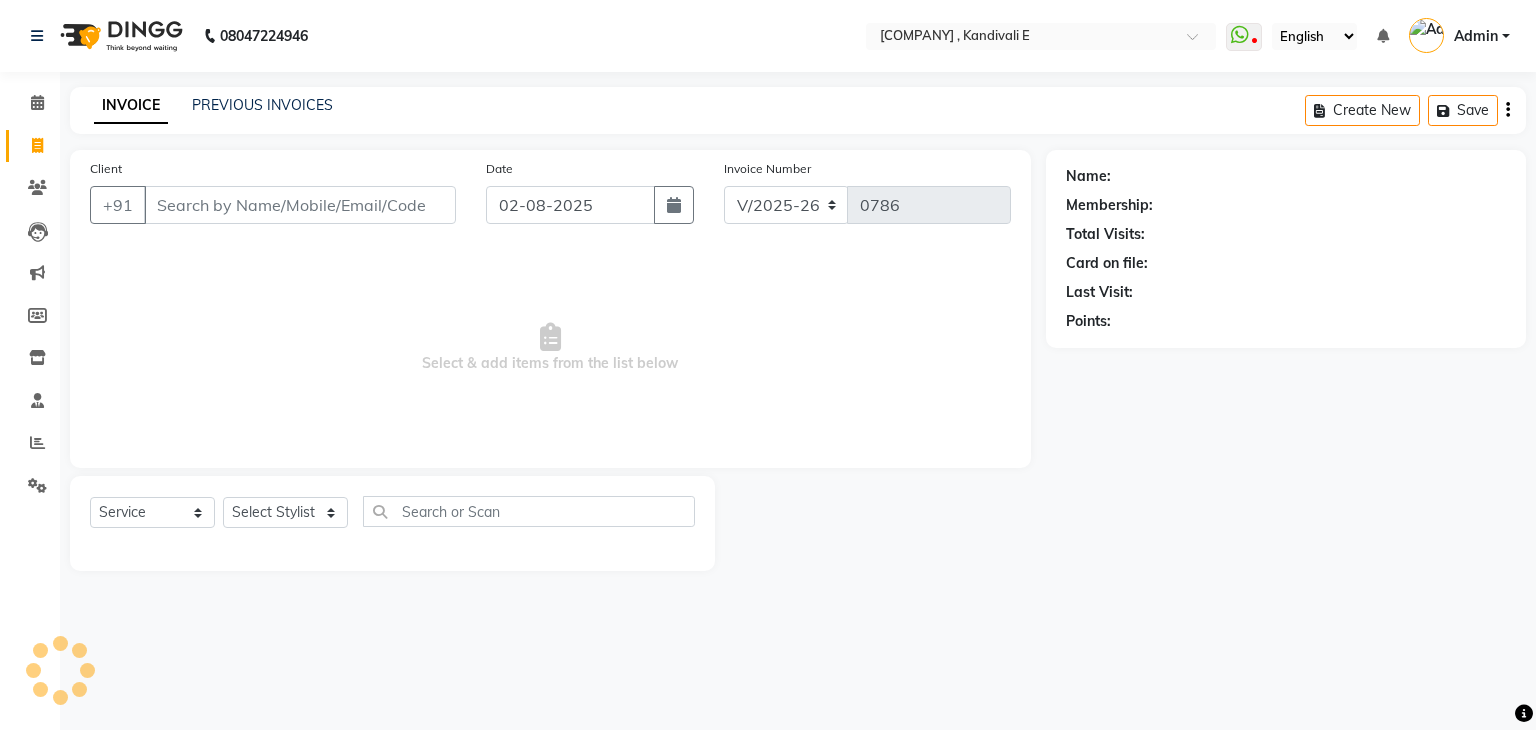 click on "Client" at bounding box center (300, 205) 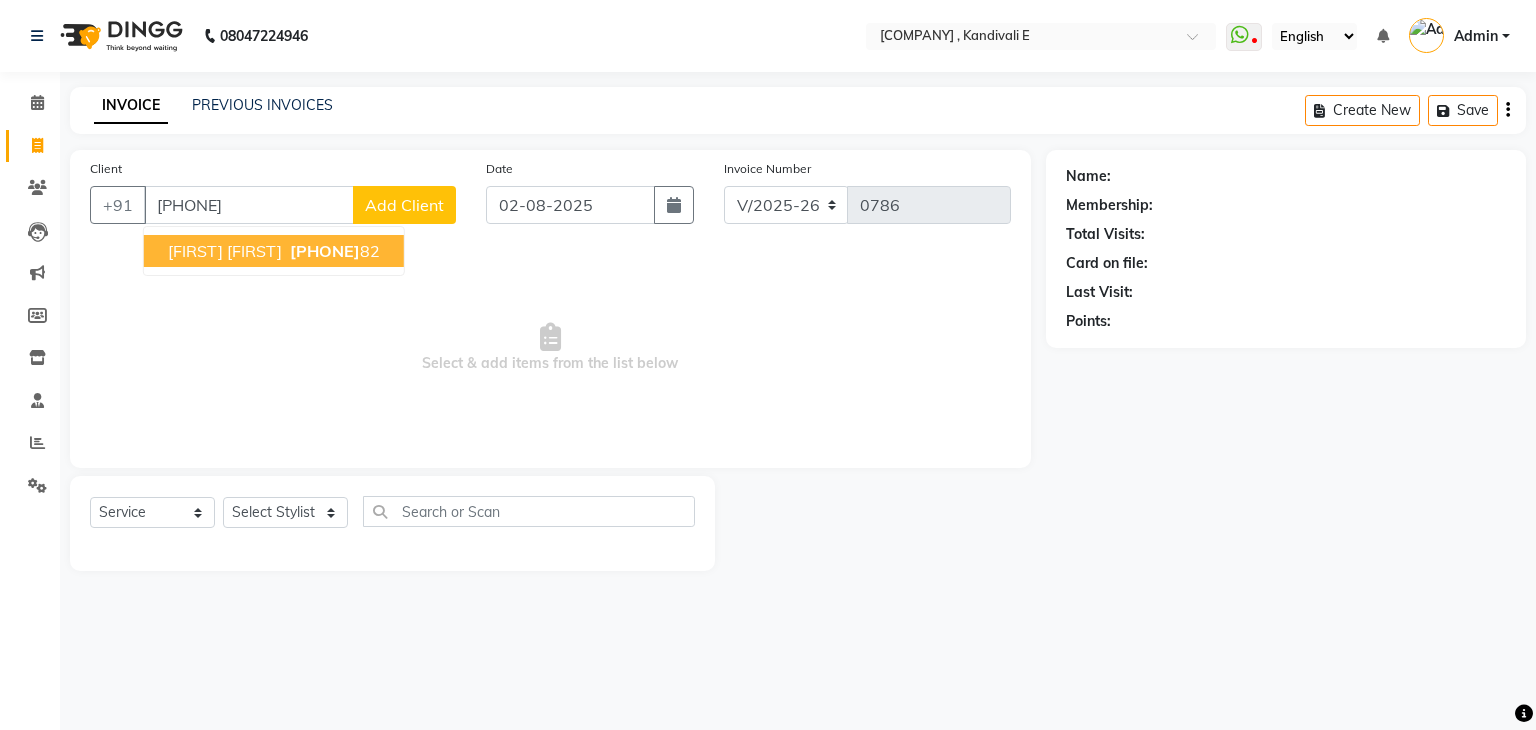 click on "Shannon Rosari" at bounding box center (225, 251) 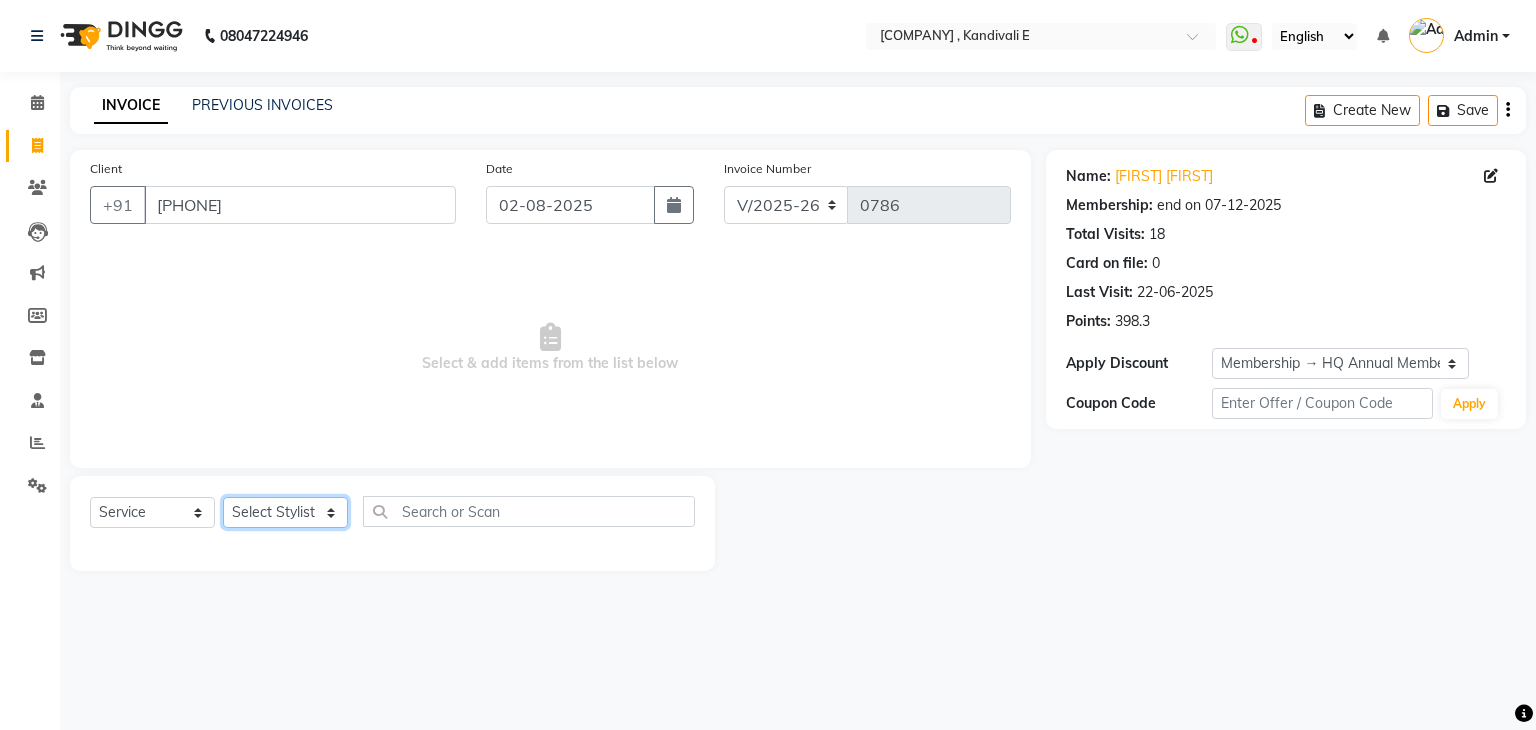 click on "Select Stylist Ankit DIPALI HQ SHOP jyoti Omkar Reshma Mustari Salman Sameer Ahmad Sapana Suhail Swaroop Thakur Village HQ2" 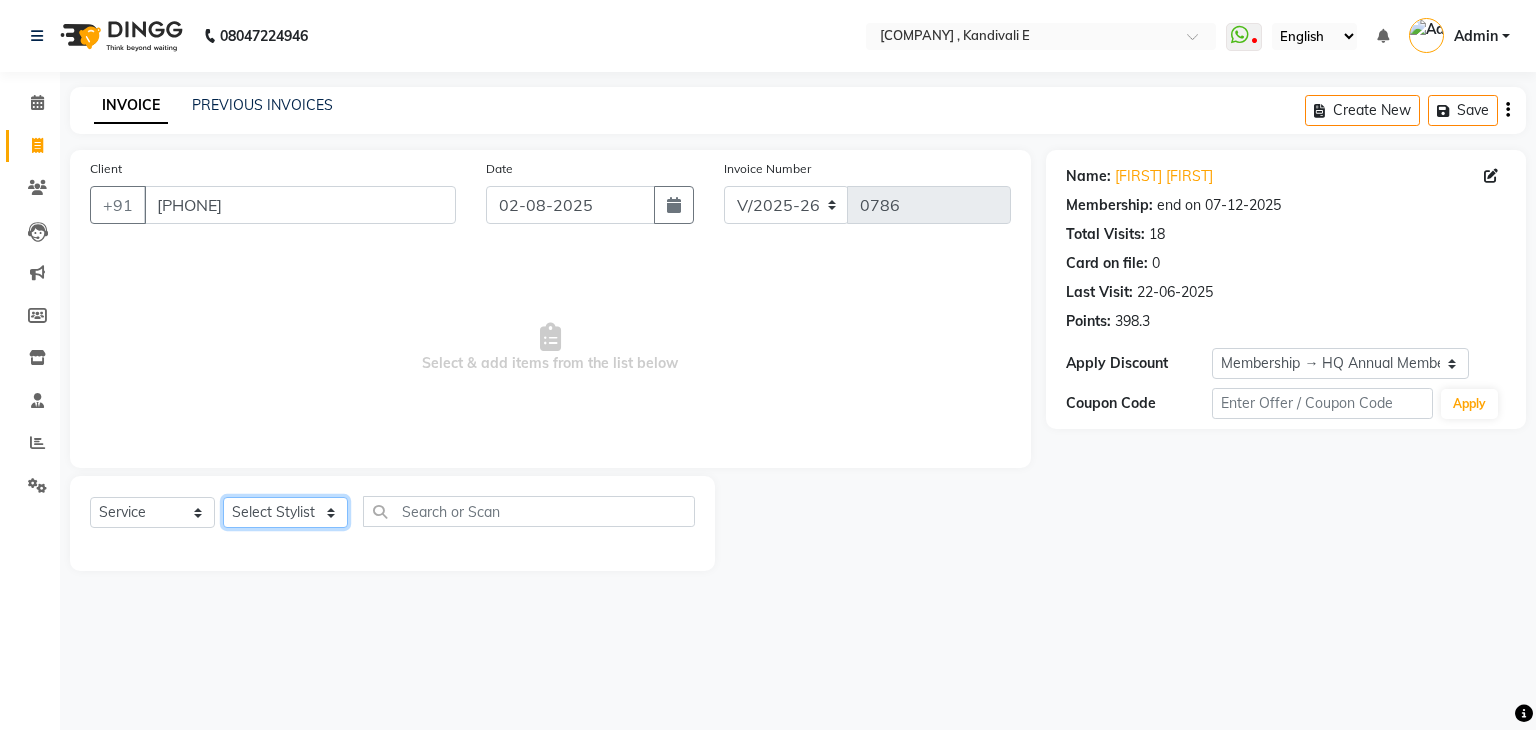 click on "Select Stylist Ankit DIPALI HQ SHOP jyoti Omkar Reshma Mustari Salman Sameer Ahmad Sapana Suhail Swaroop Thakur Village HQ2" 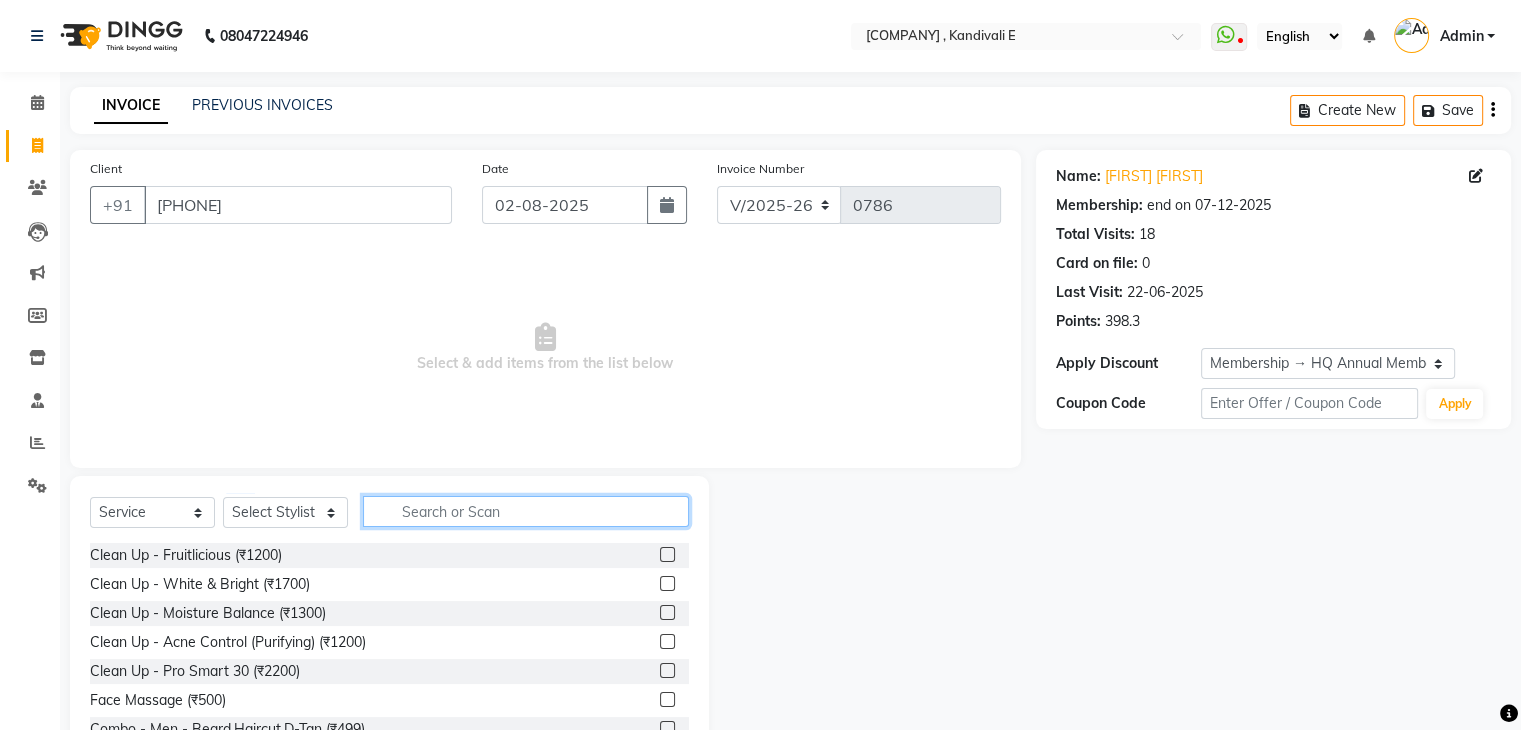 click 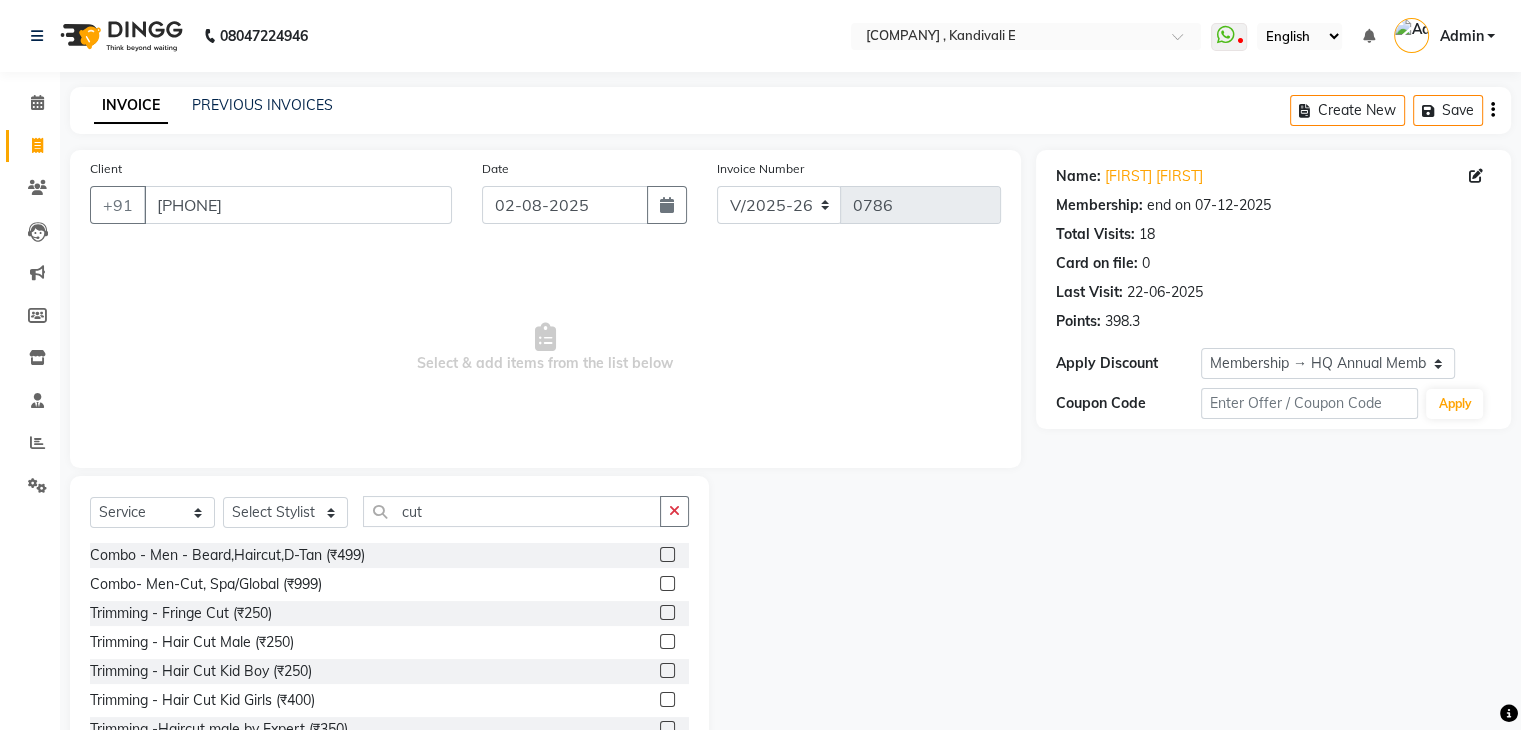 click 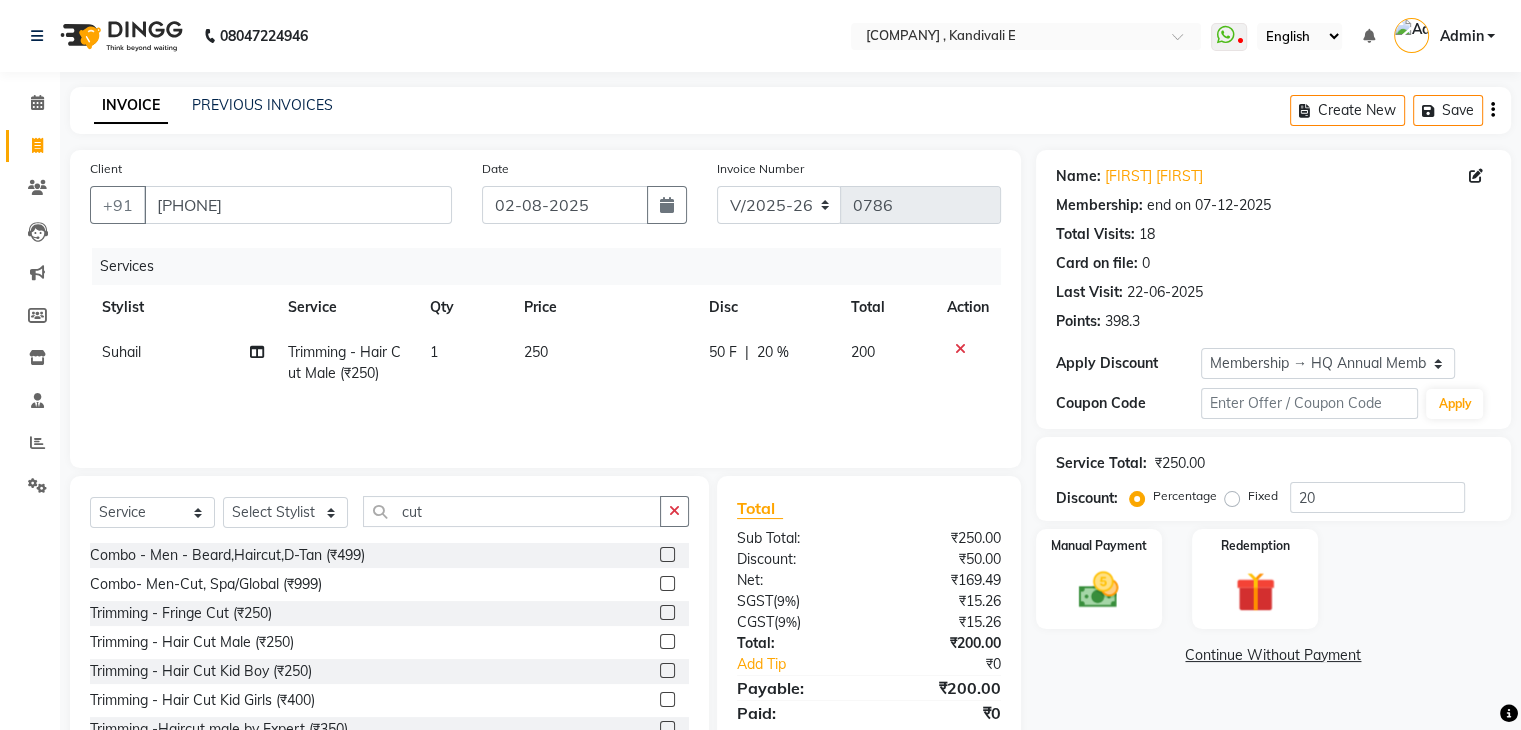 click on "50 F" 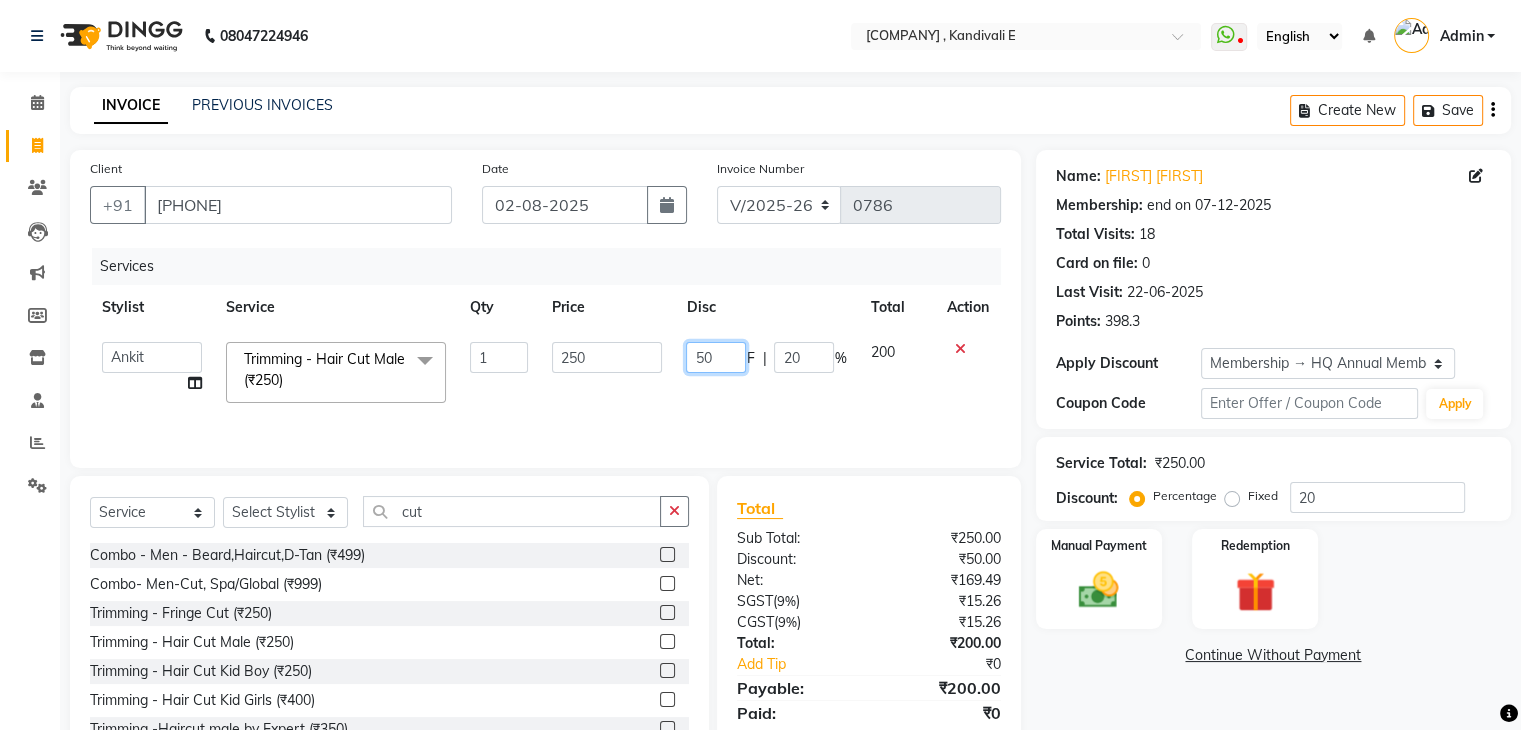click on "50" 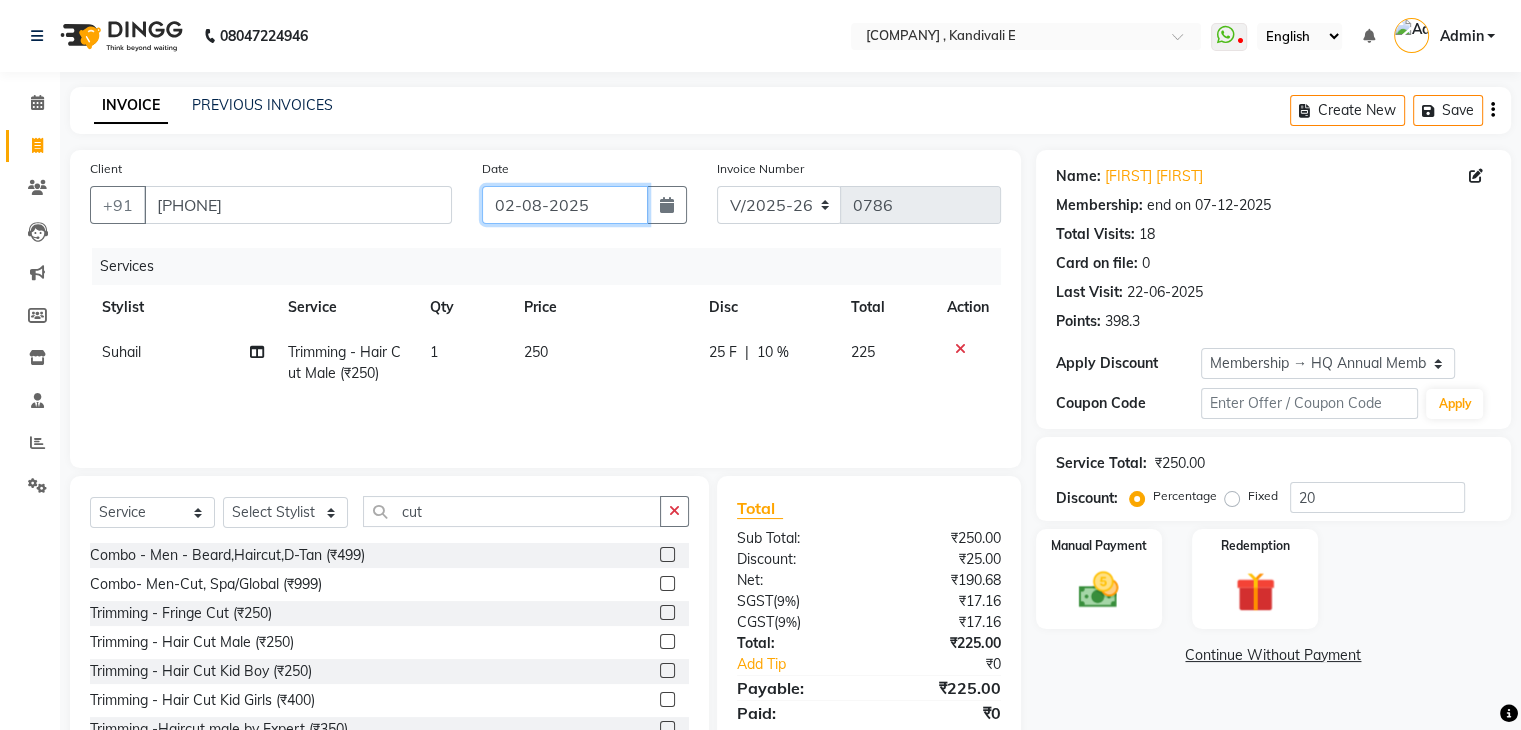 click on "02-08-2025" 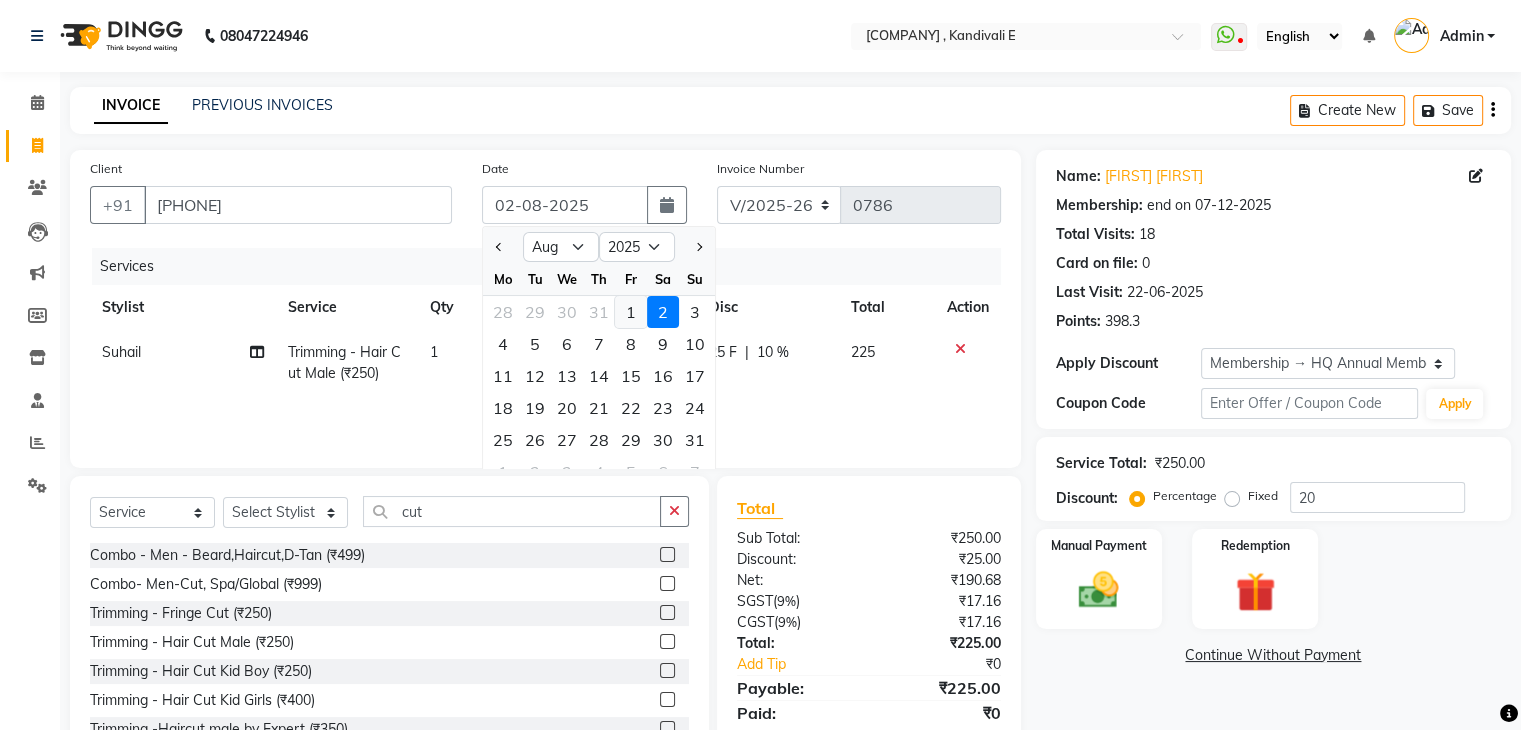 click on "1" 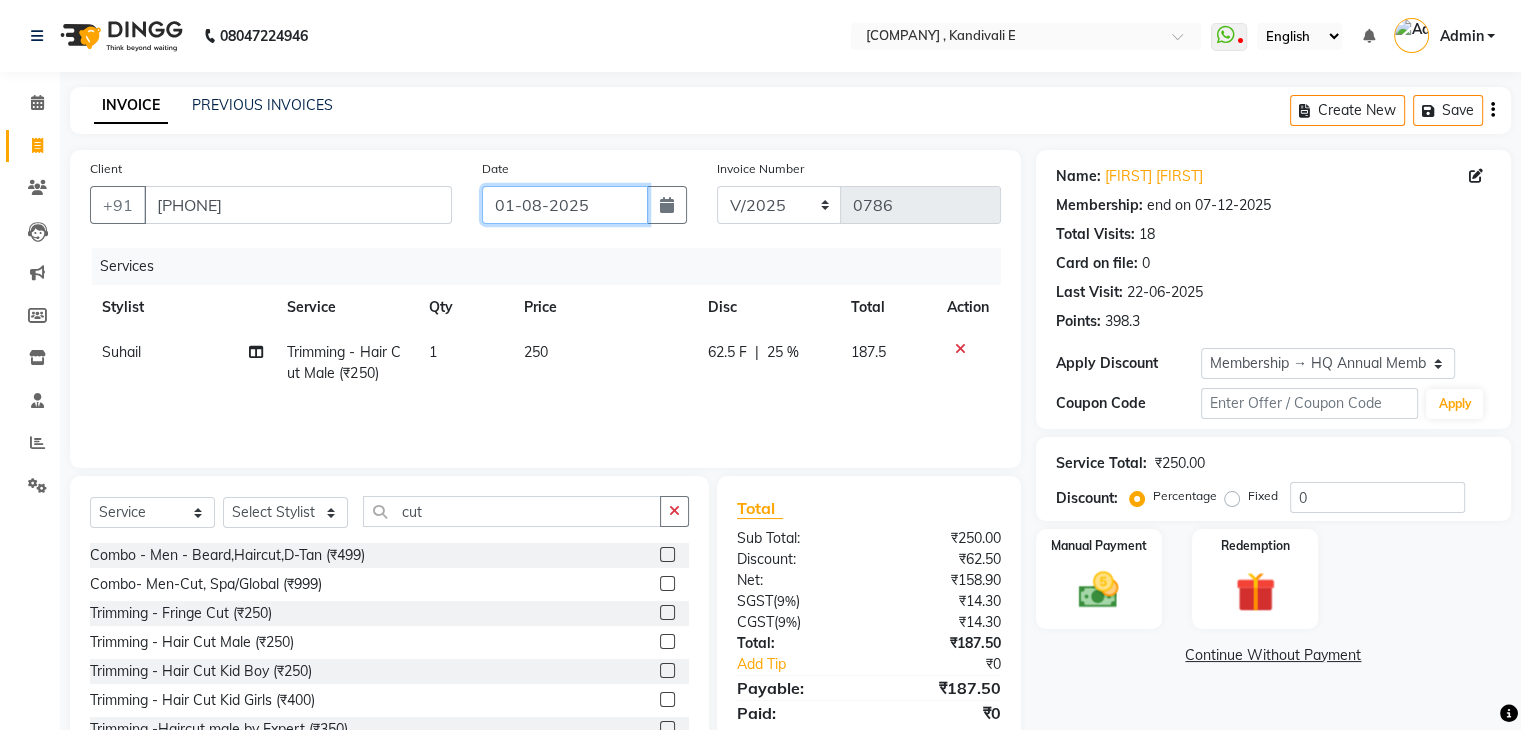 scroll, scrollTop: 72, scrollLeft: 0, axis: vertical 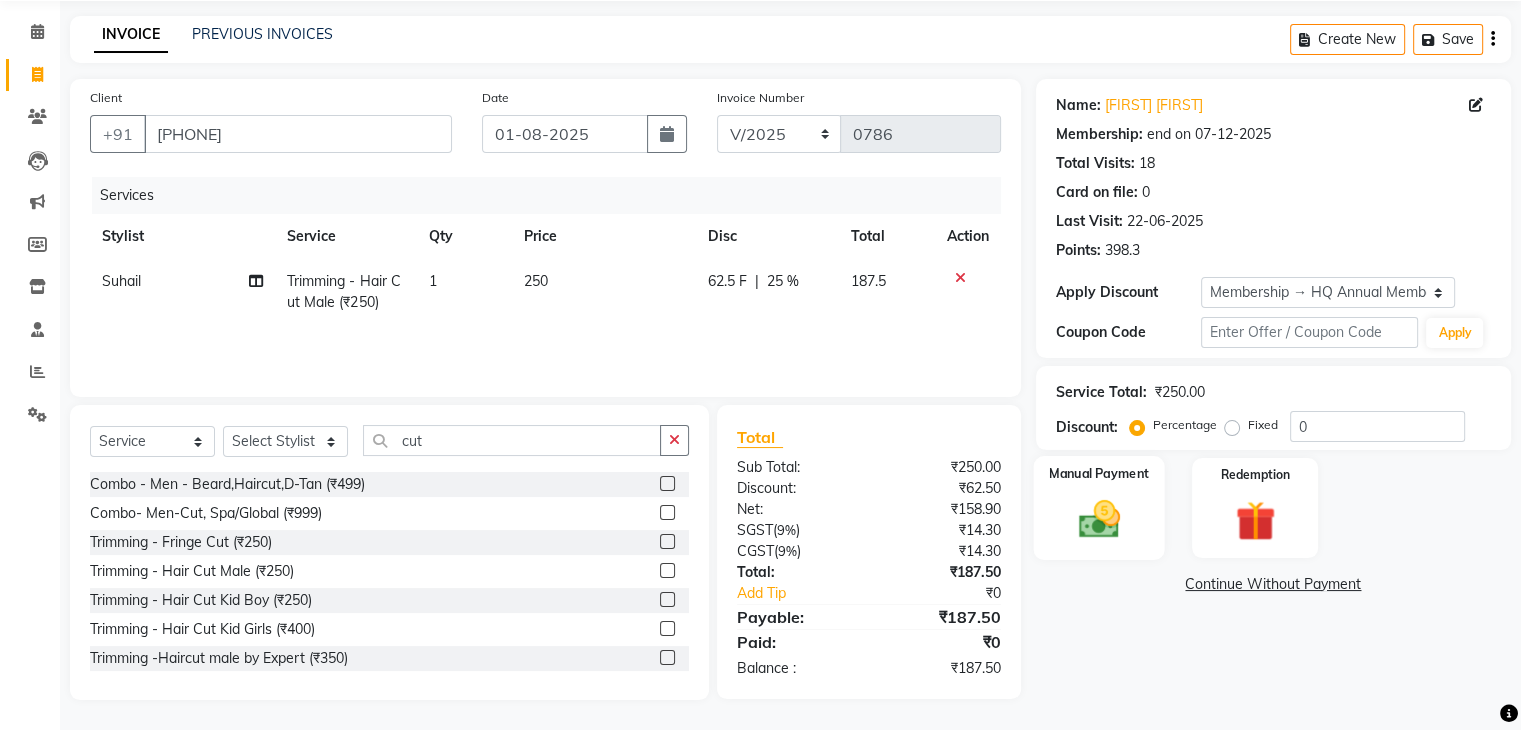 click 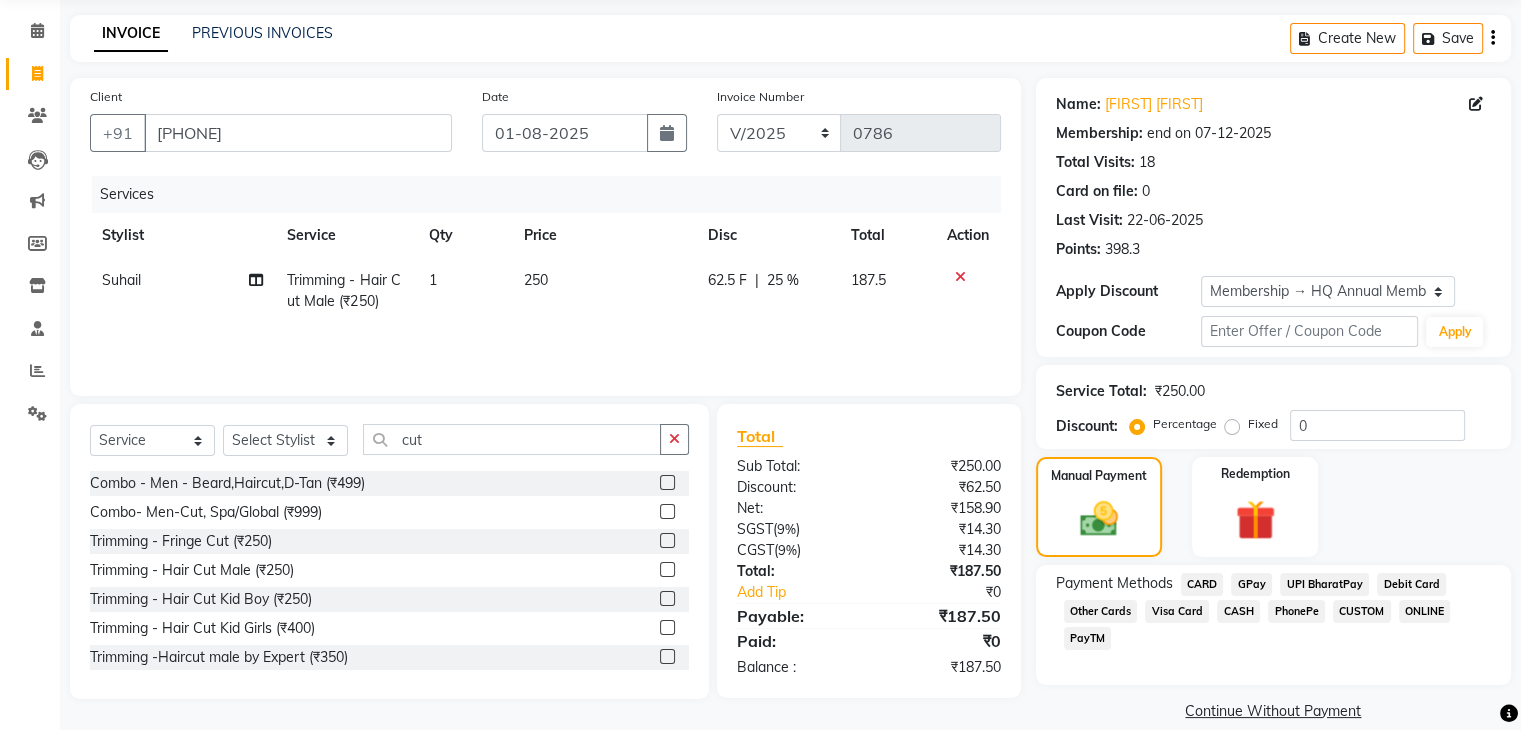 click on "GPay" 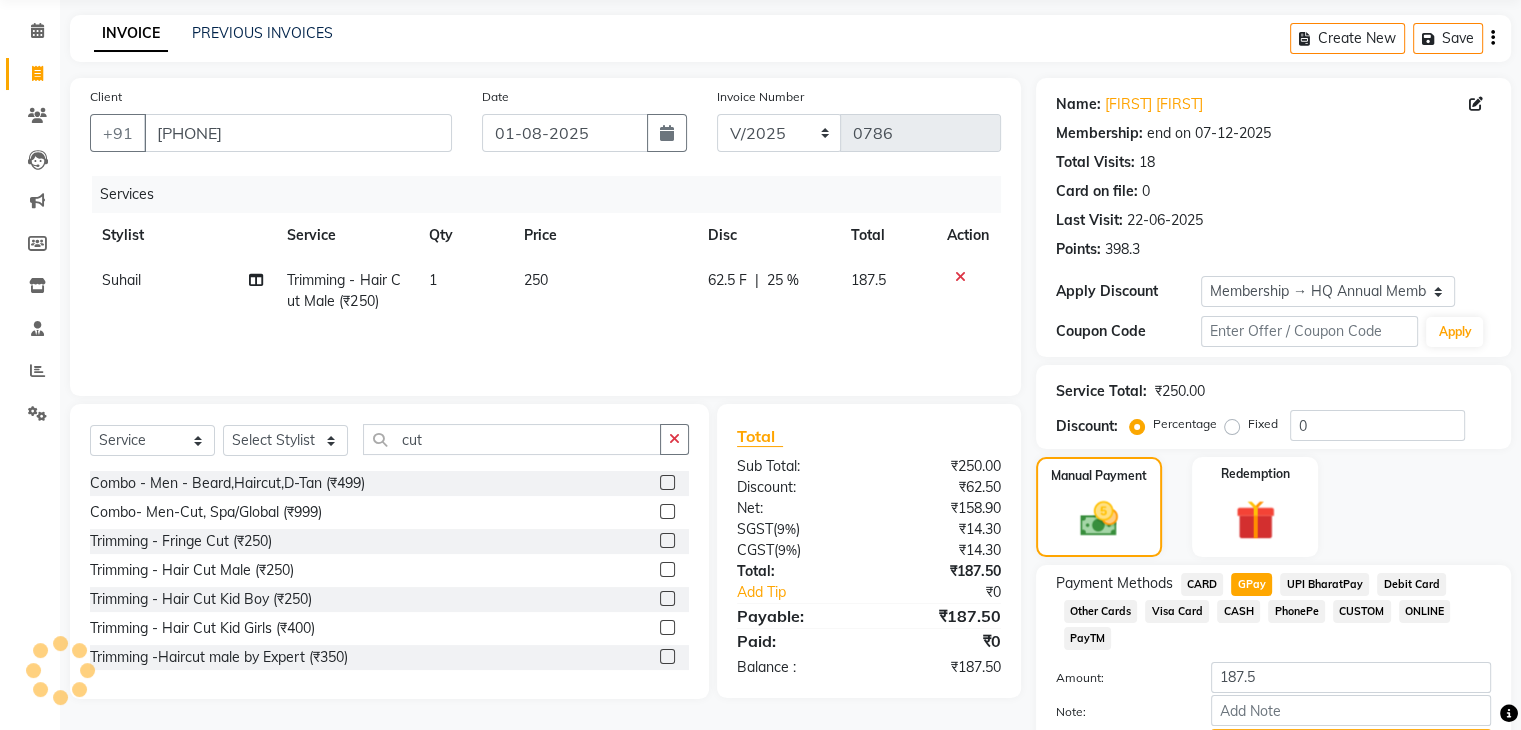 scroll, scrollTop: 184, scrollLeft: 0, axis: vertical 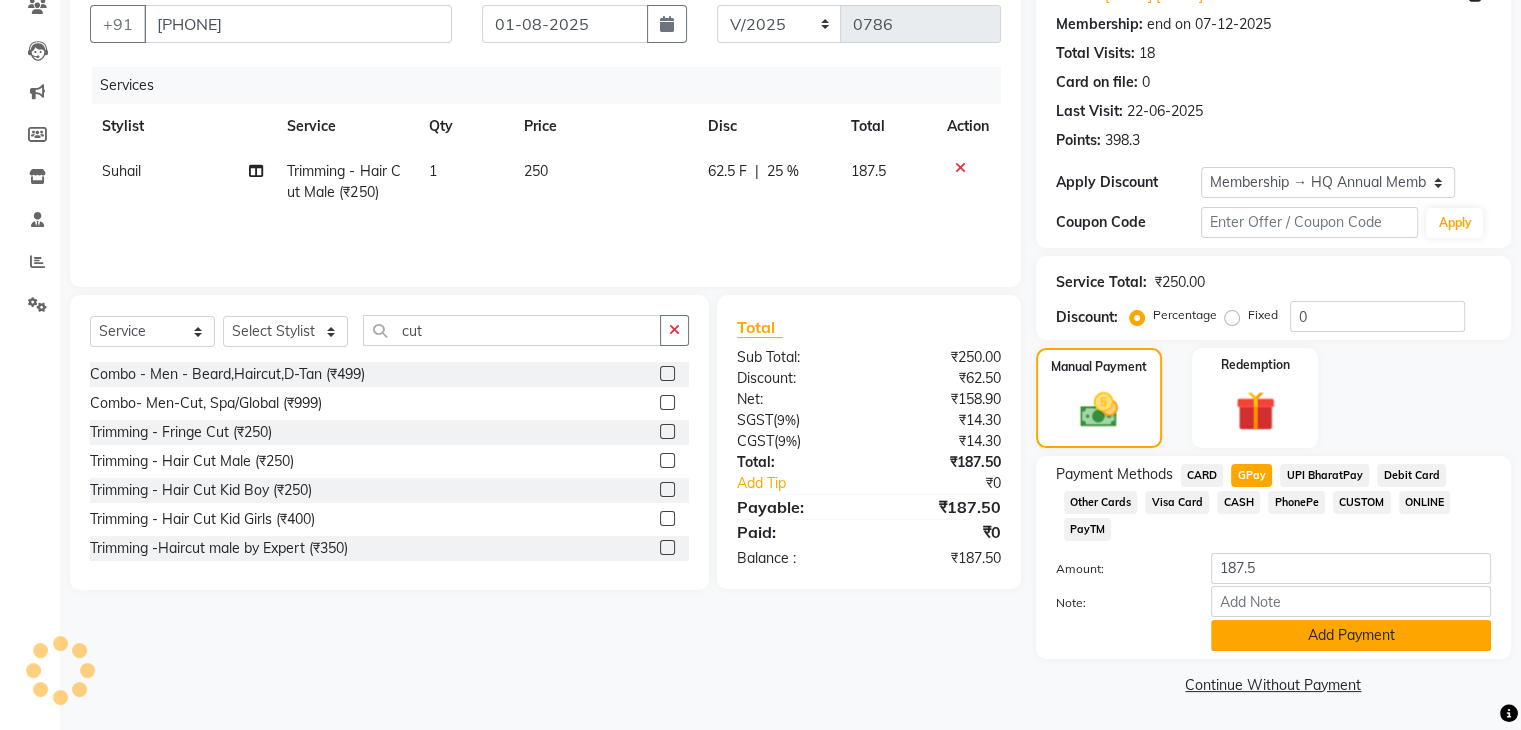 click on "Add Payment" 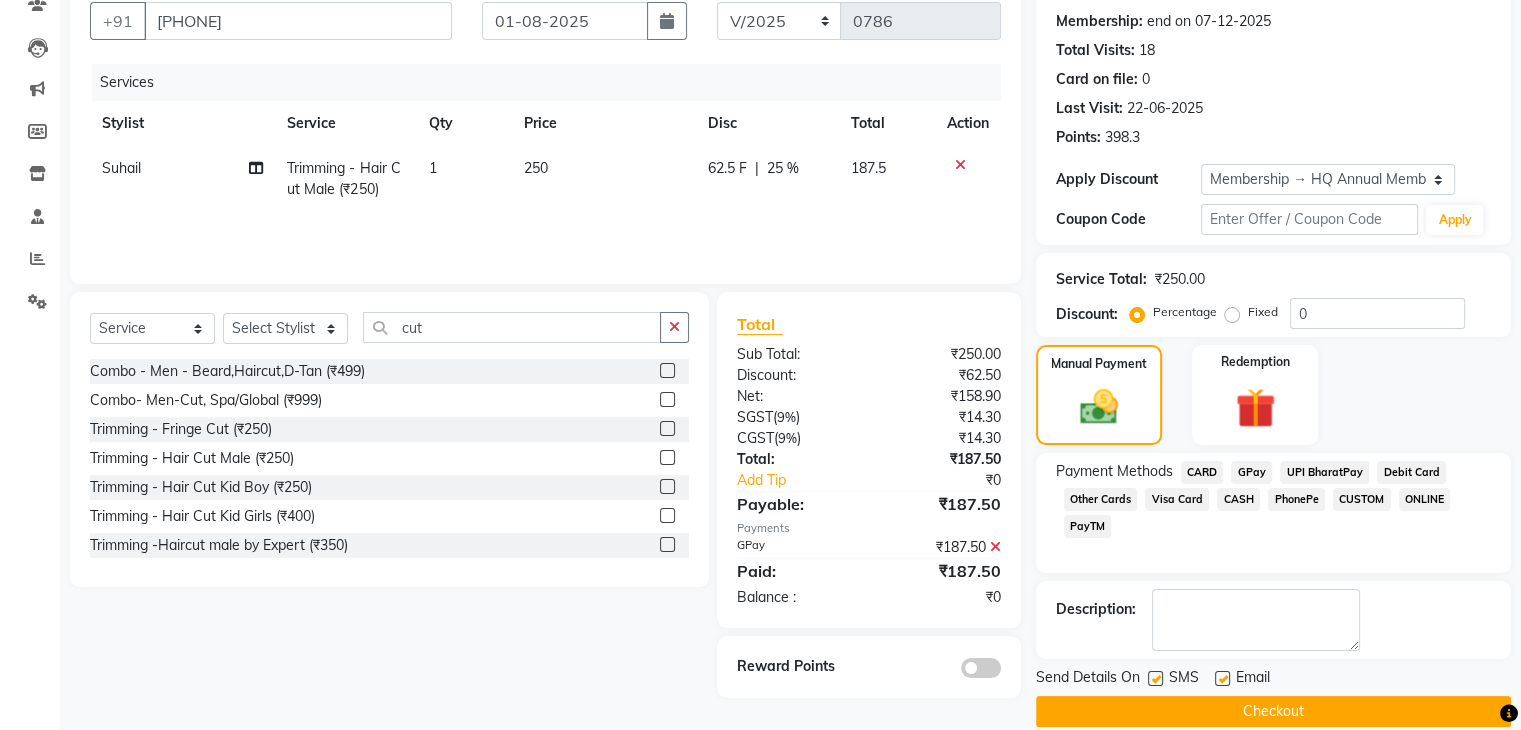 scroll, scrollTop: 209, scrollLeft: 0, axis: vertical 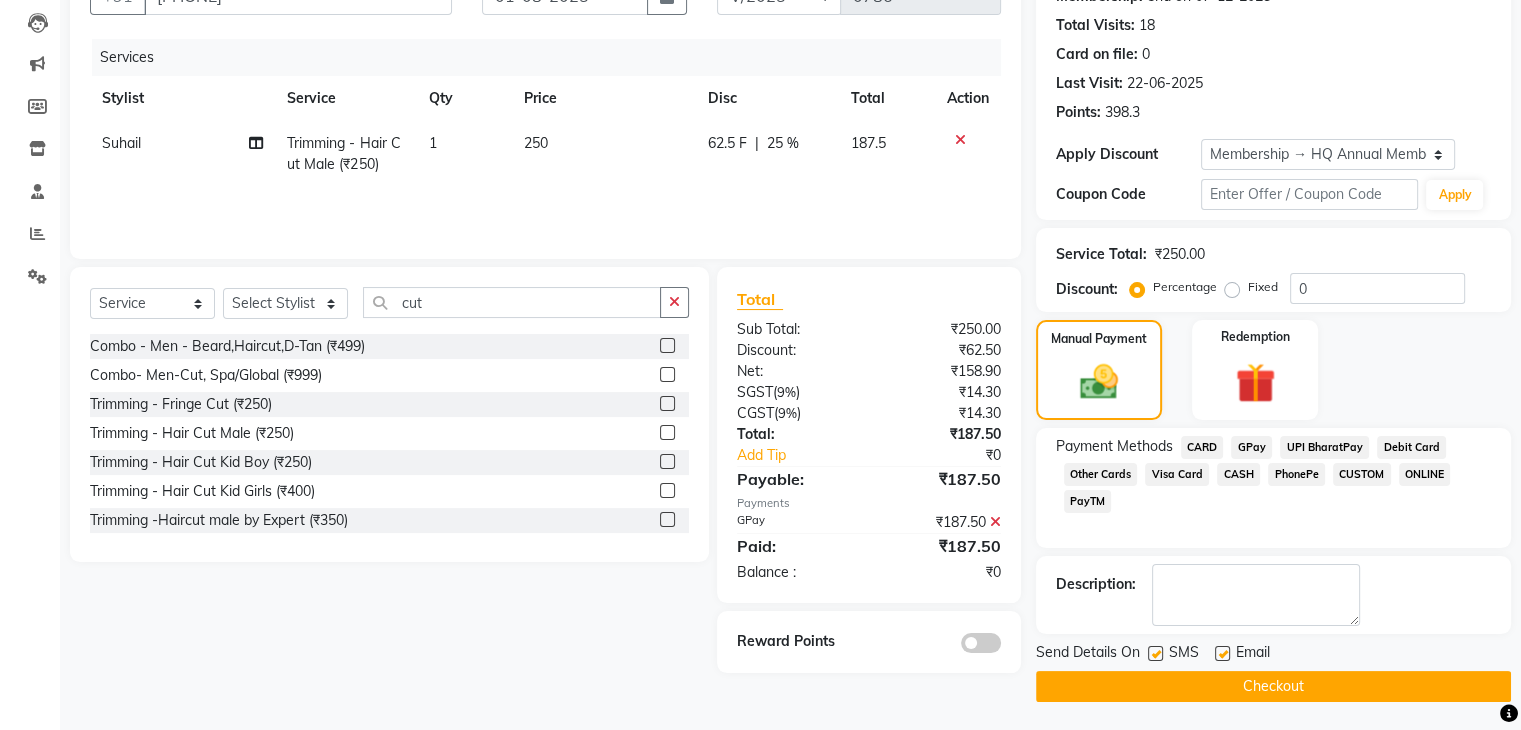click on "Checkout" 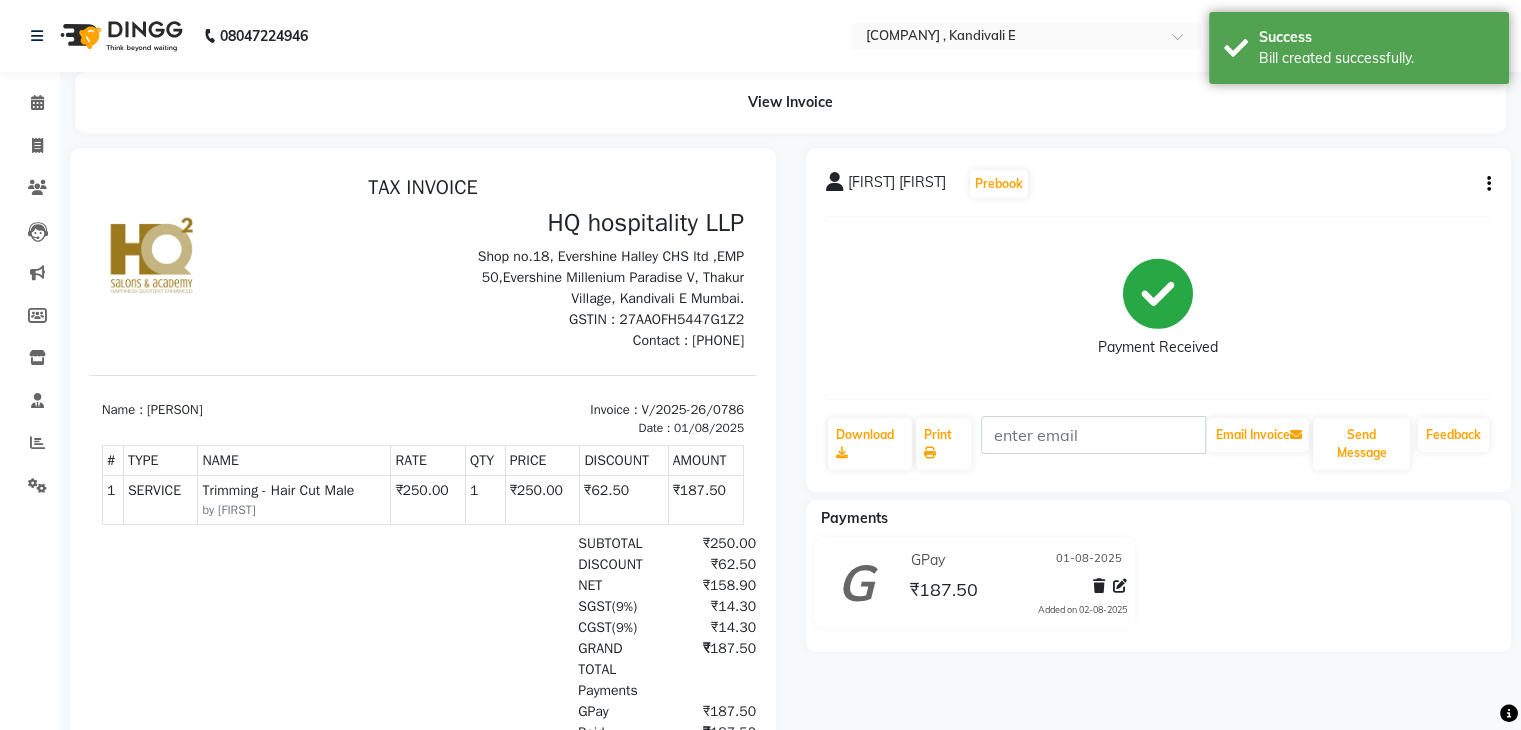 scroll, scrollTop: 0, scrollLeft: 0, axis: both 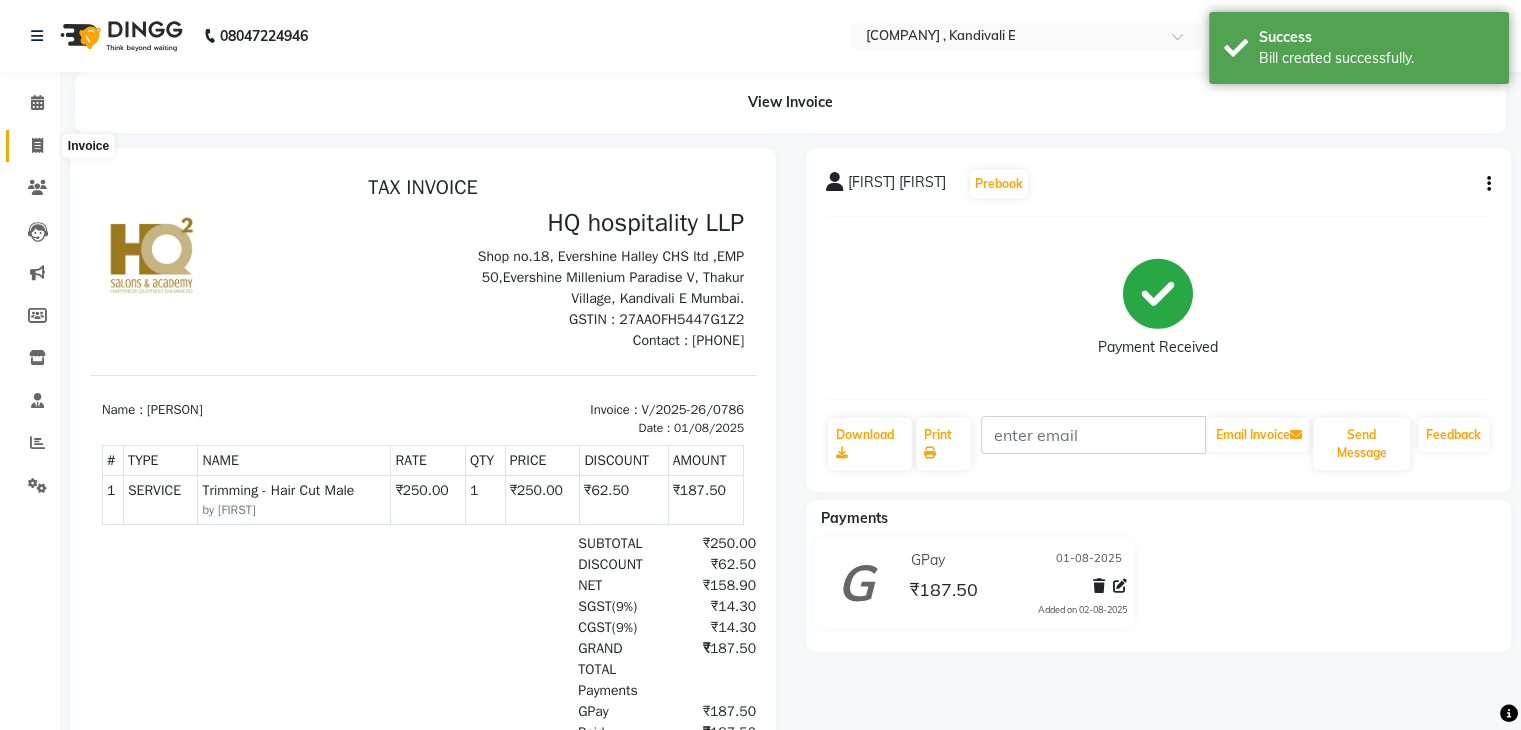 click 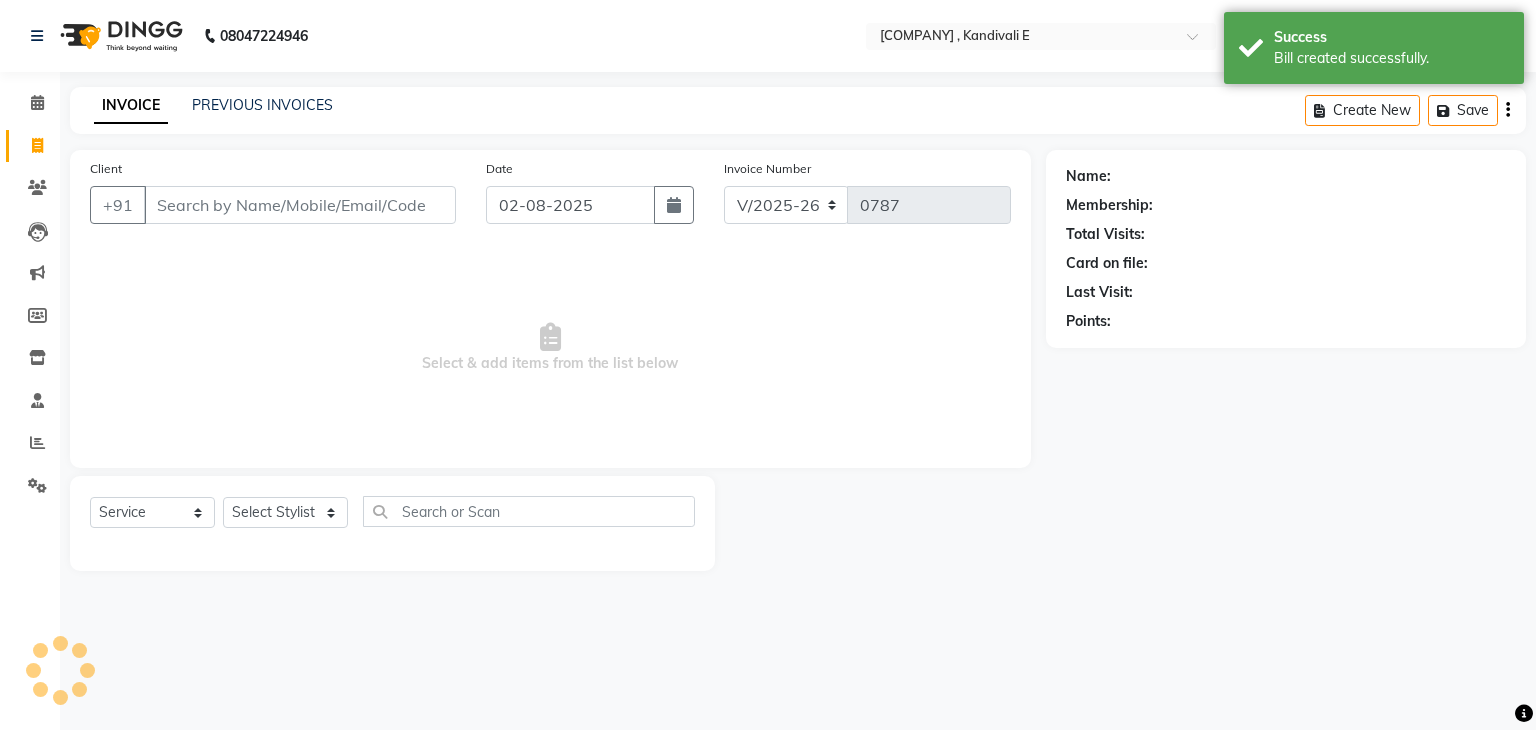 click on "Client" at bounding box center [300, 205] 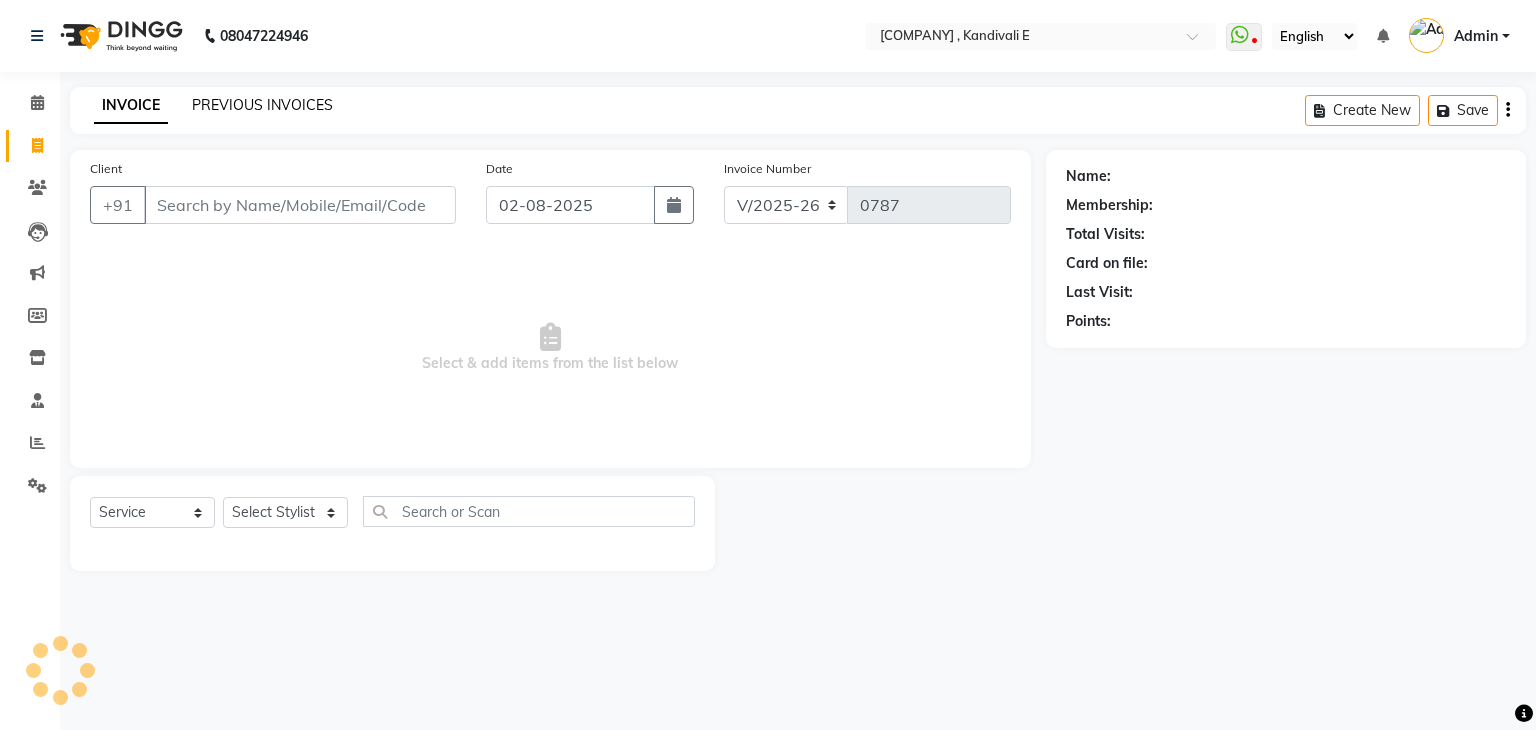 click on "PREVIOUS INVOICES" 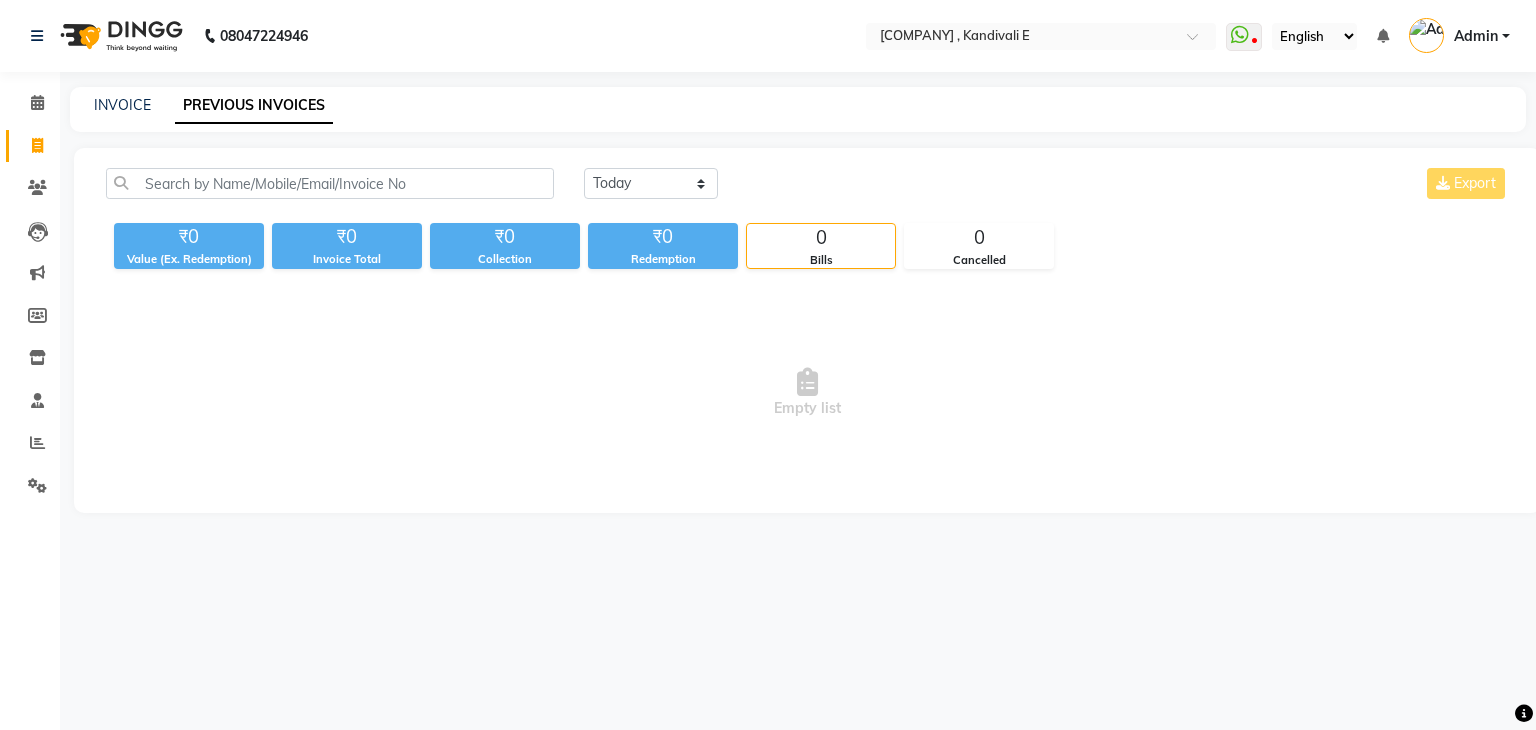 click on "Today Yesterday Custom Range Export" 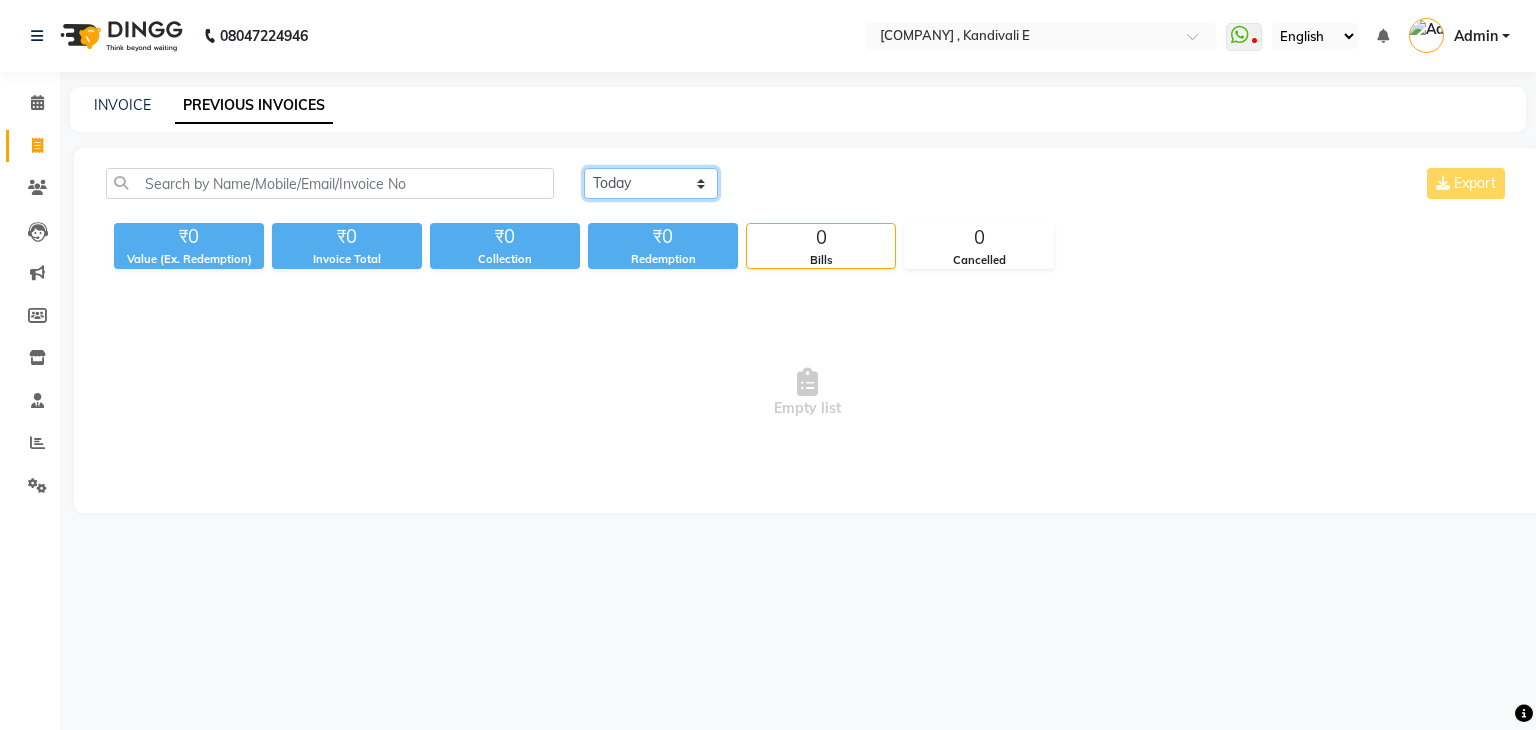 click on "Today Yesterday Custom Range" 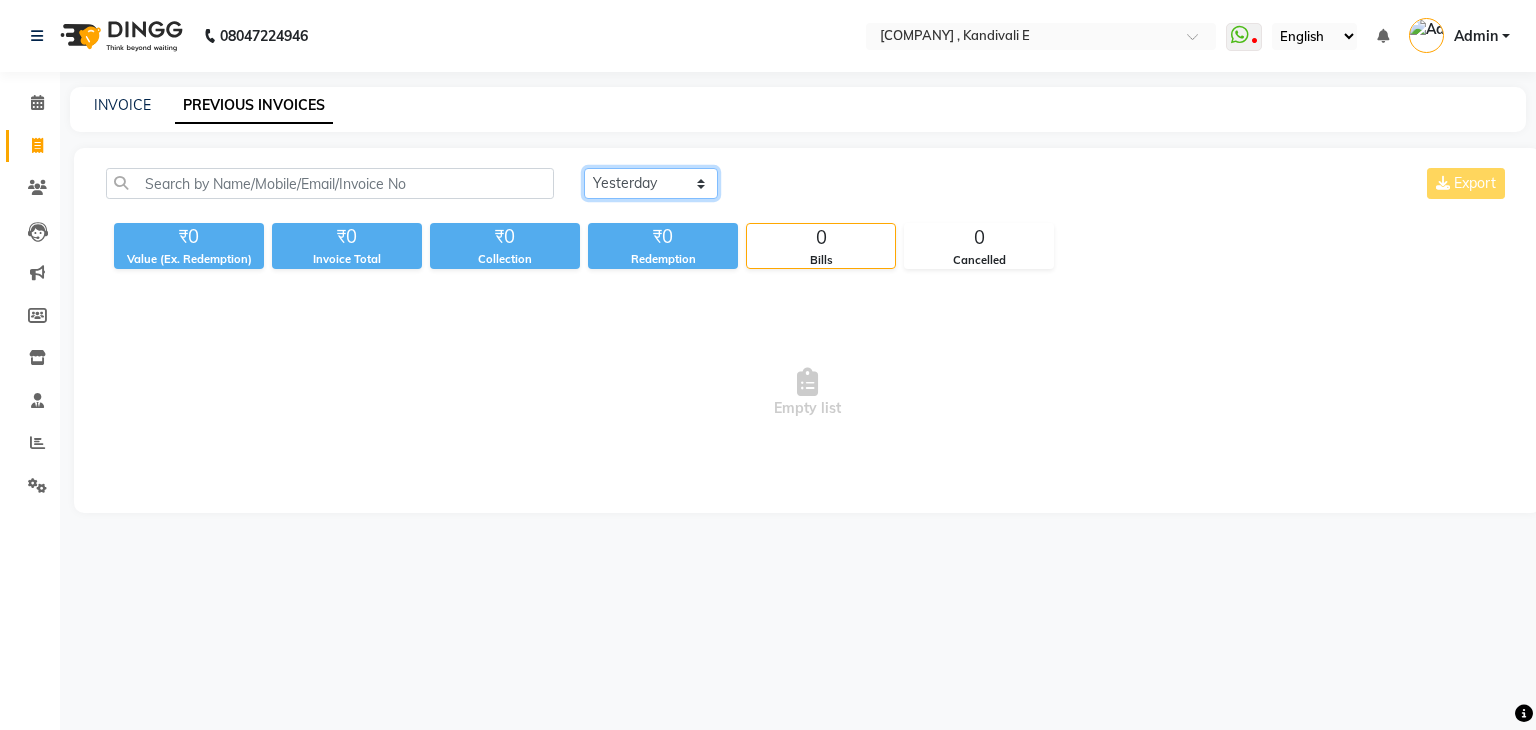 click on "Today Yesterday Custom Range" 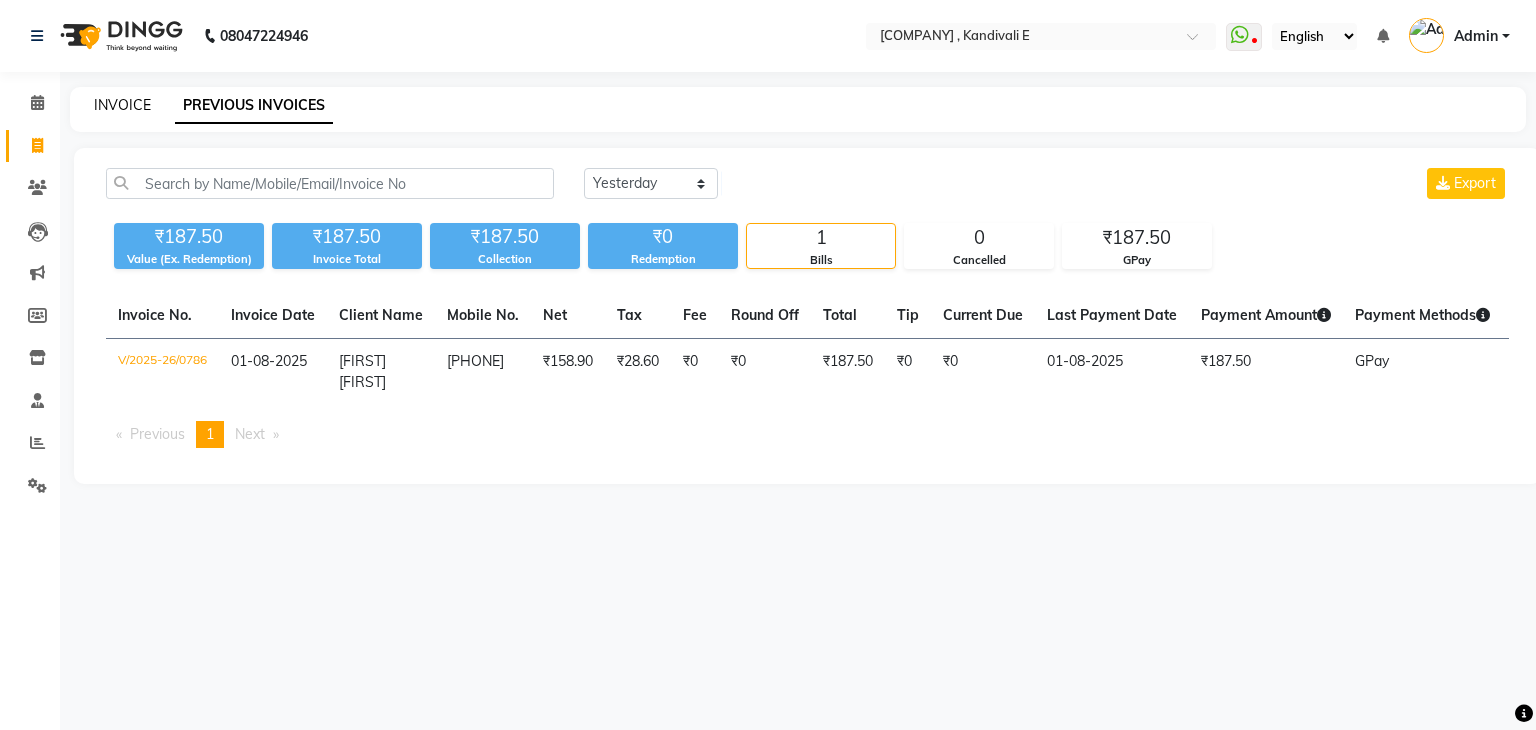 click on "INVOICE" 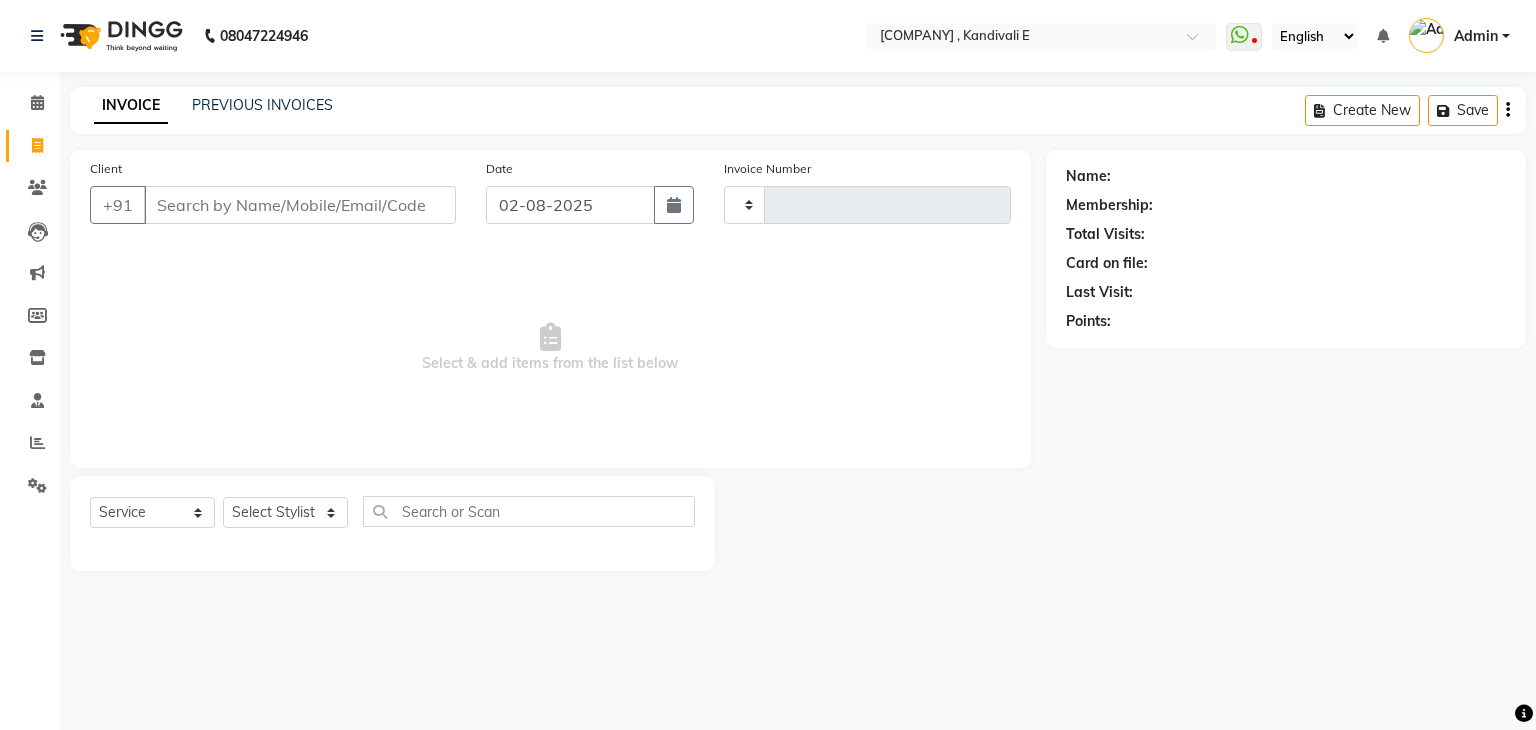 click on "Client" at bounding box center [300, 205] 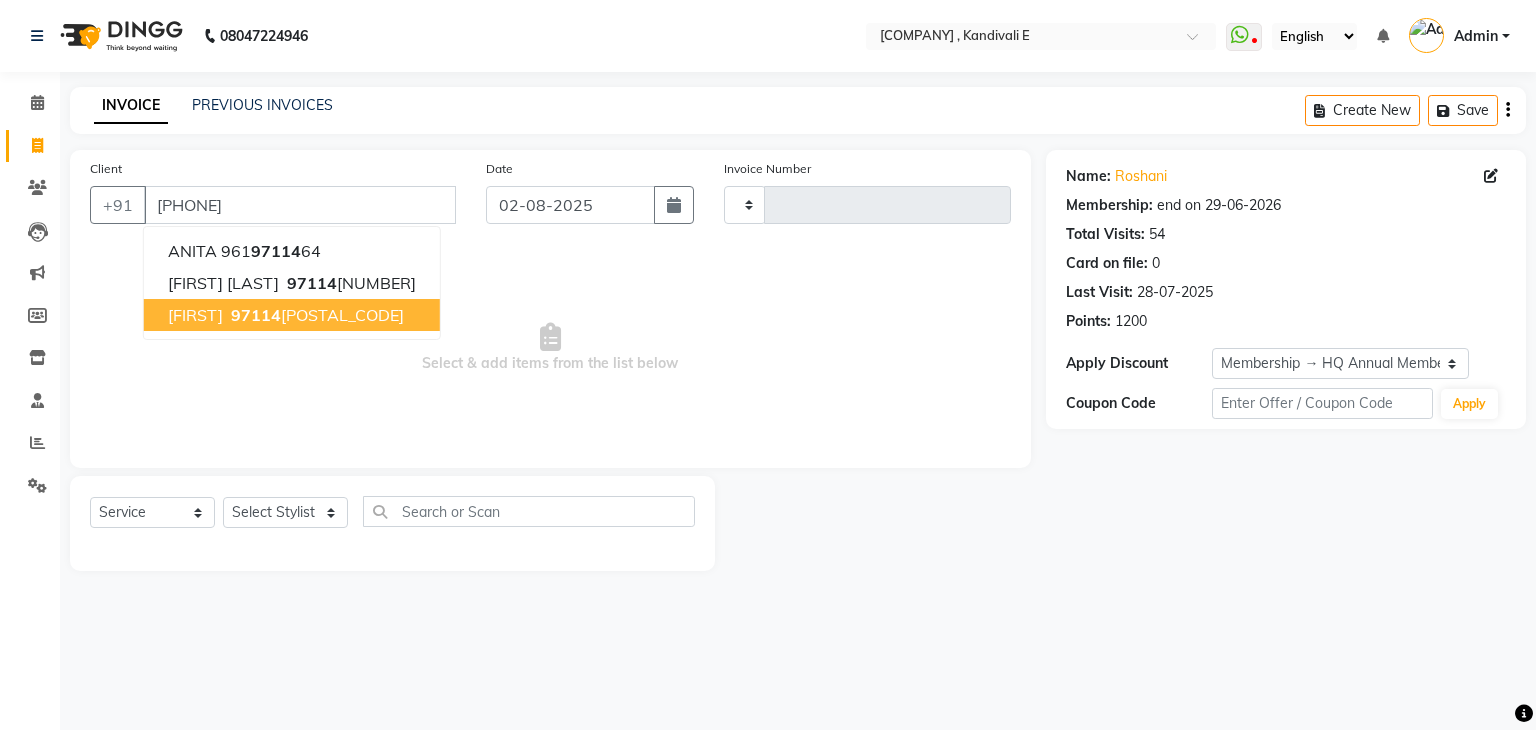 click on "roshani   97114 03902" at bounding box center (292, 315) 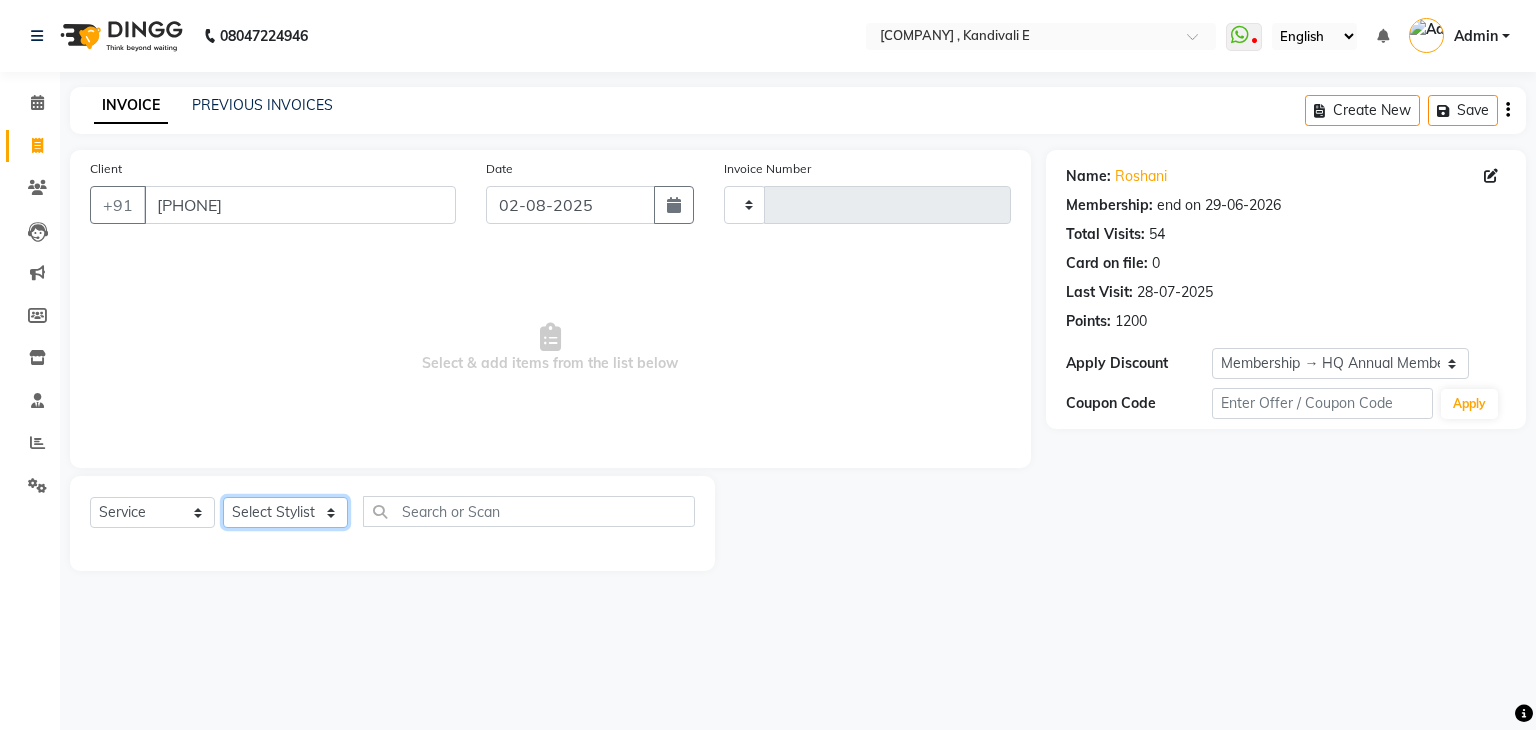 click on "Select Stylist Ankit DIPALI HQ SHOP jyoti Omkar Reshma Mustari Salman Sameer Ahmad Sapana Suhail Swaroop Thakur Village HQ2" 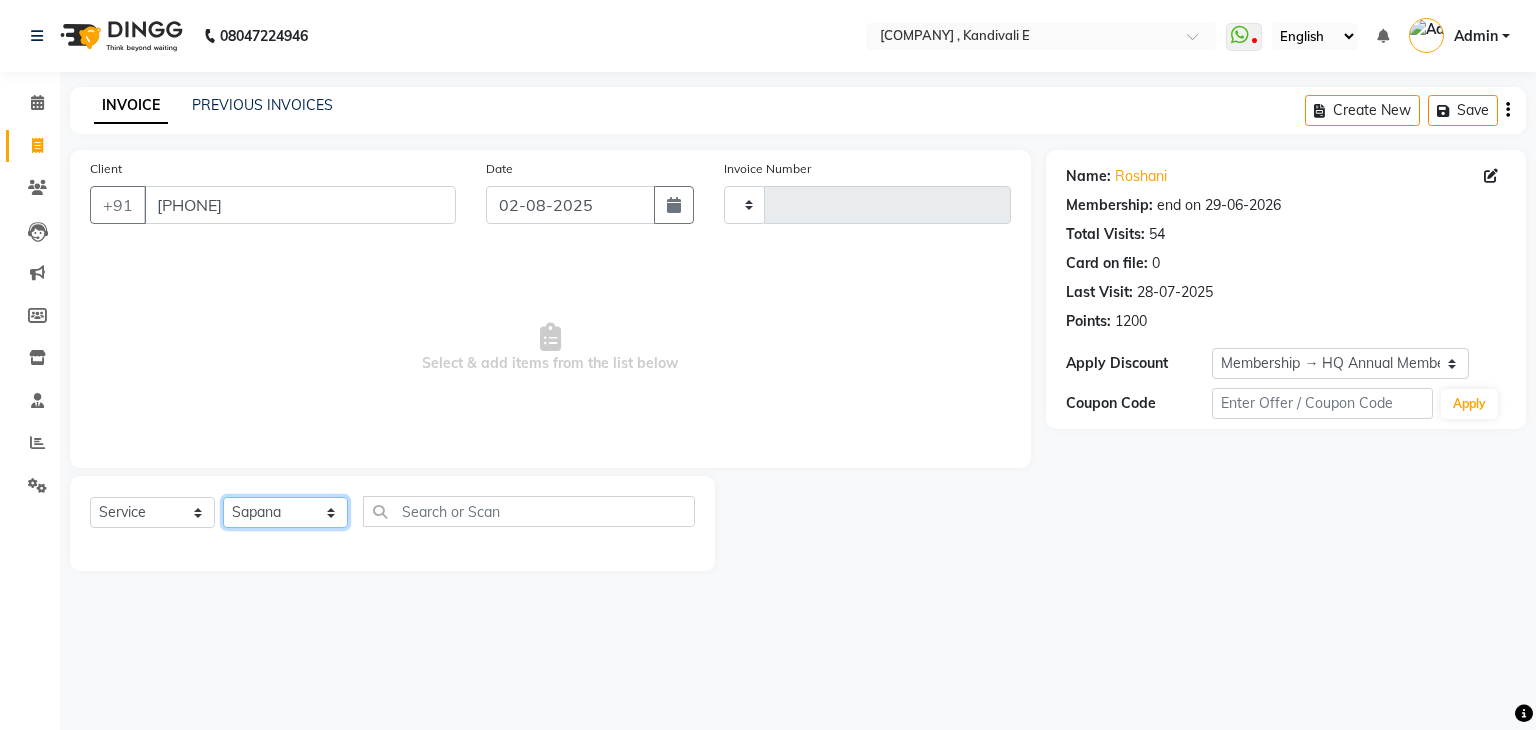 click on "Select Stylist Ankit DIPALI HQ SHOP jyoti Omkar Reshma Mustari Salman Sameer Ahmad Sapana Suhail Swaroop Thakur Village HQ2" 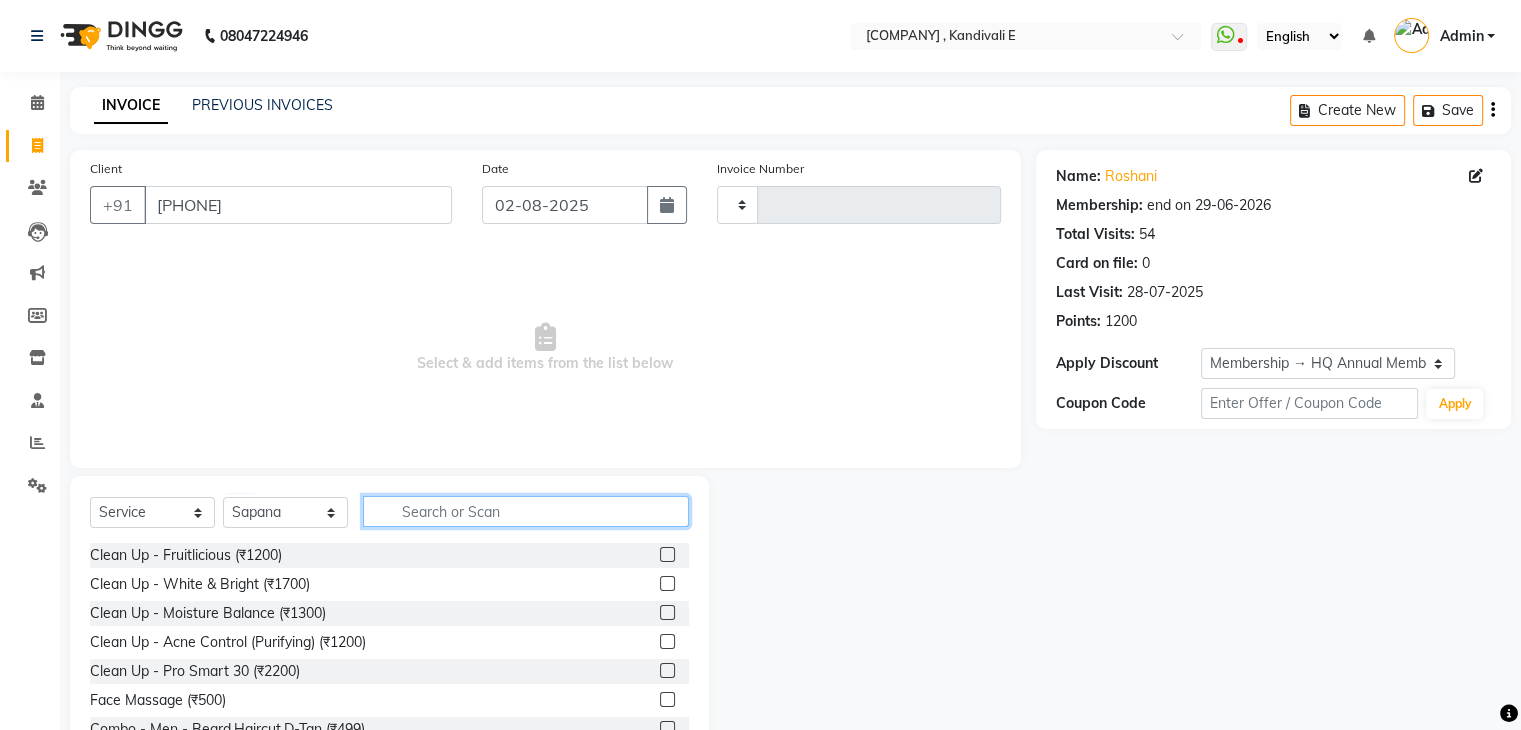 click 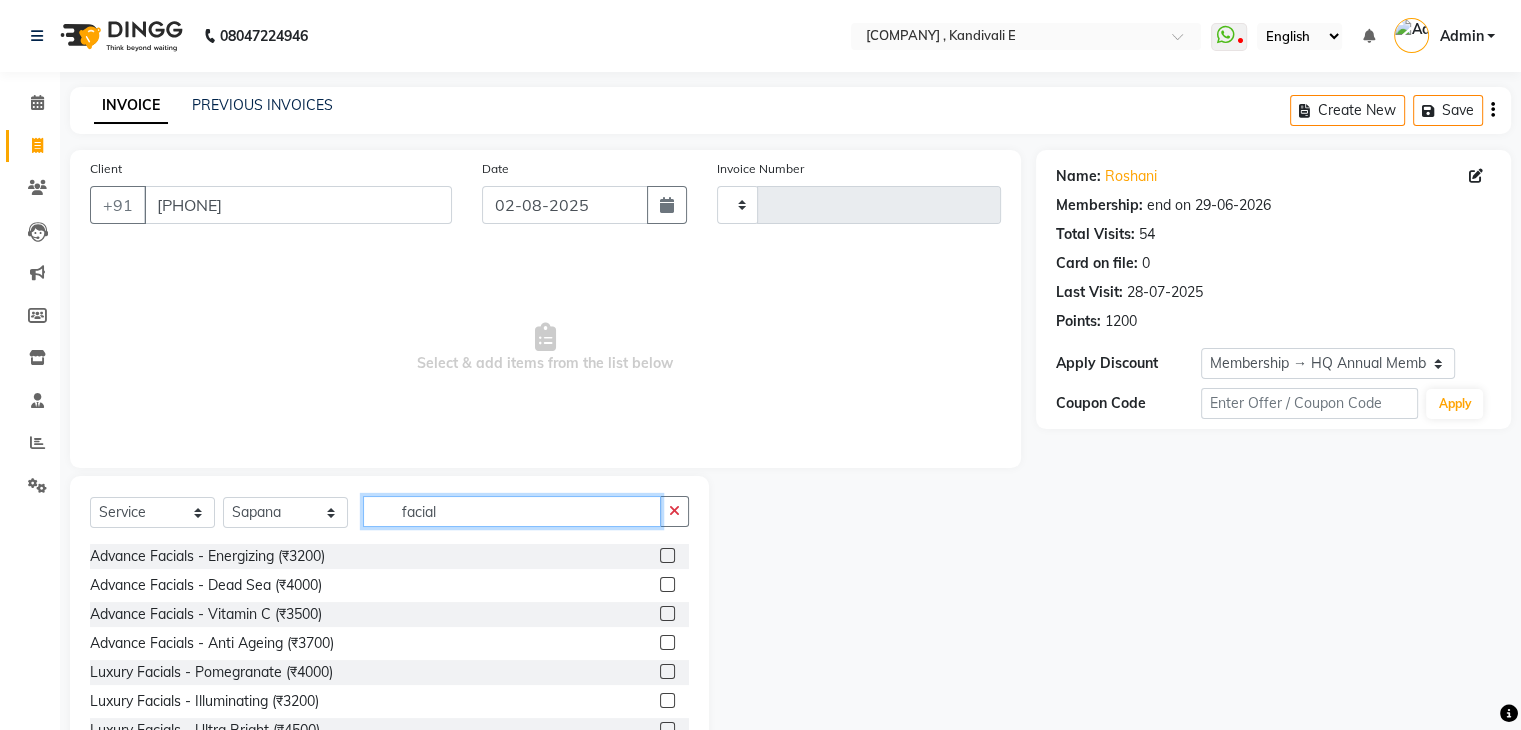 scroll, scrollTop: 118, scrollLeft: 0, axis: vertical 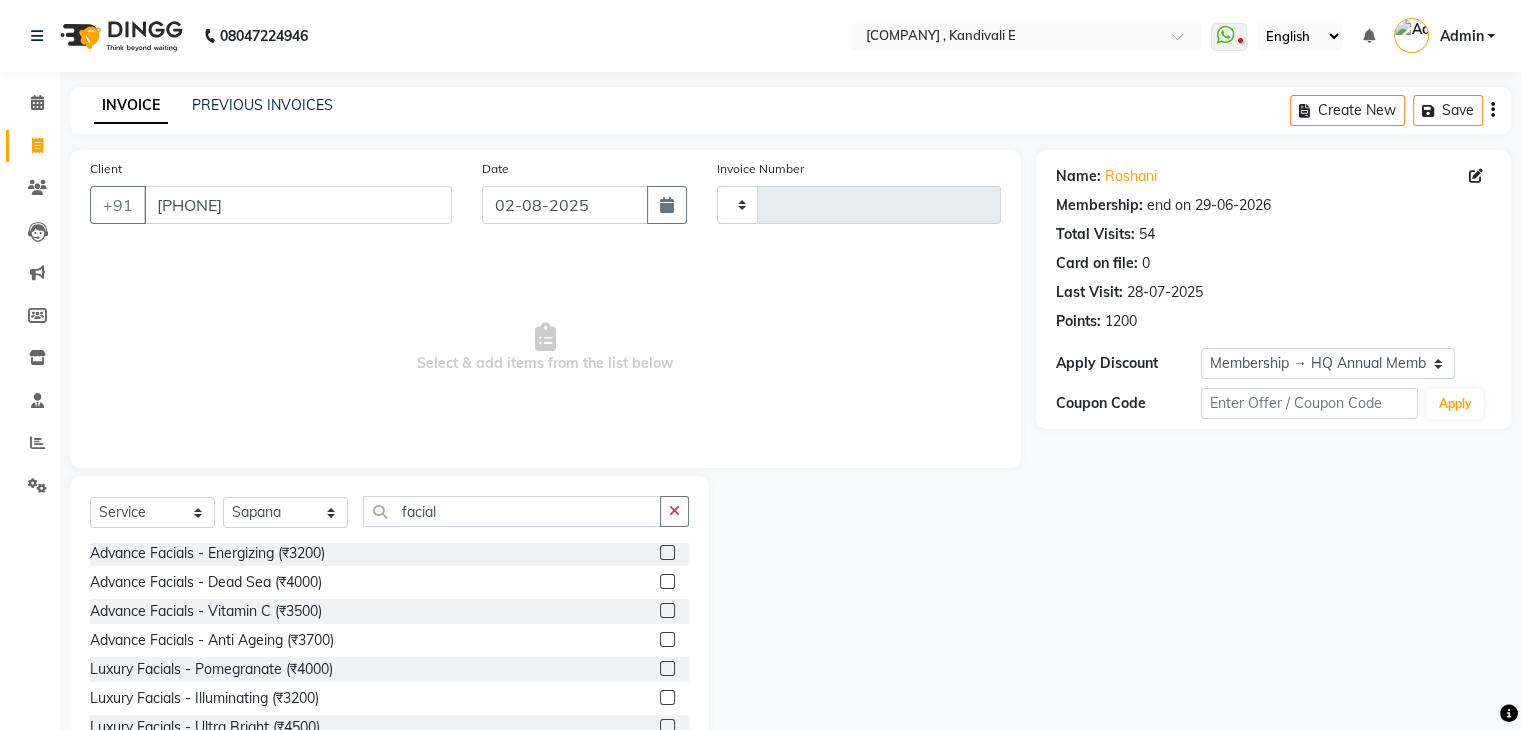 click 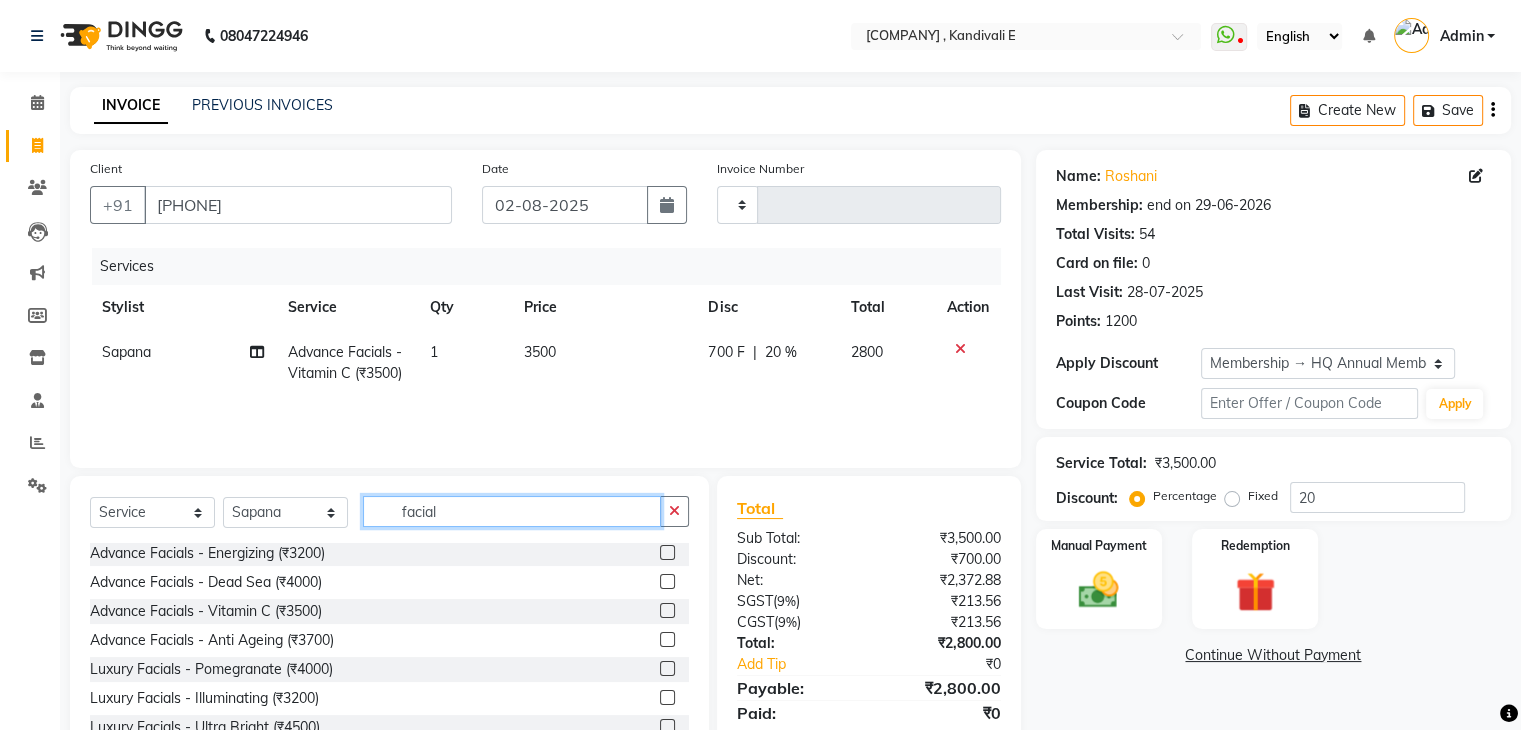 click on "facial" 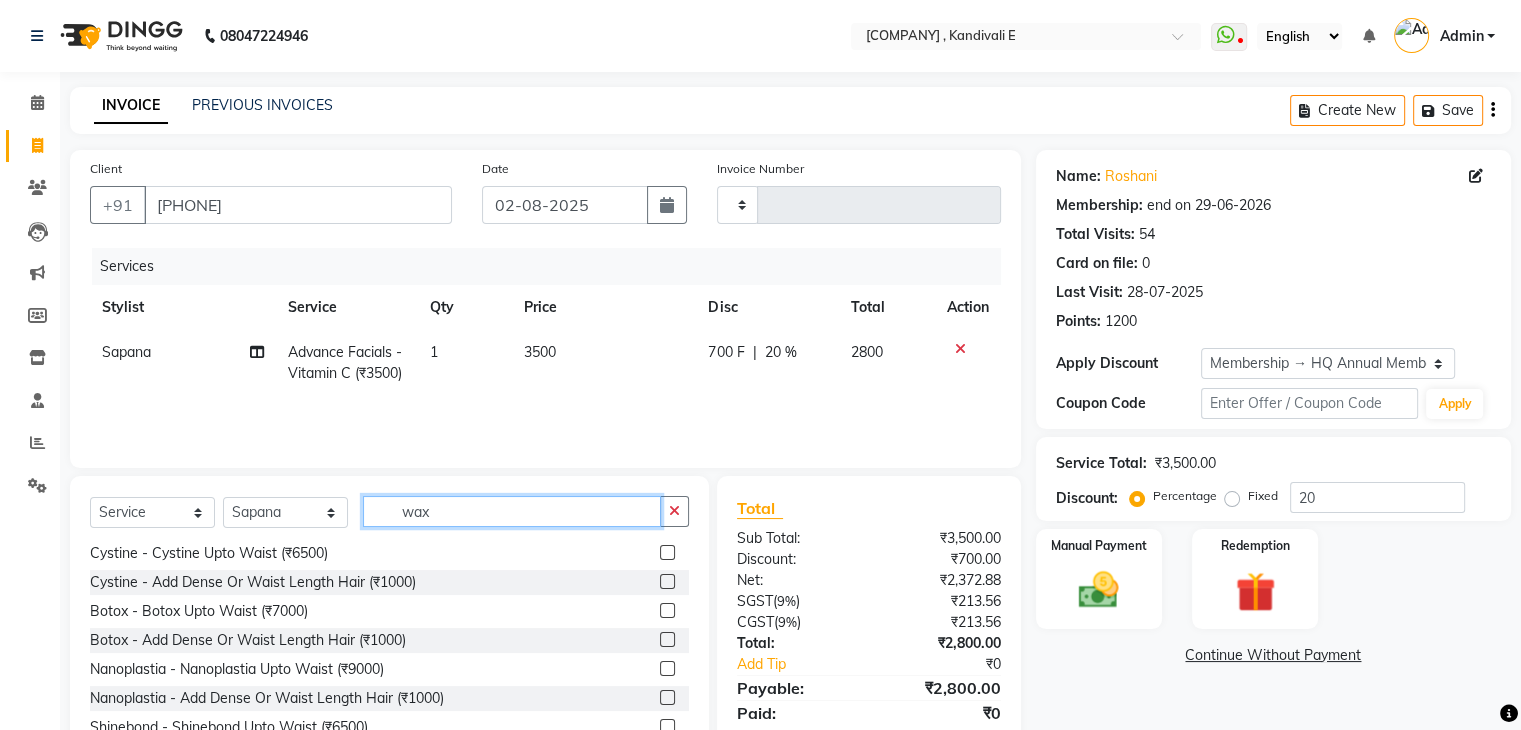 scroll, scrollTop: 204, scrollLeft: 0, axis: vertical 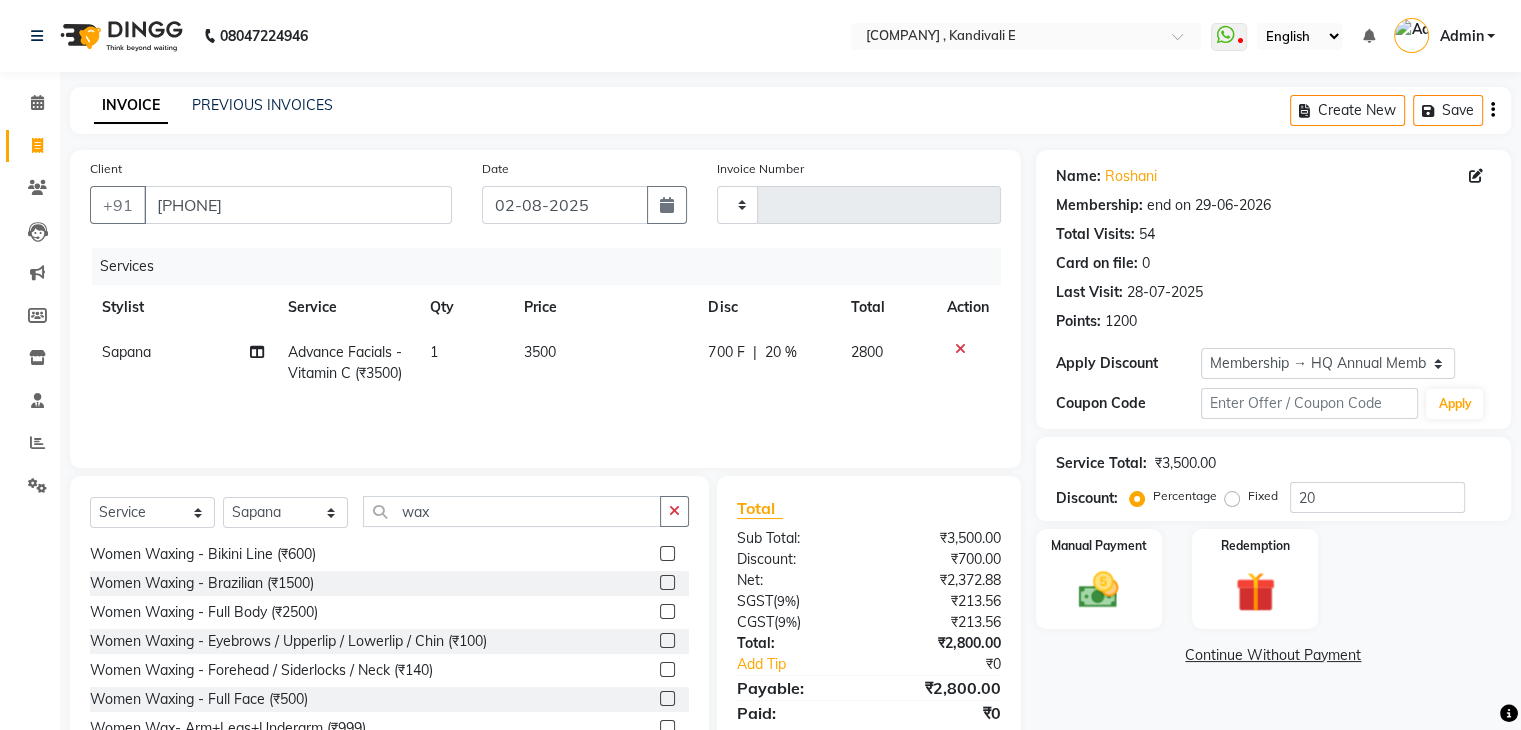 click 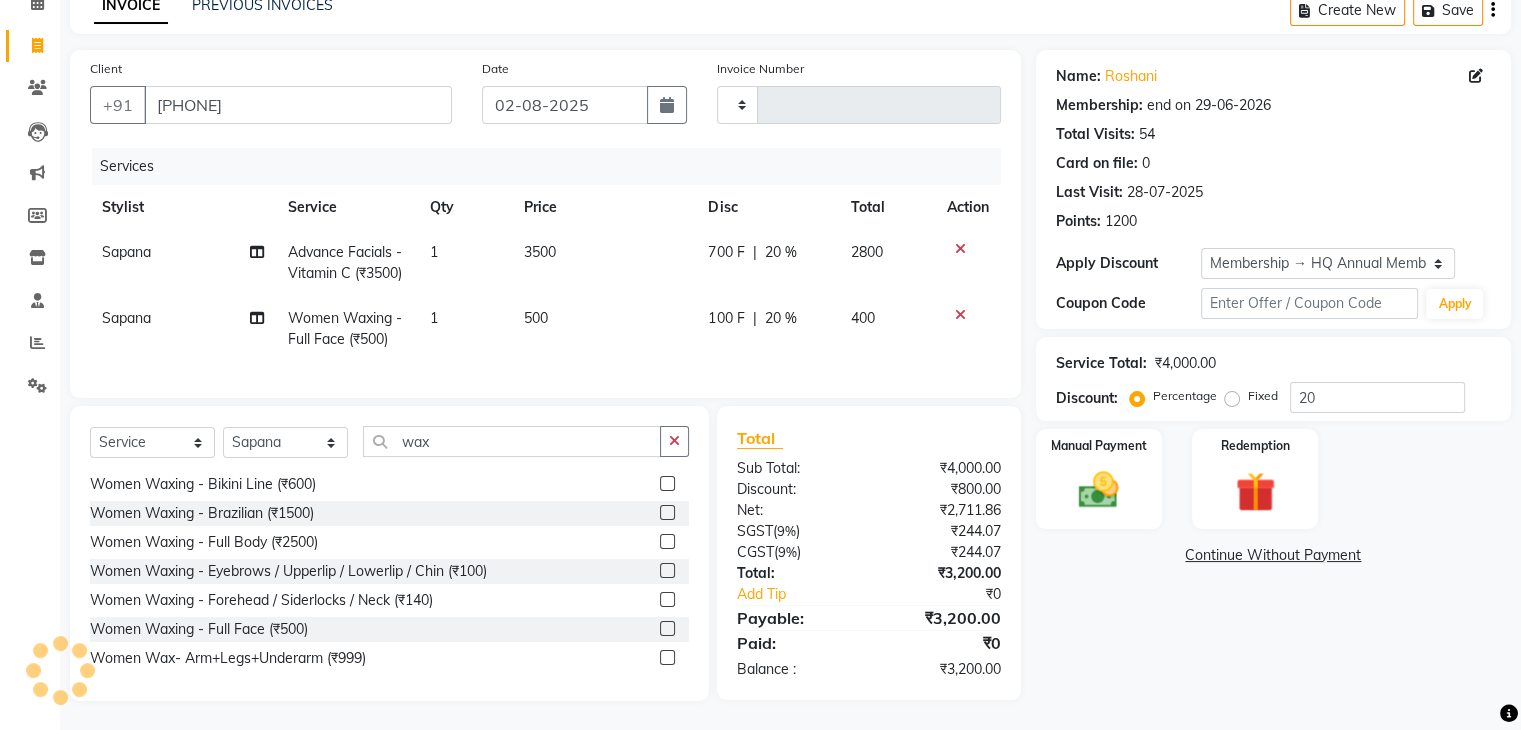 scroll, scrollTop: 138, scrollLeft: 0, axis: vertical 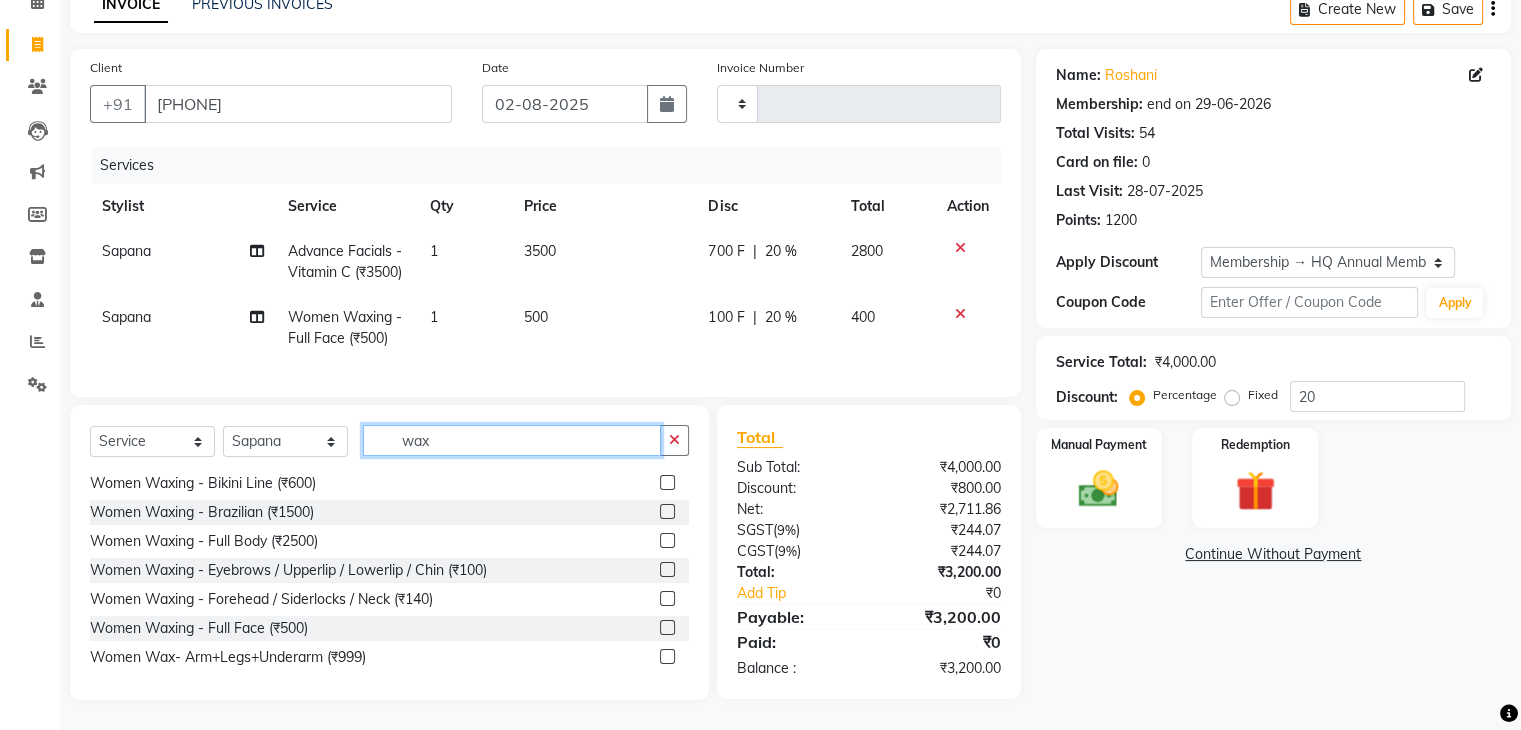 click on "wax" 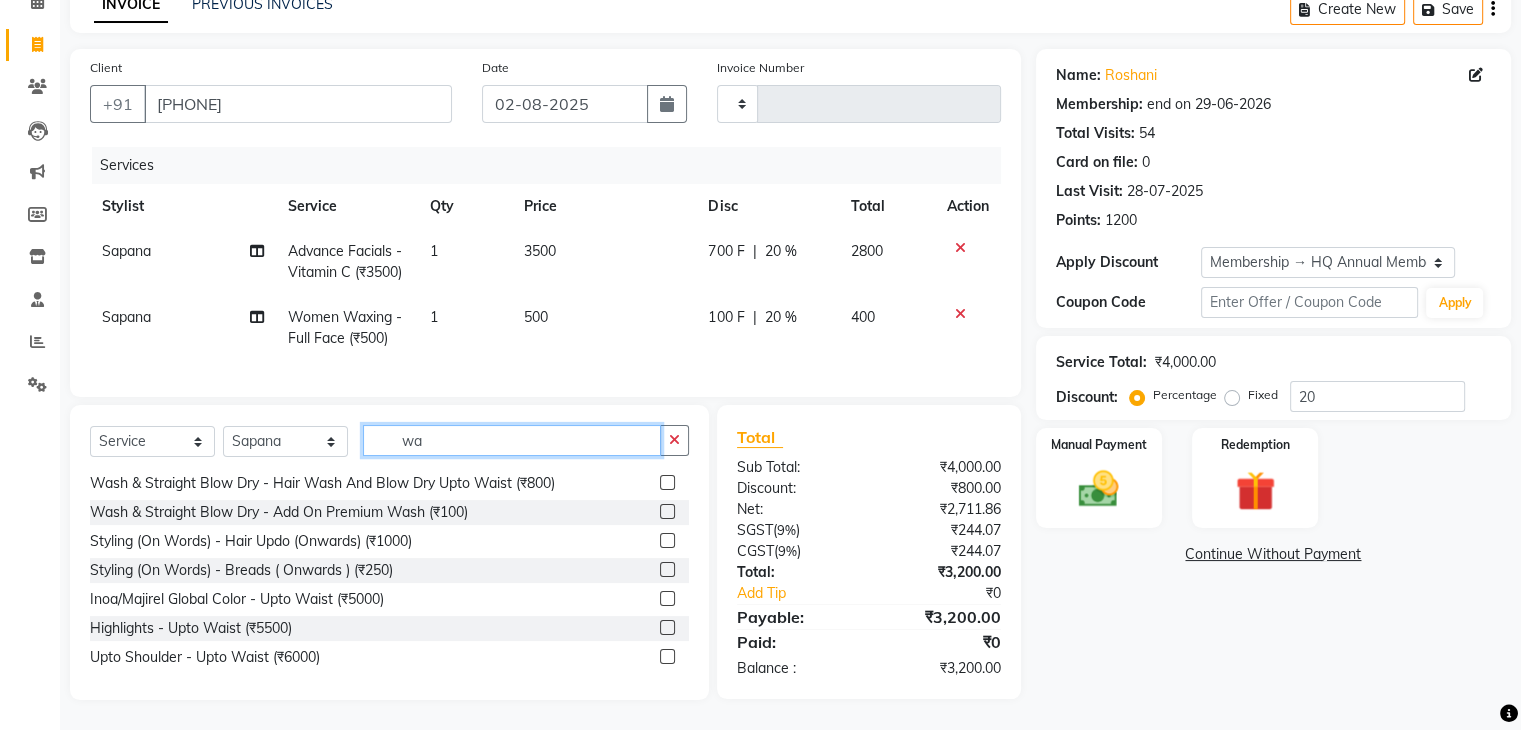 scroll, scrollTop: 1046, scrollLeft: 0, axis: vertical 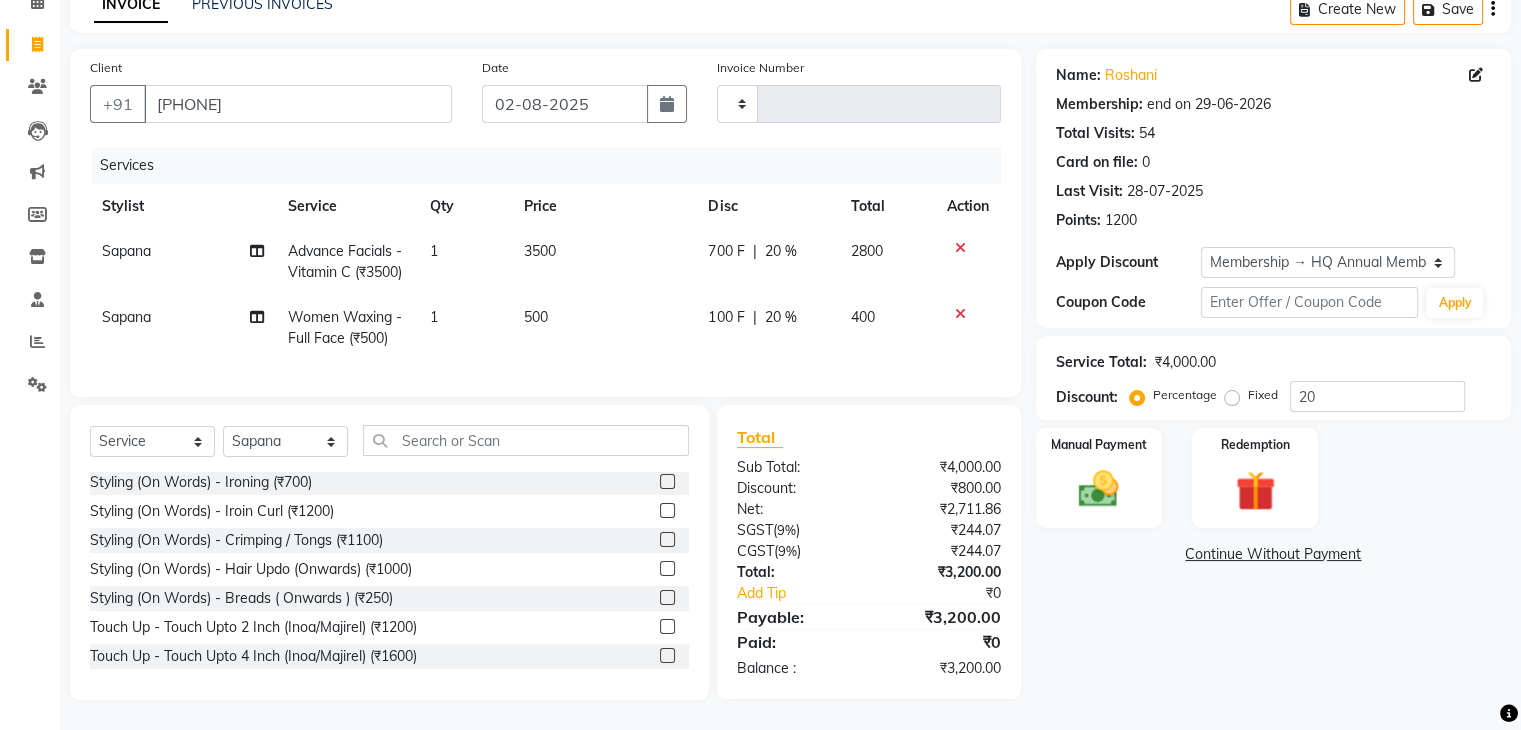 click on "3500" 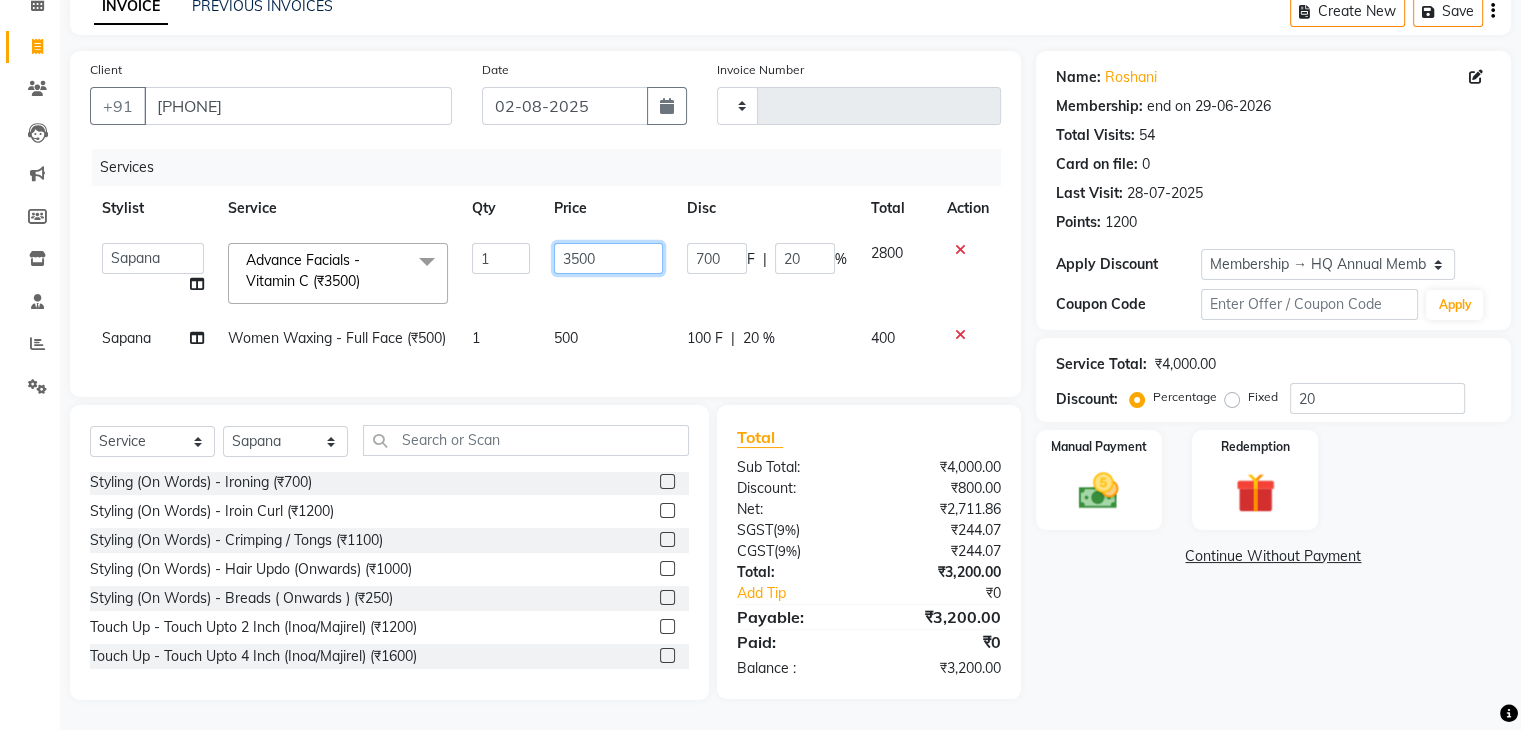 click on "3500" 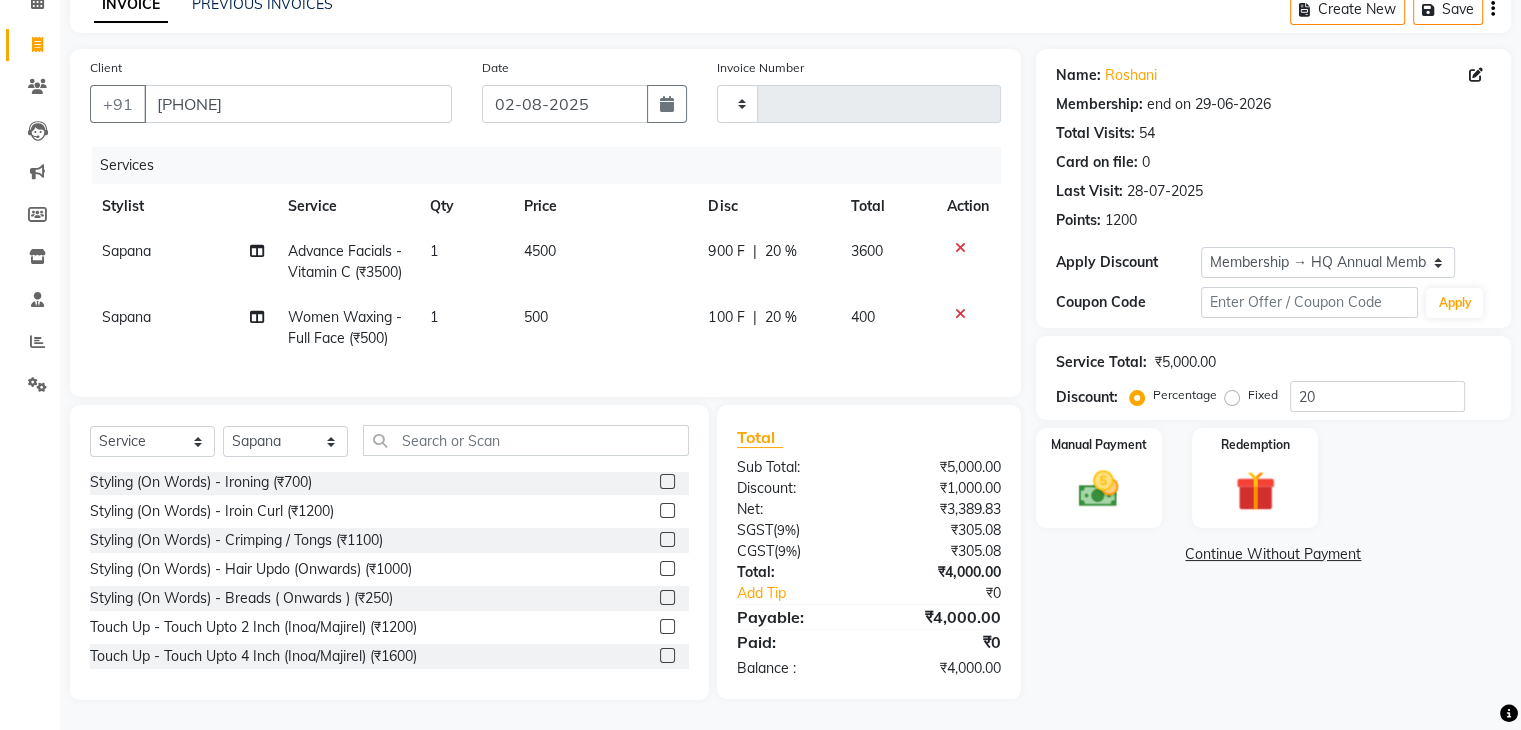 click on "Disc" 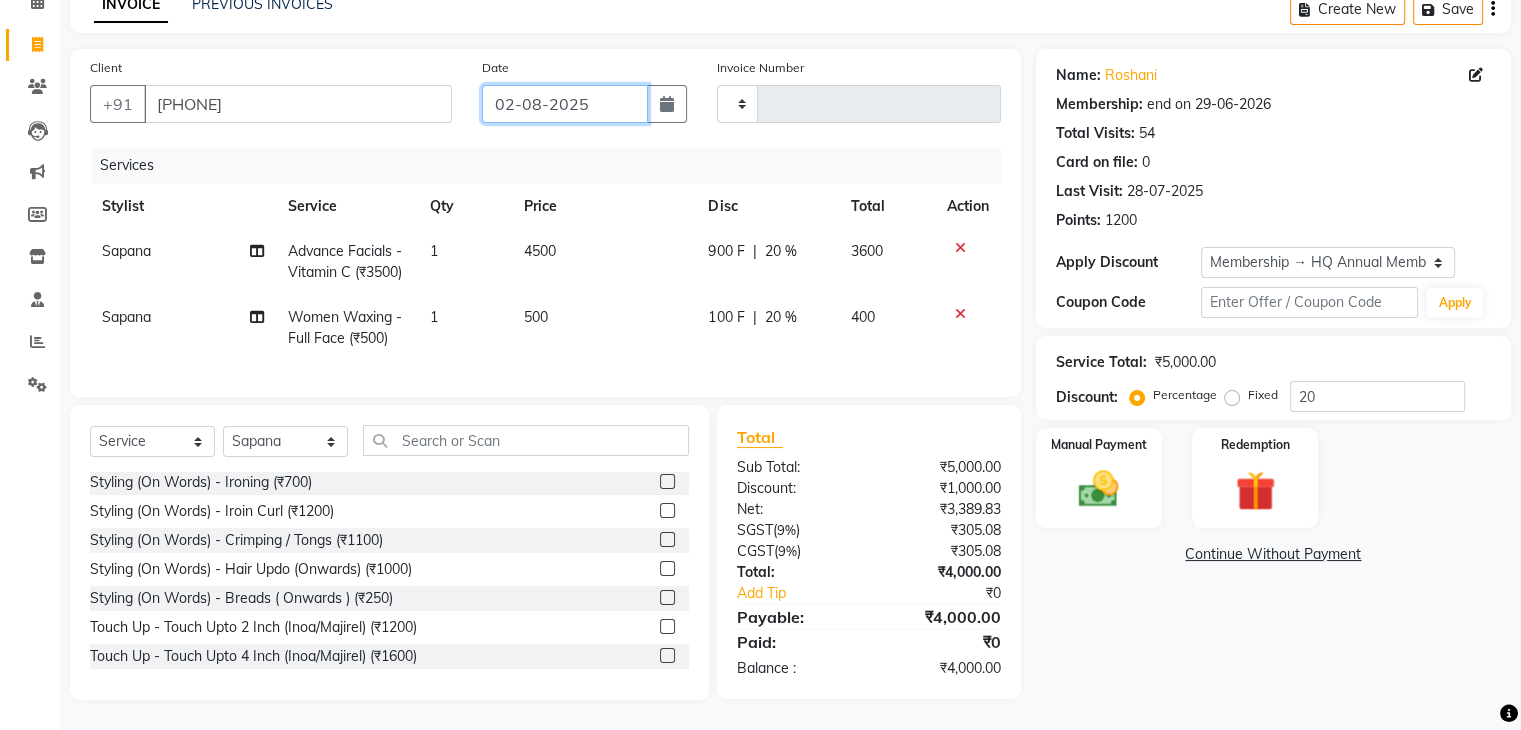 click on "02-08-2025" 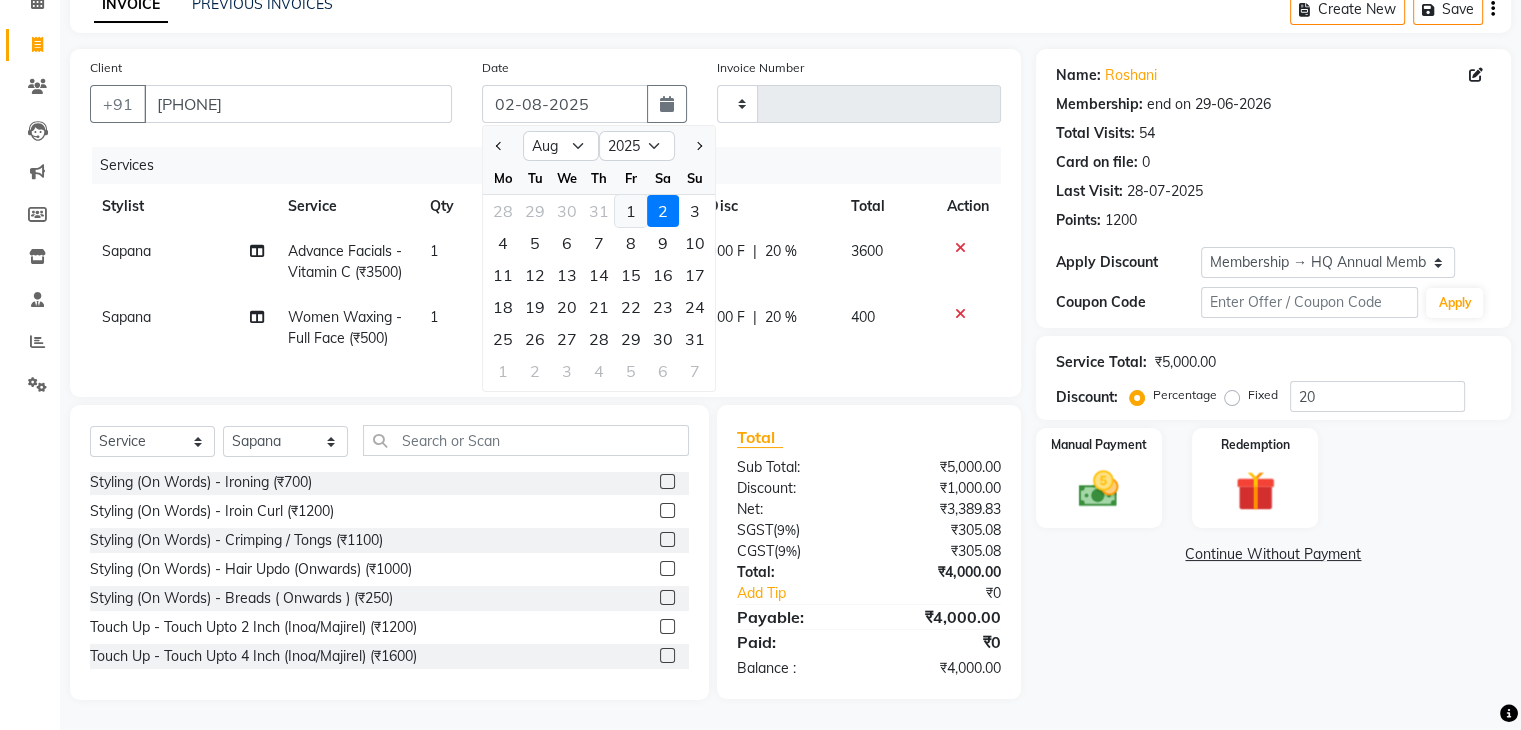 click on "1" 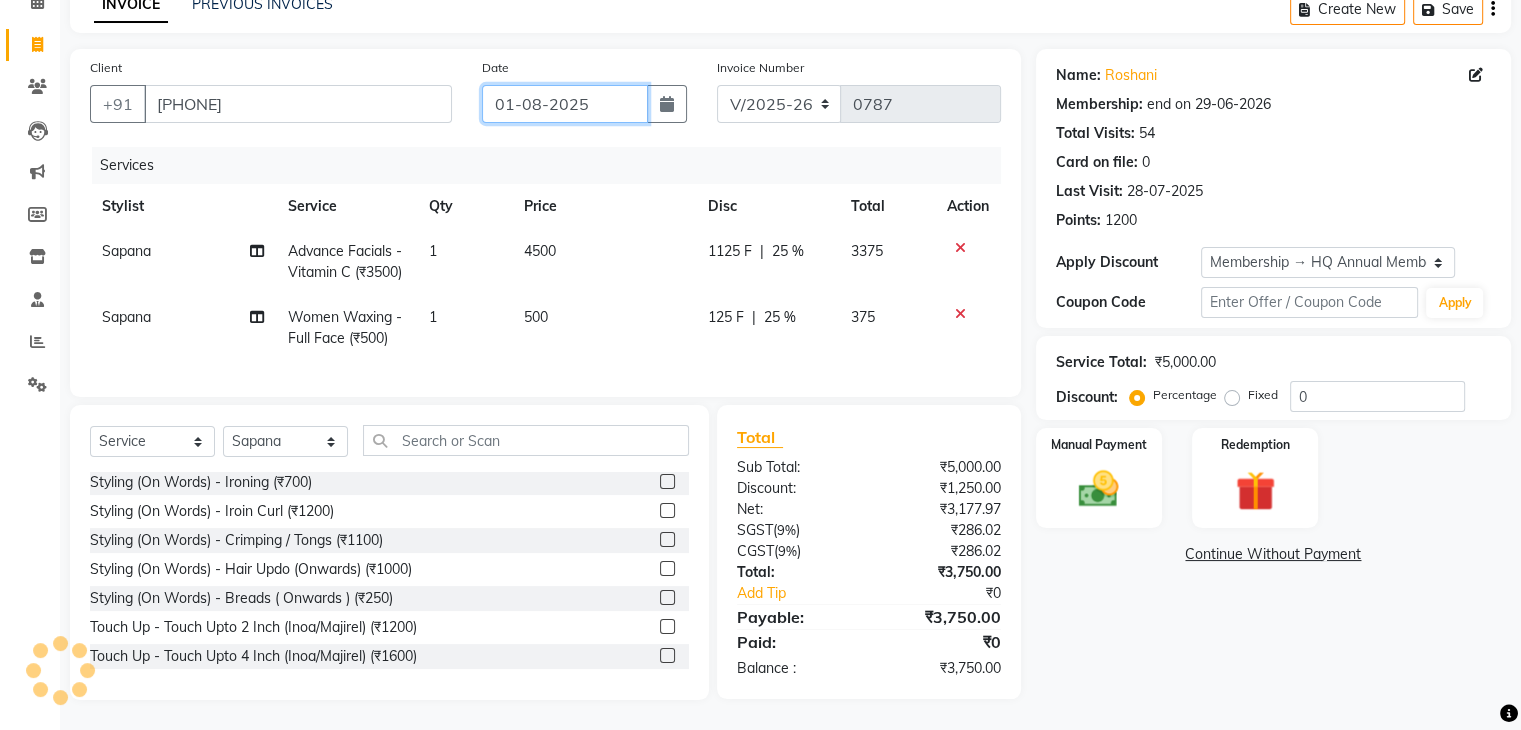 scroll, scrollTop: 138, scrollLeft: 0, axis: vertical 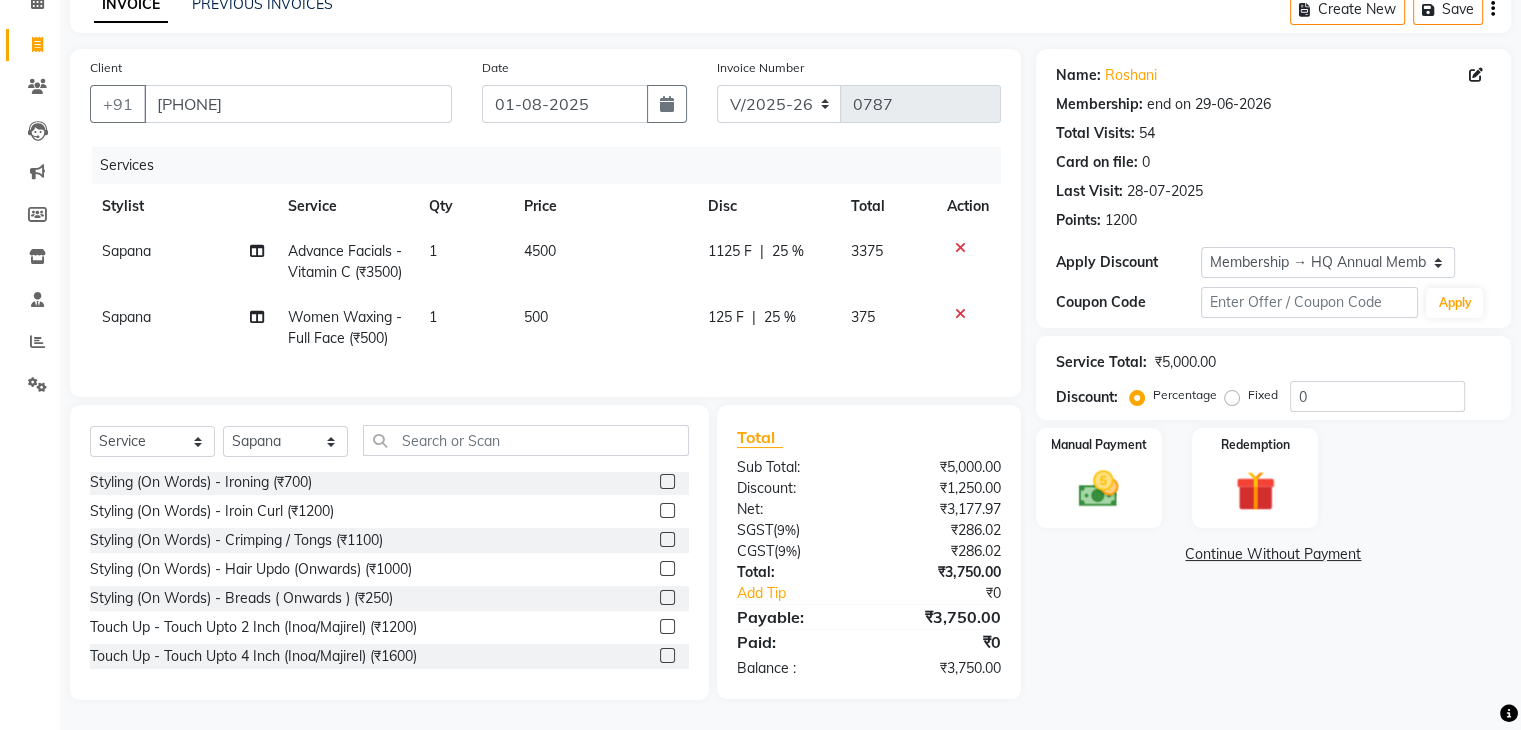 click on "500" 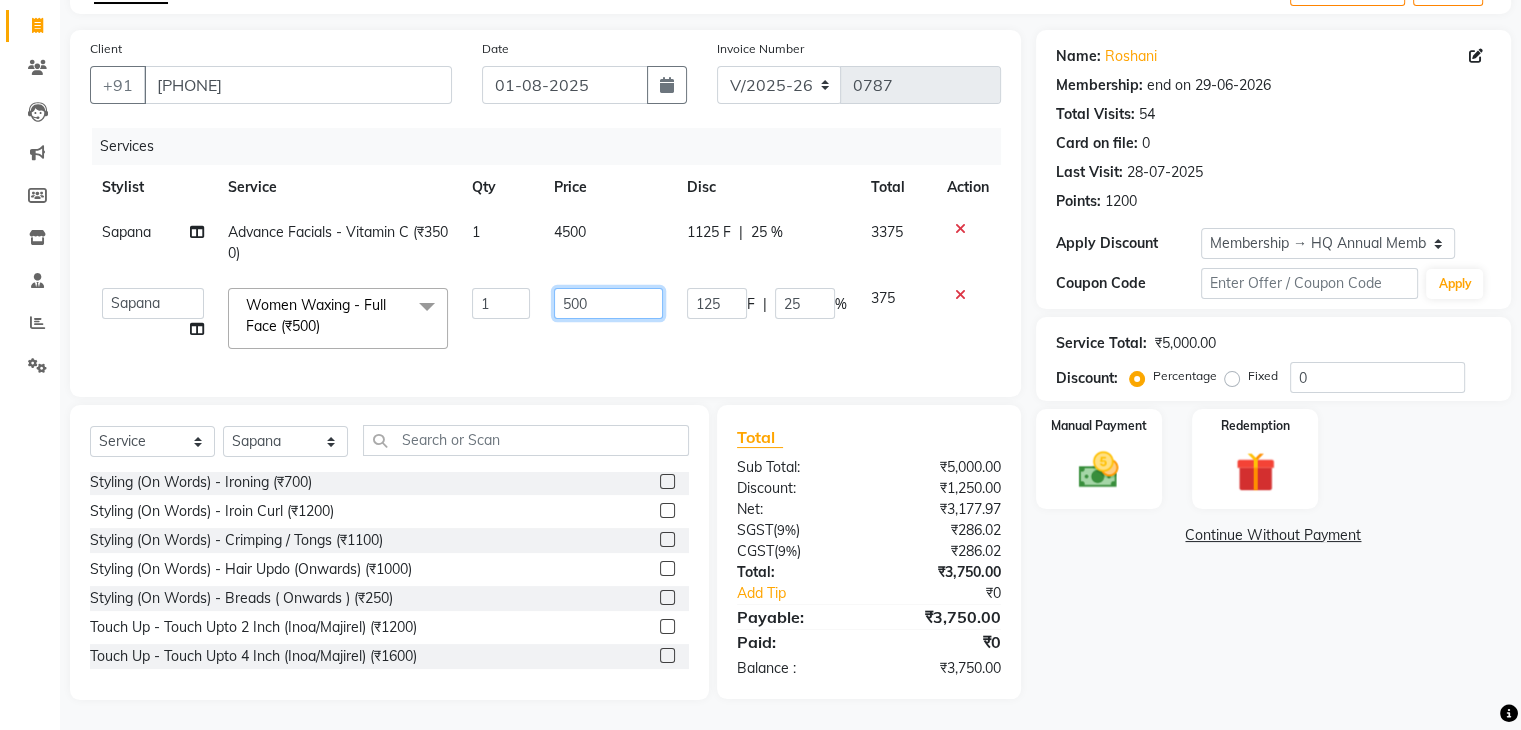 click on "500" 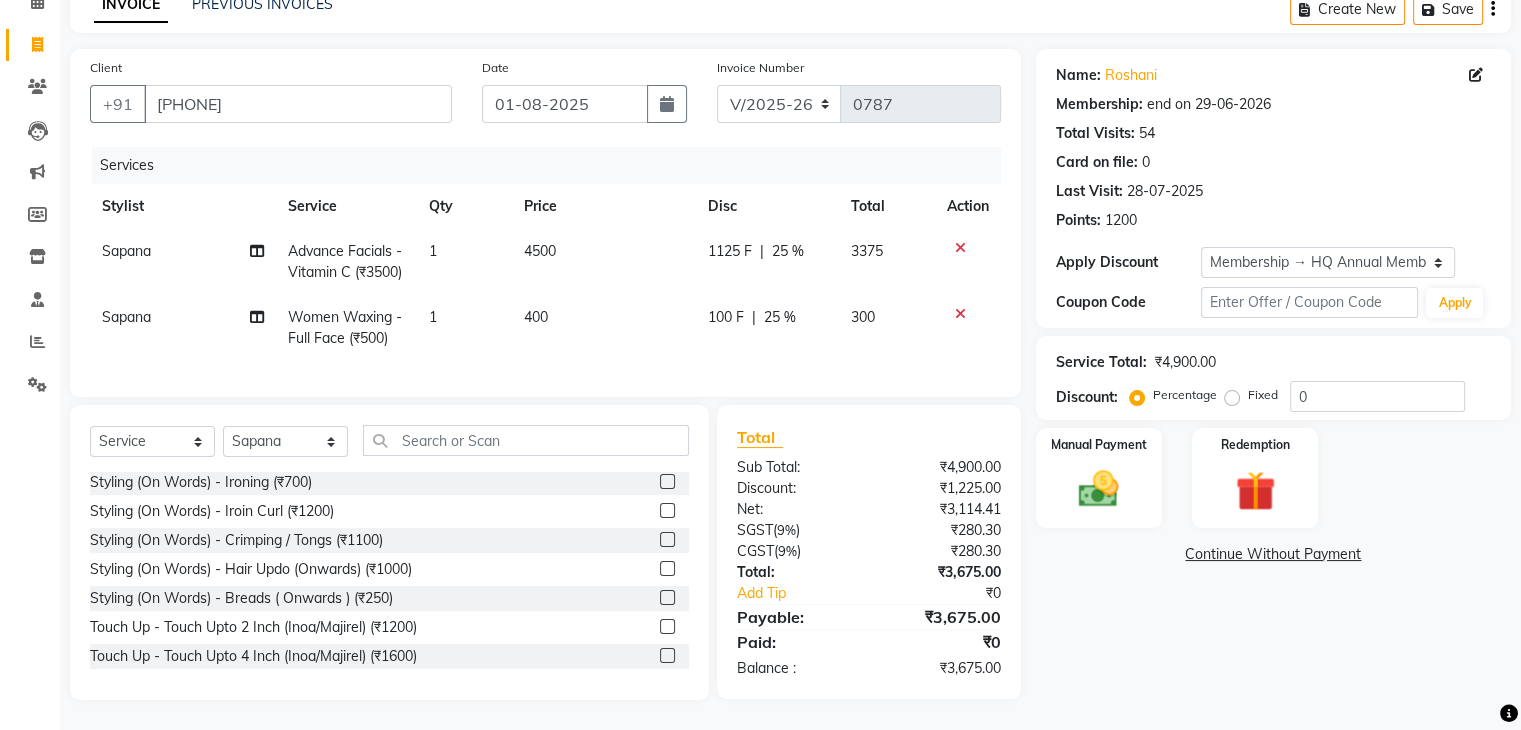 click on "Name: Roshani  Membership: end on 29-06-2026 Total Visits:  54 Card on file:  0 Last Visit:   28-07-2025 Points:   1200  Apply Discount Select Membership → HQ Annual Membership  Loyalty → Loyality level 1  Coupon Code Apply Service Total:  ₹4,900.00  Discount:  Percentage   Fixed  0 Manual Payment Redemption  Continue Without Payment" 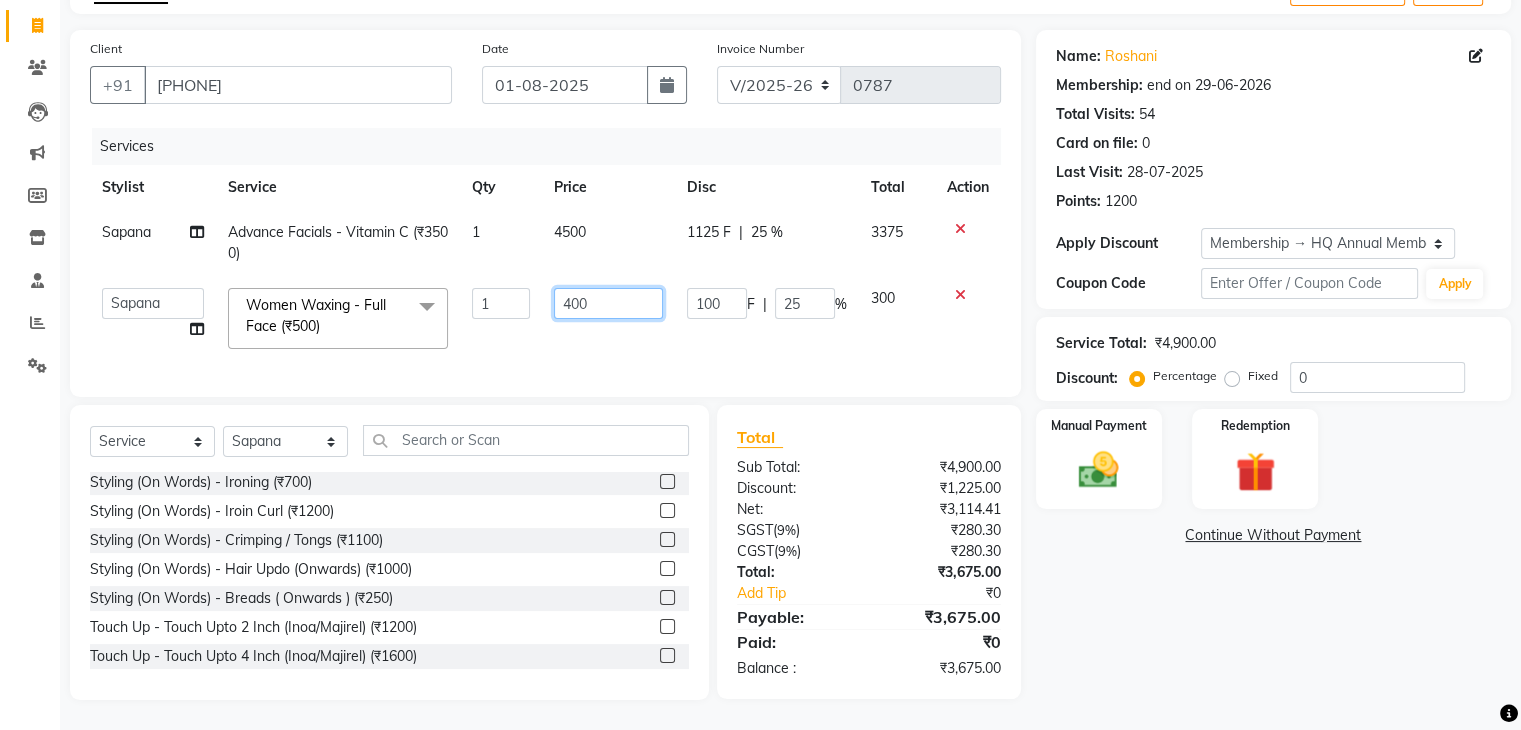 click on "400" 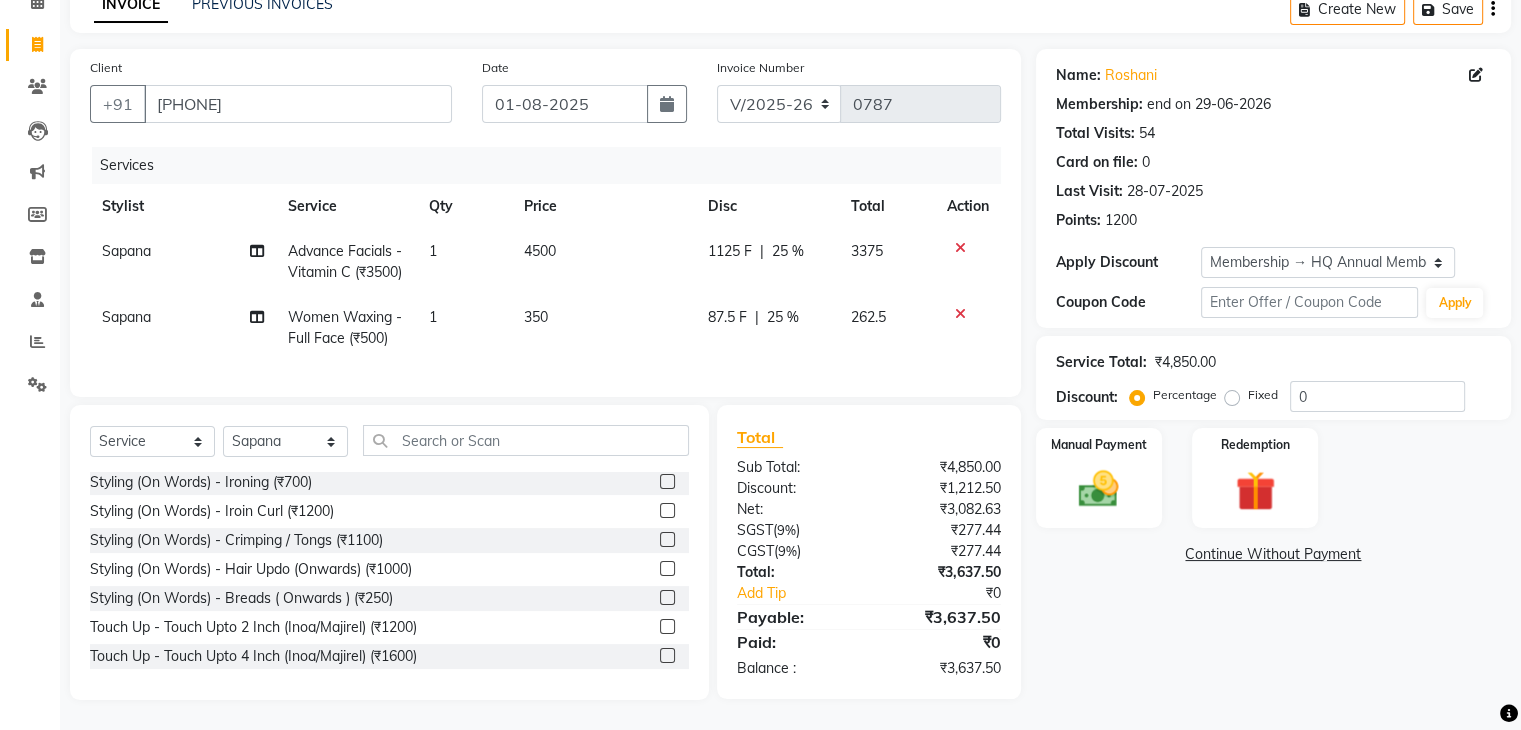 click on "Name: Roshani  Membership: end on 29-06-2026 Total Visits:  54 Card on file:  0 Last Visit:   28-07-2025 Points:   1200  Apply Discount Select Membership → HQ Annual Membership  Loyalty → Loyality level 1  Coupon Code Apply Service Total:  ₹4,850.00  Discount:  Percentage   Fixed  0 Manual Payment Redemption  Continue Without Payment" 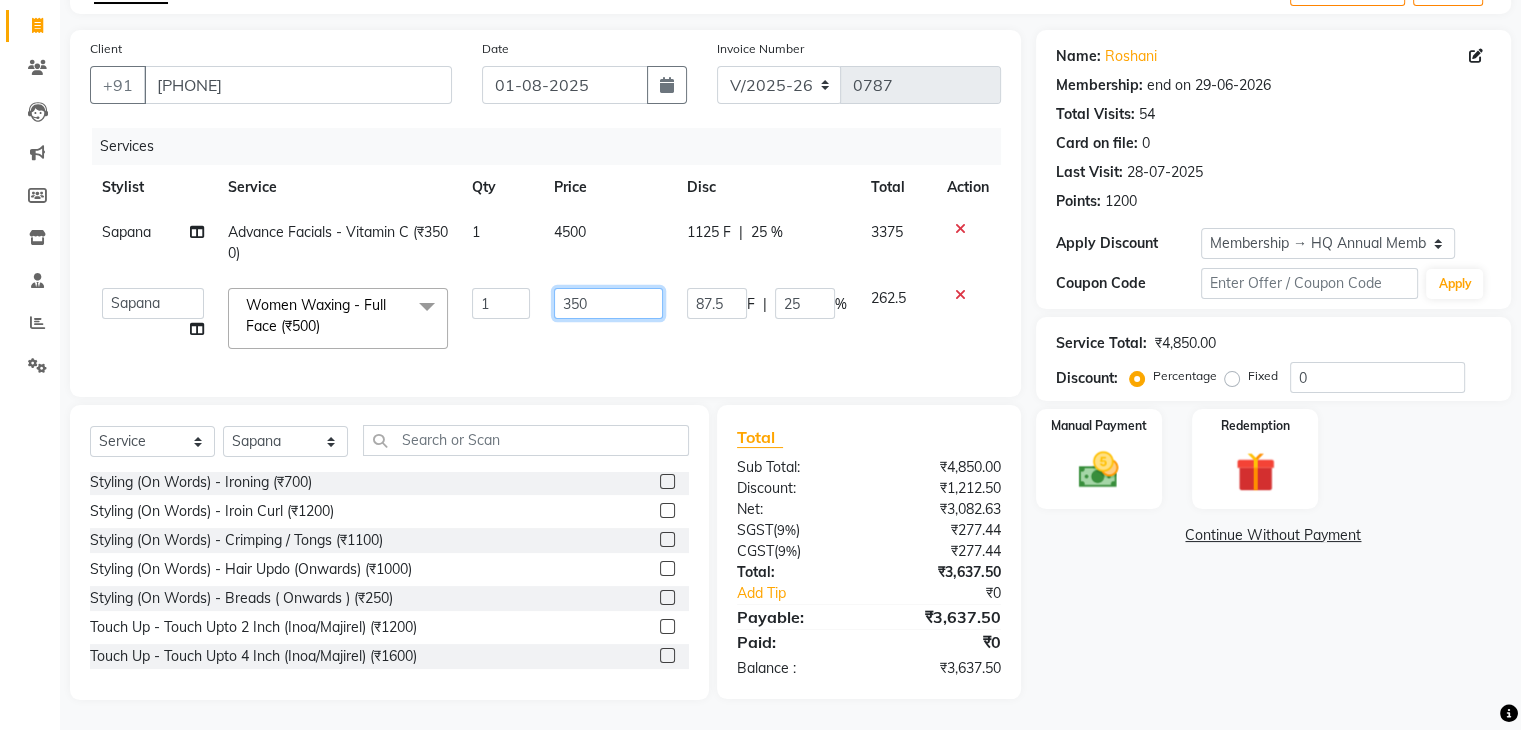 click on "350" 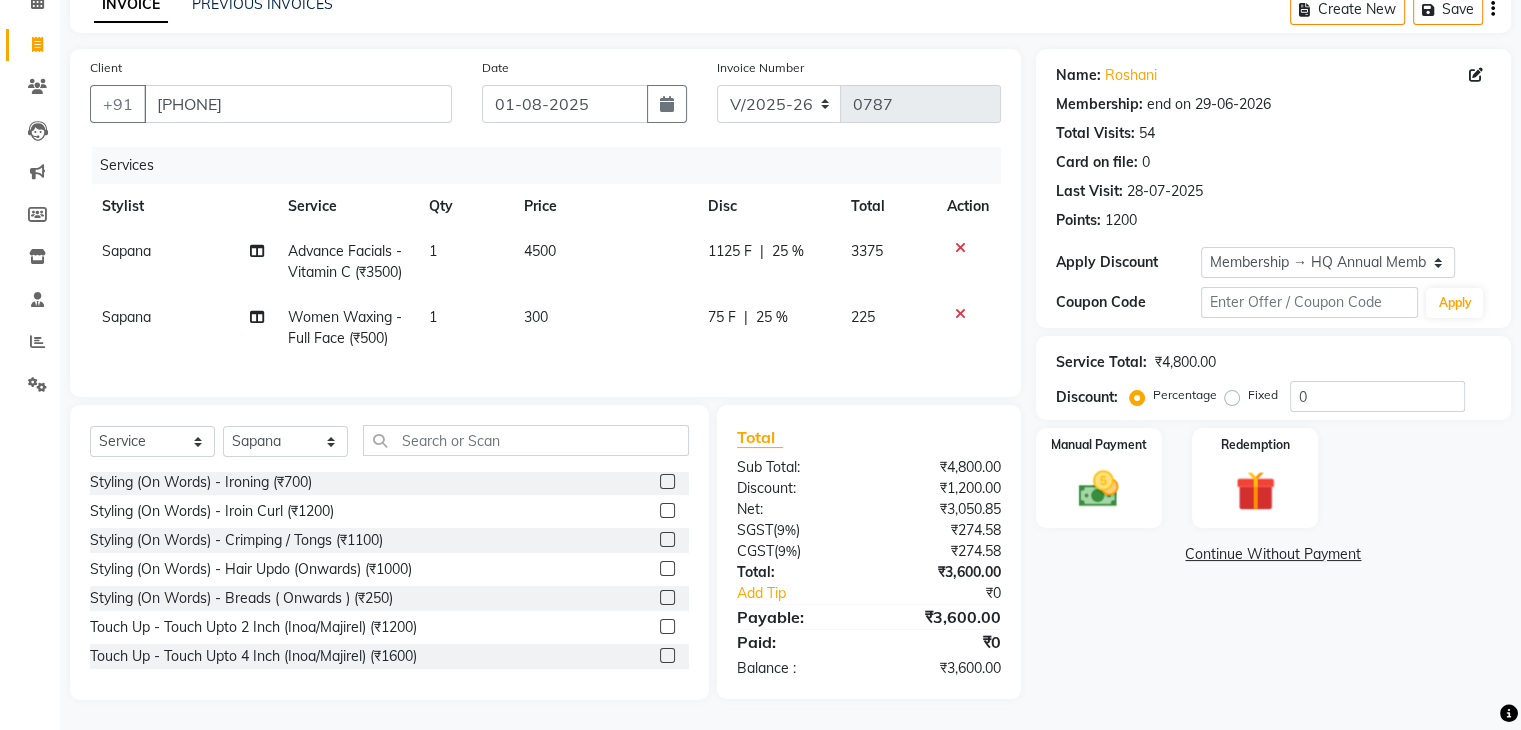 click on "Name: Roshani  Membership: end on 29-06-2026 Total Visits:  54 Card on file:  0 Last Visit:   28-07-2025 Points:   1200  Apply Discount Select Membership → HQ Annual Membership  Loyalty → Loyality level 1  Coupon Code Apply Service Total:  ₹4,800.00  Discount:  Percentage   Fixed  0 Manual Payment Redemption  Continue Without Payment" 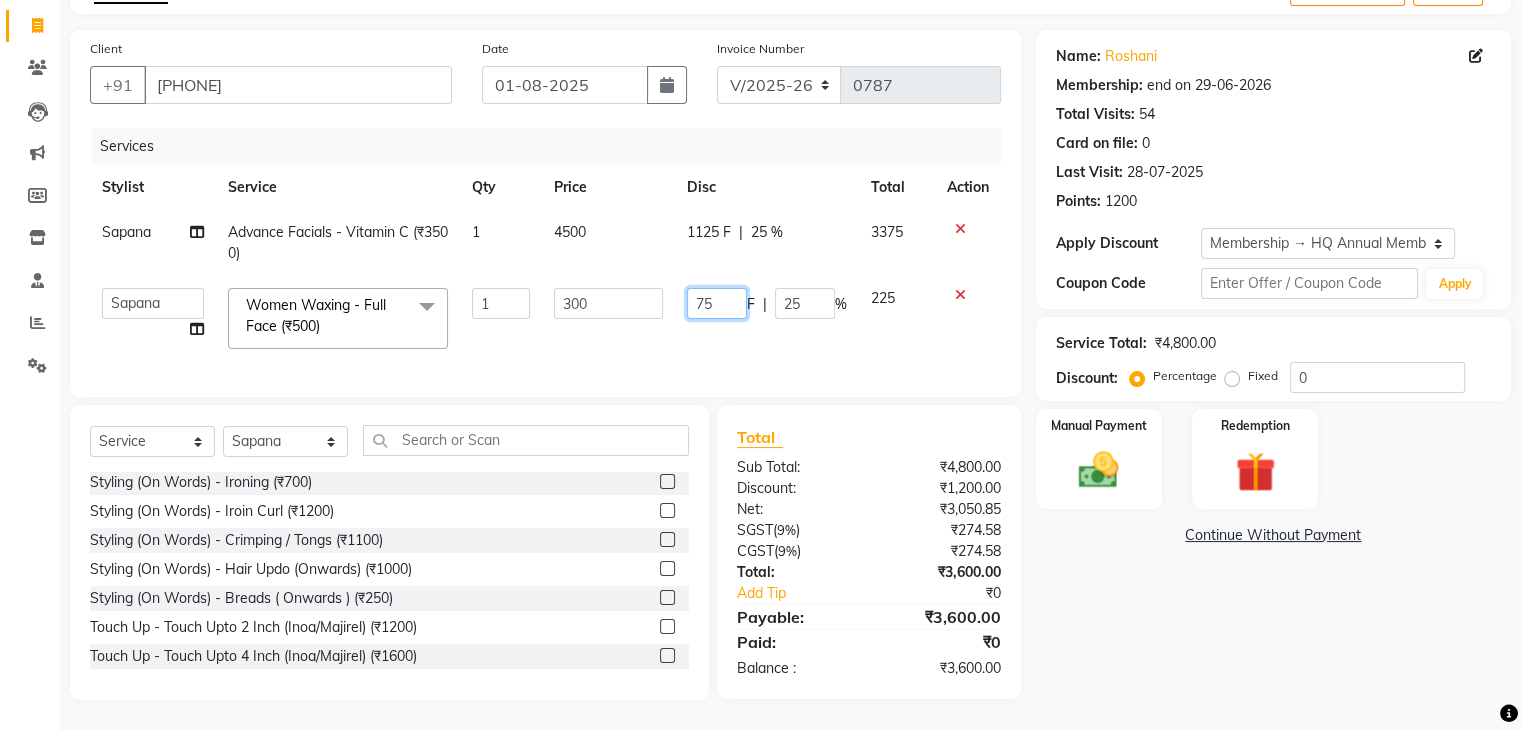 click on "75" 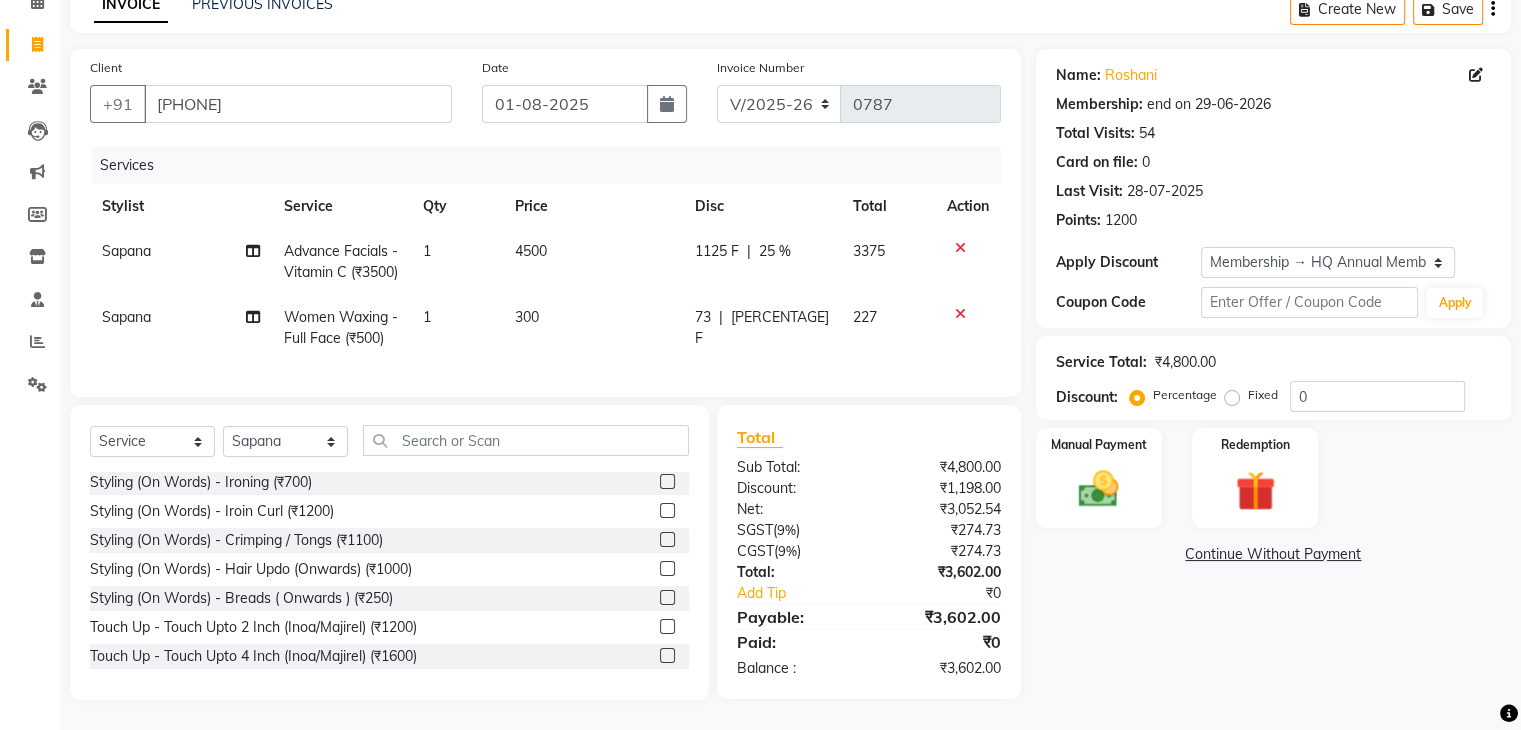 click on "Name: Roshani  Membership: end on 29-06-2026 Total Visits:  54 Card on file:  0 Last Visit:   28-07-2025 Points:   1200  Apply Discount Select Membership → HQ Annual Membership  Loyalty → Loyality level 1  Coupon Code Apply Service Total:  ₹4,800.00  Discount:  Percentage   Fixed  0 Manual Payment Redemption  Continue Without Payment" 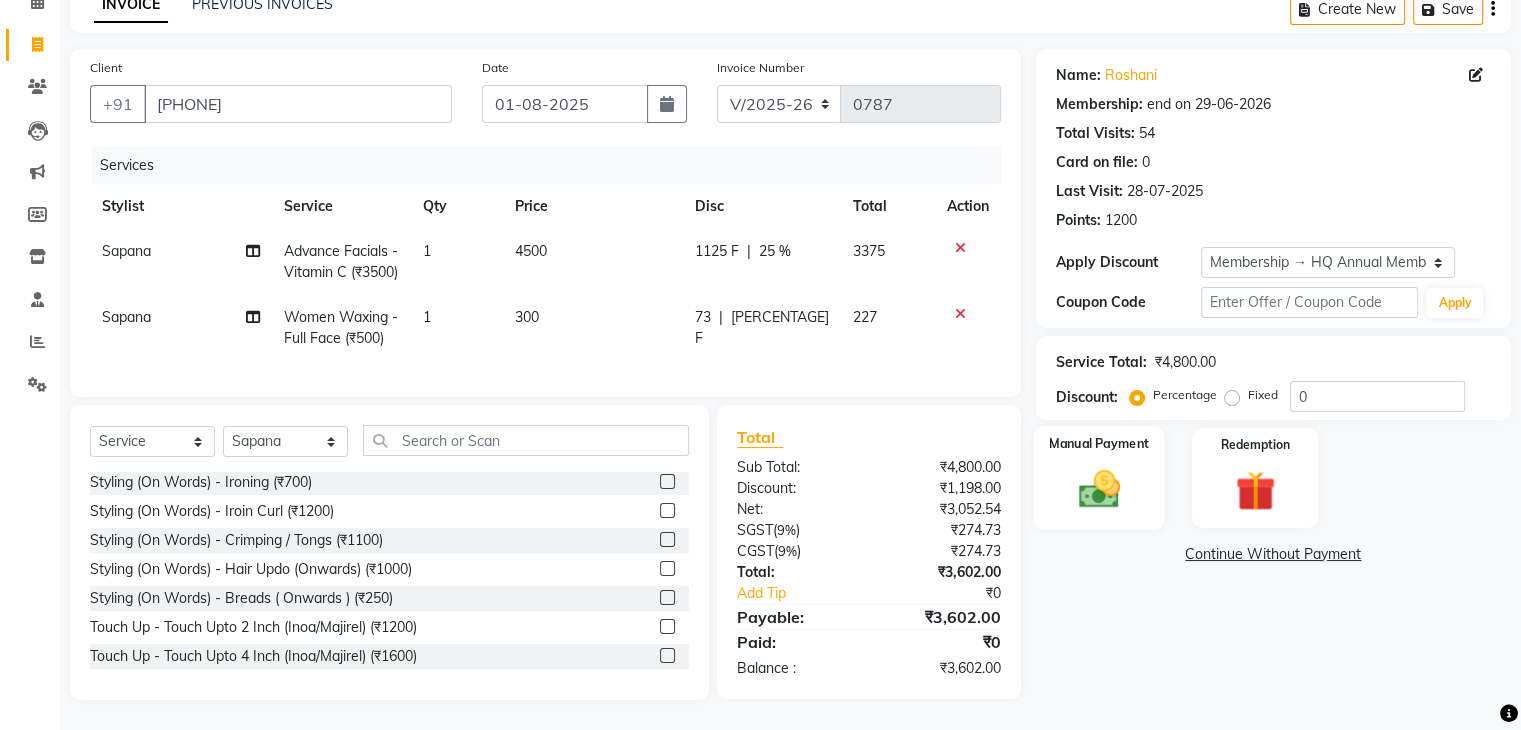 click 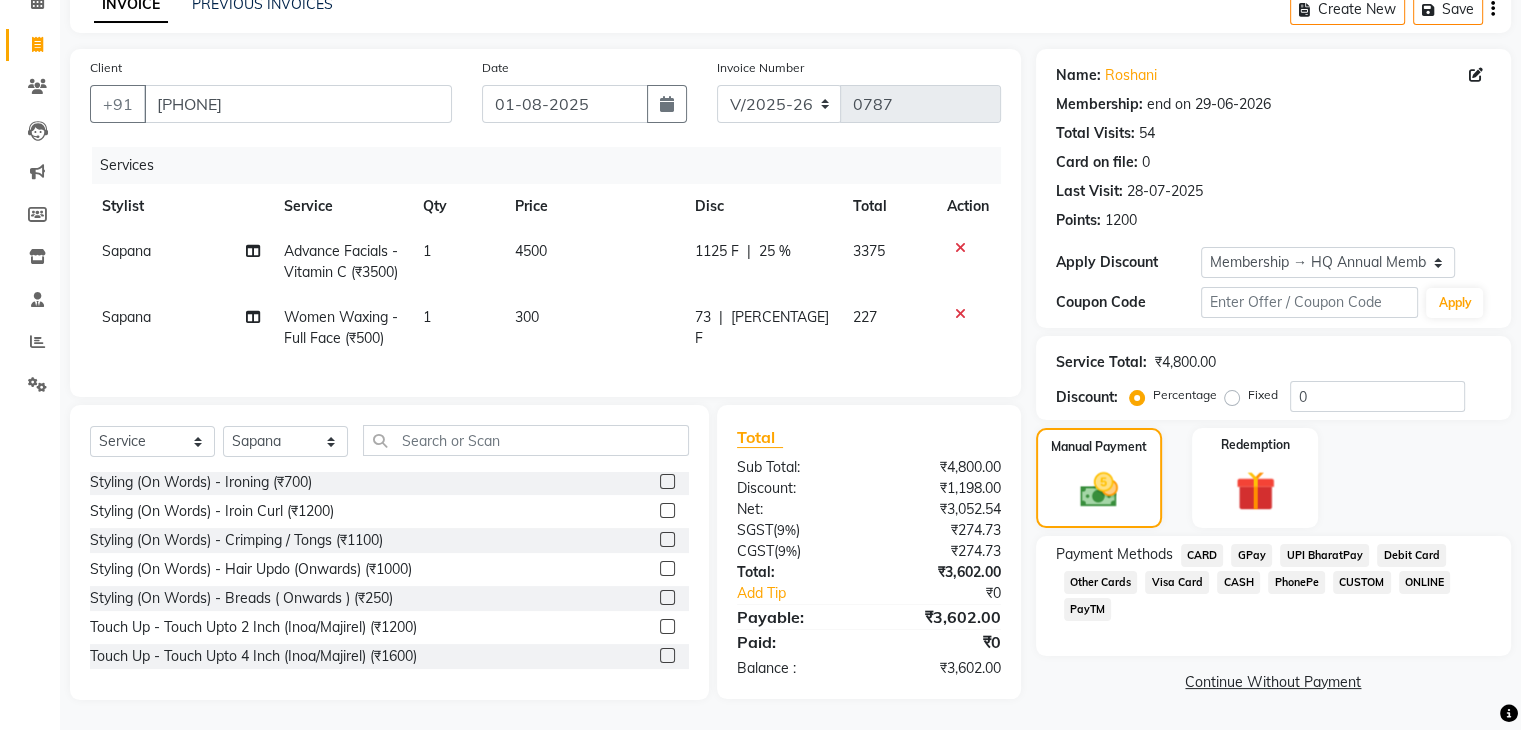 click on "CARD" 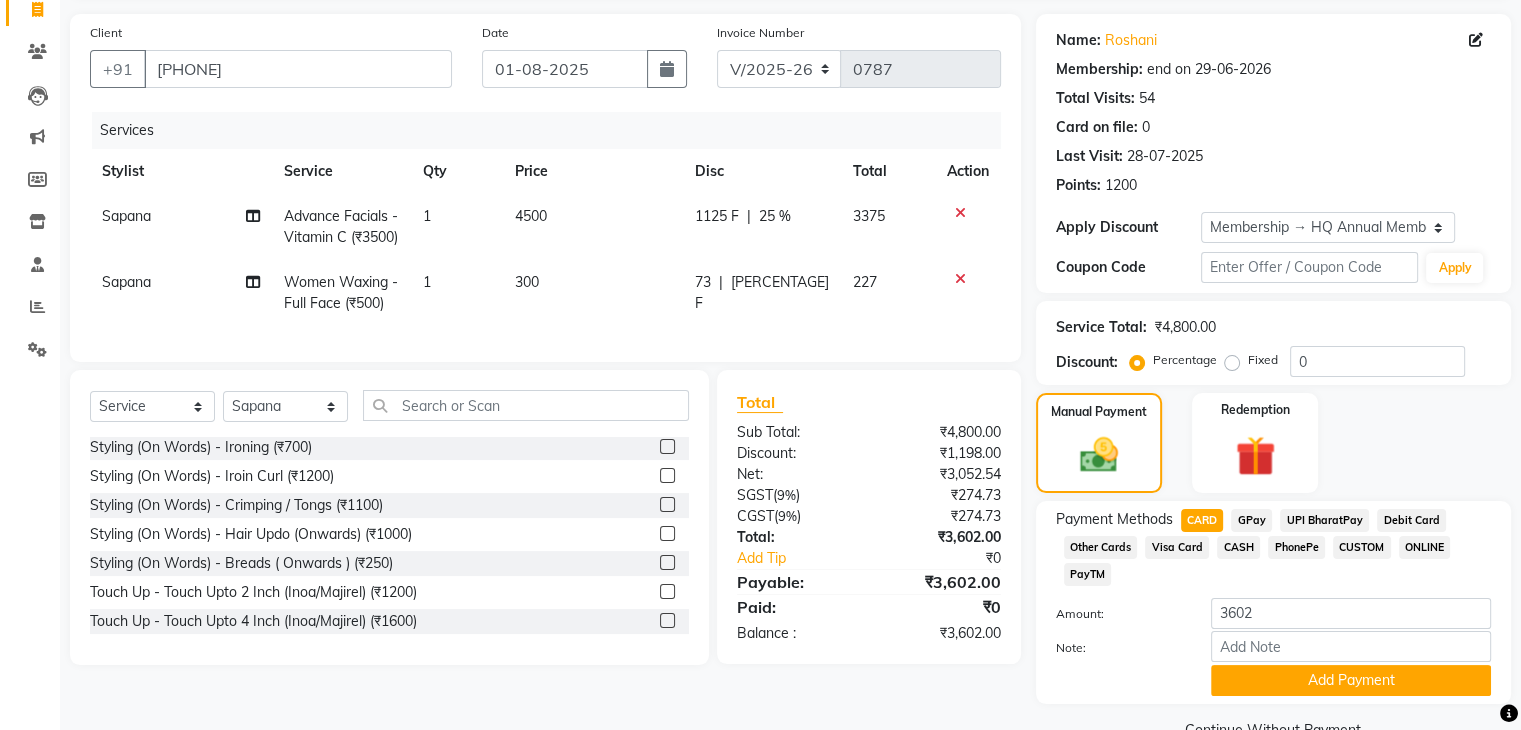 scroll, scrollTop: 184, scrollLeft: 0, axis: vertical 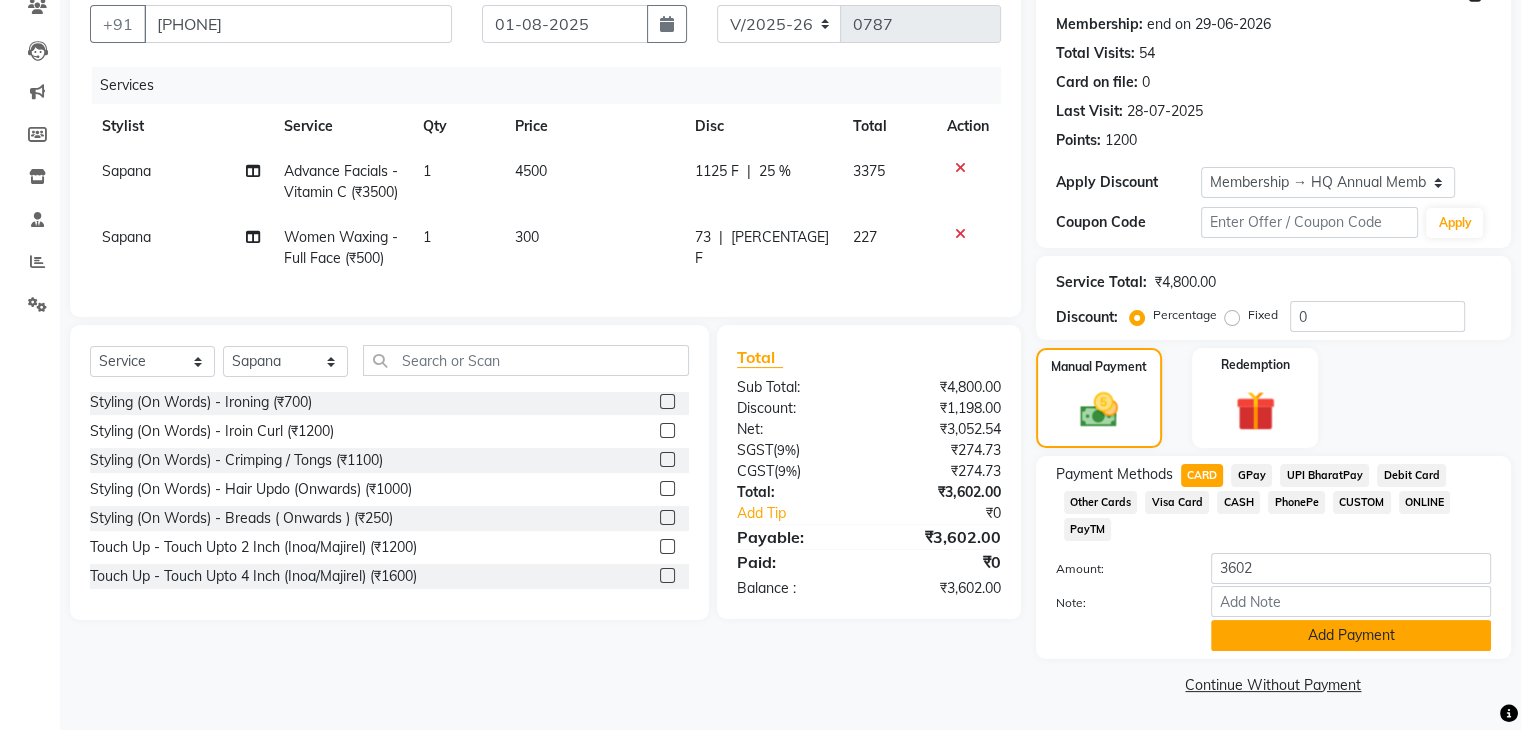 click on "Add Payment" 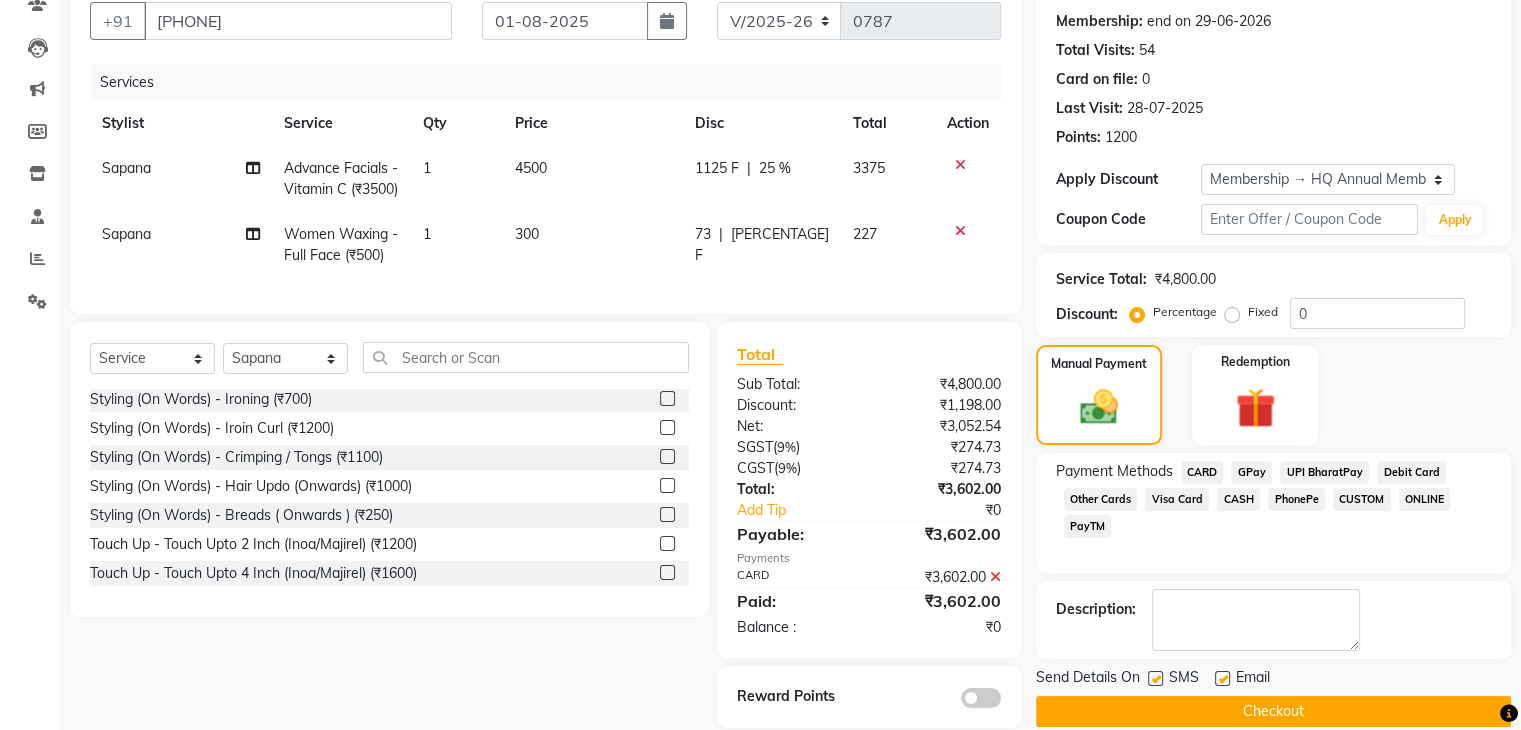 scroll, scrollTop: 250, scrollLeft: 0, axis: vertical 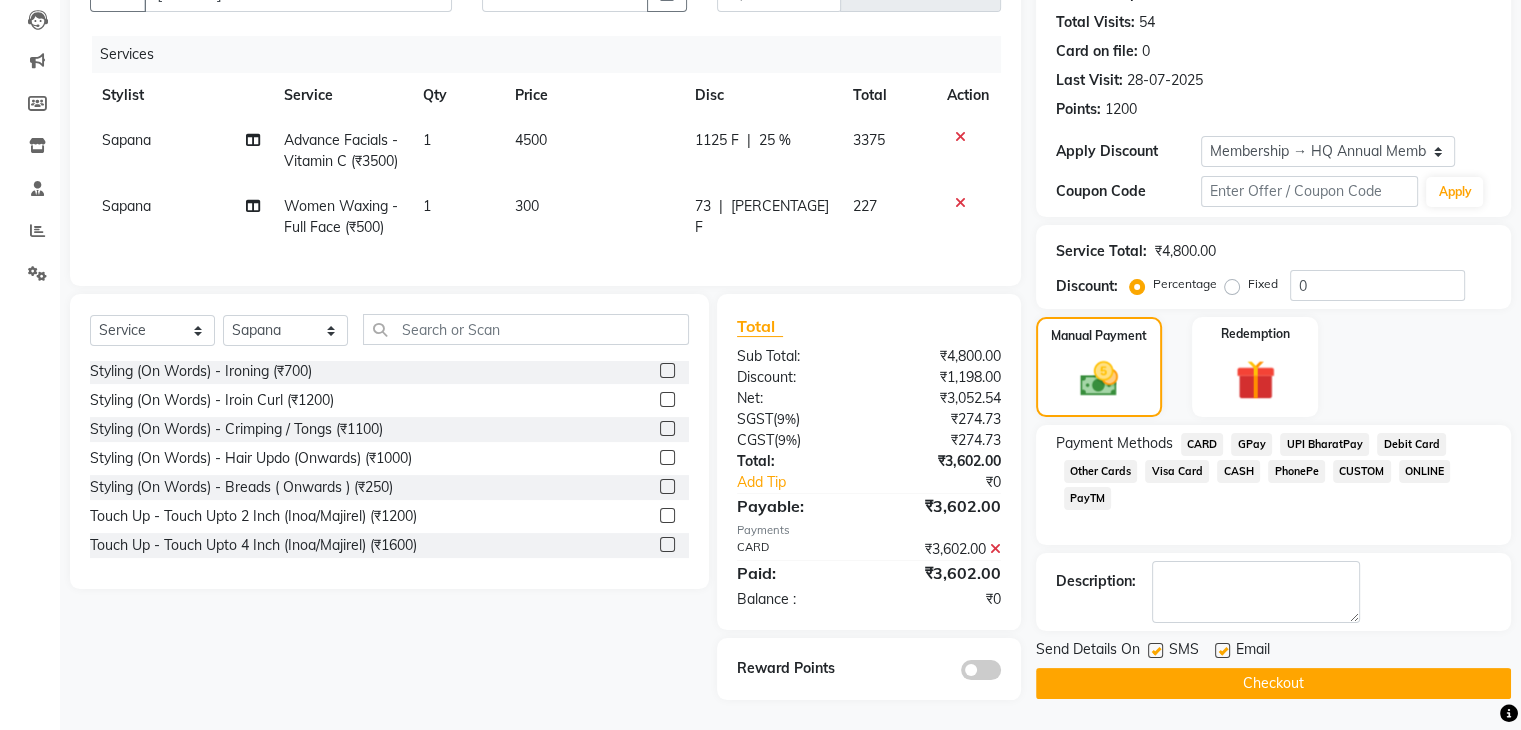 click on "Checkout" 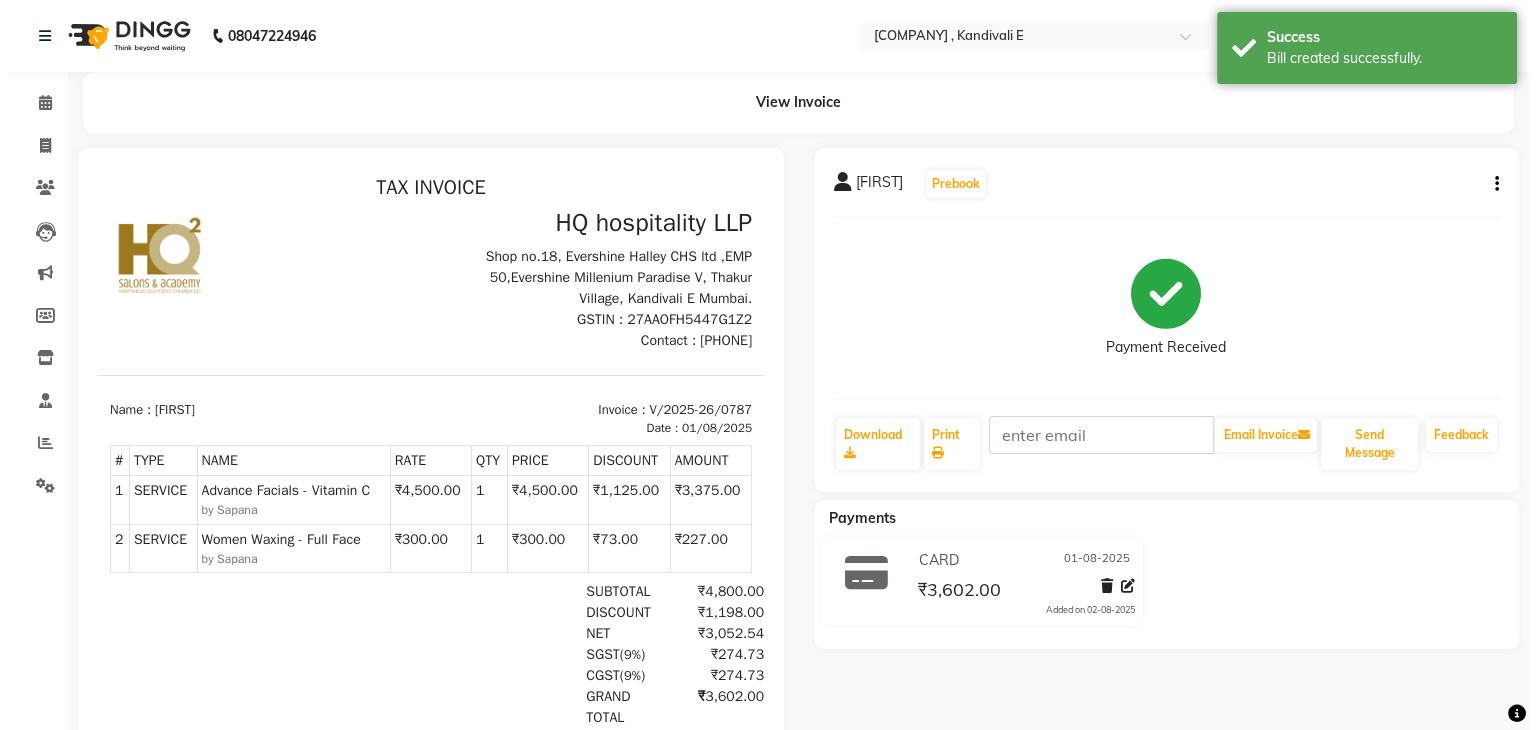 scroll, scrollTop: 0, scrollLeft: 0, axis: both 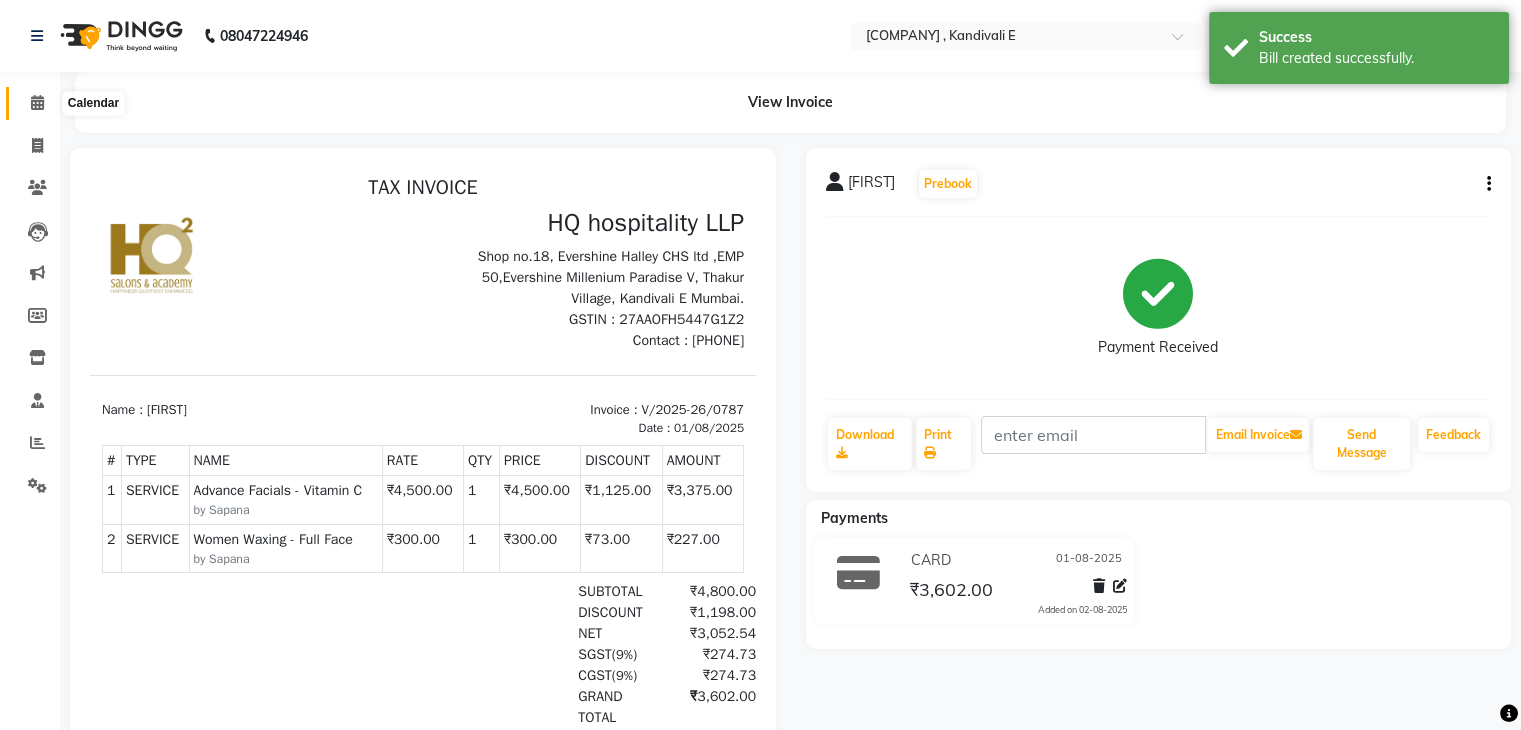 click 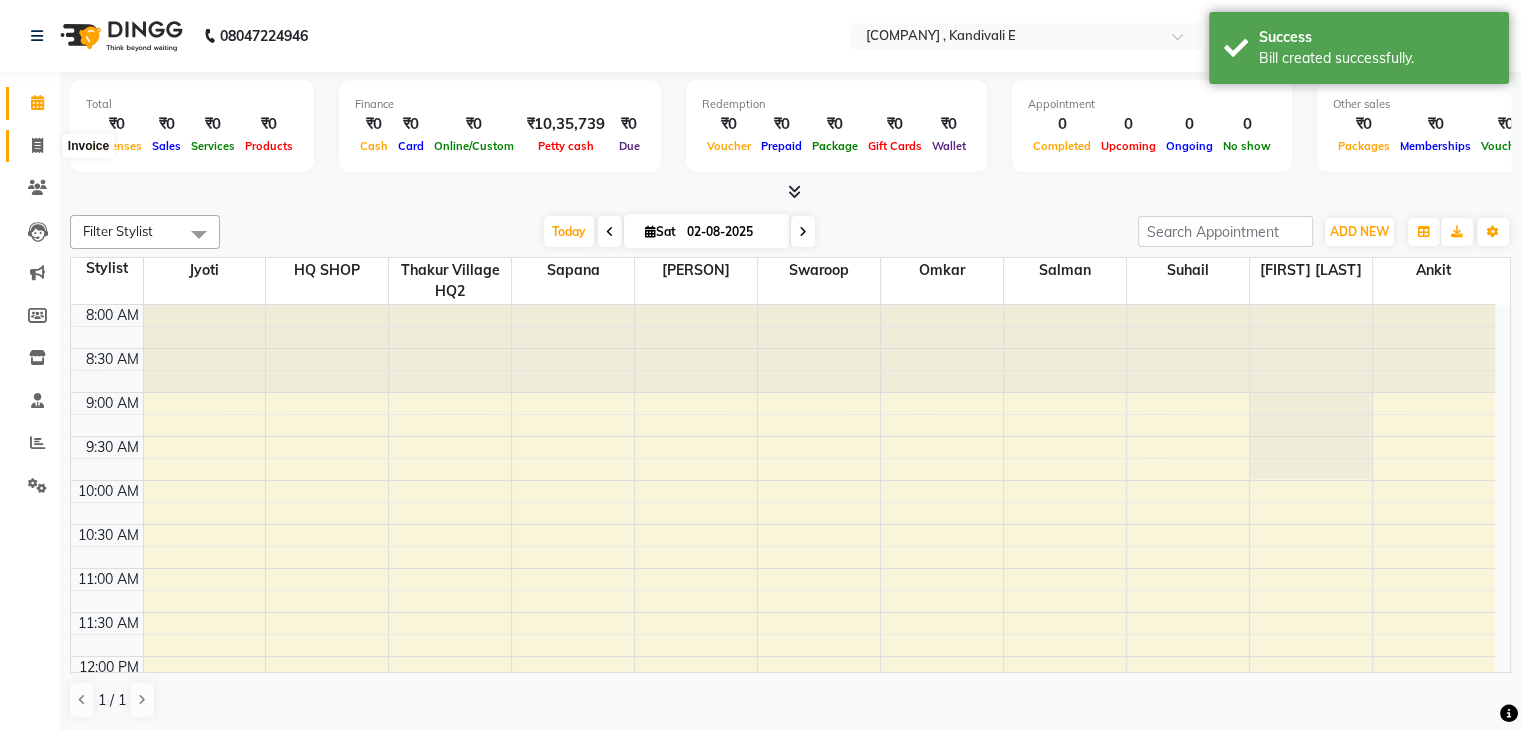 click 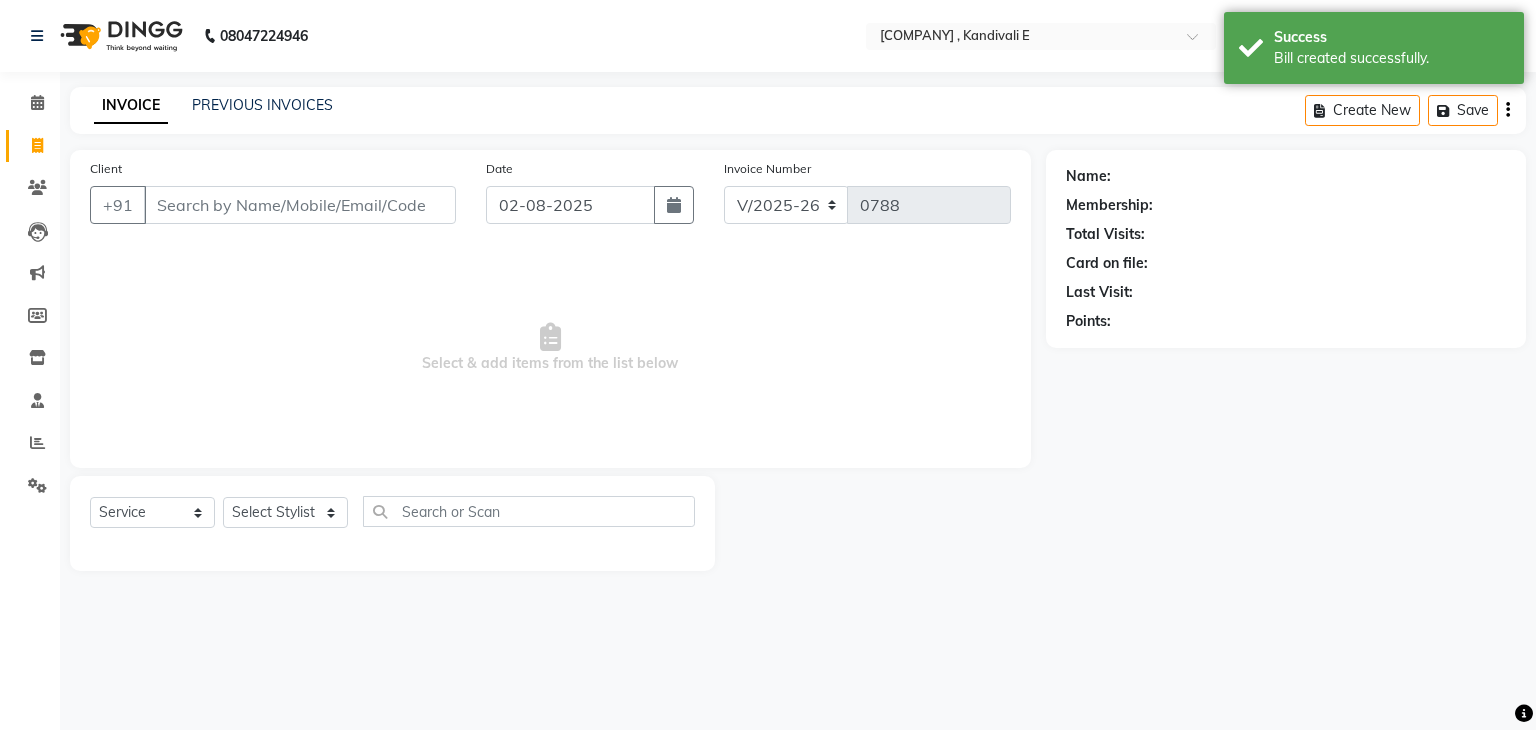 click on "Invoice" 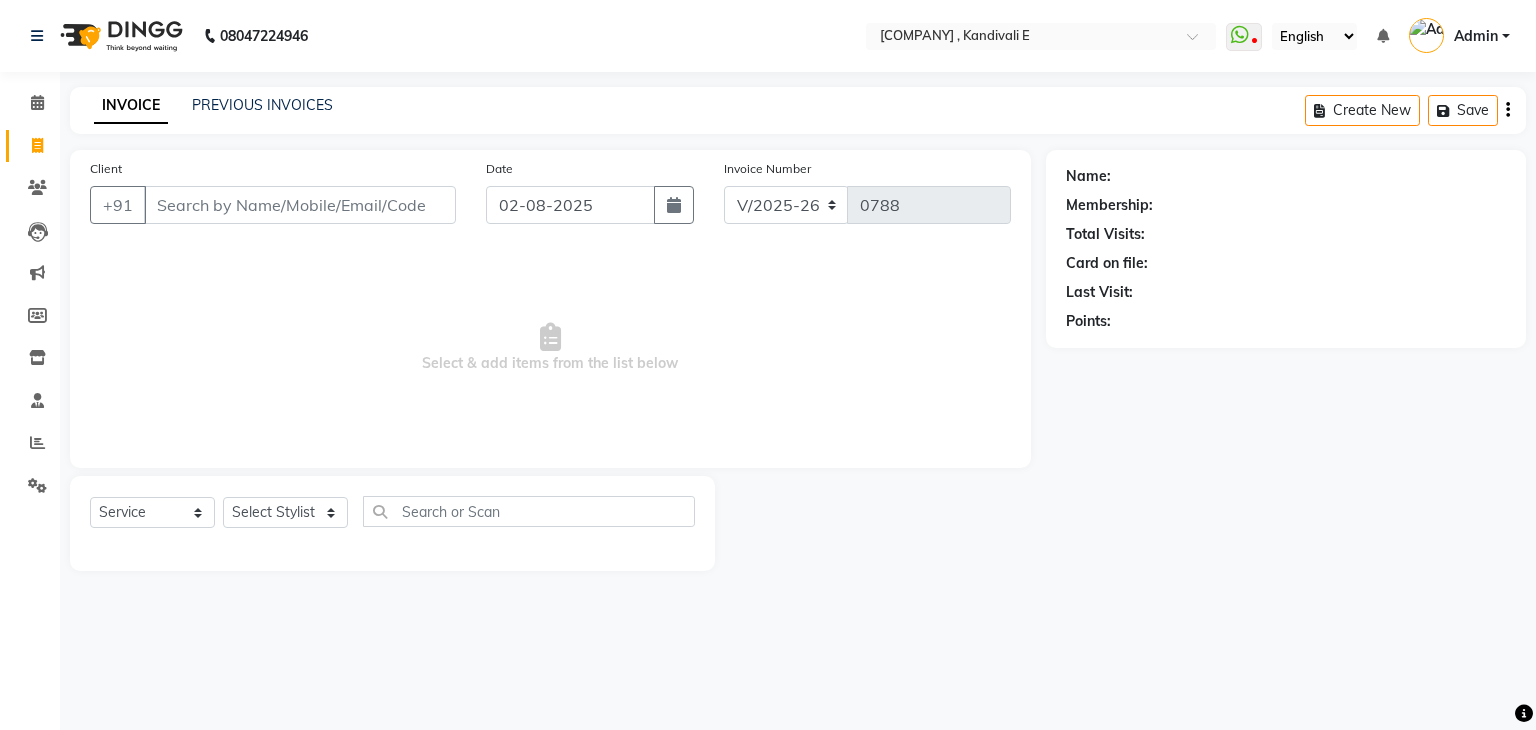 click on "Invoice" 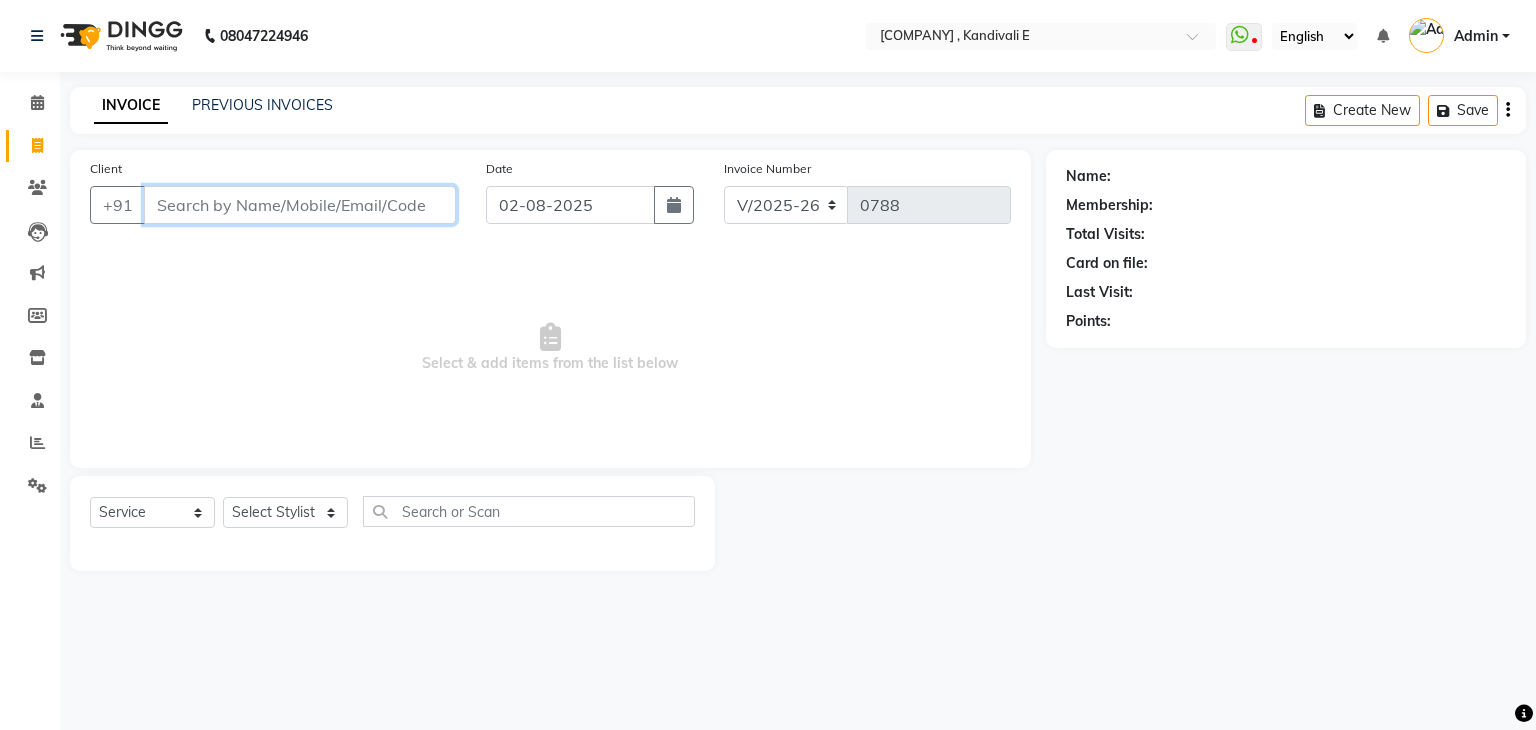 click on "Client" at bounding box center (300, 205) 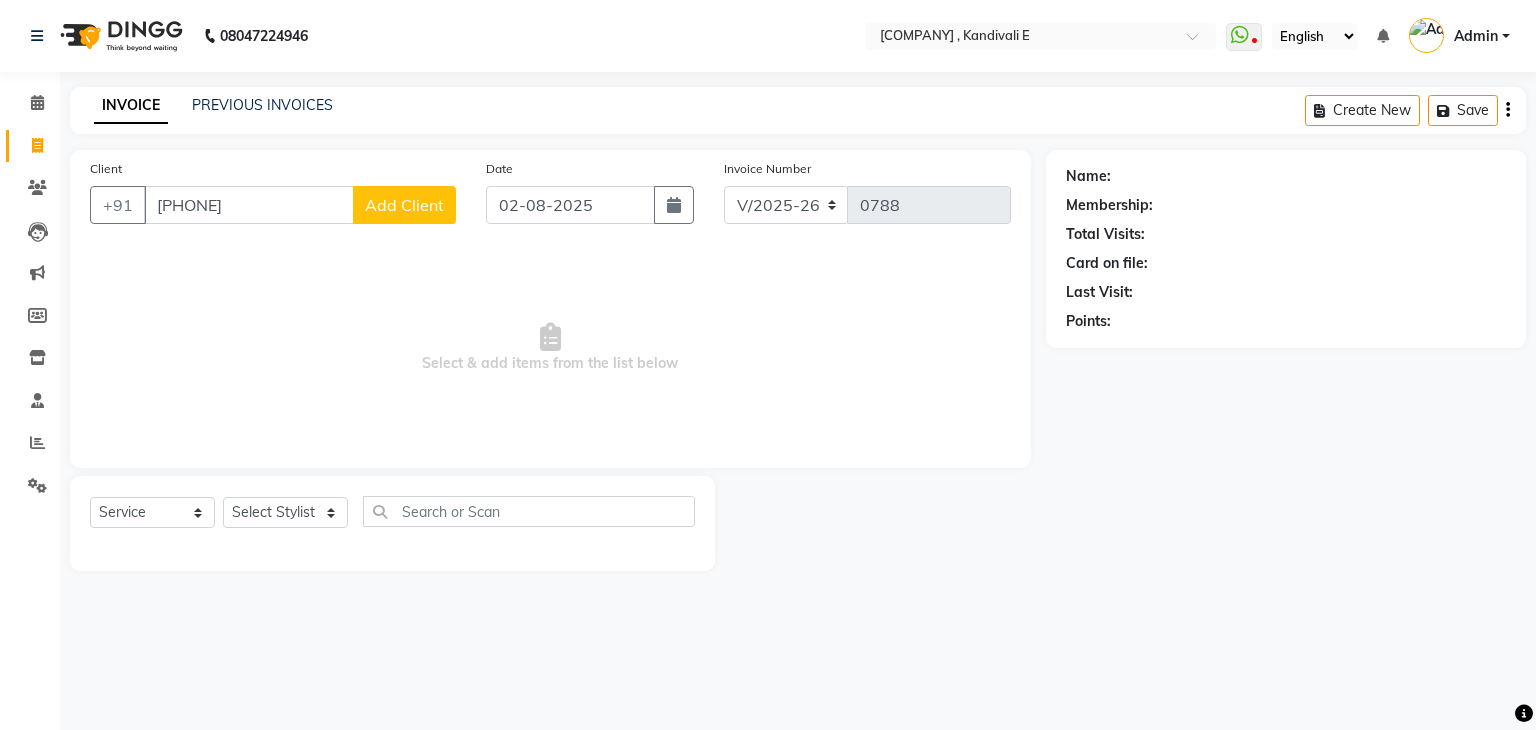 click on "Add Client" 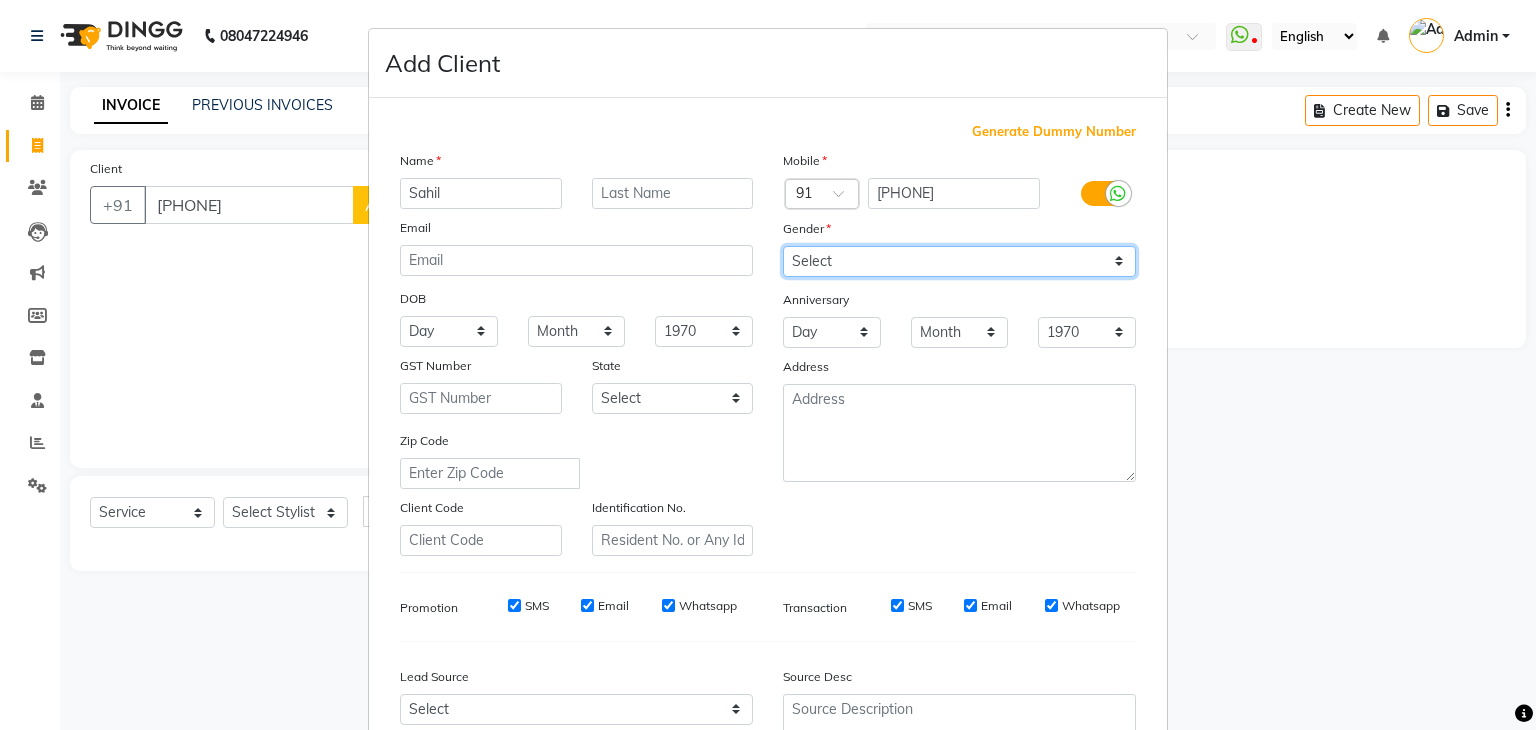 click on "Select Male Female Other Prefer Not To Say" at bounding box center [959, 261] 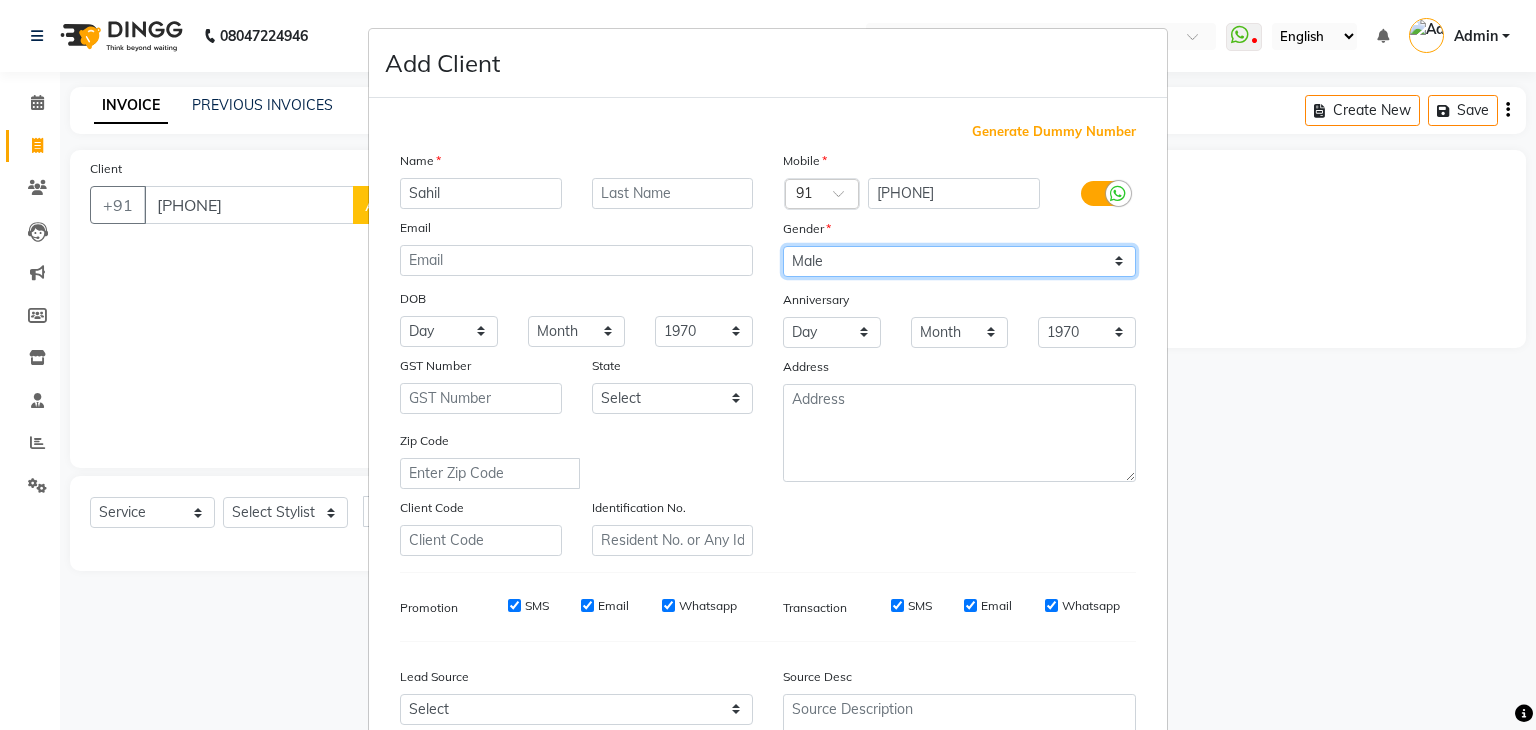 click on "Select Male Female Other Prefer Not To Say" at bounding box center [959, 261] 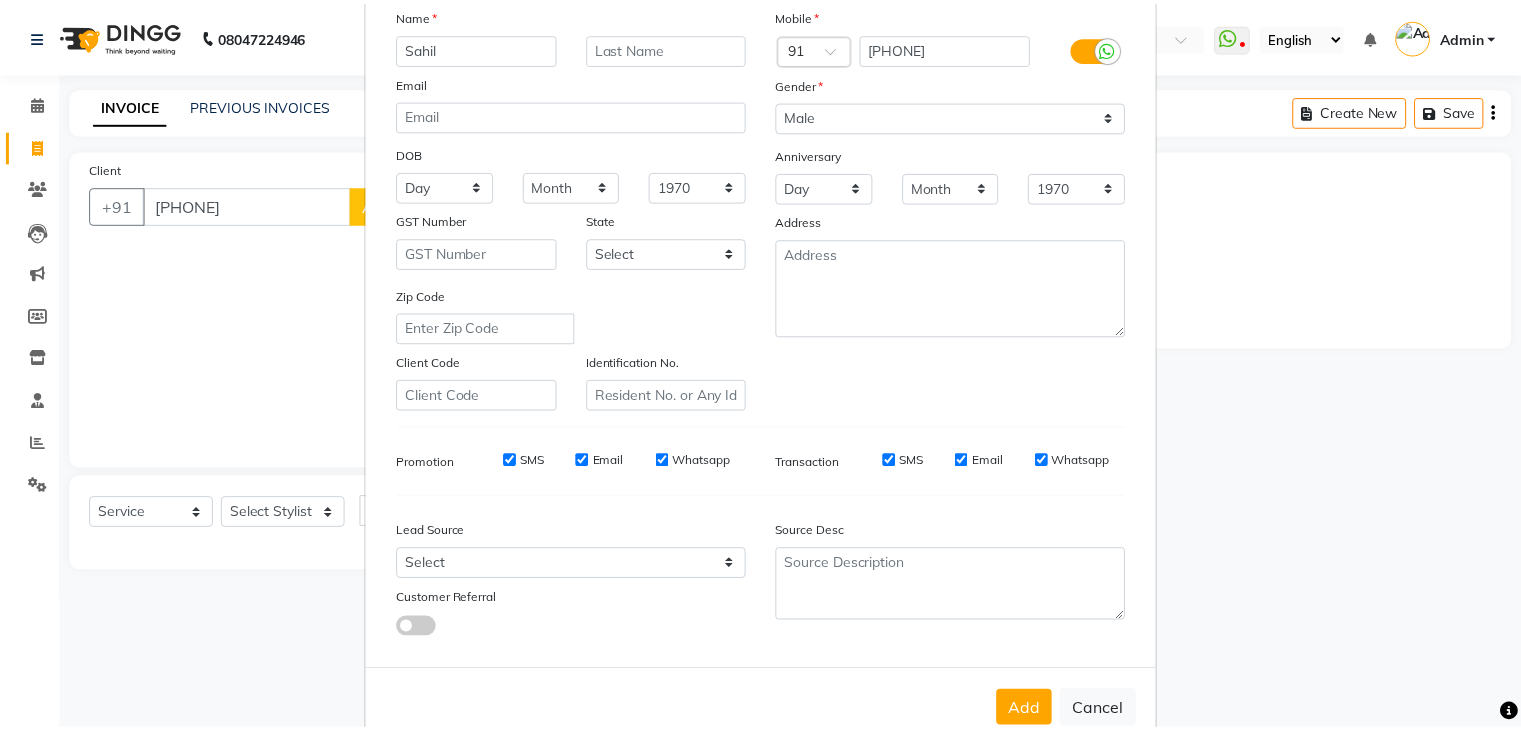 scroll, scrollTop: 203, scrollLeft: 0, axis: vertical 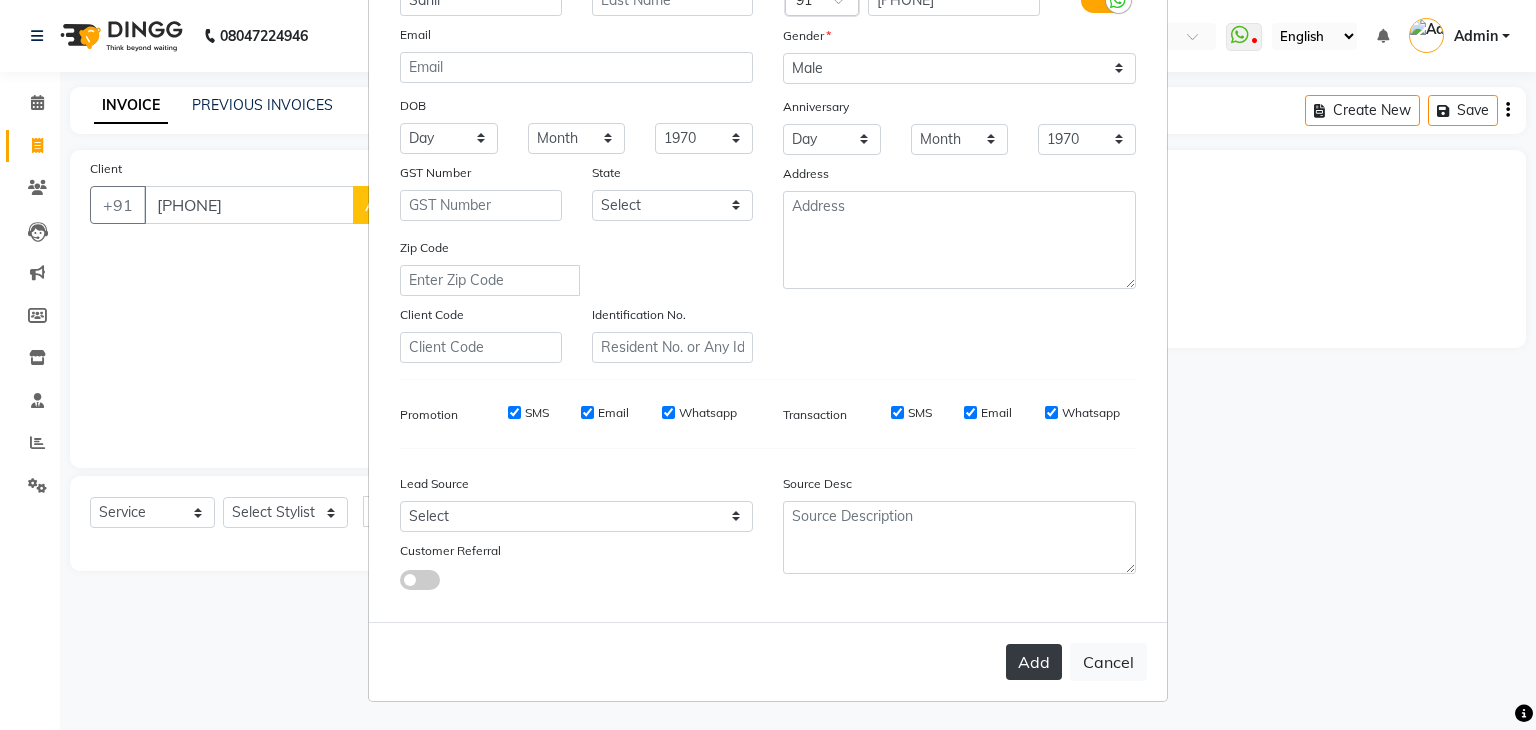 click on "Add" at bounding box center [1034, 662] 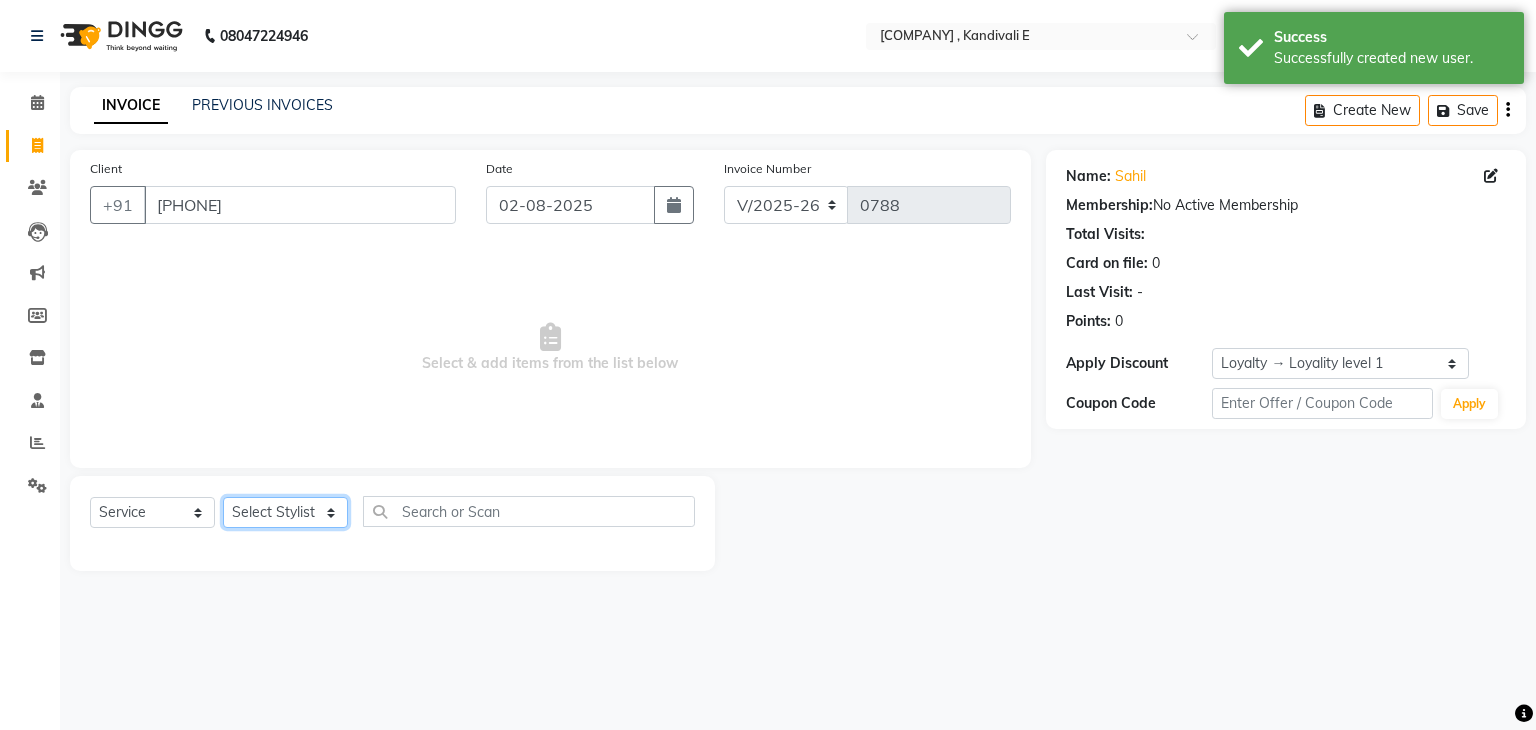 click on "Select Stylist Ankit DIPALI HQ SHOP jyoti Omkar Reshma Mustari Salman Sameer Ahmad Sapana Suhail Swaroop Thakur Village HQ2" 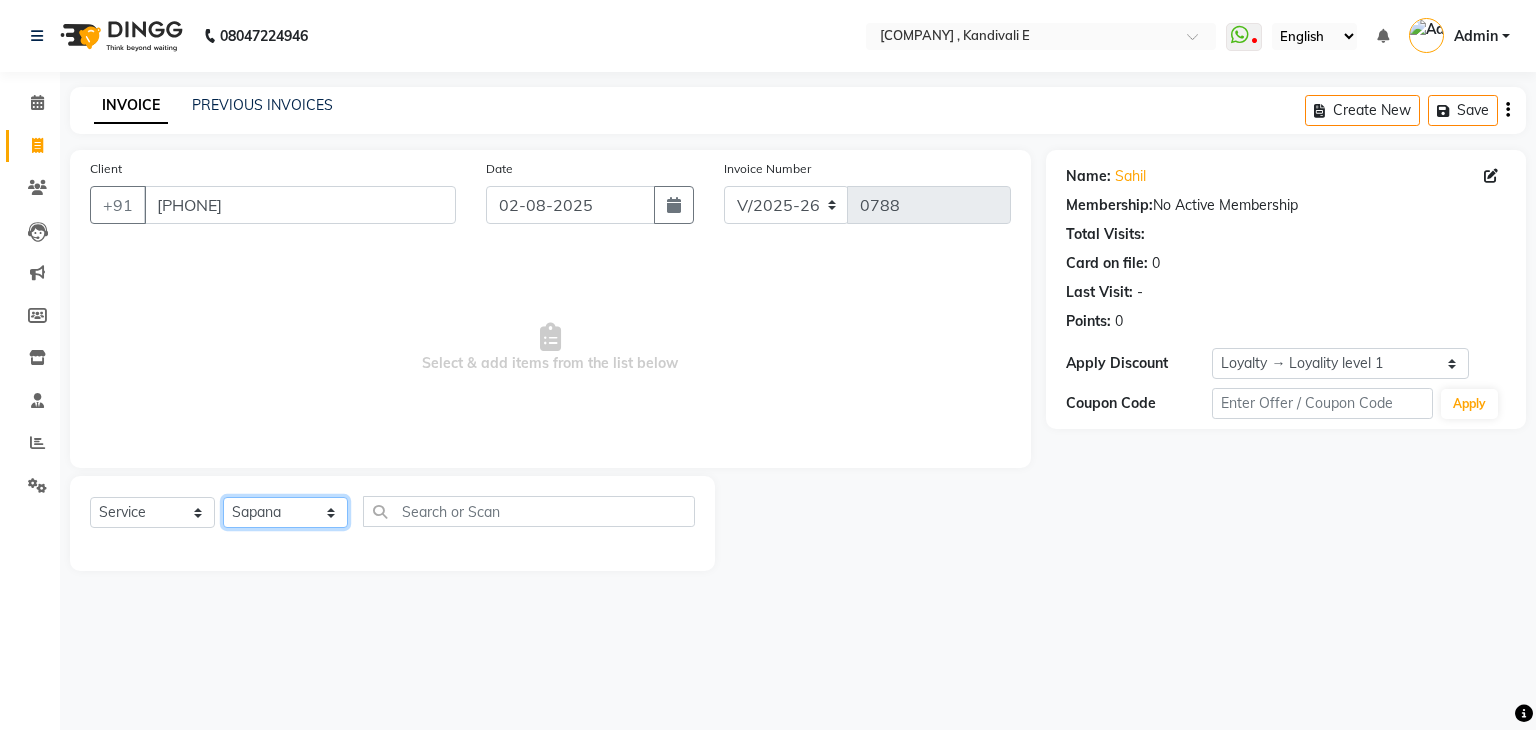click on "Select Stylist Ankit DIPALI HQ SHOP jyoti Omkar Reshma Mustari Salman Sameer Ahmad Sapana Suhail Swaroop Thakur Village HQ2" 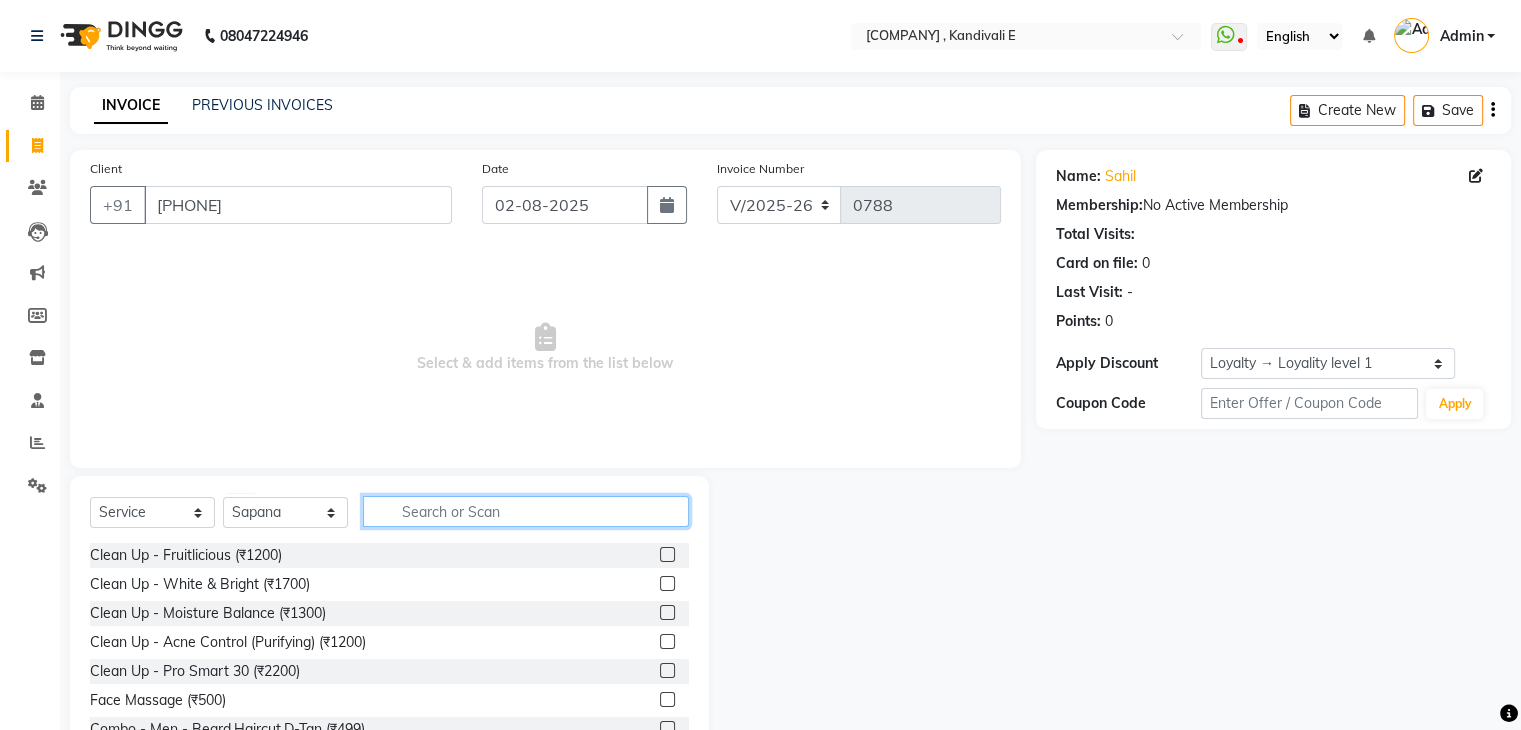 click 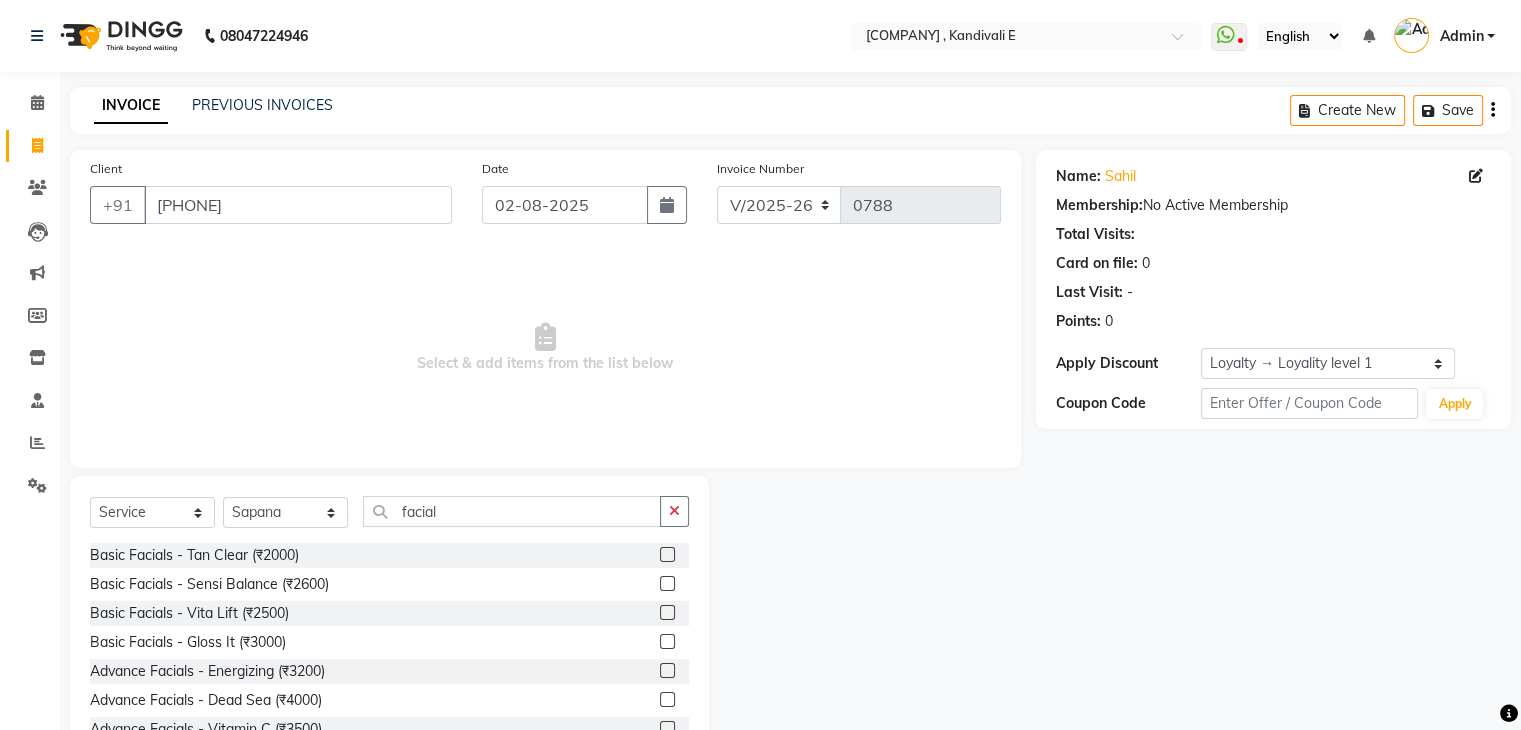 click on "Select  Service  Product  Membership  Package Voucher Prepaid Gift Card  Select Stylist Ankit DIPALI HQ SHOP jyoti Omkar Reshma Mustari Salman Sameer Ahmad Sapana Suhail Swaroop Thakur Village HQ2 facial Basic Facials - Tan Clear (₹2000)  Basic Facials - Sensi Balance (₹2600)  Basic Facials - Vita Lift (₹2500)  Basic Facials - Gloss It (₹3000)  Advance Facials - Energizing (₹3200)  Advance Facials - Dead Sea (₹4000)  Advance Facials - Vitamin C (₹3500)  Advance Facials - Anti Ageing (₹3700)  Luxury Facials - Pomegranate (₹4000)  Luxury Facials - Illuminating (₹3200)  Luxury Facials - Ultra Bright (₹4500)  Independence Offer-Premium Facial (₹2024)" 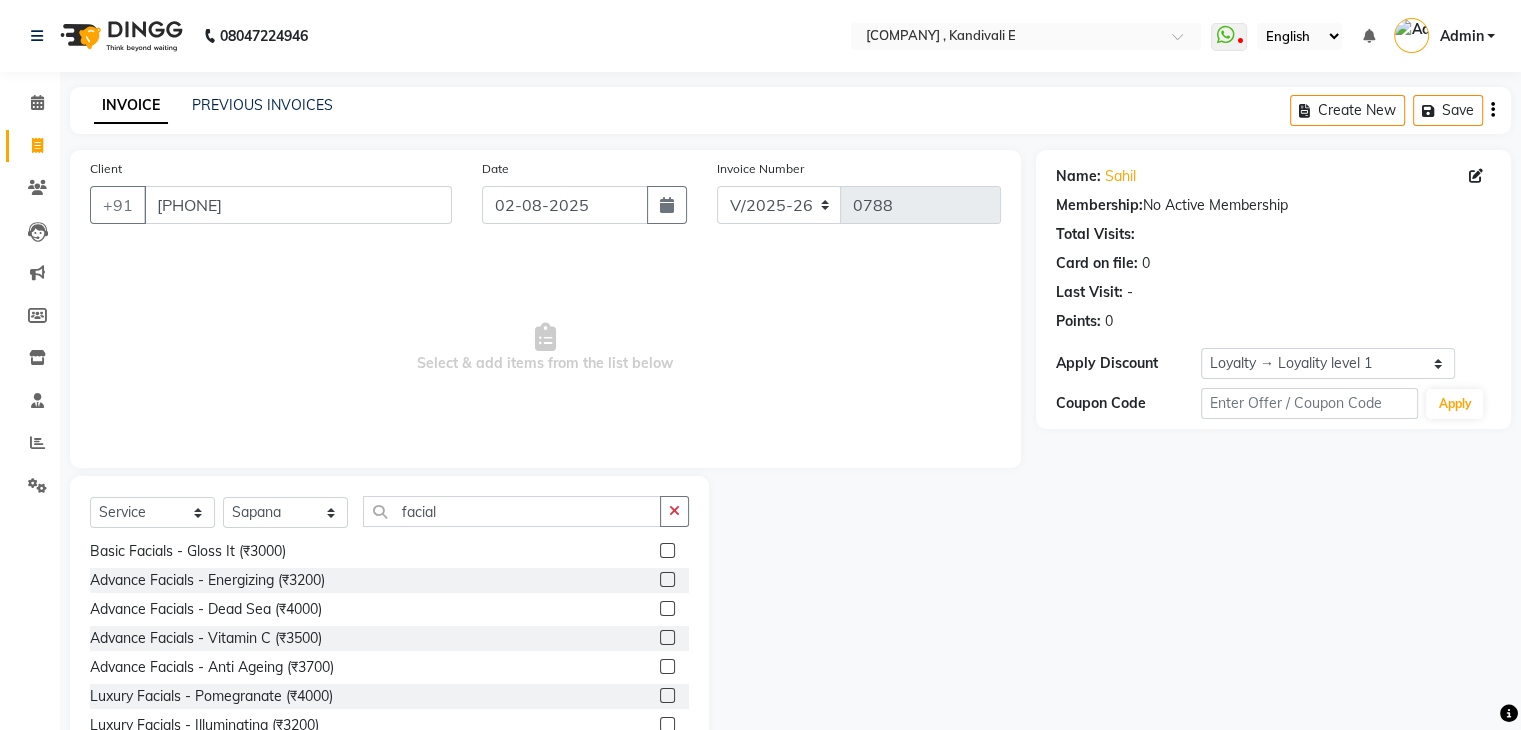 scroll, scrollTop: 92, scrollLeft: 0, axis: vertical 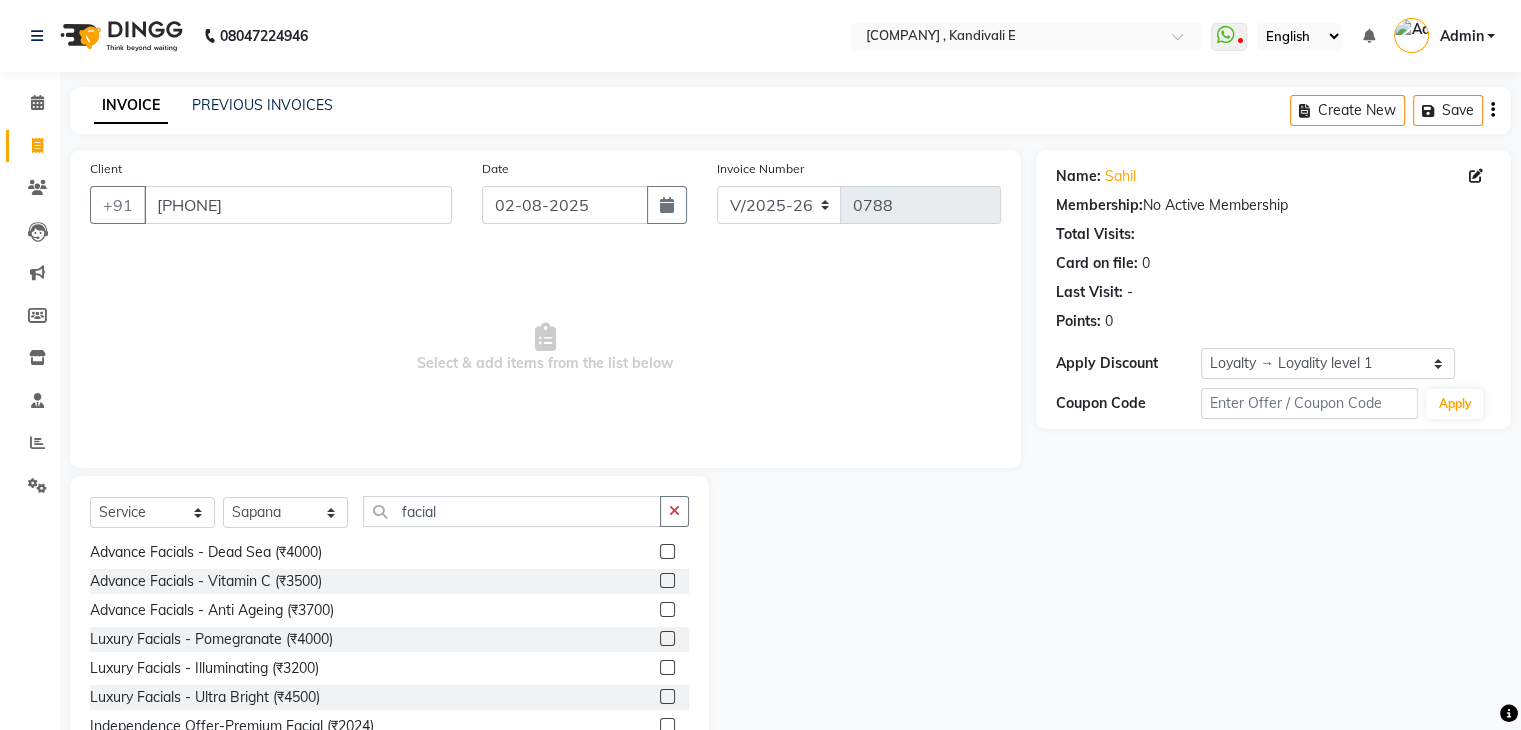 click 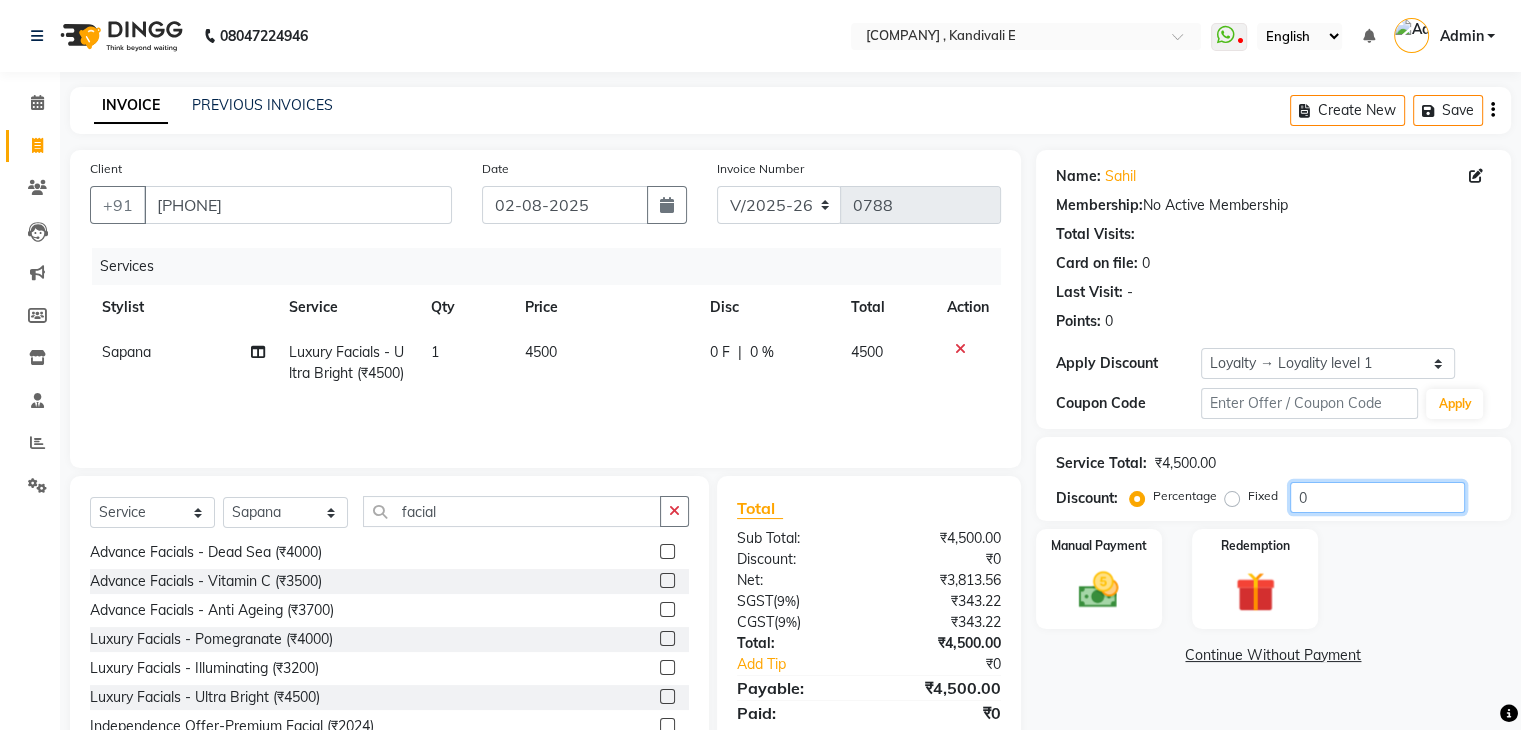 click on "0" 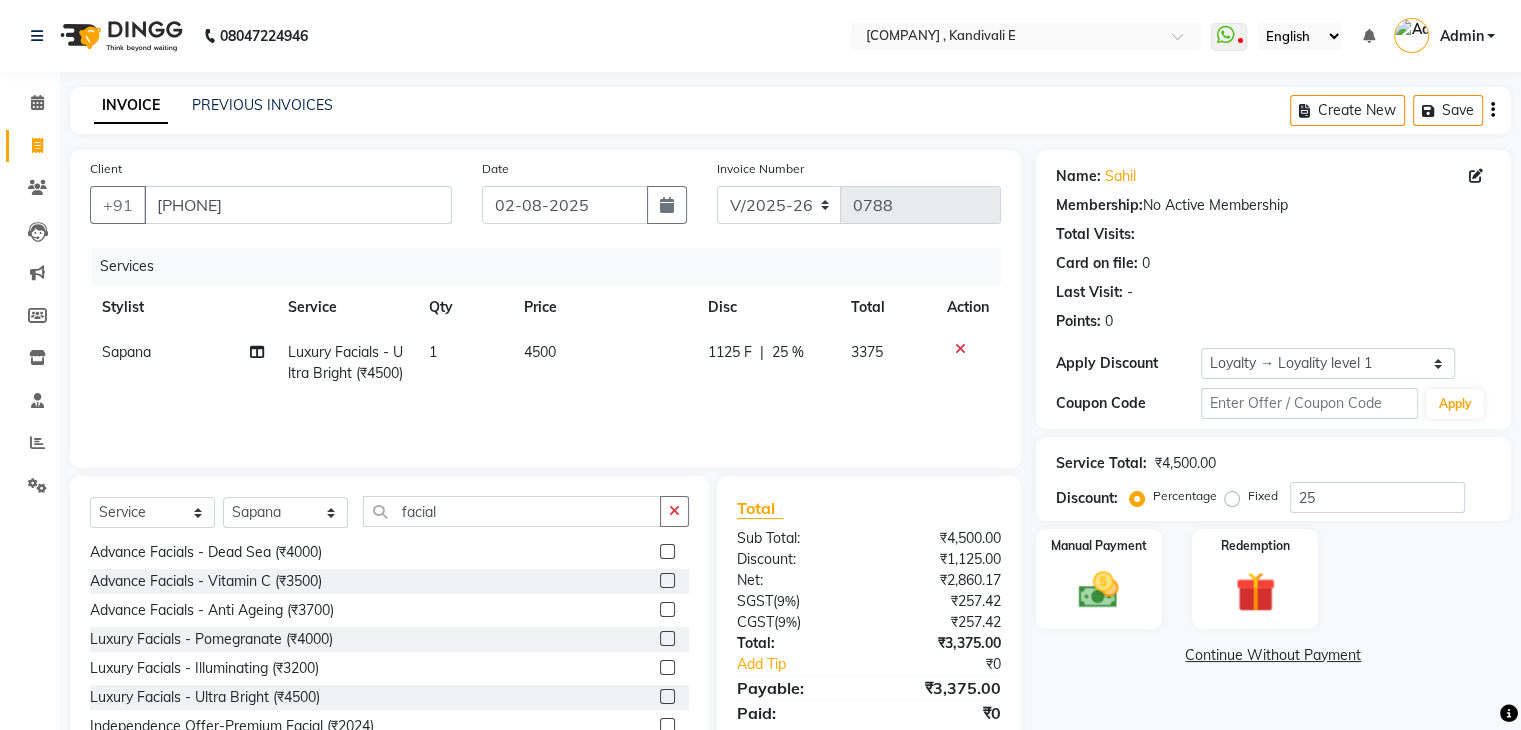 click on "1125 F" 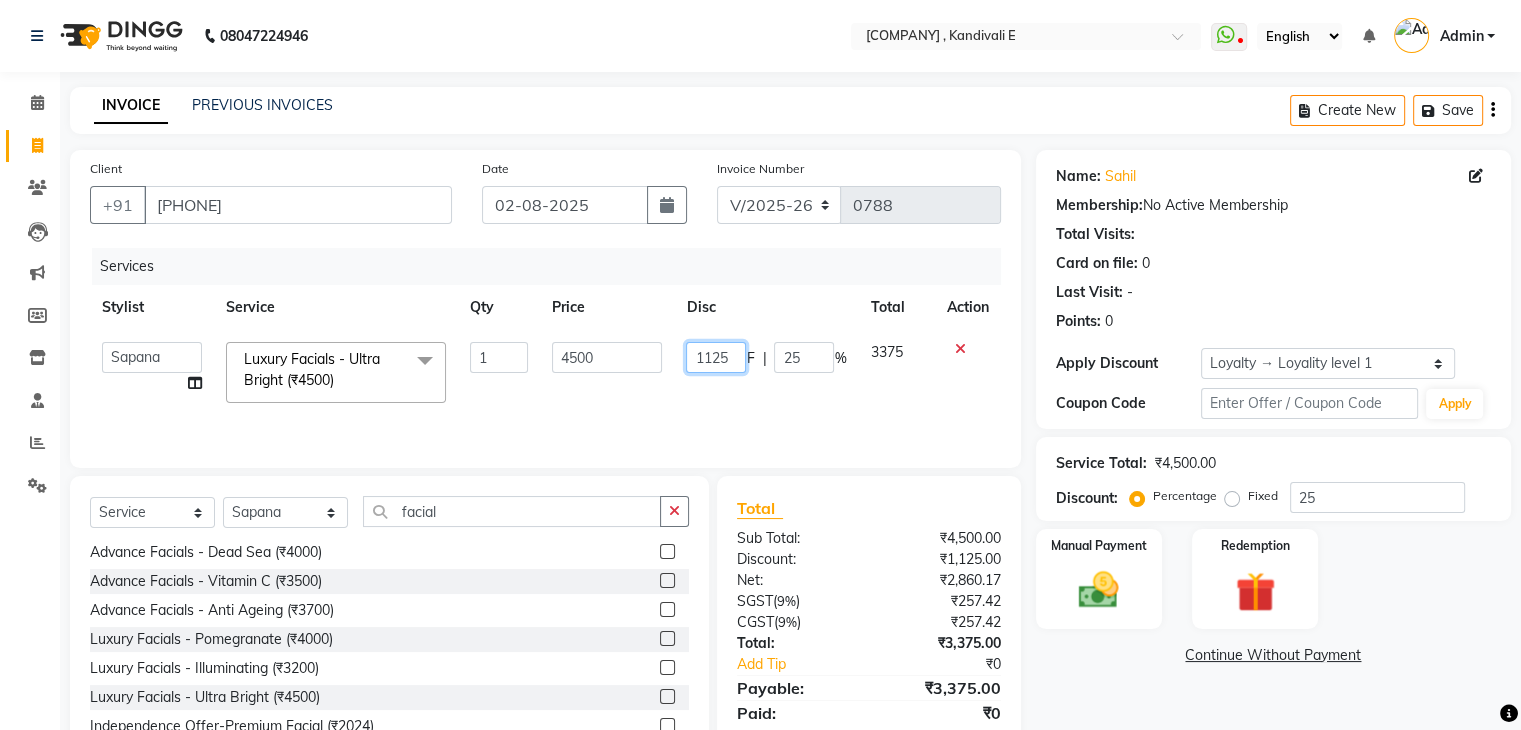 click on "1125" 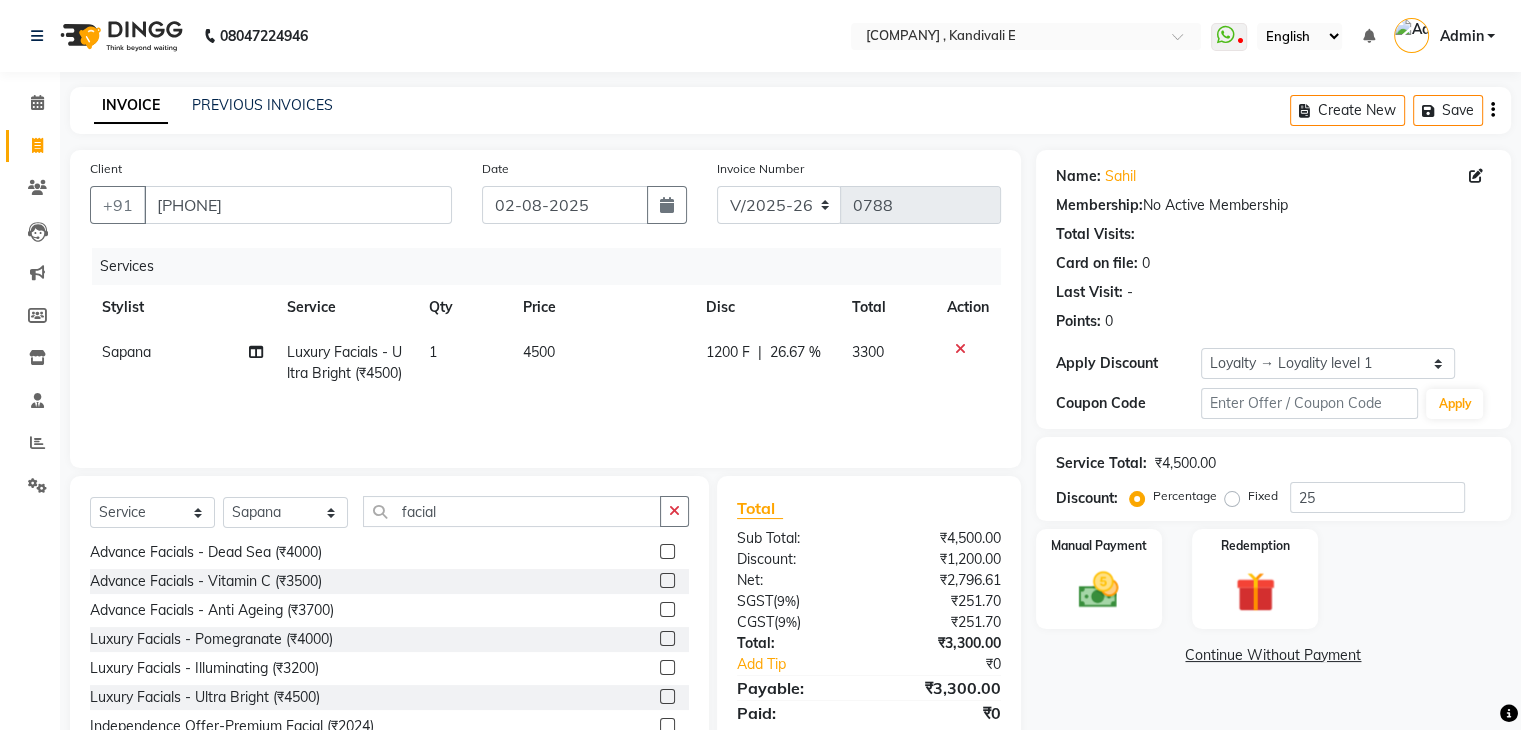 click on "Services" 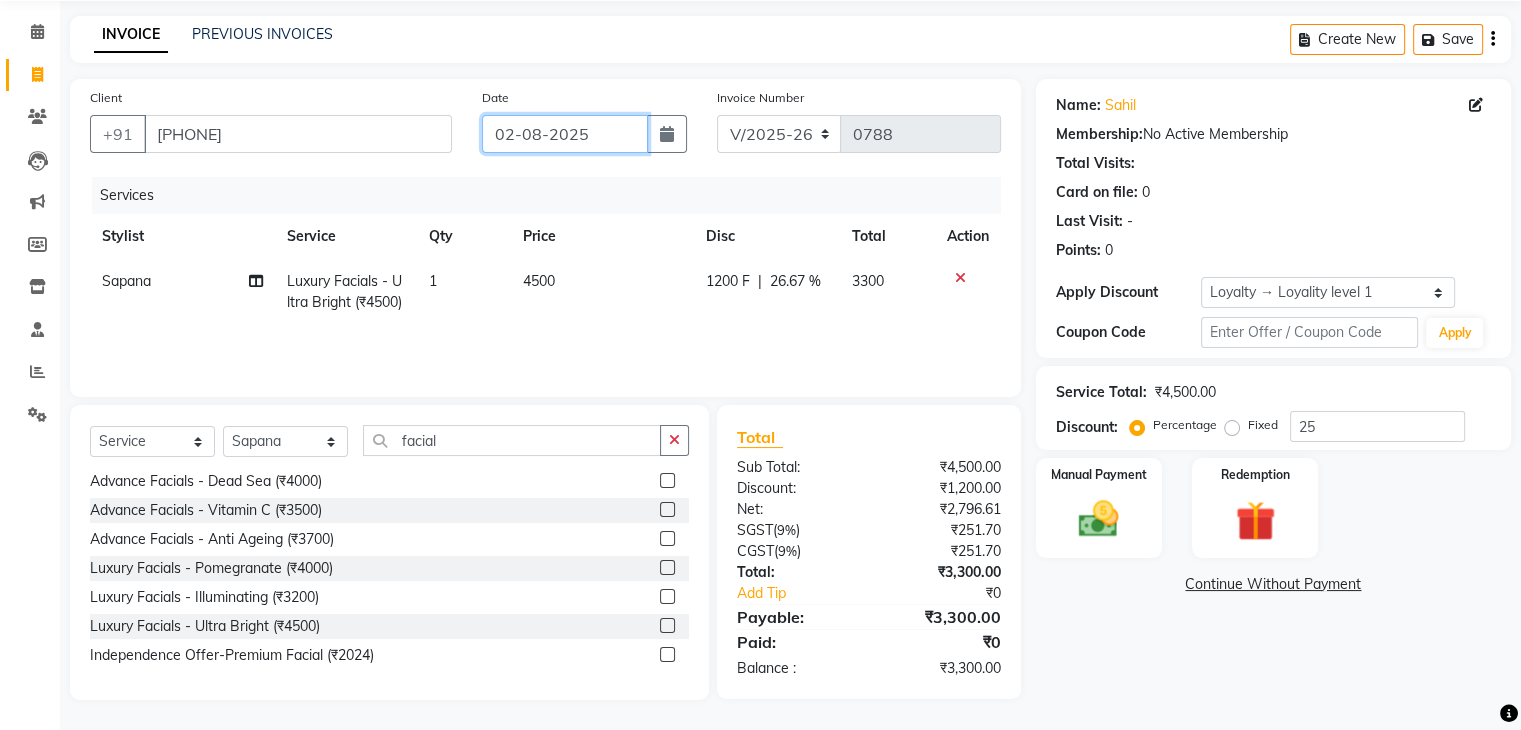 click on "02-08-2025" 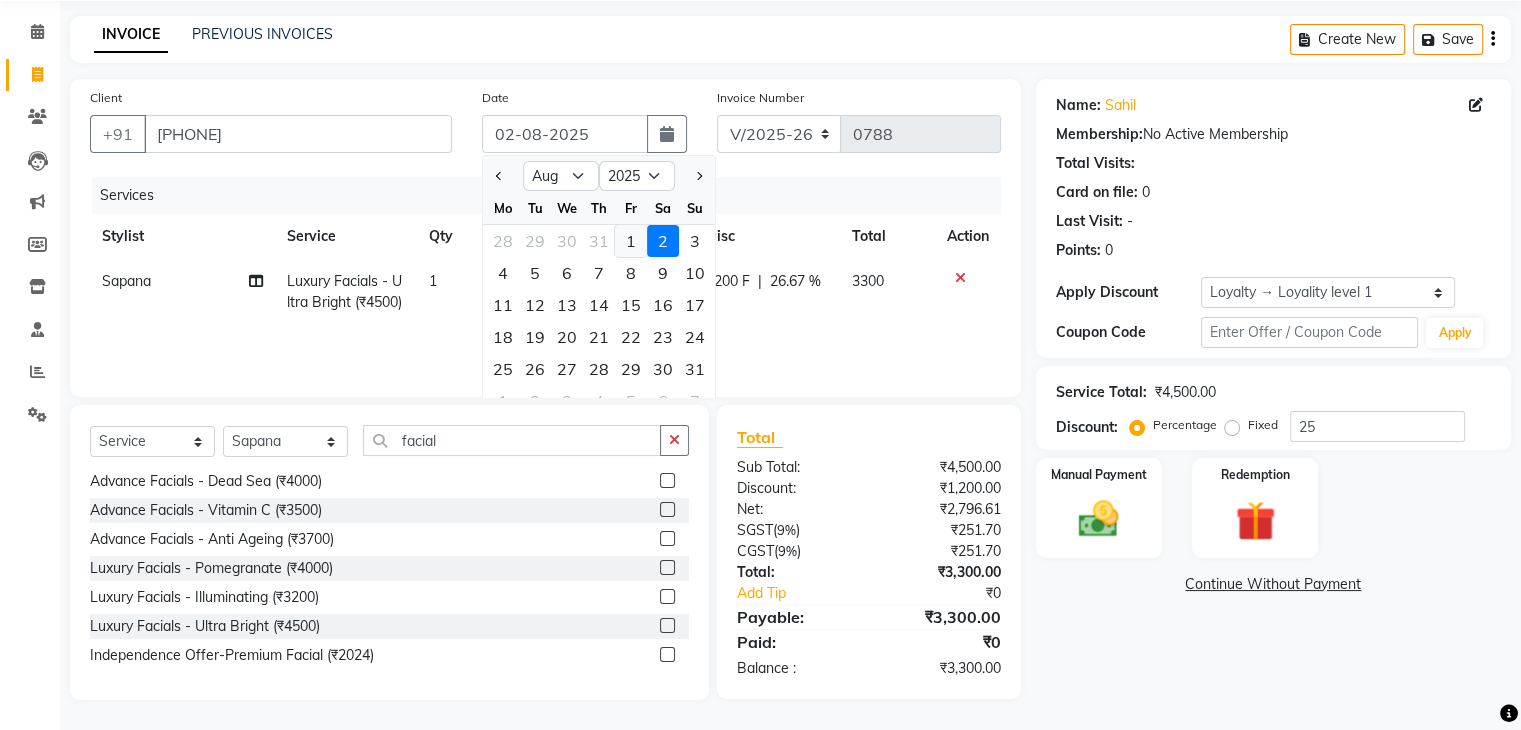click on "1" 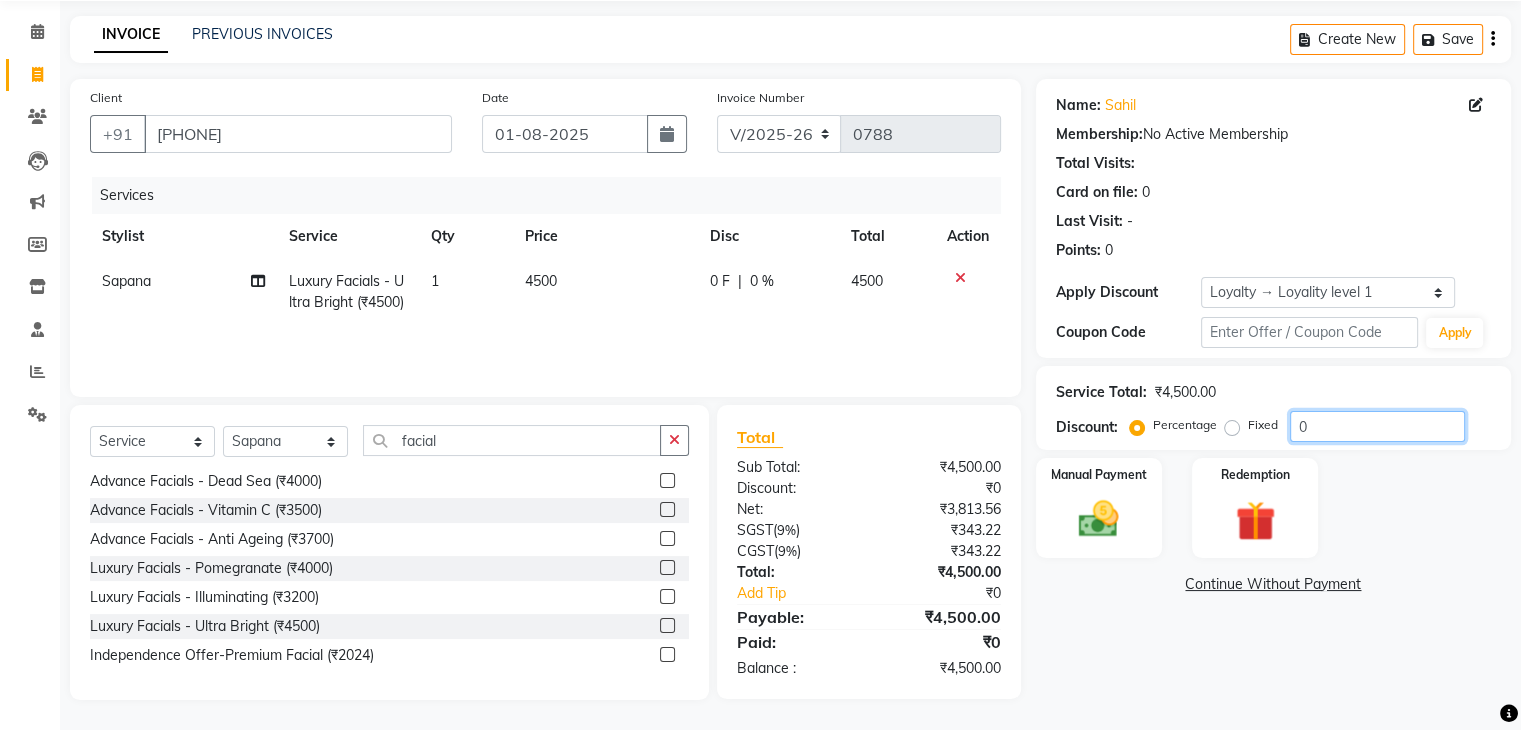 click on "0" 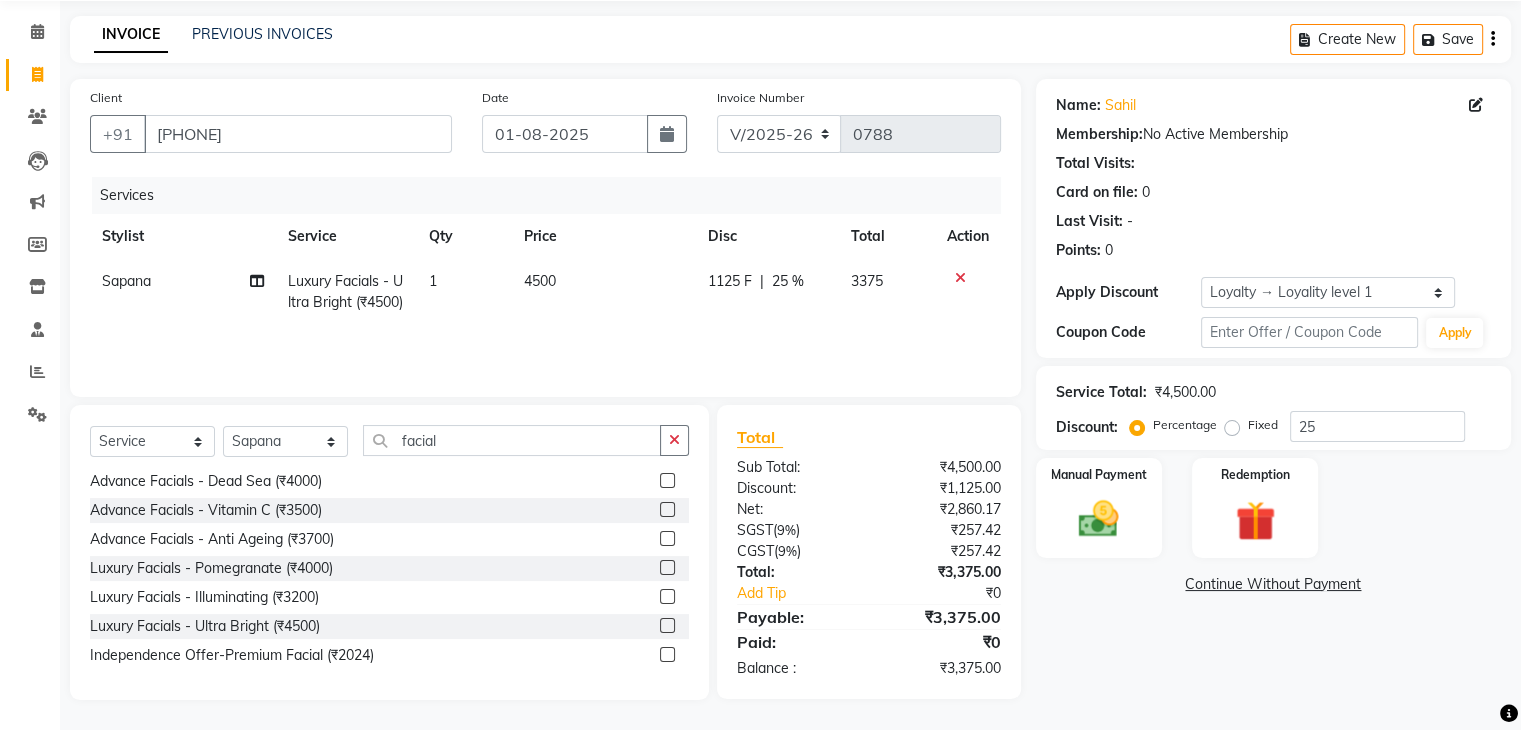 click on "1125 F" 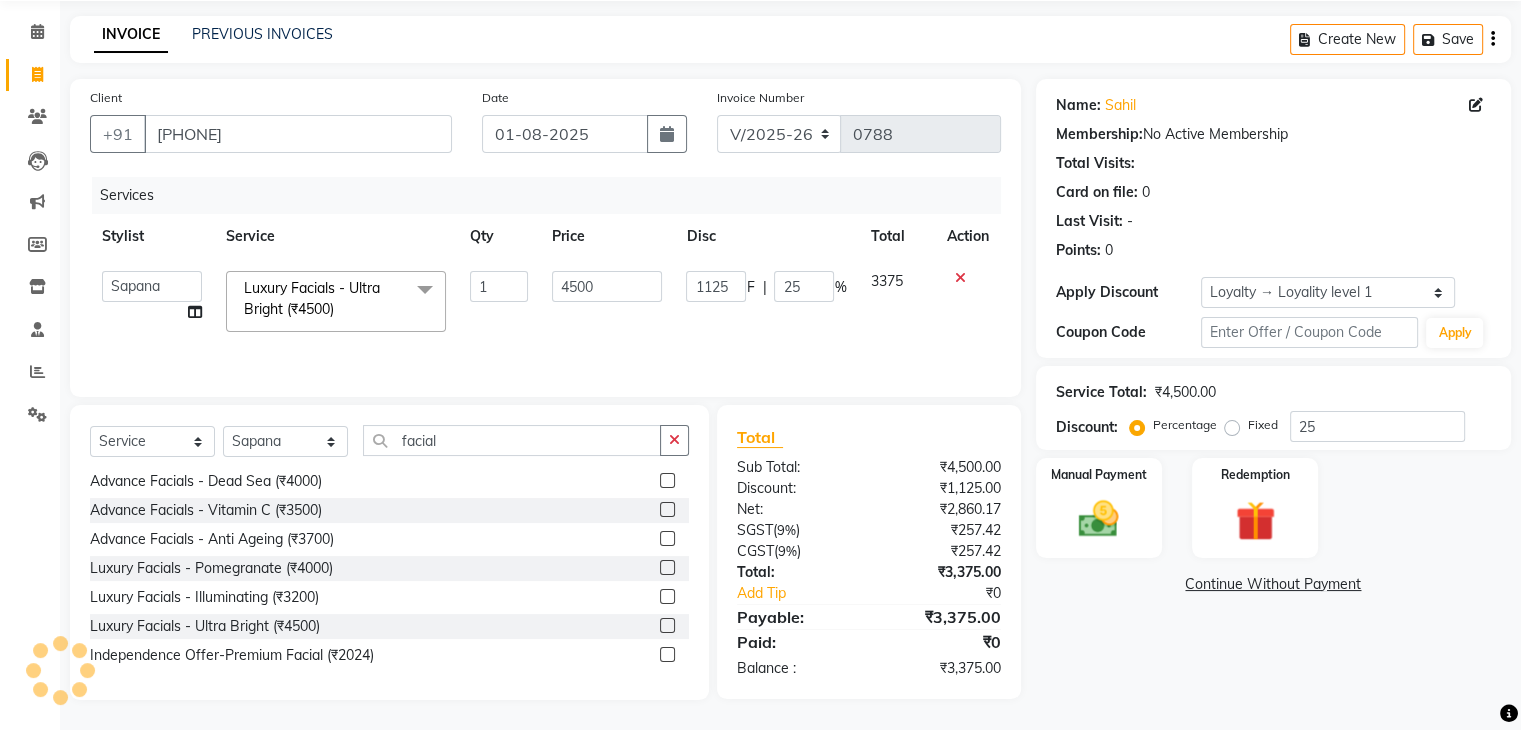 scroll, scrollTop: 72, scrollLeft: 0, axis: vertical 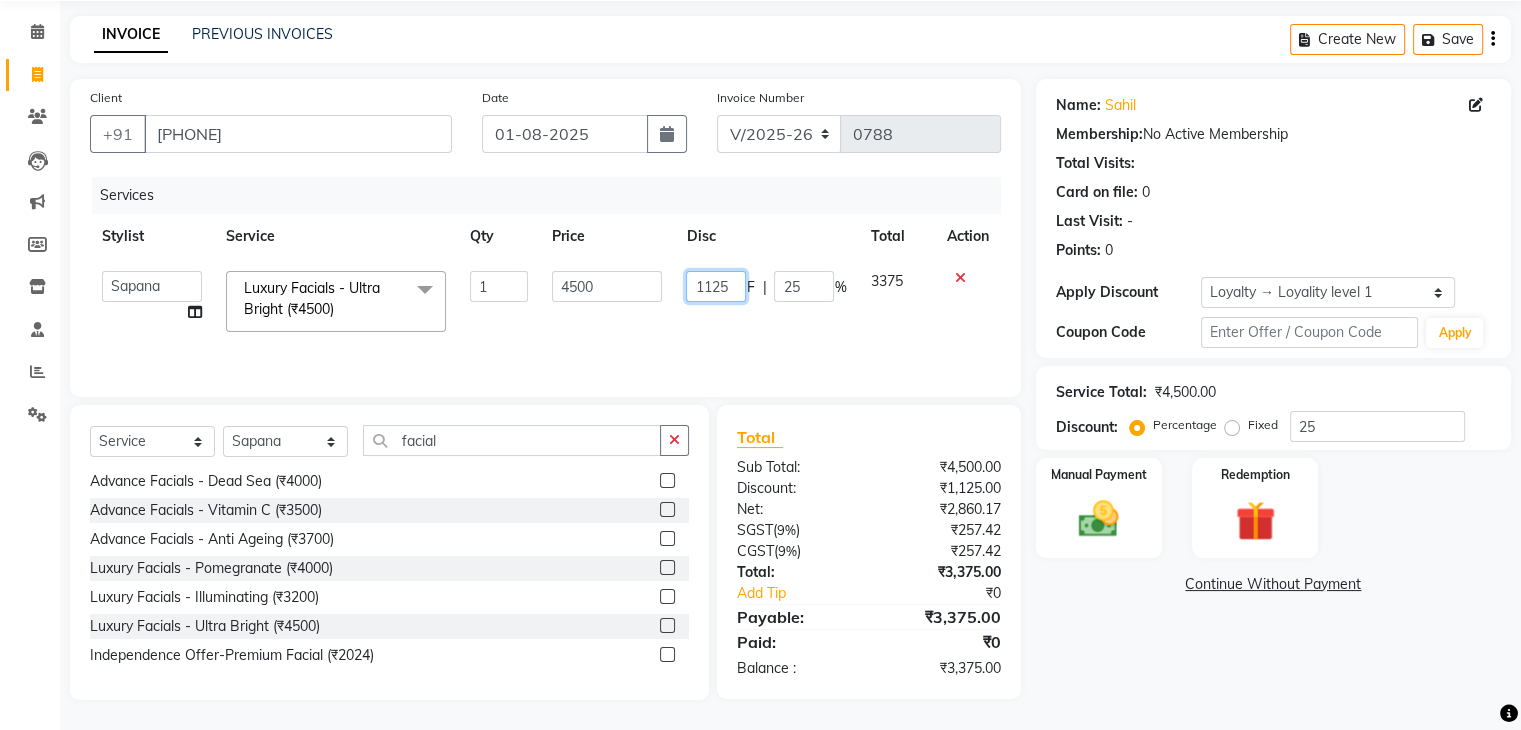 click on "1125" 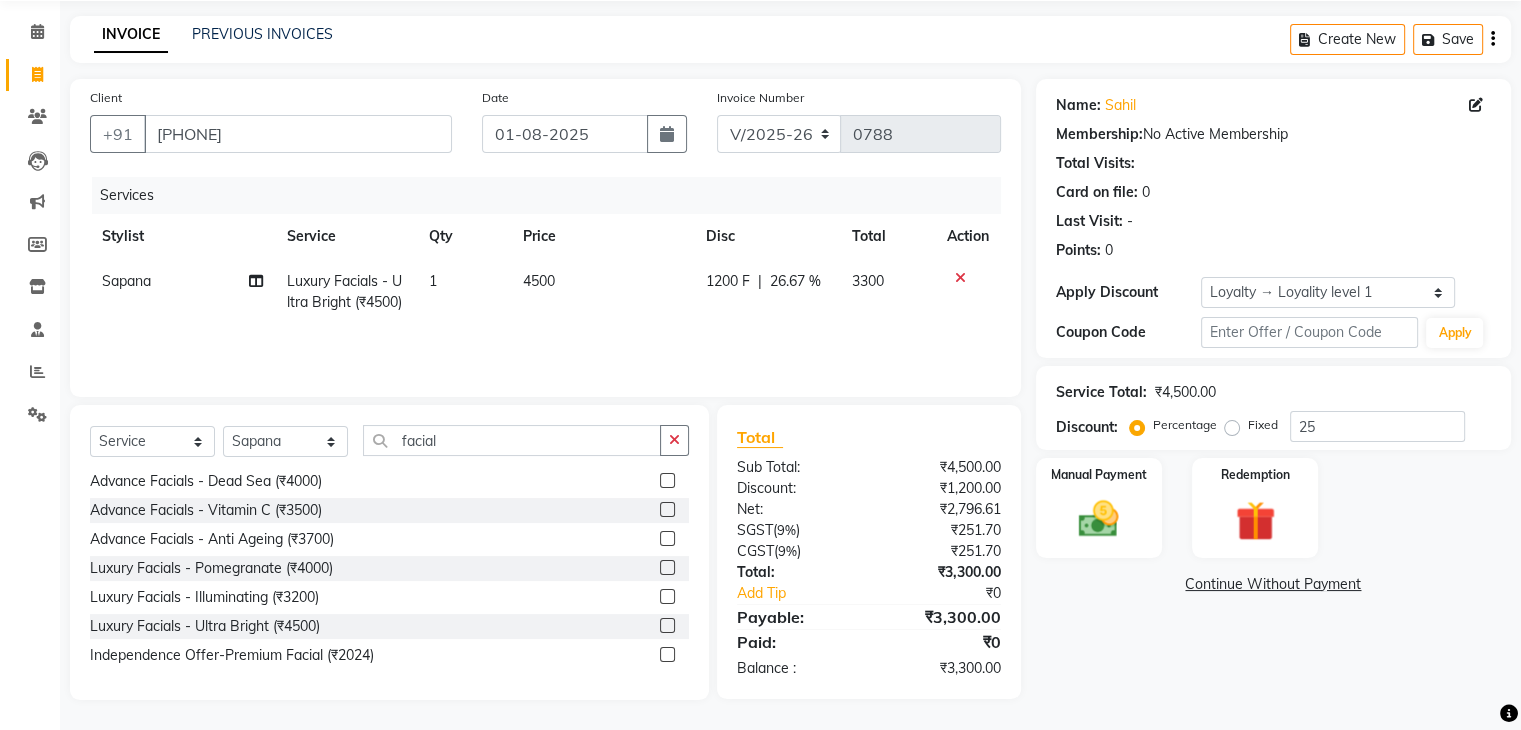 click on "Name: Sahil  Membership:  No Active Membership  Total Visits:   Card on file:  0 Last Visit:   - Points:   0  Apply Discount Select  Loyalty → Loyality level 1  Coupon Code Apply Service Total:  ₹4,500.00  Discount:  Percentage   Fixed  25 Manual Payment Redemption  Continue Without Payment" 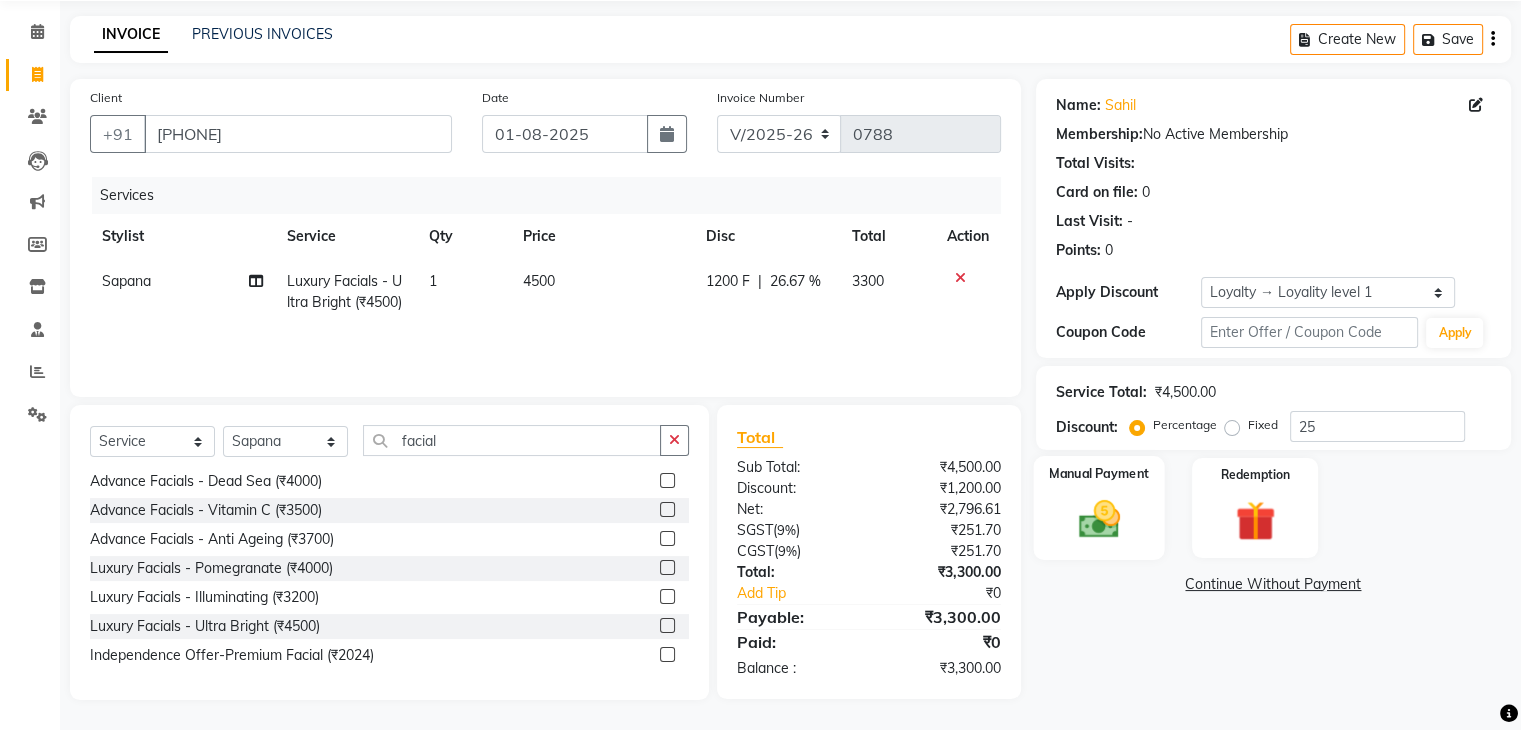 click 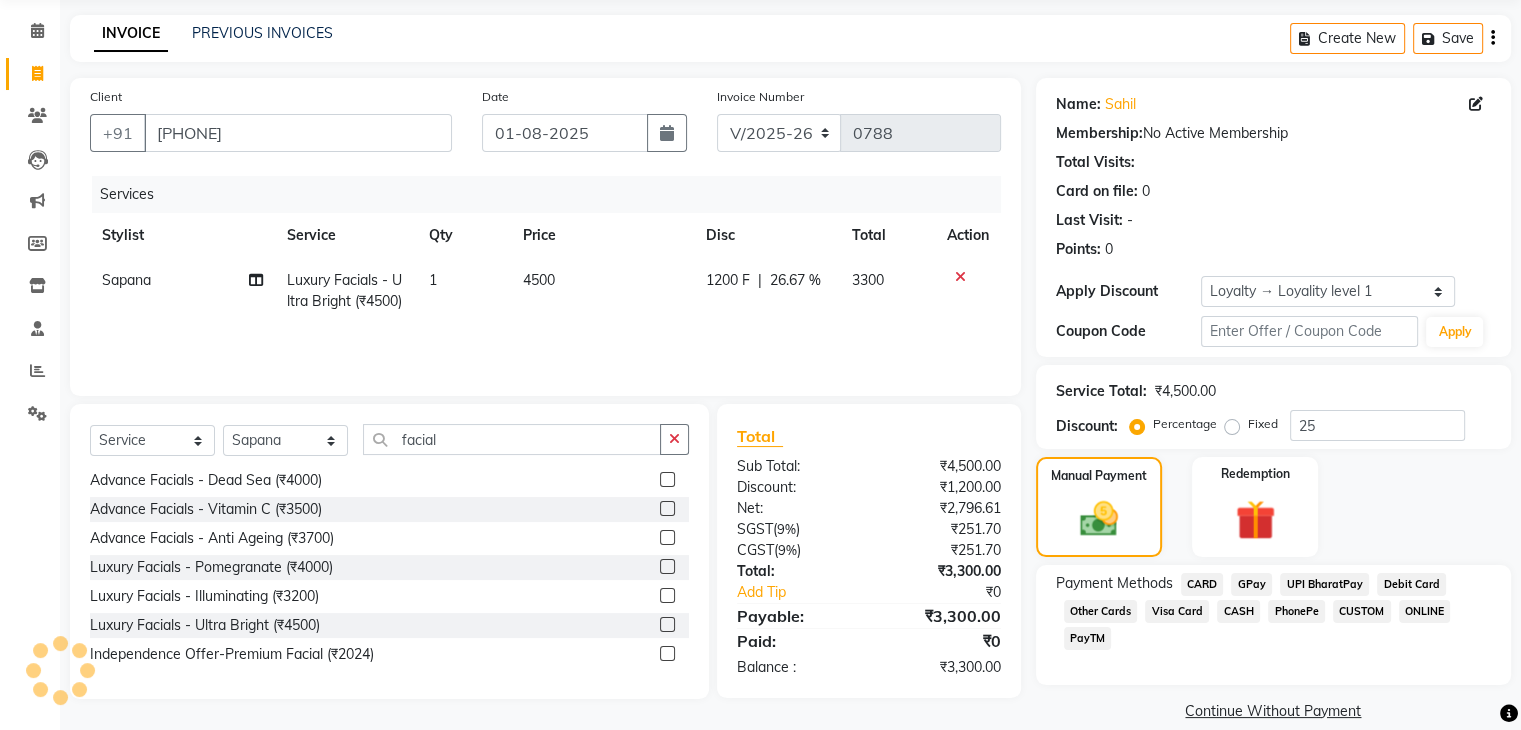 click on "CARD" 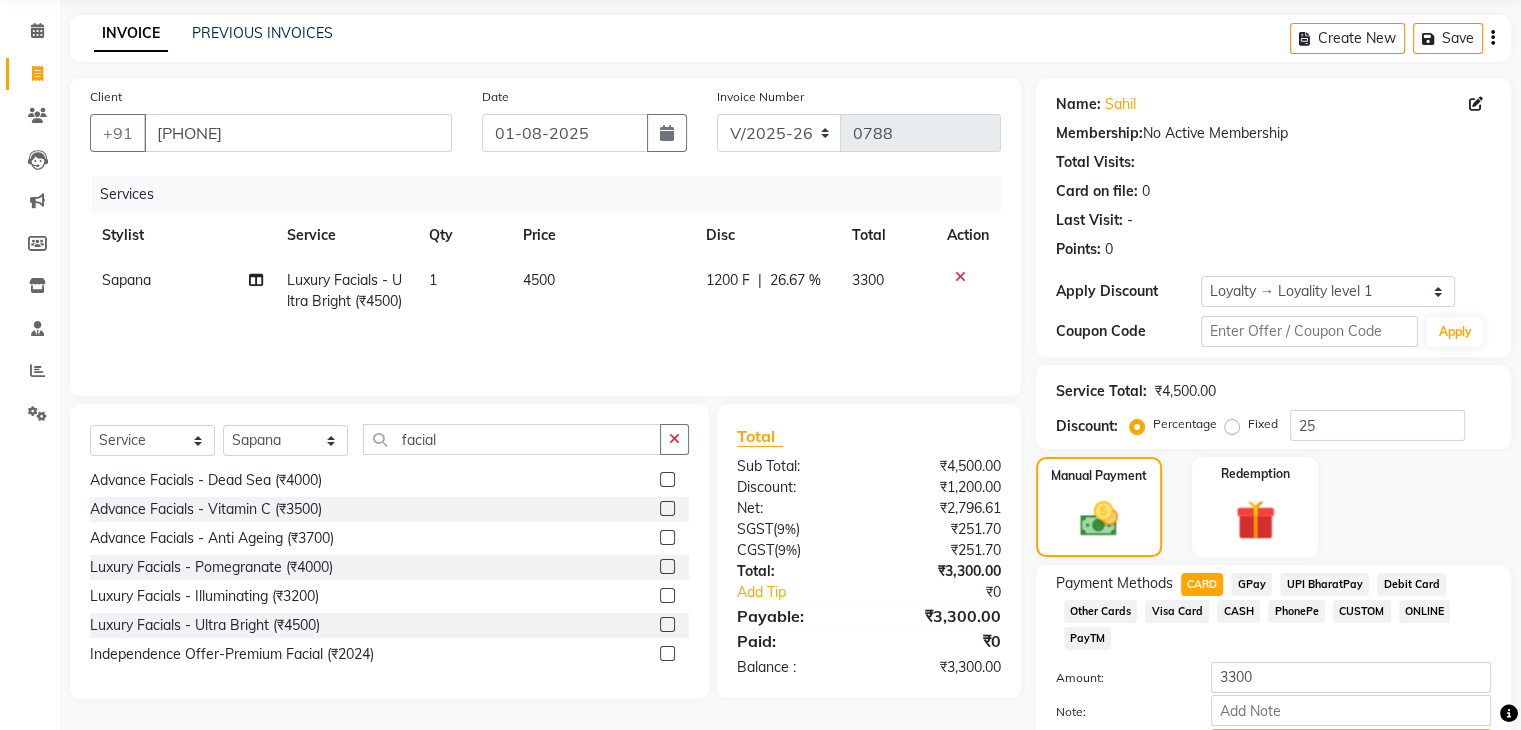 scroll, scrollTop: 184, scrollLeft: 0, axis: vertical 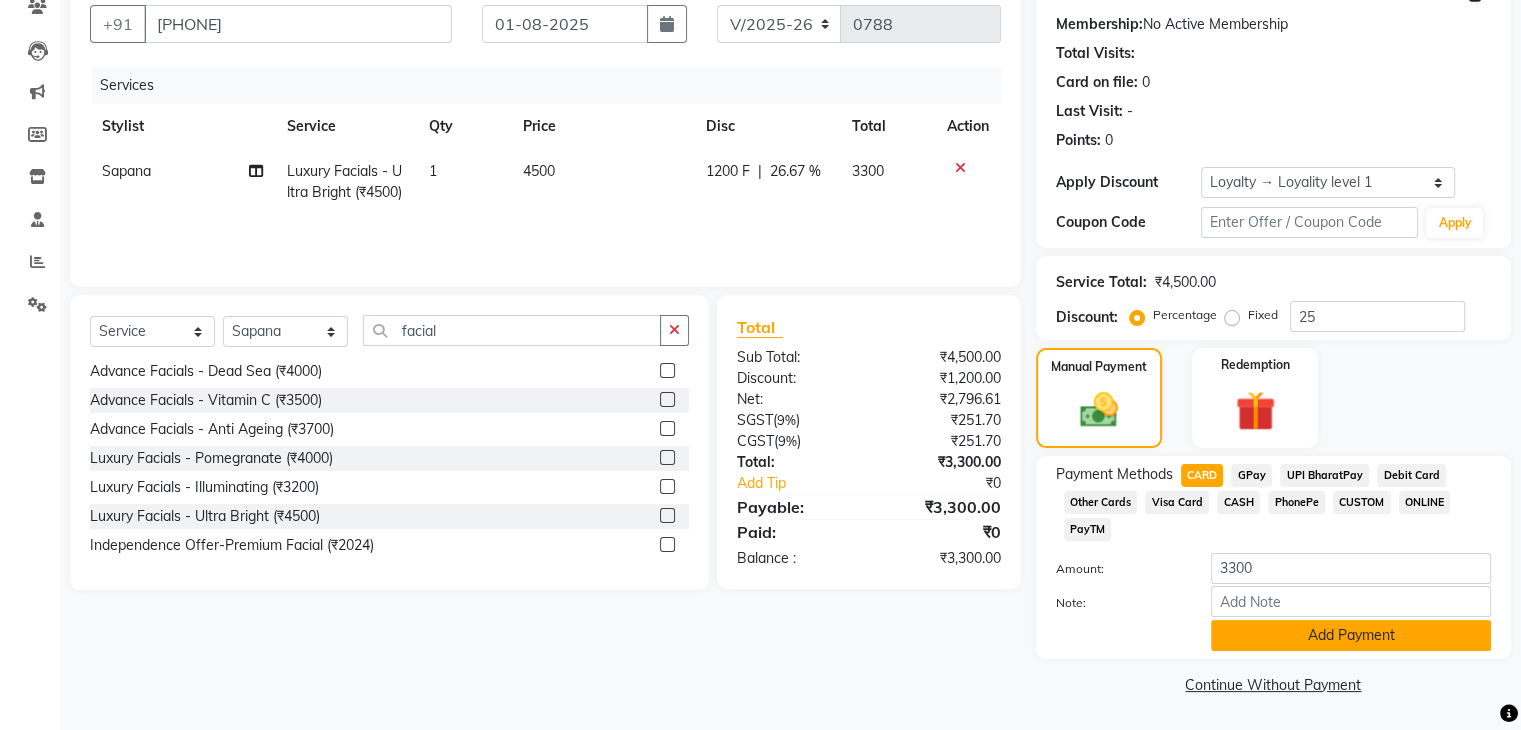 click on "Add Payment" 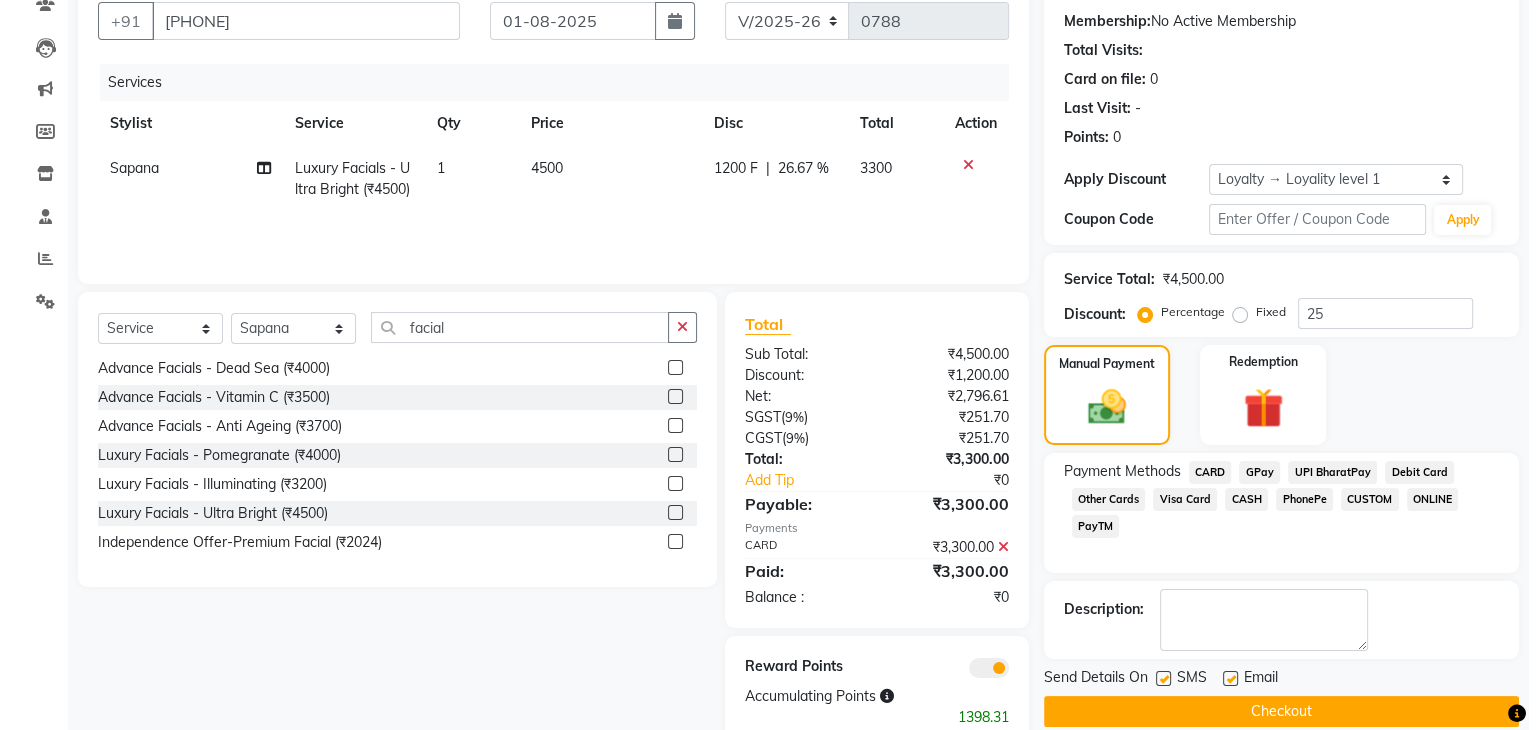 scroll, scrollTop: 234, scrollLeft: 0, axis: vertical 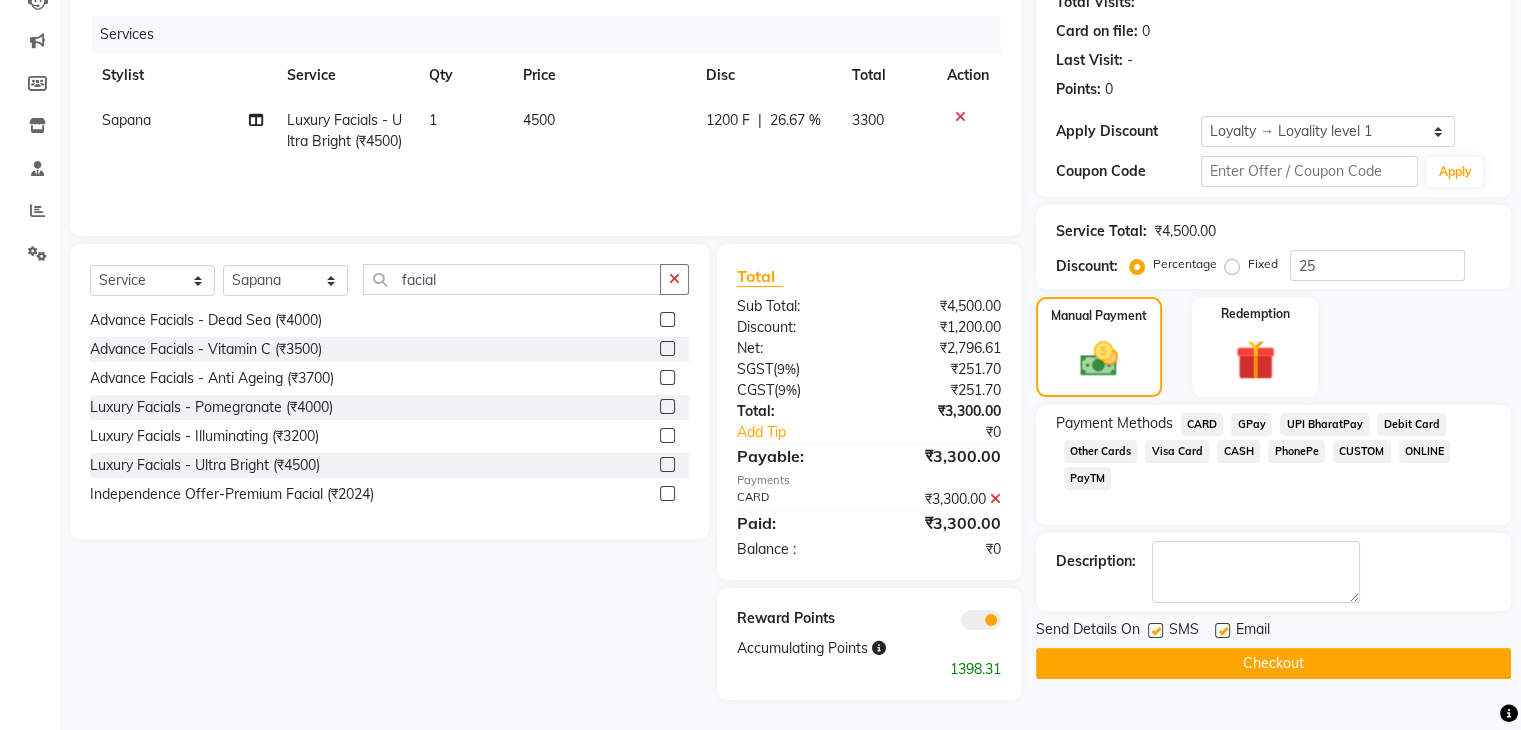 click 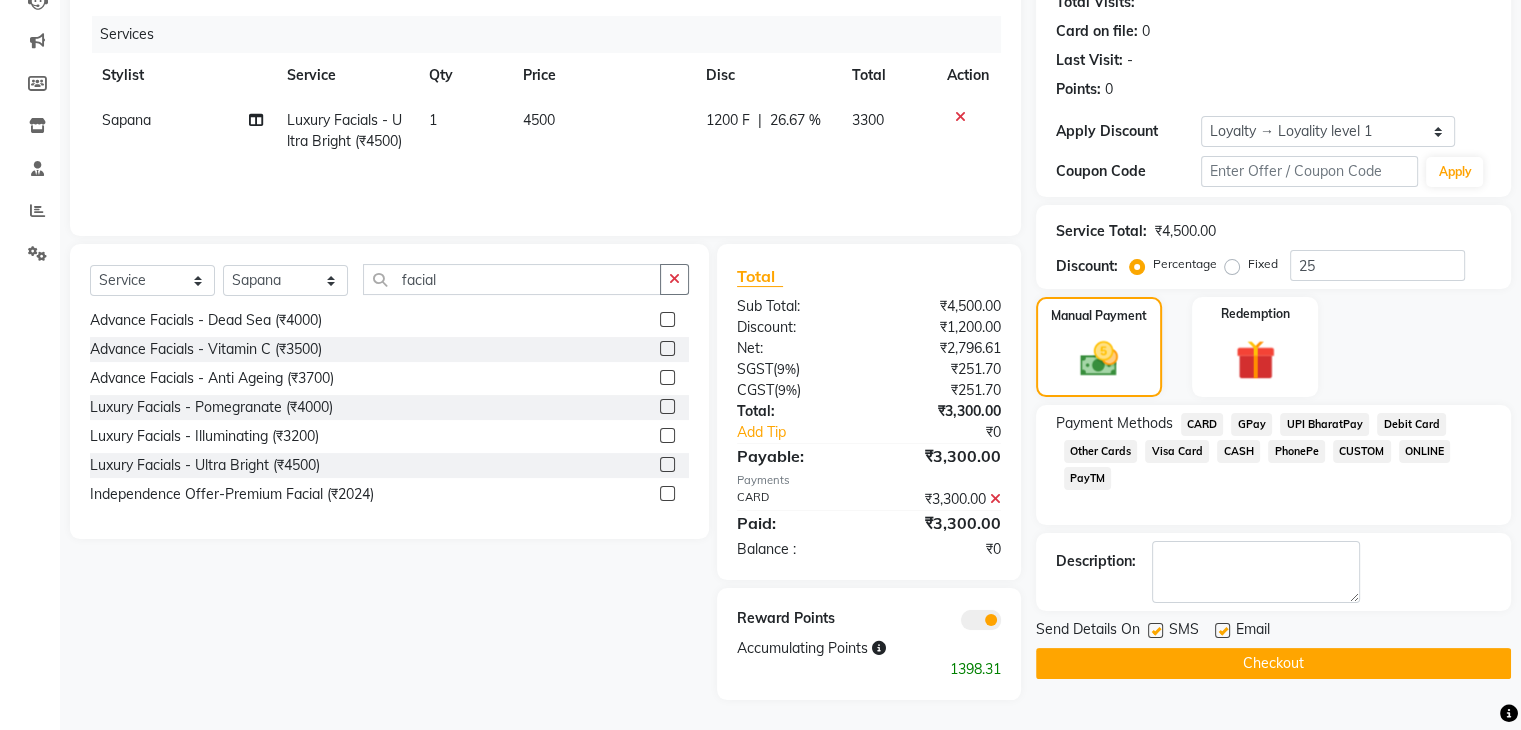 click 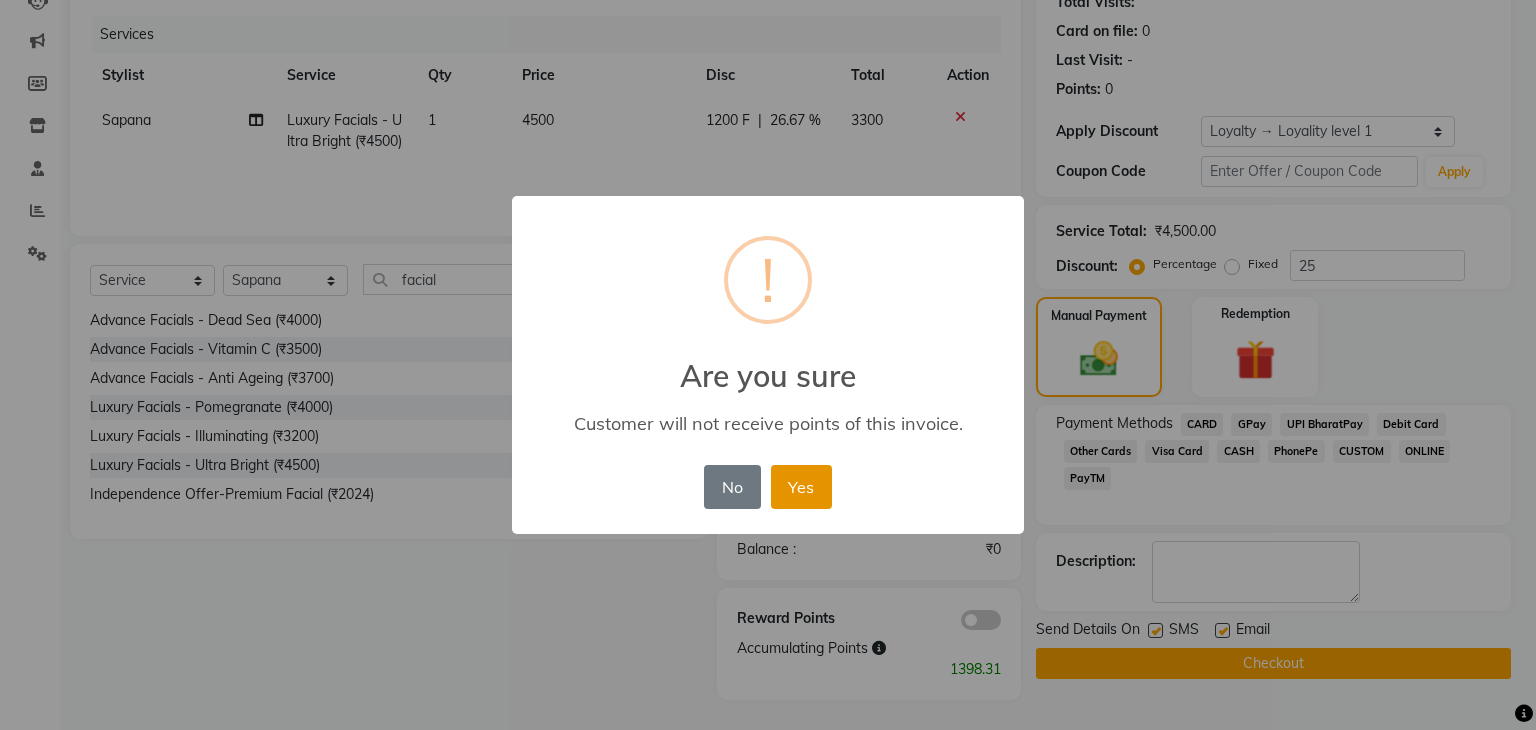 click on "Yes" at bounding box center [801, 487] 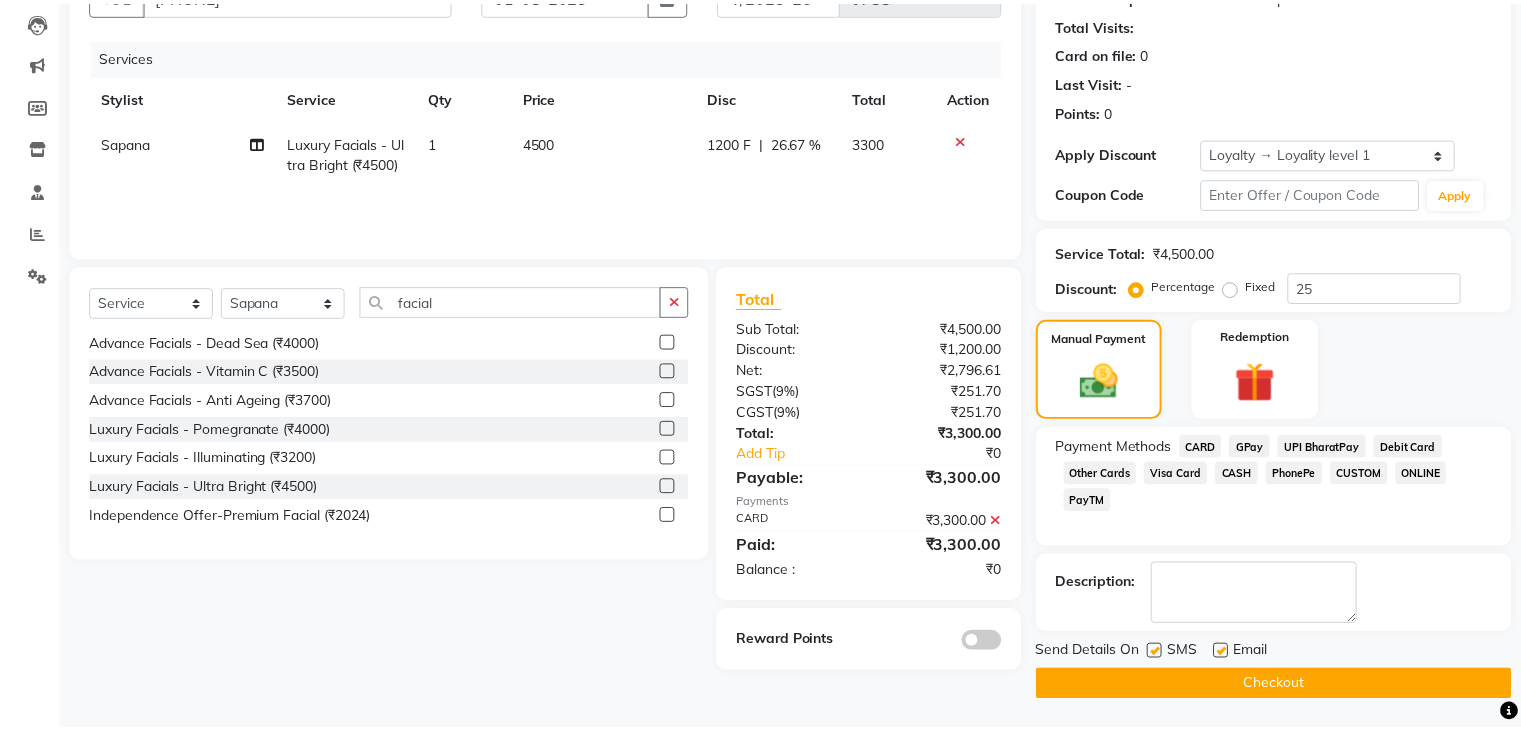 scroll, scrollTop: 209, scrollLeft: 0, axis: vertical 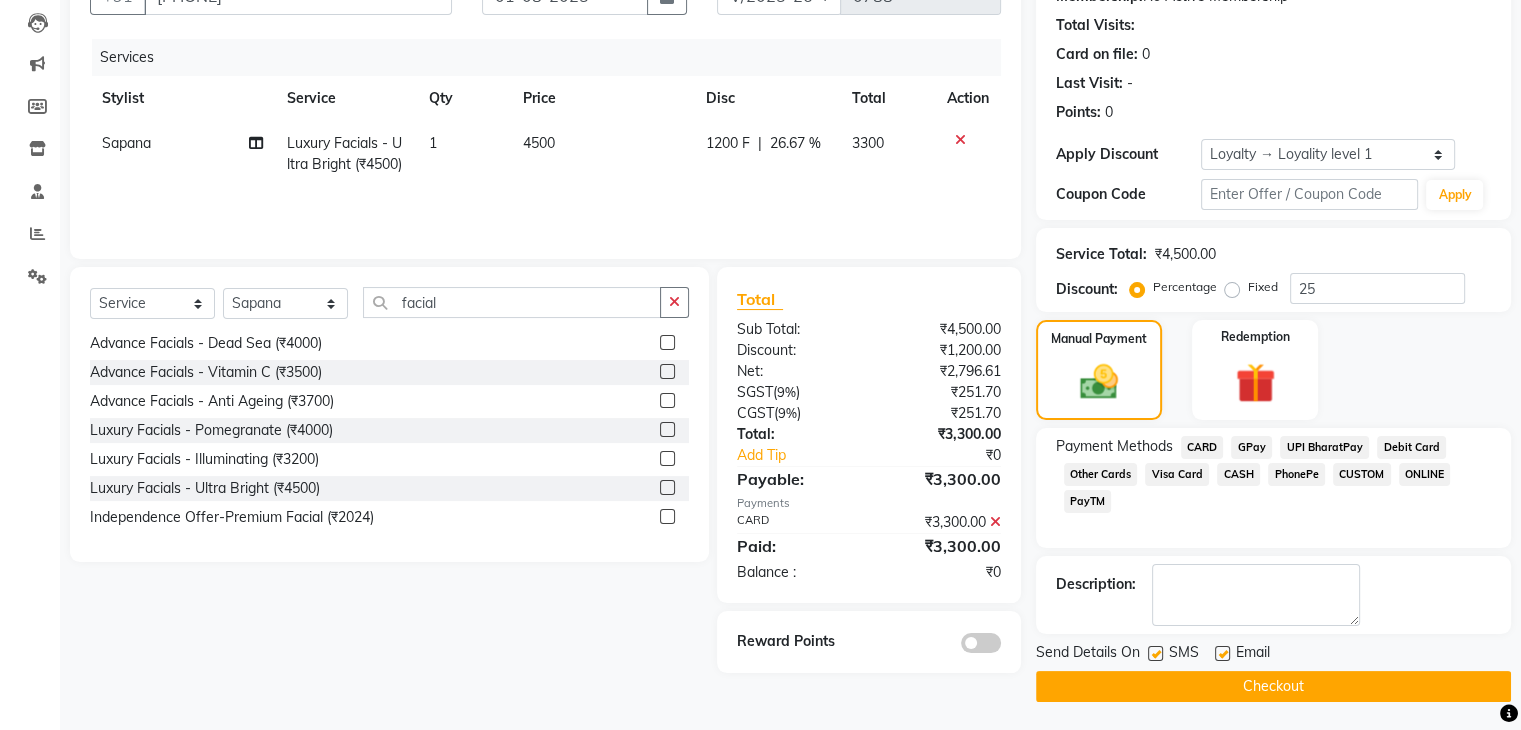 click on "Checkout" 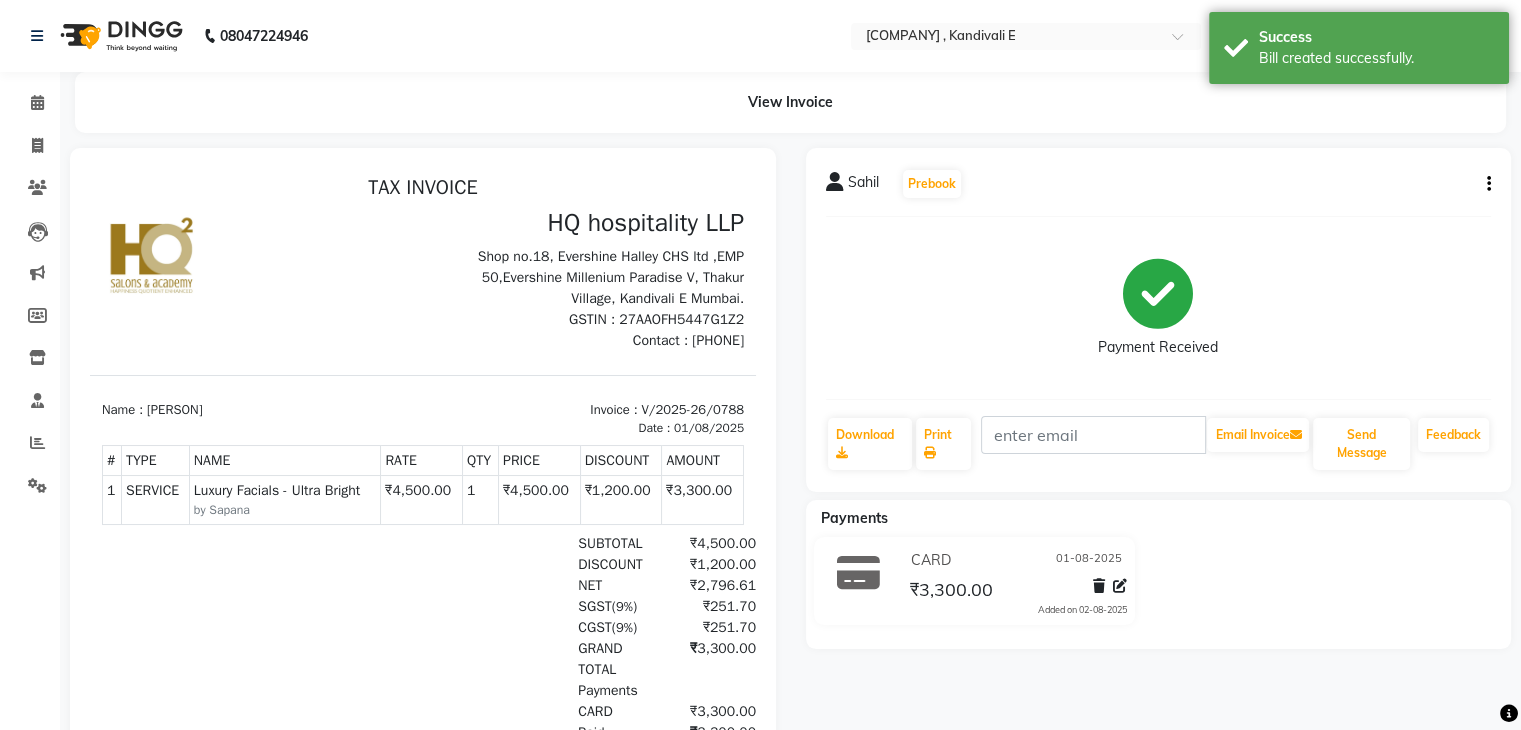 scroll, scrollTop: 0, scrollLeft: 0, axis: both 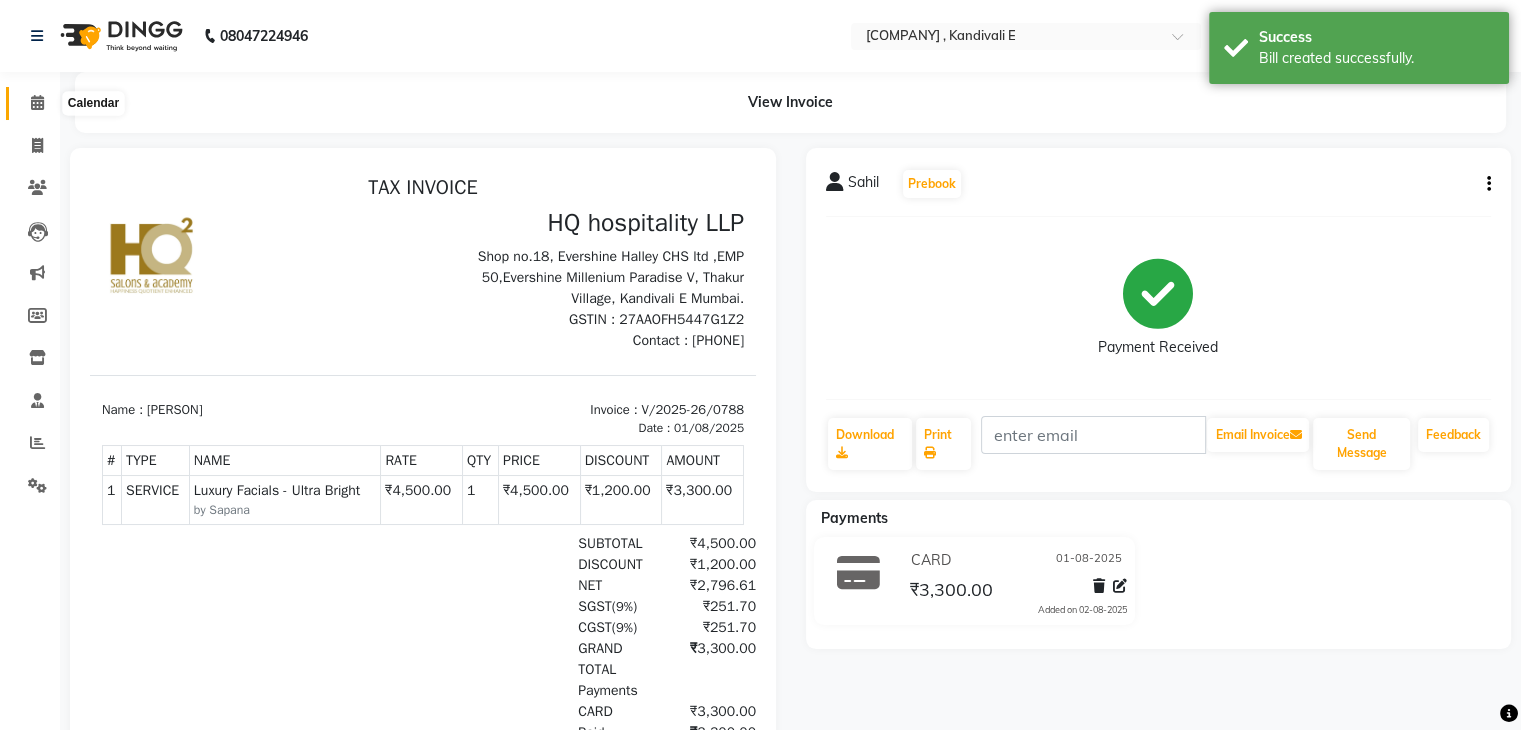 click 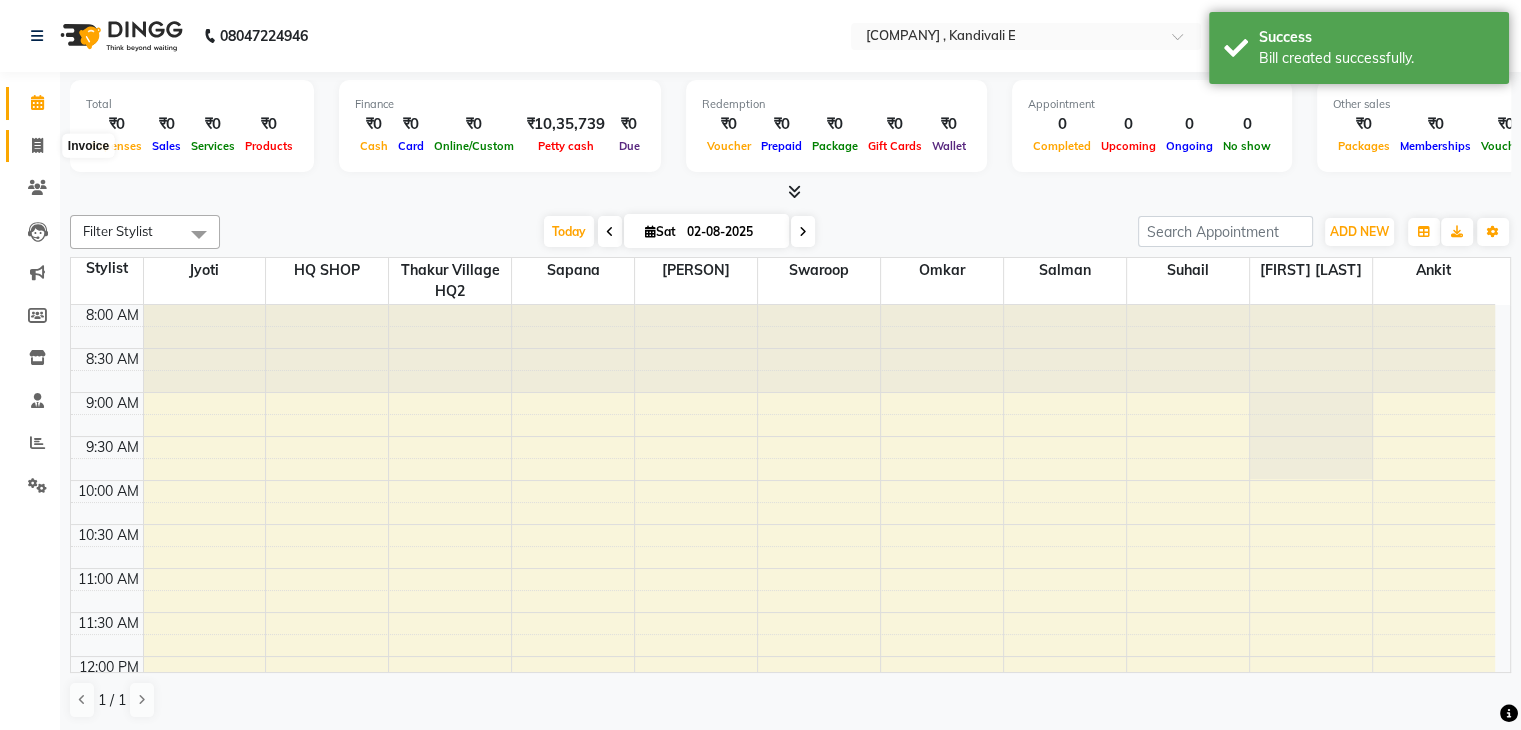 click 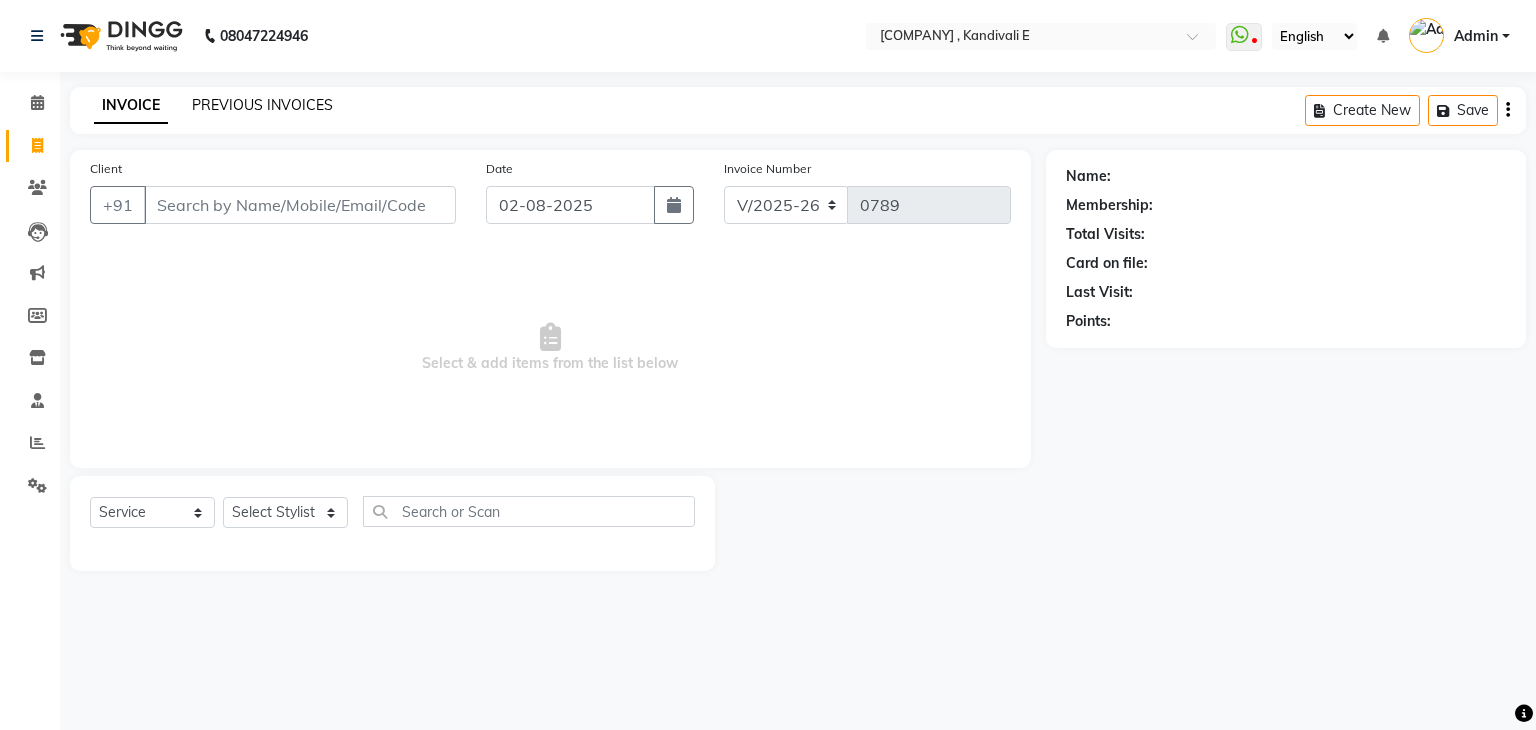 click on "PREVIOUS INVOICES" 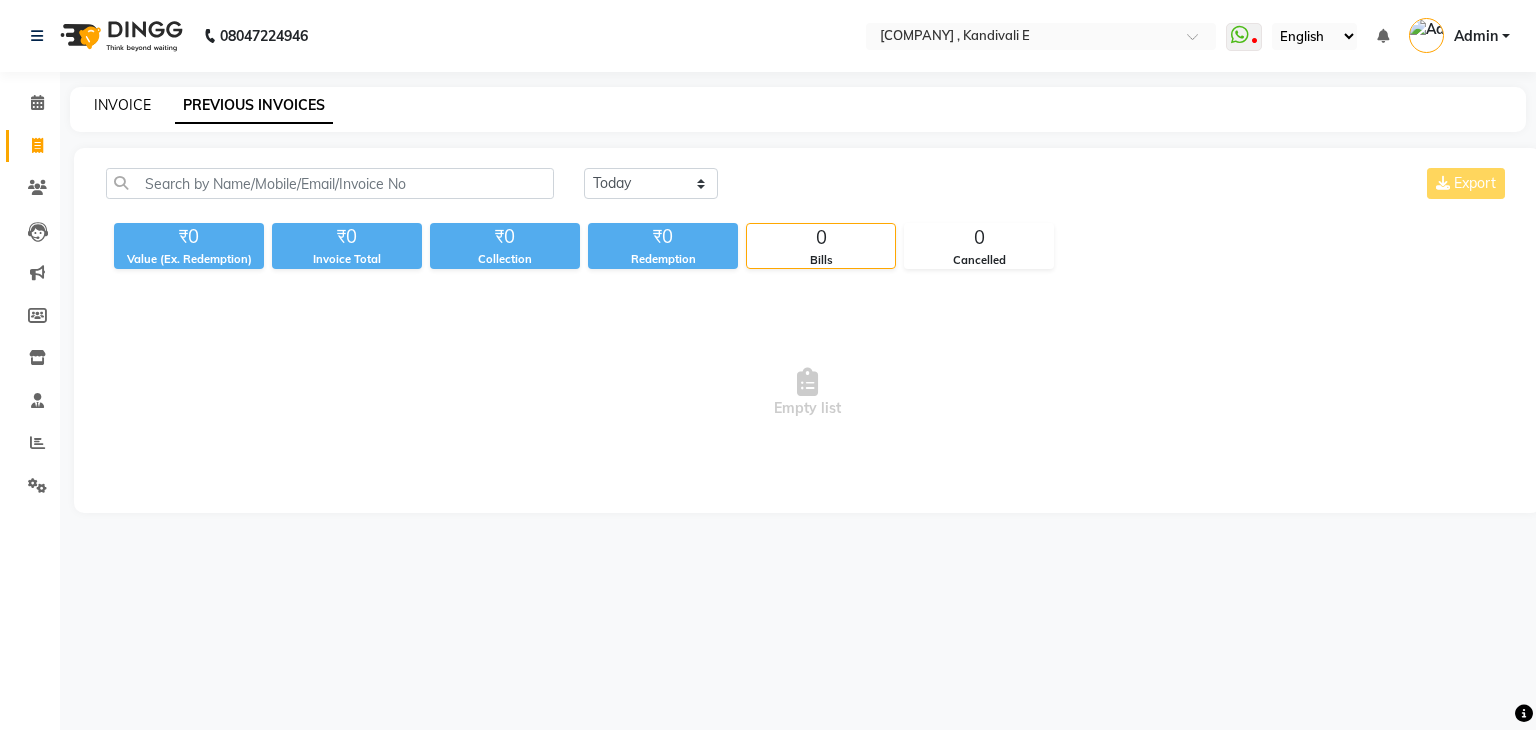 click on "INVOICE" 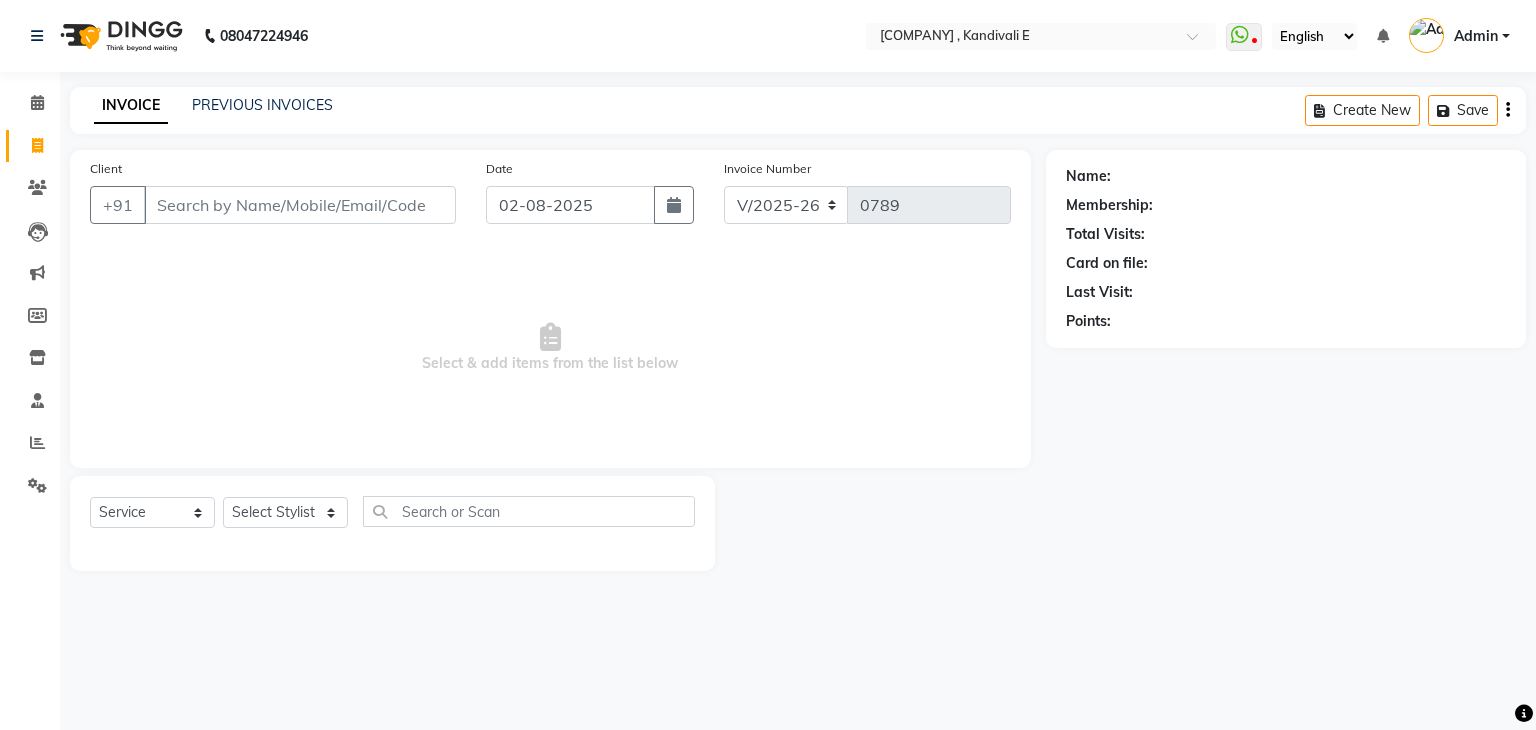 click on "Client" at bounding box center [300, 205] 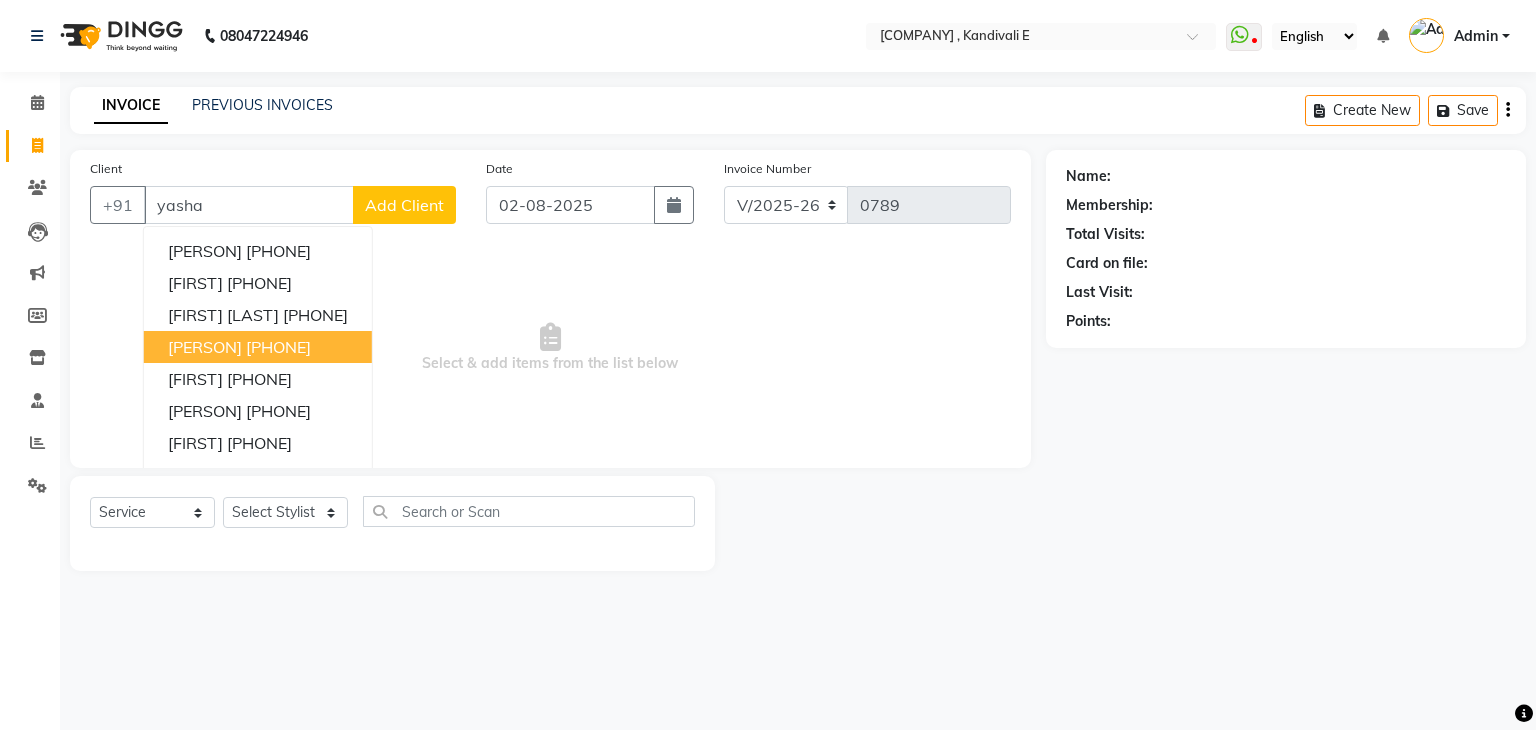 click on "8356014066" at bounding box center (278, 347) 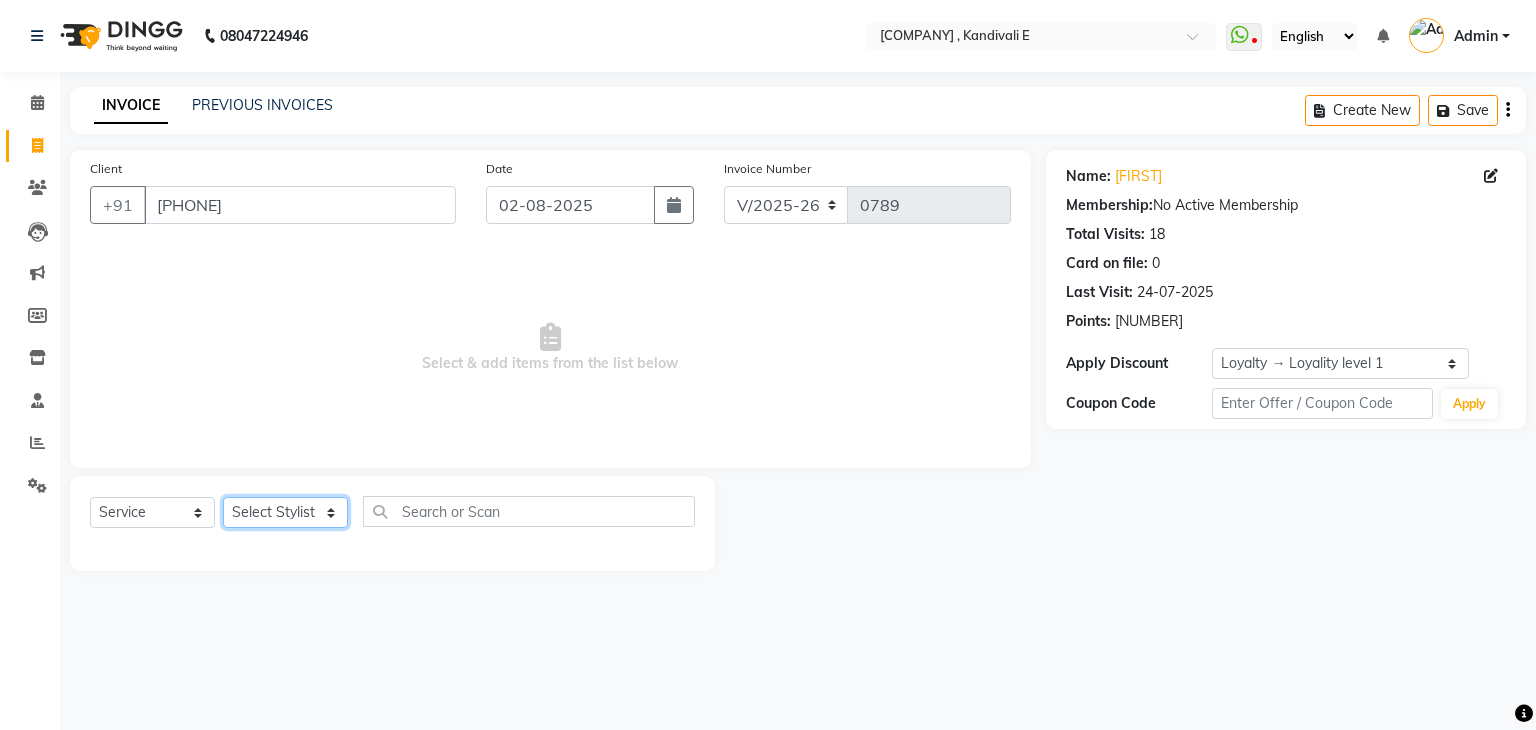 click on "Select Stylist Ankit DIPALI HQ SHOP jyoti Omkar Reshma Mustari Salman Sameer Ahmad Sapana Suhail Swaroop Thakur Village HQ2" 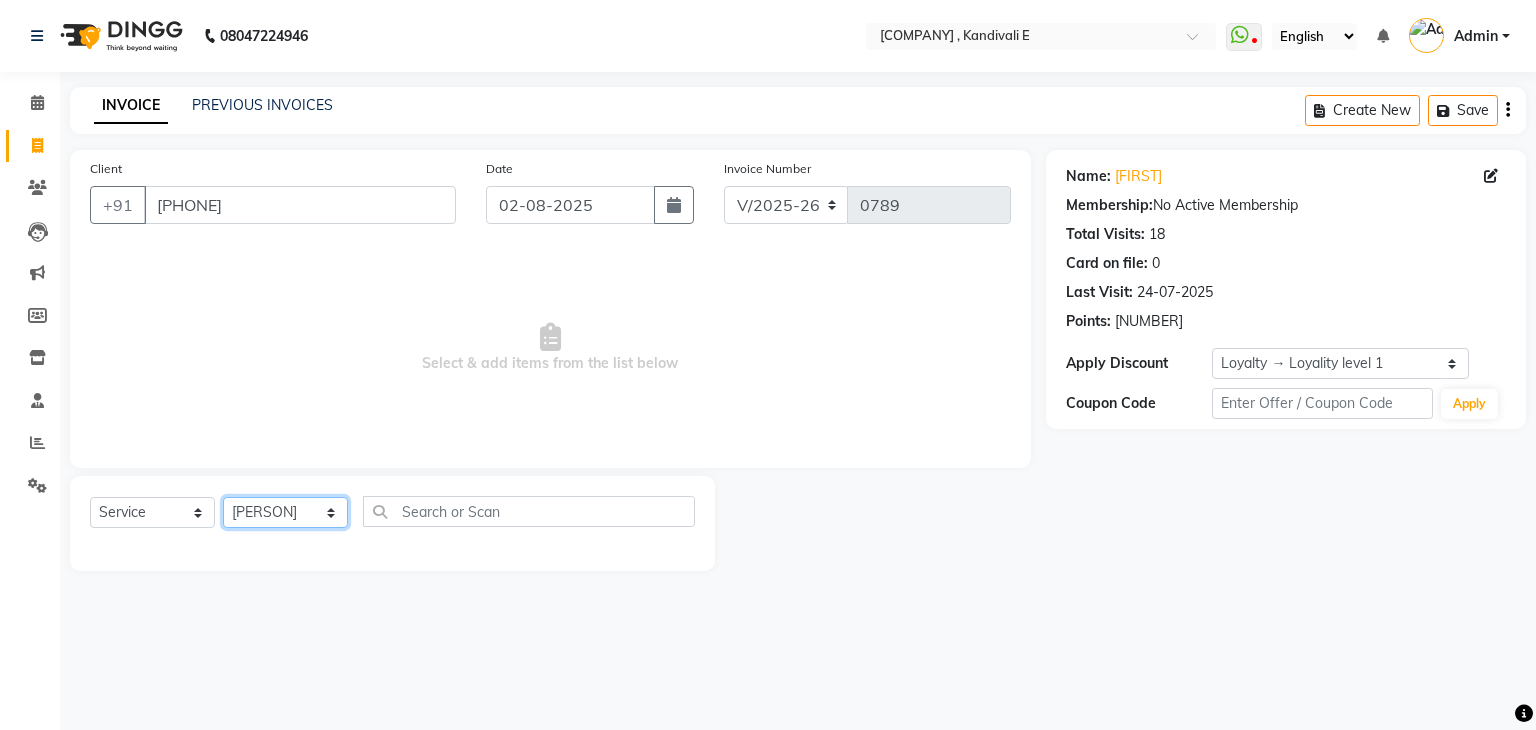 click on "Select Stylist Ankit DIPALI HQ SHOP jyoti Omkar Reshma Mustari Salman Sameer Ahmad Sapana Suhail Swaroop Thakur Village HQ2" 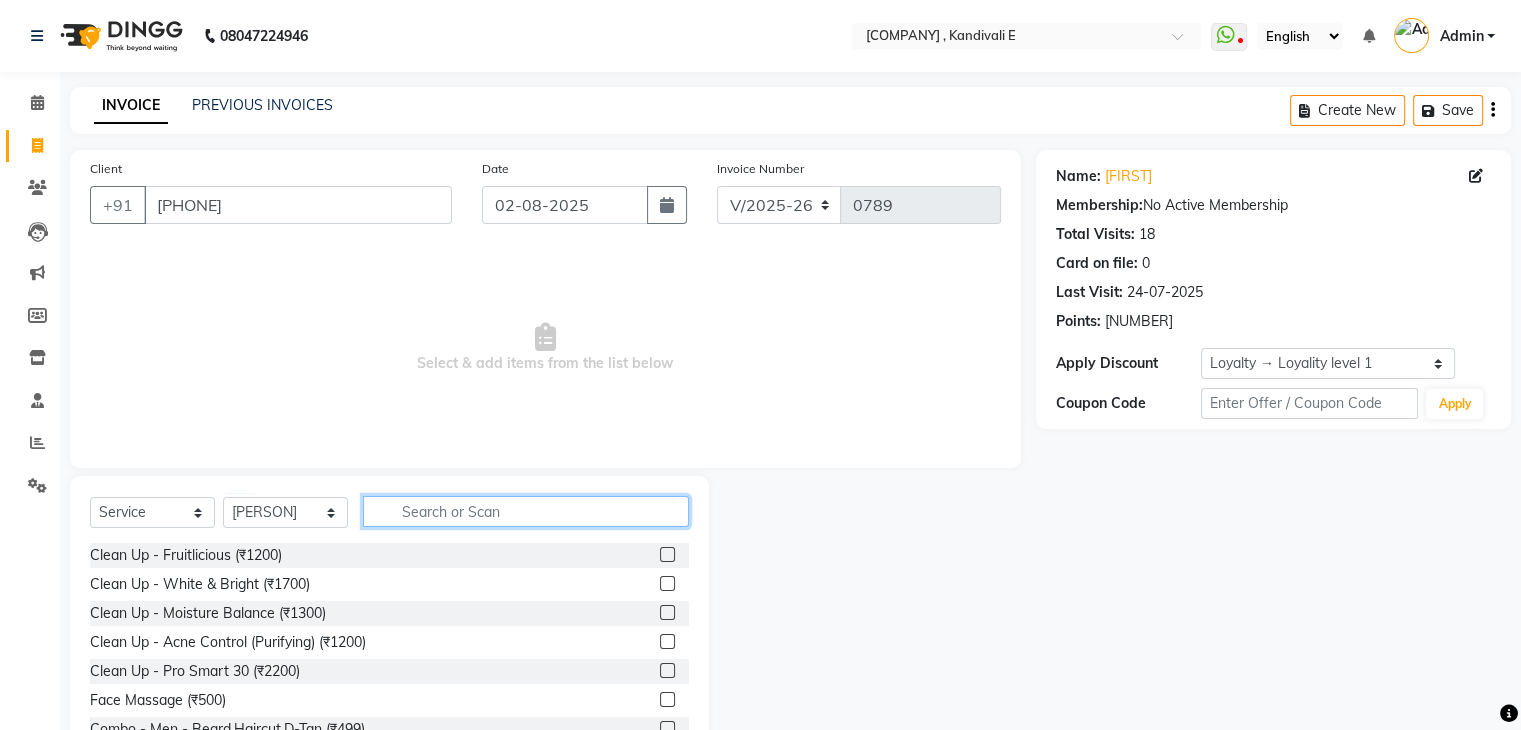 click 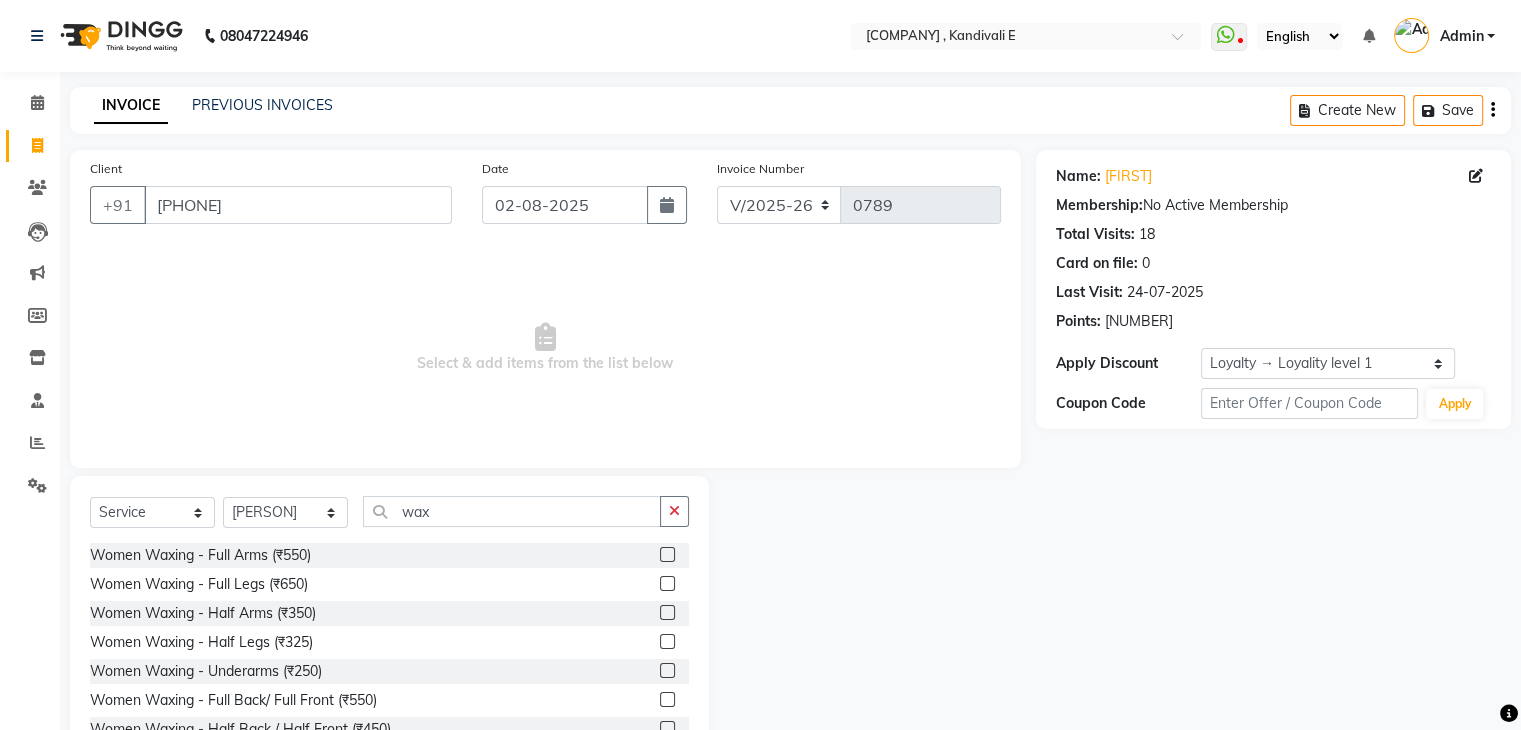 click 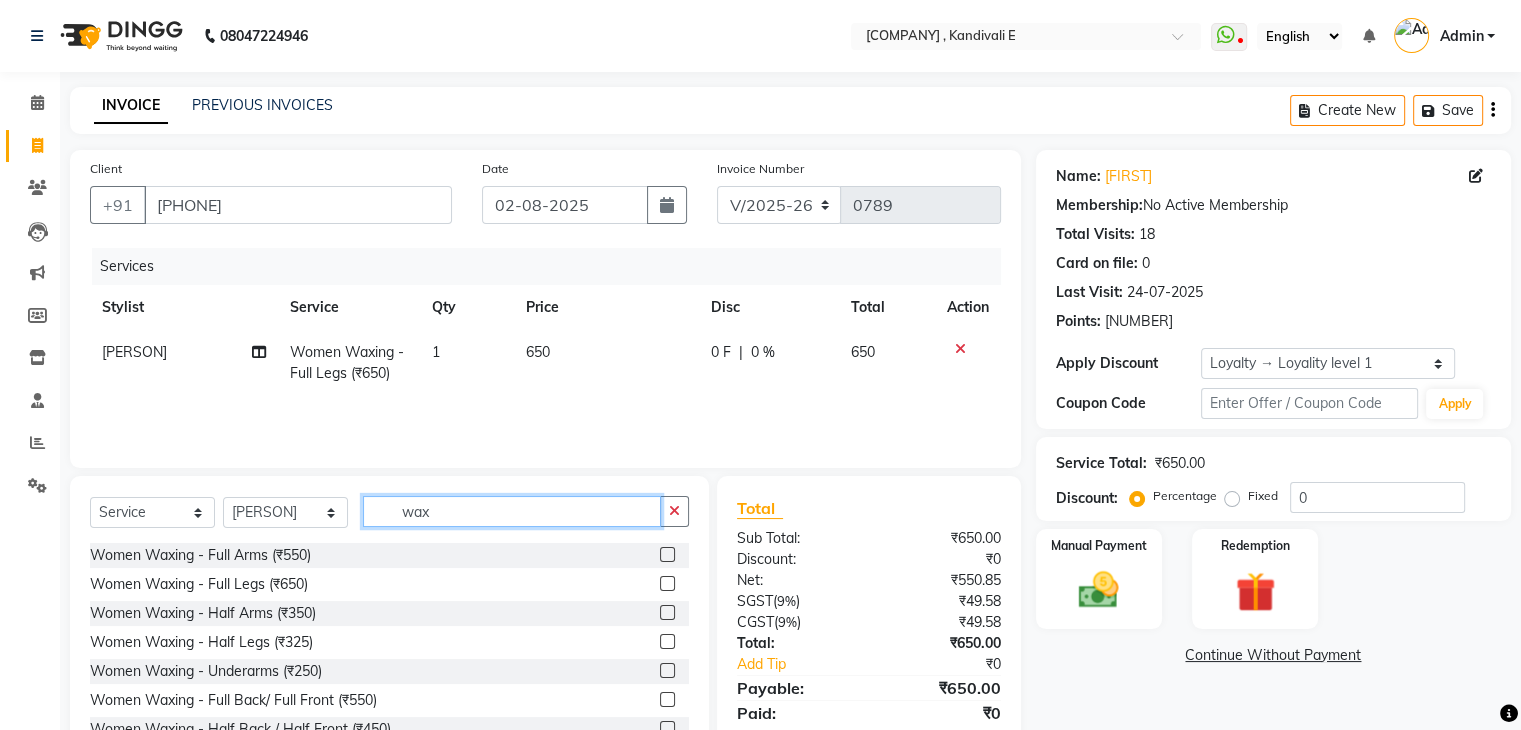 click on "wax" 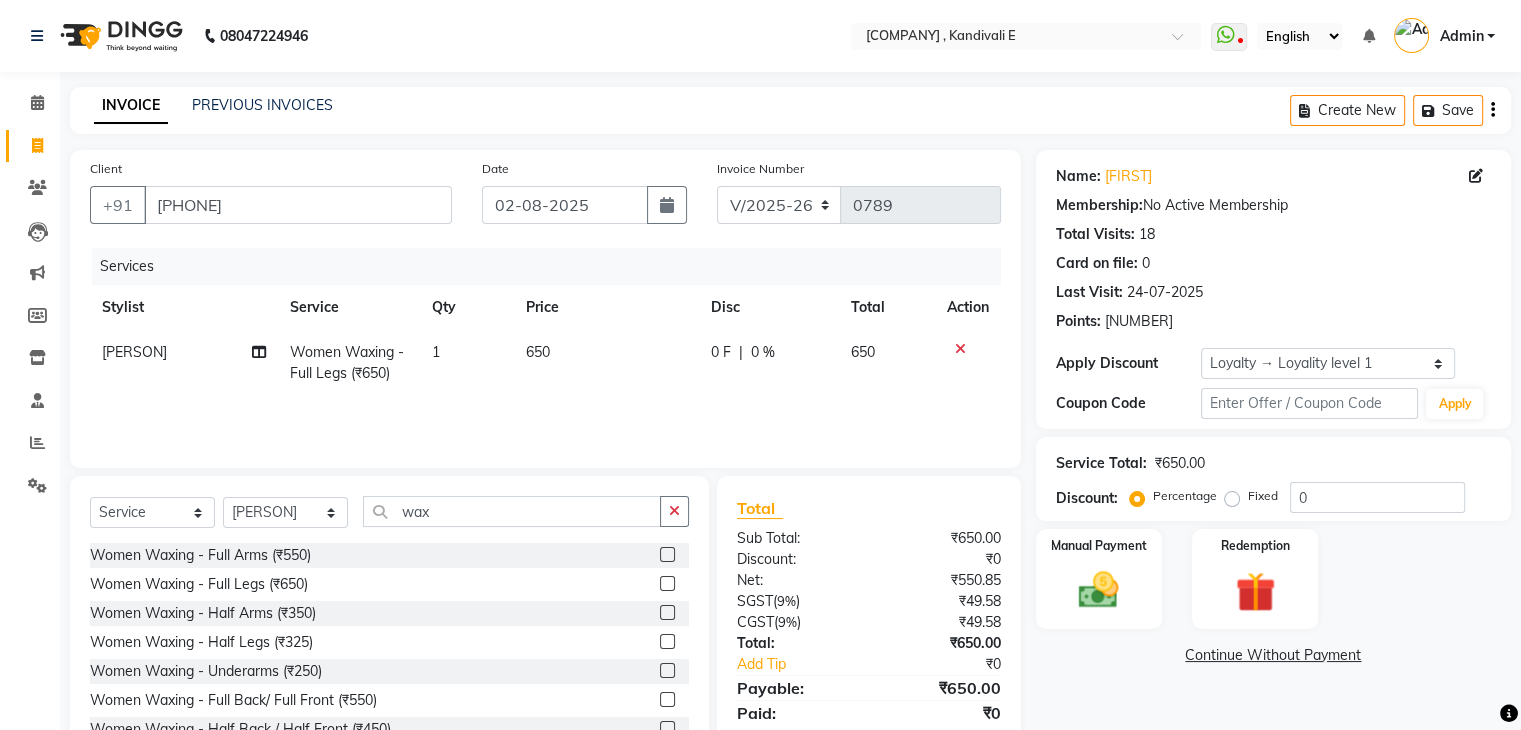 click 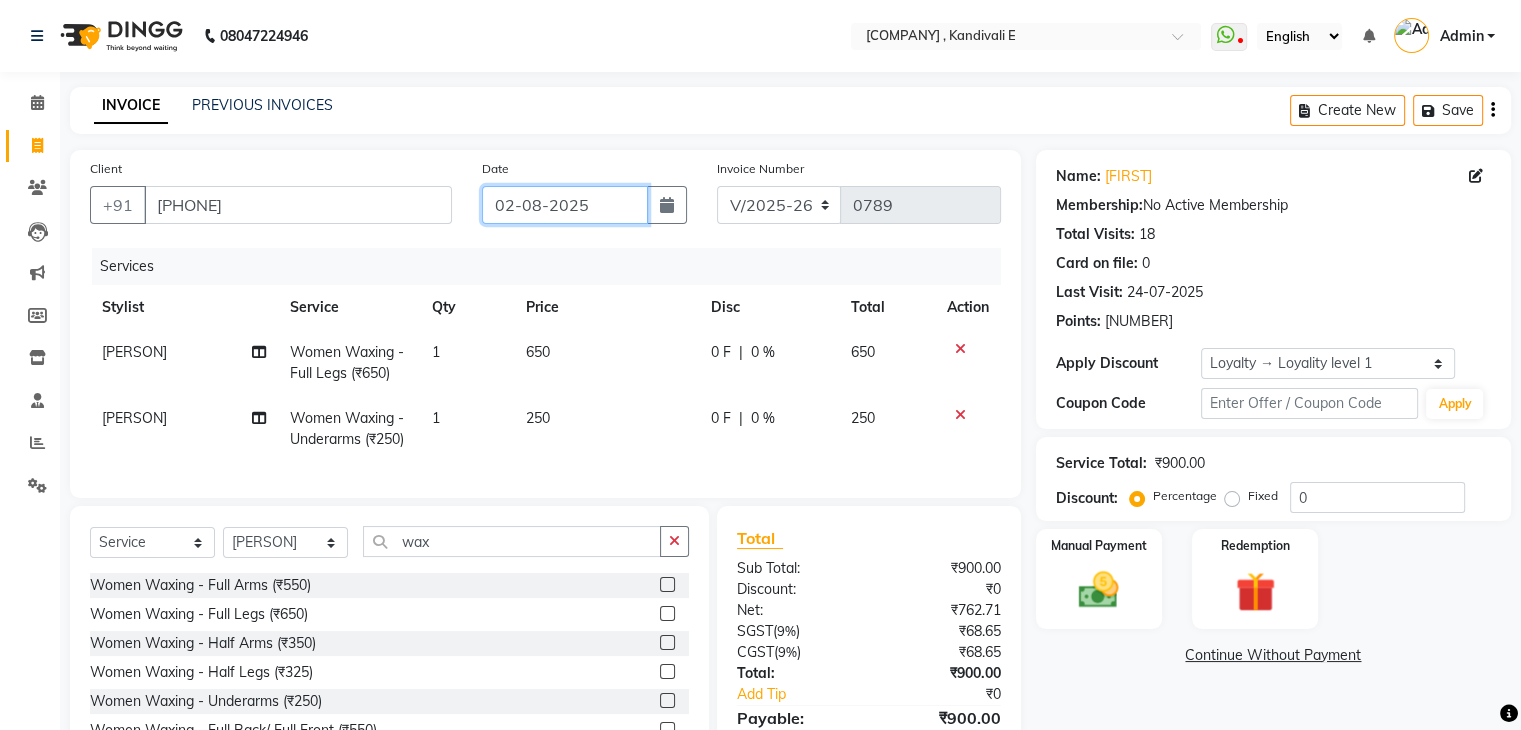 click on "02-08-2025" 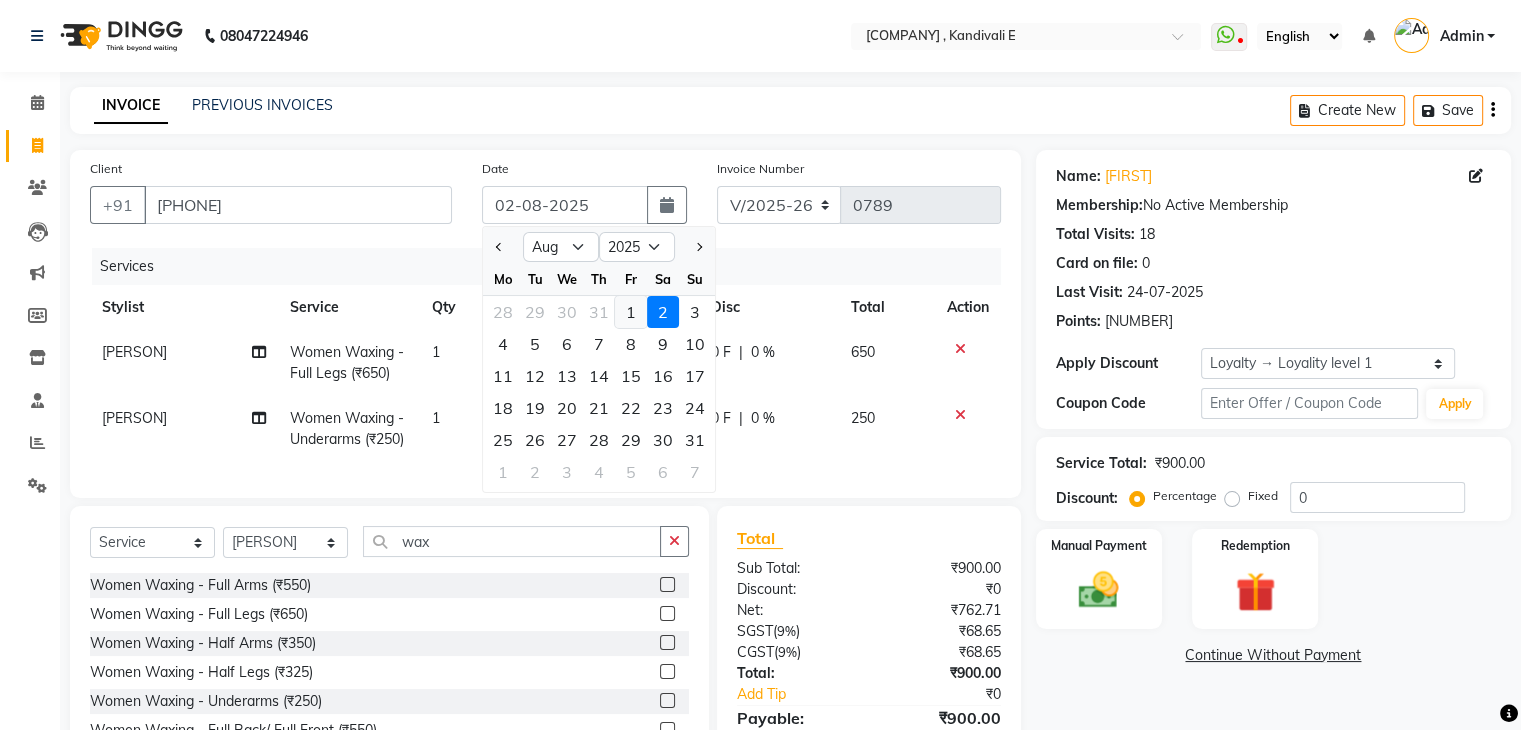 click on "1" 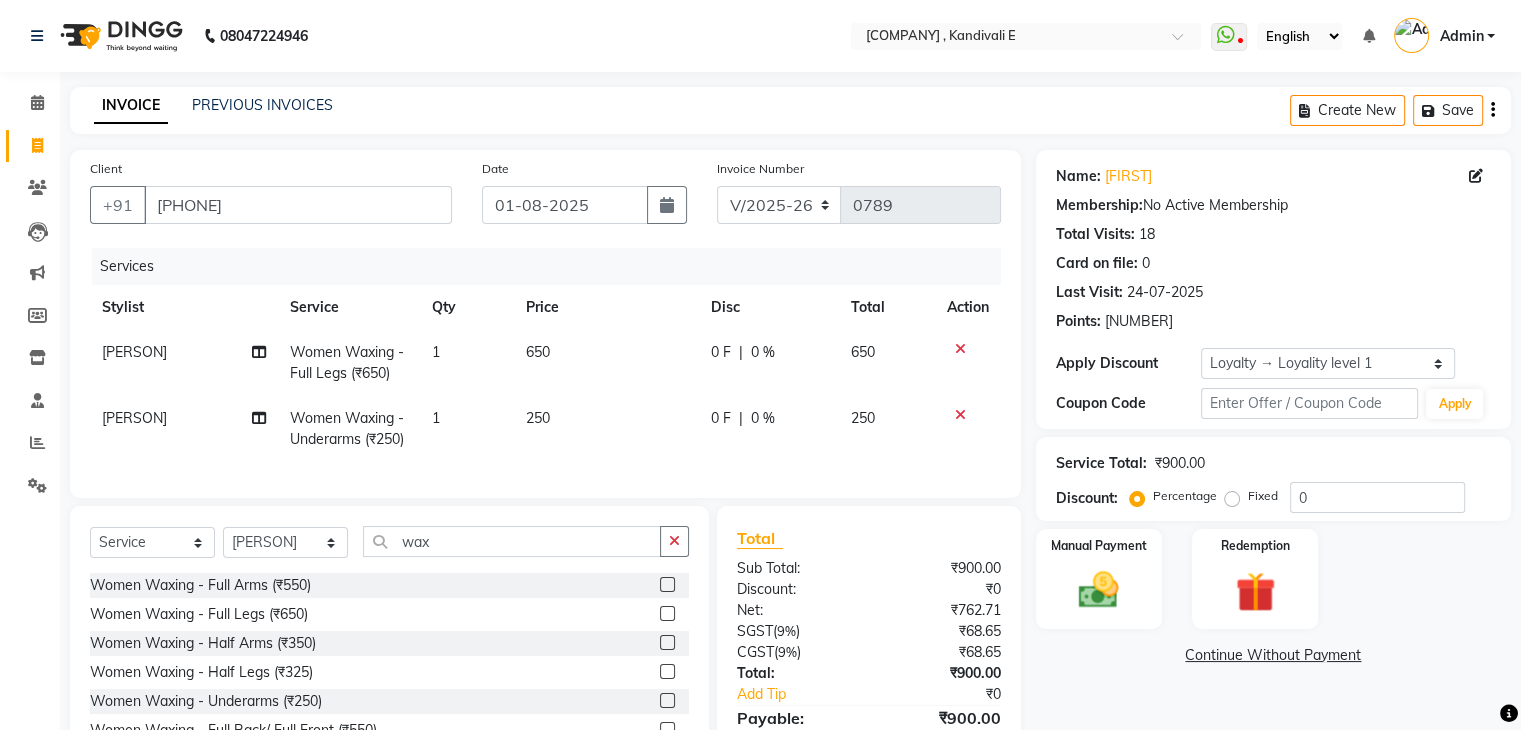 click 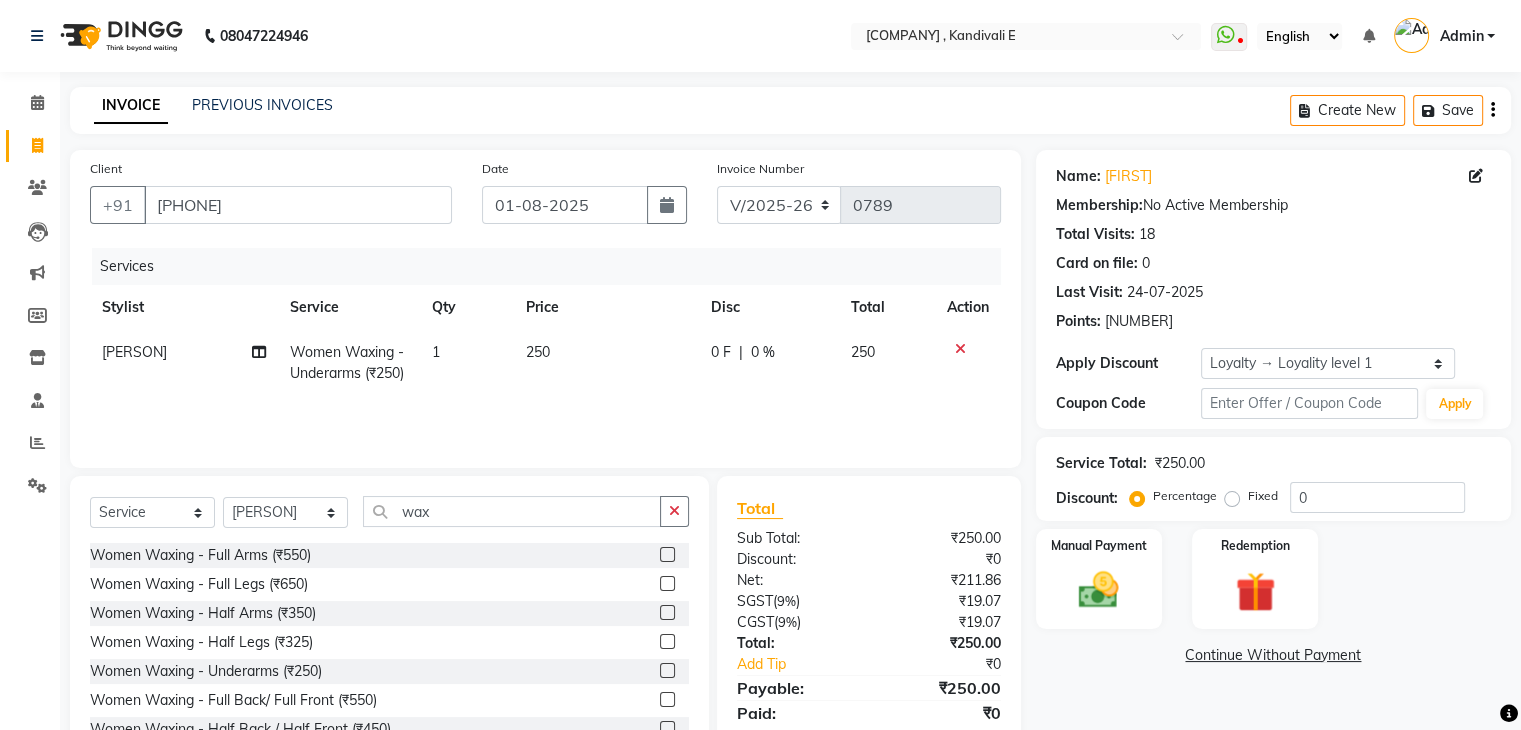 click 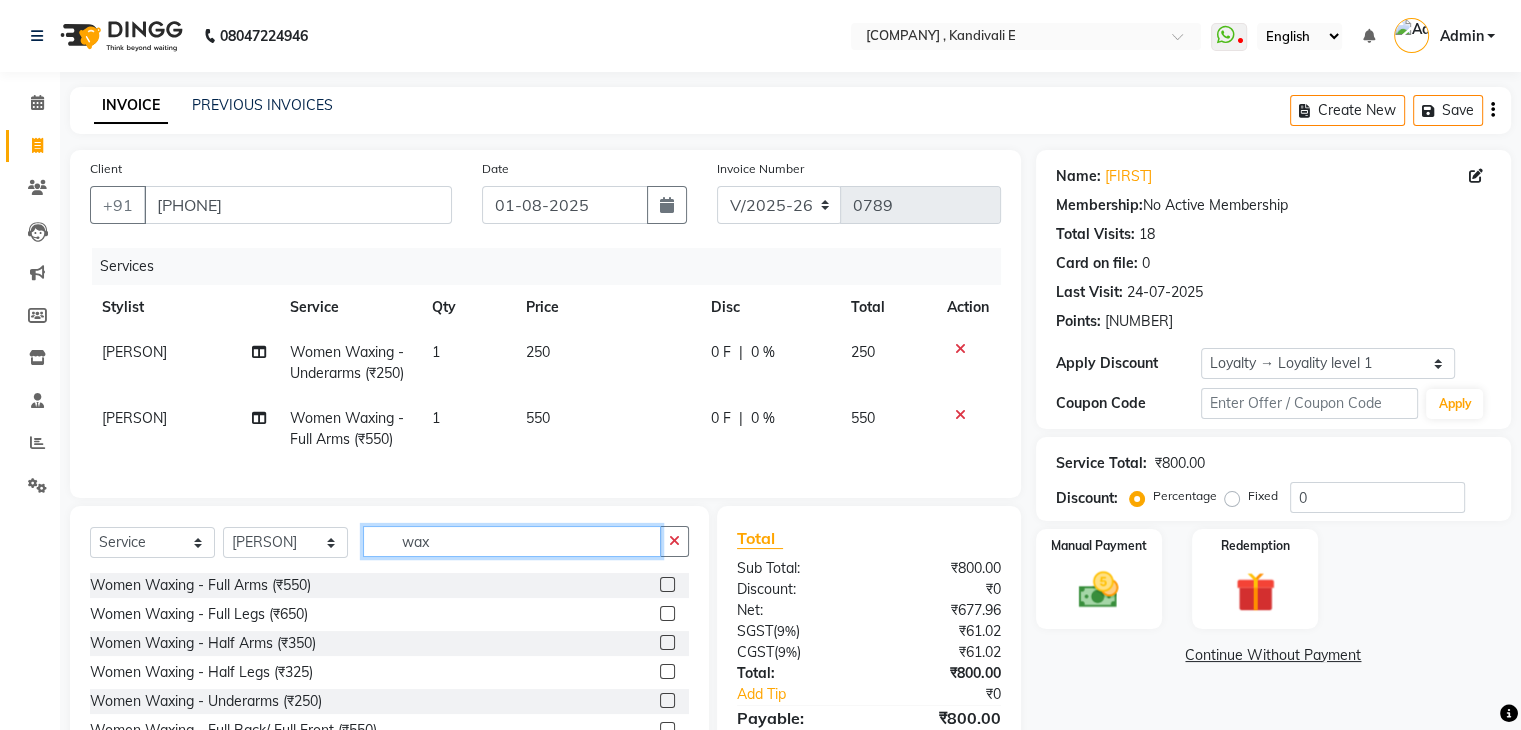 click on "wax" 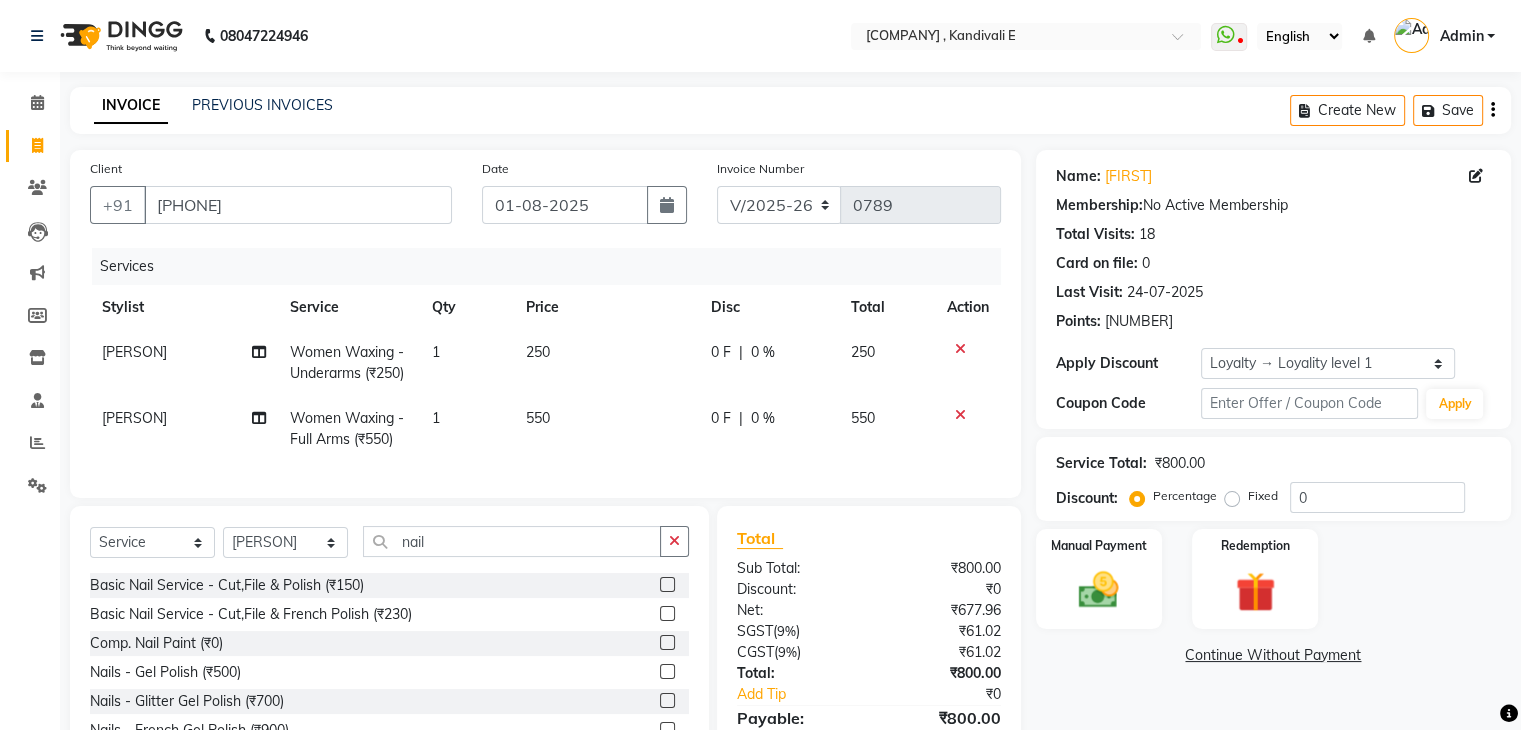 click 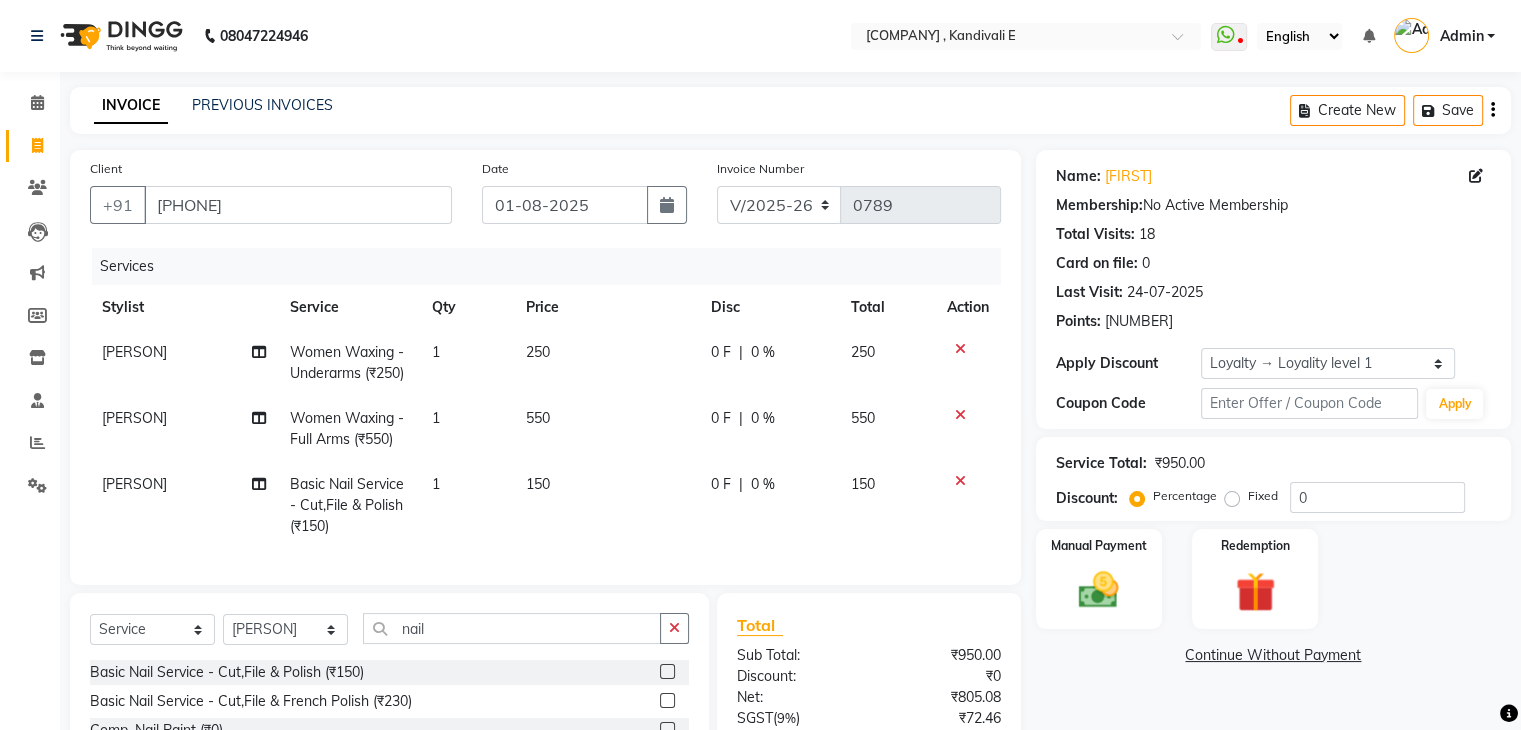 click on "150" 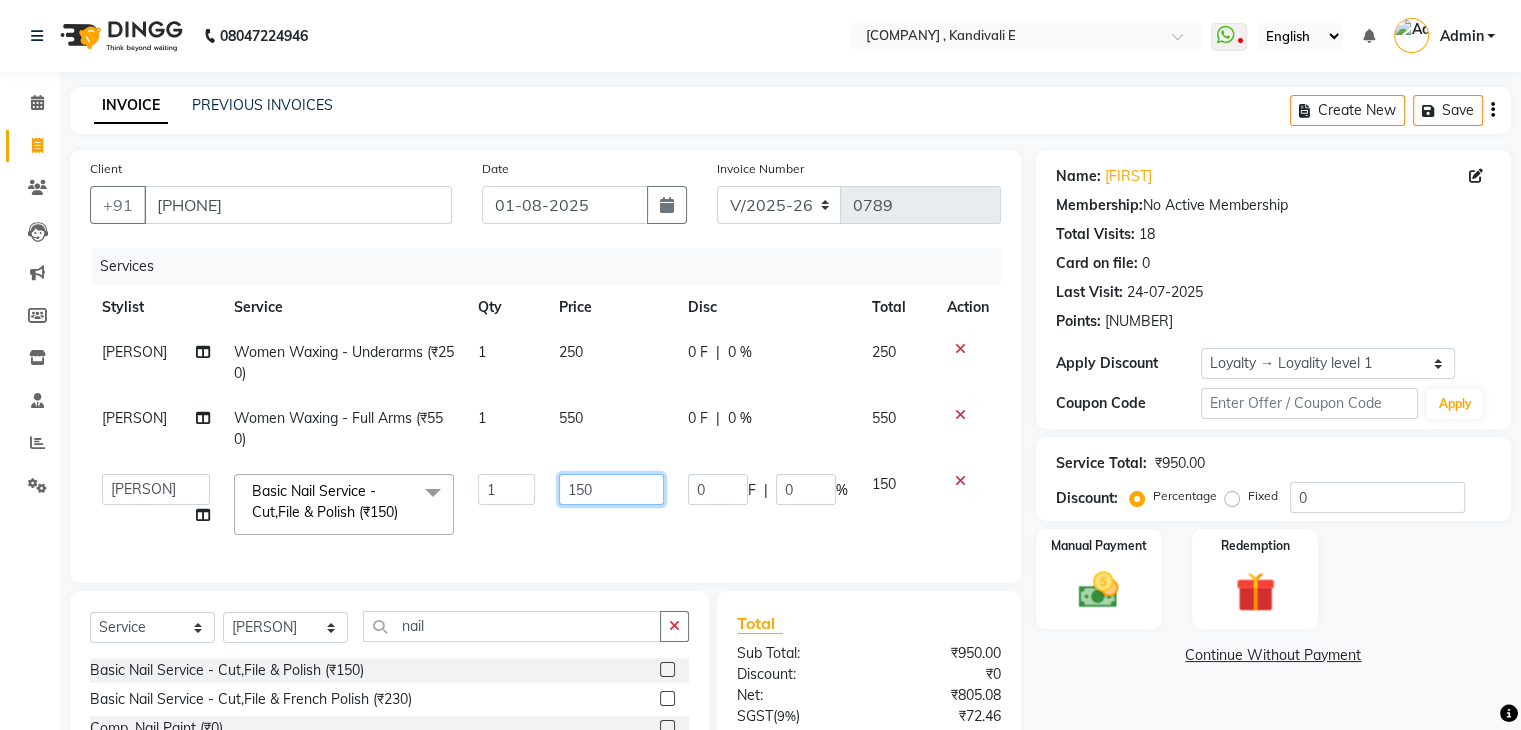 click on "150" 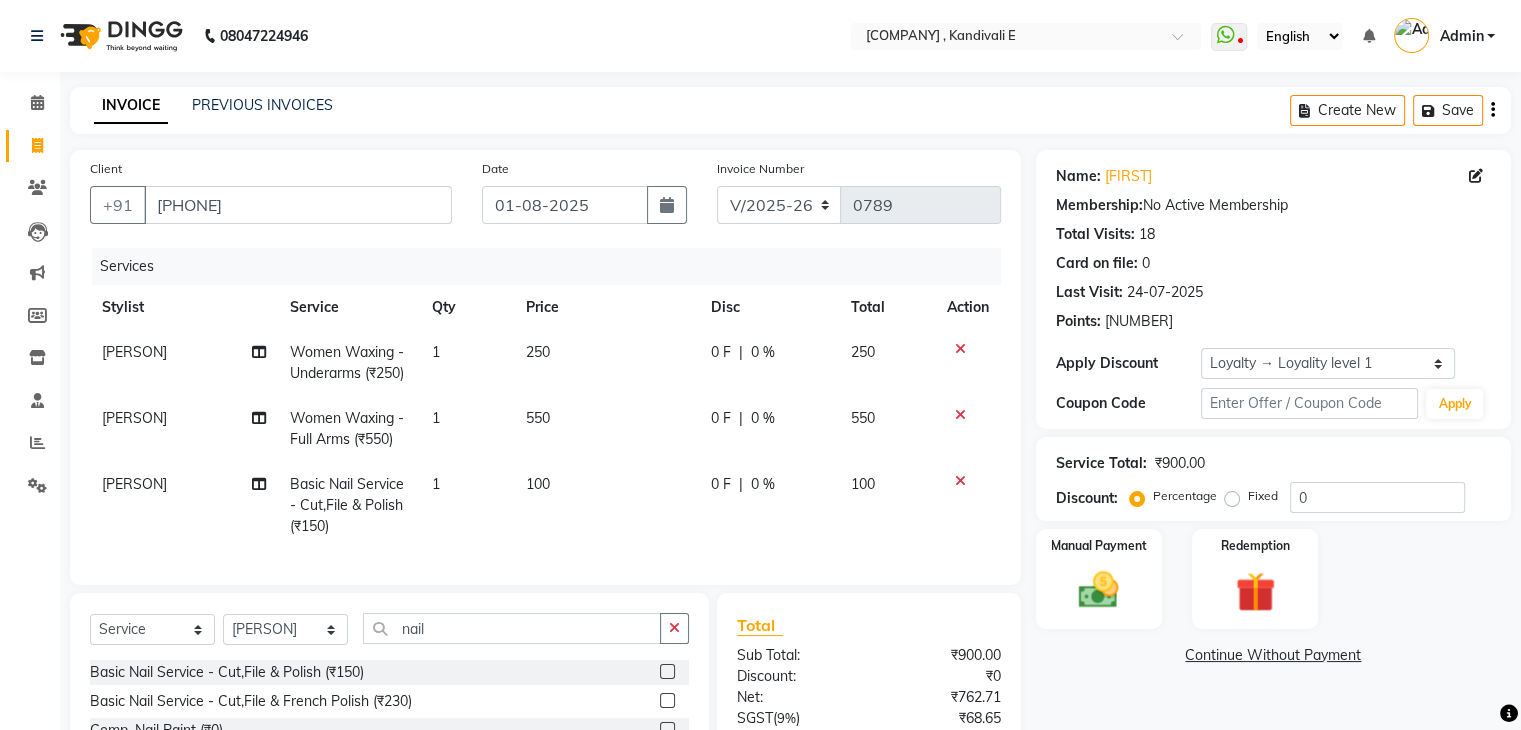 click on "Name: Yashasvi  Membership:  No Active Membership  Total Visits:  18 Card on file:  0 Last Visit:   24-07-2025 Points:   2627.13  Apply Discount Select  Loyalty → Loyality level 1  Coupon Code Apply Service Total:  ₹900.00  Discount:  Percentage   Fixed  0 Manual Payment Redemption  Continue Without Payment" 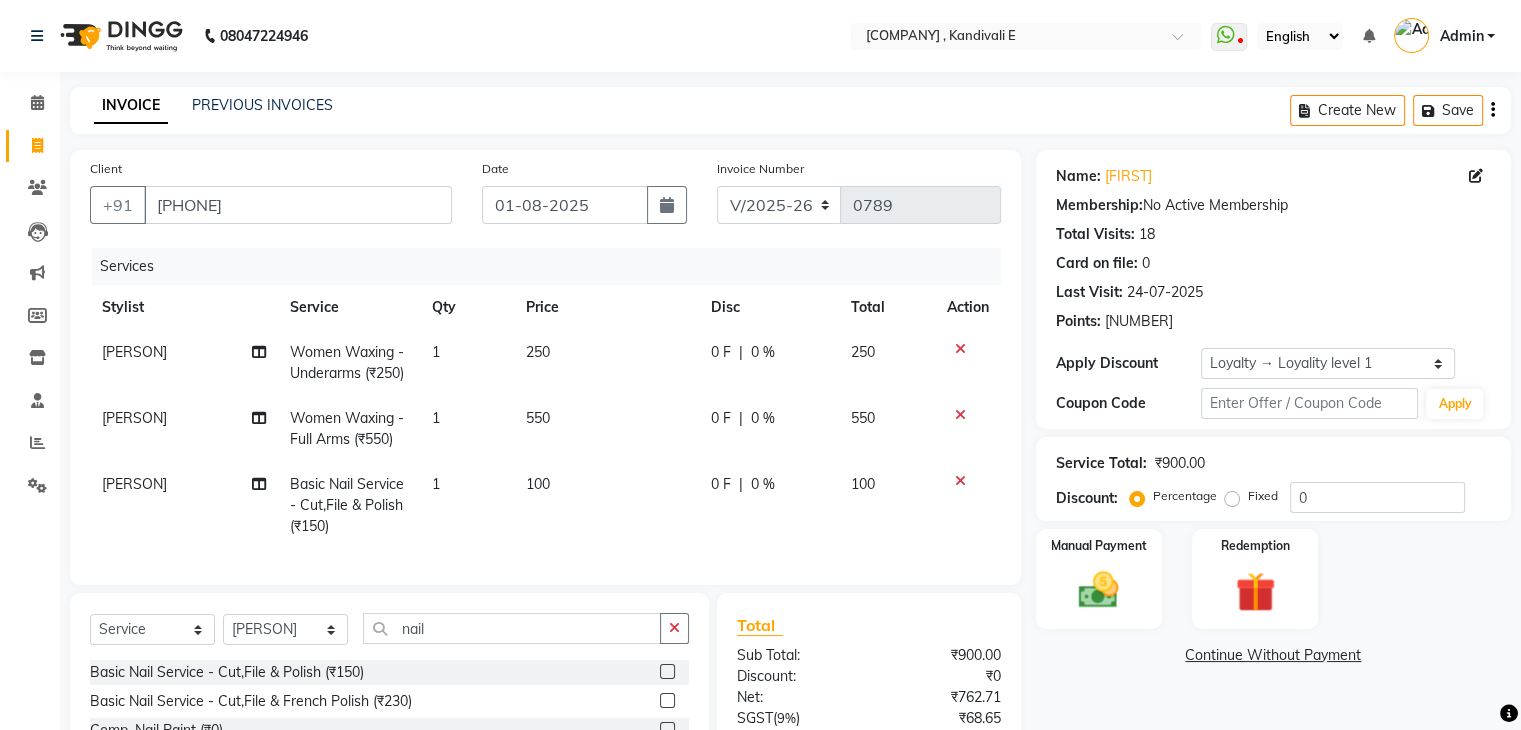 scroll, scrollTop: 225, scrollLeft: 0, axis: vertical 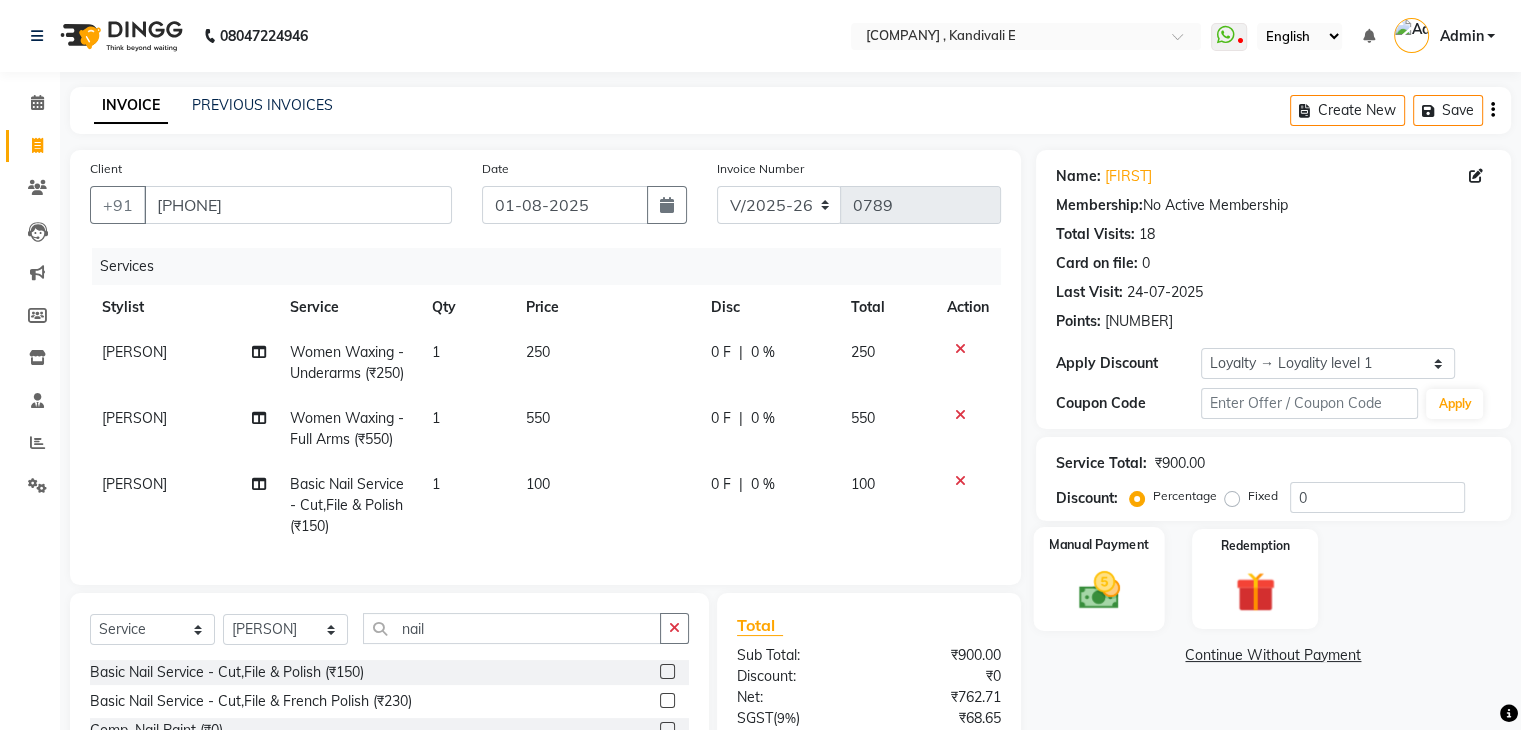 click 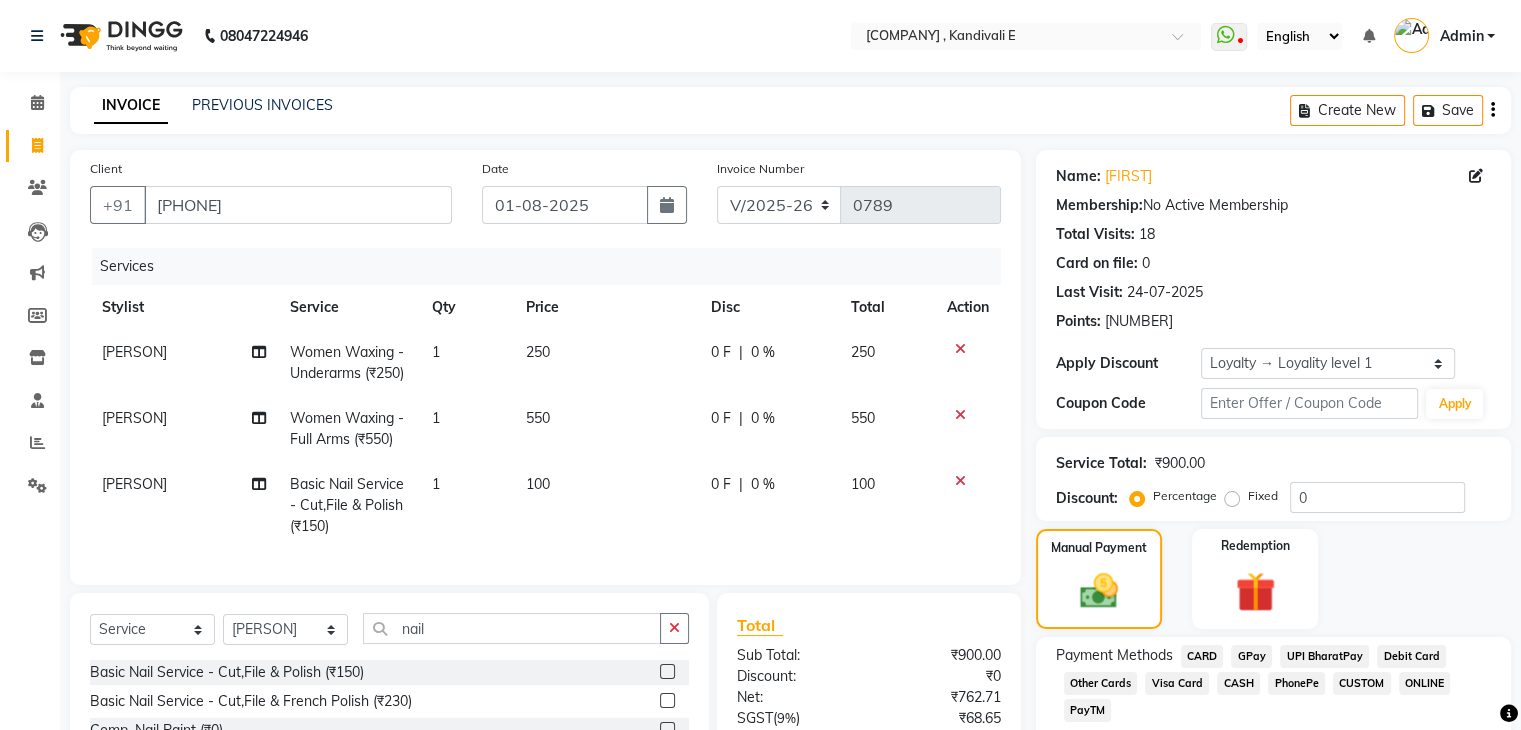 scroll, scrollTop: 225, scrollLeft: 0, axis: vertical 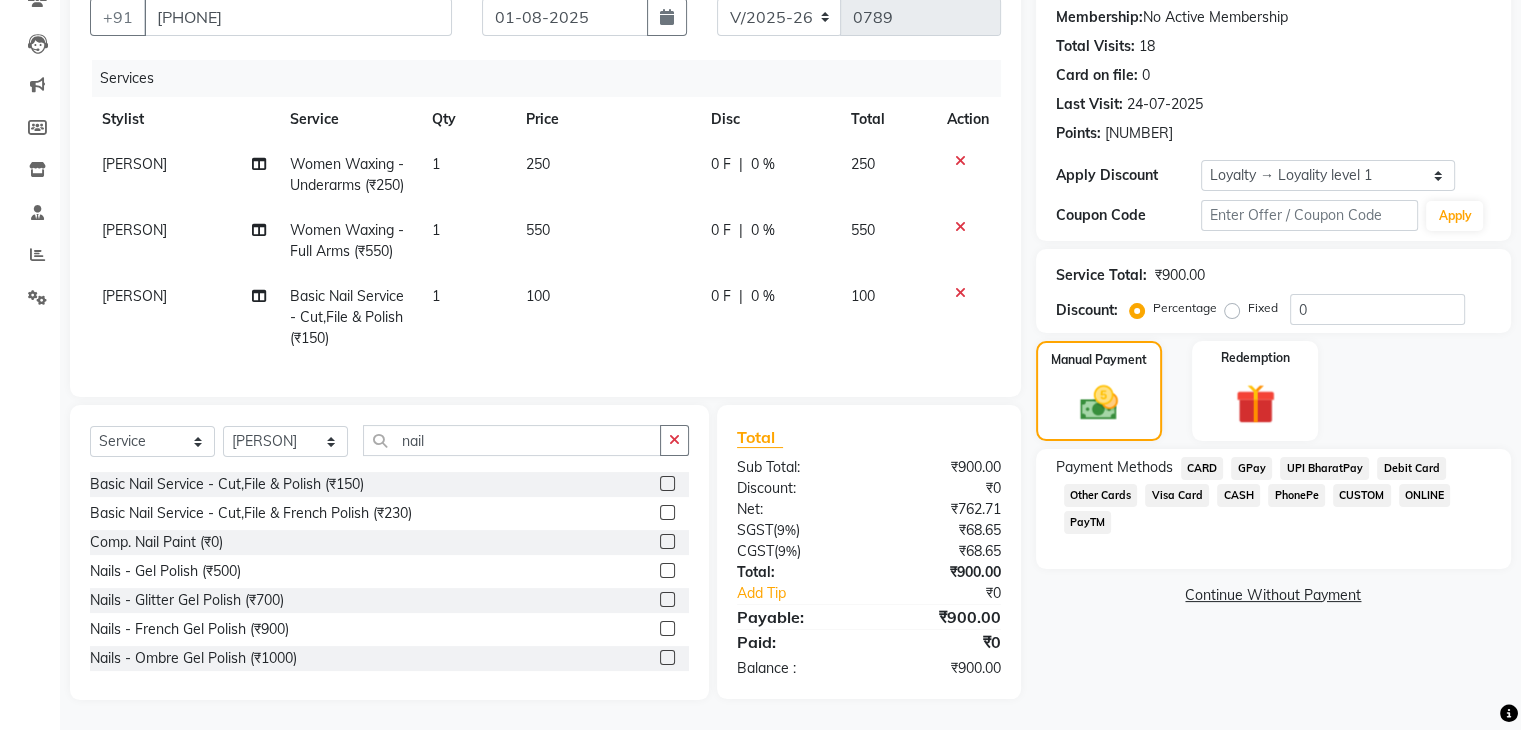 click on "CASH" 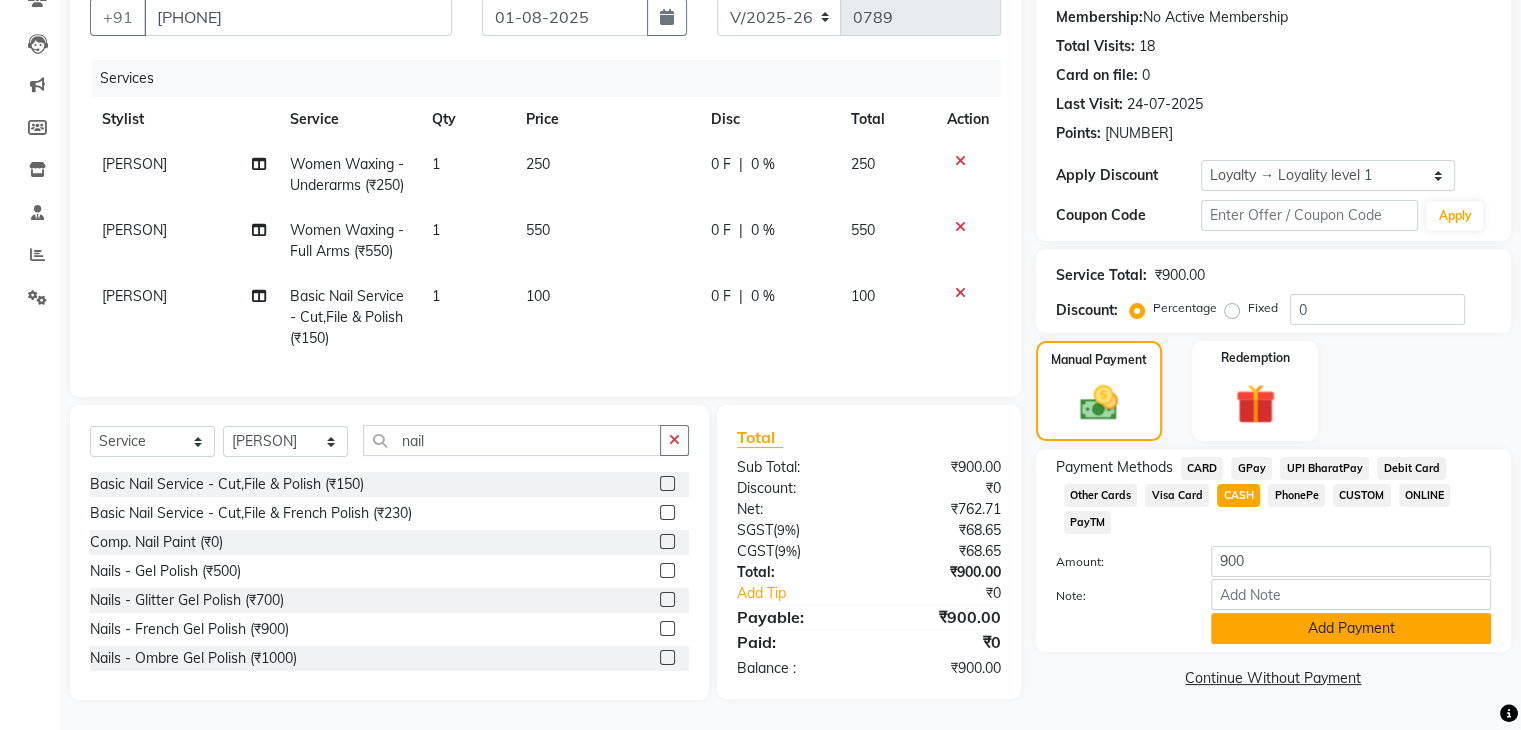 click on "Add Payment" 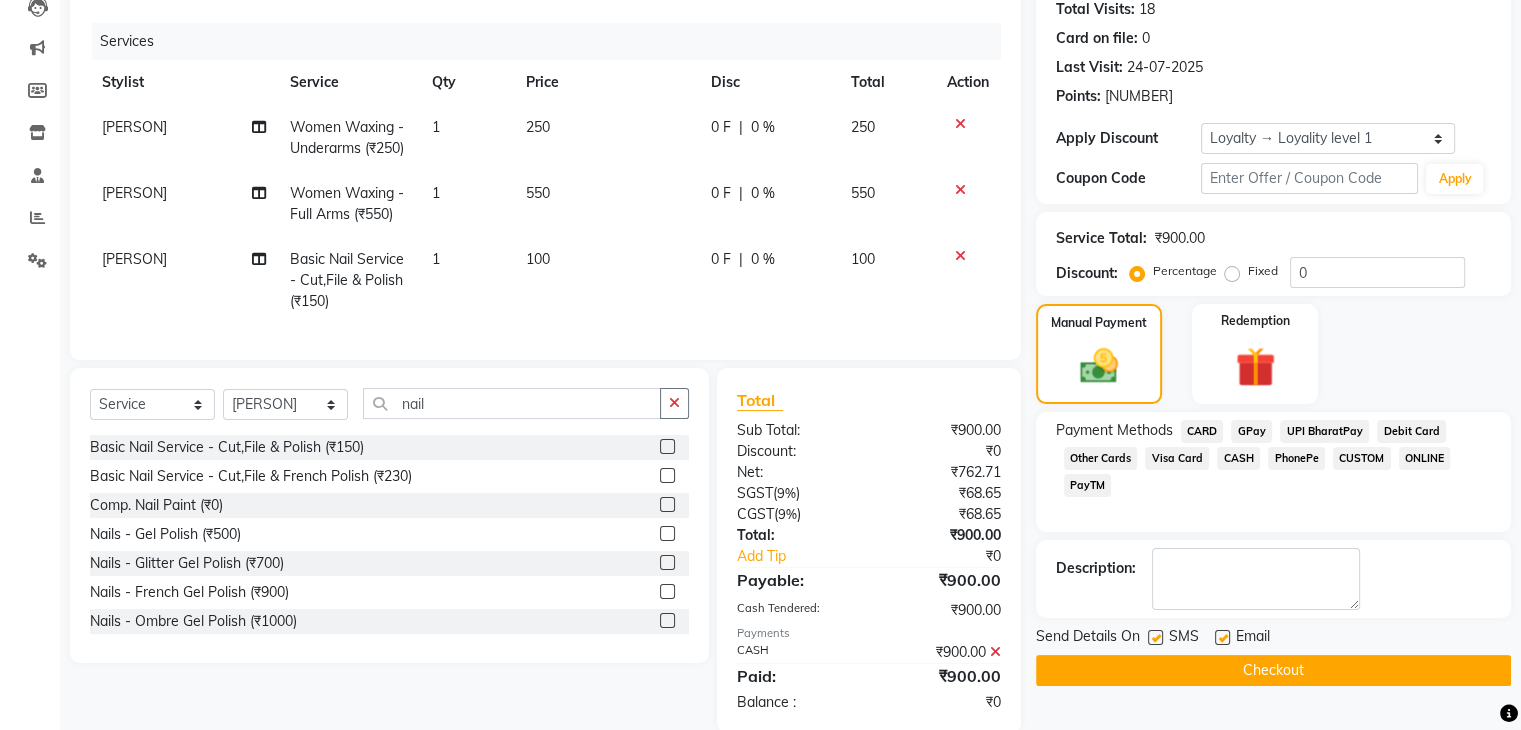 scroll, scrollTop: 416, scrollLeft: 0, axis: vertical 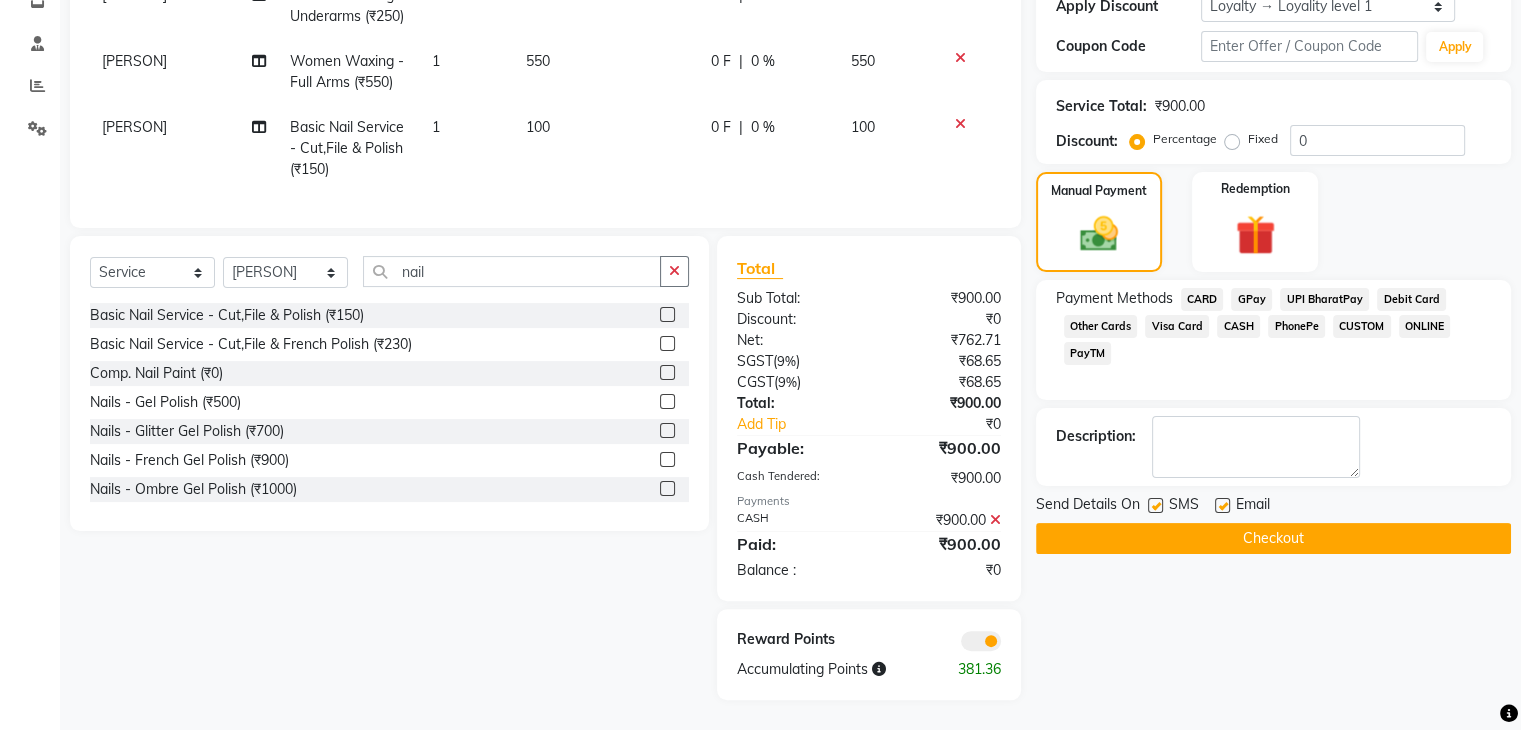 click 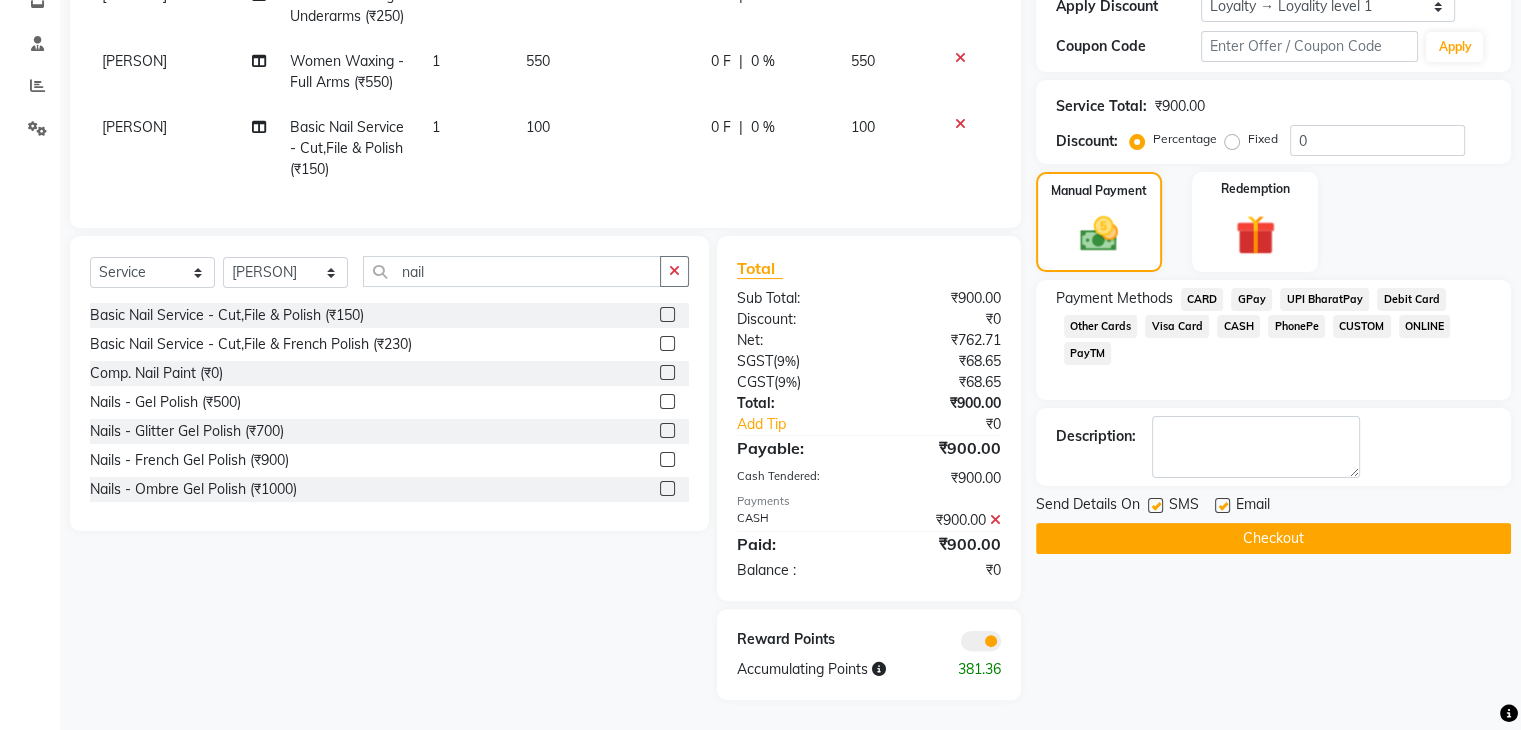 click 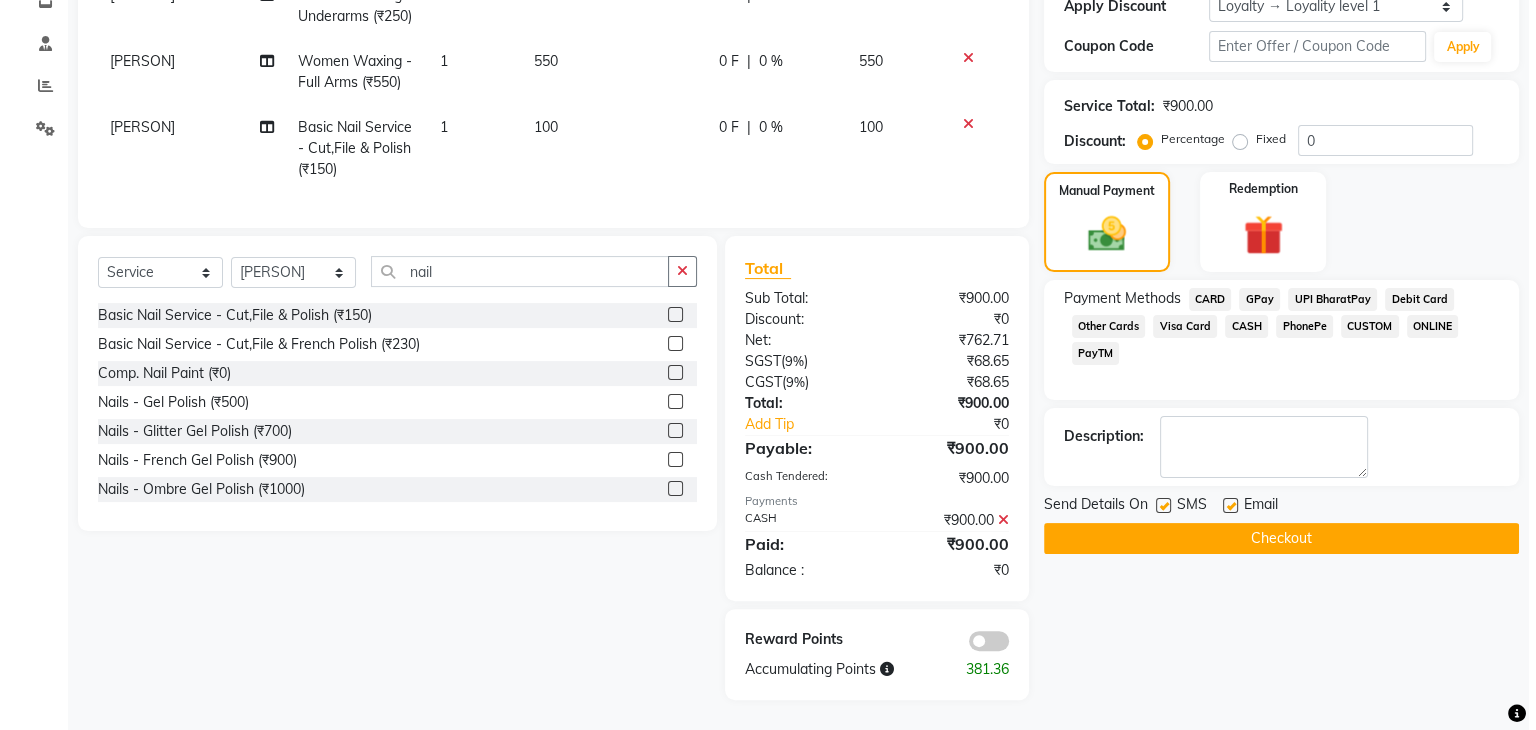 scroll, scrollTop: 395, scrollLeft: 0, axis: vertical 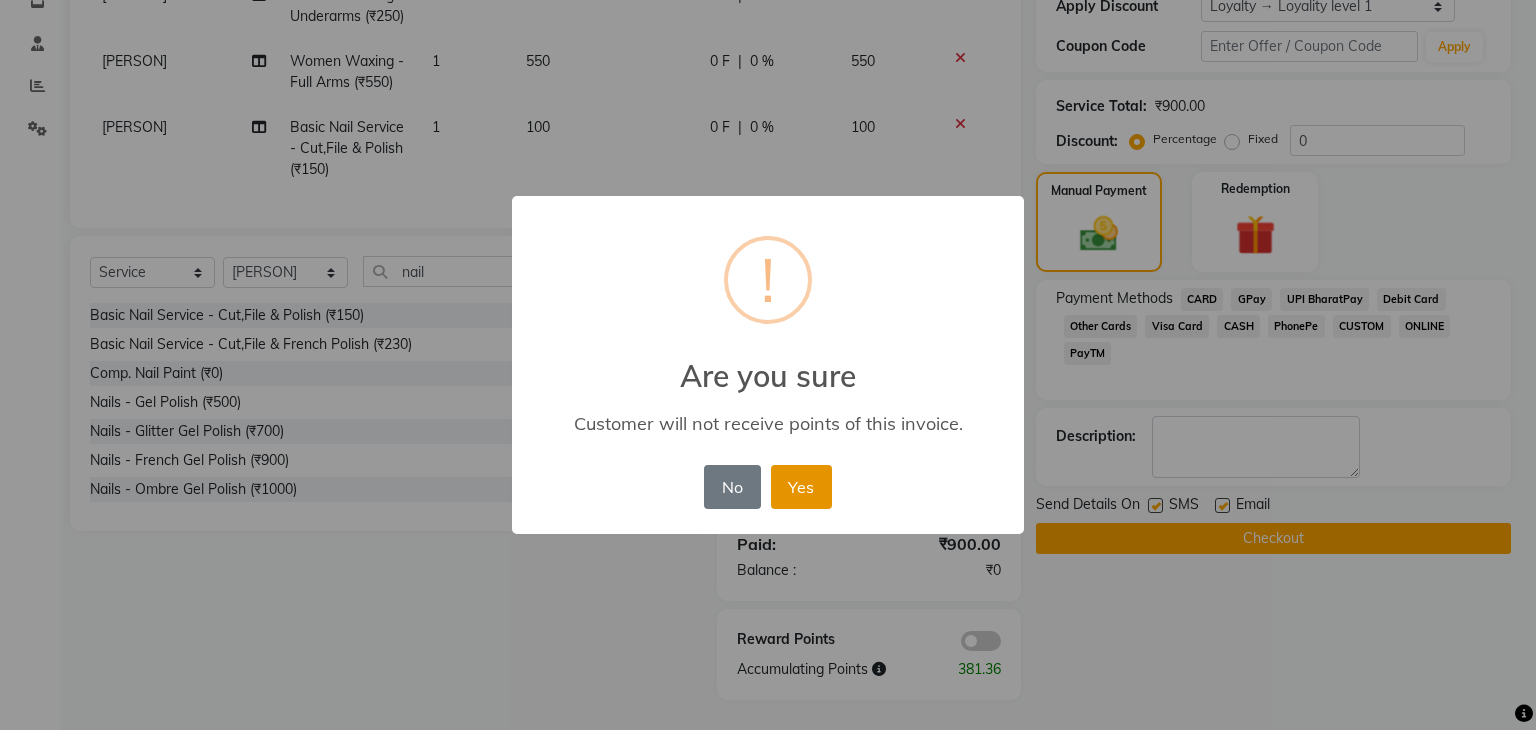 click on "Yes" at bounding box center [801, 487] 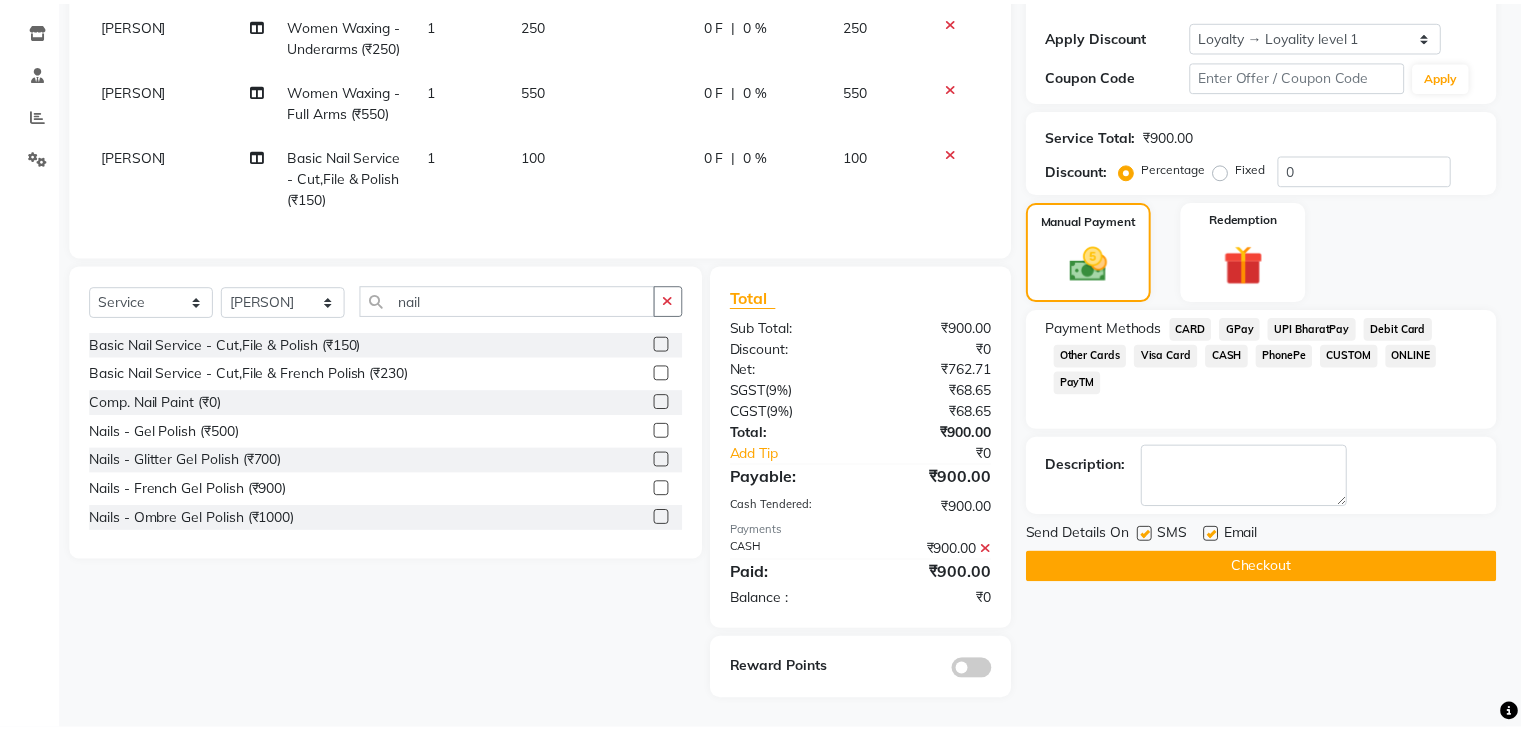 scroll, scrollTop: 345, scrollLeft: 0, axis: vertical 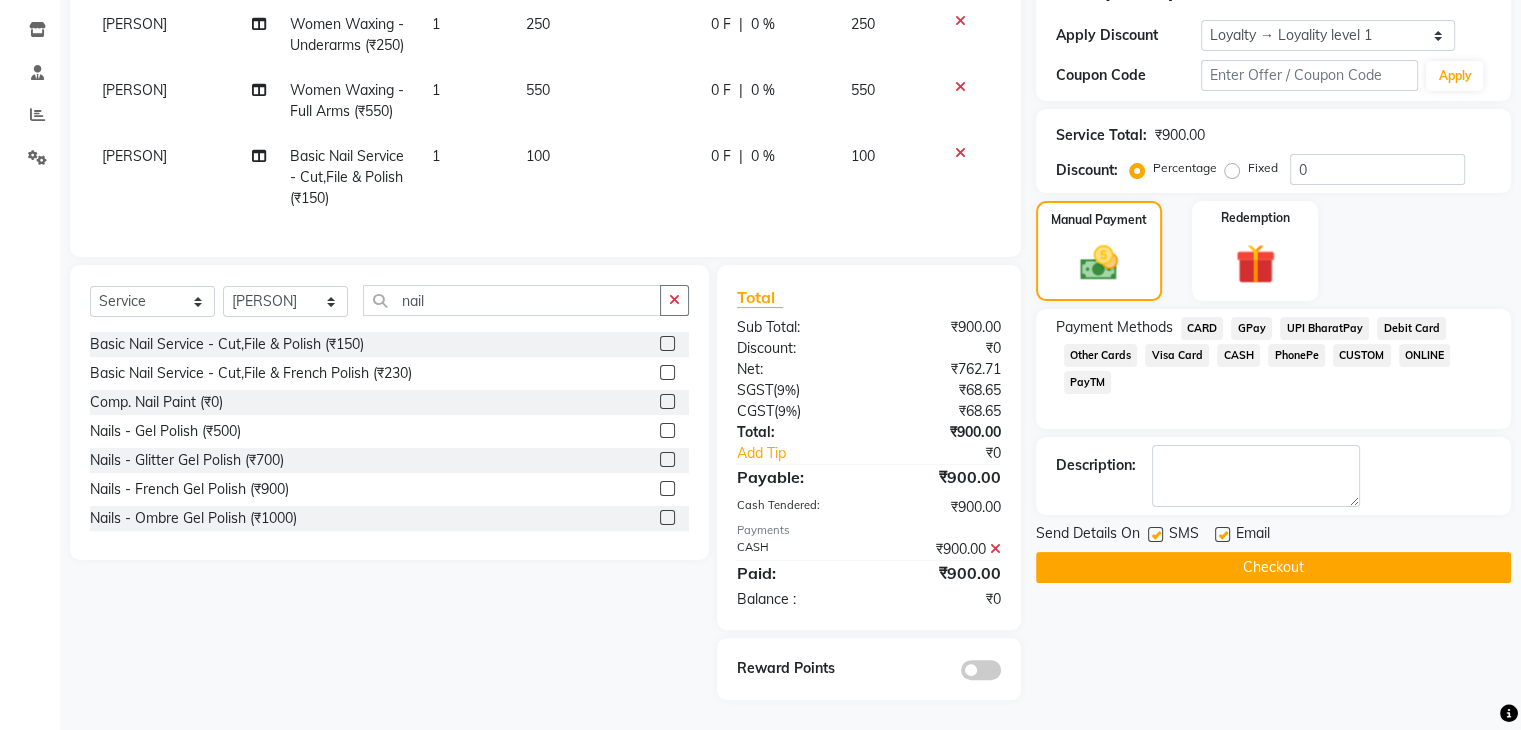 click on "Checkout" 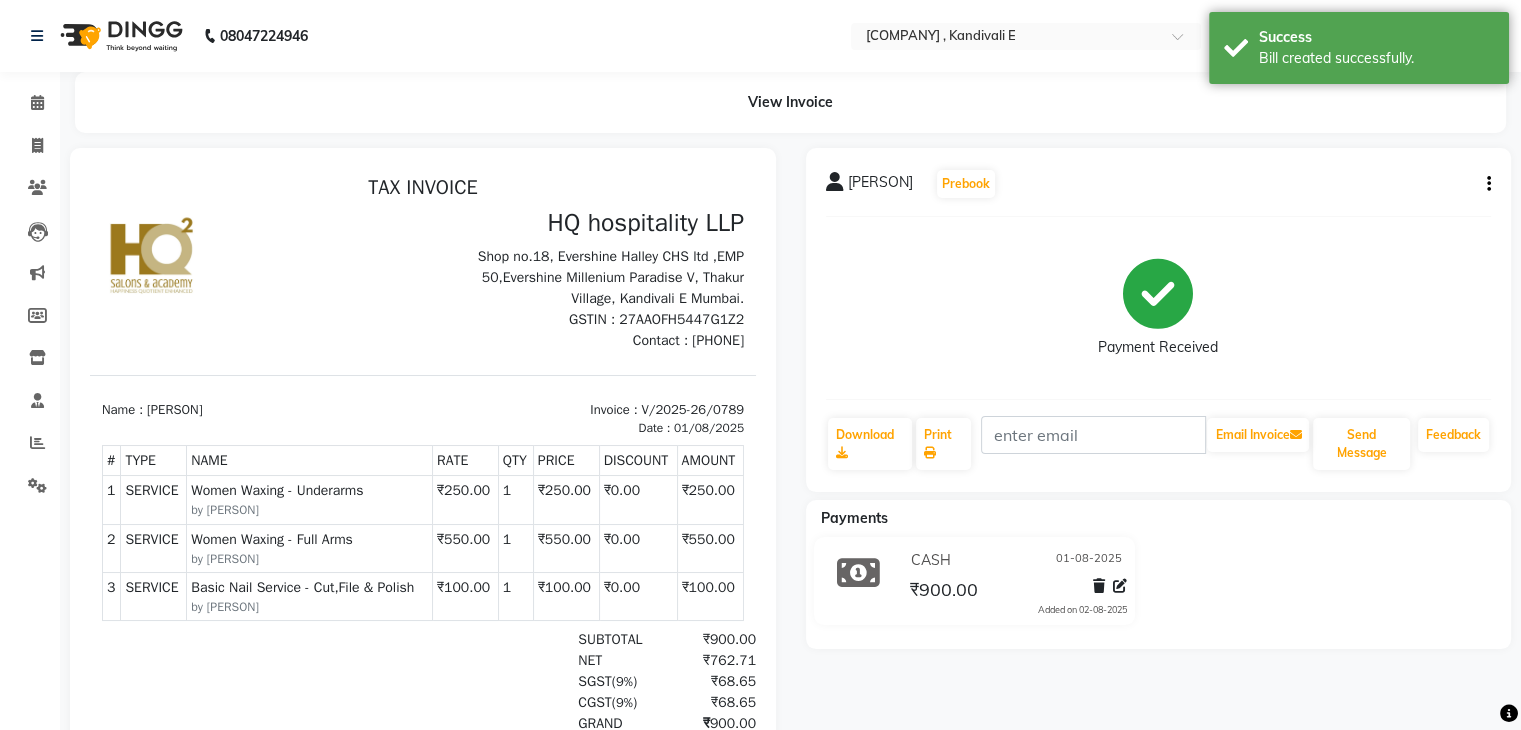 scroll, scrollTop: 0, scrollLeft: 0, axis: both 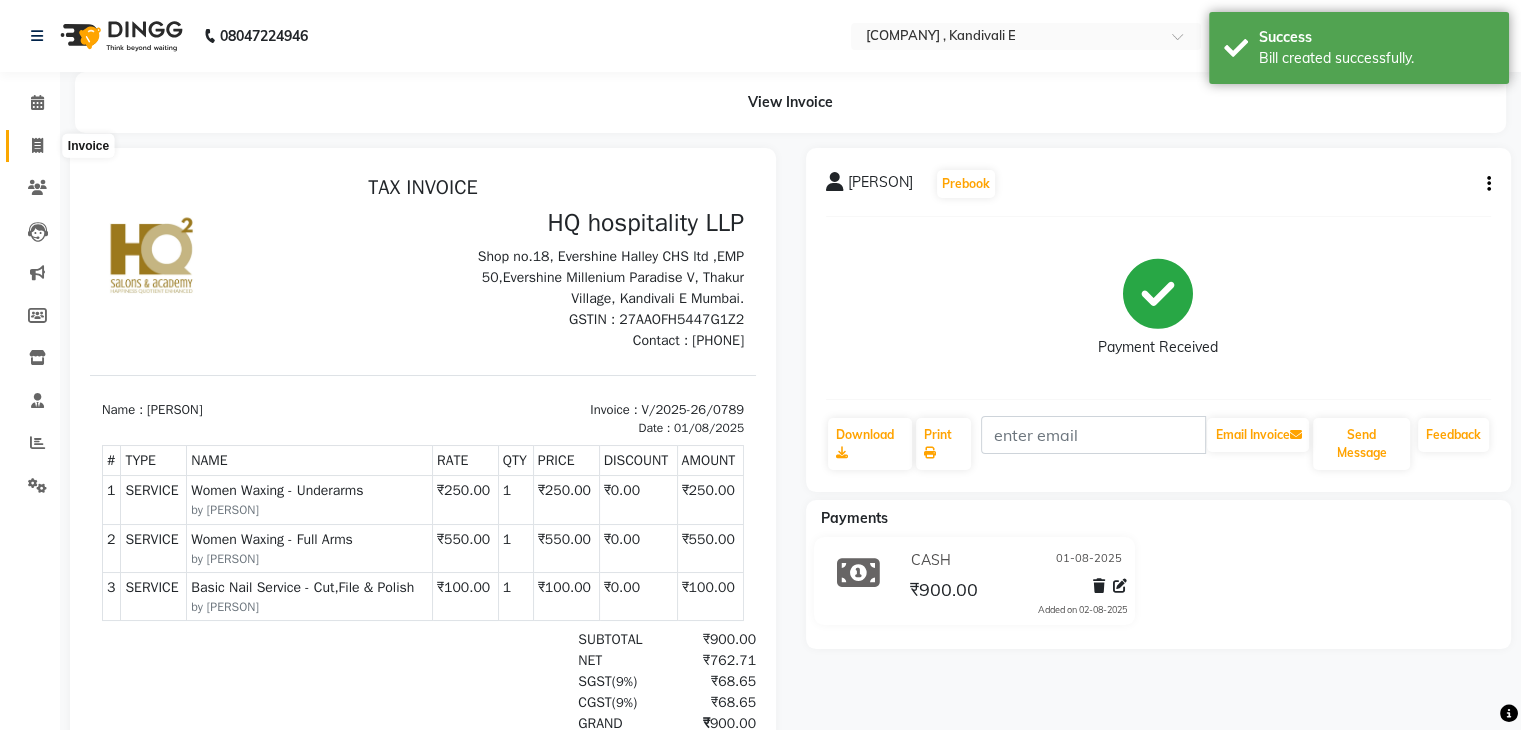 click 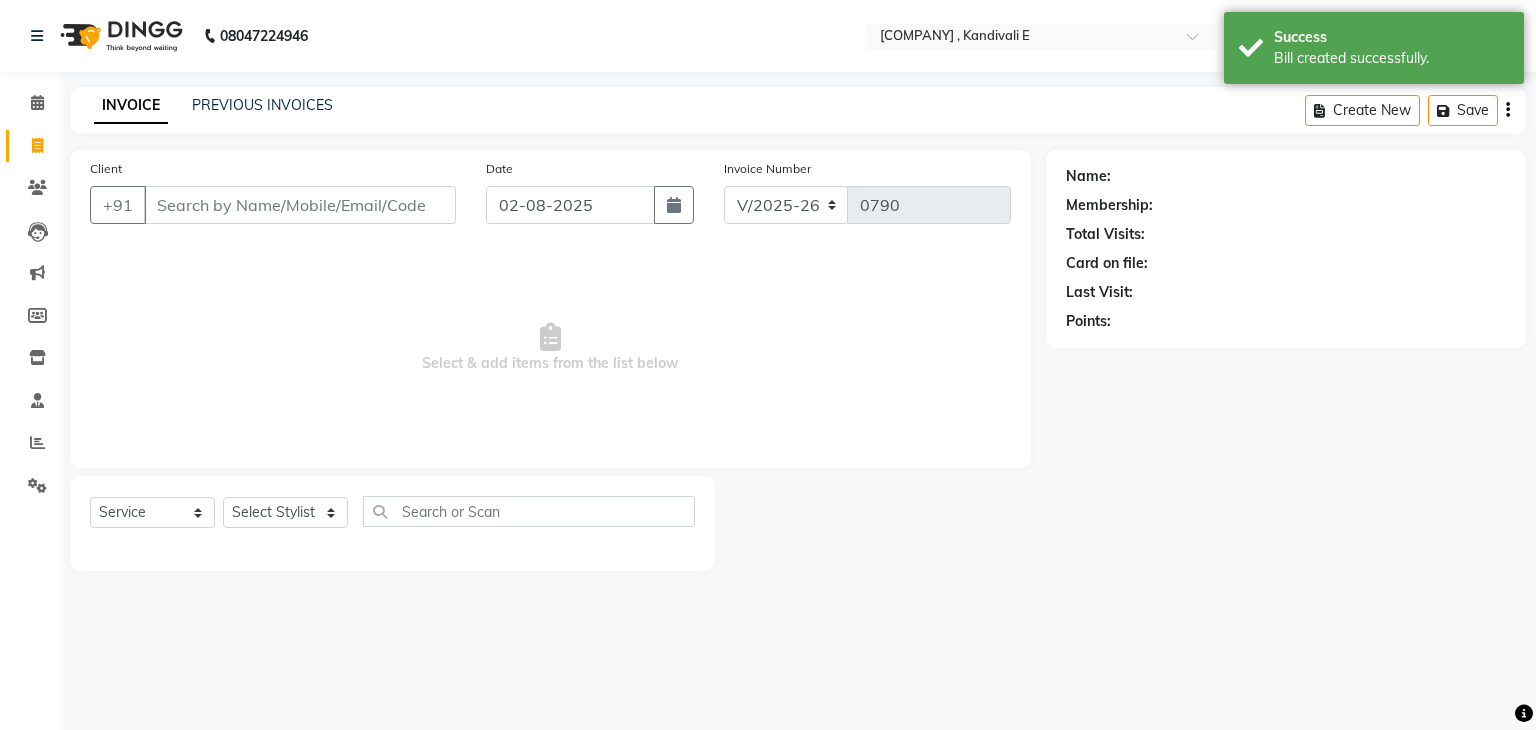 click on "Client" at bounding box center (300, 205) 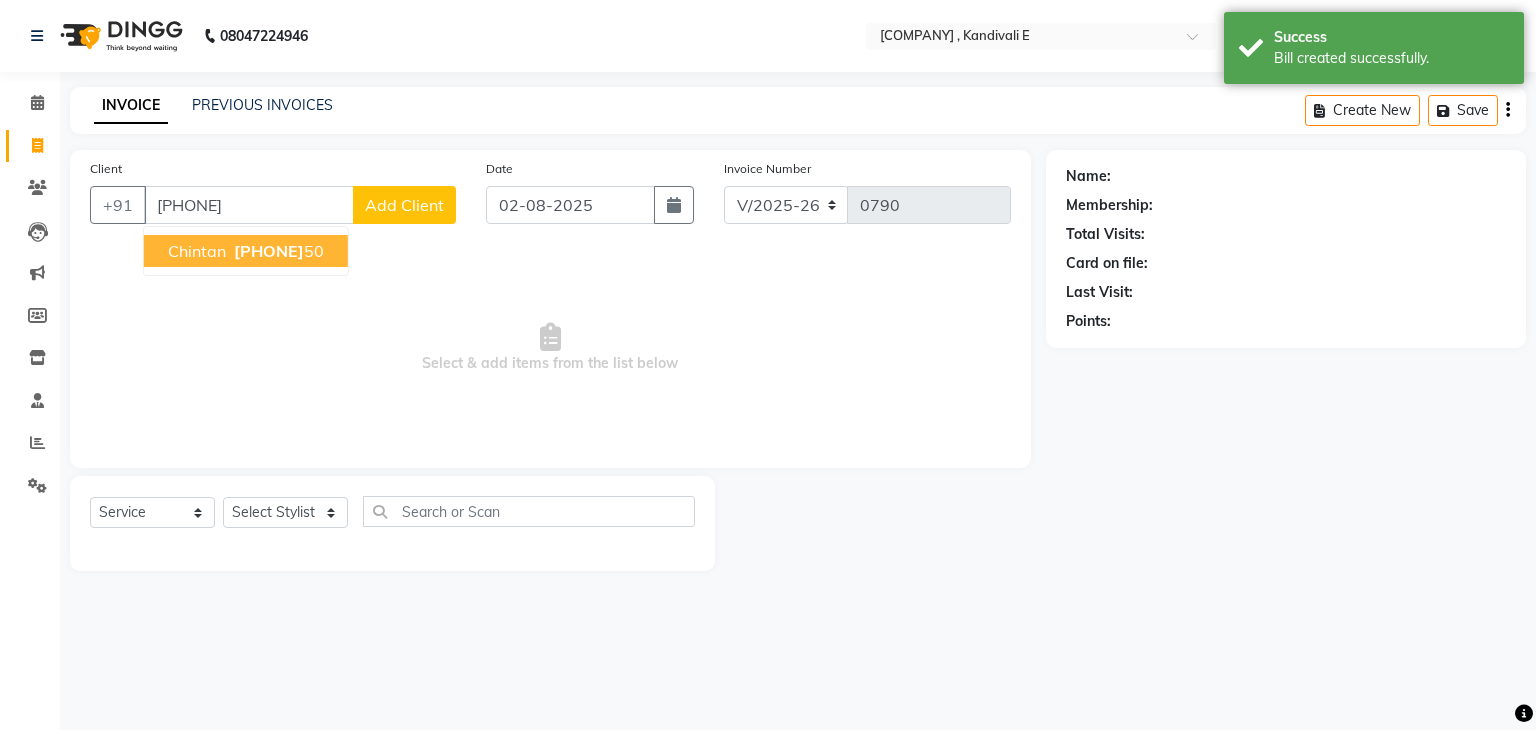click on "99201540" at bounding box center (269, 251) 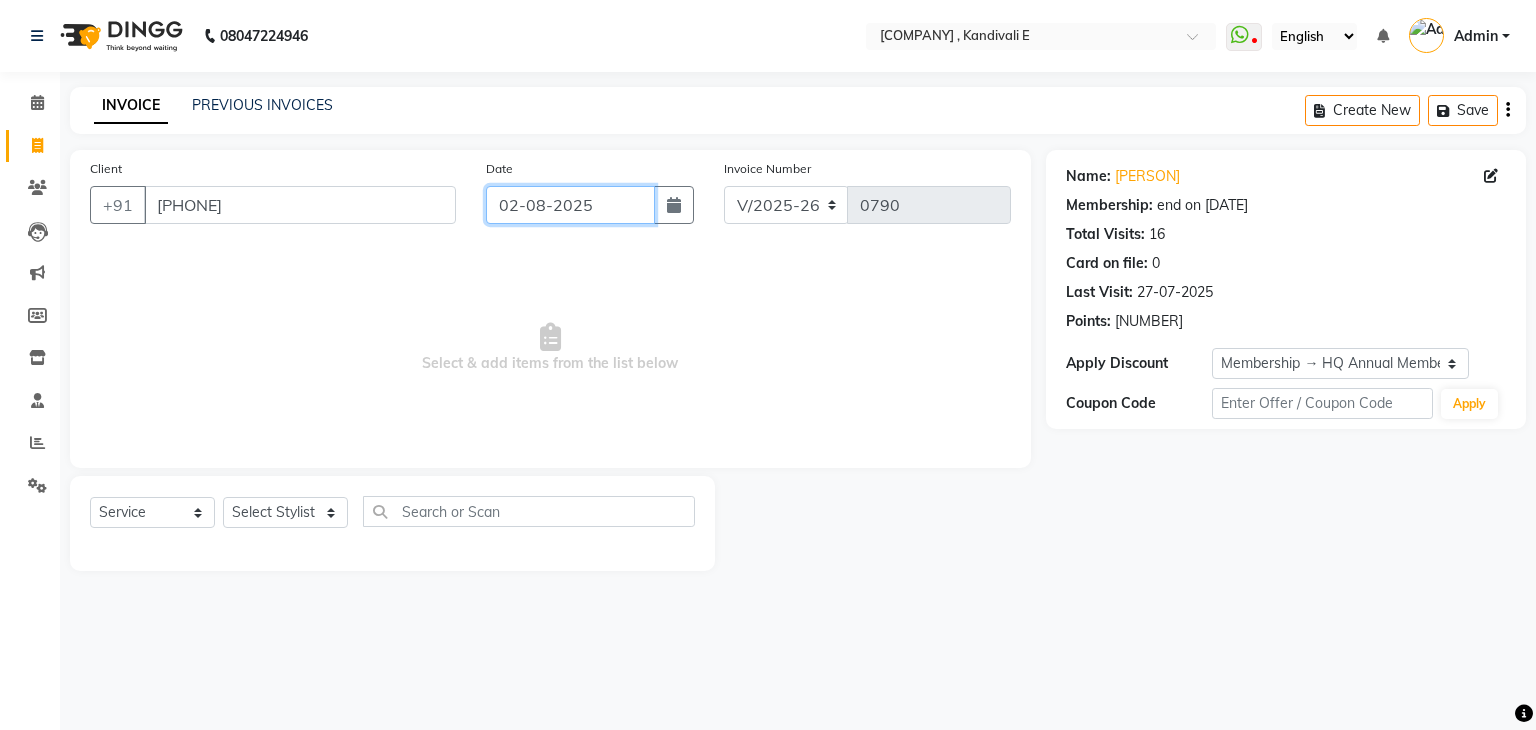 click on "02-08-2025" 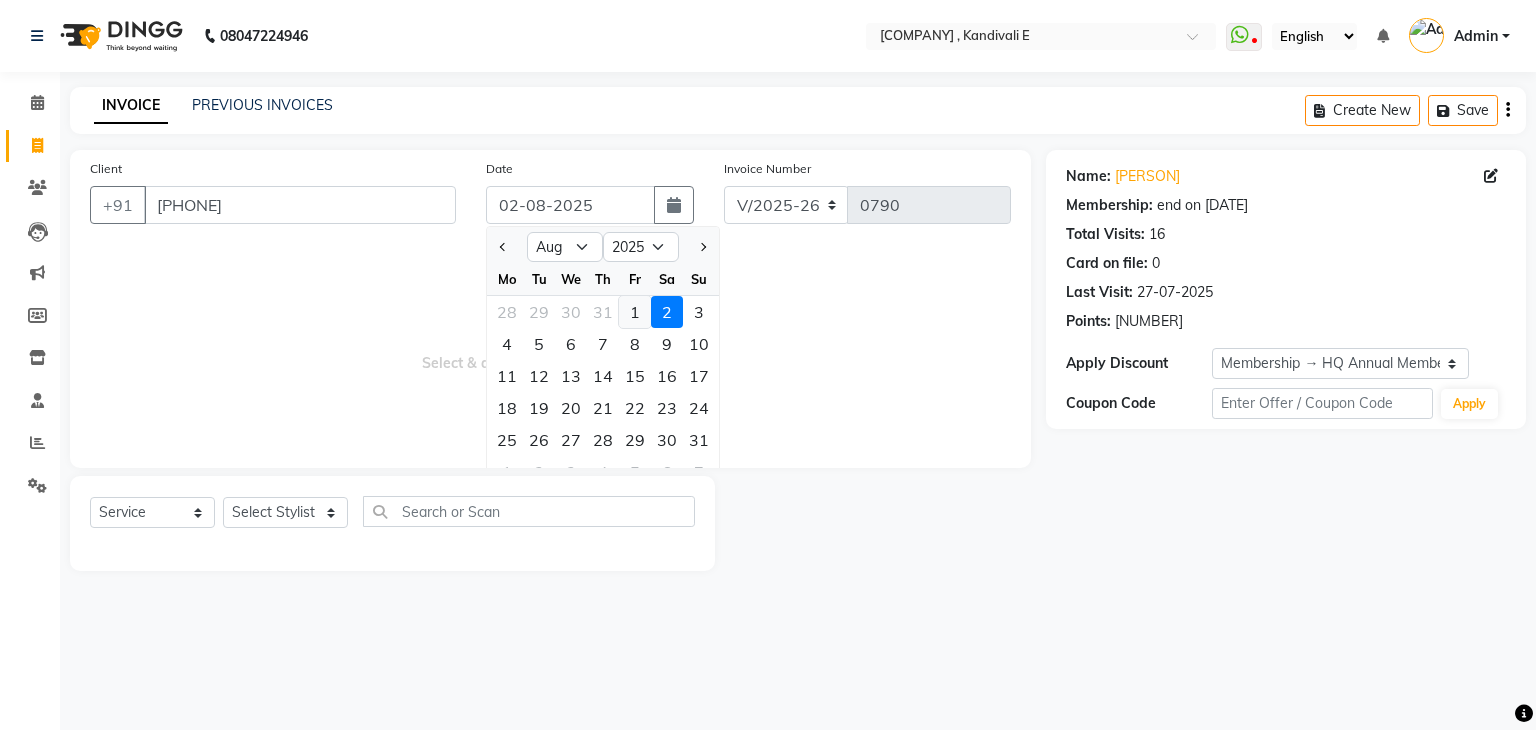 click on "1" 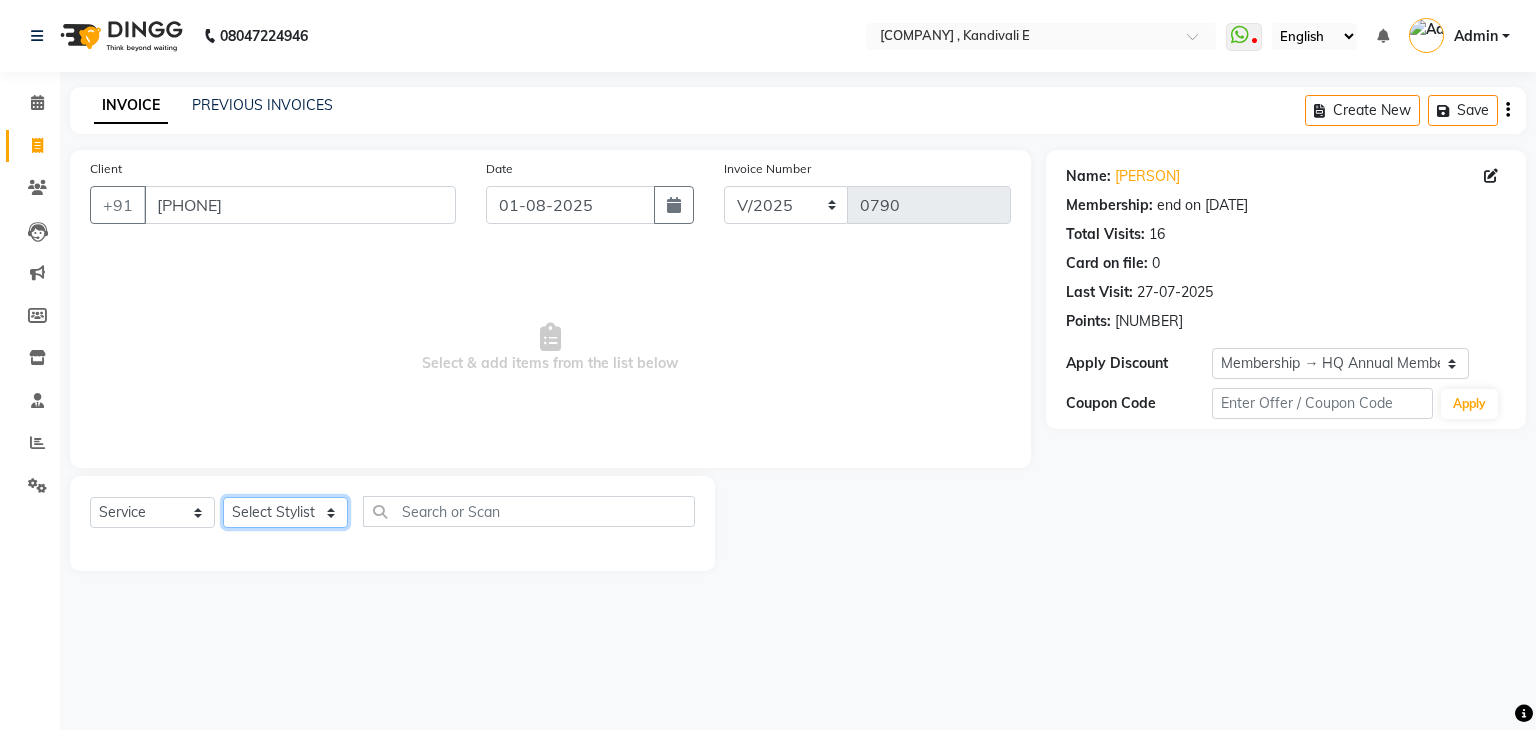 click on "Select Stylist Ankit DIPALI HQ SHOP jyoti Omkar Reshma Mustari Salman Sameer Ahmad Sapana Suhail Swaroop Thakur Village HQ2" 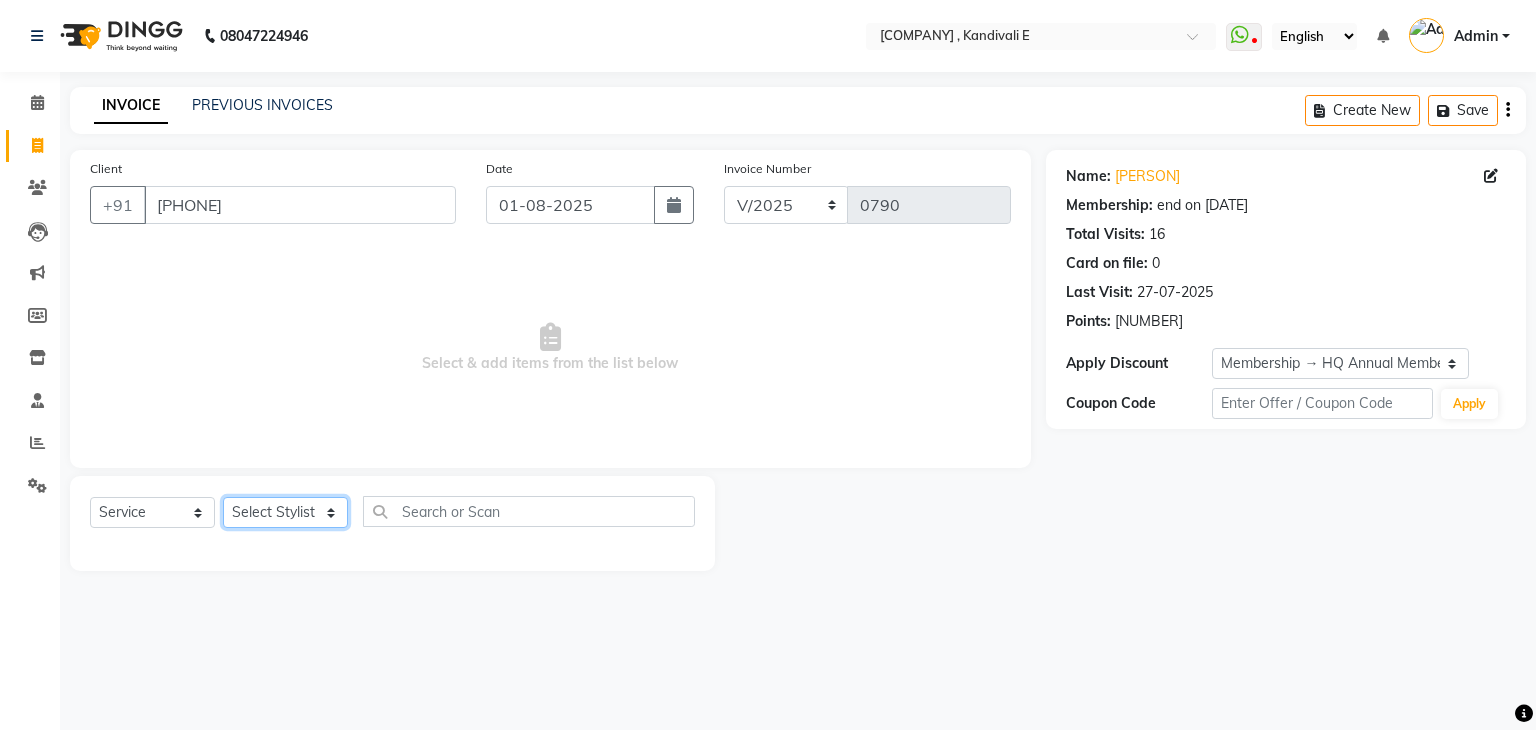 click on "Select Stylist Ankit DIPALI HQ SHOP jyoti Omkar Reshma Mustari Salman Sameer Ahmad Sapana Suhail Swaroop Thakur Village HQ2" 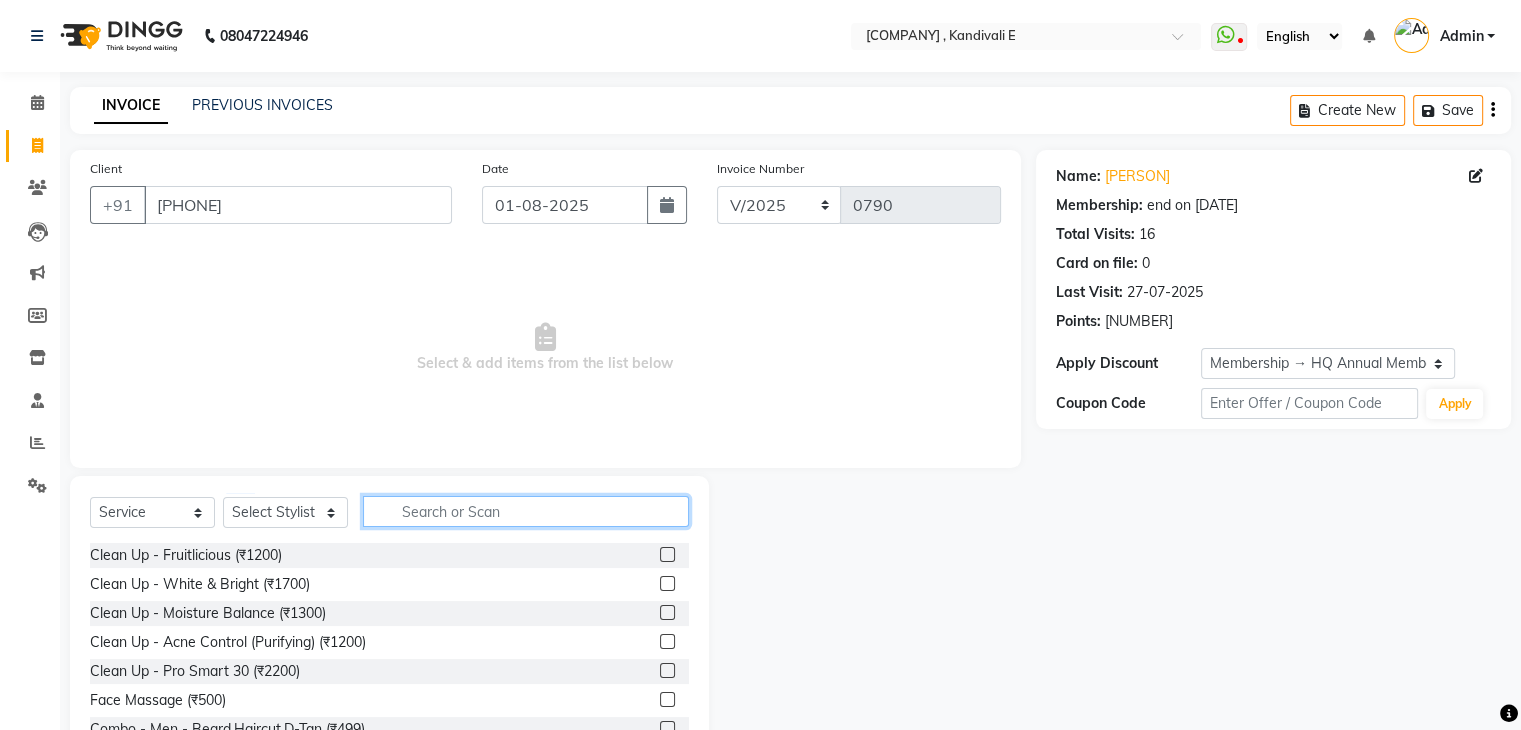 click 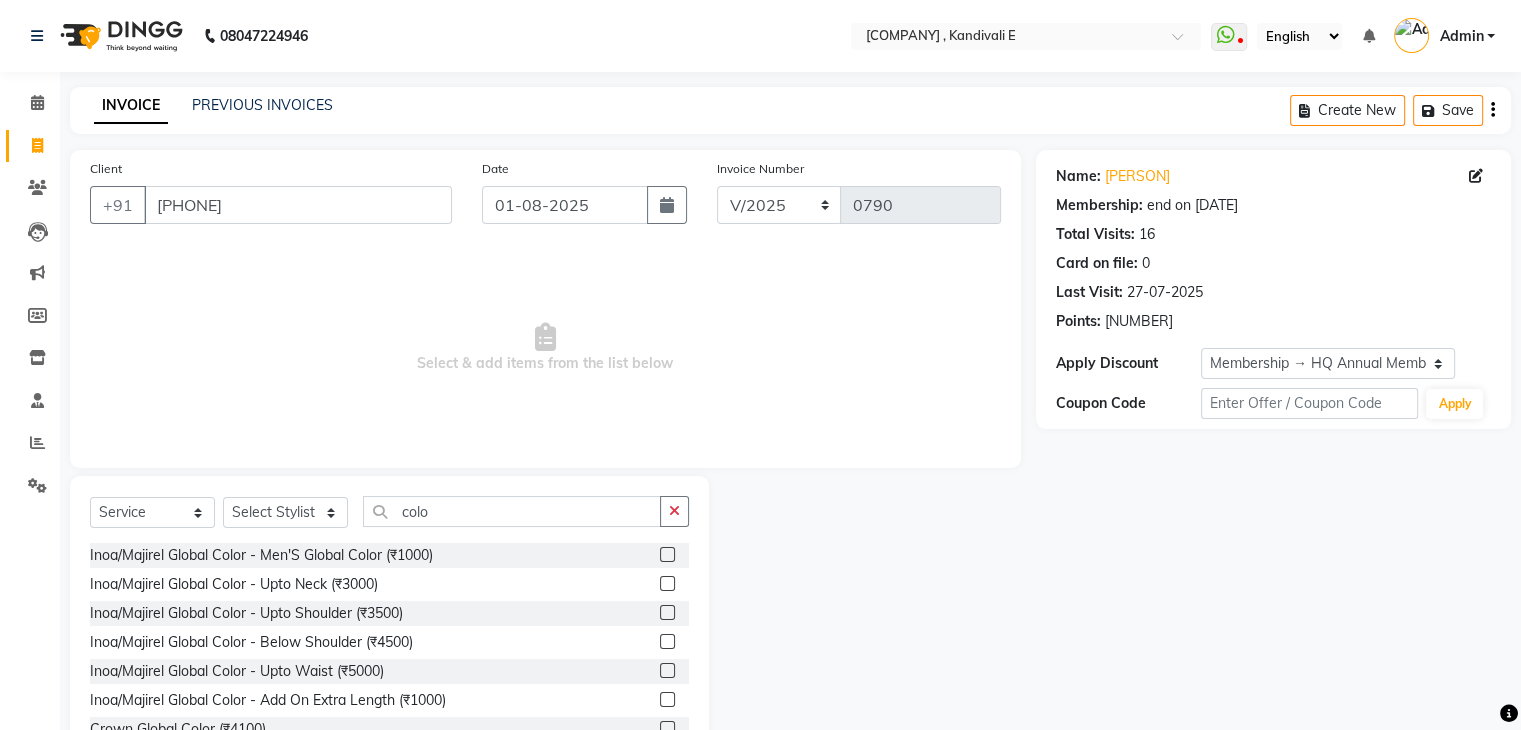 click 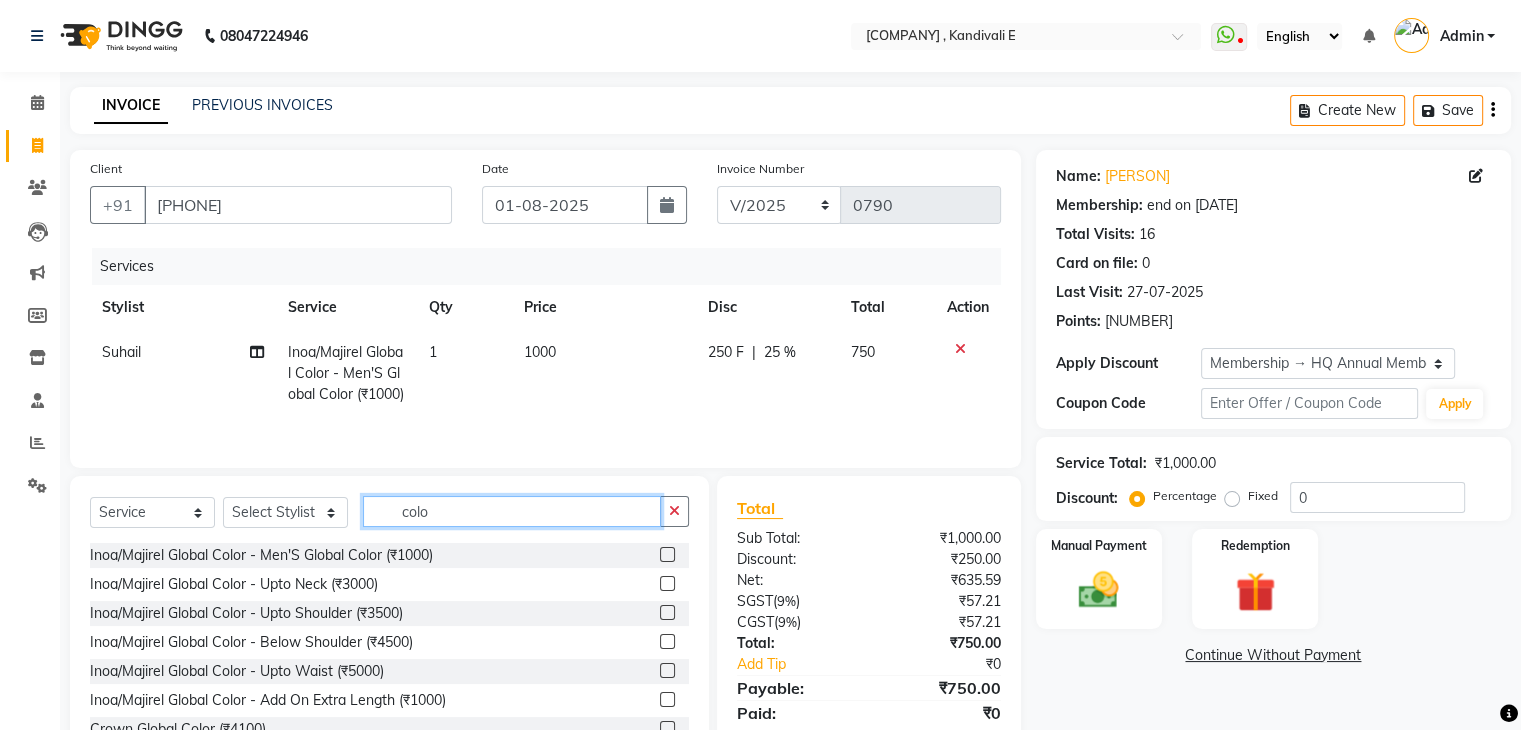 click on "colo" 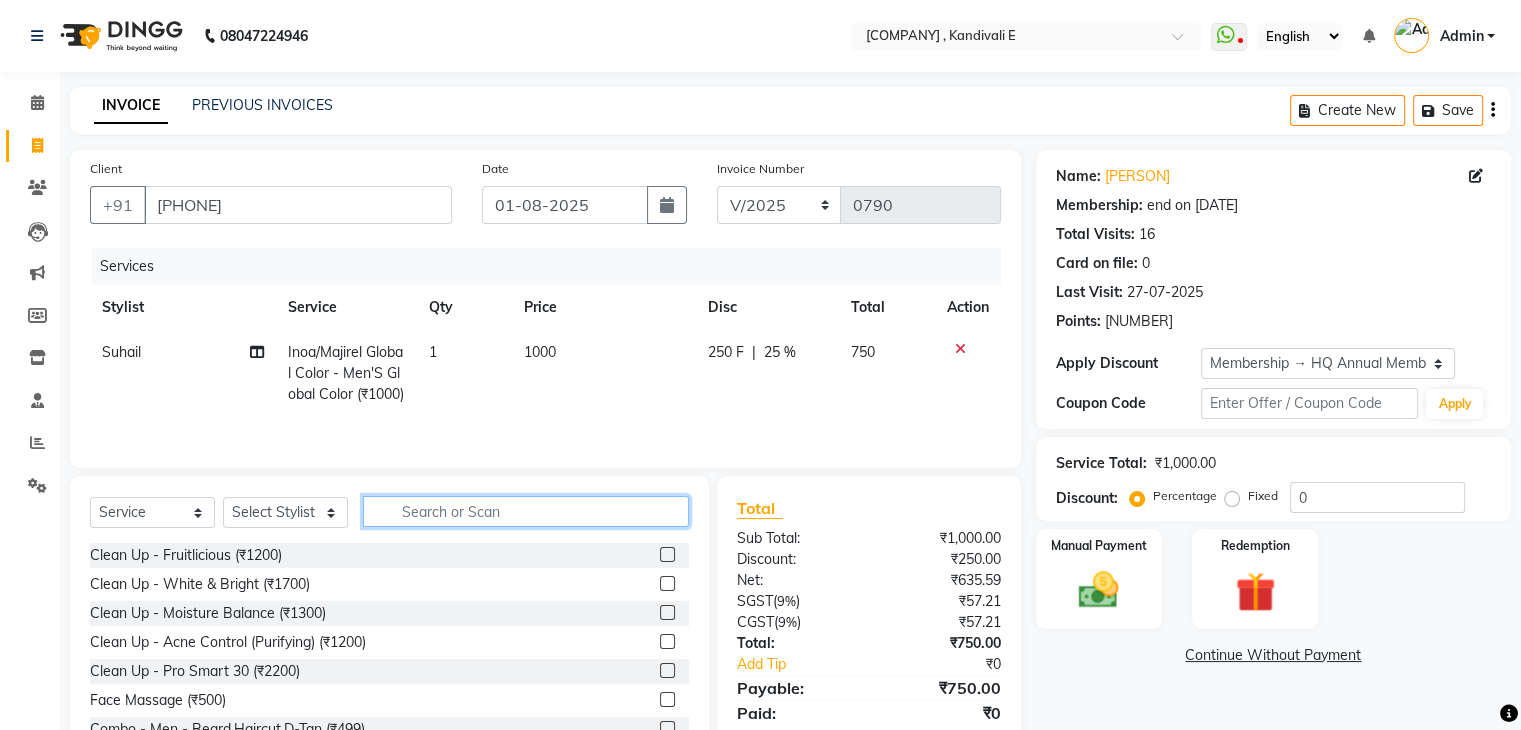 click 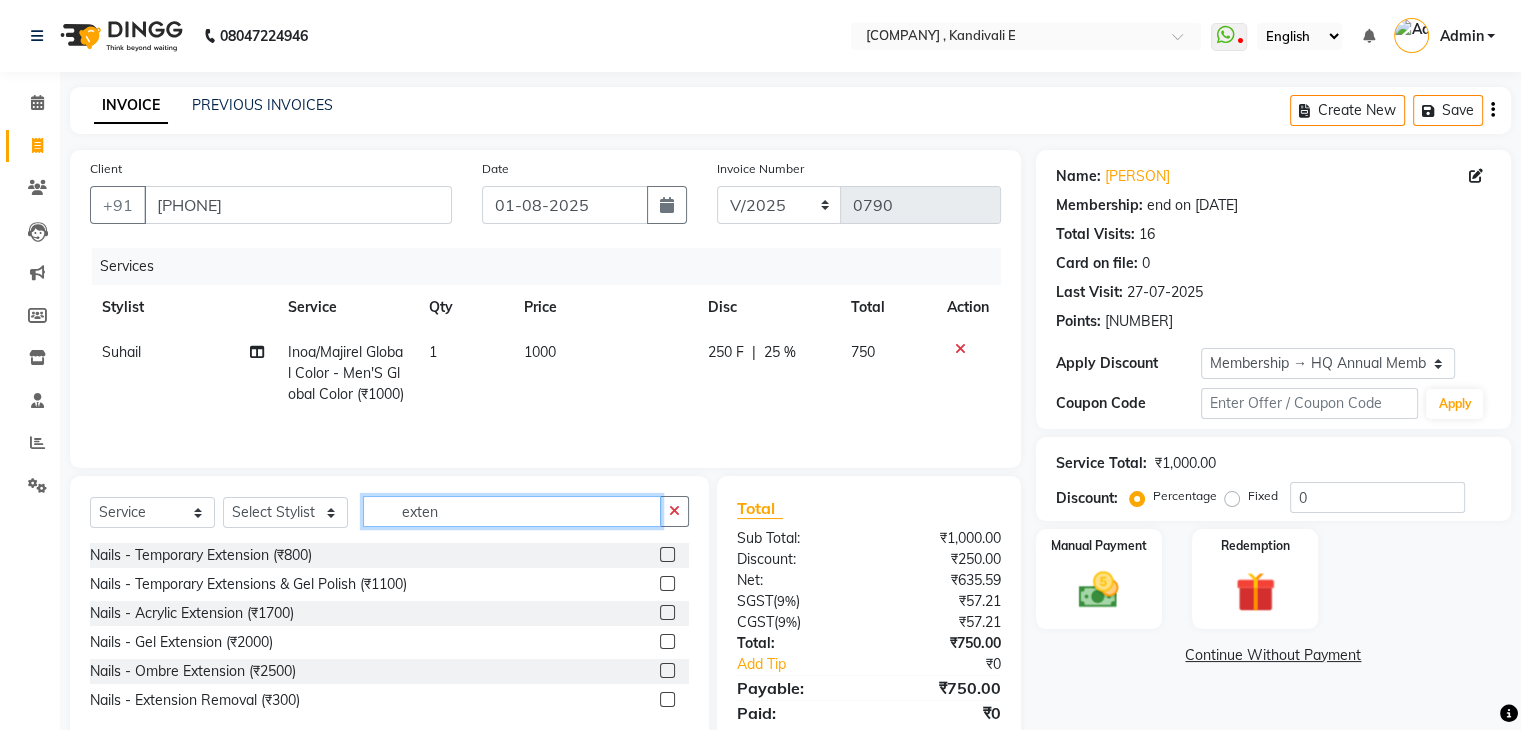 scroll, scrollTop: 92, scrollLeft: 0, axis: vertical 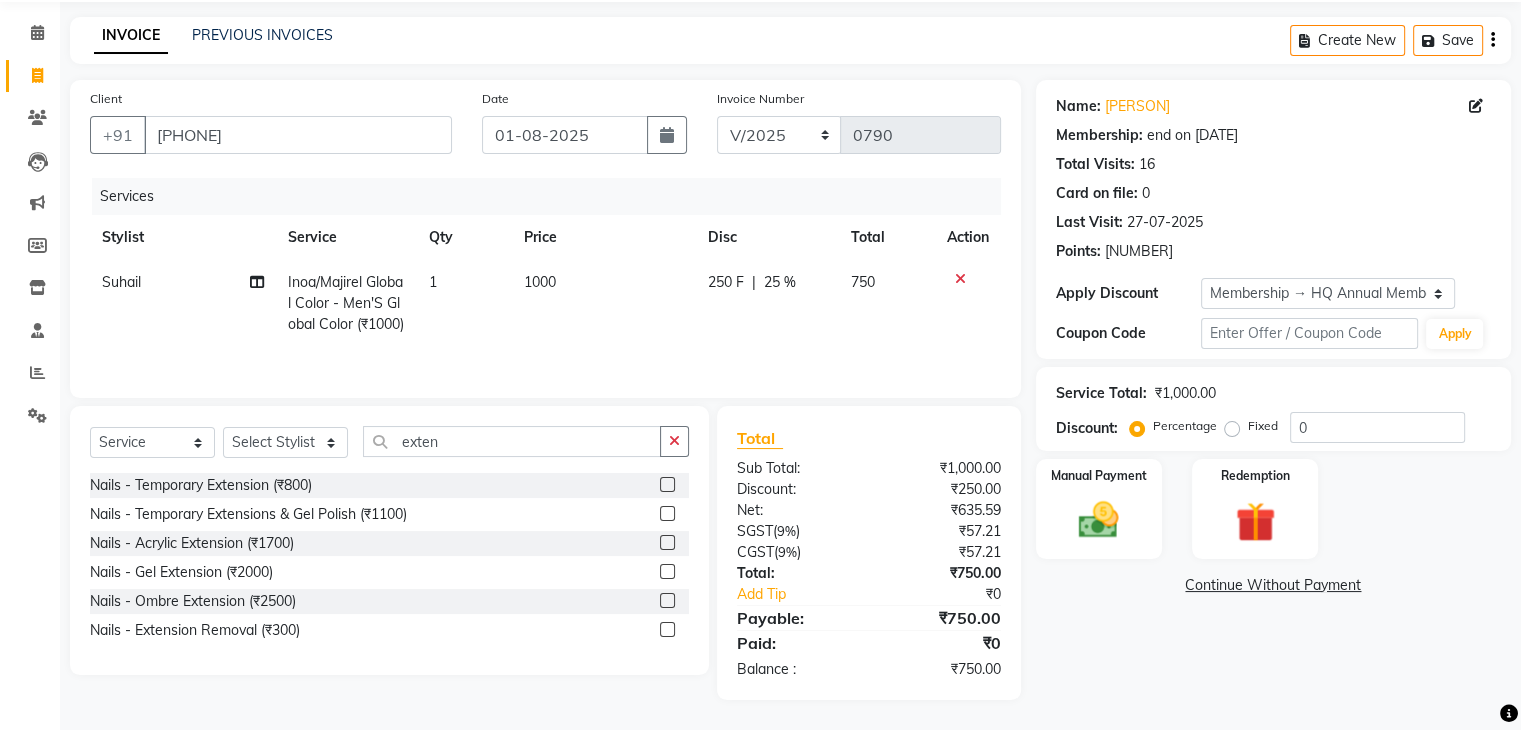 click 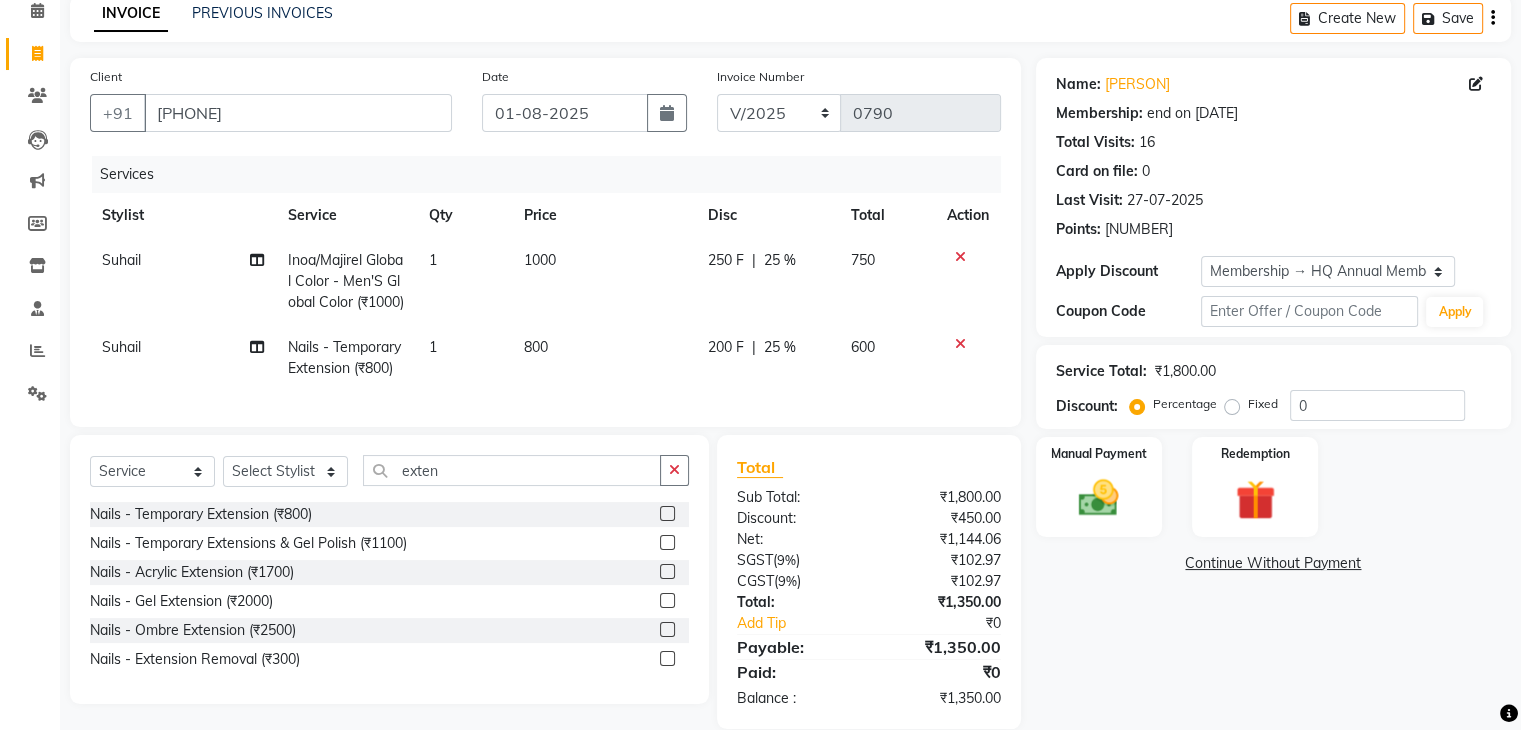 click on "1" 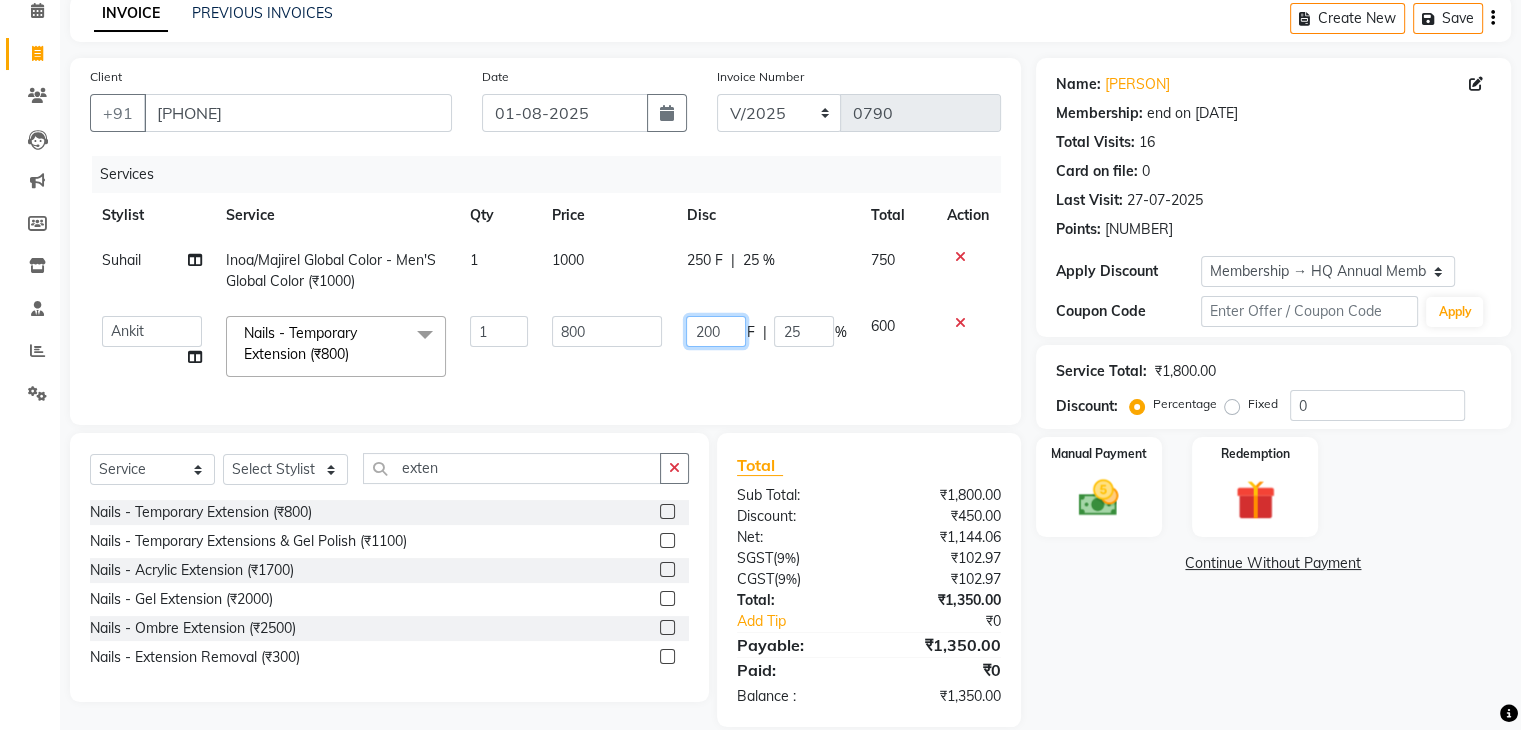 click on "200" 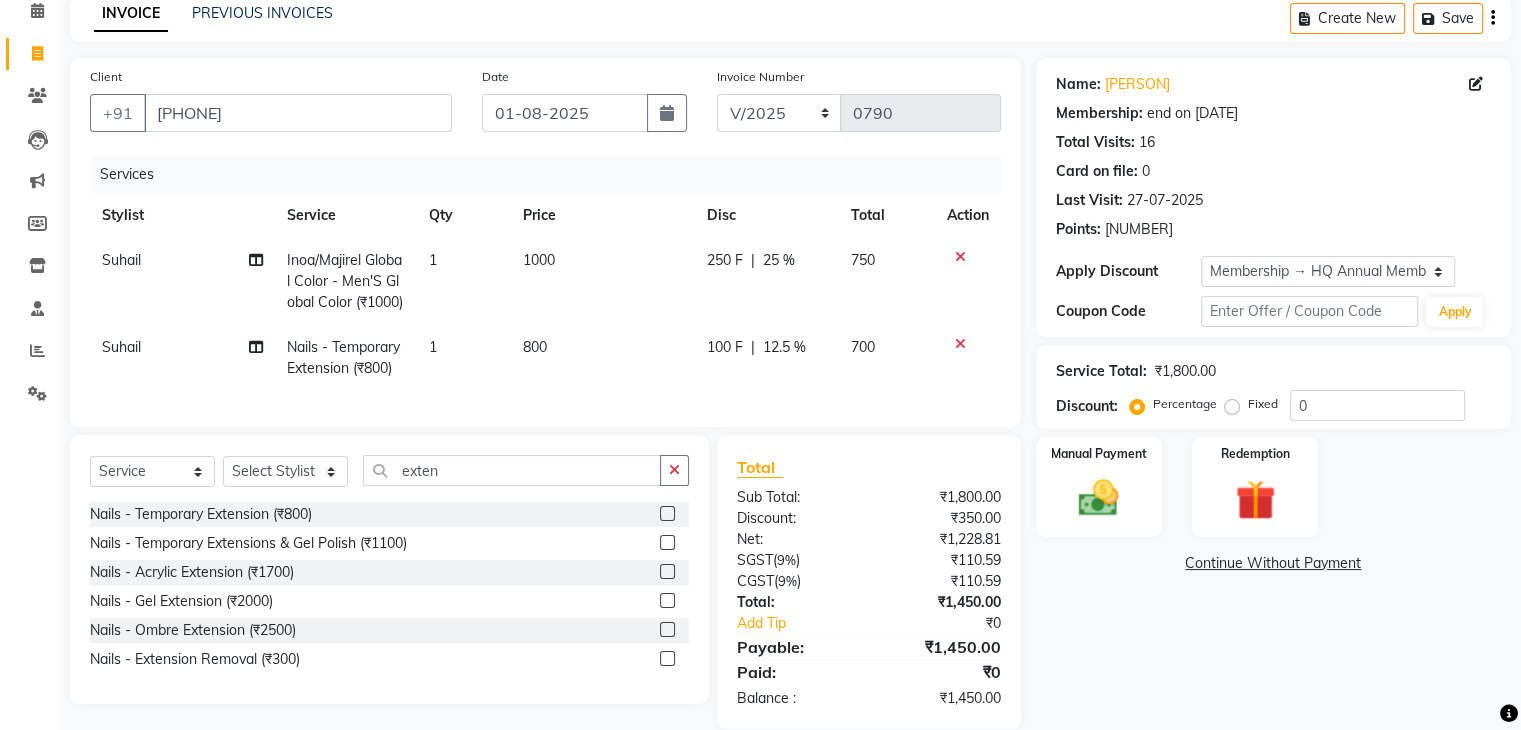 click on "Name: Chintan  Membership: end on 06-01-2026 Total Visits:  16 Card on file:  0 Last Visit:   27-07-2025 Points:   181.92  Apply Discount Select Membership → HQ Annual Membership  Loyalty → Loyality level 1  Coupon Code Apply Service Total:  ₹1,800.00  Discount:  Percentage   Fixed  0 Manual Payment Redemption  Continue Without Payment" 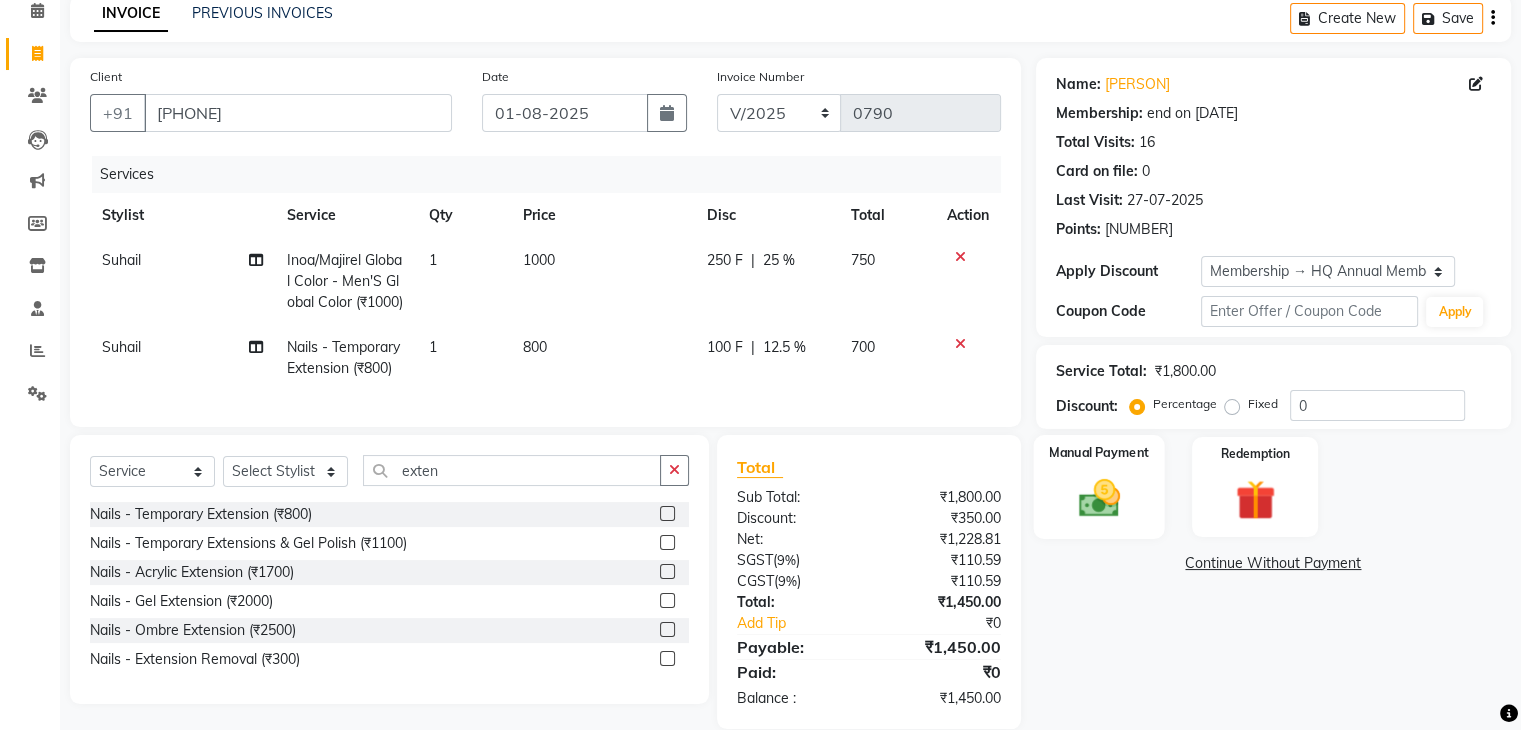 click 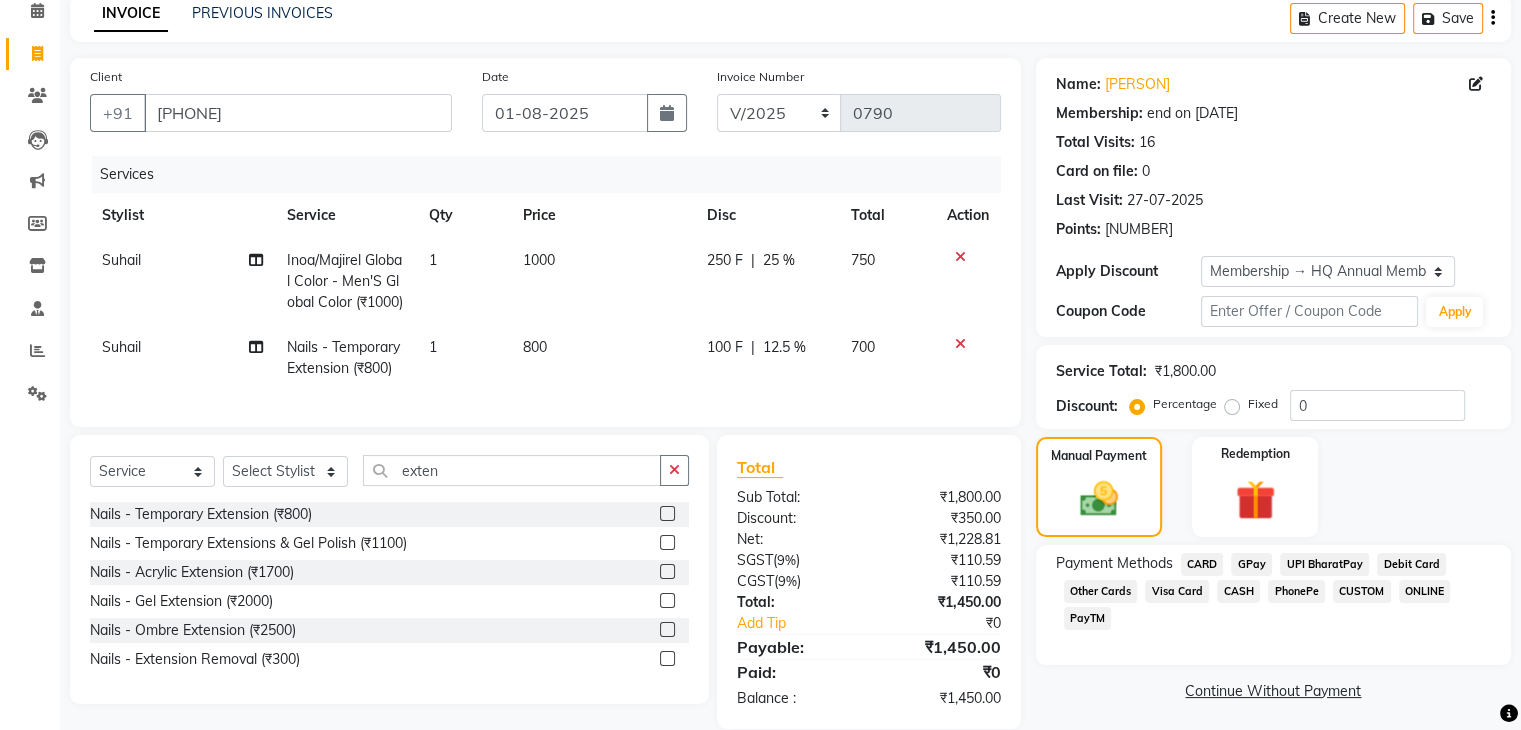 click on "CARD" 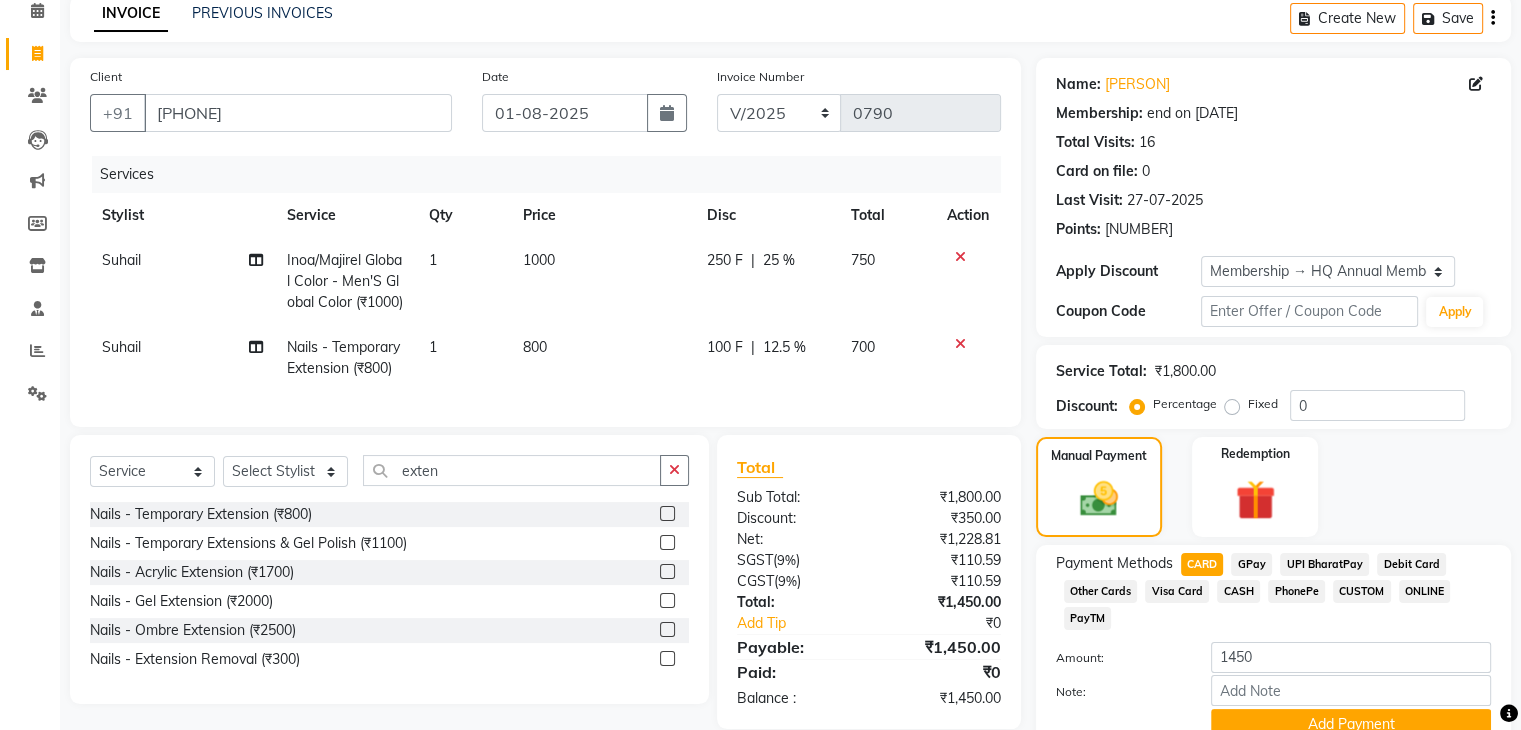 scroll, scrollTop: 184, scrollLeft: 0, axis: vertical 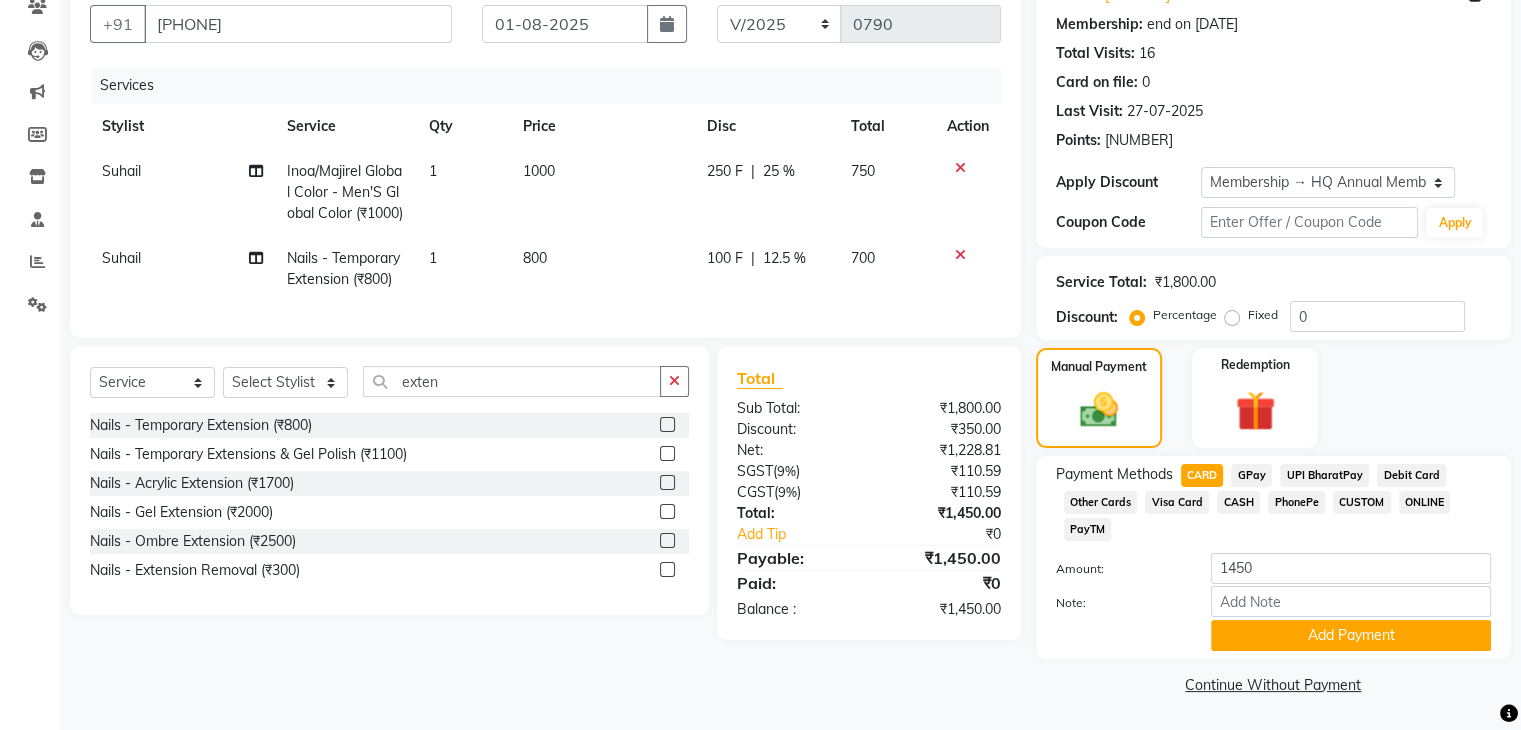 click on "100 F" 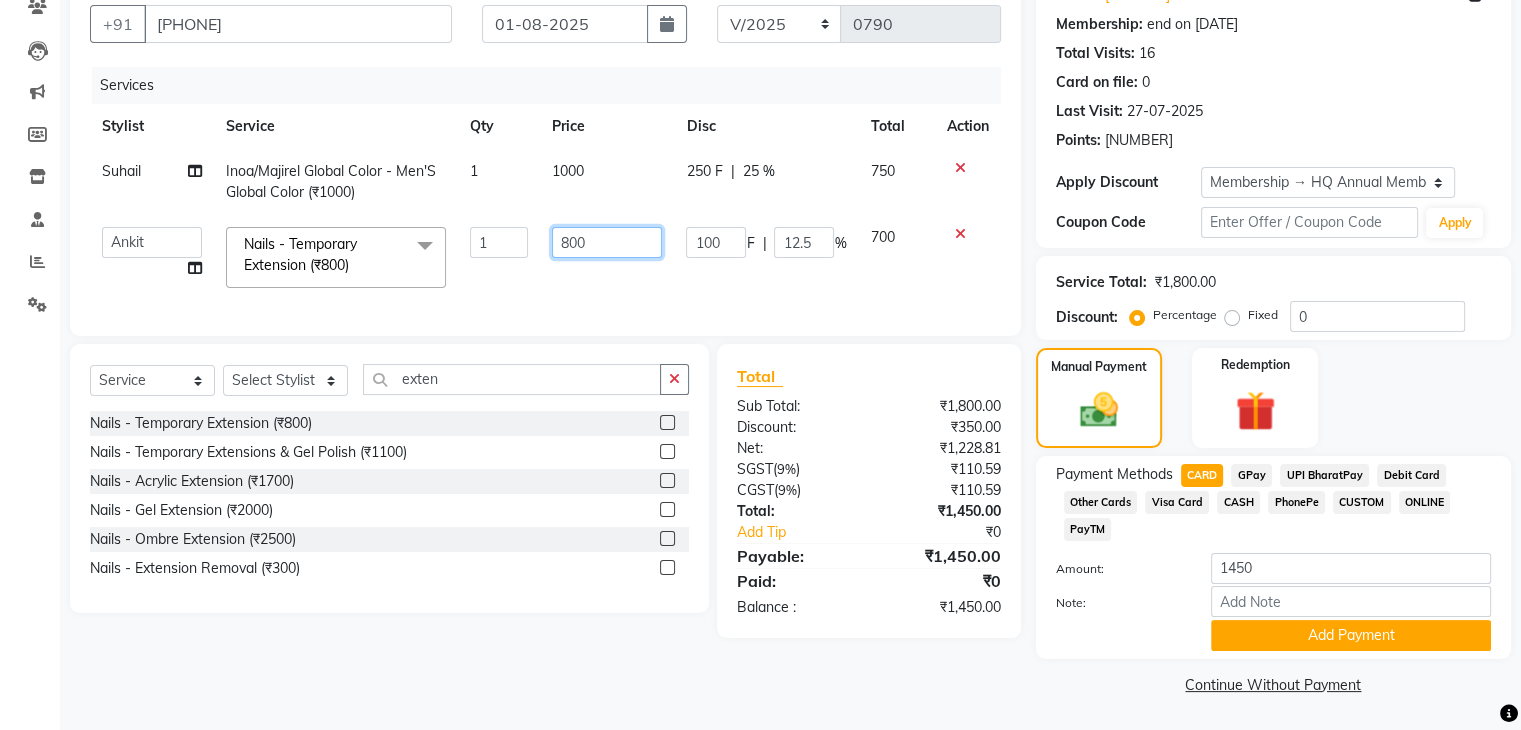 click on "800" 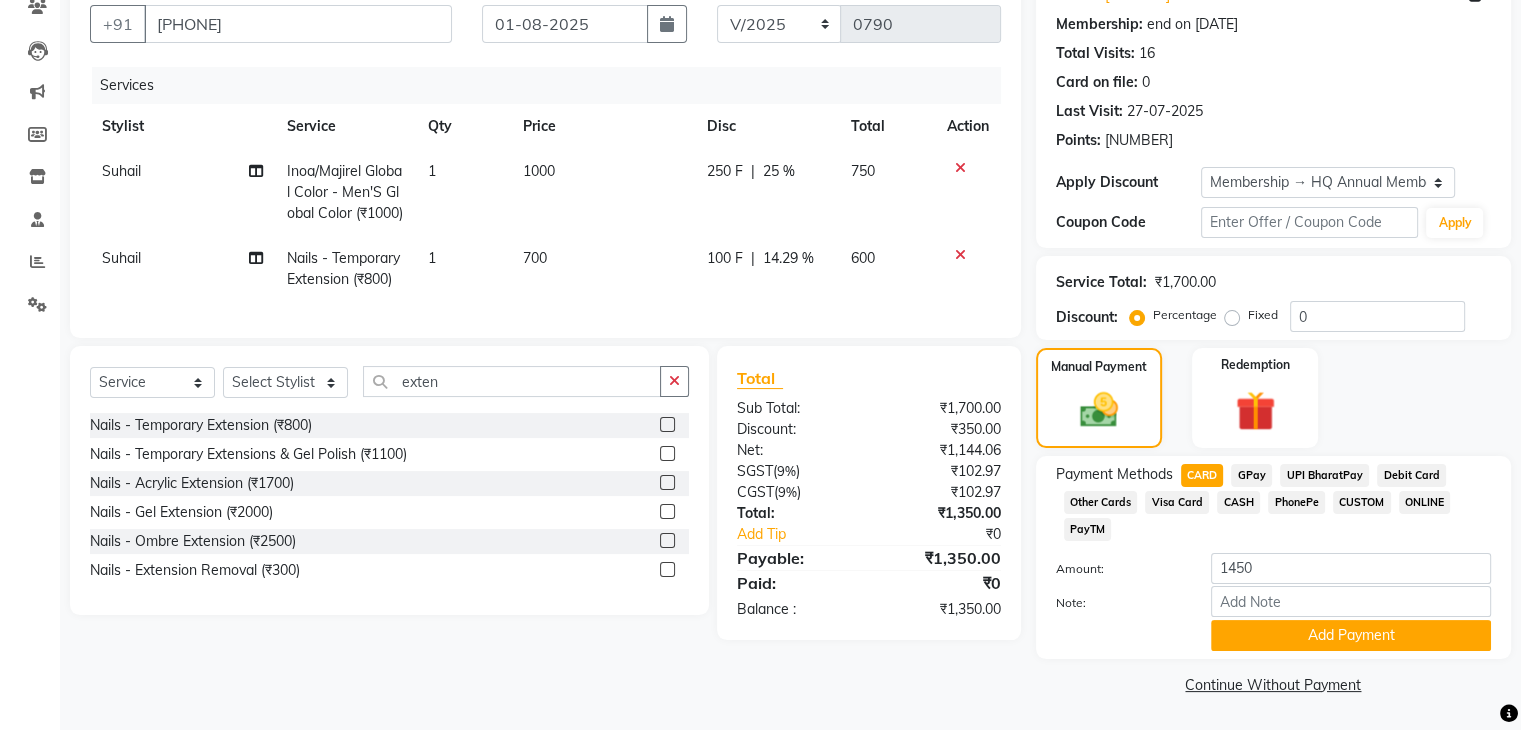 click on "100 F" 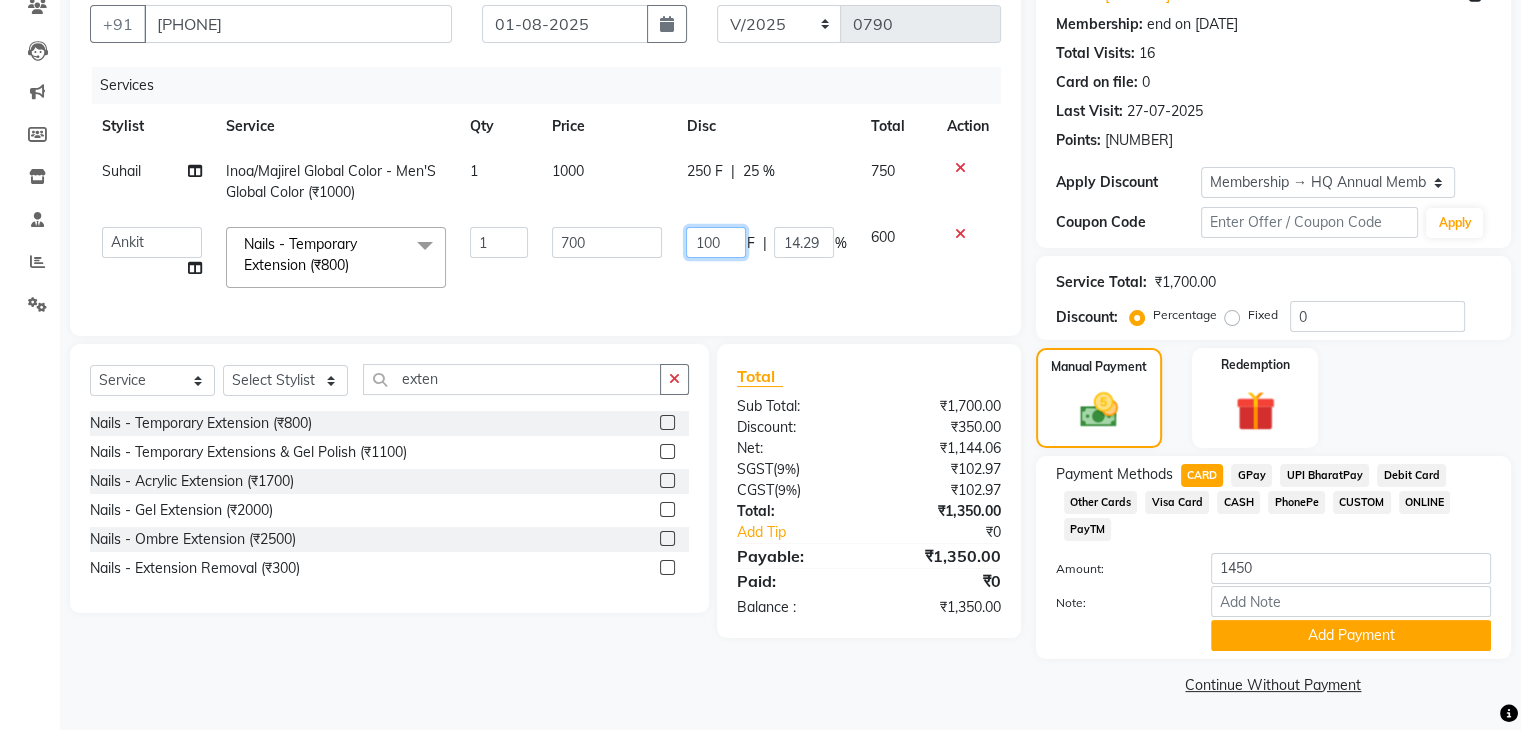 click on "100" 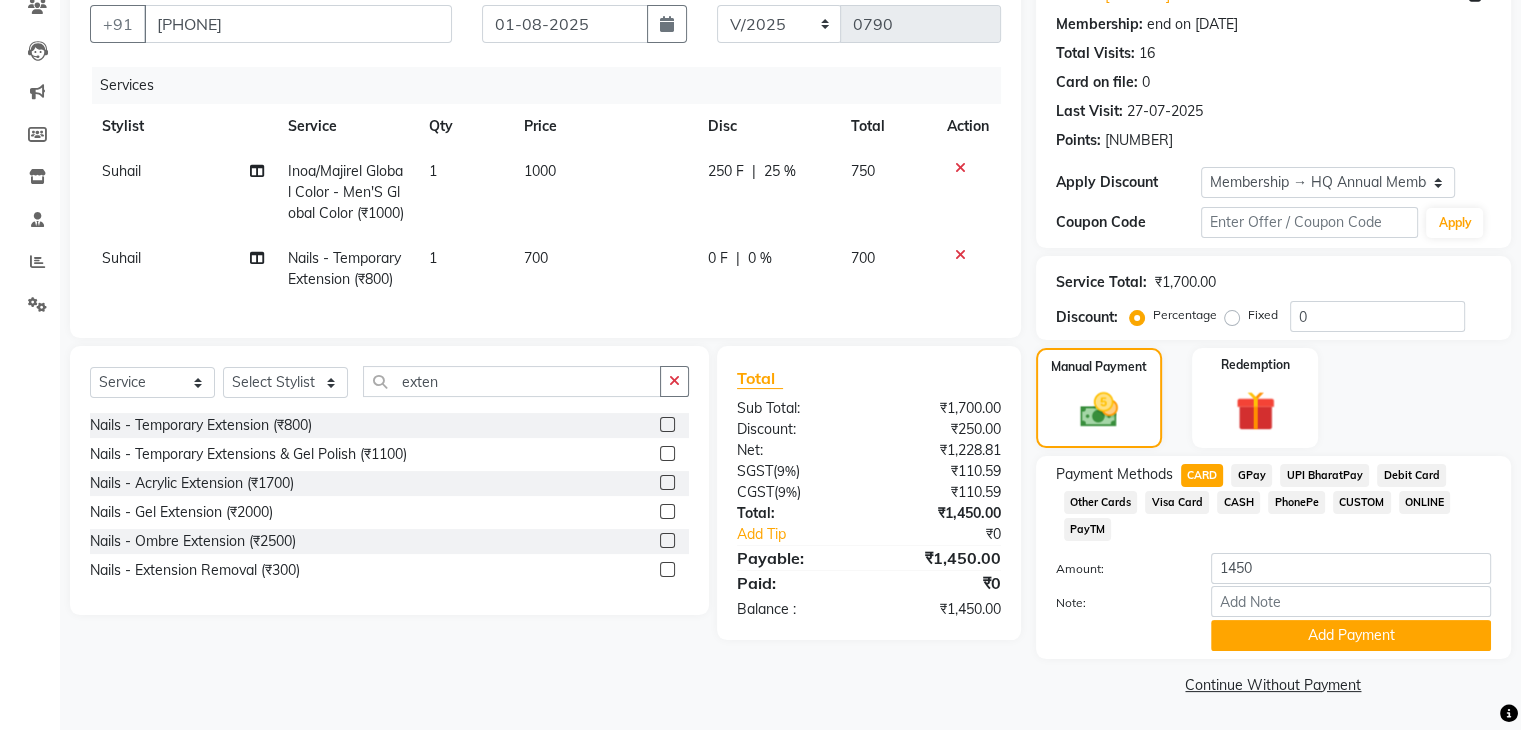 click on "Client +91 9920154050 Date 01-08-2025 Invoice Number V/2025 V/2025-26 0790 Services Stylist Service Qty Price Disc Total Action Suhail Inoa/Majirel Global Color - Men'S Global Color (₹1000) 1 1000 250 F | 25 % 750 Suhail Nails - Temporary Extension (₹800) 1 700 0 F | 0 % 700" 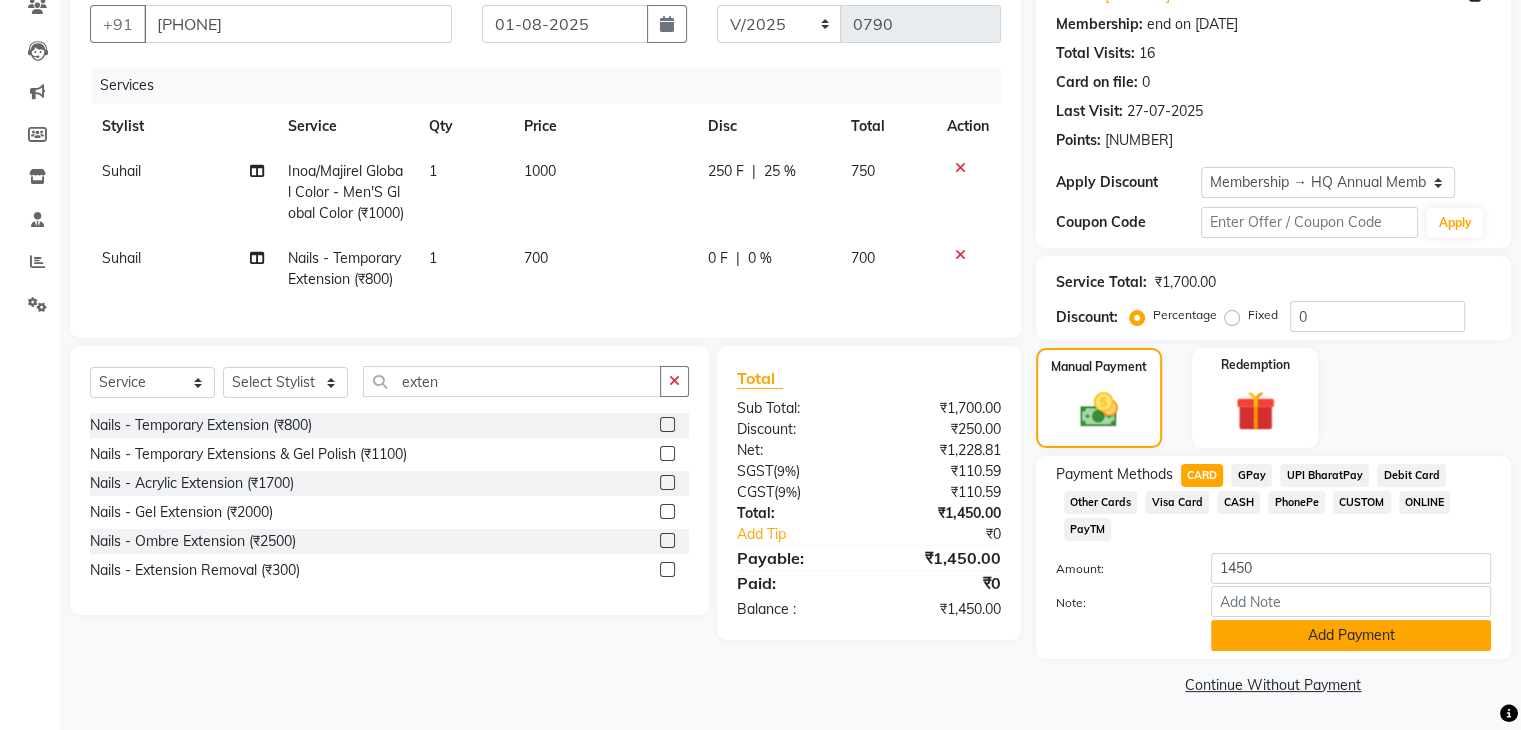 click on "Add Payment" 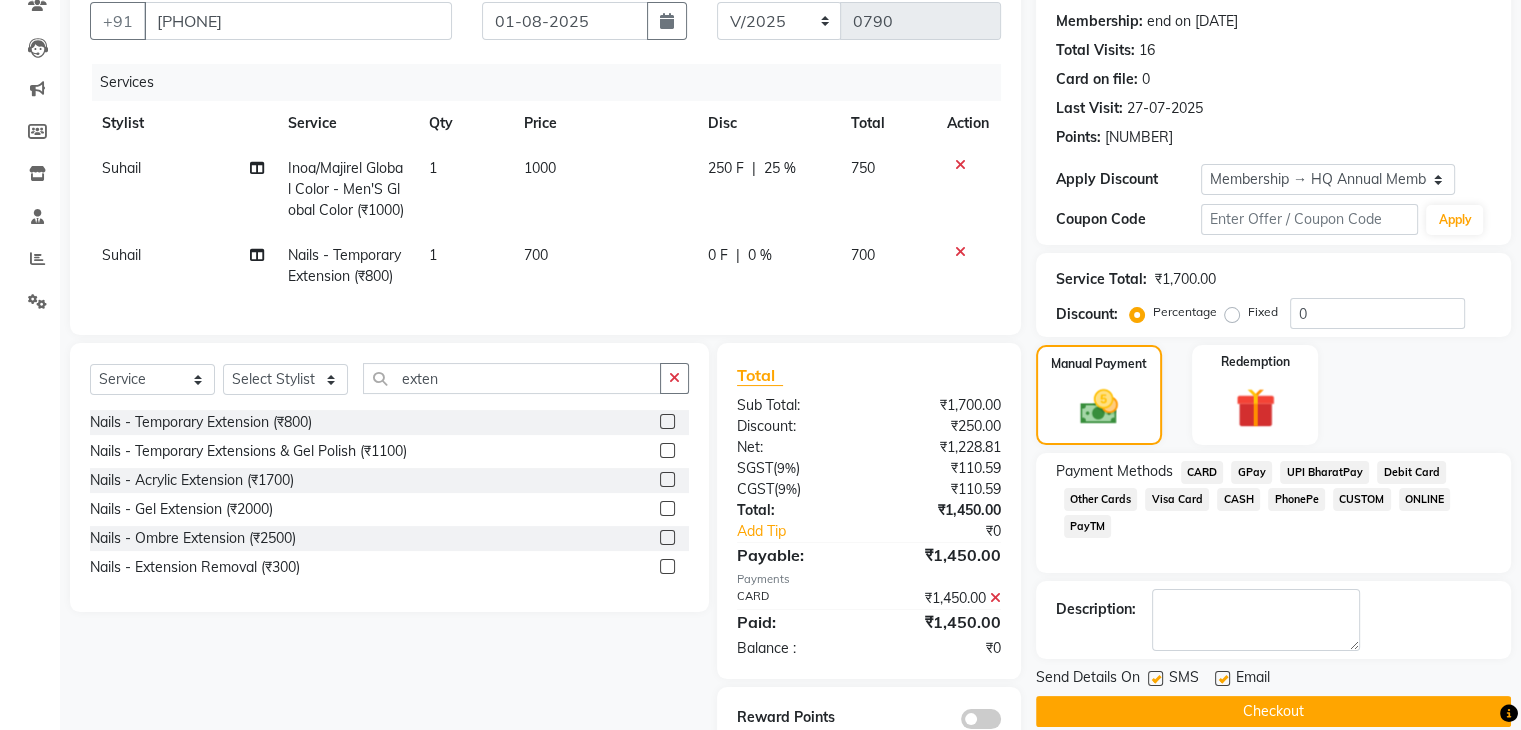 scroll, scrollTop: 271, scrollLeft: 0, axis: vertical 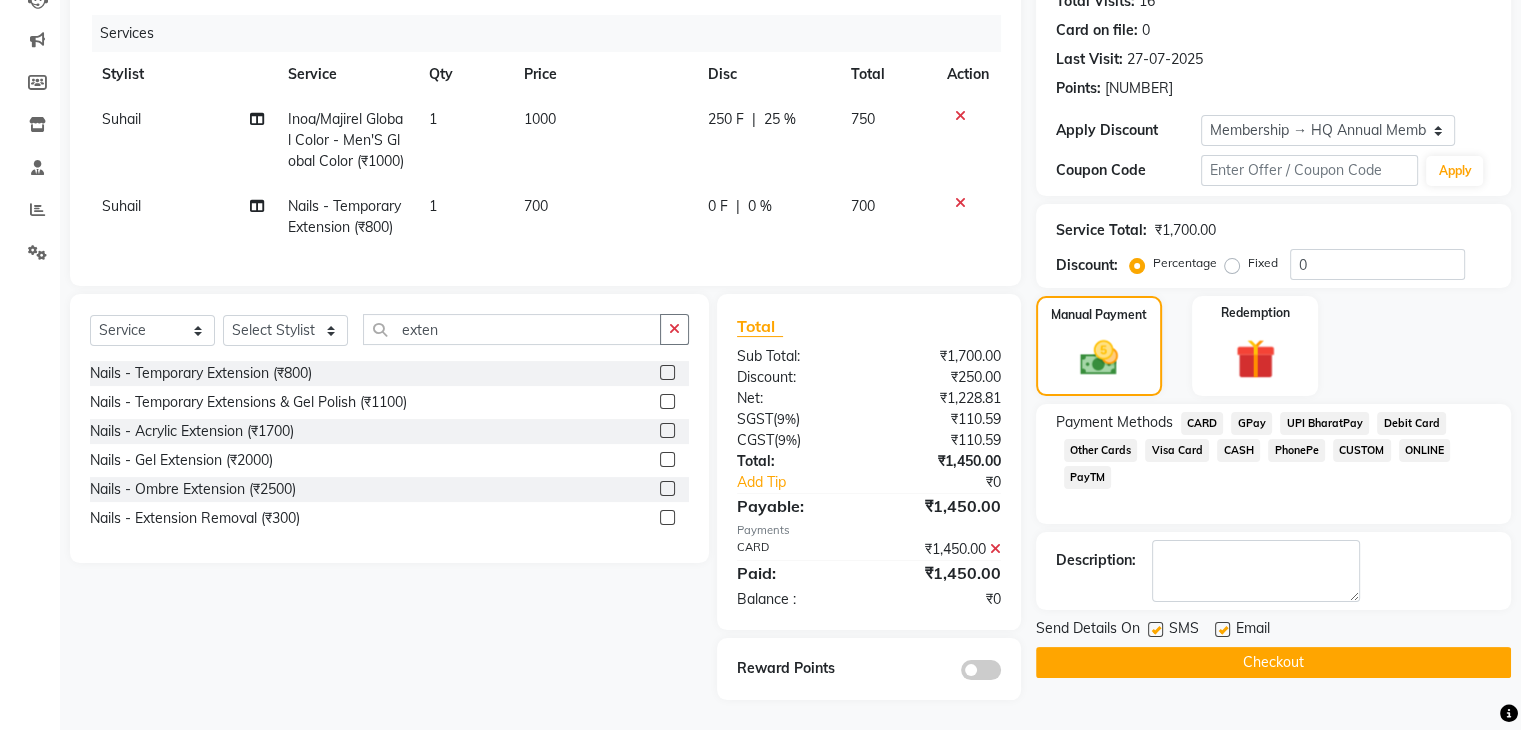 click on "Suhail" 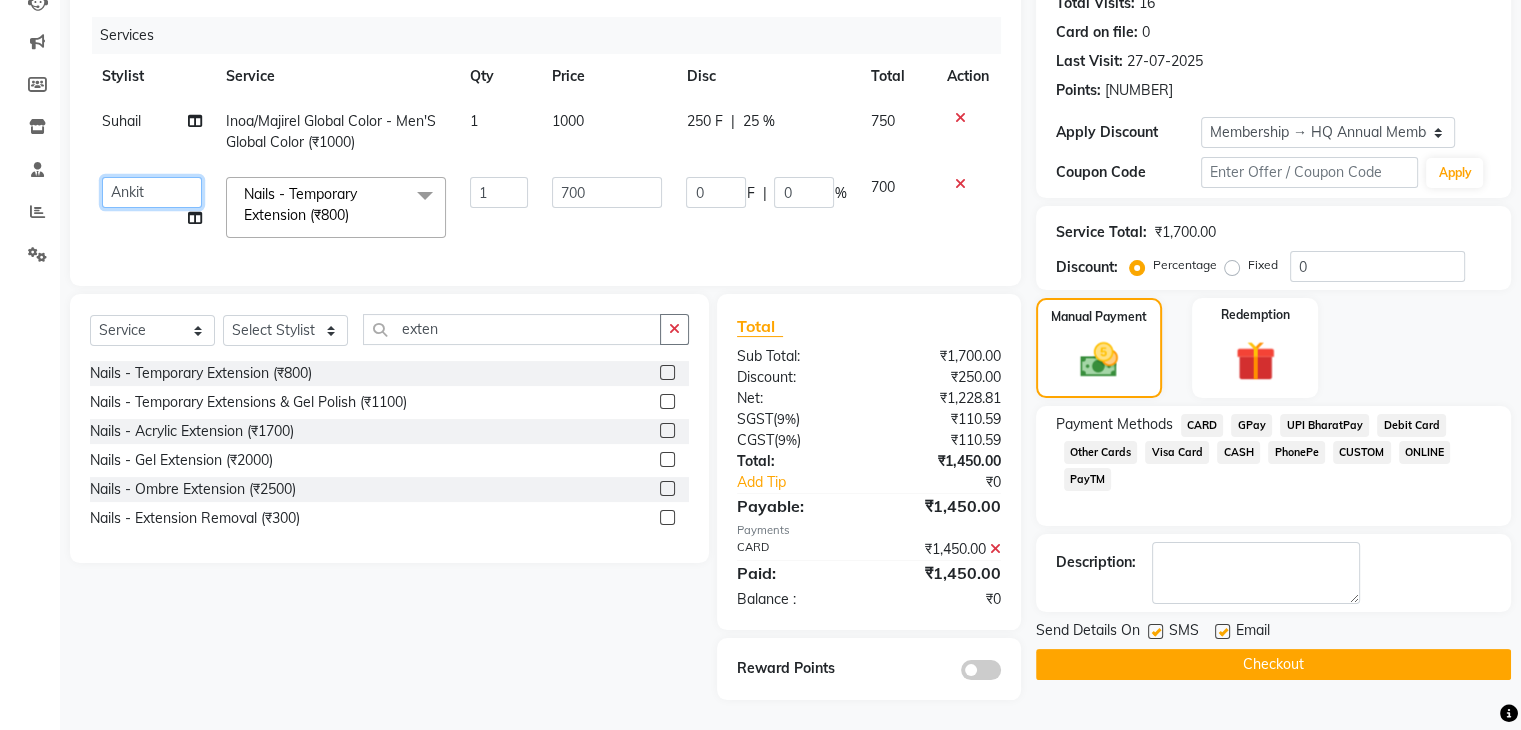 click on "Ankit   DIPALI   HQ SHOP   jyoti   Omkar   Reshma Mustari   Salman   Sameer Ahmad   Sapana   Suhail   Swaroop   Thakur Village HQ2" 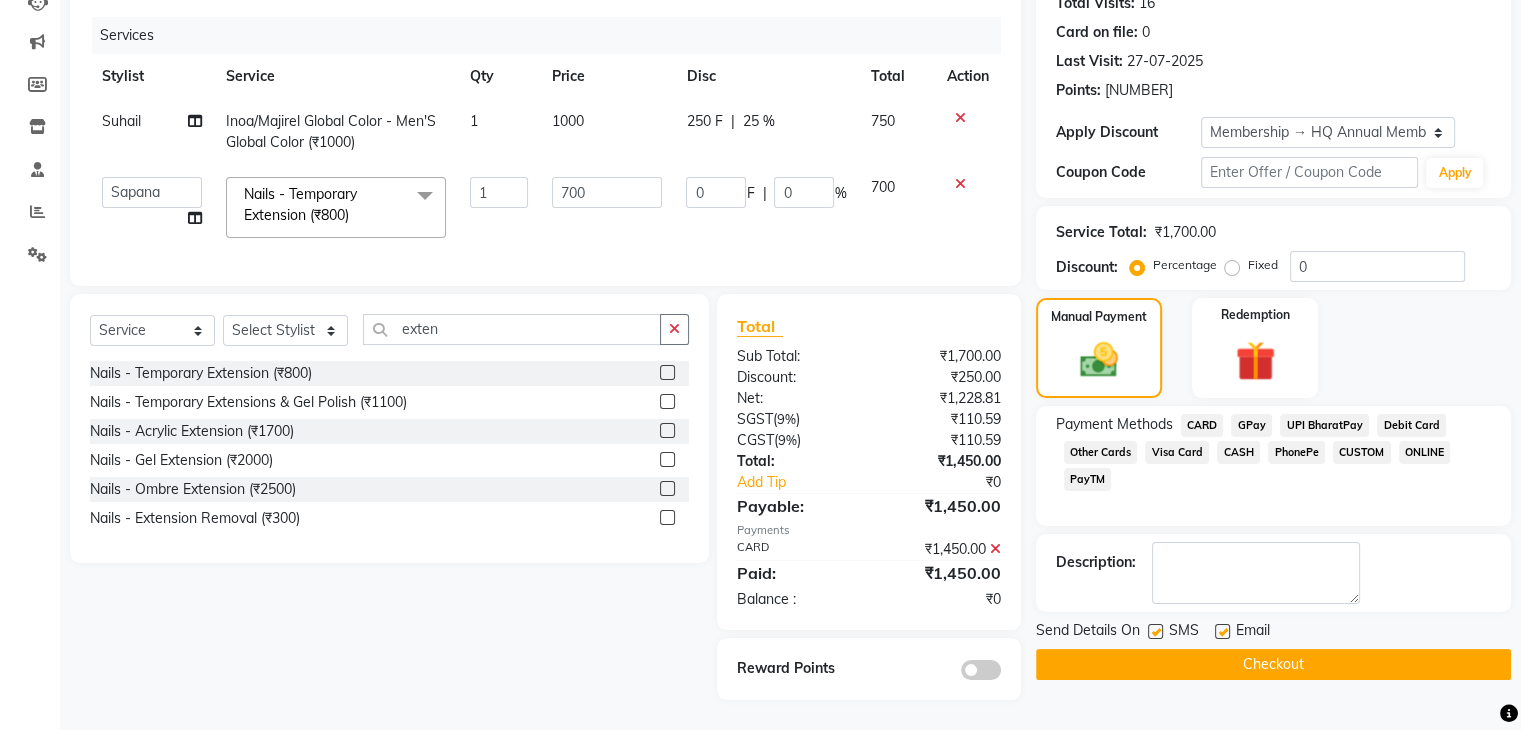 click on "Checkout" 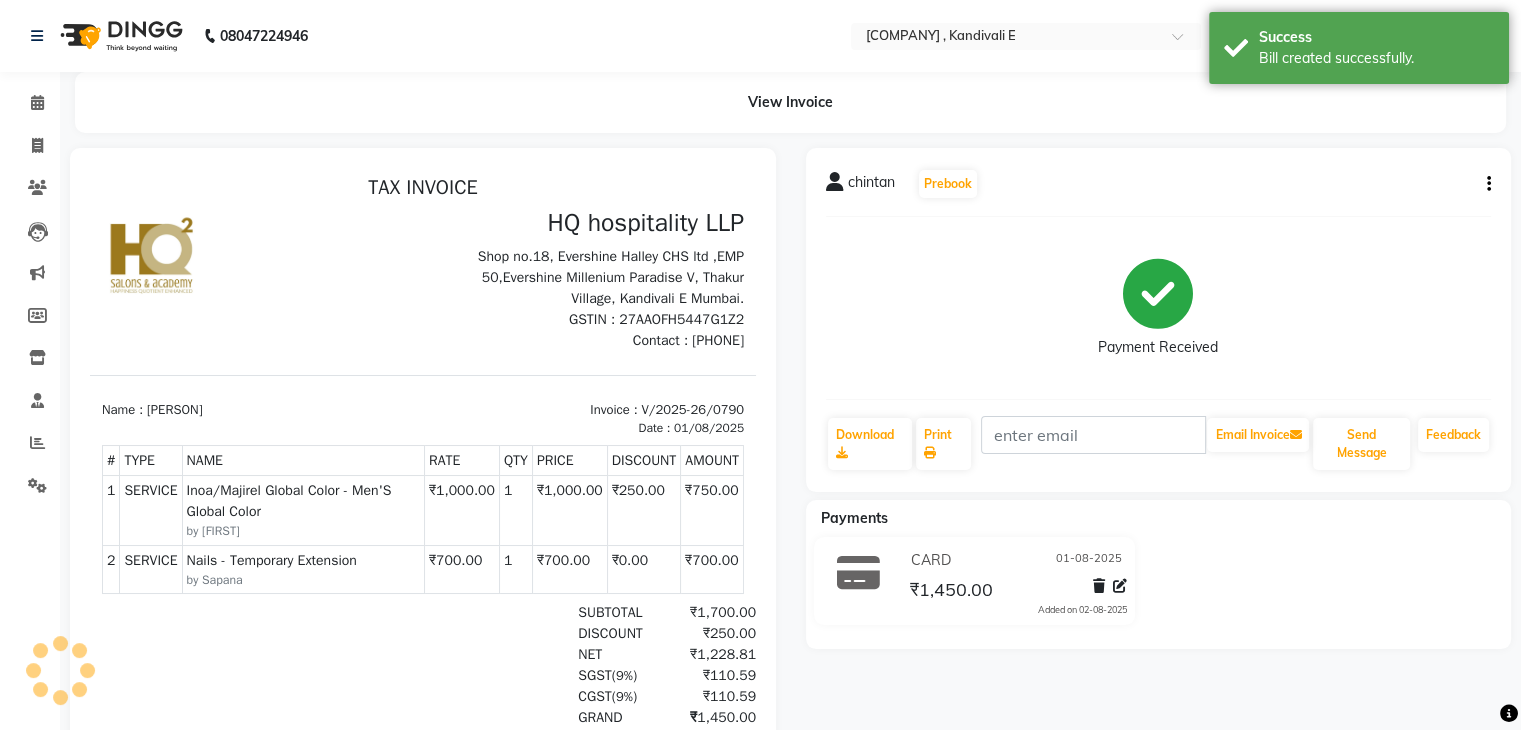 scroll, scrollTop: 0, scrollLeft: 0, axis: both 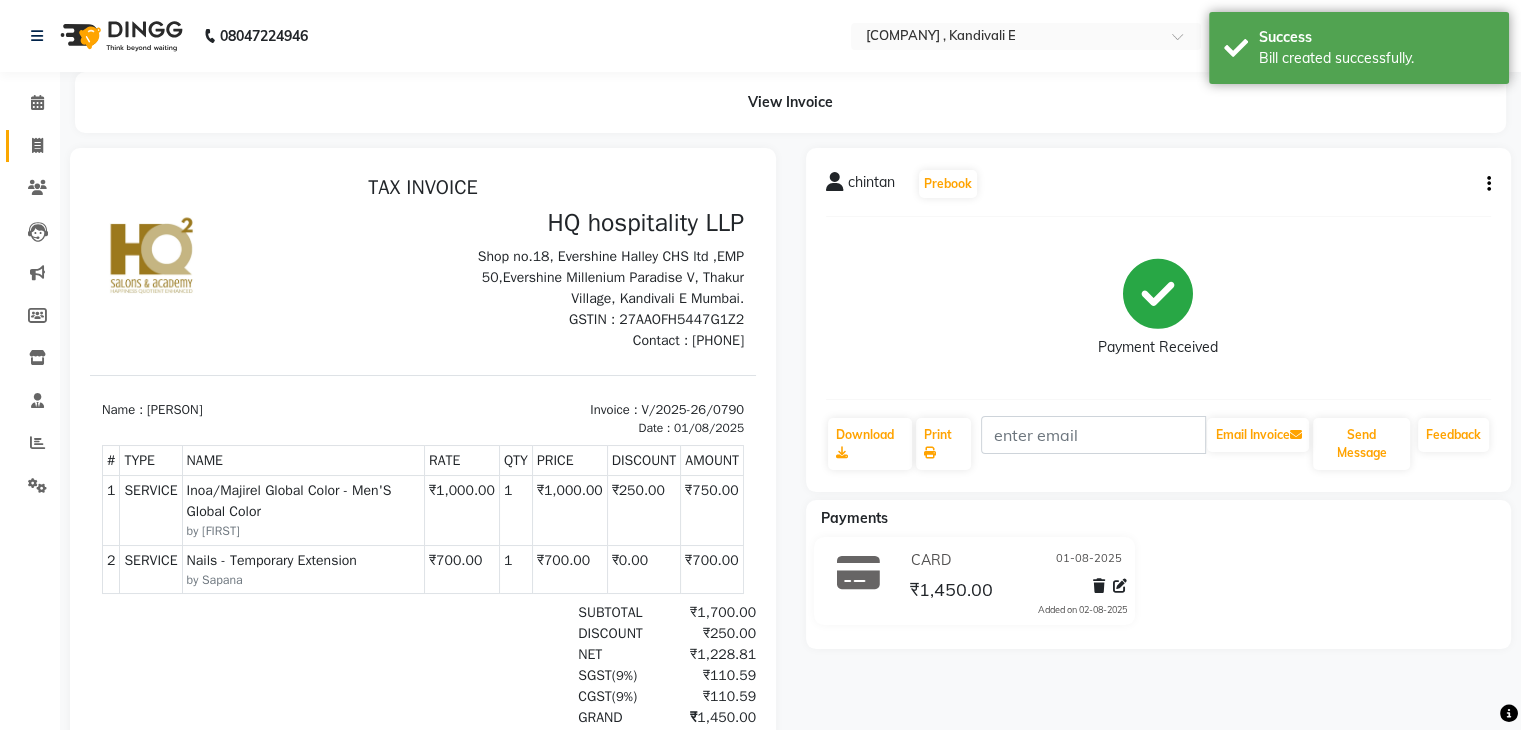 click on "Invoice" 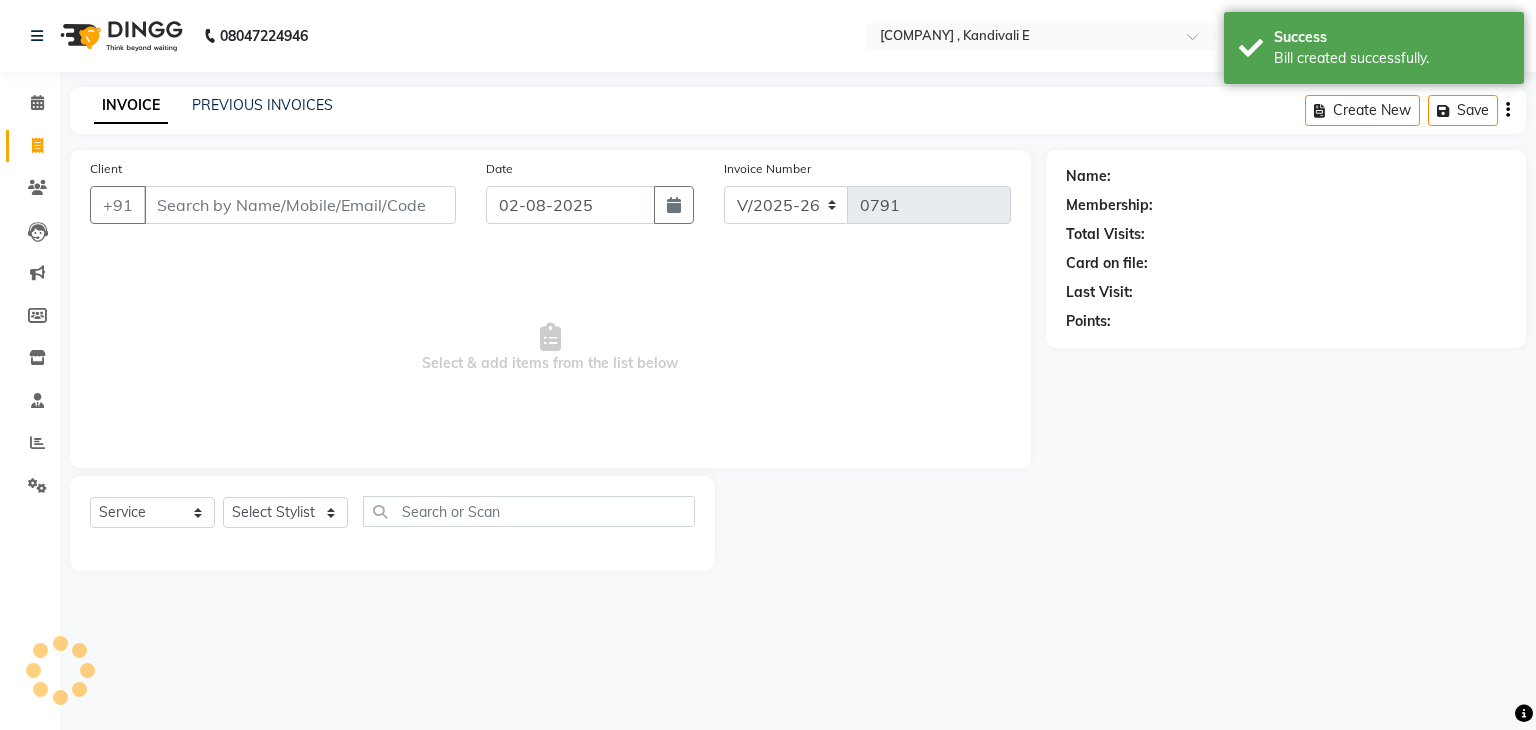 click on "Client" at bounding box center [300, 205] 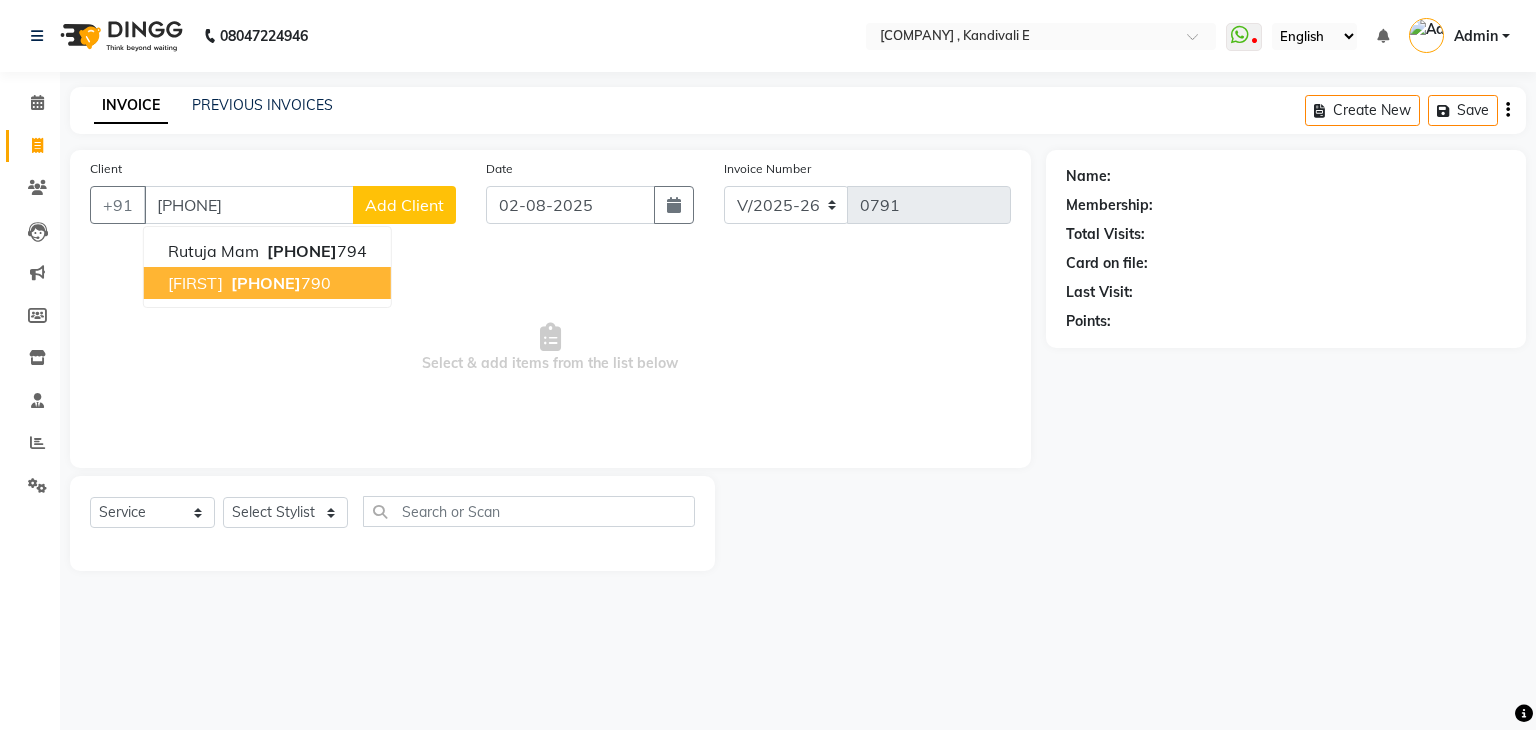 click on "Rutuja   9004280 790" at bounding box center [267, 283] 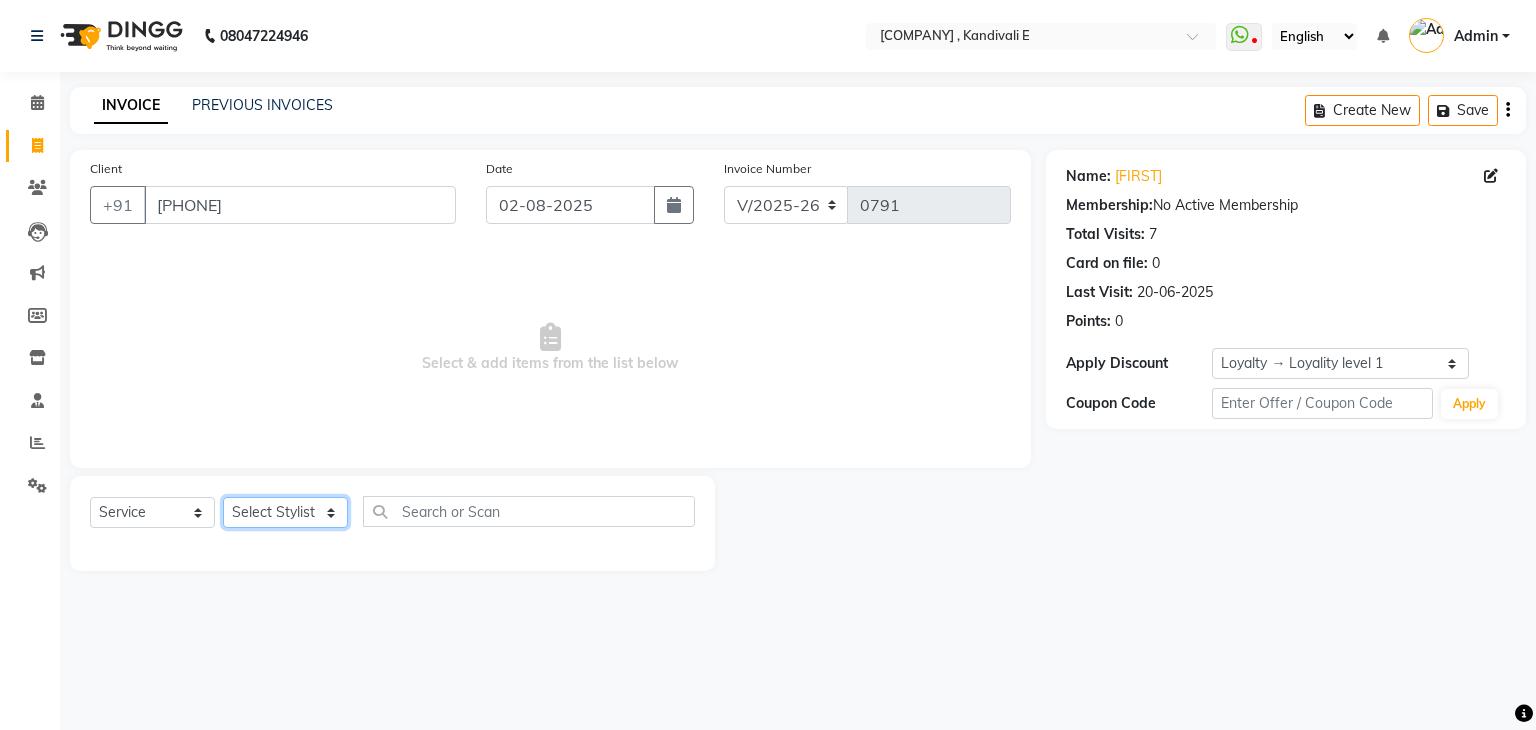 click on "Select Stylist Ankit DIPALI HQ SHOP jyoti Omkar Reshma Mustari Salman Sameer Ahmad Sapana Suhail Swaroop Thakur Village HQ2" 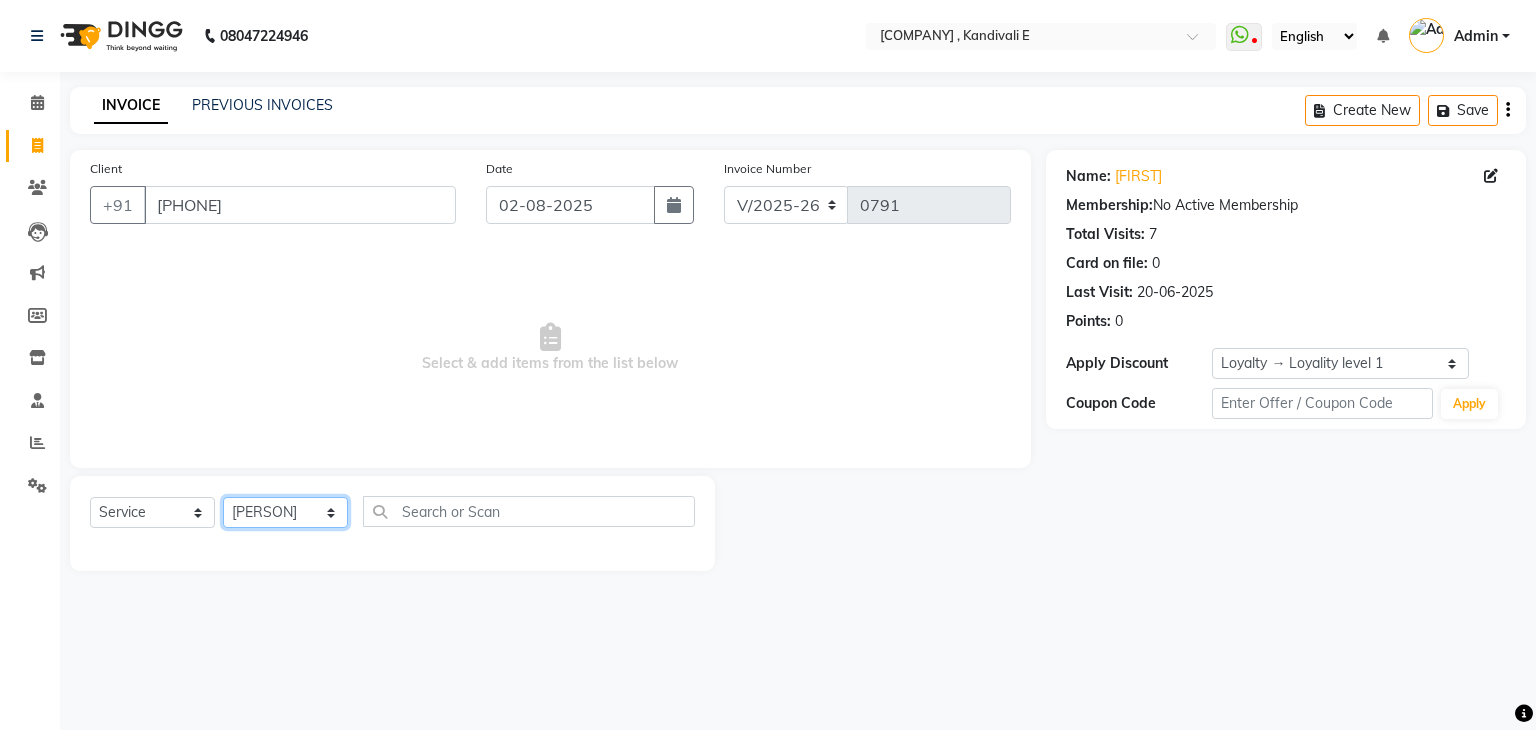 click on "Select Stylist Ankit DIPALI HQ SHOP jyoti Omkar Reshma Mustari Salman Sameer Ahmad Sapana Suhail Swaroop Thakur Village HQ2" 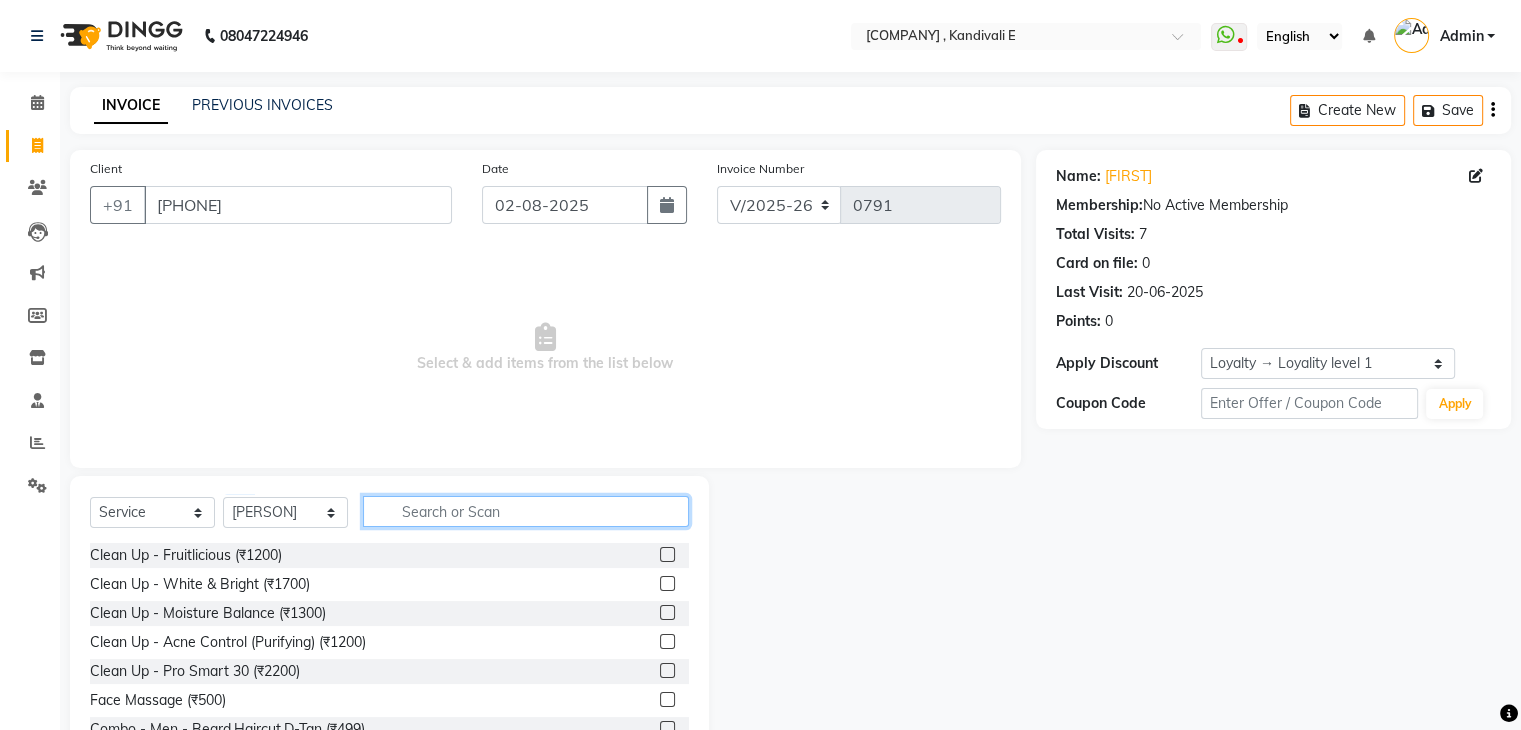 click 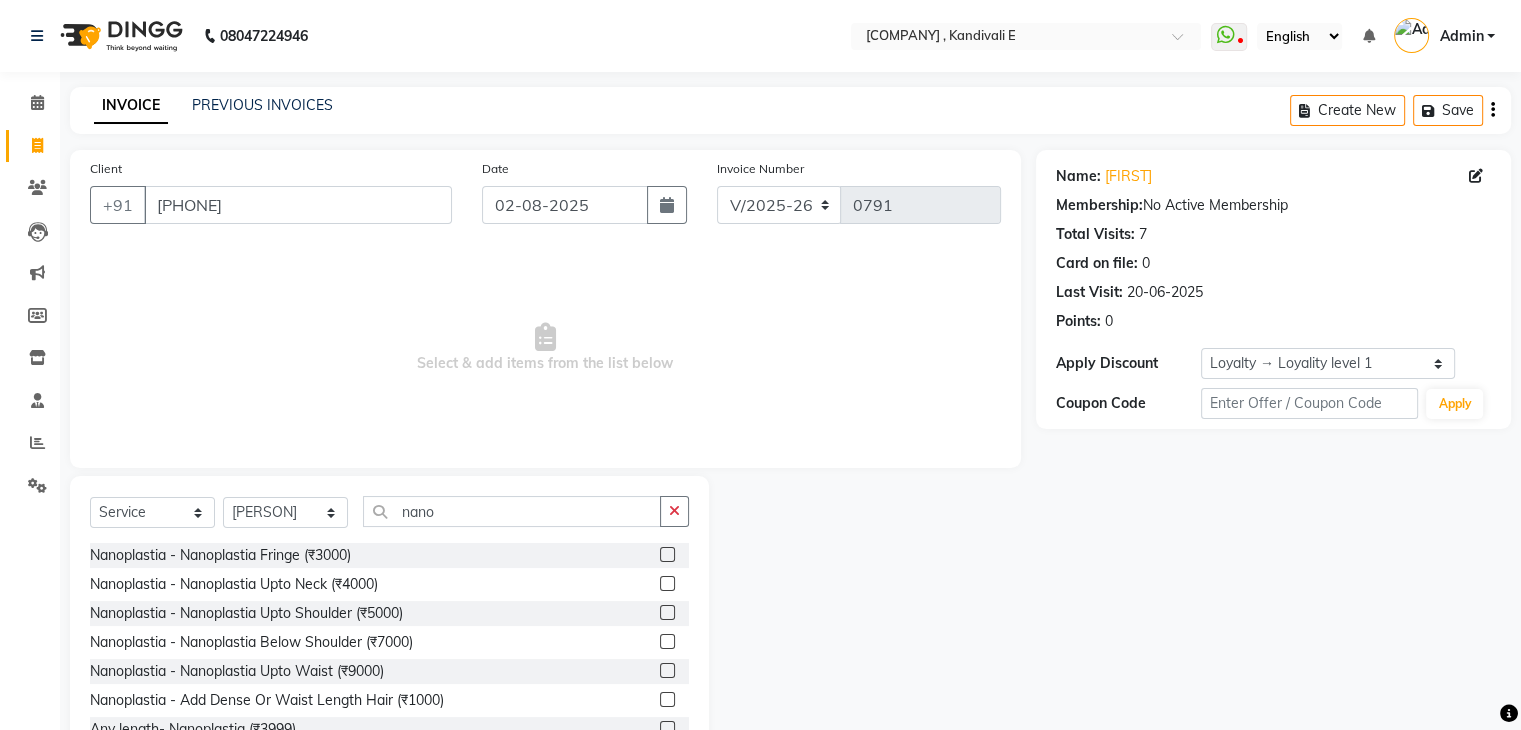 click 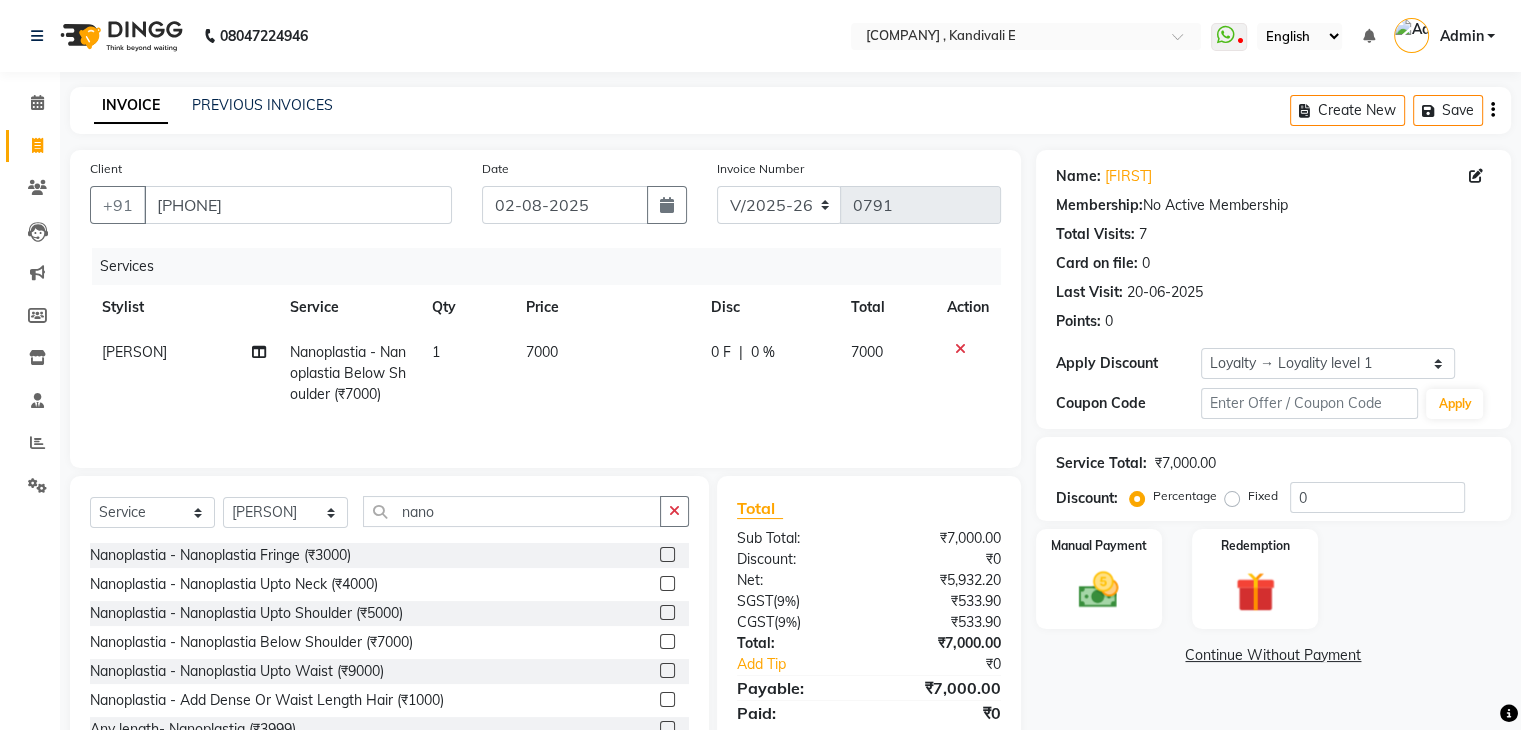 click on "0 F" 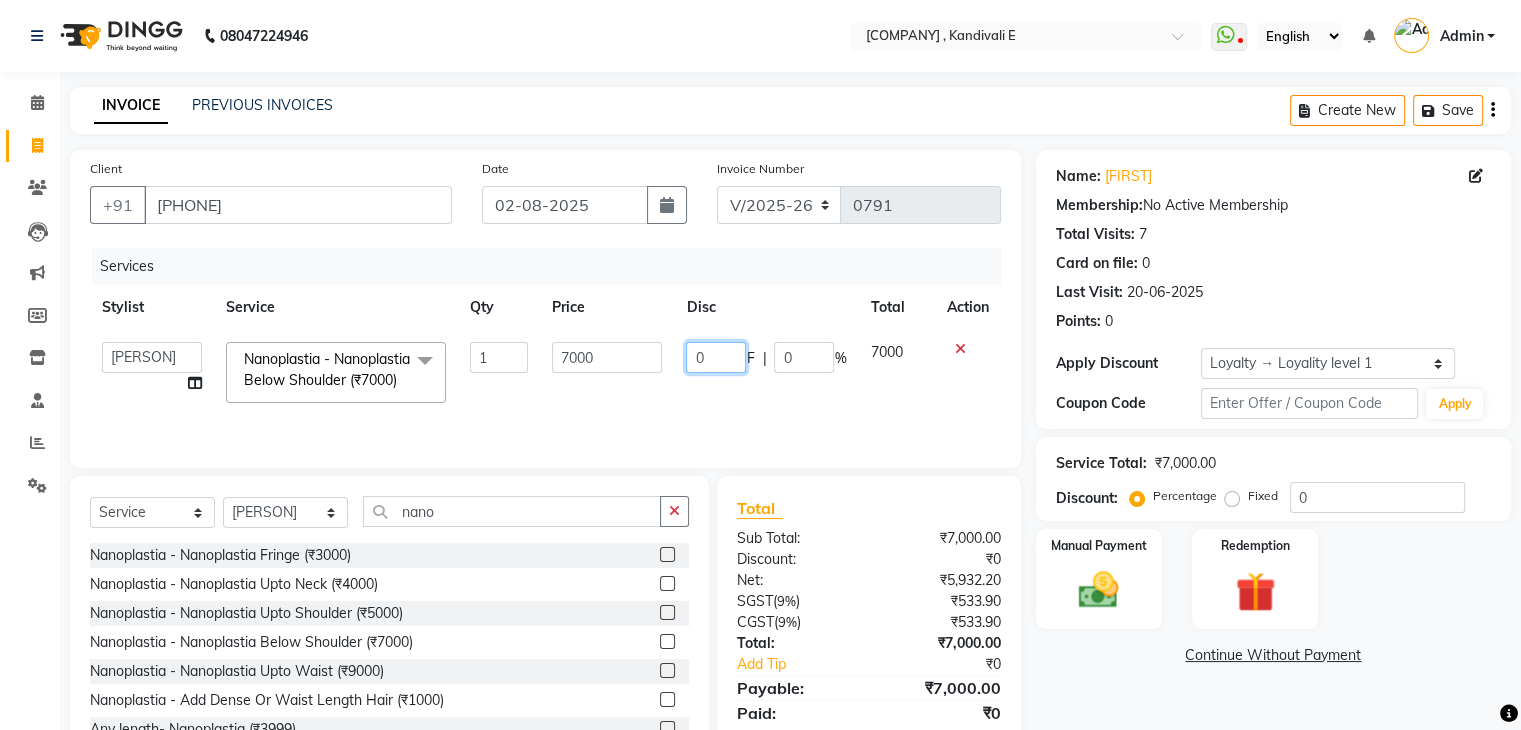 click on "0" 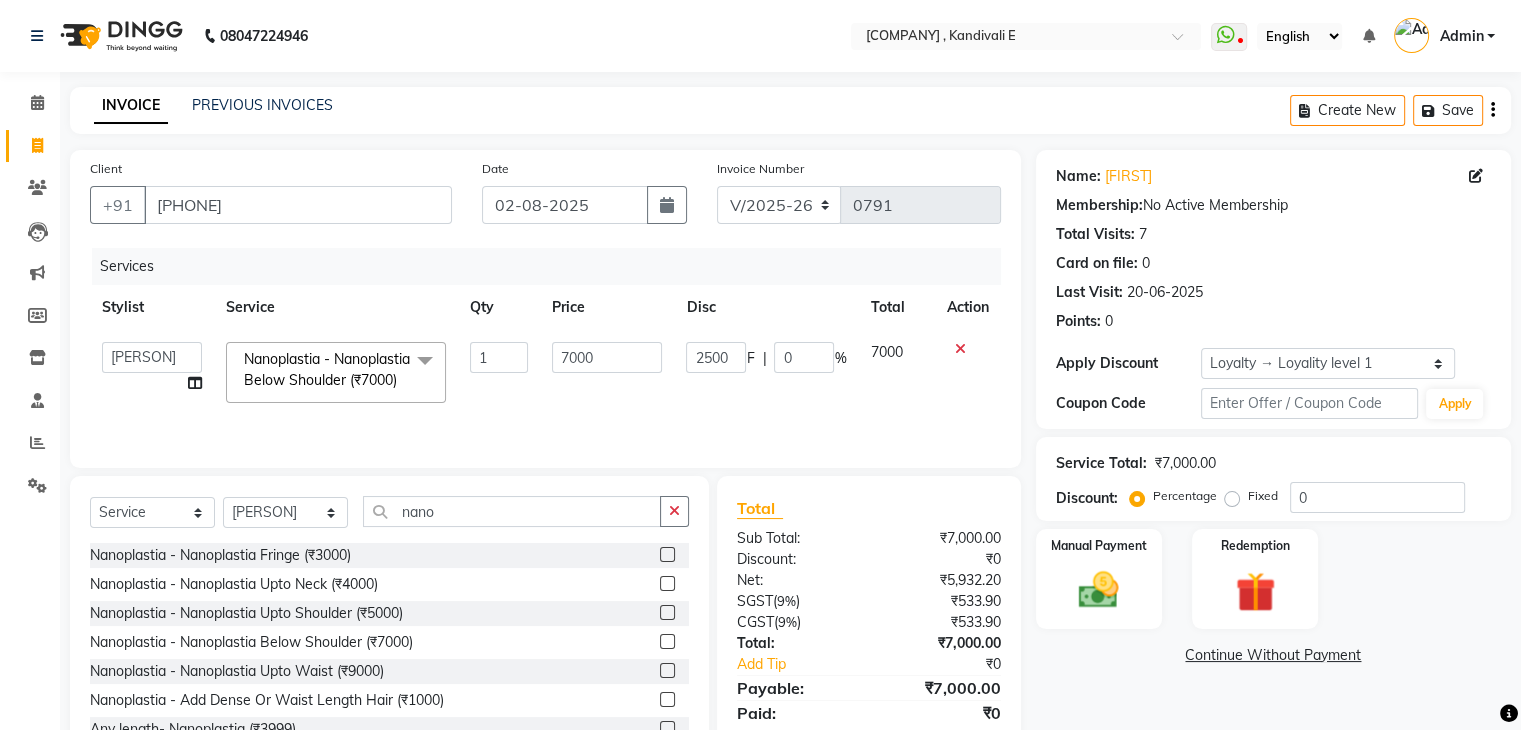 click on "Services" 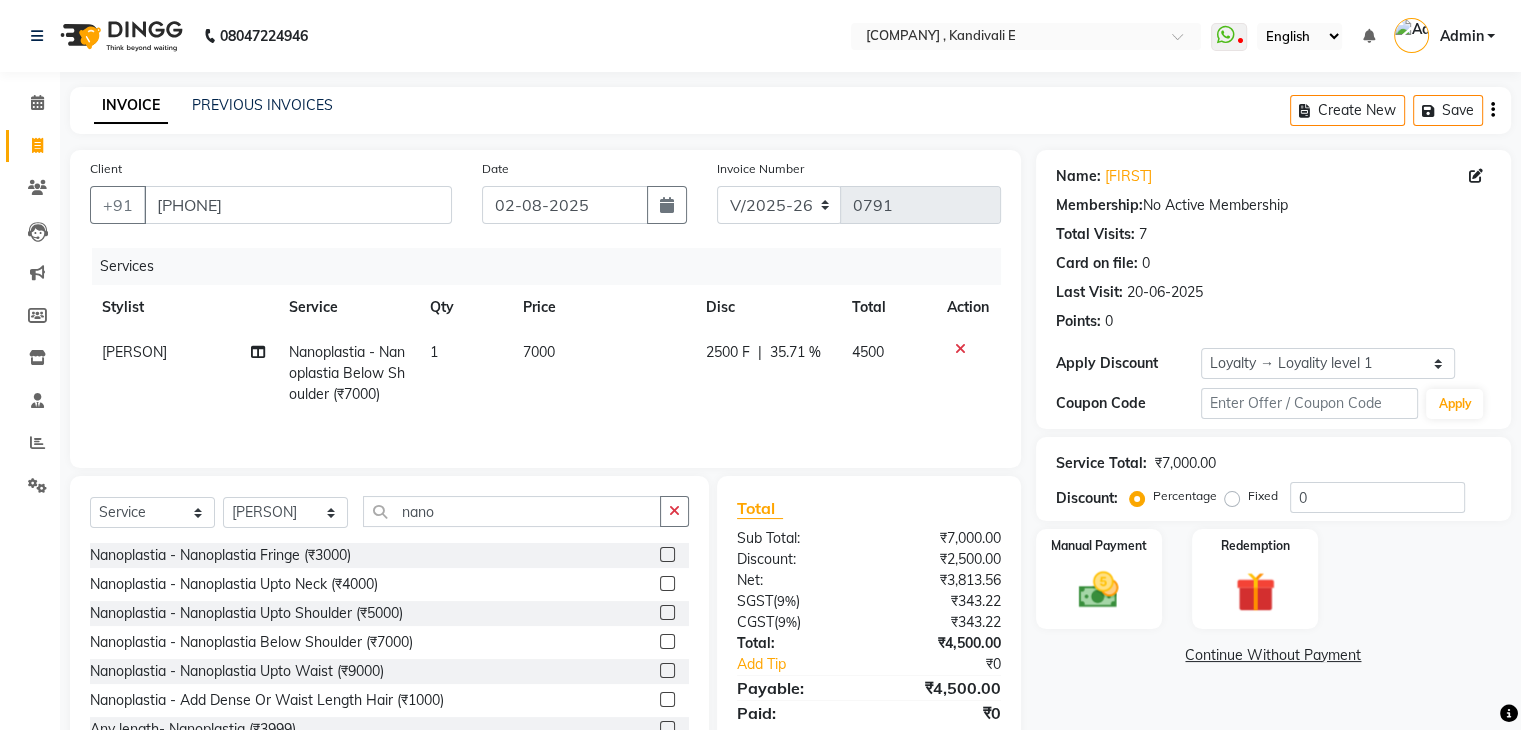 scroll, scrollTop: 72, scrollLeft: 0, axis: vertical 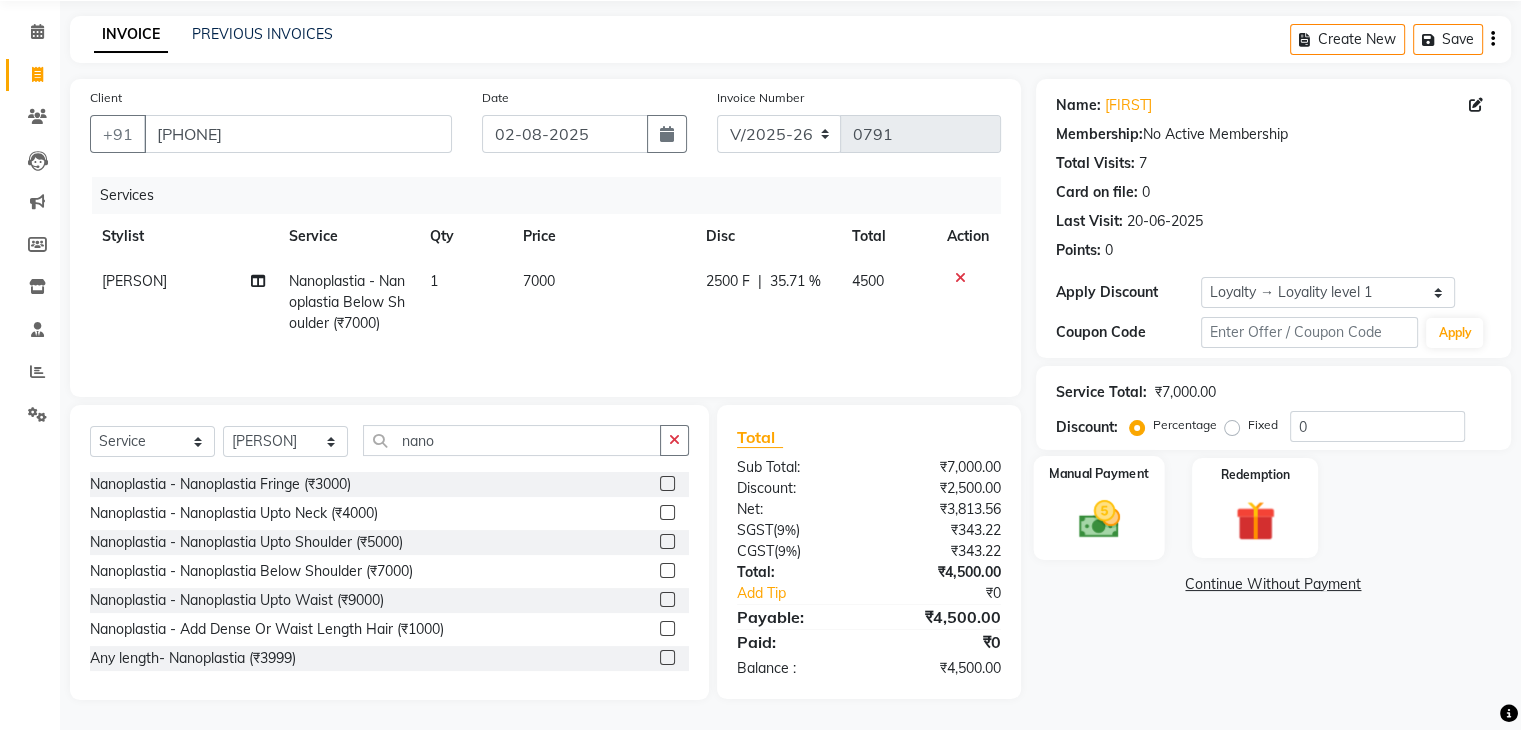 click 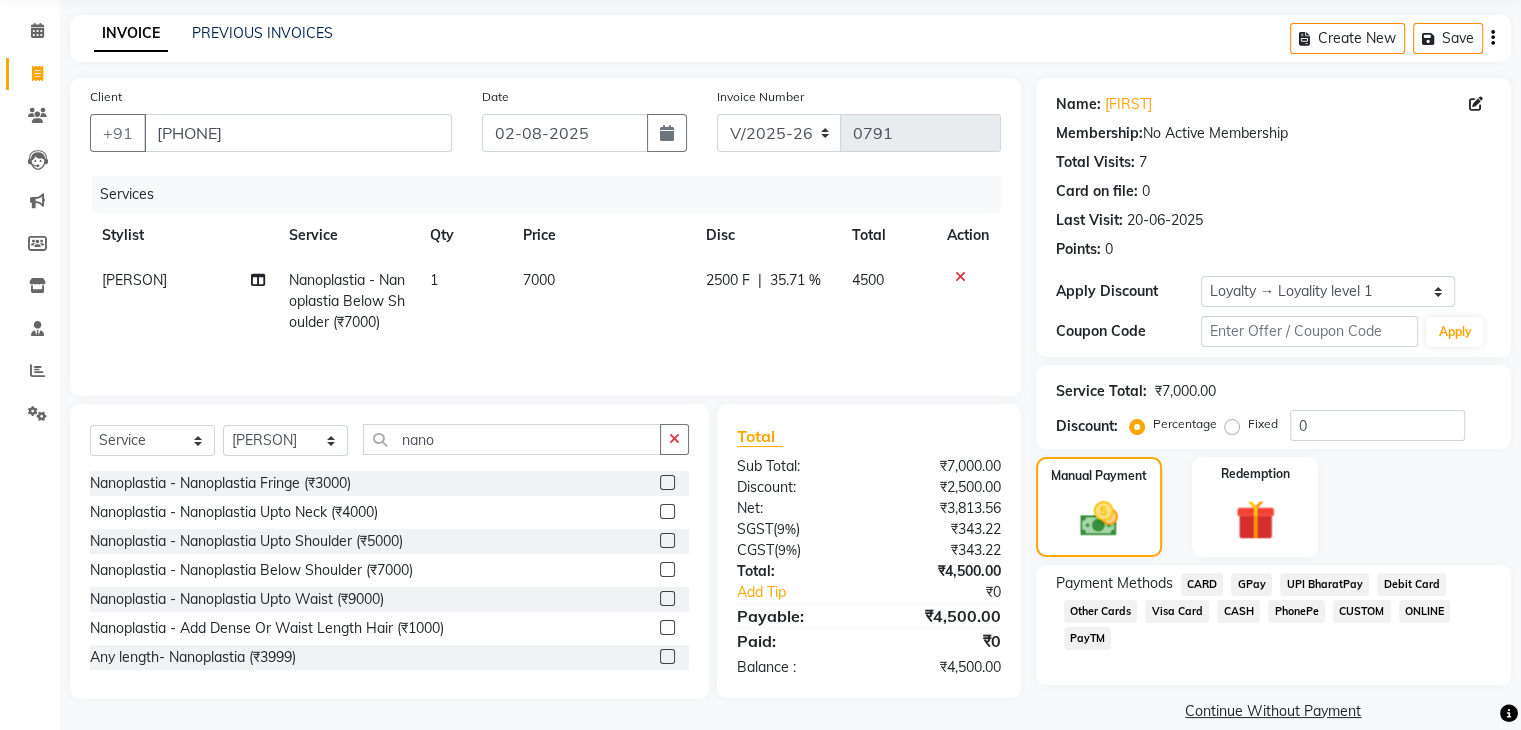scroll, scrollTop: 97, scrollLeft: 0, axis: vertical 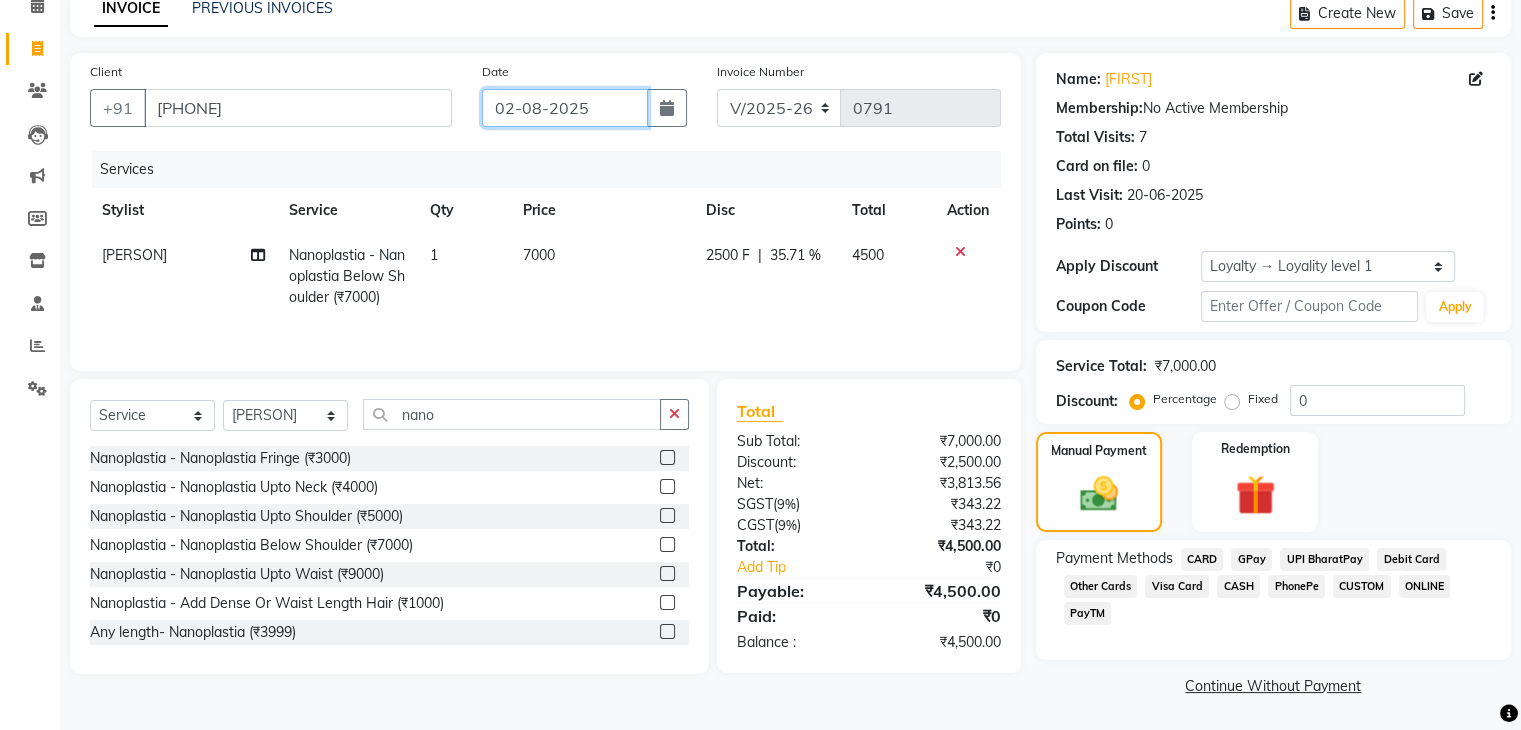 click on "02-08-2025" 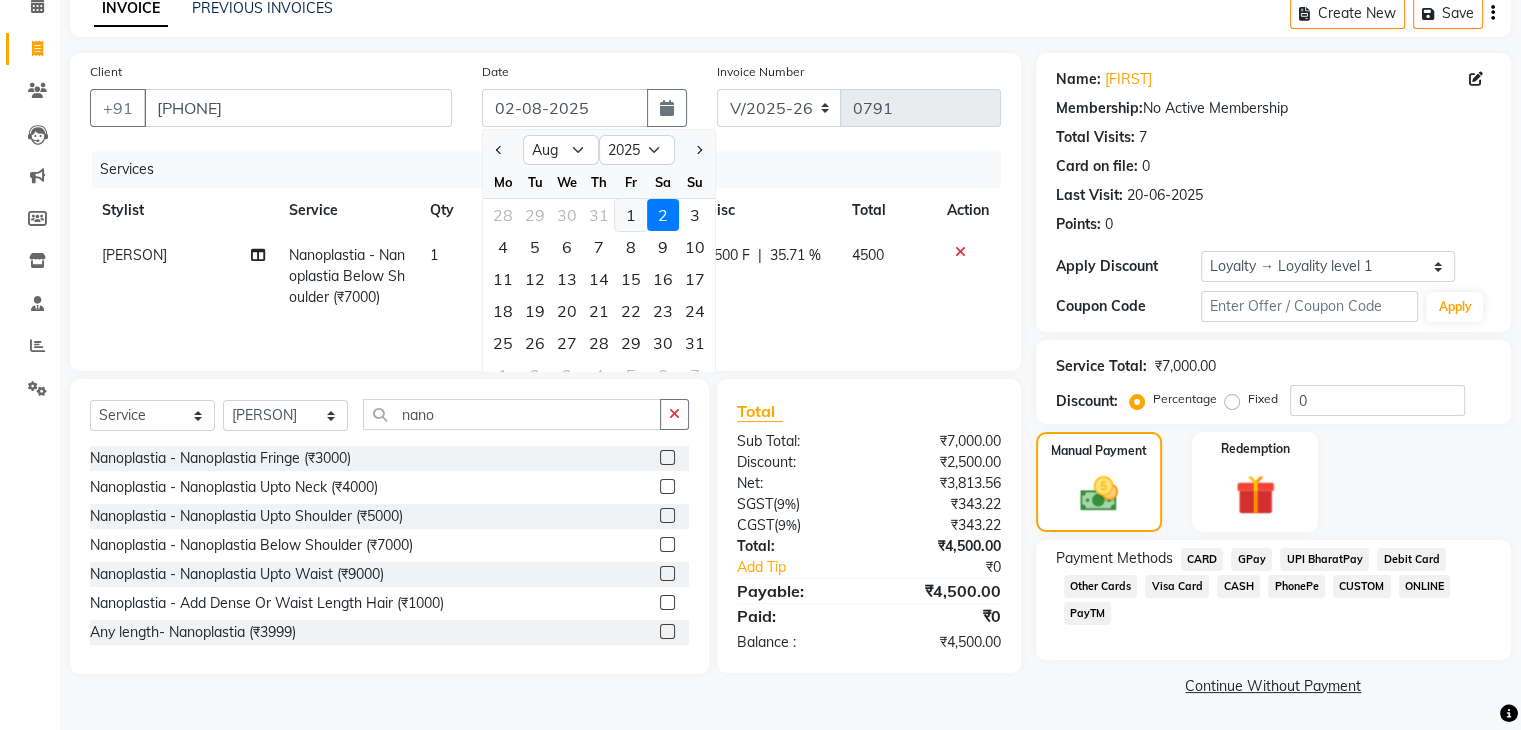 click on "1" 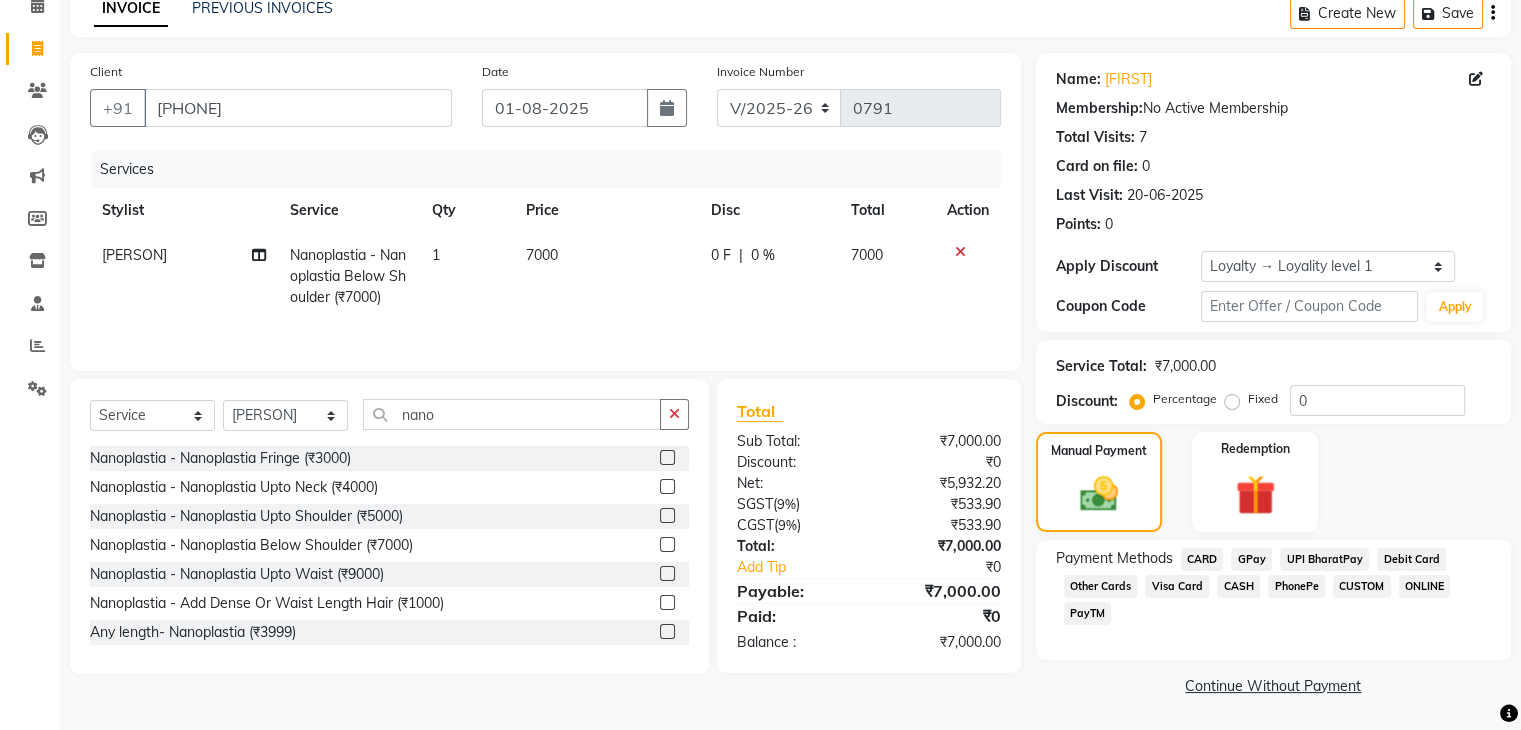 click on "0 F | 0 %" 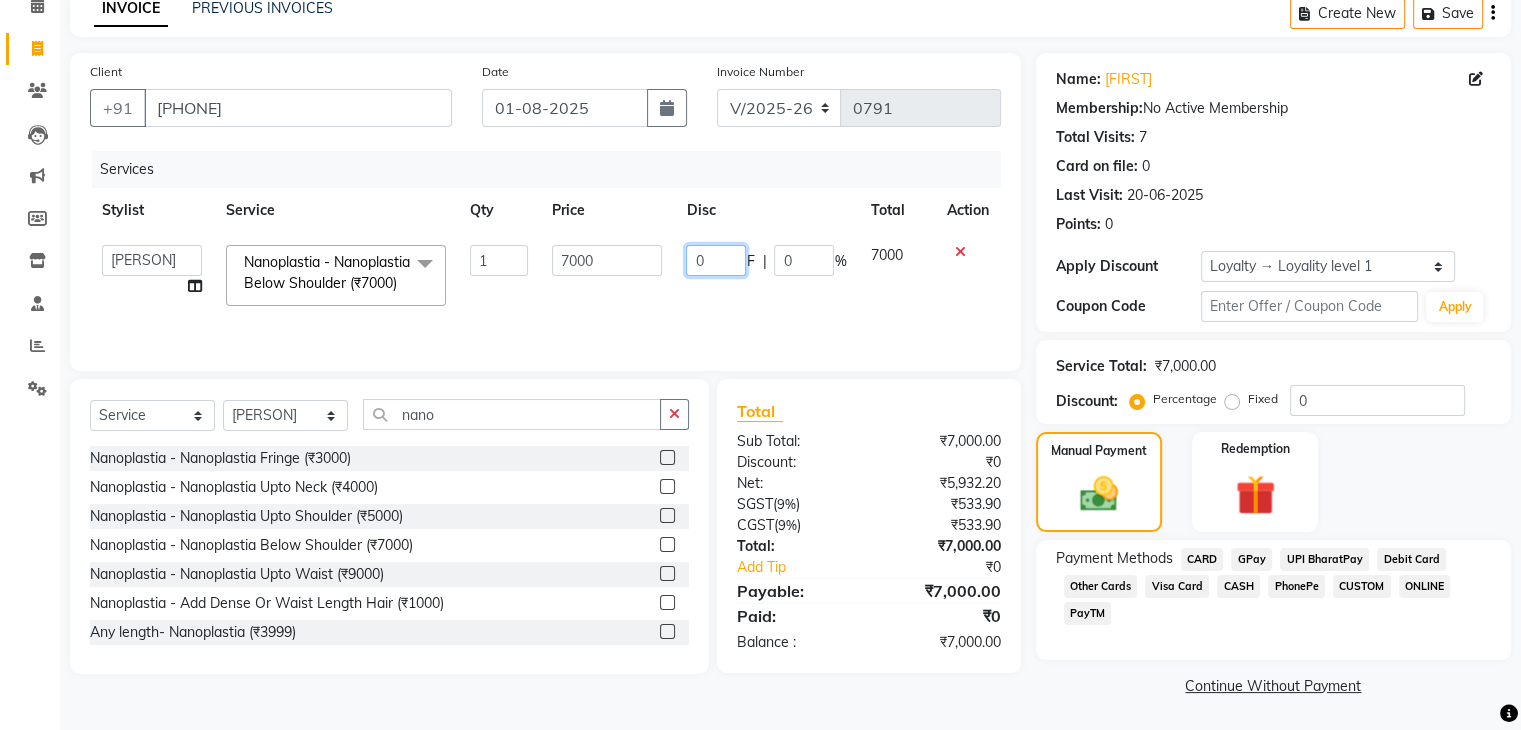 click on "0" 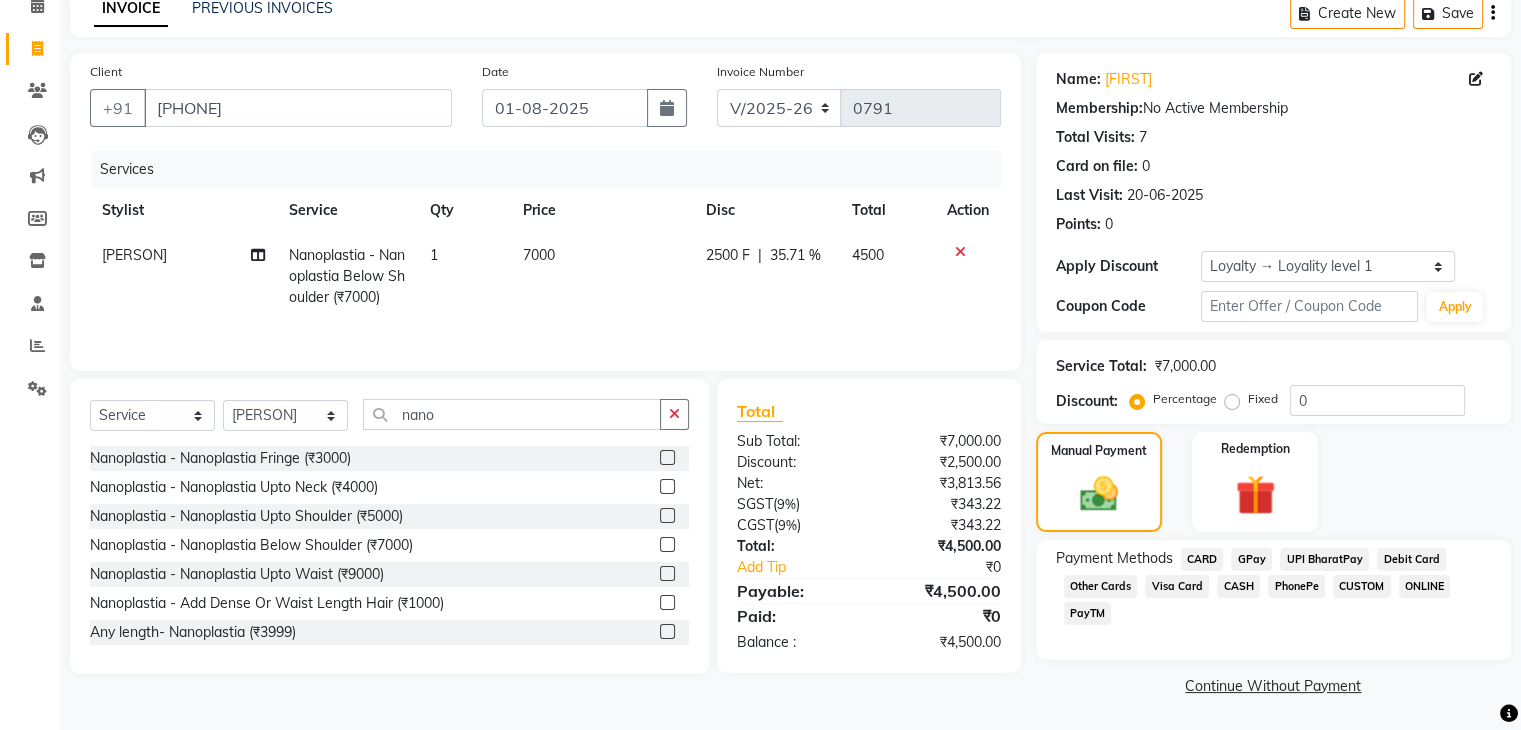click on "Continue Without Payment" 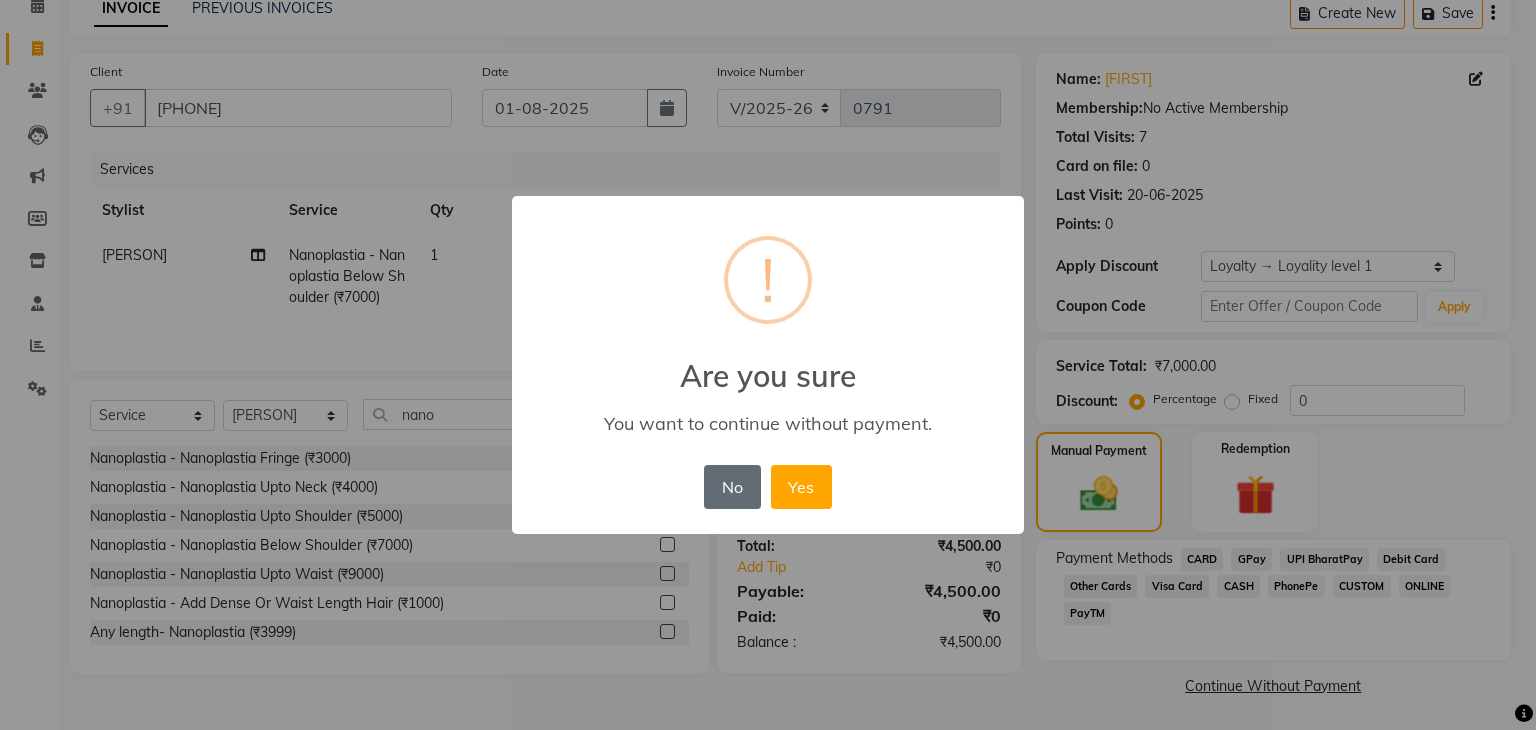 click on "No" at bounding box center [732, 487] 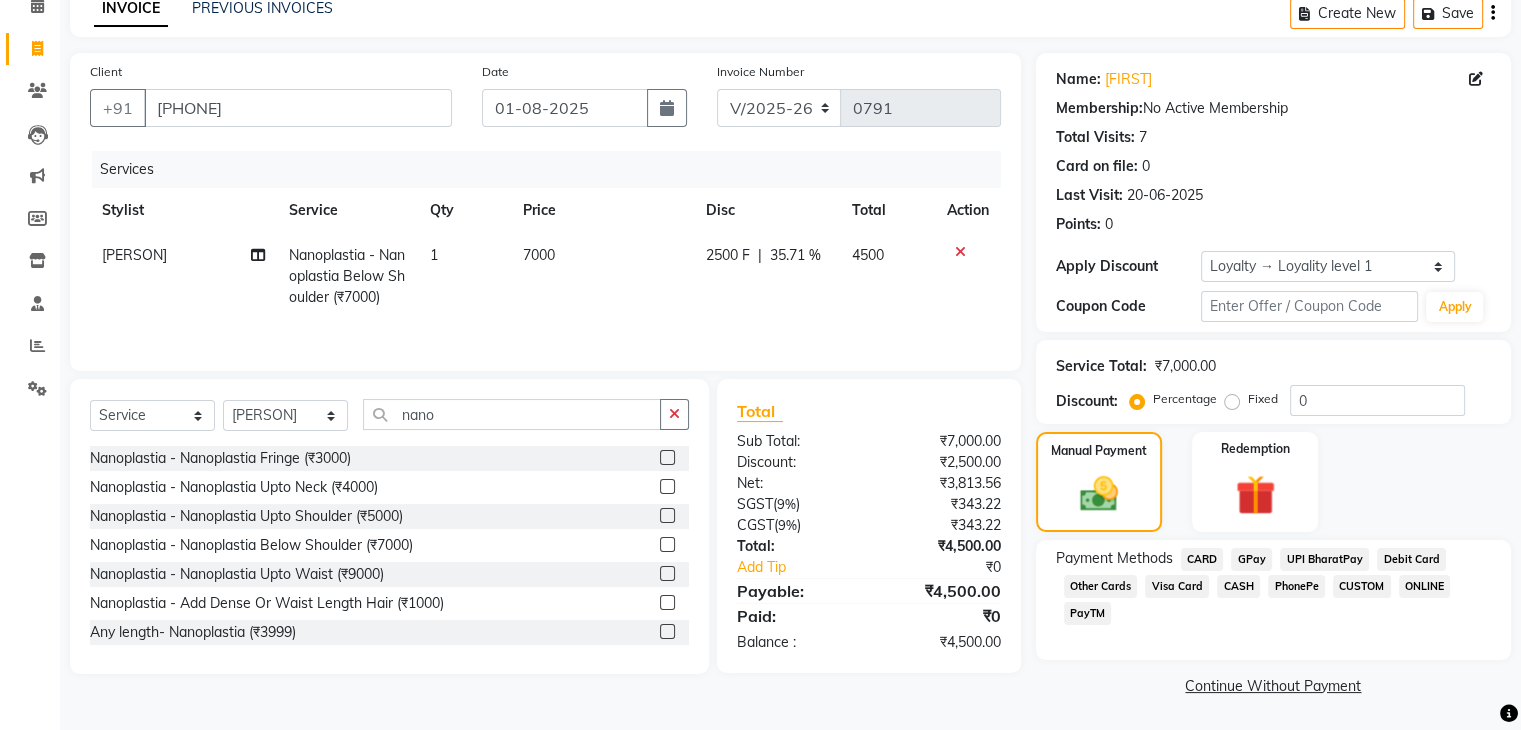 click on "CASH" 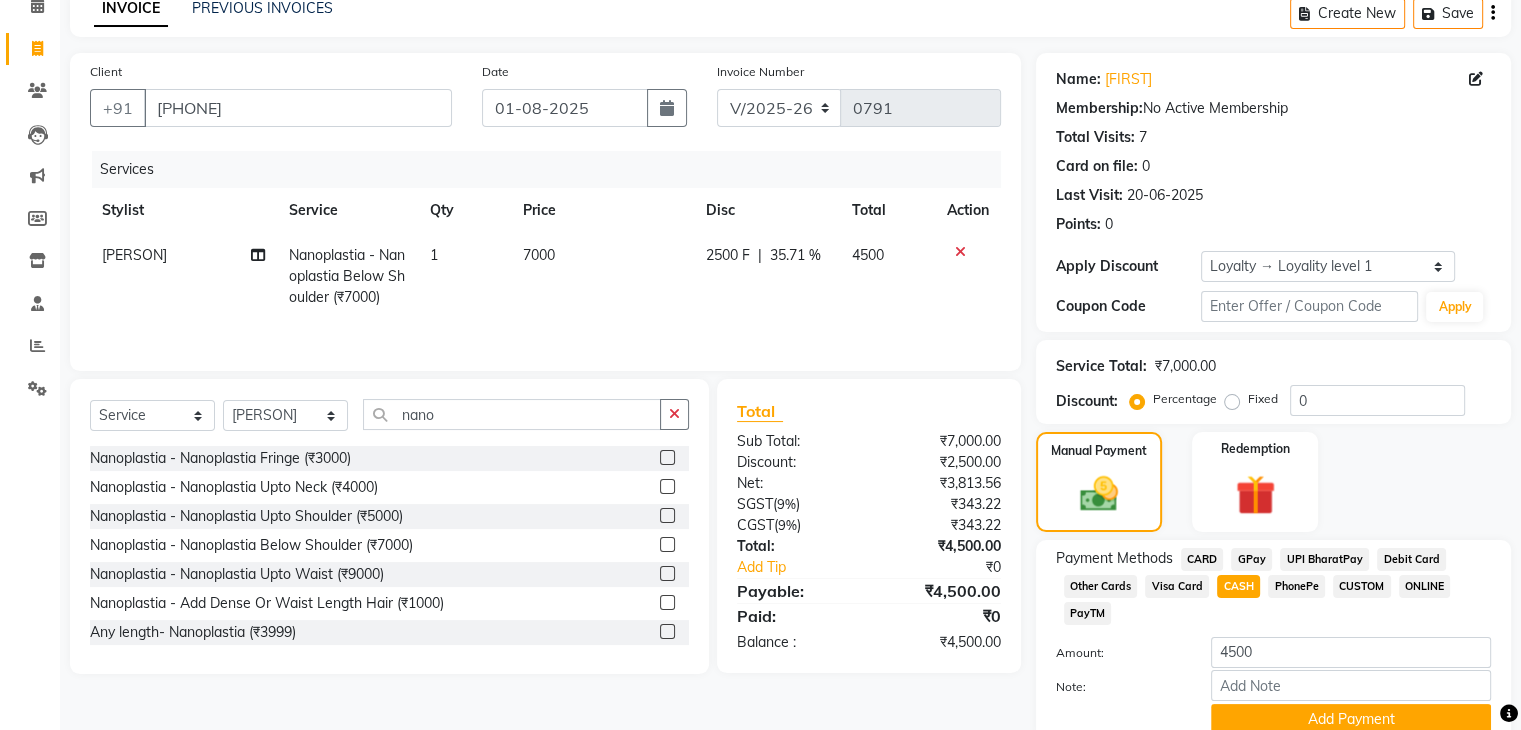 scroll, scrollTop: 184, scrollLeft: 0, axis: vertical 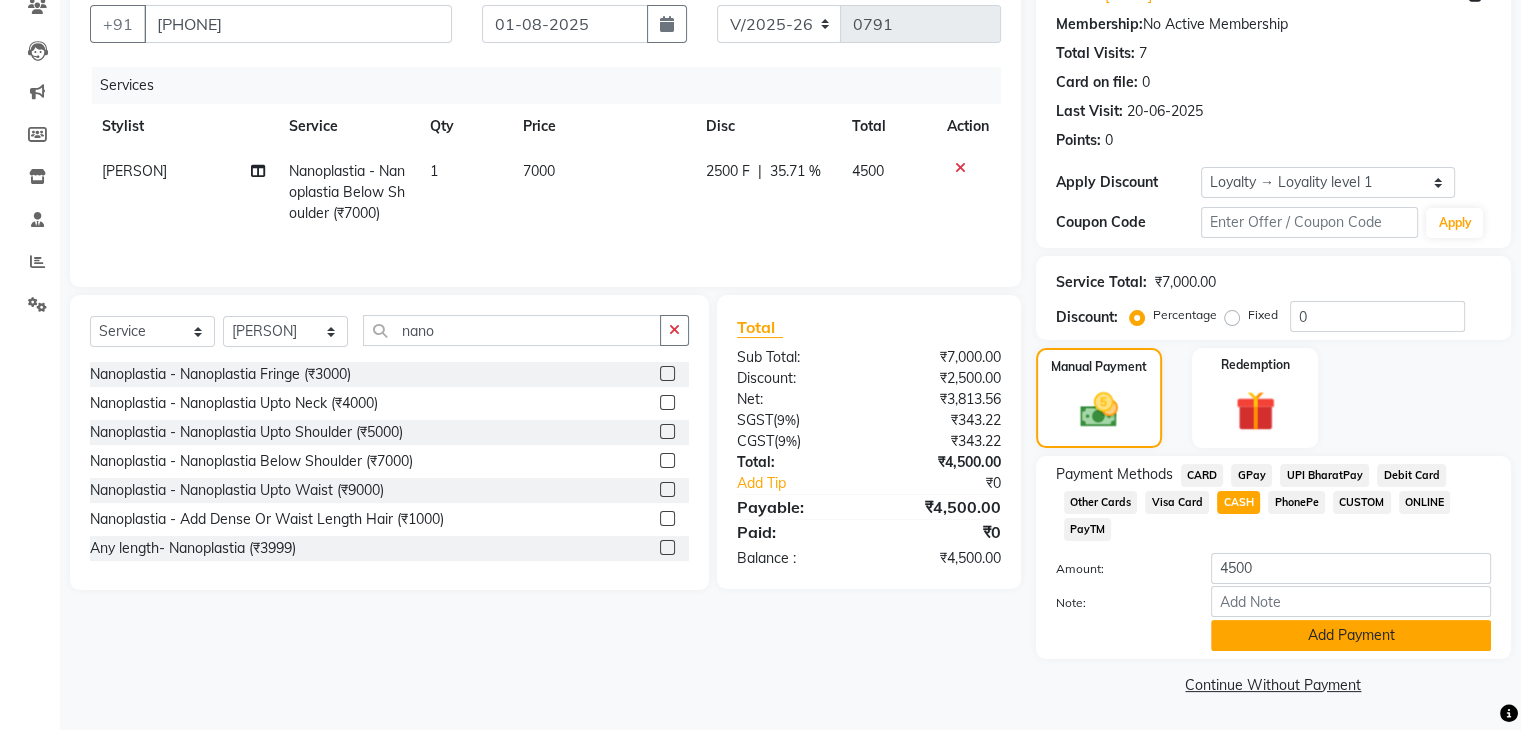 click on "Add Payment" 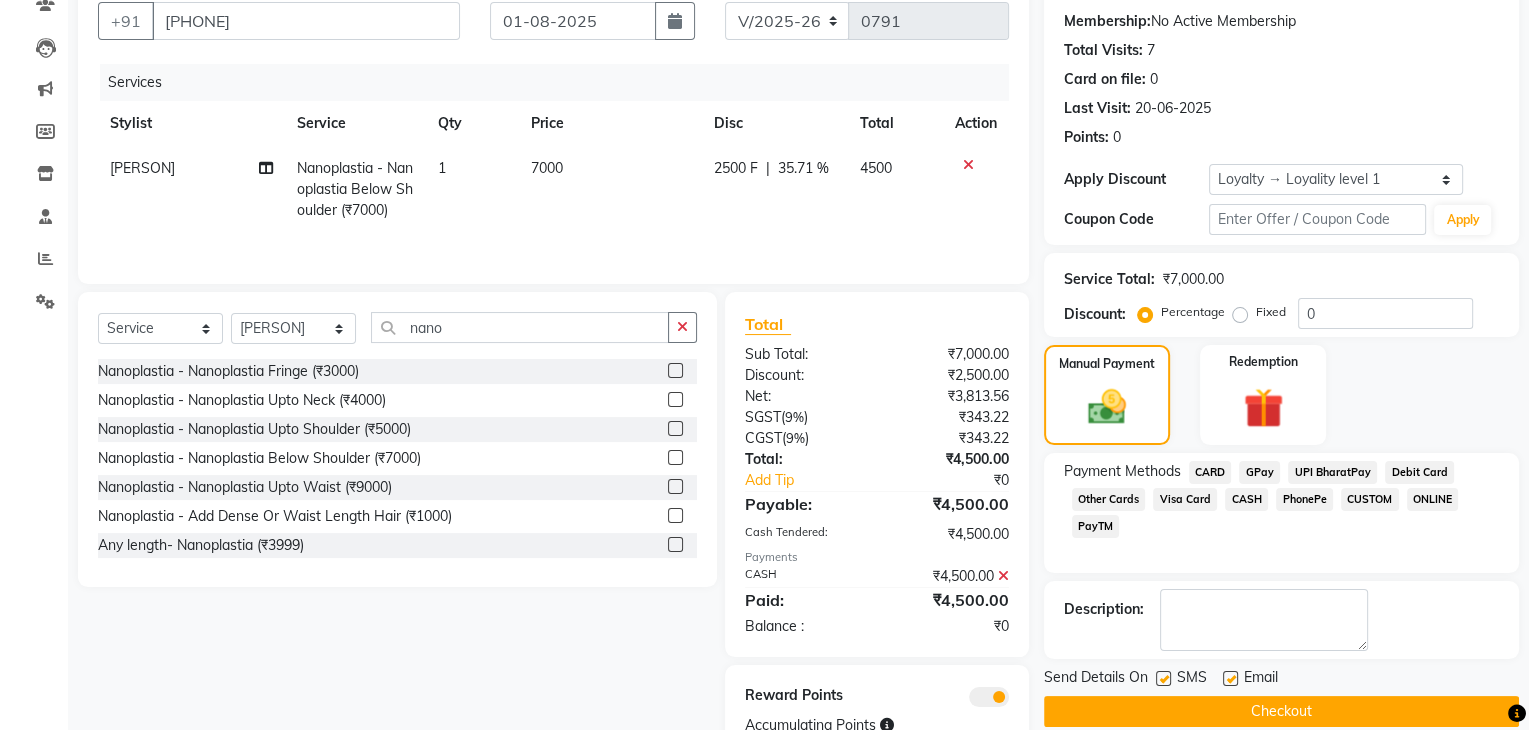 scroll, scrollTop: 263, scrollLeft: 0, axis: vertical 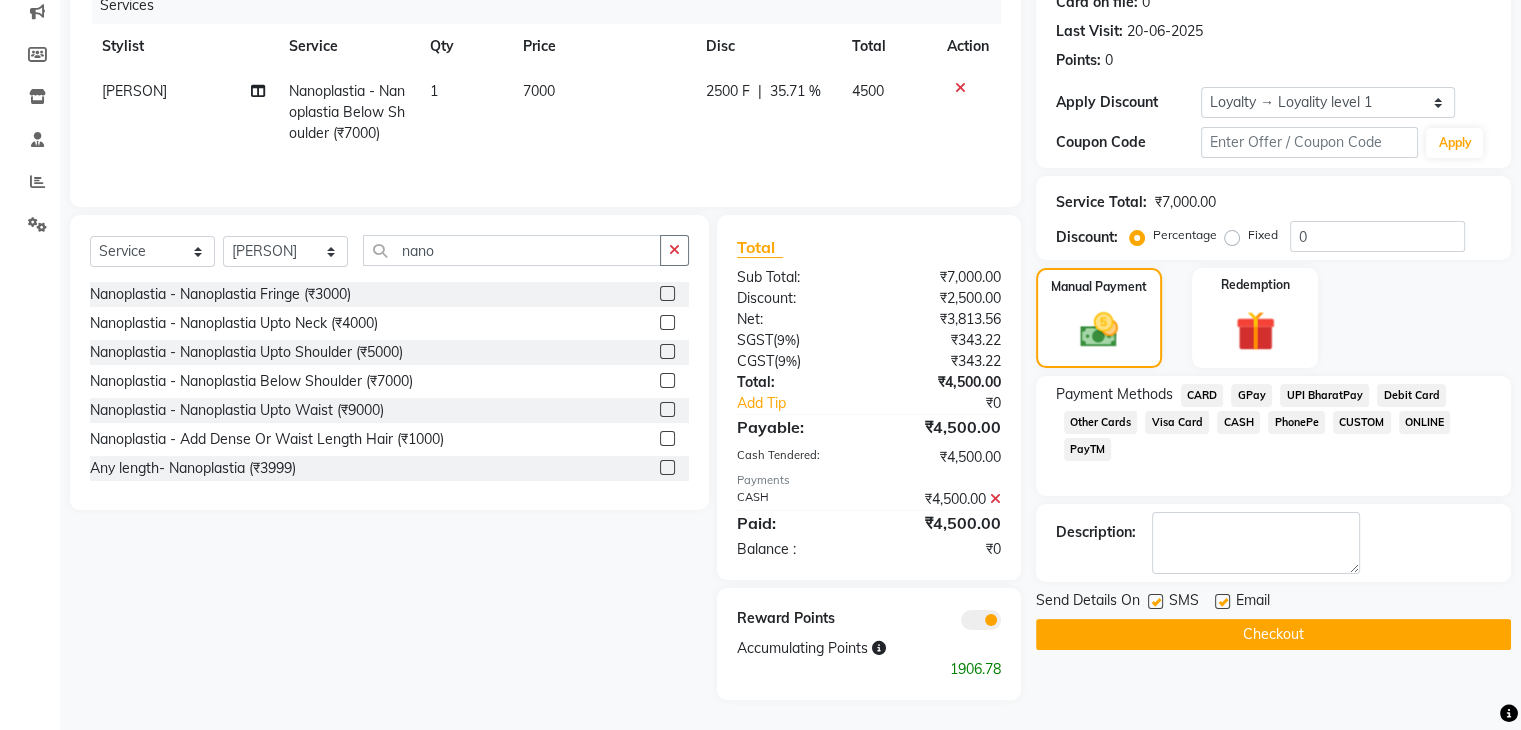 click 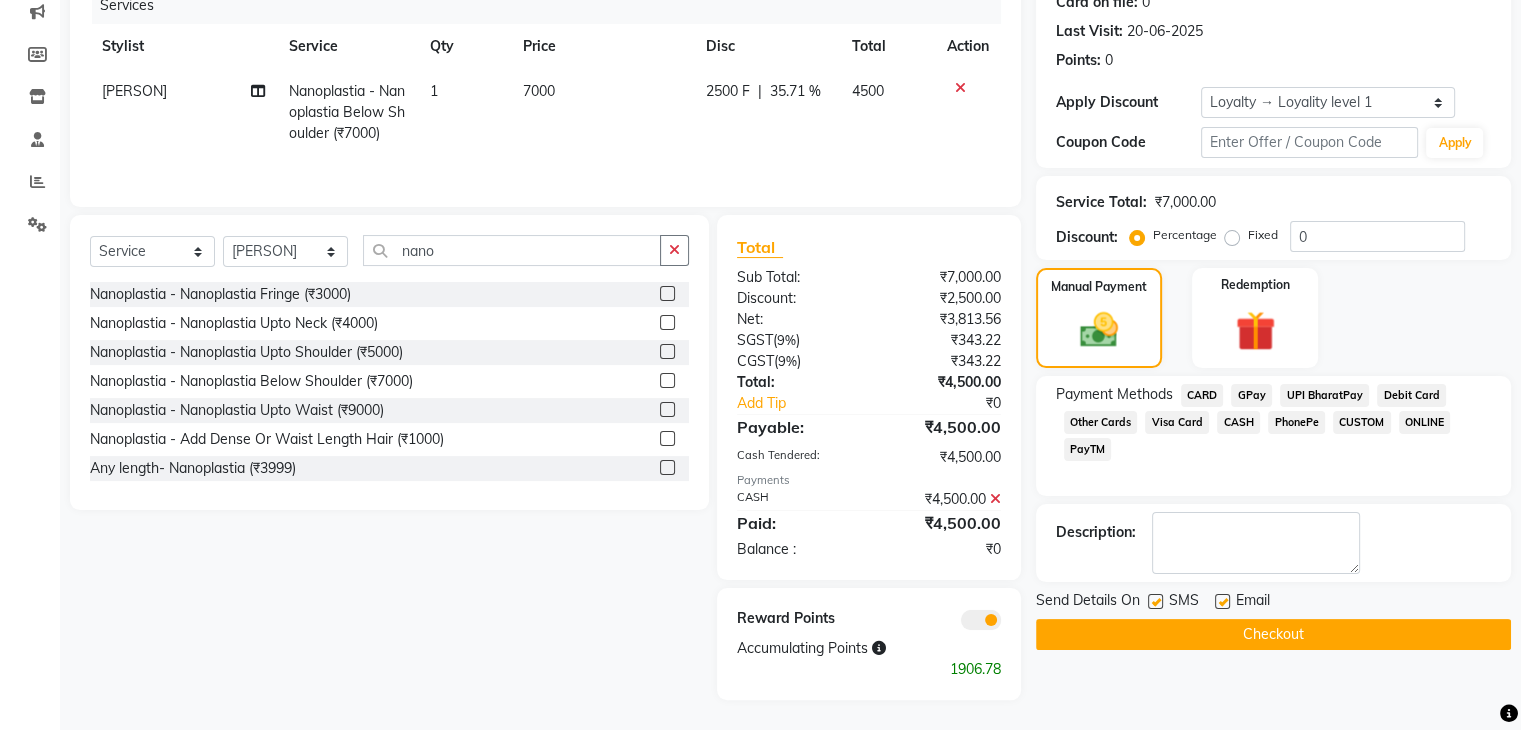 click 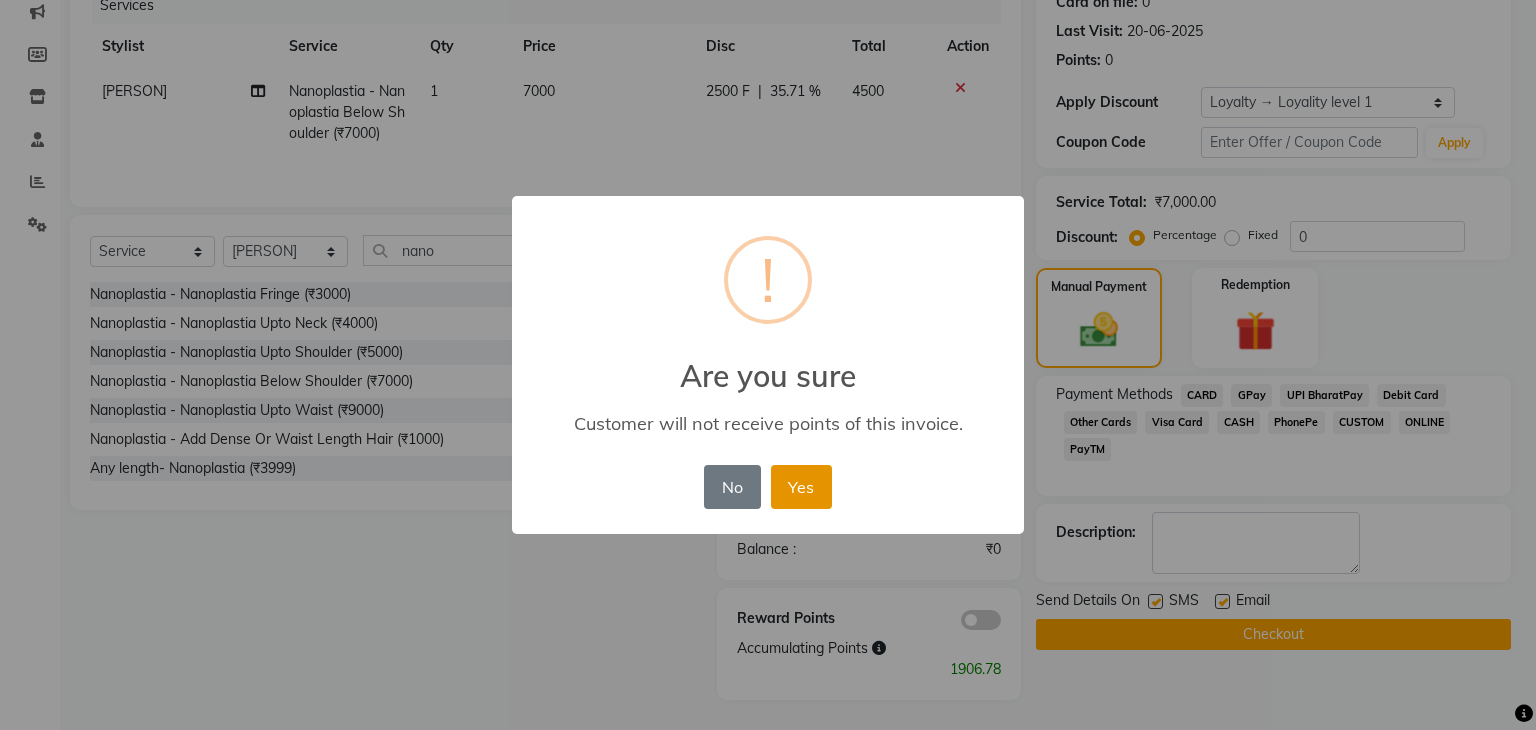 click on "Yes" at bounding box center (801, 487) 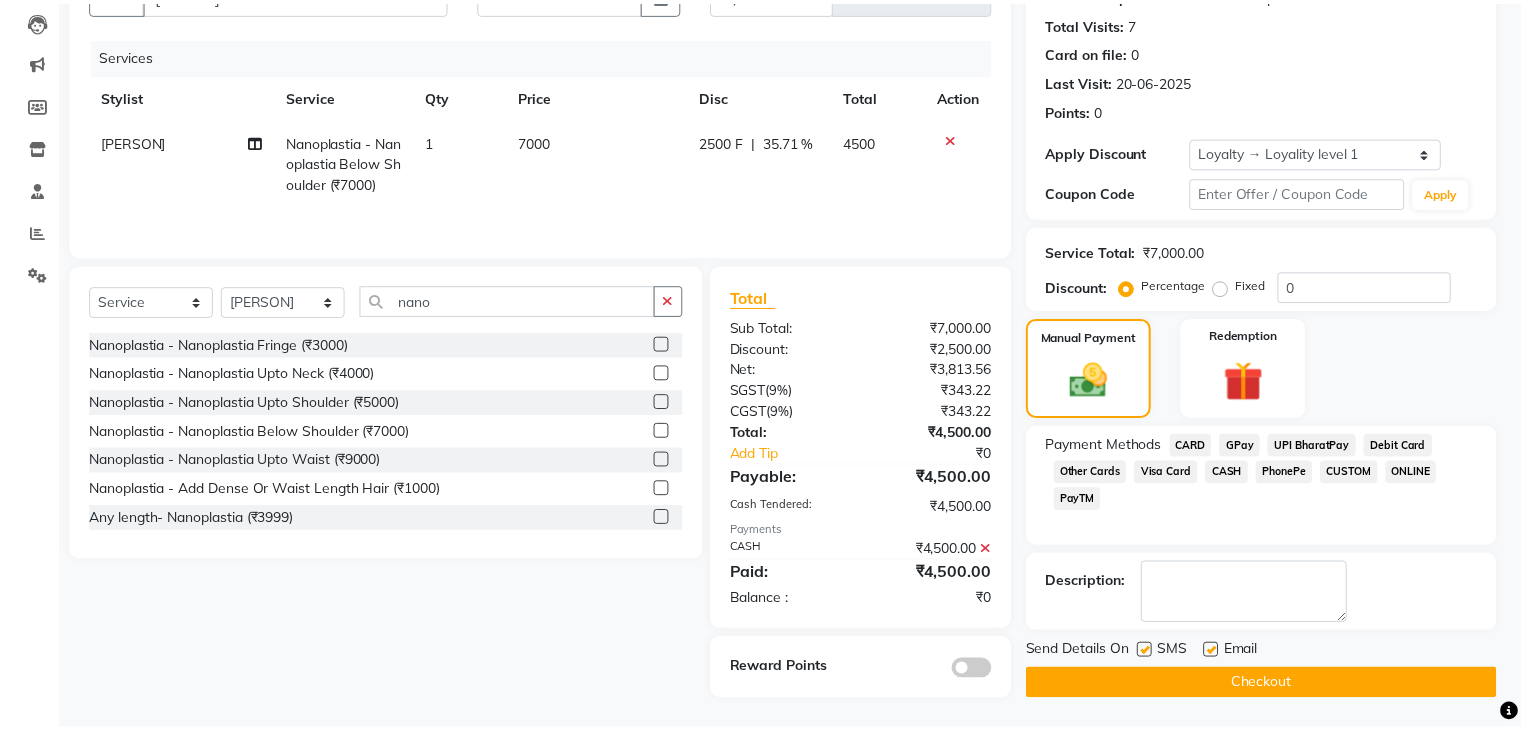 scroll, scrollTop: 213, scrollLeft: 0, axis: vertical 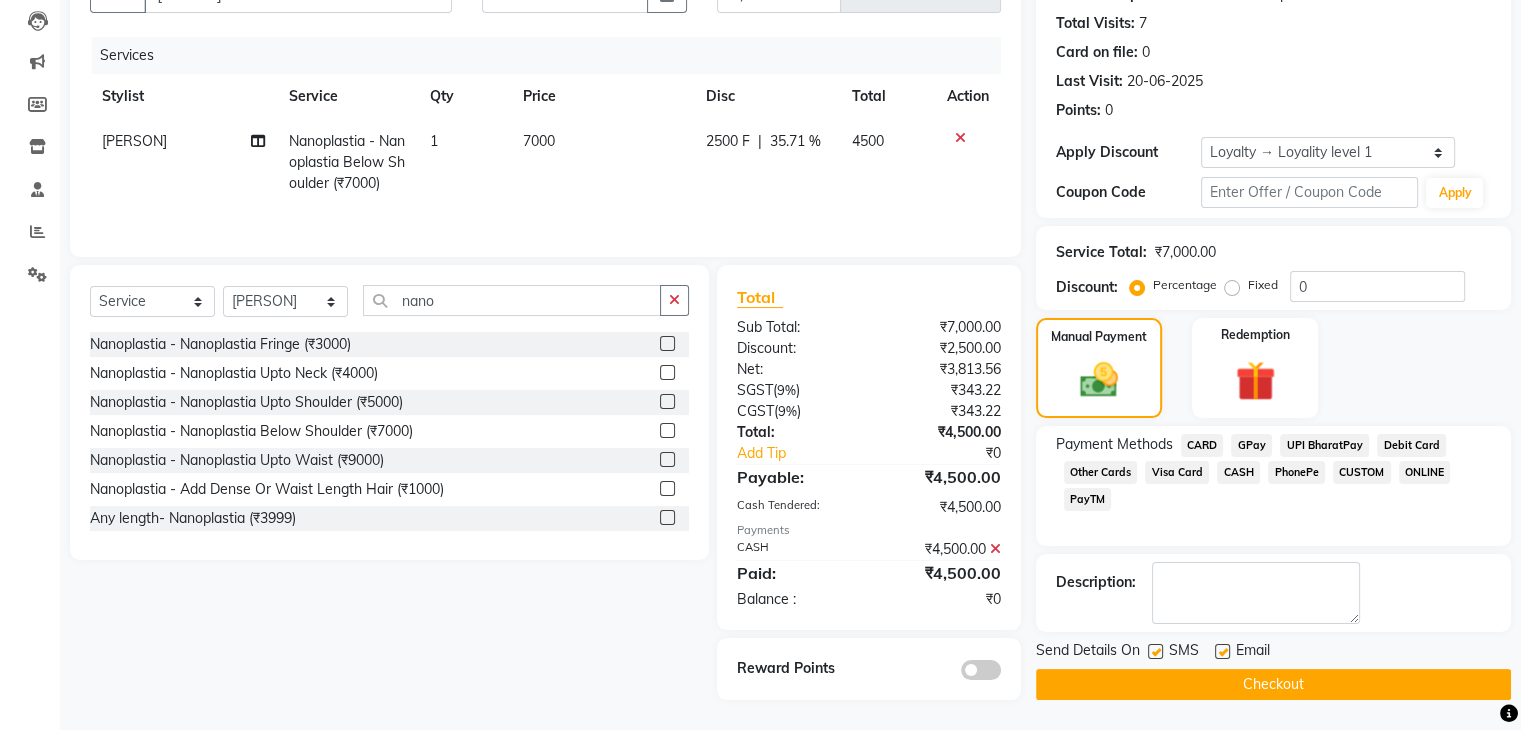click on "Name: Rutuja  Membership:  No Active Membership  Total Visits:  7 Card on file:  0 Last Visit:   20-06-2025 Points:   0  Apply Discount Select  Loyalty → Loyality level 1  Coupon Code Apply Service Total:  ₹7,000.00  Discount:  Percentage   Fixed  0 Manual Payment Redemption Payment Methods  CARD   GPay   UPI BharatPay   Debit Card   Other Cards   Visa Card   CASH   PhonePe   CUSTOM   ONLINE   PayTM  Description:                  Send Details On SMS Email  Checkout" 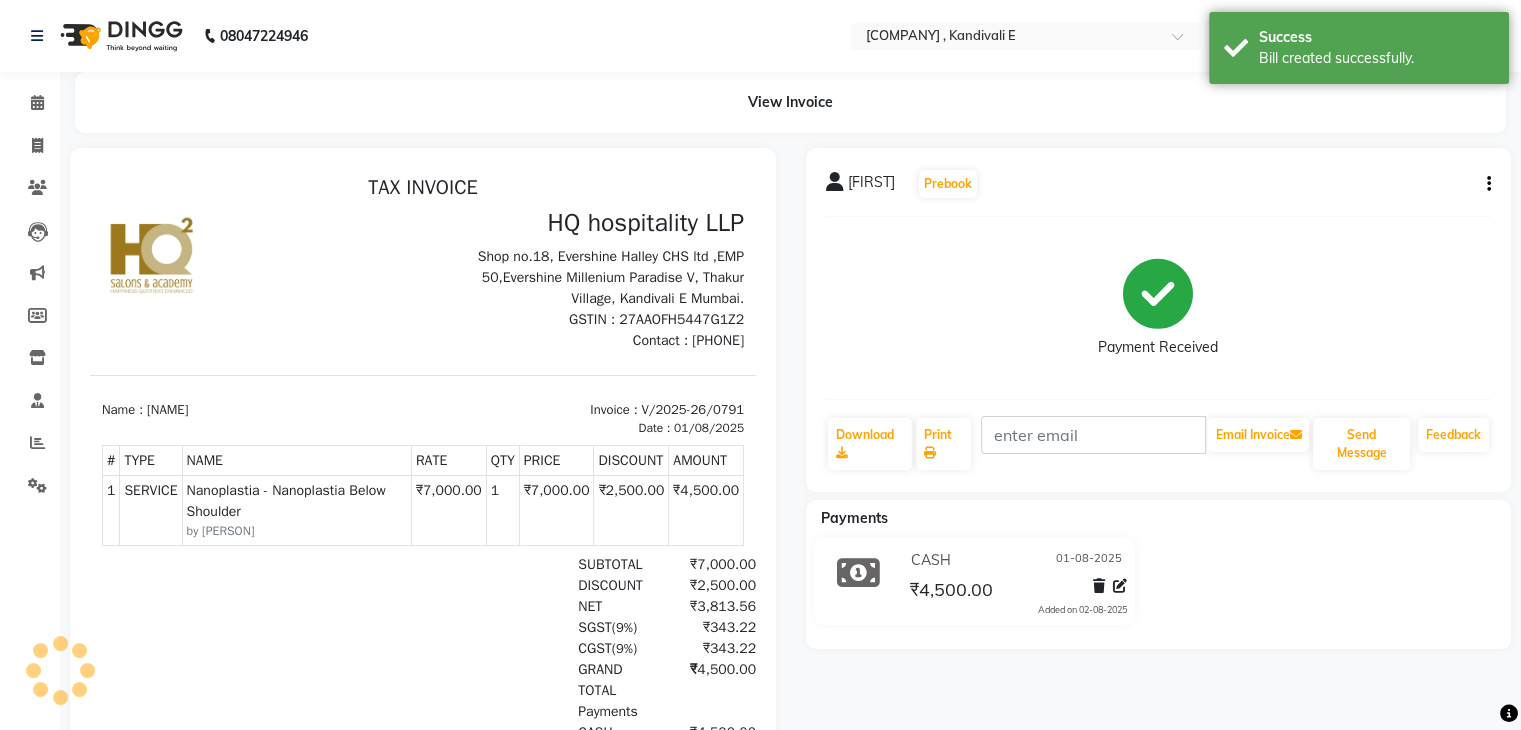 scroll, scrollTop: 0, scrollLeft: 0, axis: both 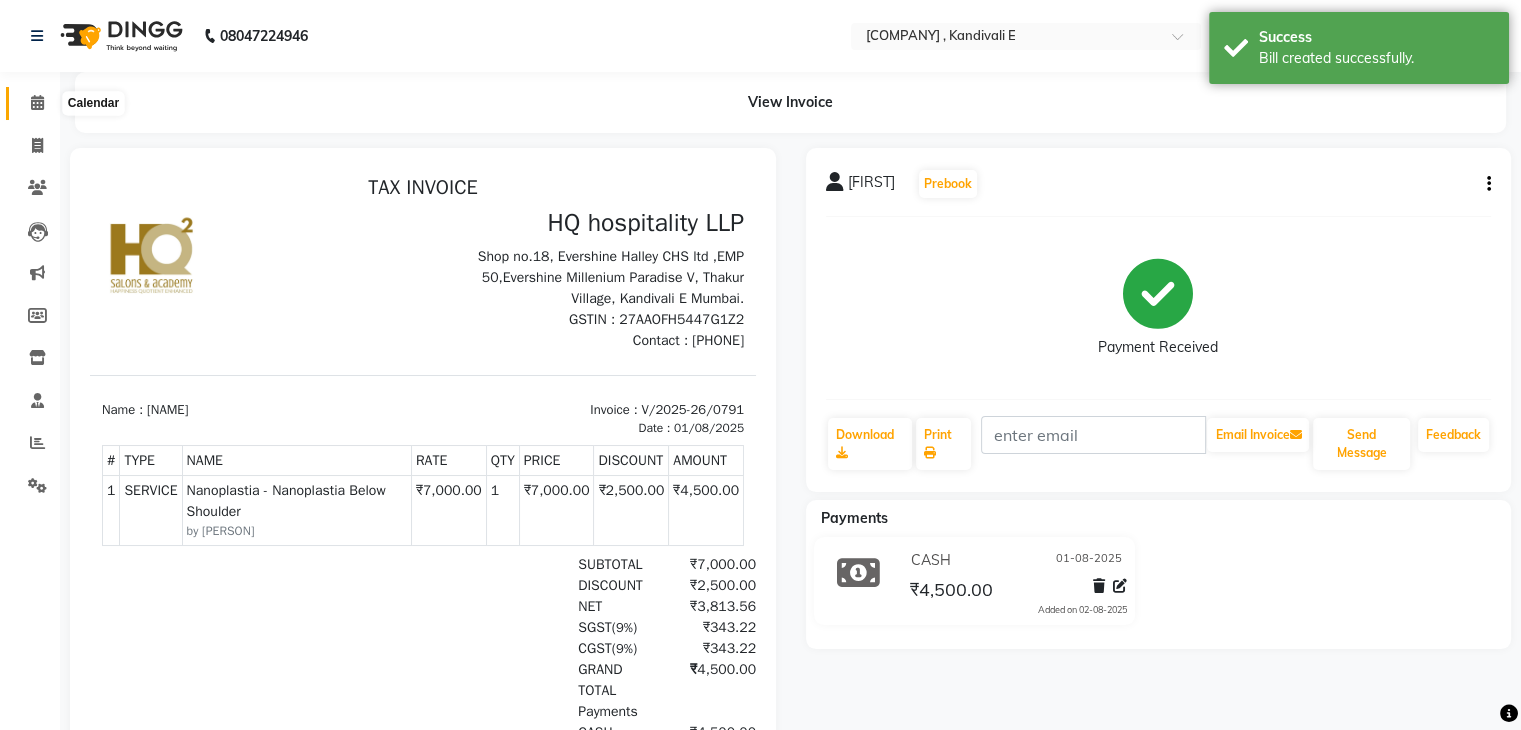 click 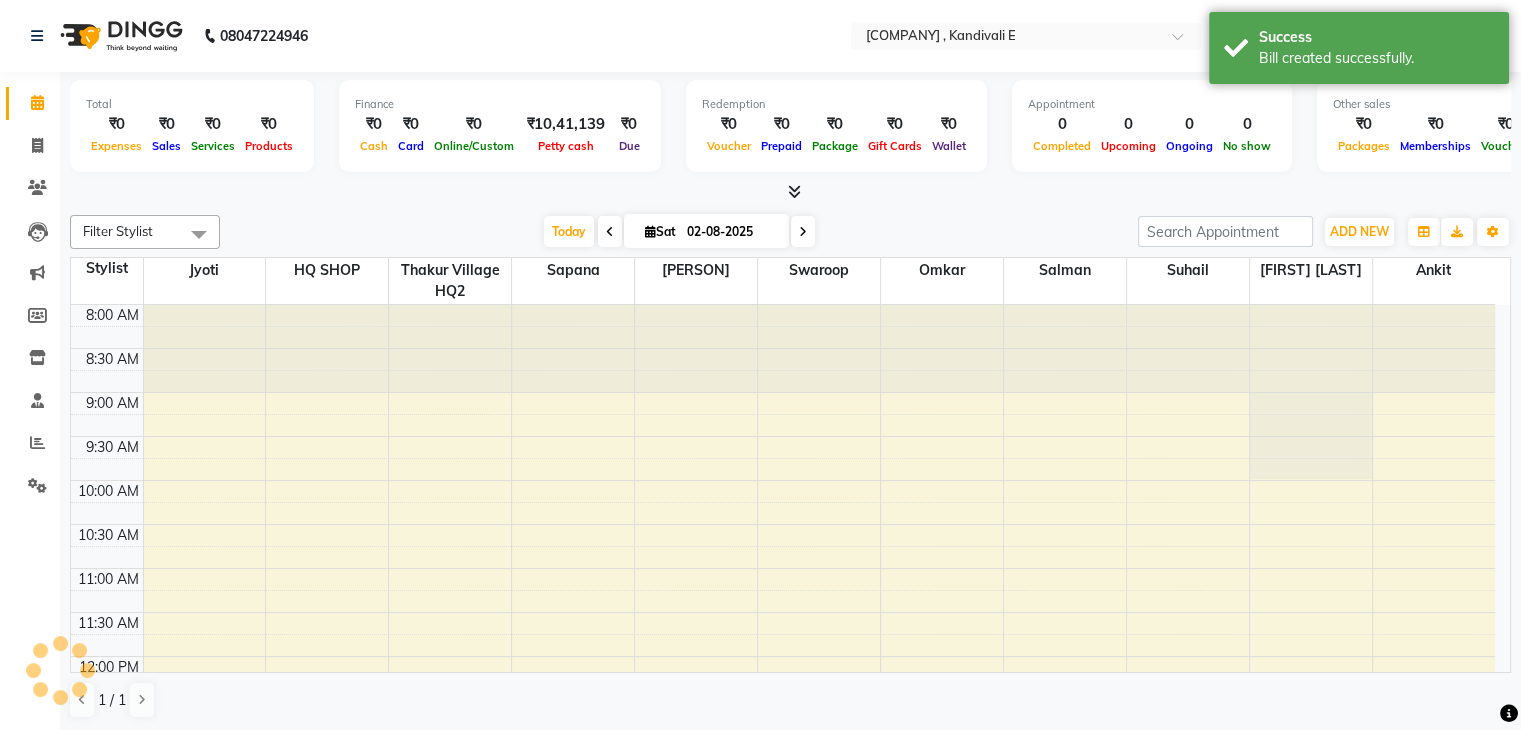 scroll, scrollTop: 0, scrollLeft: 0, axis: both 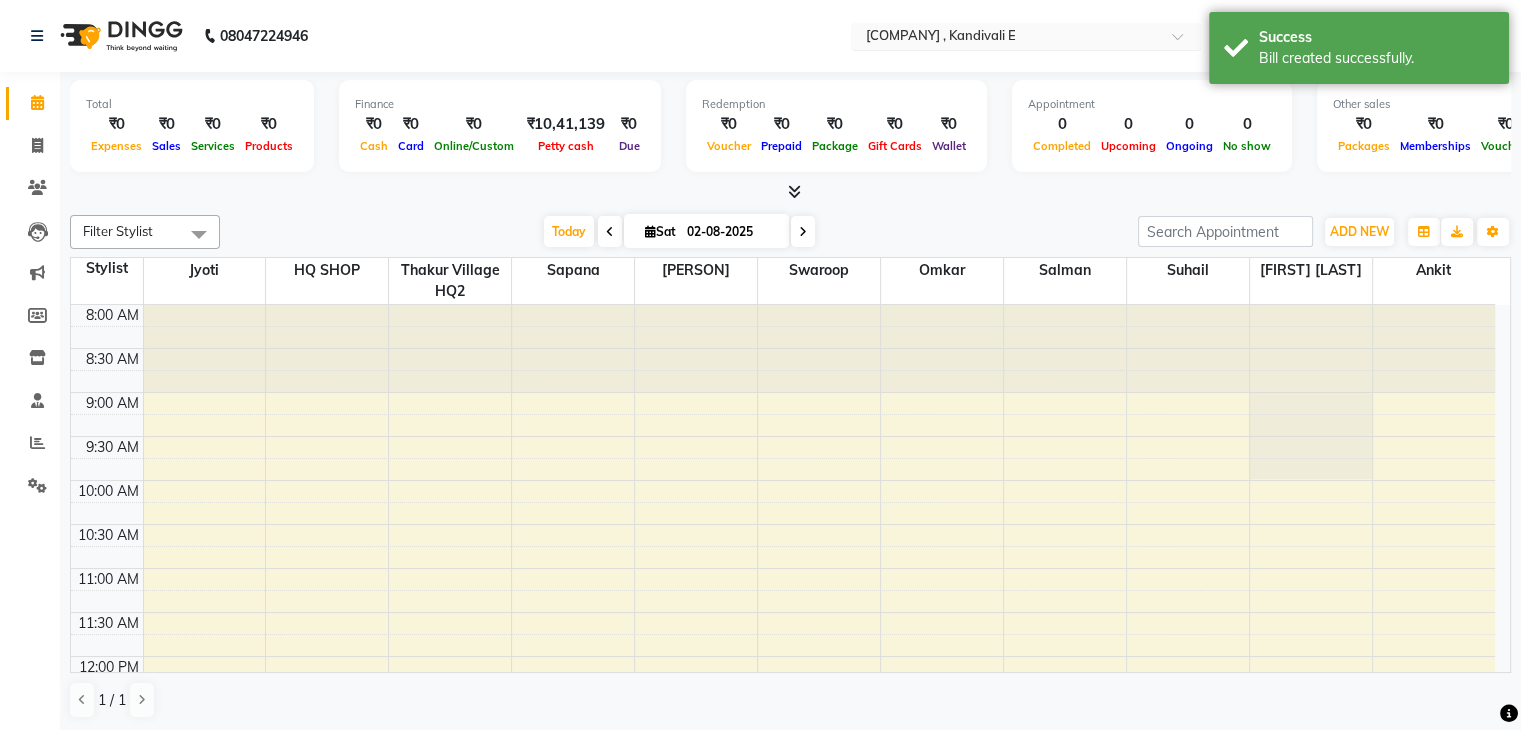 click at bounding box center [1006, 38] 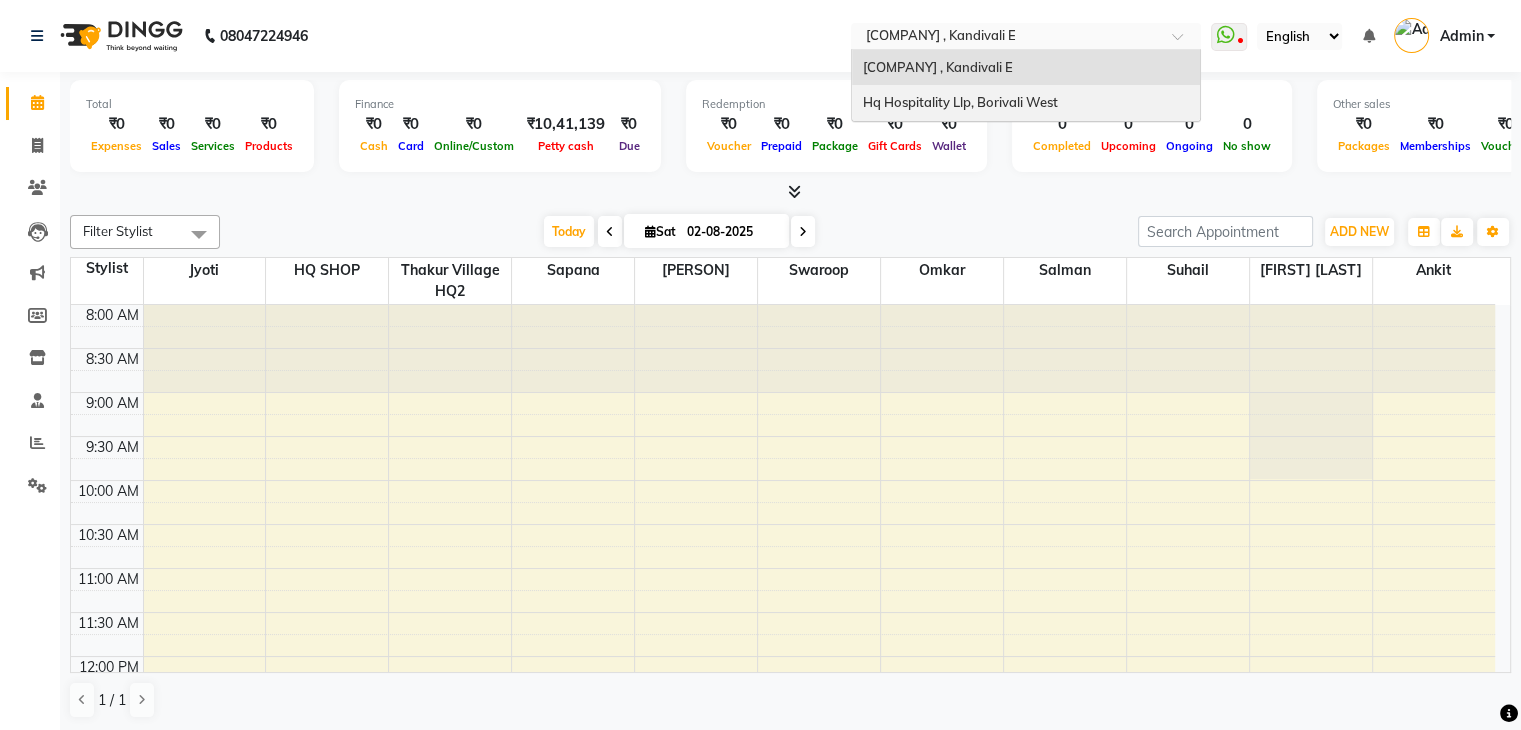 click on "Hq Hospitality Llp, Borivali West" at bounding box center [1026, 103] 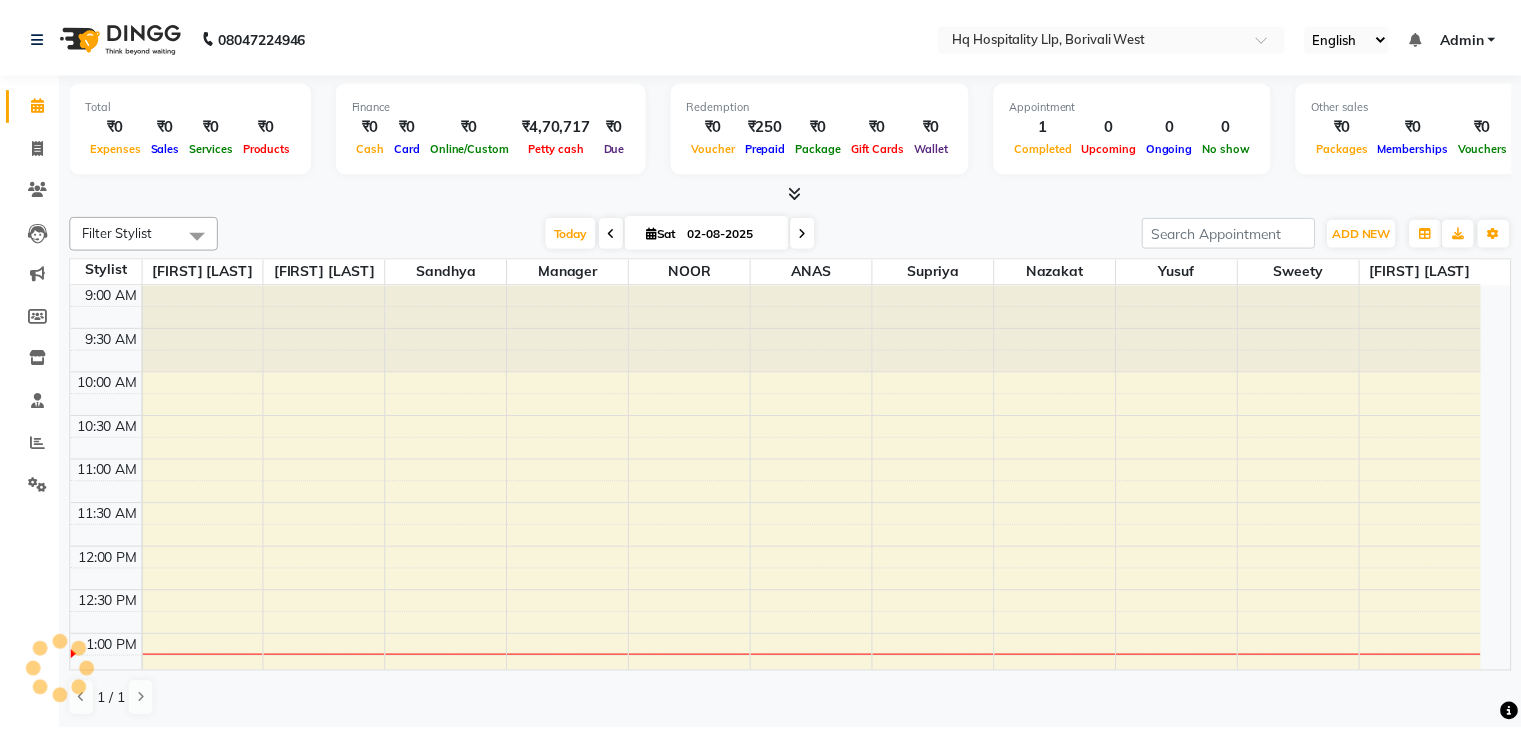 scroll, scrollTop: 0, scrollLeft: 0, axis: both 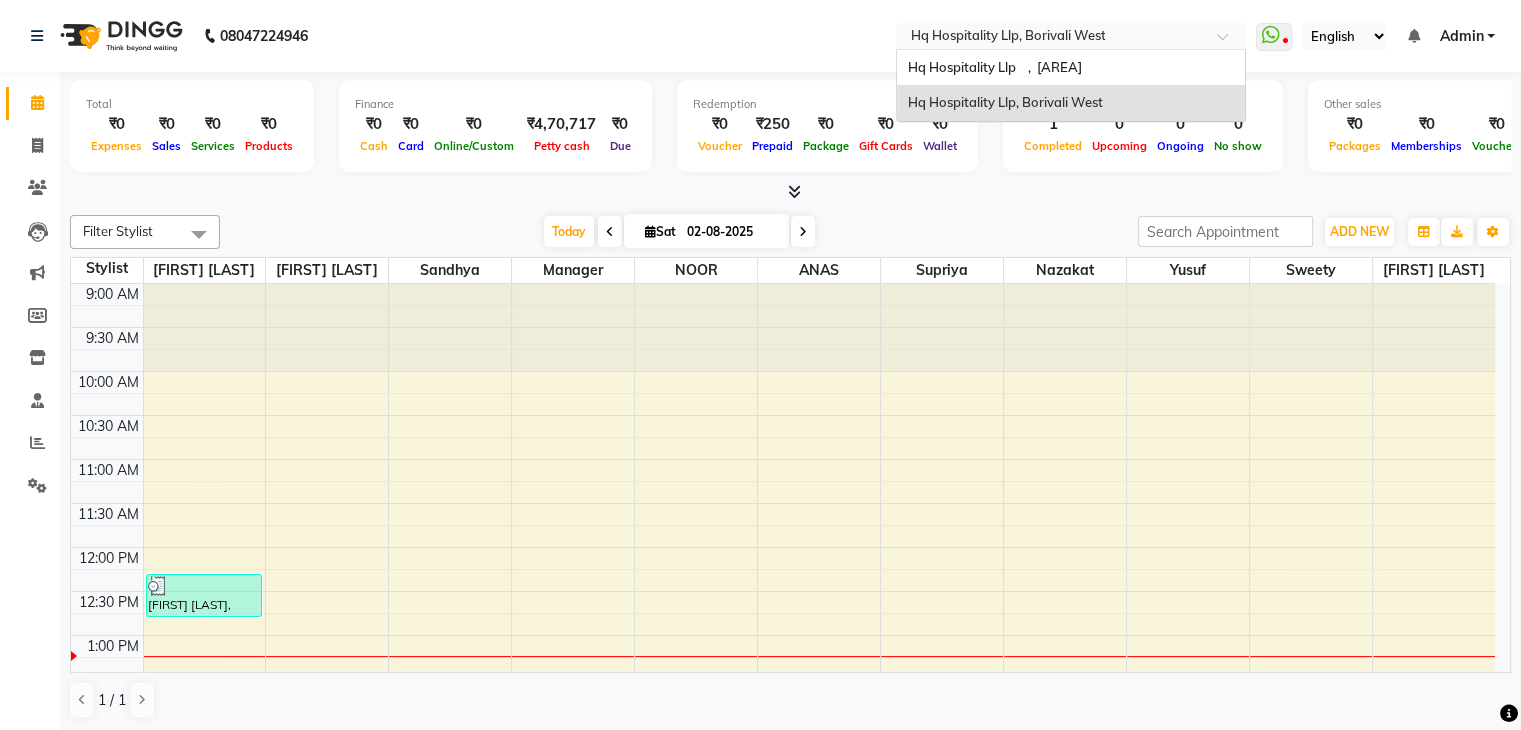click at bounding box center (1051, 38) 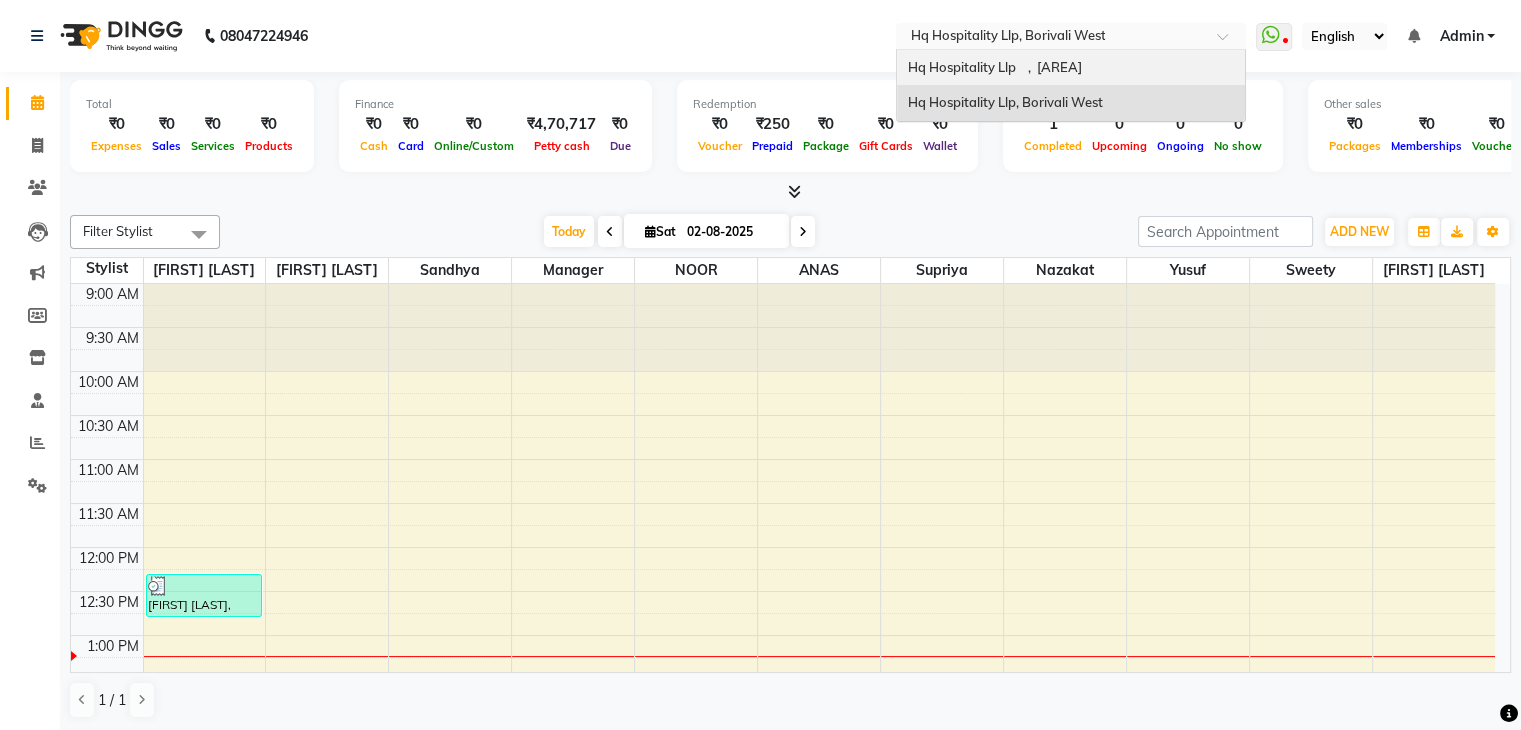 click on "Hq Hospitality Llp	,  [CITY]" at bounding box center [1071, 68] 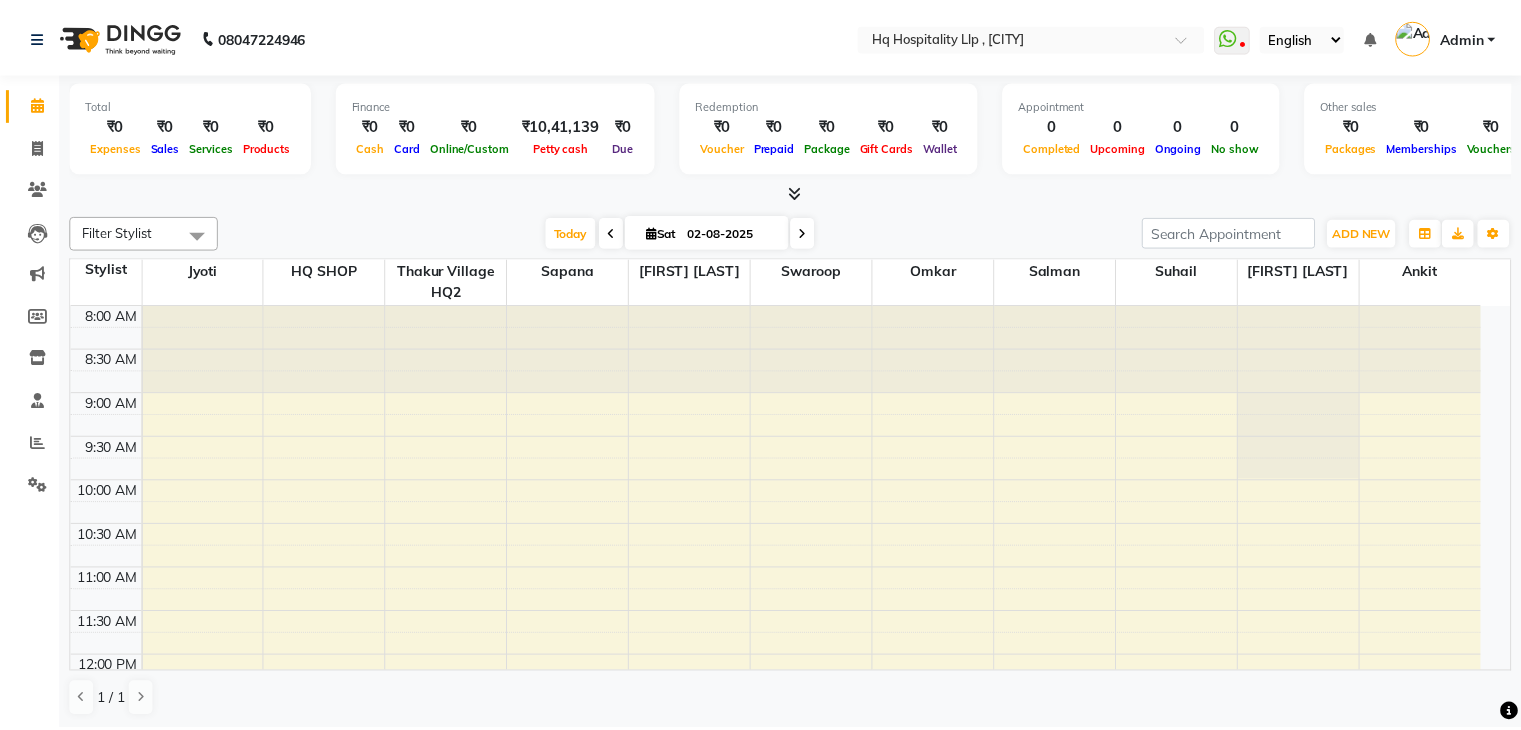scroll, scrollTop: 0, scrollLeft: 0, axis: both 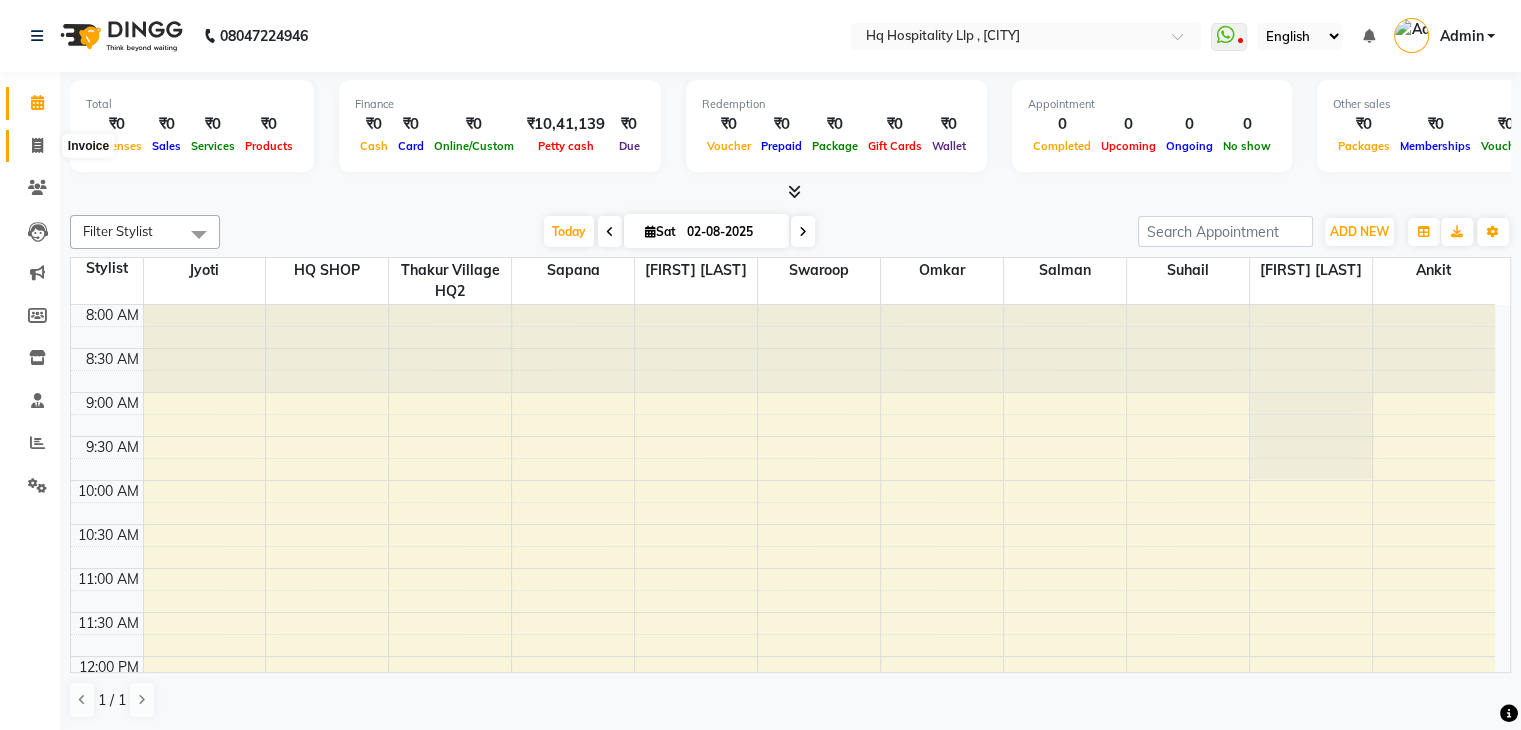 click 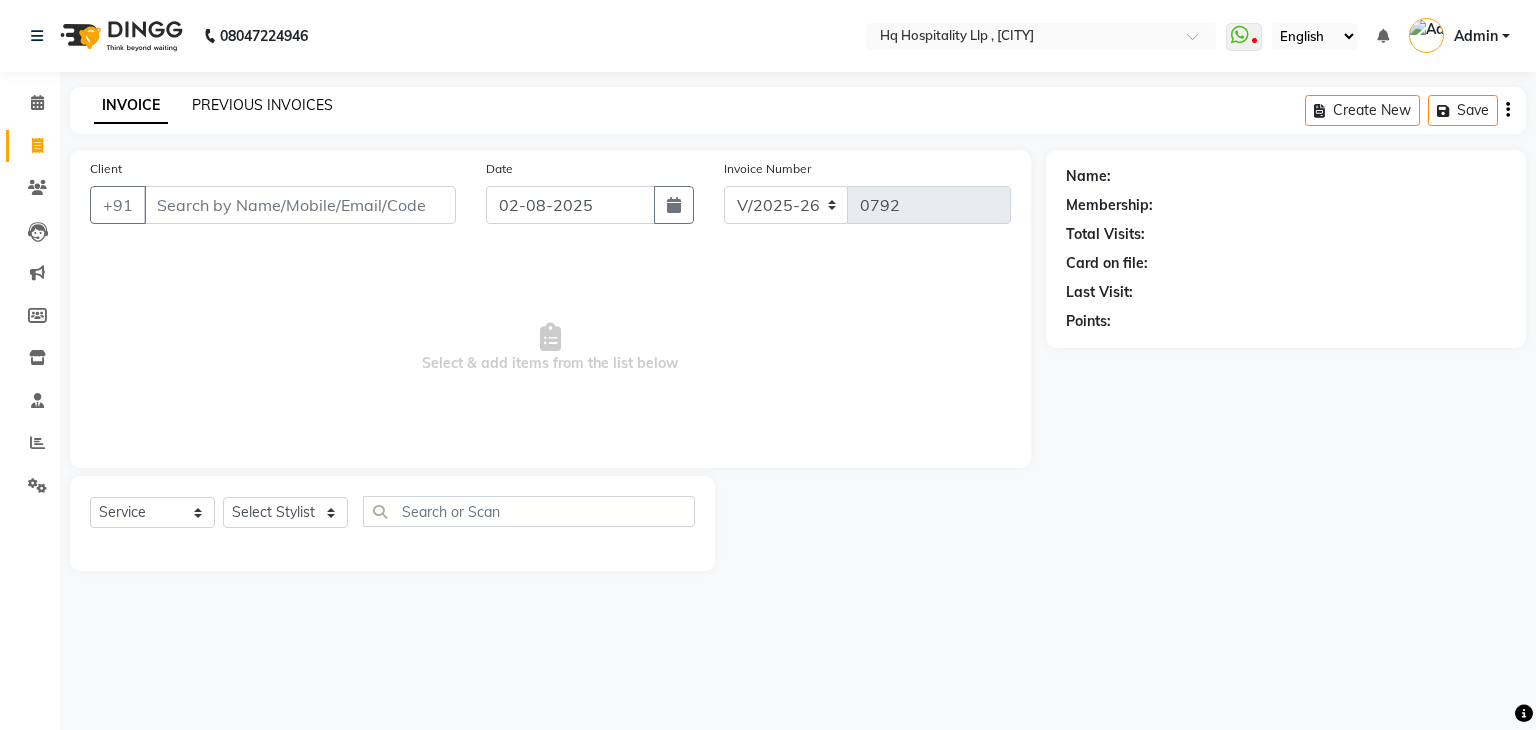 click on "PREVIOUS INVOICES" 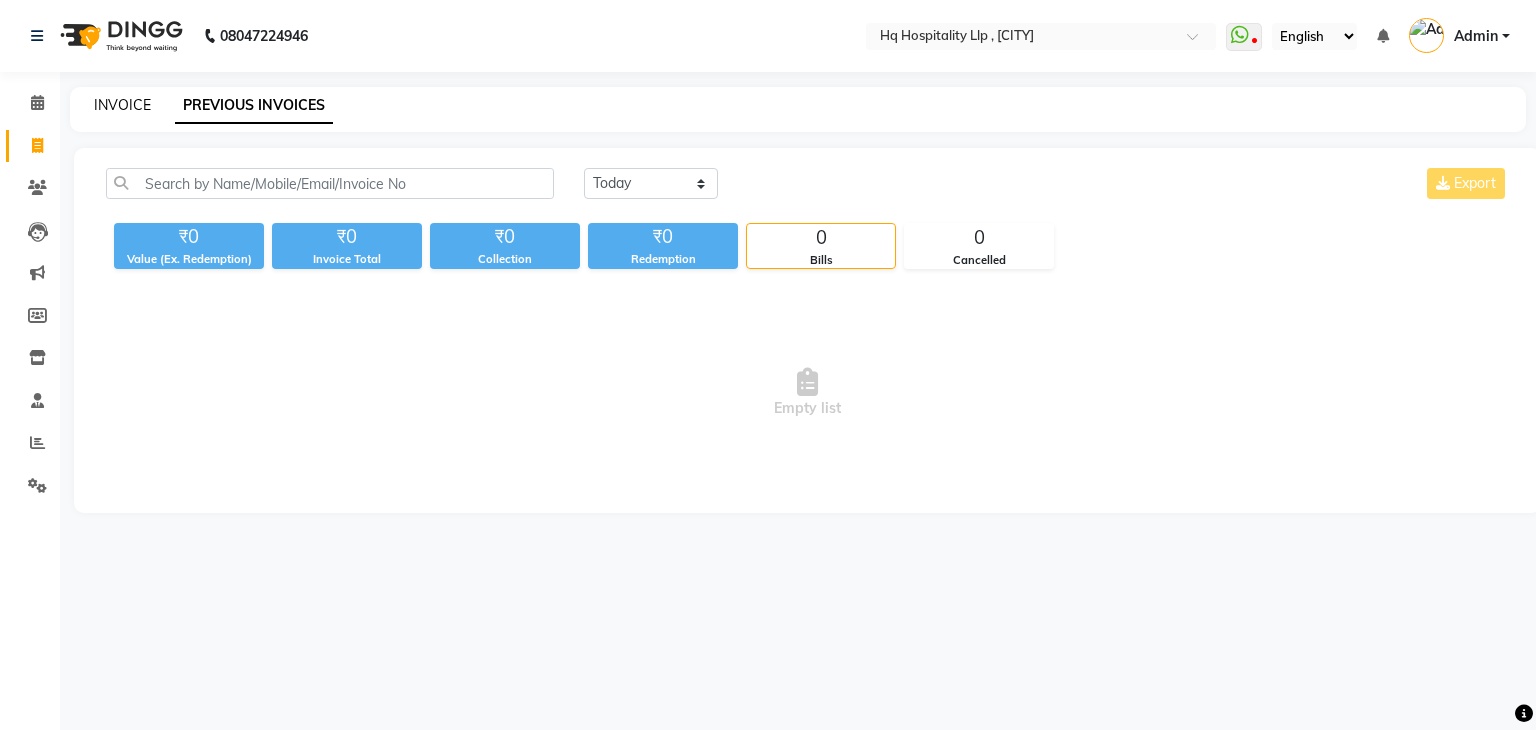 click on "INVOICE" 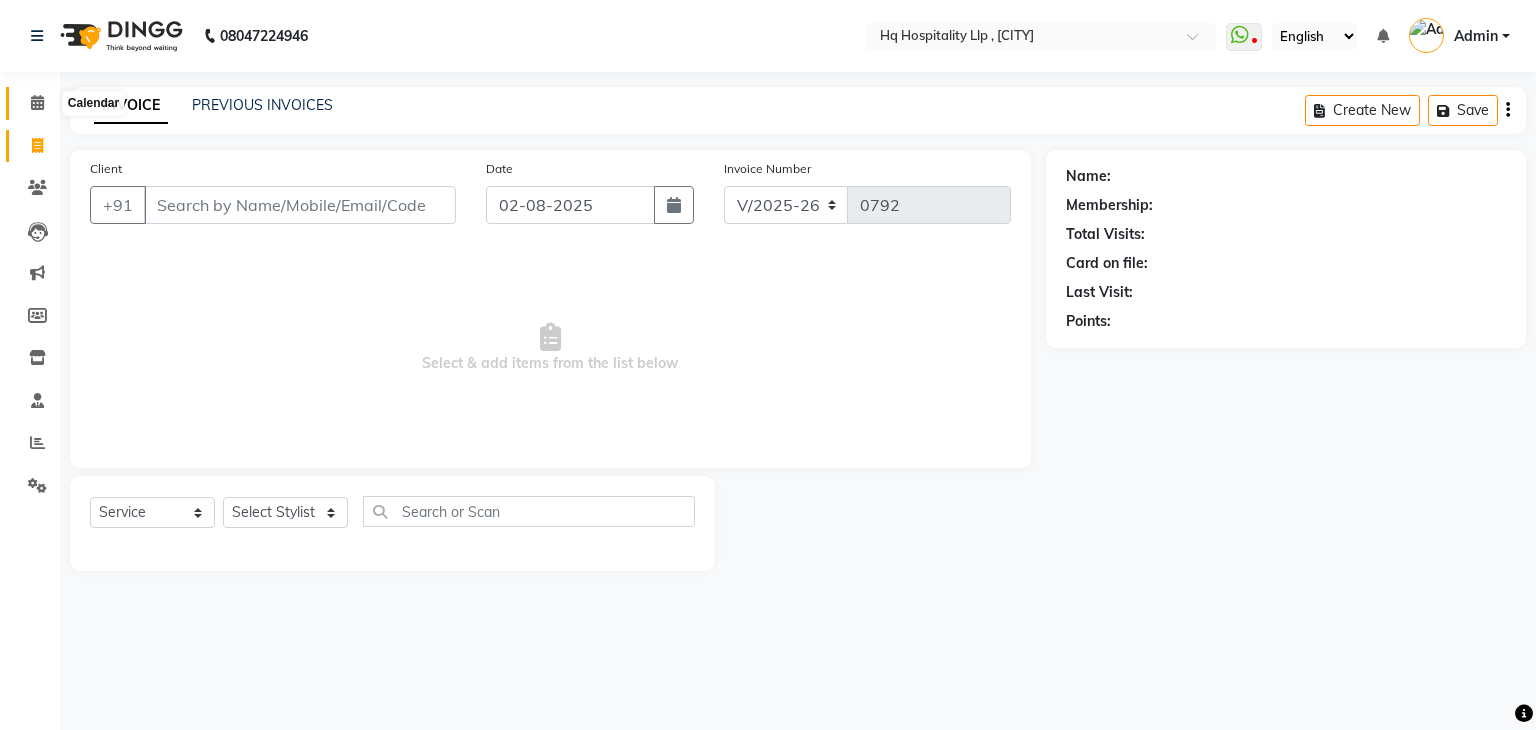 click 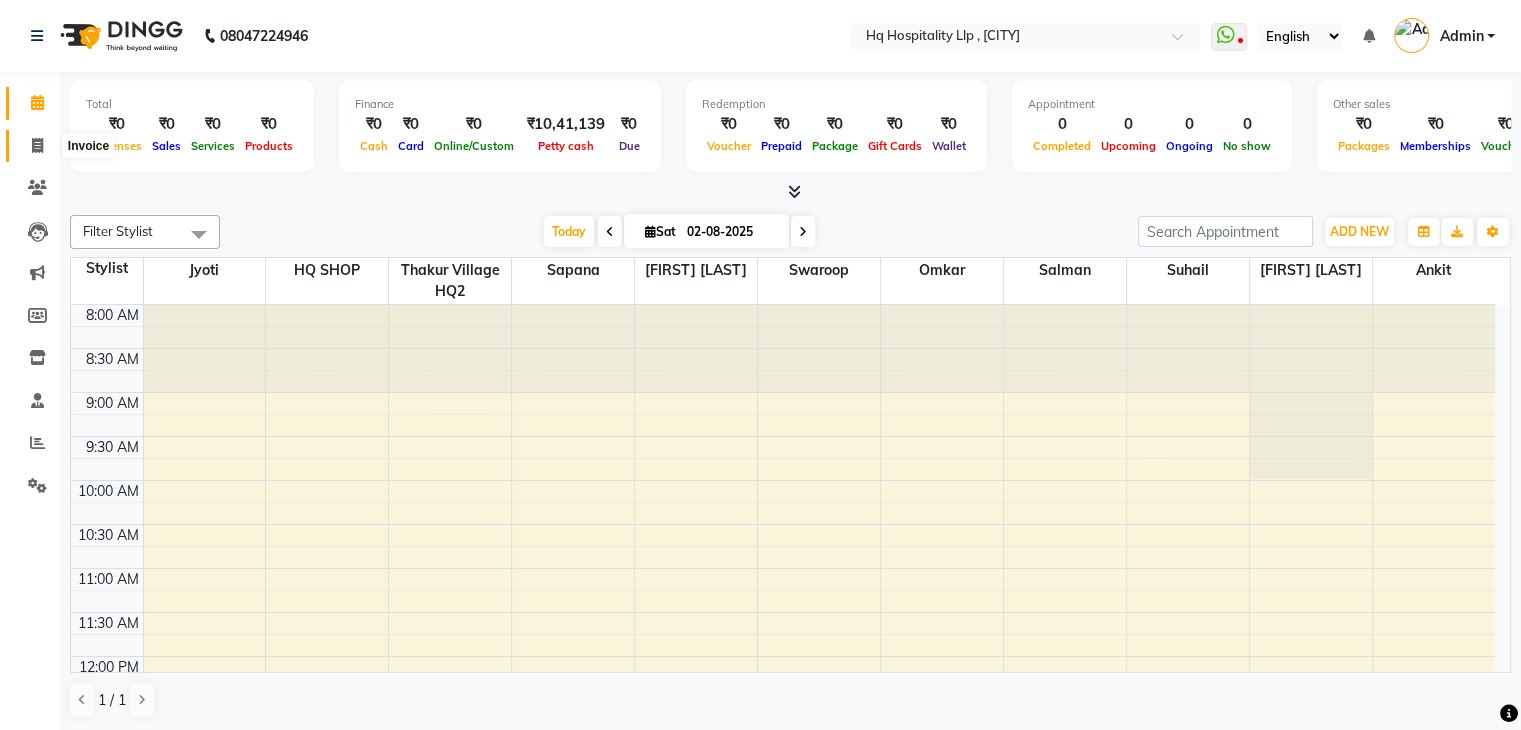 click 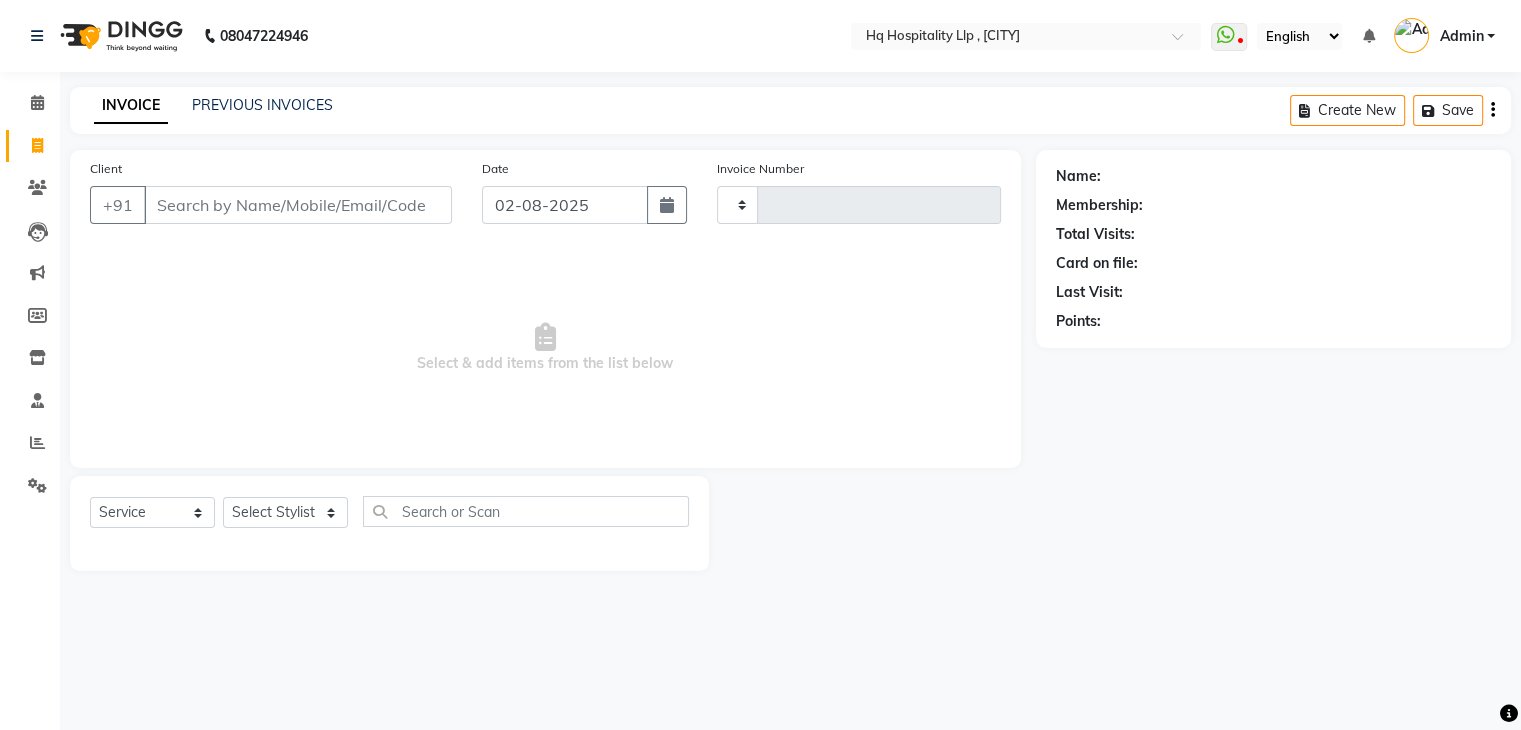 type on "0792" 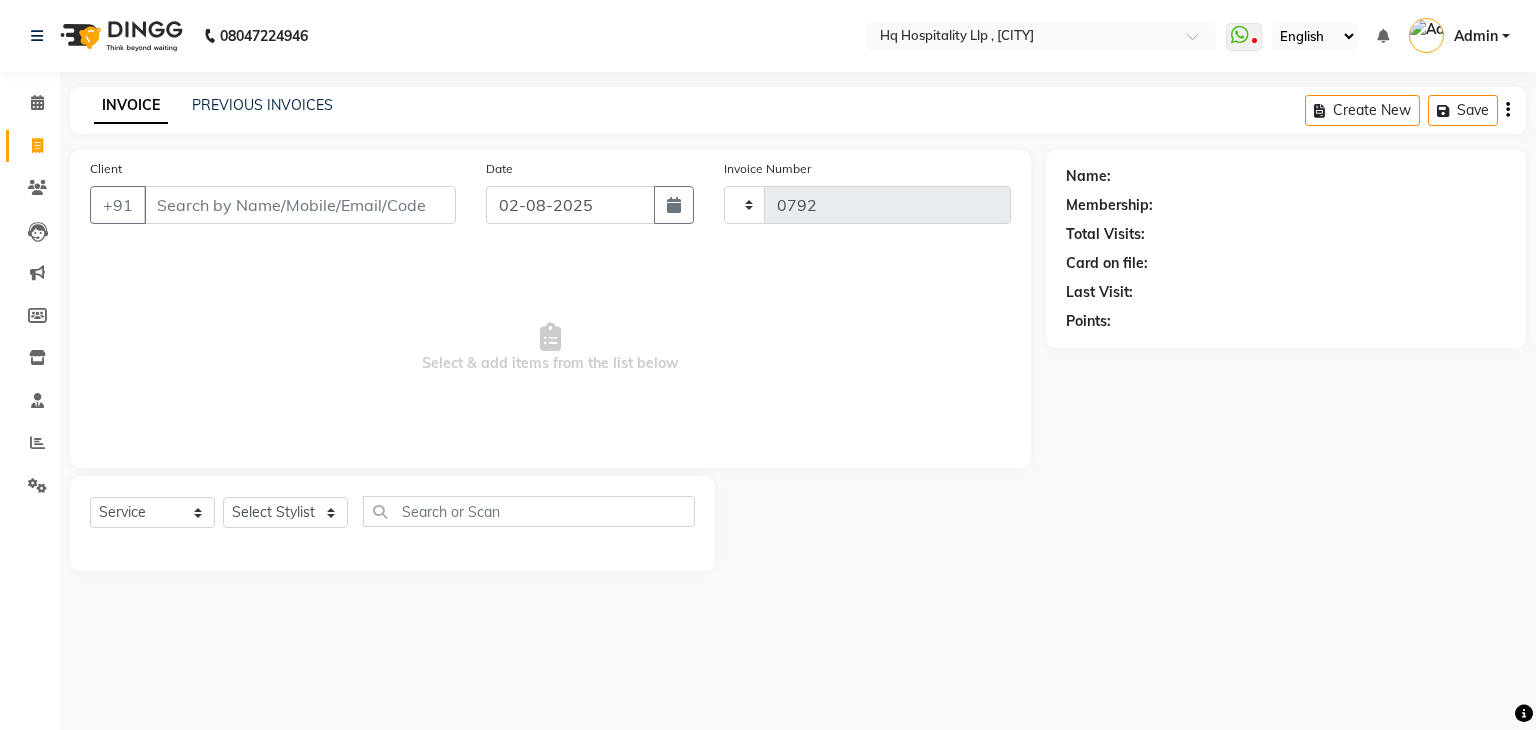 select on "5407" 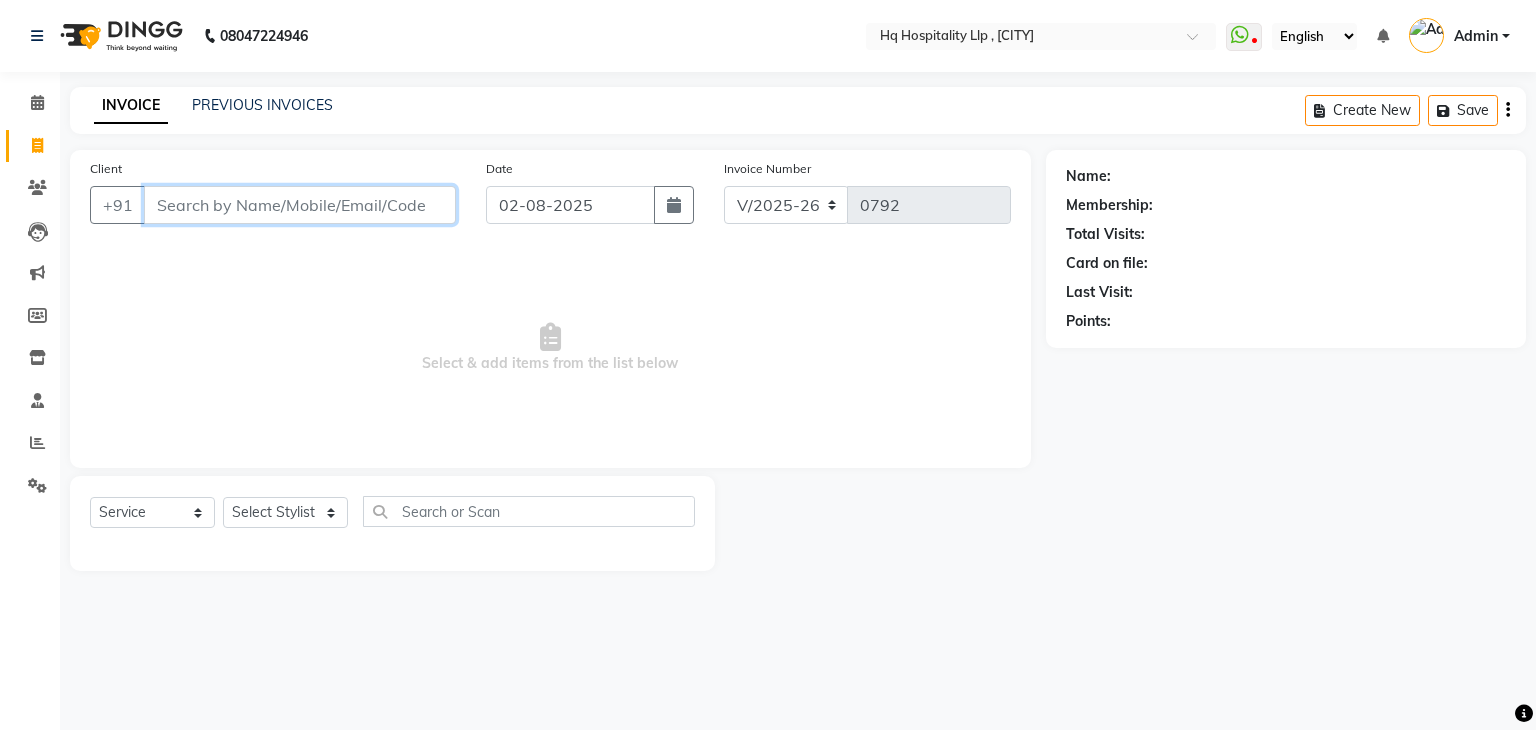 click on "Client" at bounding box center (300, 205) 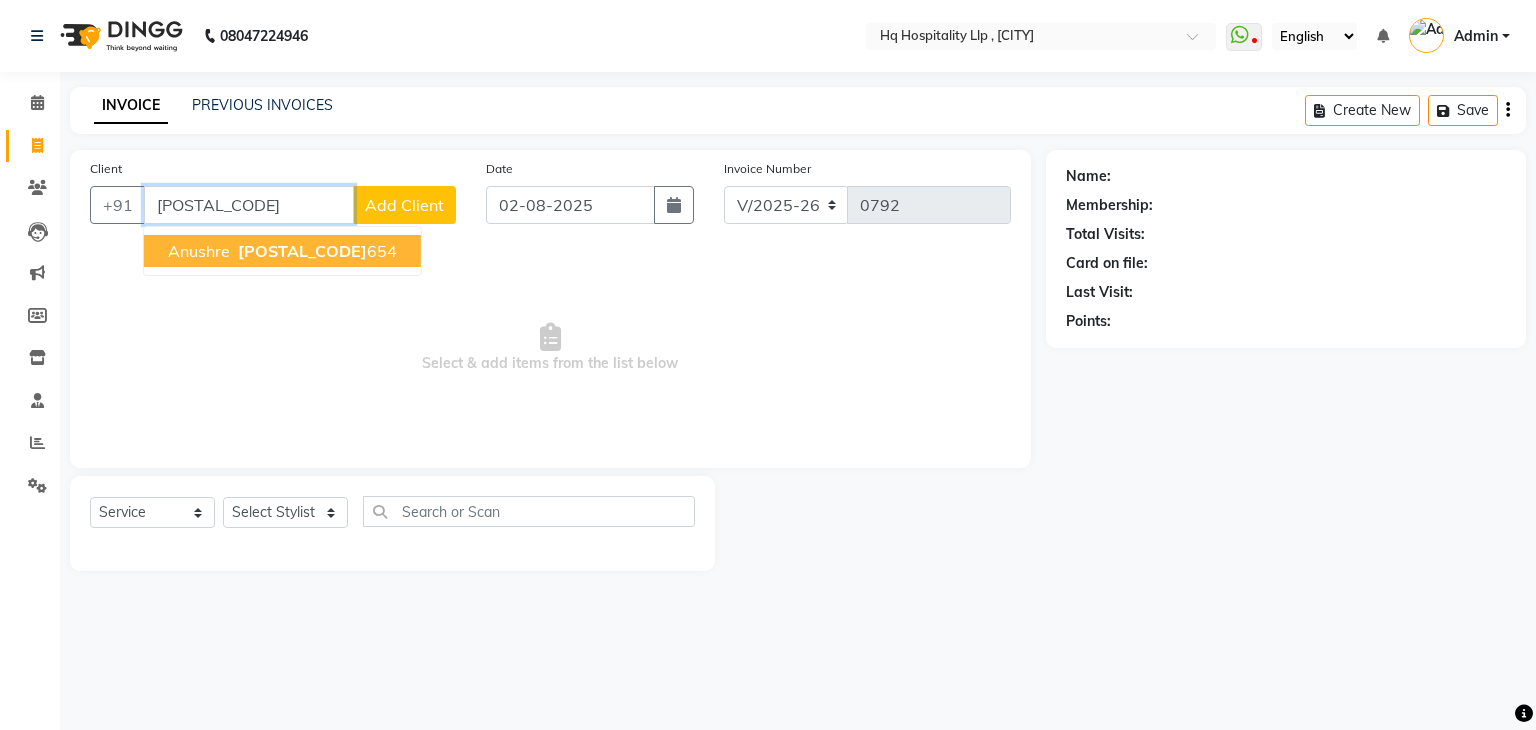 click on "9971732 654" at bounding box center [315, 251] 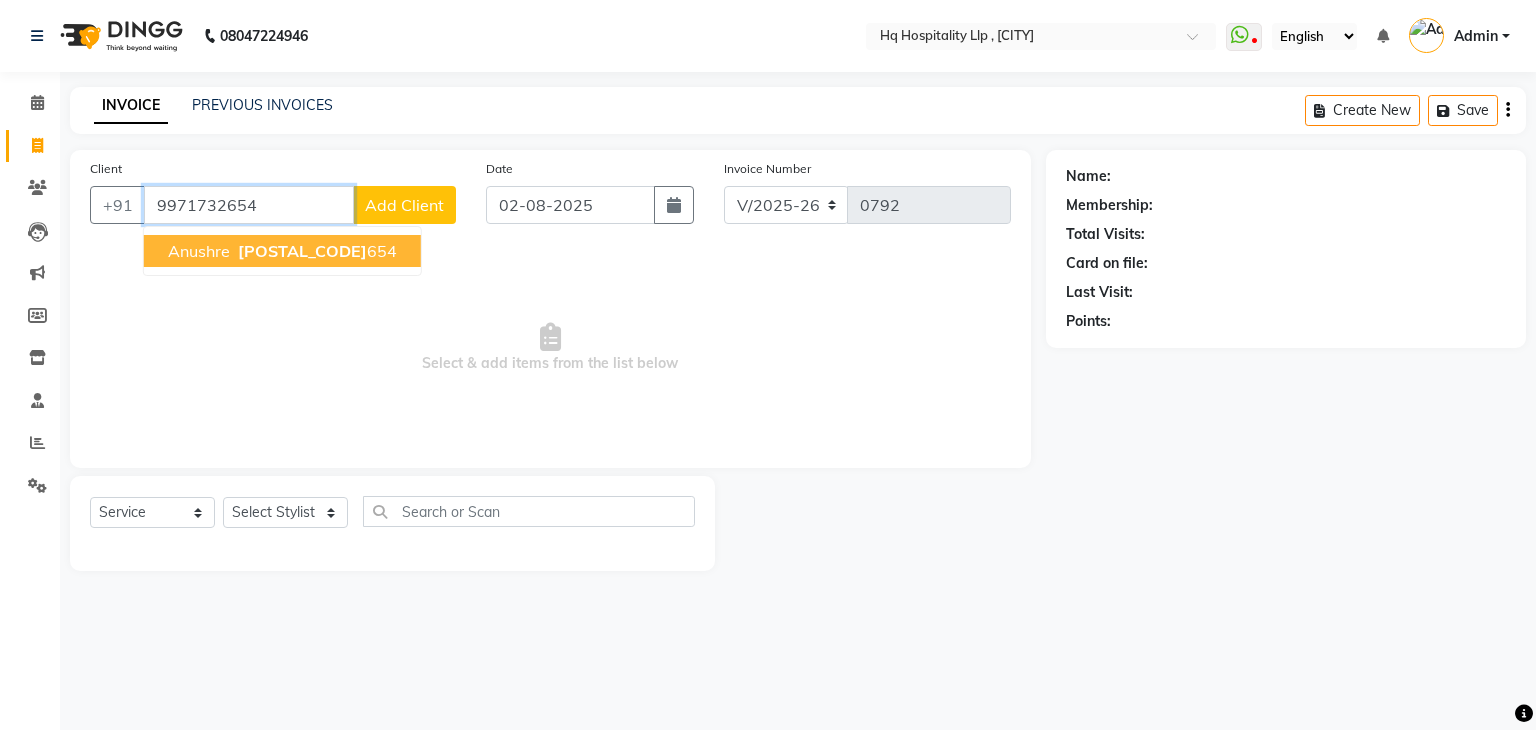 type on "9971732654" 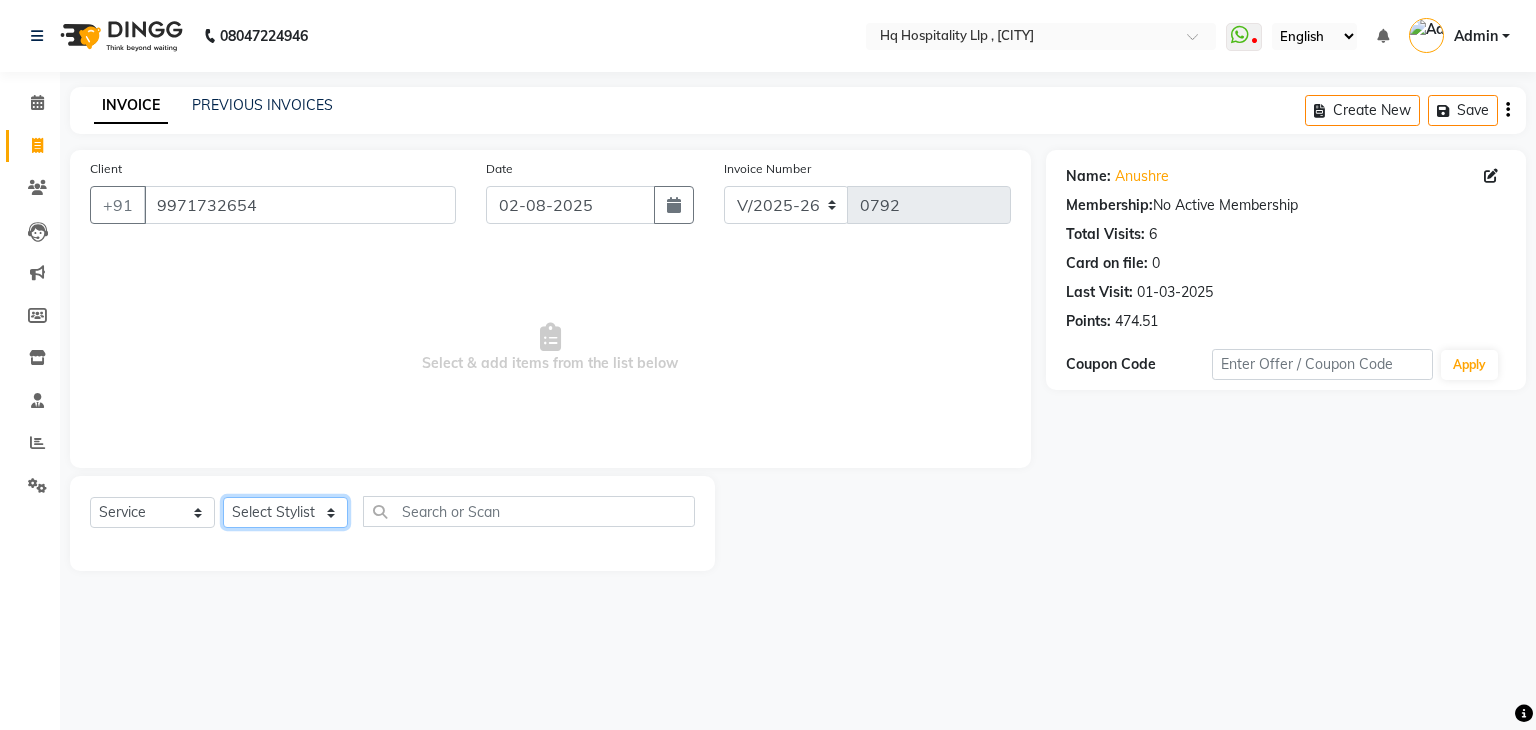 click on "Select Stylist Ankit DIPALI HQ SHOP jyoti Omkar Reshma Mustari Salman Sameer Ahmad Sapana Suhail Swaroop Thakur Village HQ2" 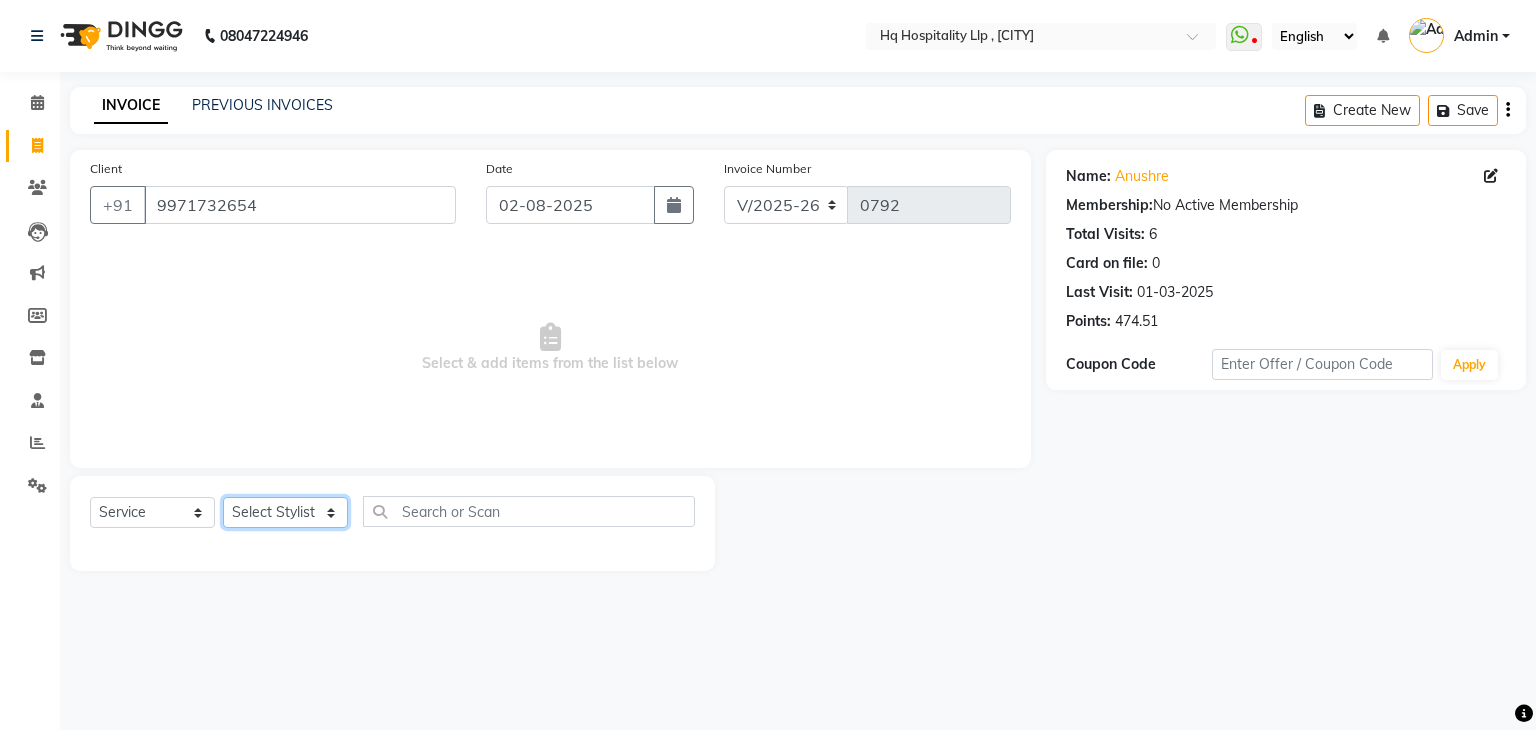 select on "85911" 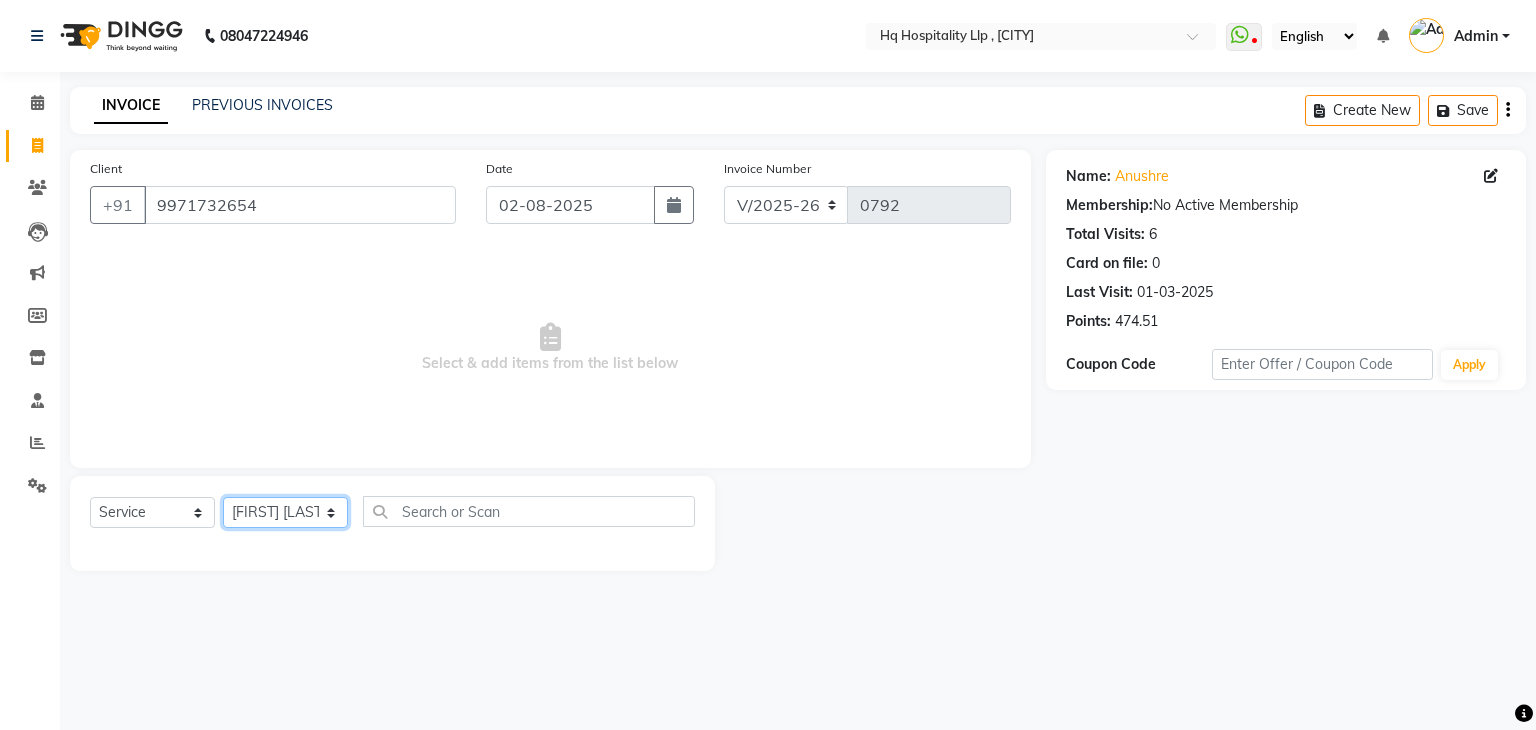 click on "Select Stylist Ankit DIPALI HQ SHOP jyoti Omkar Reshma Mustari Salman Sameer Ahmad Sapana Suhail Swaroop Thakur Village HQ2" 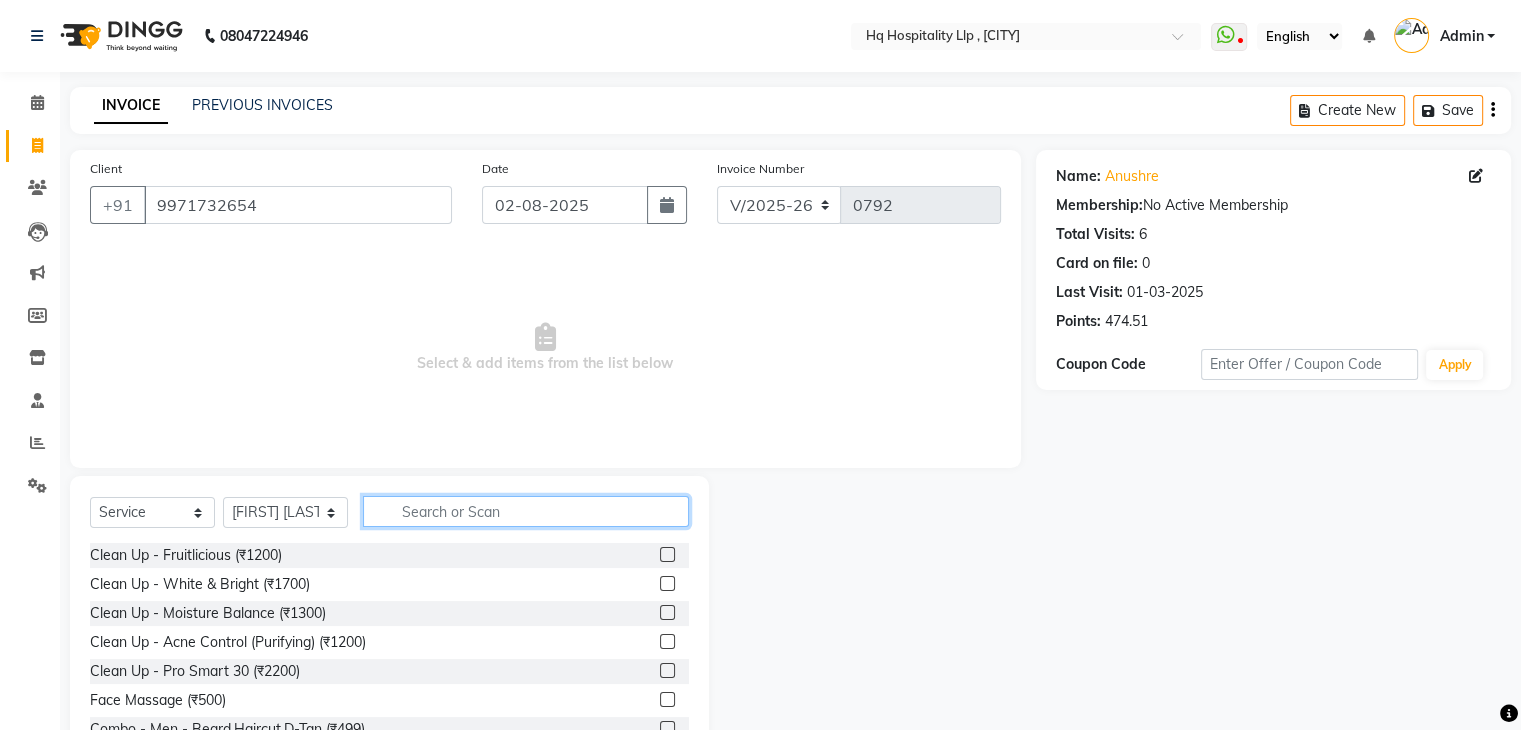 click 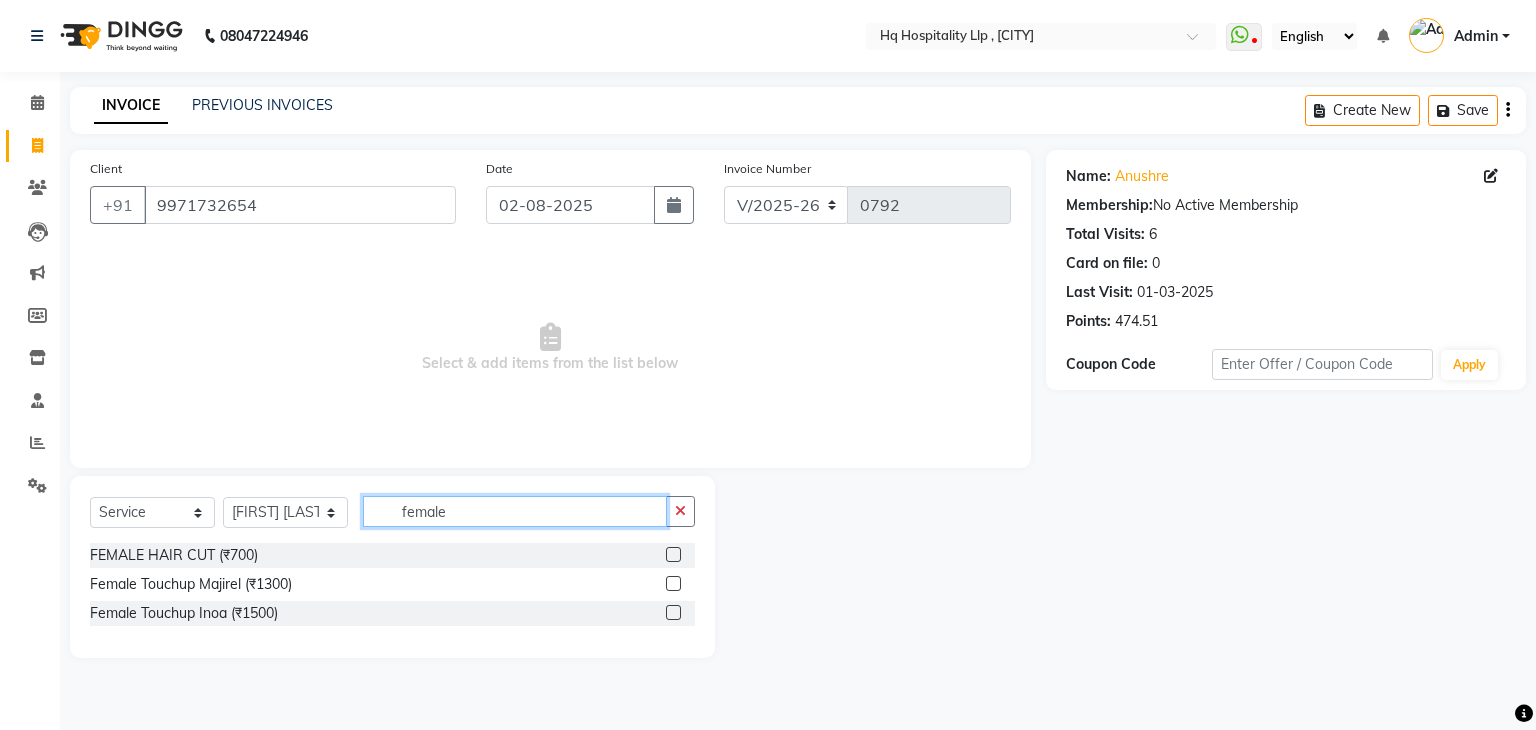 type on "female" 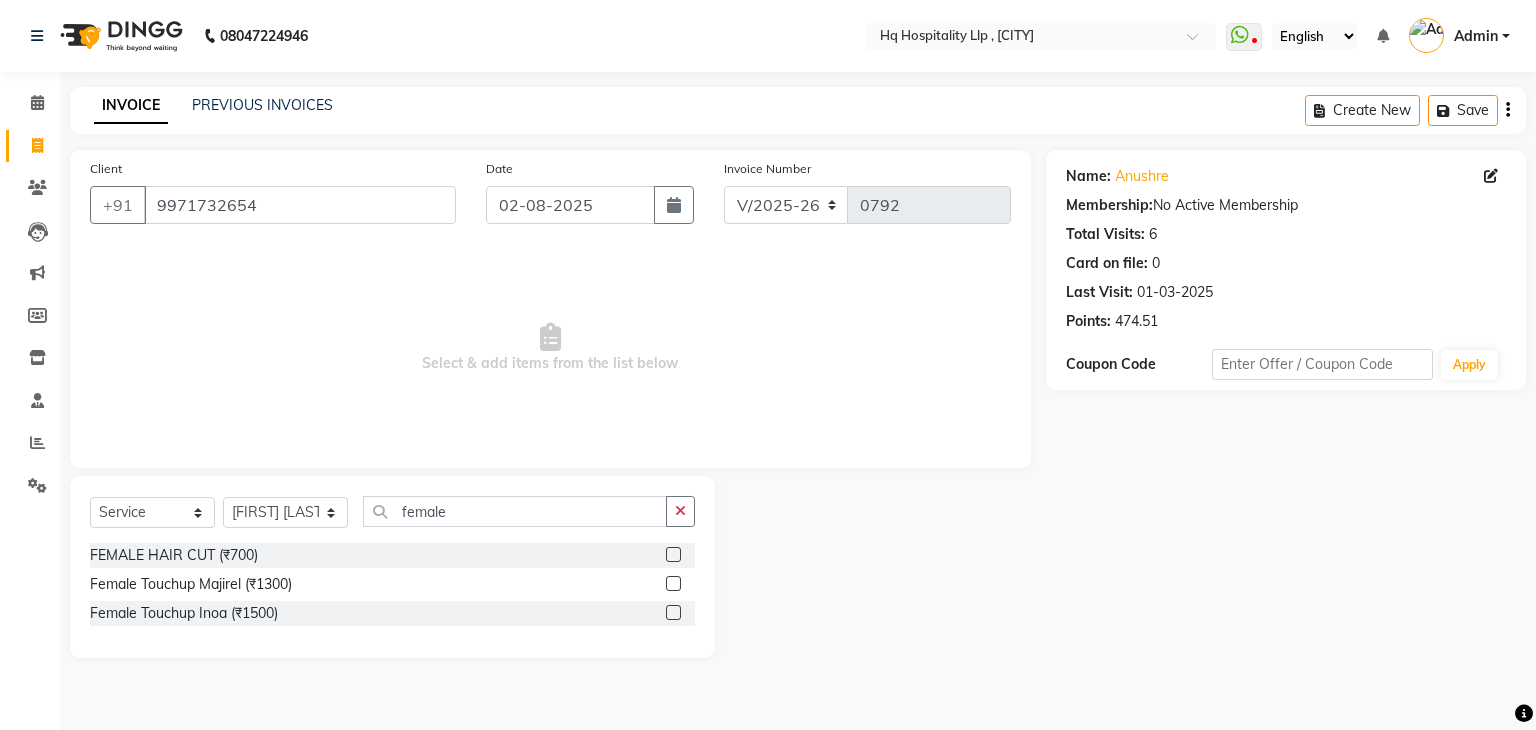 click 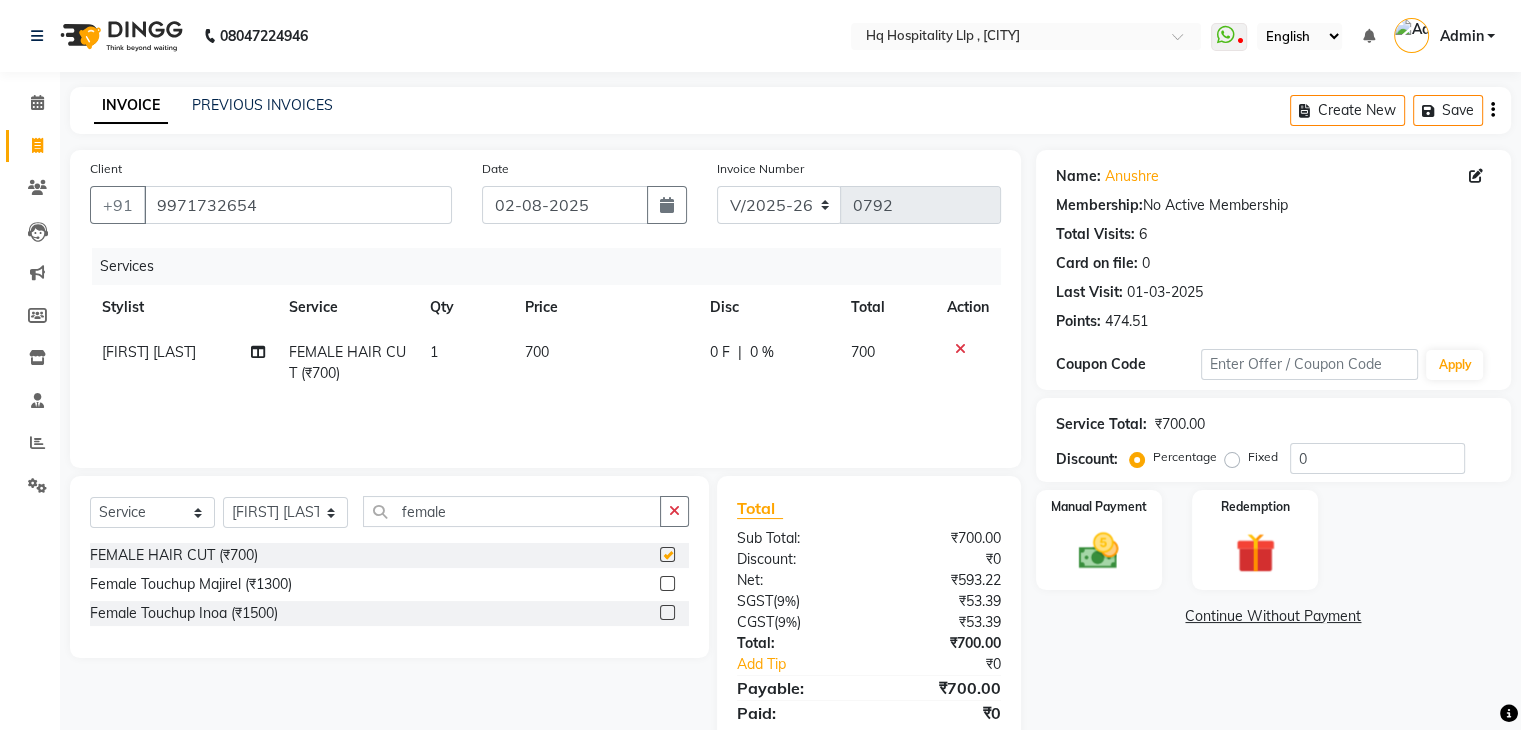checkbox on "false" 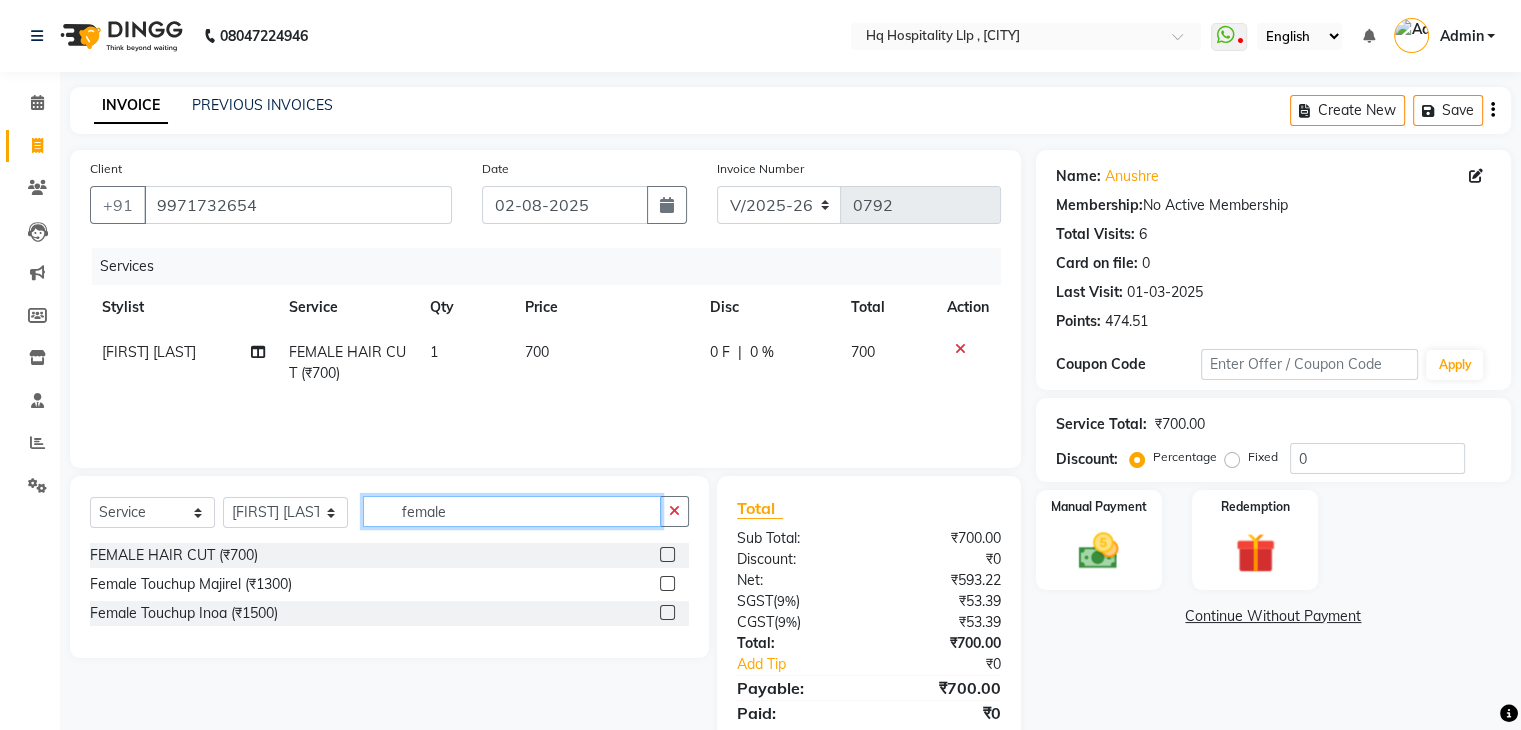 click on "female" 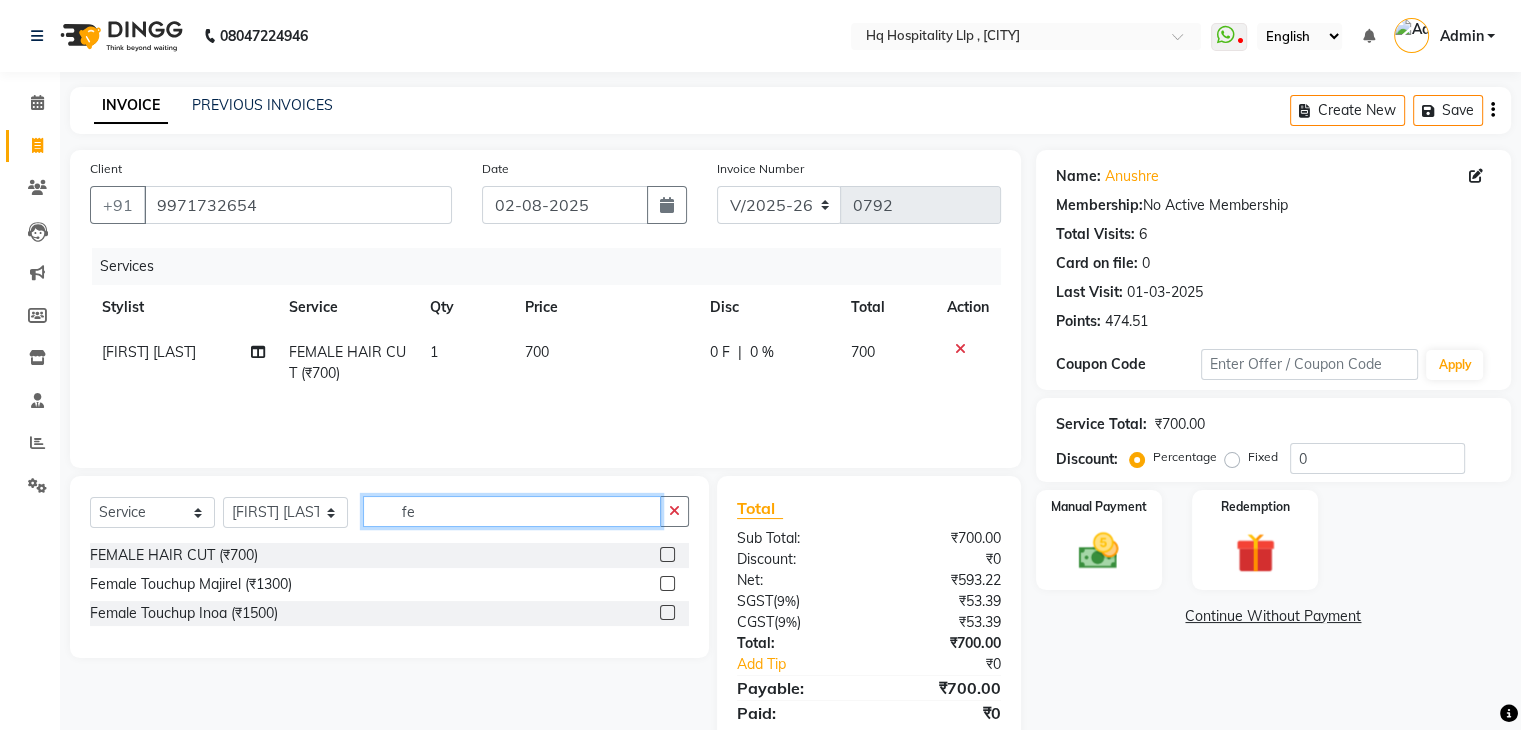 type on "f" 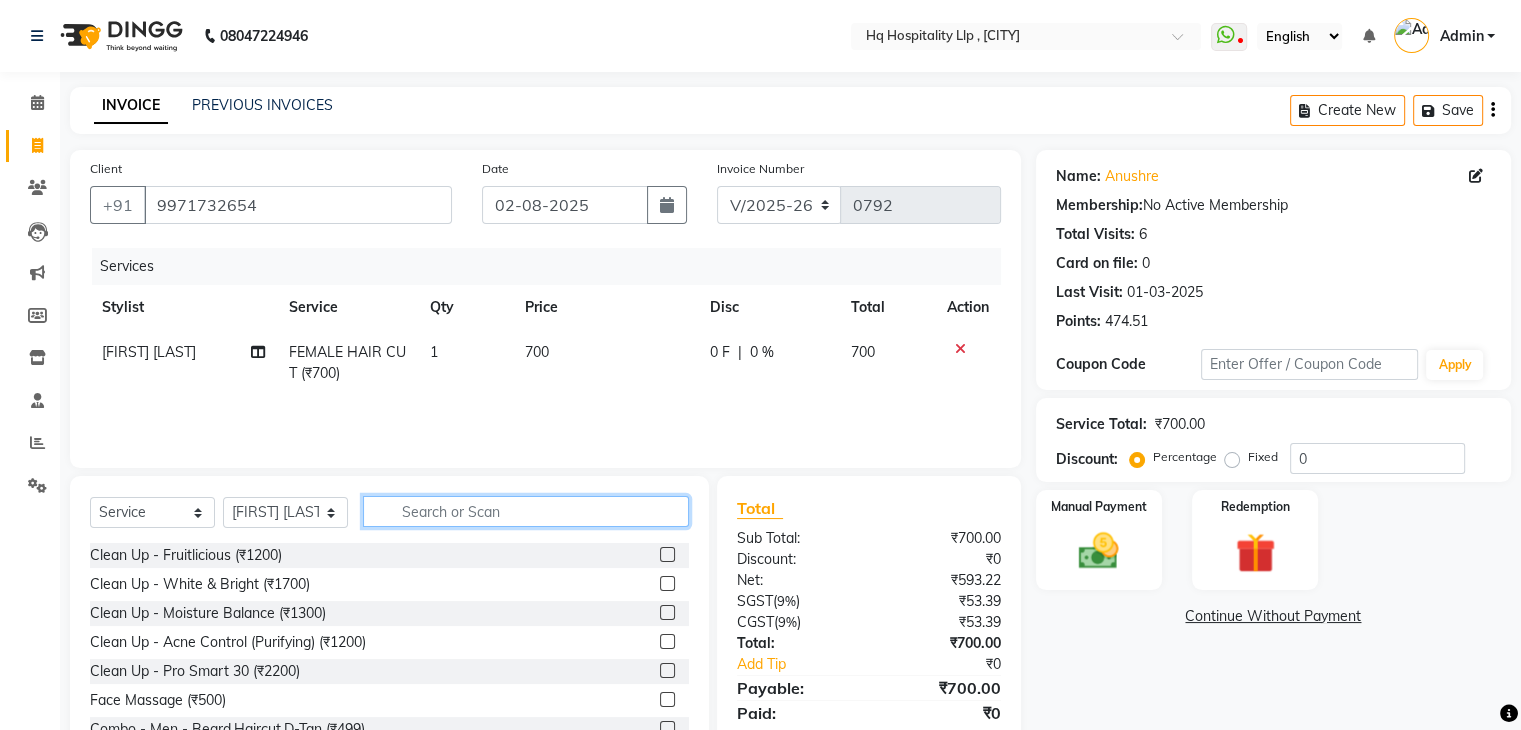 click 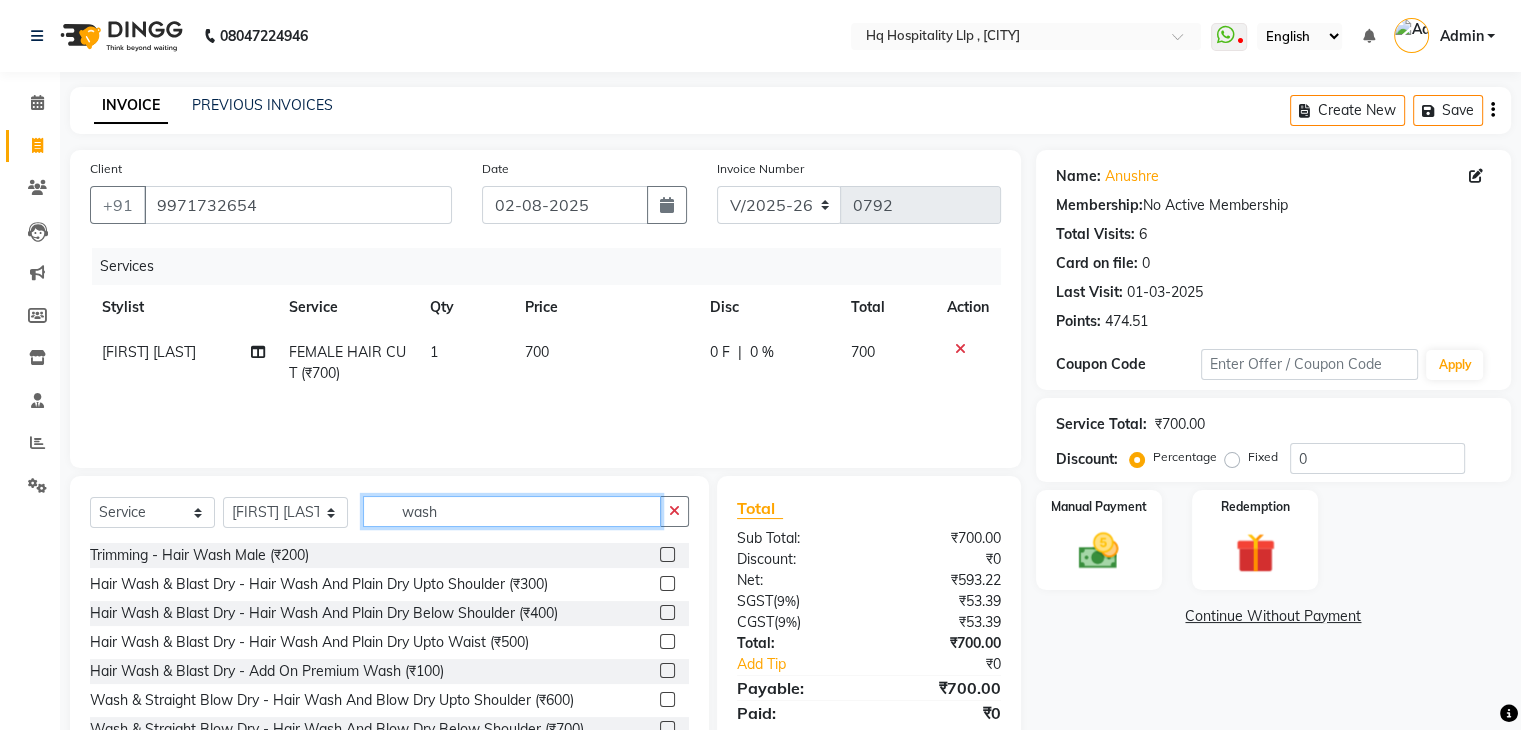type on "wash" 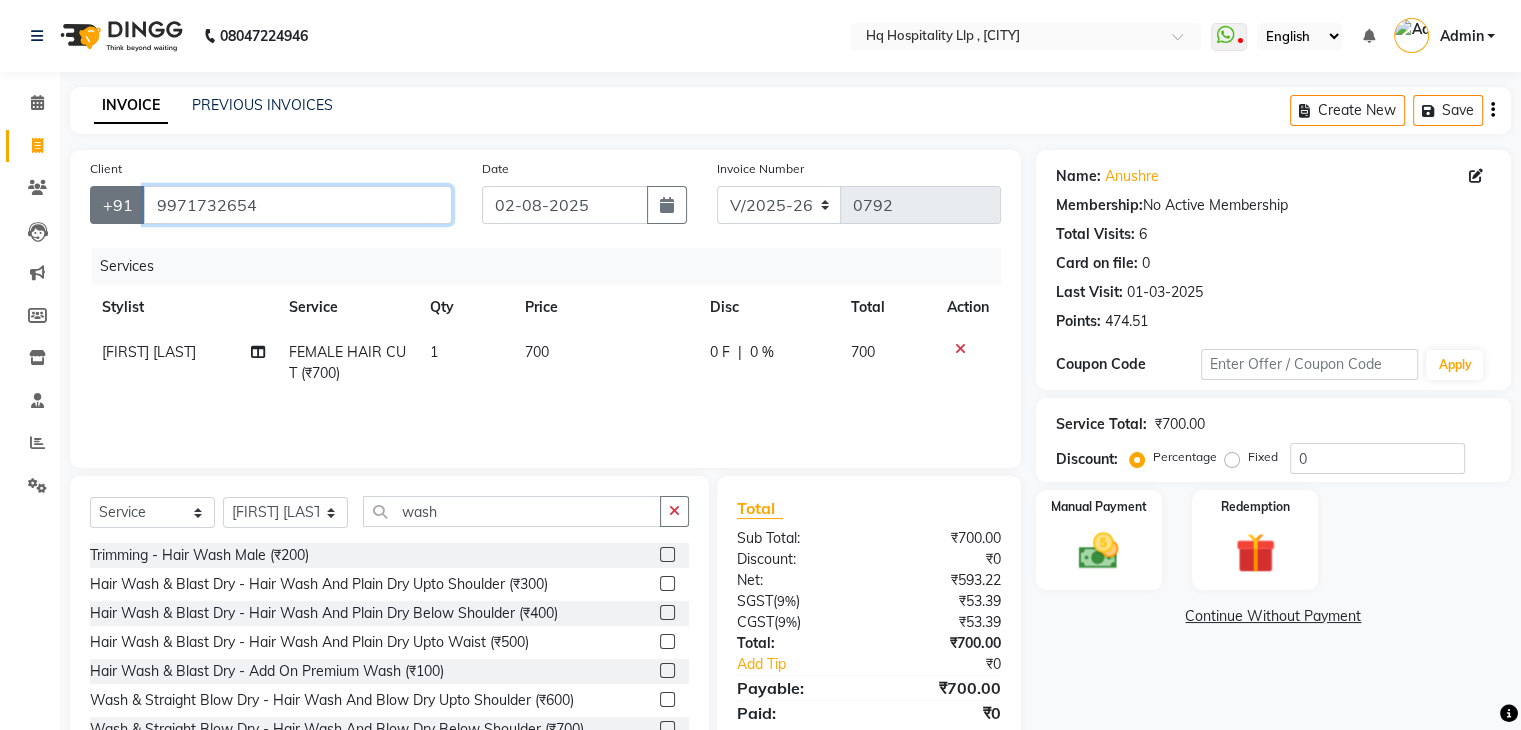 drag, startPoint x: 279, startPoint y: 209, endPoint x: 123, endPoint y: 204, distance: 156.08011 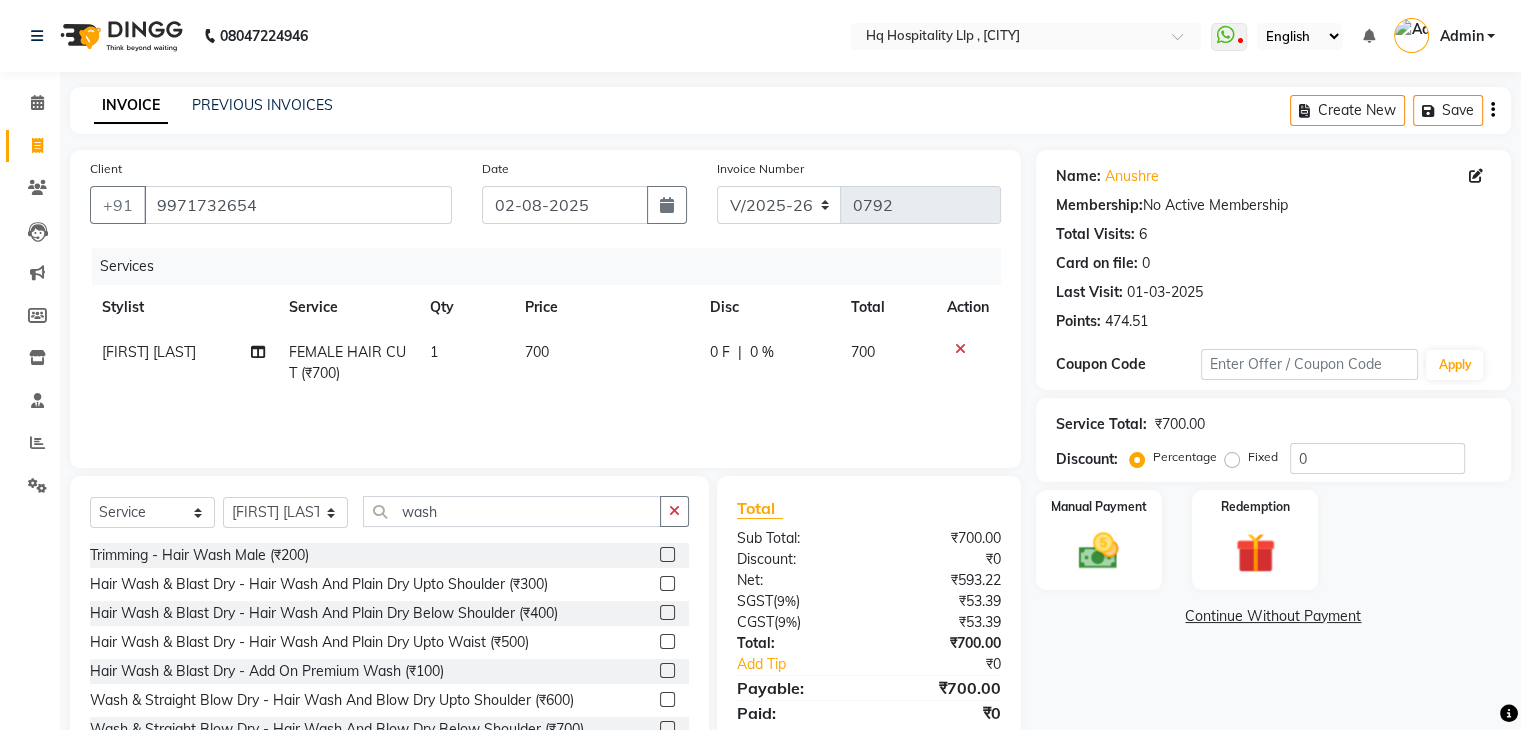 click on "Client +91 9971732654 Date 02-08-2025 Invoice Number V/2025 V/2025-26 0792 Services Stylist Service Qty Price Disc Total Action Sameer Ahmad FEMALE HAIR CUT (₹700) 1 700 0 F | 0 % 700" 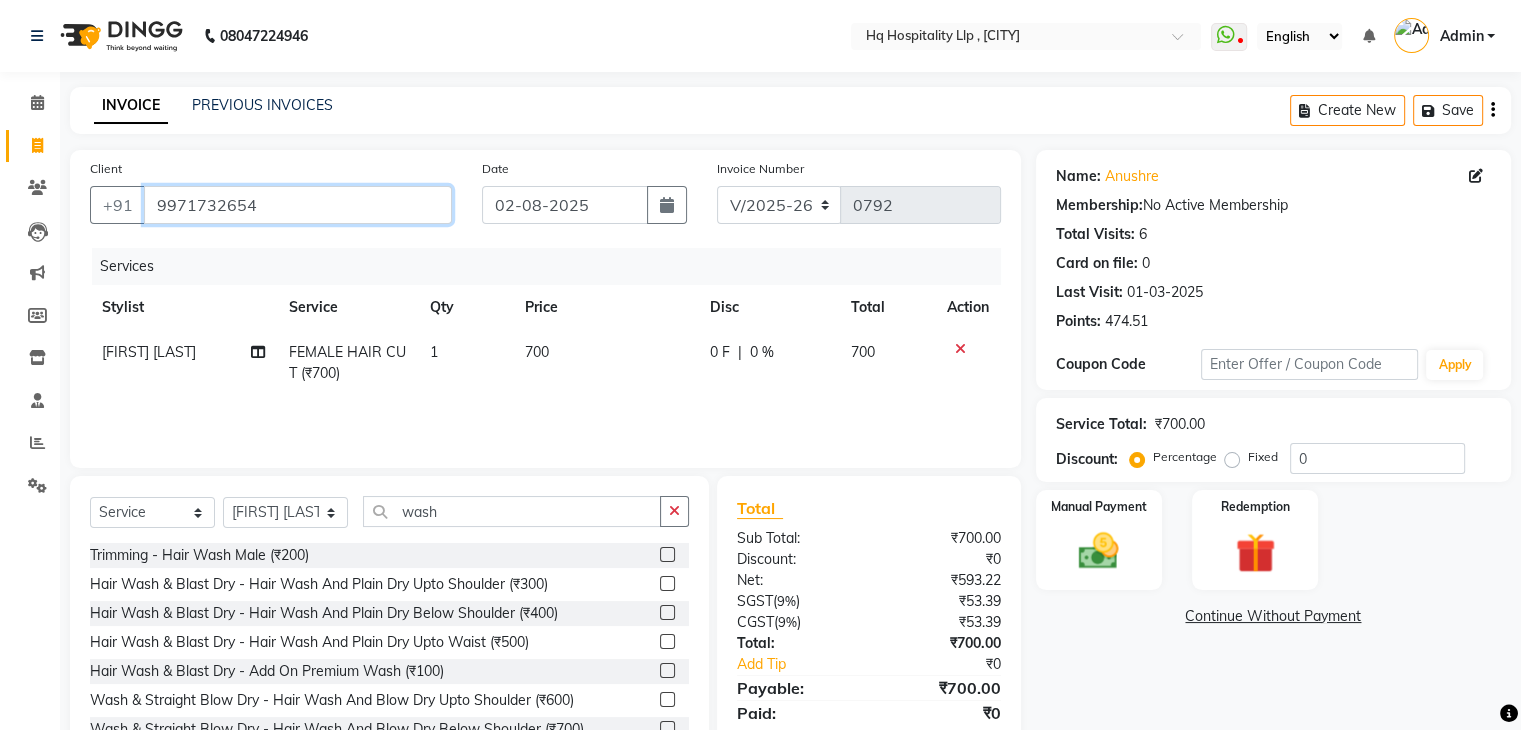 drag, startPoint x: 275, startPoint y: 213, endPoint x: 159, endPoint y: 215, distance: 116.01724 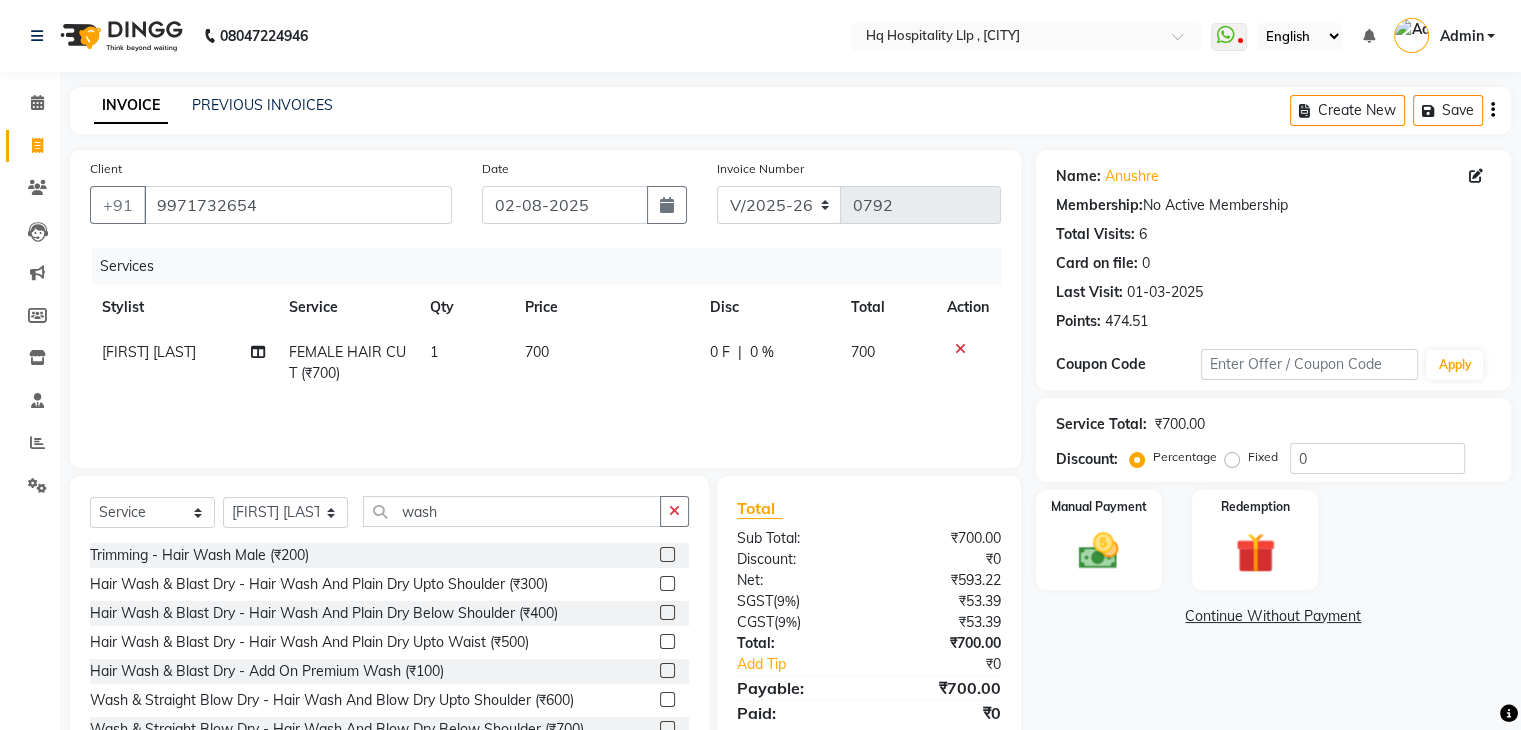 click on "08047224946 Select Location × Hq Hospitality Llp	,  Kandivali E  WhatsApp Status  ✕ Status:  Disconnected Most Recent Message: 17-07-2025     09:24 PM Recent Service Activity: 18-07-2025     12:06 PM  08047224946 Whatsapp Settings English ENGLISH Español العربية मराठी हिंदी ગુજરાતી தமிழ் 中文 Notifications nothing to show Admin Manage Profile Change Password Sign out  Version:3.15.11  ☀ HQ hospitality LLP	,  Kandivali E ☀ HQ hospitality LLP, Borivali West  Calendar  Invoice  Clients  Leads   Marketing  Members  Inventory  Staff  Reports  Settings Completed InProgress Upcoming Dropped Tentative Check-In Confirm Bookings Generate Report Segments Page Builder INVOICE PREVIOUS INVOICES Create New   Save  Client +91 9971732654 Date 02-08-2025 Invoice Number V/2025 V/2025-26 0792 Services Stylist Service Qty Price Disc Total Action Sameer Ahmad FEMALE HAIR CUT (₹700) 1 700 0 F | 0 % 700 Select  Service  Product  Membership  Package Voucher wash" at bounding box center [760, 400] 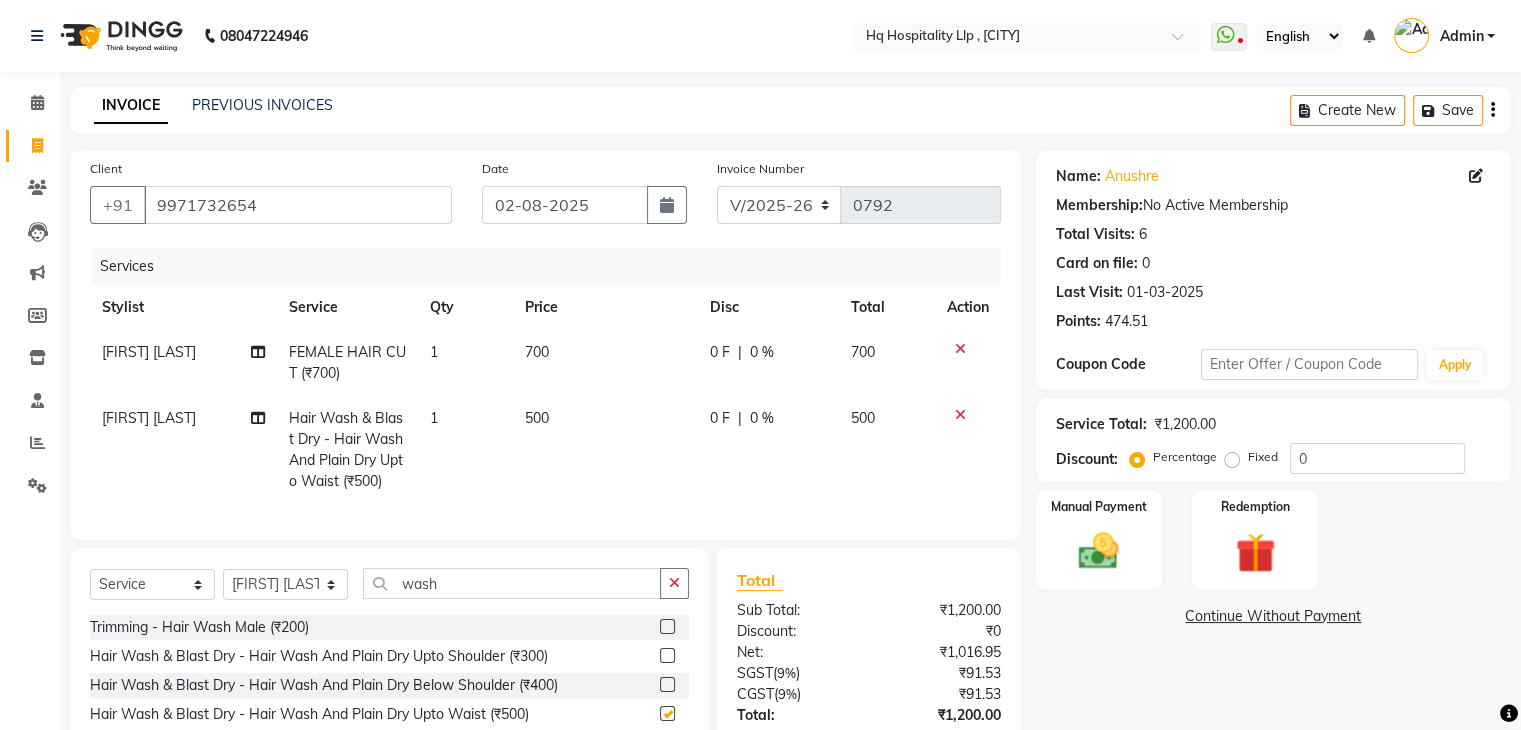checkbox on "false" 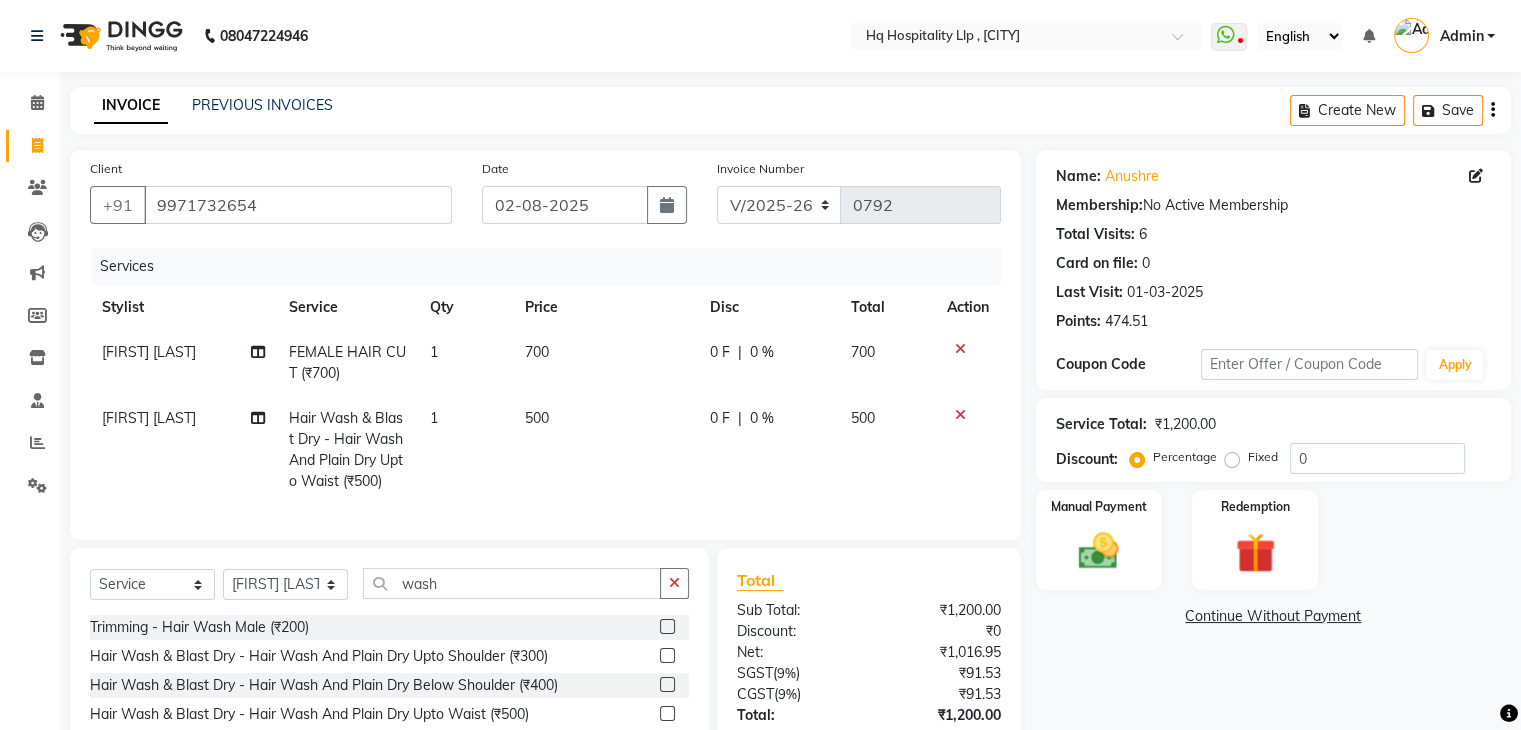 scroll, scrollTop: 159, scrollLeft: 0, axis: vertical 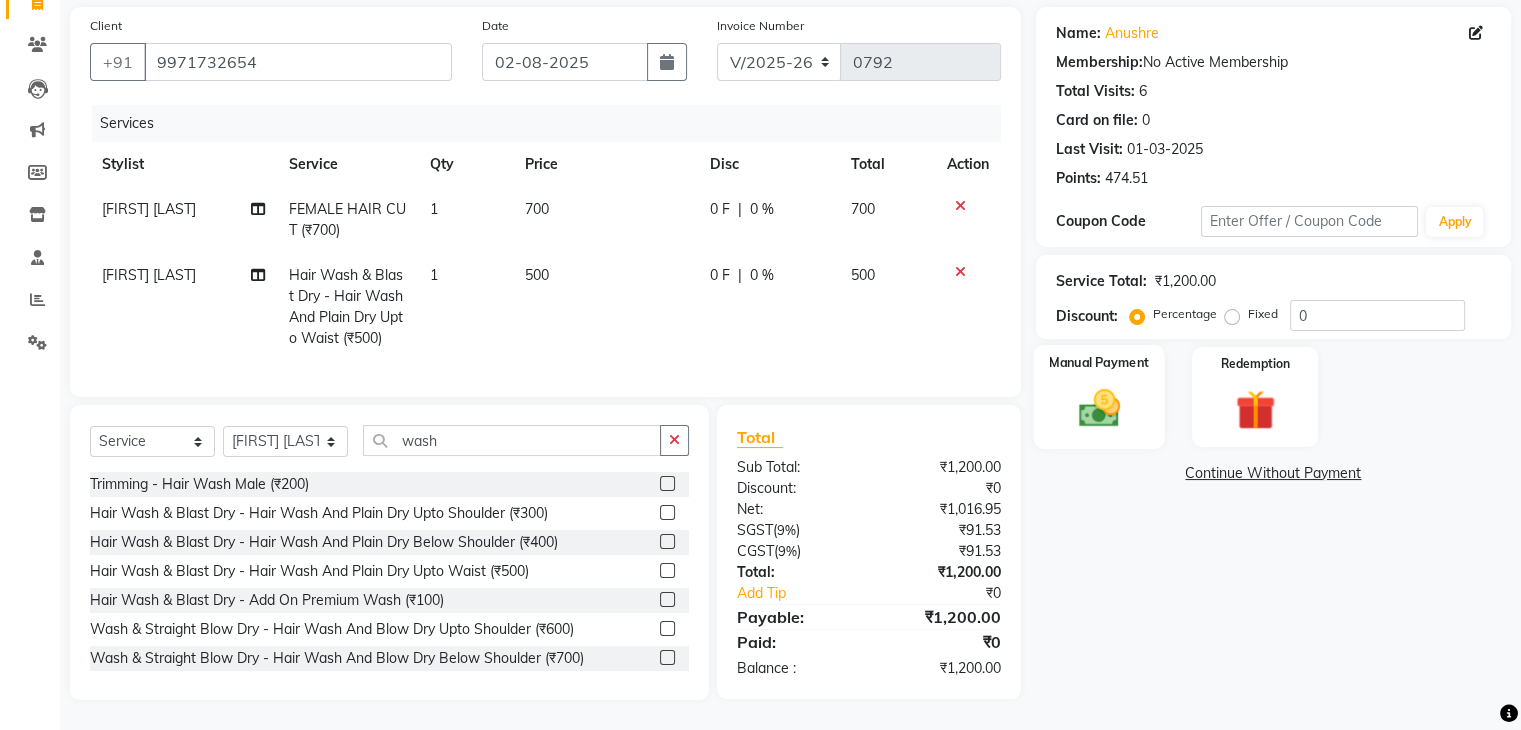 click 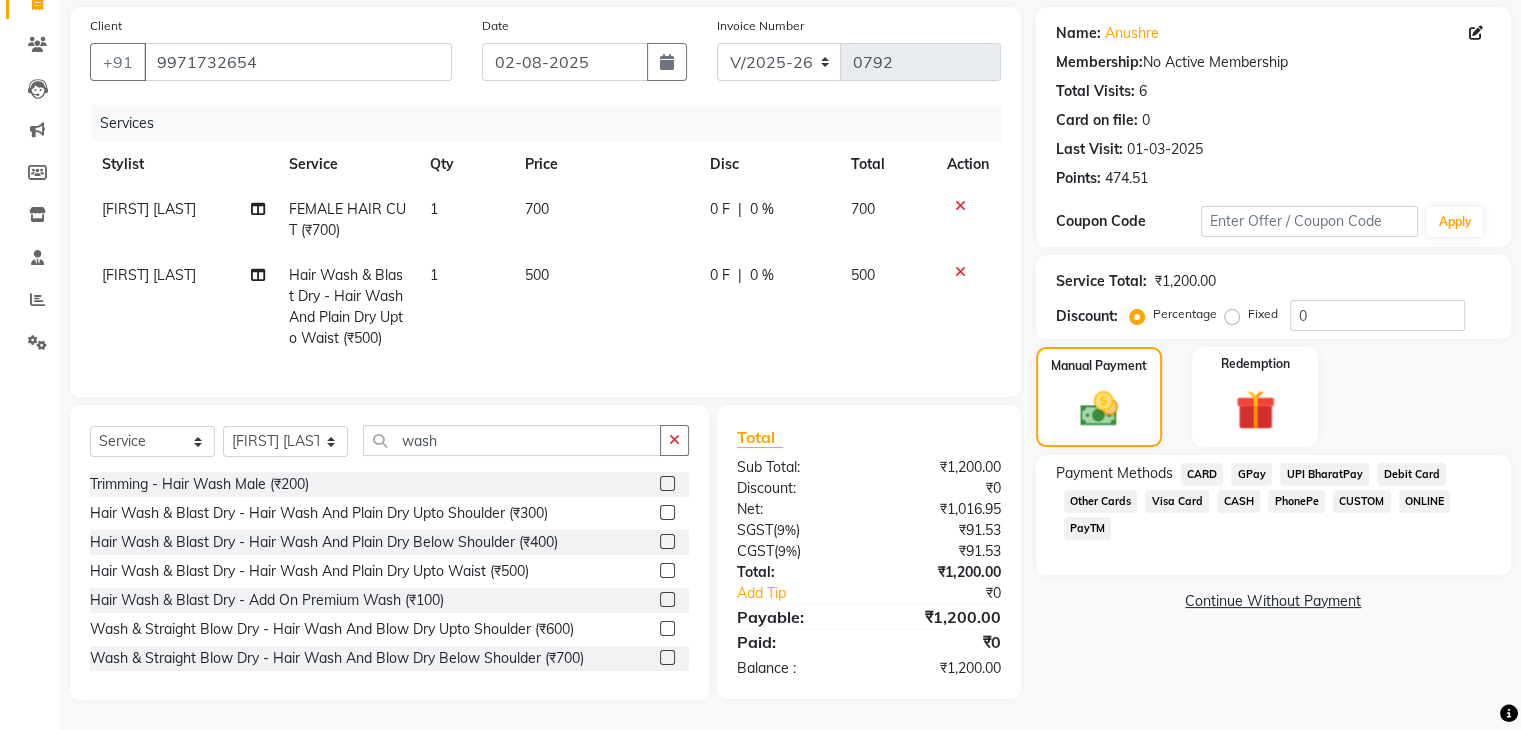 click on "GPay" 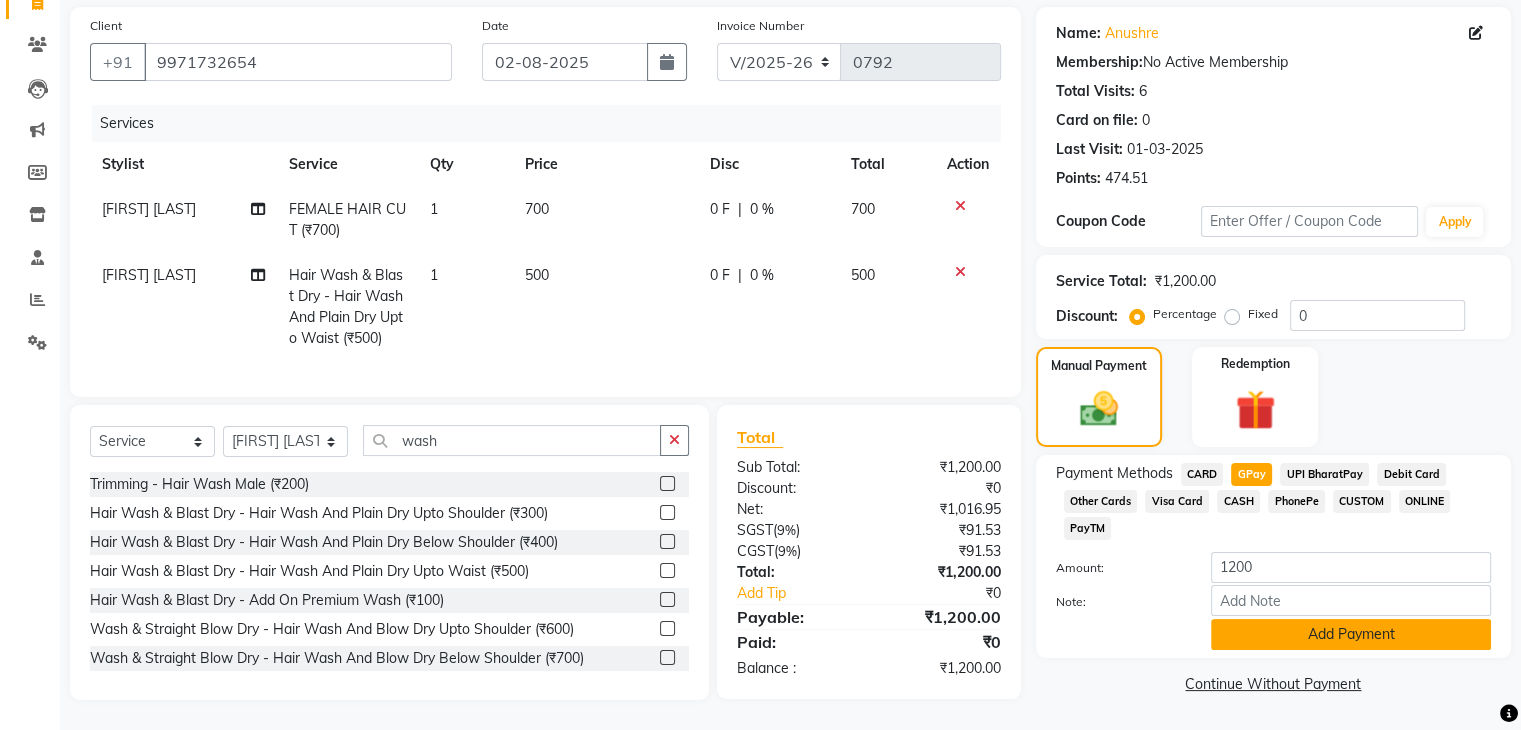 click on "Add Payment" 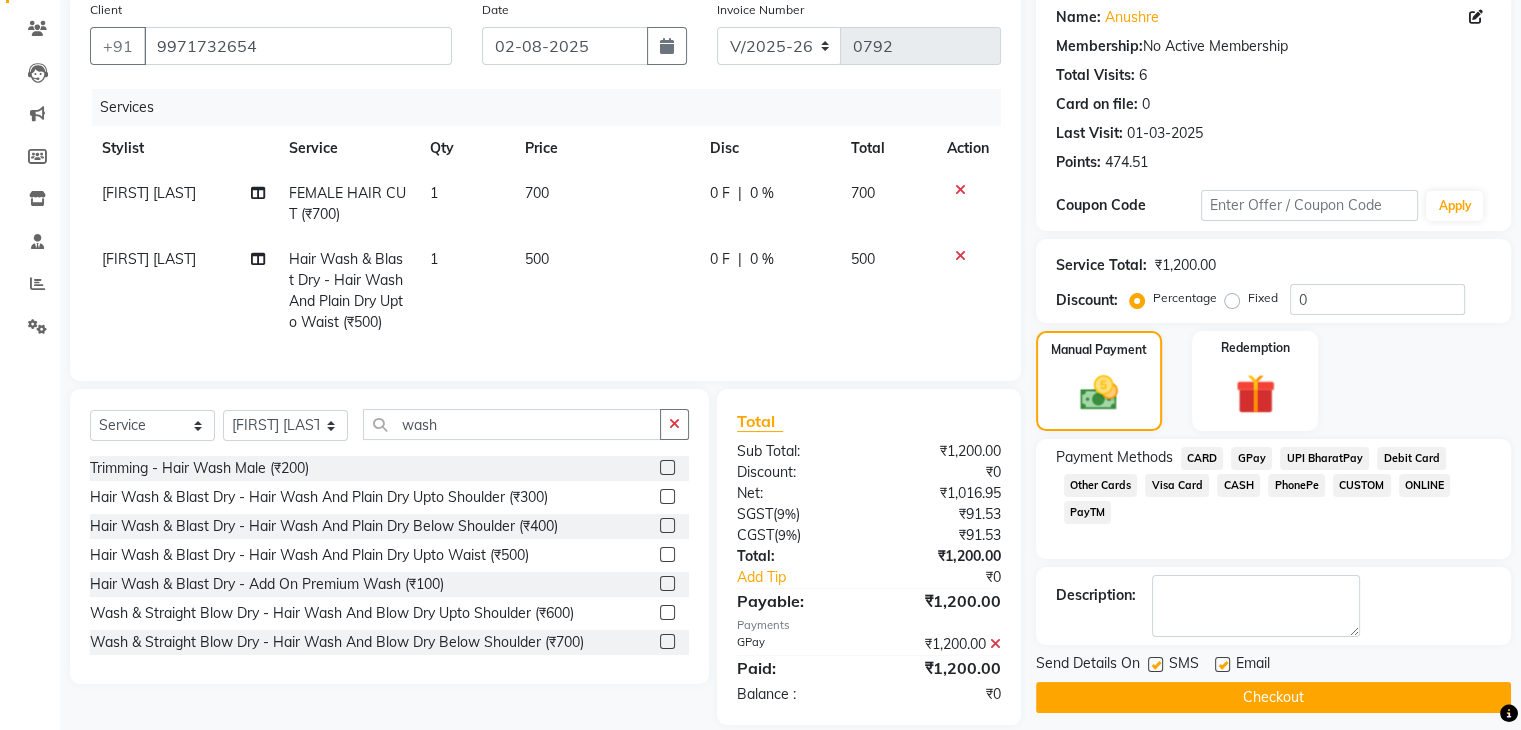 scroll, scrollTop: 200, scrollLeft: 0, axis: vertical 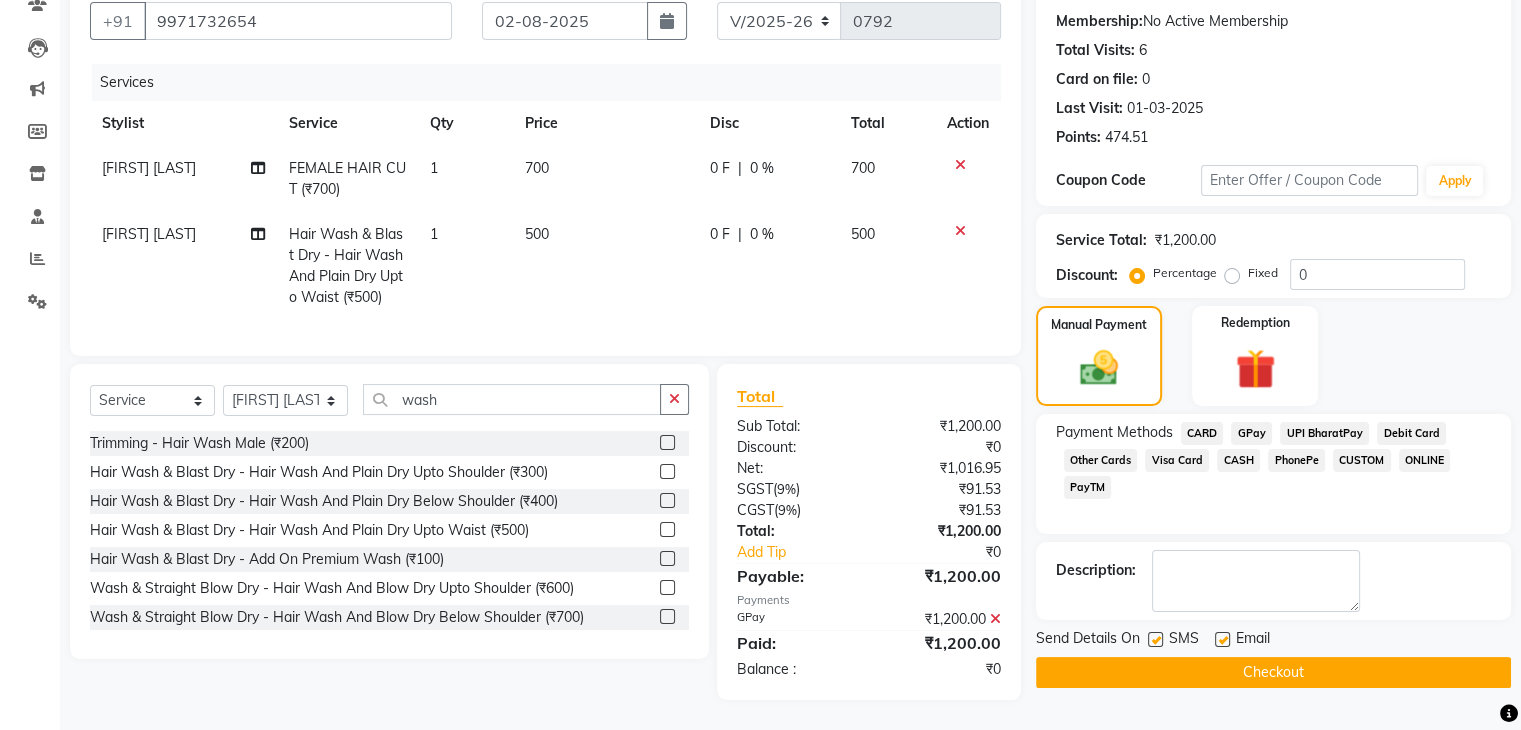 click on "Checkout" 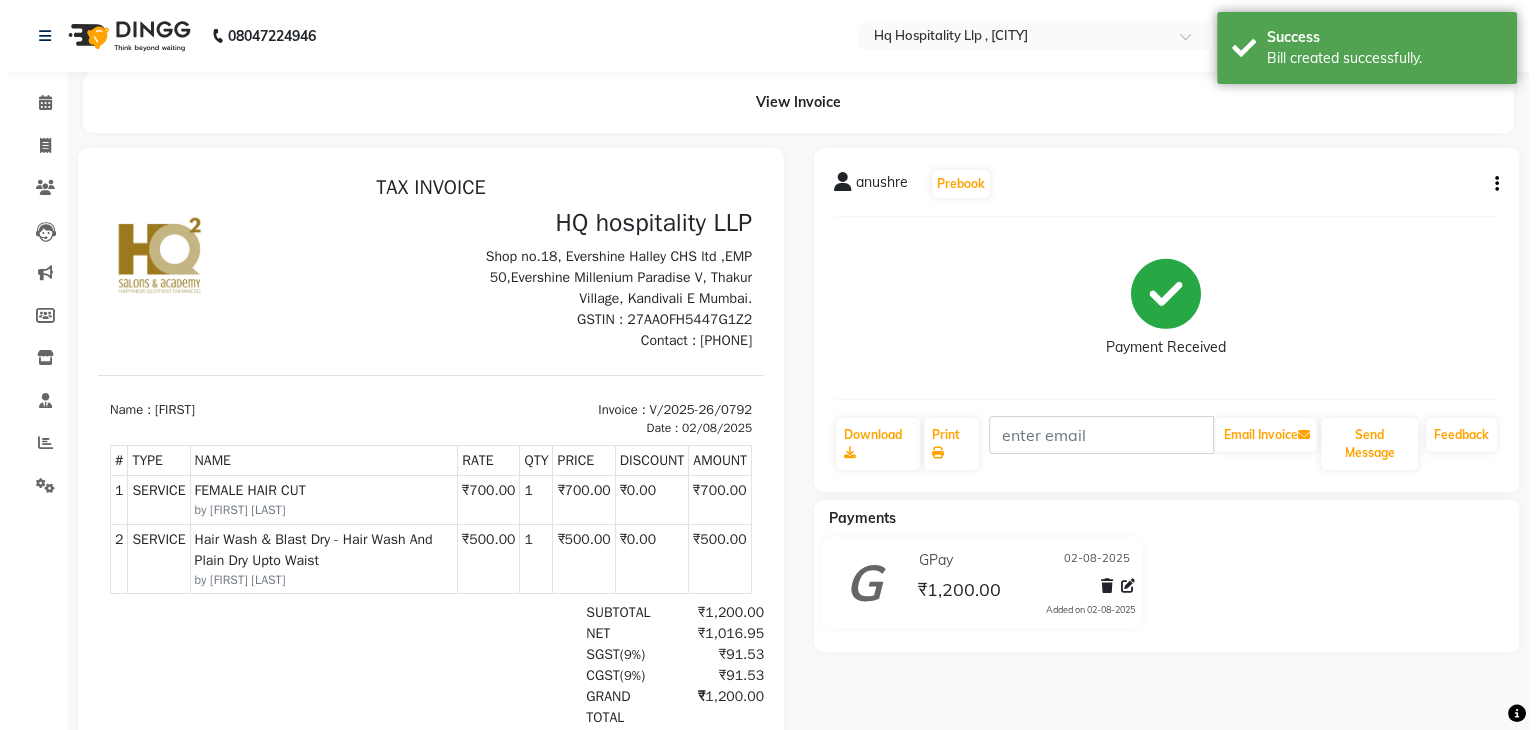 scroll, scrollTop: 0, scrollLeft: 0, axis: both 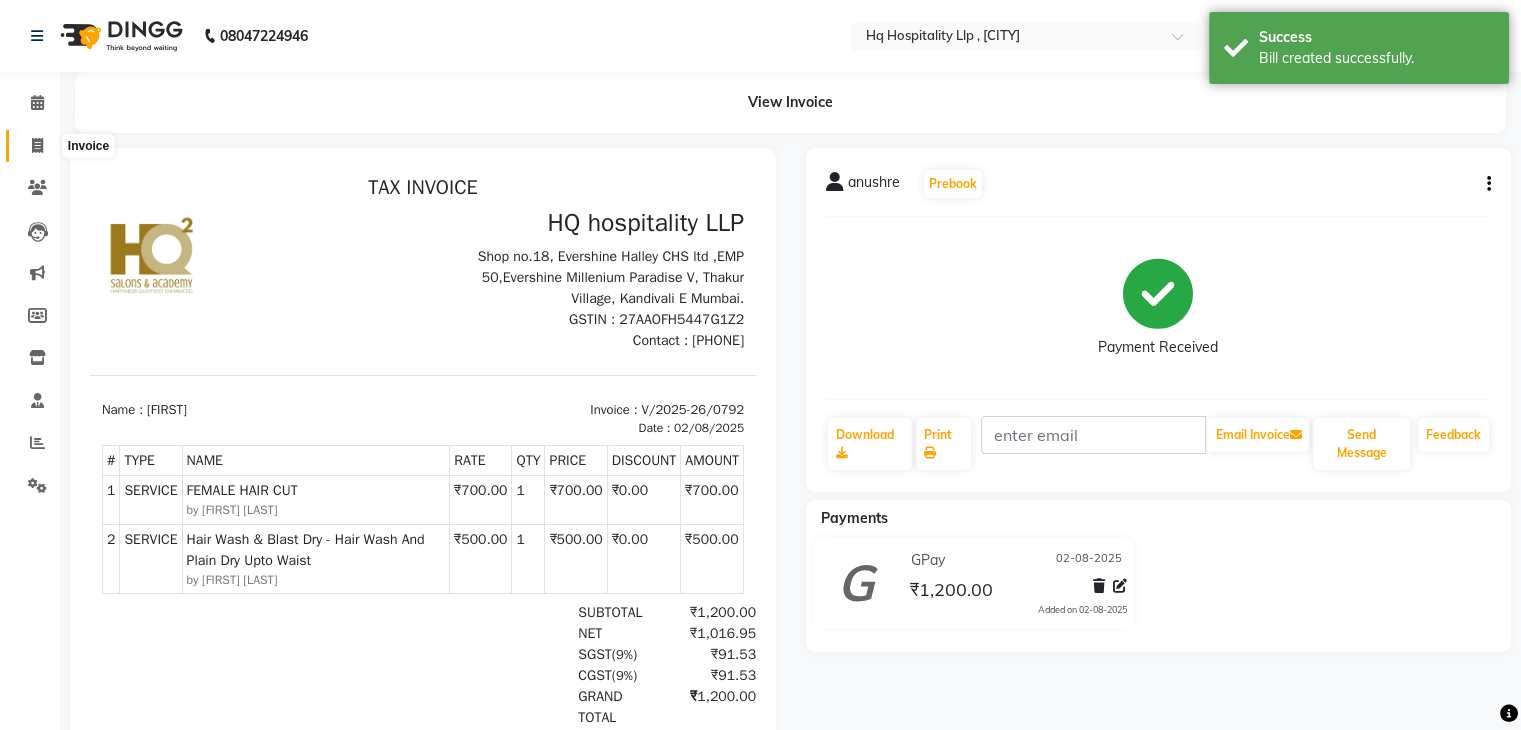 click 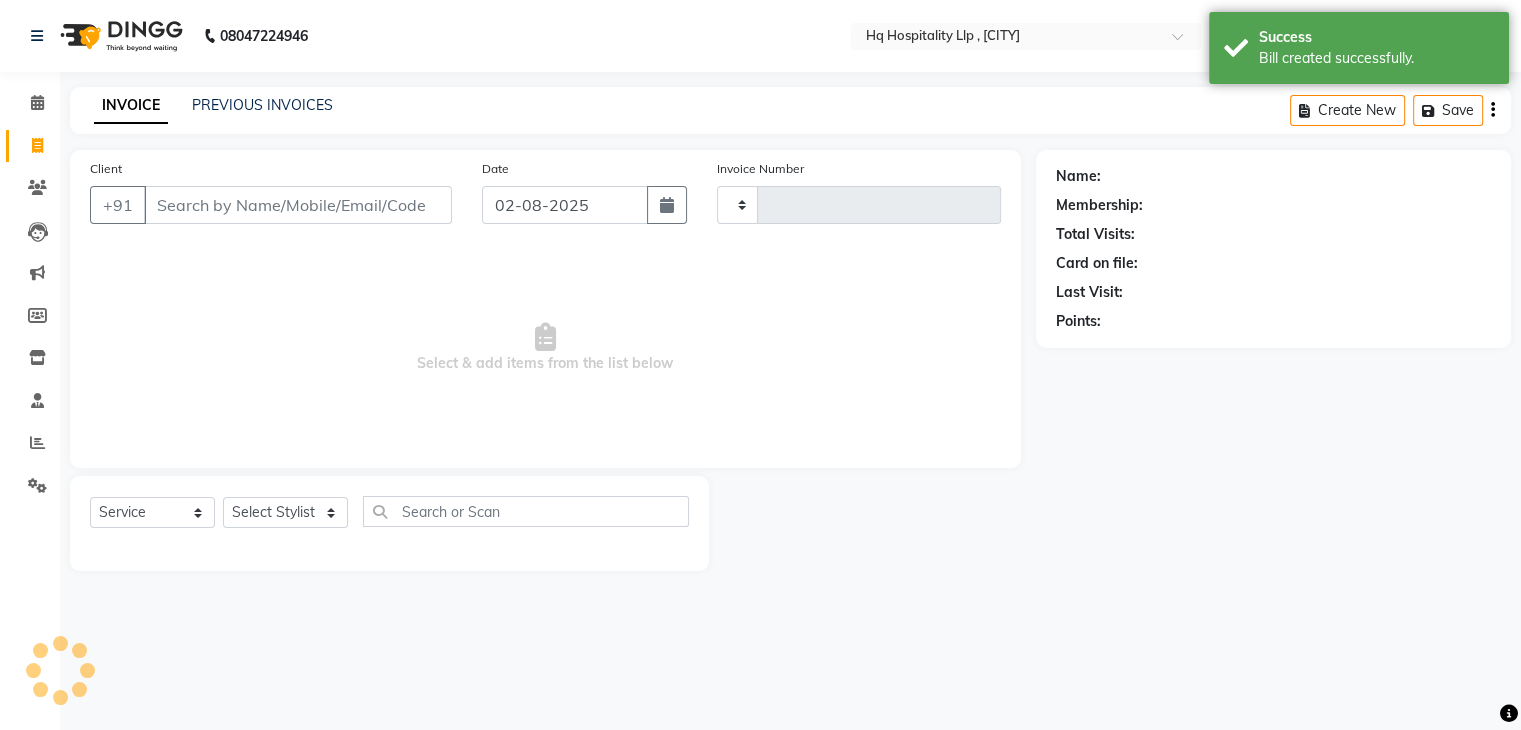 type on "0793" 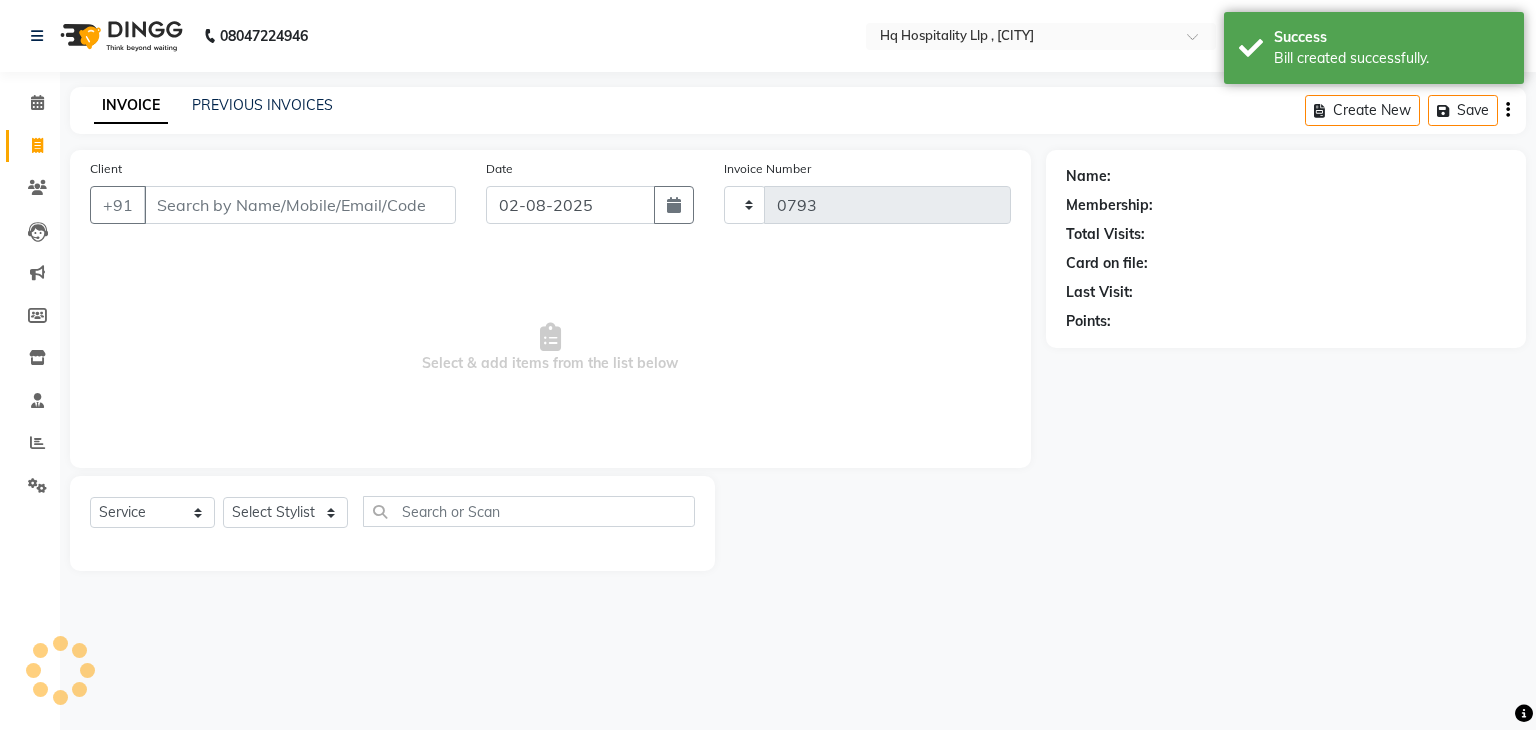 select on "5407" 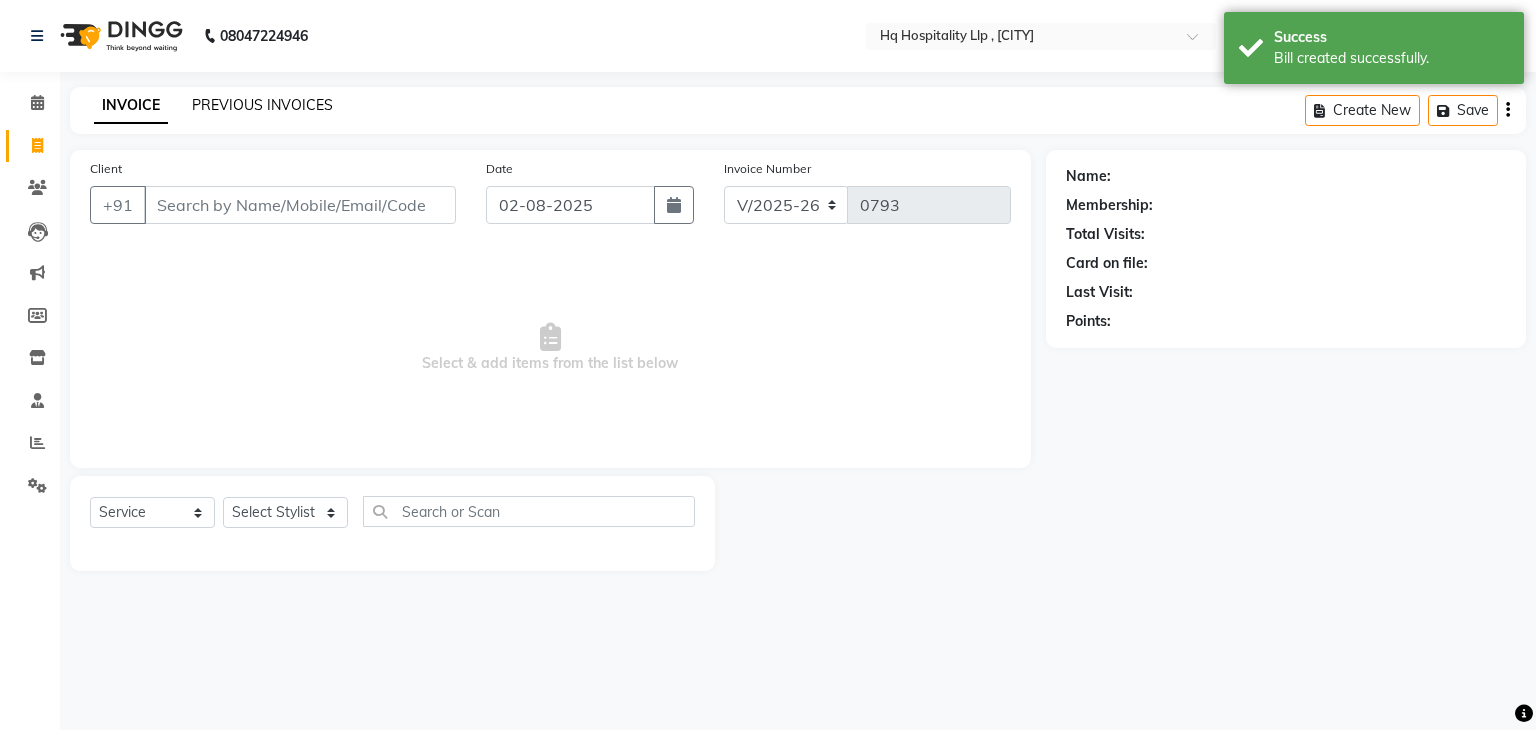 click on "PREVIOUS INVOICES" 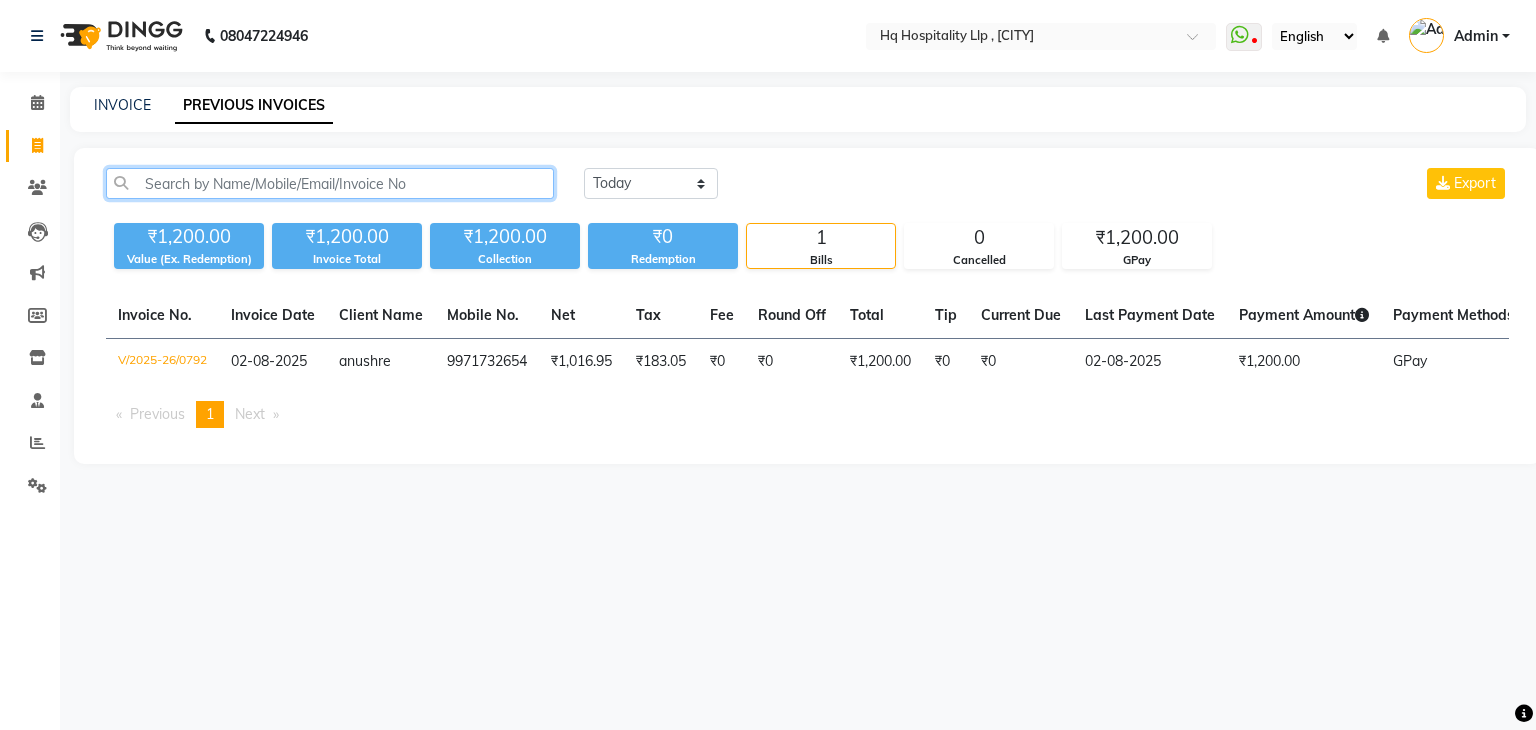 click 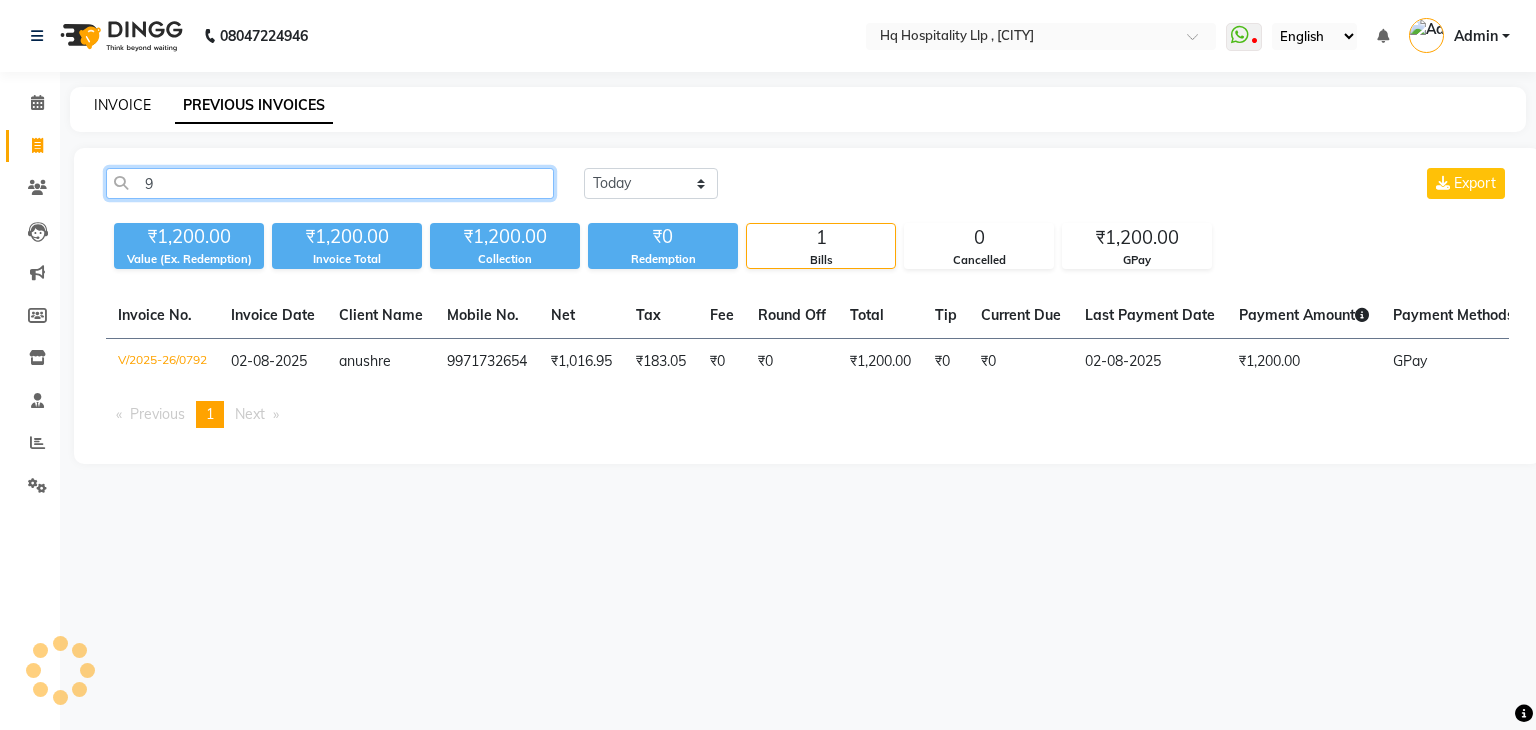 type on "9" 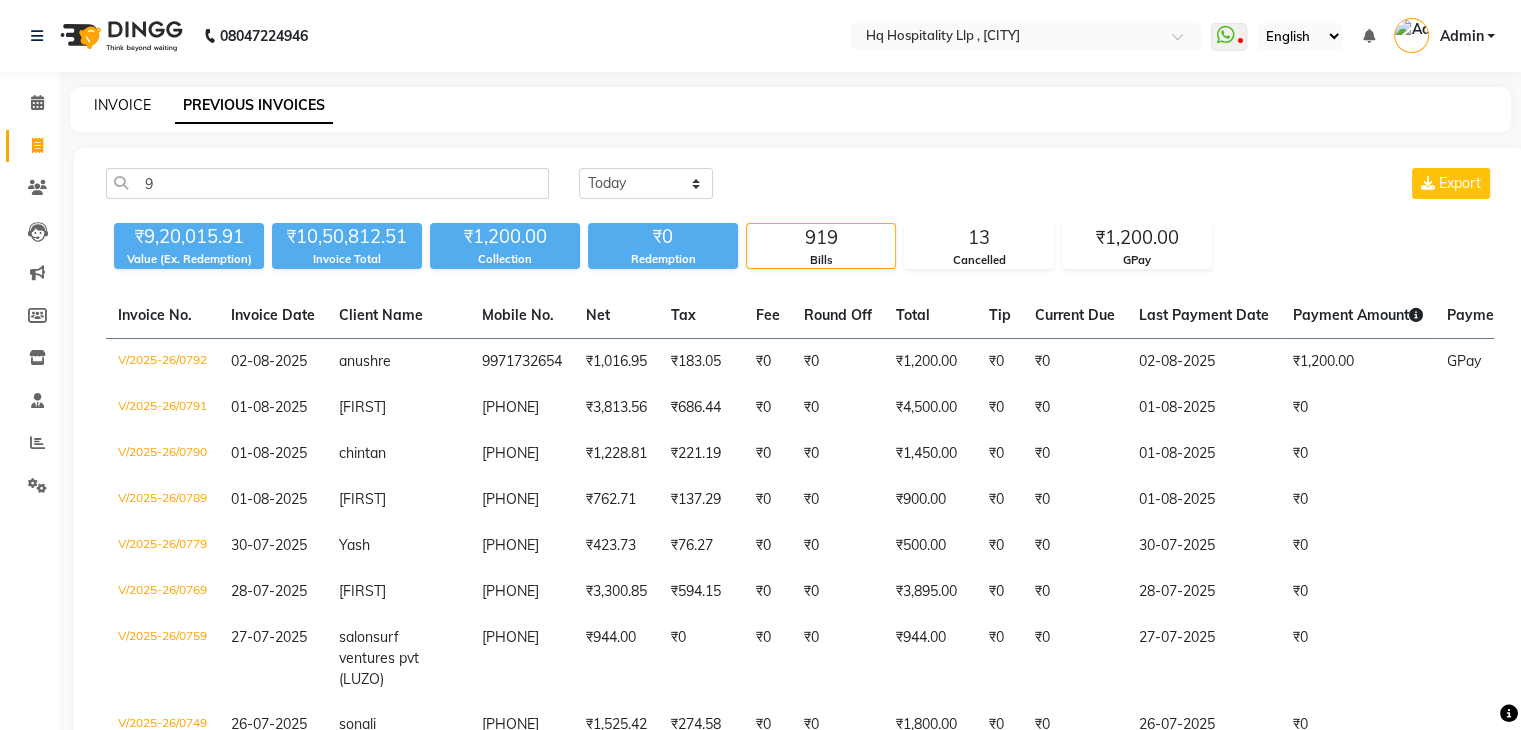 click on "INVOICE" 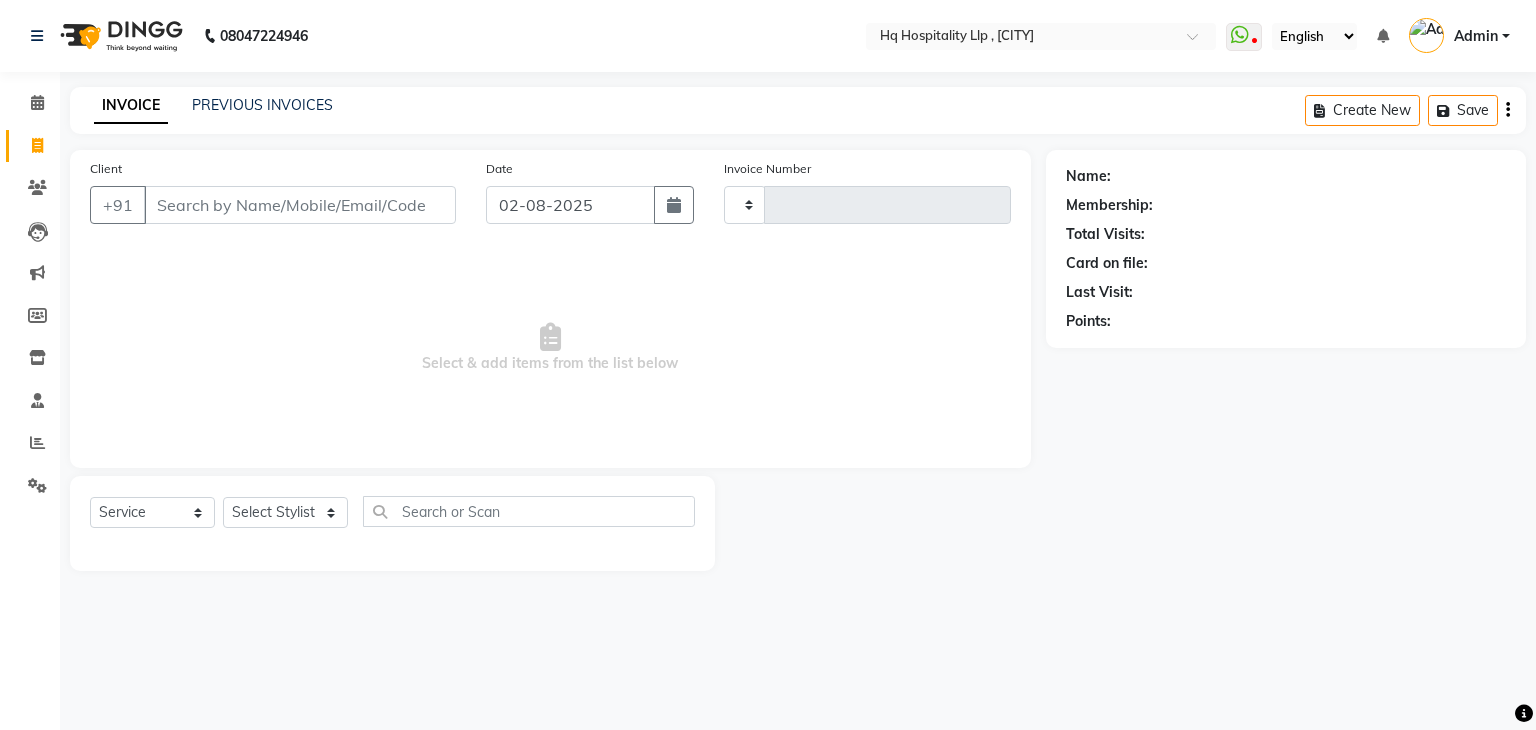 type on "0793" 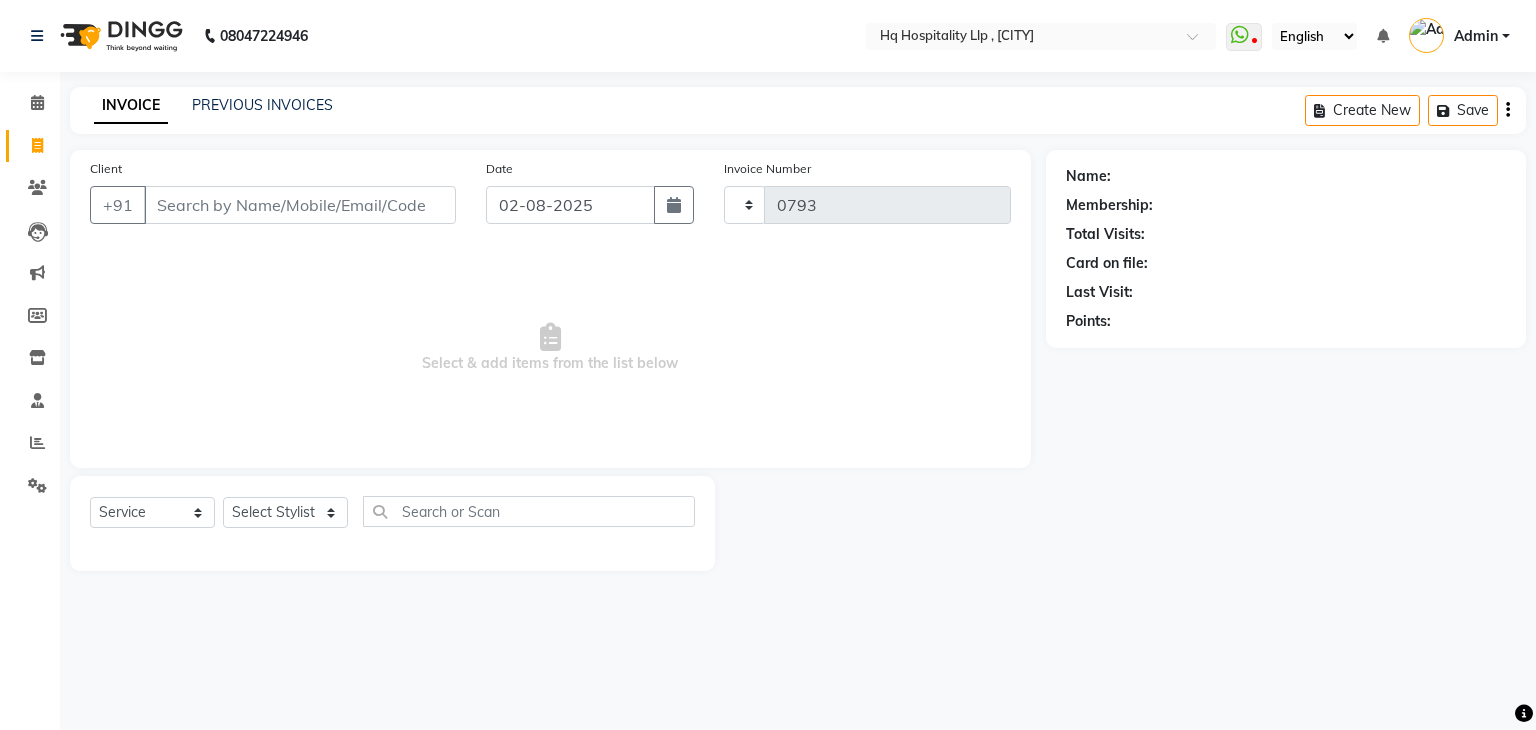 select on "5407" 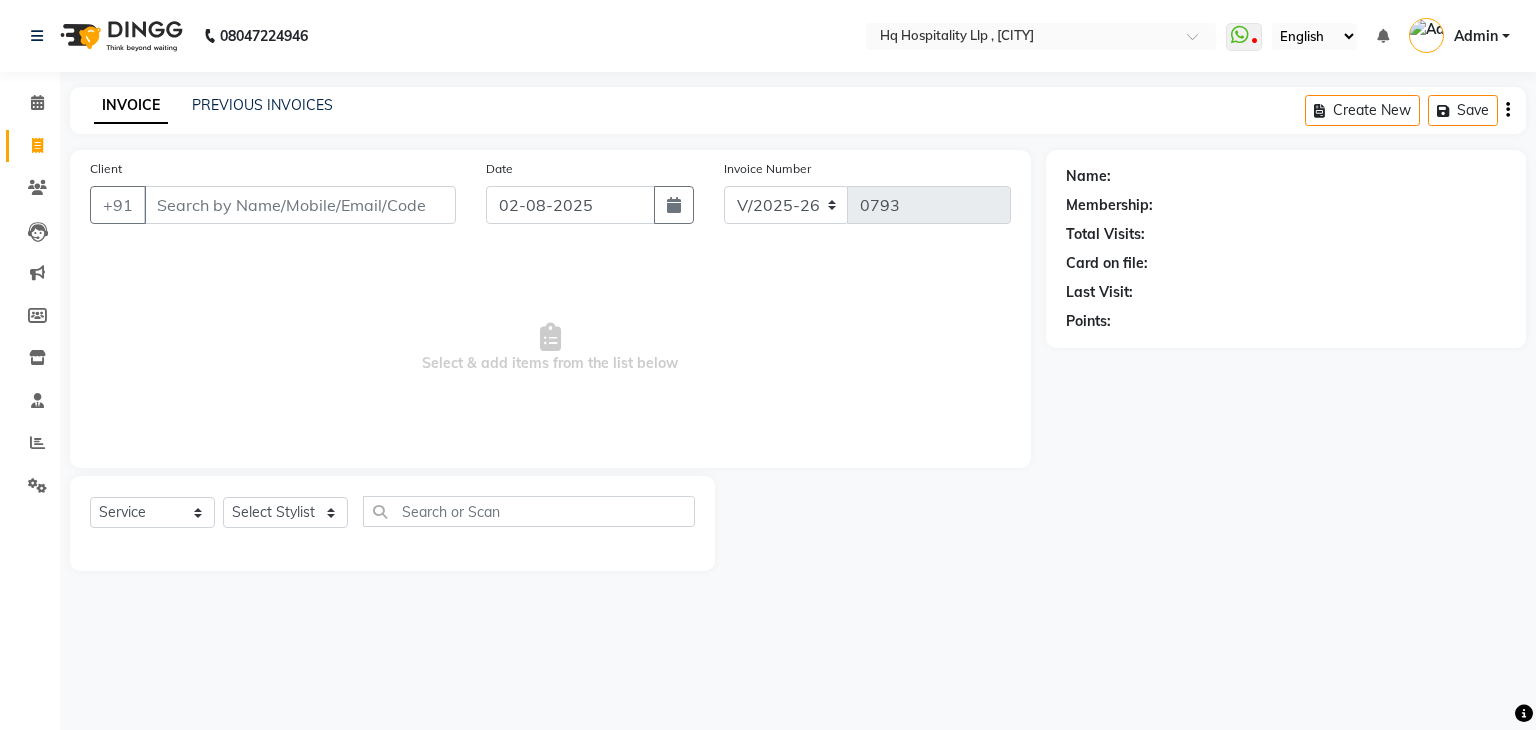 type on "7" 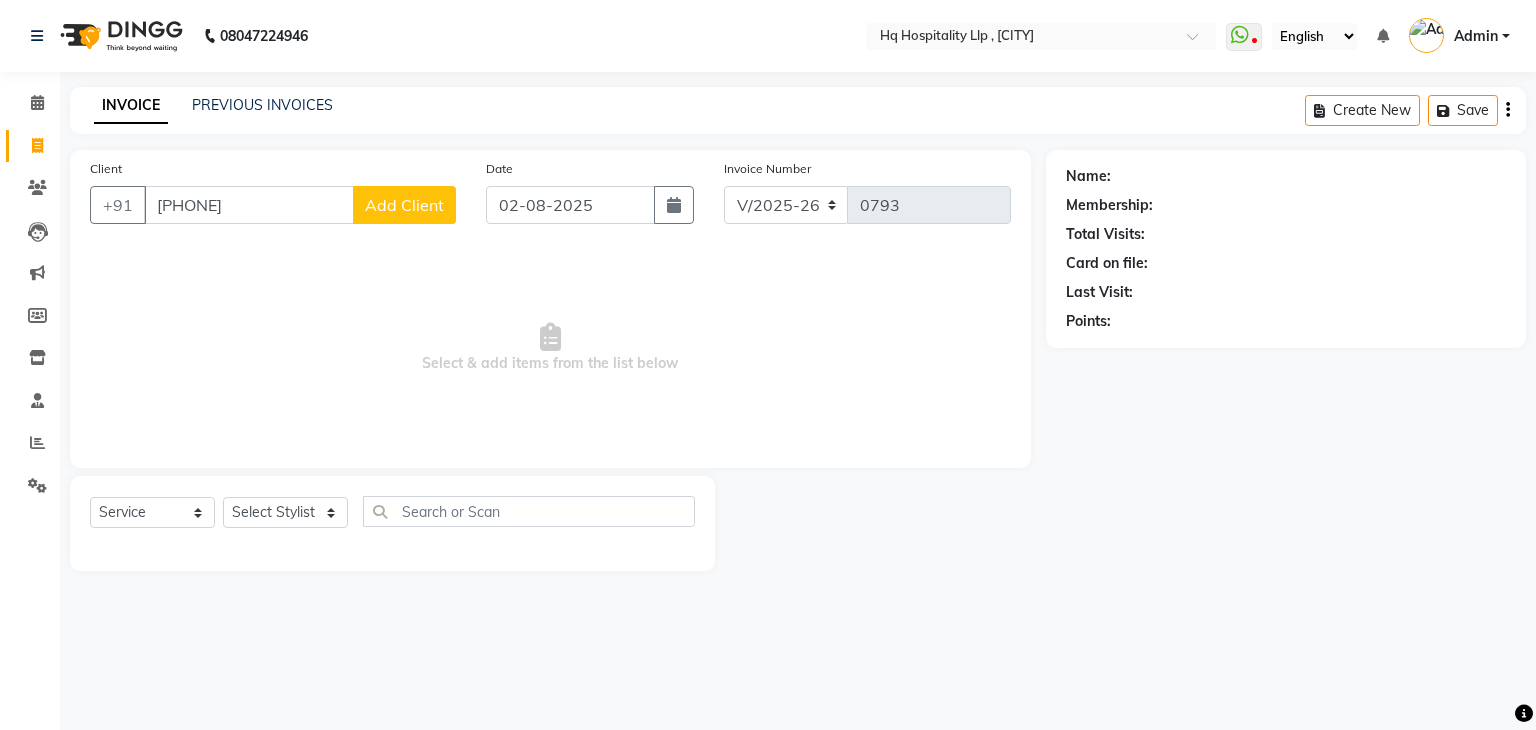 type on "9769704565" 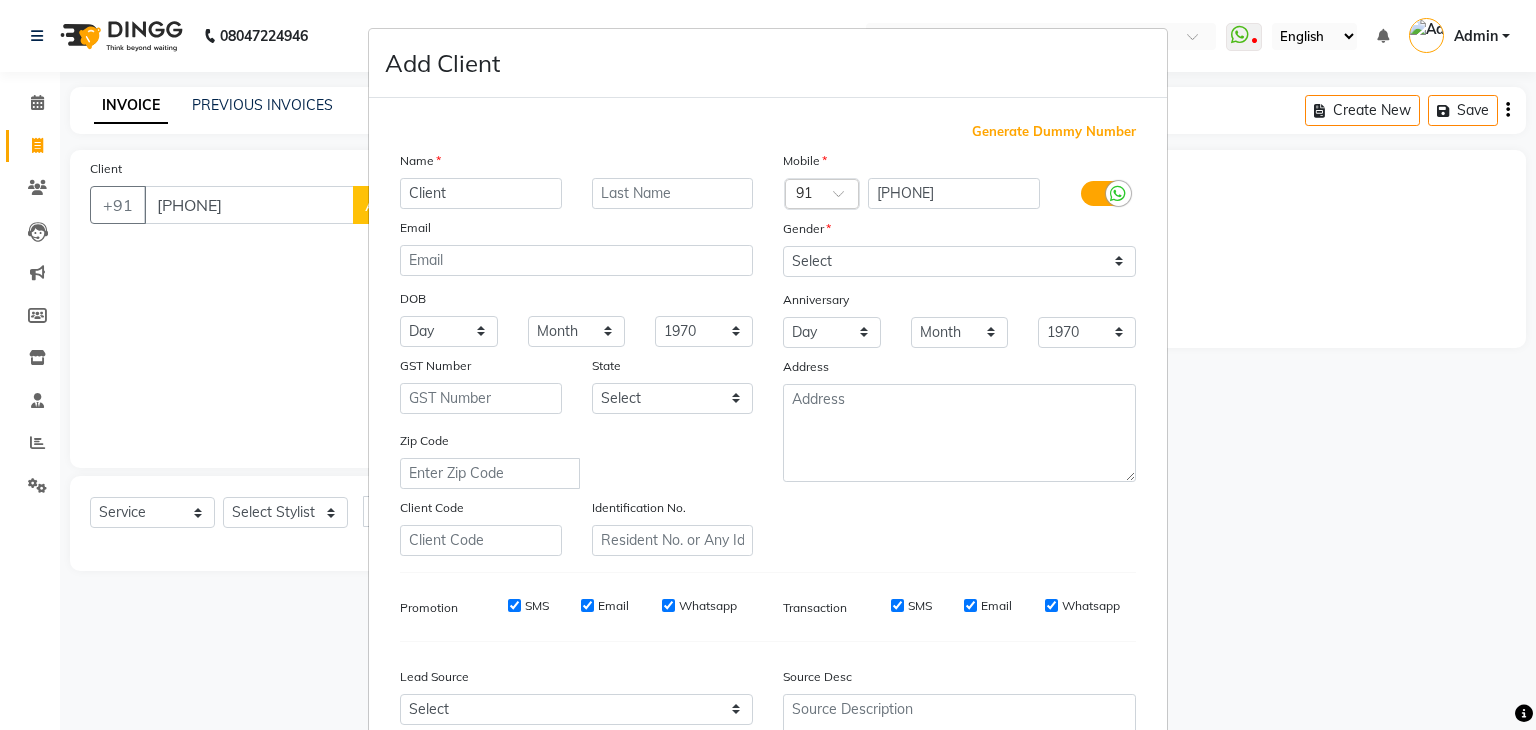 type on "Client" 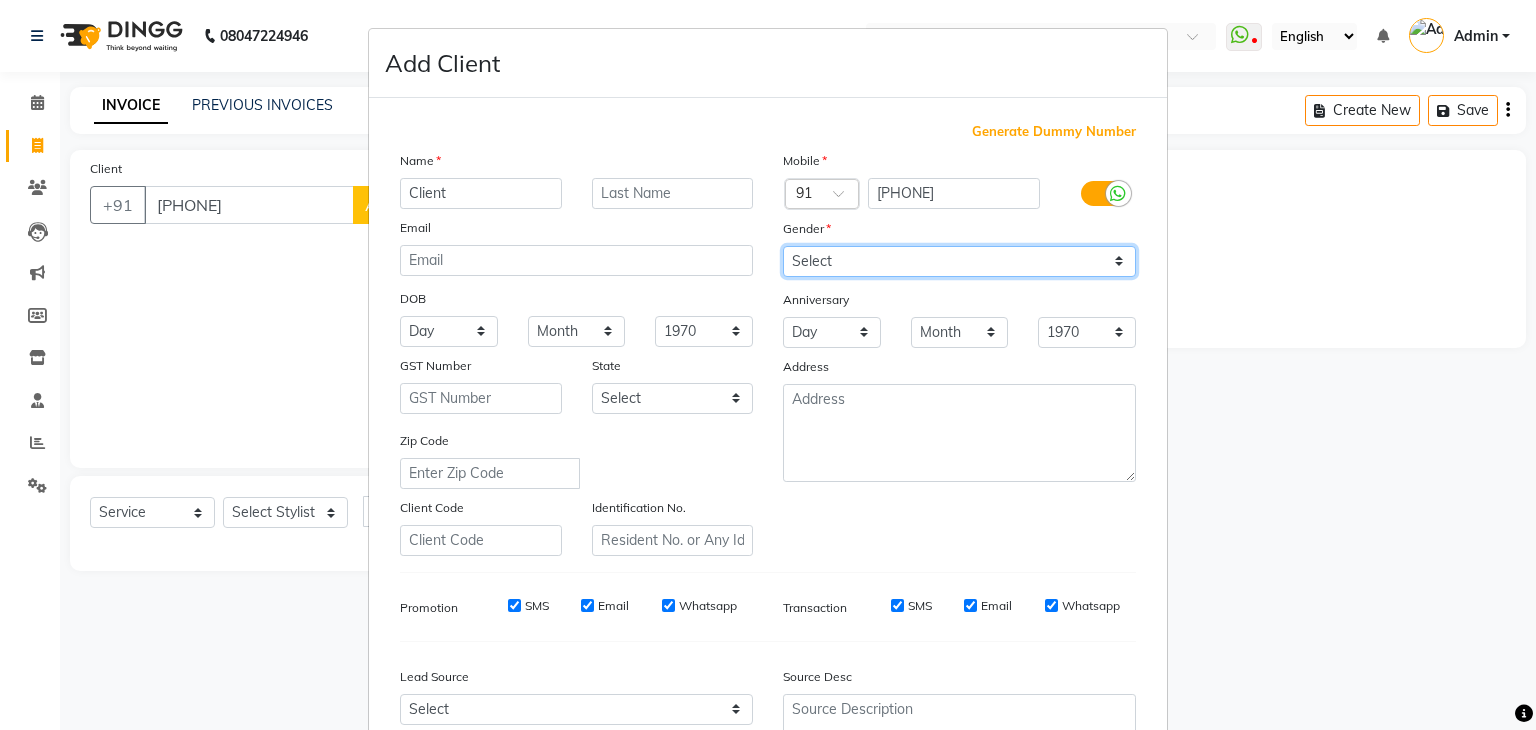 click on "Select Male Female Other Prefer Not To Say" at bounding box center (959, 261) 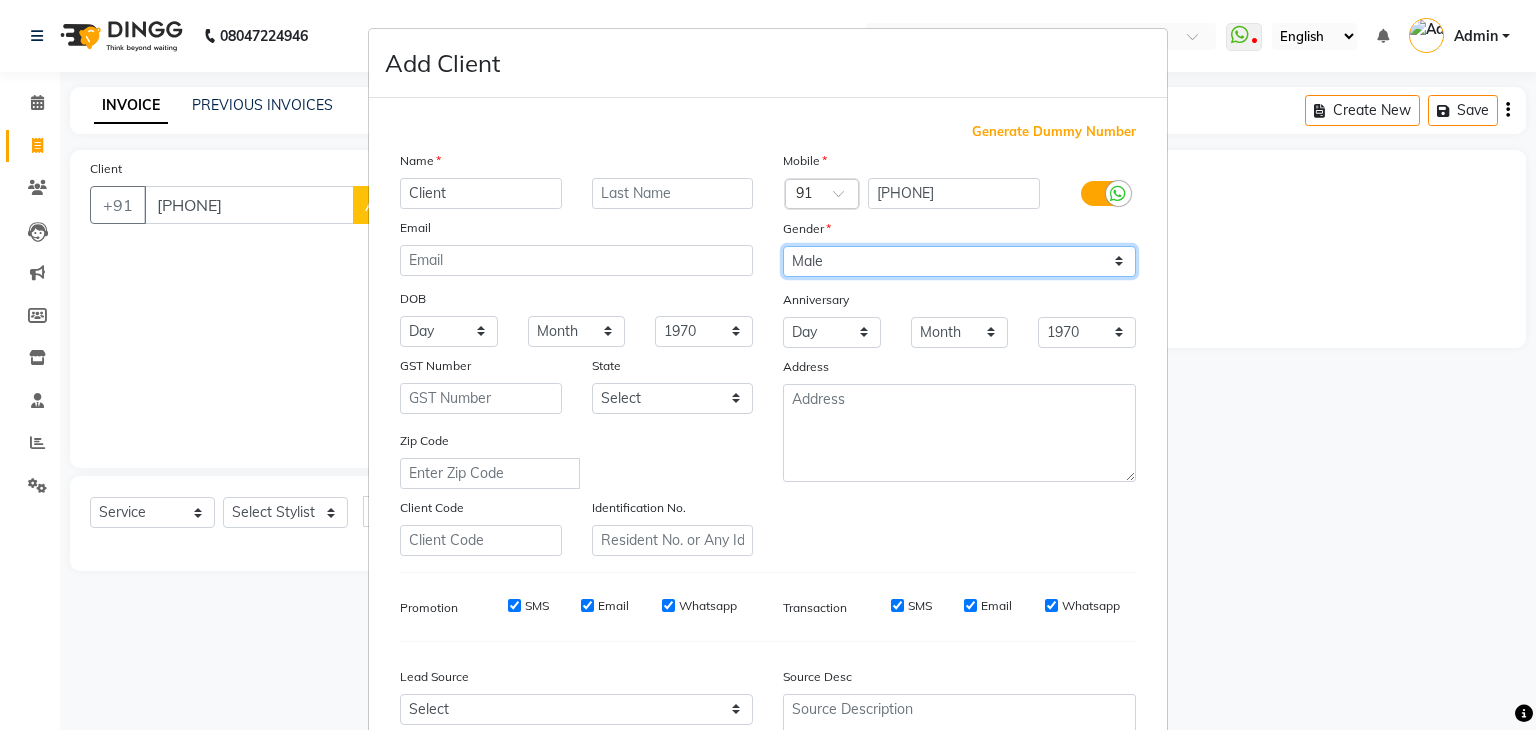 click on "Select Male Female Other Prefer Not To Say" at bounding box center [959, 261] 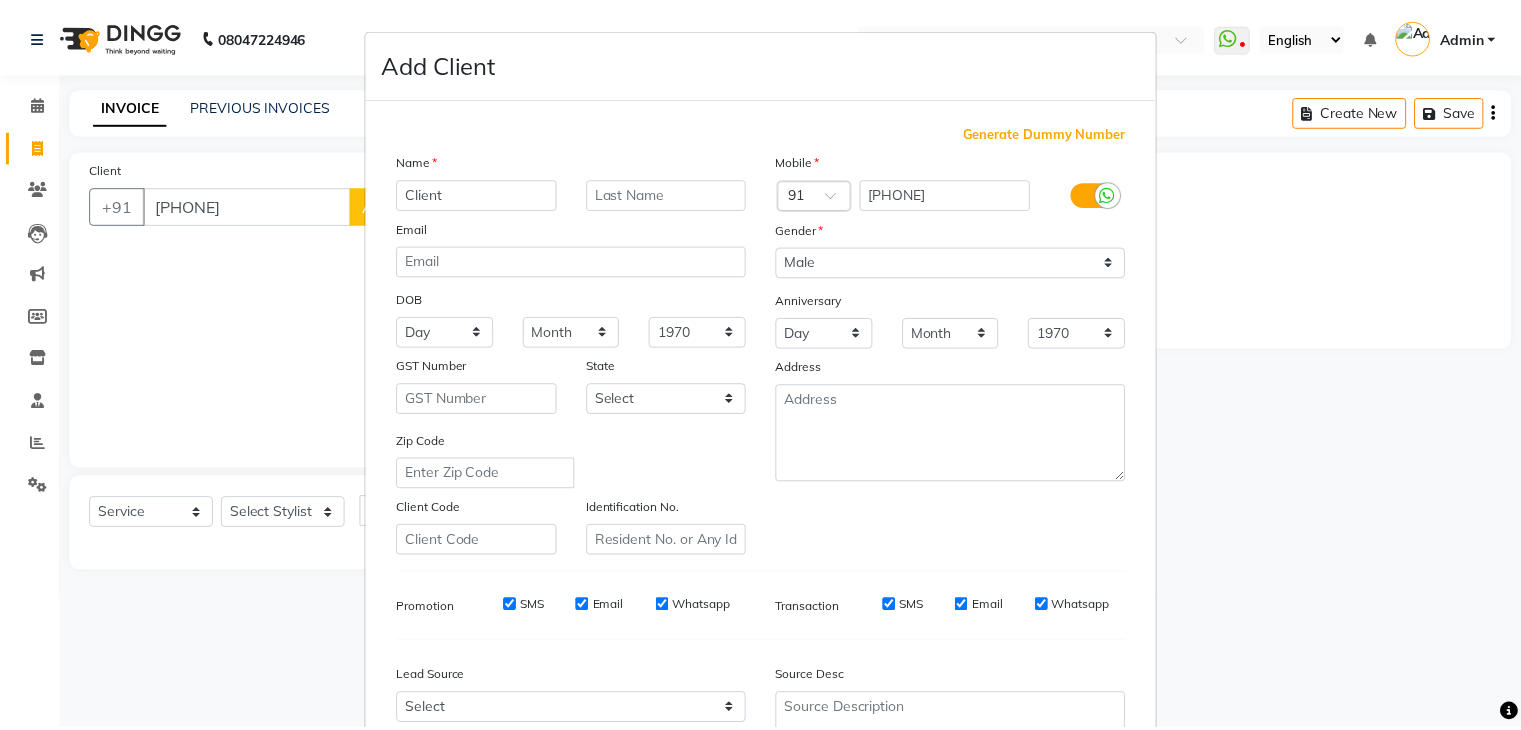 scroll, scrollTop: 203, scrollLeft: 0, axis: vertical 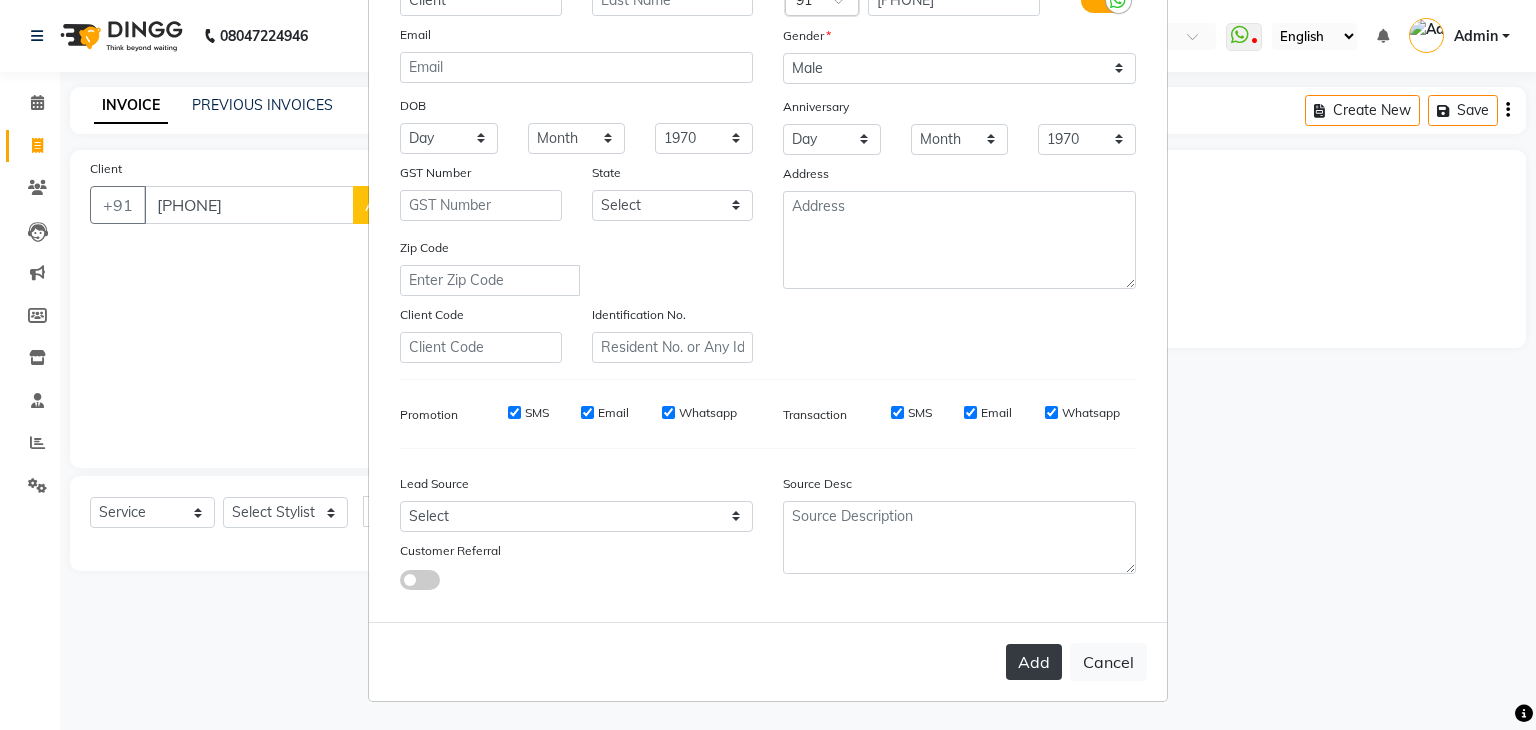 click on "Add" at bounding box center [1034, 662] 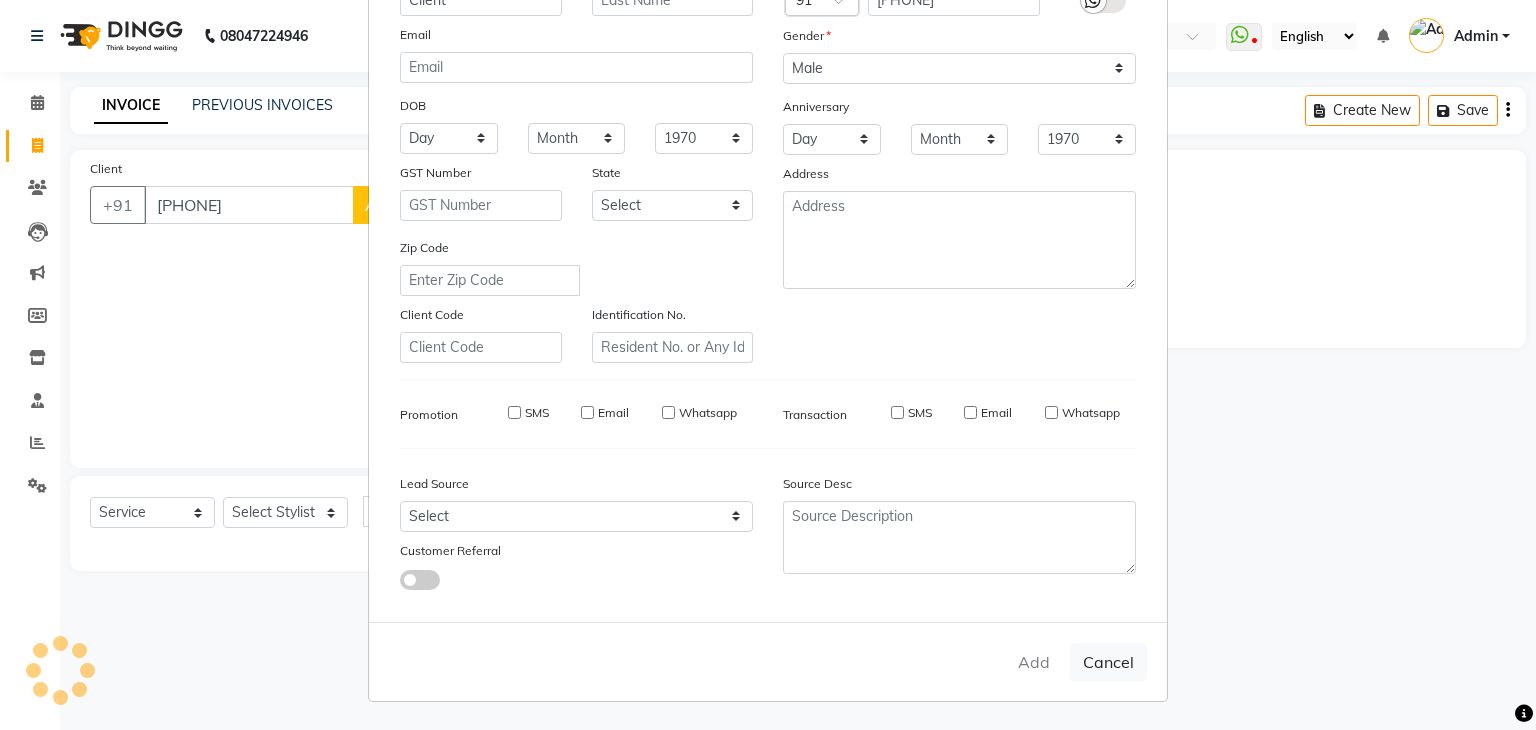 type 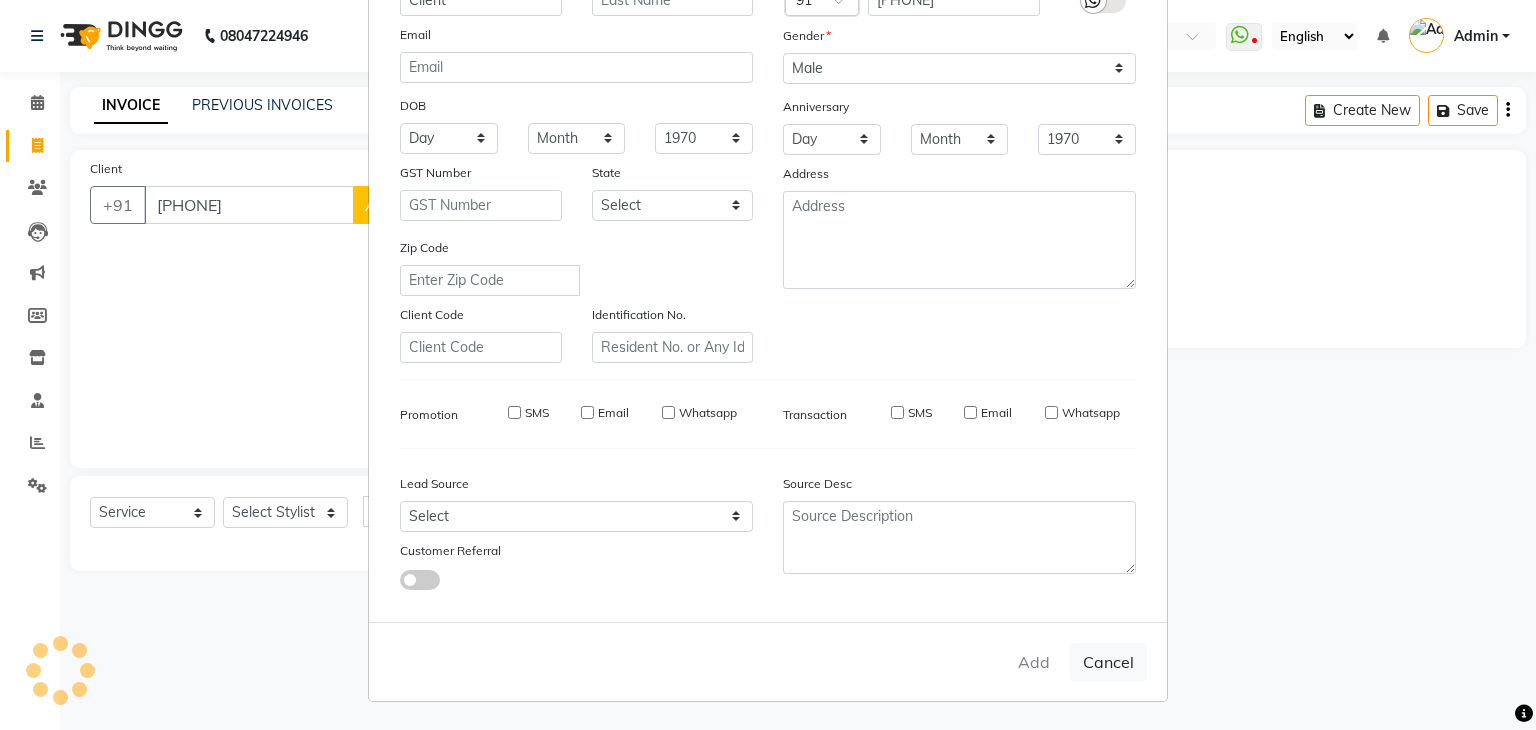 select 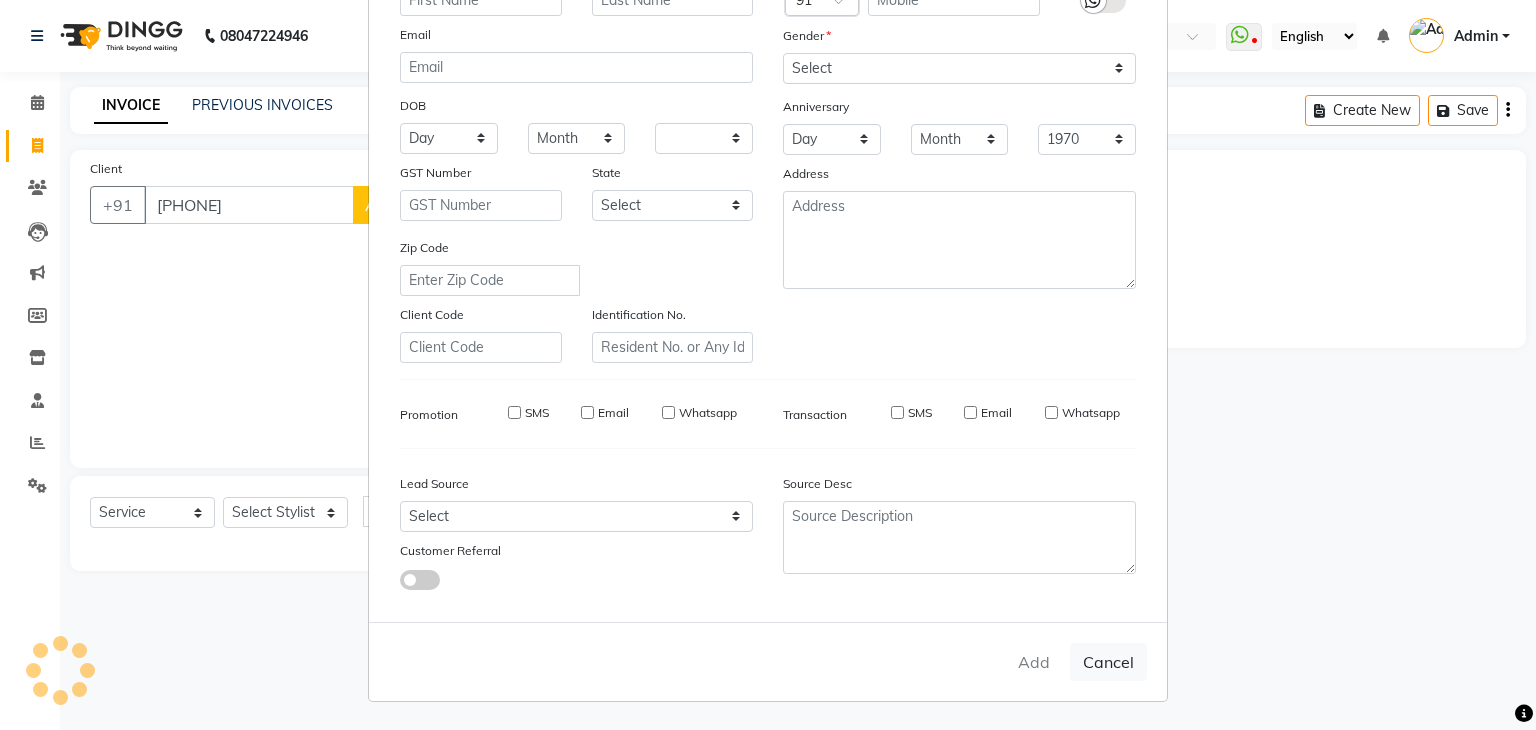select 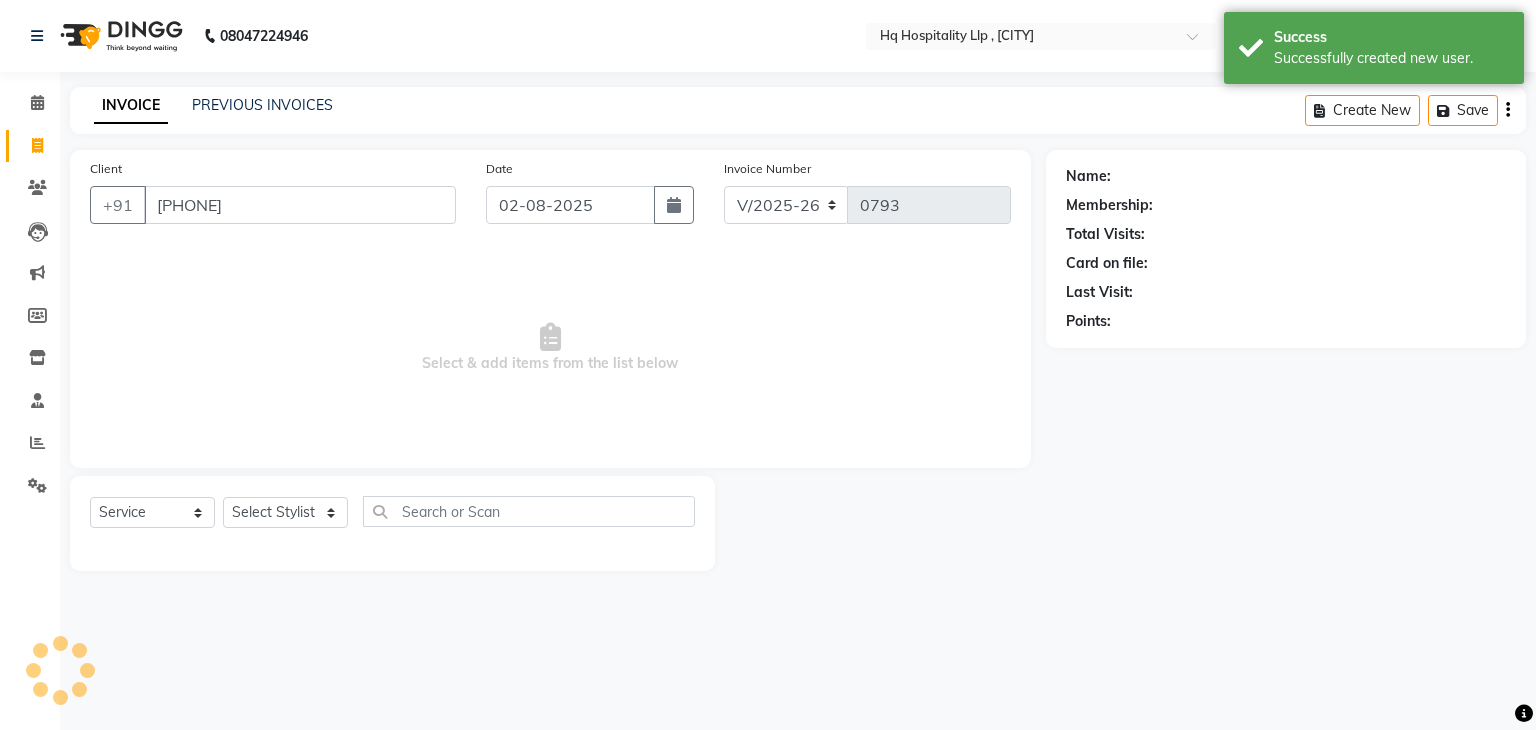 select on "1: Object" 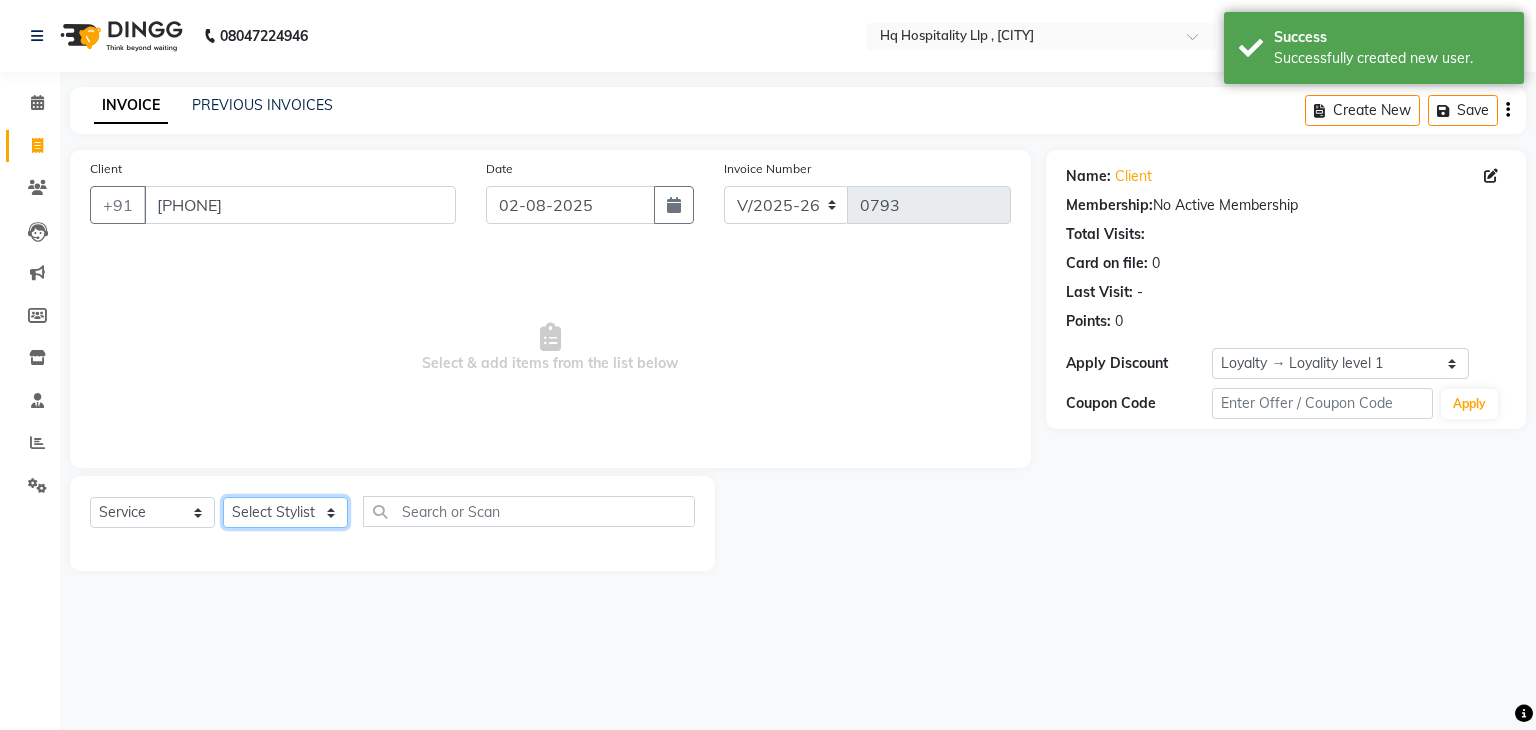 click on "Select Stylist Ankit DIPALI HQ SHOP jyoti Omkar Reshma Mustari Salman Sameer Ahmad Sapana Suhail Swaroop Thakur Village HQ2" 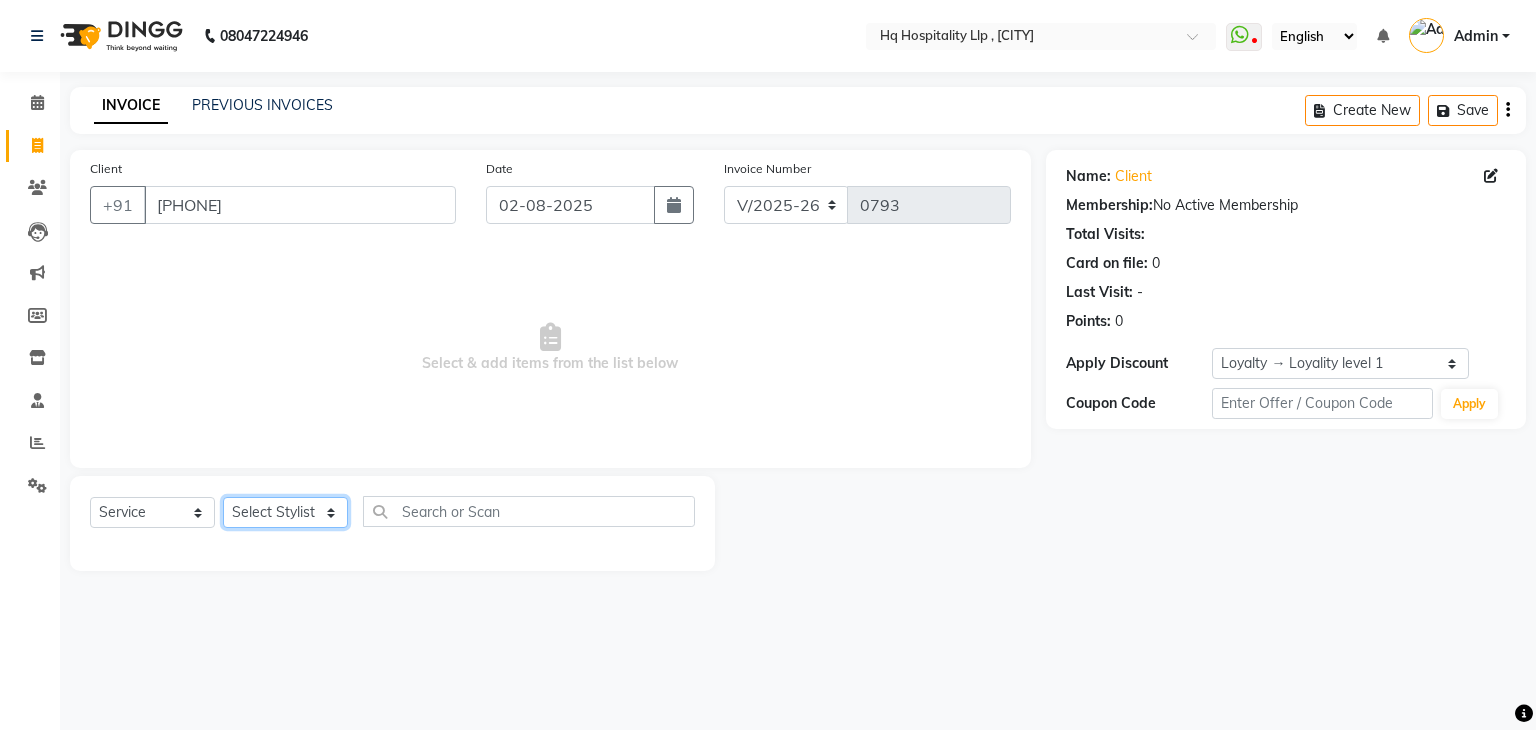 select on "47774" 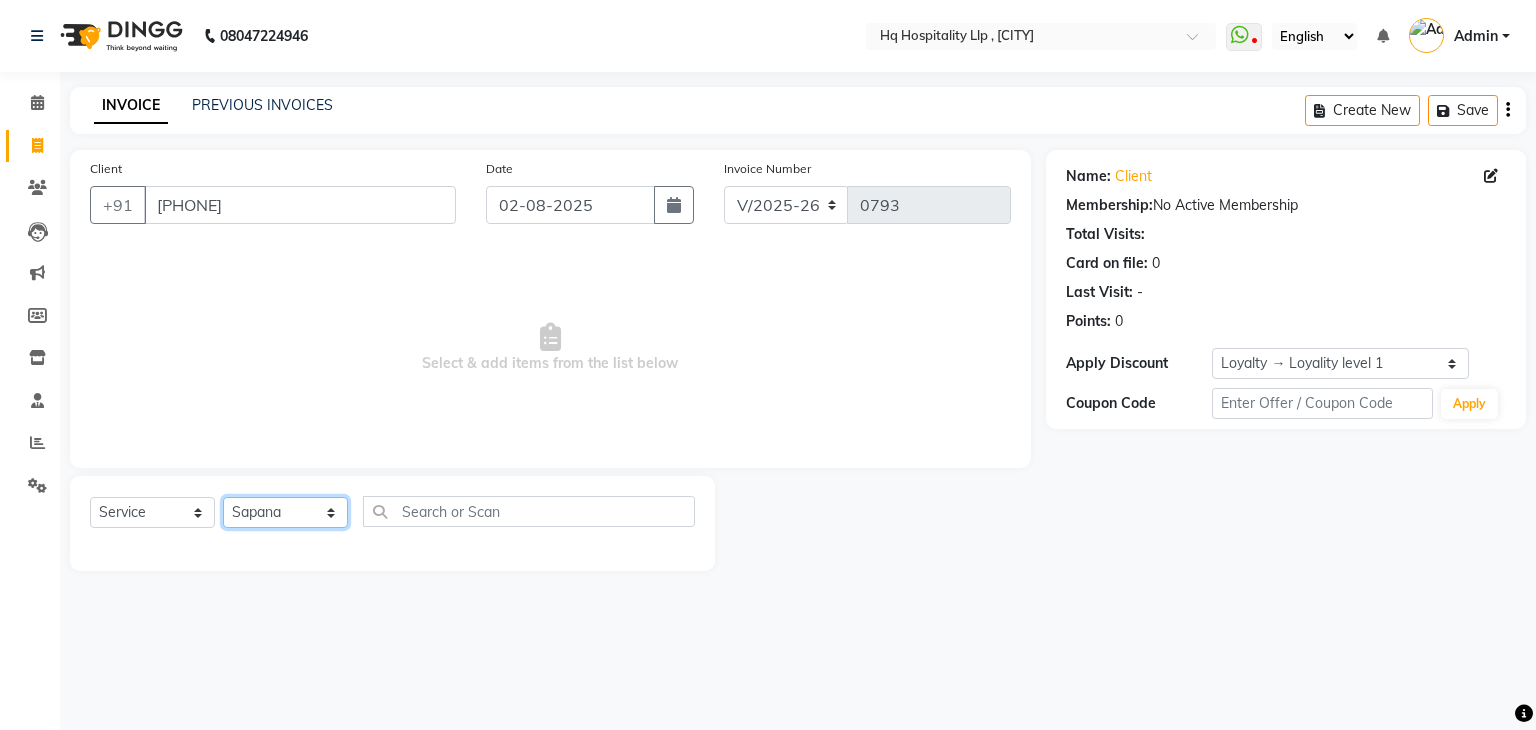 click on "Select Stylist Ankit DIPALI HQ SHOP jyoti Omkar Reshma Mustari Salman Sameer Ahmad Sapana Suhail Swaroop Thakur Village HQ2" 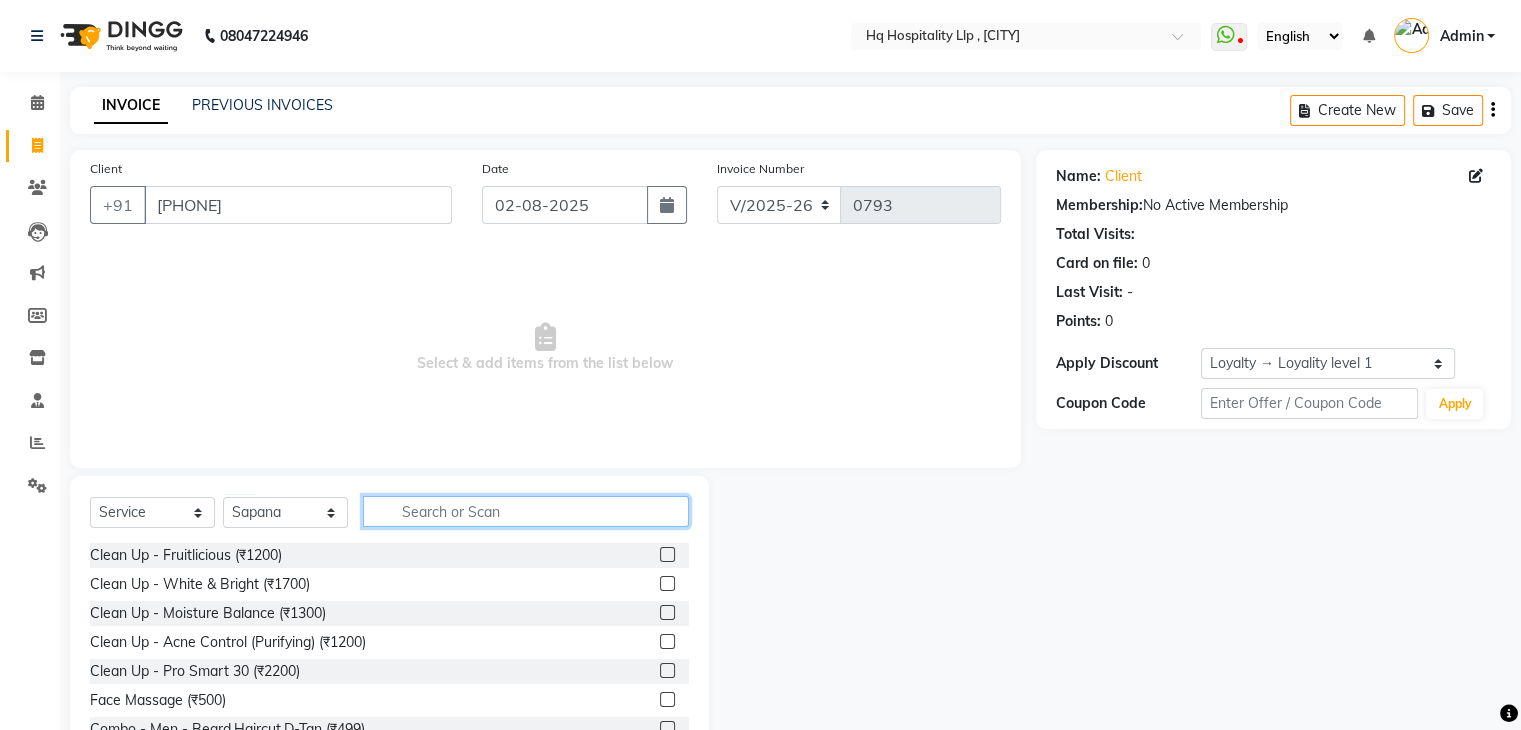 click 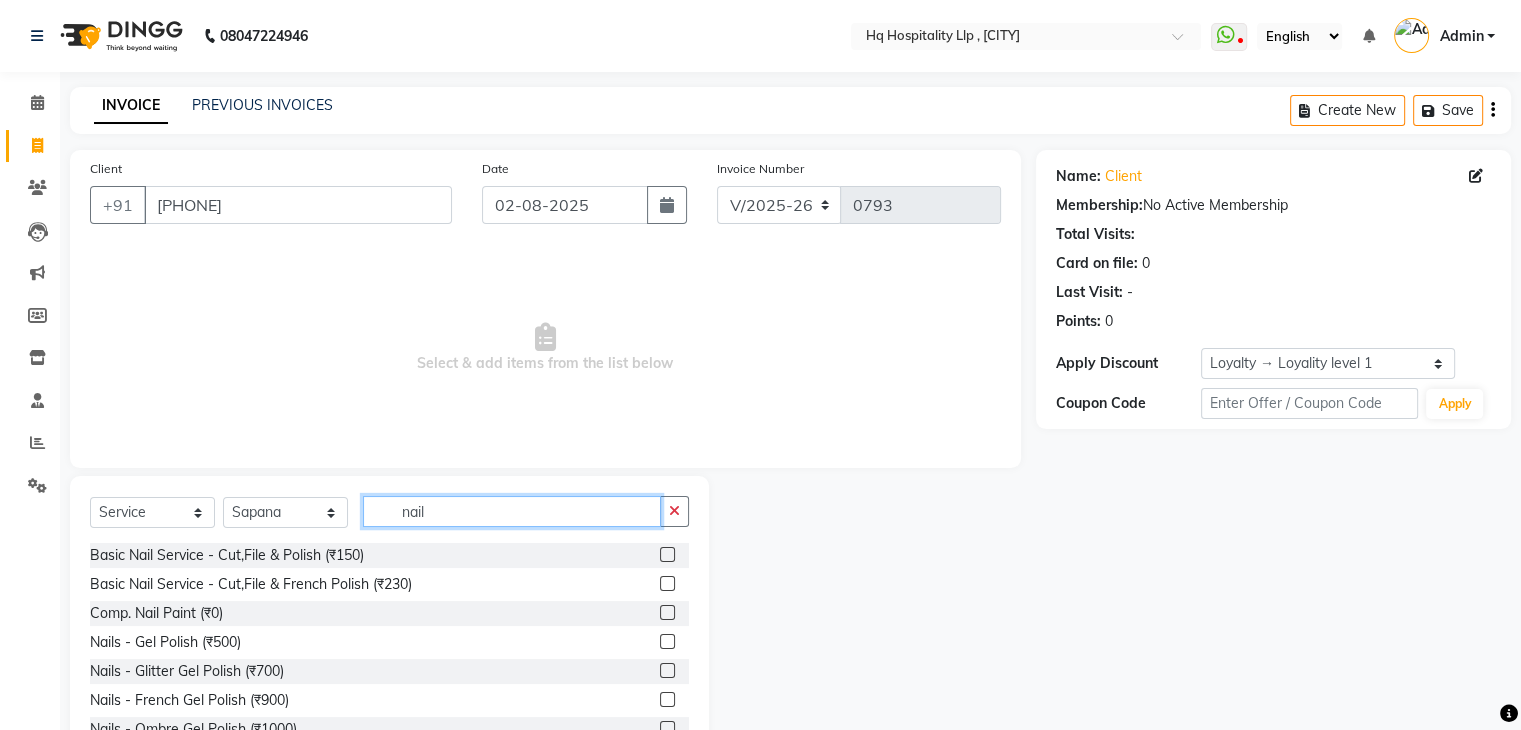 type on "nail" 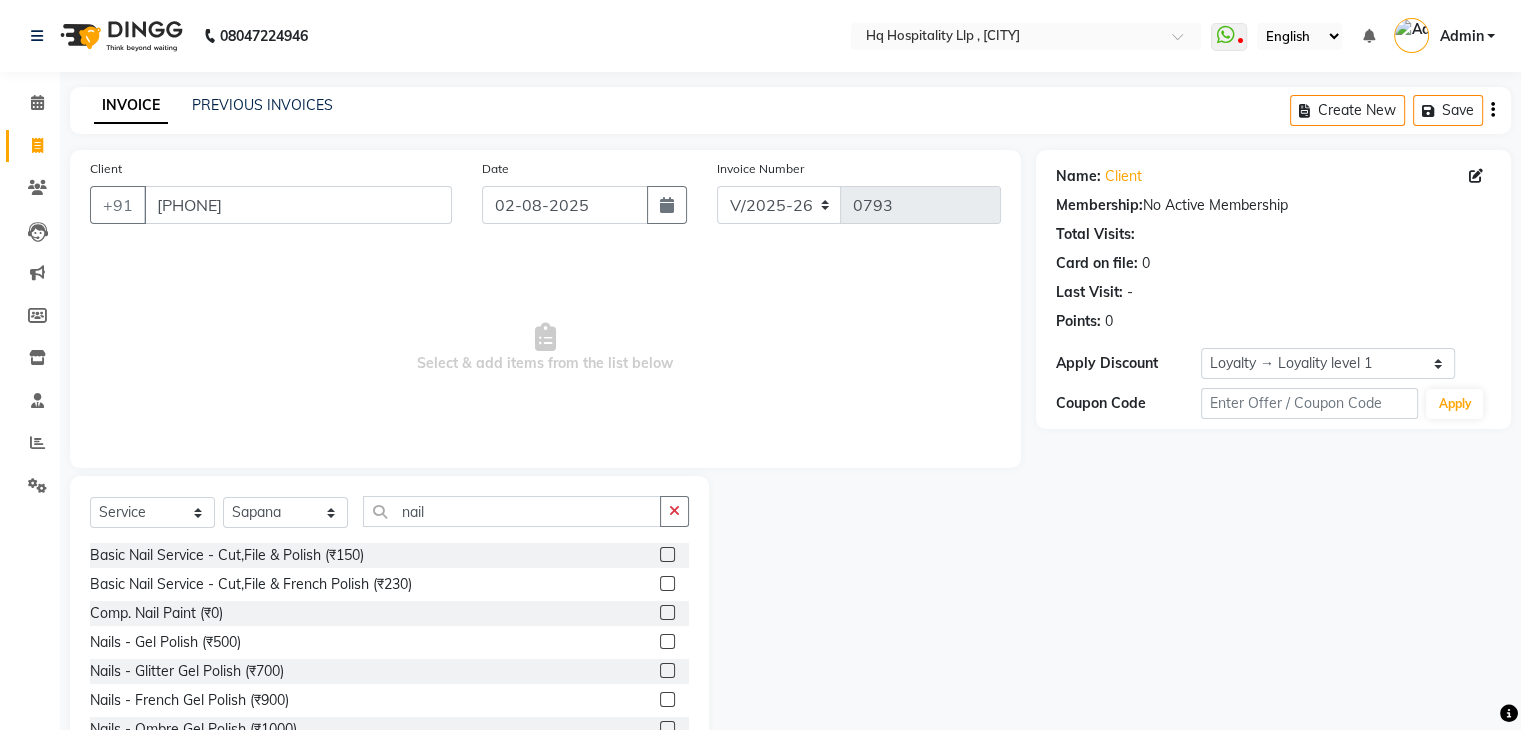 click 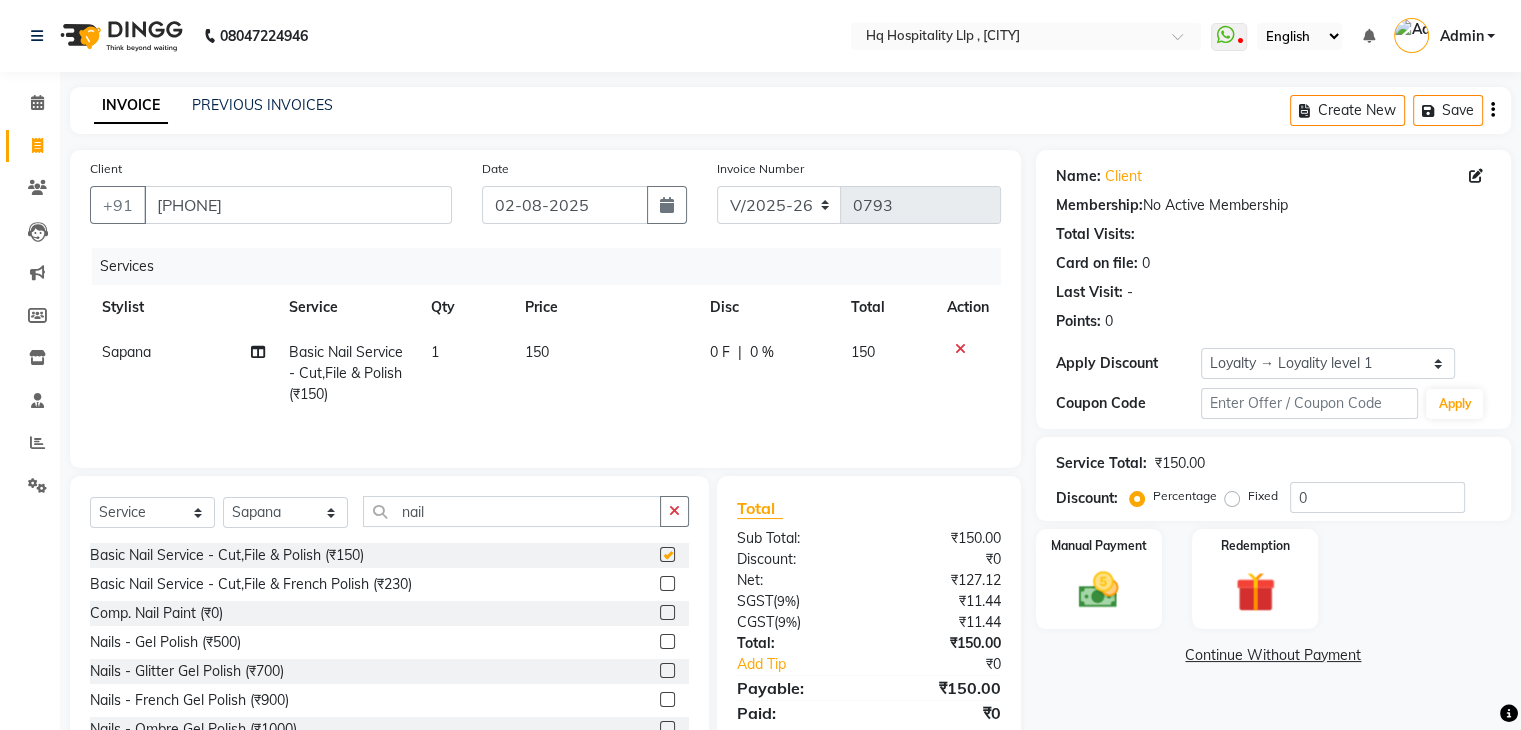 checkbox on "false" 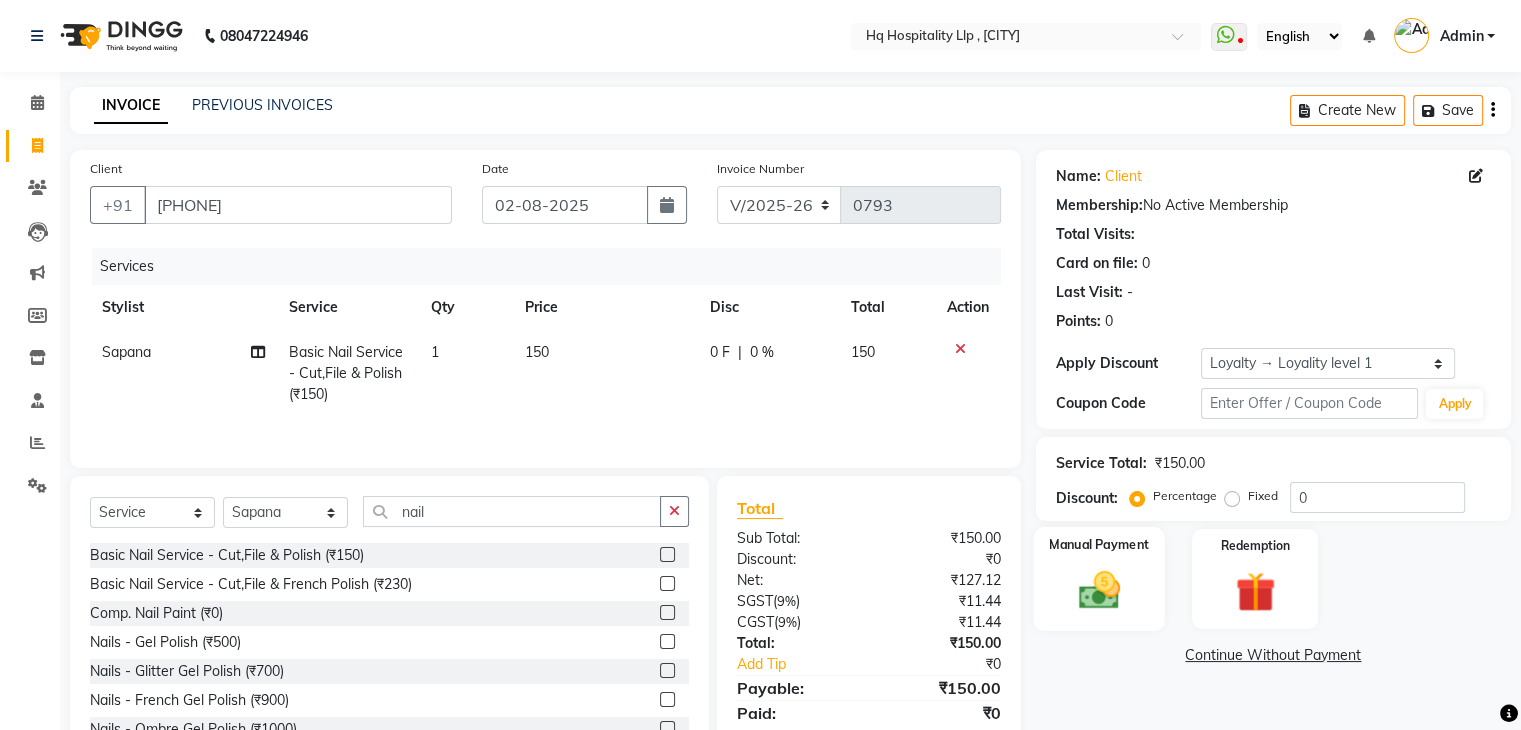 click 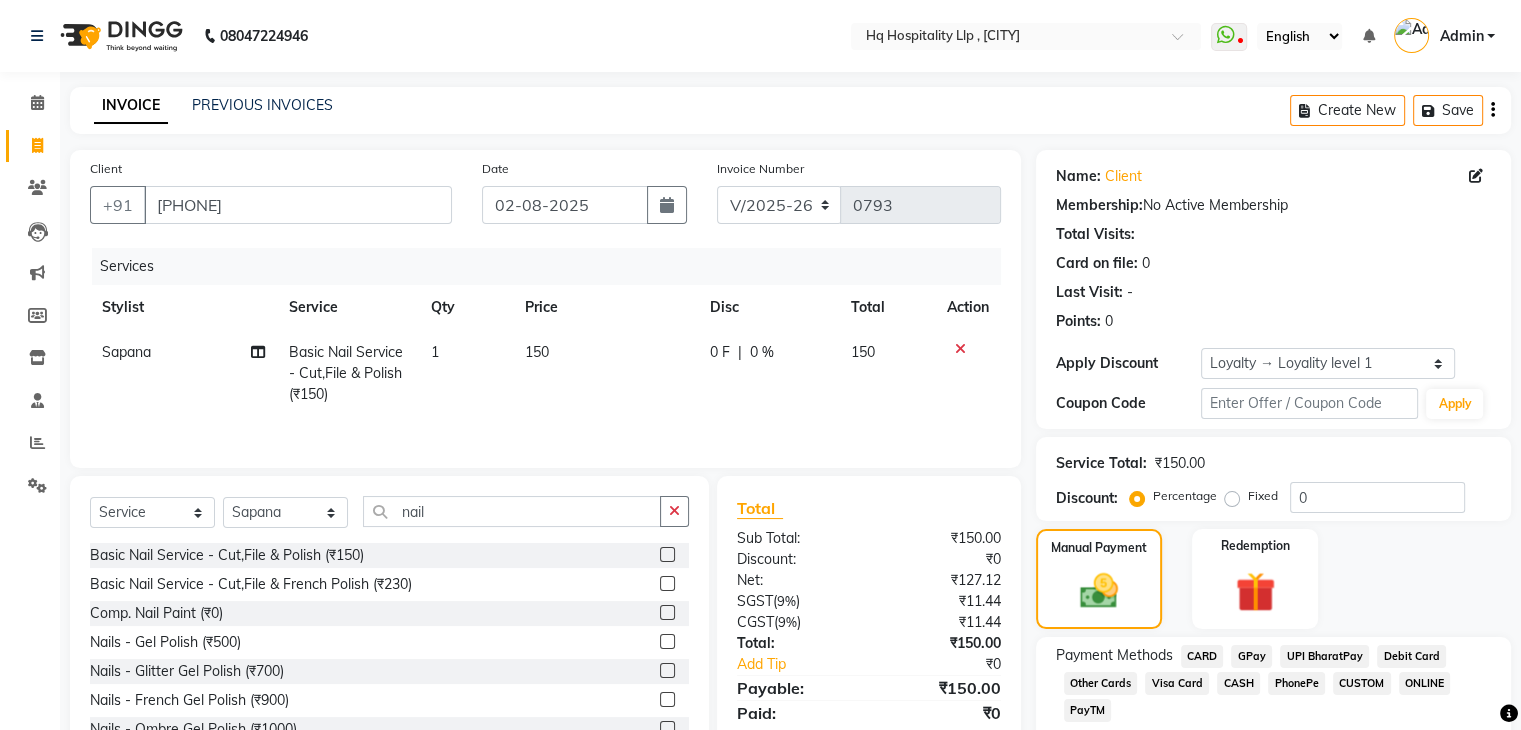 click on "GPay" 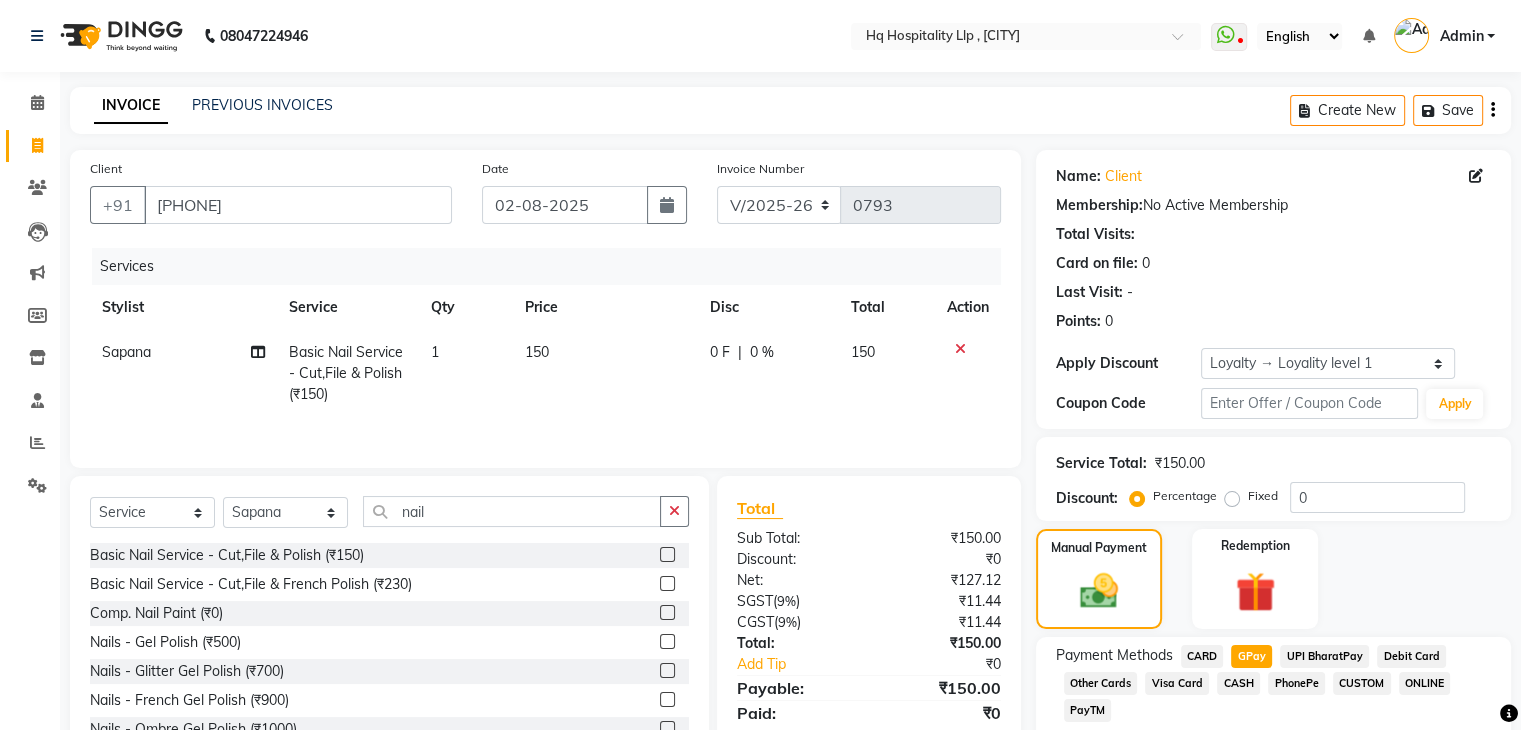 scroll, scrollTop: 184, scrollLeft: 0, axis: vertical 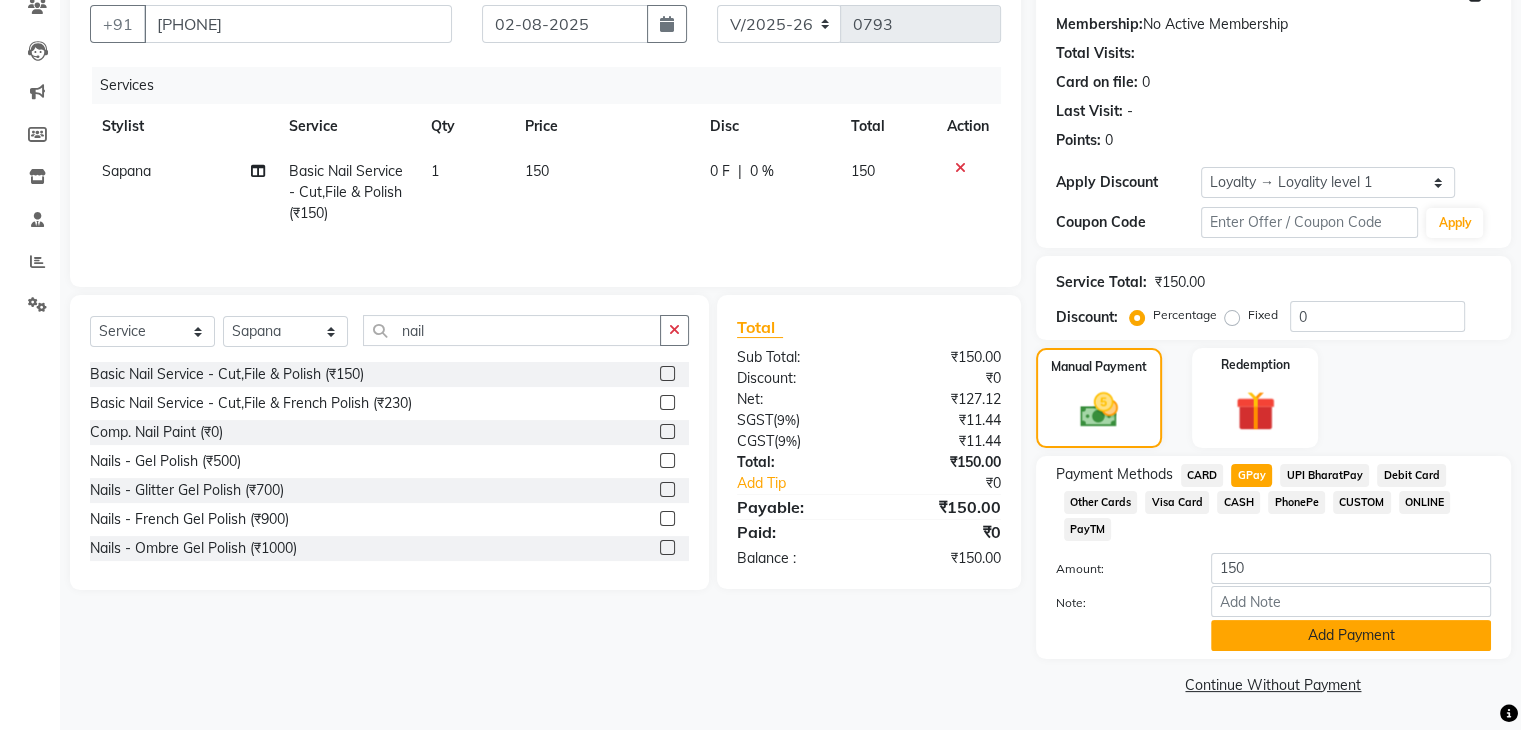 click on "Add Payment" 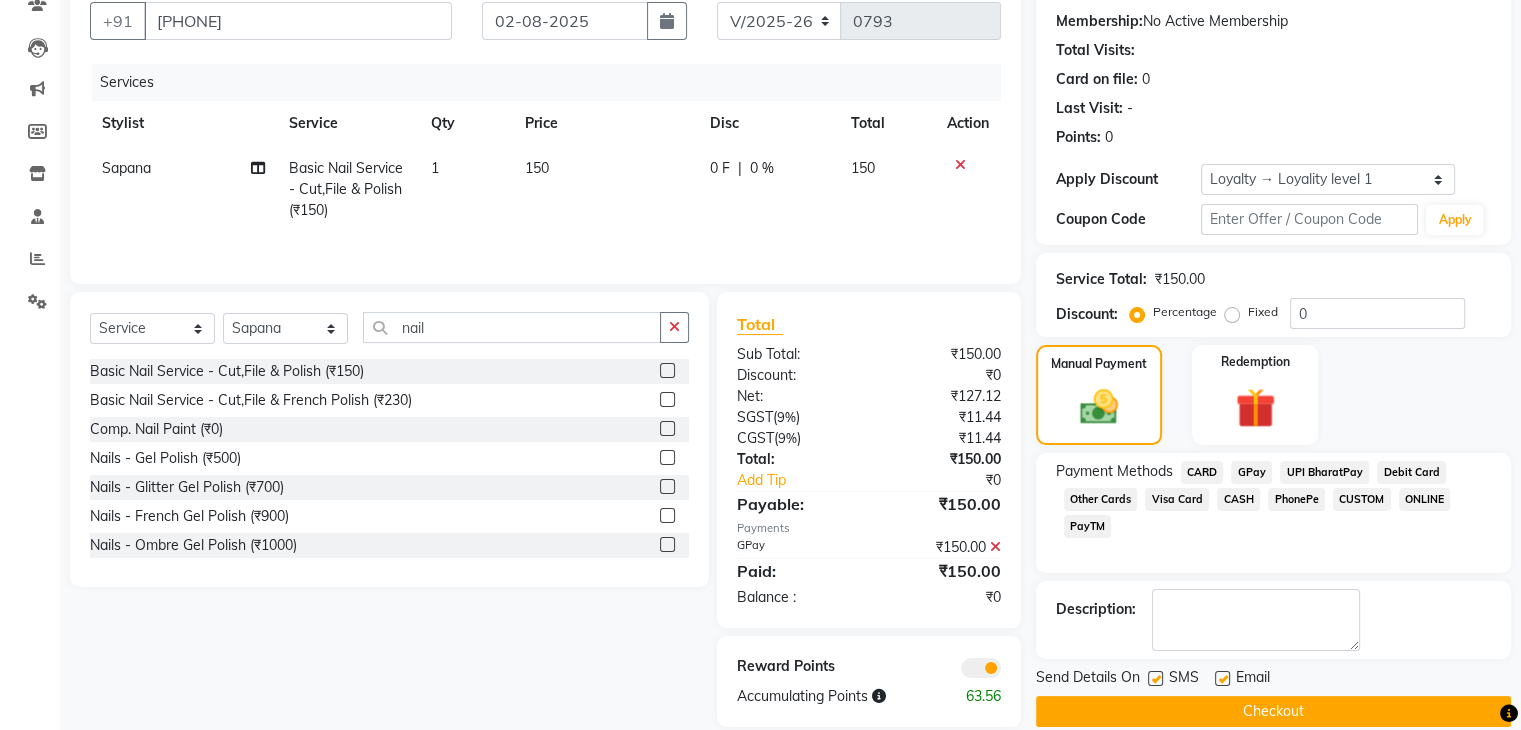 click 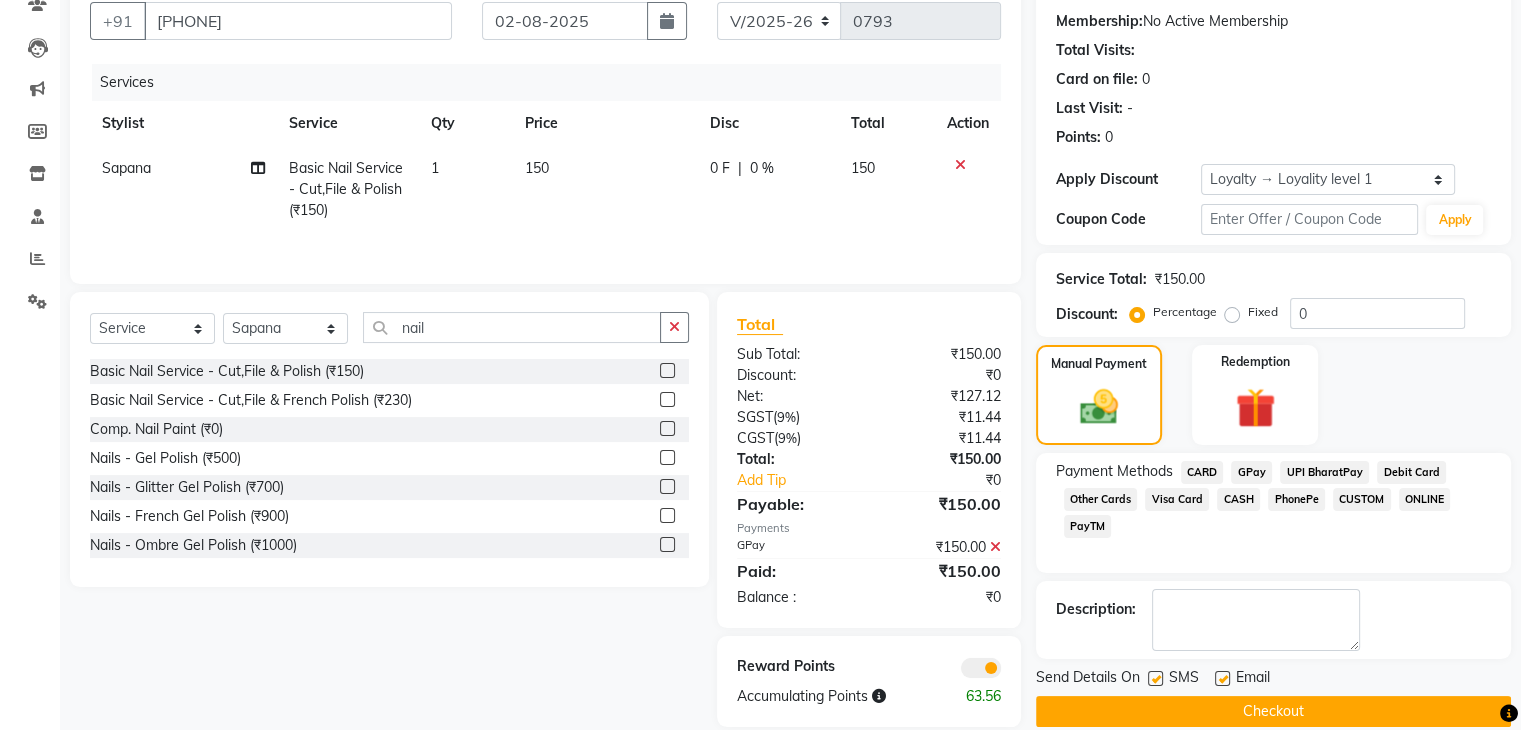 click 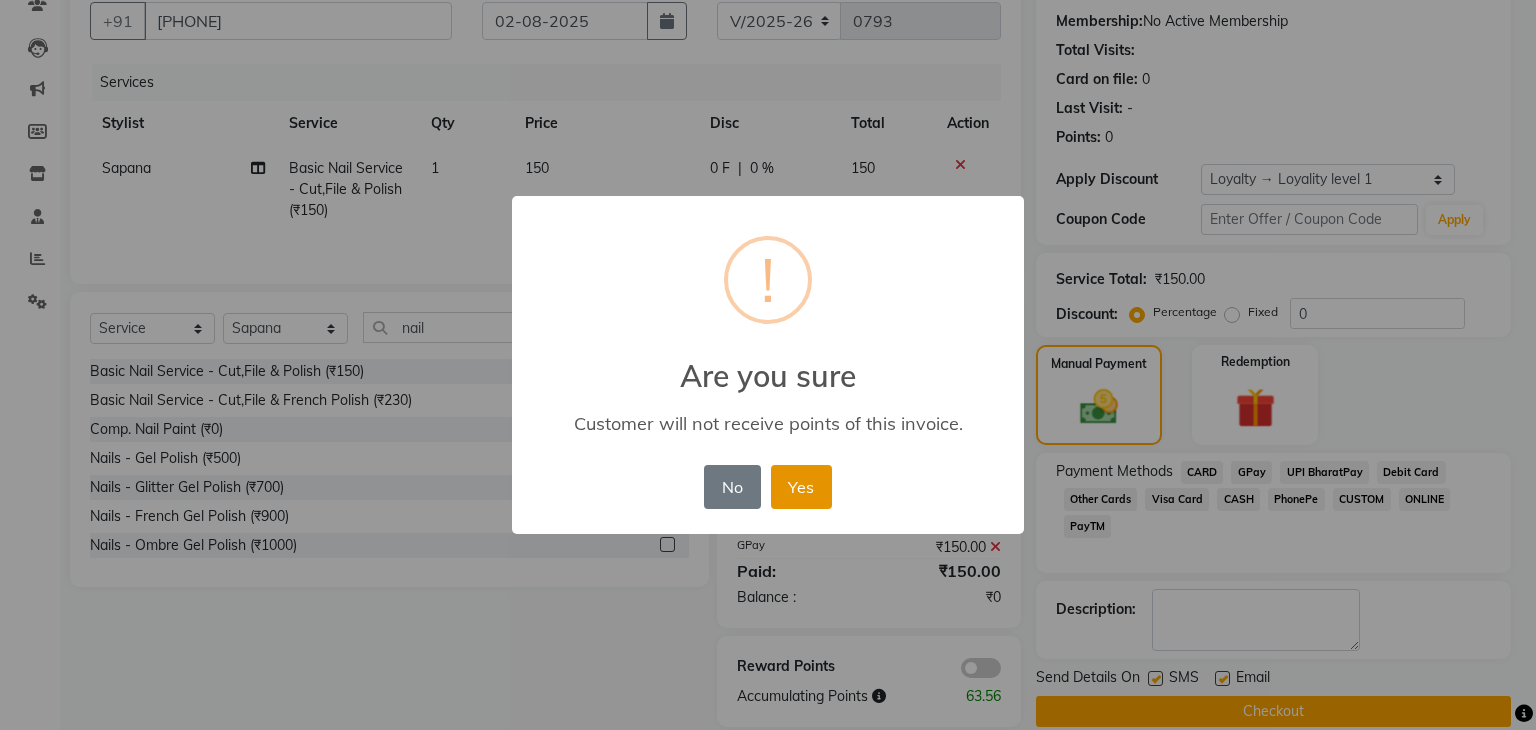 click on "Yes" at bounding box center [801, 487] 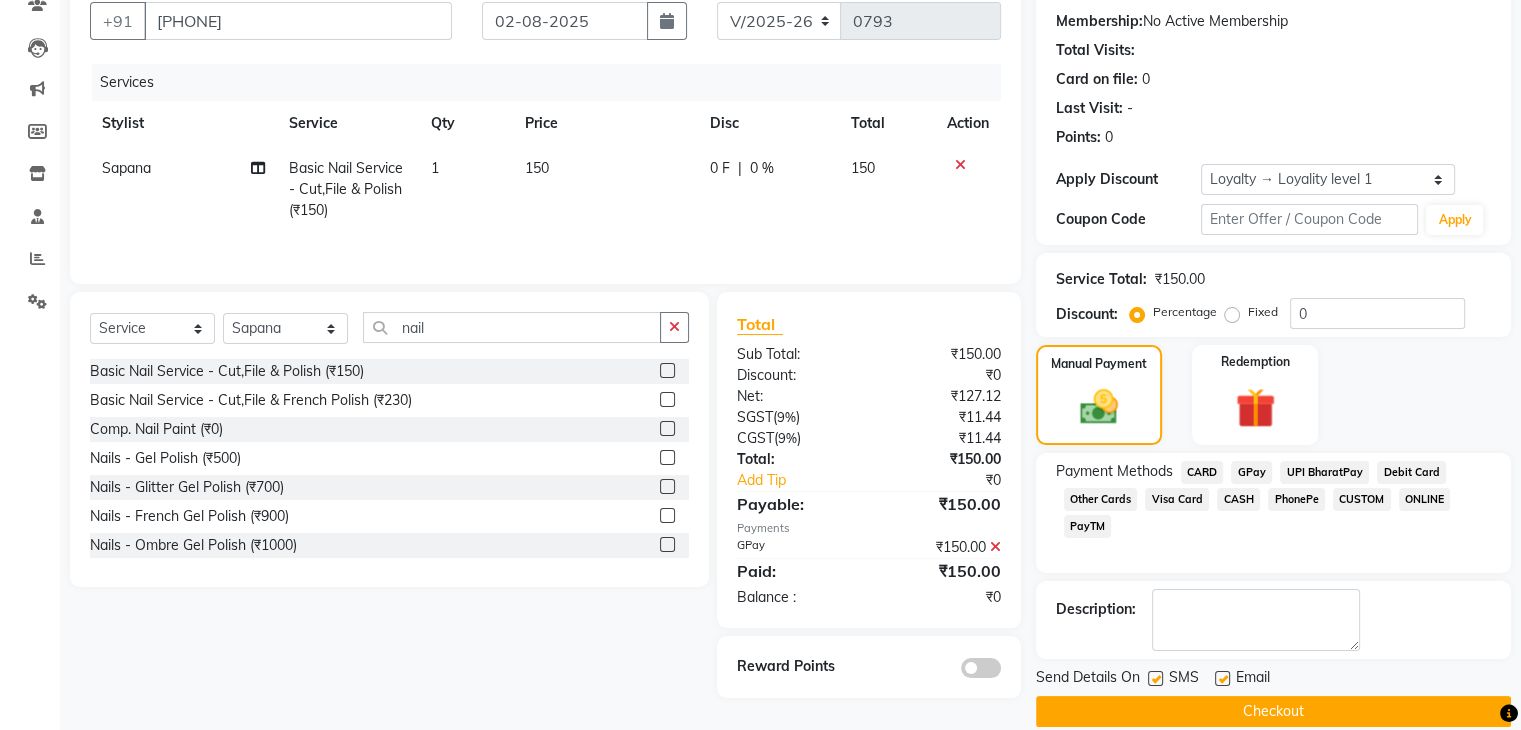 click on "Checkout" 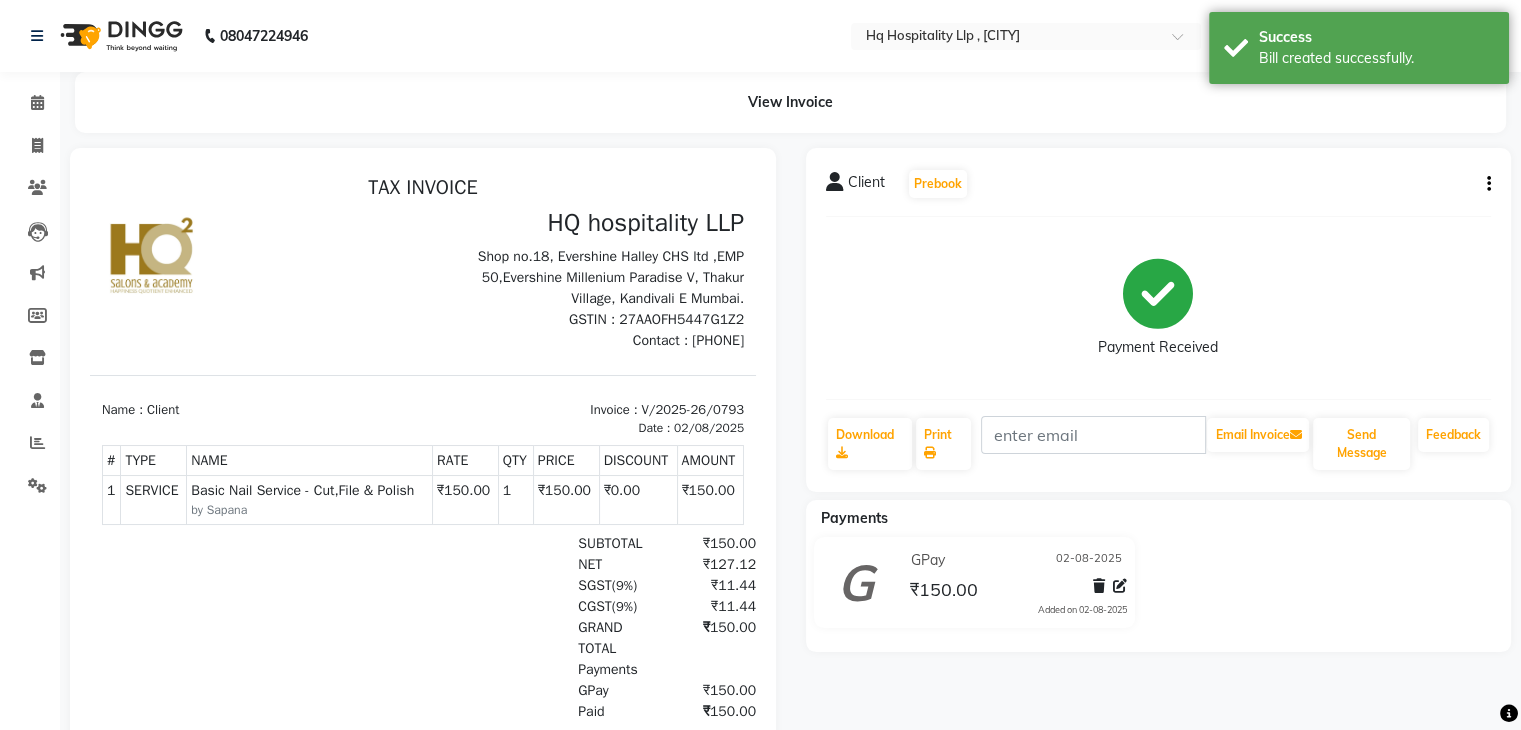 scroll, scrollTop: 0, scrollLeft: 0, axis: both 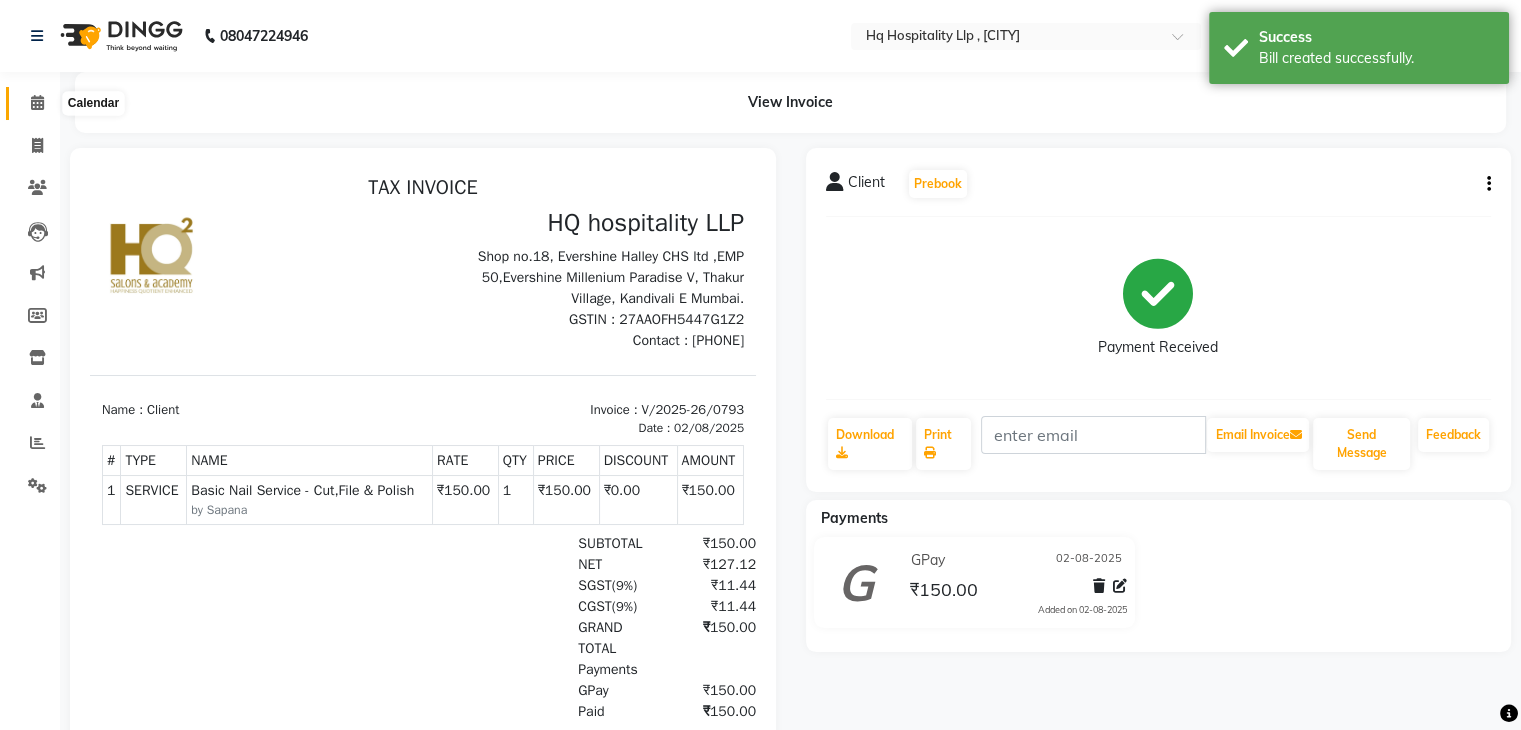click 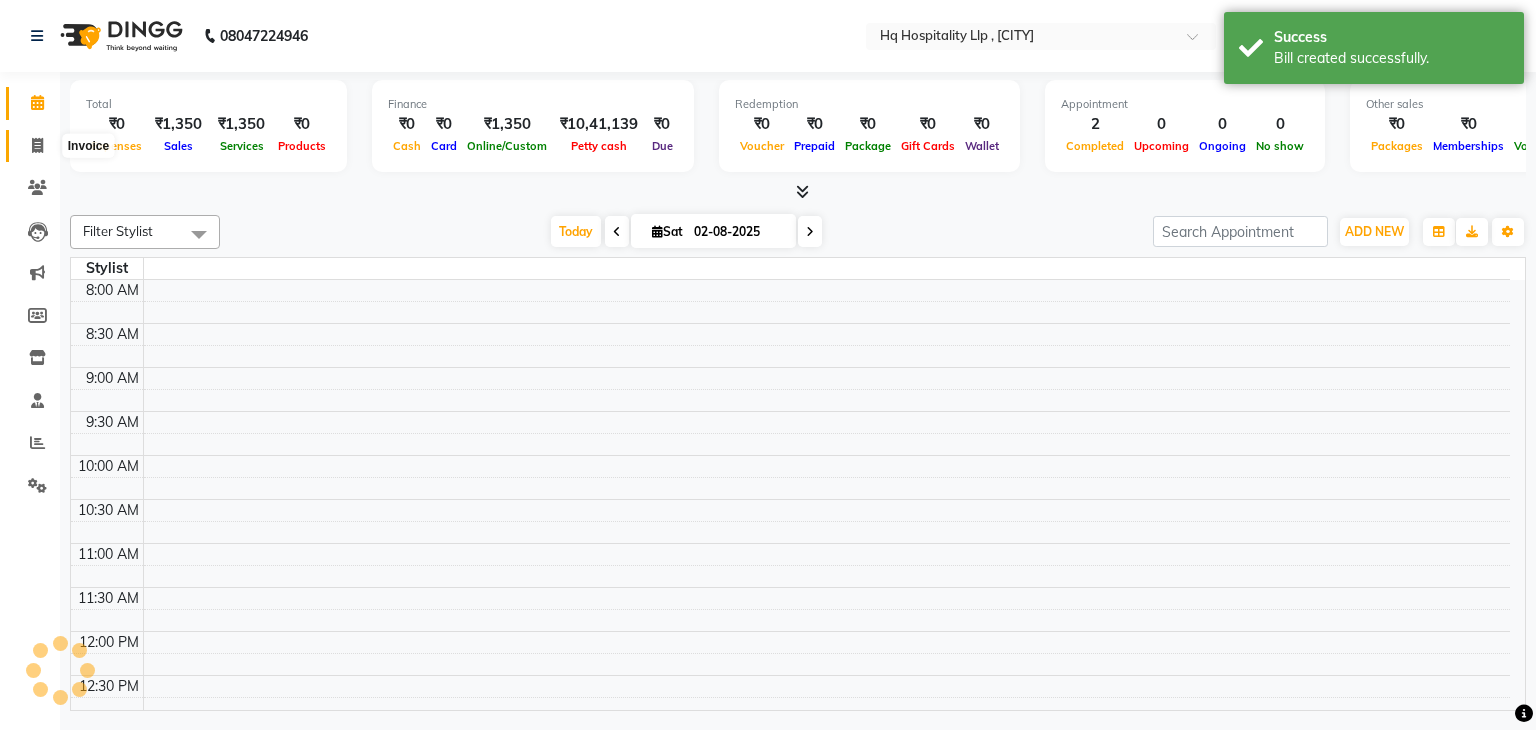 click 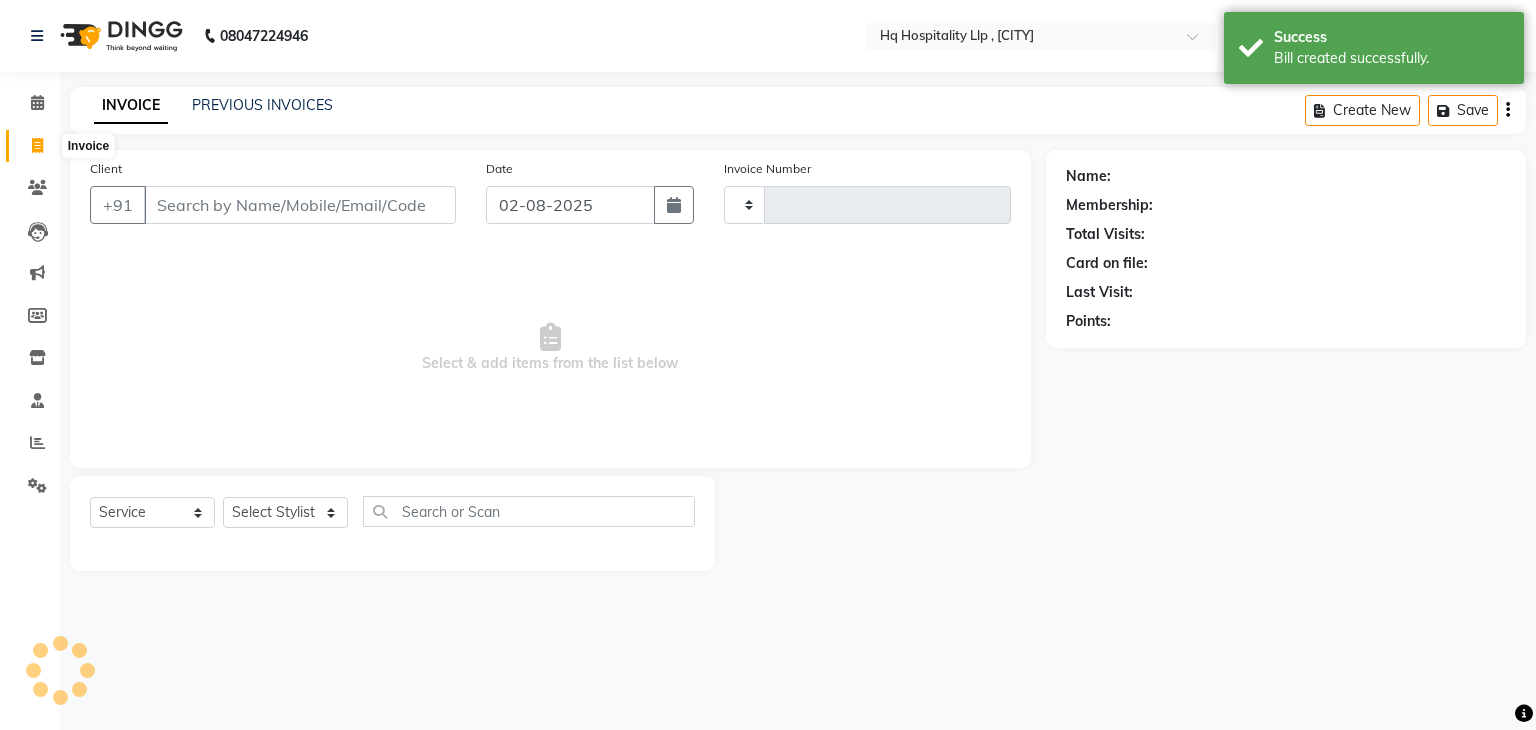 type on "0794" 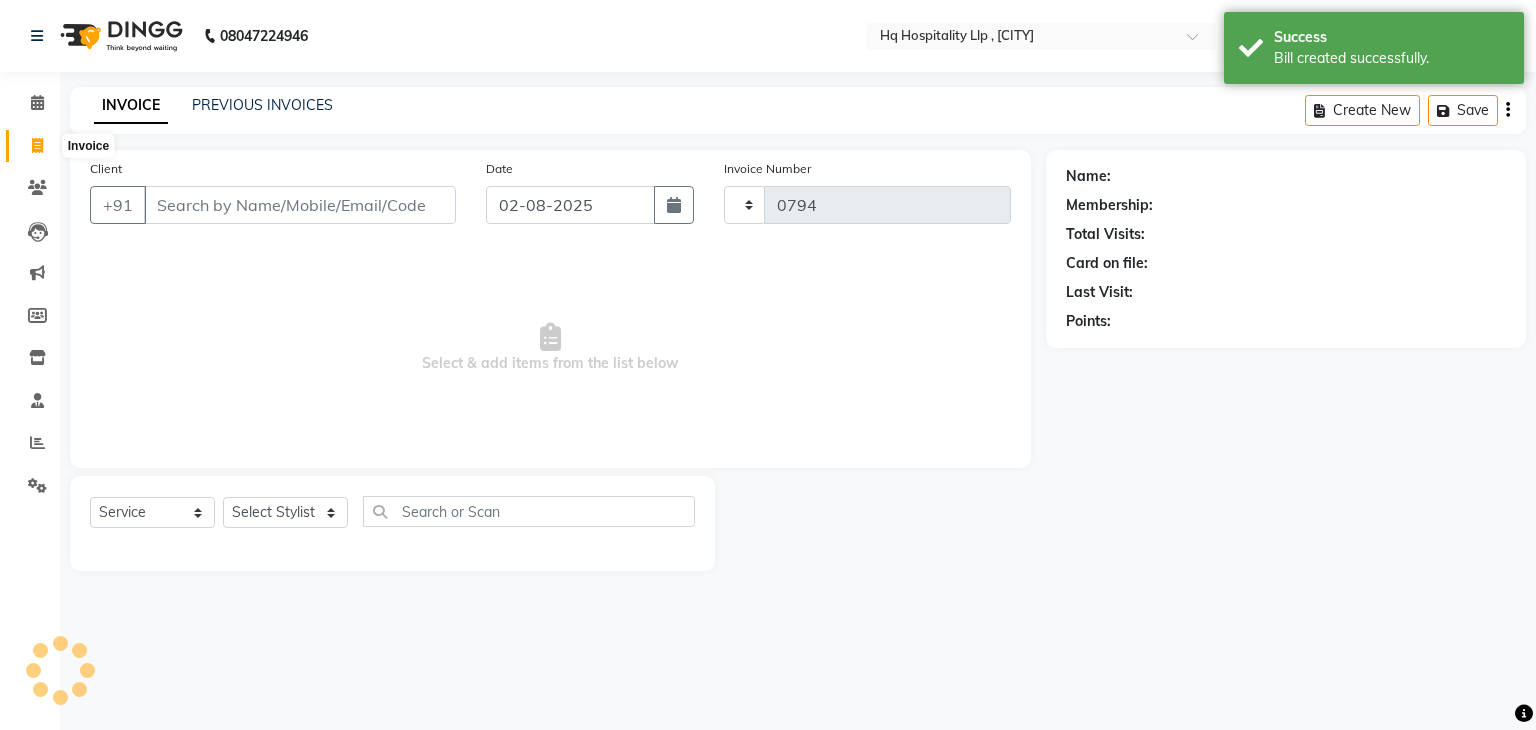 select on "5407" 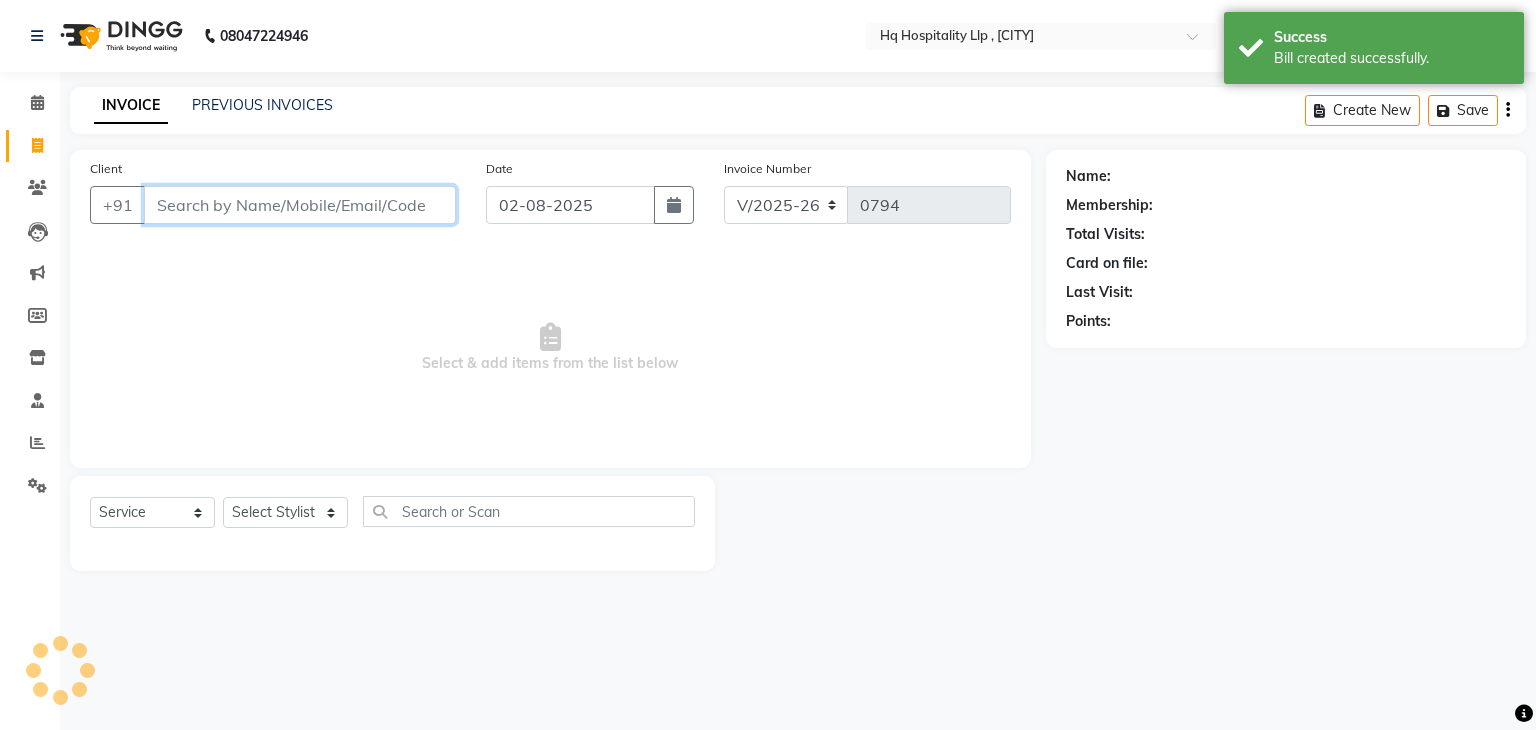 click on "Client" at bounding box center [300, 205] 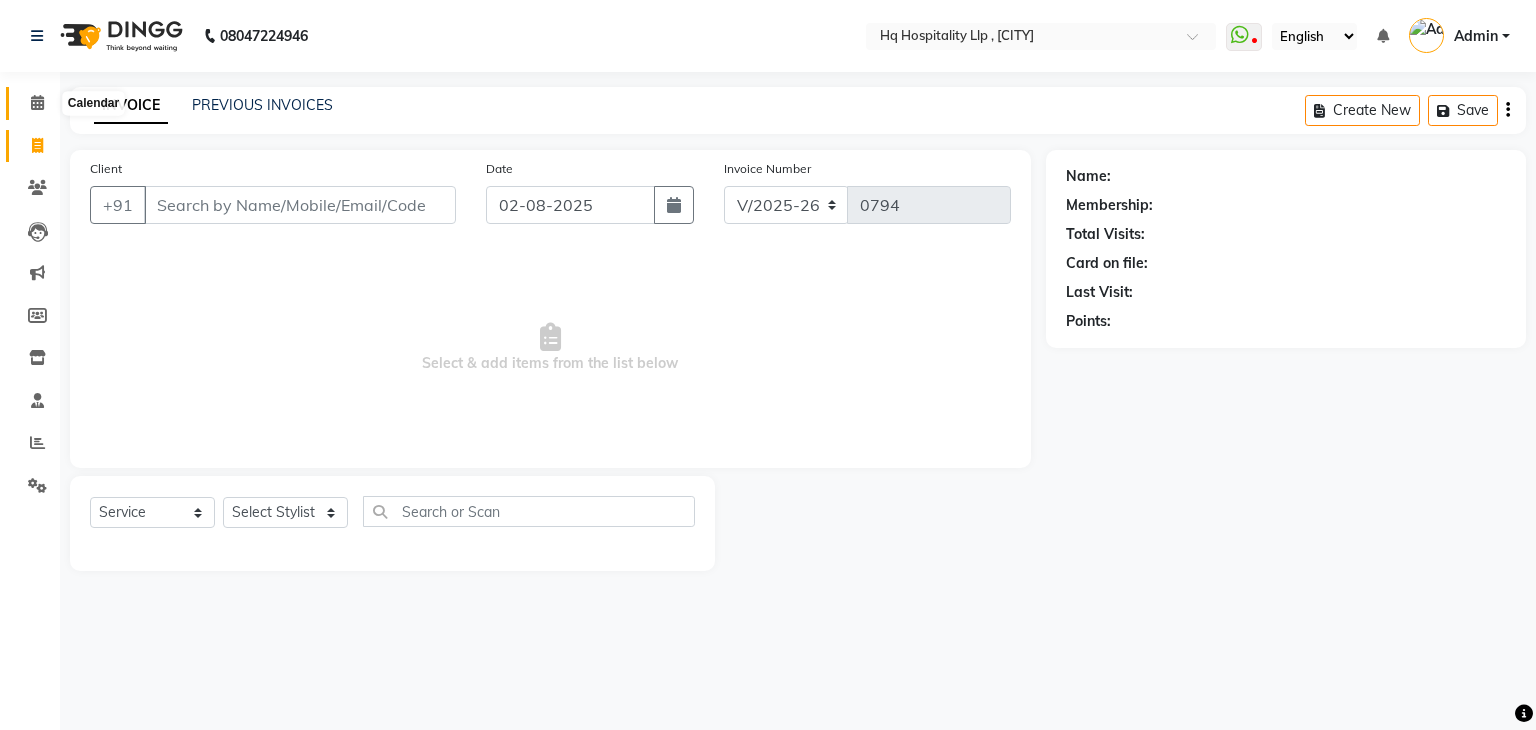 click 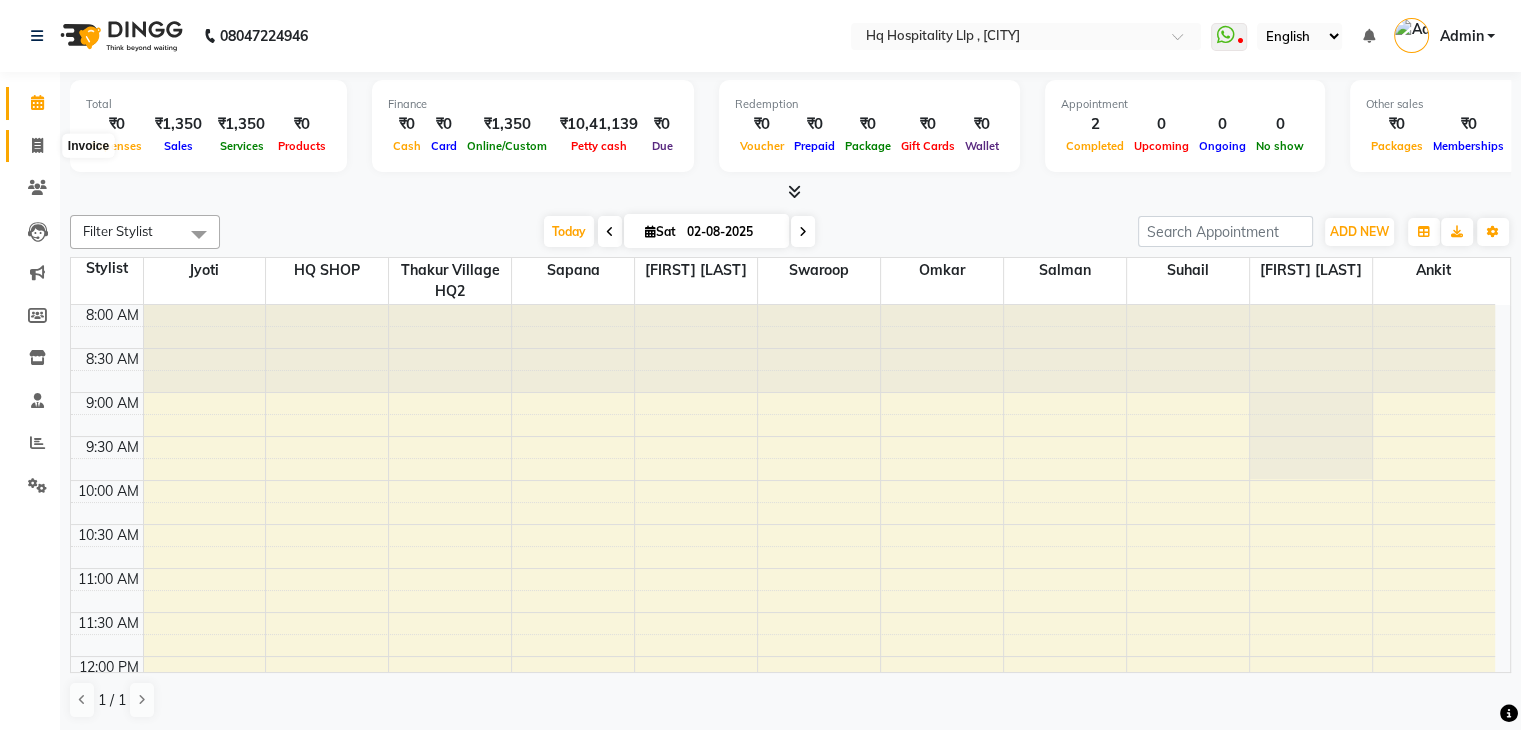 click 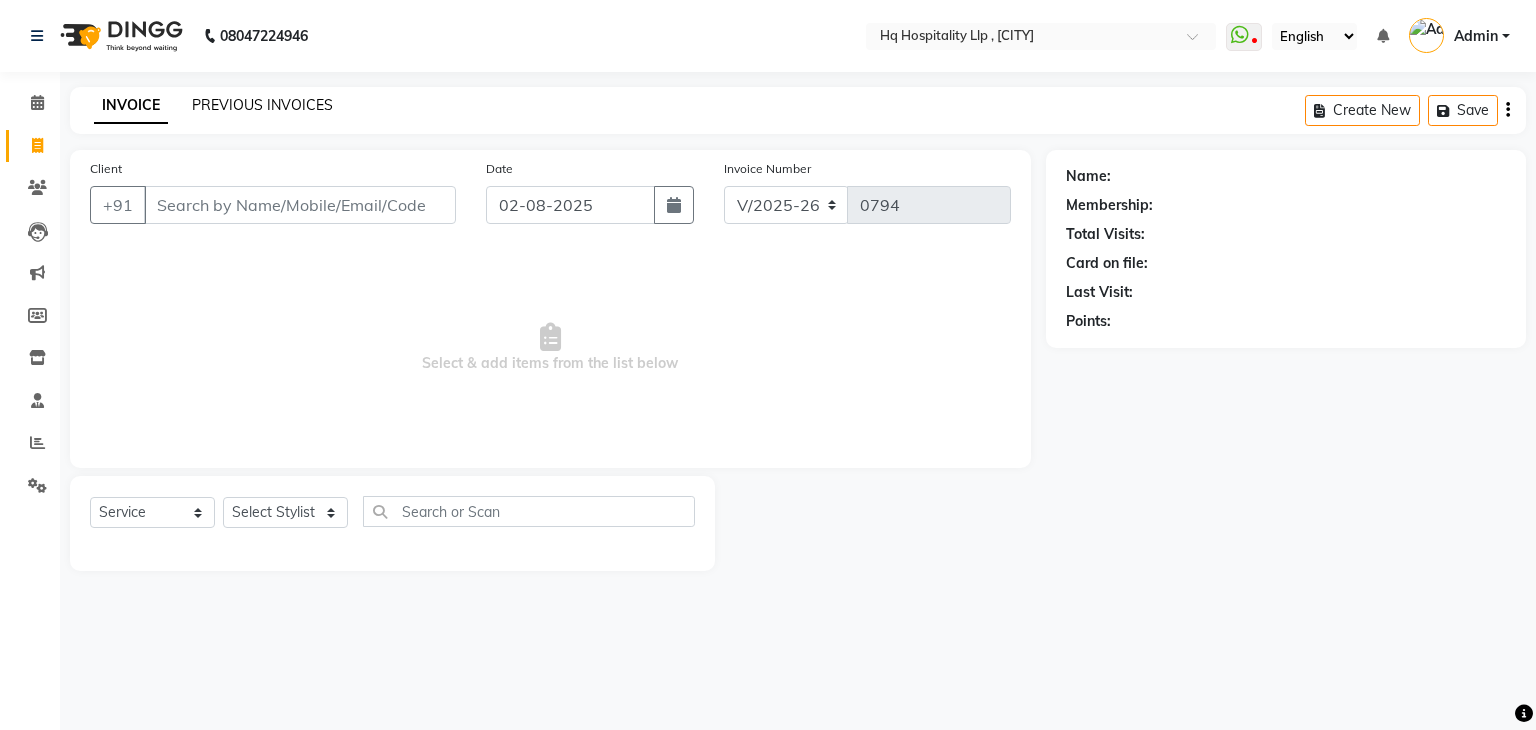 click on "PREVIOUS INVOICES" 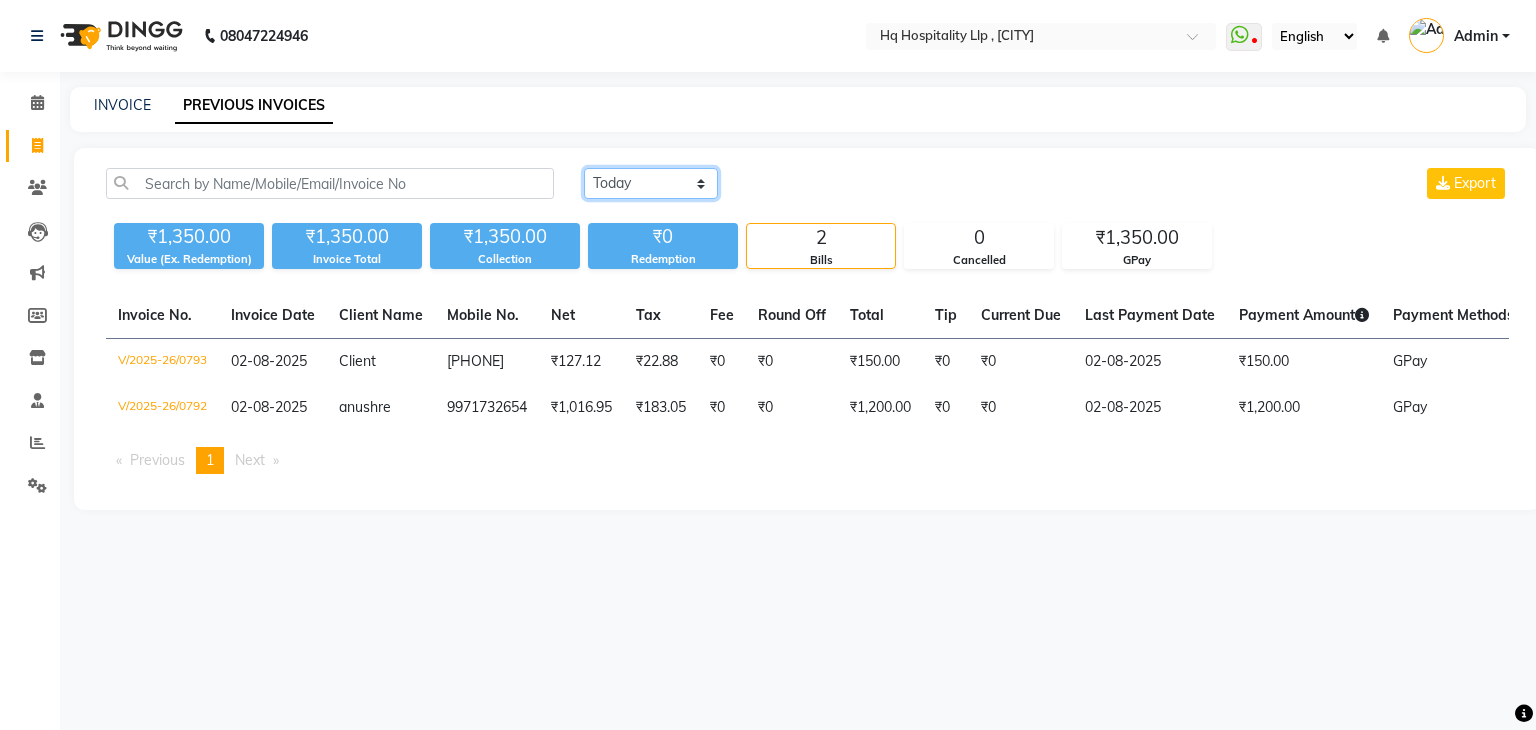 click on "Today Yesterday Custom Range" 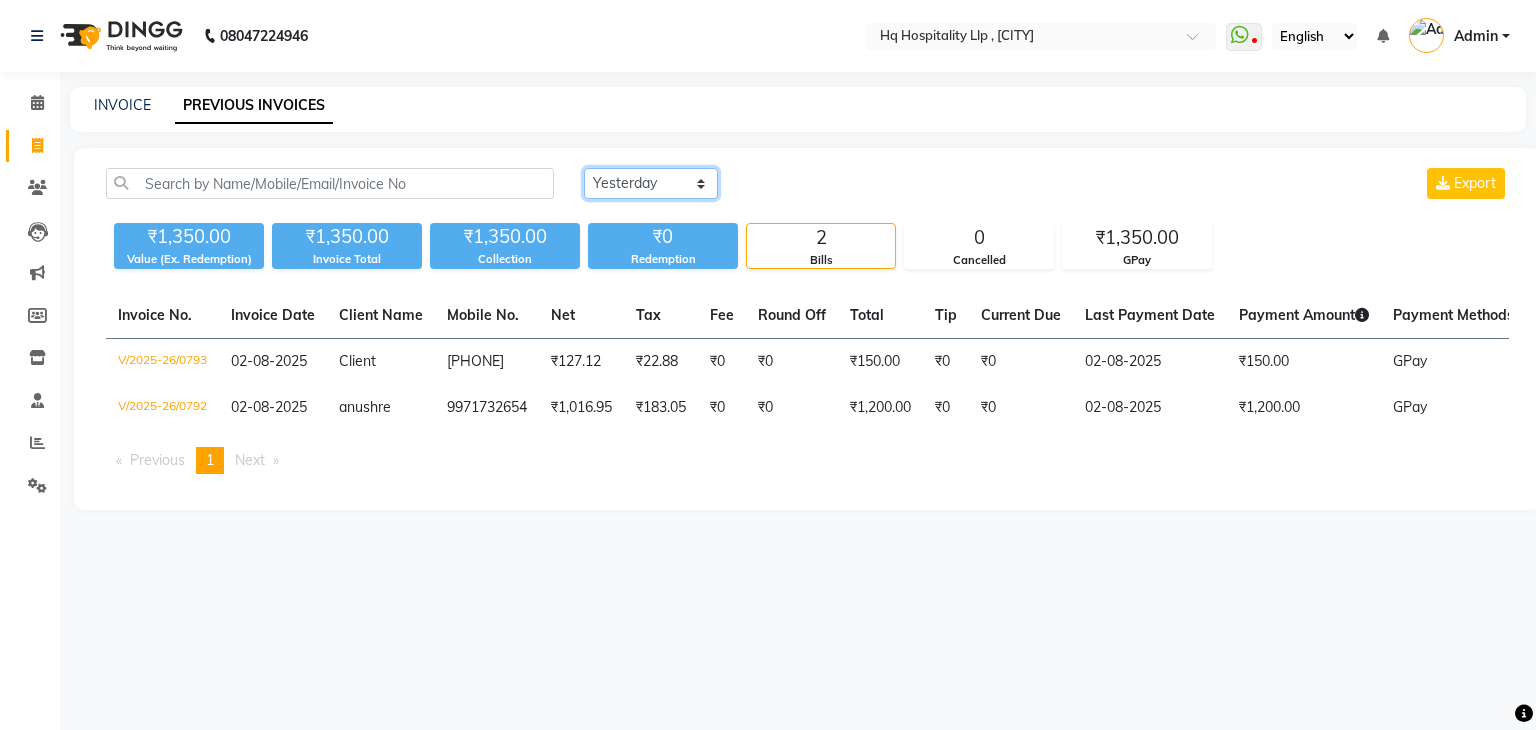 click on "Today Yesterday Custom Range" 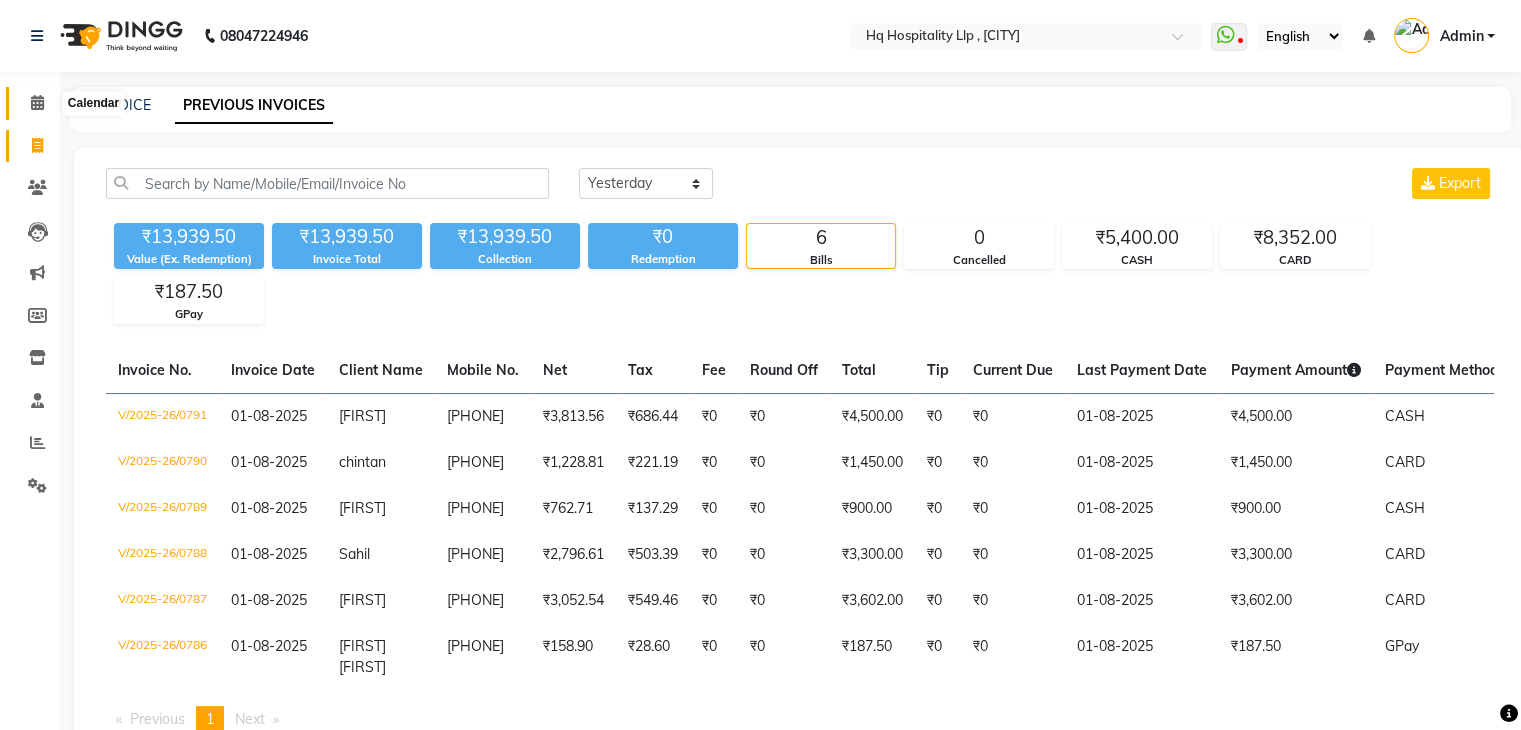 click 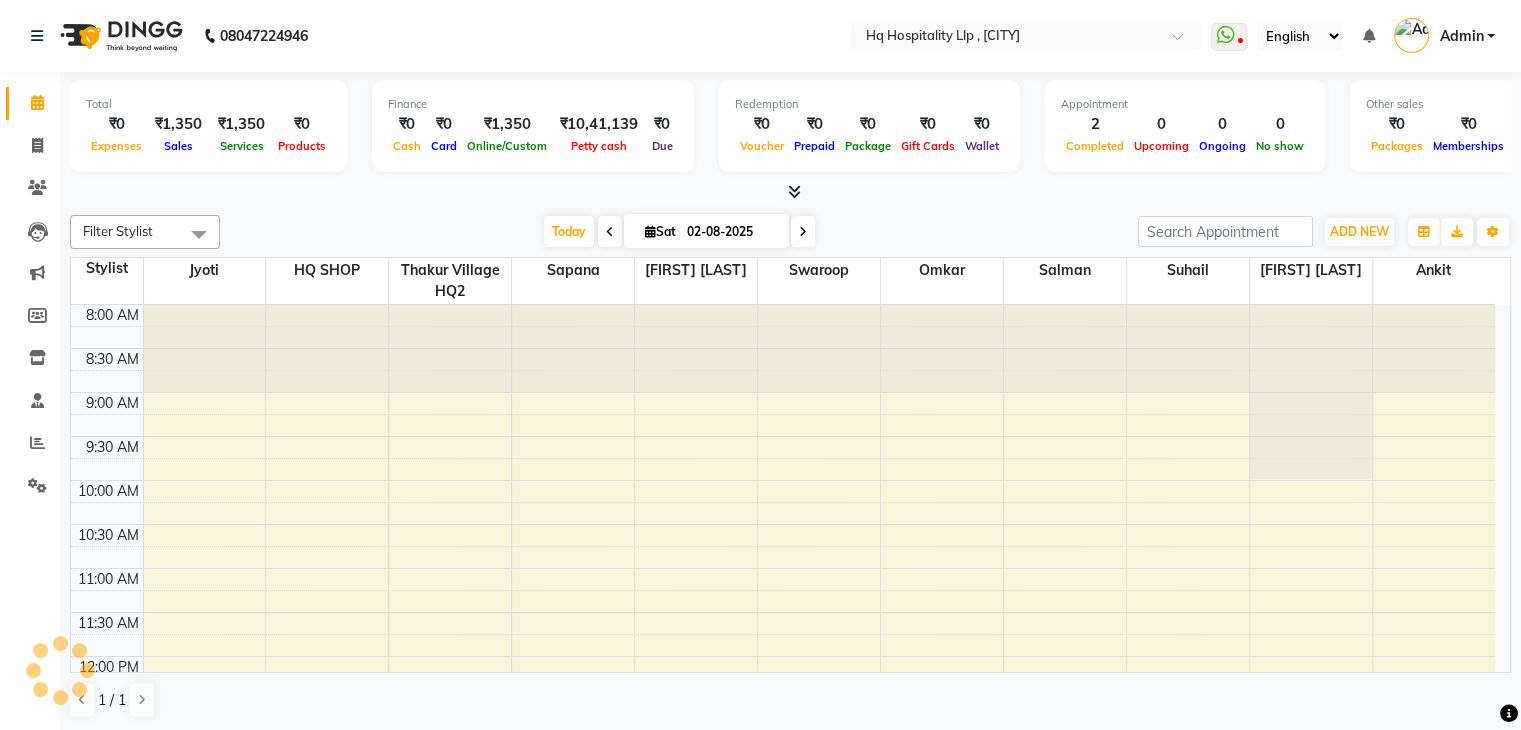 scroll, scrollTop: 0, scrollLeft: 0, axis: both 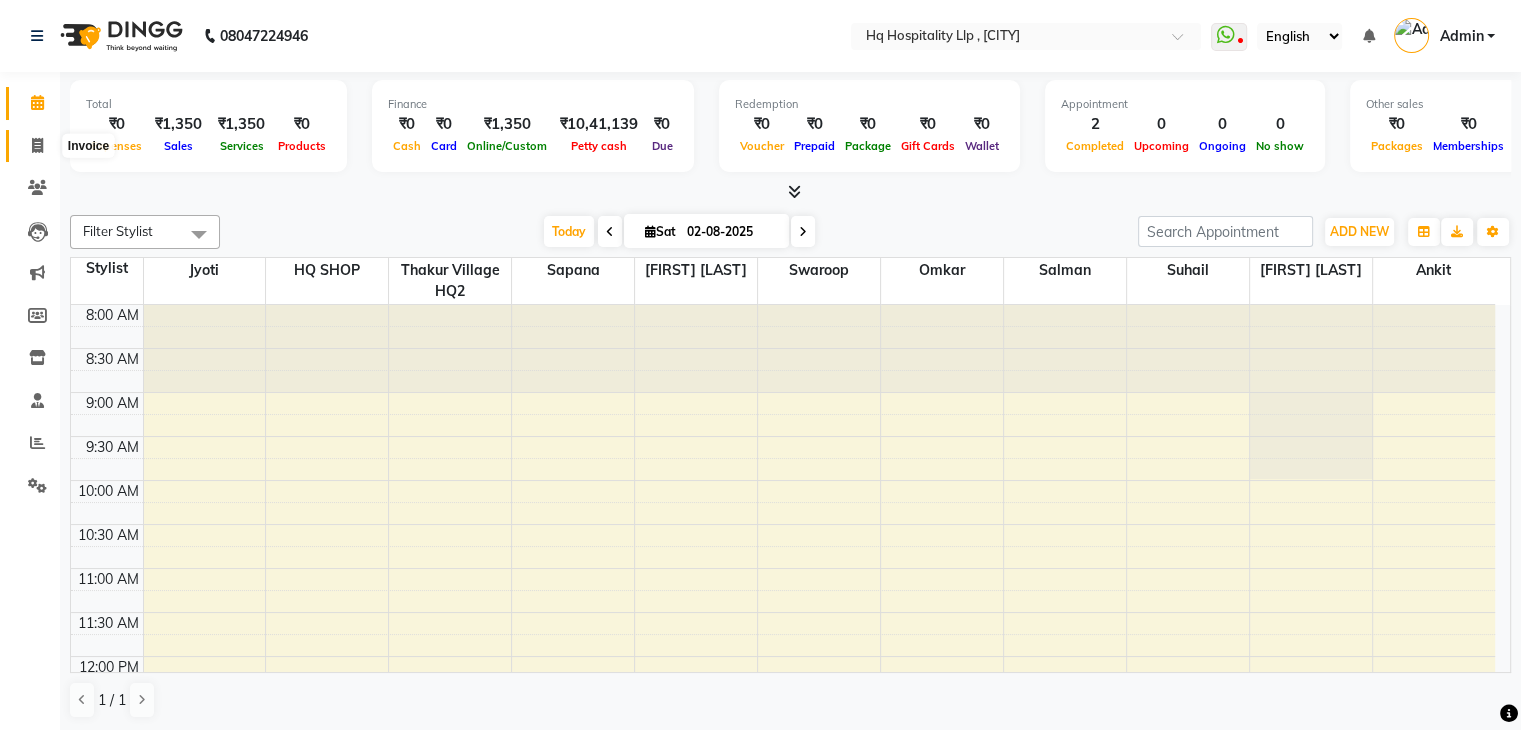 click 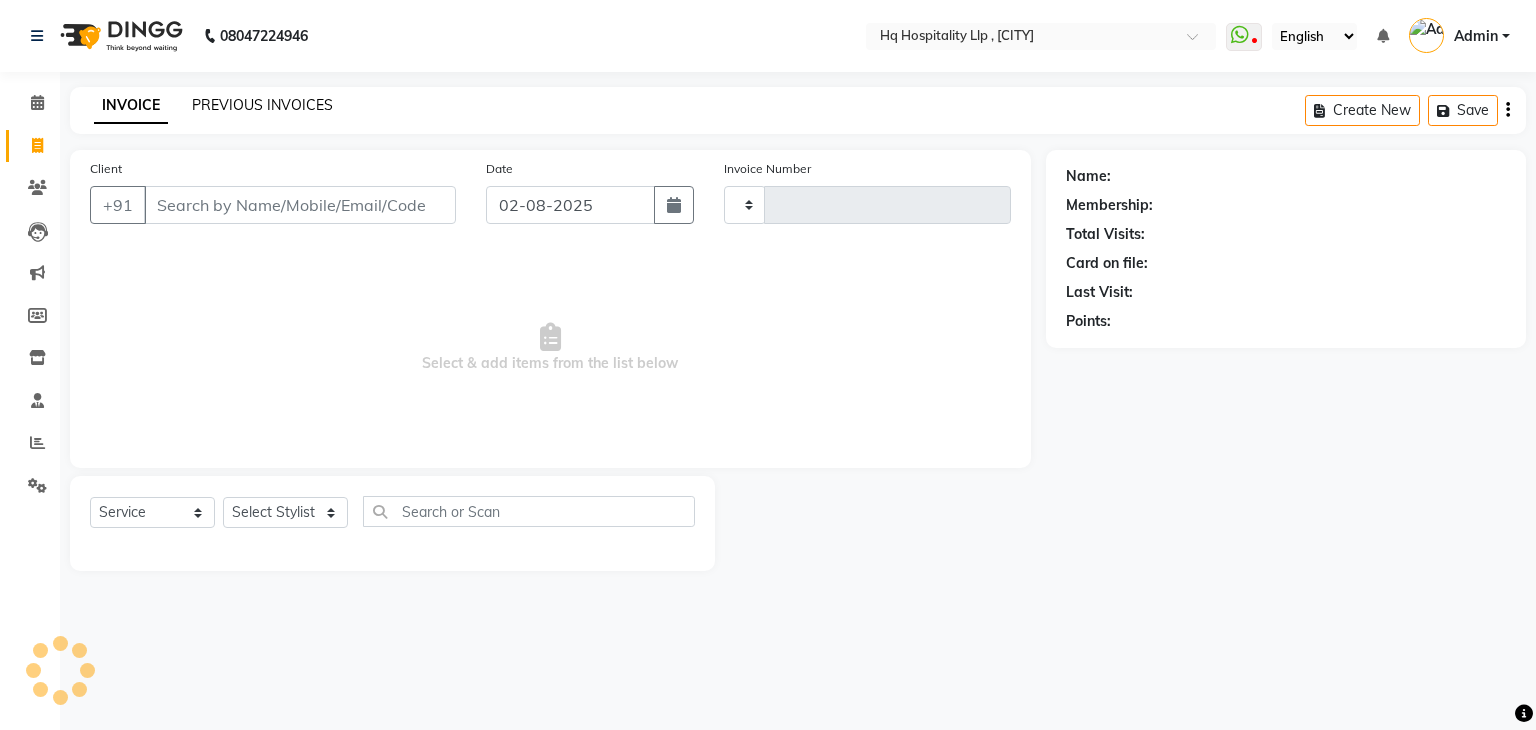 click on "PREVIOUS INVOICES" 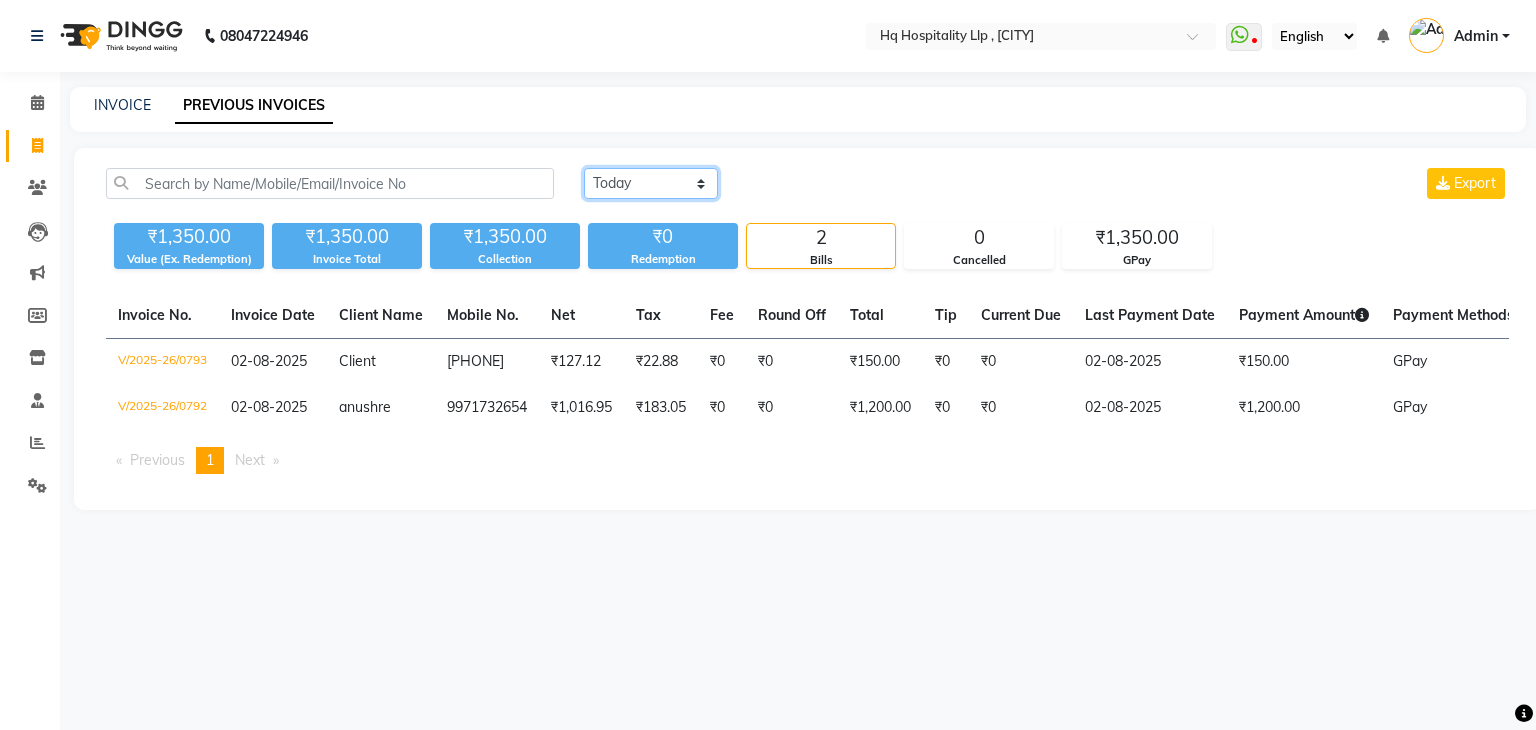 click on "Today Yesterday Custom Range" 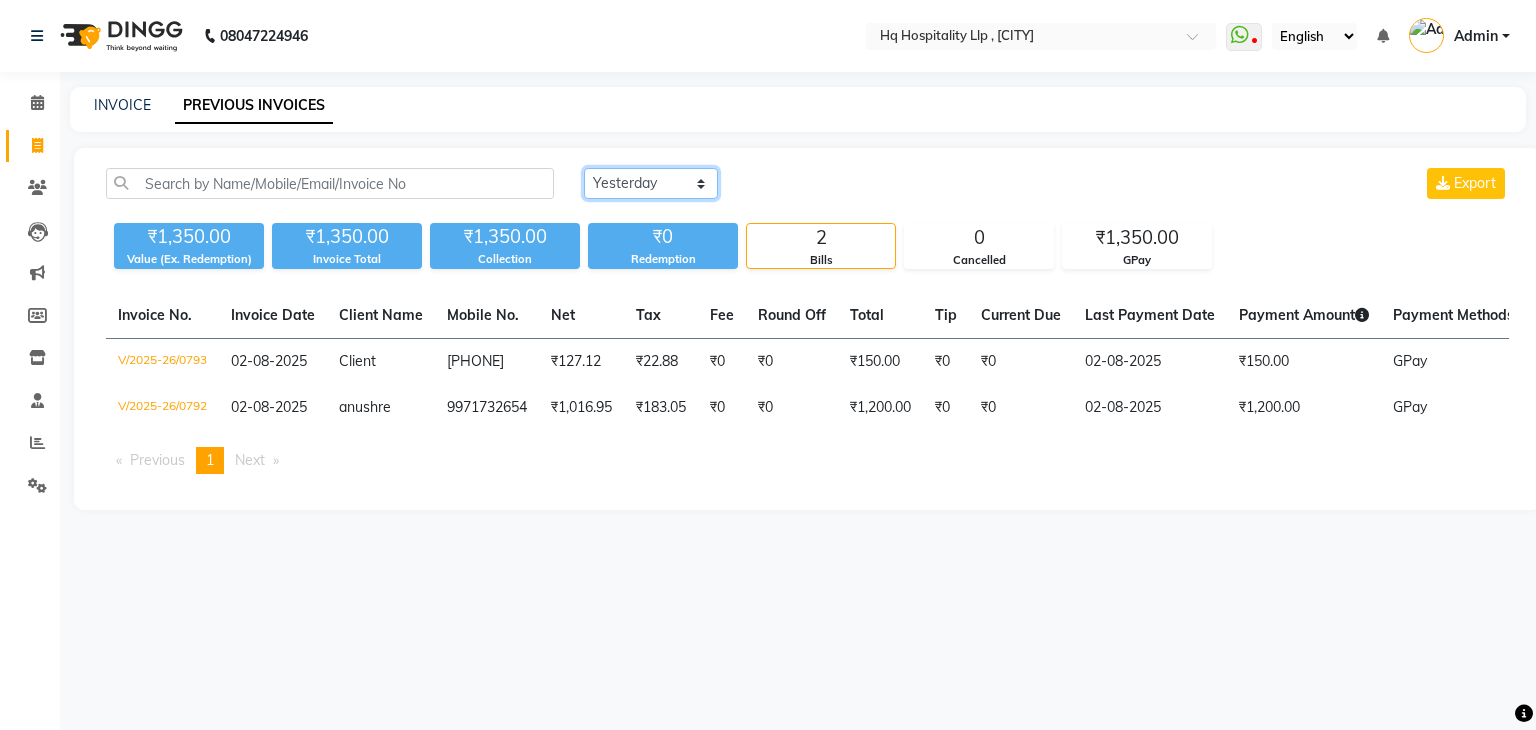 click on "Today Yesterday Custom Range" 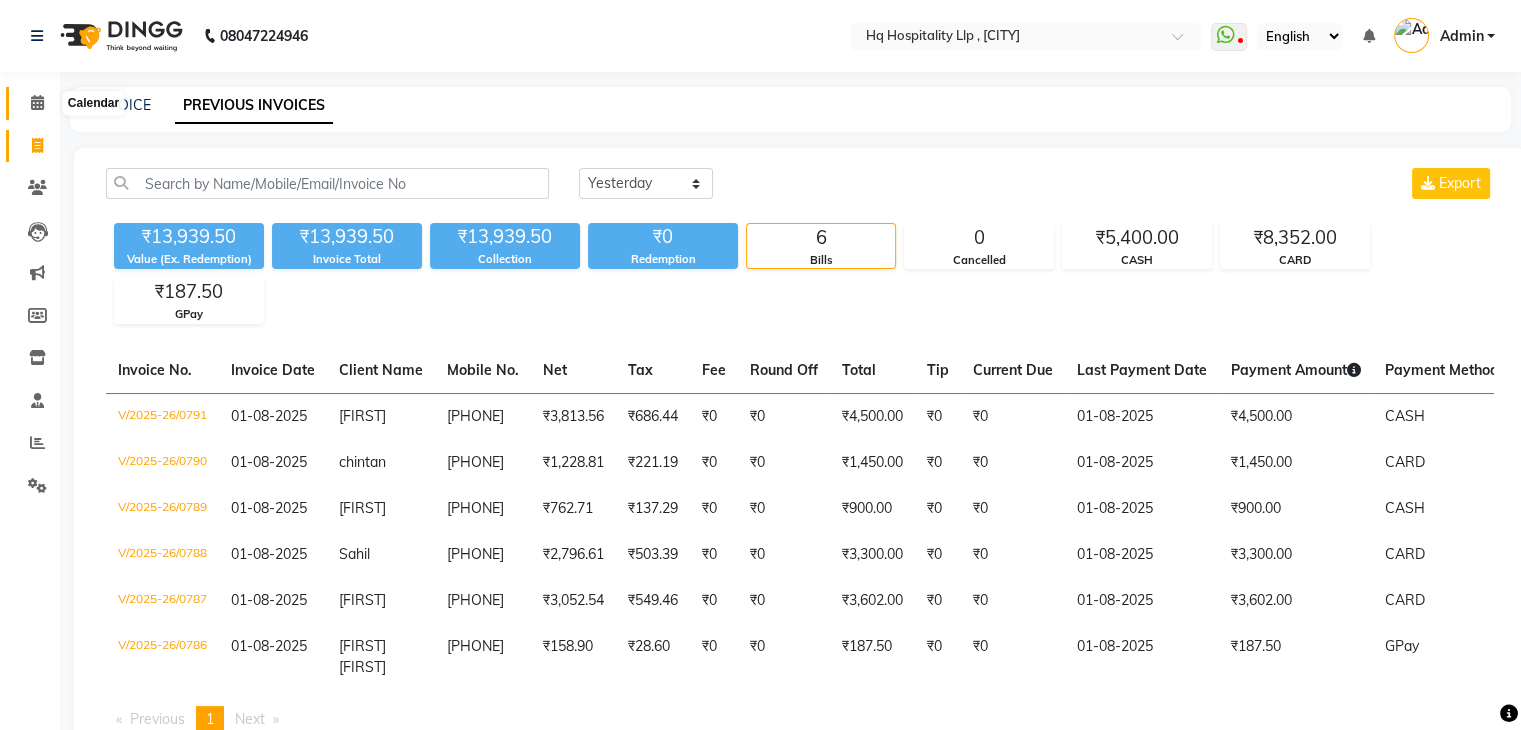 click 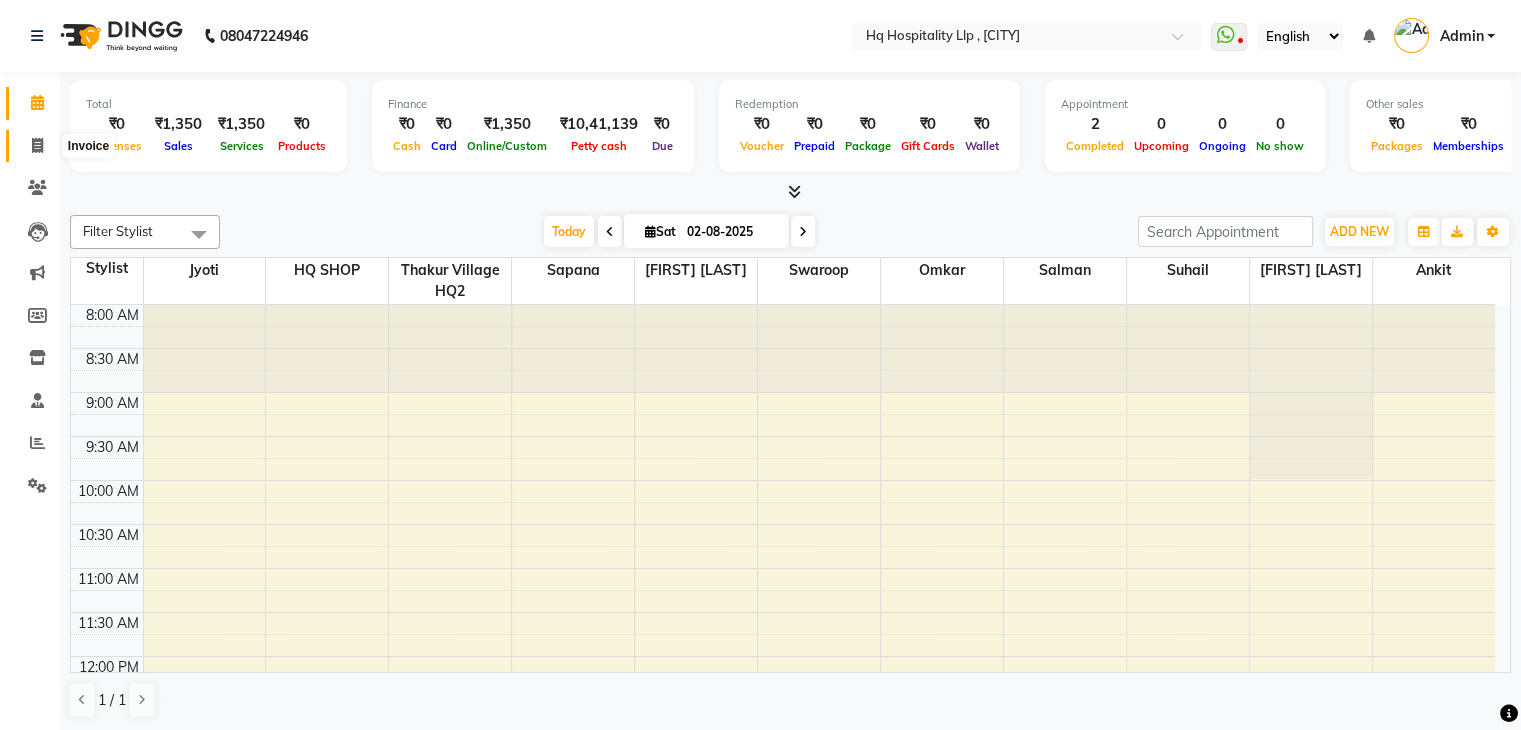 click 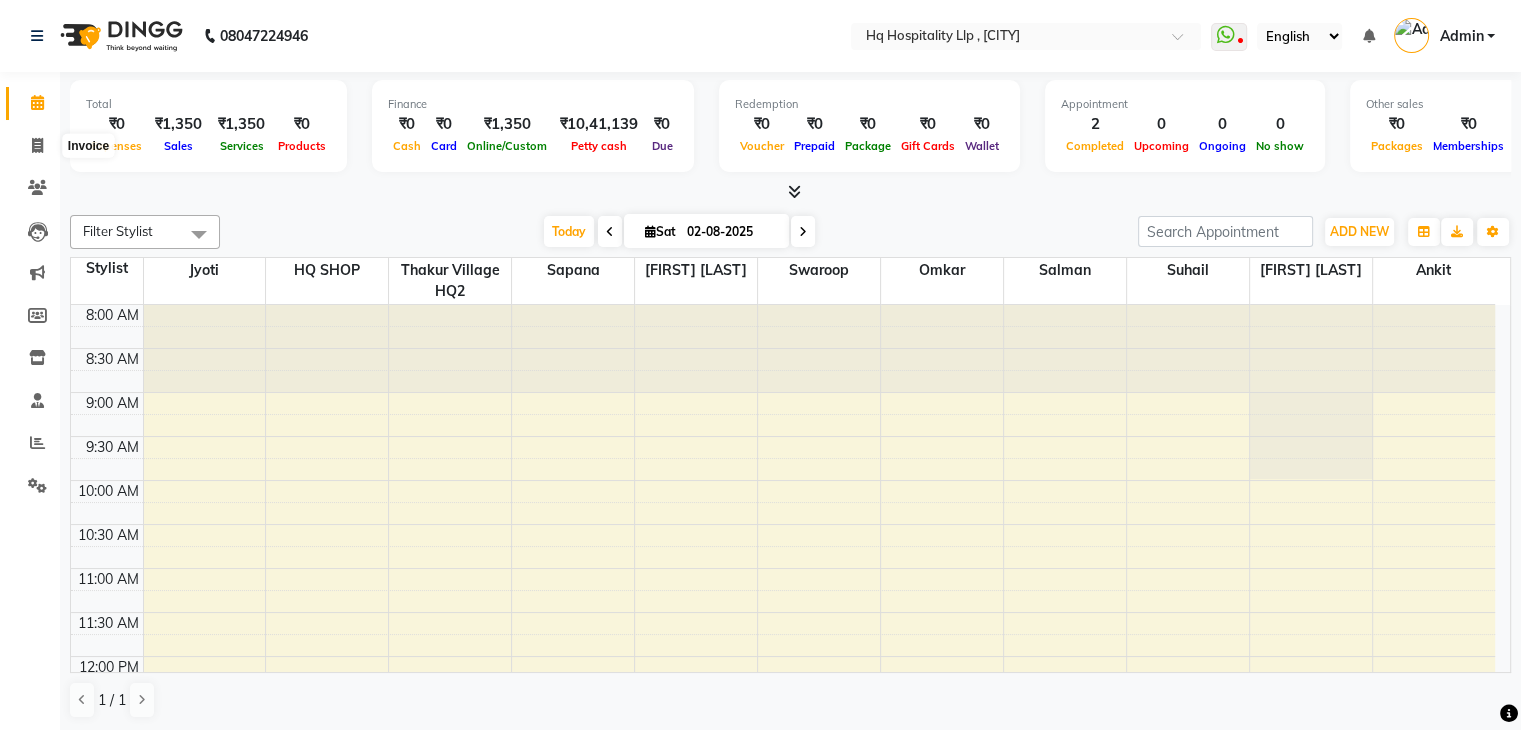 select on "5407" 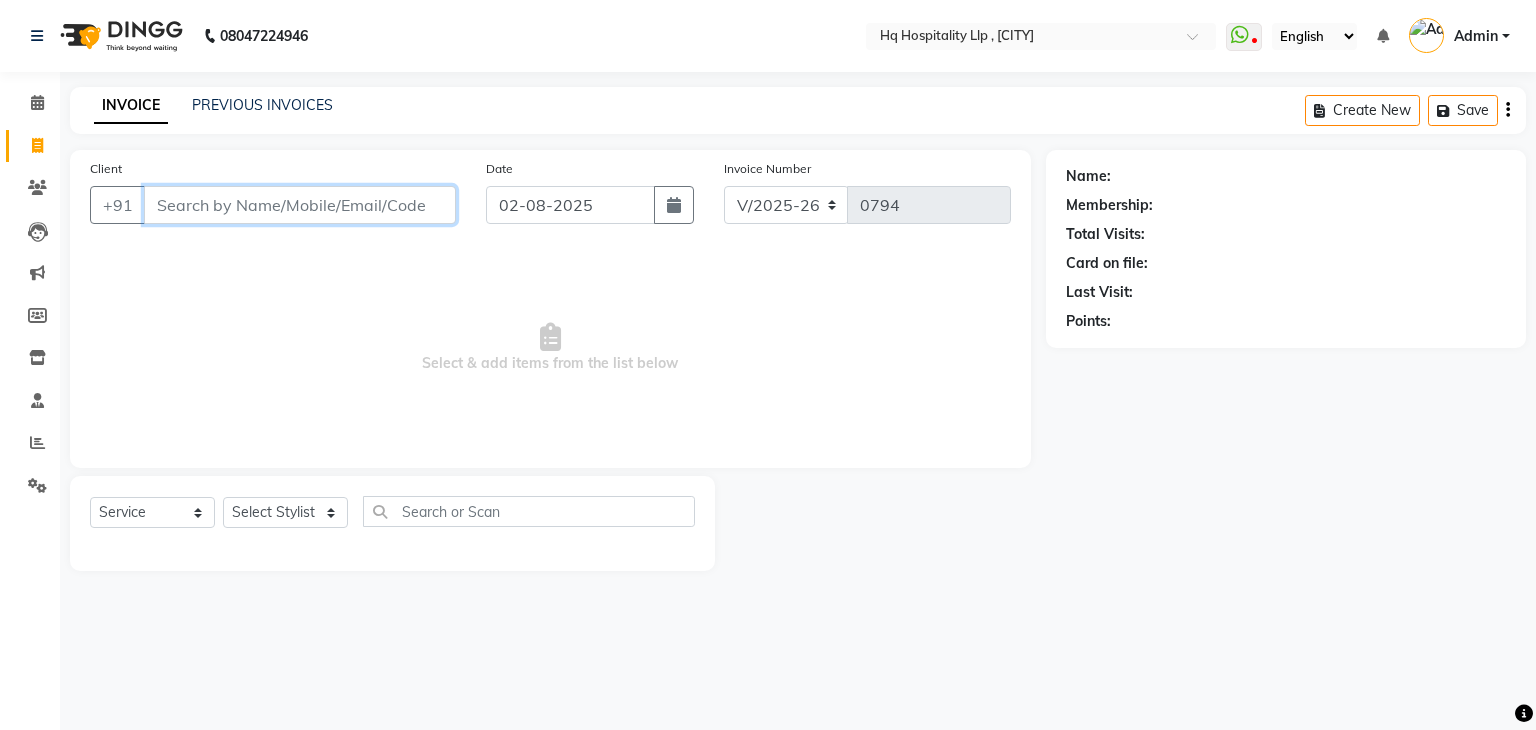click on "Client" at bounding box center (300, 205) 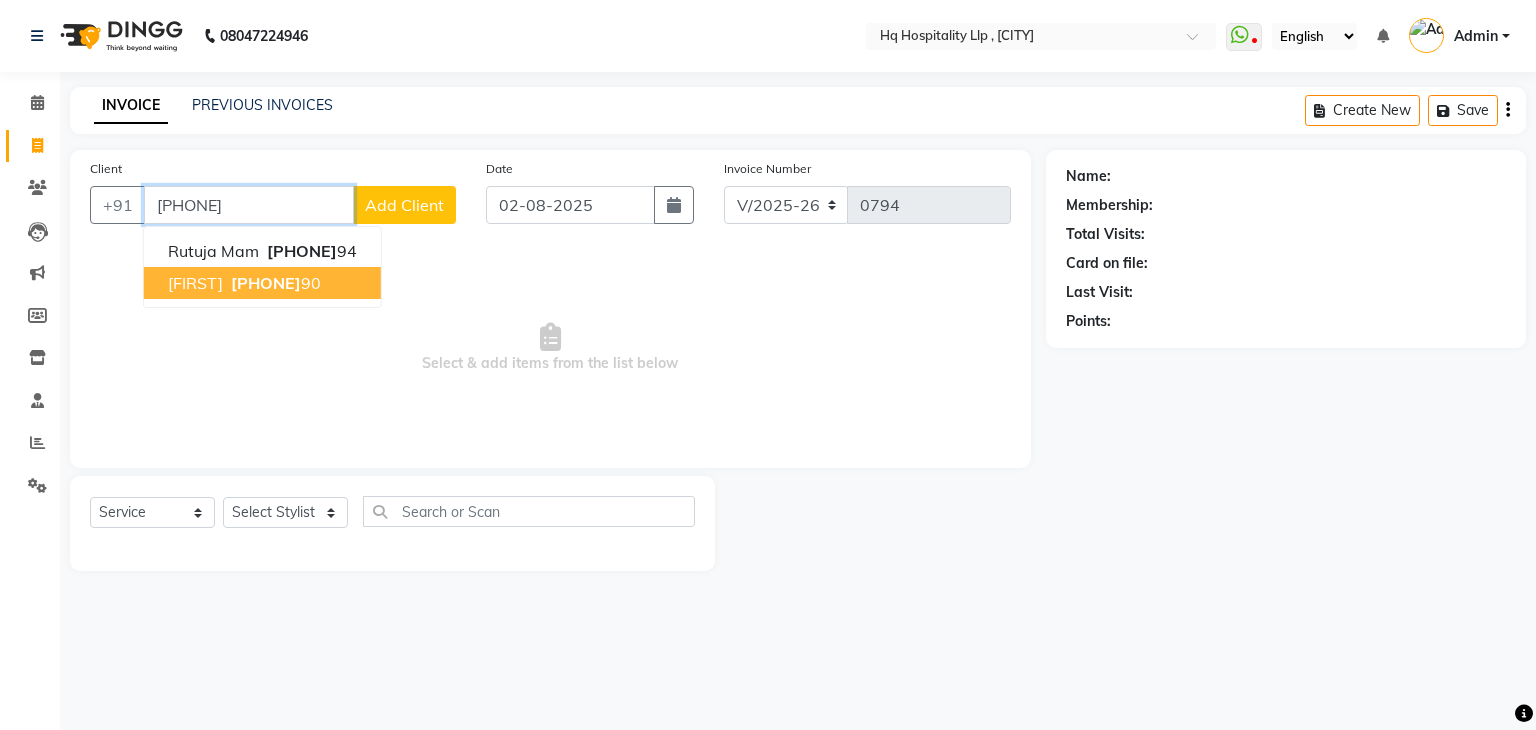 click on "90042807" at bounding box center [266, 283] 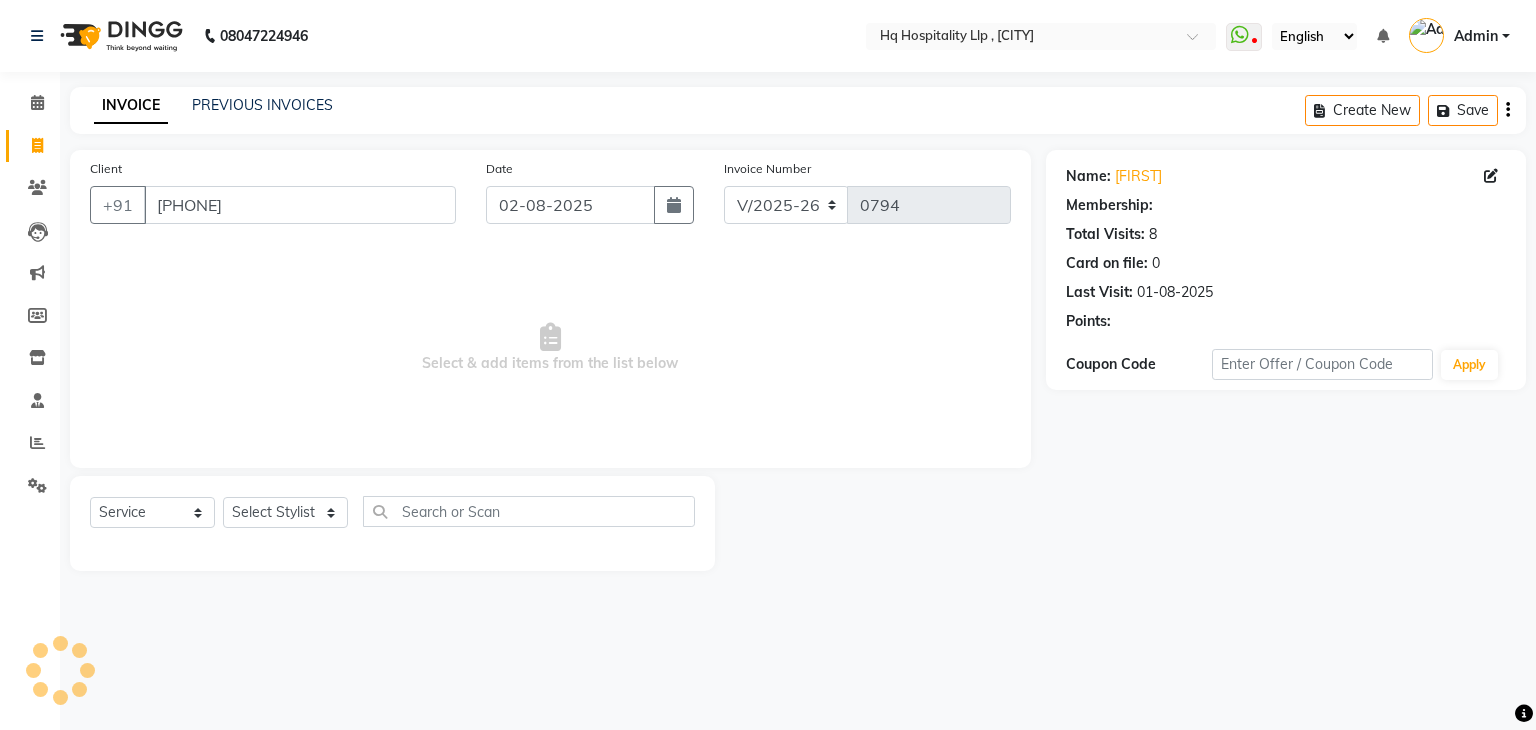 select on "1: Object" 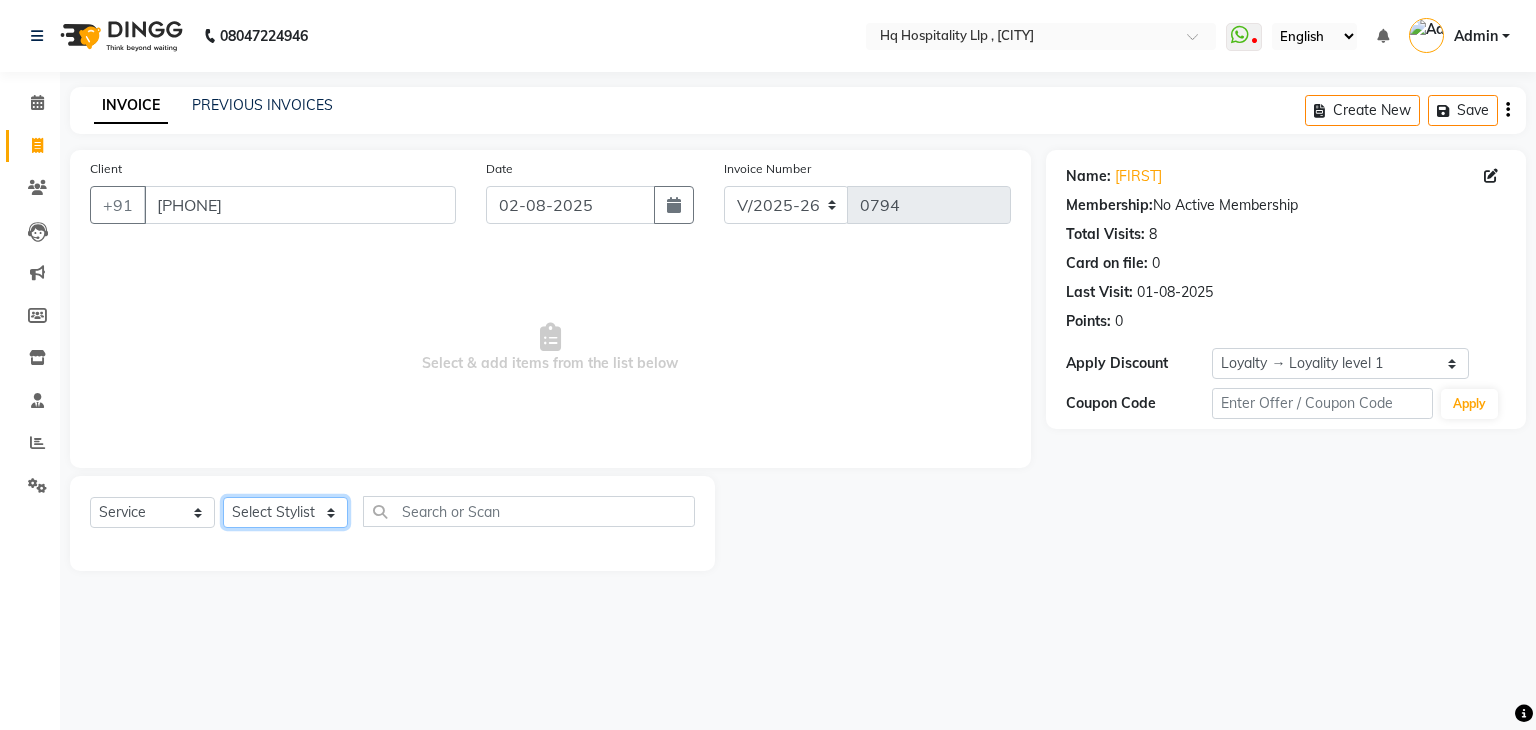click on "Select Stylist Ankit DIPALI HQ SHOP jyoti Omkar Reshma Mustari Salman Sameer Ahmad Sapana Suhail Swaroop Thakur Village HQ2" 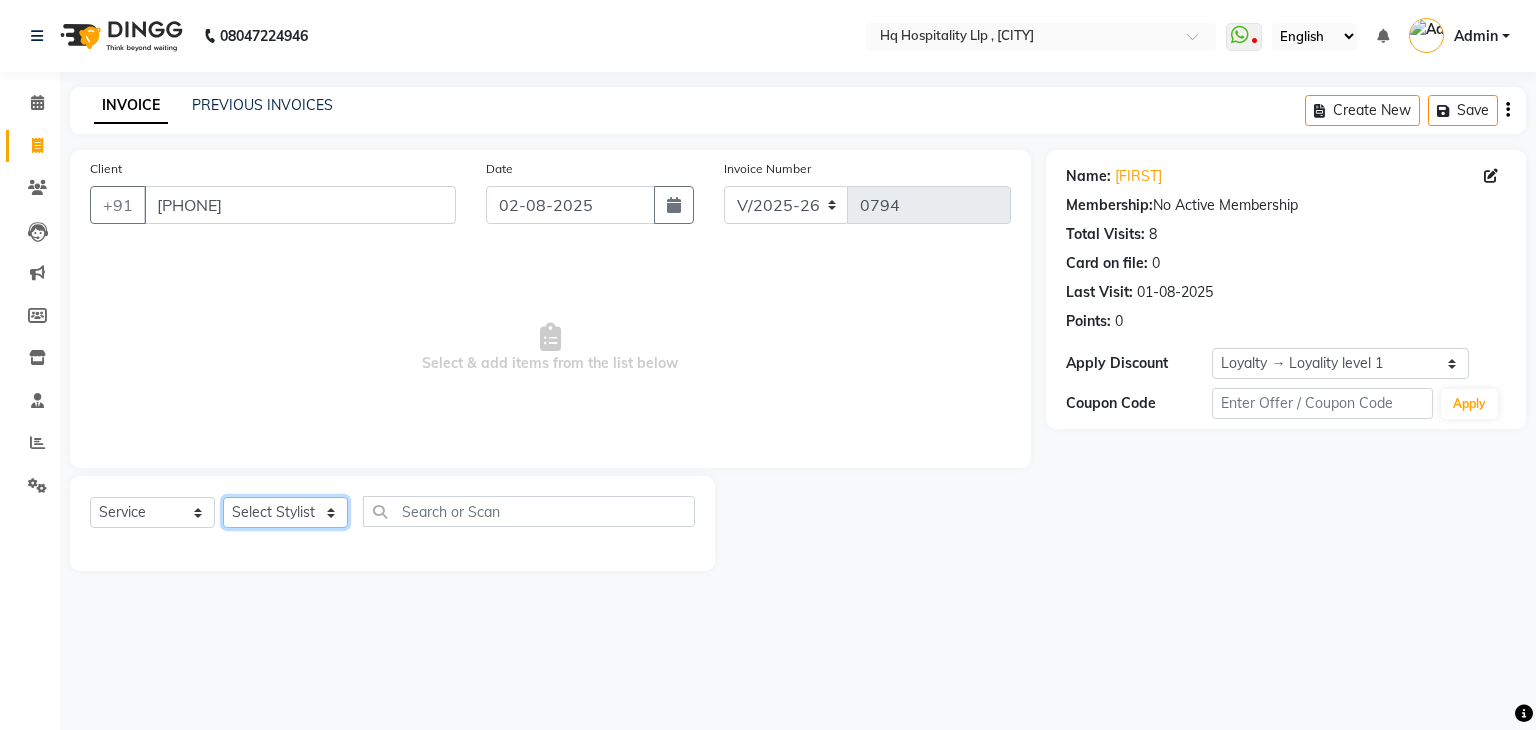 select on "75546" 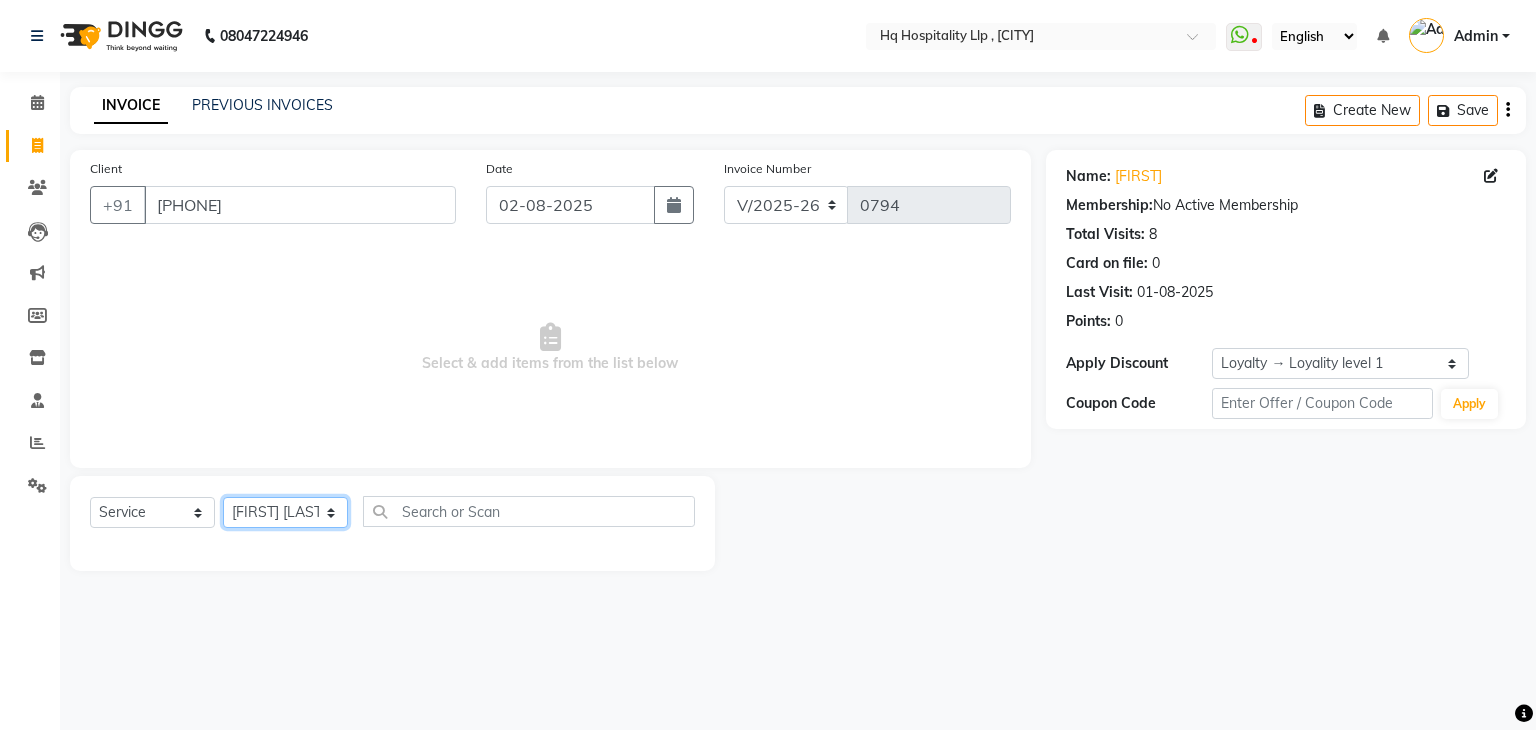 click on "Select Stylist Ankit DIPALI HQ SHOP jyoti Omkar Reshma Mustari Salman Sameer Ahmad Sapana Suhail Swaroop Thakur Village HQ2" 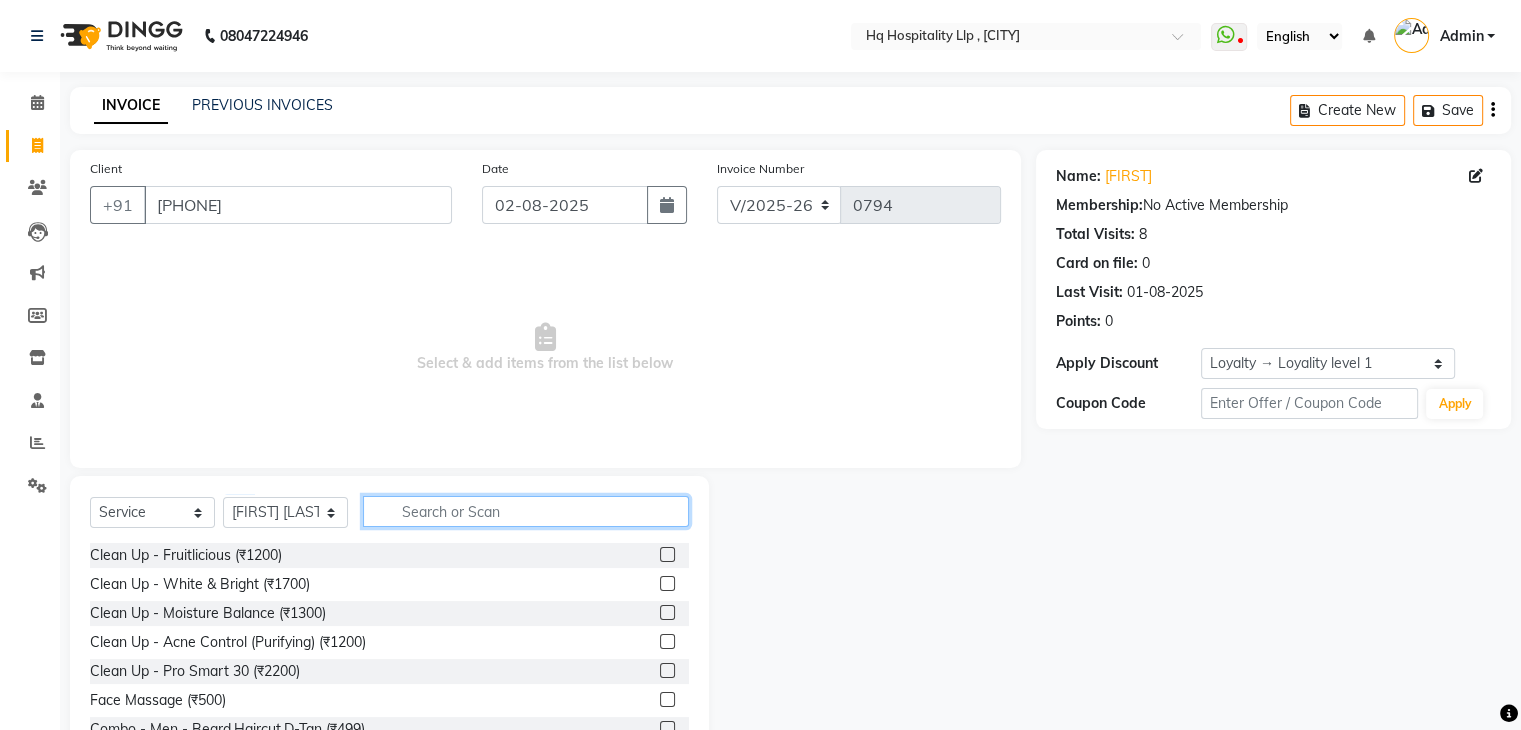 click 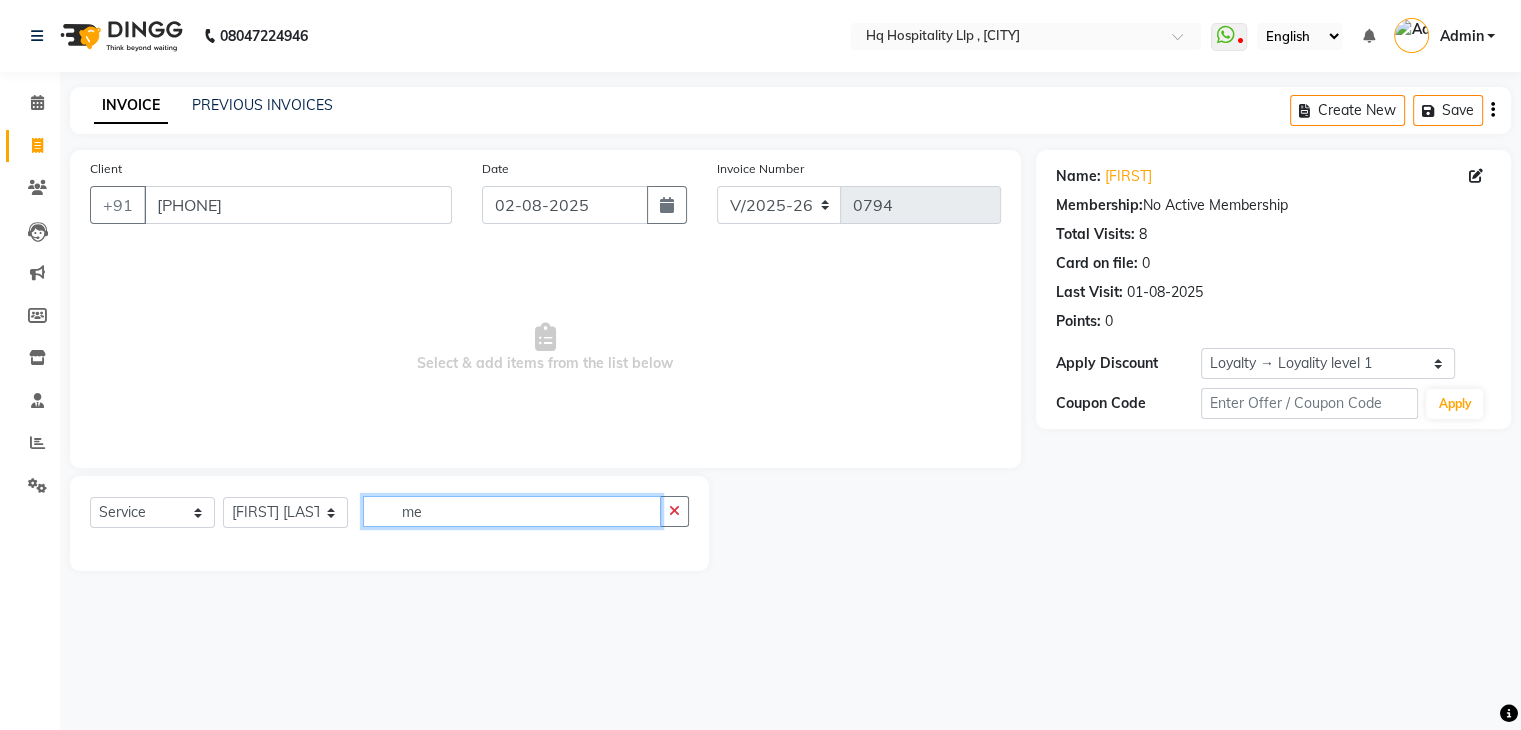 type on "m" 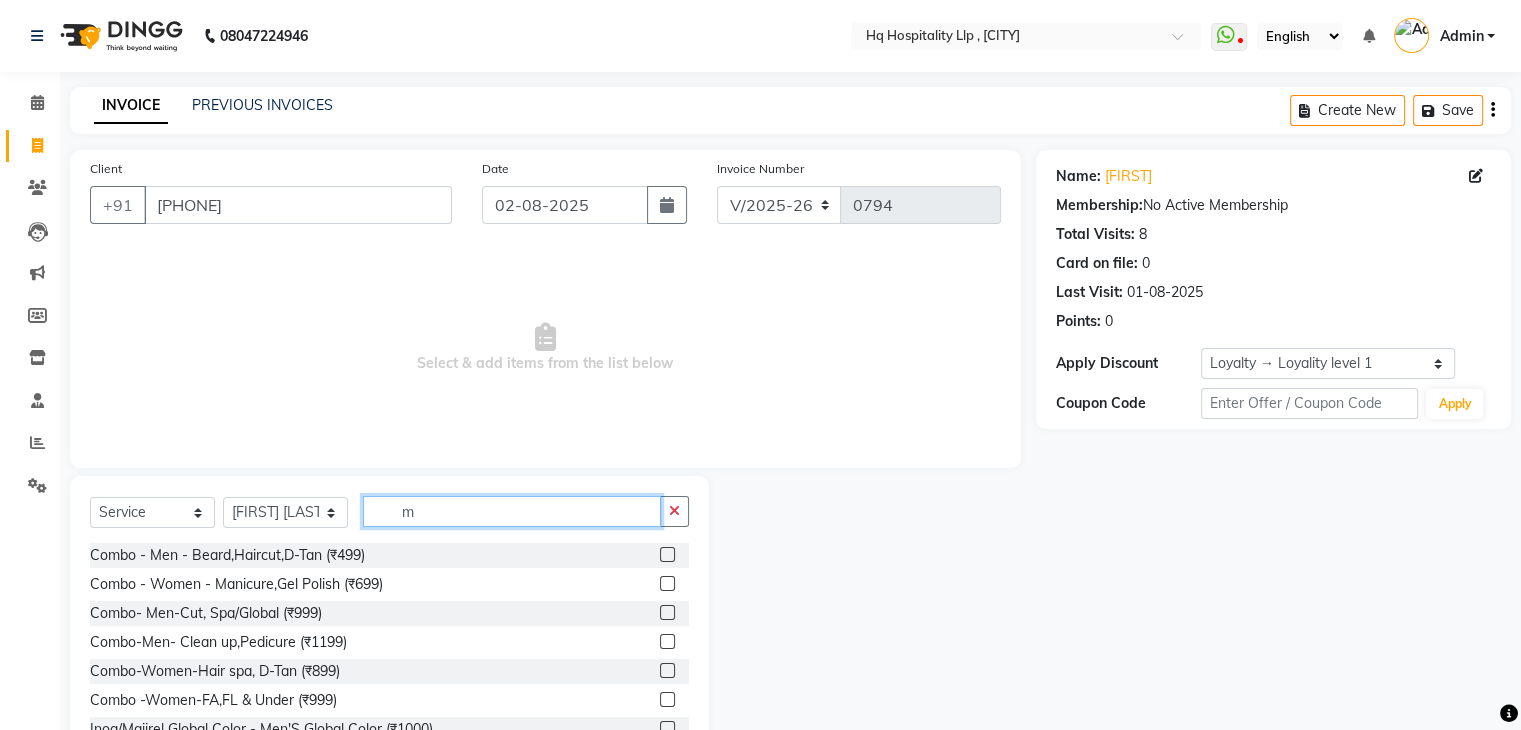 type 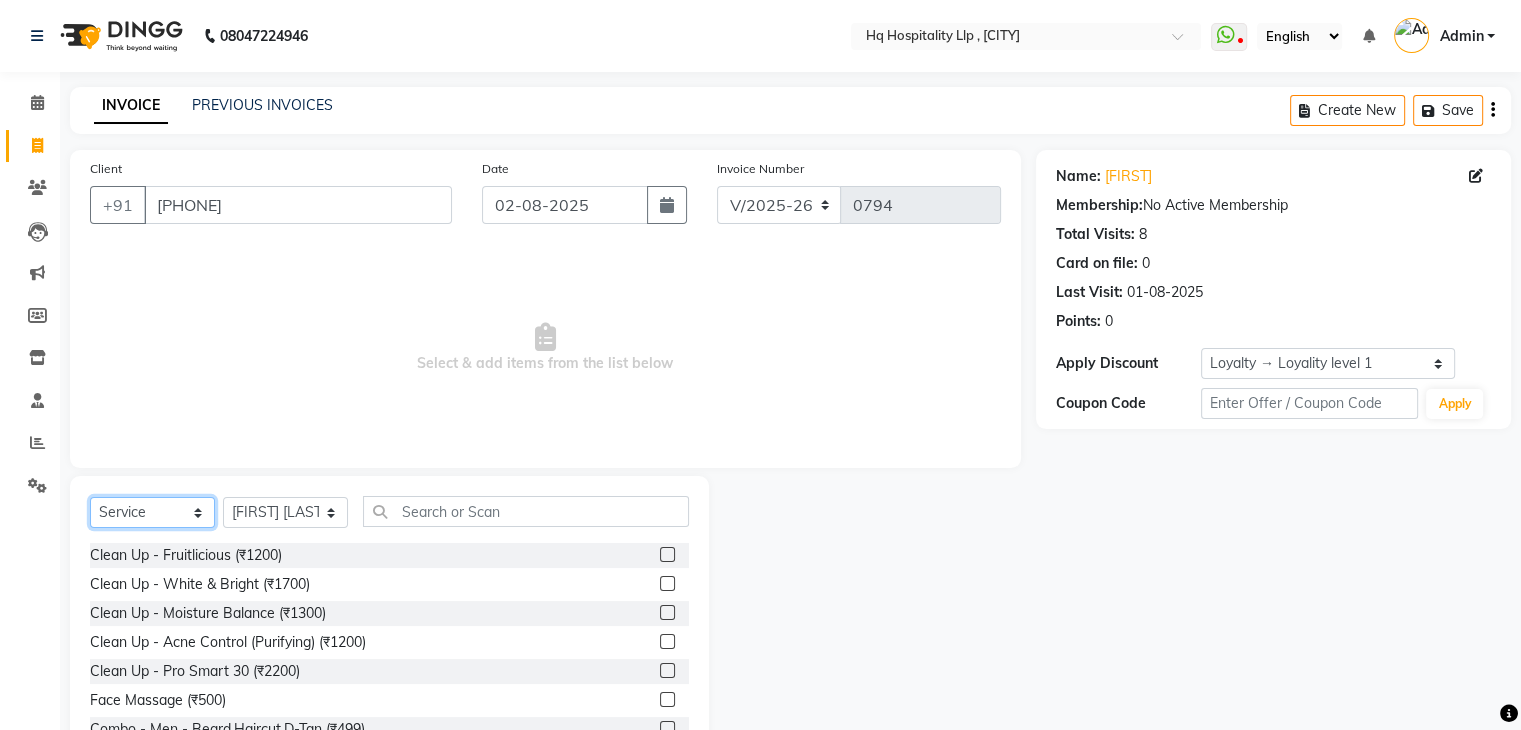 click on "Select  Service  Product  Membership  Package Voucher Prepaid Gift Card" 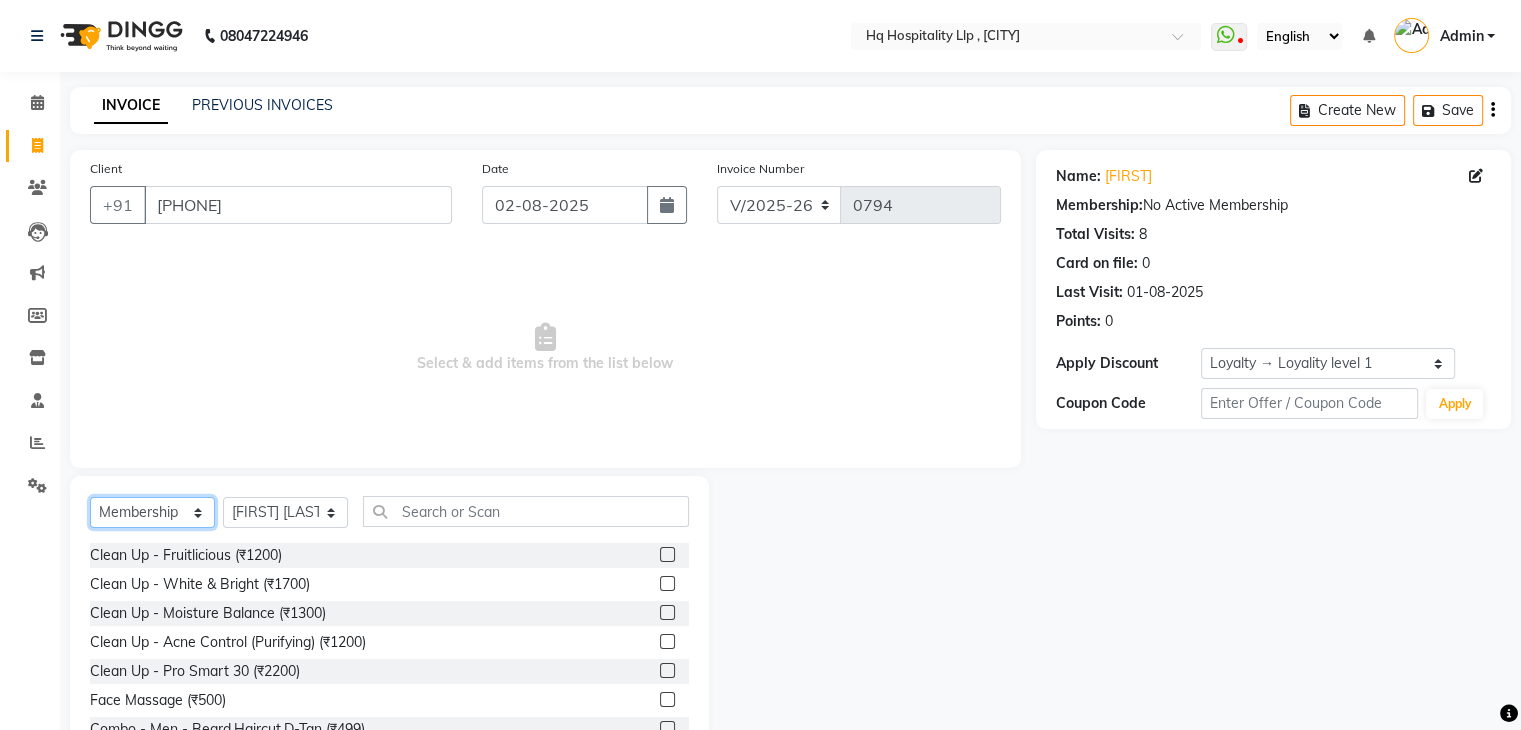 click on "Select  Service  Product  Membership  Package Voucher Prepaid Gift Card" 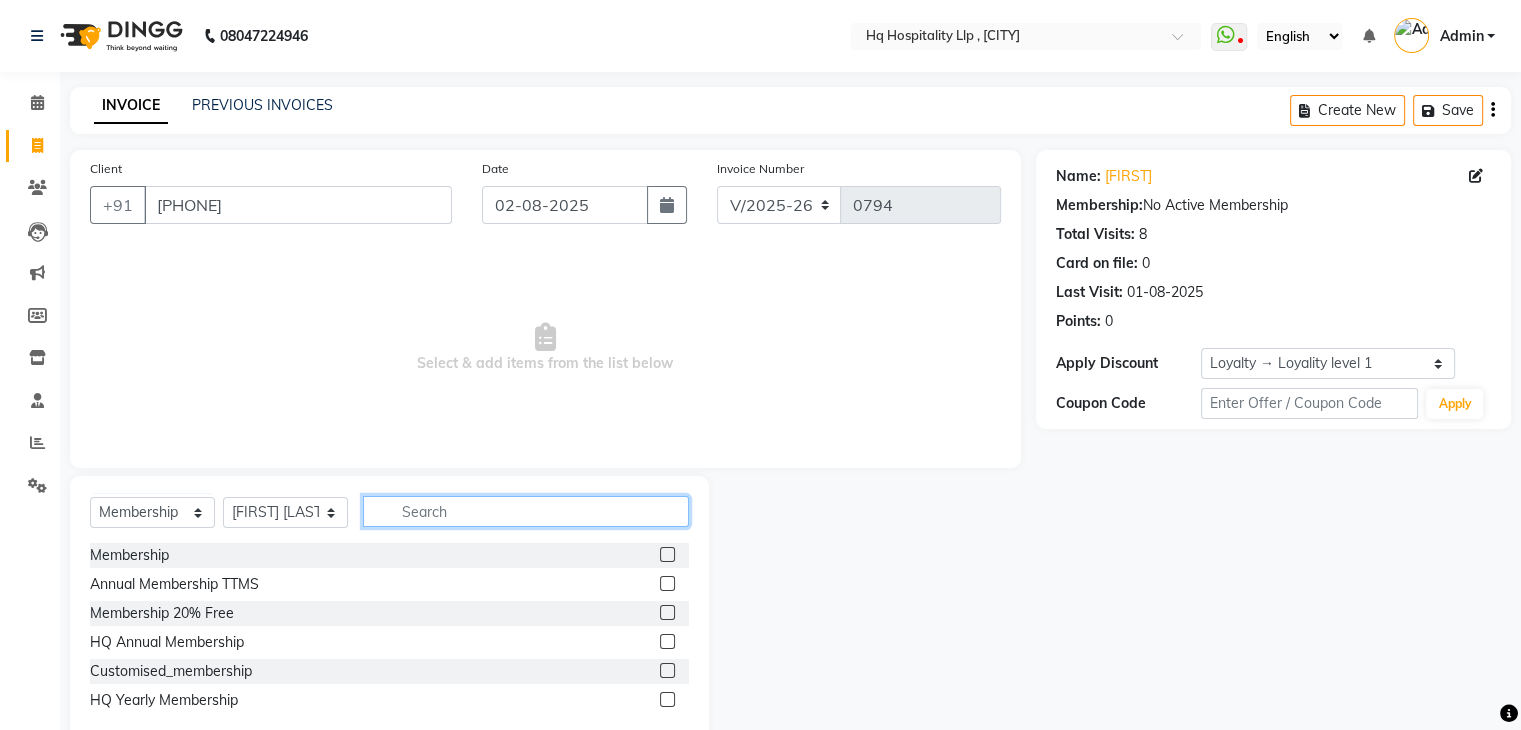 click 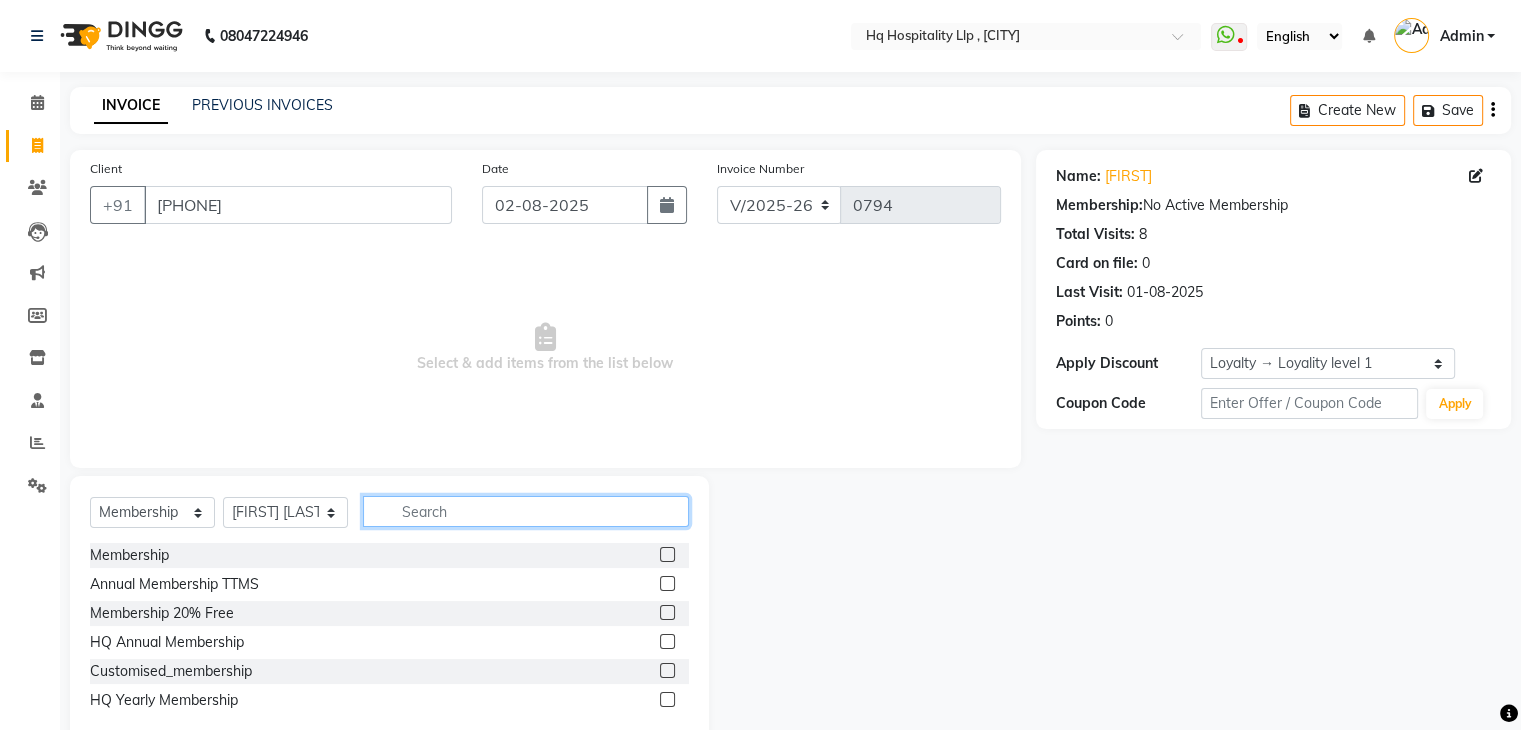 scroll, scrollTop: 46, scrollLeft: 0, axis: vertical 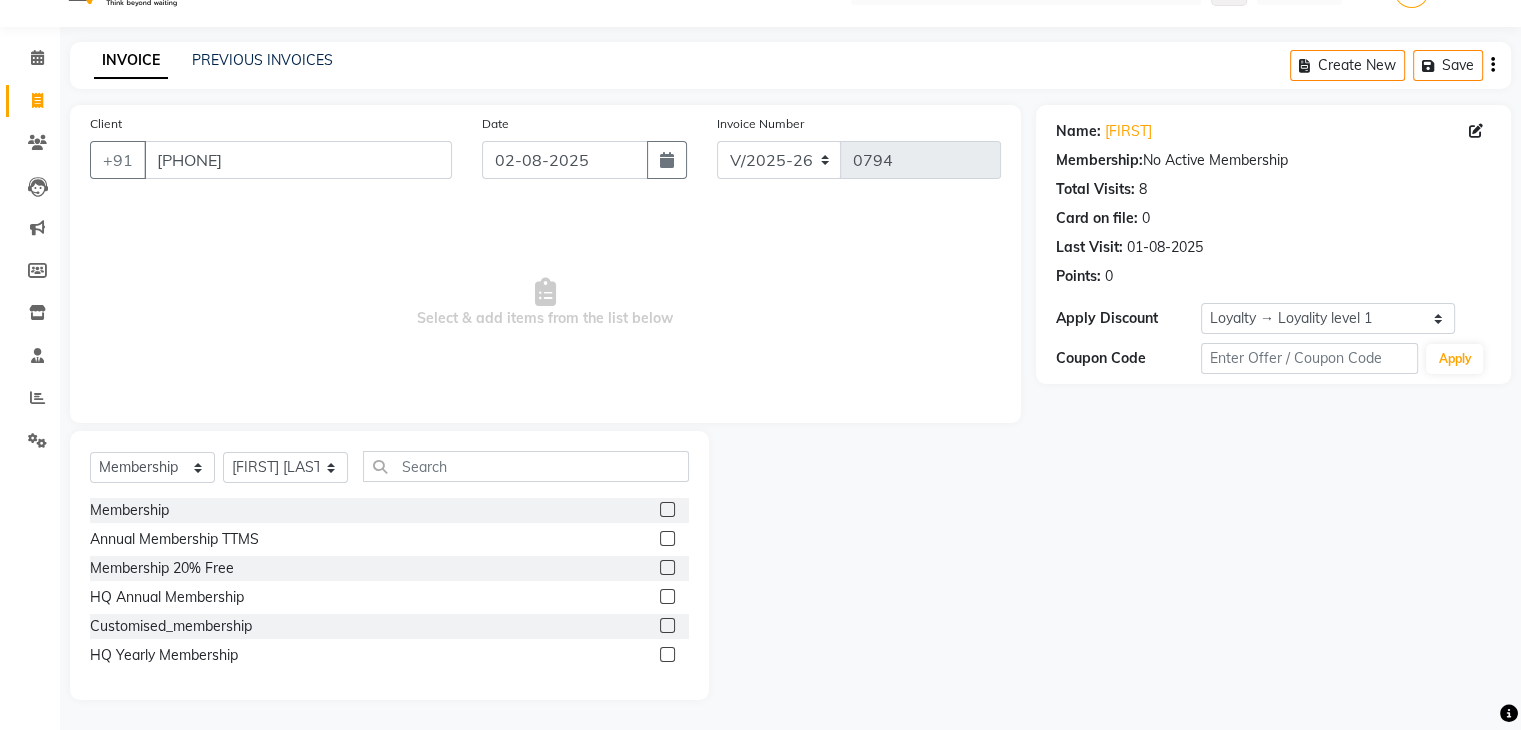 click 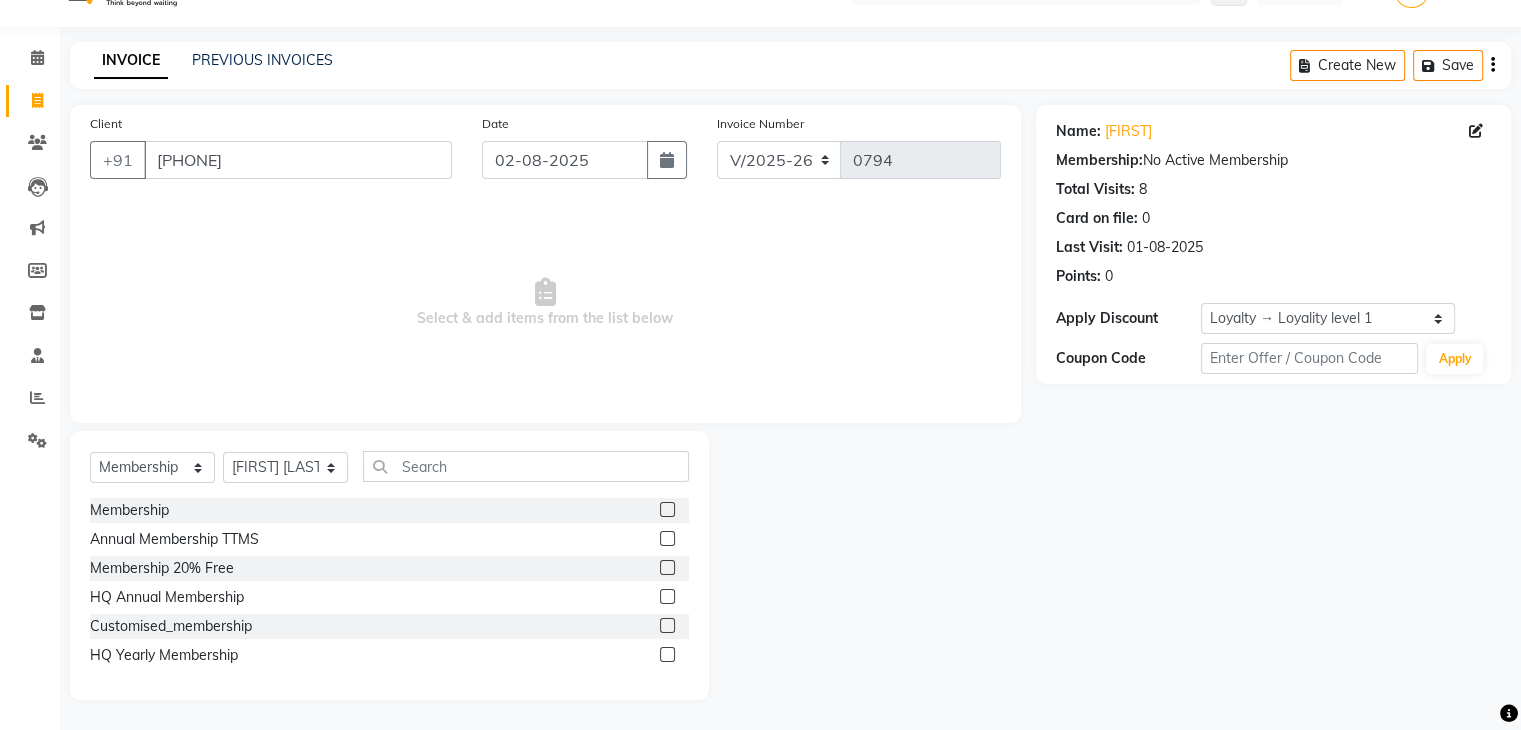click at bounding box center (666, 597) 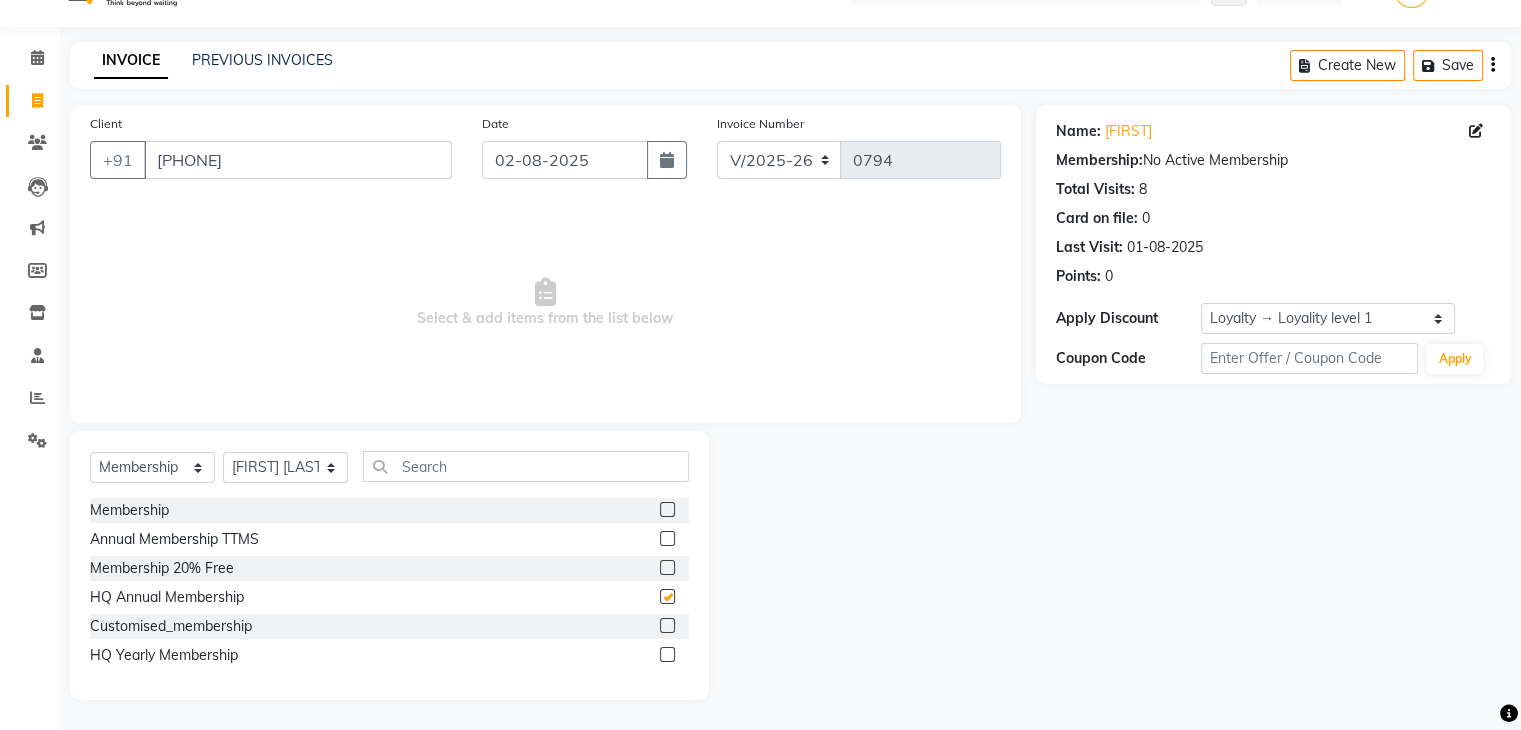 select on "select" 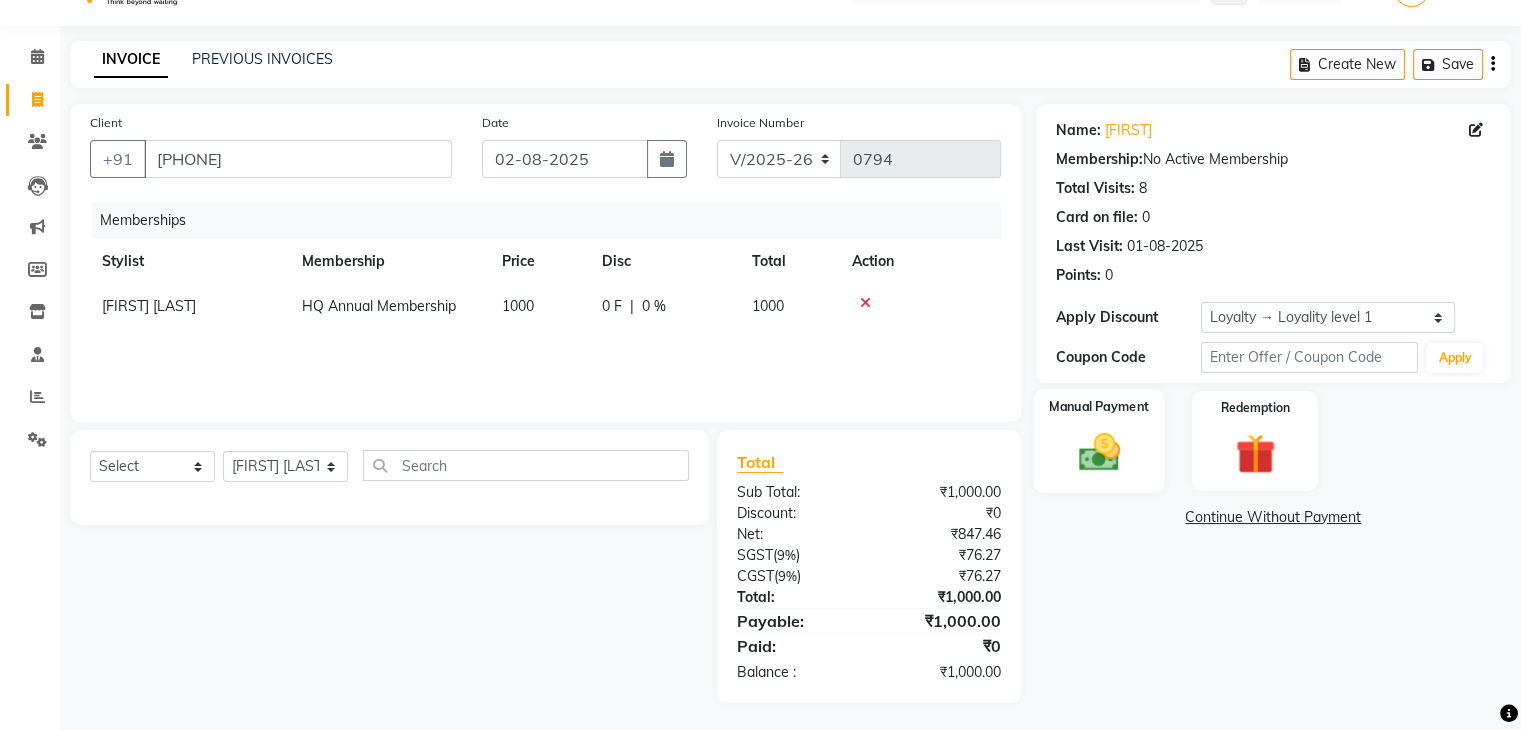 click 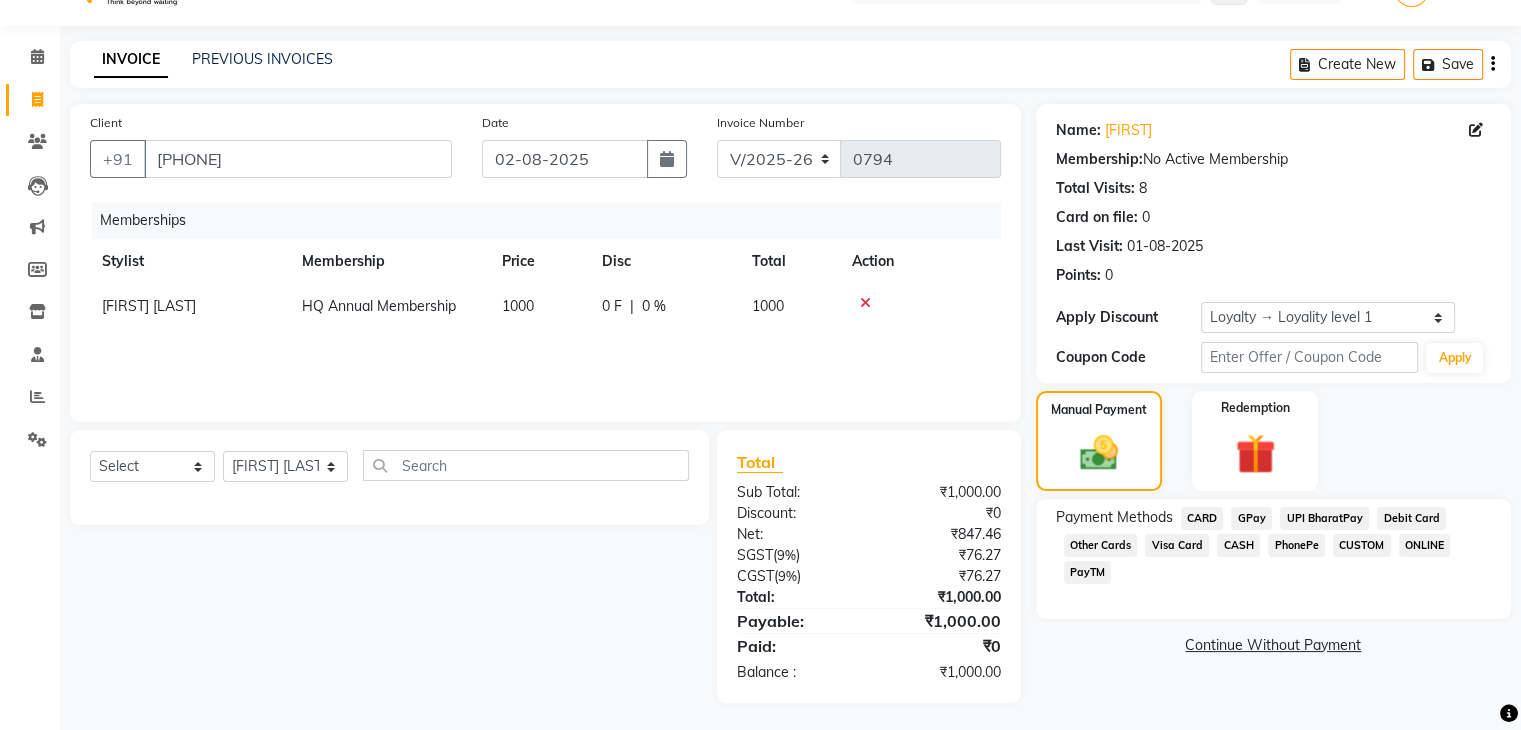 scroll, scrollTop: 50, scrollLeft: 0, axis: vertical 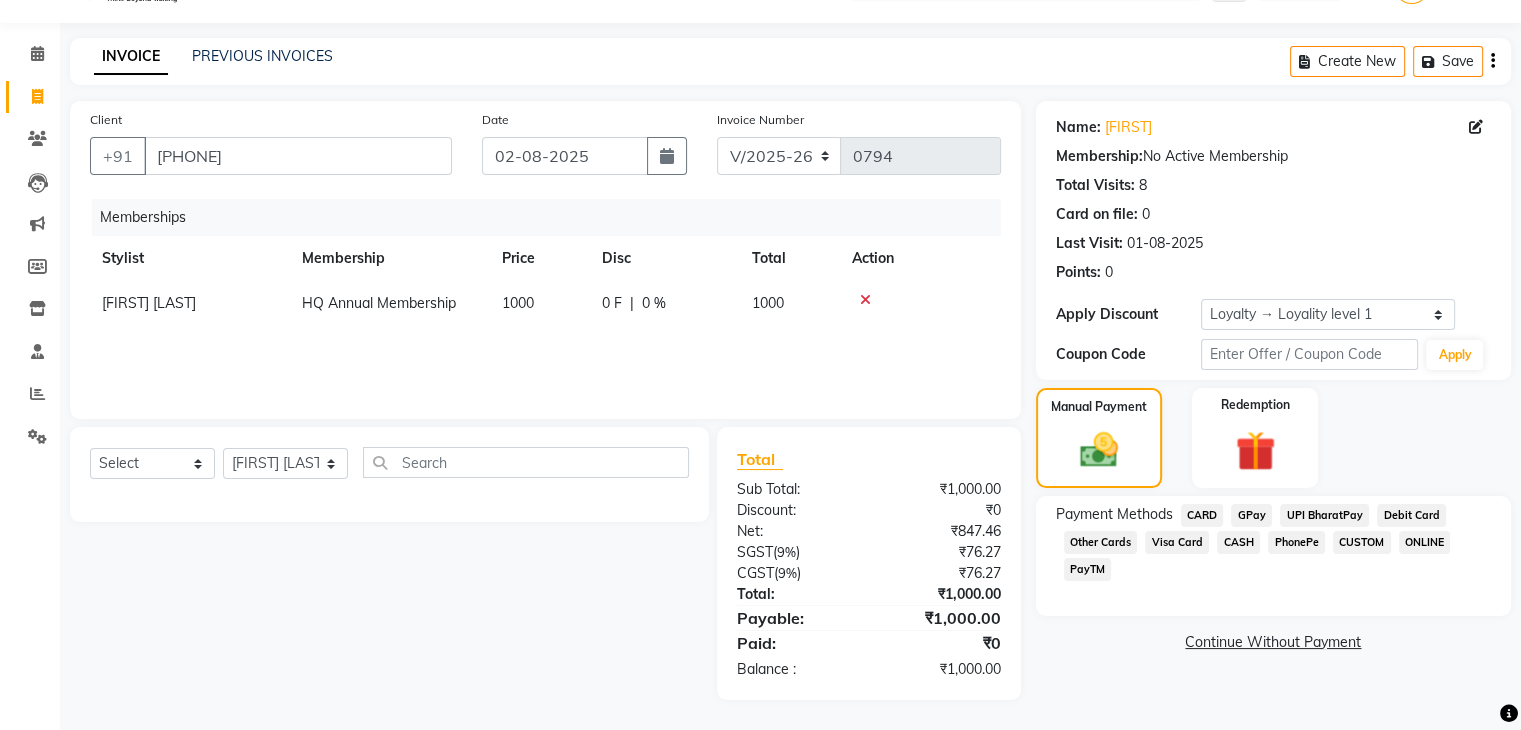 click on "GPay" 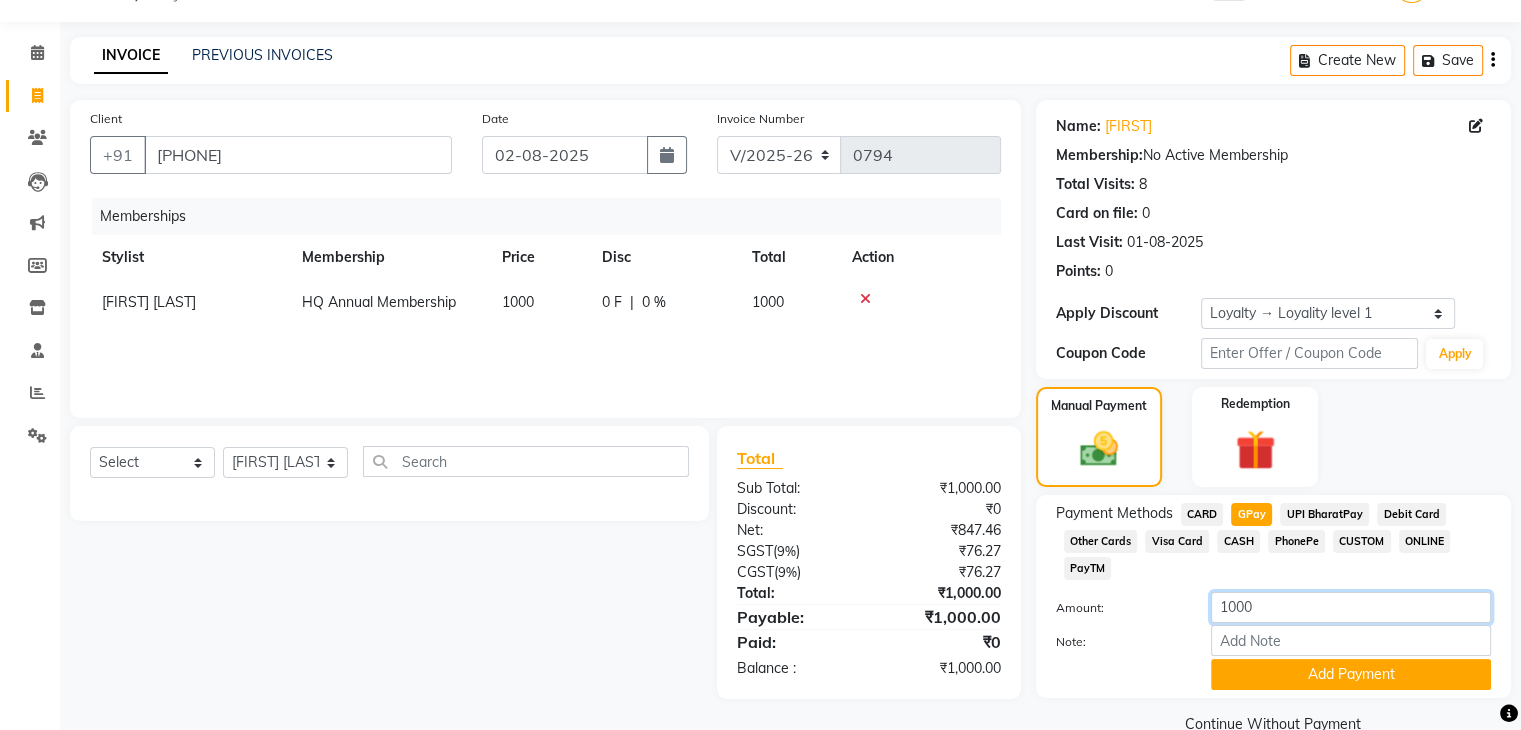 click on "1000" 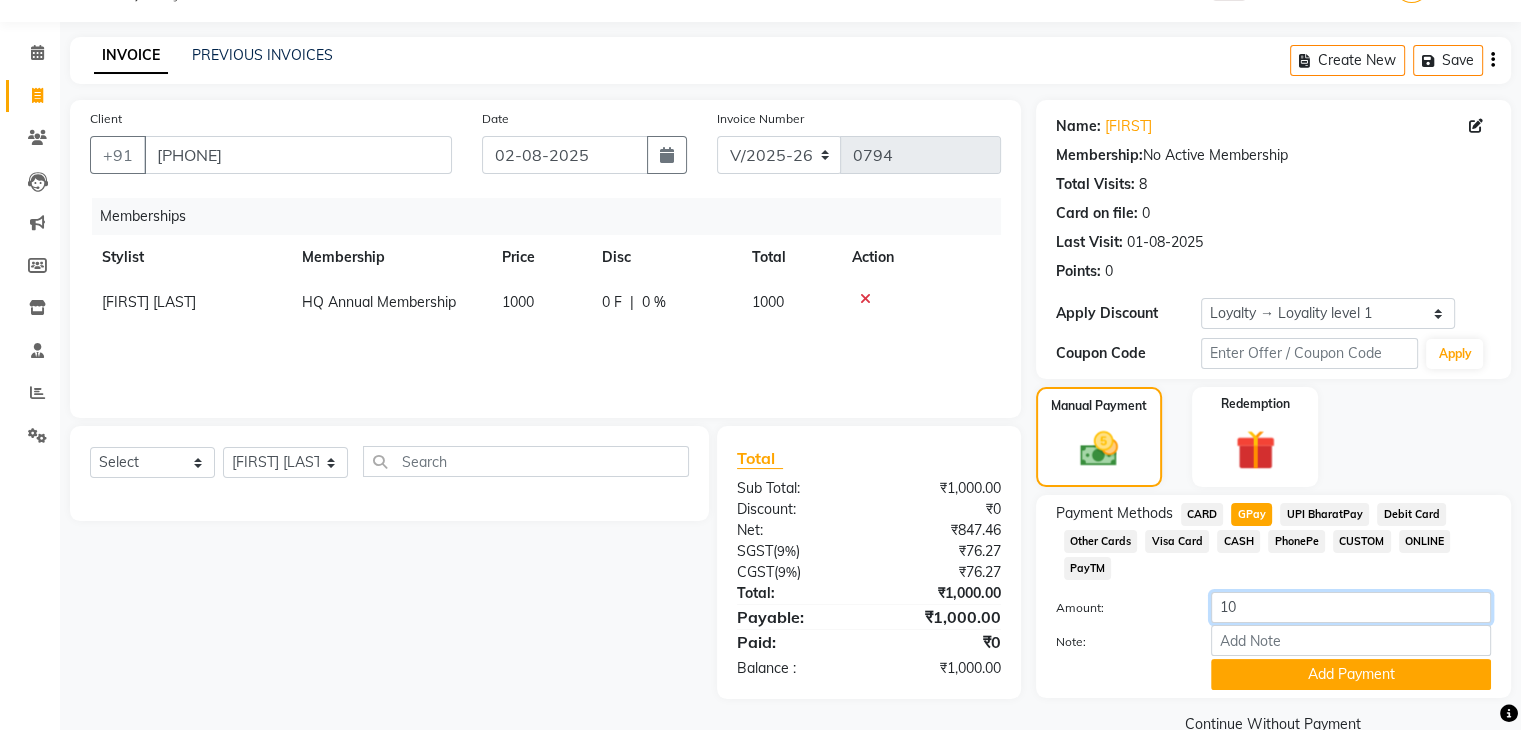 type on "1" 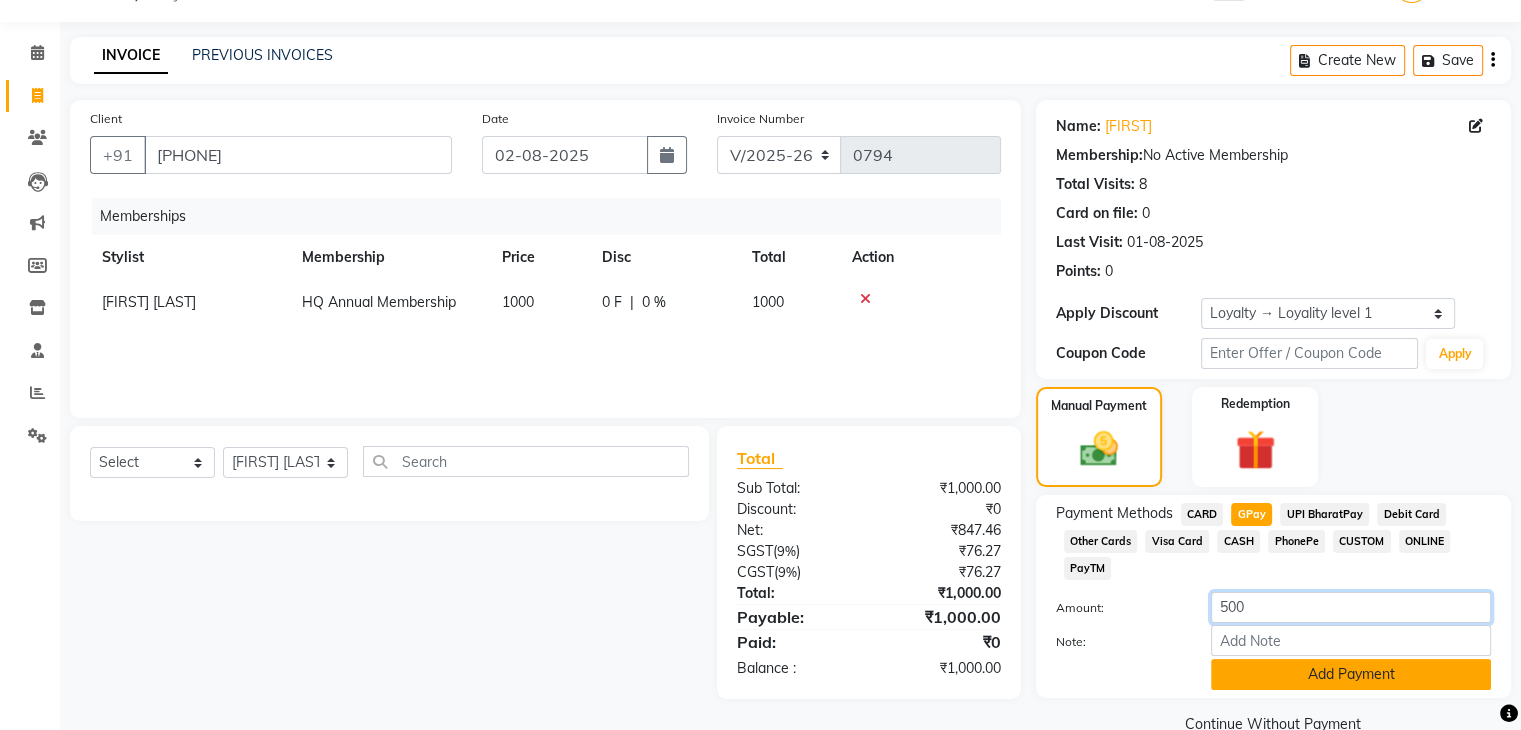 type on "500" 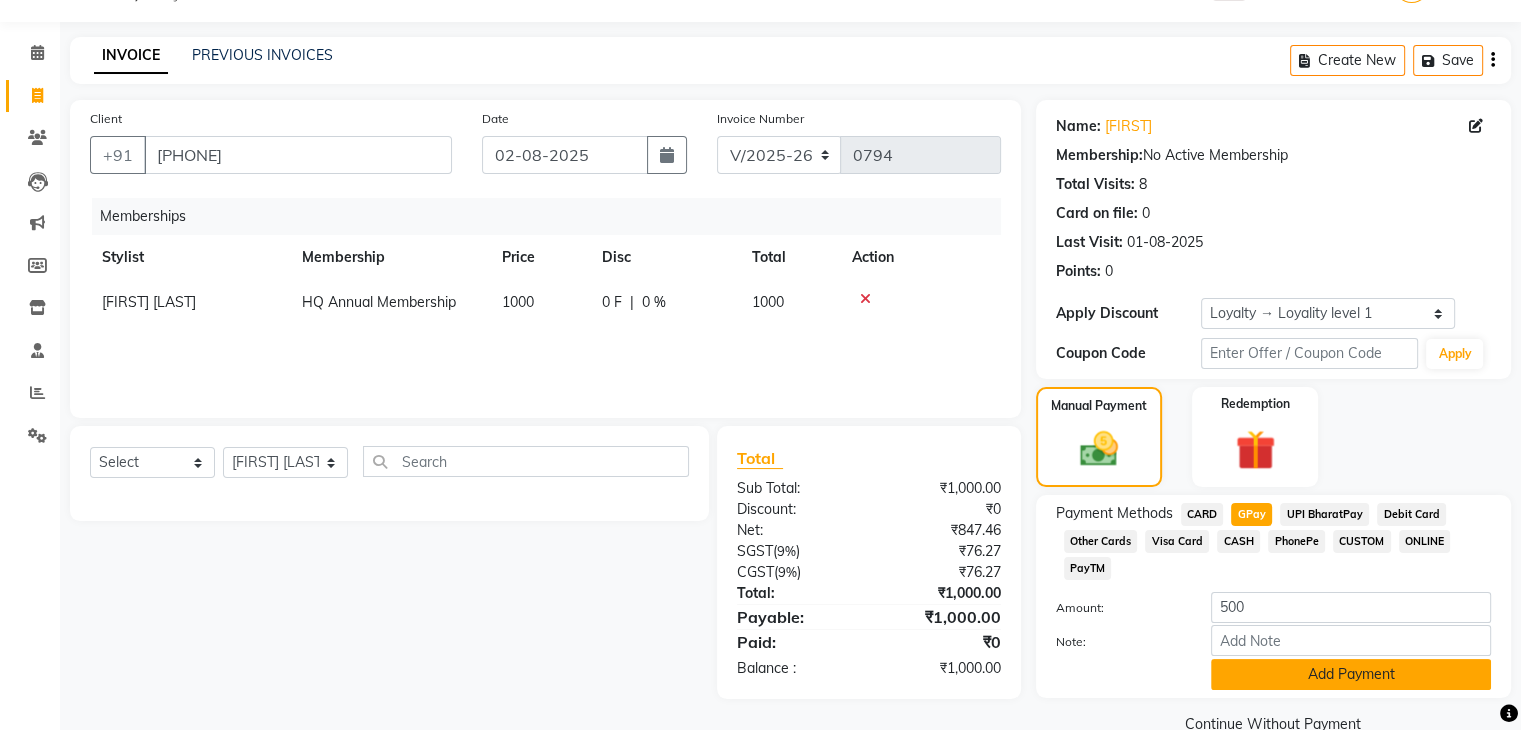 click on "Add Payment" 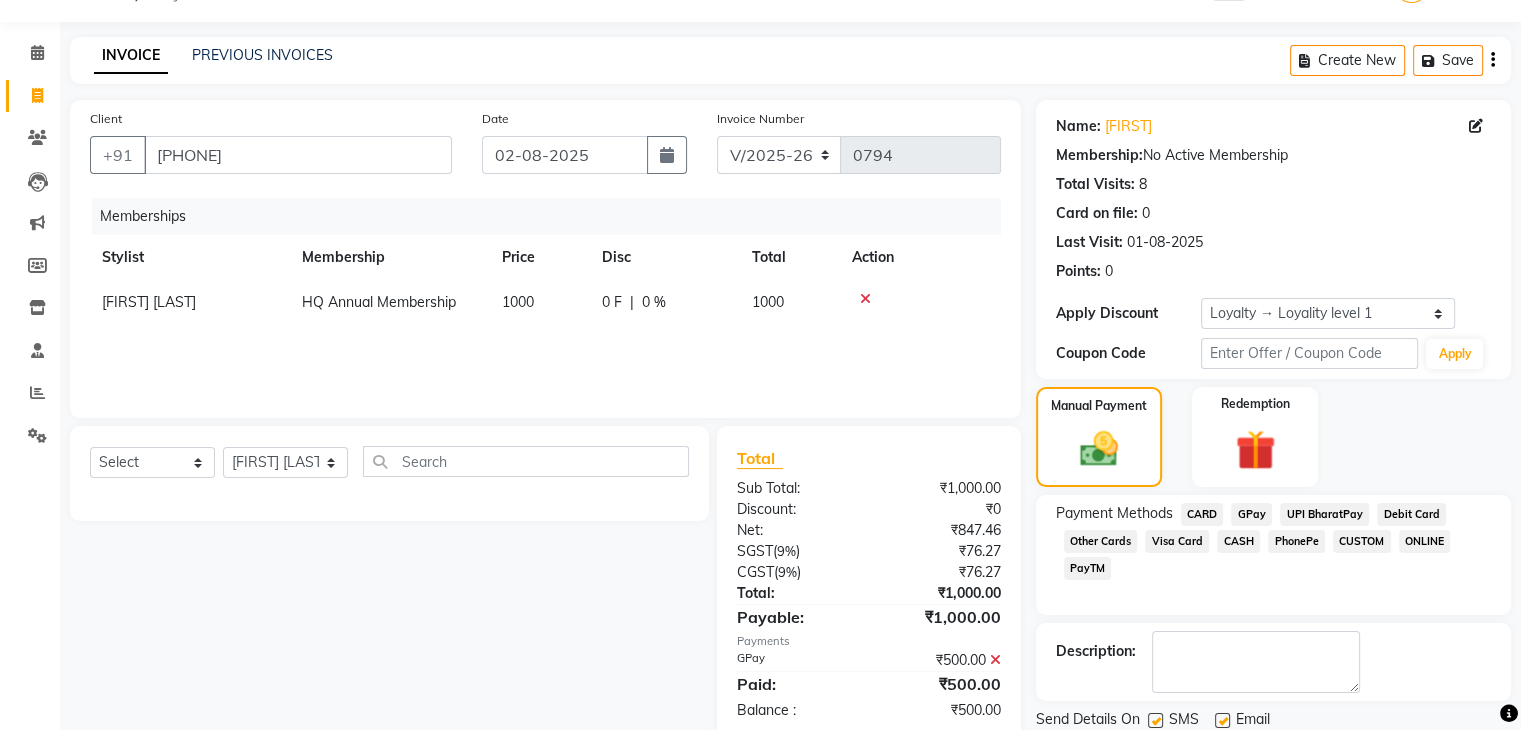scroll, scrollTop: 192, scrollLeft: 0, axis: vertical 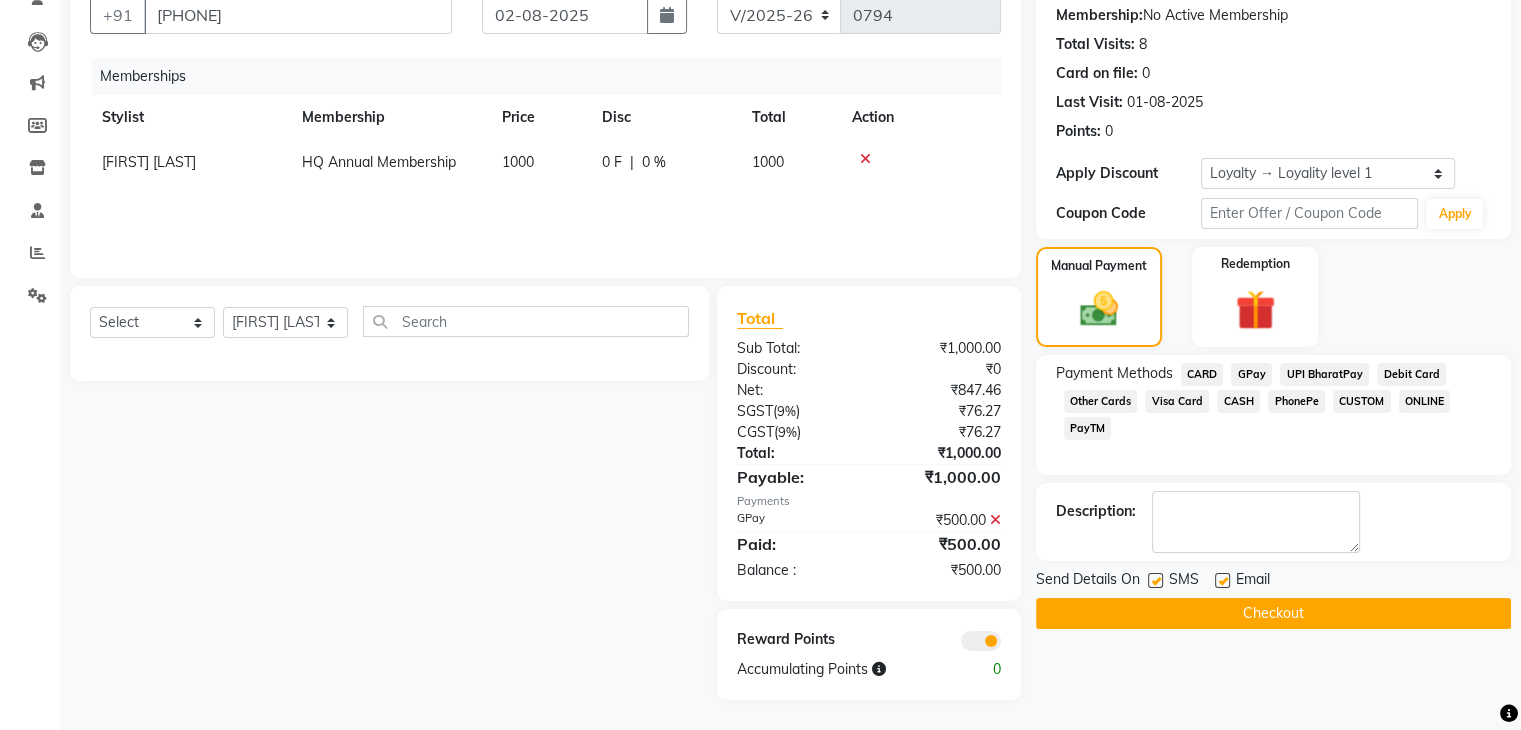 click on "CASH" 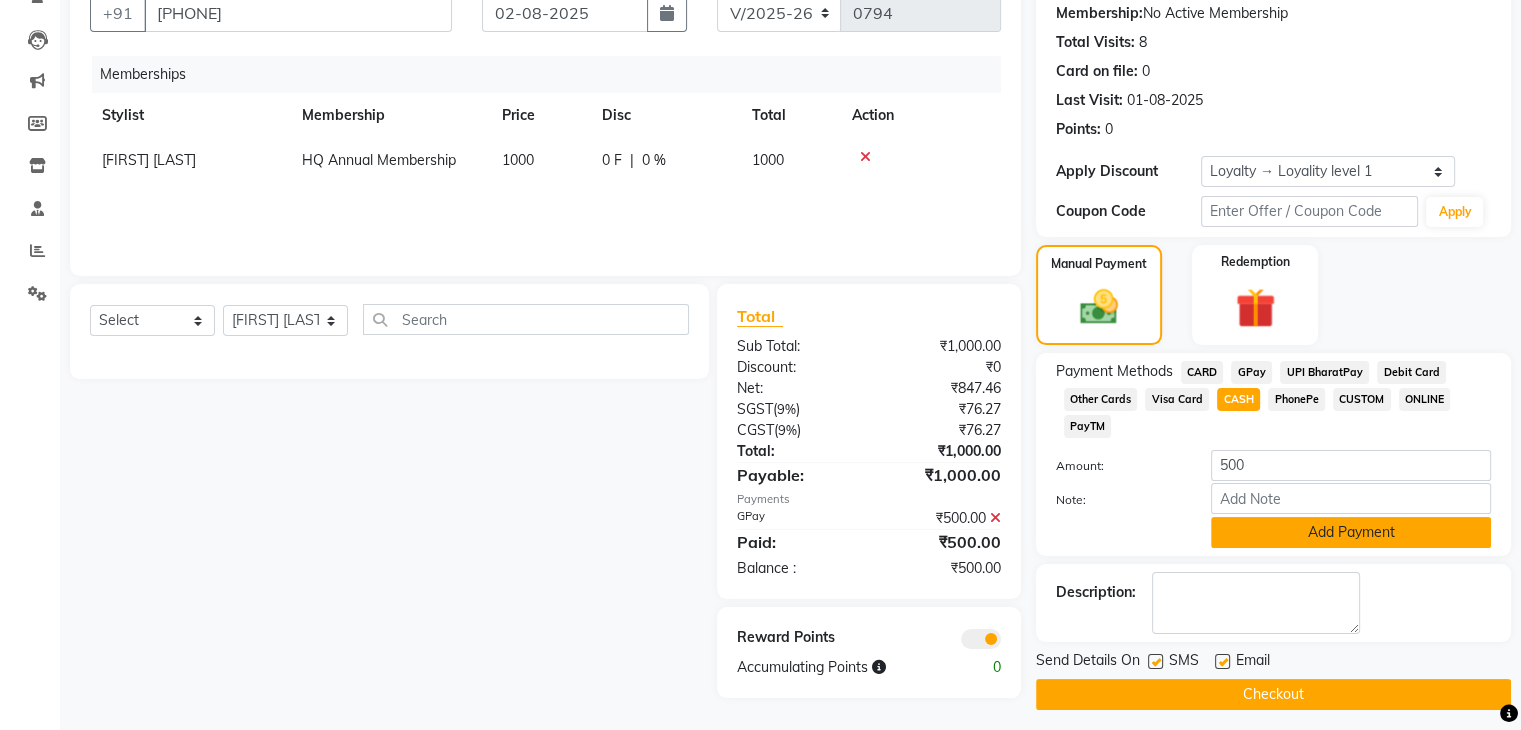 click on "Add Payment" 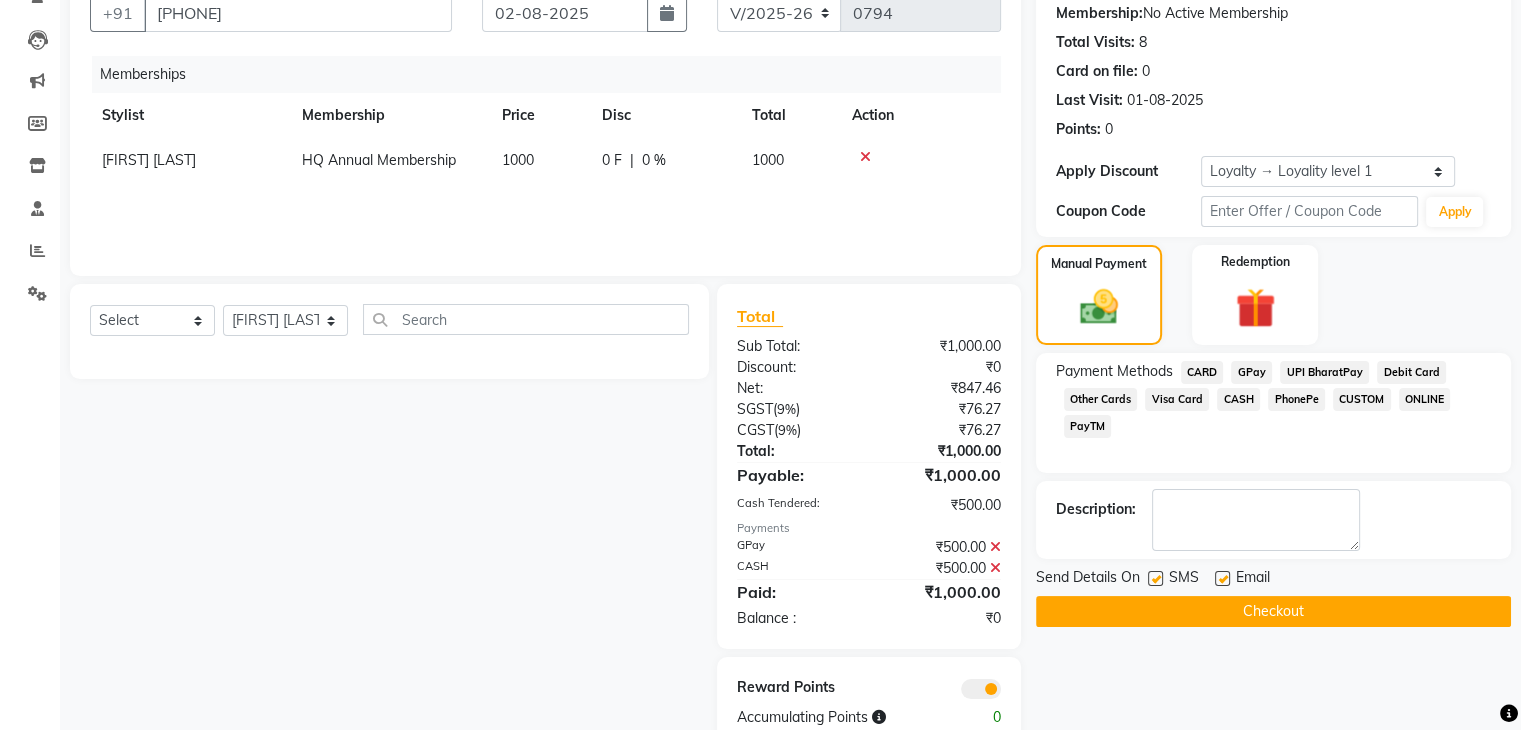 scroll, scrollTop: 242, scrollLeft: 0, axis: vertical 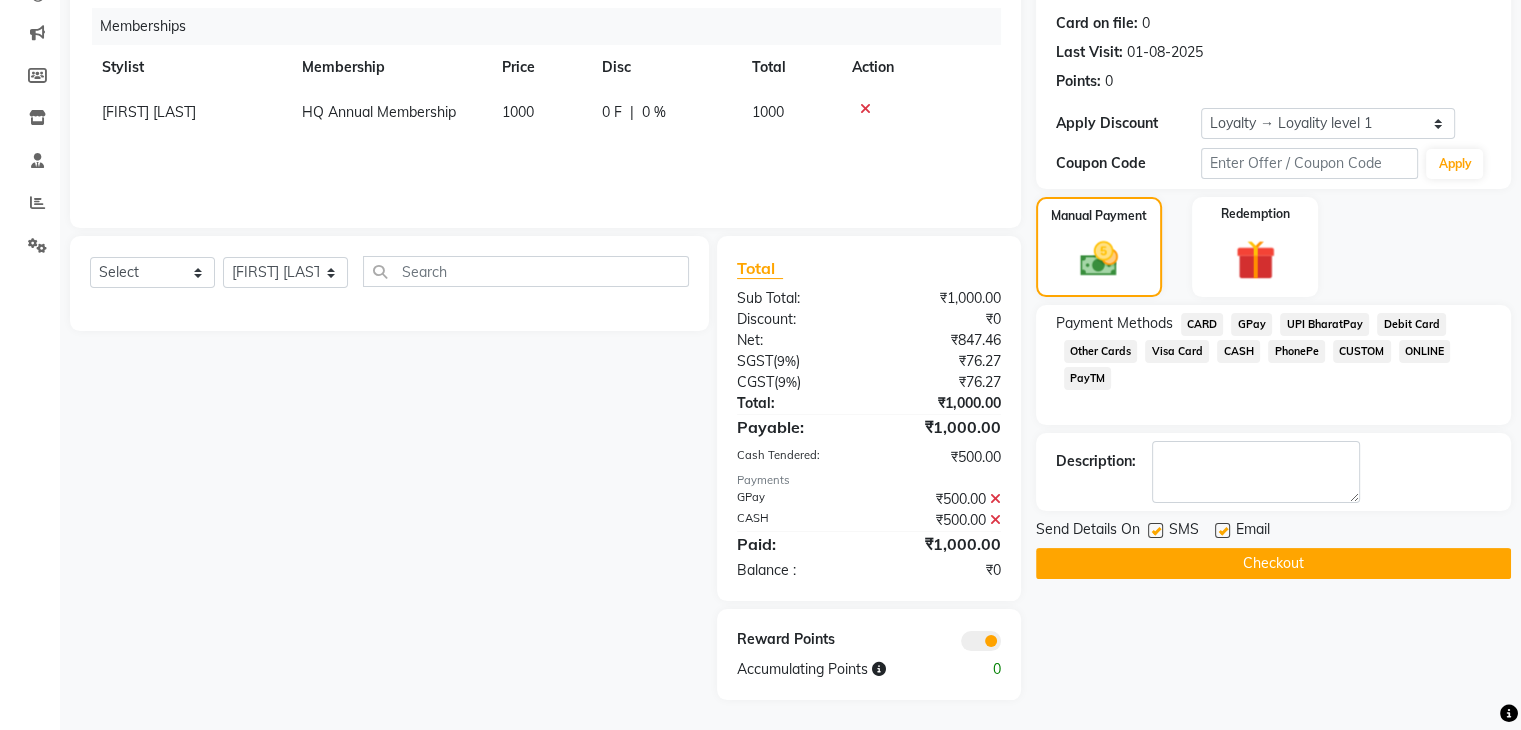 click on "Checkout" 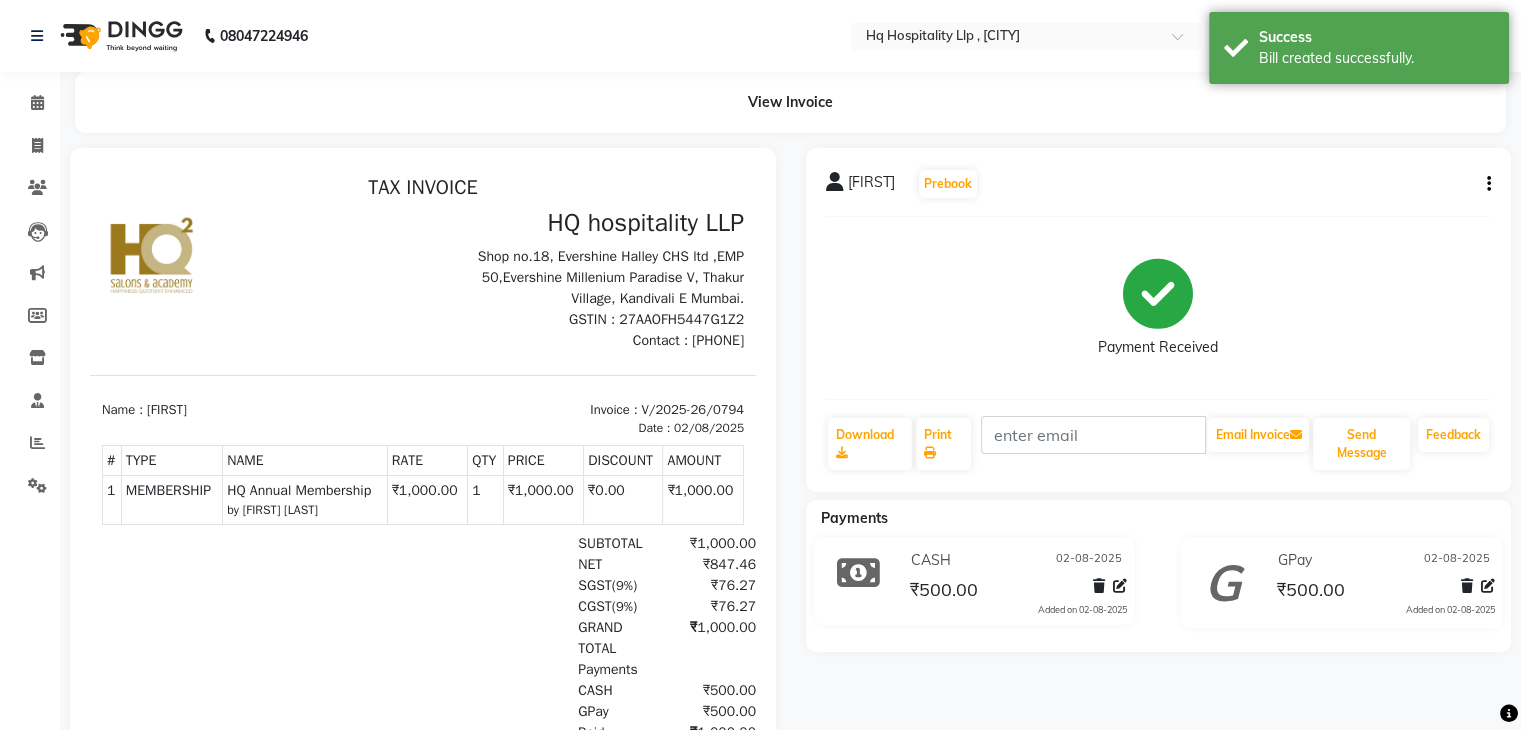 scroll, scrollTop: 0, scrollLeft: 0, axis: both 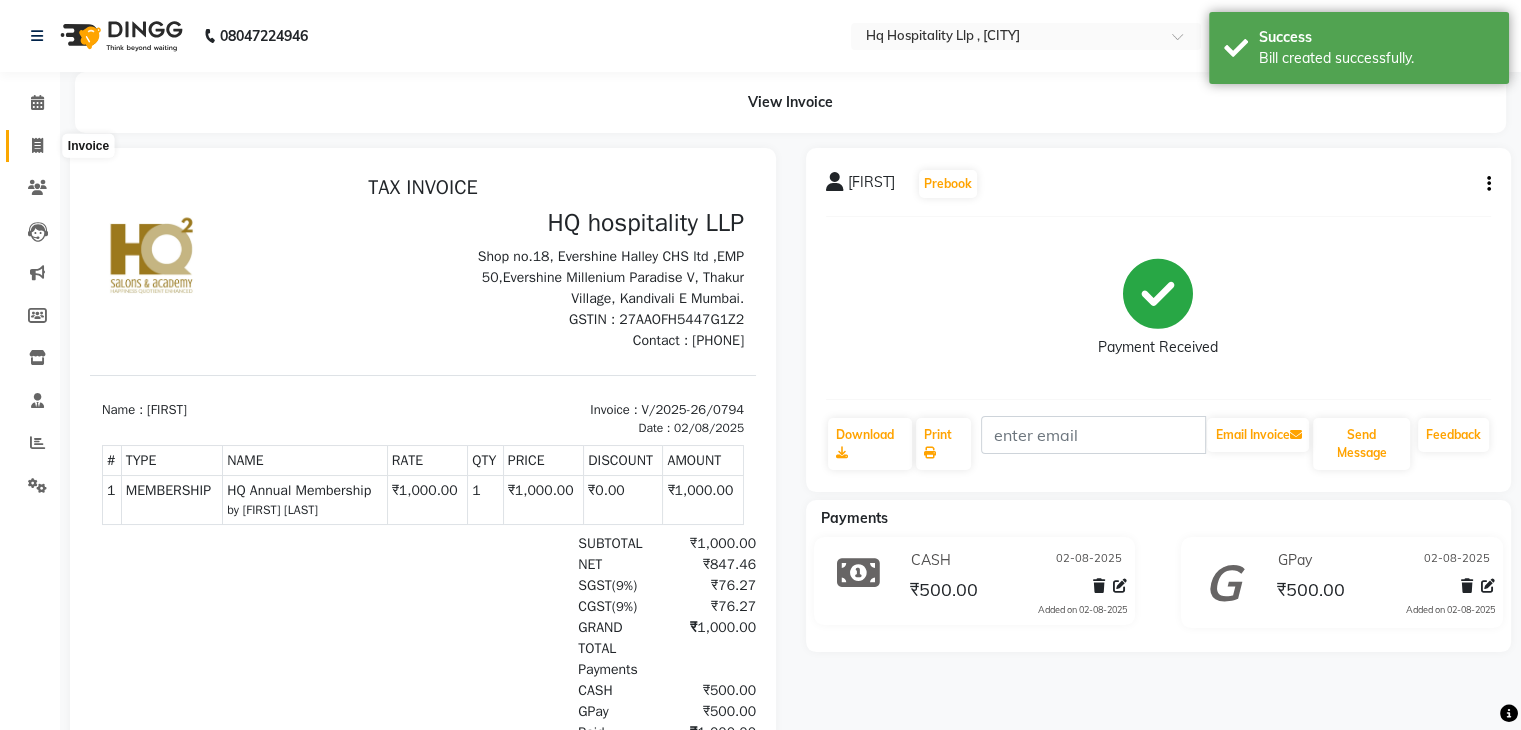 click 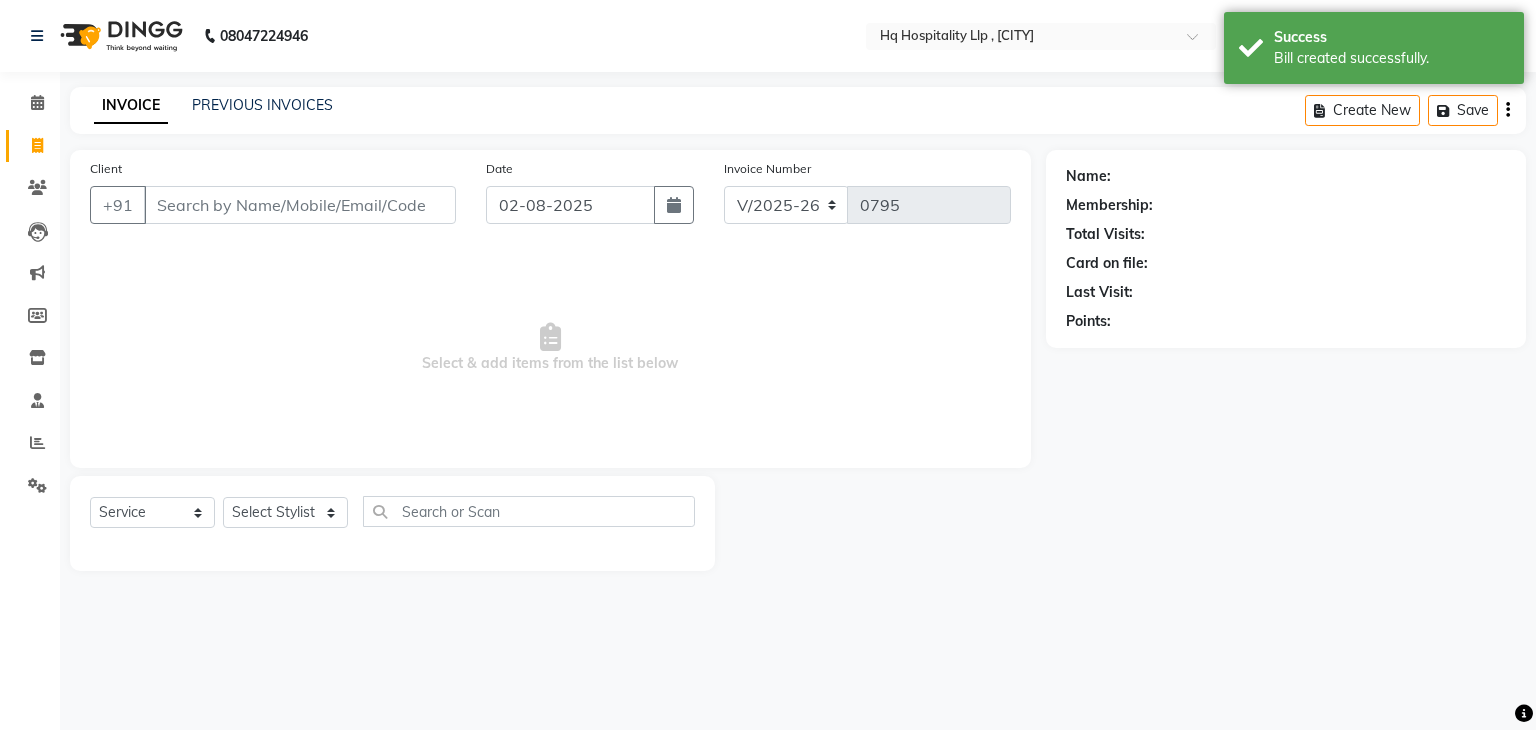 click on "Client" at bounding box center (300, 205) 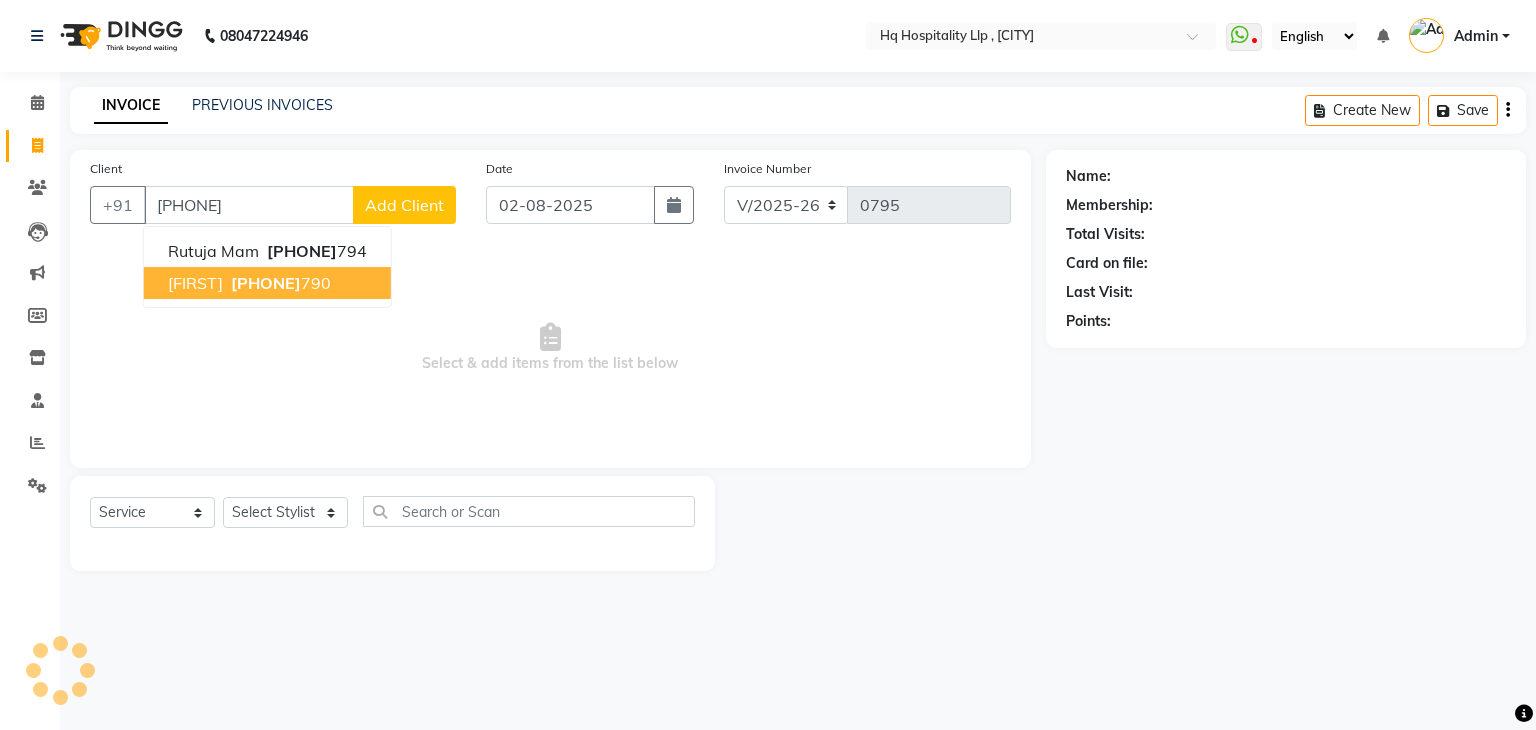 click on "9004280" at bounding box center [266, 283] 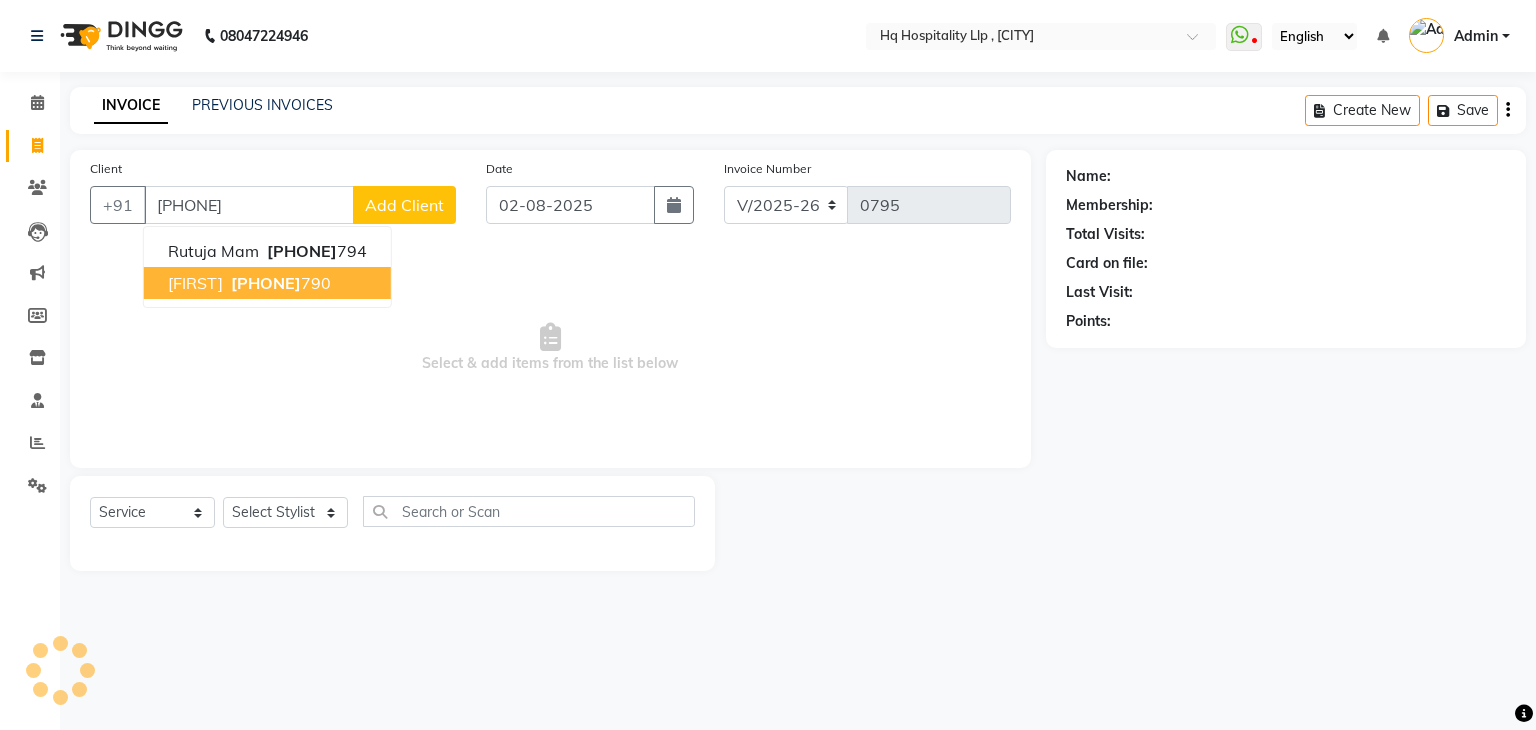 select on "2: Object" 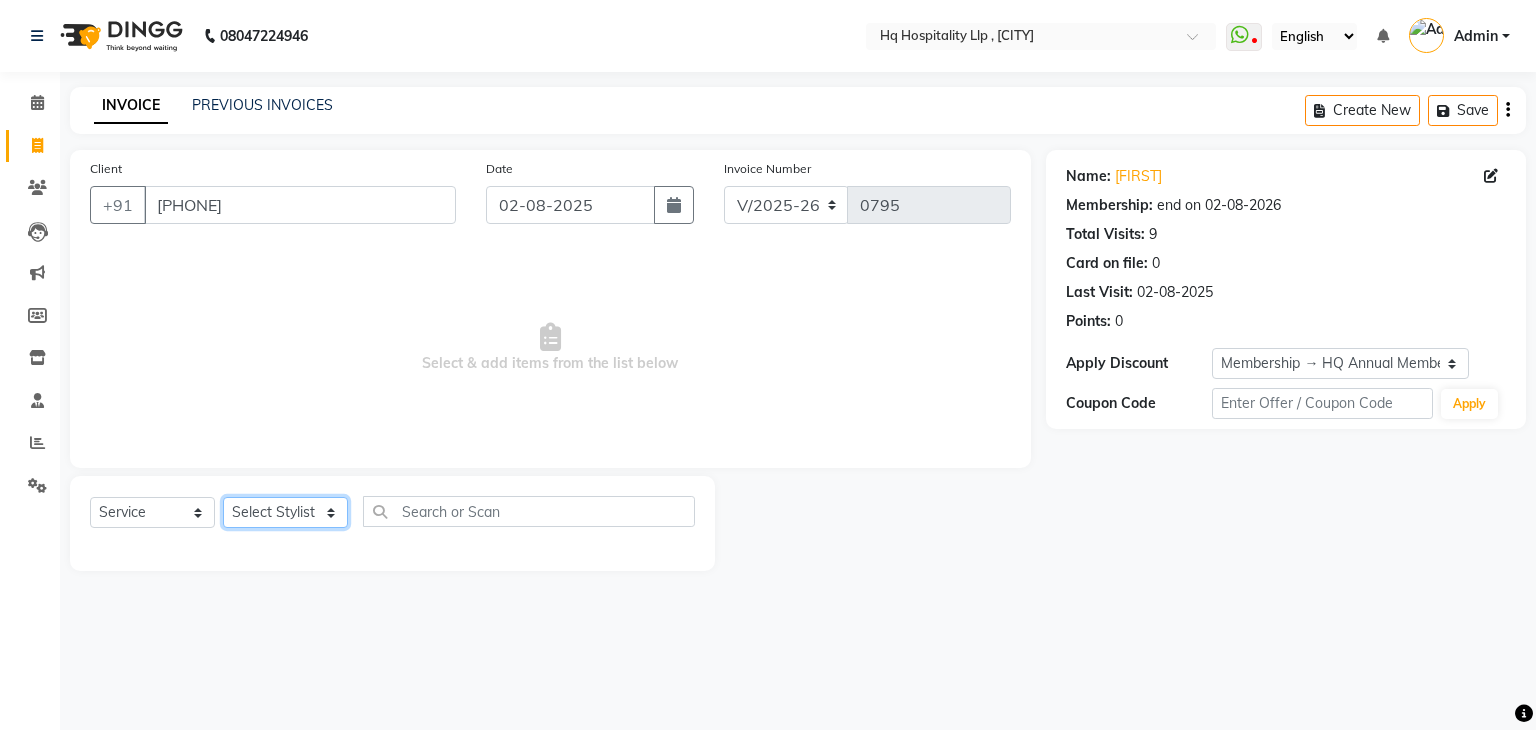 click on "Select Stylist Ankit DIPALI HQ SHOP jyoti Omkar Reshma Mustari Salman Sameer Ahmad Sapana Suhail Swaroop Thakur Village HQ2" 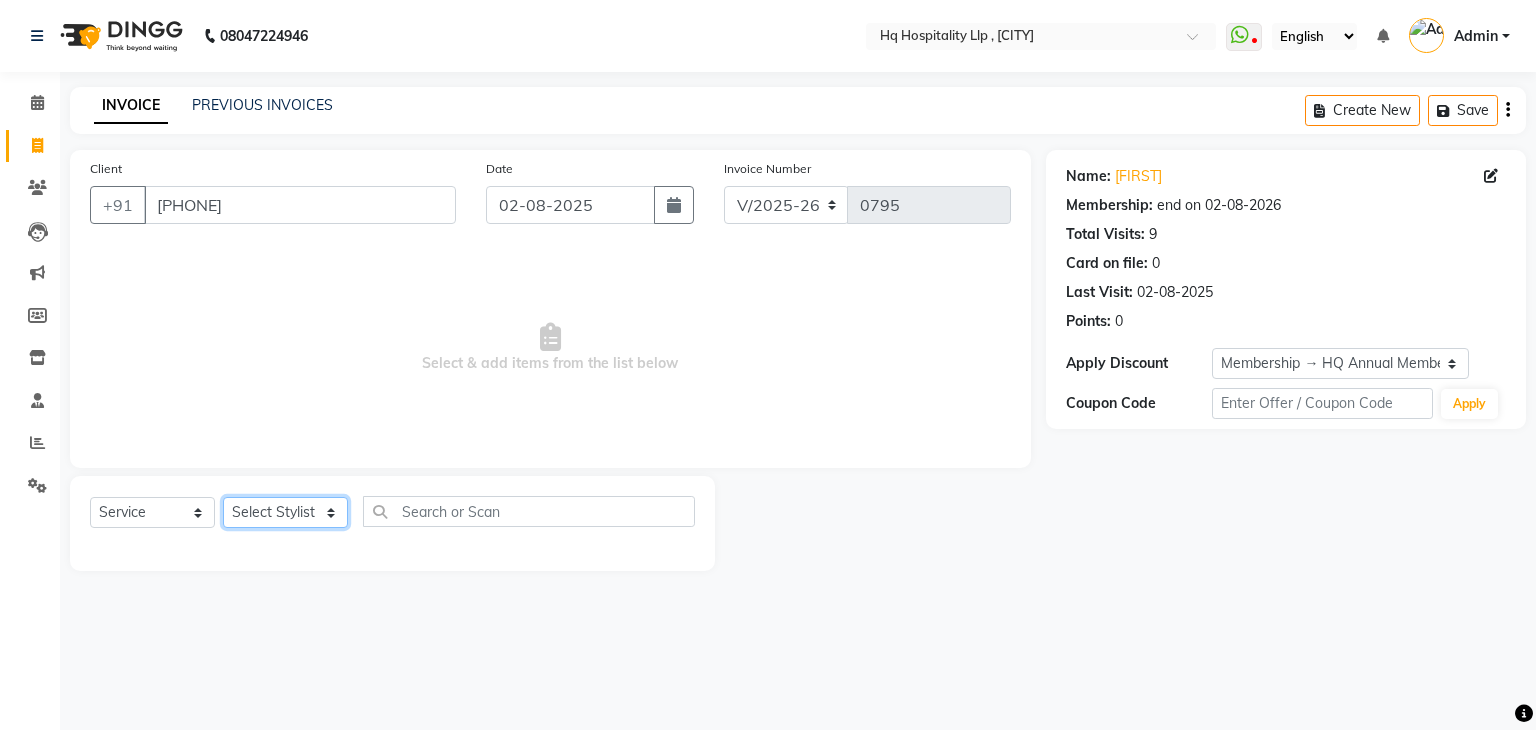 select on "75546" 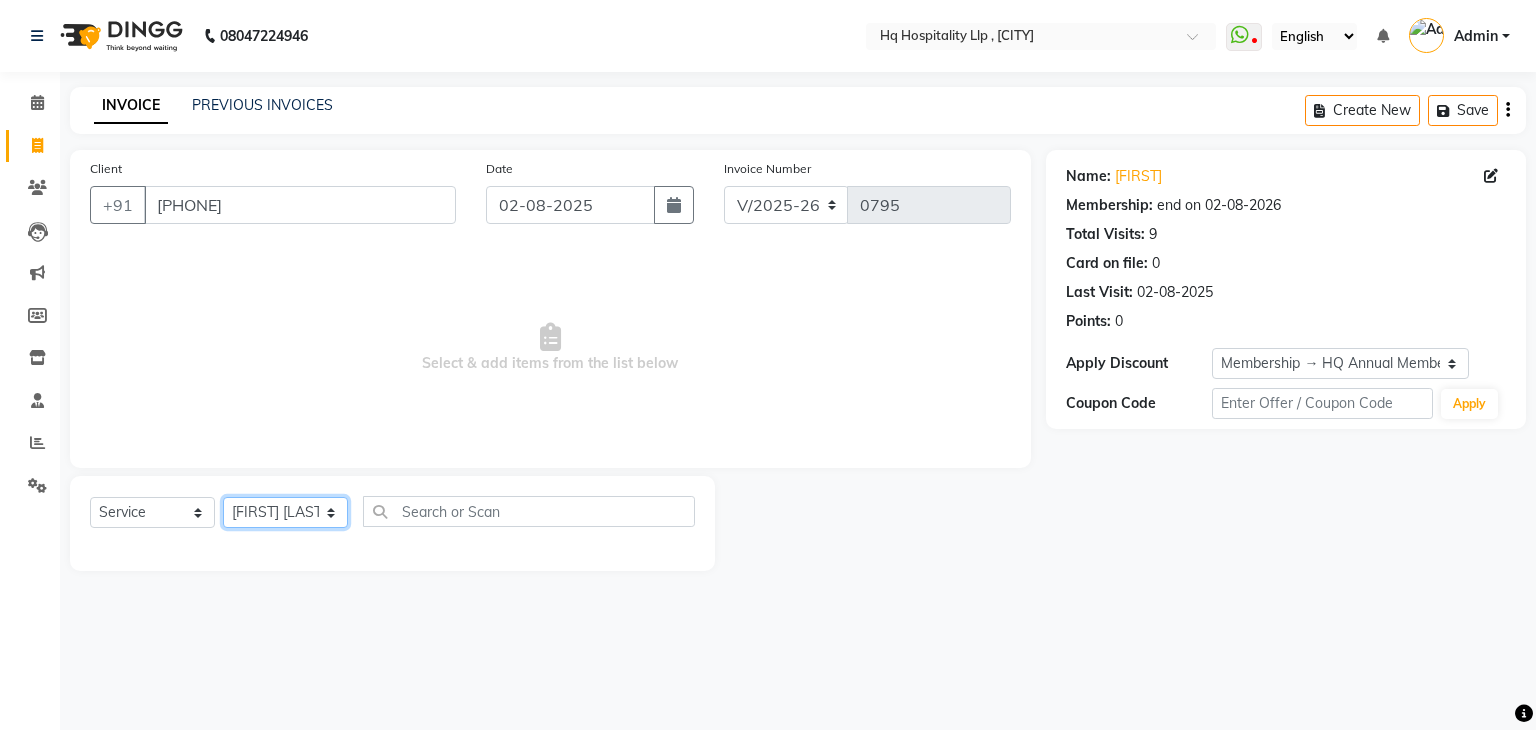 click on "Select Stylist Ankit DIPALI HQ SHOP jyoti Omkar Reshma Mustari Salman Sameer Ahmad Sapana Suhail Swaroop Thakur Village HQ2" 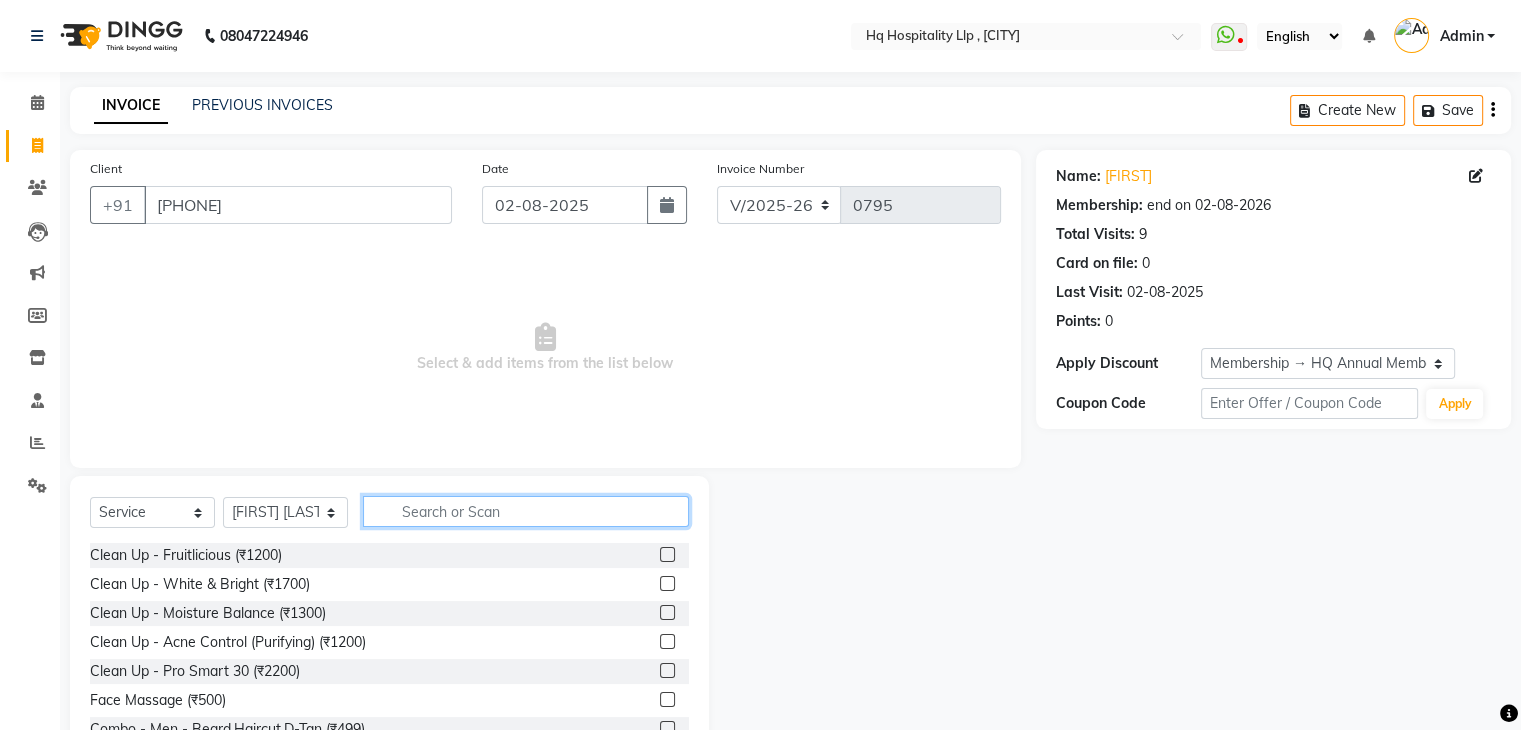 click 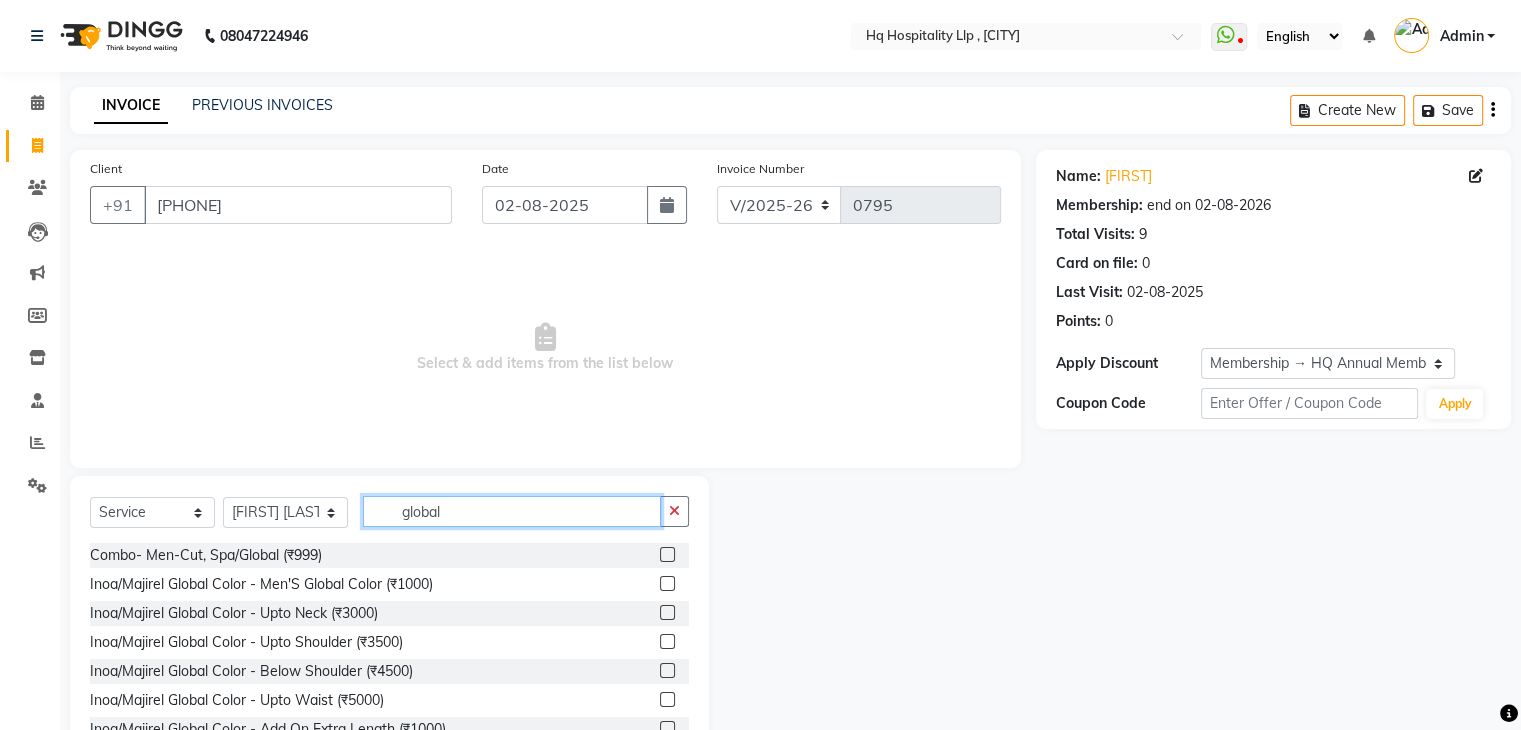 type on "global" 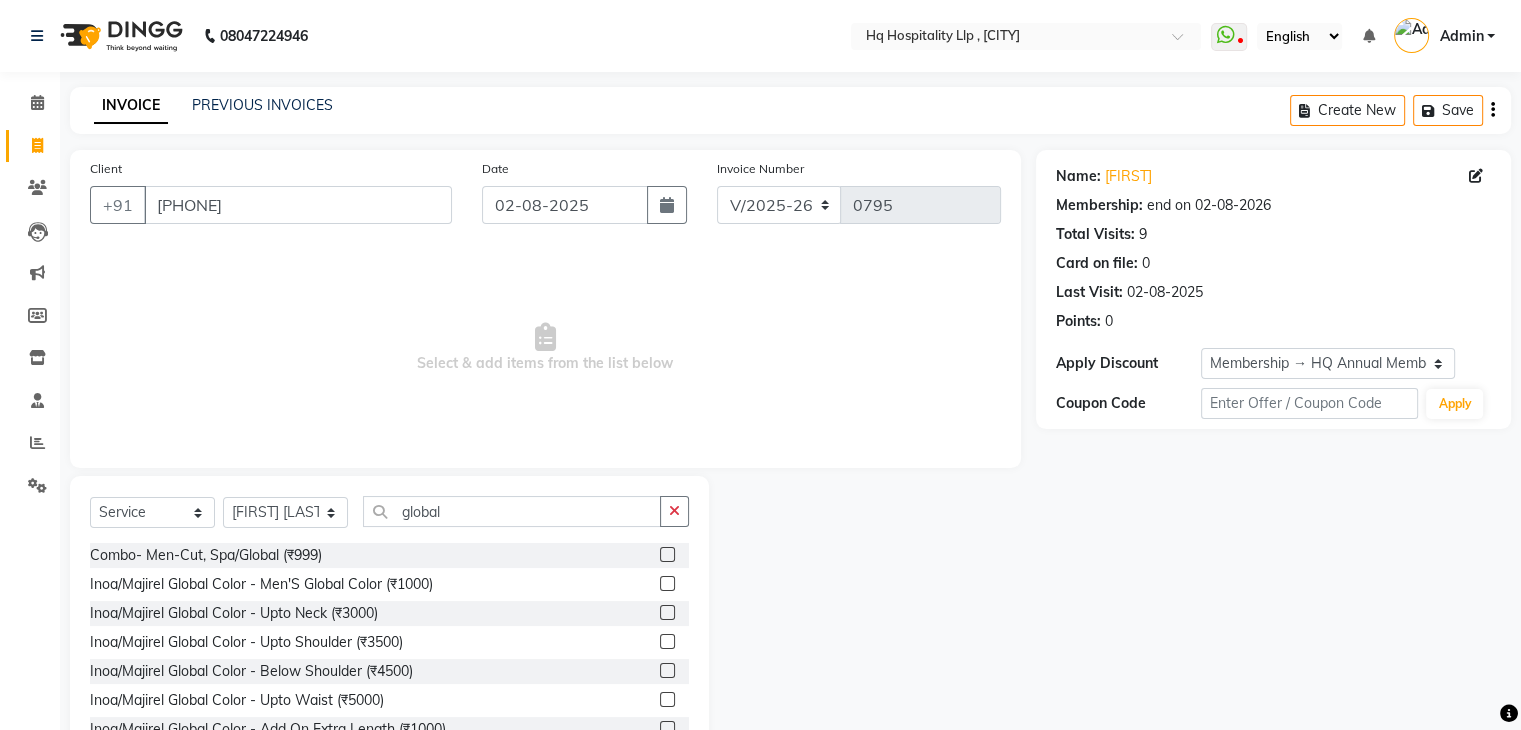 click 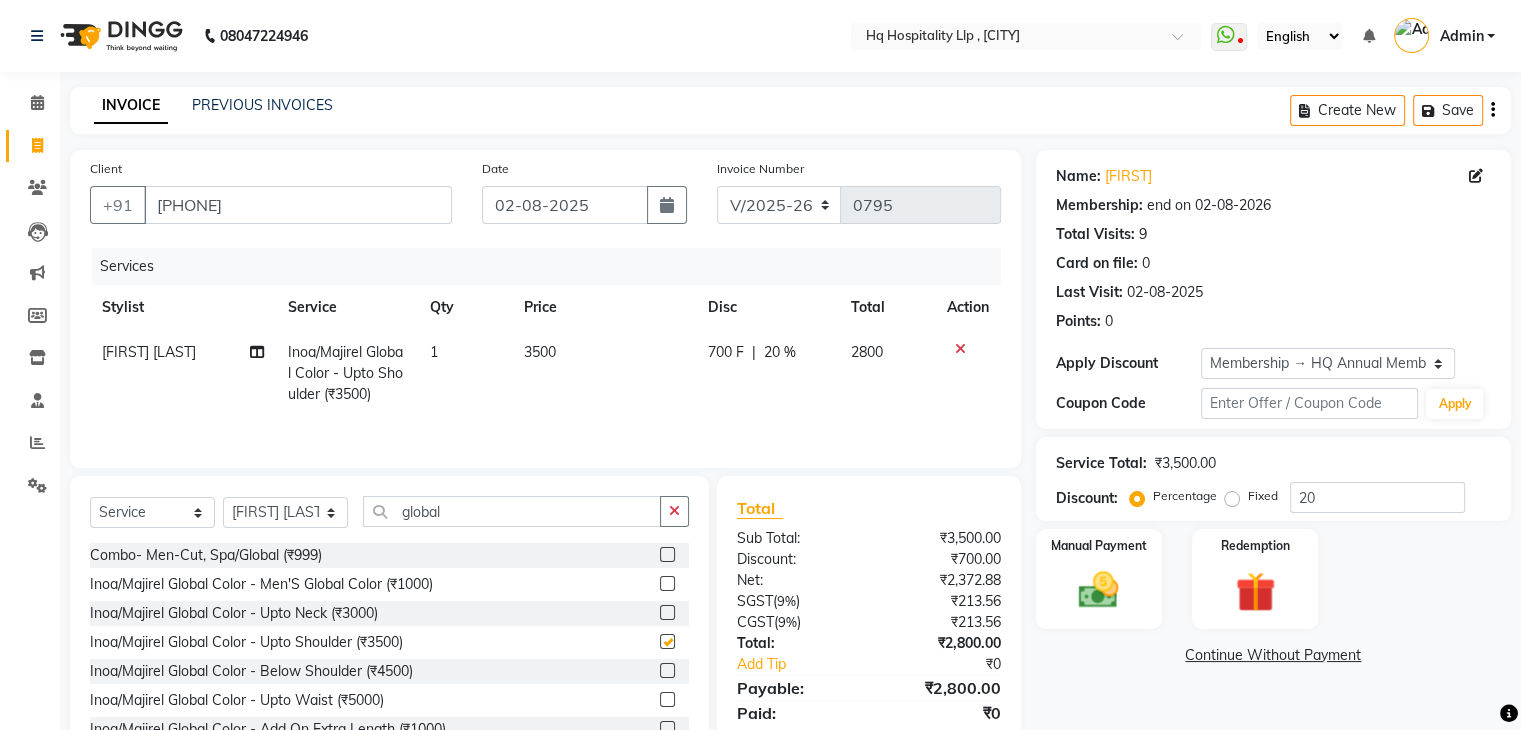 checkbox on "false" 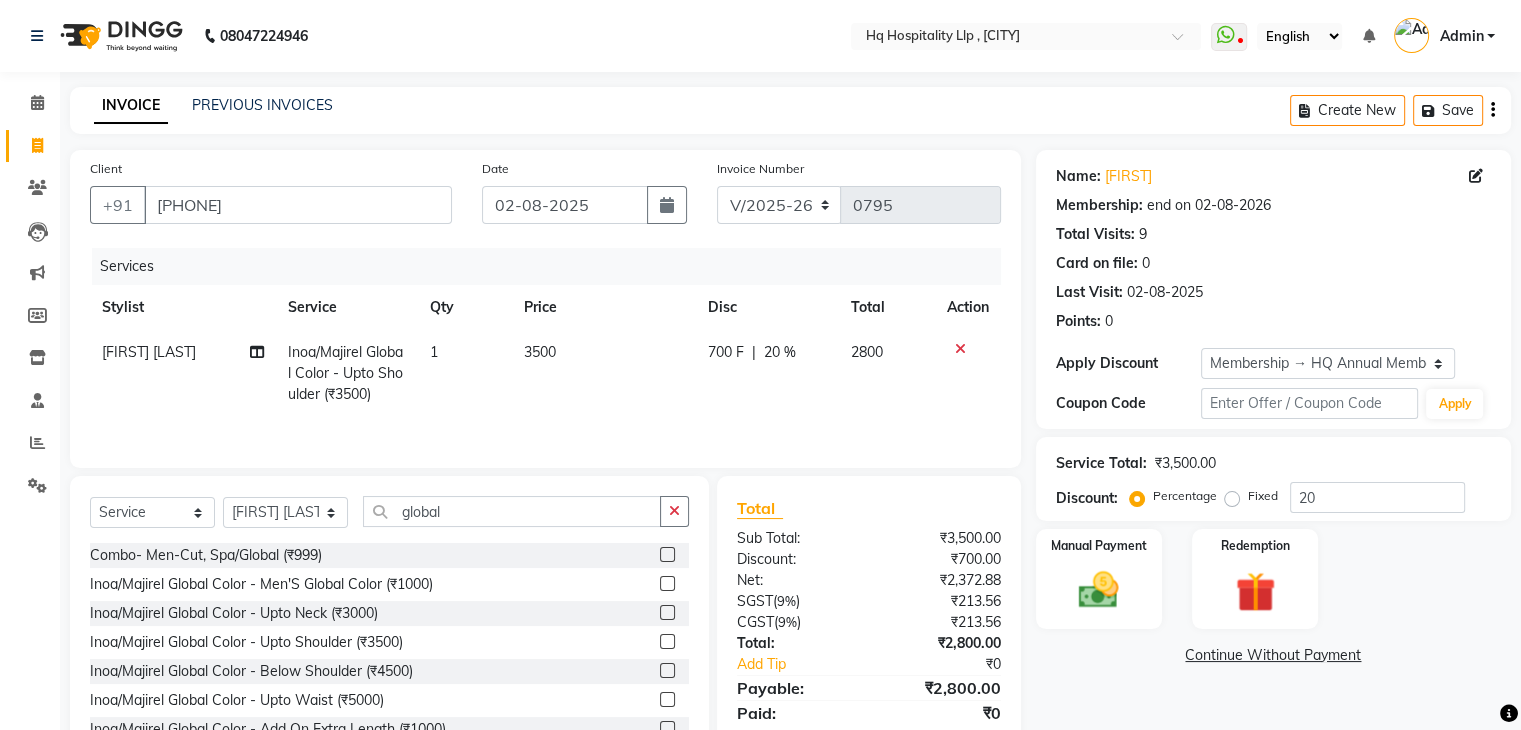 scroll, scrollTop: 72, scrollLeft: 0, axis: vertical 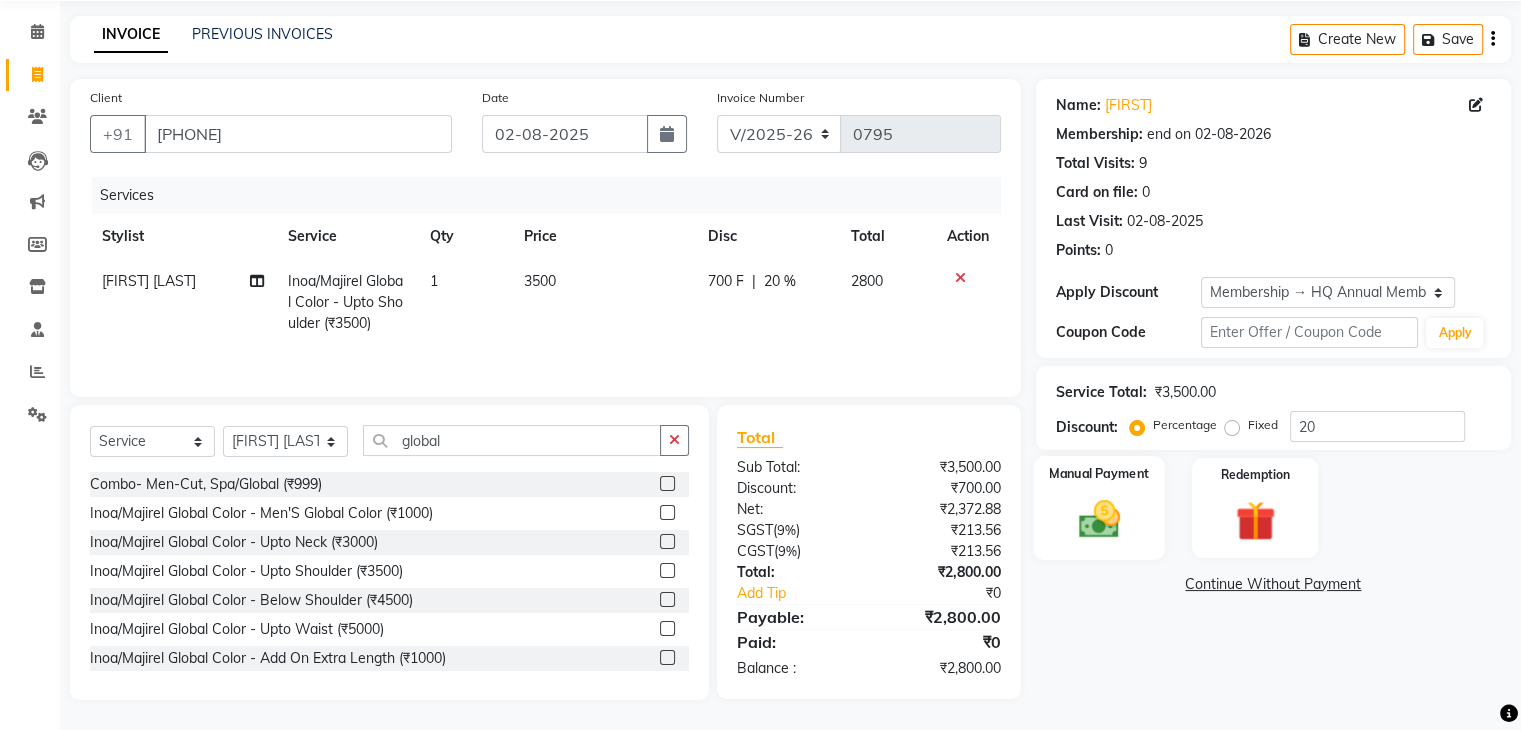 click 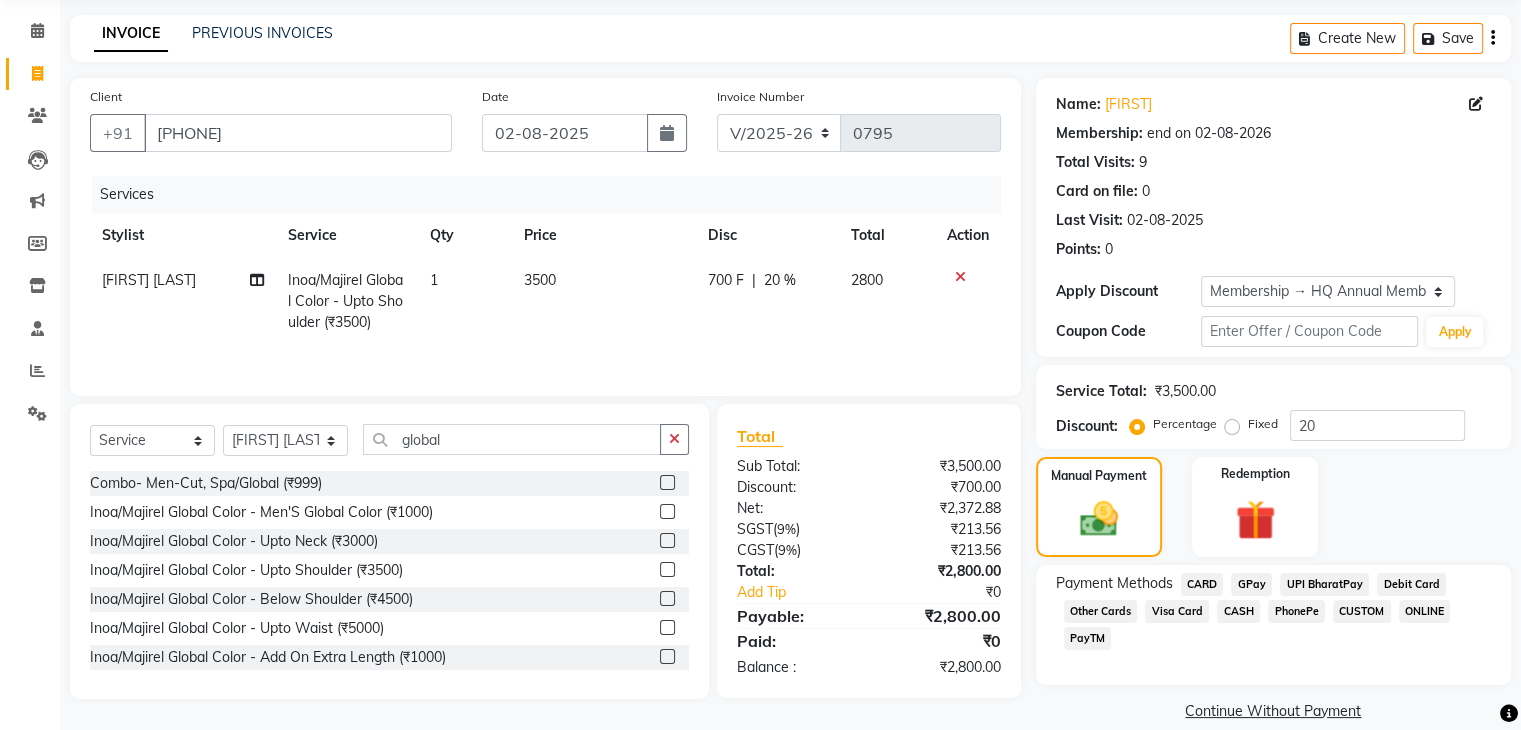click on "GPay" 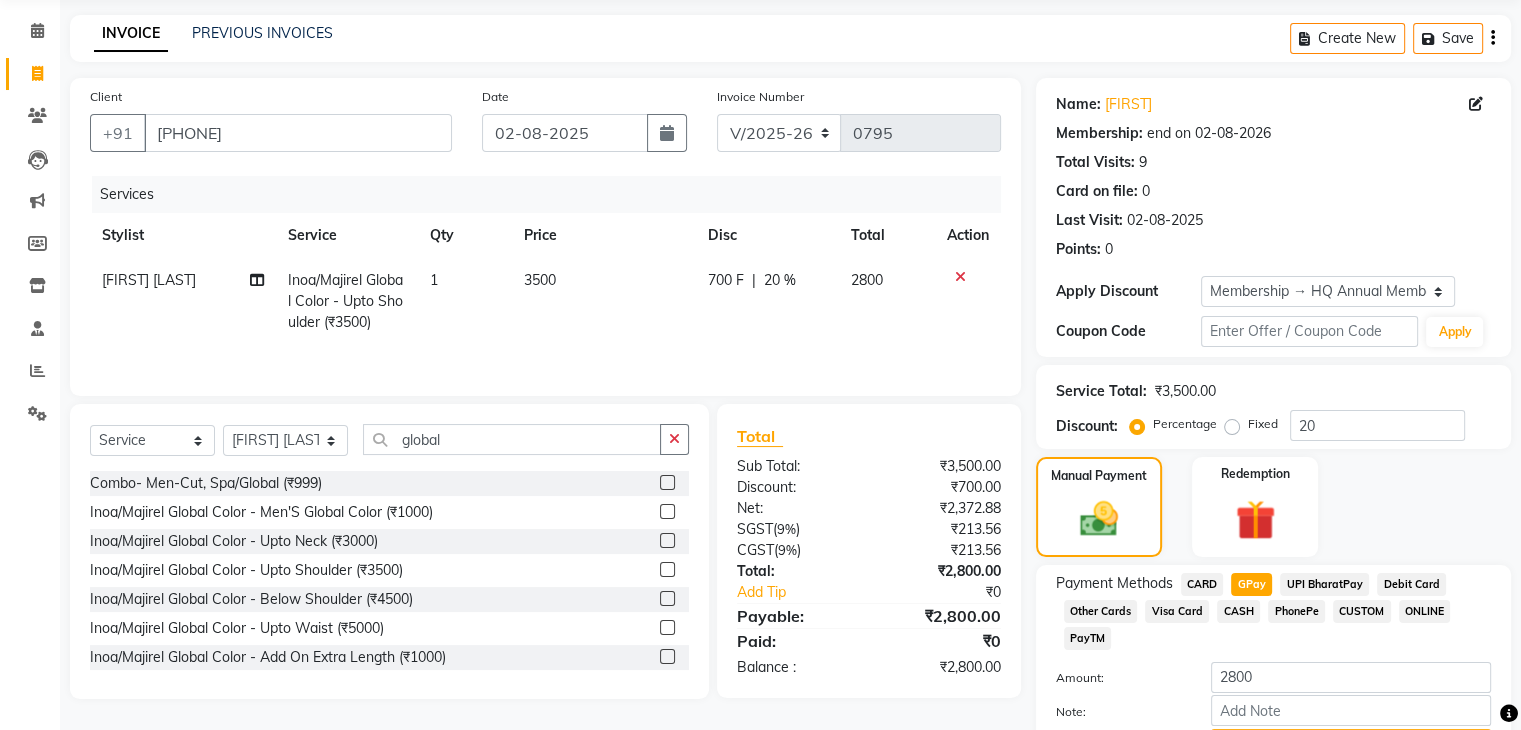 scroll, scrollTop: 184, scrollLeft: 0, axis: vertical 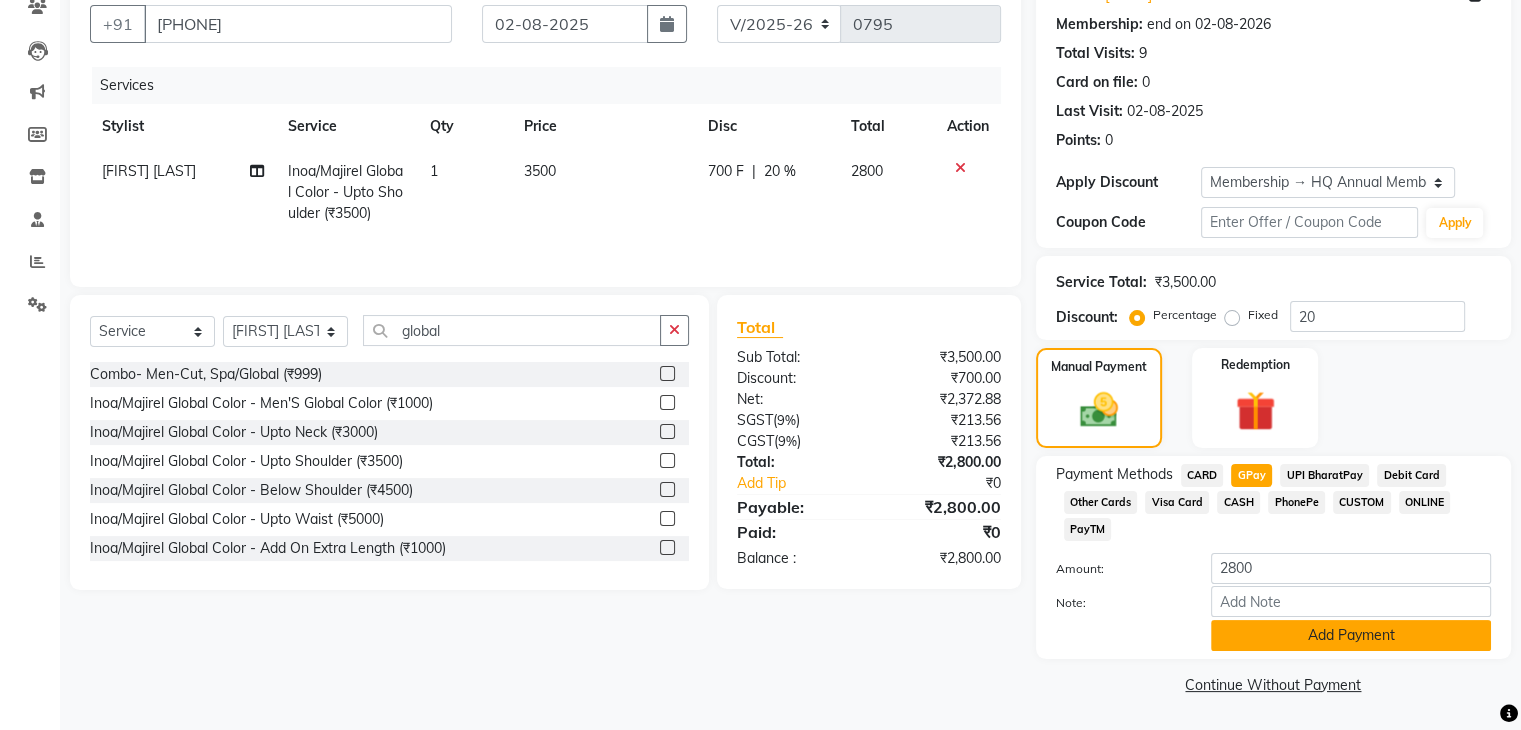 click on "Add Payment" 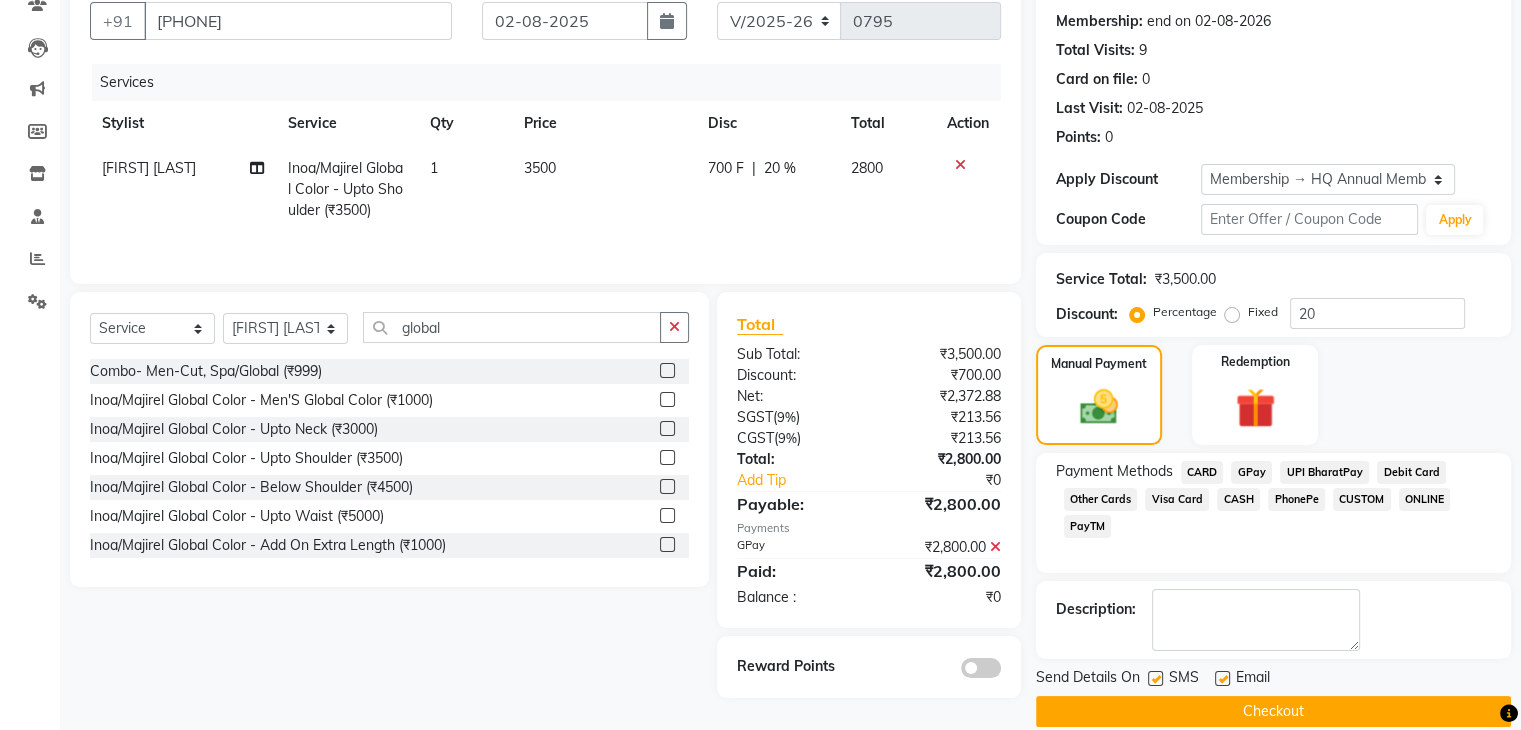 click on "Checkout" 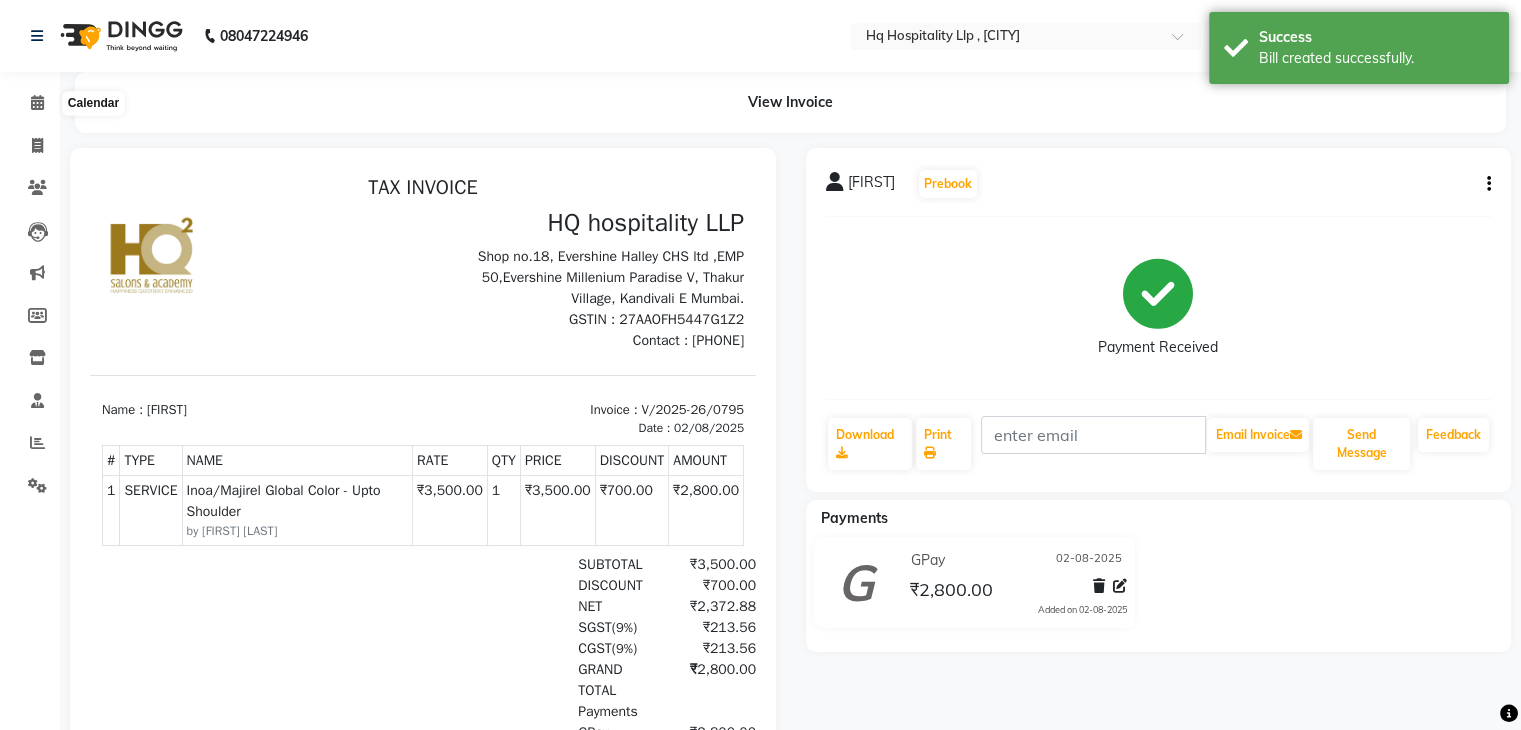scroll, scrollTop: 0, scrollLeft: 0, axis: both 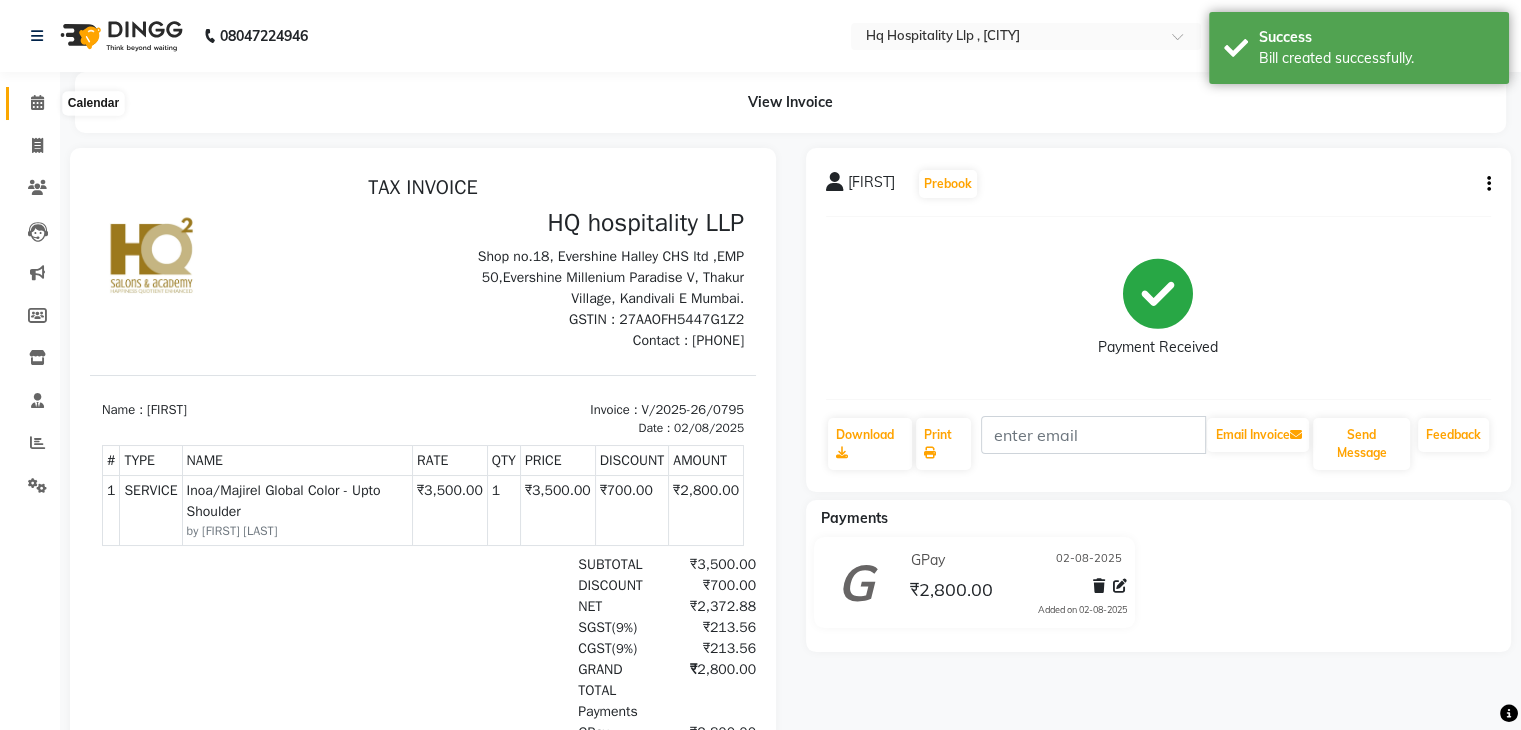 click 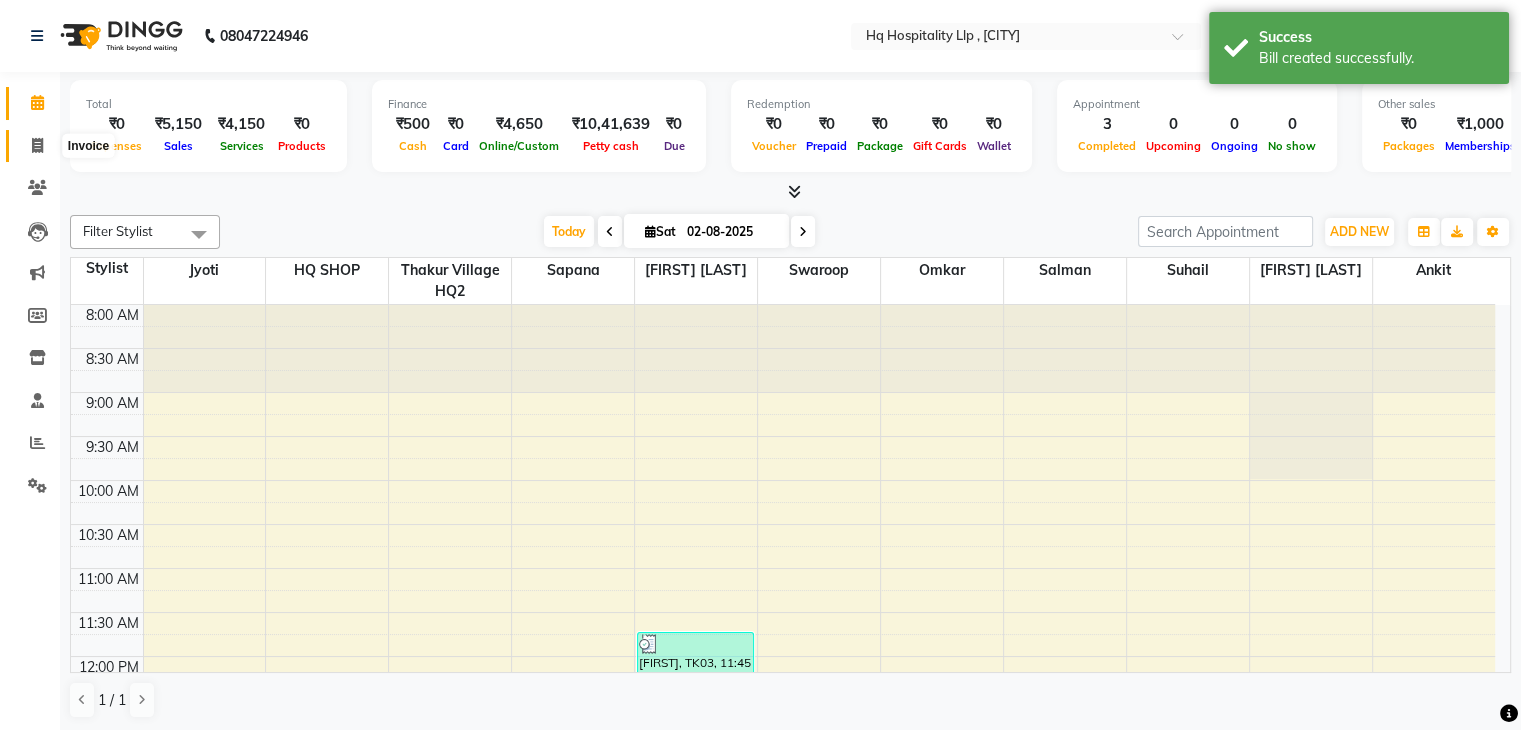click 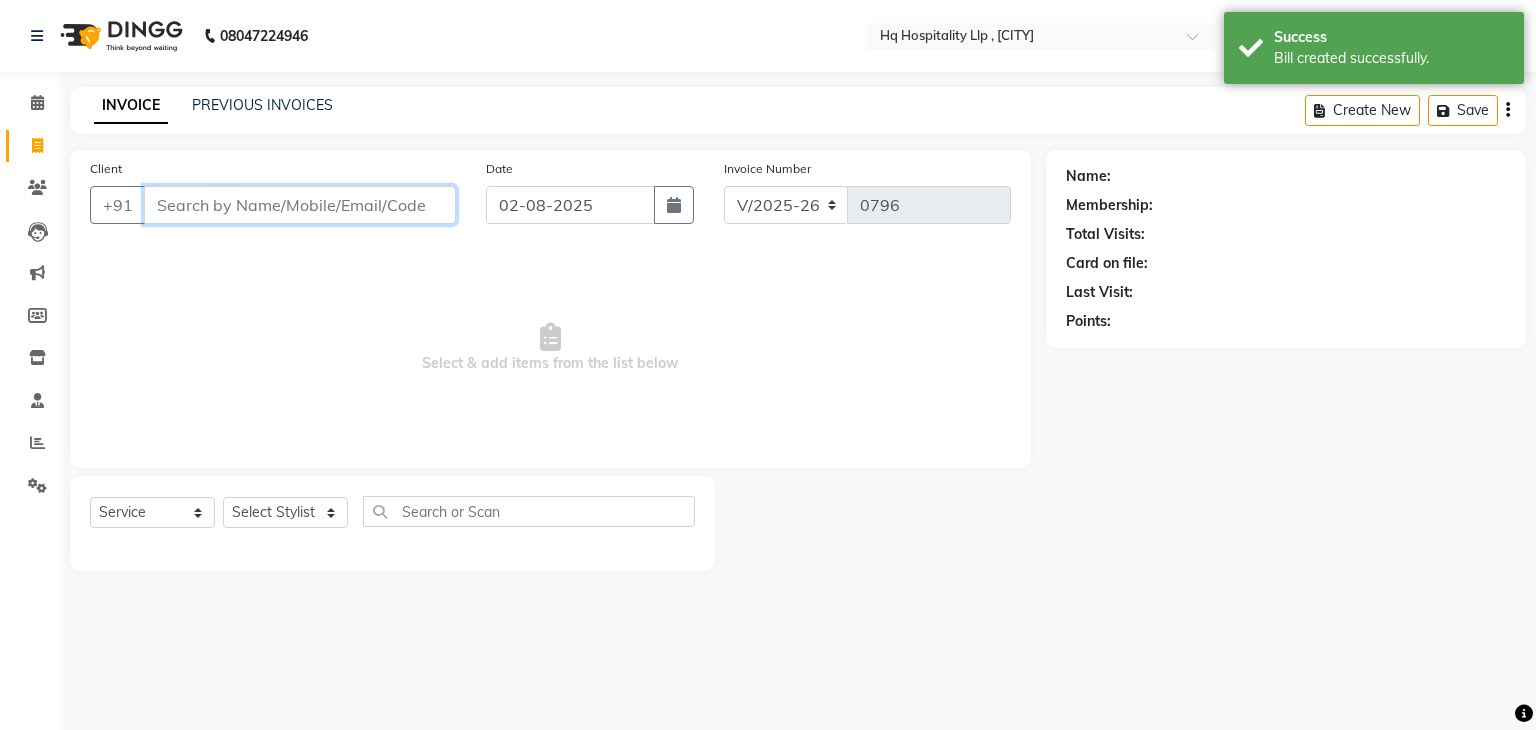 click on "Client" at bounding box center (300, 205) 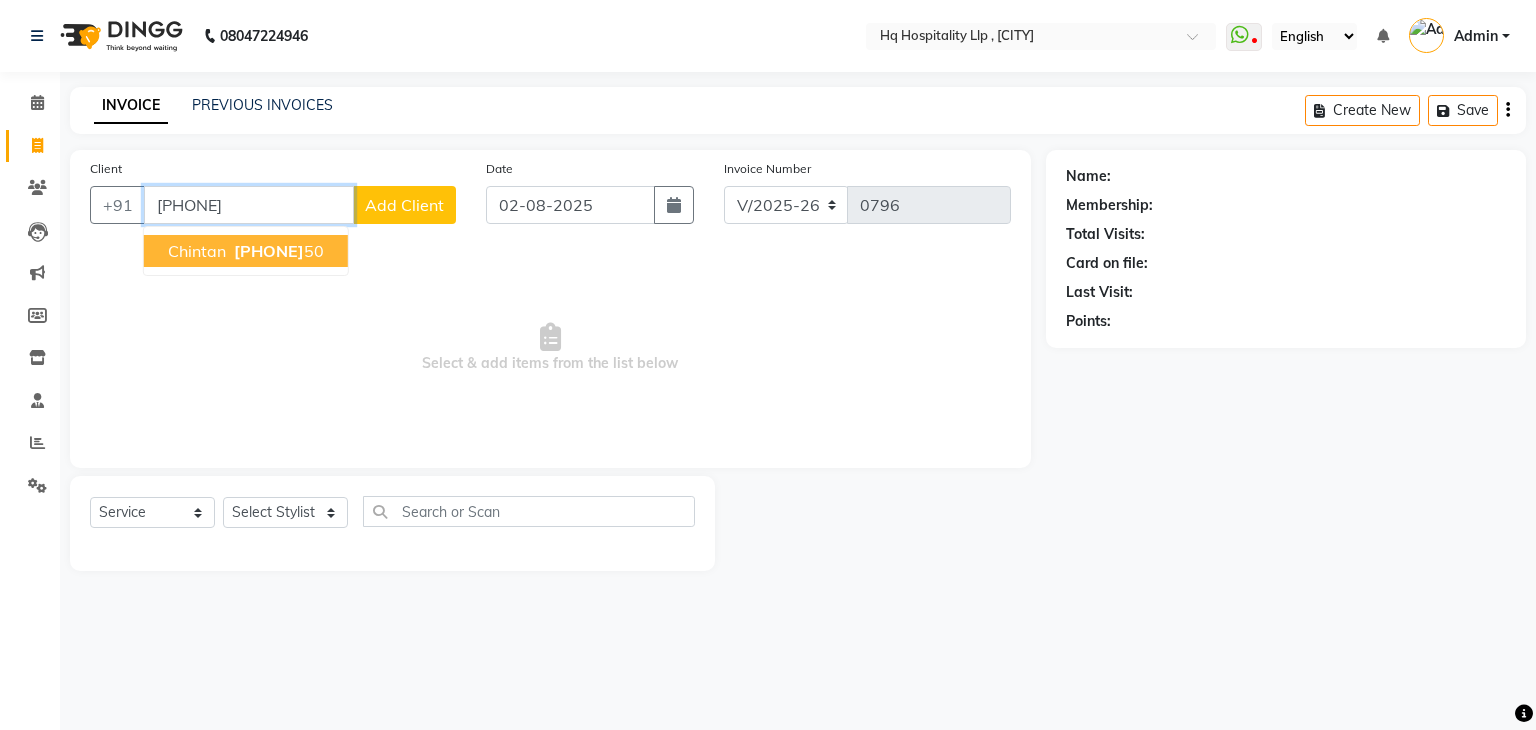 click on "99201540" at bounding box center (269, 251) 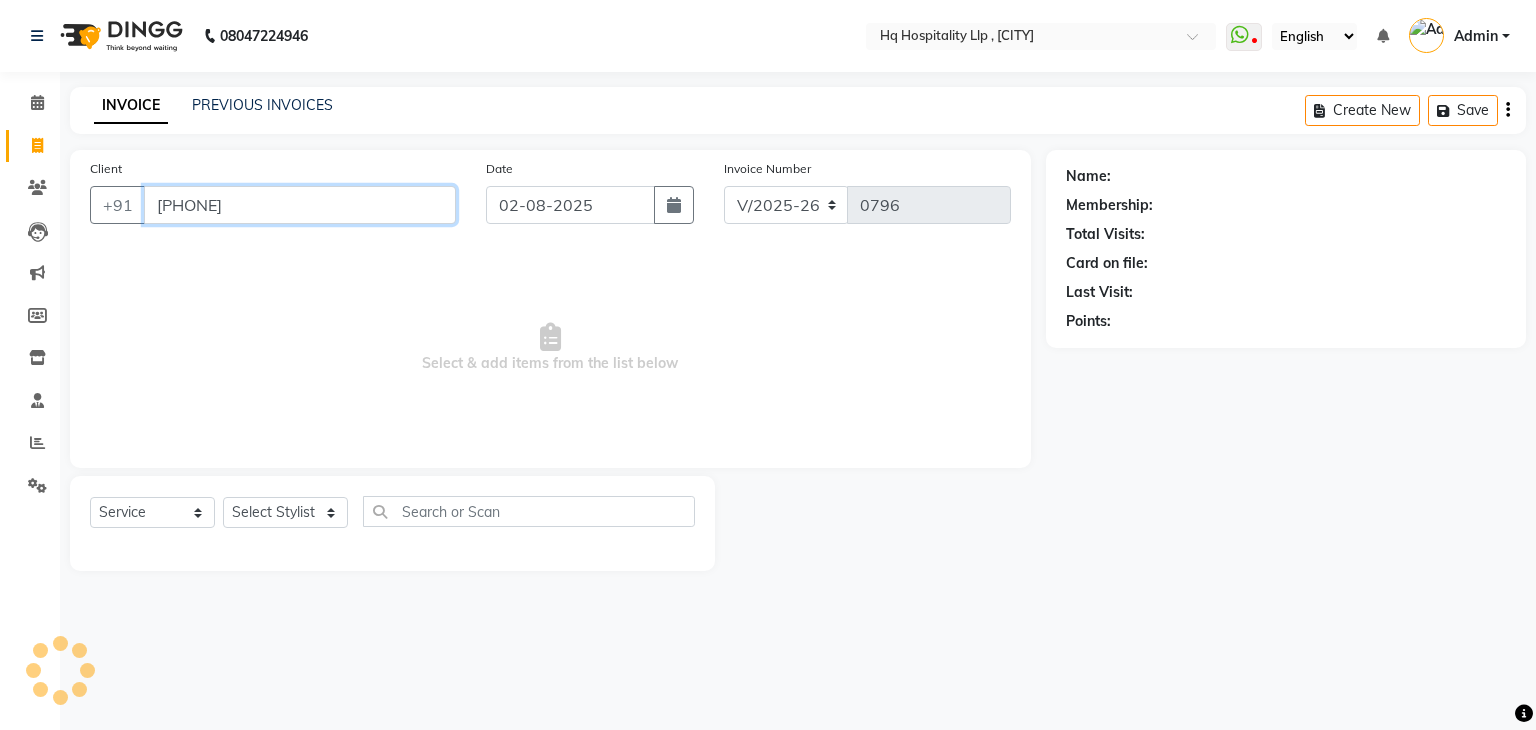 type on "9920154050" 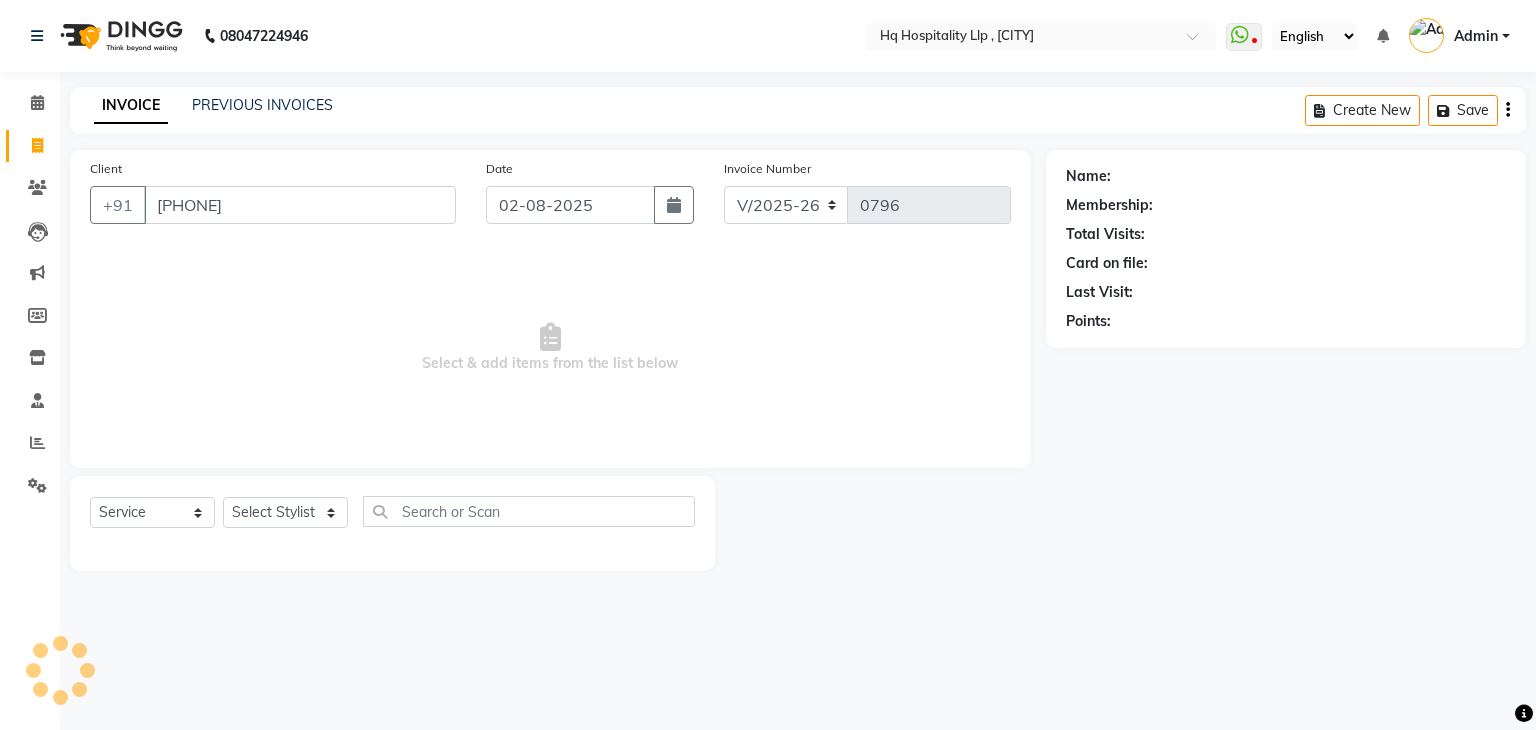 select on "2: Object" 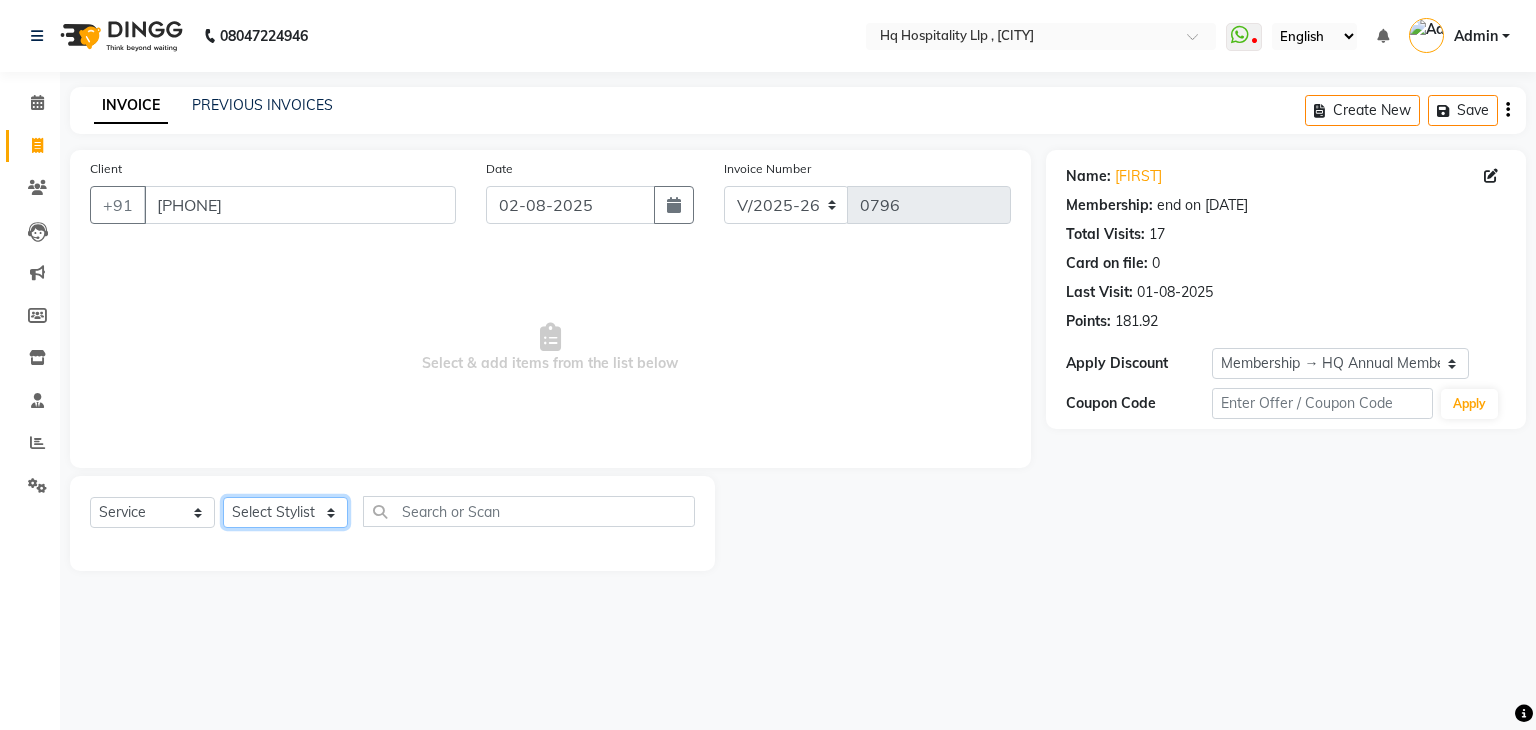 click on "Select Stylist Ankit DIPALI HQ SHOP jyoti Omkar Reshma Mustari Salman Sameer Ahmad Sapana Suhail Swaroop Thakur Village HQ2" 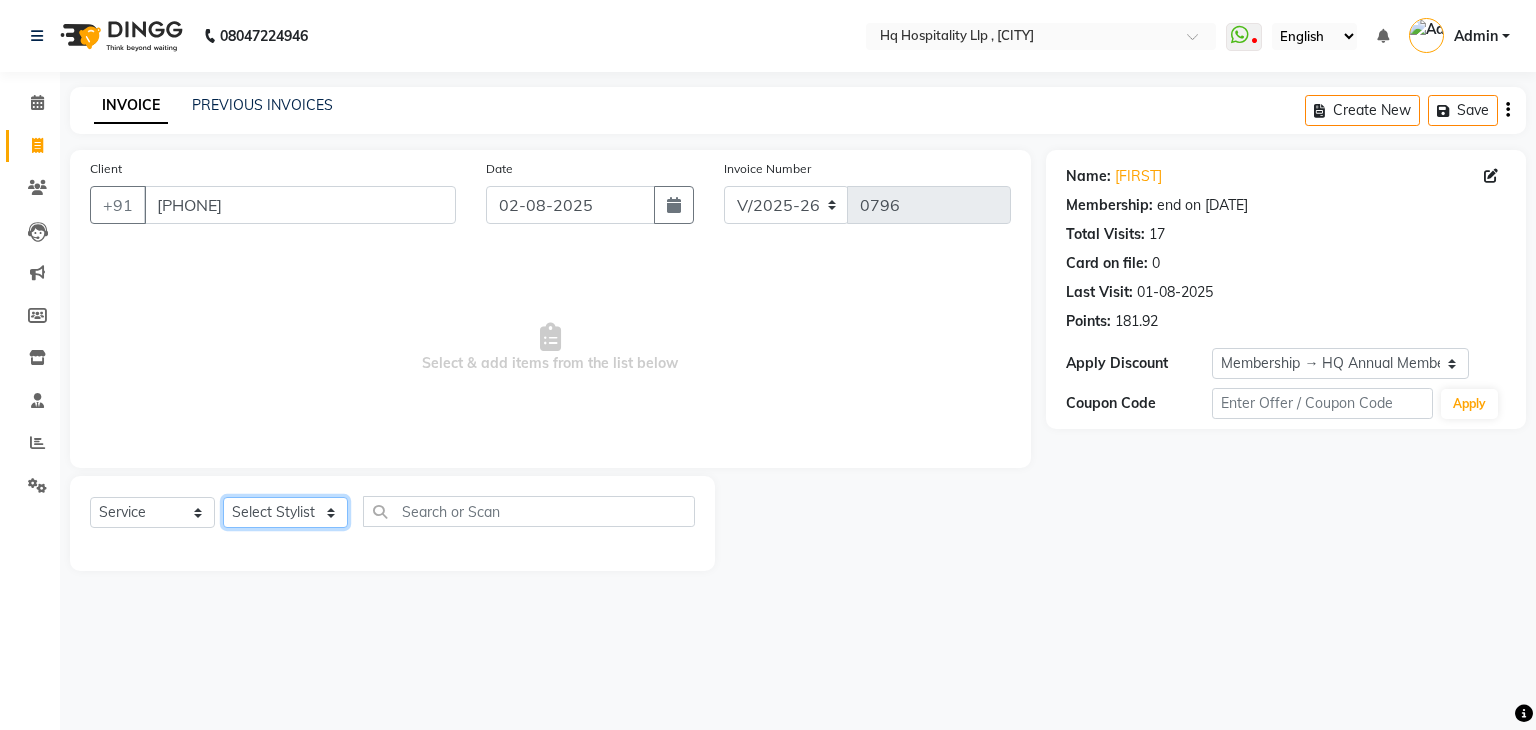 select on "85818" 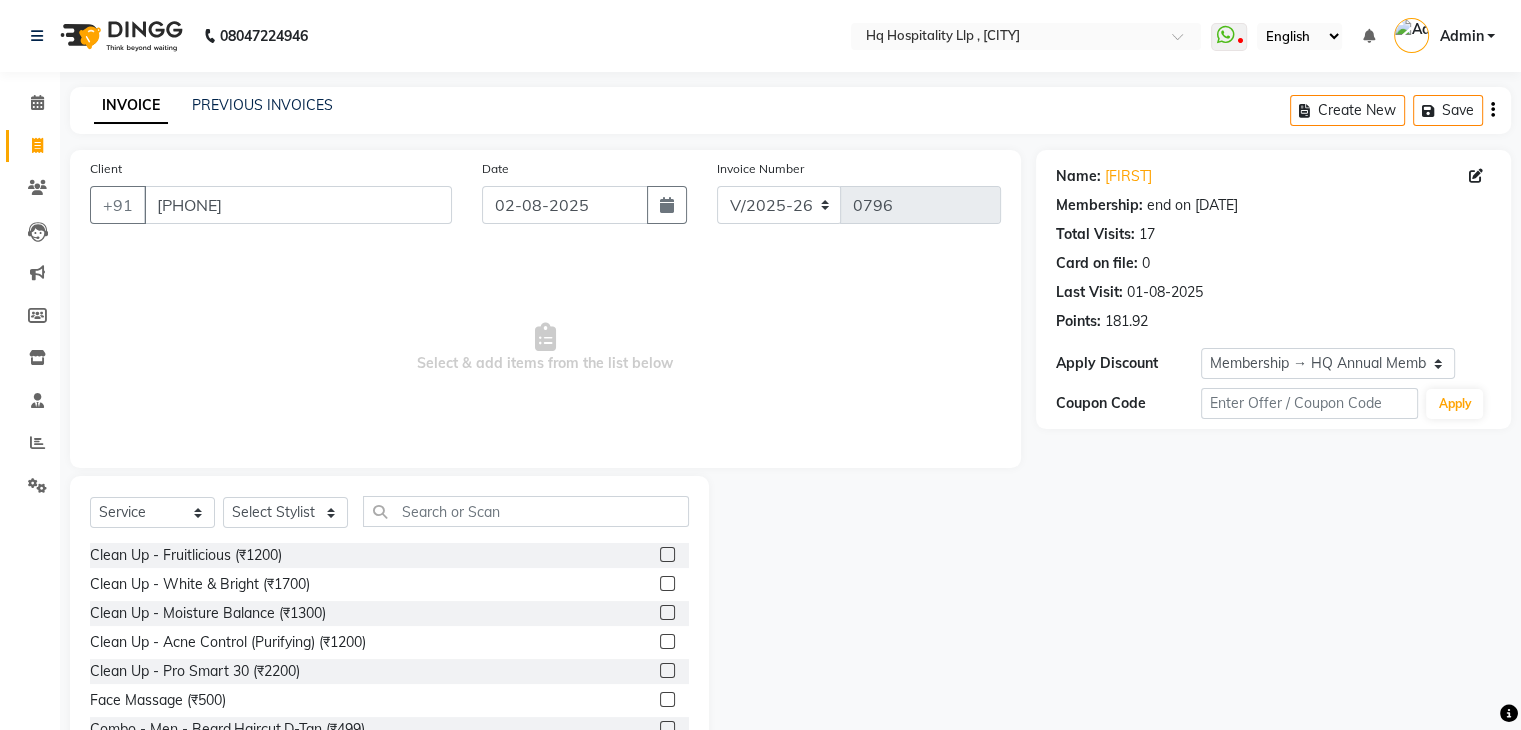 click on "Clean Up - Fruitlicious (₹1200)" 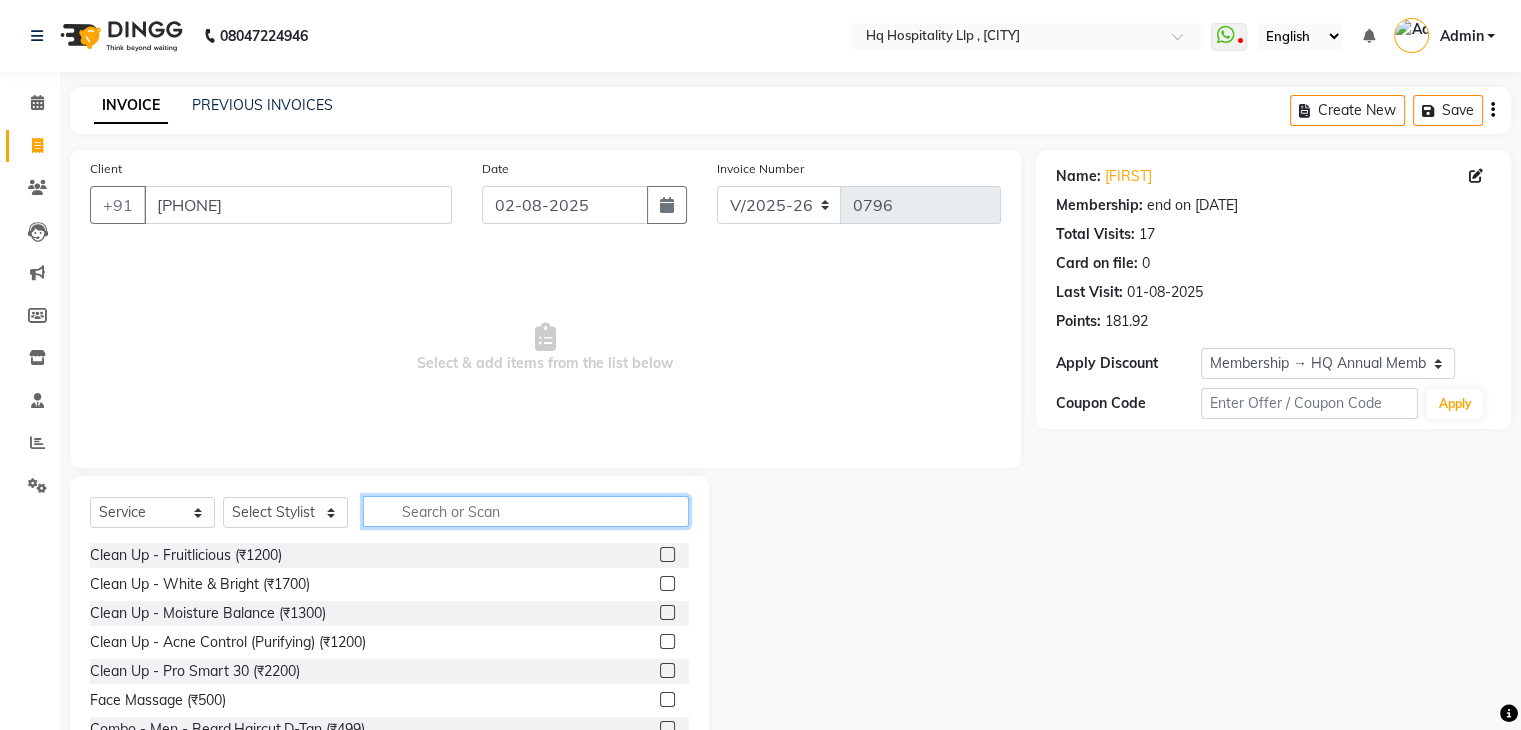 click 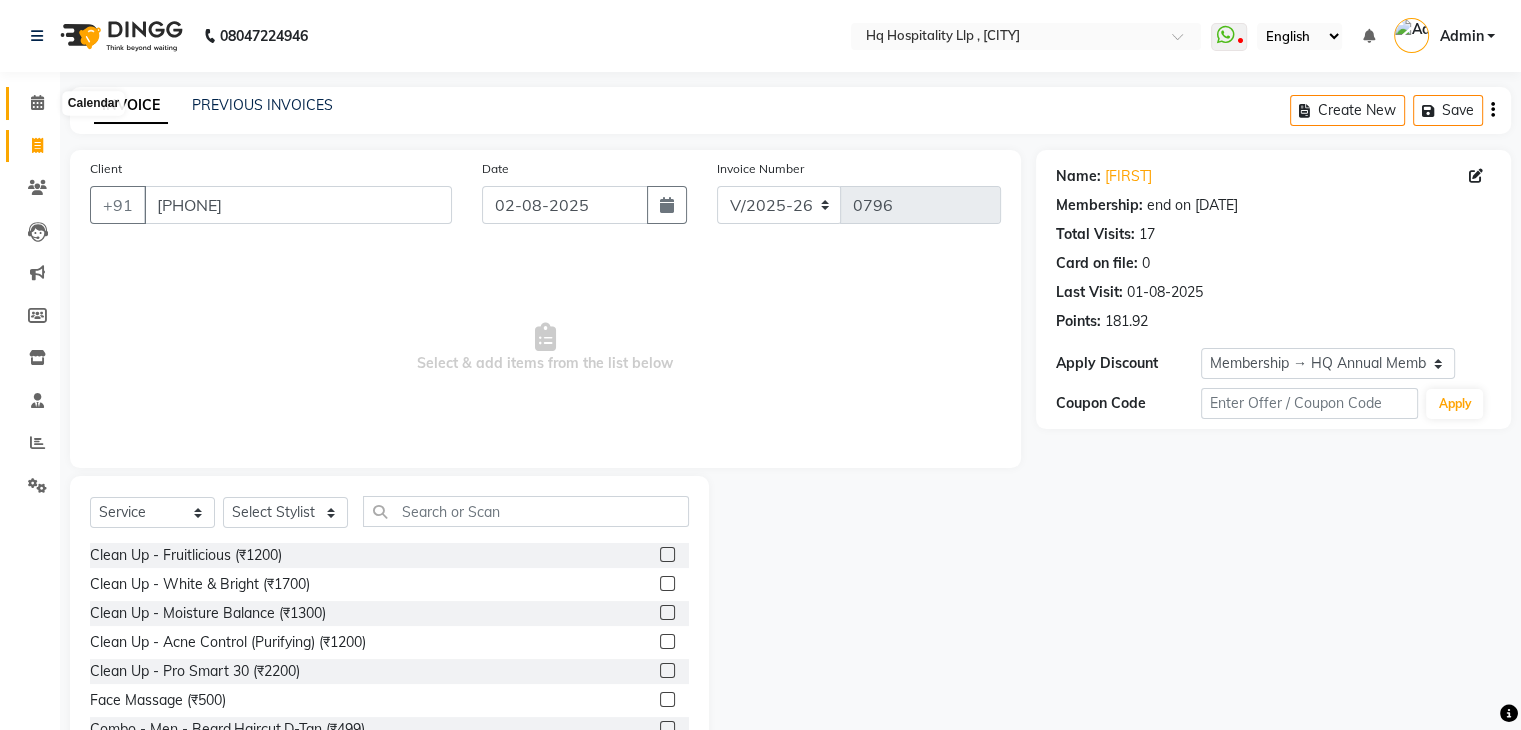 click 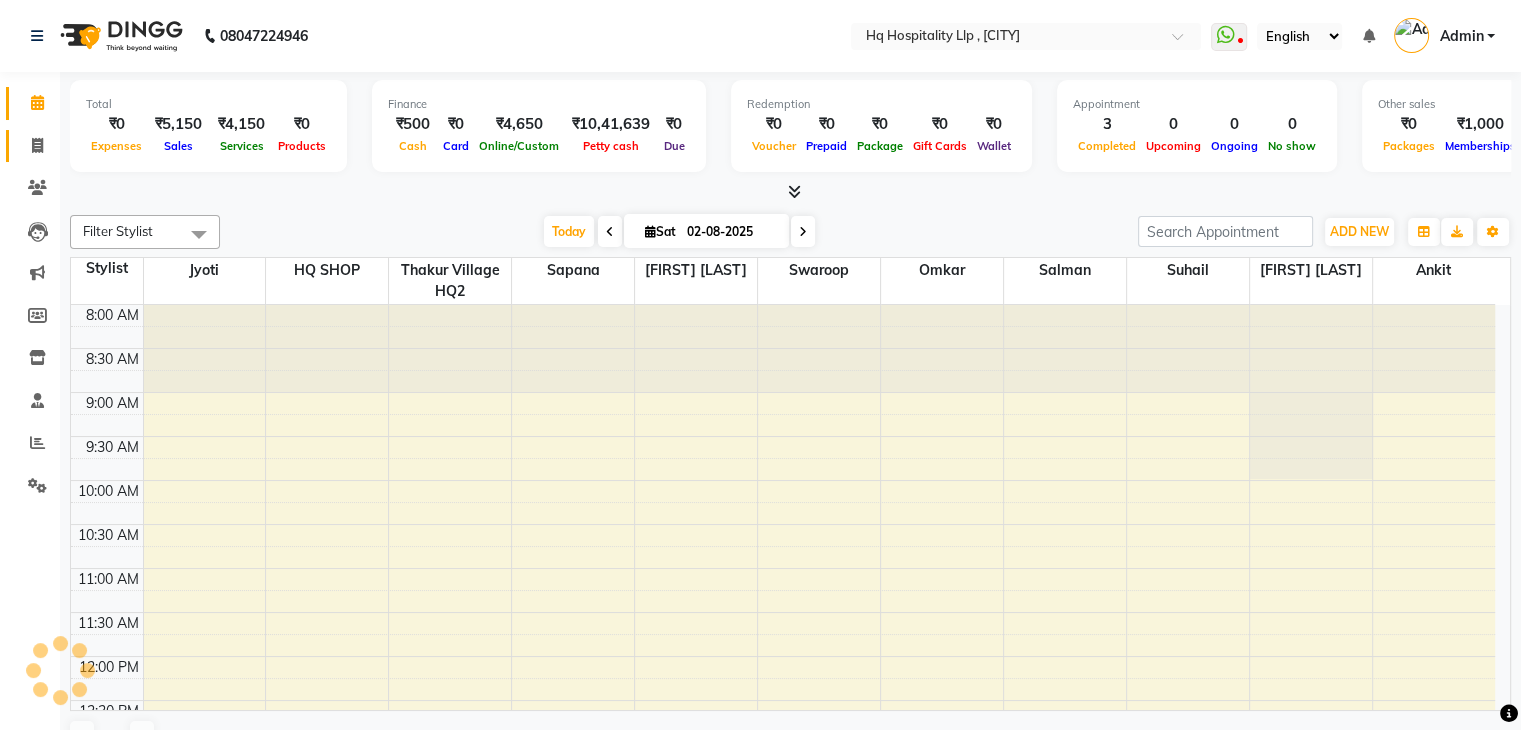 scroll, scrollTop: 0, scrollLeft: 0, axis: both 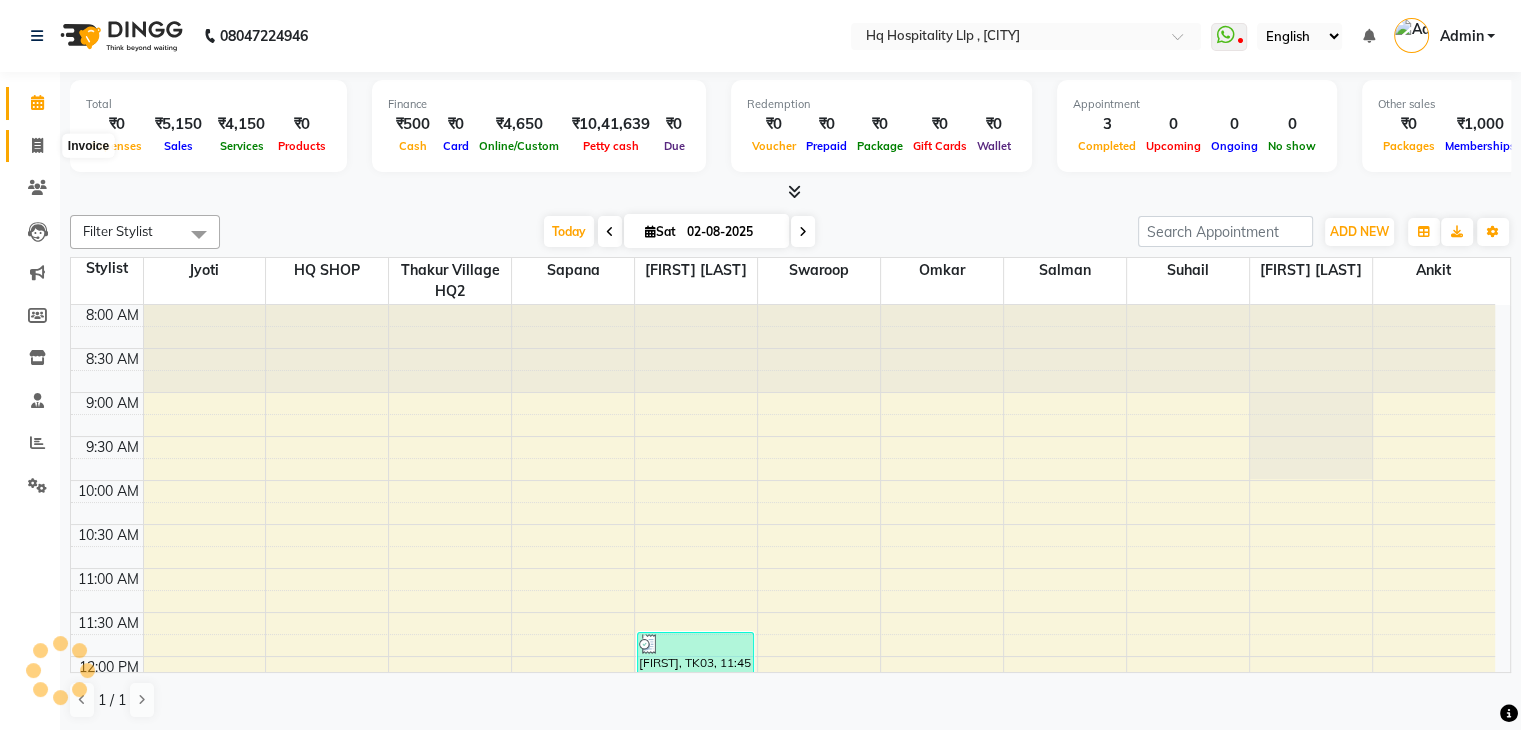 click 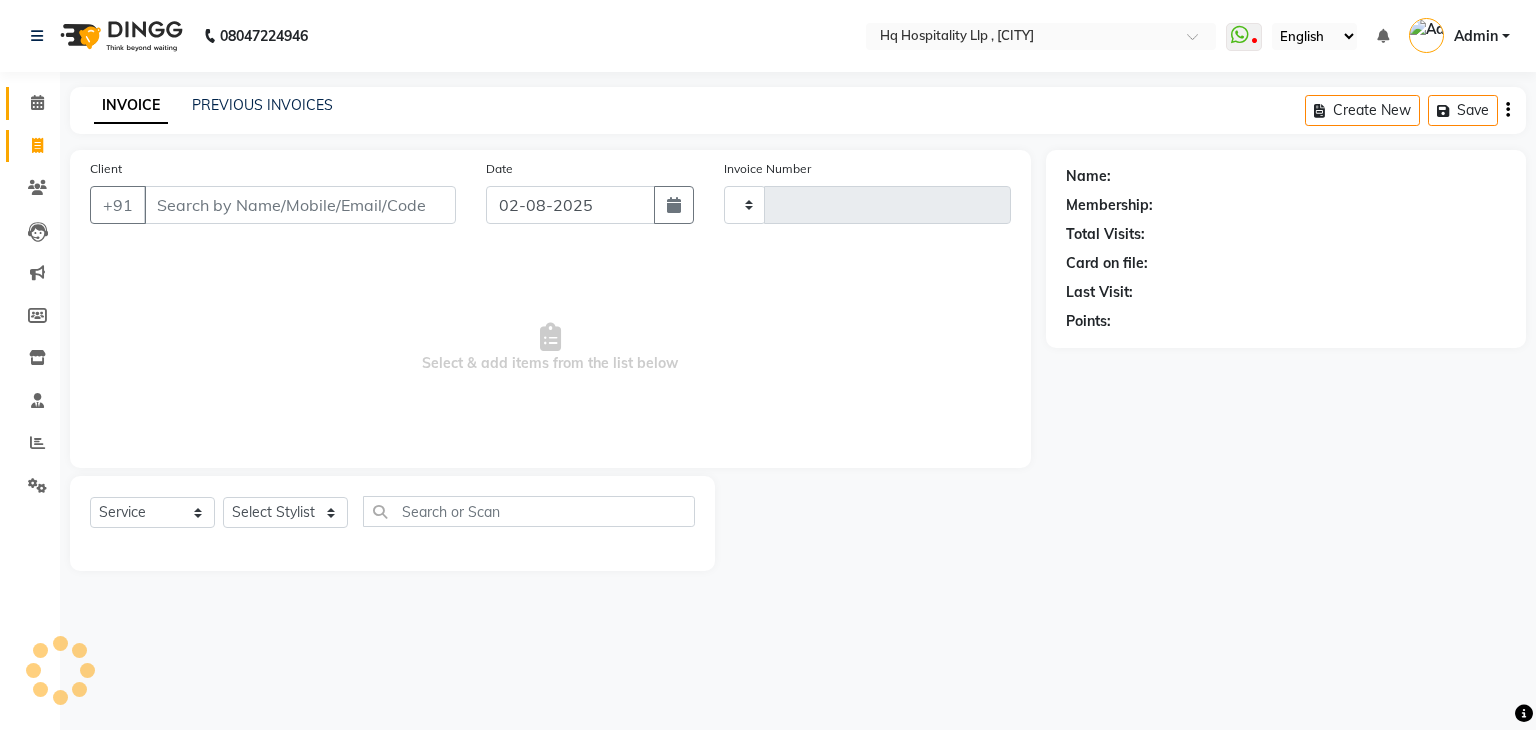 type on "0796" 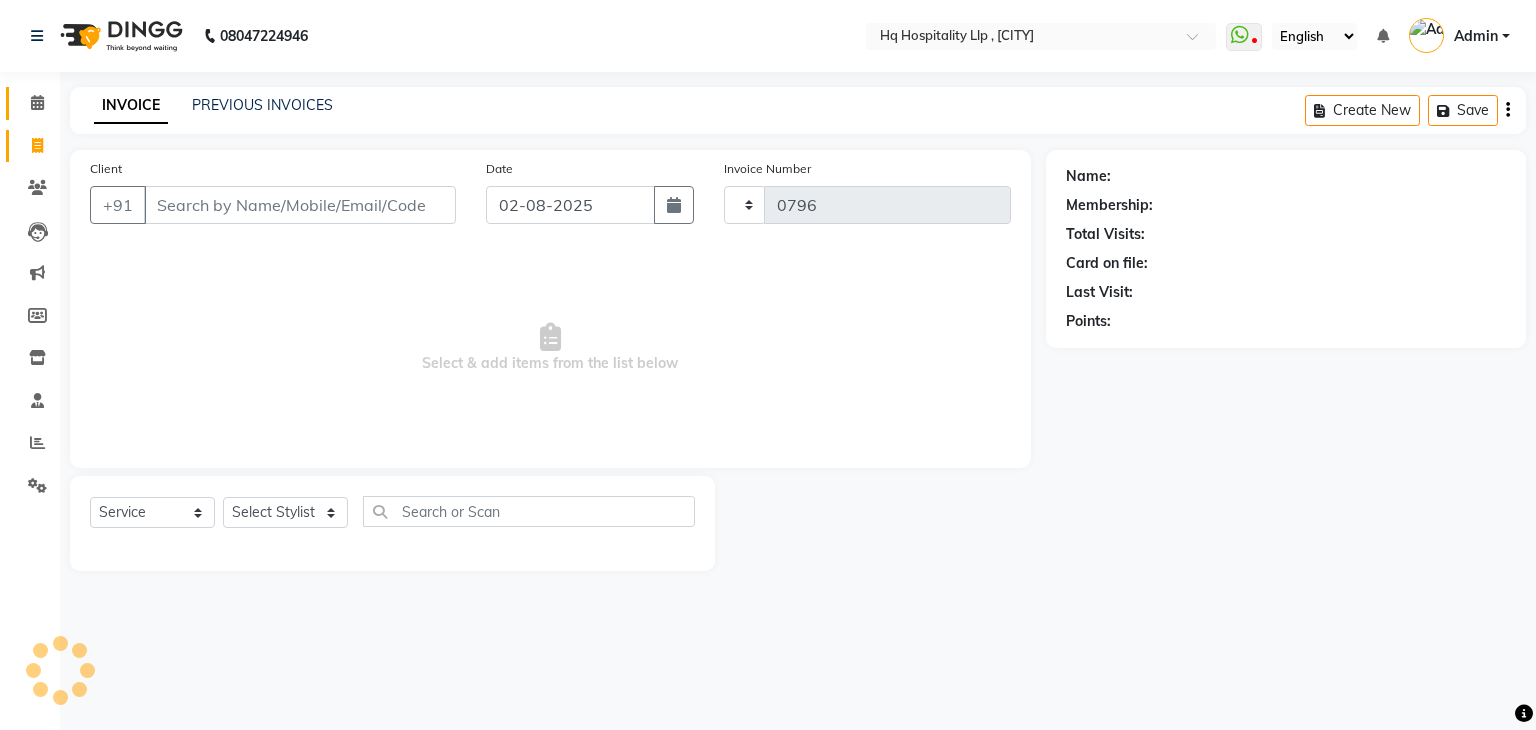 select on "5407" 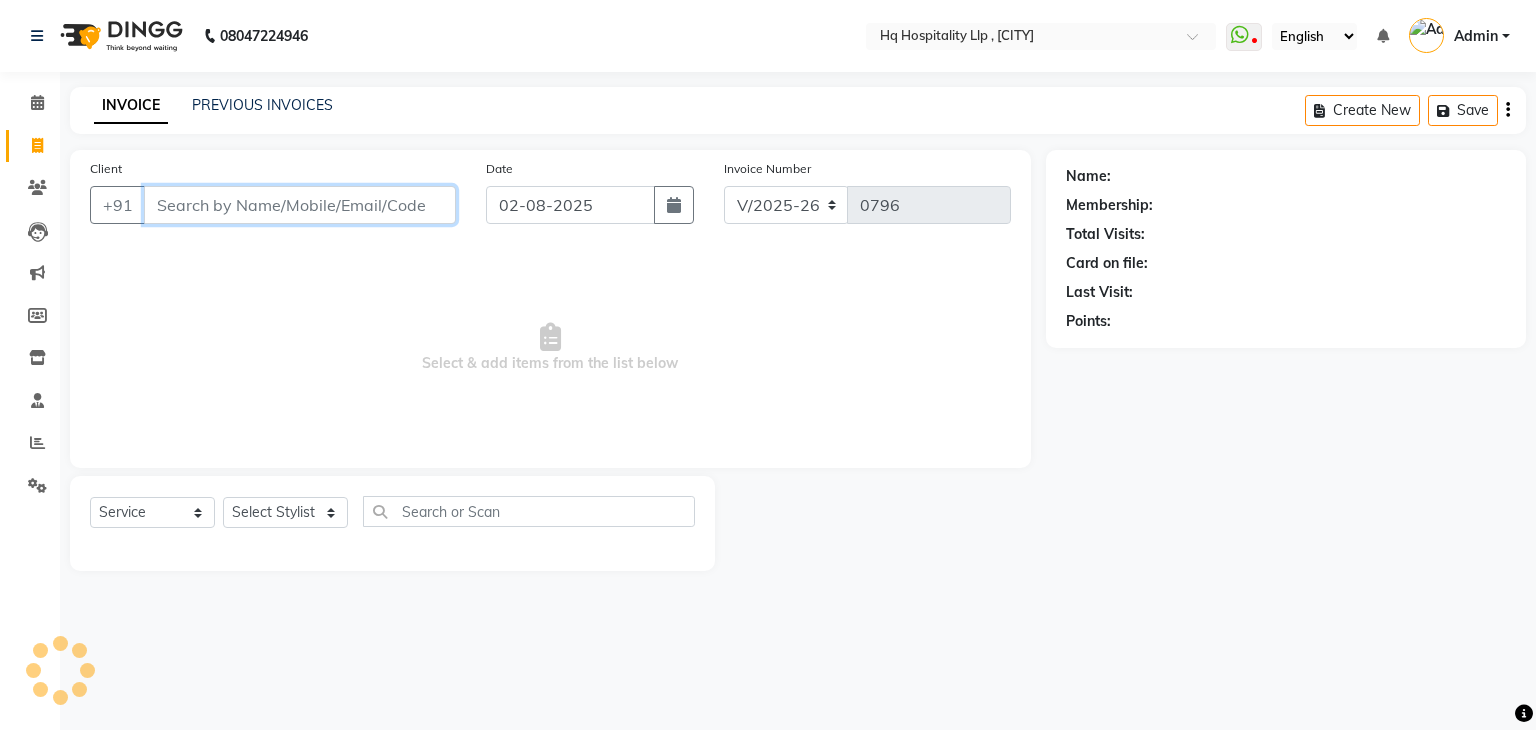 click on "Client" at bounding box center [300, 205] 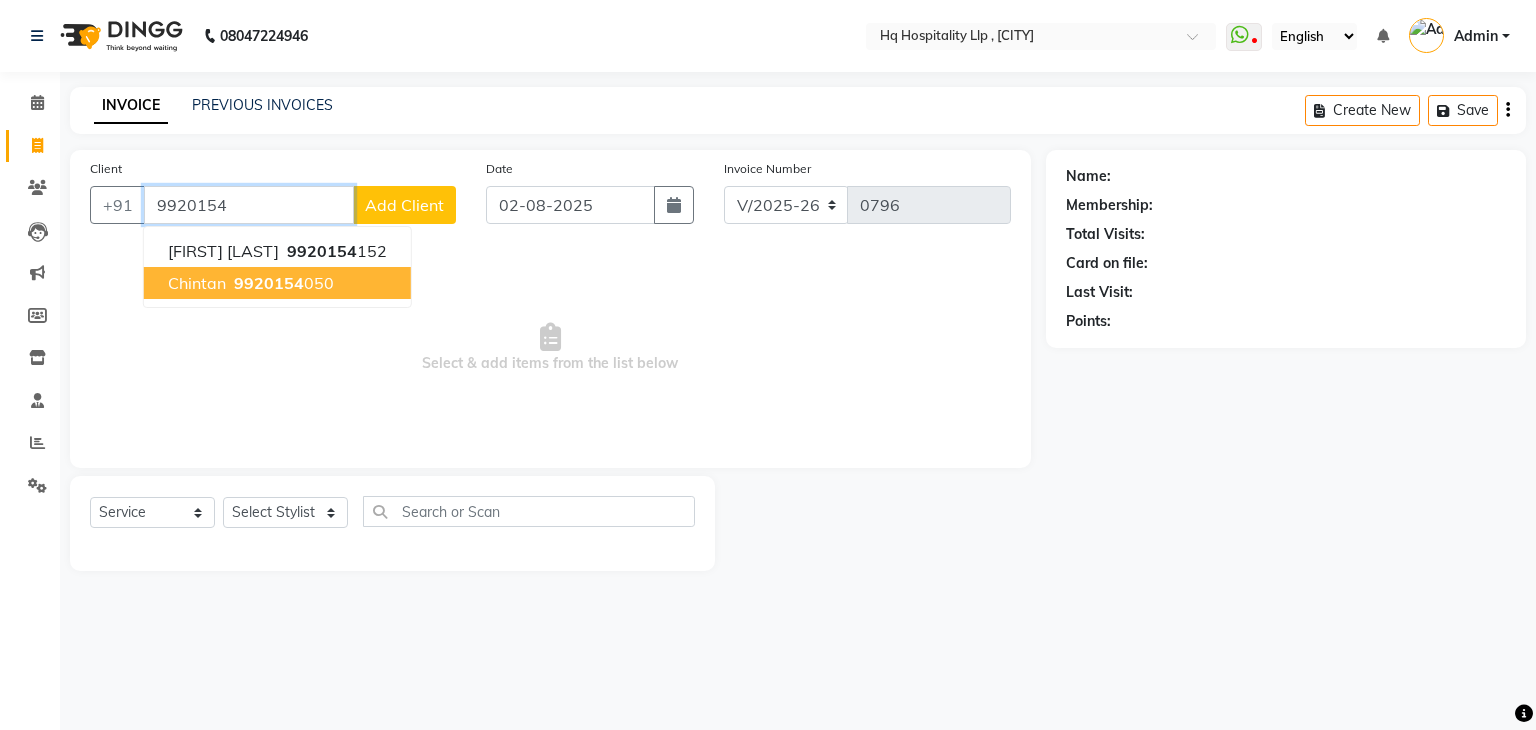 click on "9920154 050" at bounding box center (282, 283) 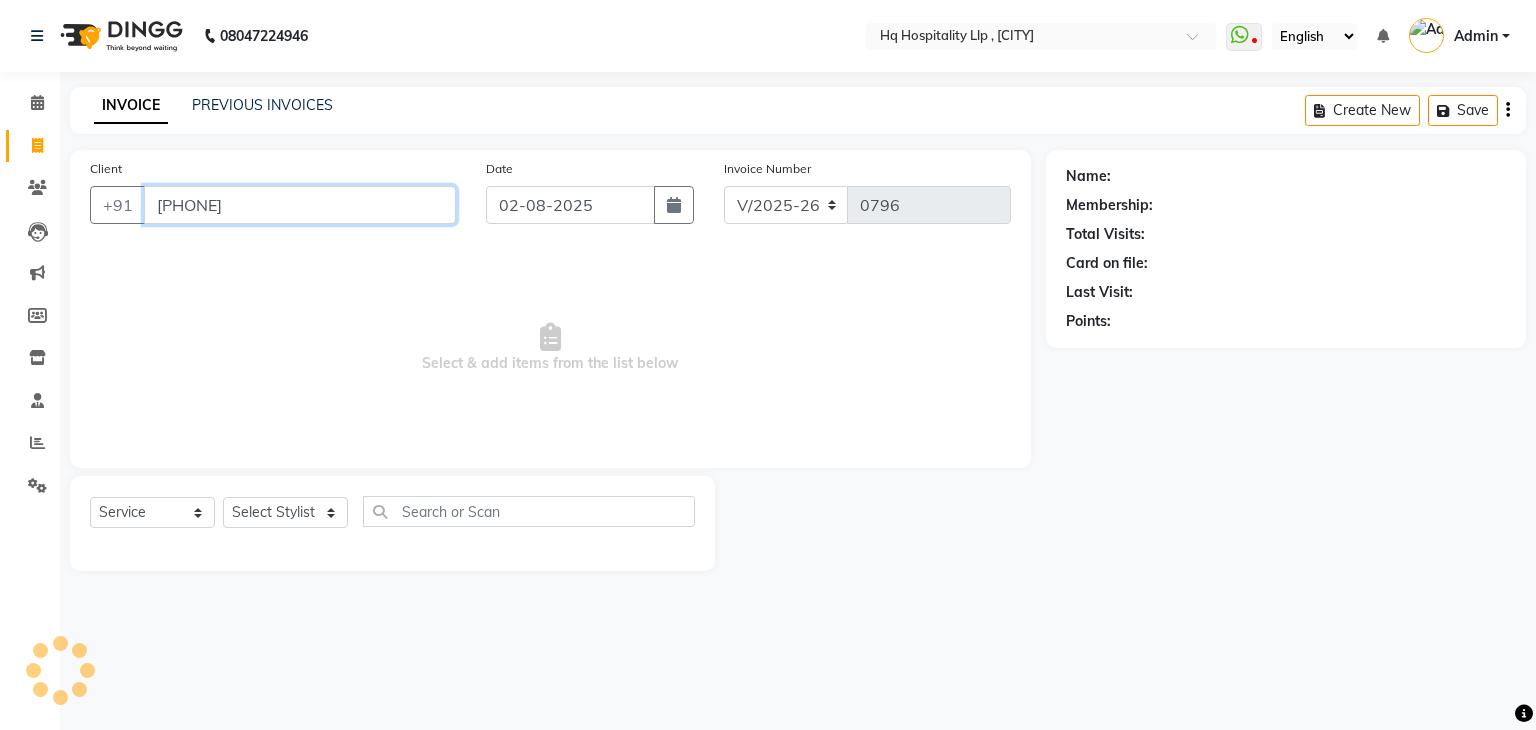 type on "9920154050" 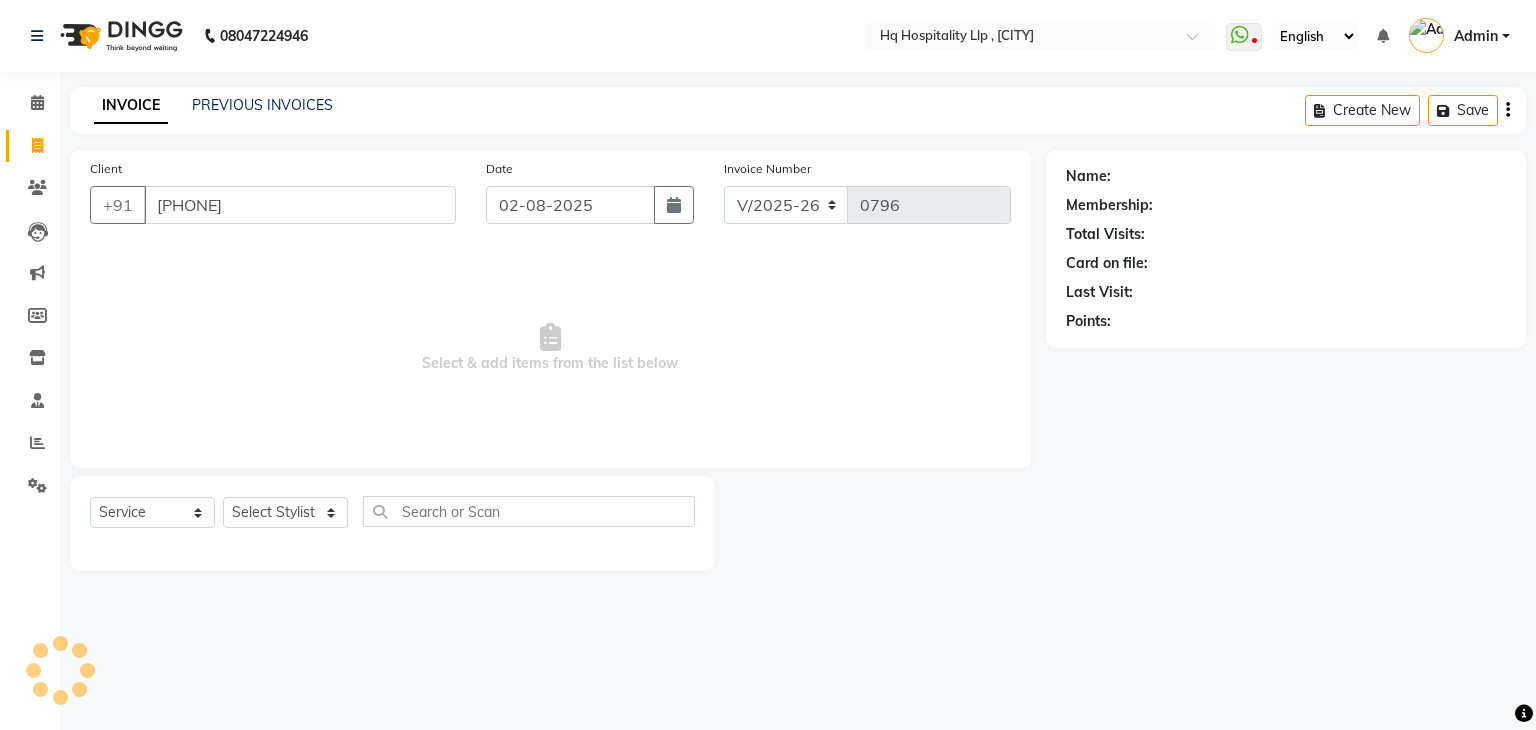 select on "2: Object" 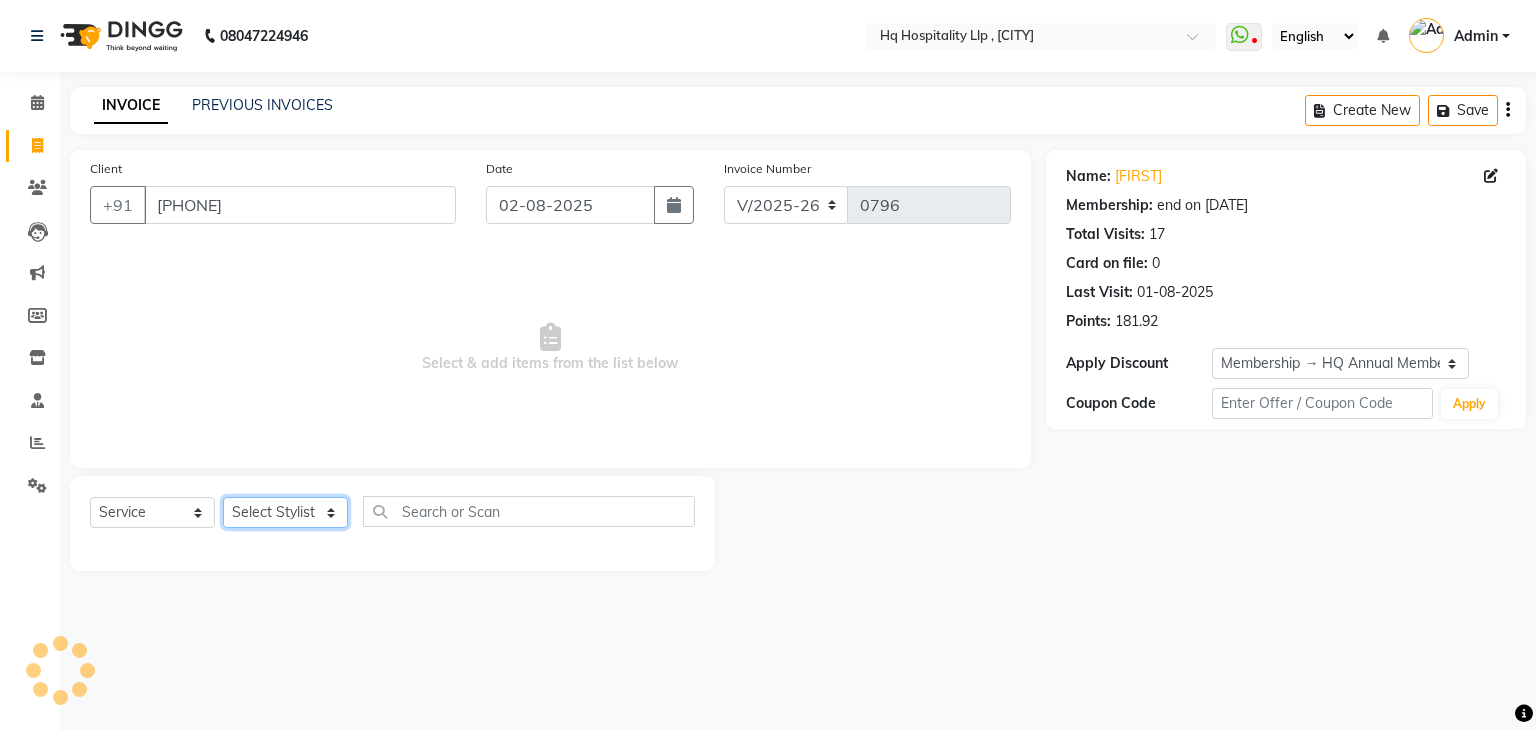 click on "Select Stylist Ankit DIPALI HQ SHOP jyoti Omkar Reshma Mustari Salman Sameer Ahmad Sapana Suhail Swaroop Thakur Village HQ2" 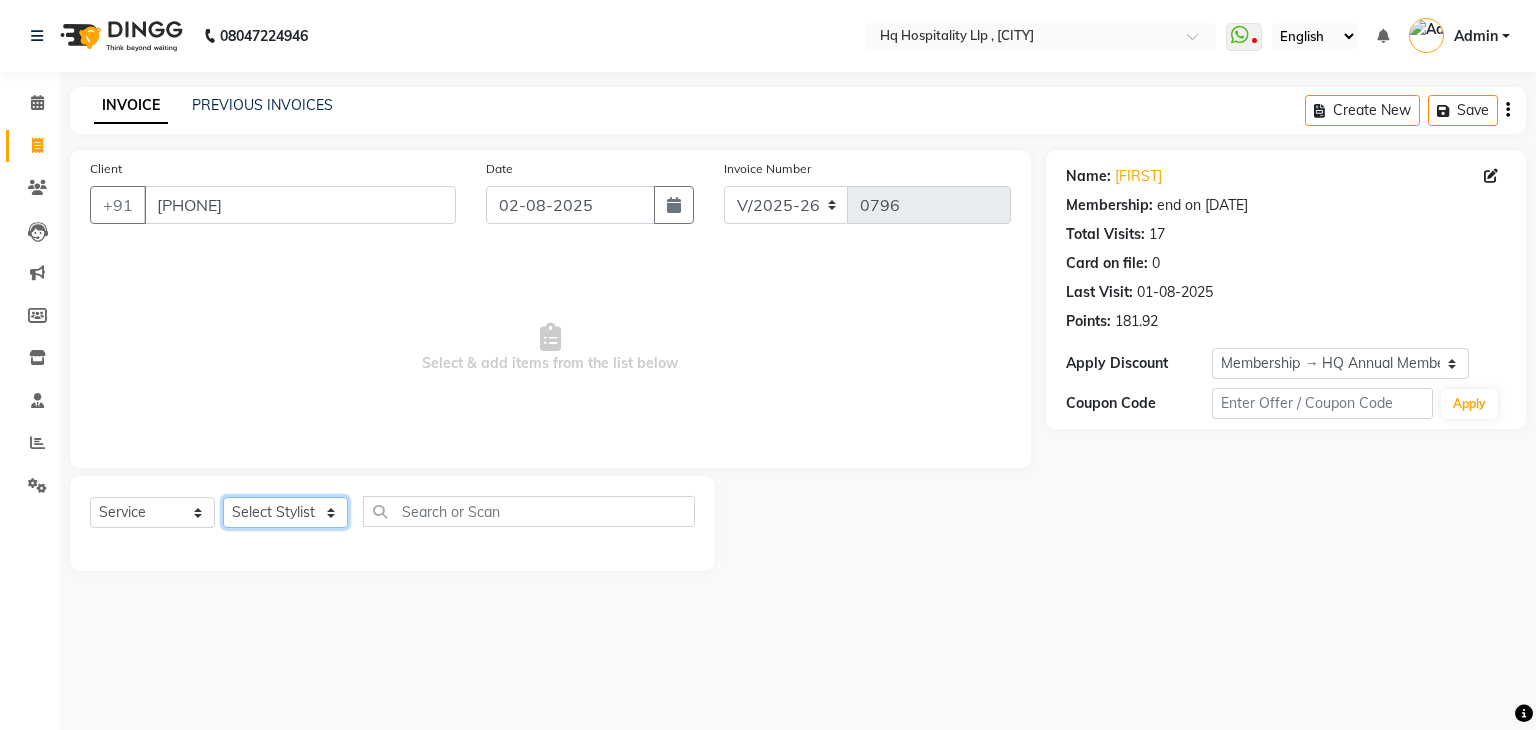 select on "85818" 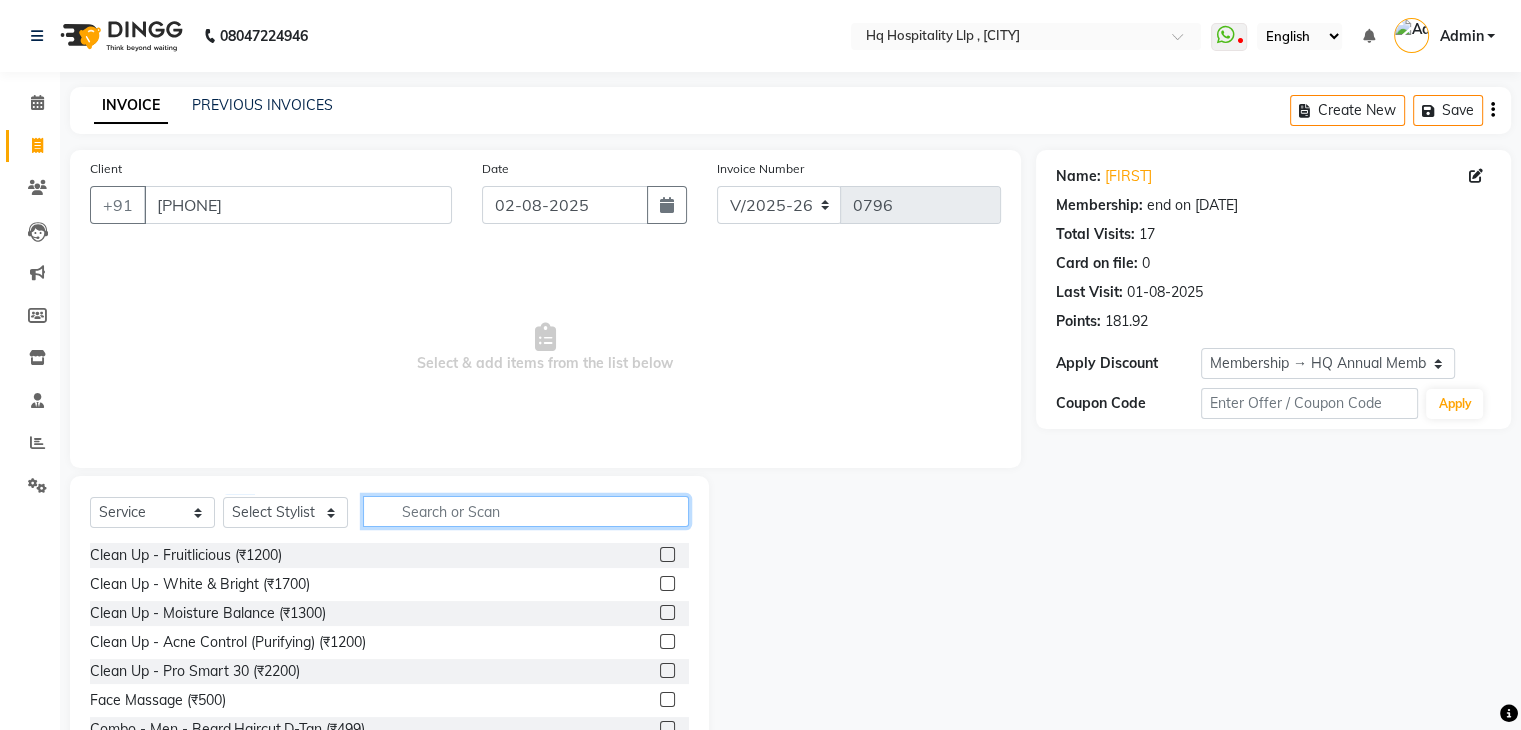 click 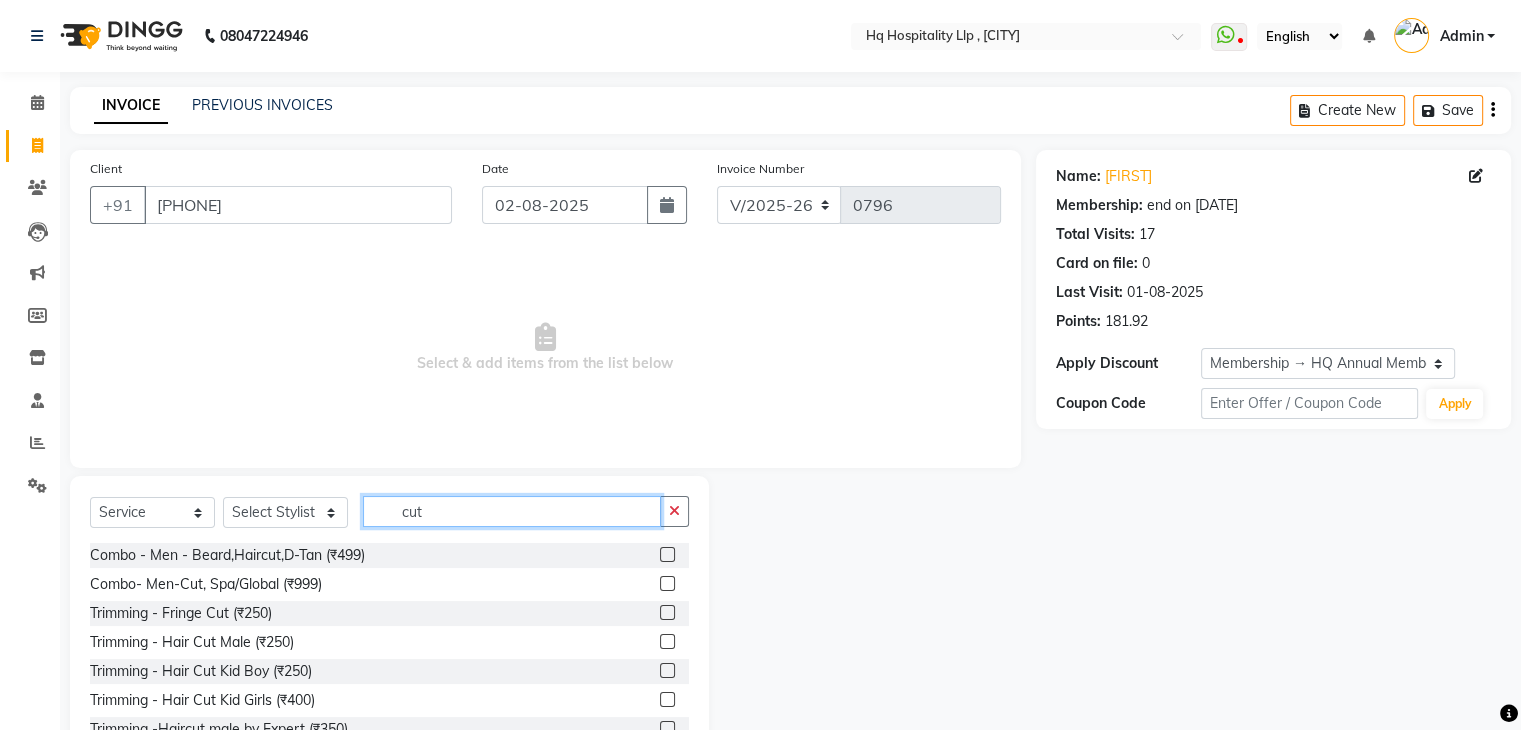 type on "cut" 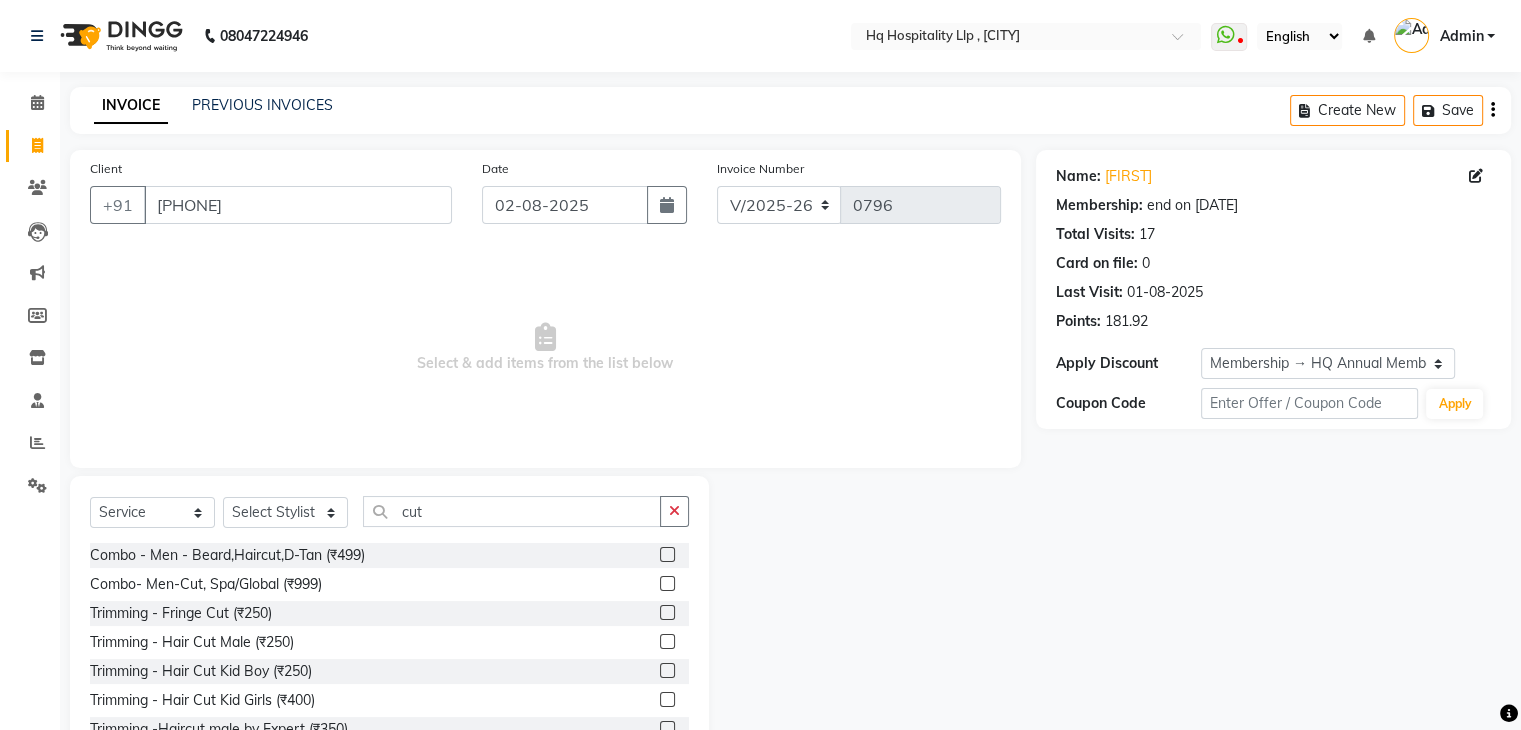 click 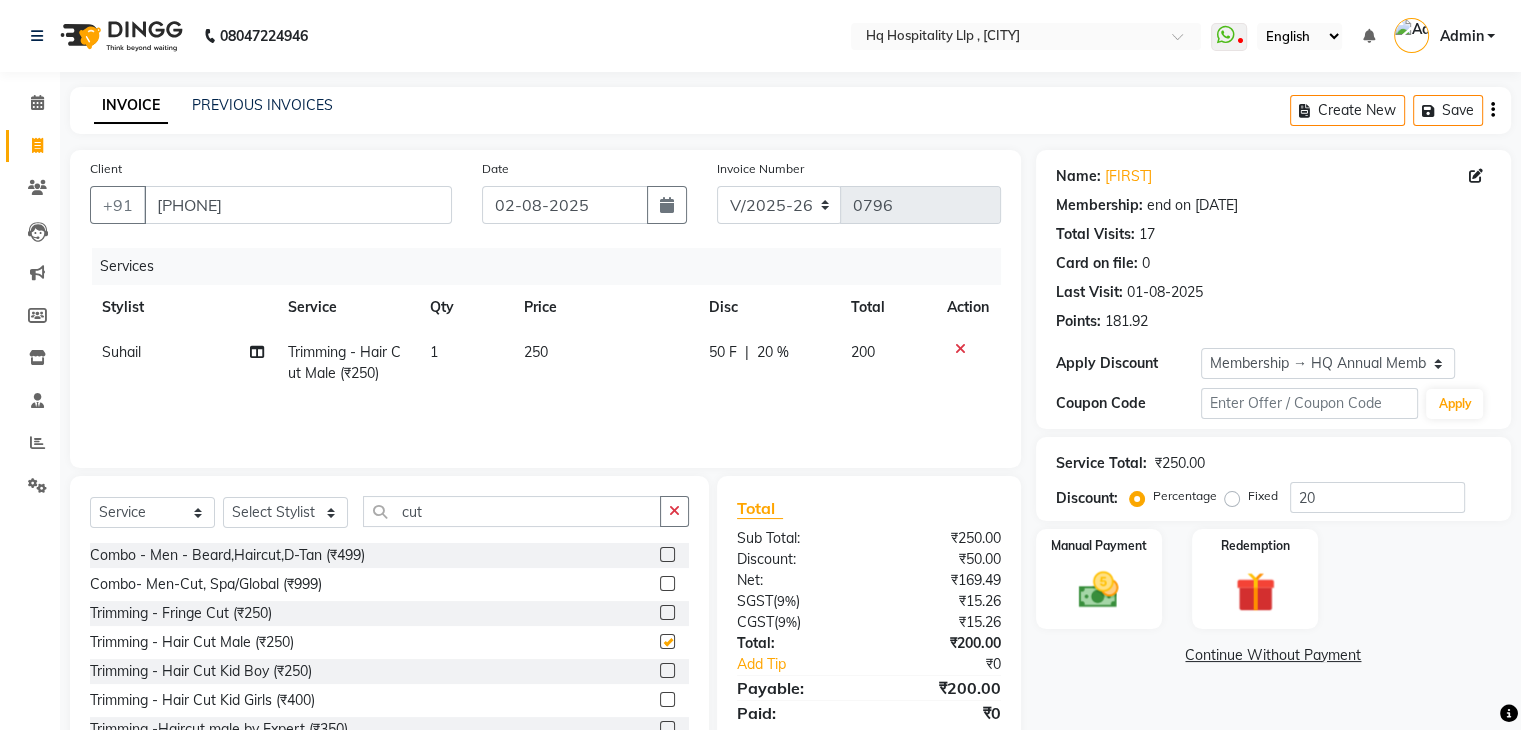 checkbox on "false" 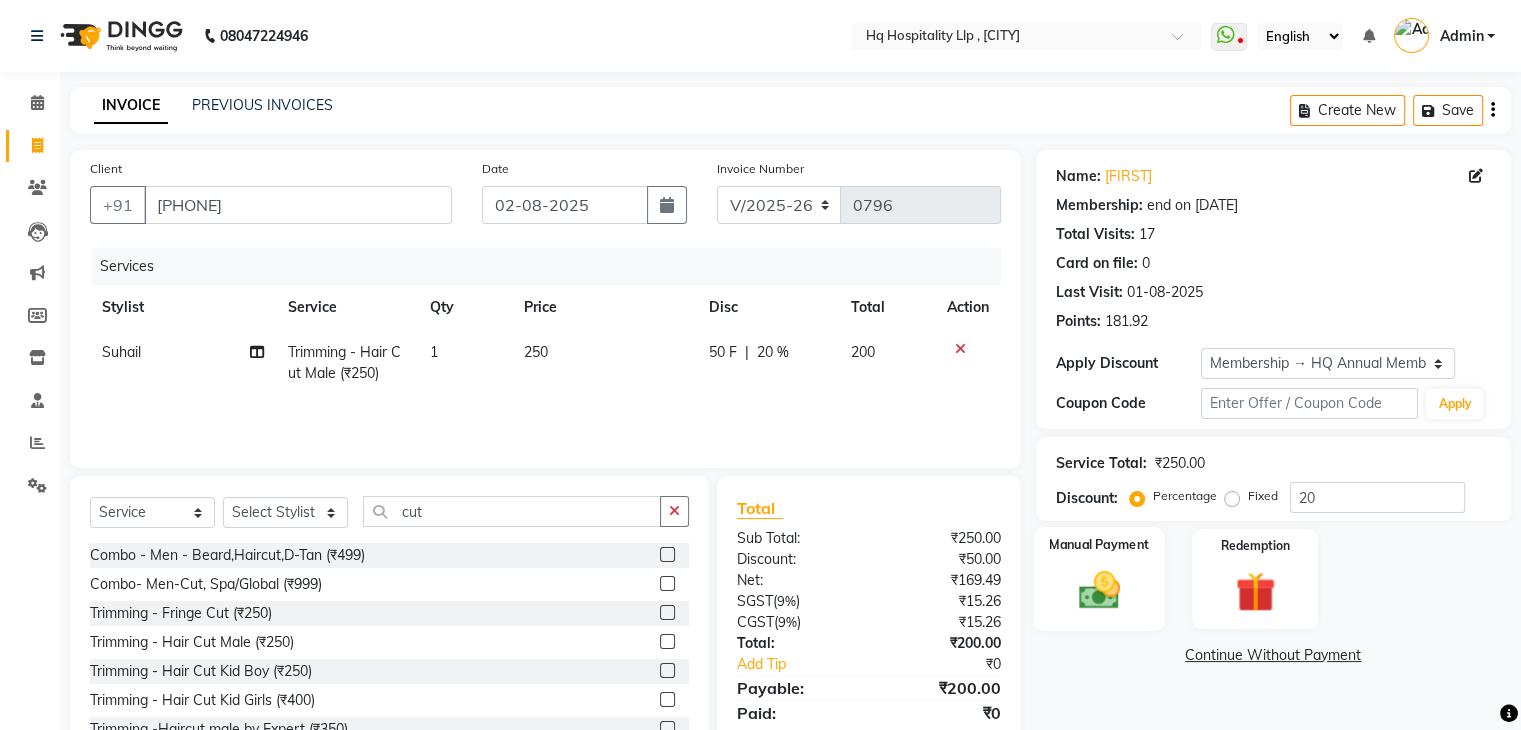 click 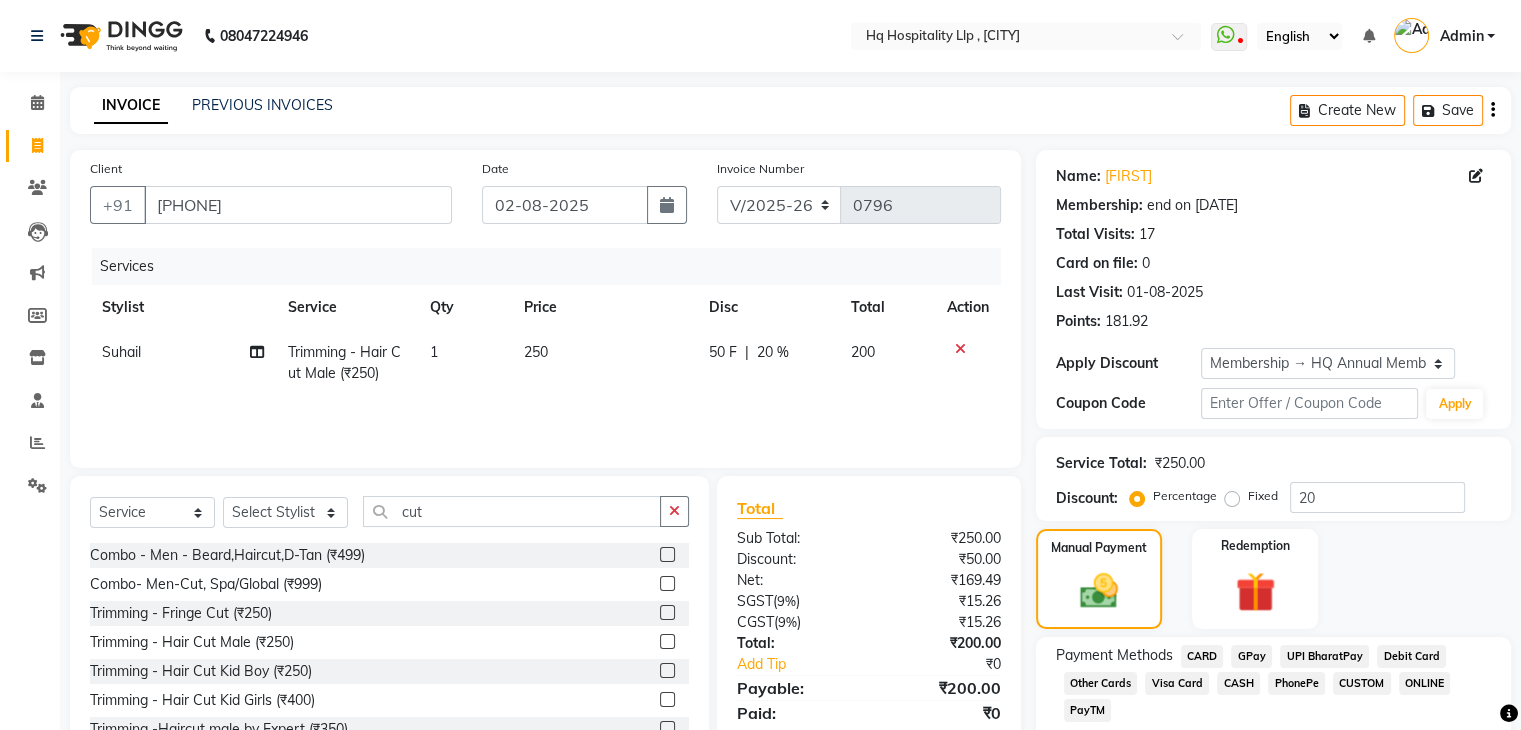 click on "GPay" 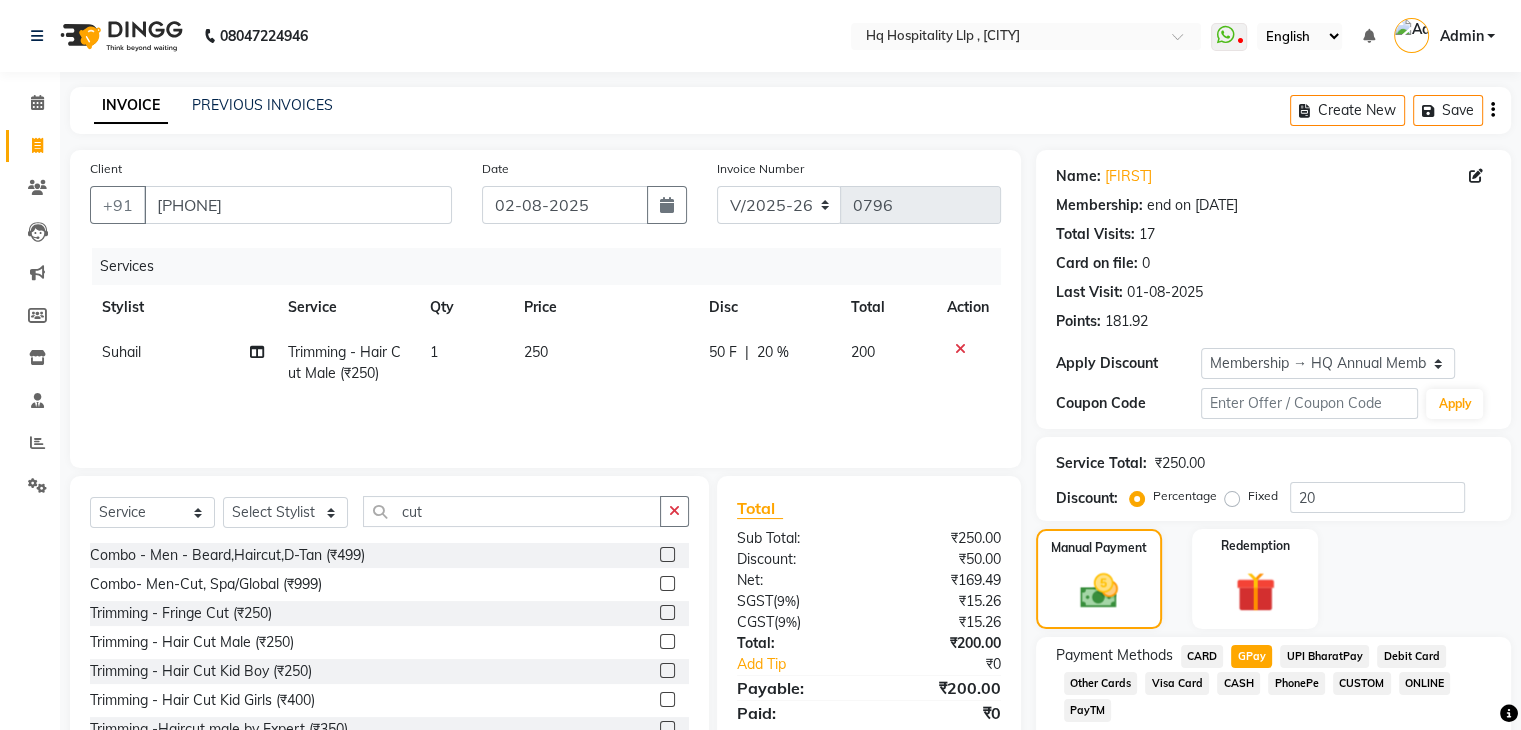 scroll, scrollTop: 184, scrollLeft: 0, axis: vertical 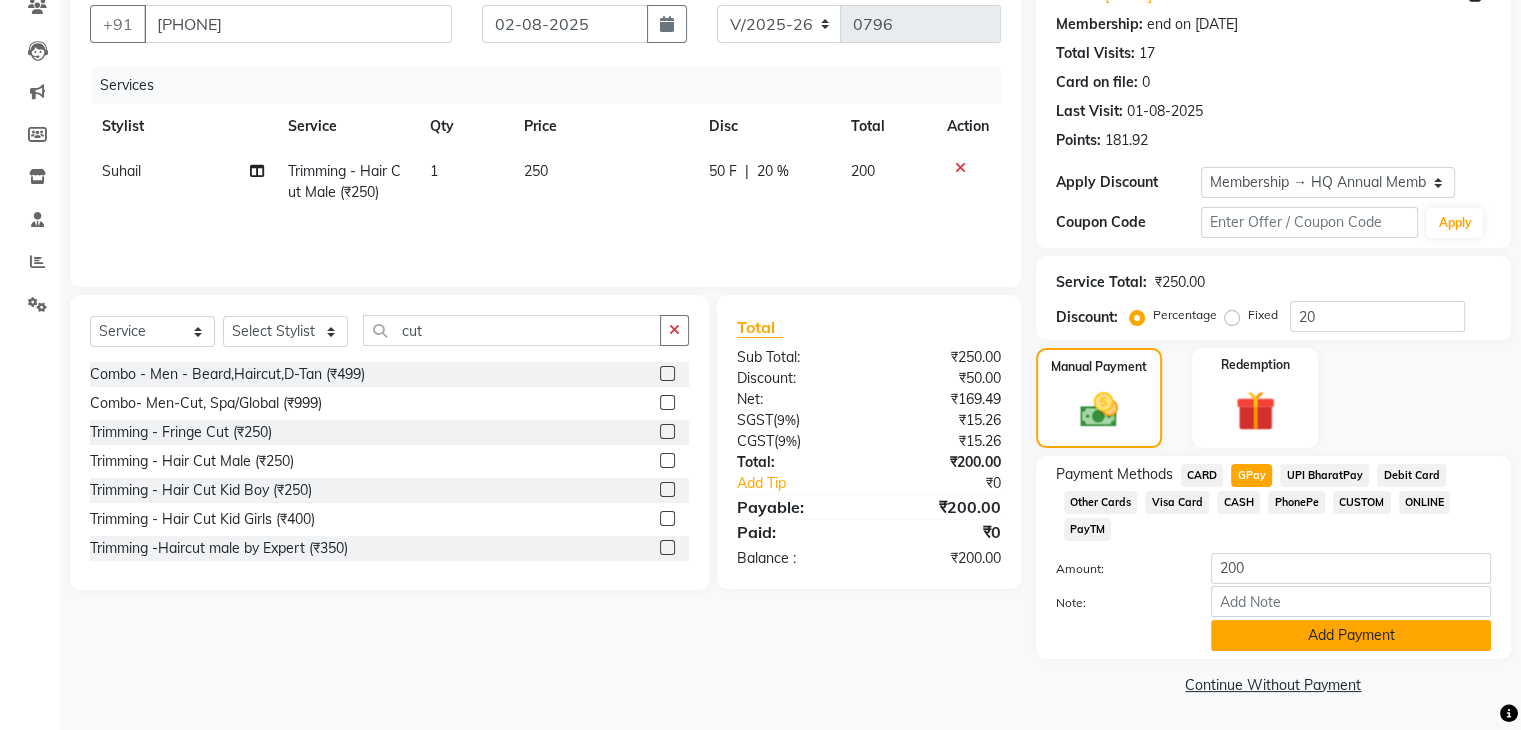 click on "Add Payment" 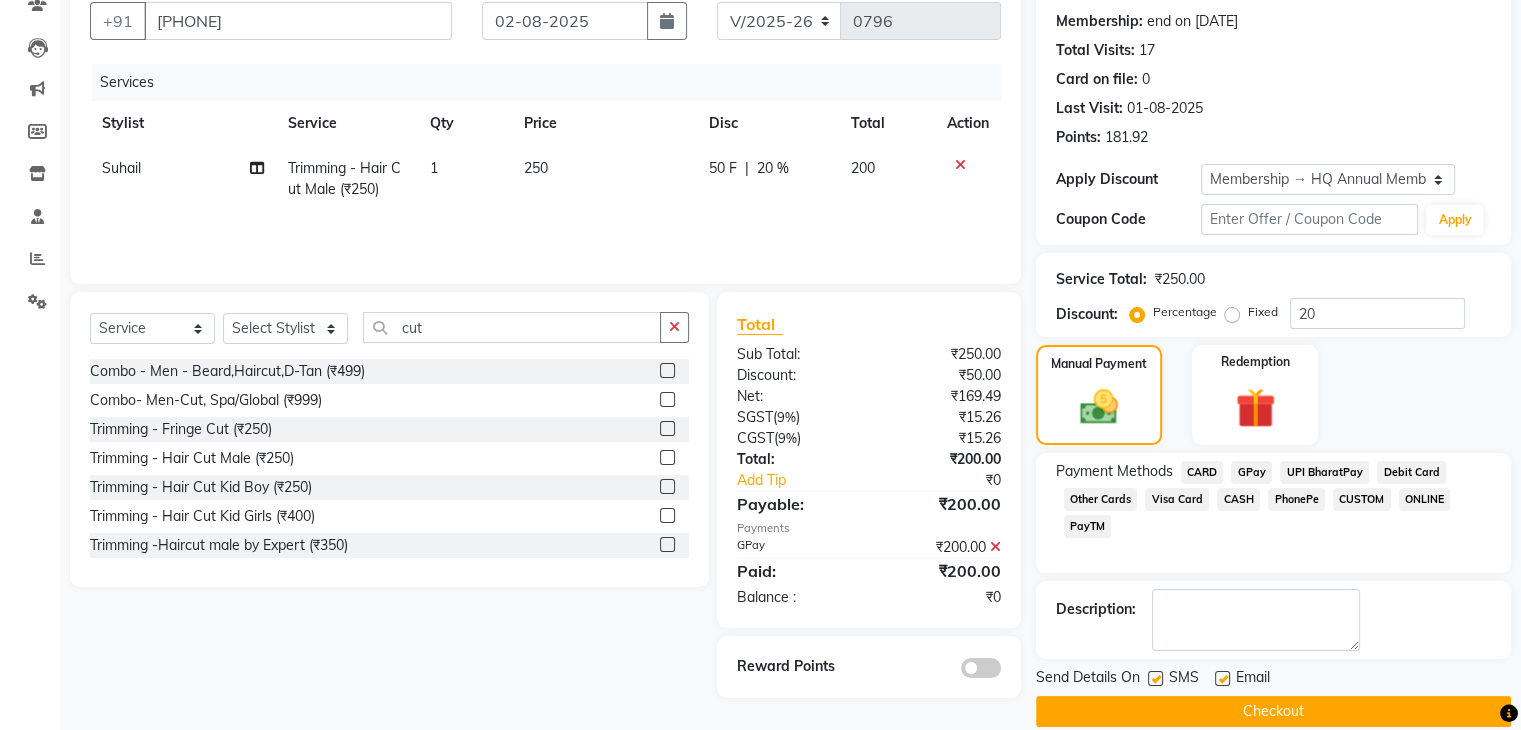 scroll, scrollTop: 209, scrollLeft: 0, axis: vertical 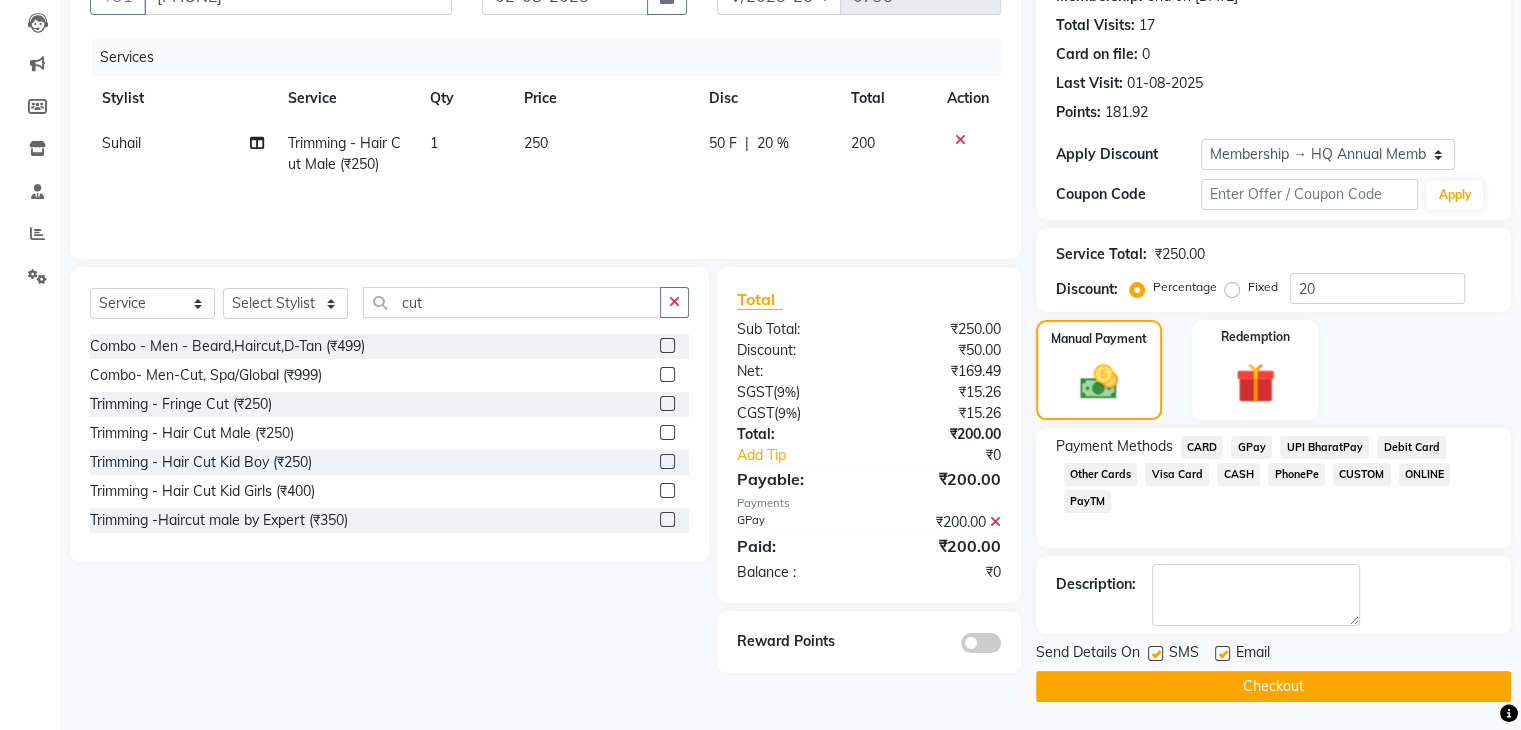 click on "Checkout" 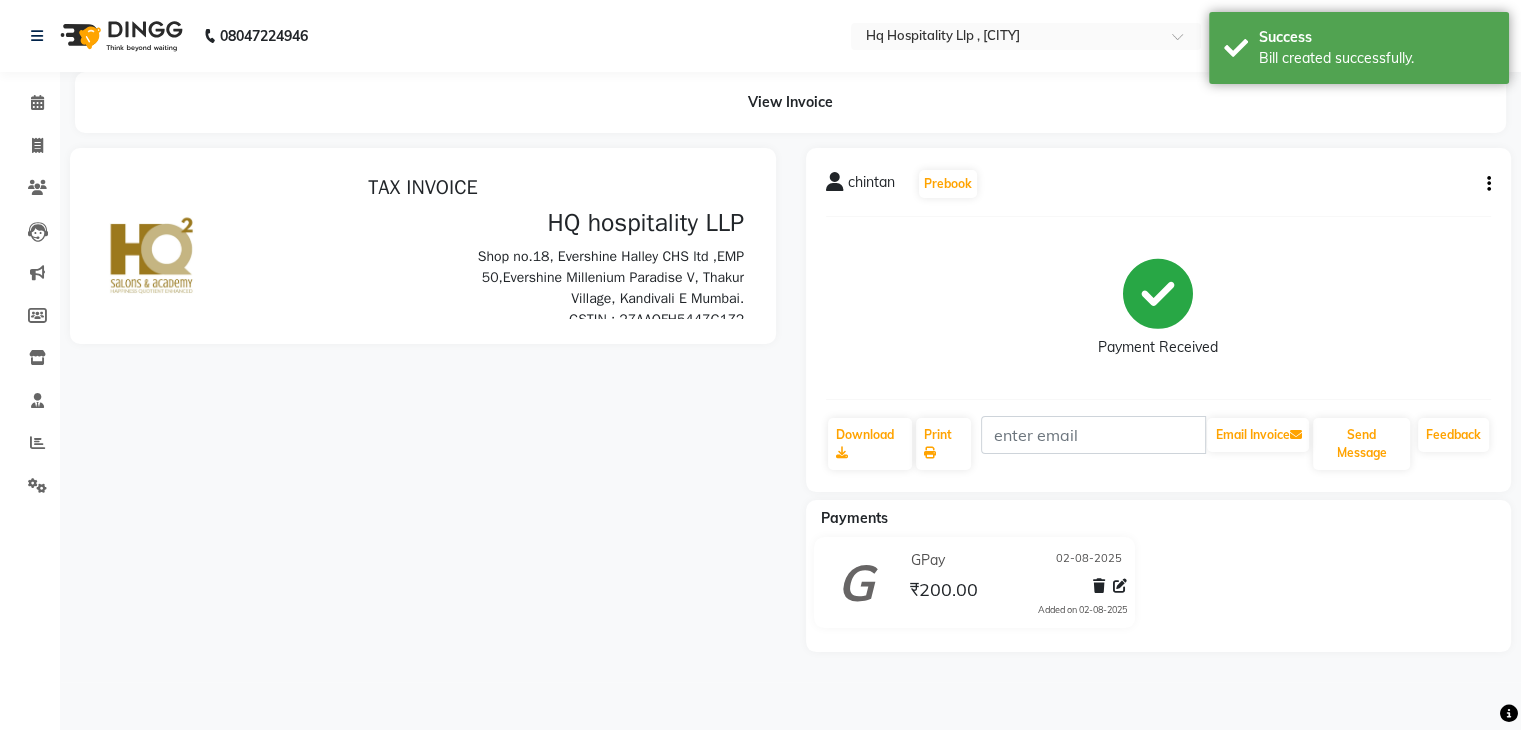 scroll, scrollTop: 0, scrollLeft: 0, axis: both 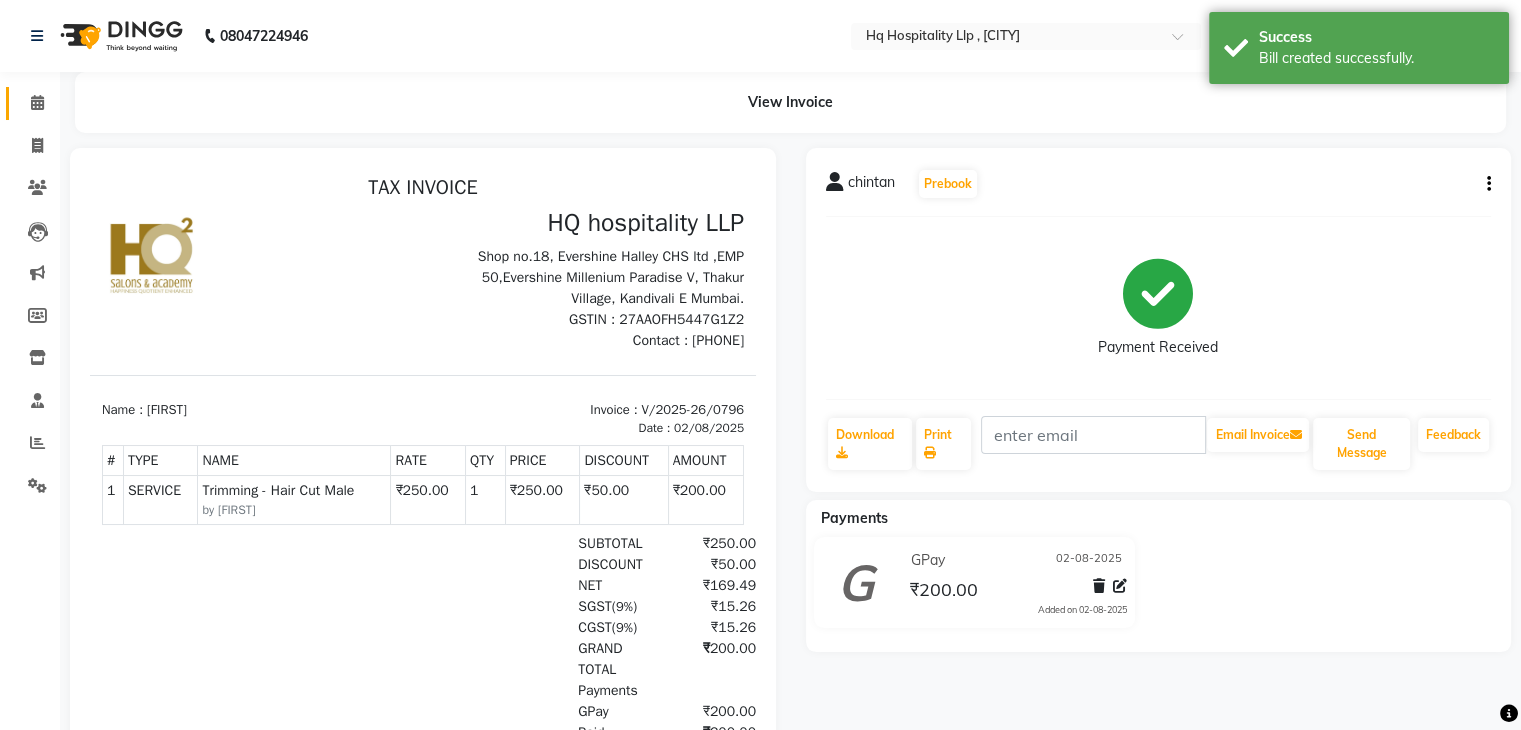 click 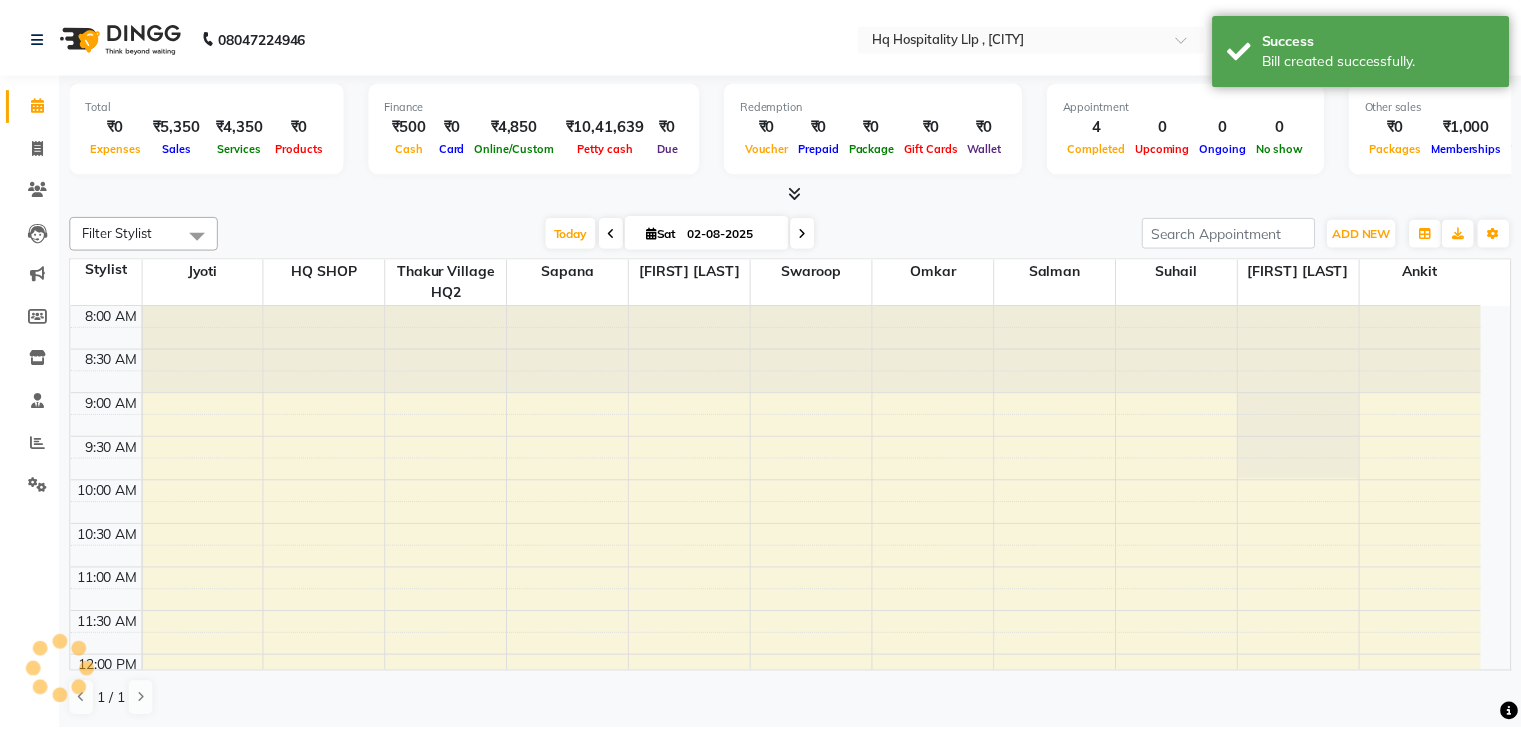 scroll, scrollTop: 0, scrollLeft: 0, axis: both 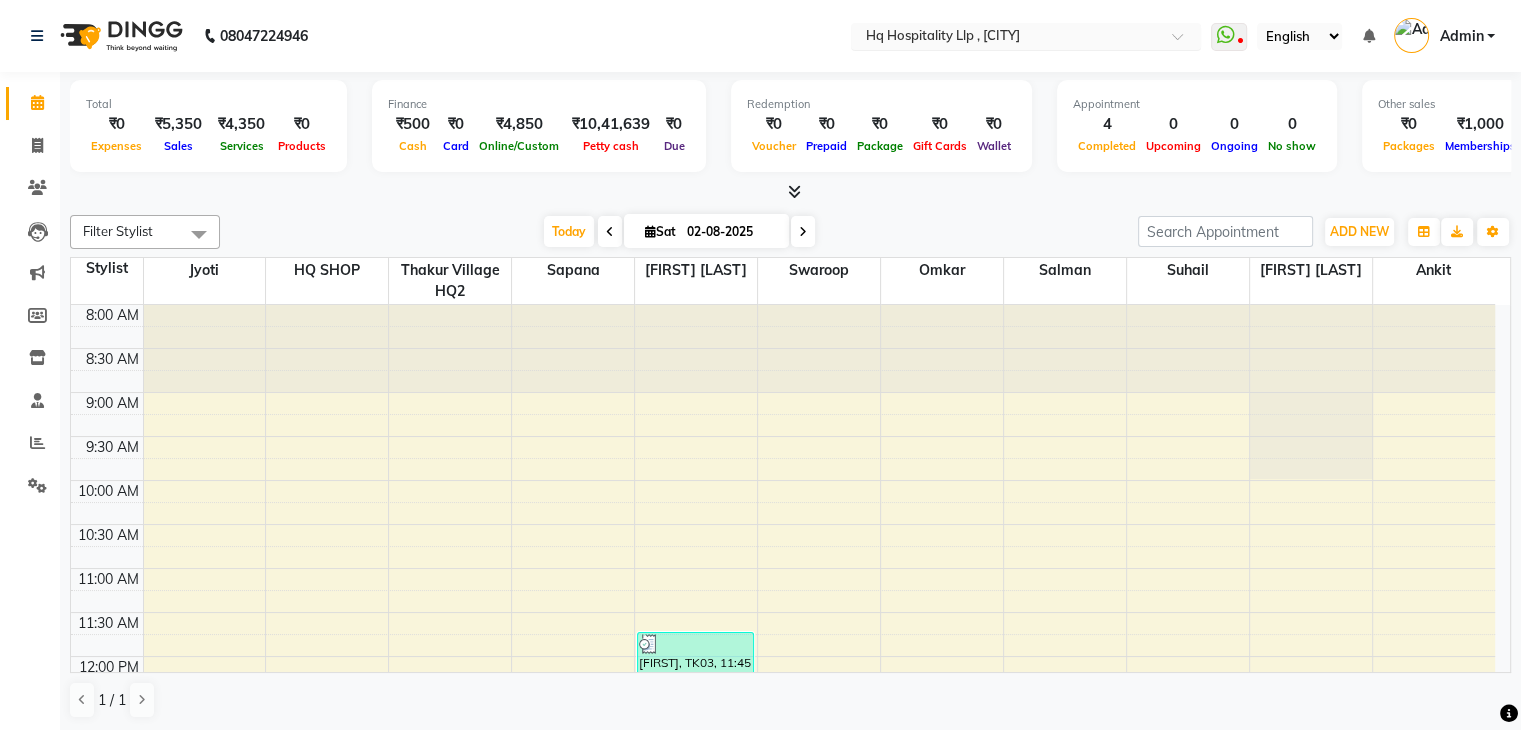 click at bounding box center [1006, 38] 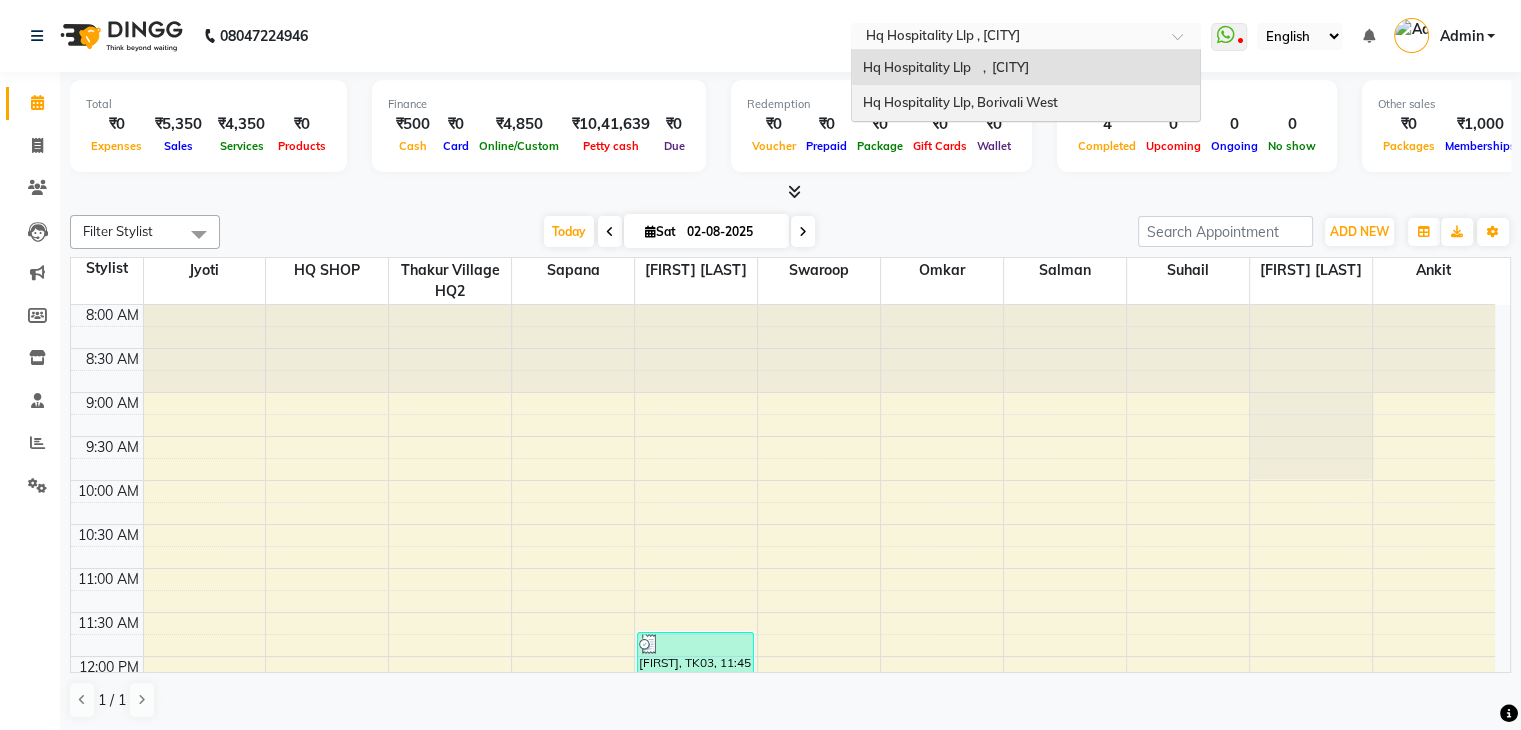 click on "Hq Hospitality Llp, Borivali West" at bounding box center (959, 102) 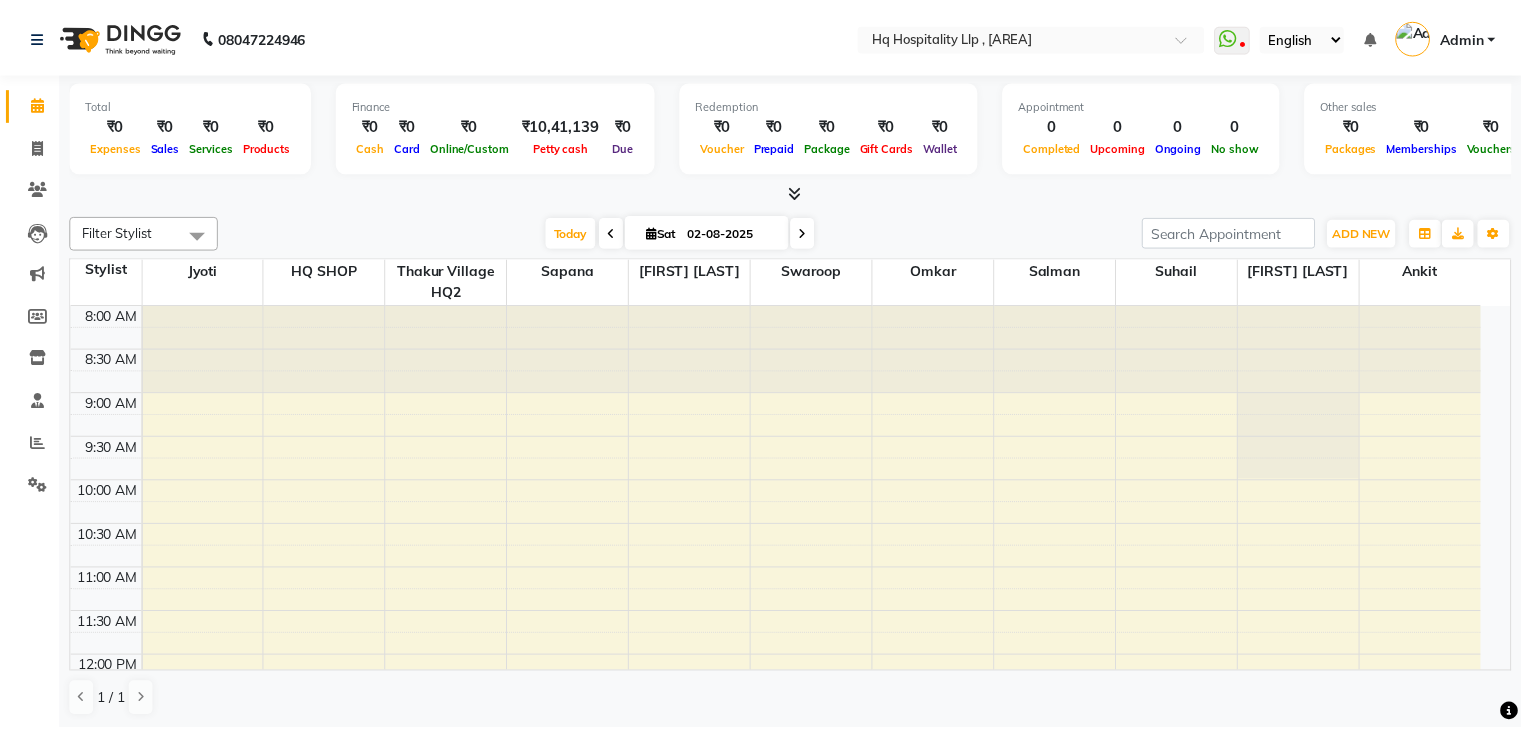 scroll, scrollTop: 0, scrollLeft: 0, axis: both 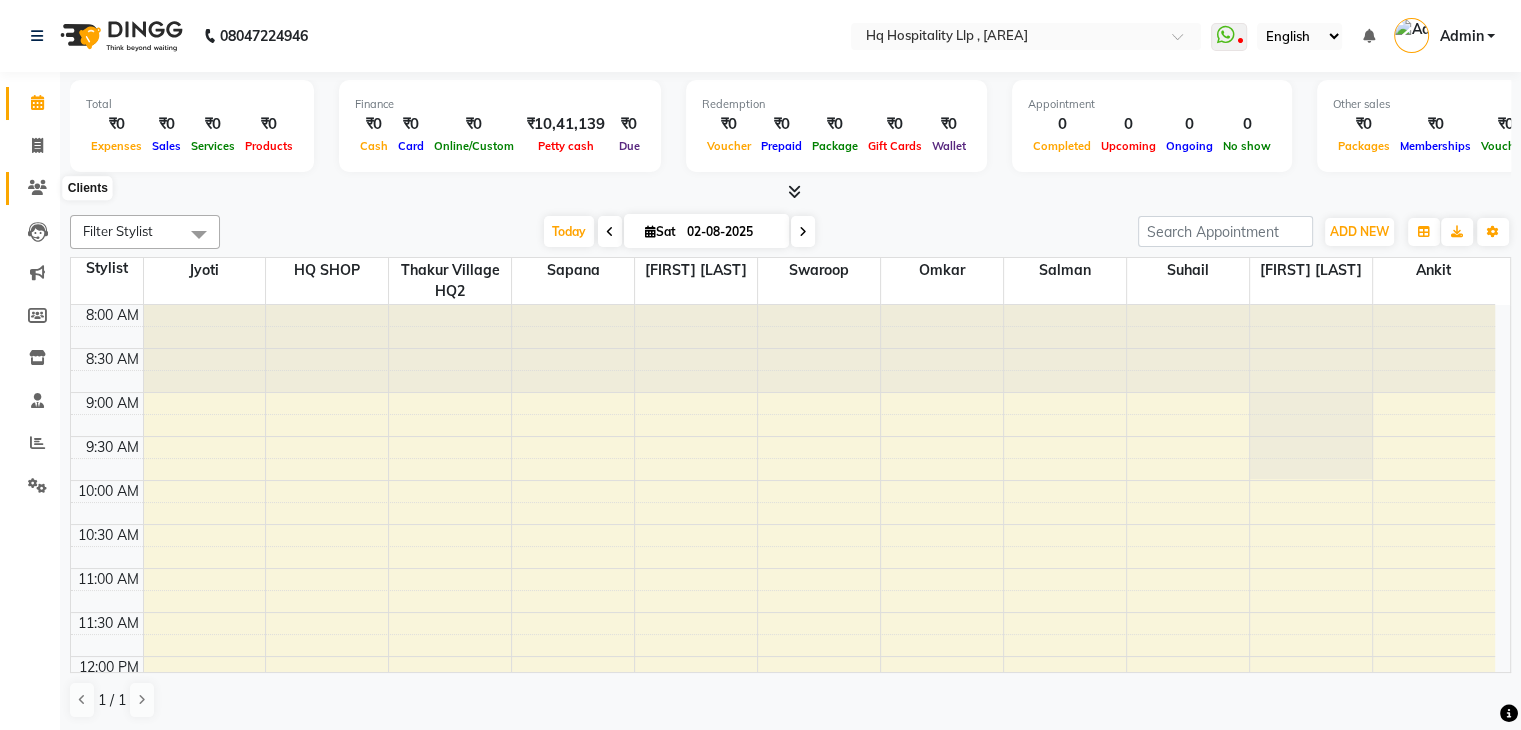 click 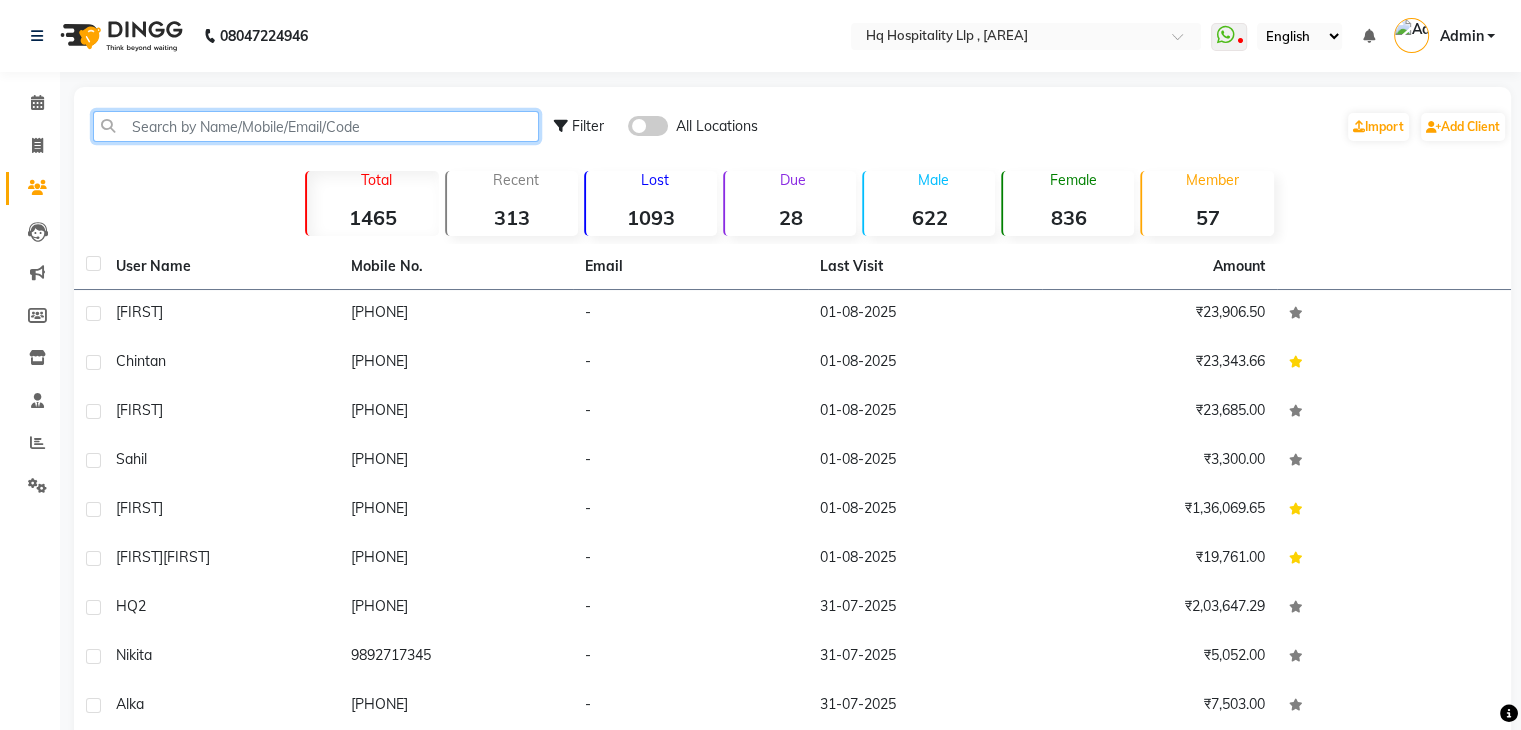 paste on "9971732654" 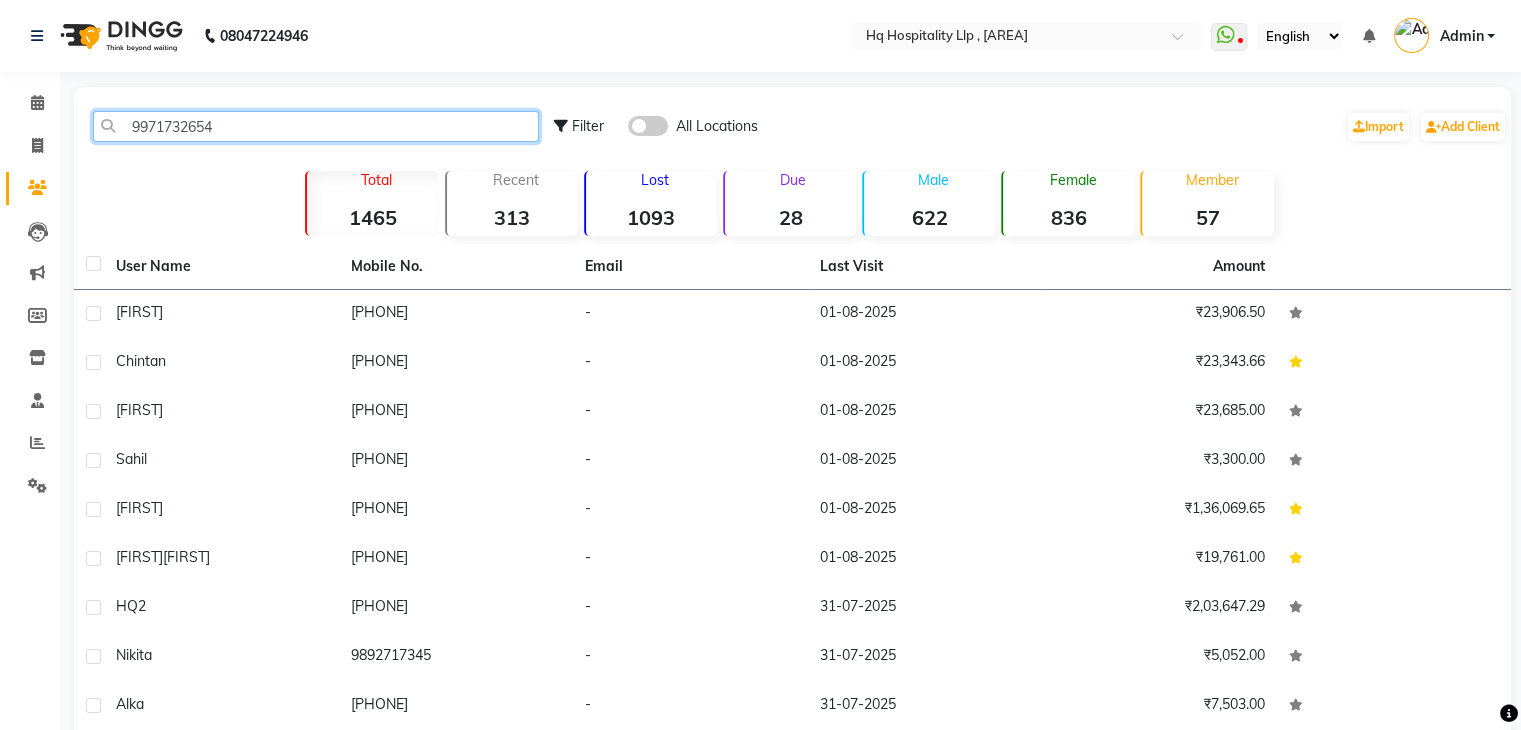 click on "9971732654" 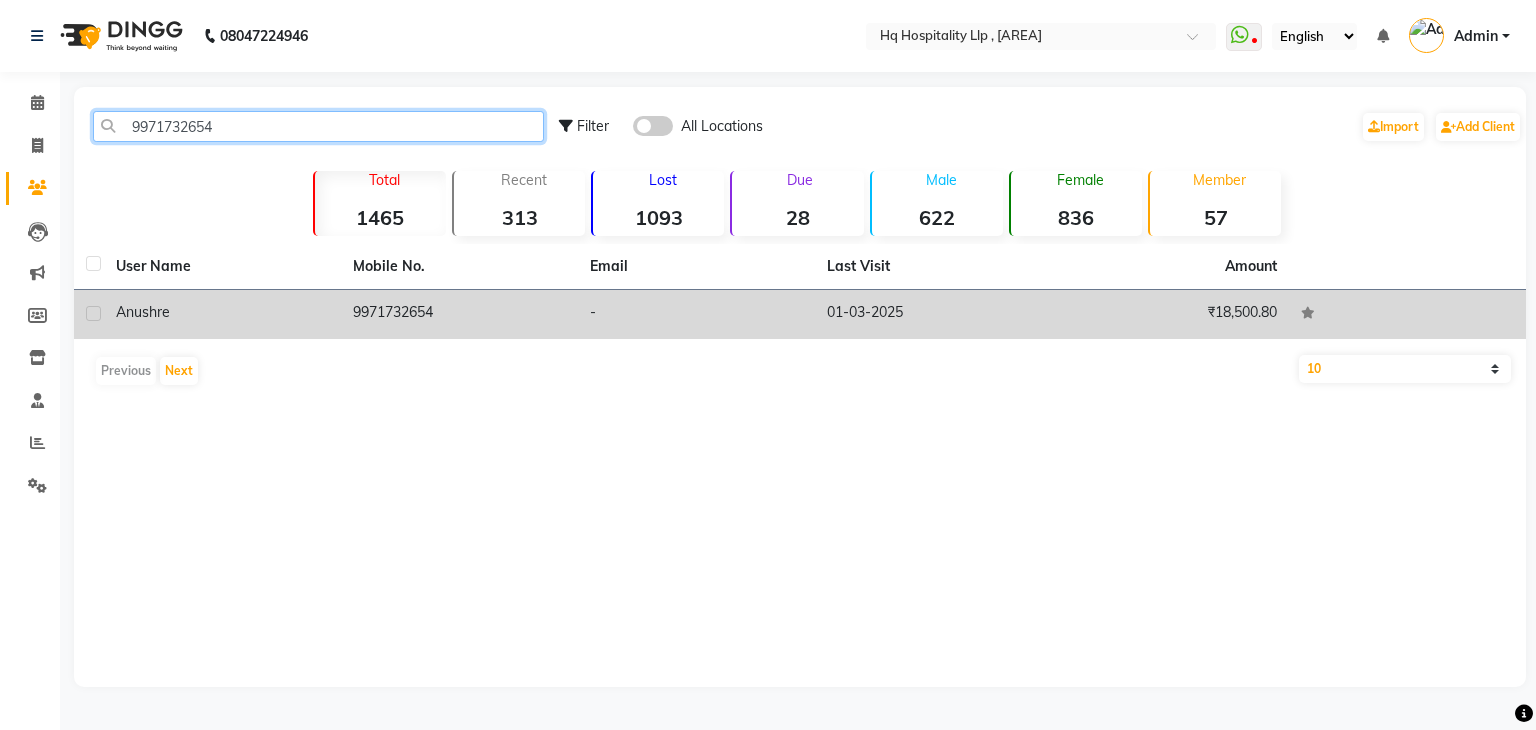type on "9971732654" 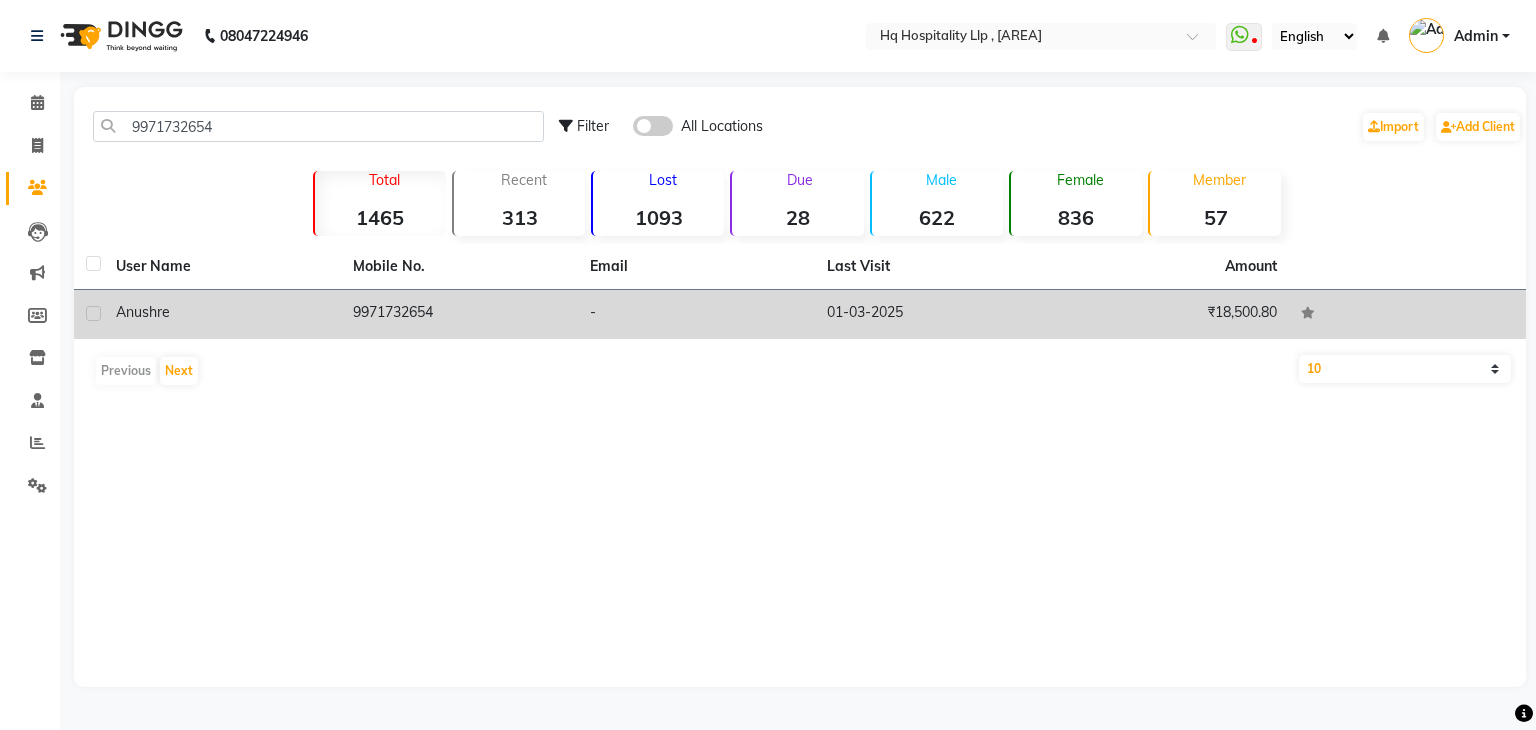 click on "9971732654" 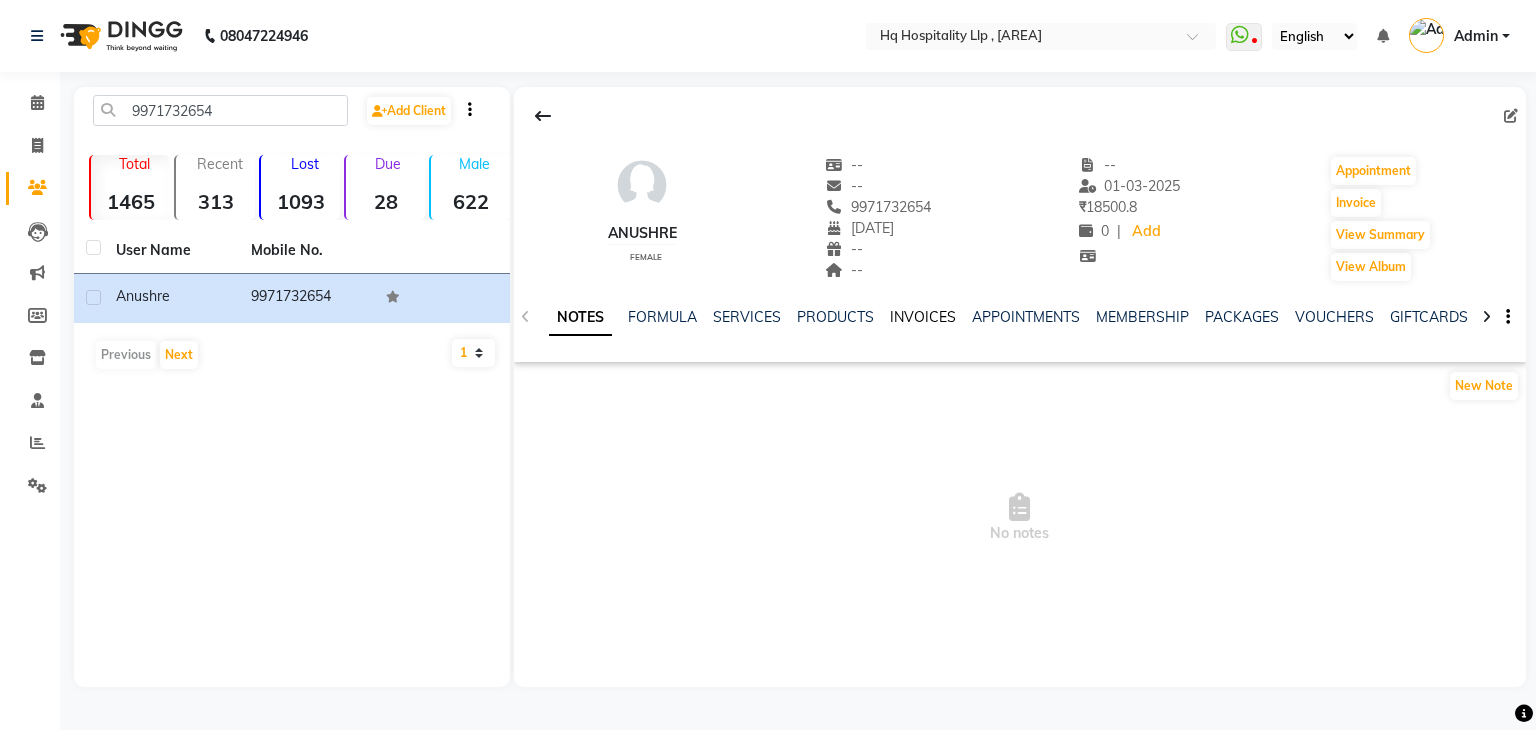 click on "INVOICES" 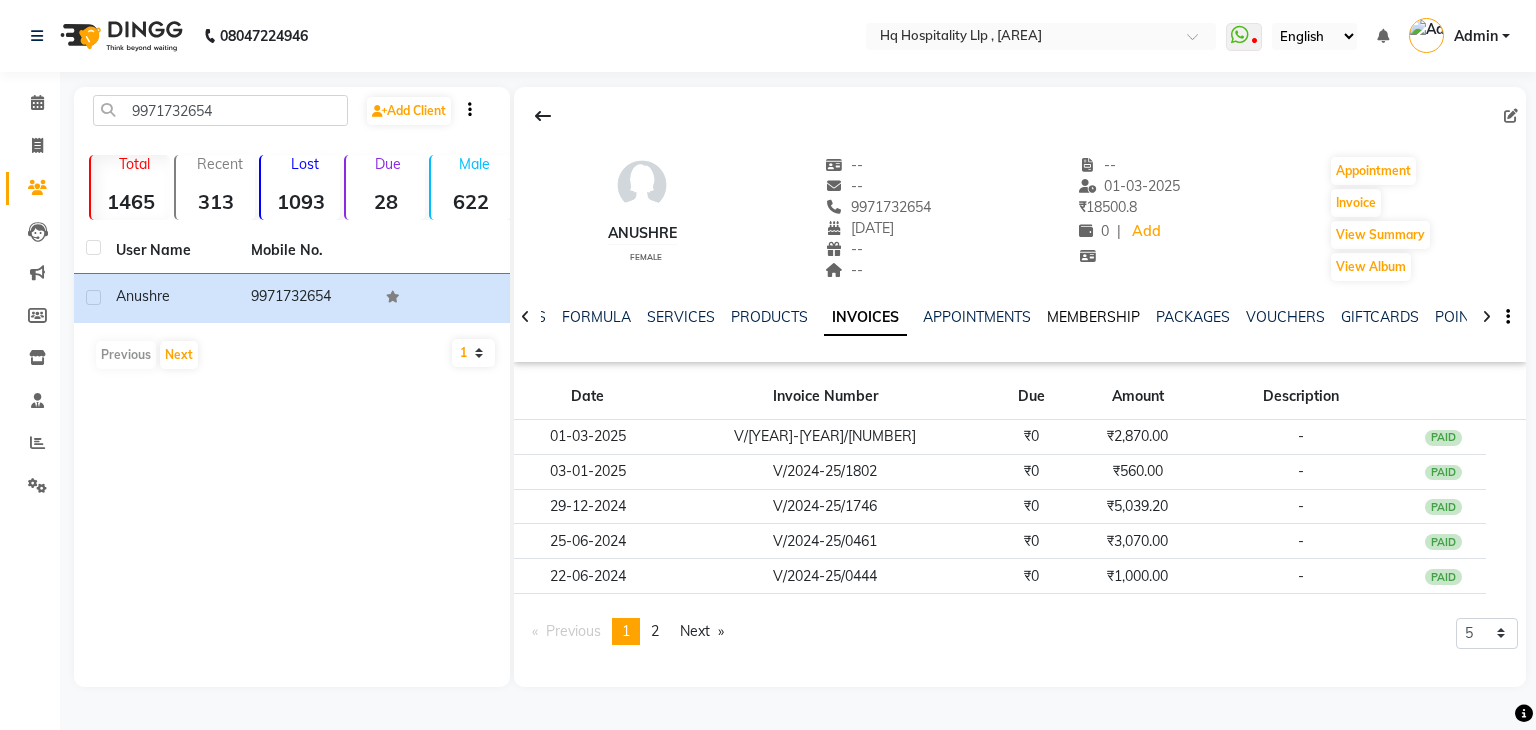 click on "MEMBERSHIP" 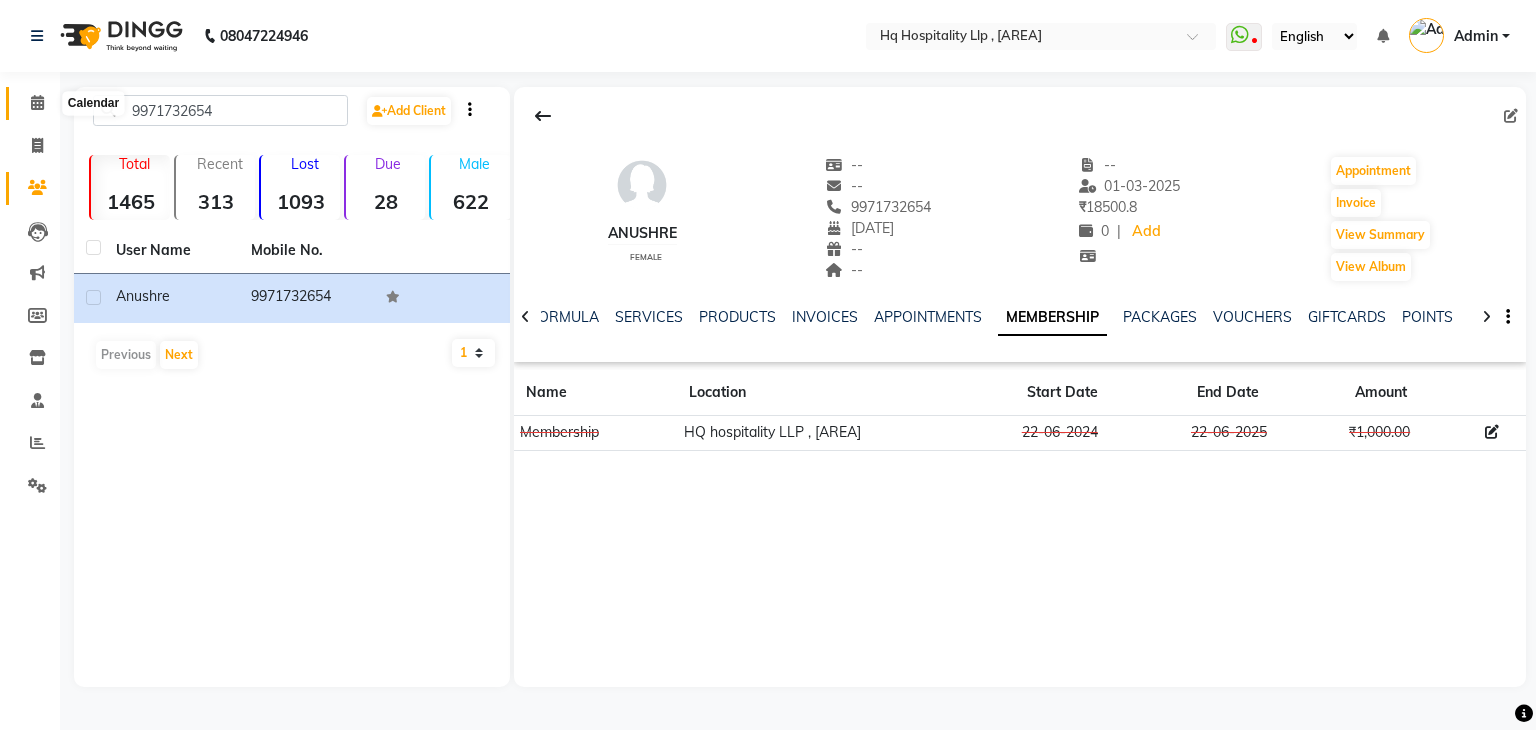 click 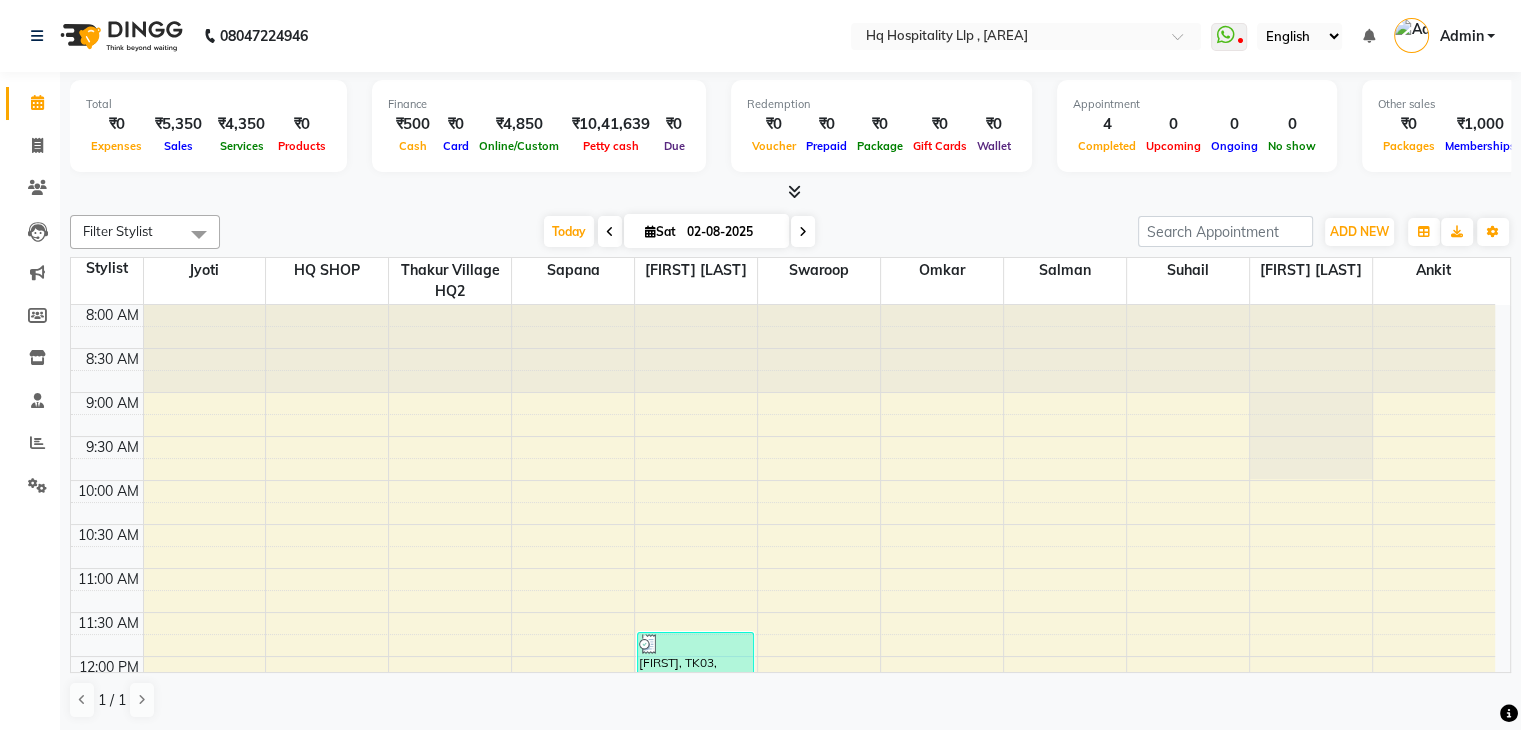 click on "08047224946 Select Location × Hq Hospitality Llp	,  Kandivali E  WhatsApp Status  ✕ Status:  Disconnected Most Recent Message: 17-07-2025     09:24 PM Recent Service Activity: 18-07-2025     12:06 PM  08047224946 Whatsapp Settings English ENGLISH Español العربية मराठी हिंदी ગુજરાતી தமிழ் 中文 Notifications nothing to show Admin Manage Profile Change Password Sign out  Version:3.15.11" 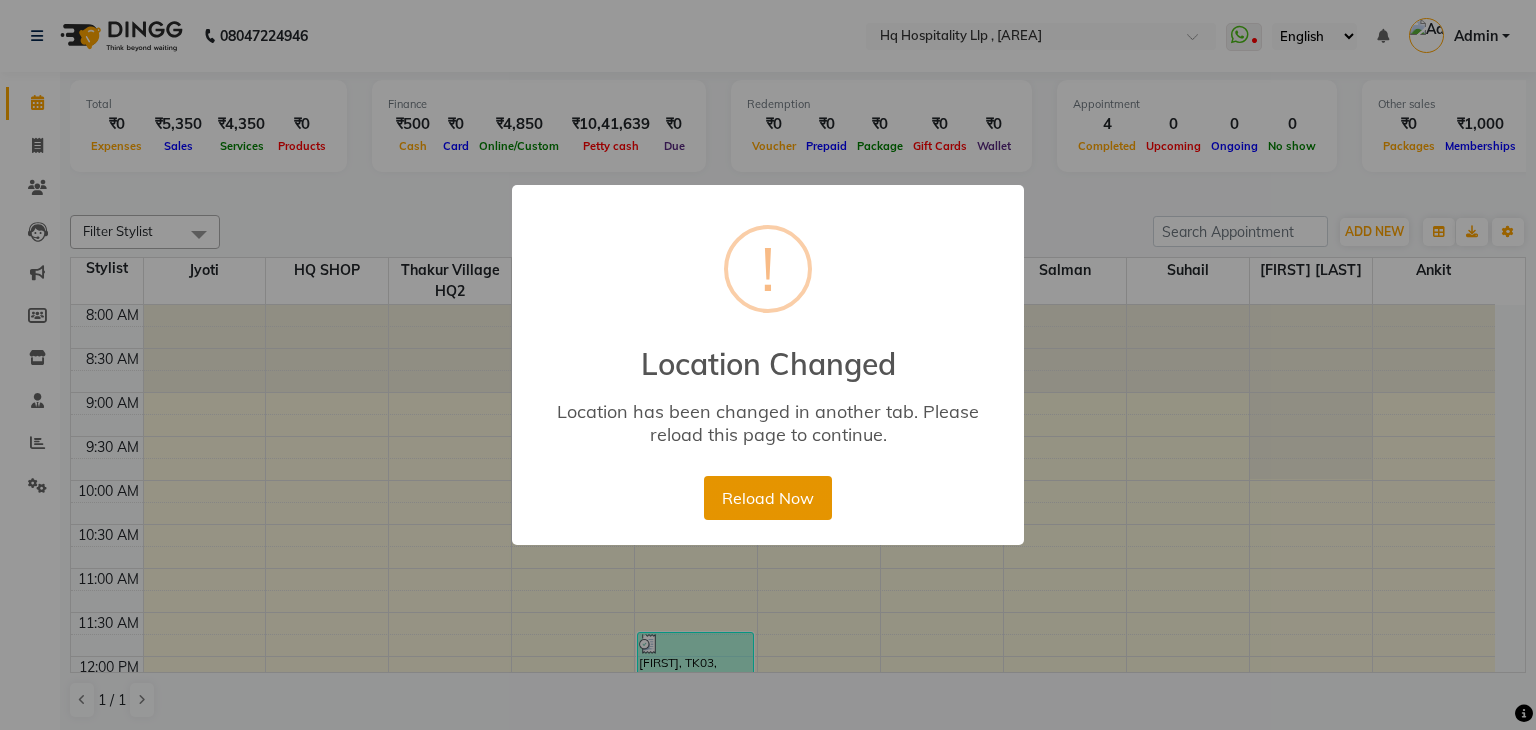 click on "Reload Now" at bounding box center [767, 498] 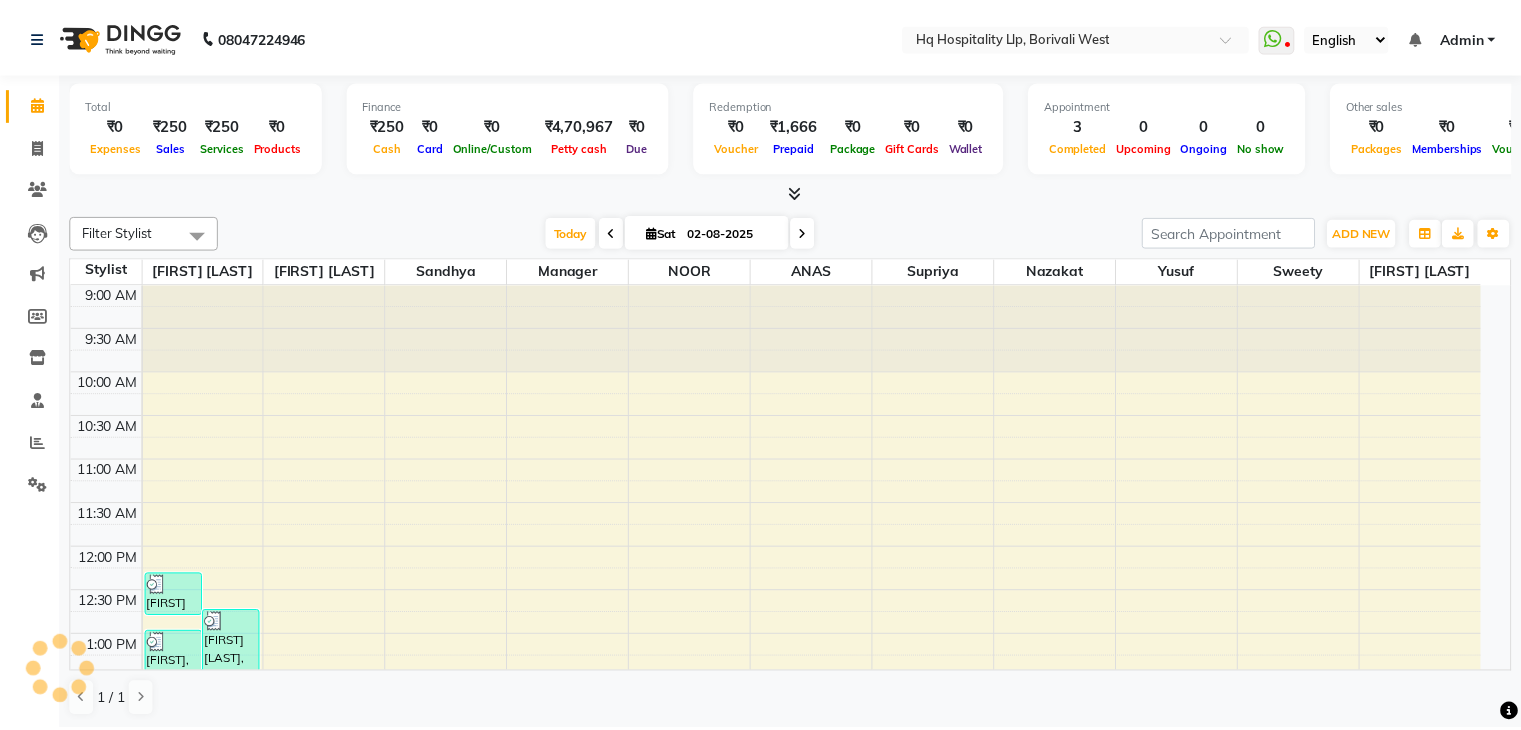 scroll, scrollTop: 0, scrollLeft: 0, axis: both 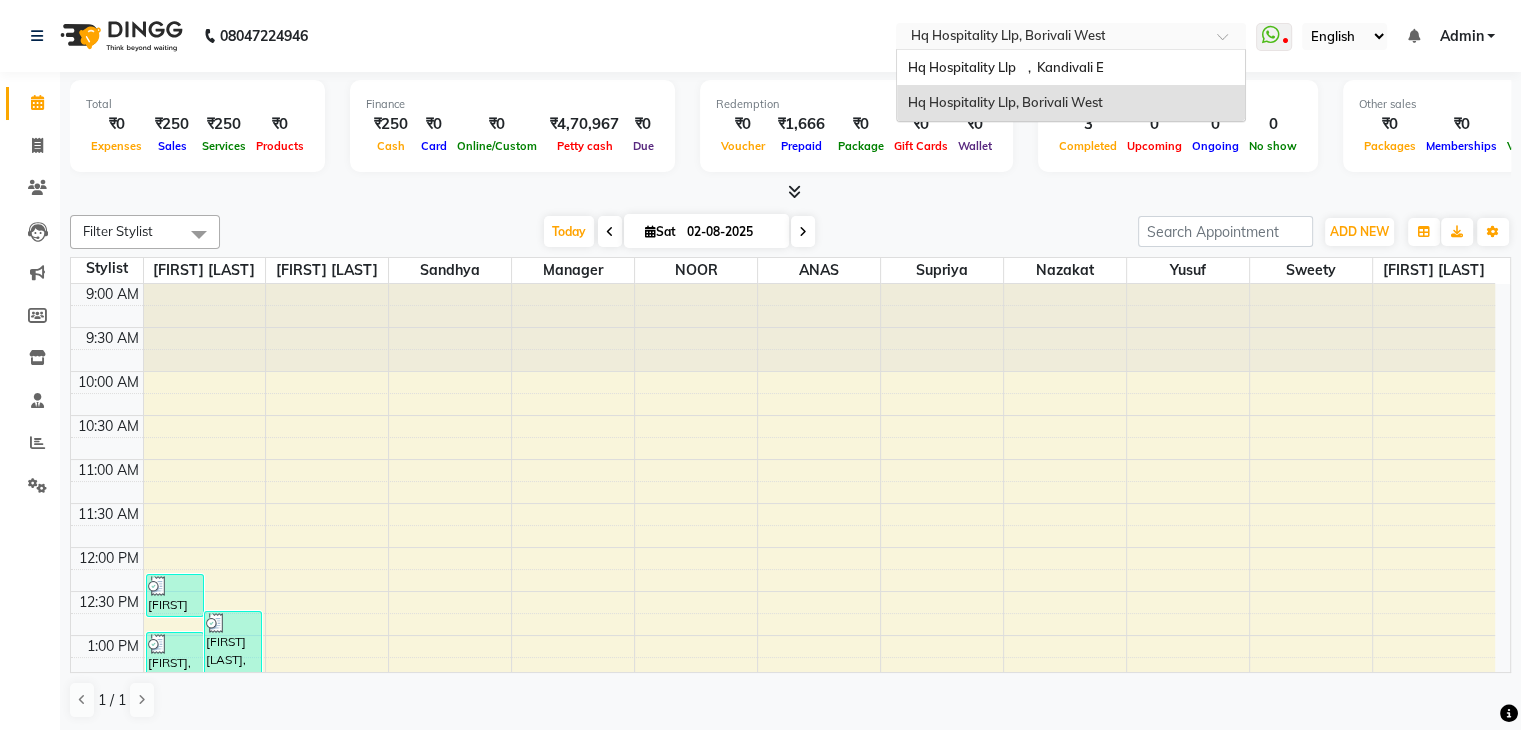click at bounding box center [1051, 38] 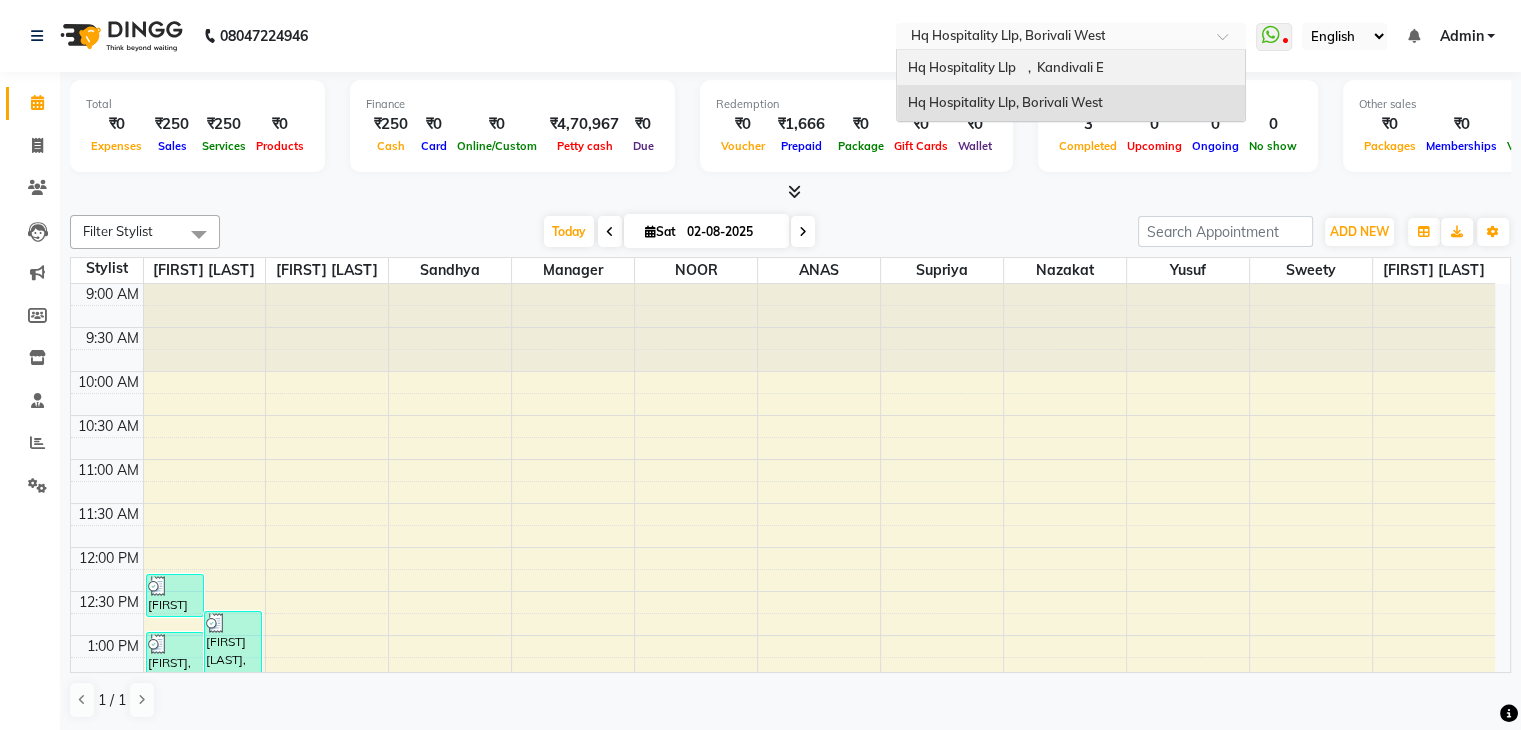 click on "[COMPANY] , Kandivali E" at bounding box center [1005, 67] 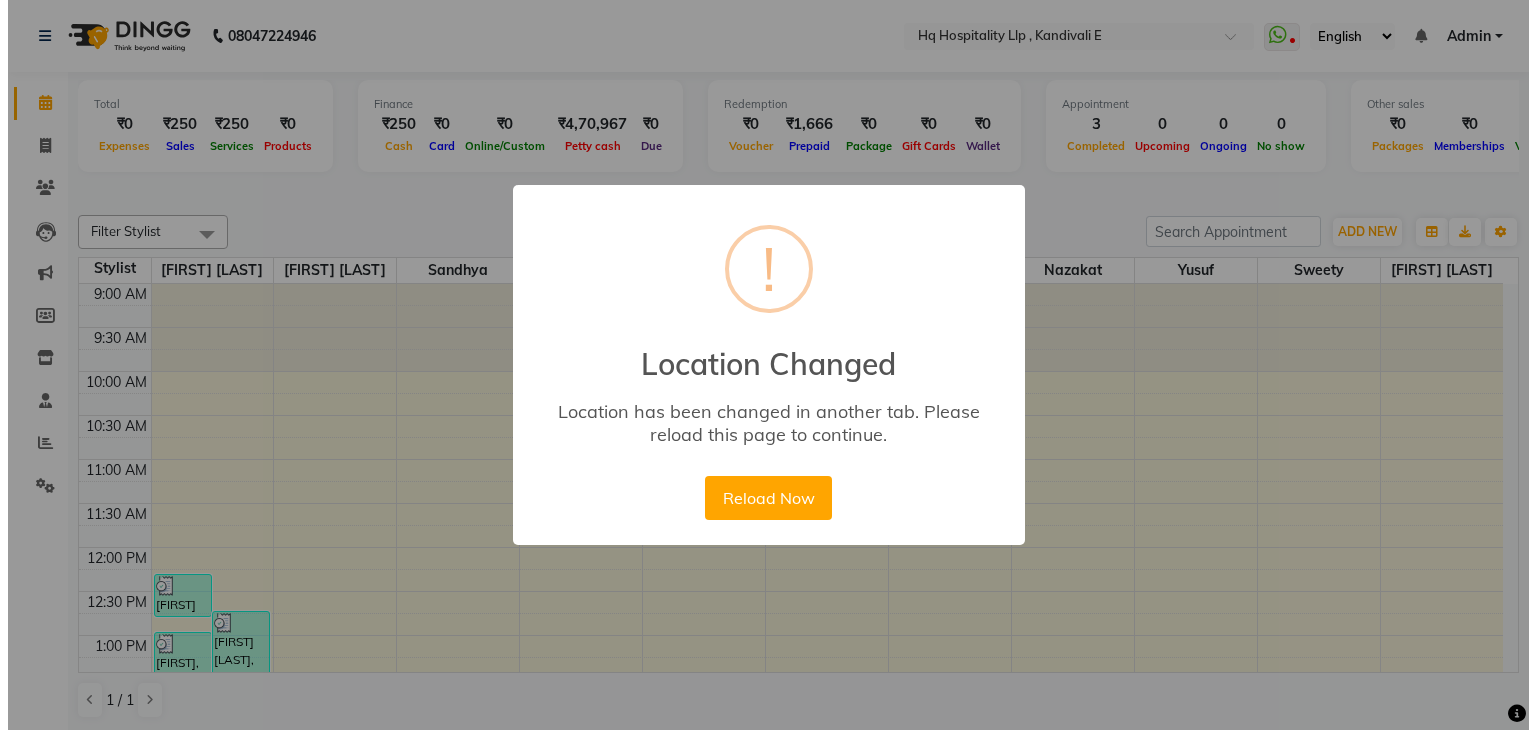 scroll, scrollTop: 0, scrollLeft: 0, axis: both 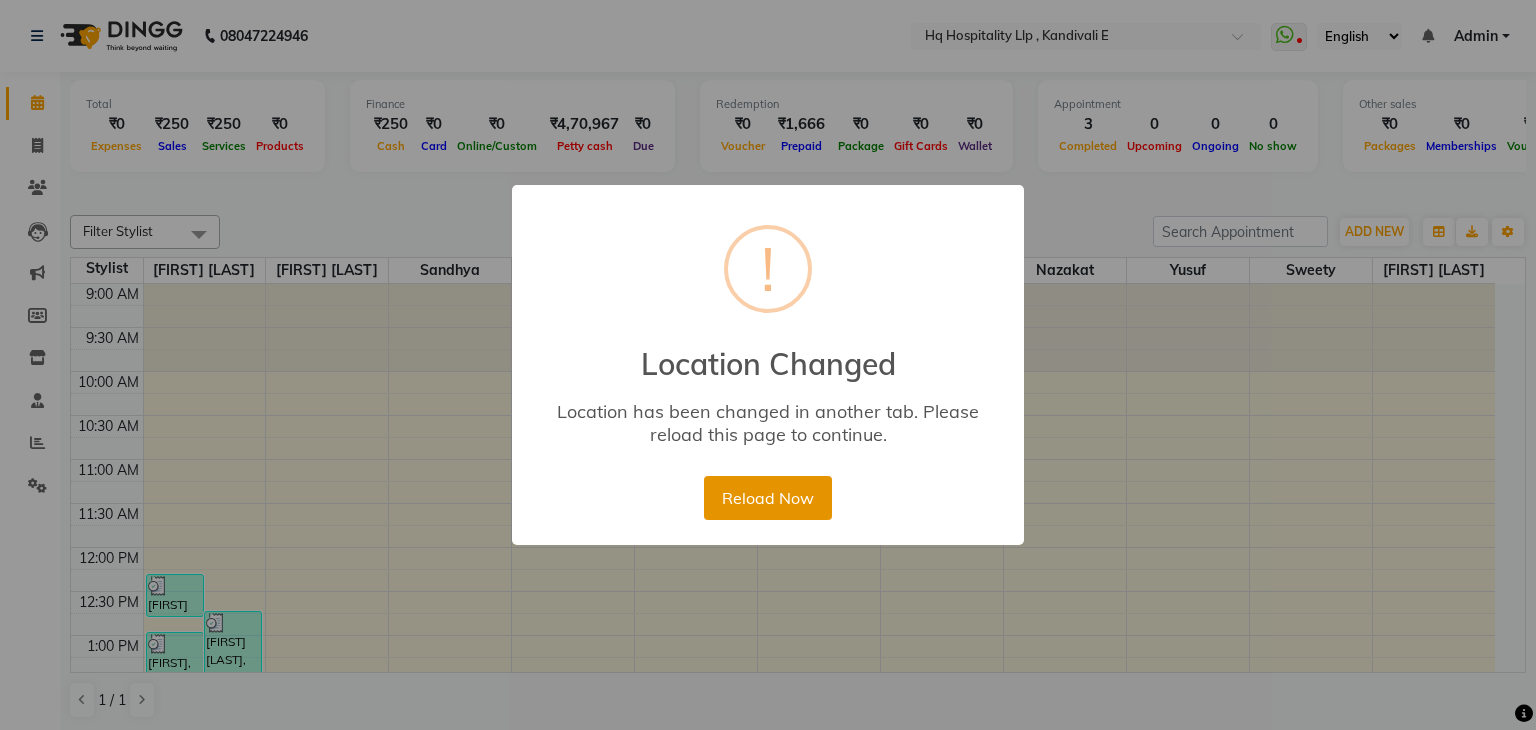 click on "Reload Now" at bounding box center [767, 498] 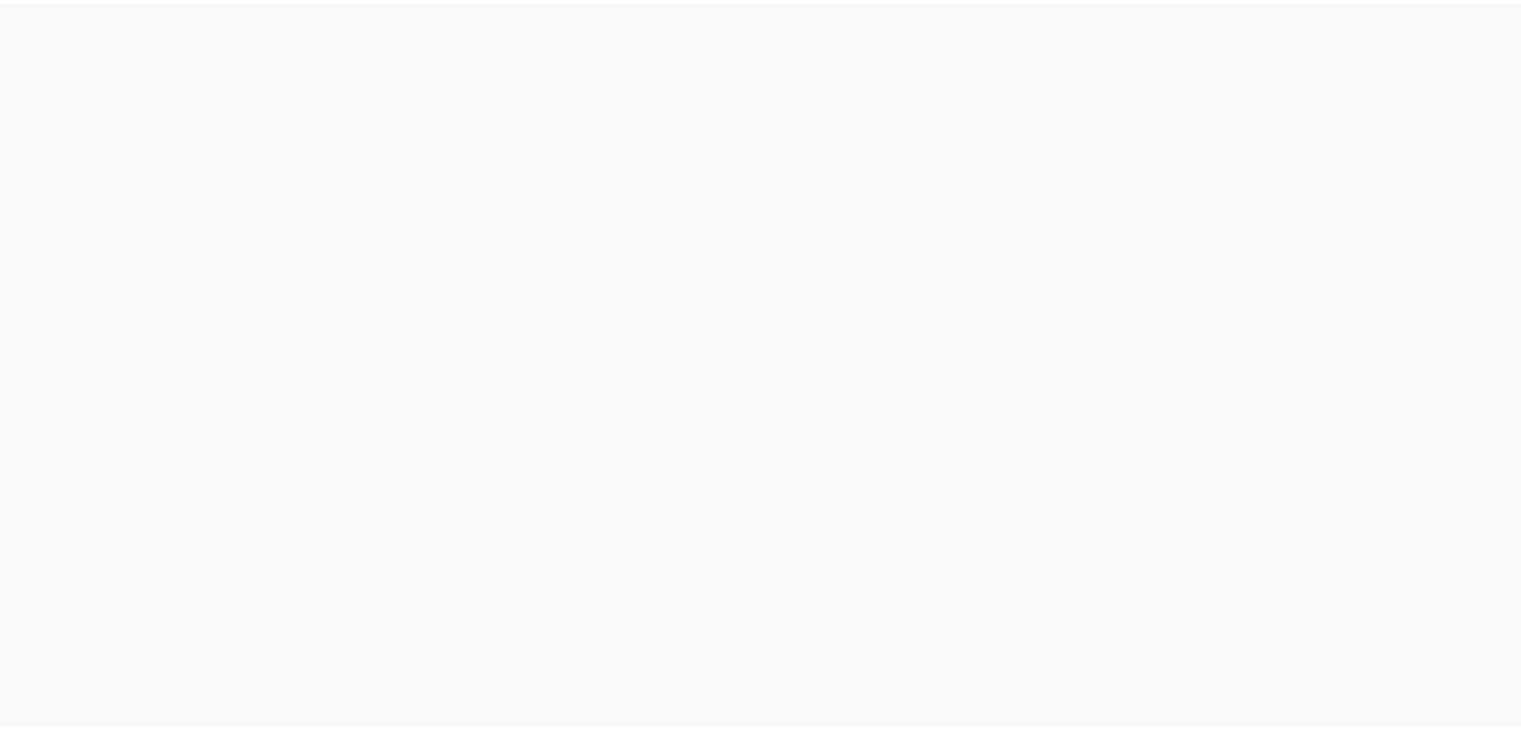 scroll, scrollTop: 0, scrollLeft: 0, axis: both 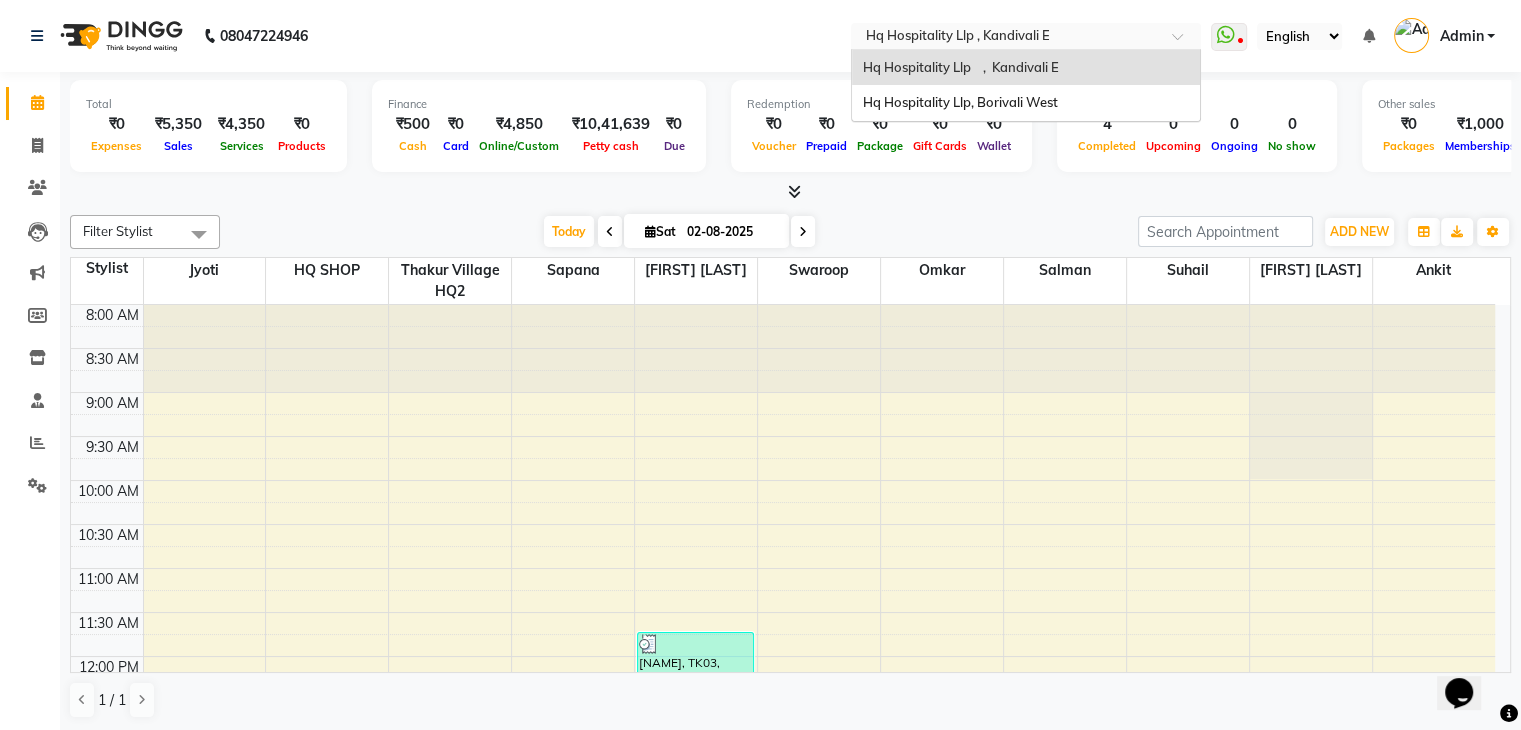 click at bounding box center (1006, 38) 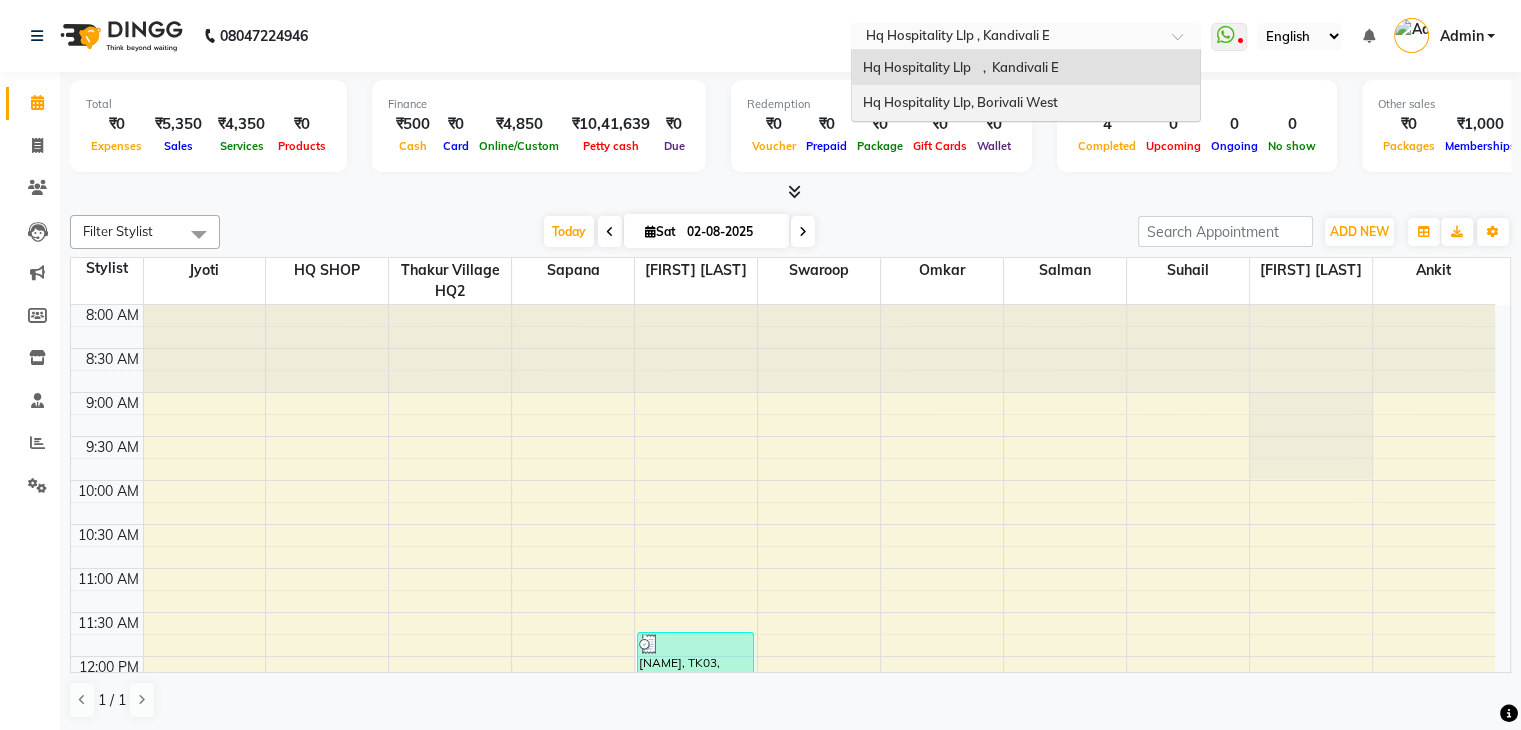 click on "Hq Hospitality Llp, Borivali West" at bounding box center (1026, 103) 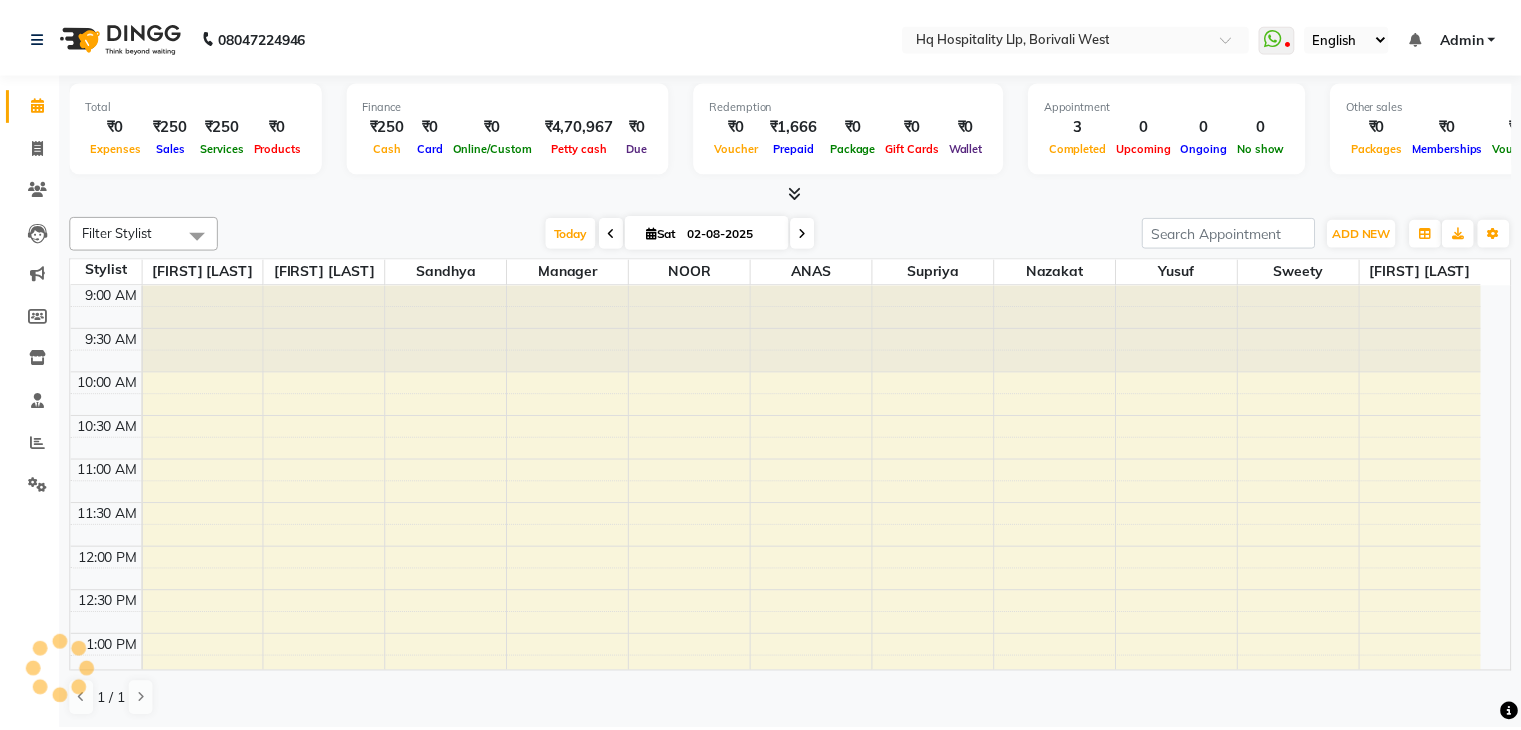 scroll, scrollTop: 0, scrollLeft: 0, axis: both 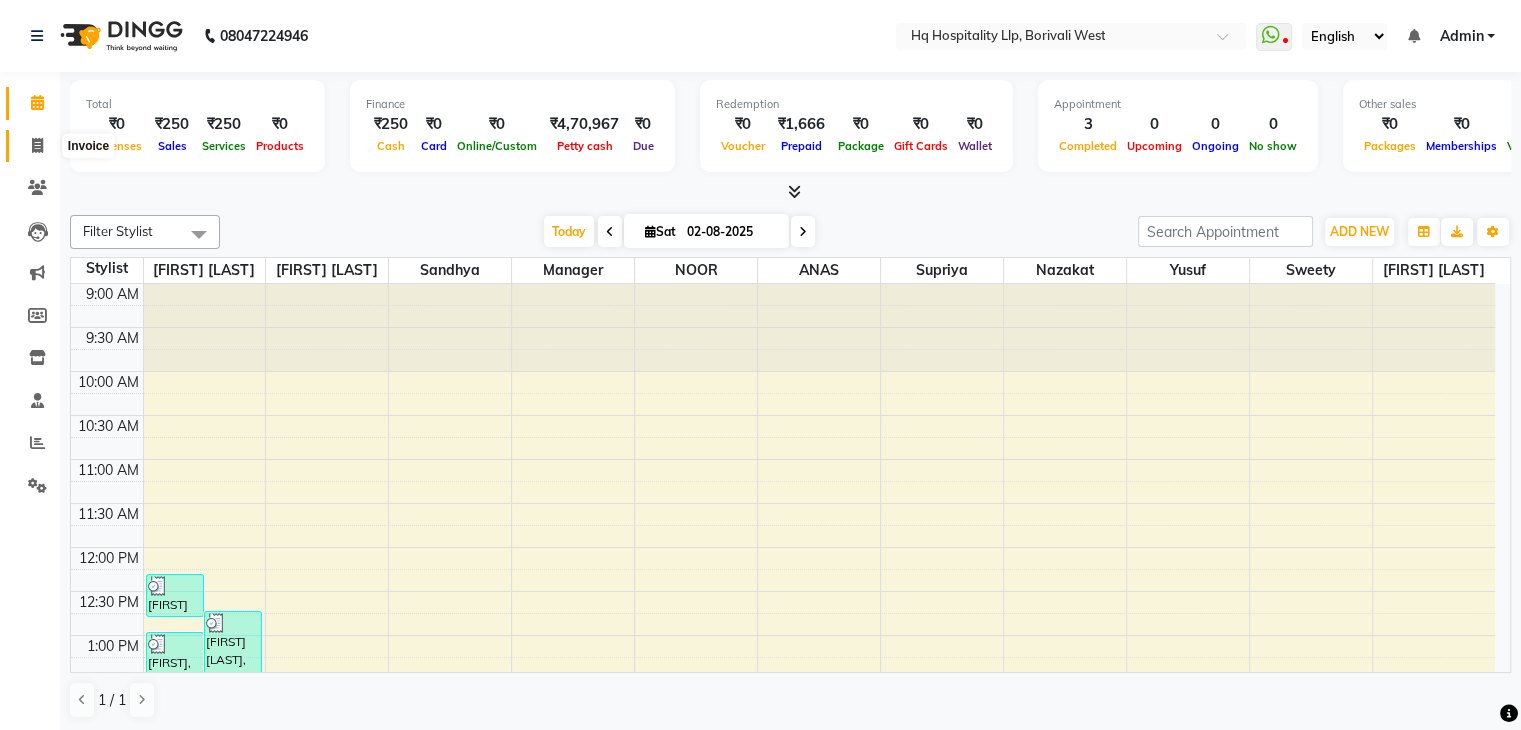 click 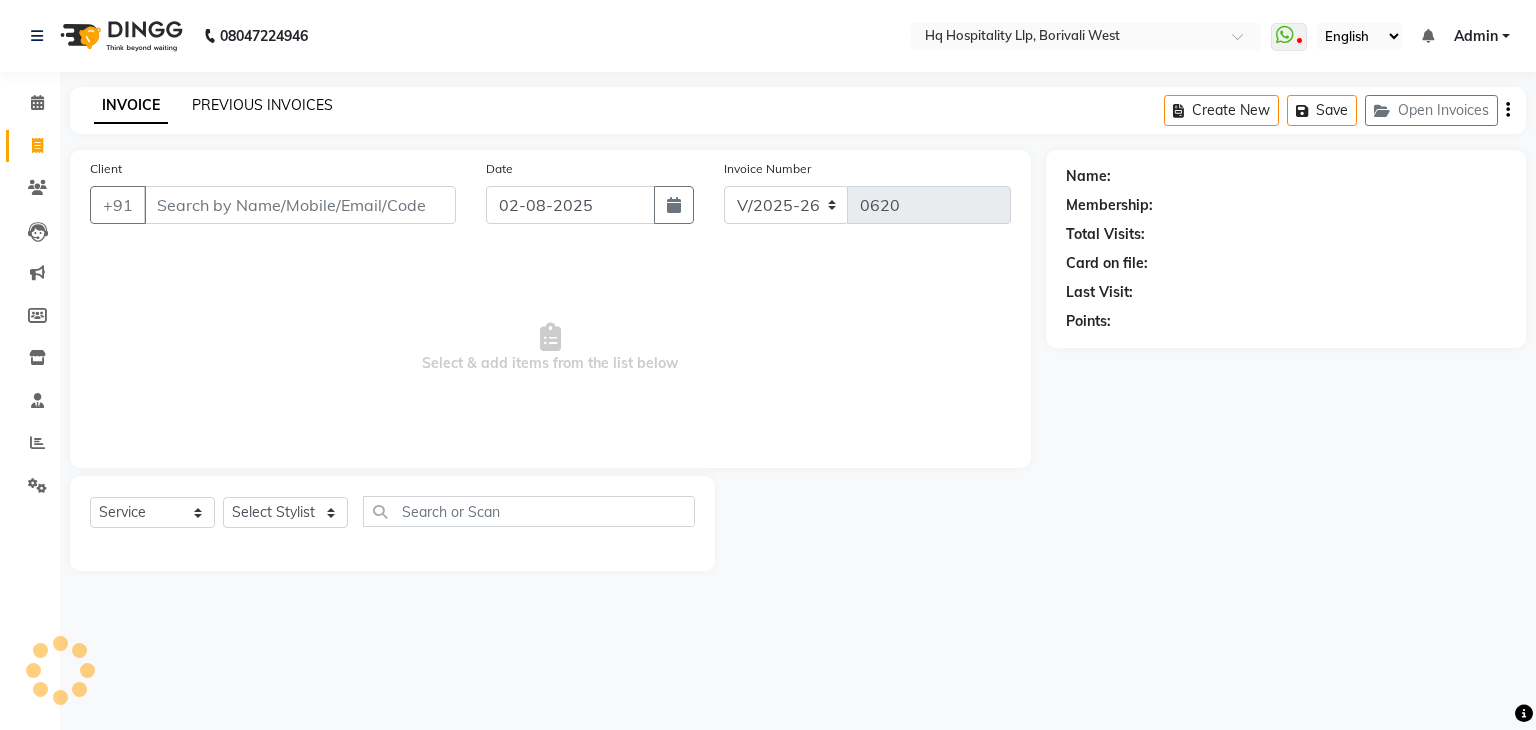 click on "PREVIOUS INVOICES" 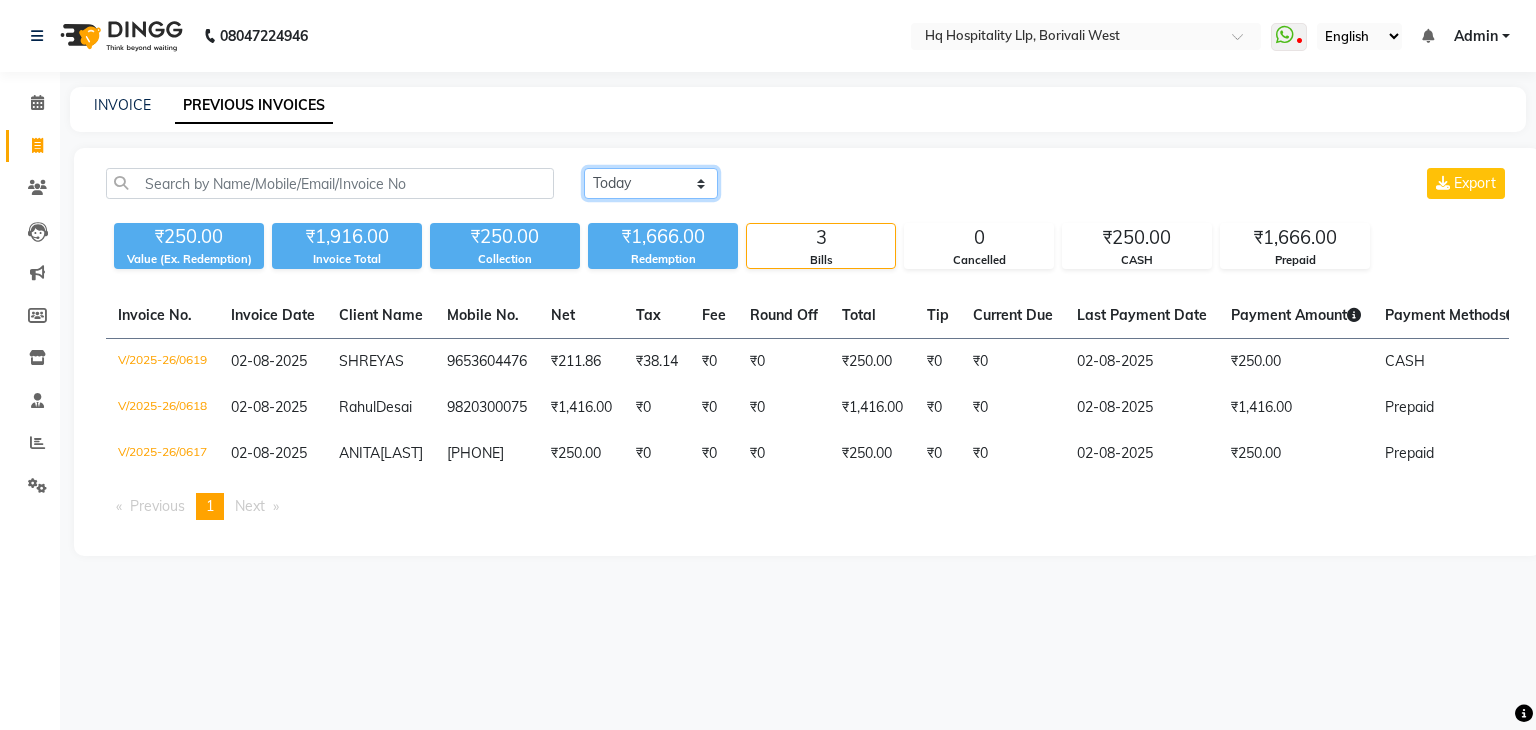 click on "Today Yesterday Custom Range" 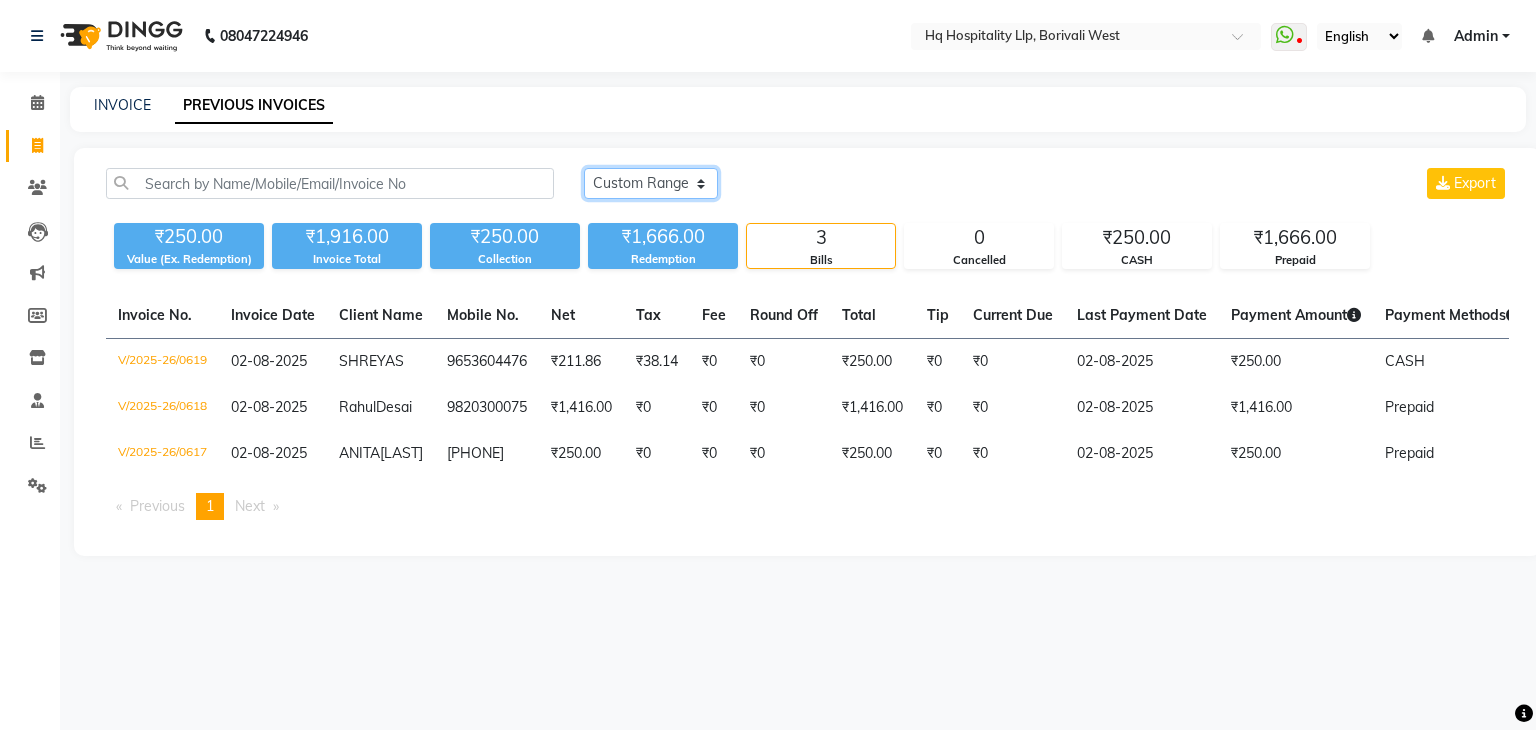 click on "Today Yesterday Custom Range" 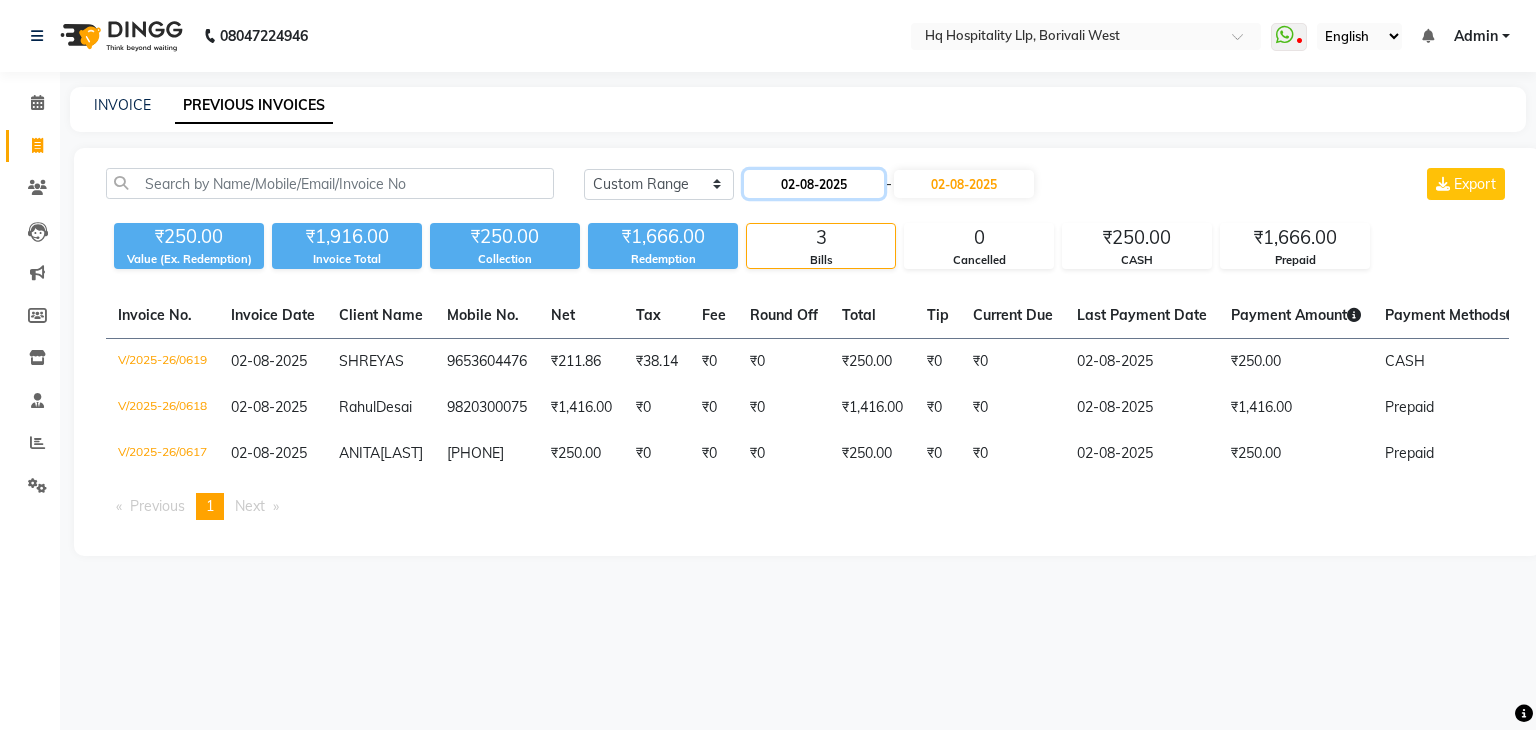 click on "02-08-2025" 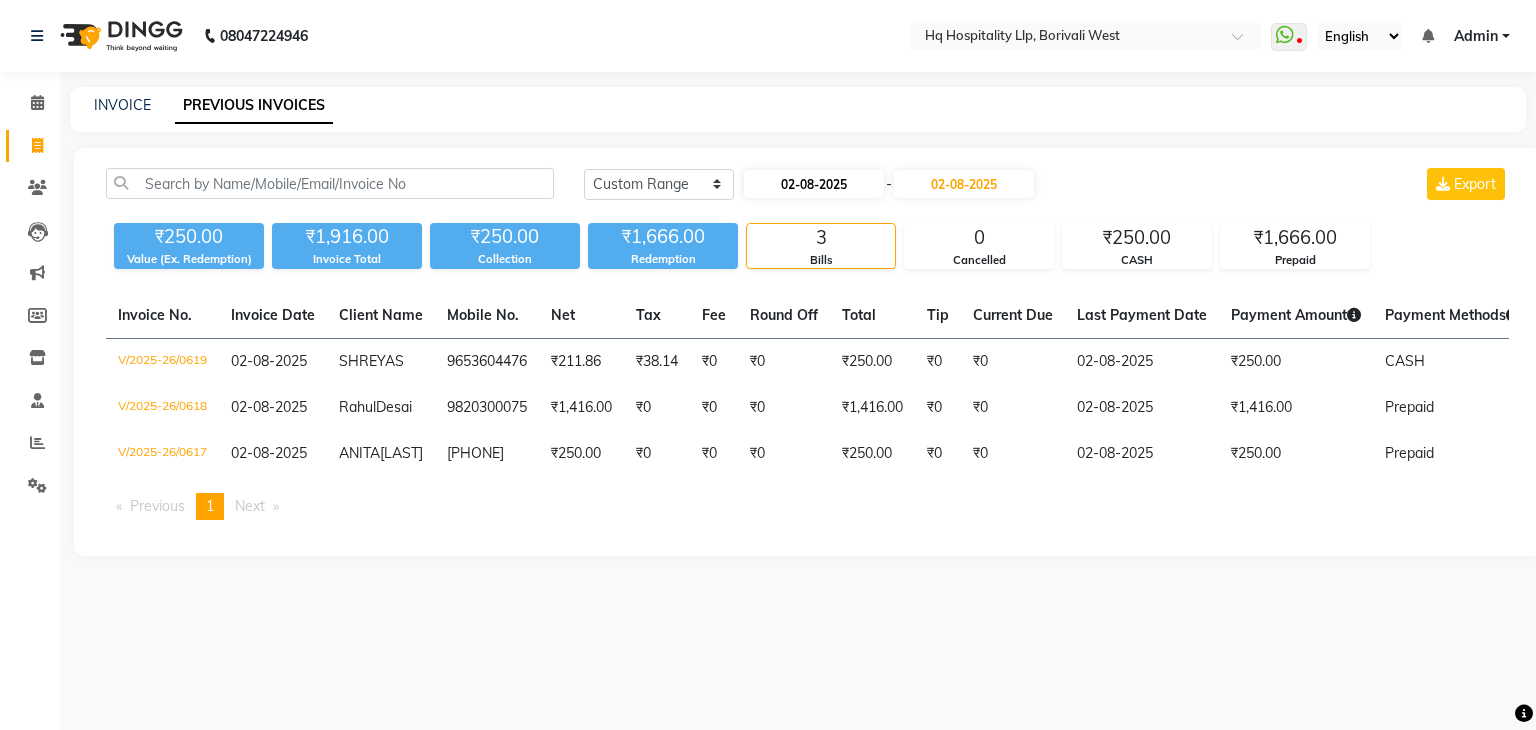 select on "8" 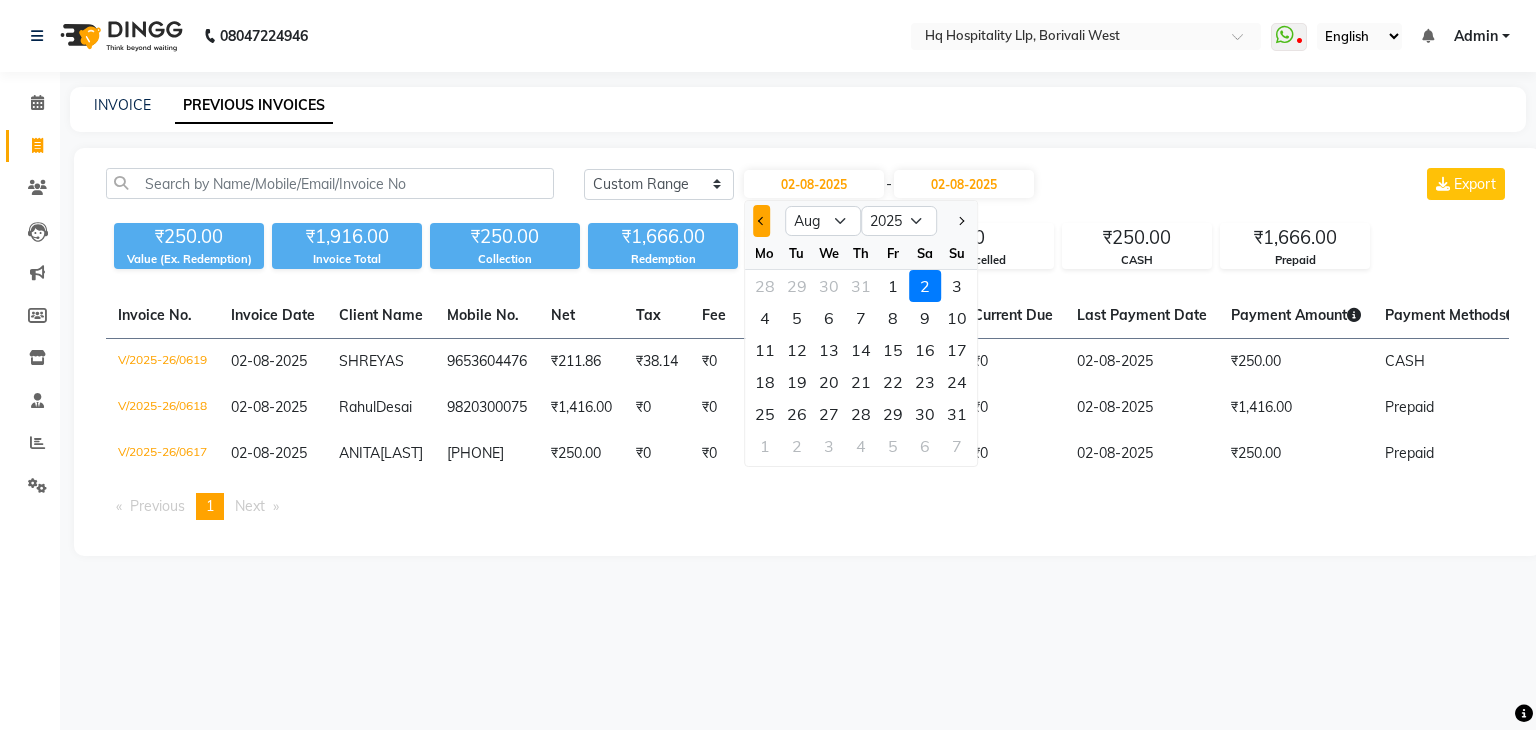 click 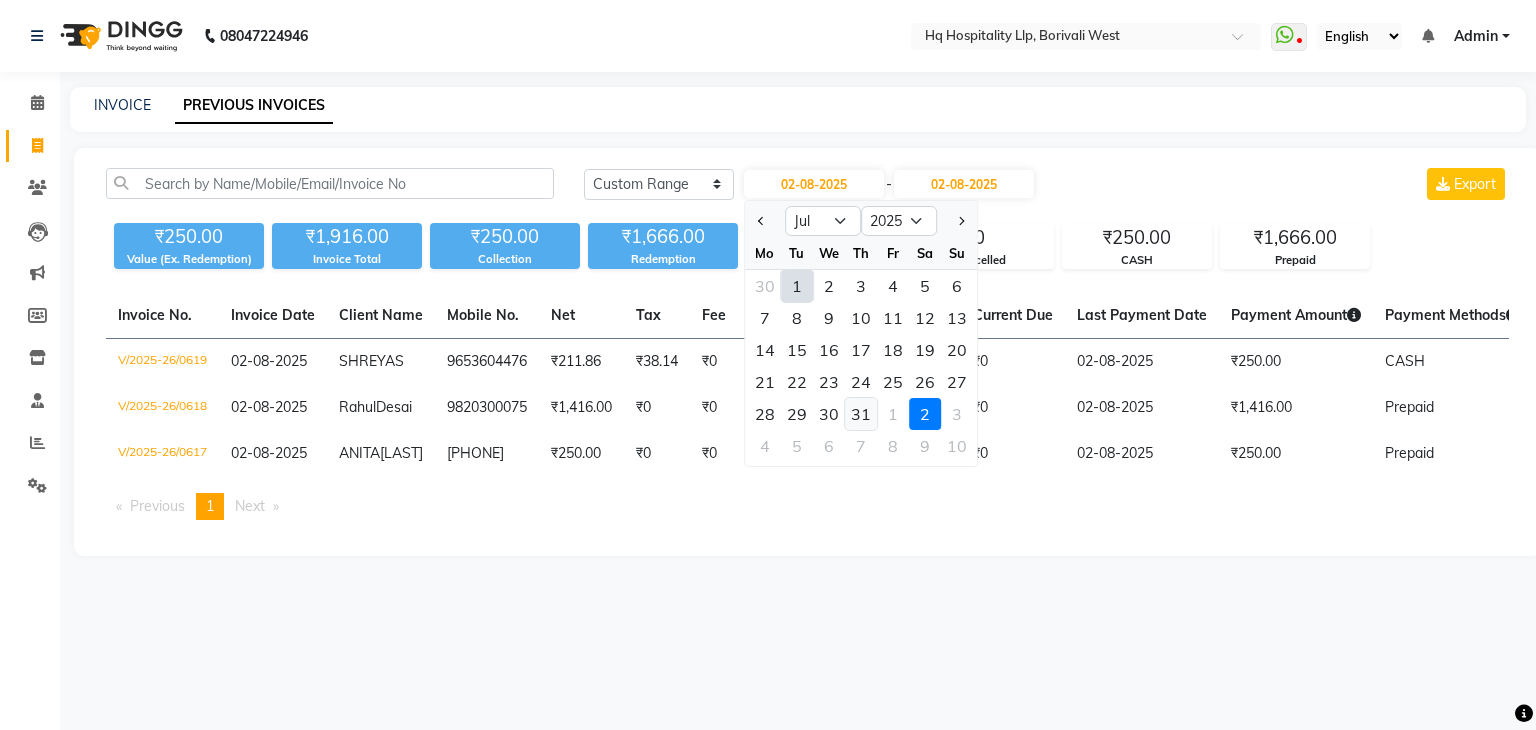 click on "31" 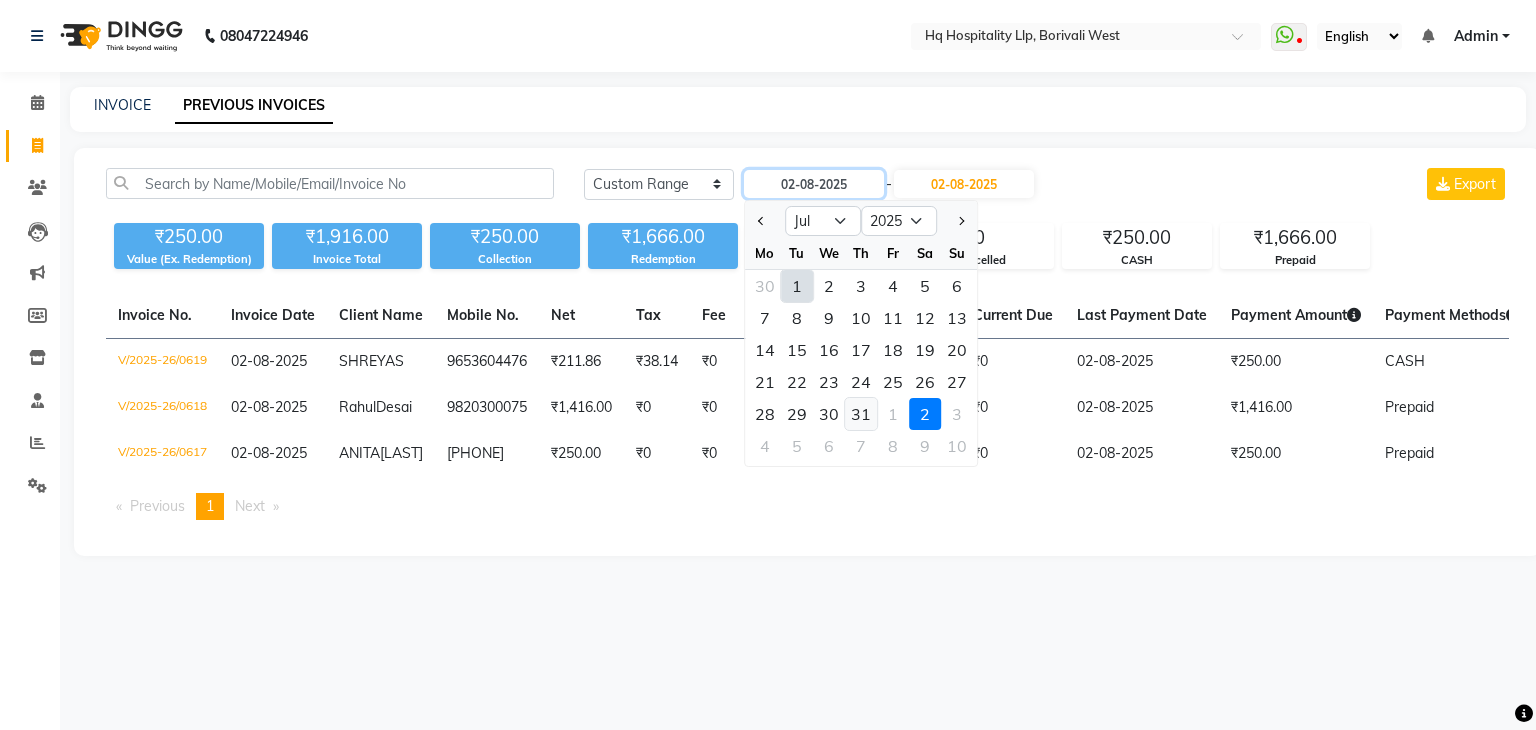type on "31-07-2025" 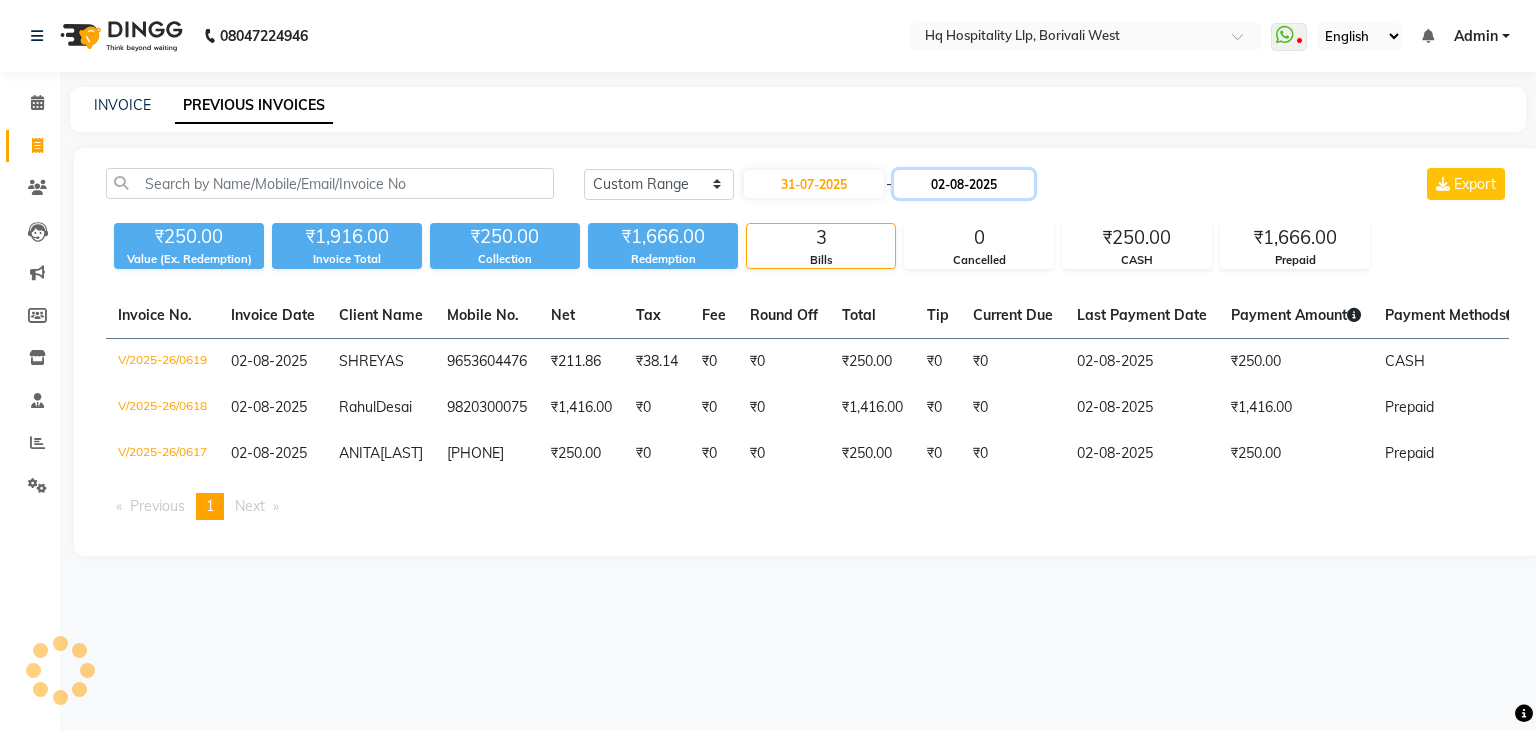 click on "02-08-2025" 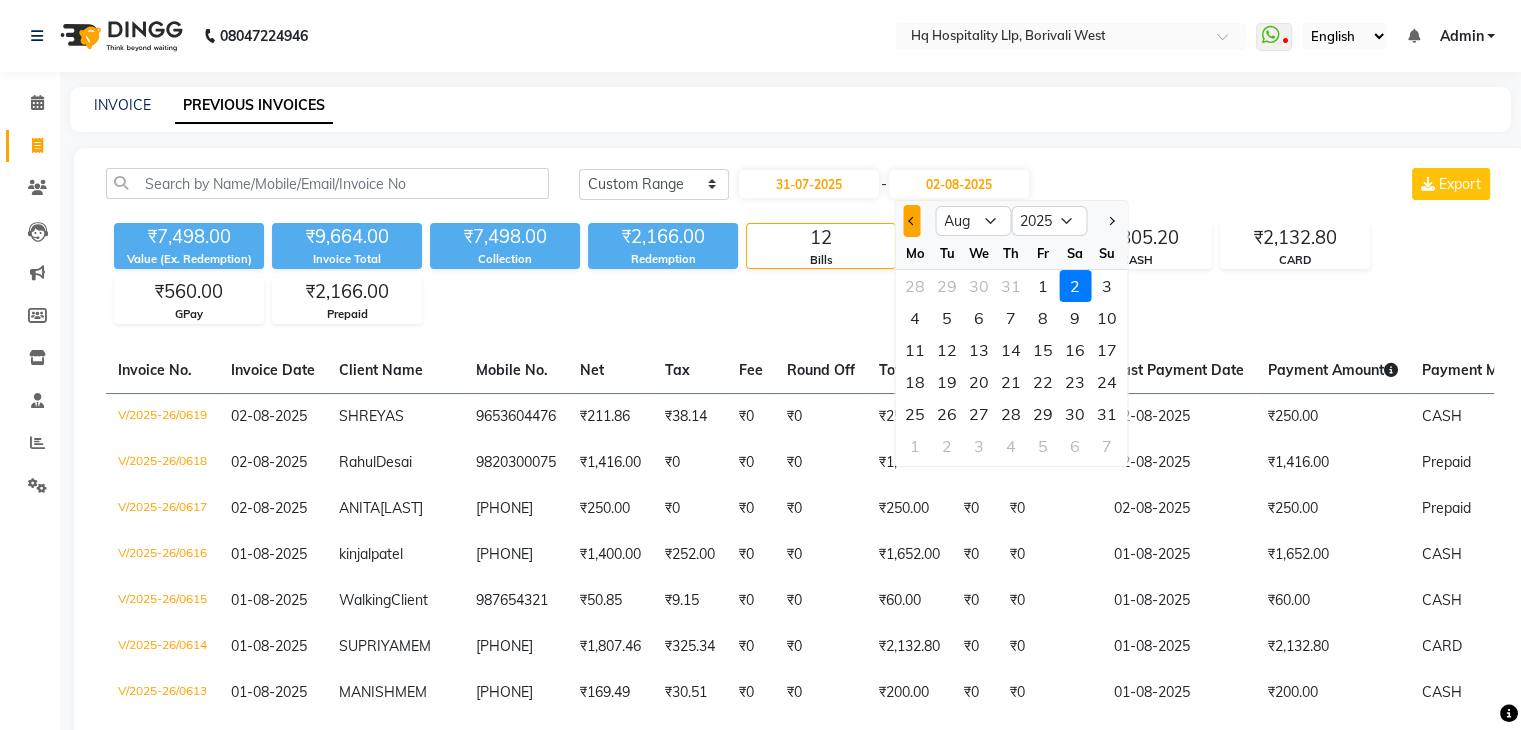 click 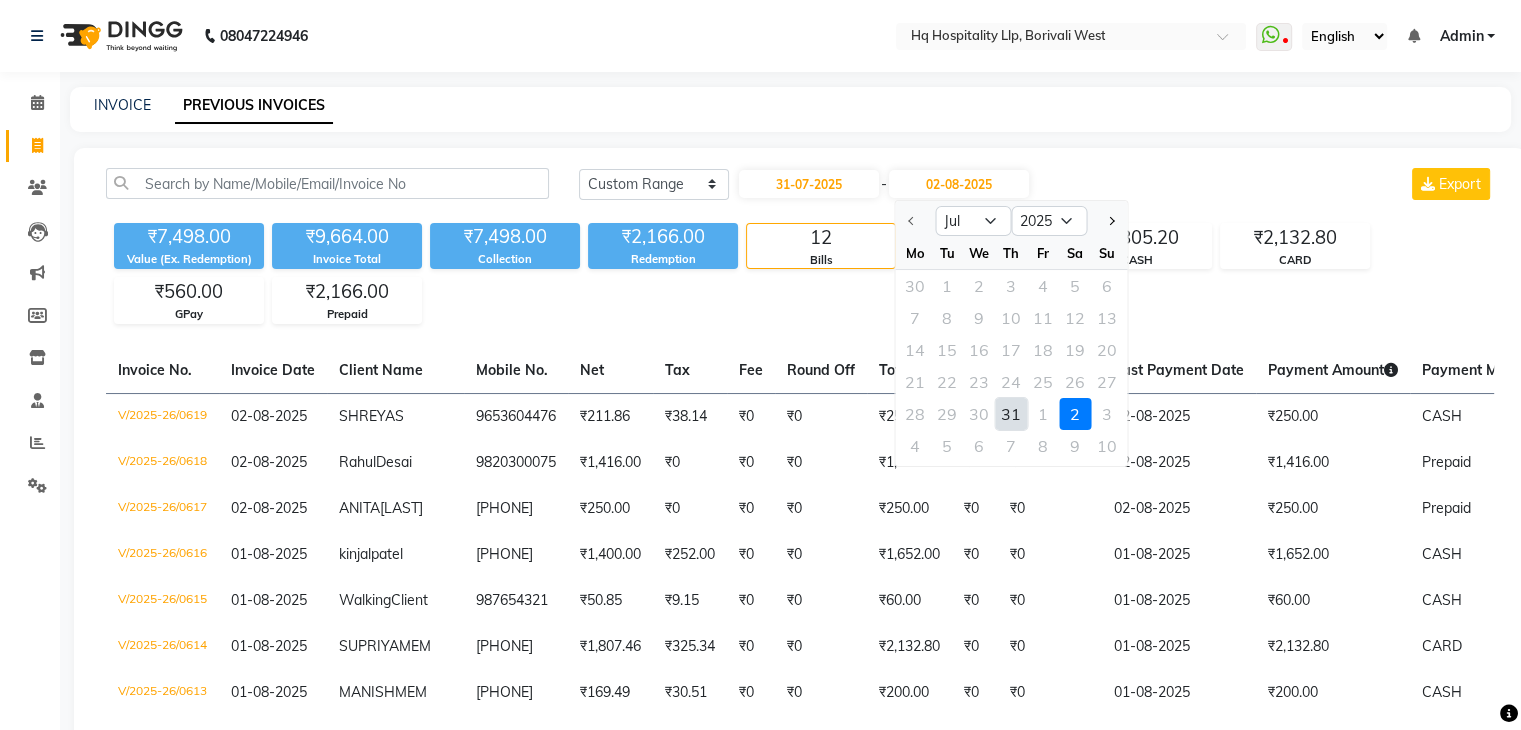 click on "31" 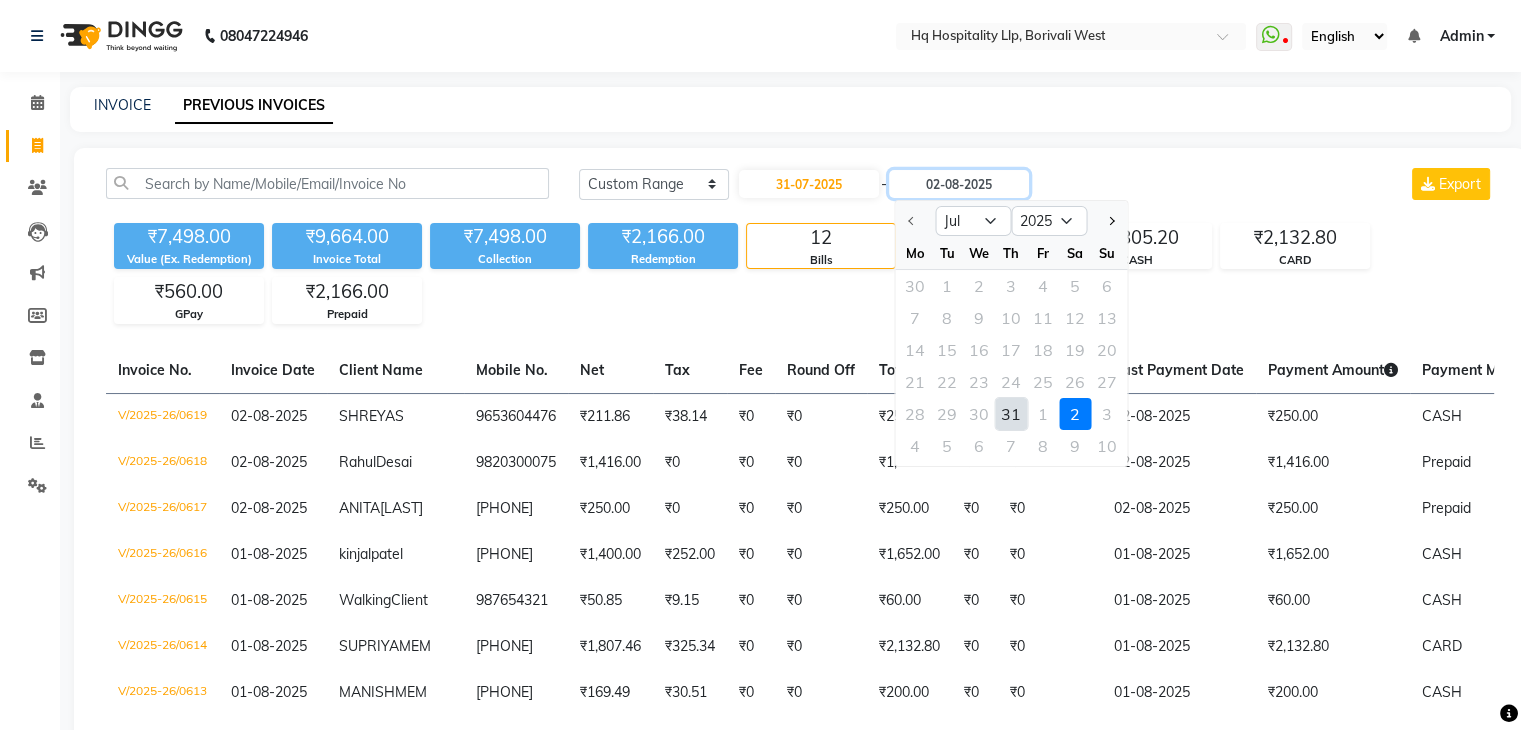 type on "31-07-2025" 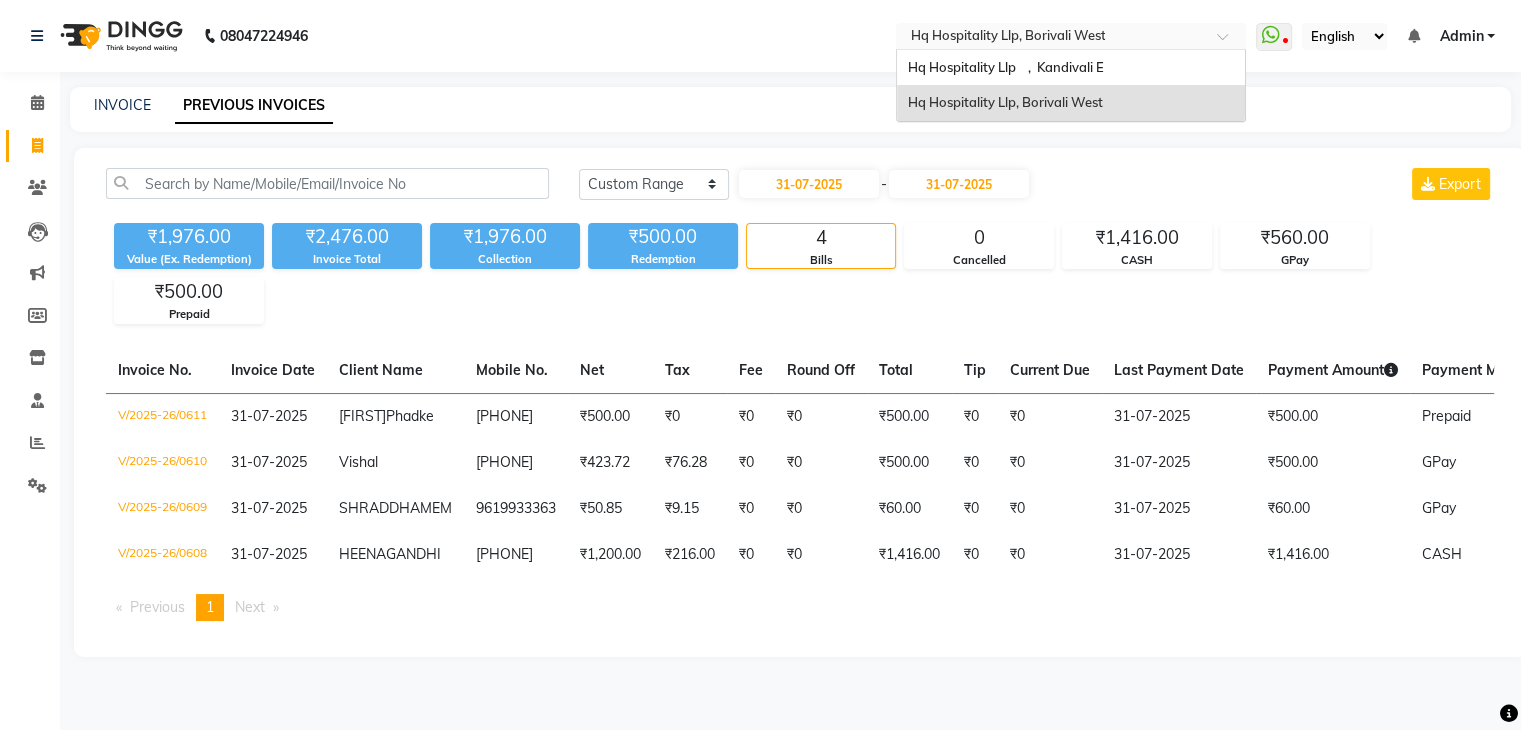 click at bounding box center (1051, 38) 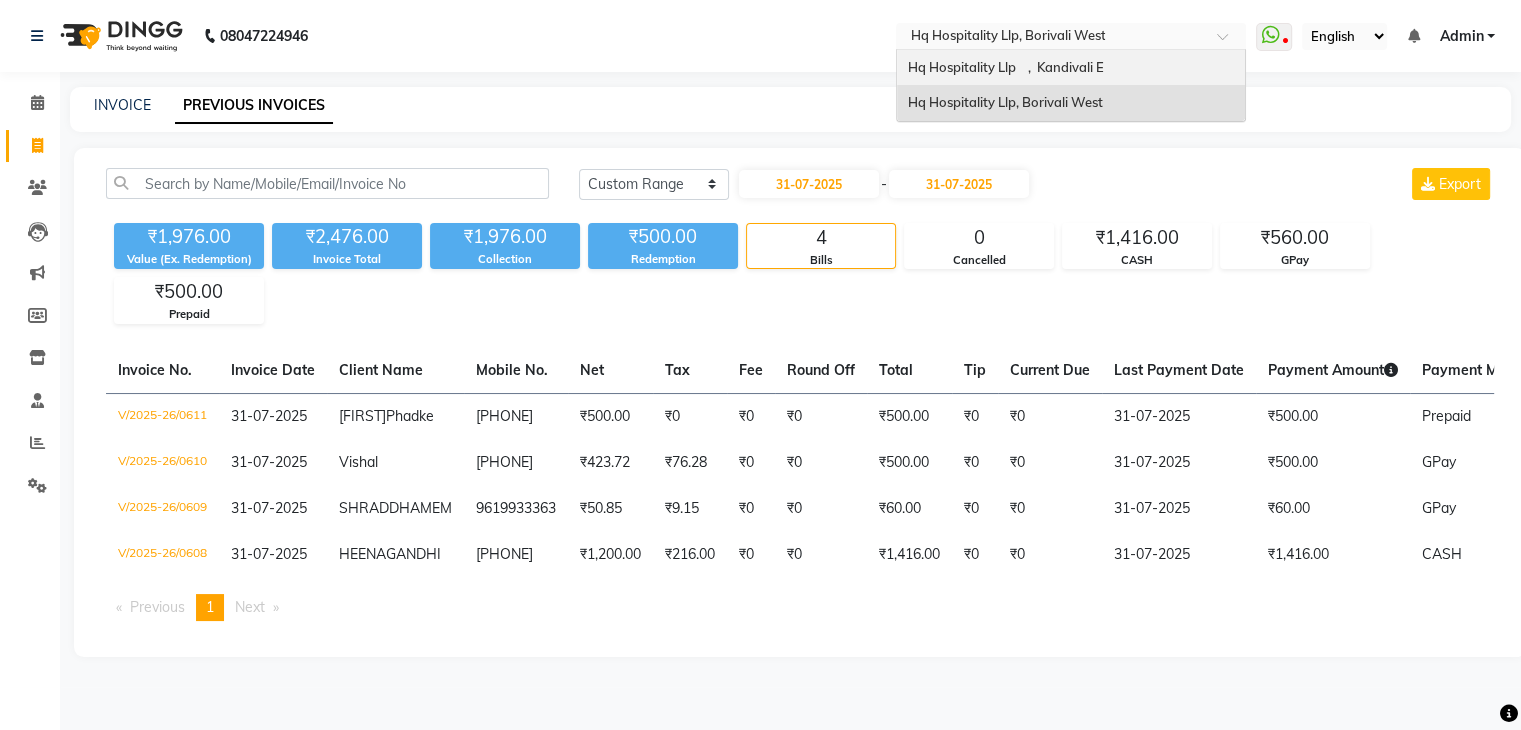 click on "Hq Hospitality Llp	,  Kandivali E" at bounding box center [1005, 67] 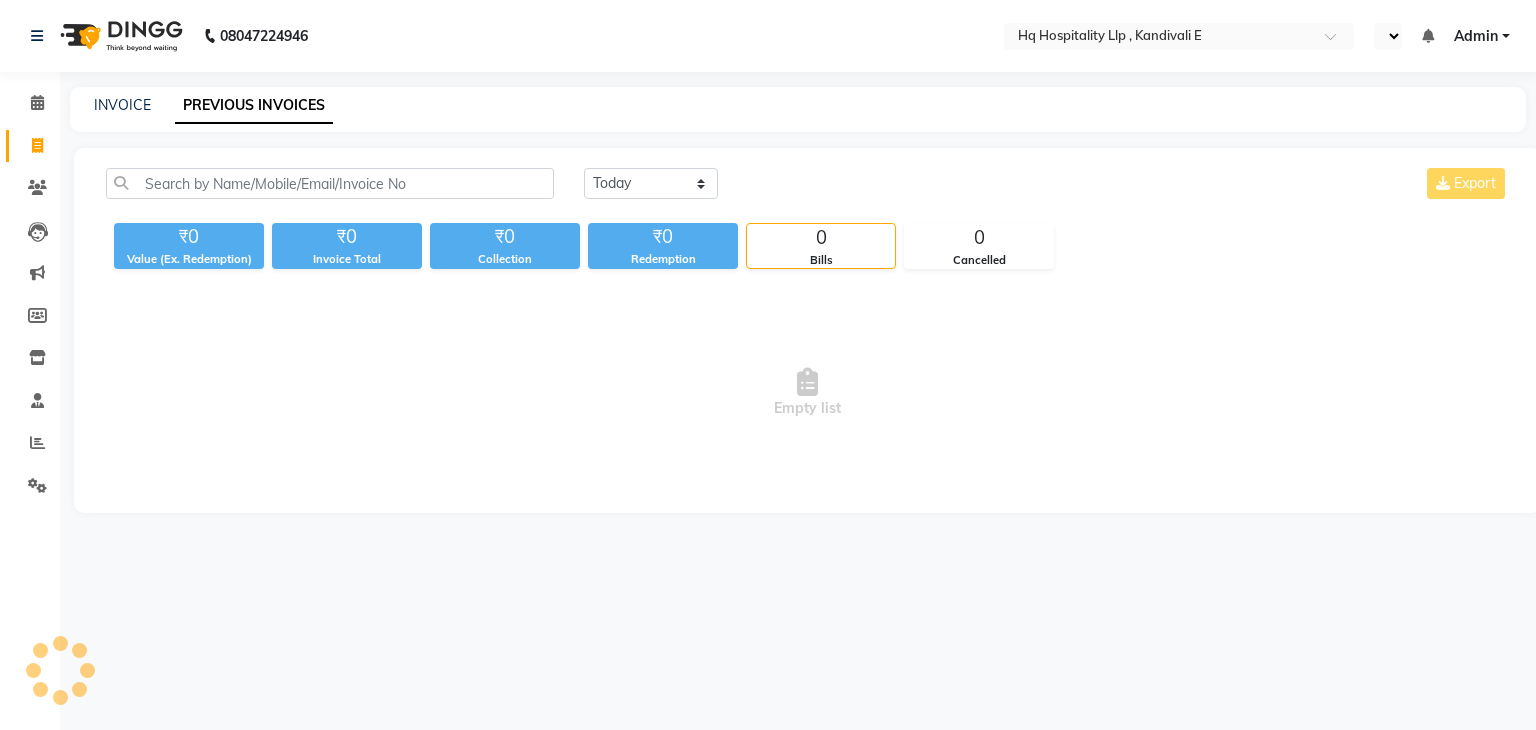 scroll, scrollTop: 0, scrollLeft: 0, axis: both 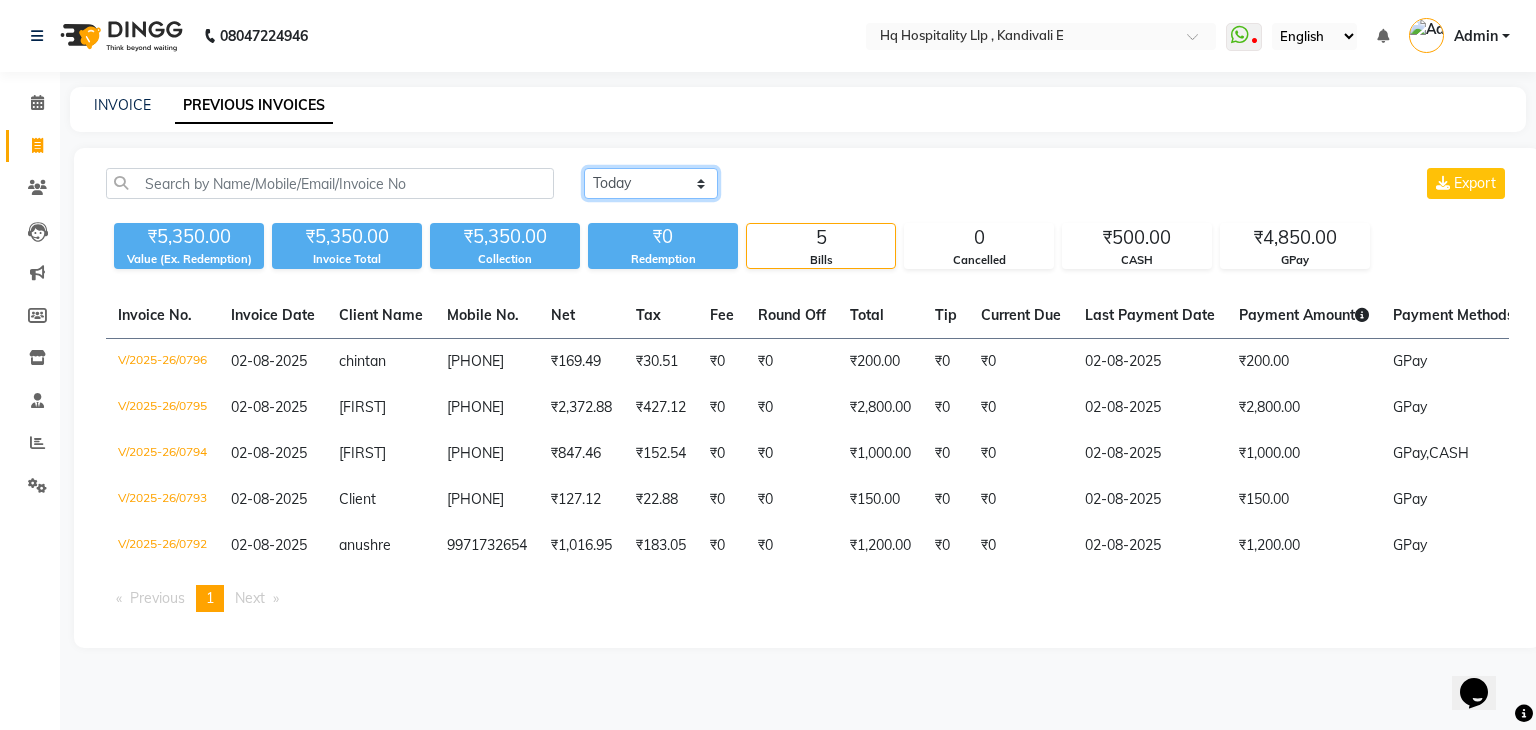 click on "Today Yesterday Custom Range" 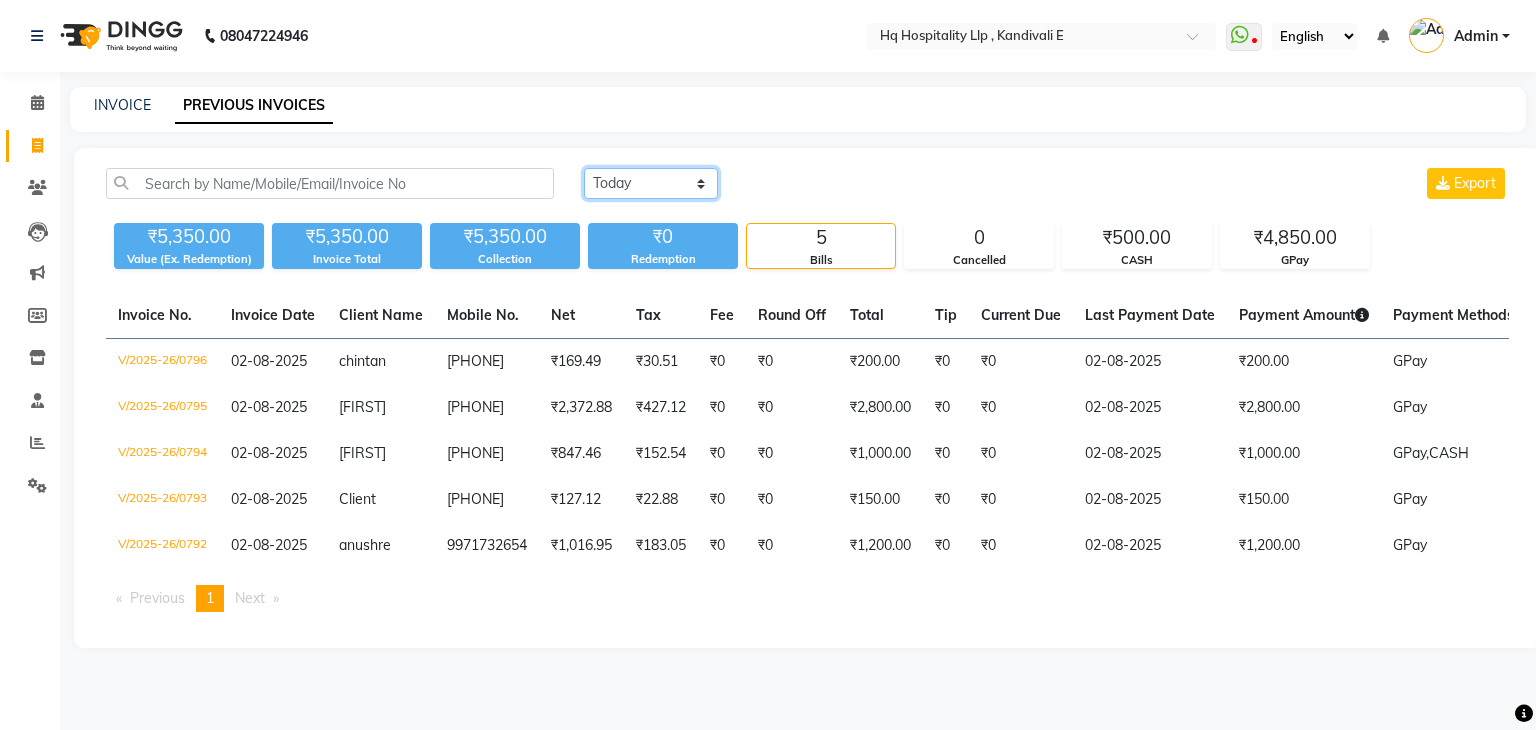 select on "range" 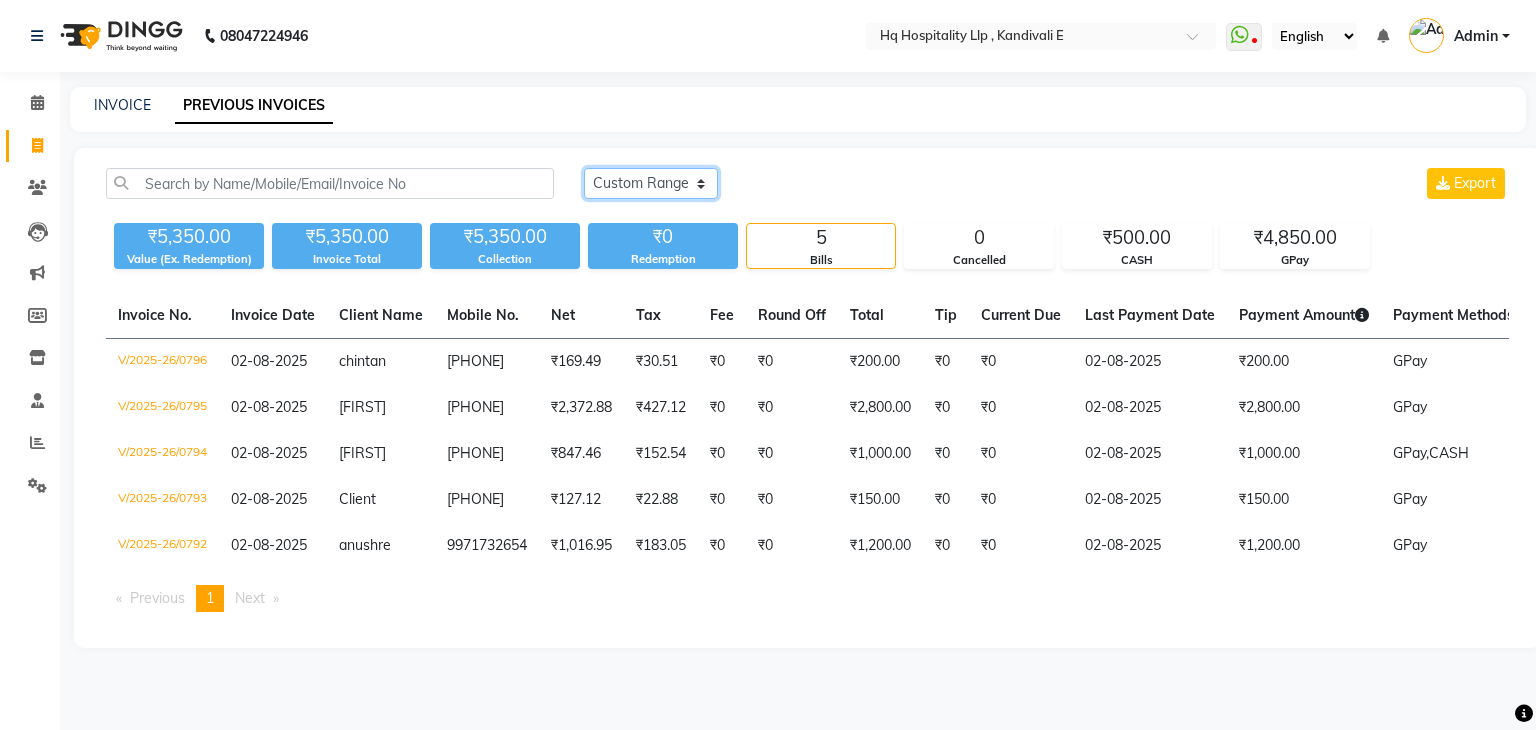 click on "Today Yesterday Custom Range" 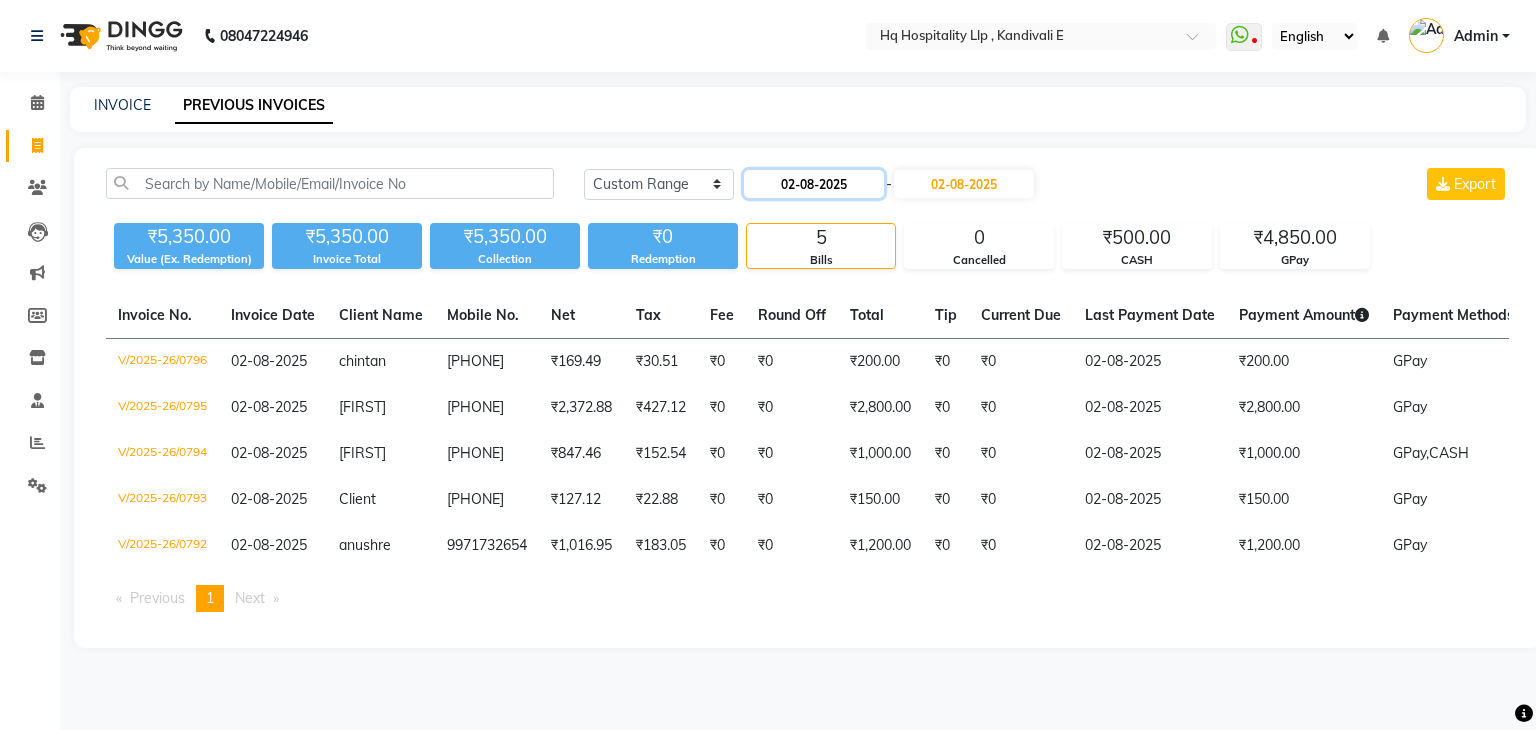 click on "02-08-2025" 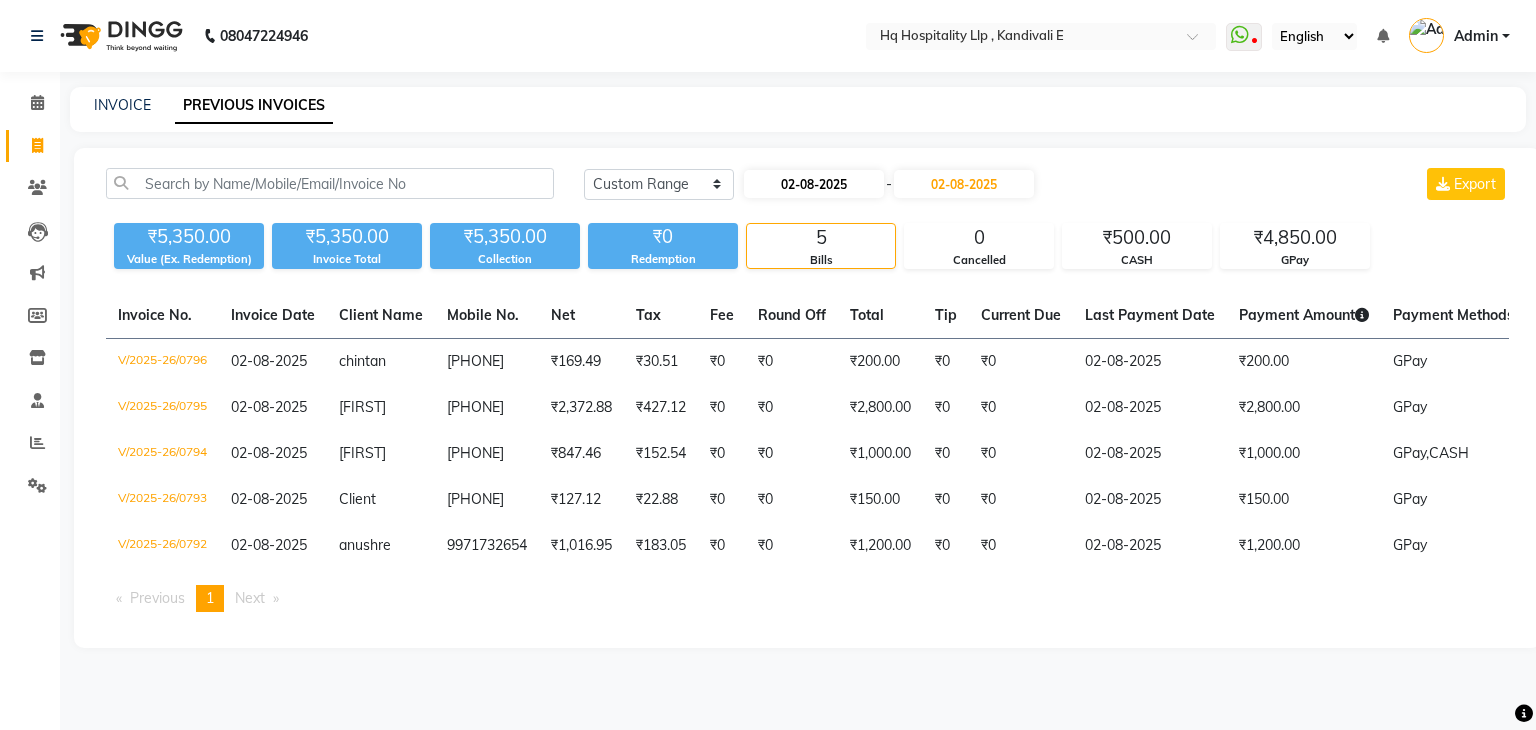 select on "8" 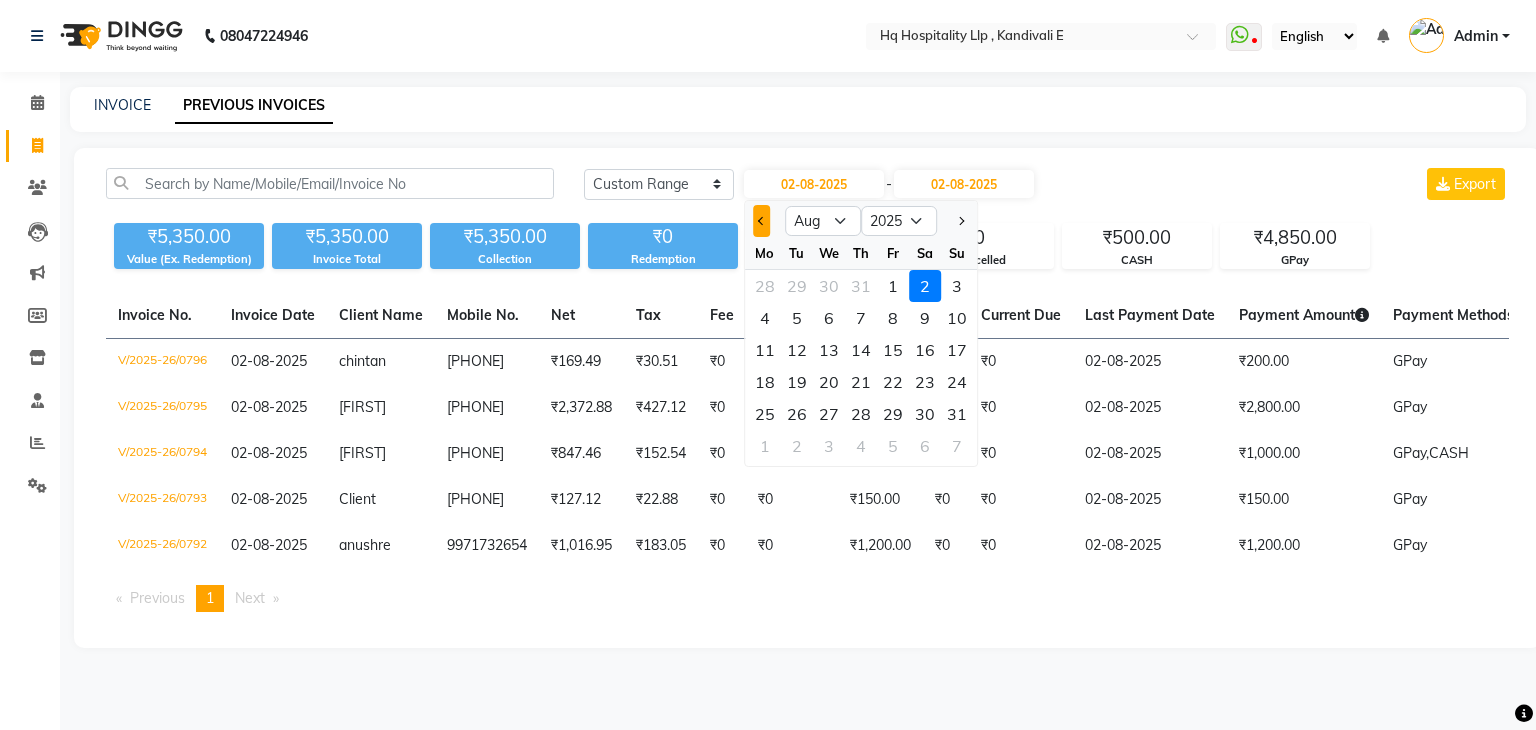 click 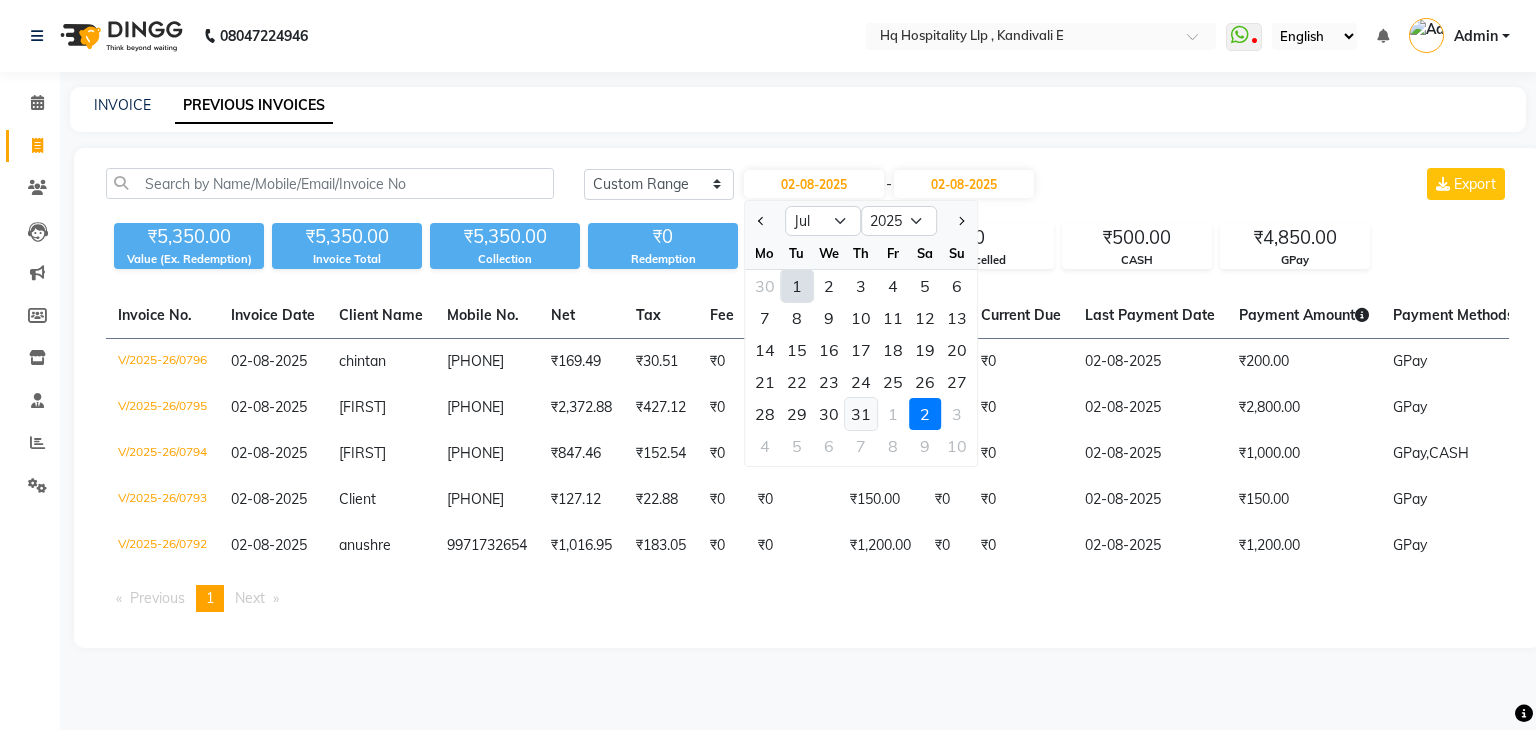 click on "31" 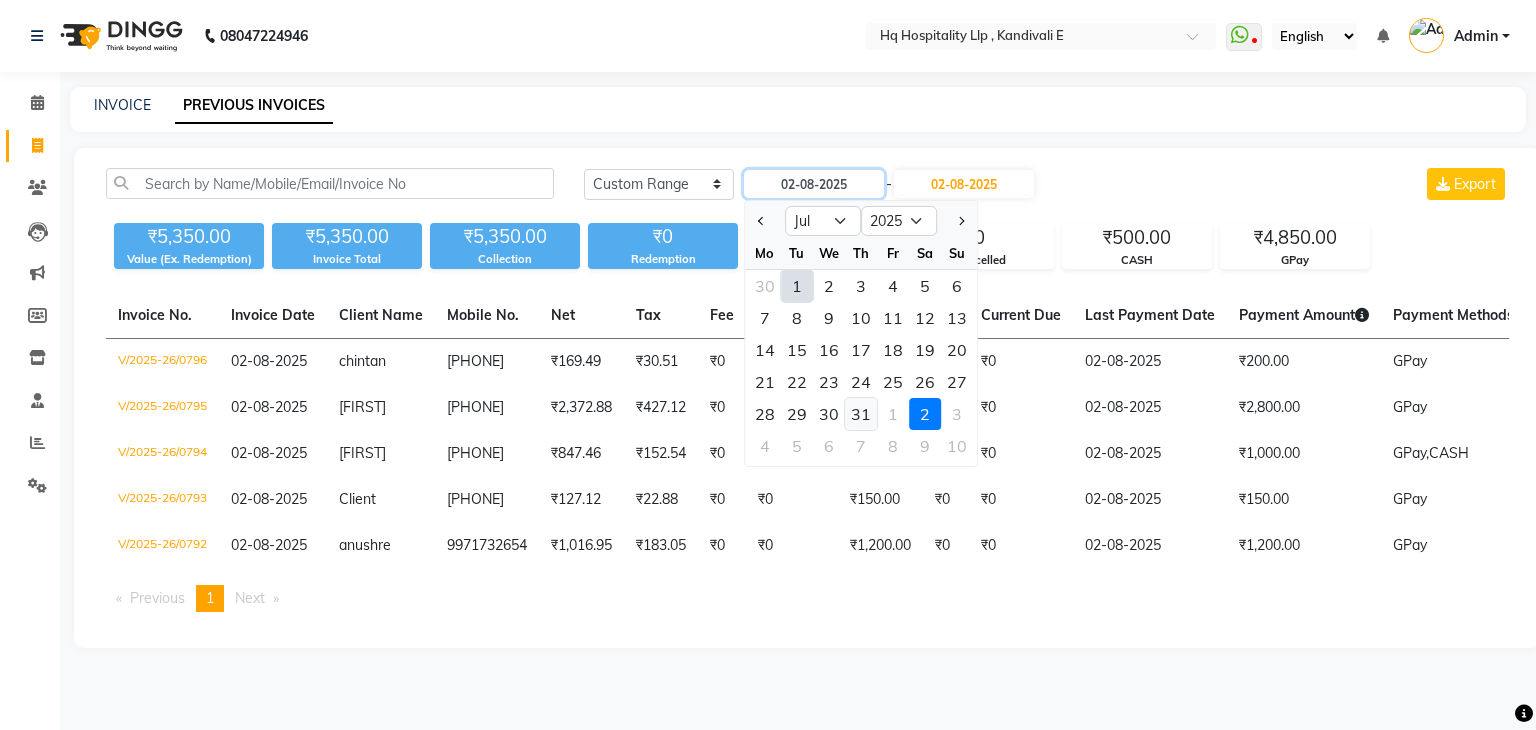 type on "31-07-2025" 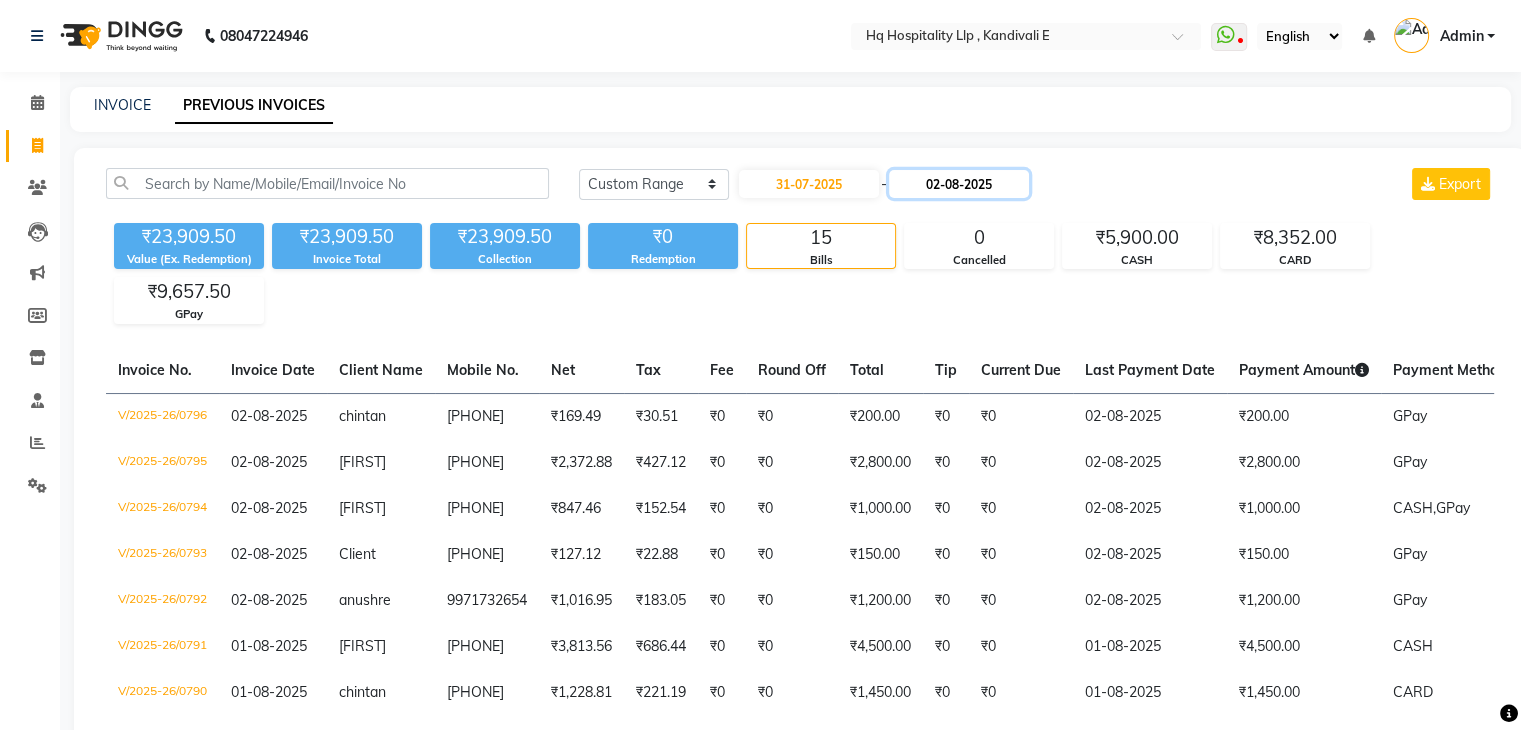 click on "02-08-2025" 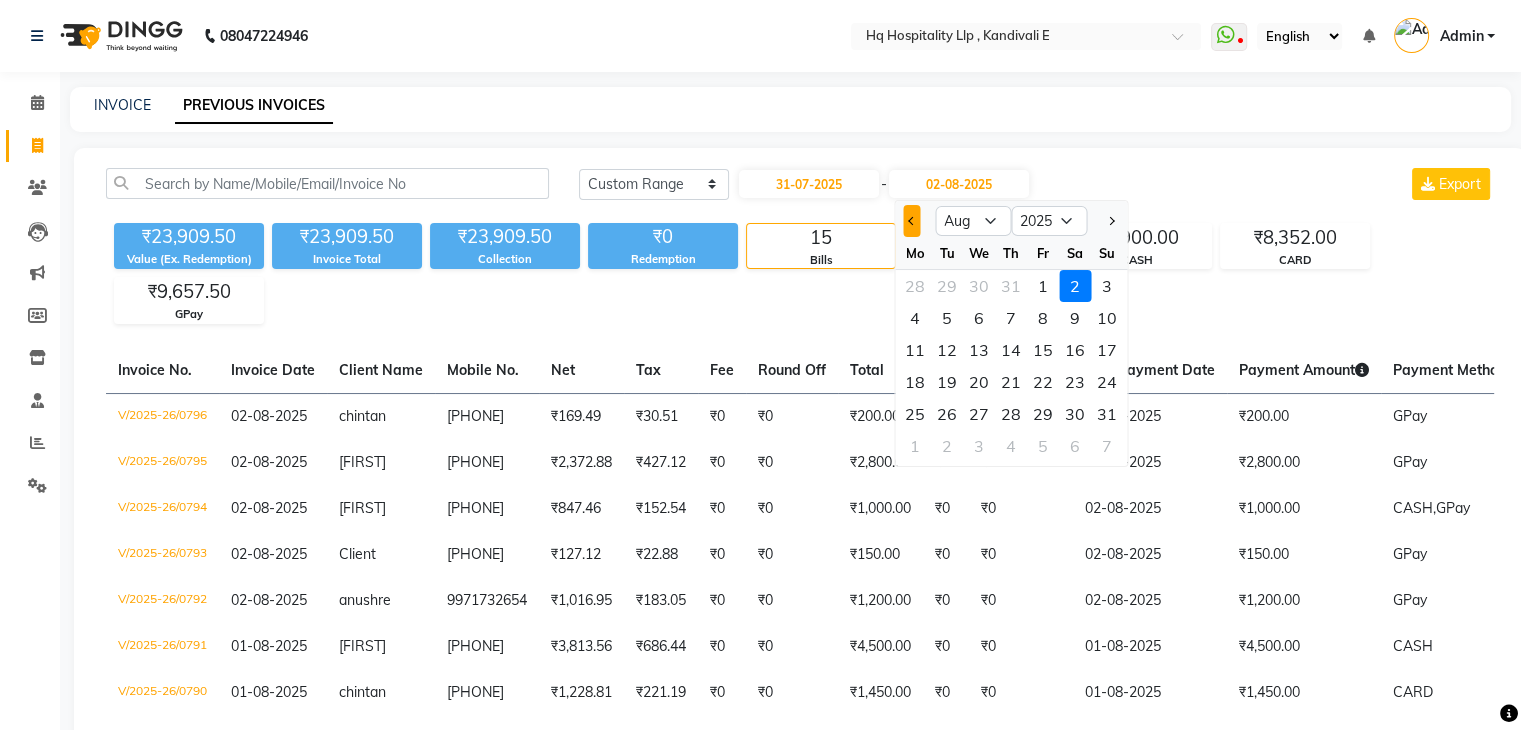 click 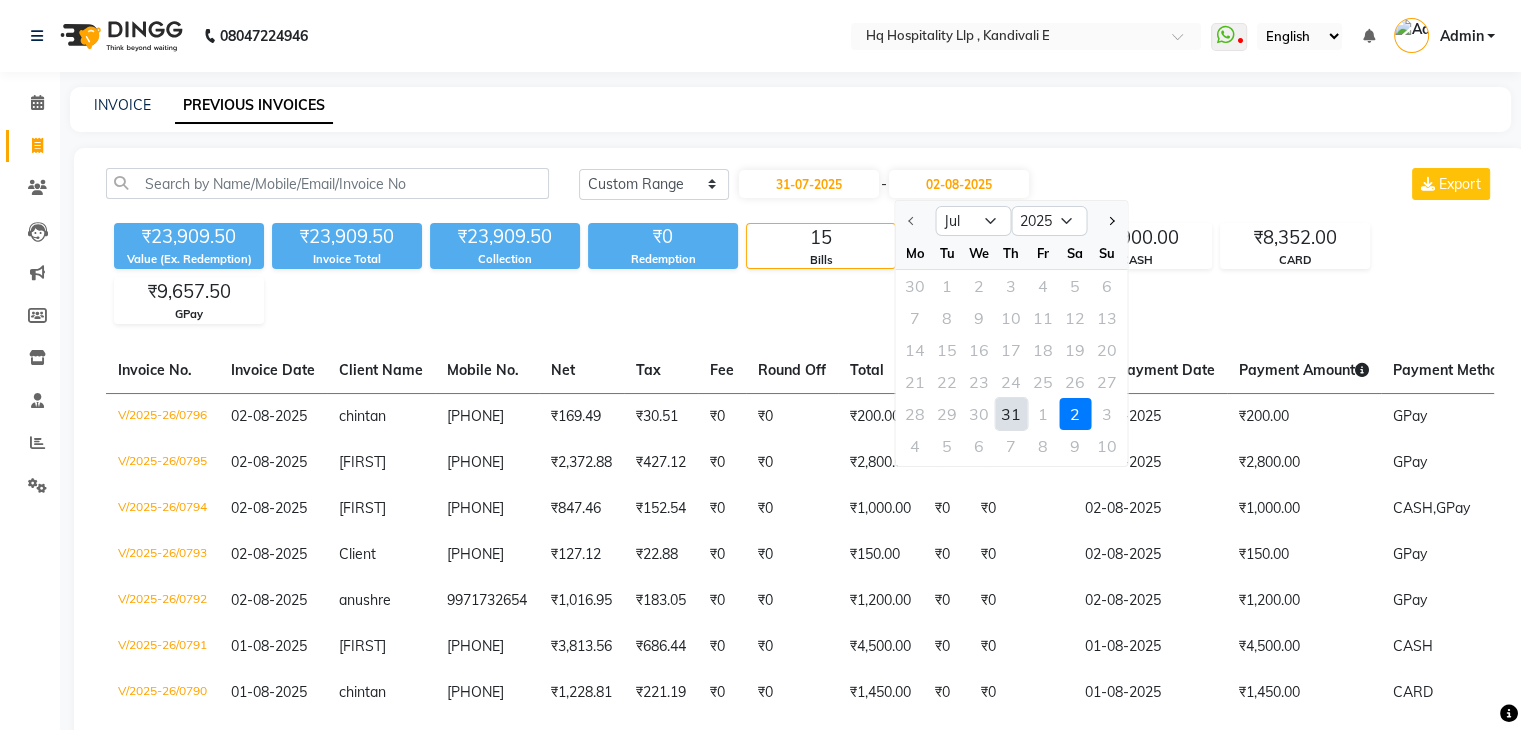 click on "31" 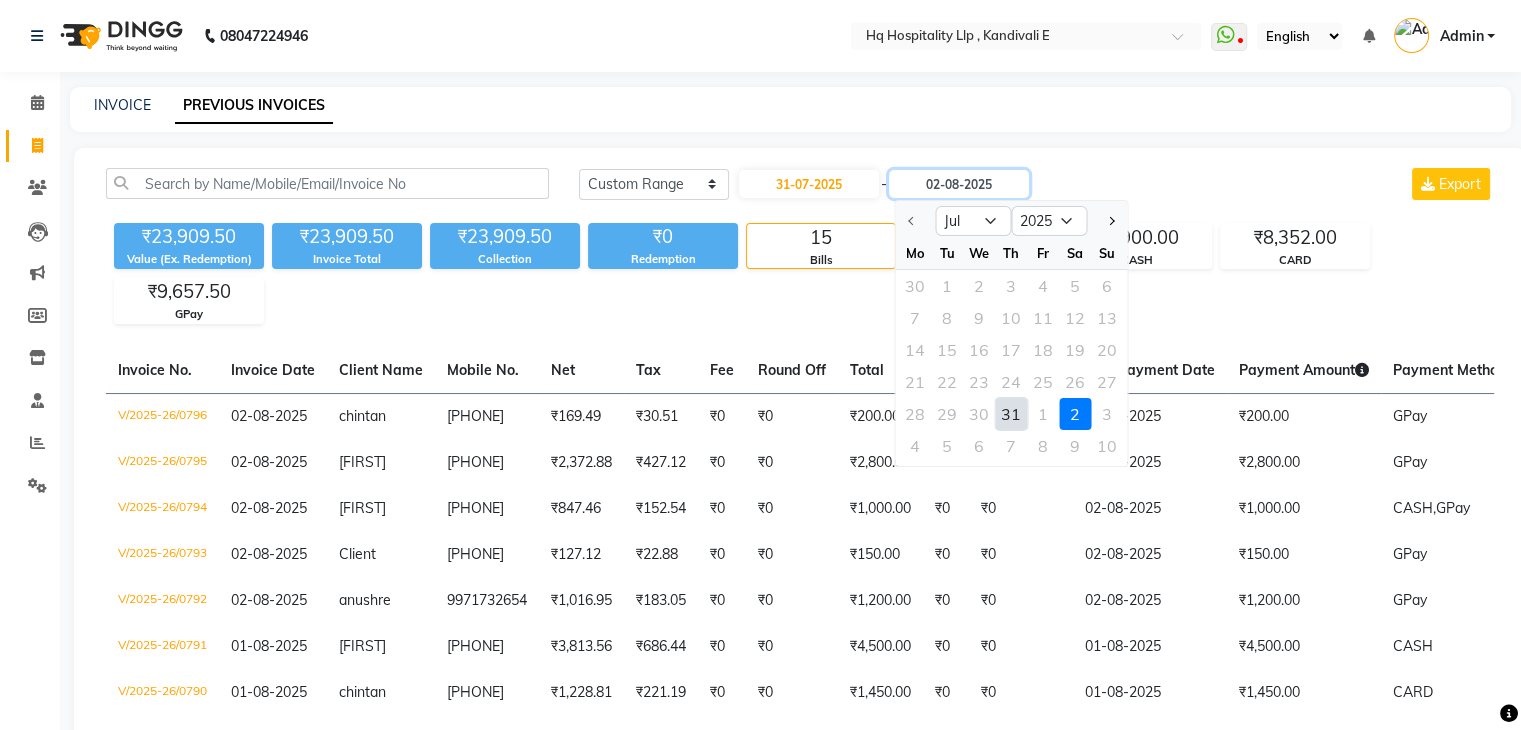 type on "31-07-2025" 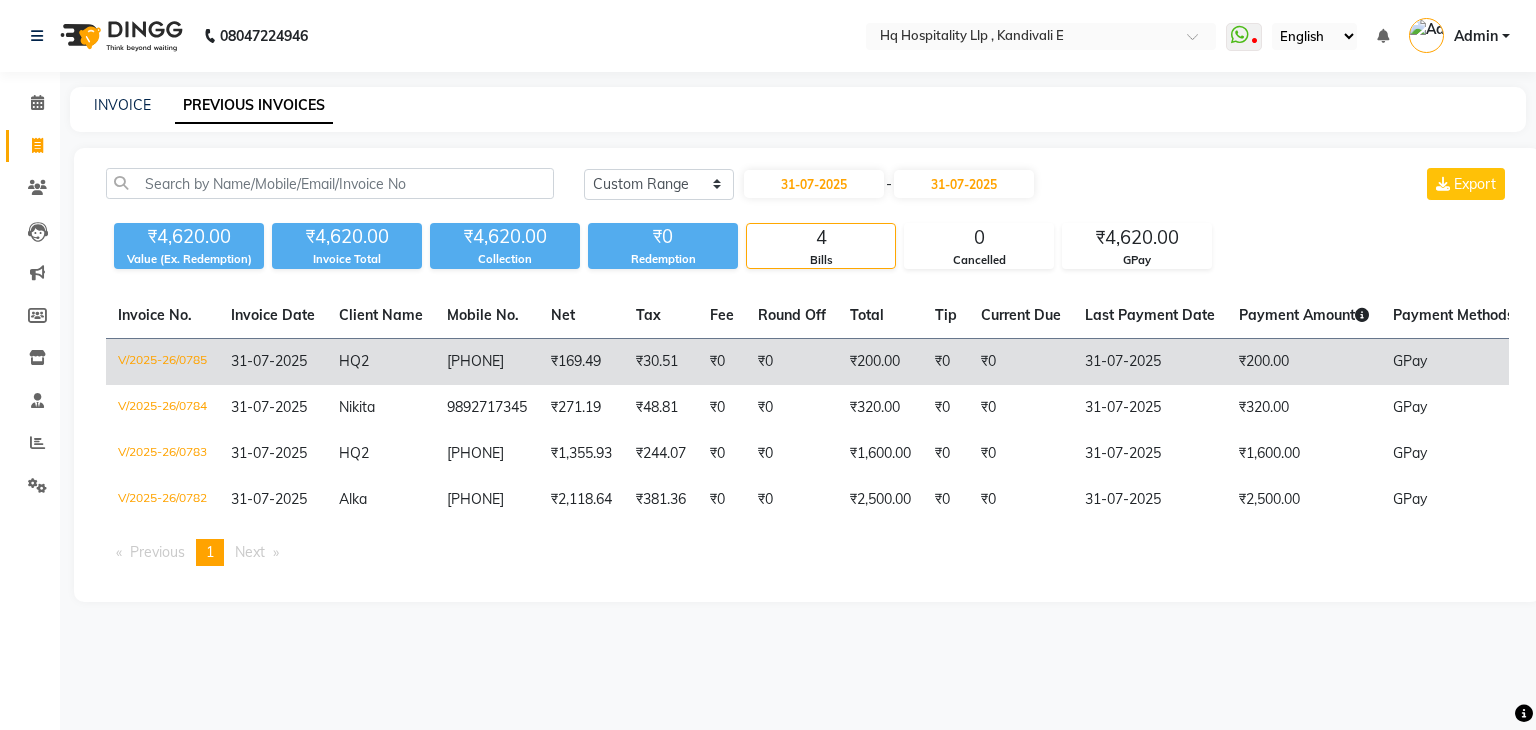 click on "V/2025-26/0785" 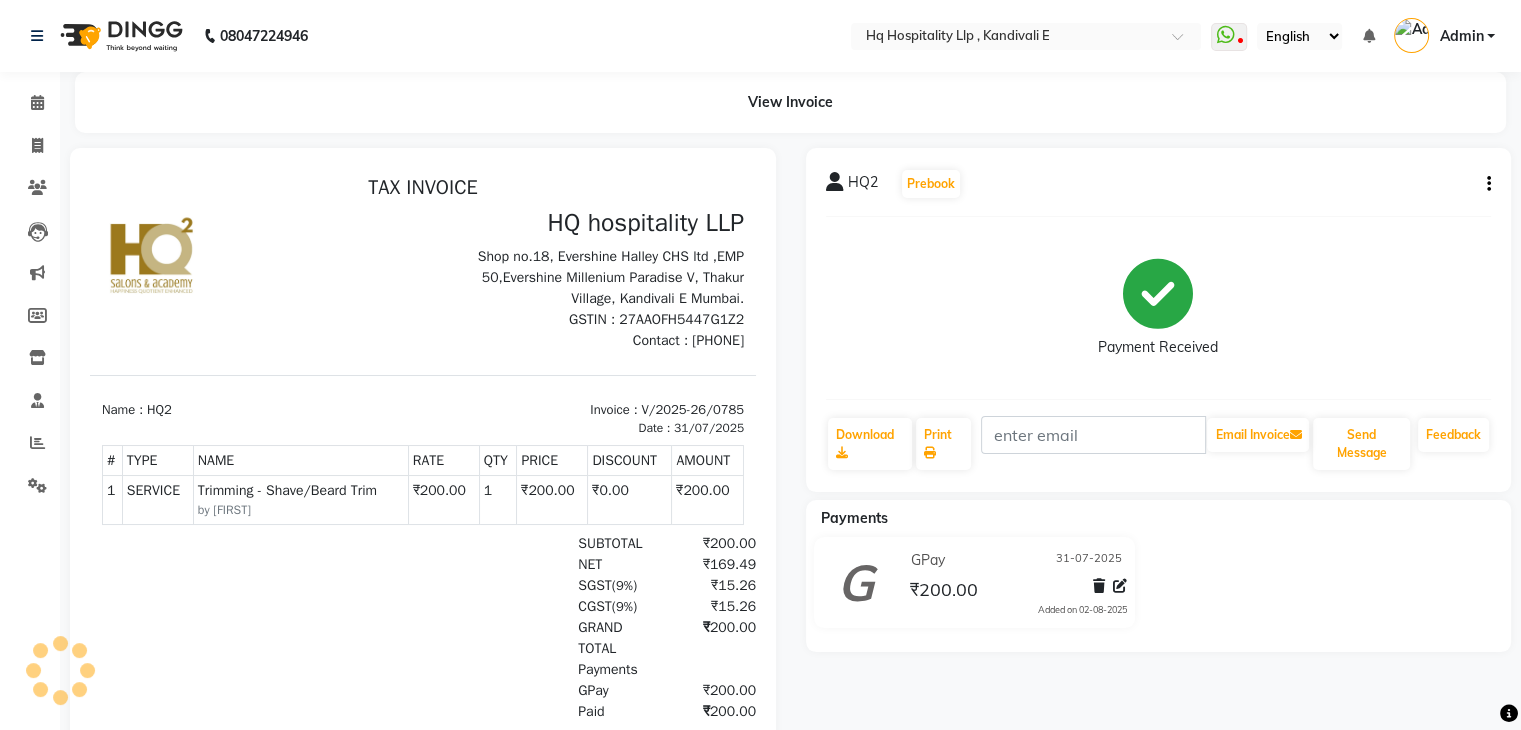 scroll, scrollTop: 0, scrollLeft: 0, axis: both 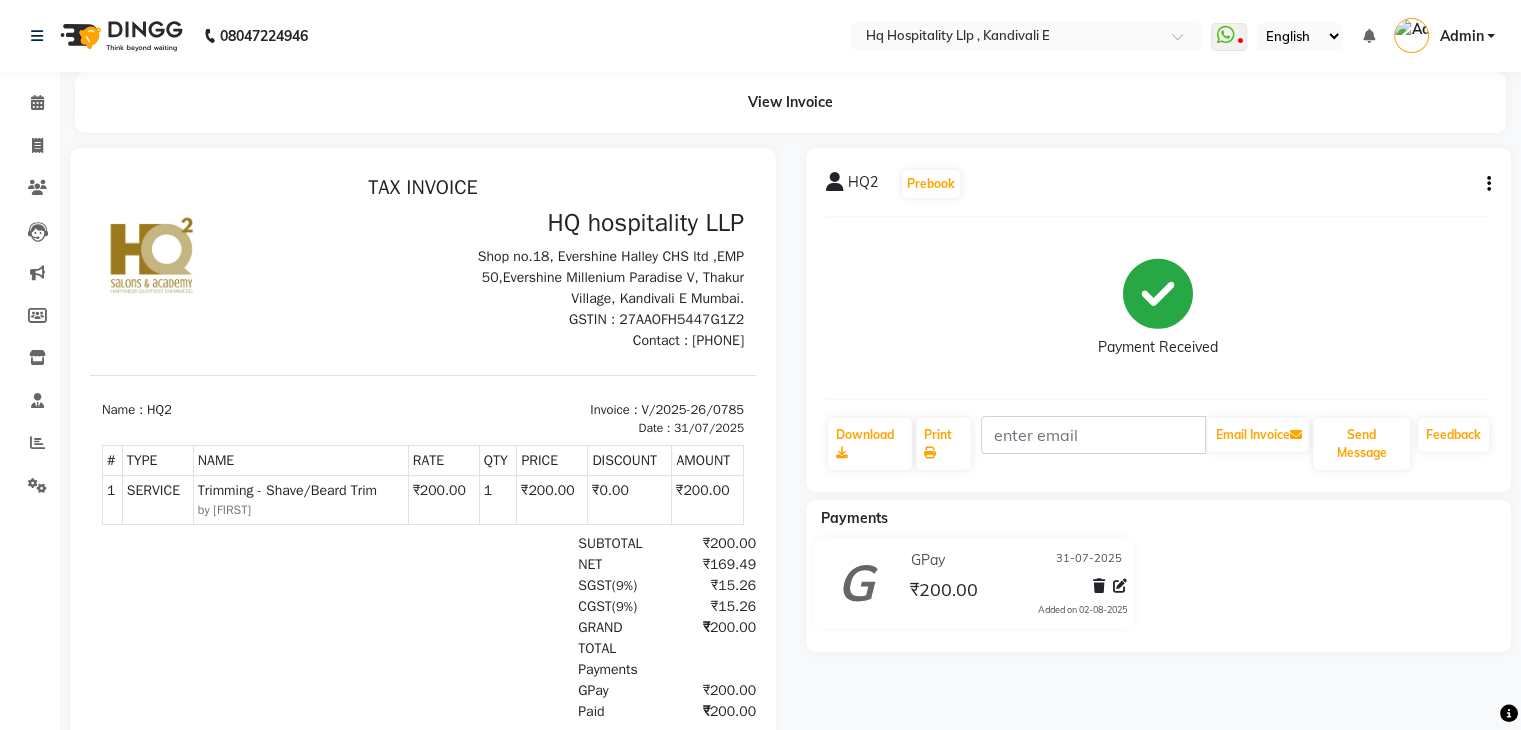 click 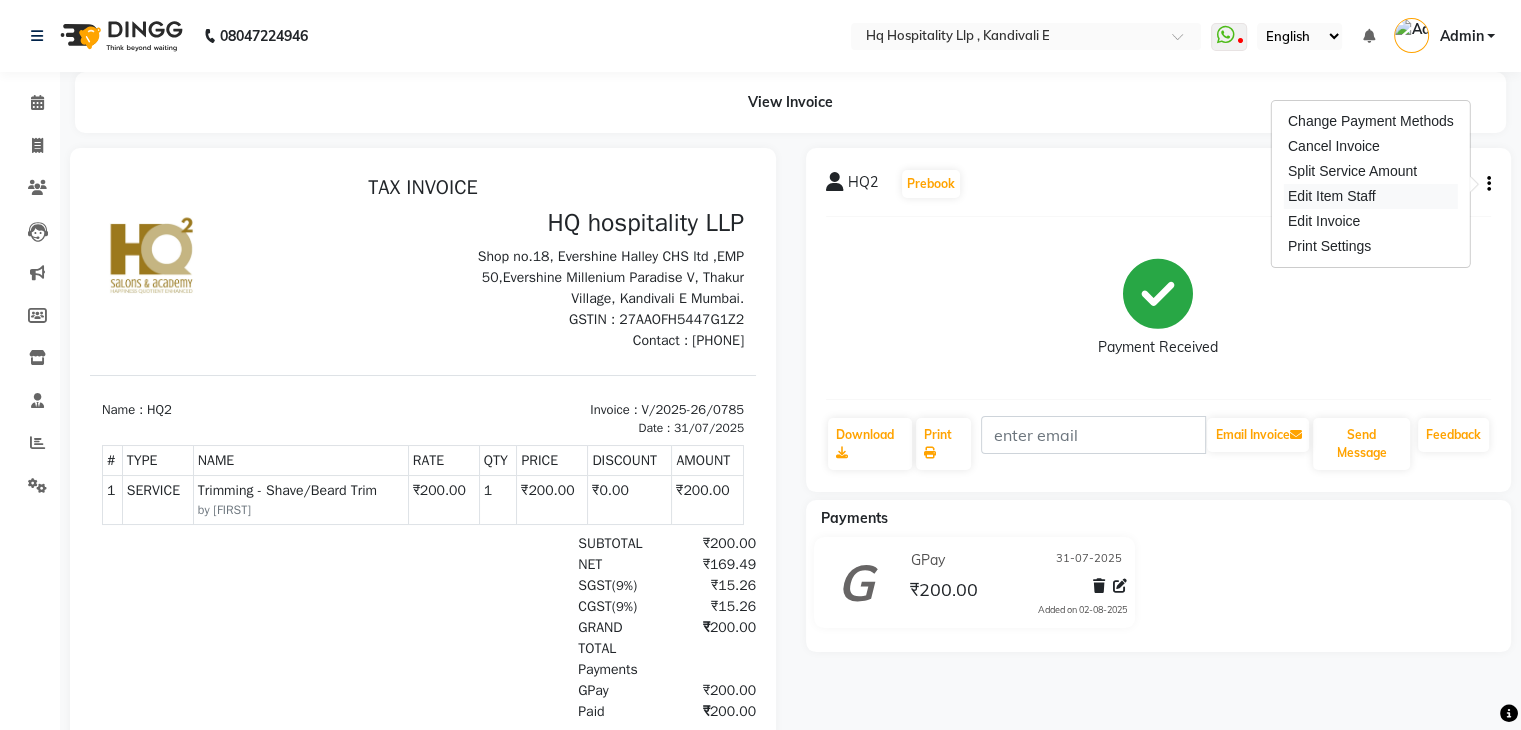 click on "Edit Item Staff" at bounding box center [1371, 196] 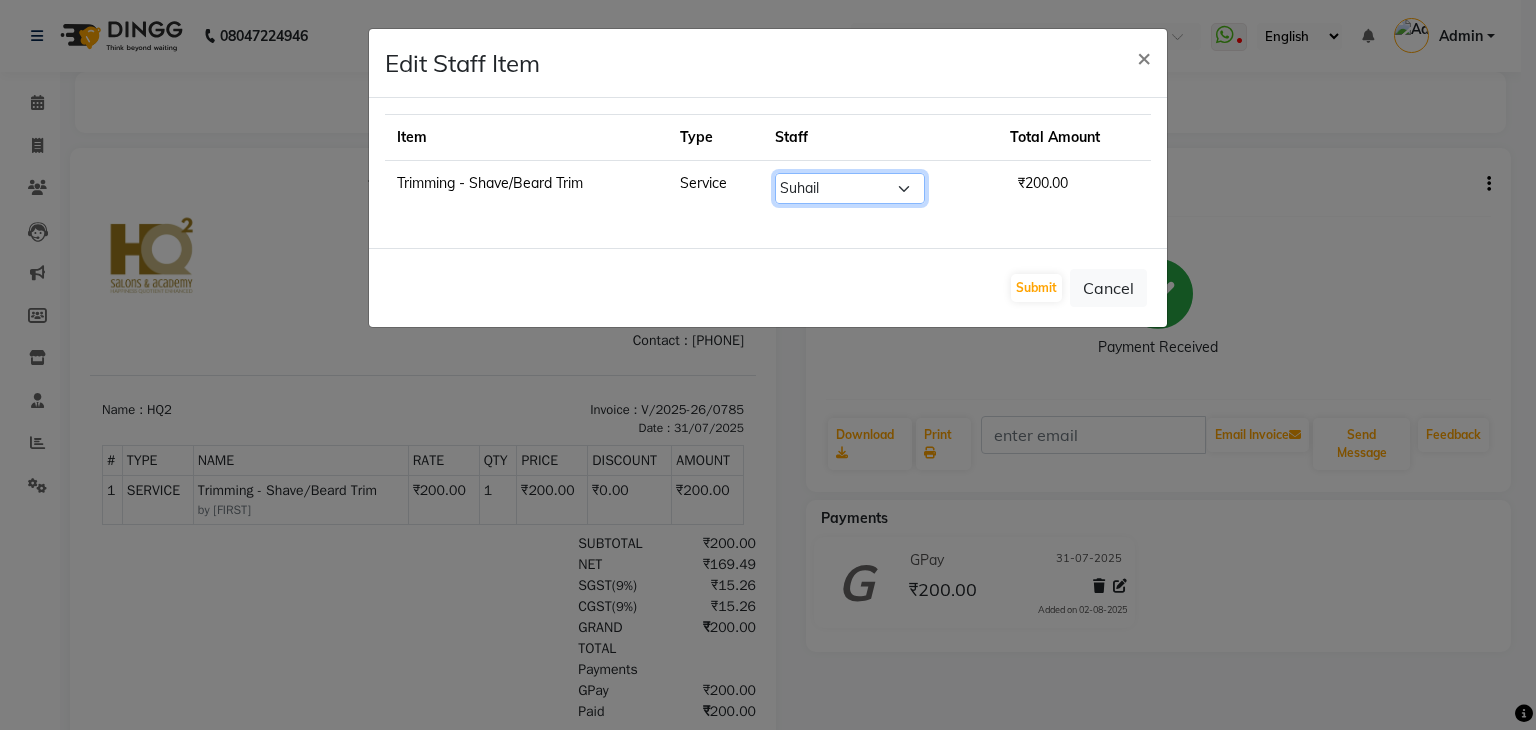 click on "Select  [FIRST]   [FIRST]   HQ SHOP   [FIRST]   [FIRST]   [FIRST] [LAST]   [FIRST]   [FIRST] [LAST]   [FIRST]   [FIRST]   [FIRST]   [FIRST] Village HQ2" 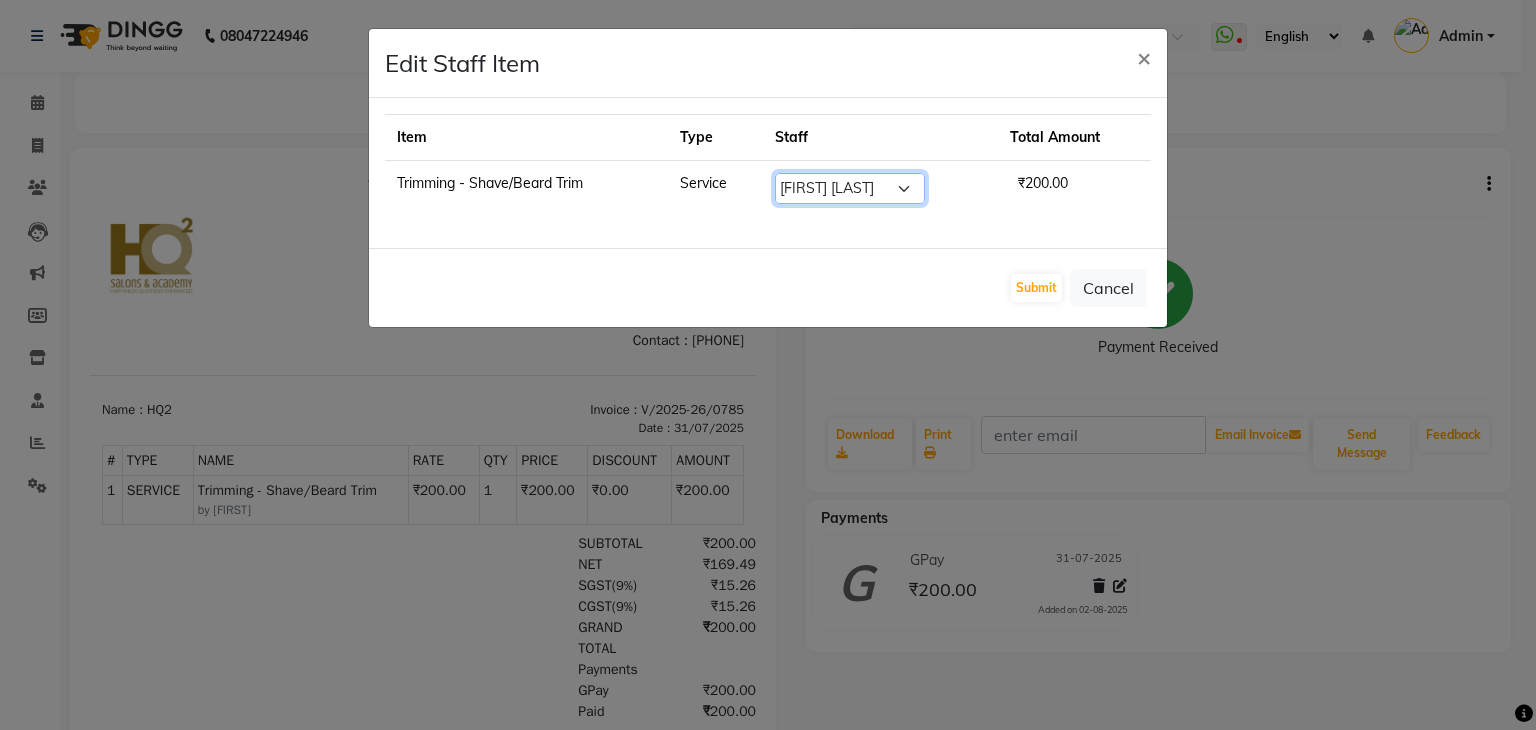 click on "Select  [FIRST]   [FIRST]   HQ SHOP   [FIRST]   [FIRST]   [FIRST] [LAST]   [FIRST]   [FIRST] [LAST]   [FIRST]   [FIRST]   [FIRST]   [FIRST] Village HQ2" 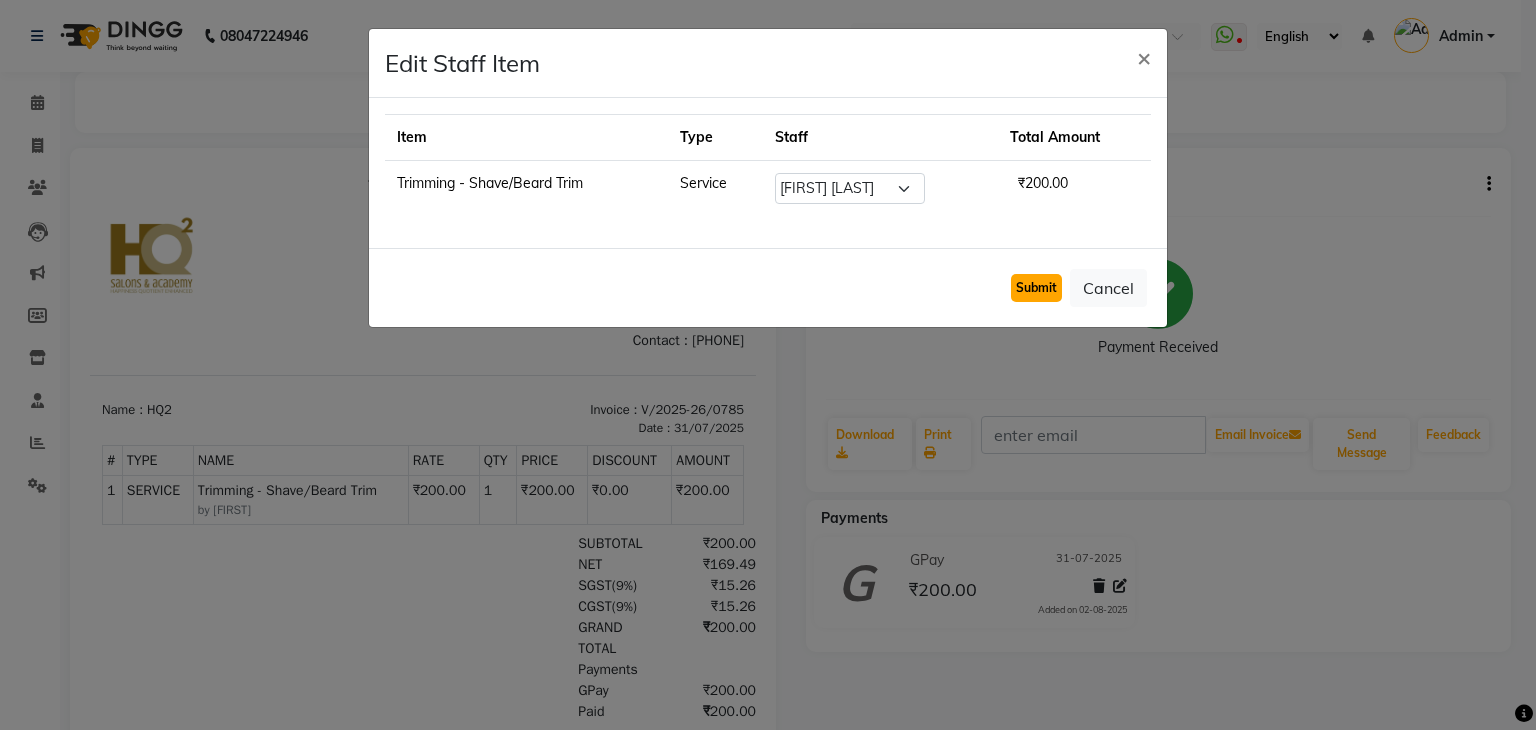 click on "Submit" 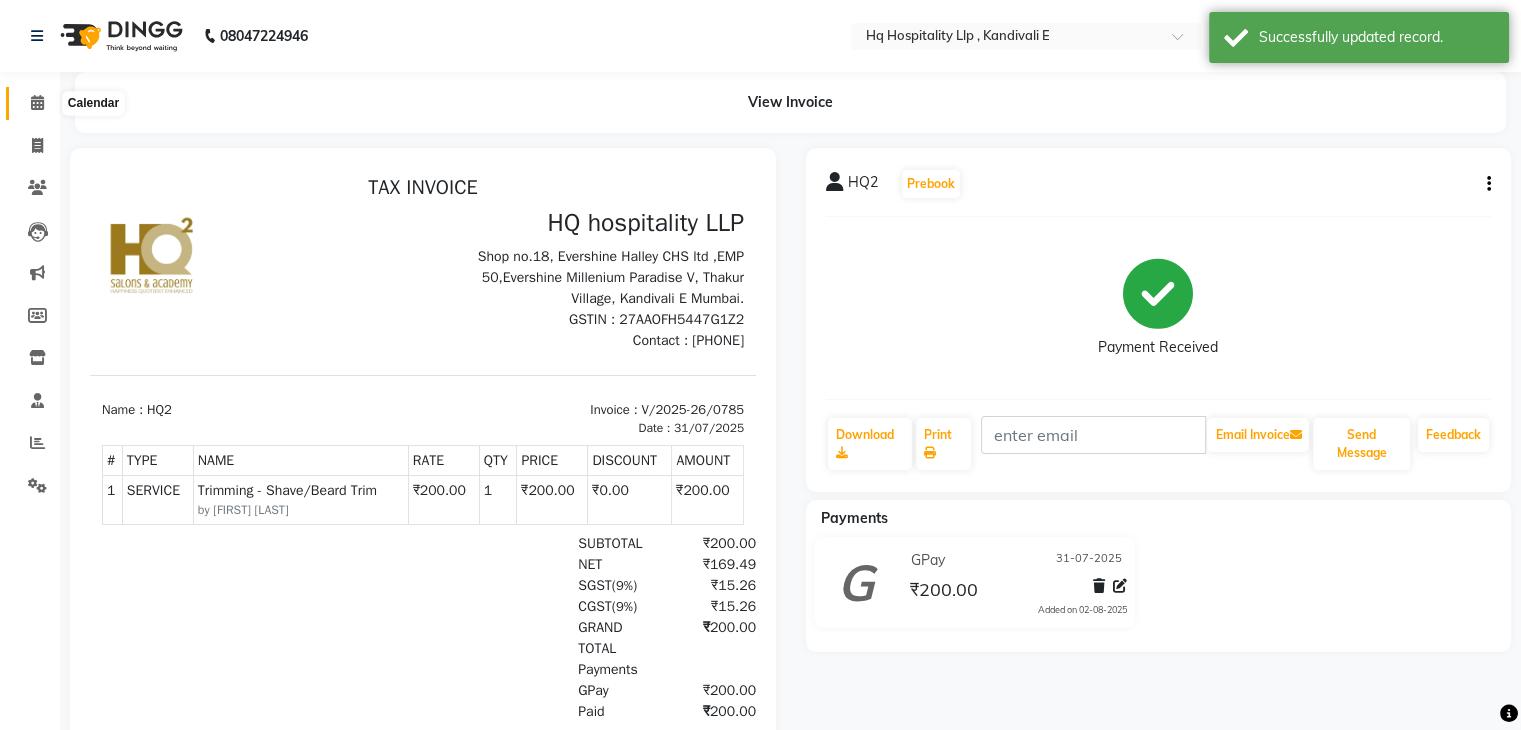 click 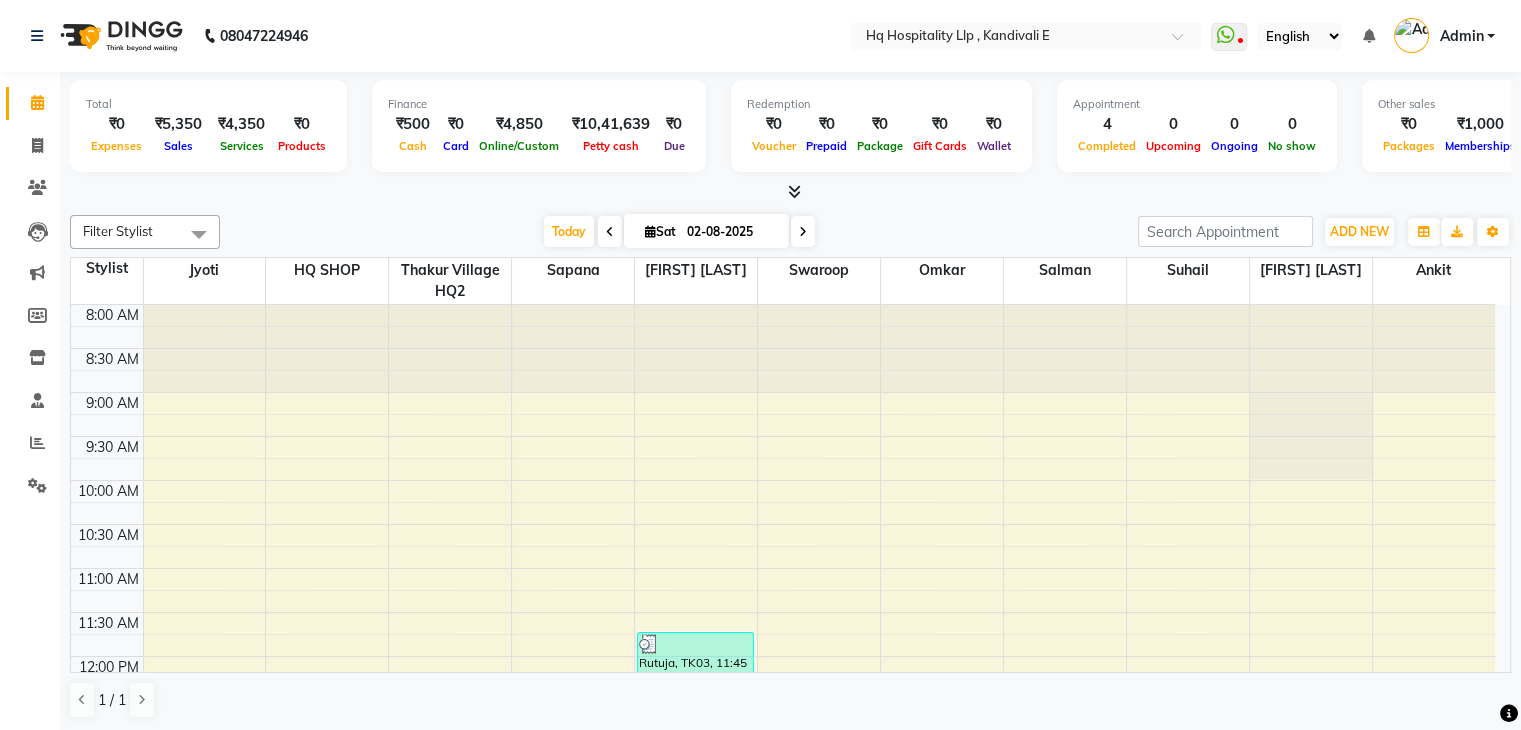 scroll, scrollTop: 1, scrollLeft: 0, axis: vertical 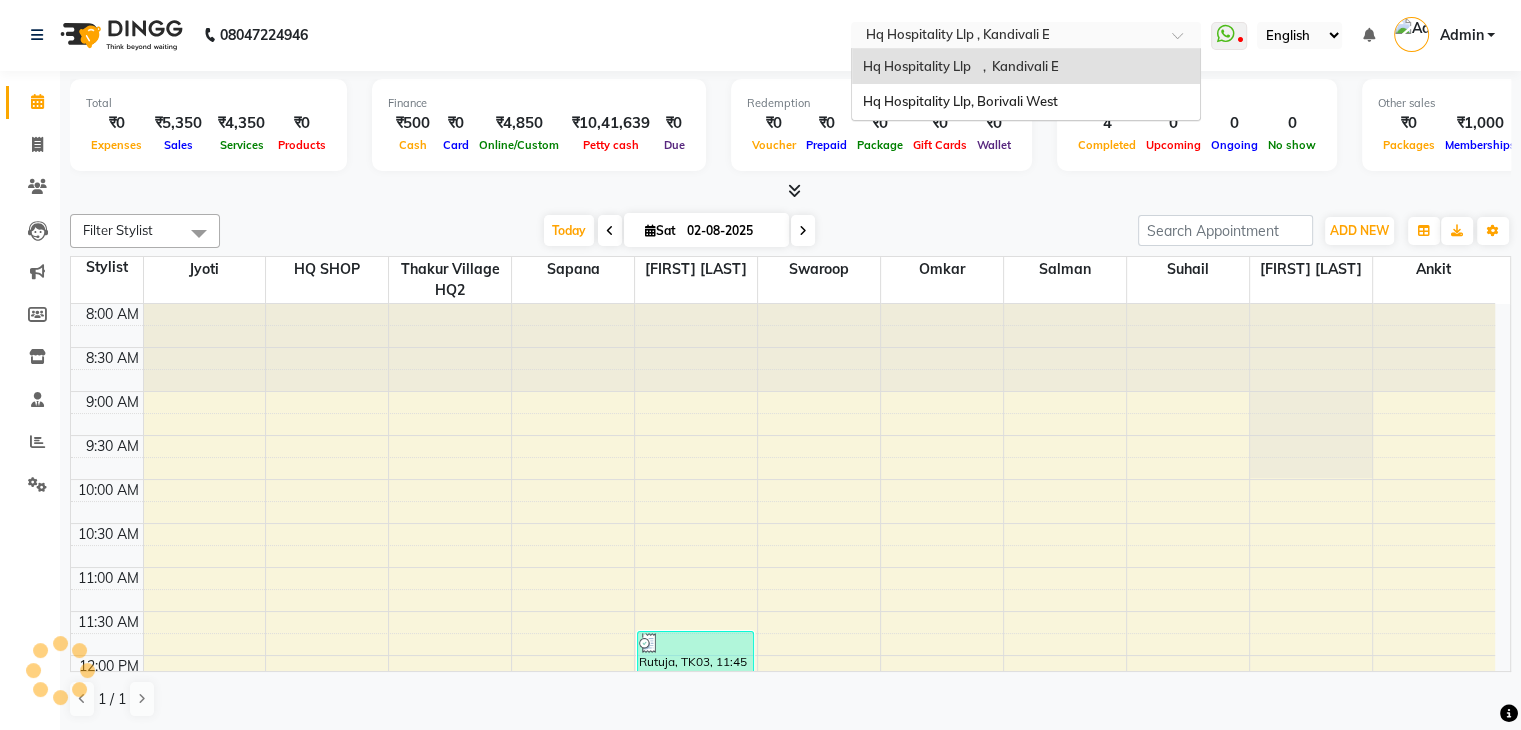 click at bounding box center [1006, 37] 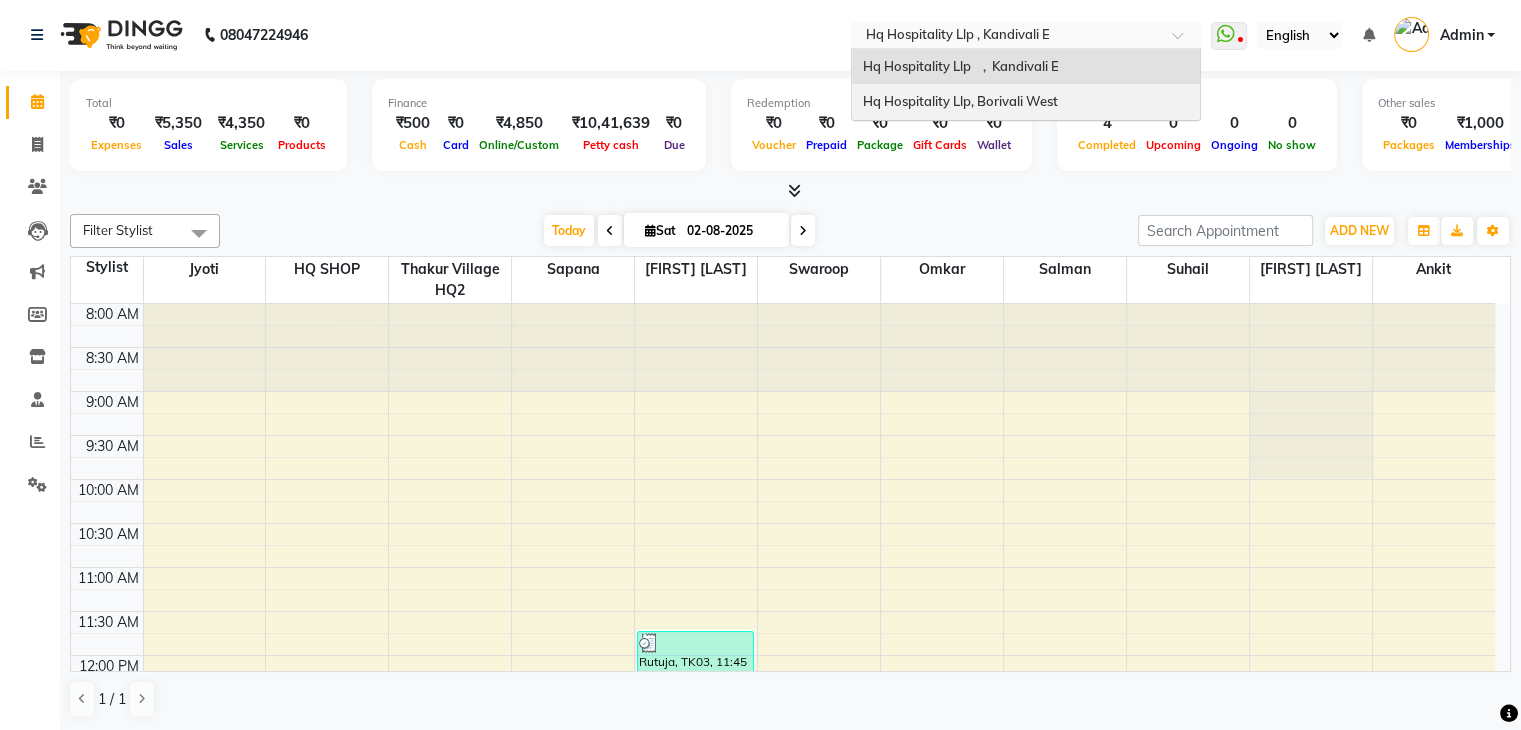 click on "Hq Hospitality Llp, Borivali West" at bounding box center [959, 101] 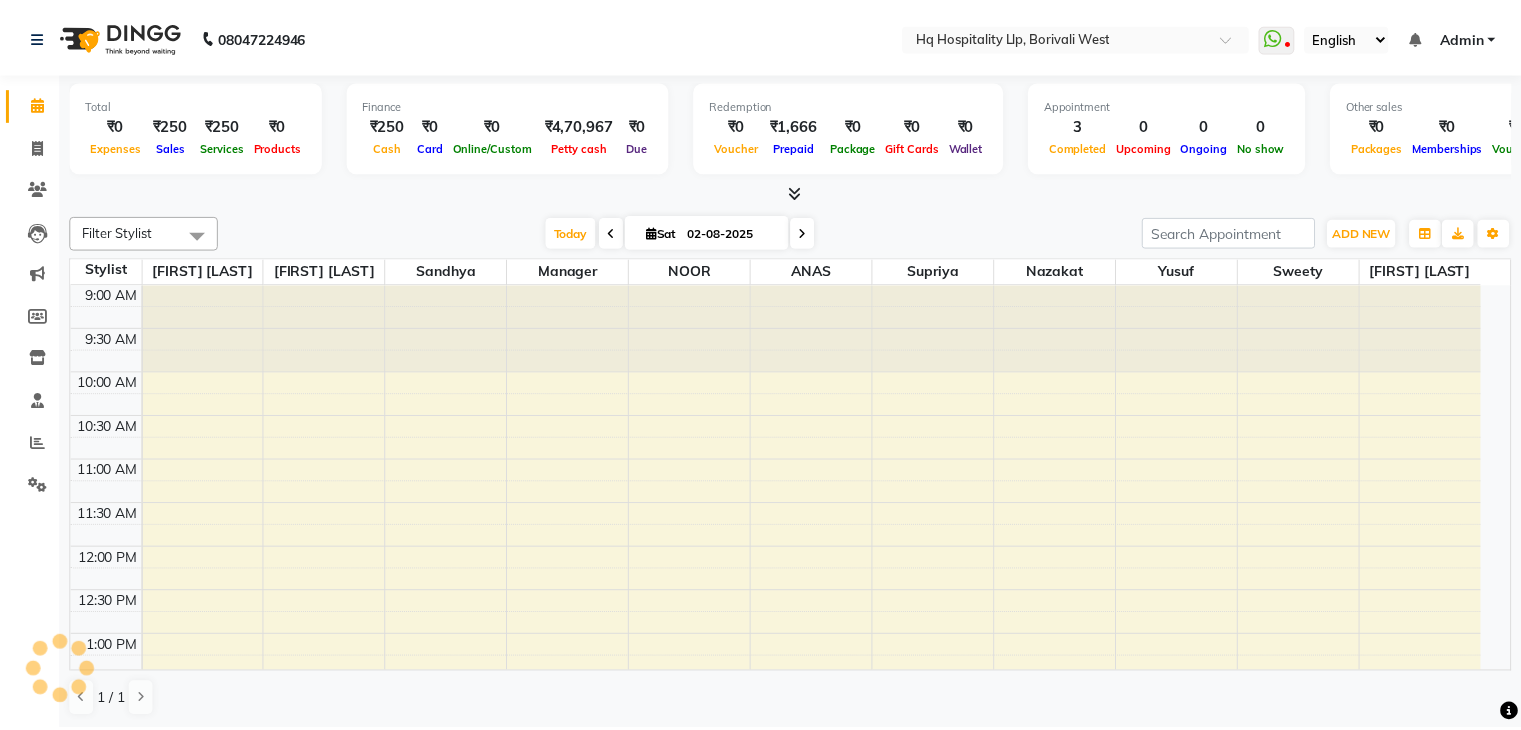 scroll, scrollTop: 0, scrollLeft: 0, axis: both 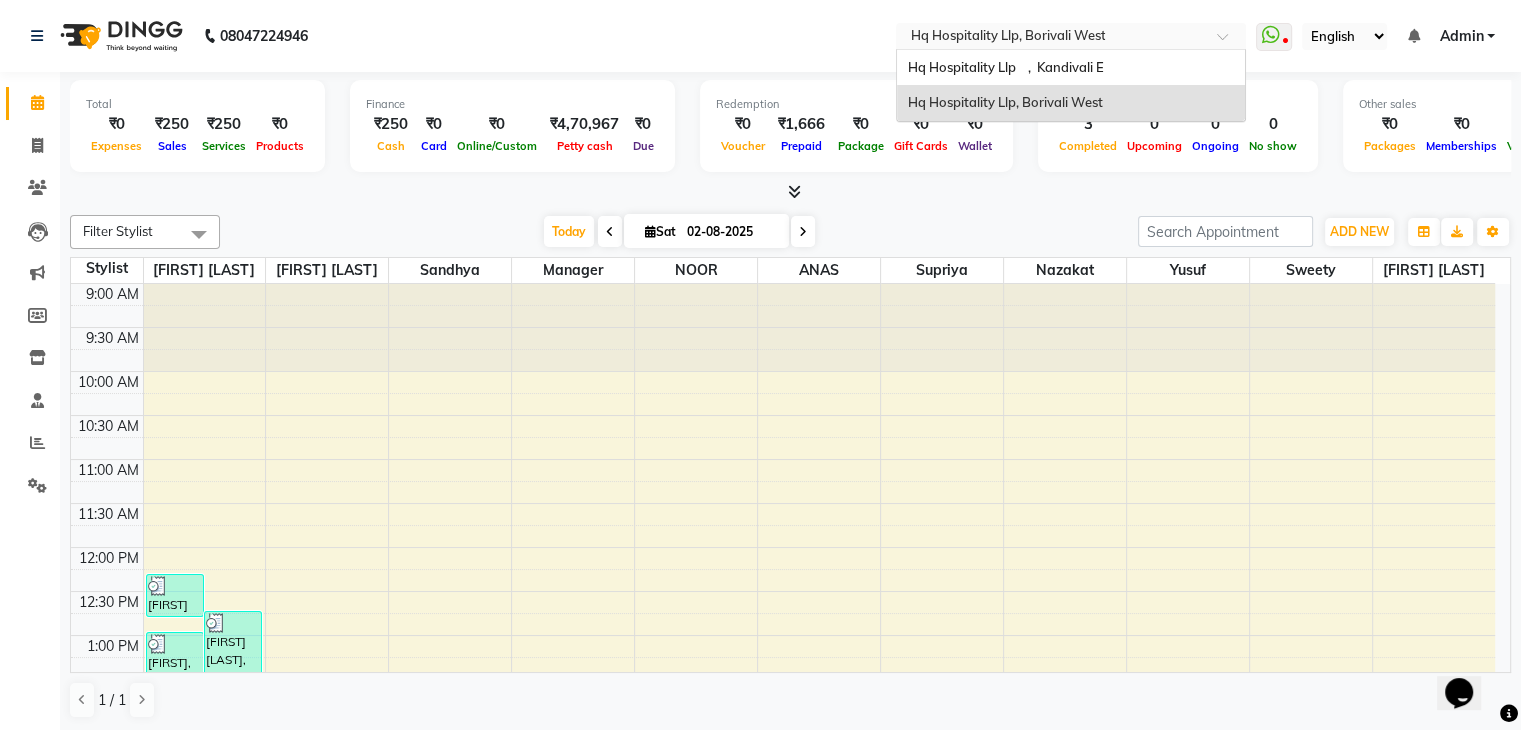 click at bounding box center [1051, 38] 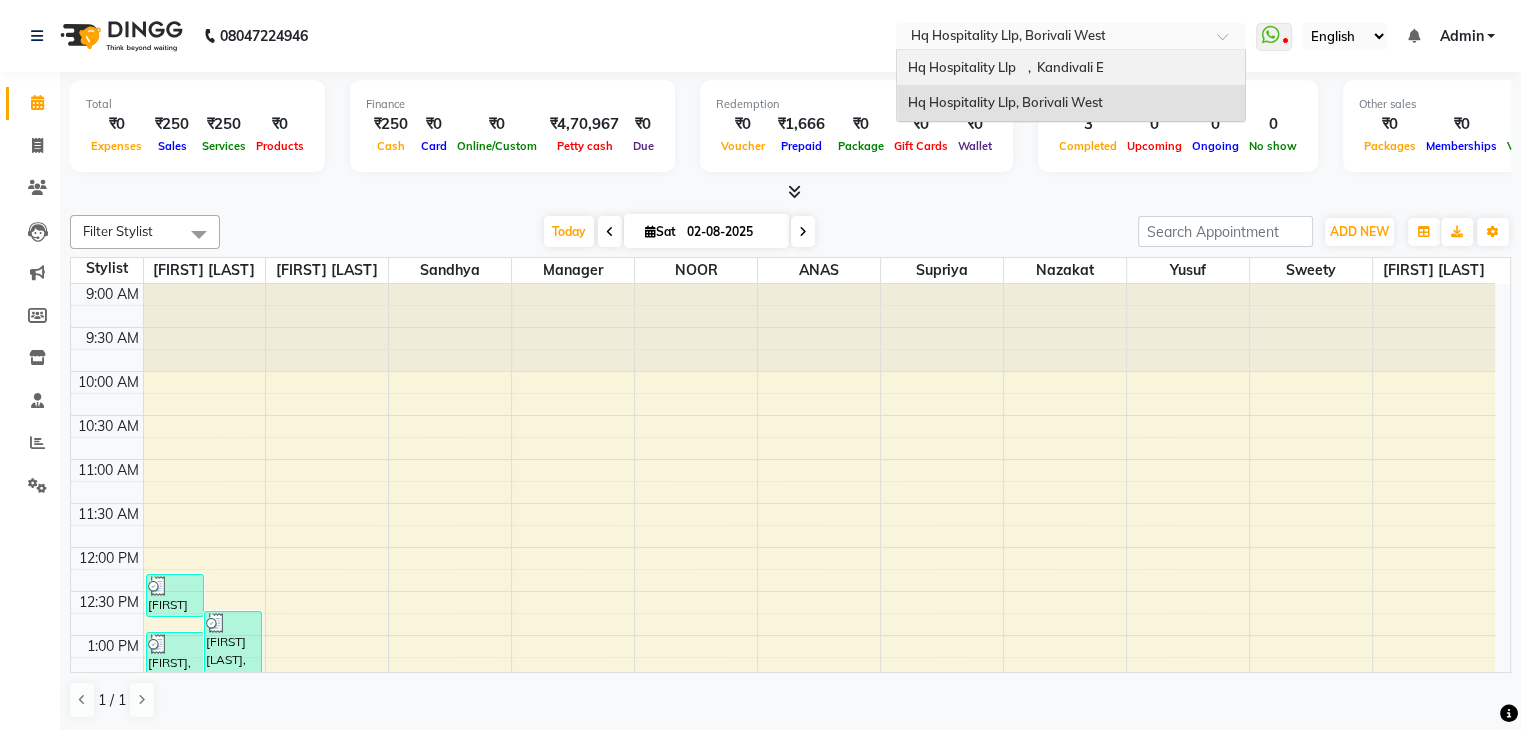 click on "Hq Hospitality Llp	,  Kandivali E" at bounding box center [1005, 67] 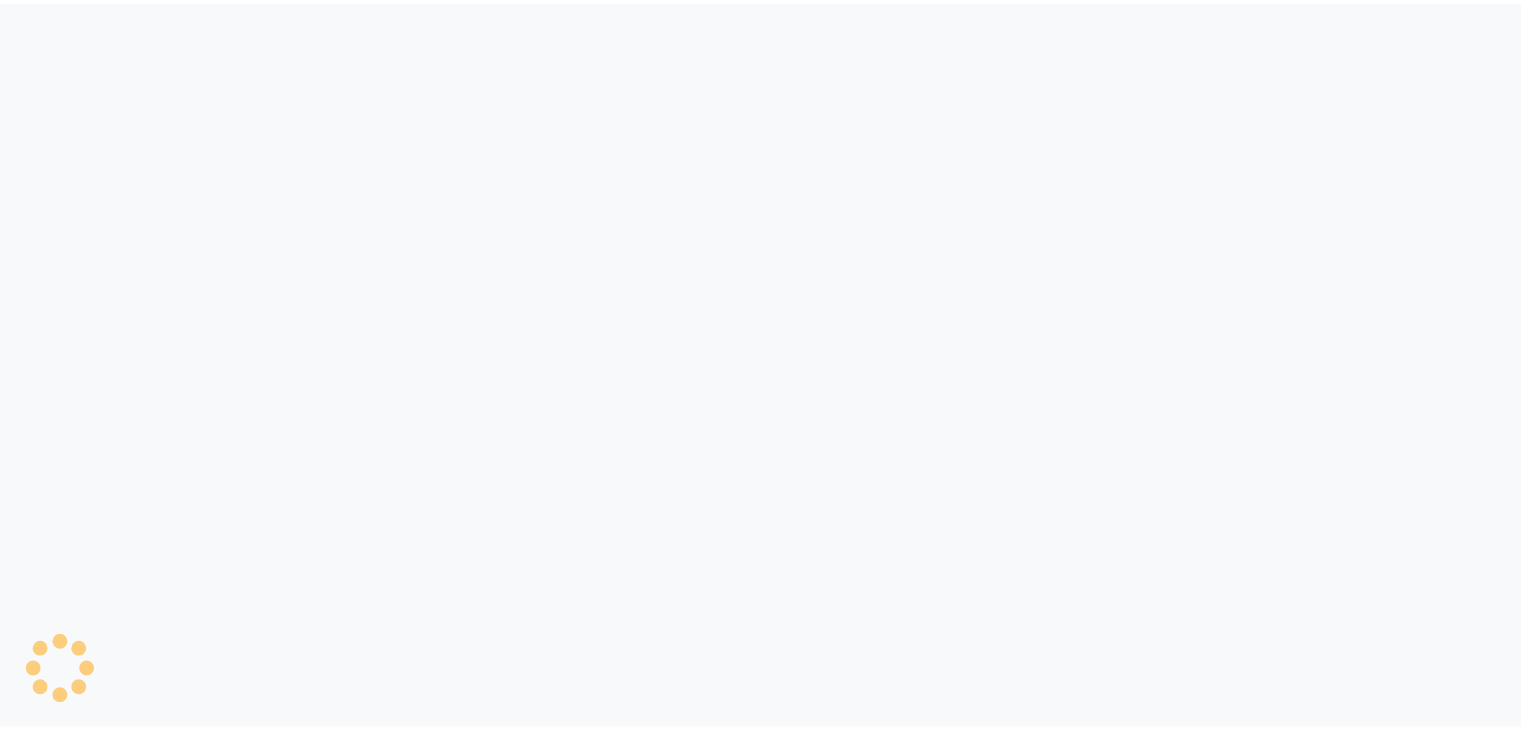 scroll, scrollTop: 0, scrollLeft: 0, axis: both 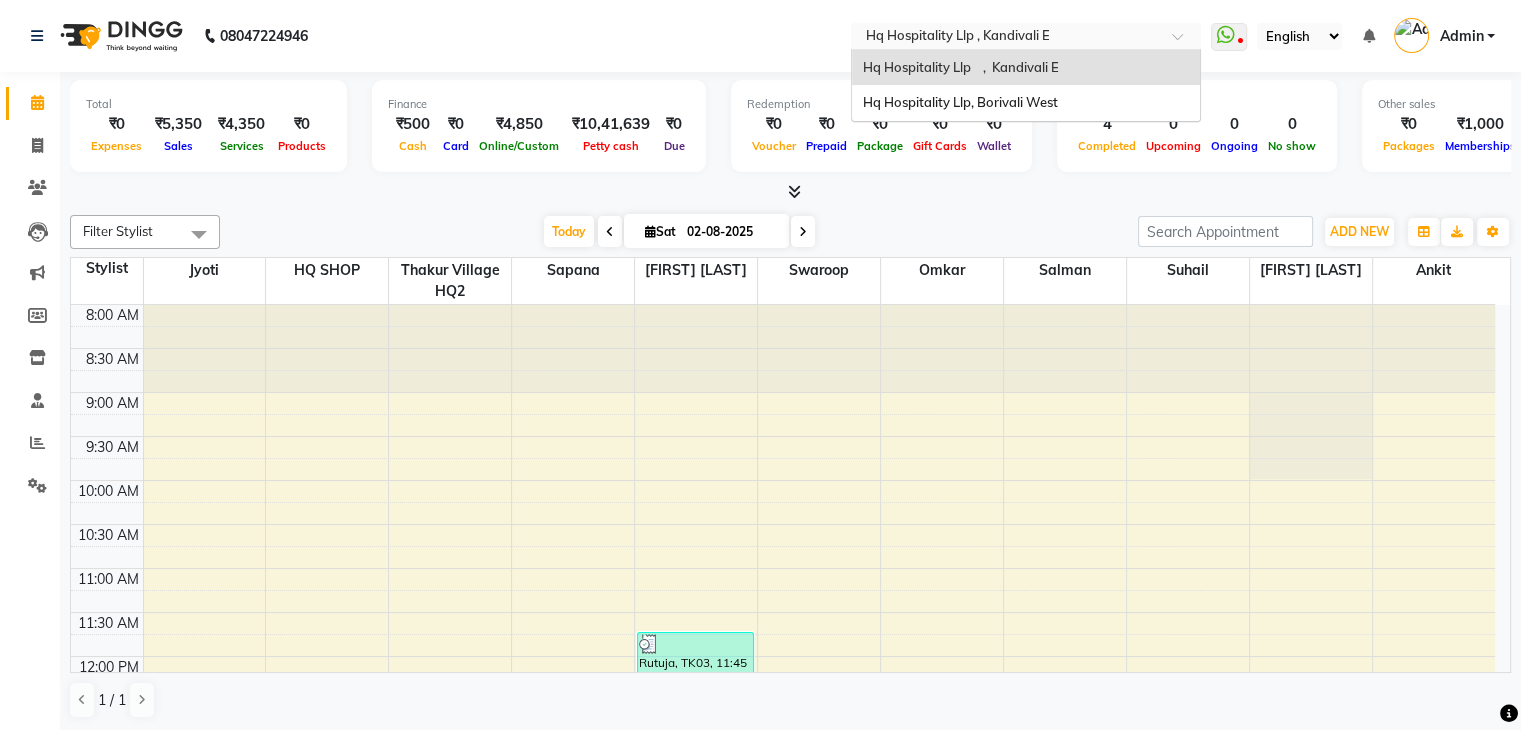 click at bounding box center [1006, 38] 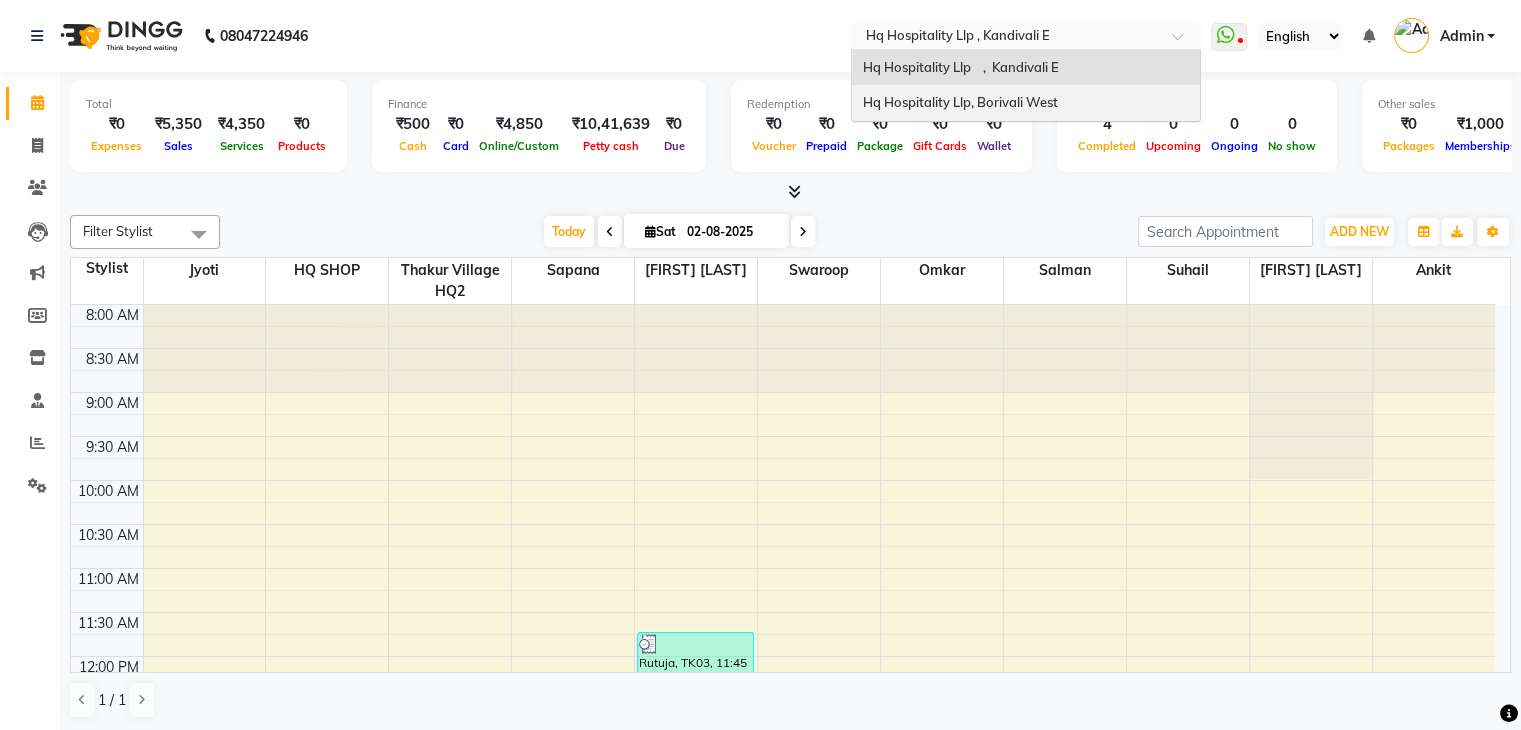 click on "Hq Hospitality Llp, Borivali West" at bounding box center (959, 102) 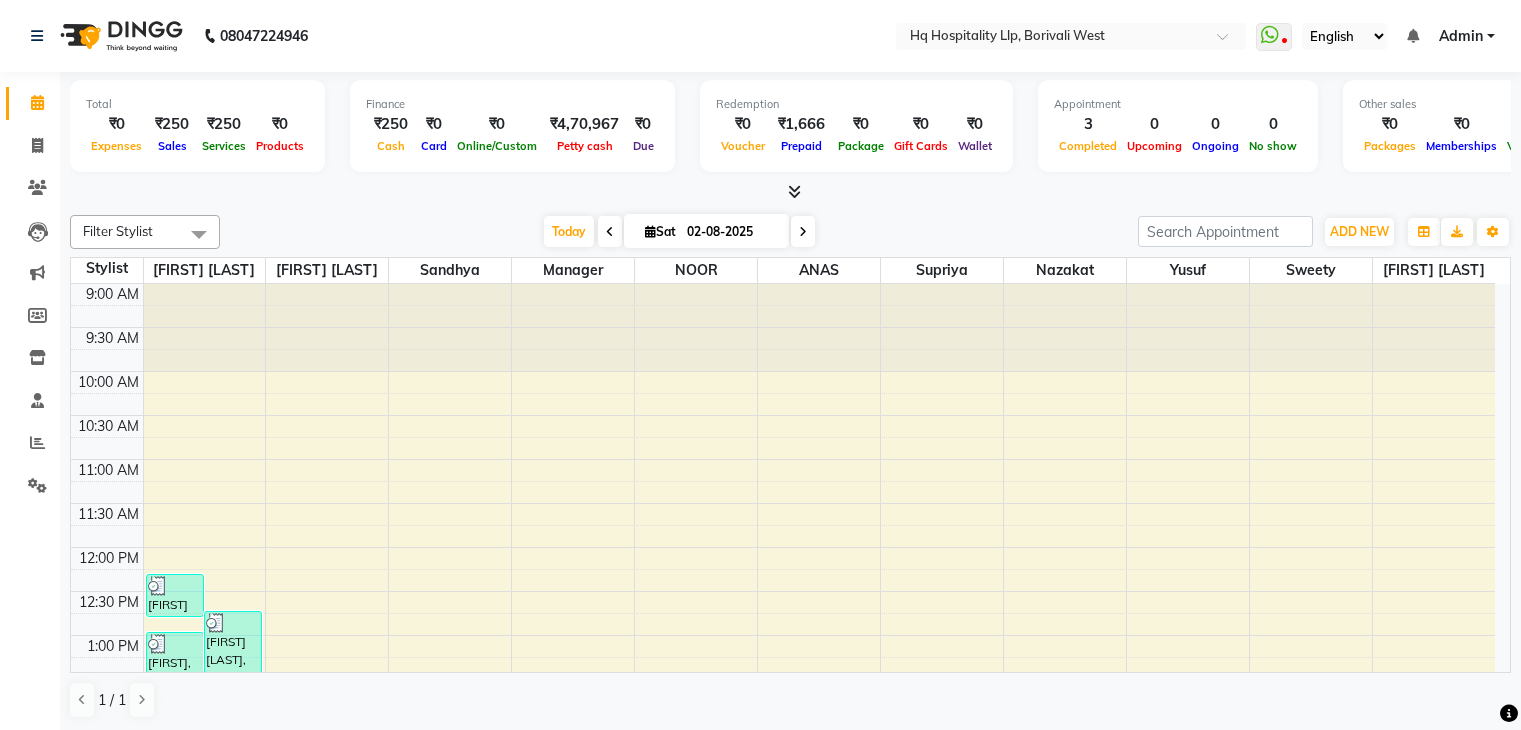 scroll, scrollTop: 0, scrollLeft: 0, axis: both 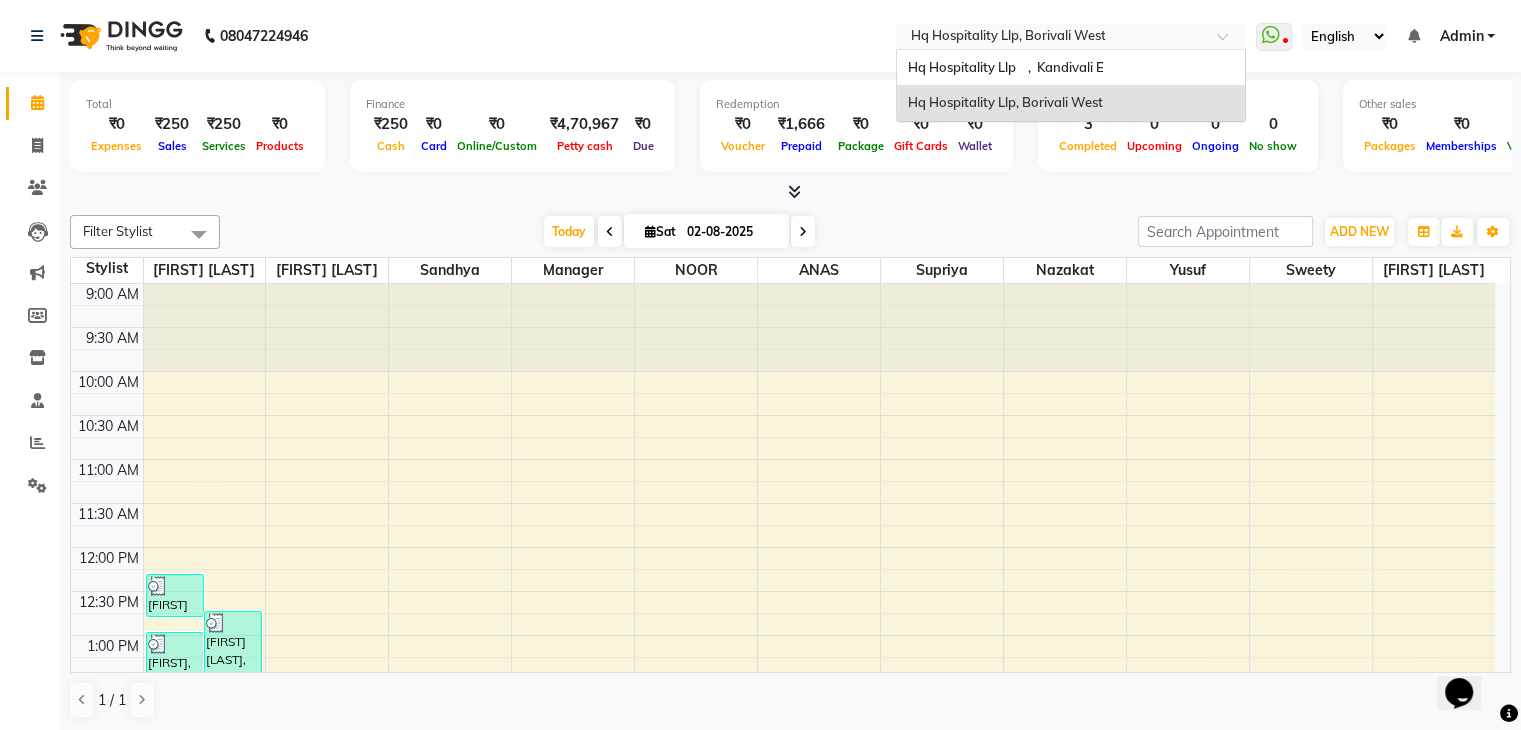 click at bounding box center (1051, 38) 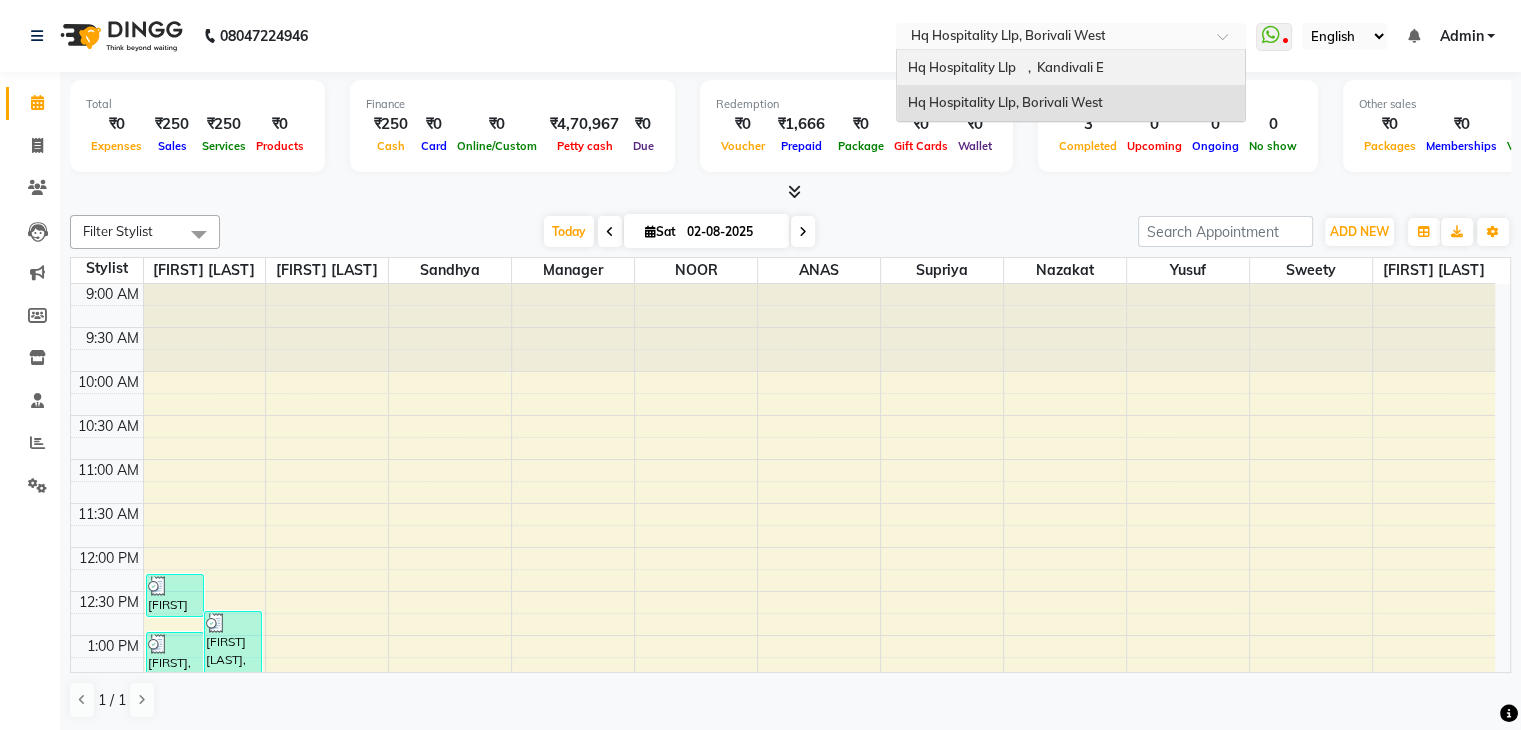 click on "Hq Hospitality Llp	,  Kandivali E" at bounding box center (1005, 67) 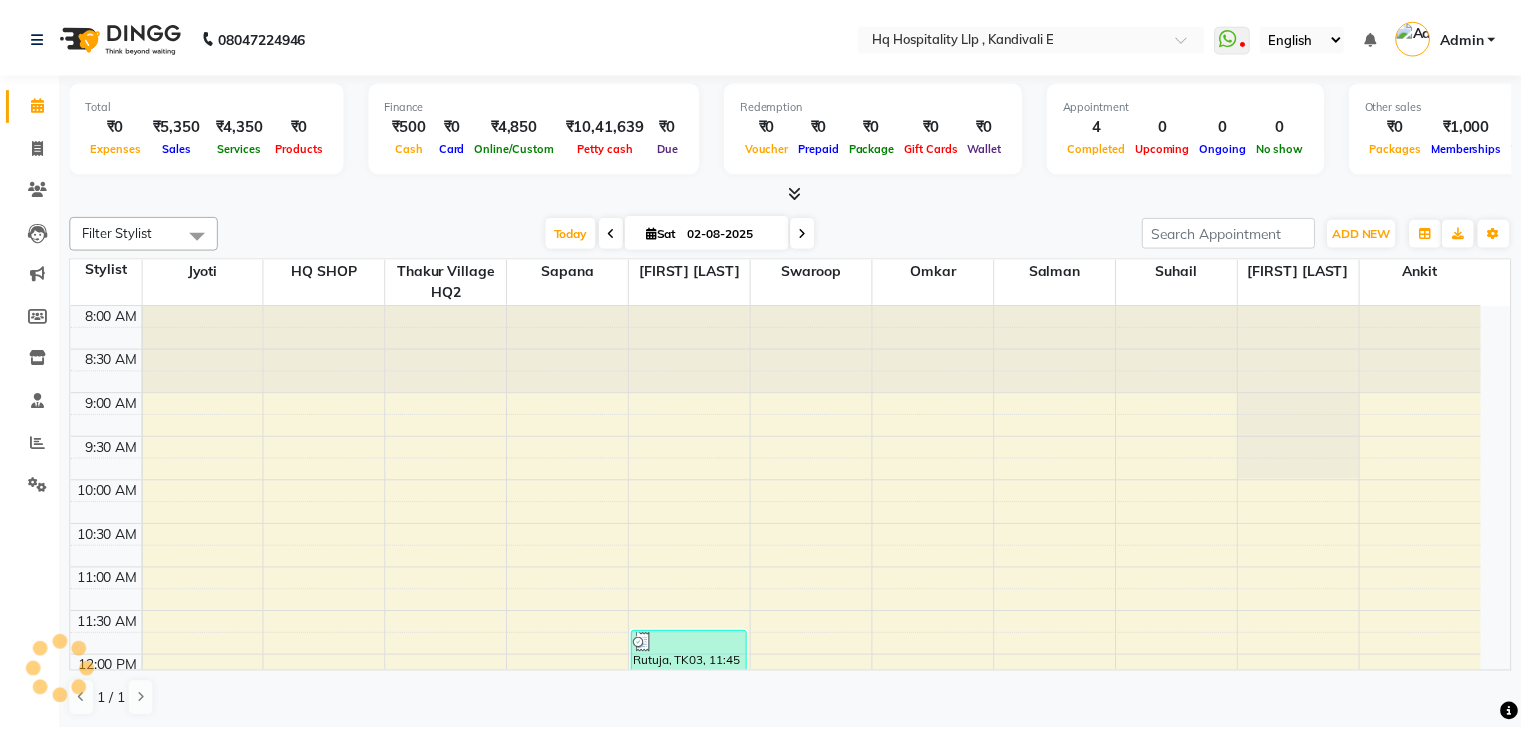 scroll, scrollTop: 0, scrollLeft: 0, axis: both 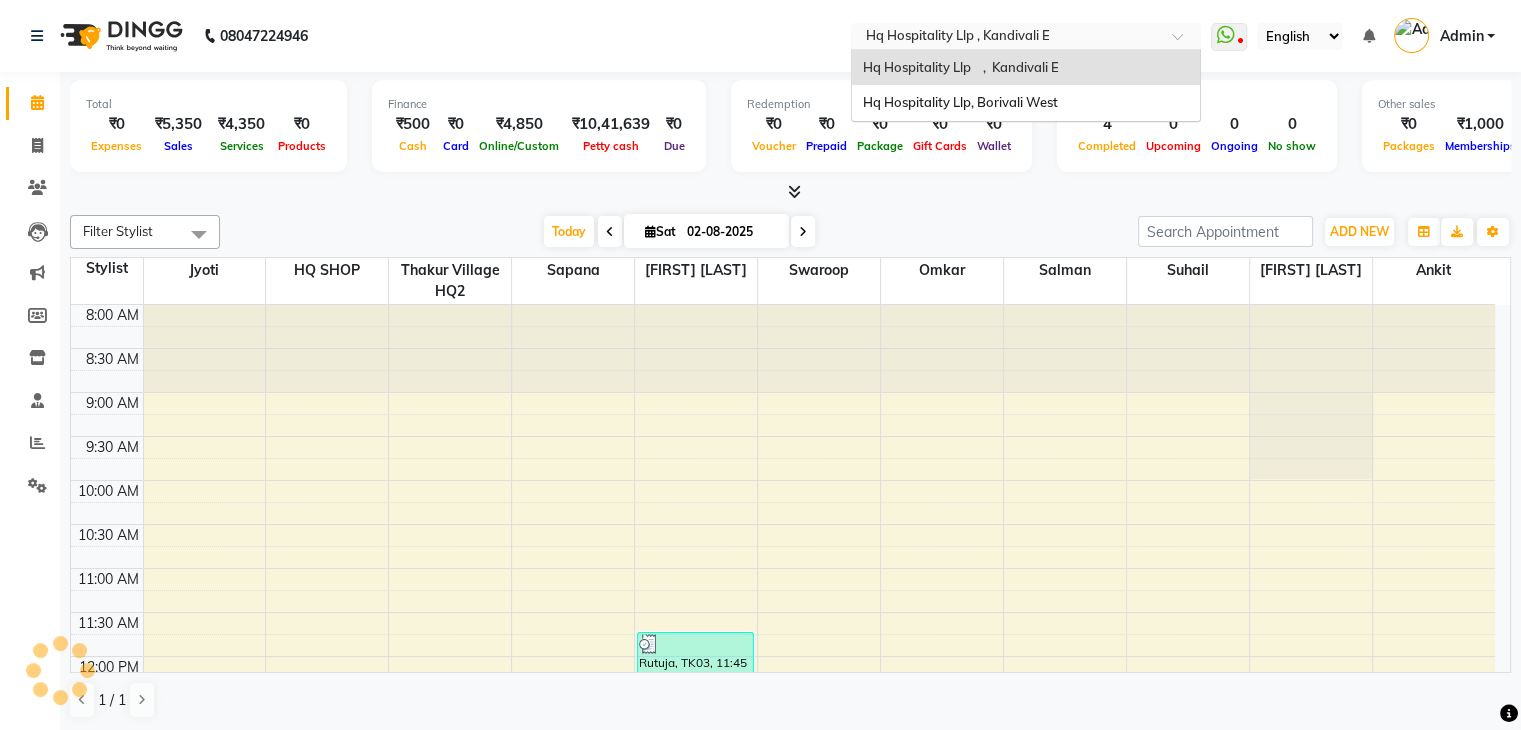 click at bounding box center (1006, 38) 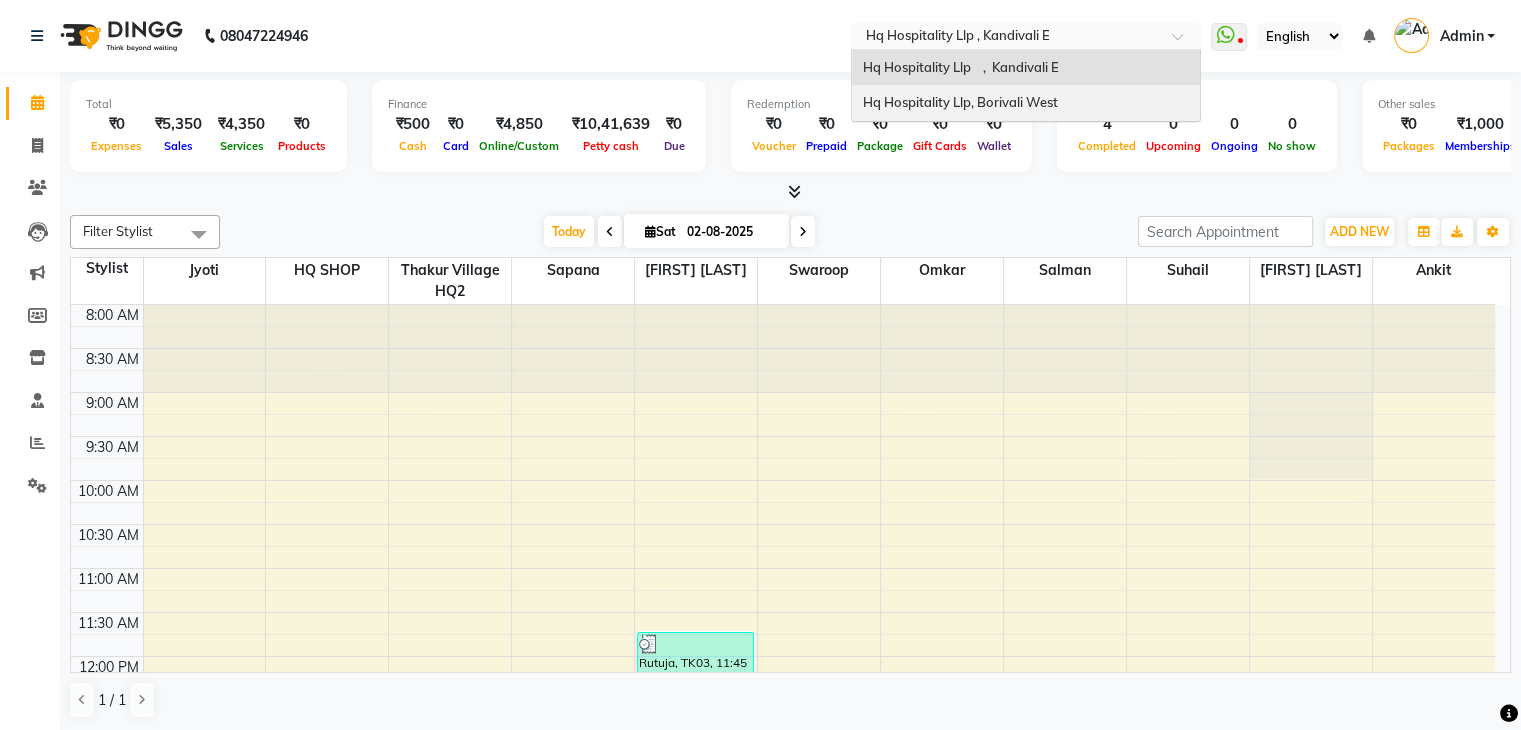 click on "Hq Hospitality Llp, Borivali West" at bounding box center [959, 102] 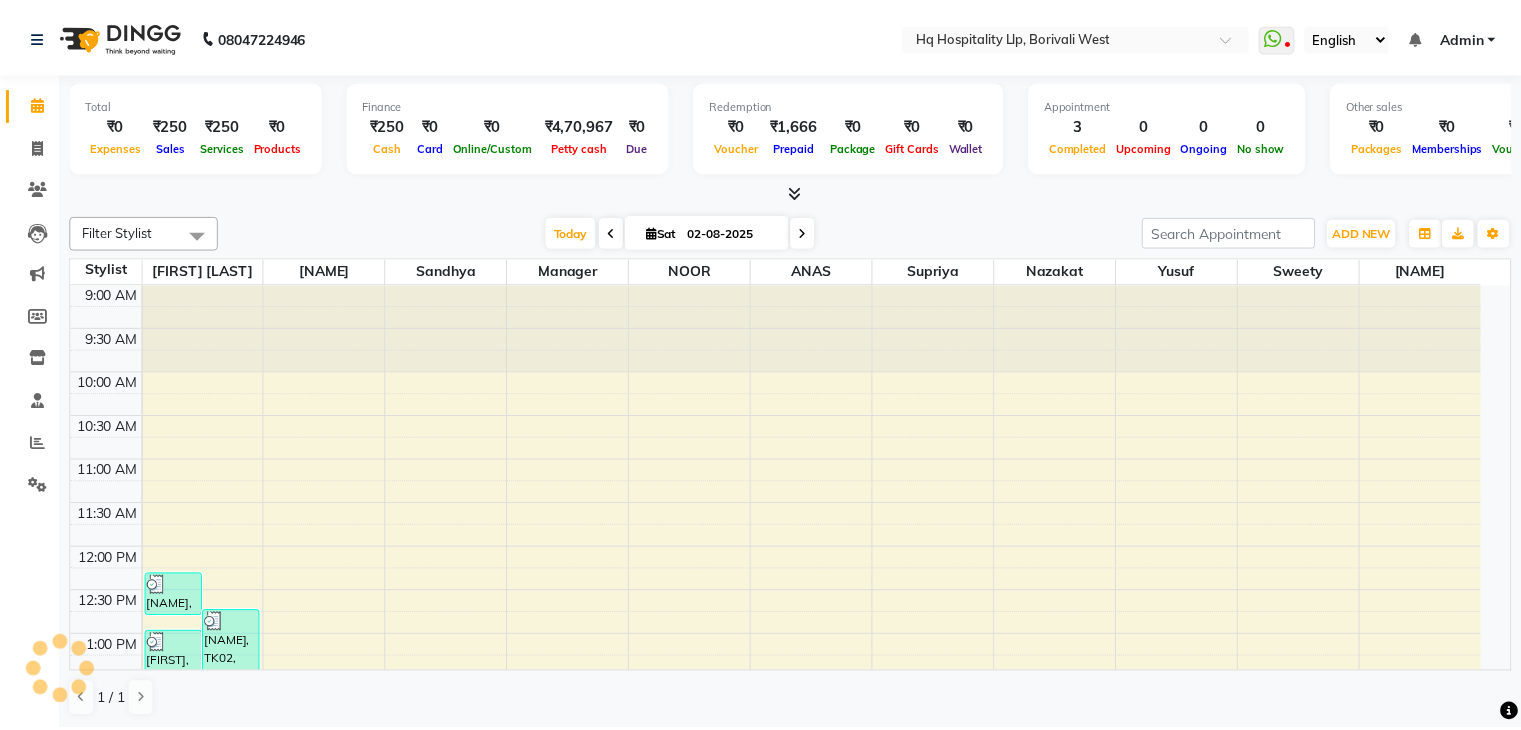 scroll, scrollTop: 0, scrollLeft: 0, axis: both 